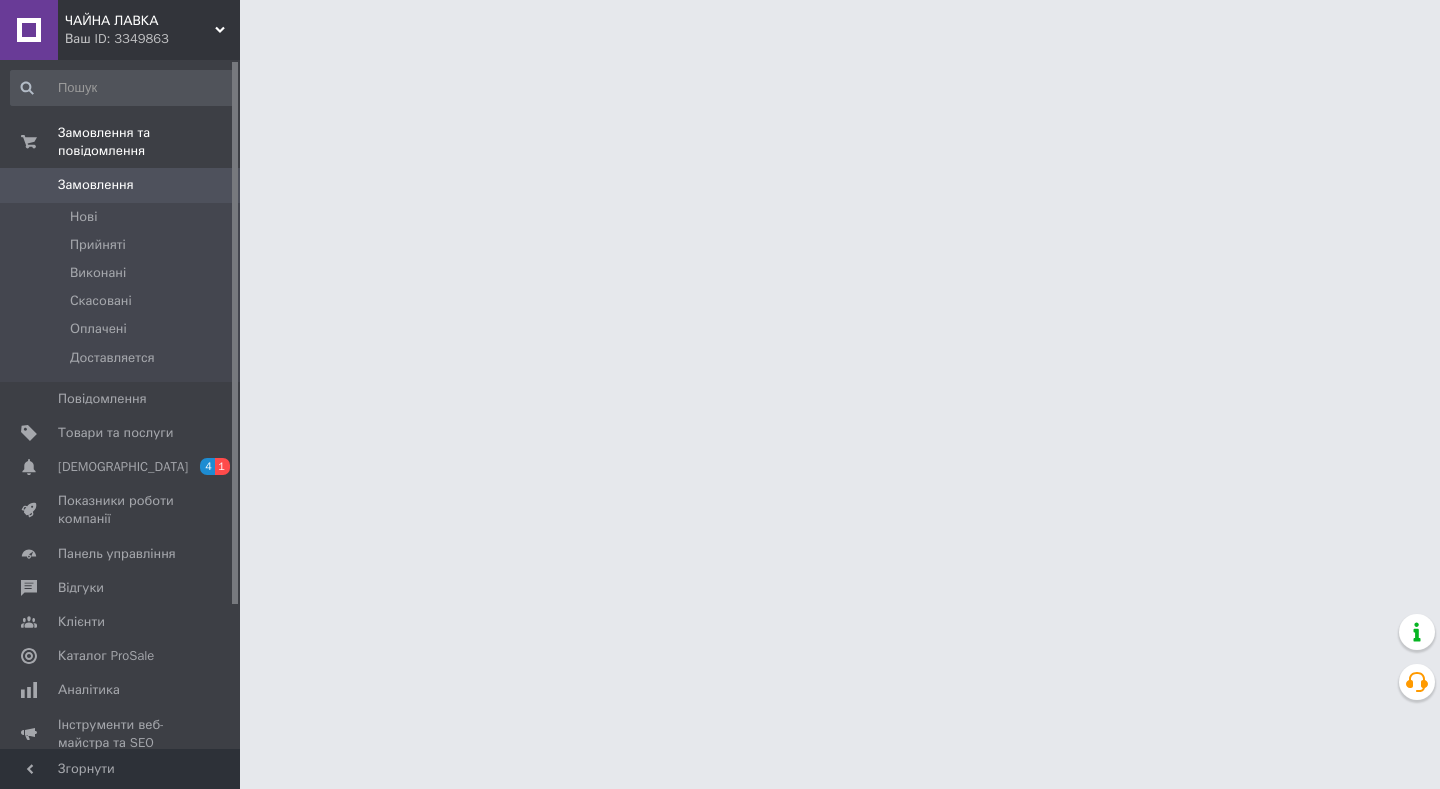 scroll, scrollTop: 0, scrollLeft: 0, axis: both 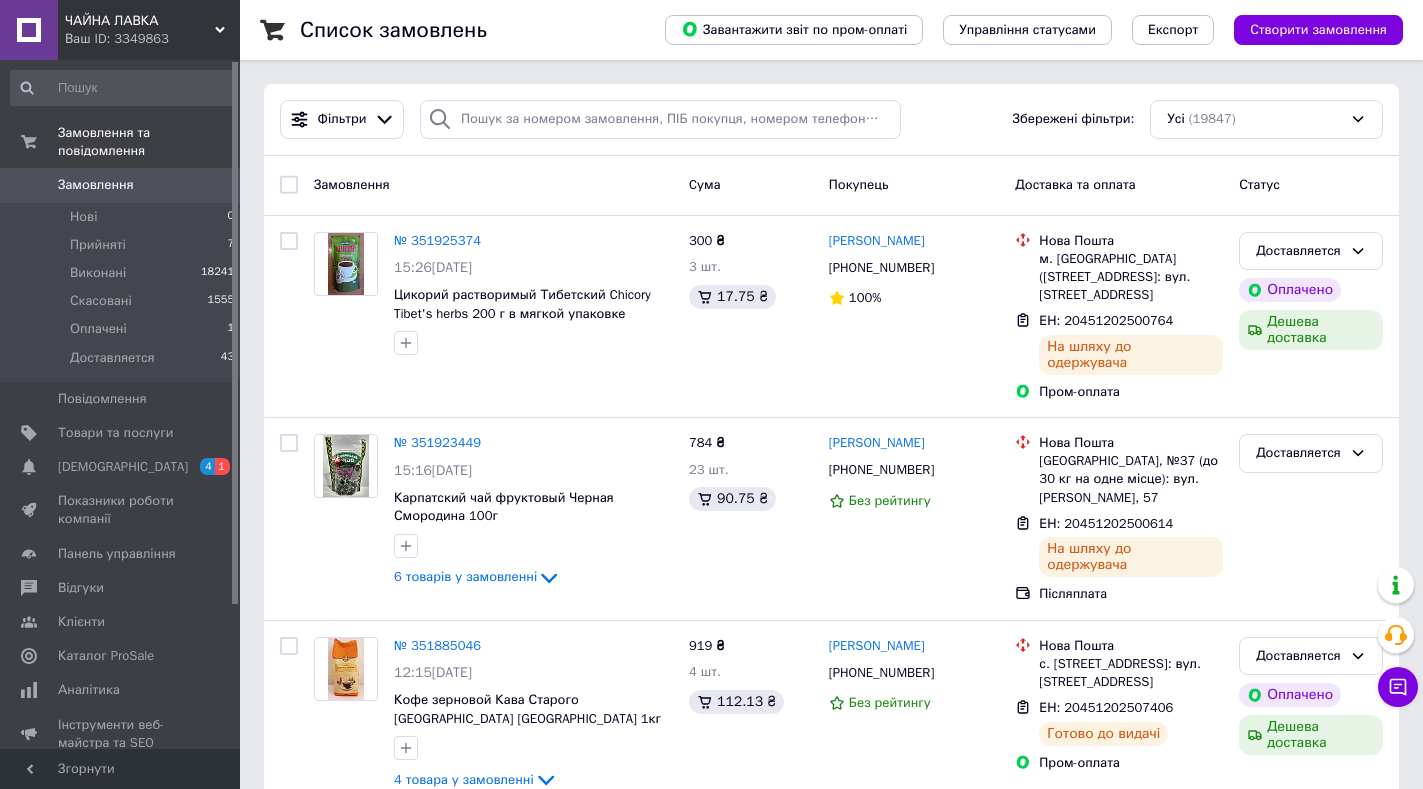 click on "Замовлення" at bounding box center (96, 185) 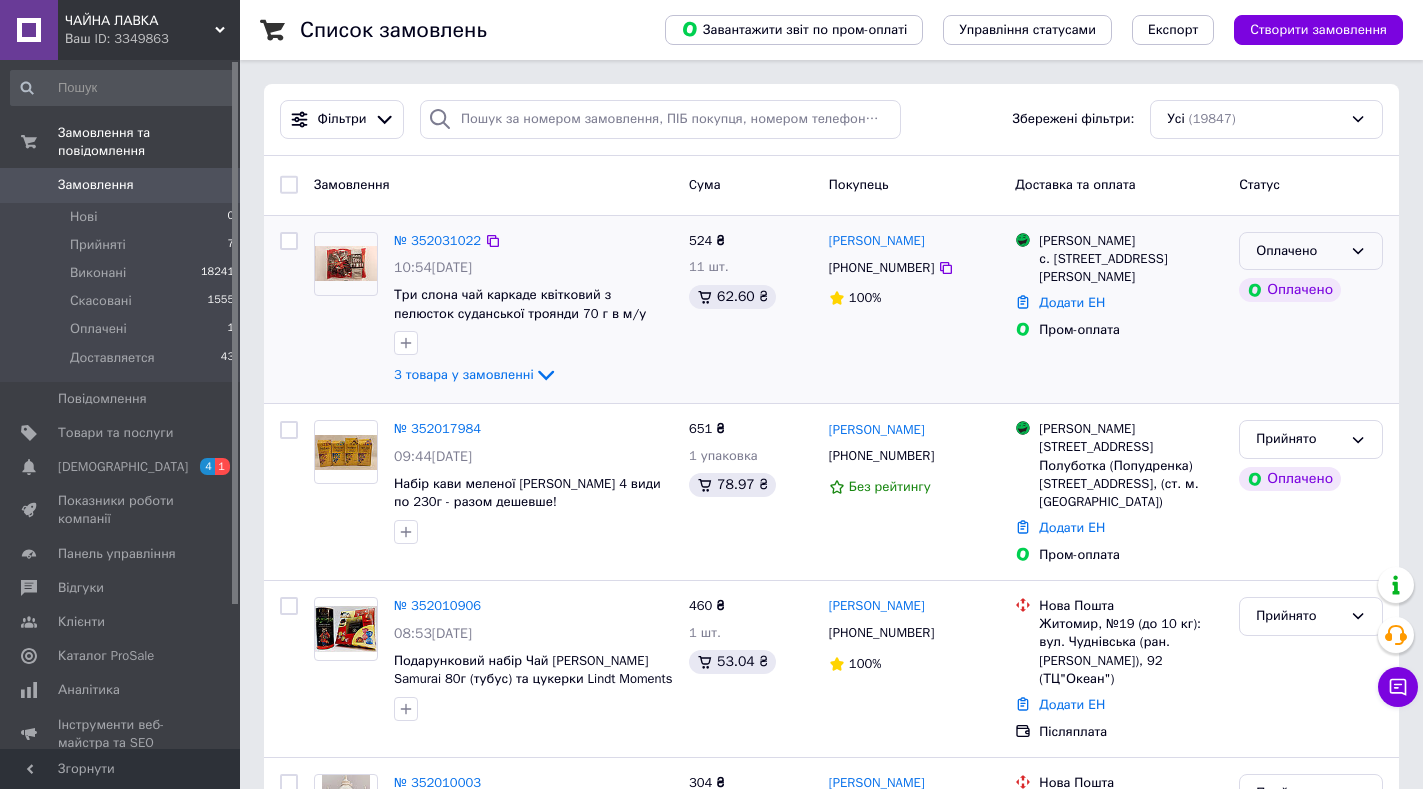 click 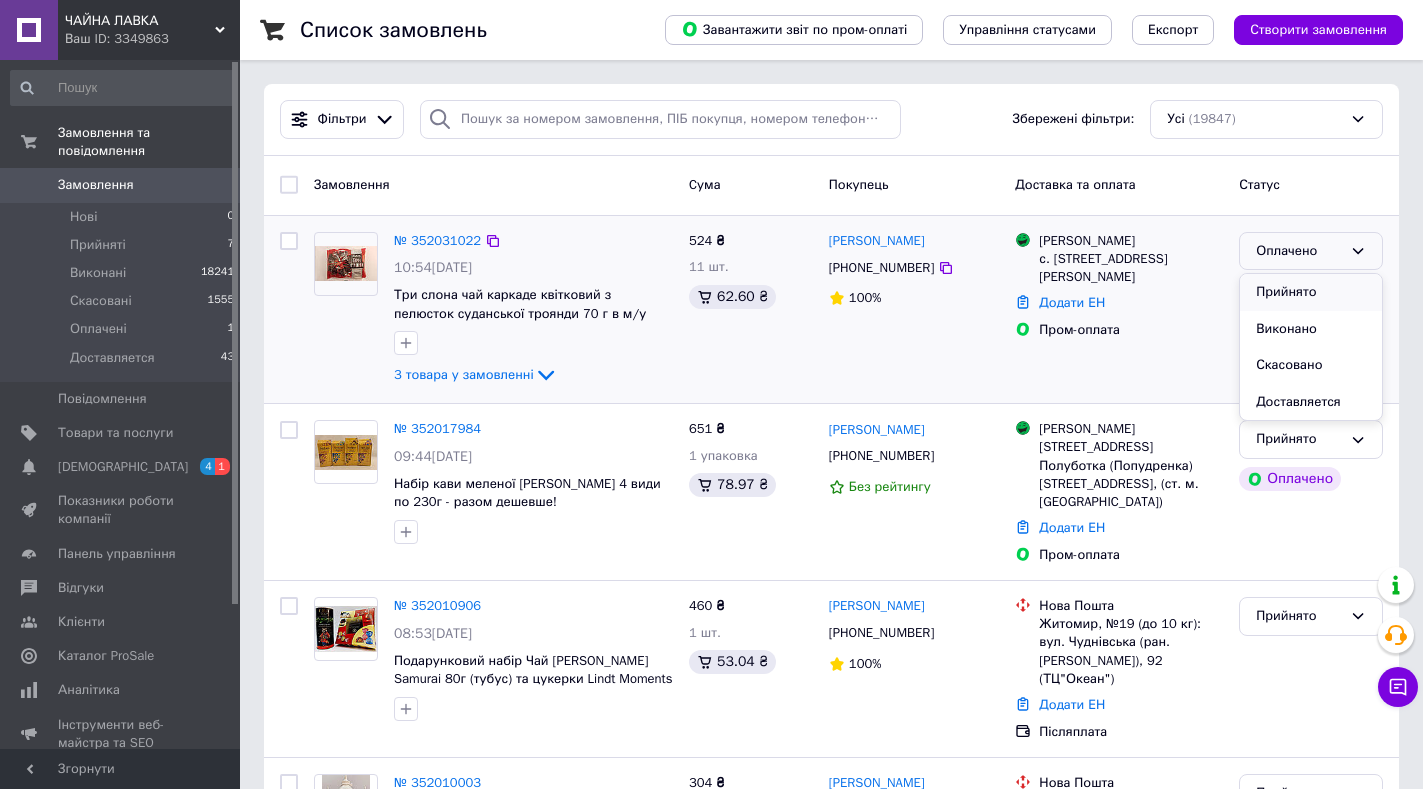 click on "Прийнято" at bounding box center (1311, 292) 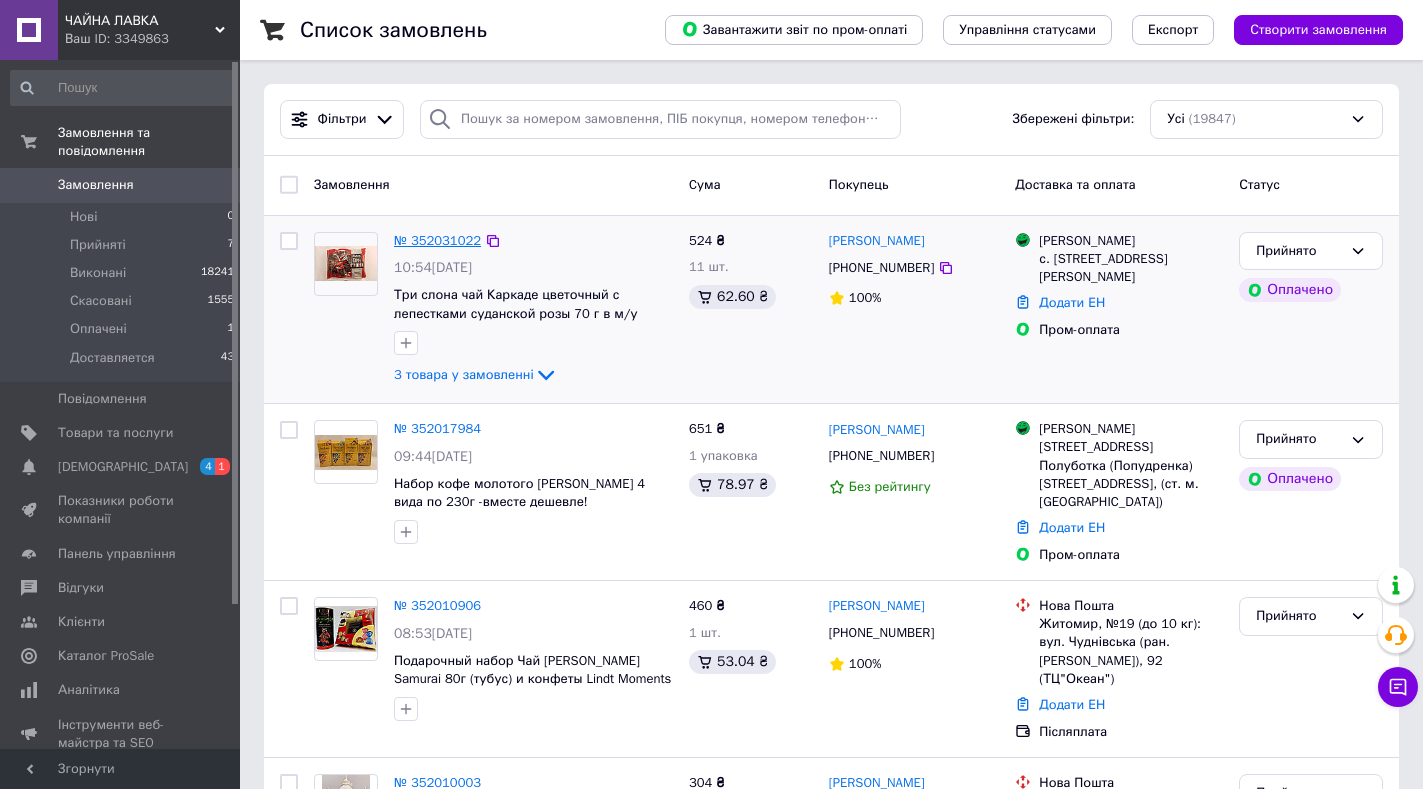 click on "№ 352031022" at bounding box center [437, 240] 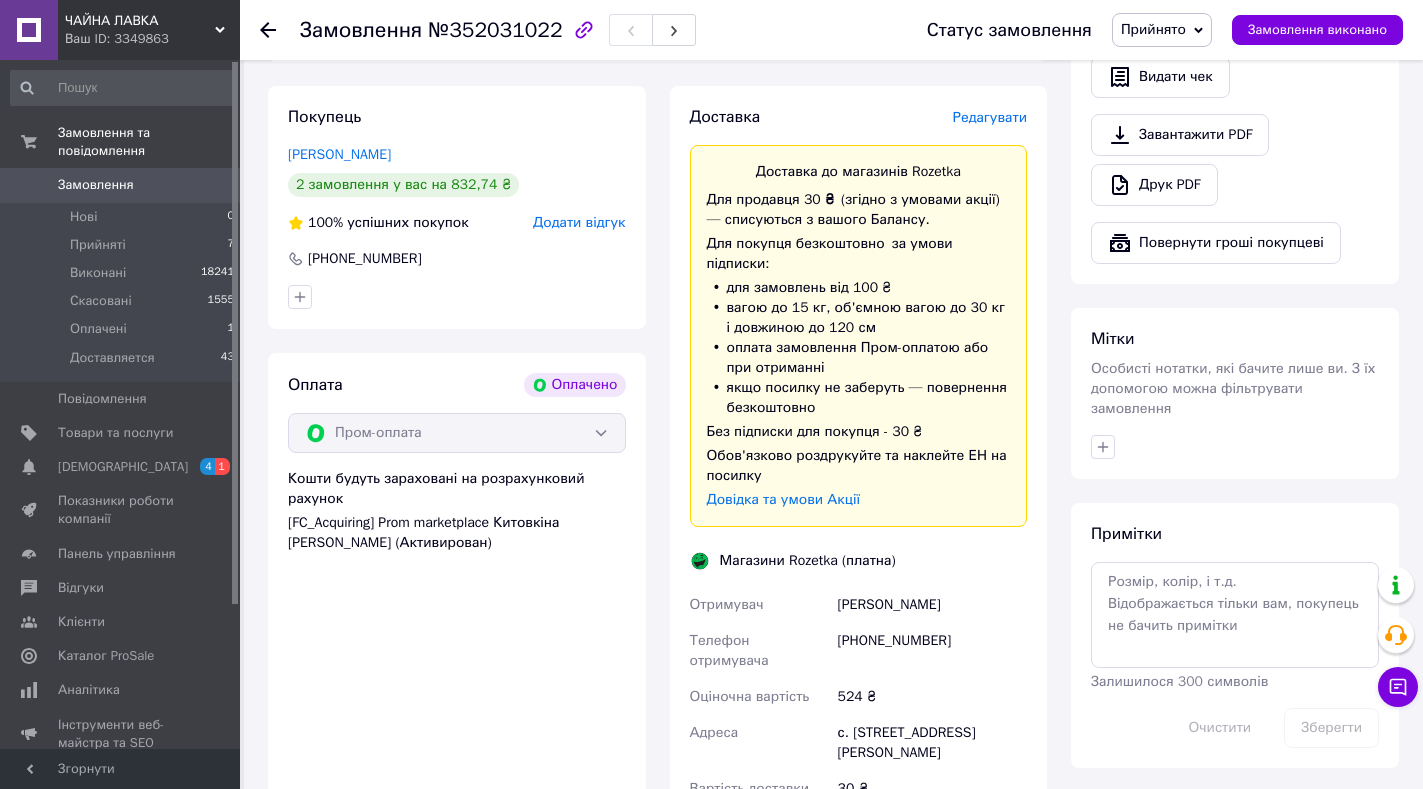 scroll, scrollTop: 810, scrollLeft: 0, axis: vertical 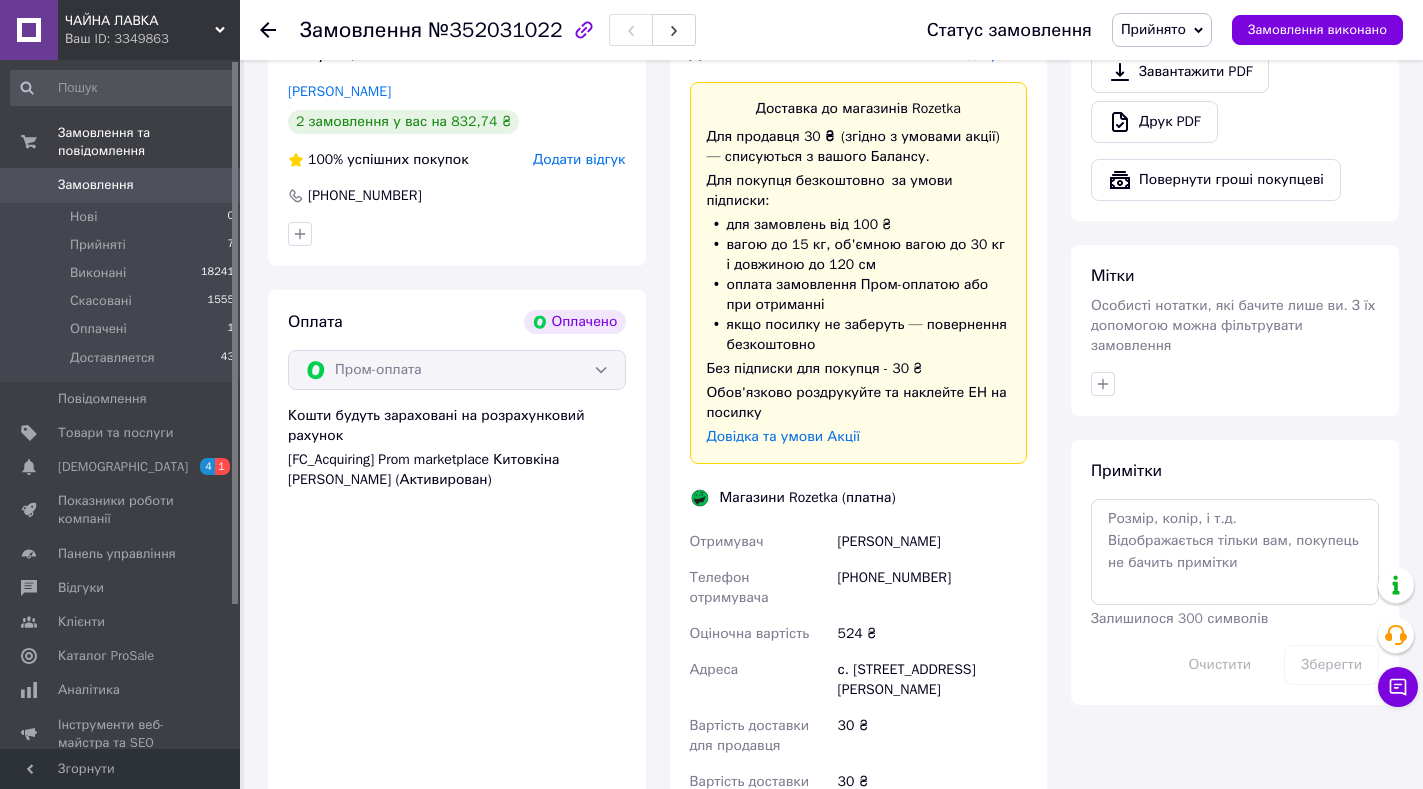 drag, startPoint x: 818, startPoint y: 524, endPoint x: 996, endPoint y: 523, distance: 178.0028 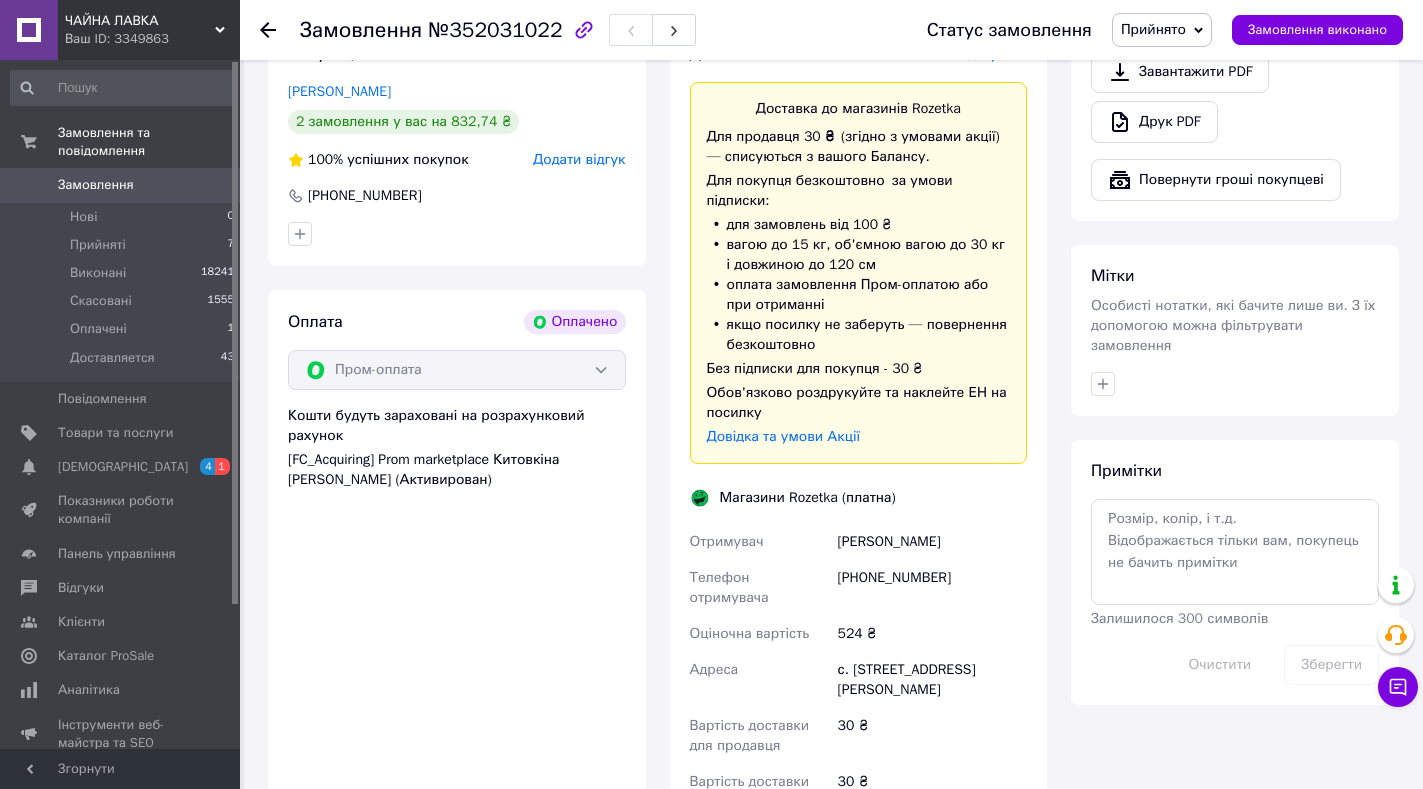 copy on "Отримувач Коновал Екатерина" 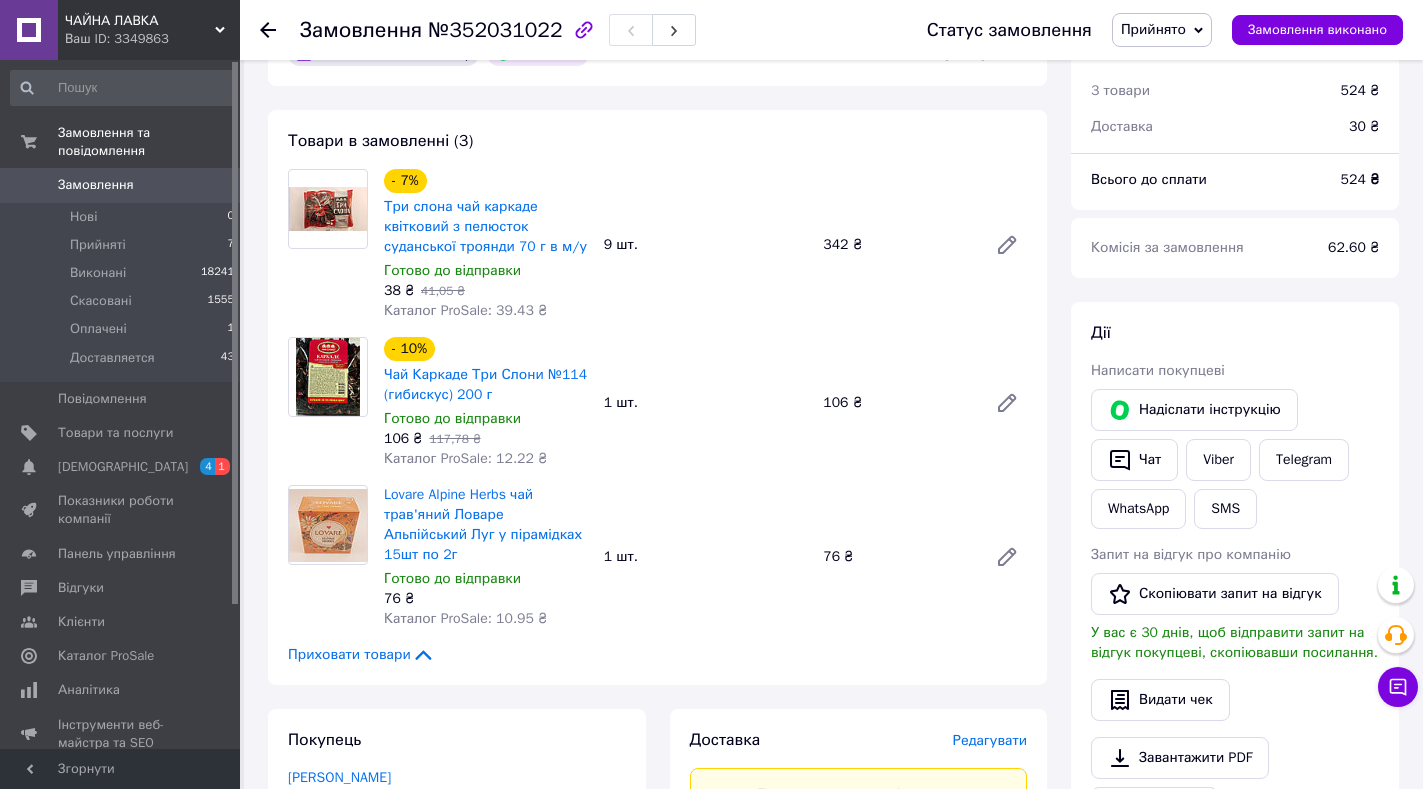 scroll, scrollTop: 88, scrollLeft: 0, axis: vertical 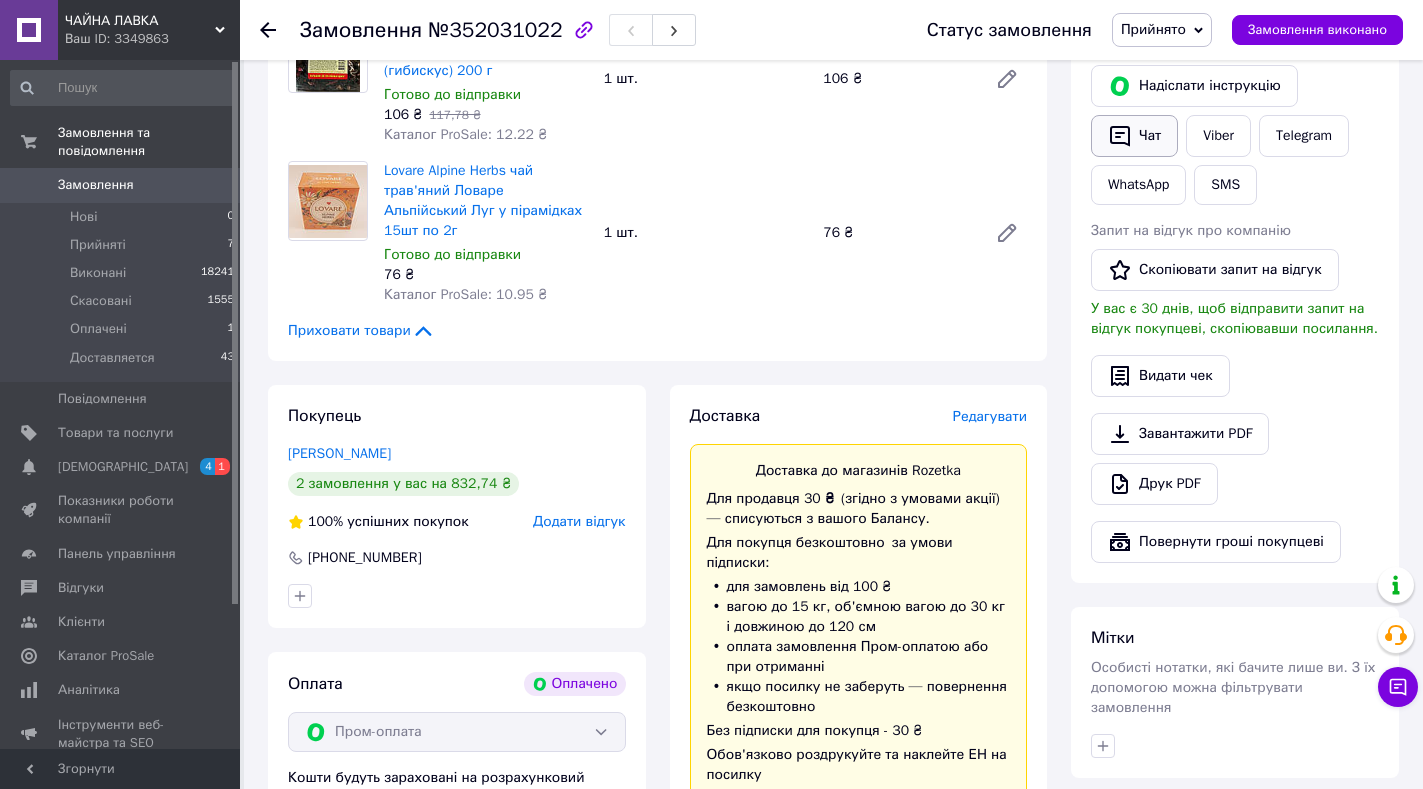 click 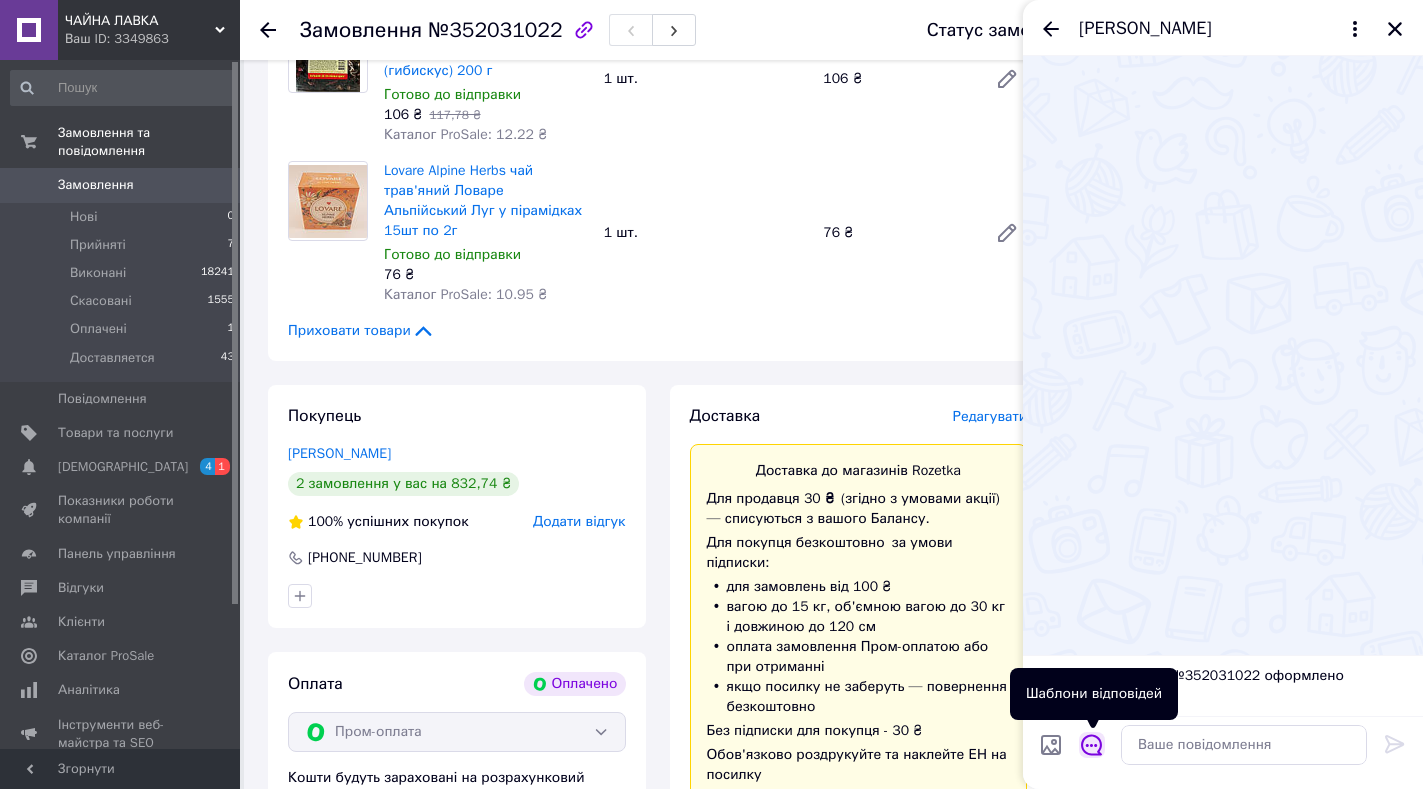 click 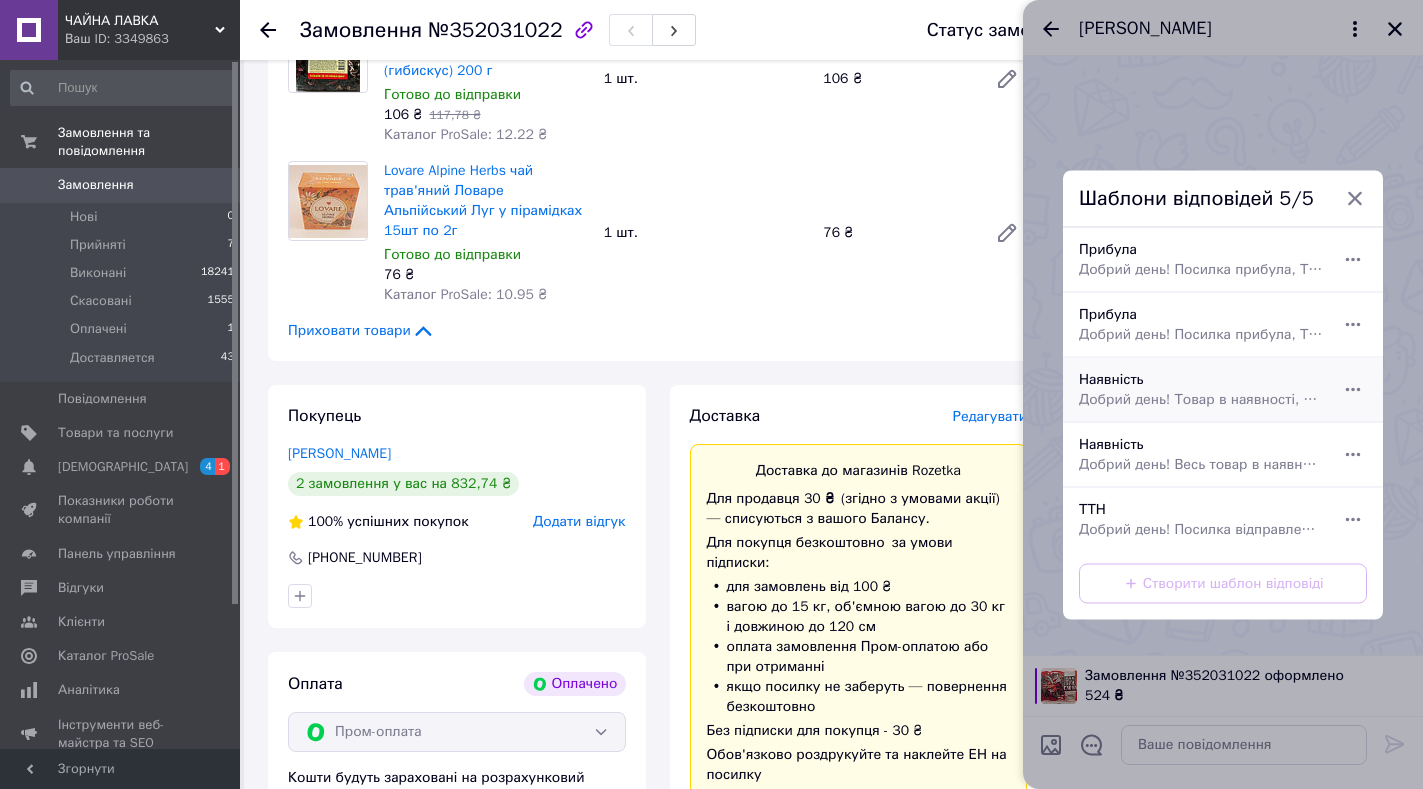 click on "Добрий день! Товар в наявності, відправка сьогодні із Києва. Щиро дякуємо за покупку!" at bounding box center [1201, 399] 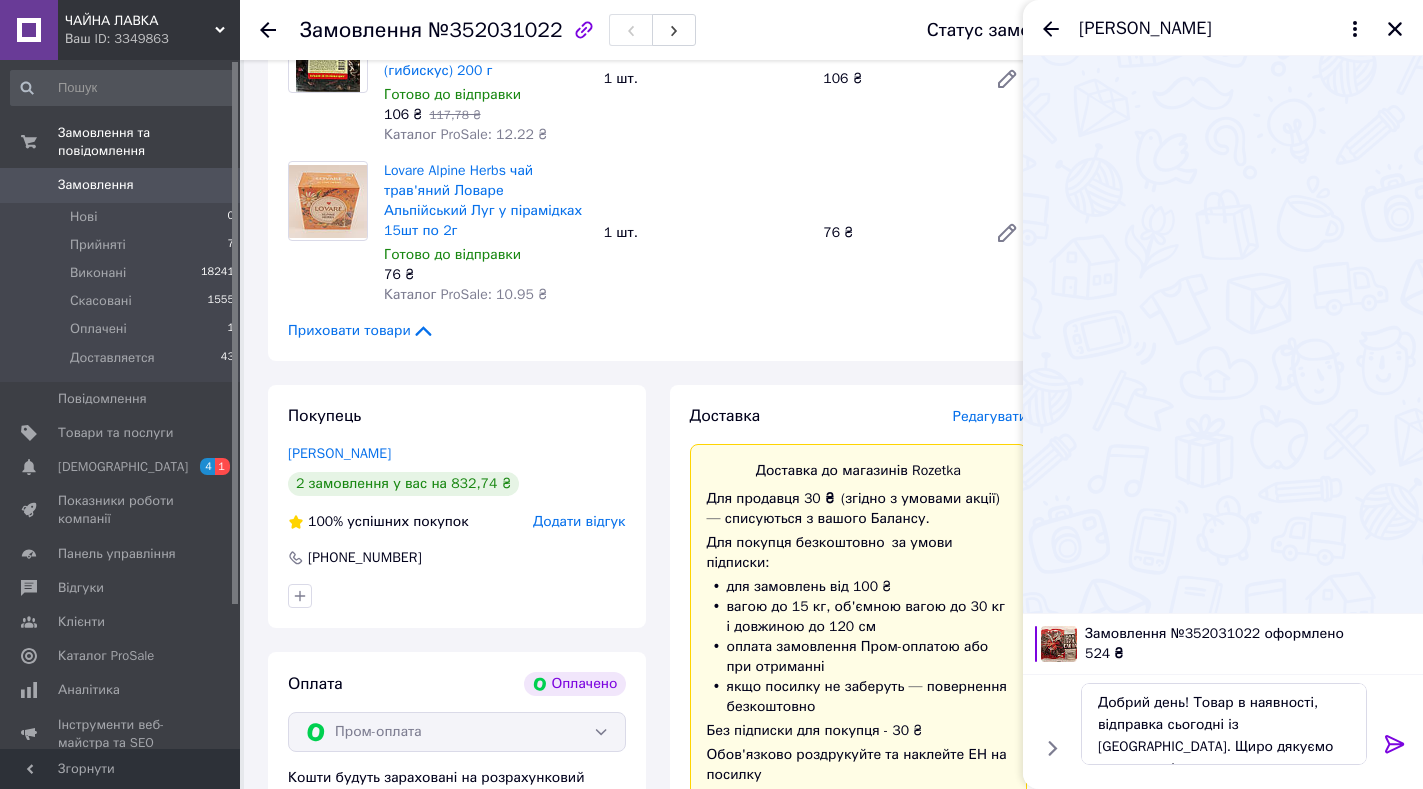 click 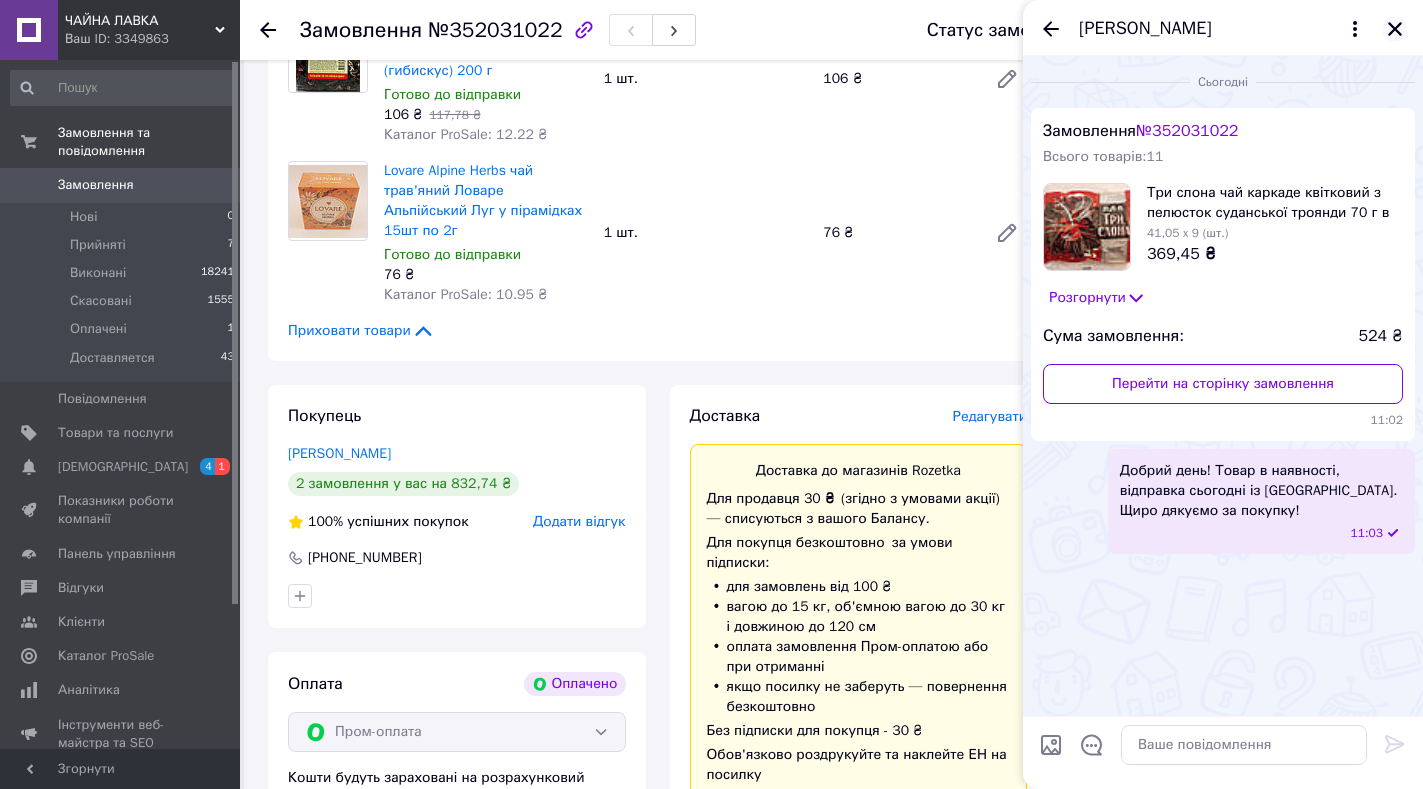 click 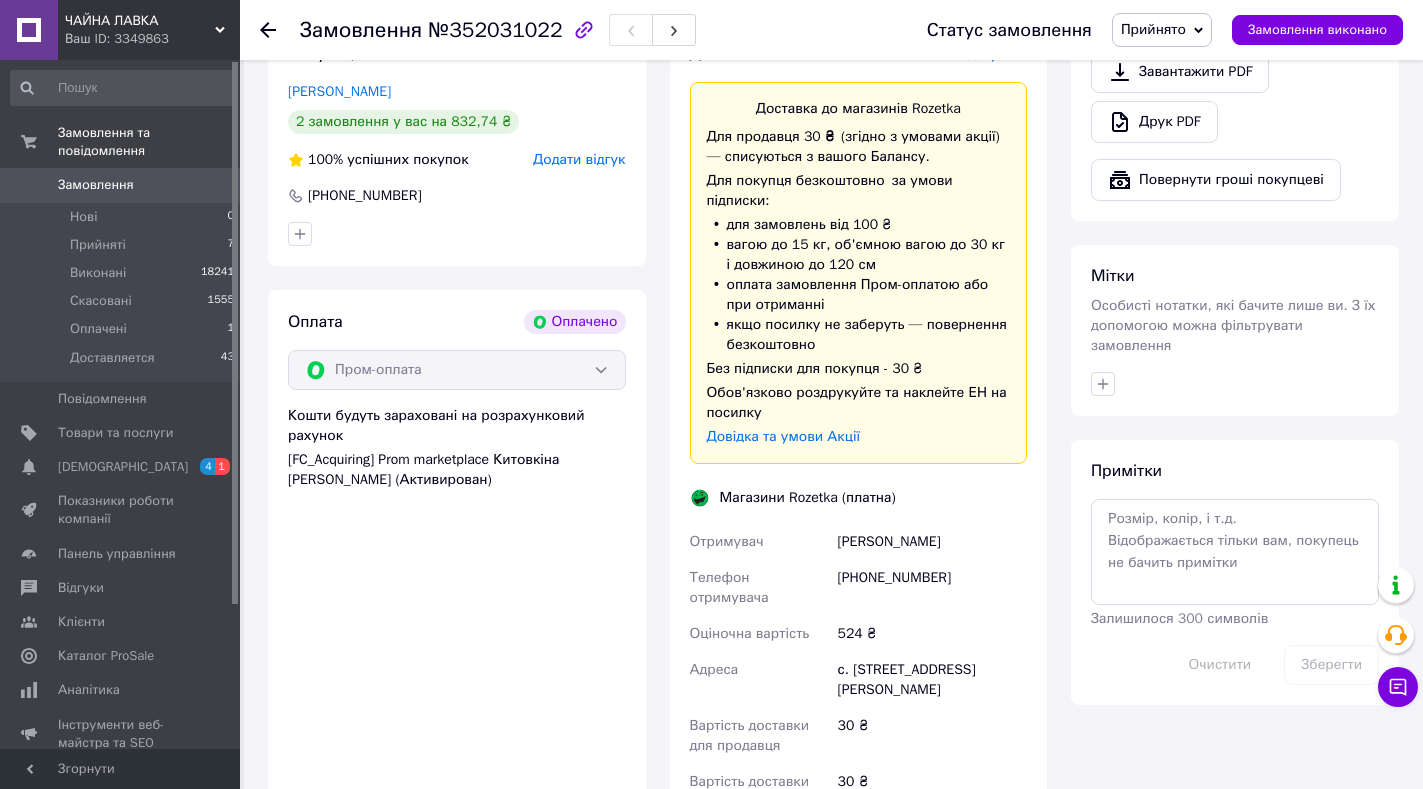scroll, scrollTop: 830, scrollLeft: 0, axis: vertical 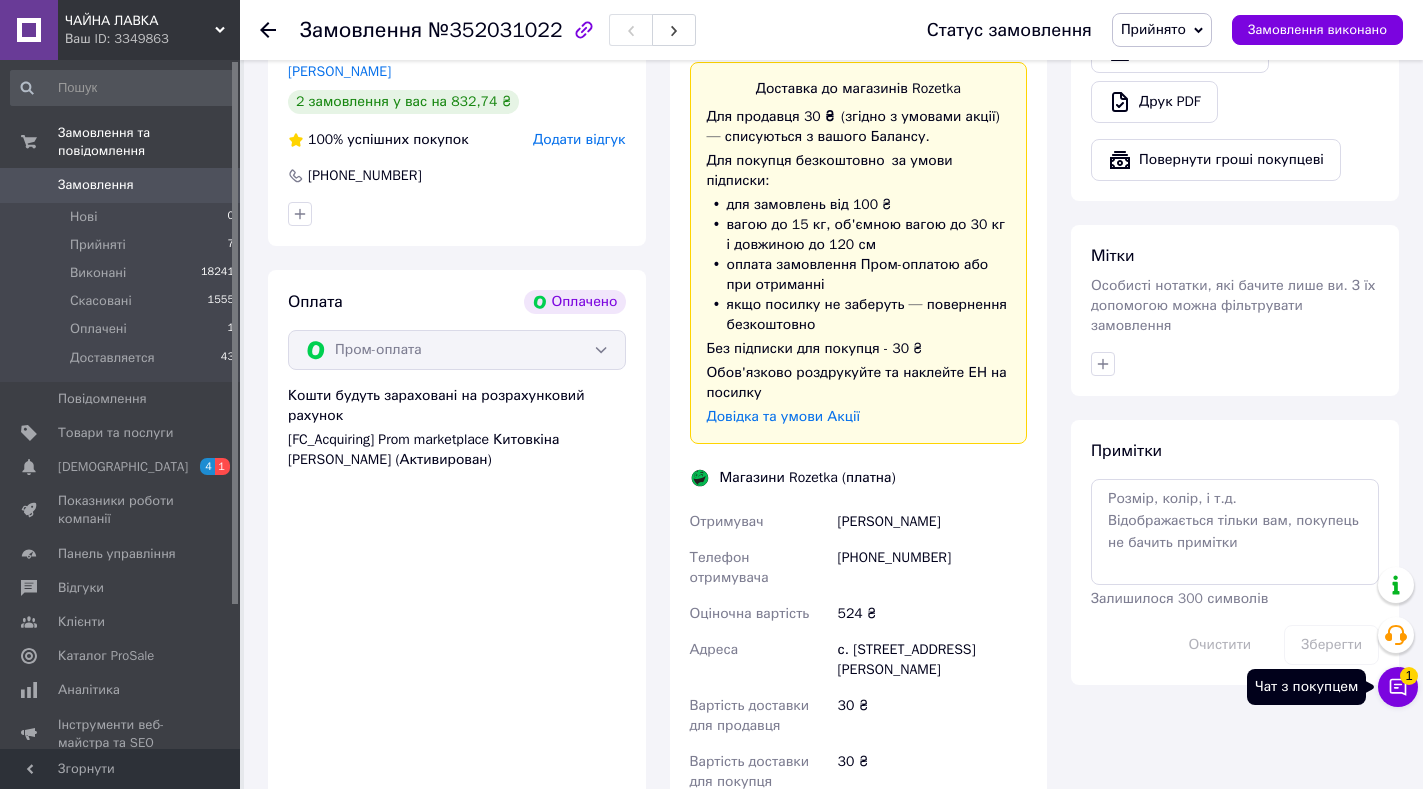 click 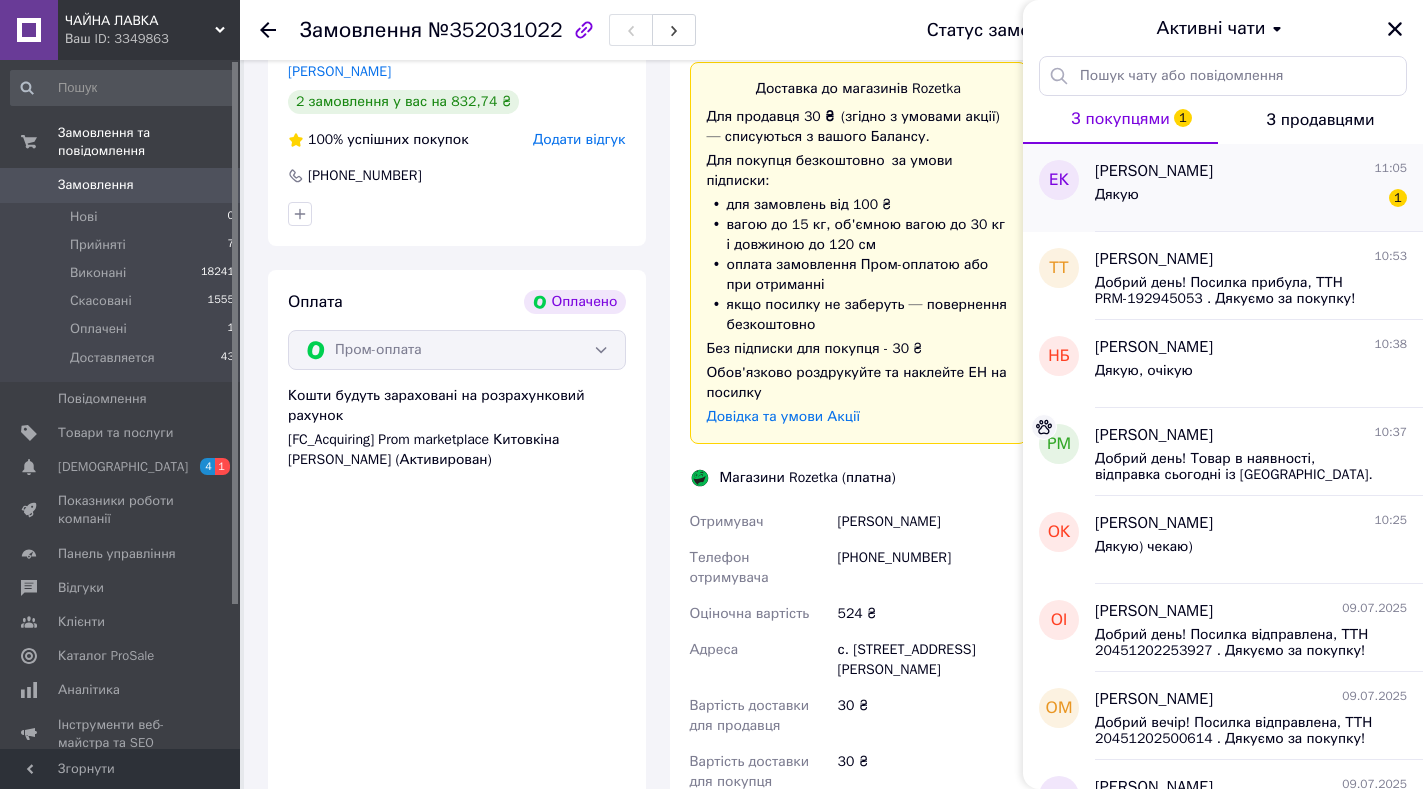 click on "Дякую 1" at bounding box center [1251, 199] 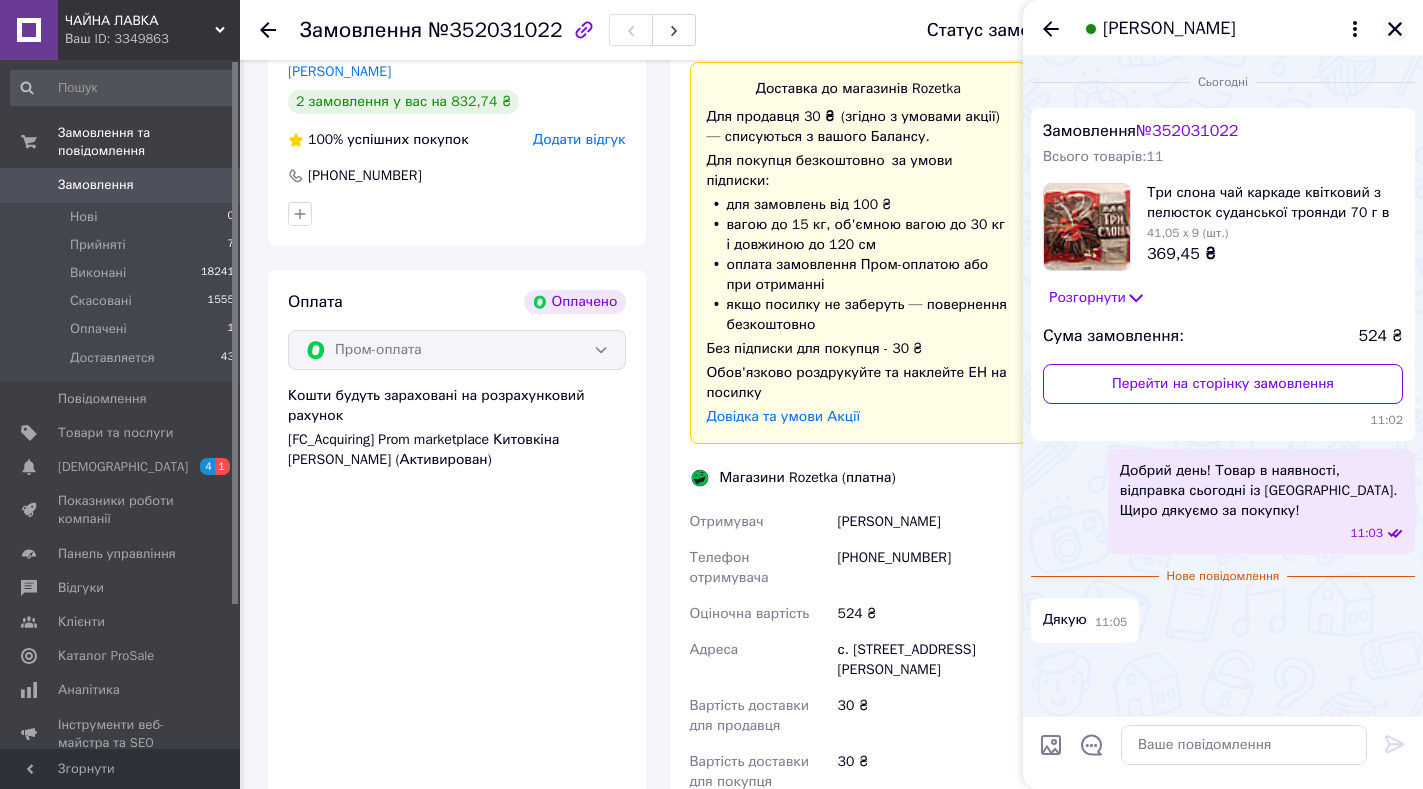 click 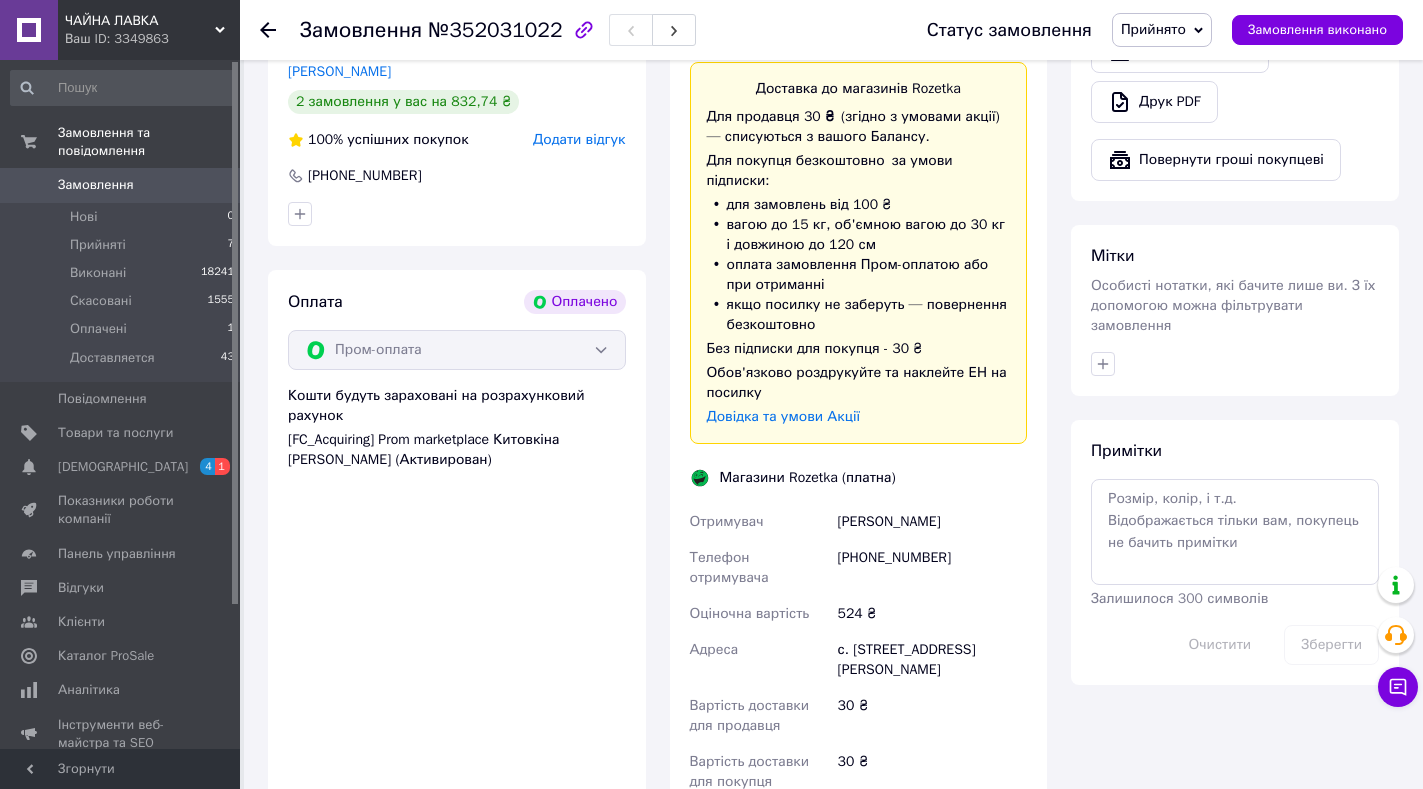 click 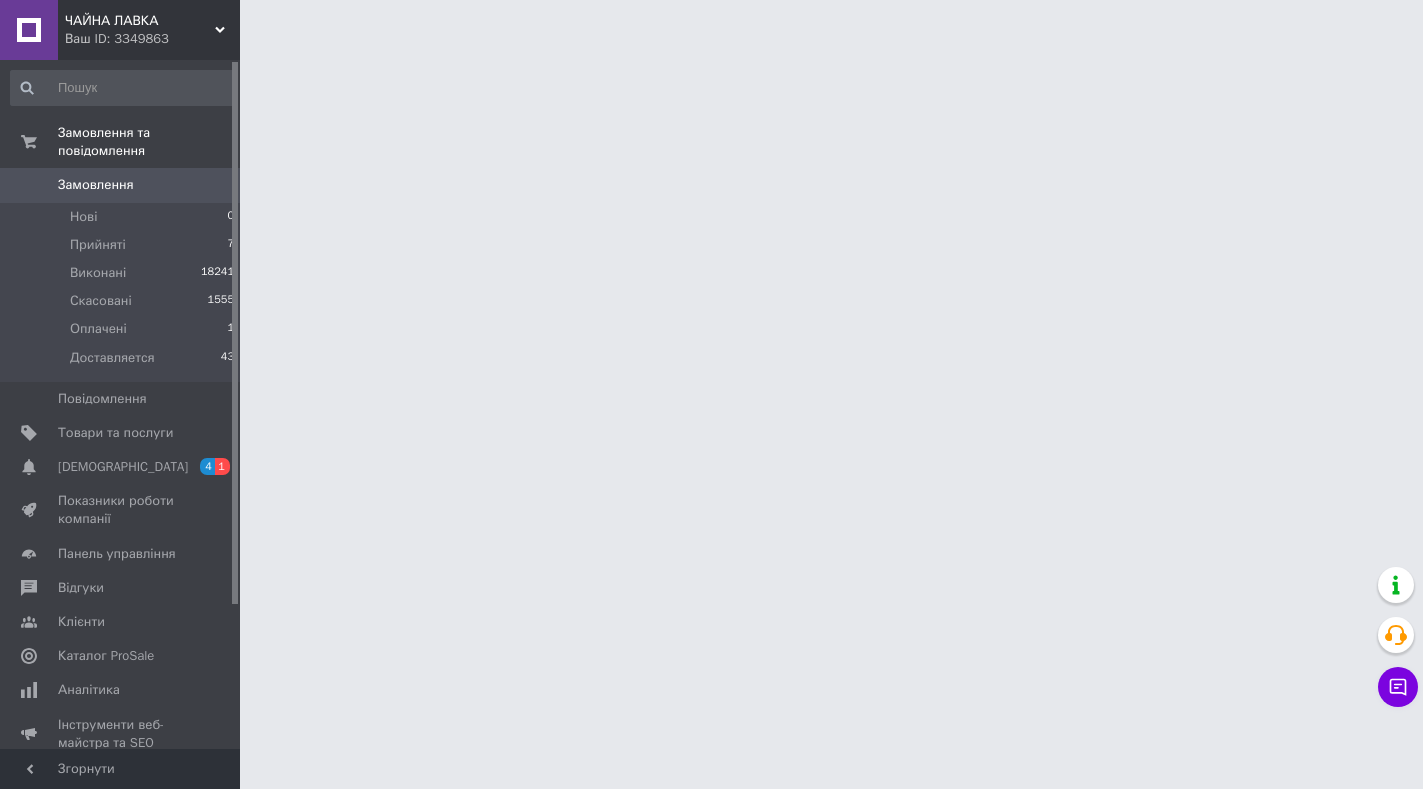 scroll, scrollTop: 0, scrollLeft: 0, axis: both 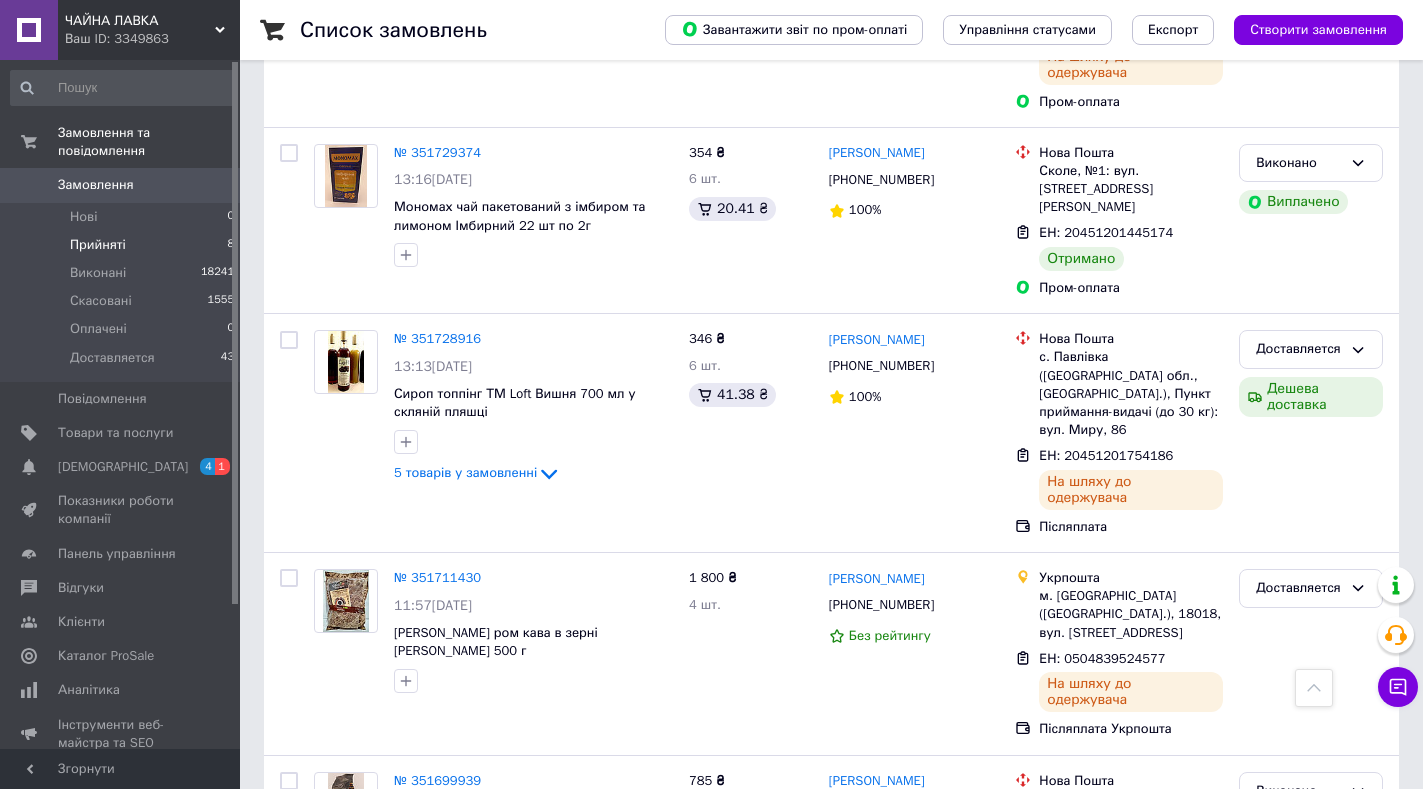 click on "Прийняті" at bounding box center [98, 245] 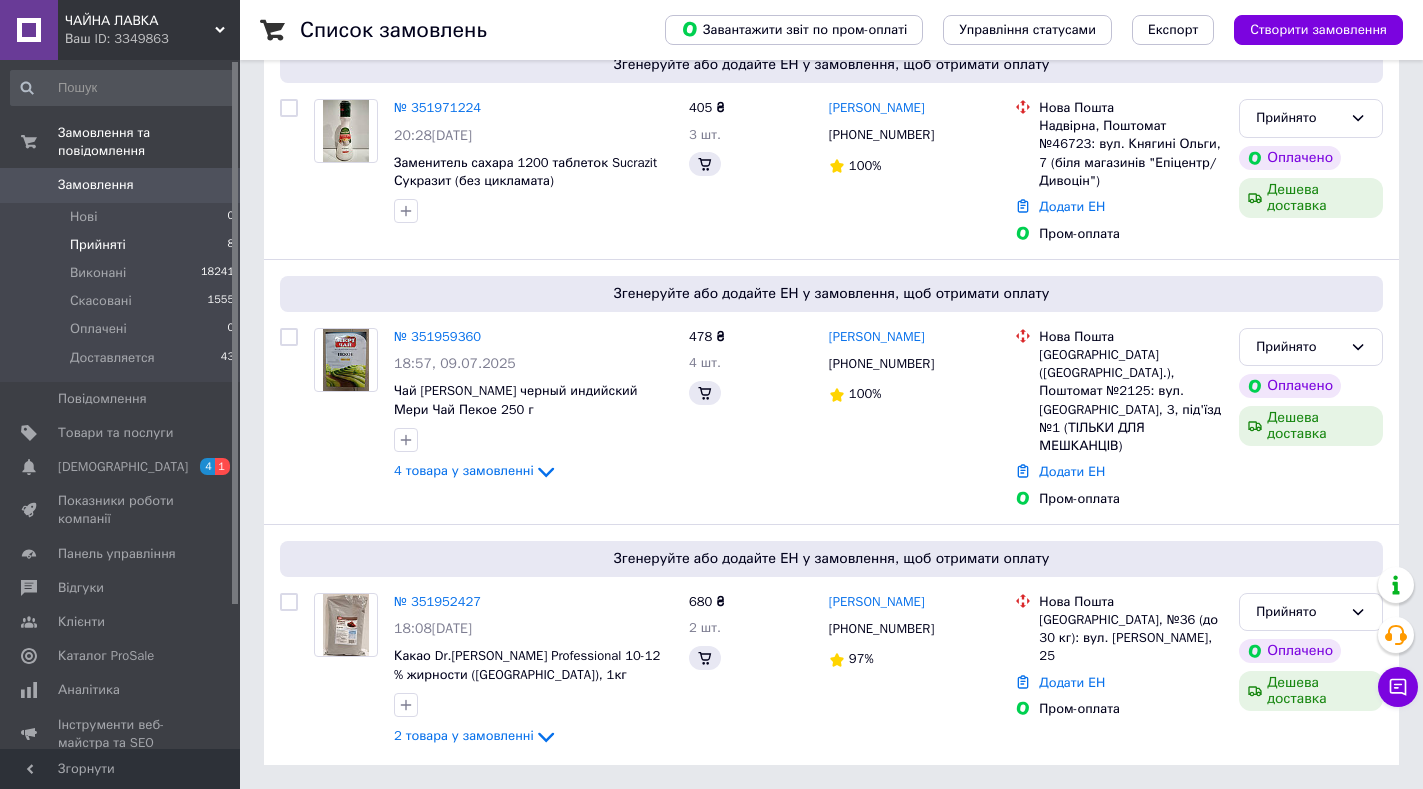 scroll, scrollTop: 0, scrollLeft: 0, axis: both 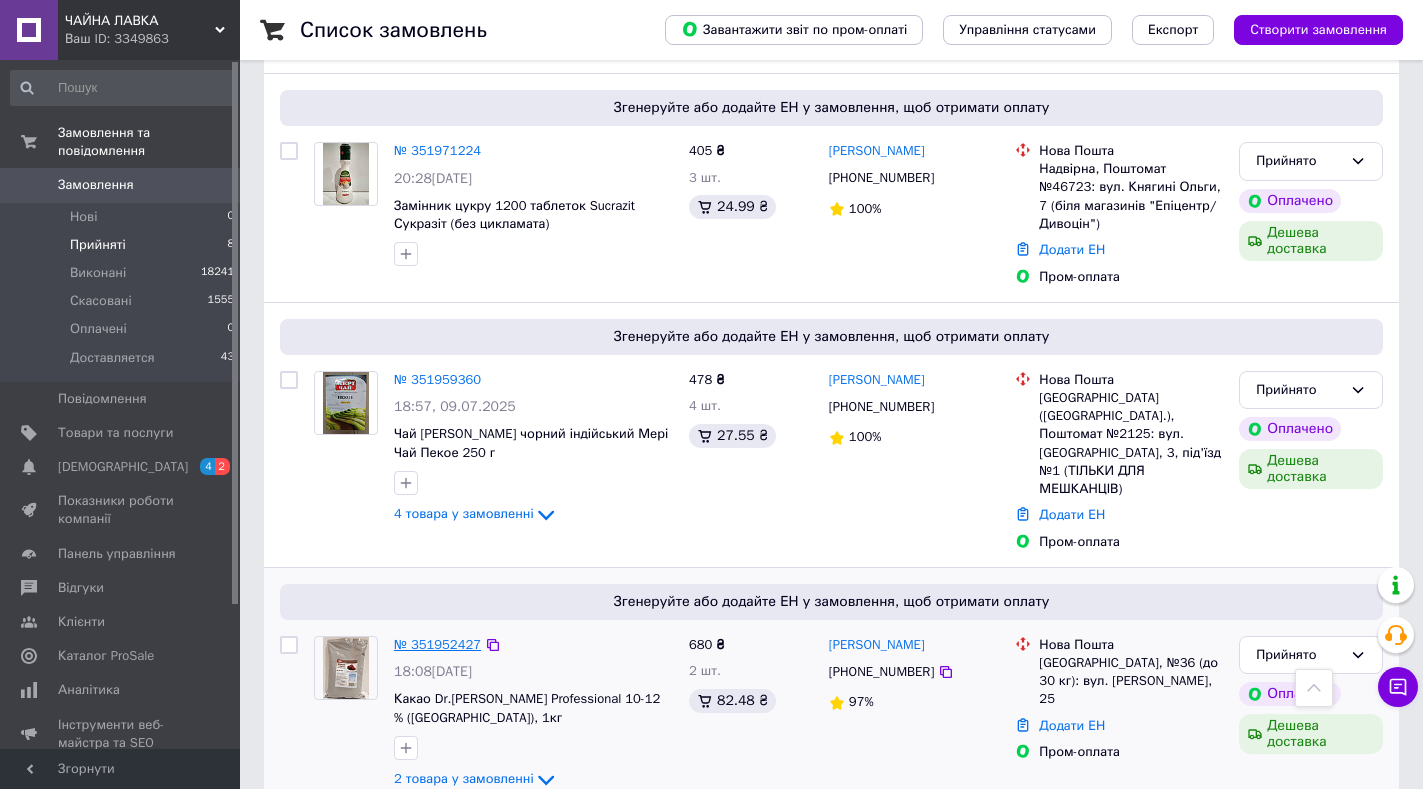 click on "№ 351952427" at bounding box center [437, 644] 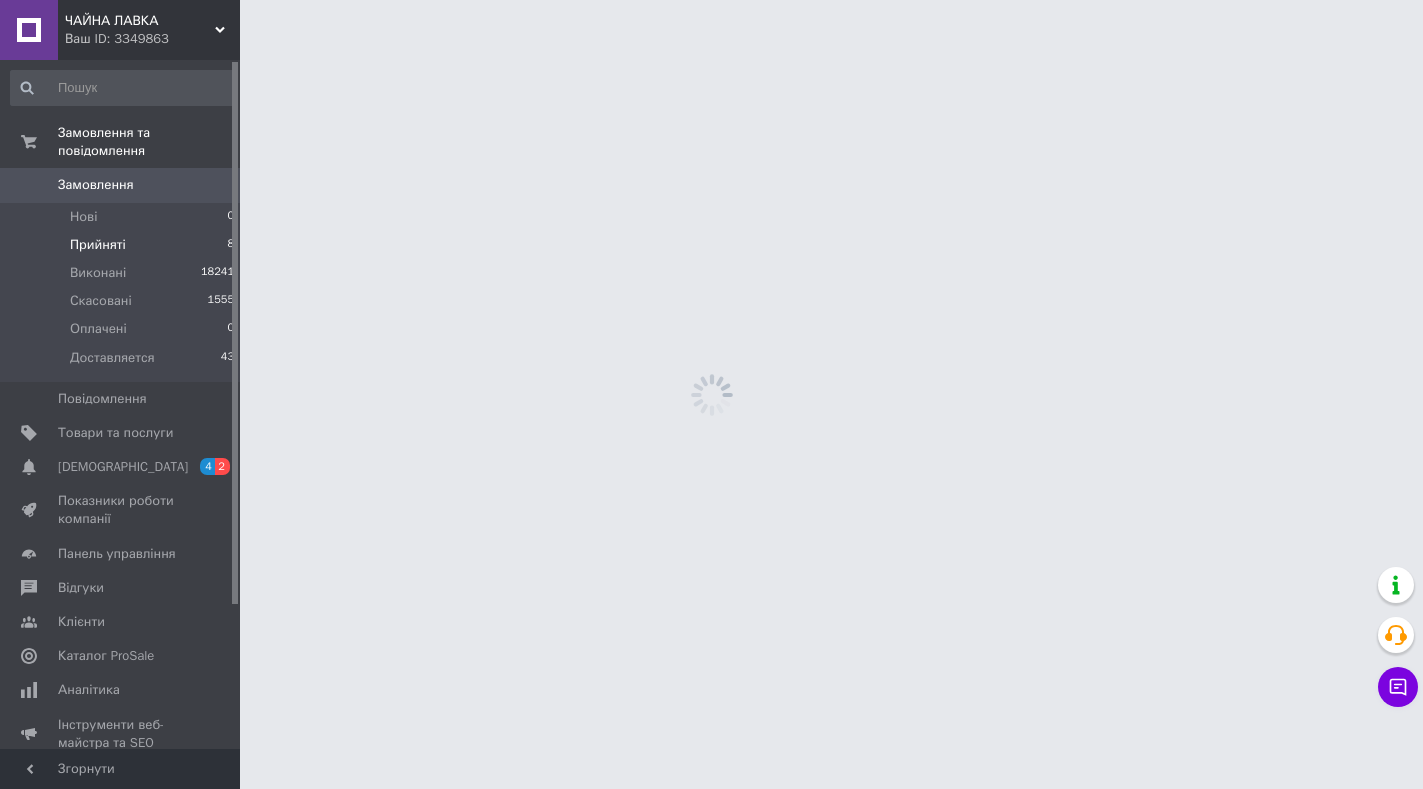 scroll, scrollTop: 0, scrollLeft: 0, axis: both 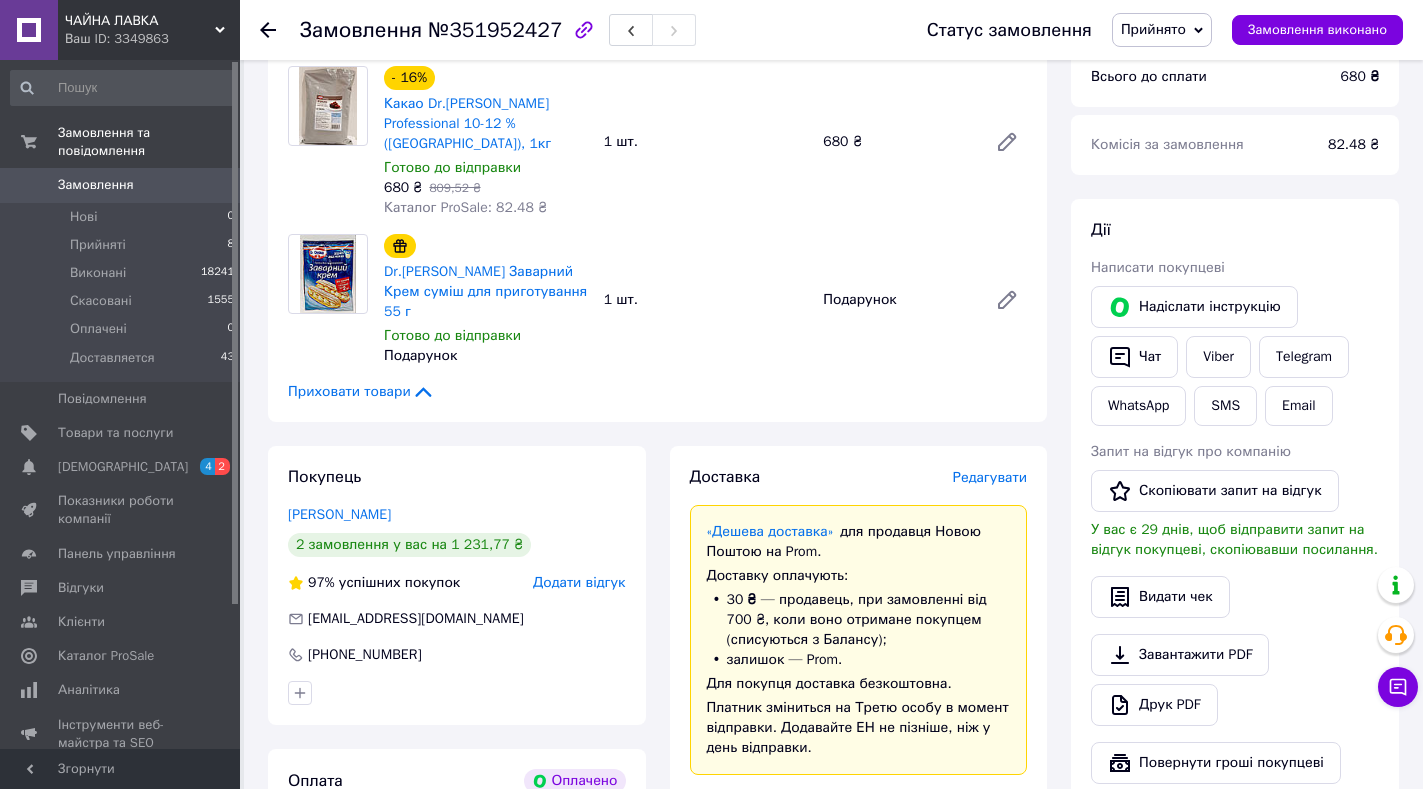click on "Редагувати" at bounding box center [990, 477] 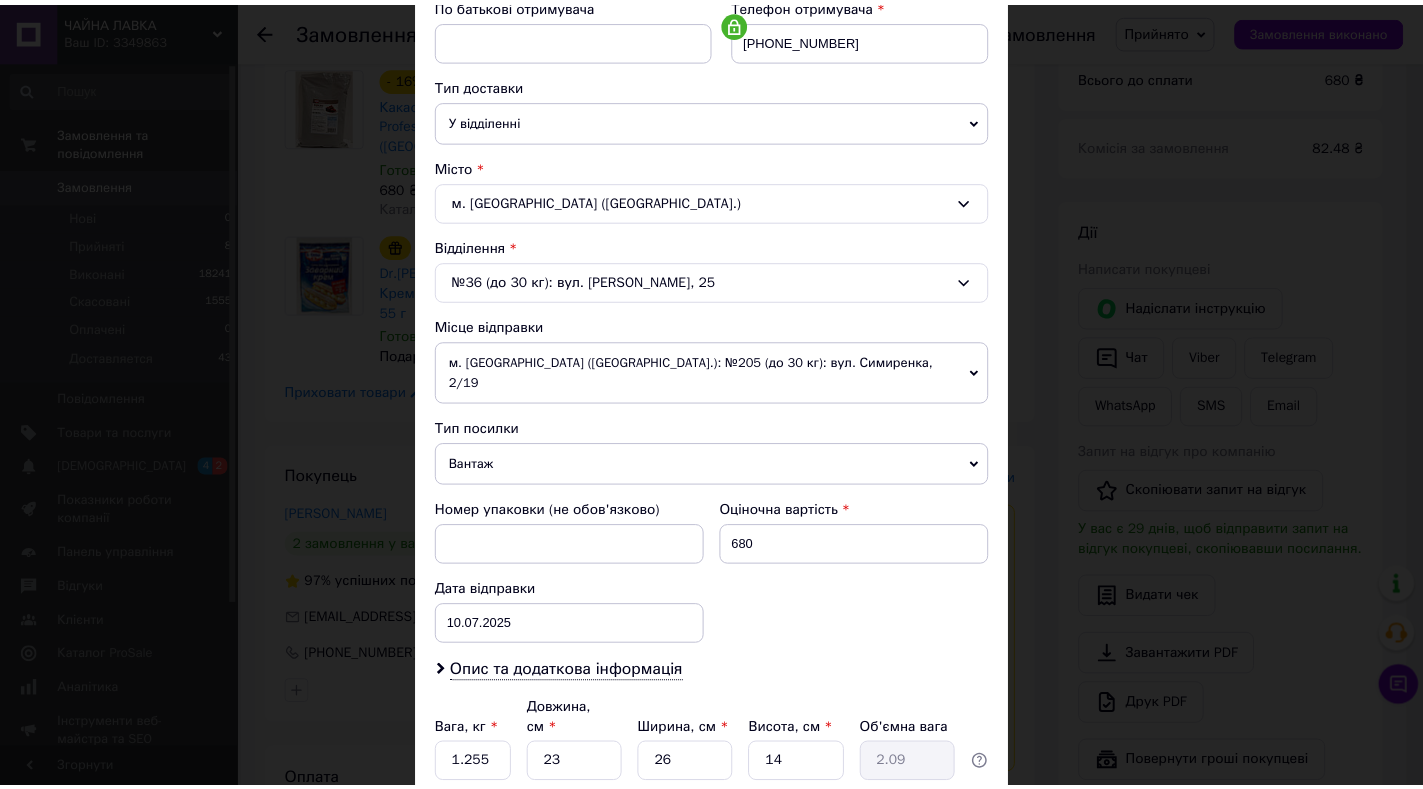 scroll, scrollTop: 450, scrollLeft: 0, axis: vertical 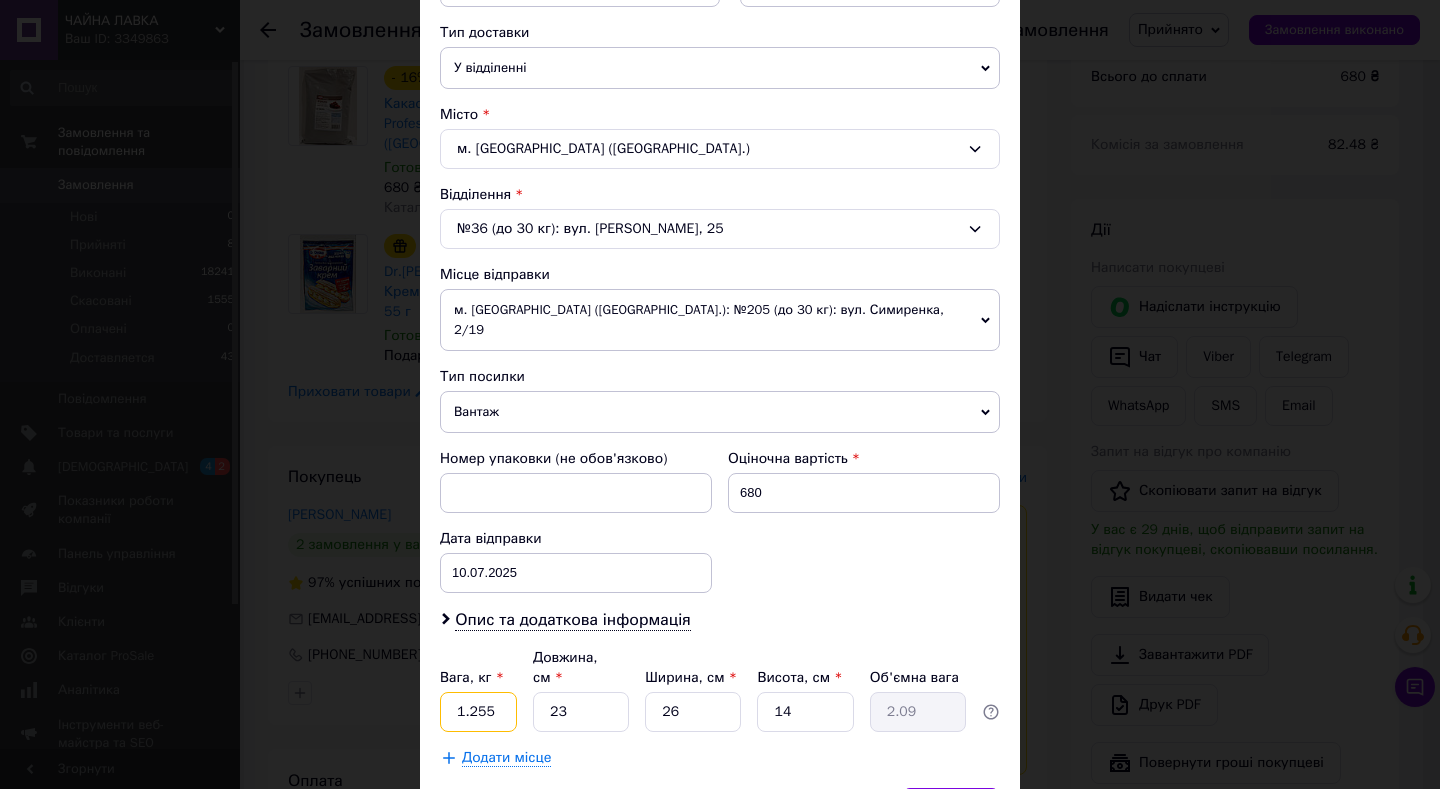 click on "1.255" at bounding box center [478, 712] 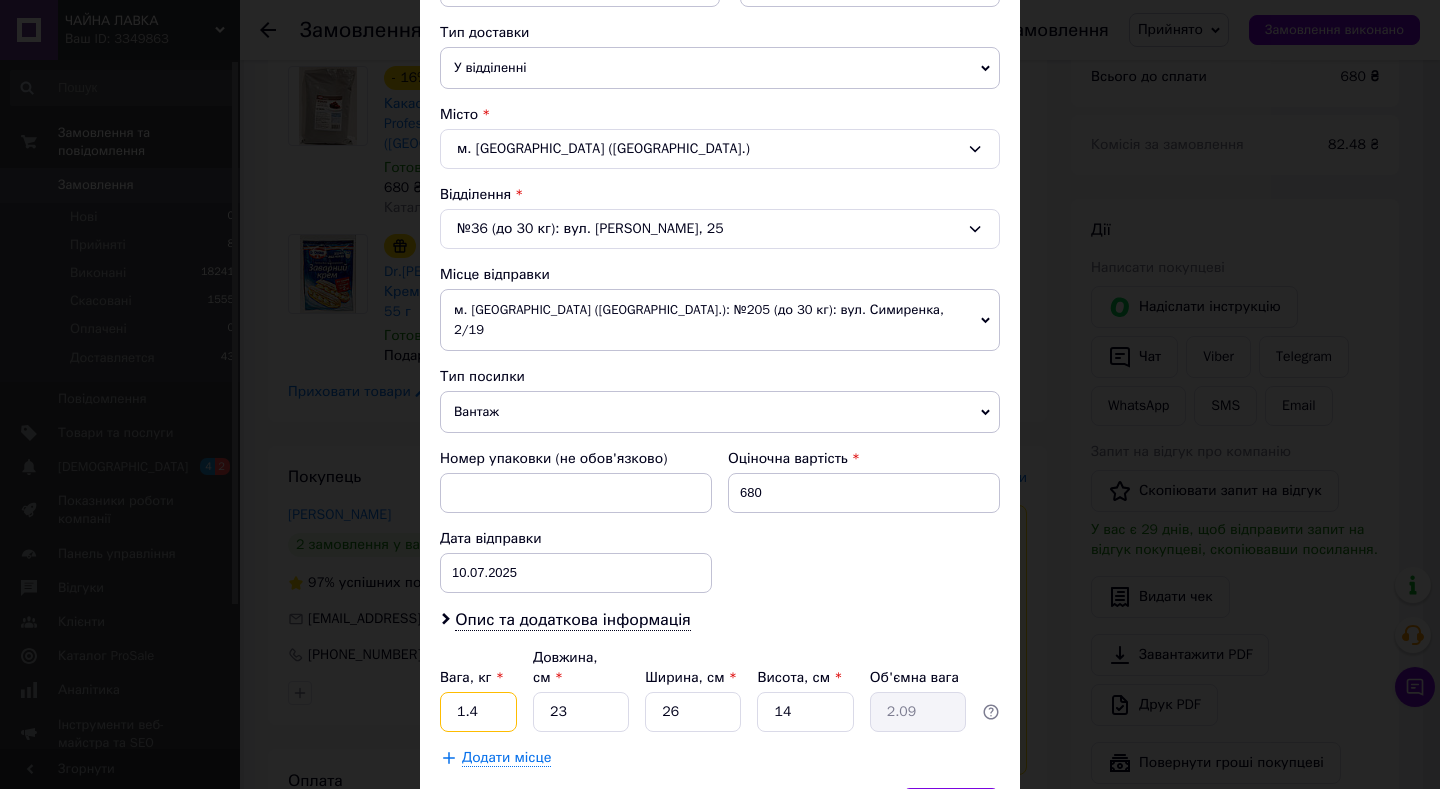 type on "1.4" 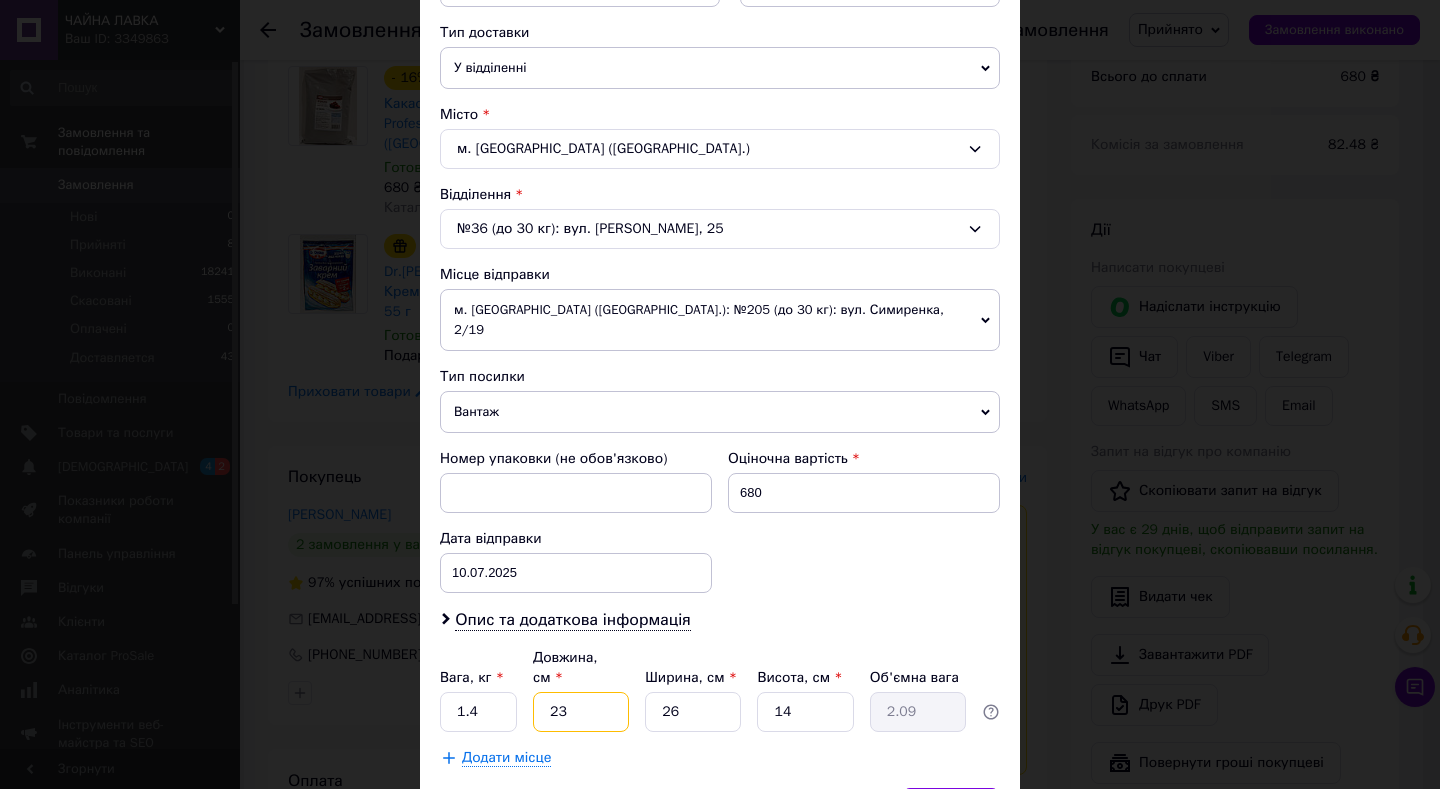 type on "0.27" 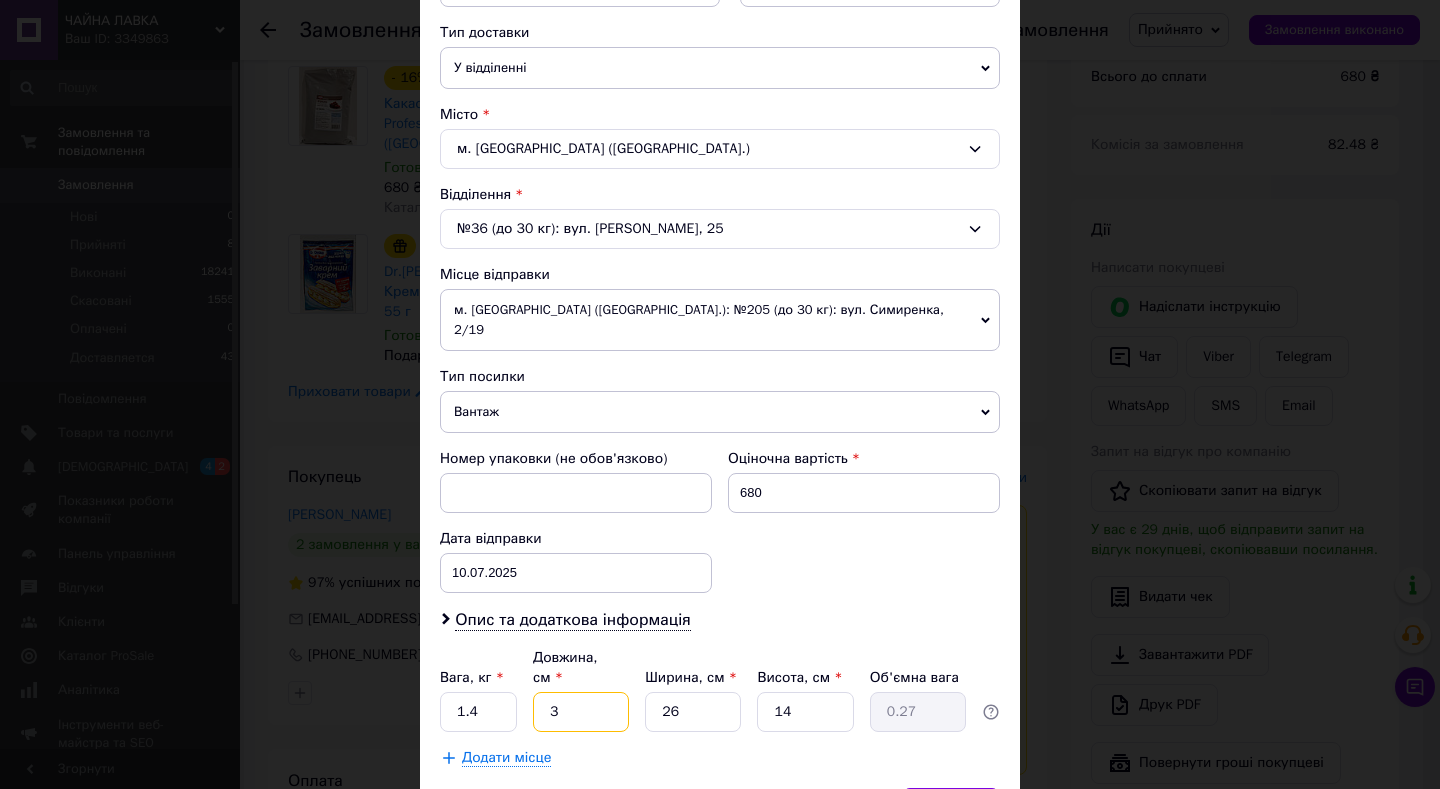 type on "32" 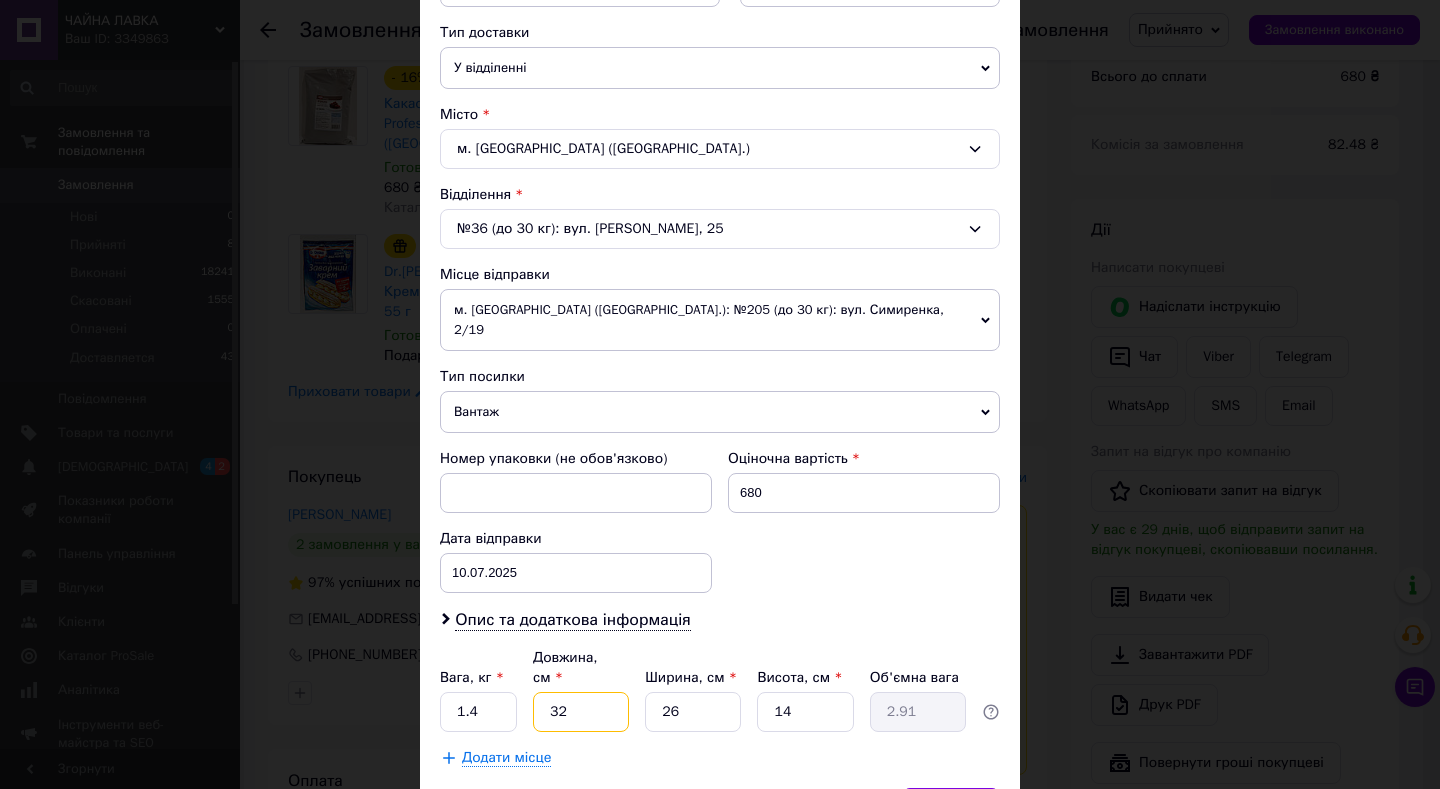 type on "32" 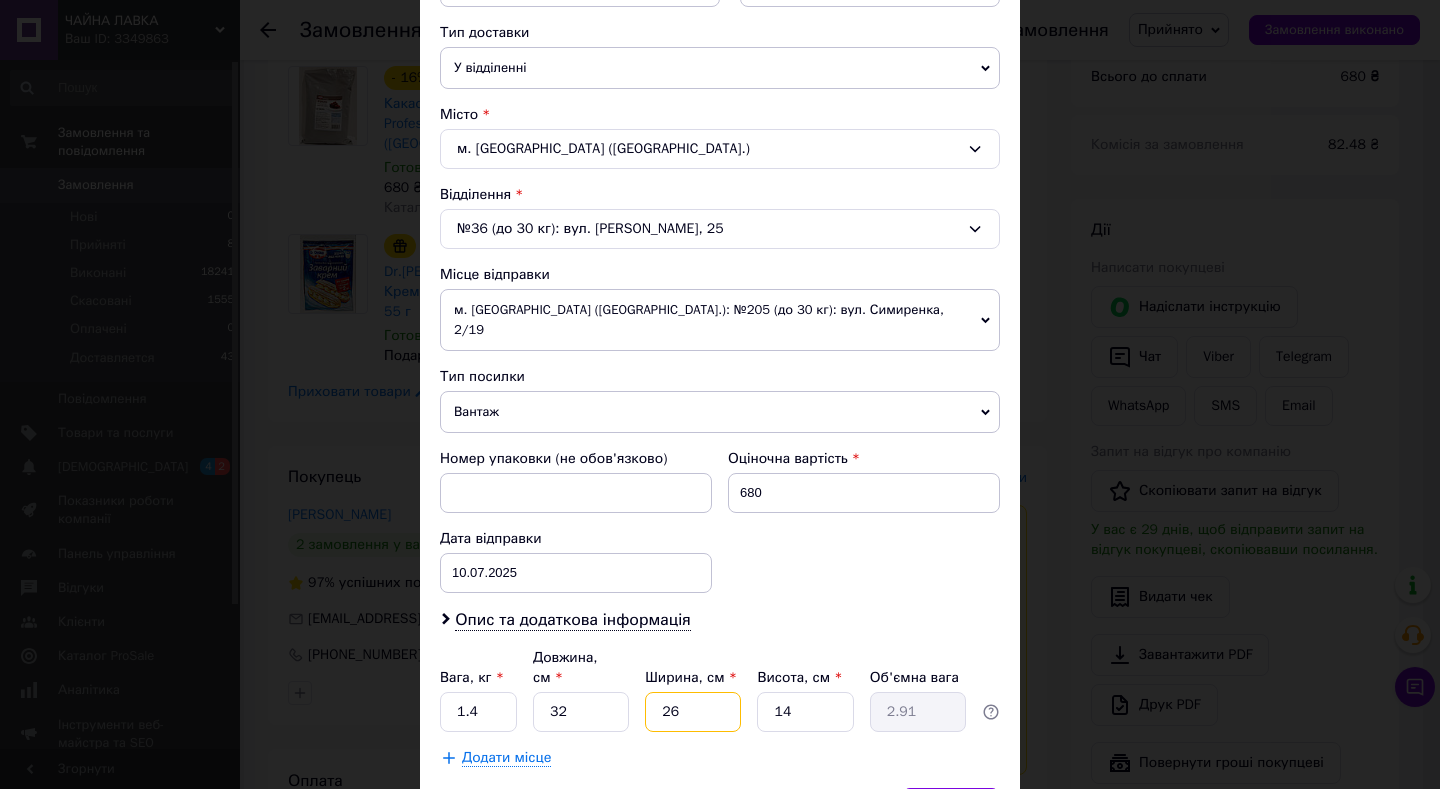 type on "2" 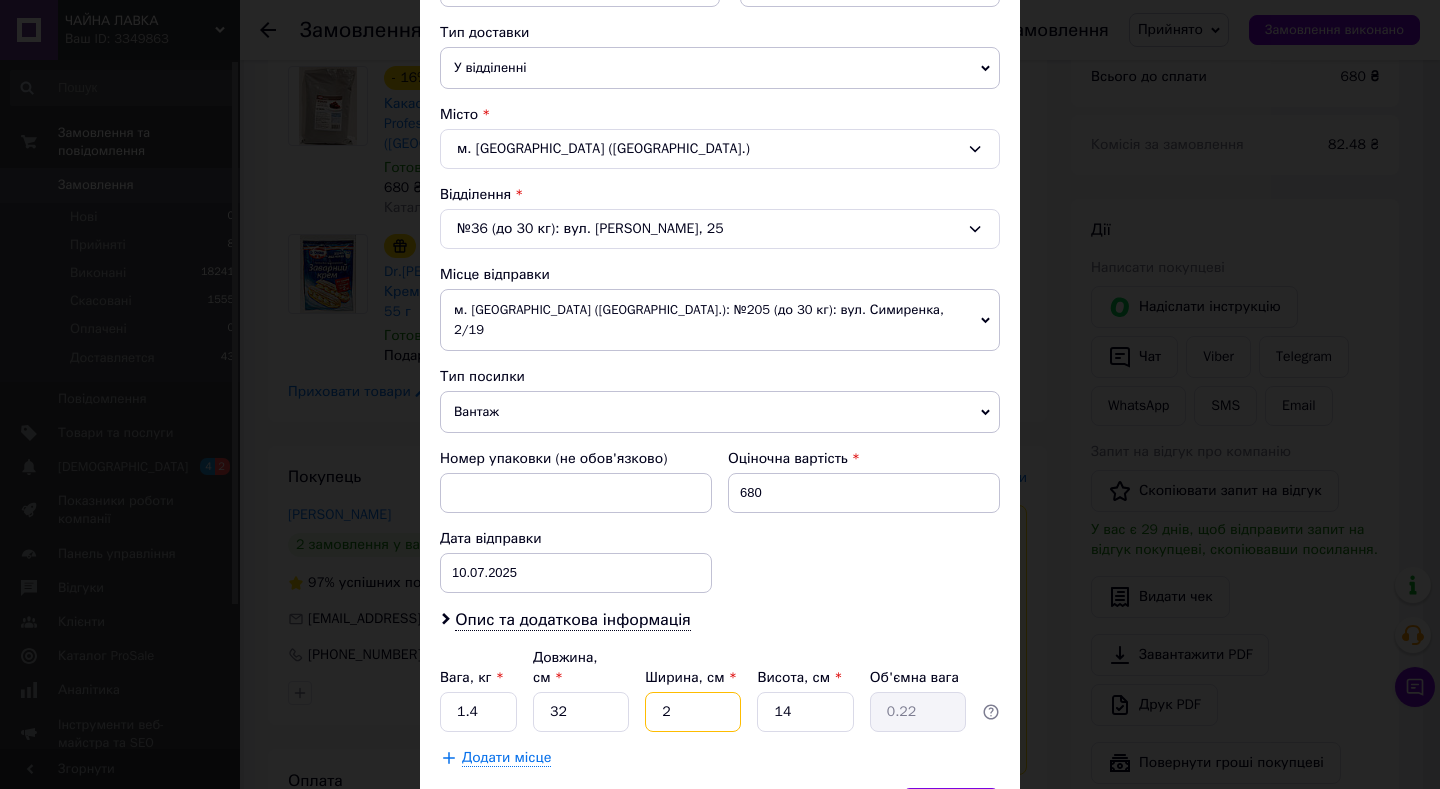 type on "20" 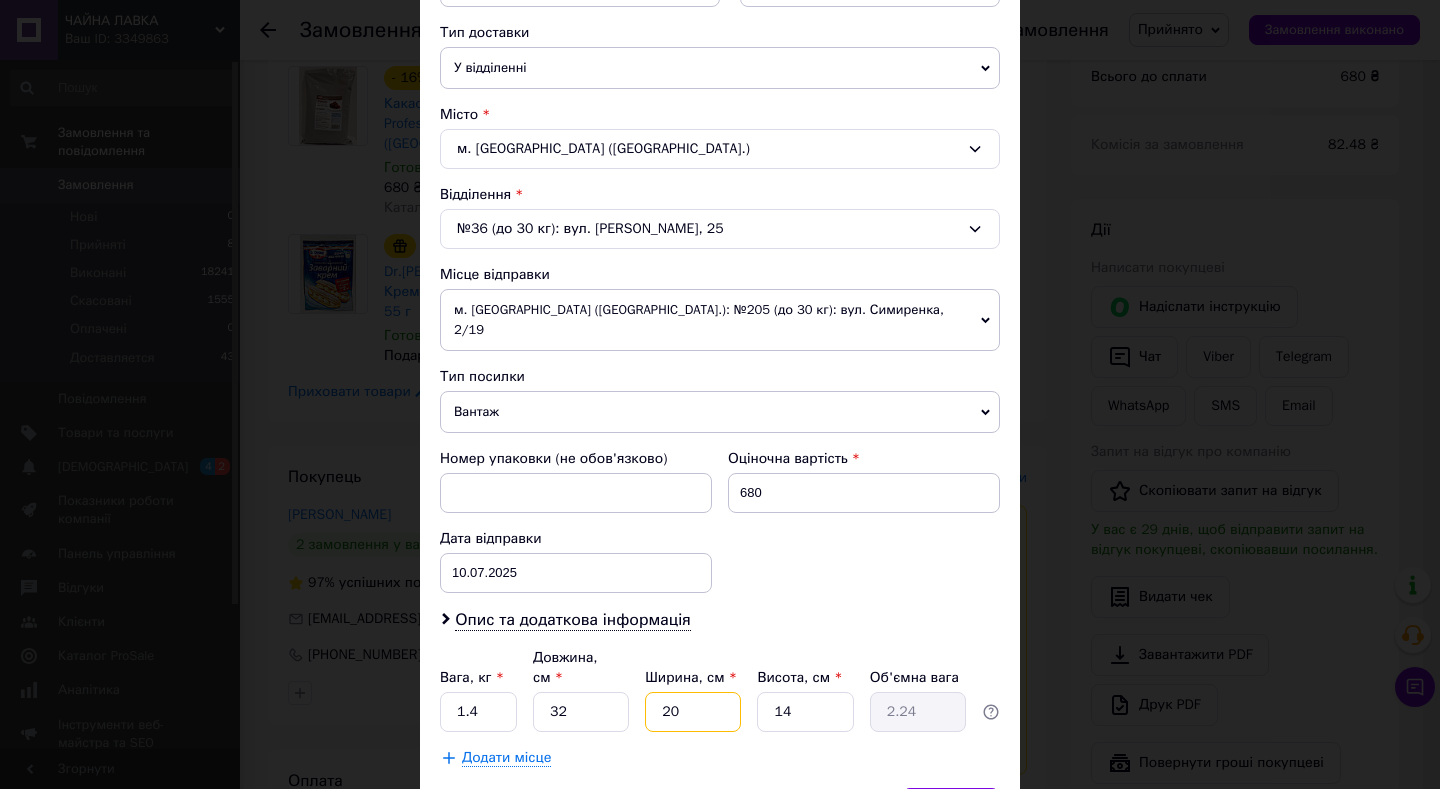 type on "20" 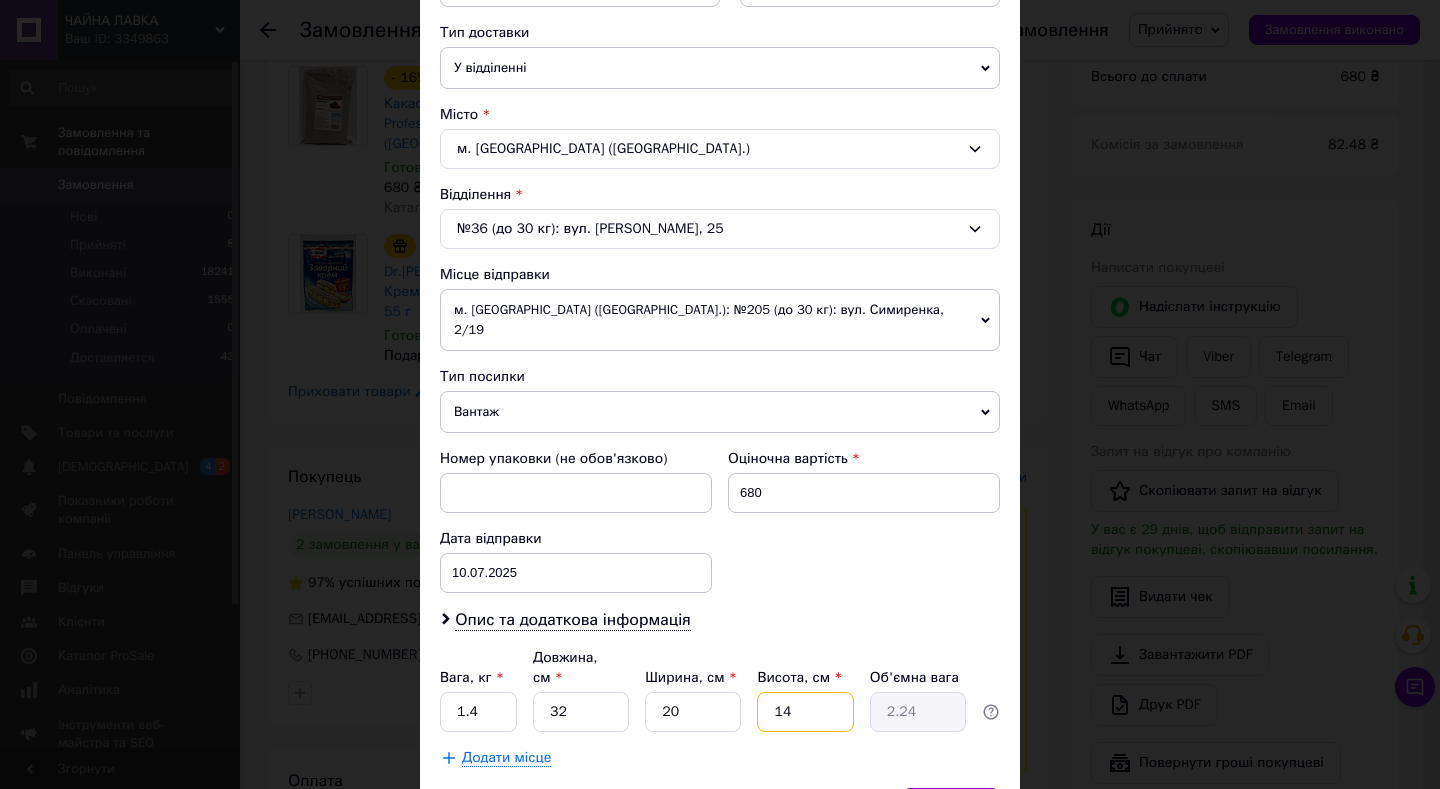 type on "1" 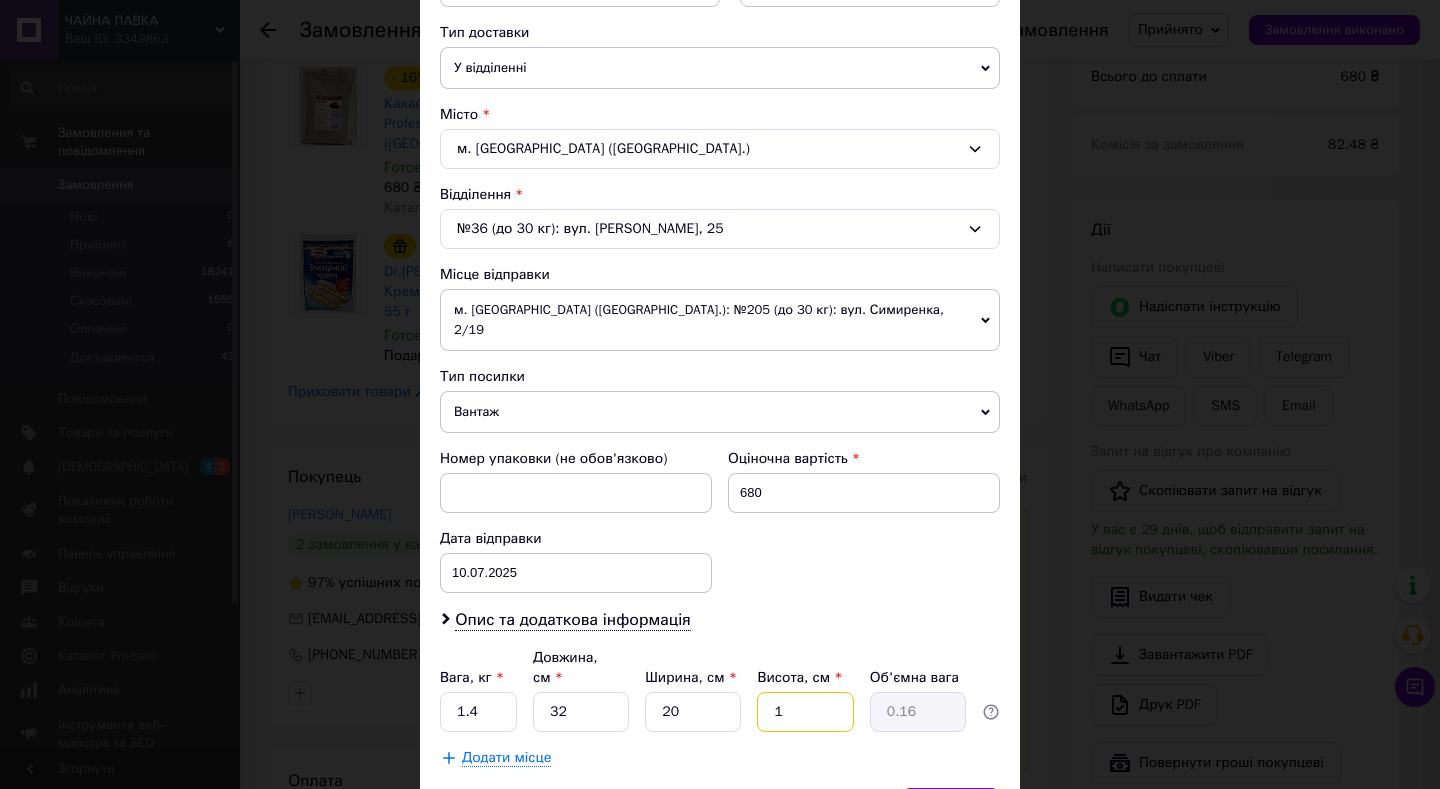 type on "12" 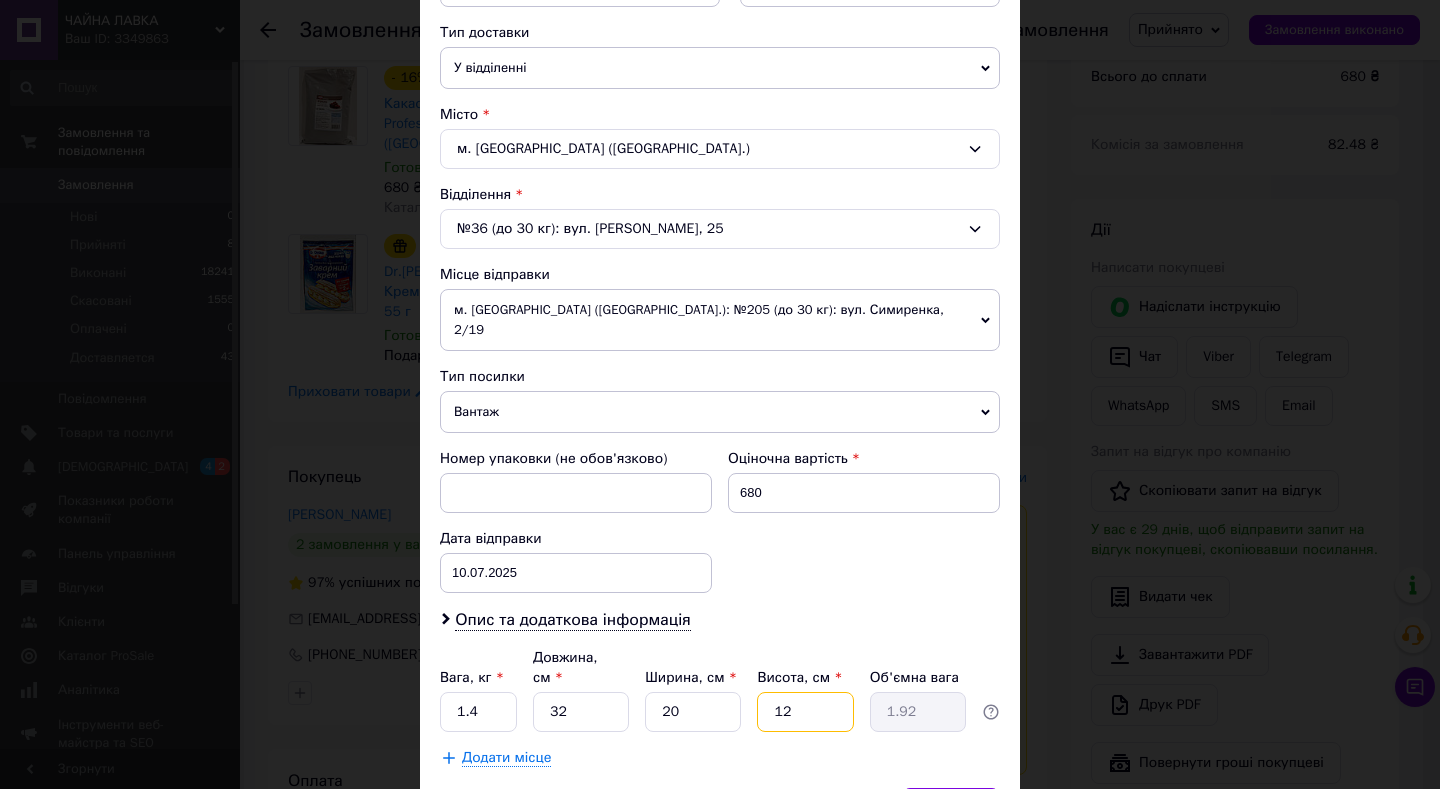 type on "12" 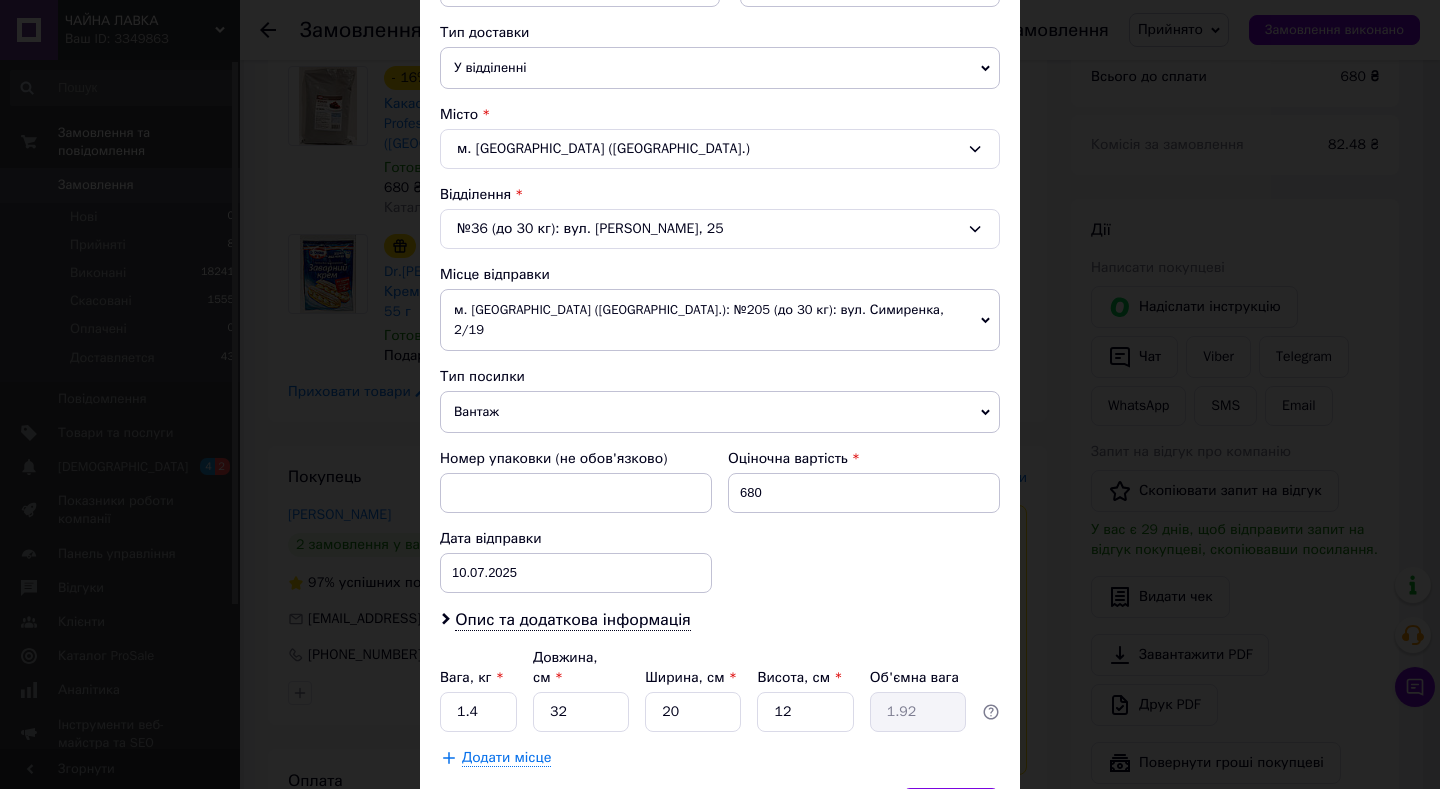 click on "Зберегти" at bounding box center [951, 808] 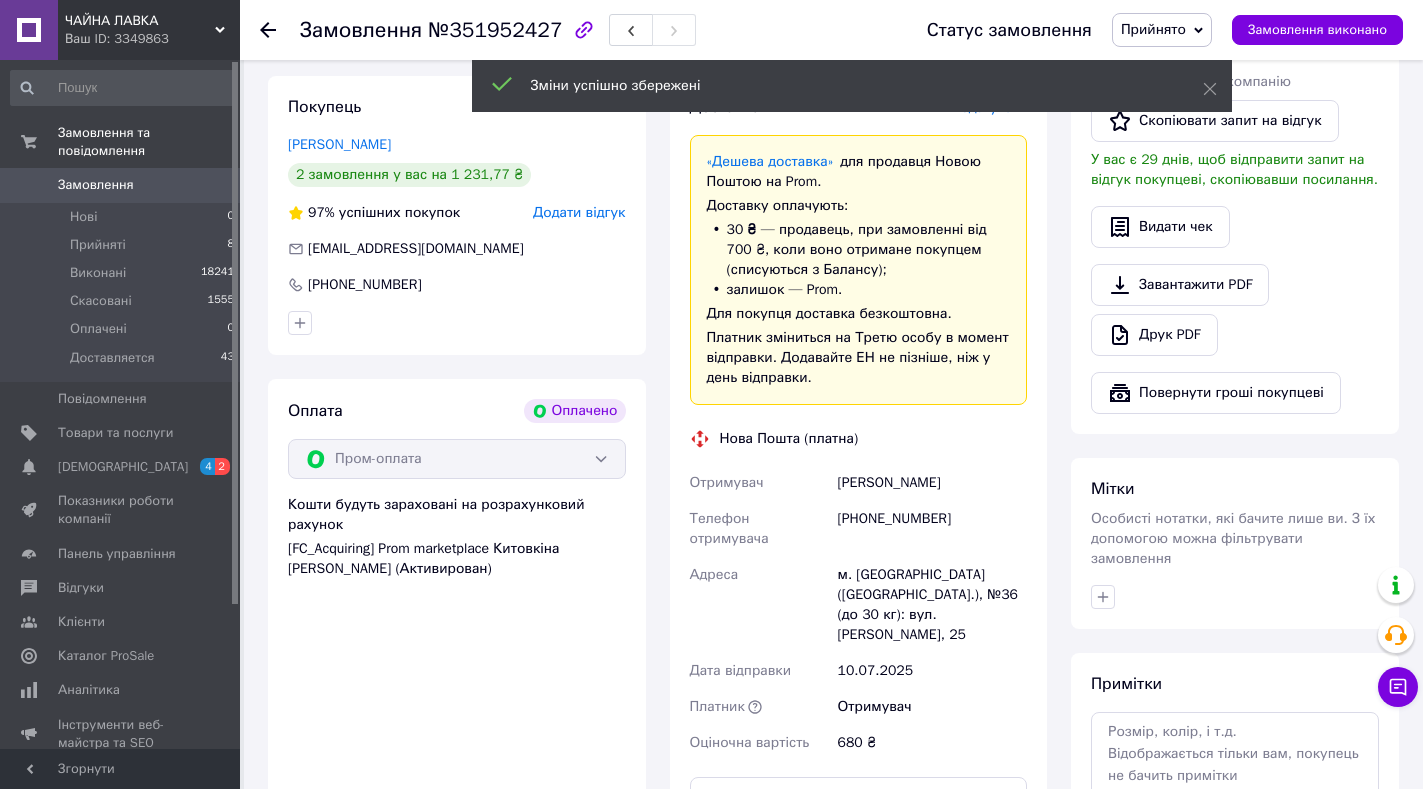 scroll, scrollTop: 772, scrollLeft: 0, axis: vertical 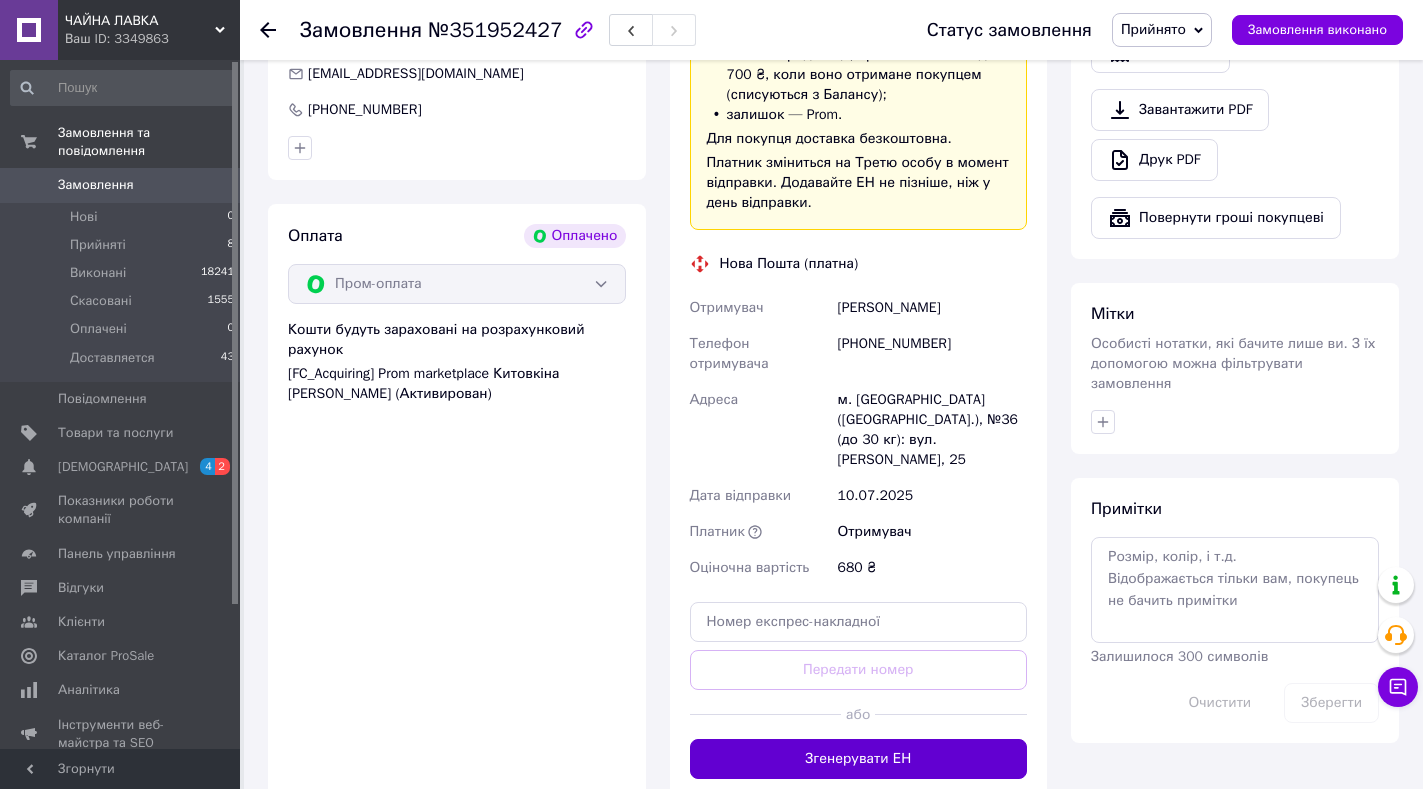 click on "Згенерувати ЕН" at bounding box center [859, 759] 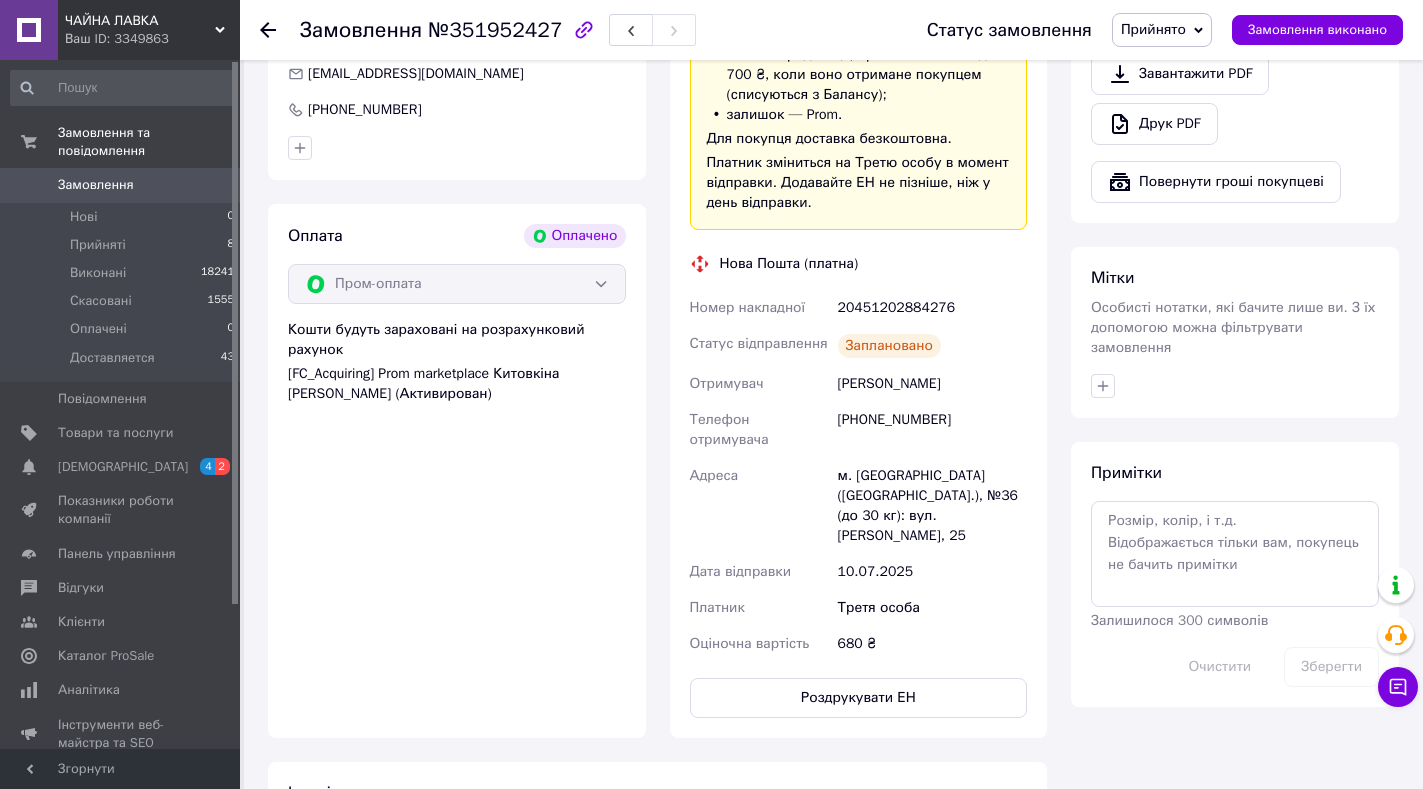 click 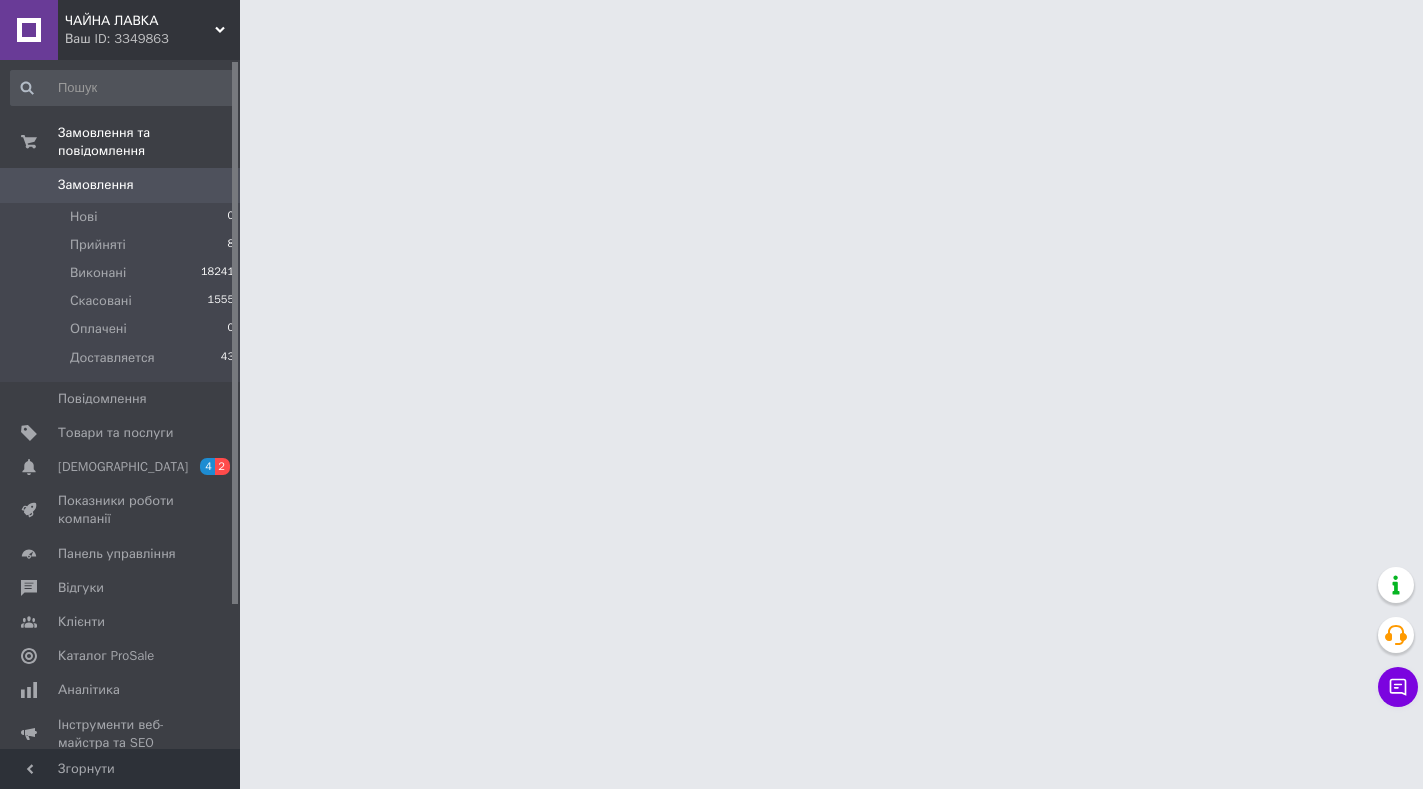 scroll, scrollTop: 0, scrollLeft: 0, axis: both 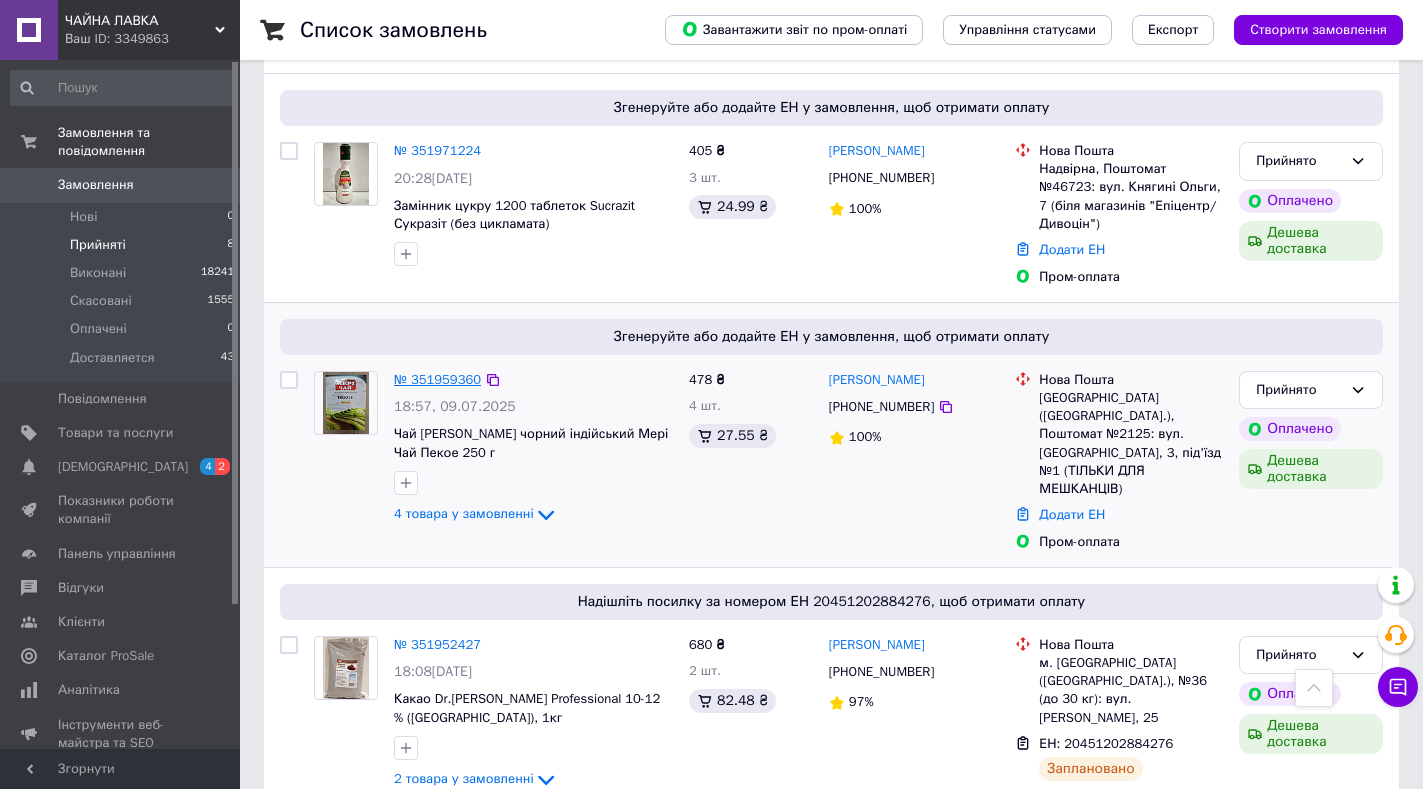 click on "№ 351959360" at bounding box center [437, 379] 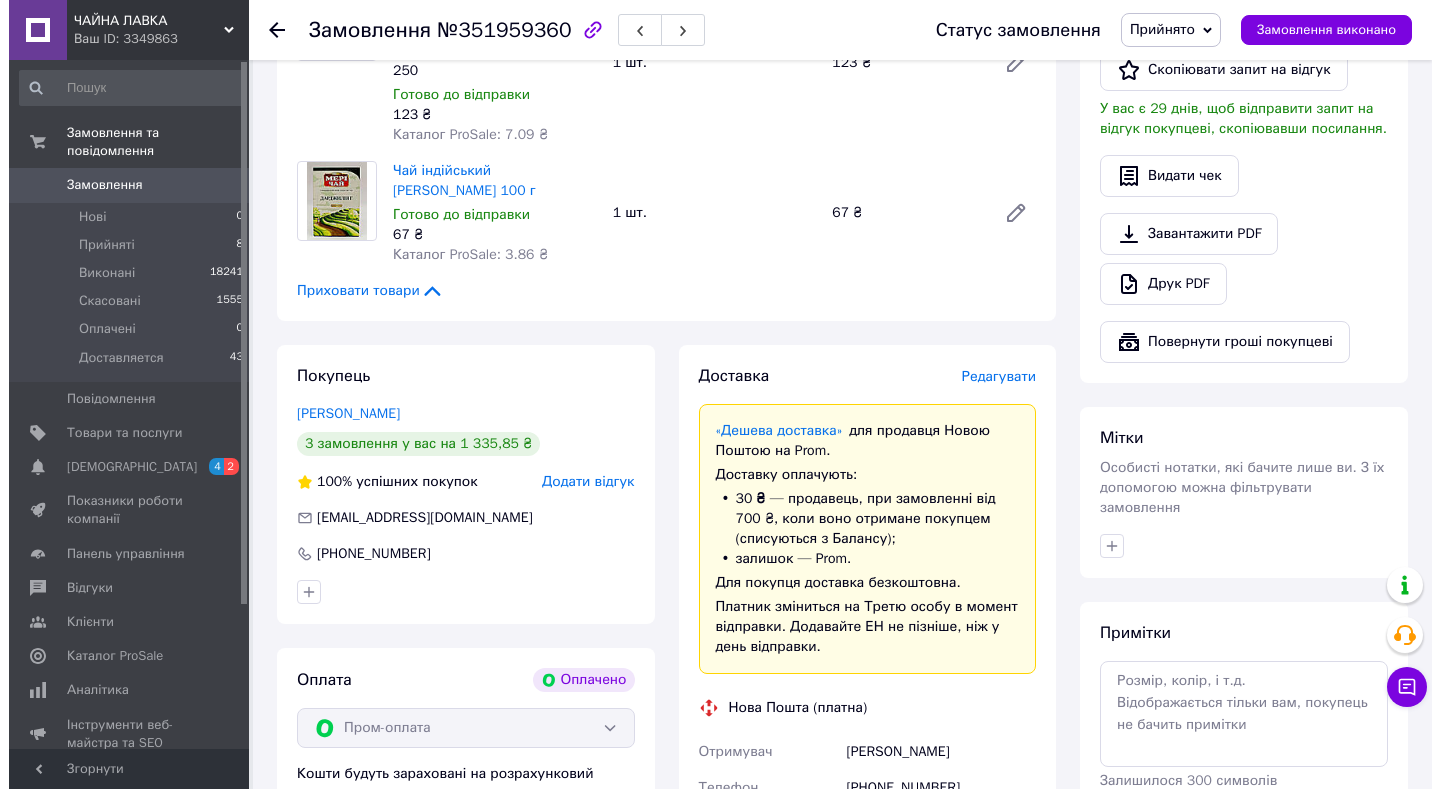 scroll, scrollTop: 850, scrollLeft: 0, axis: vertical 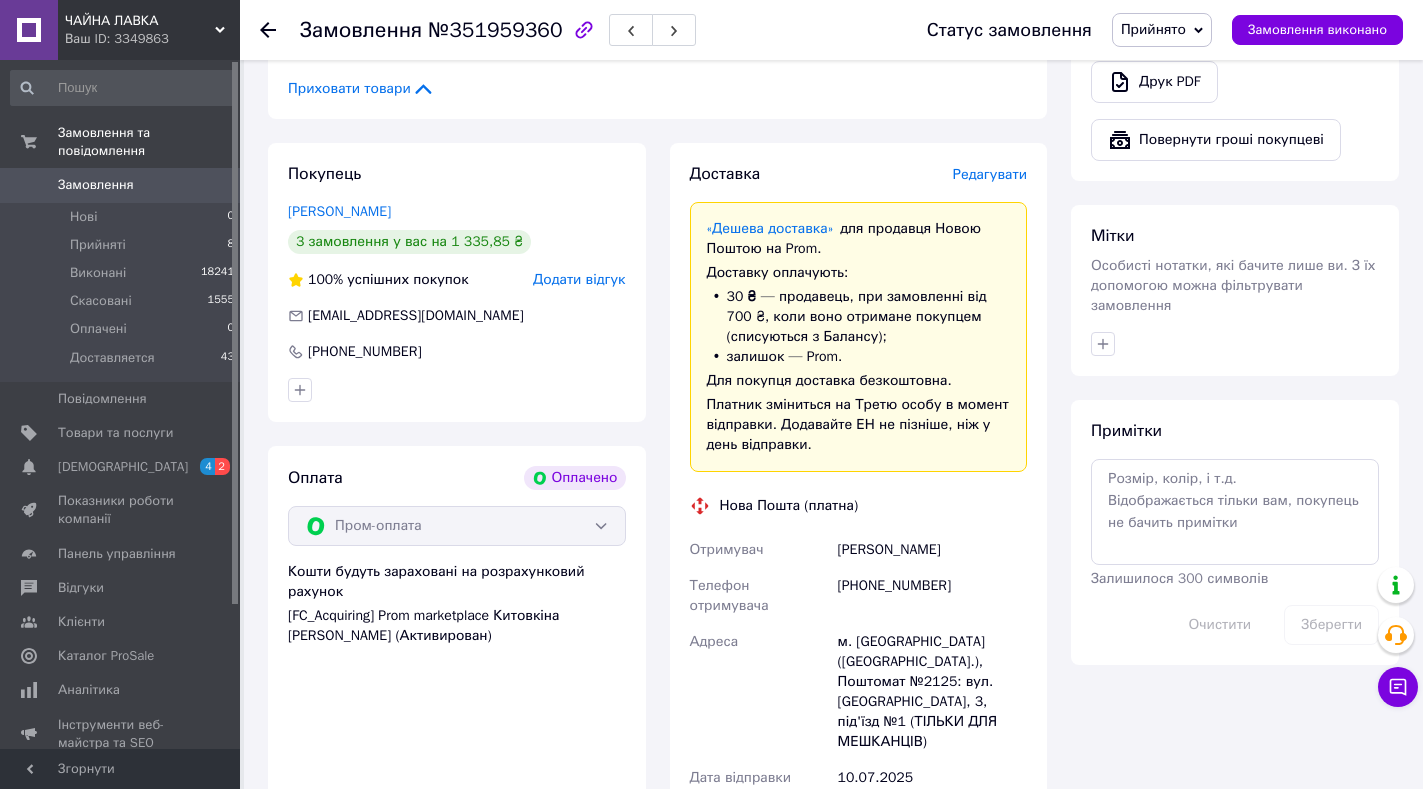 click on "Редагувати" at bounding box center (990, 174) 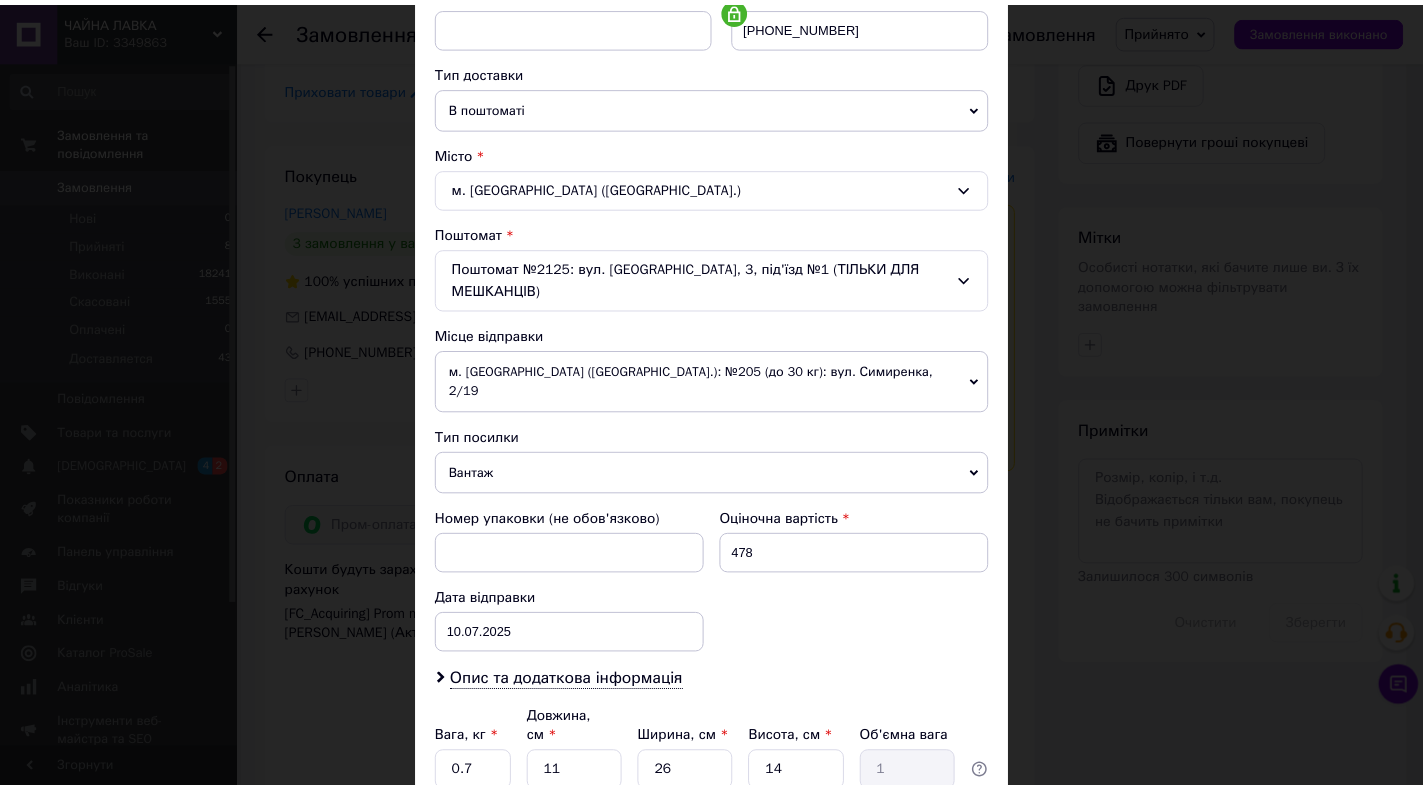 scroll, scrollTop: 535, scrollLeft: 0, axis: vertical 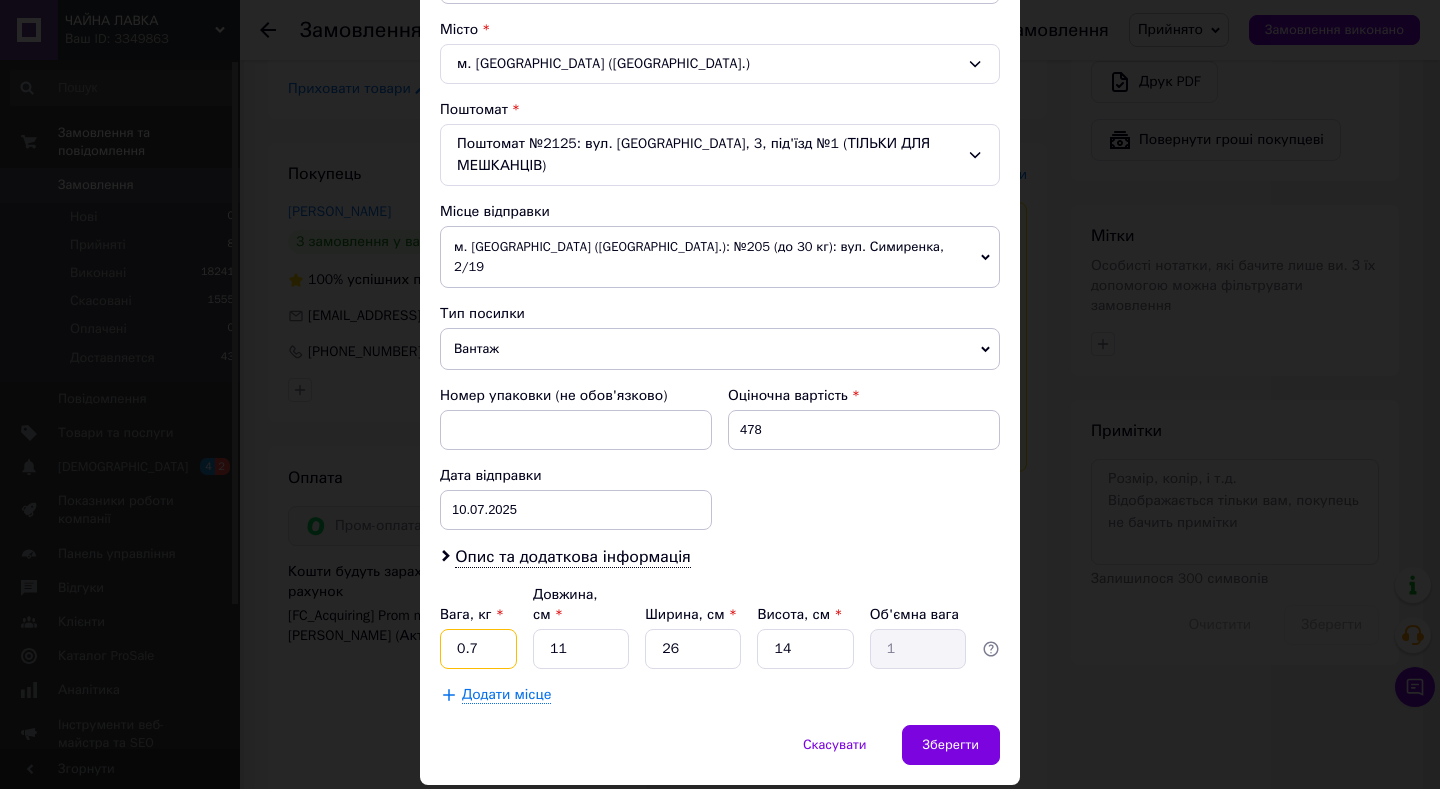 click on "0.7" at bounding box center (478, 649) 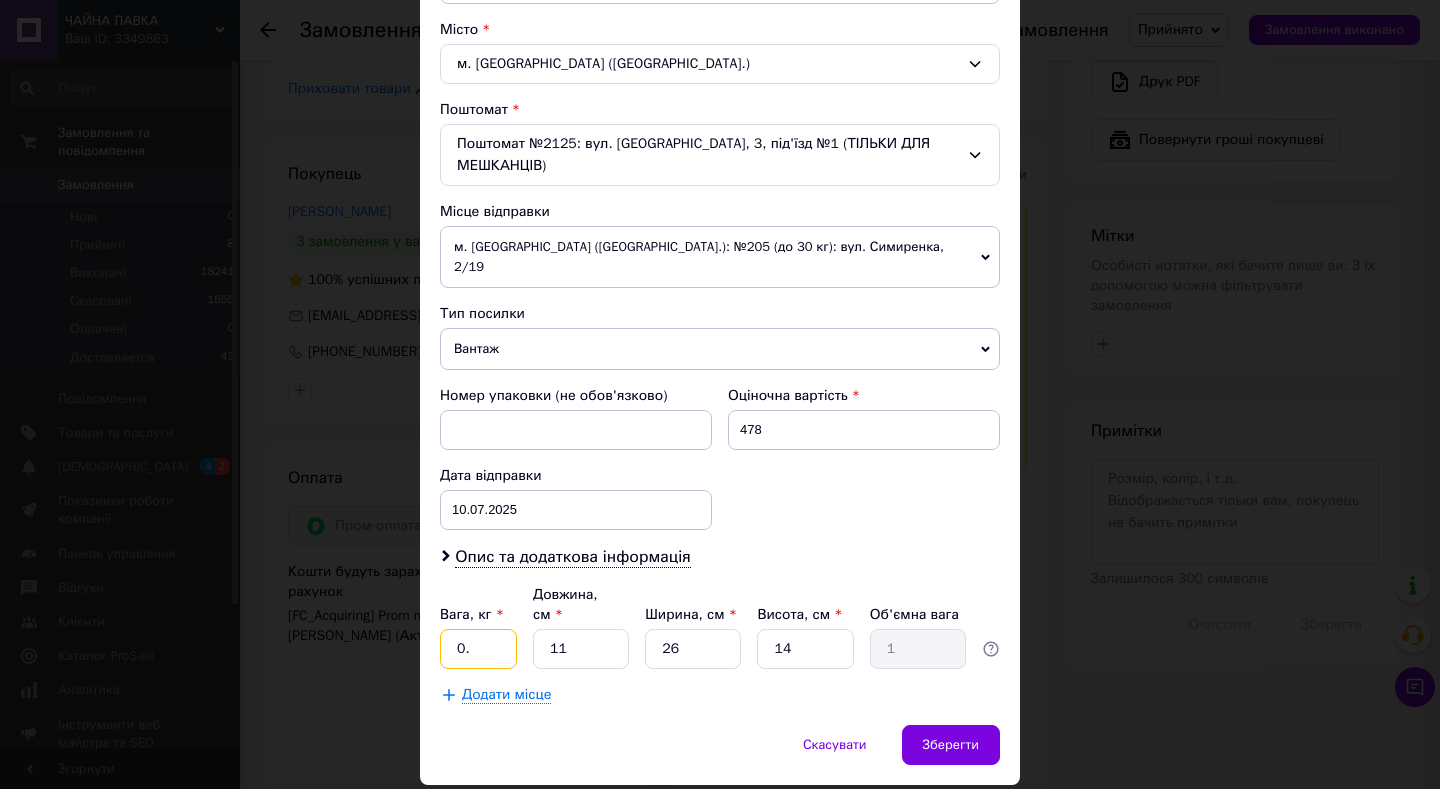 type on "0" 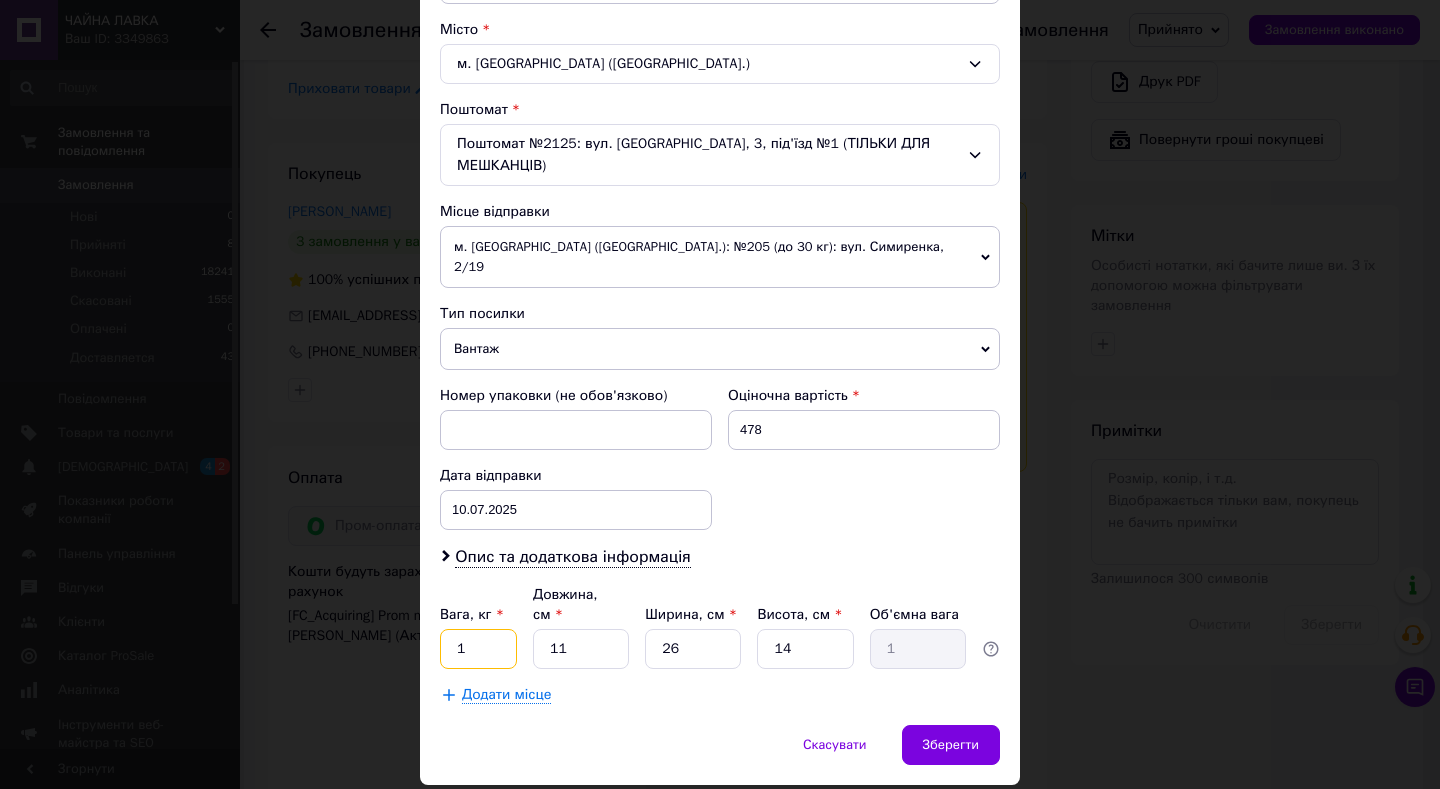 type on "1" 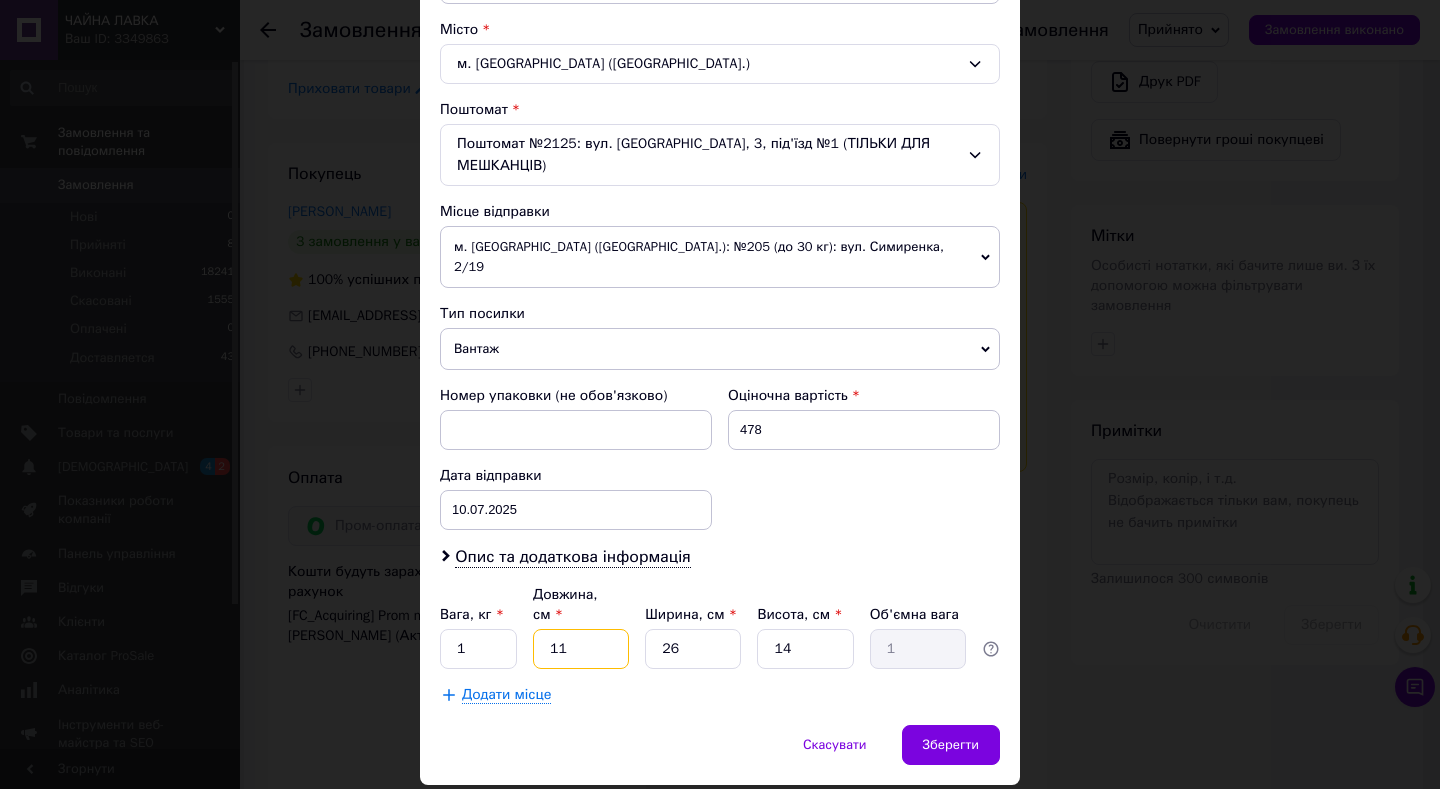 click on "11" at bounding box center (581, 649) 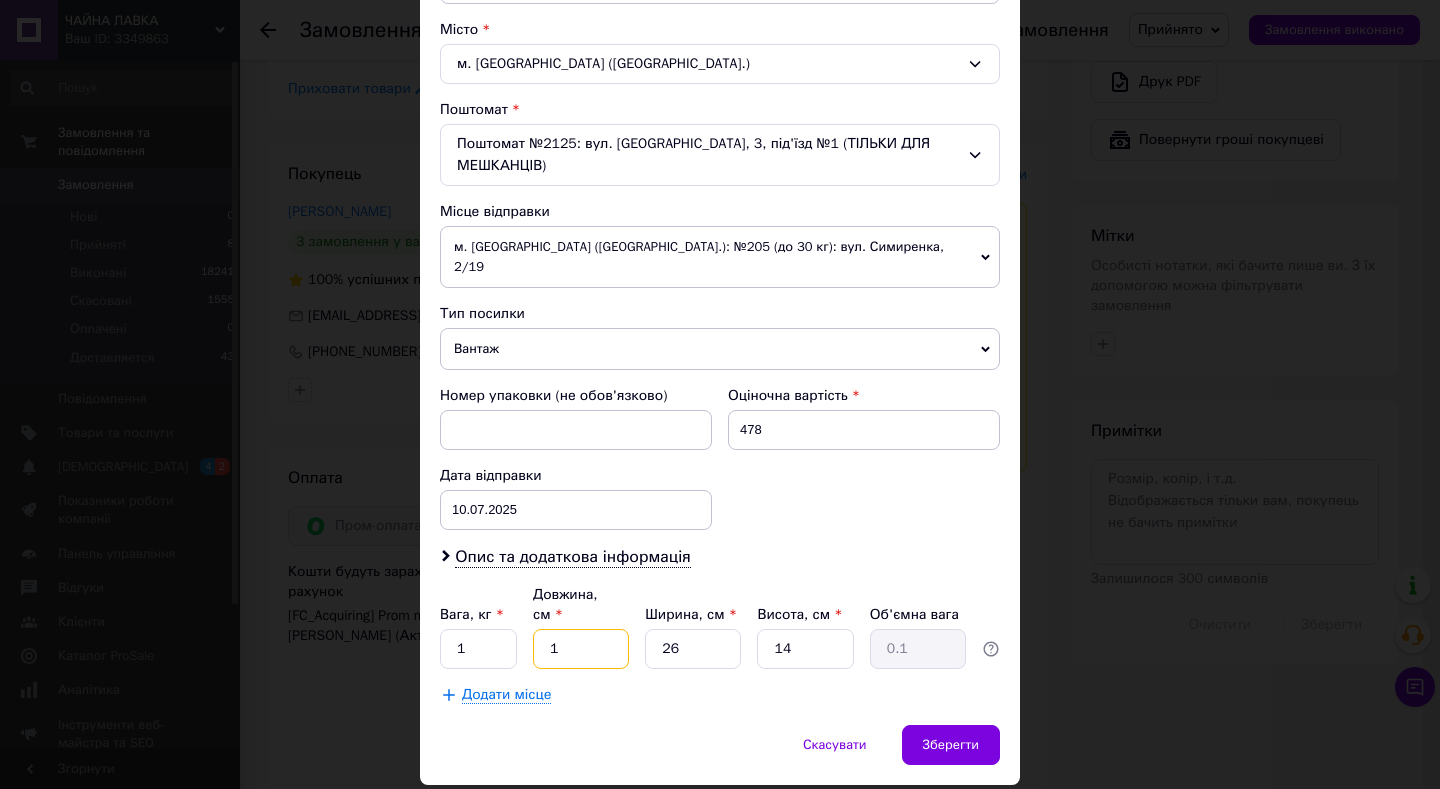 type 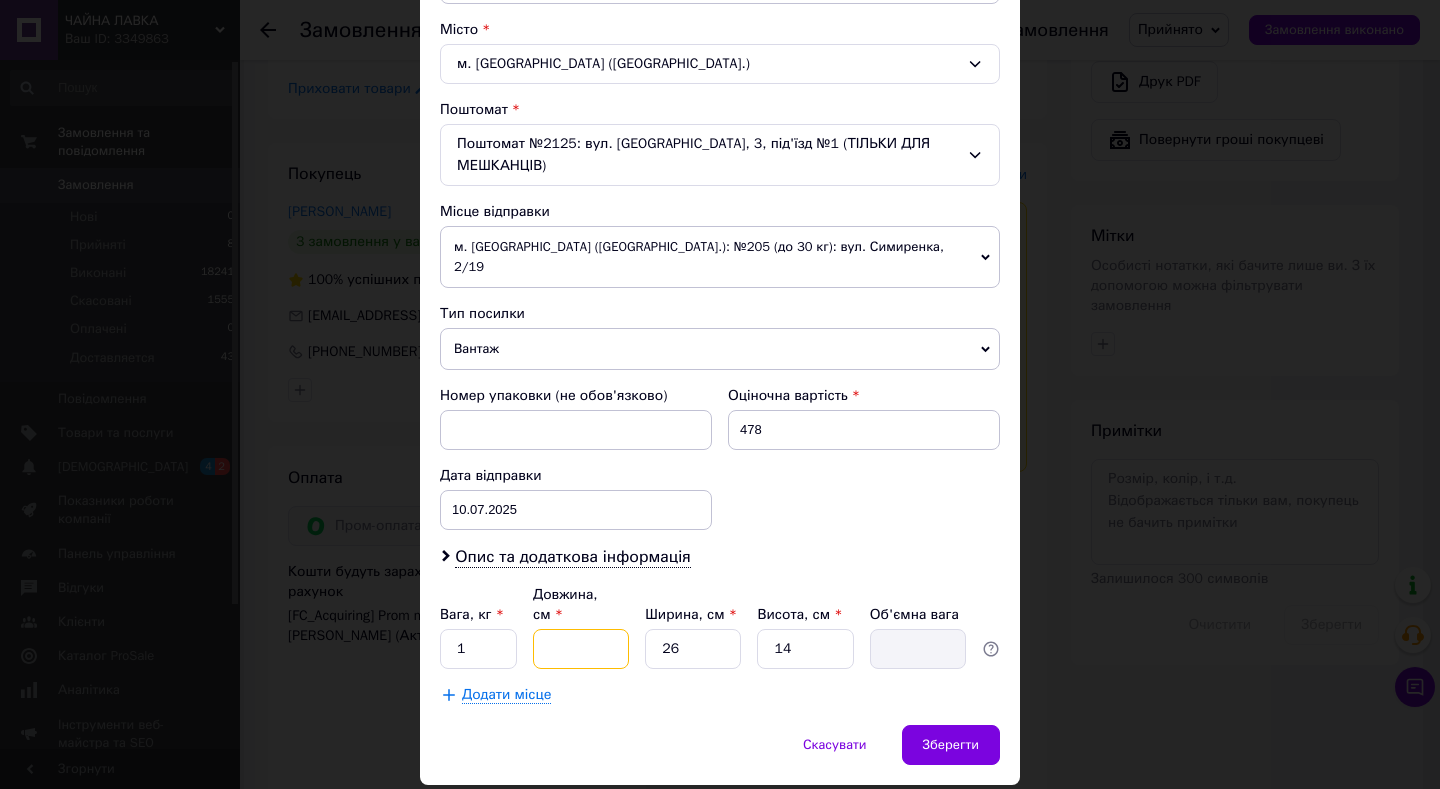 type on "3" 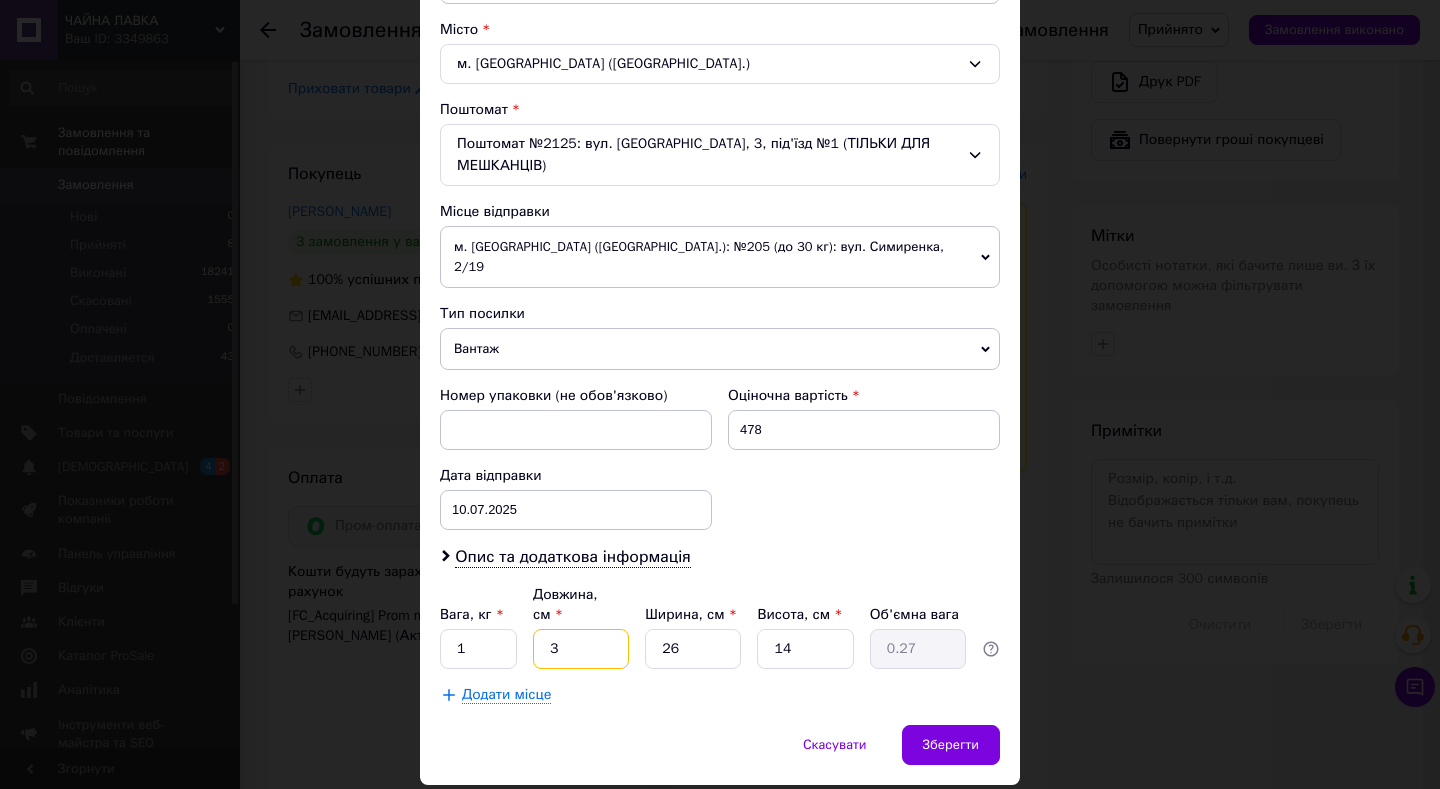 type on "32" 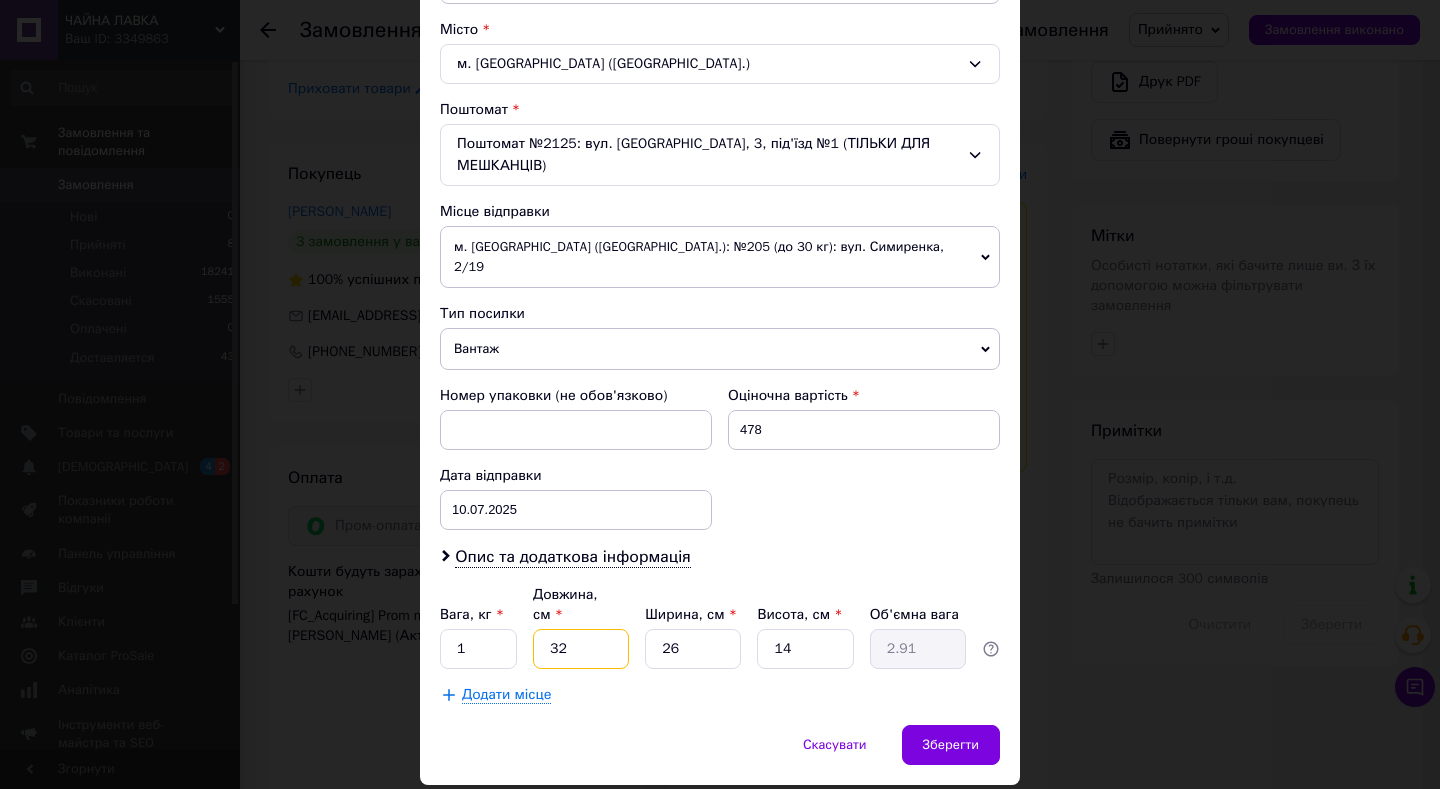 type on "32" 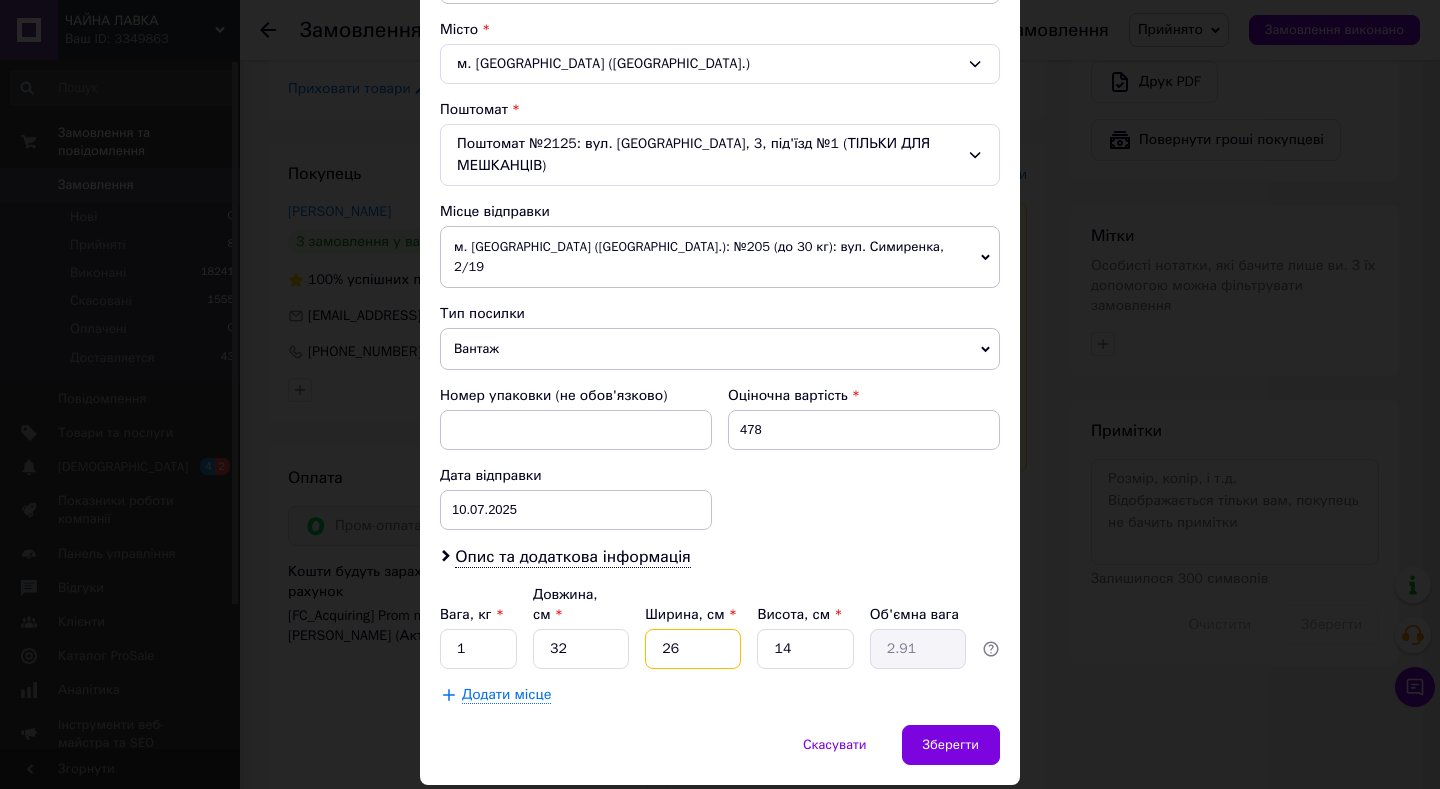 type on "2" 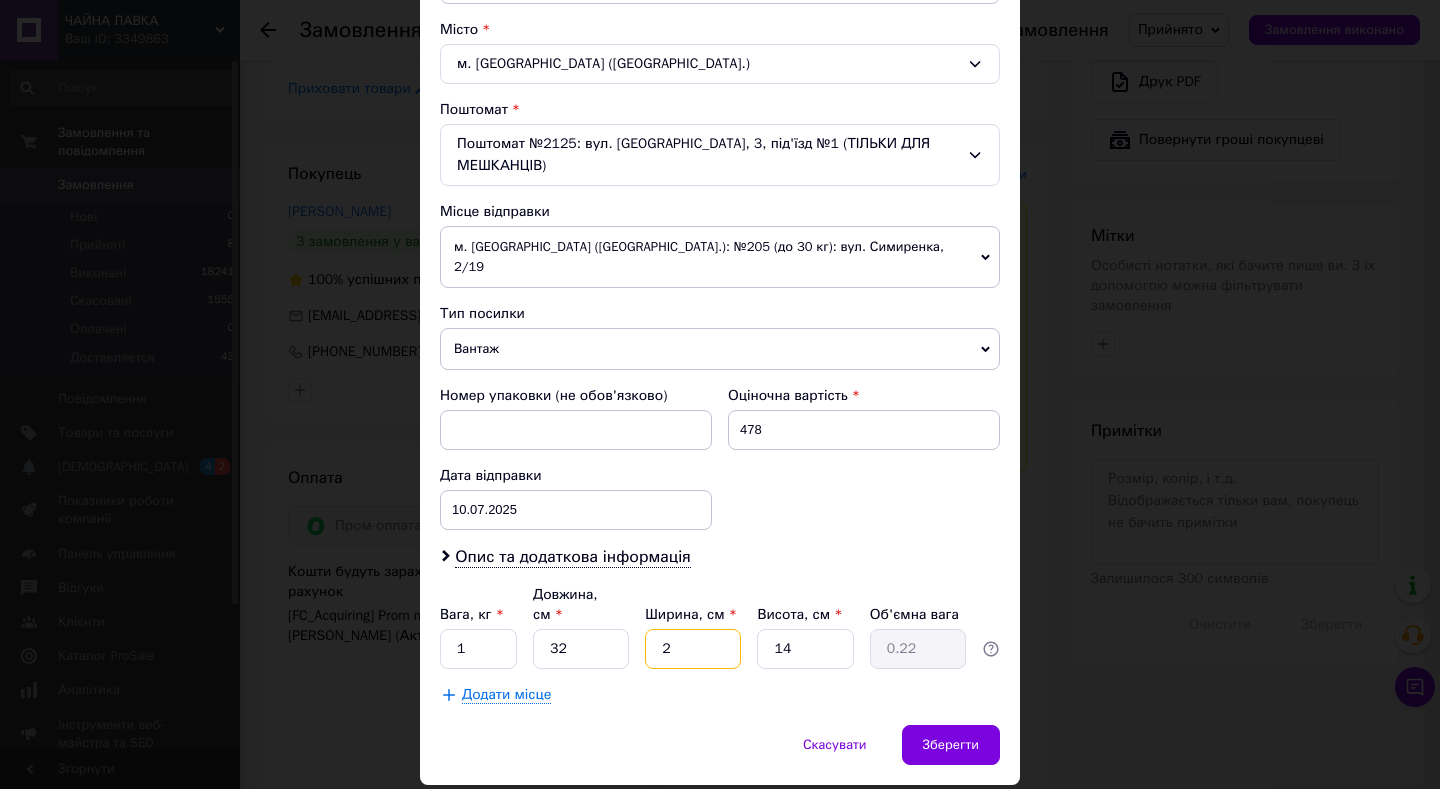 type on "20" 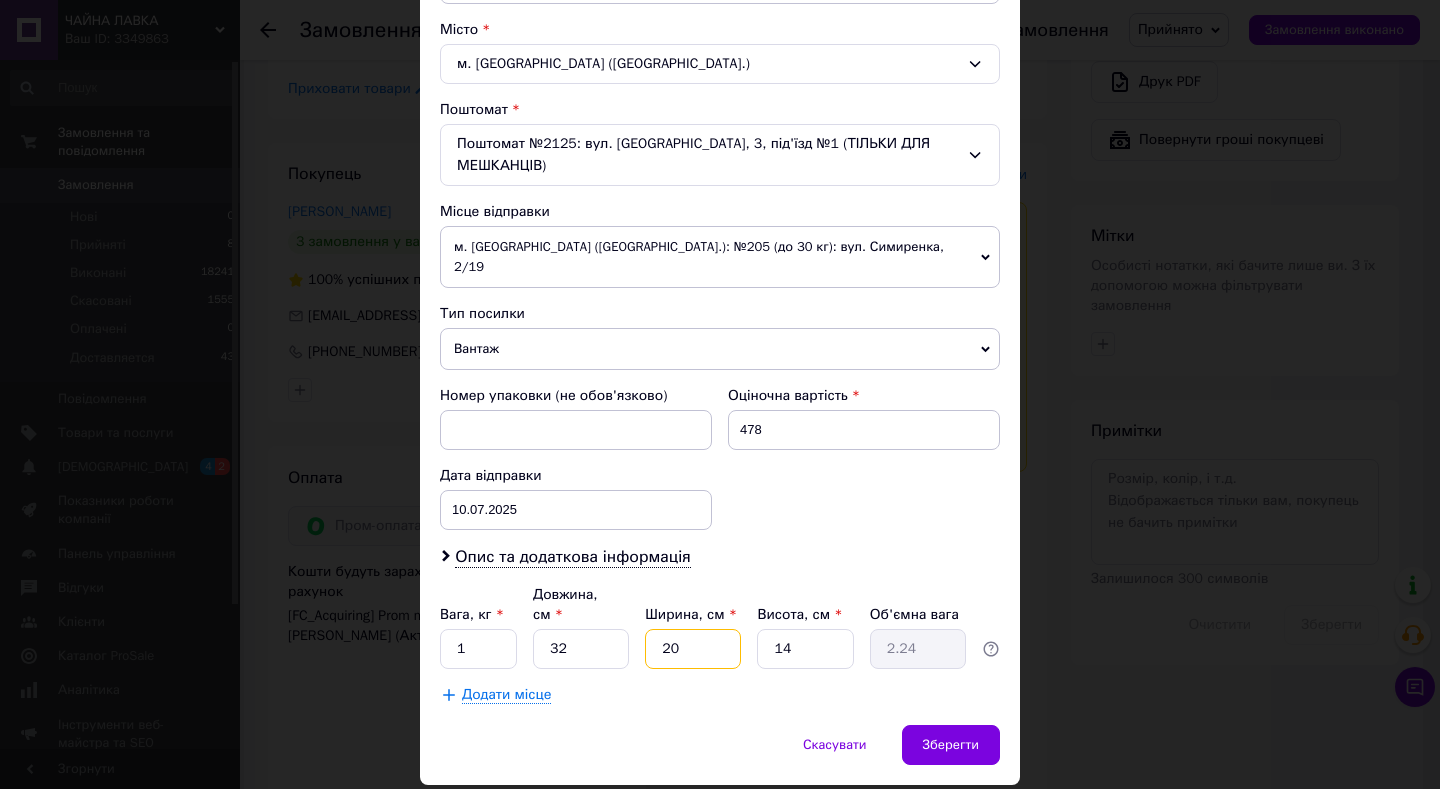 type on "20" 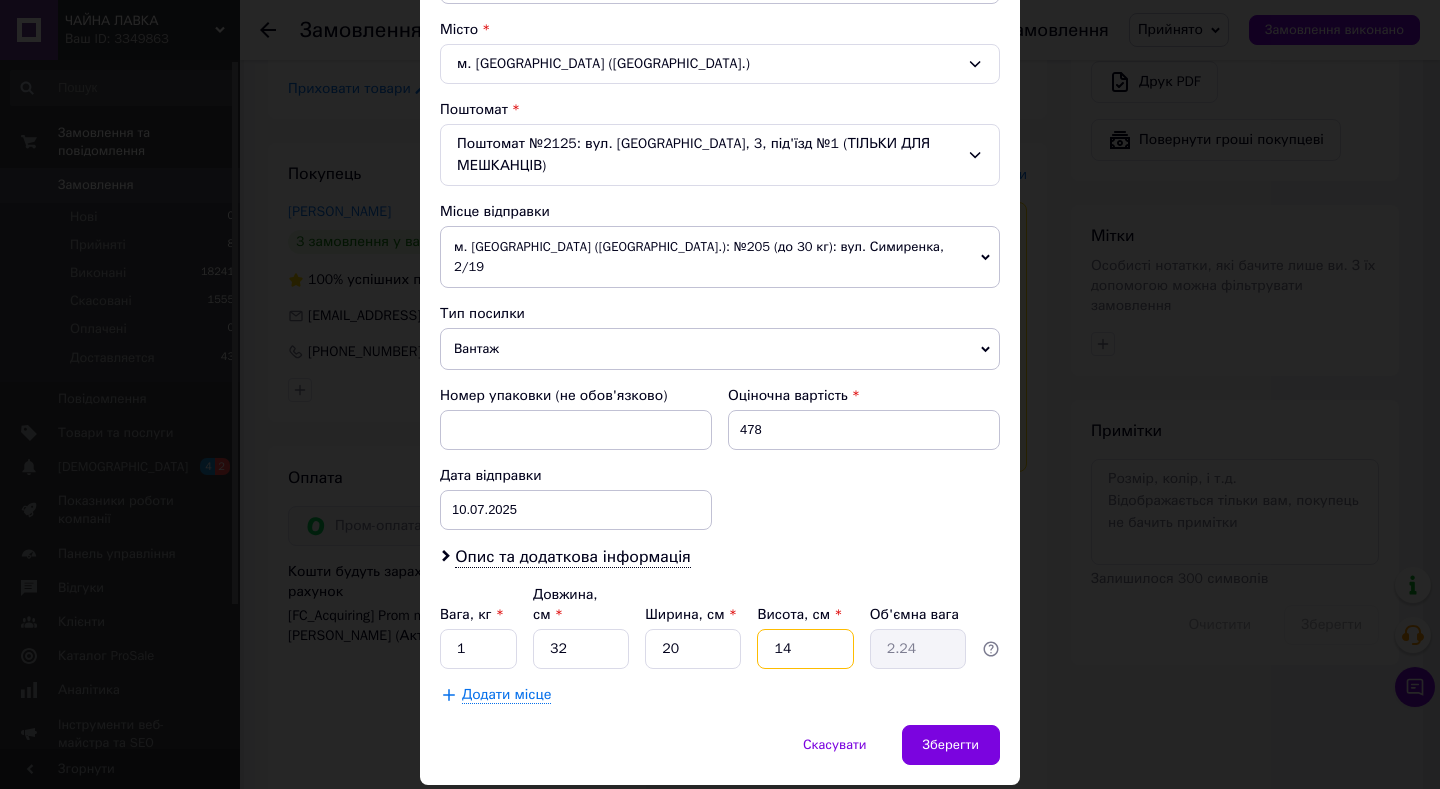 type on "1" 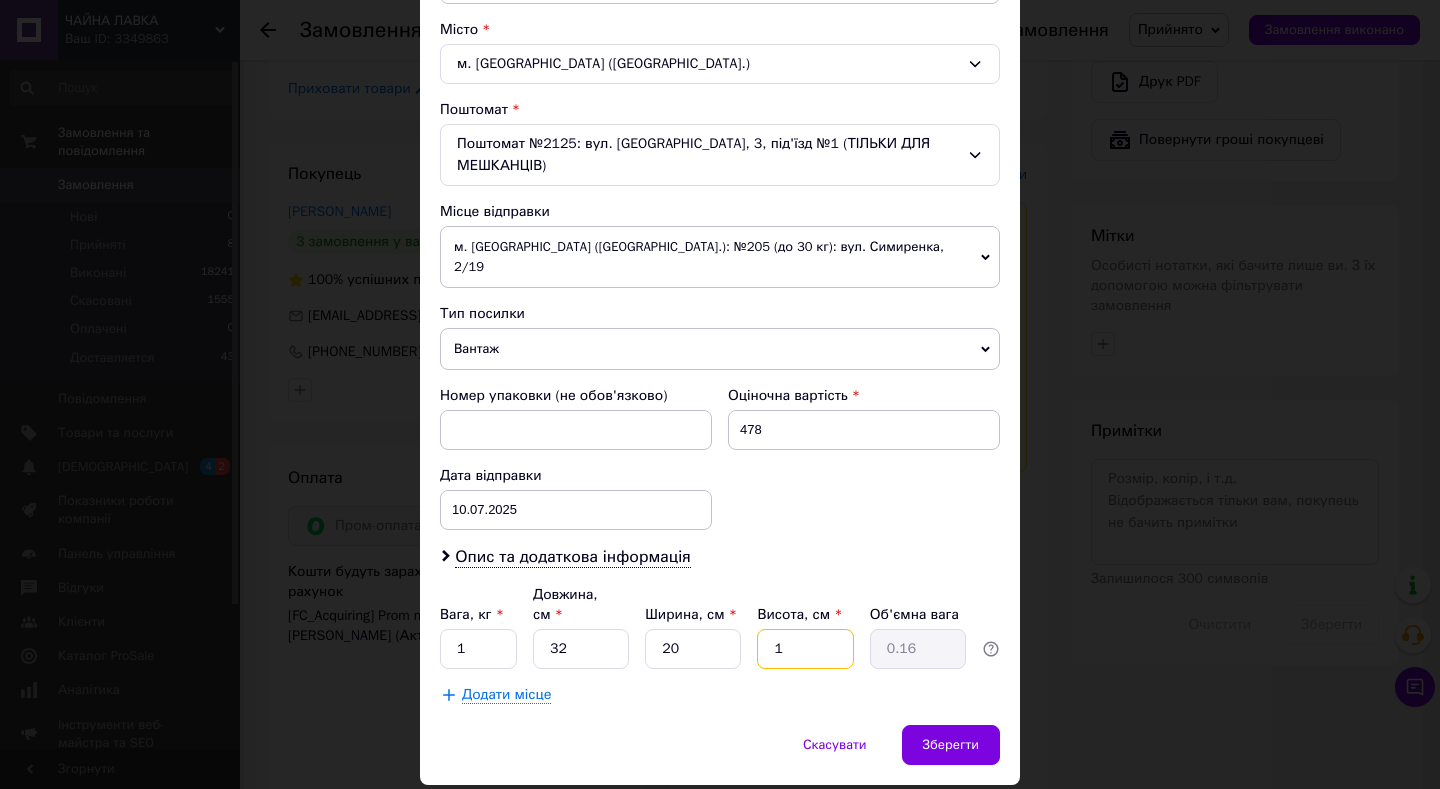 type on "12" 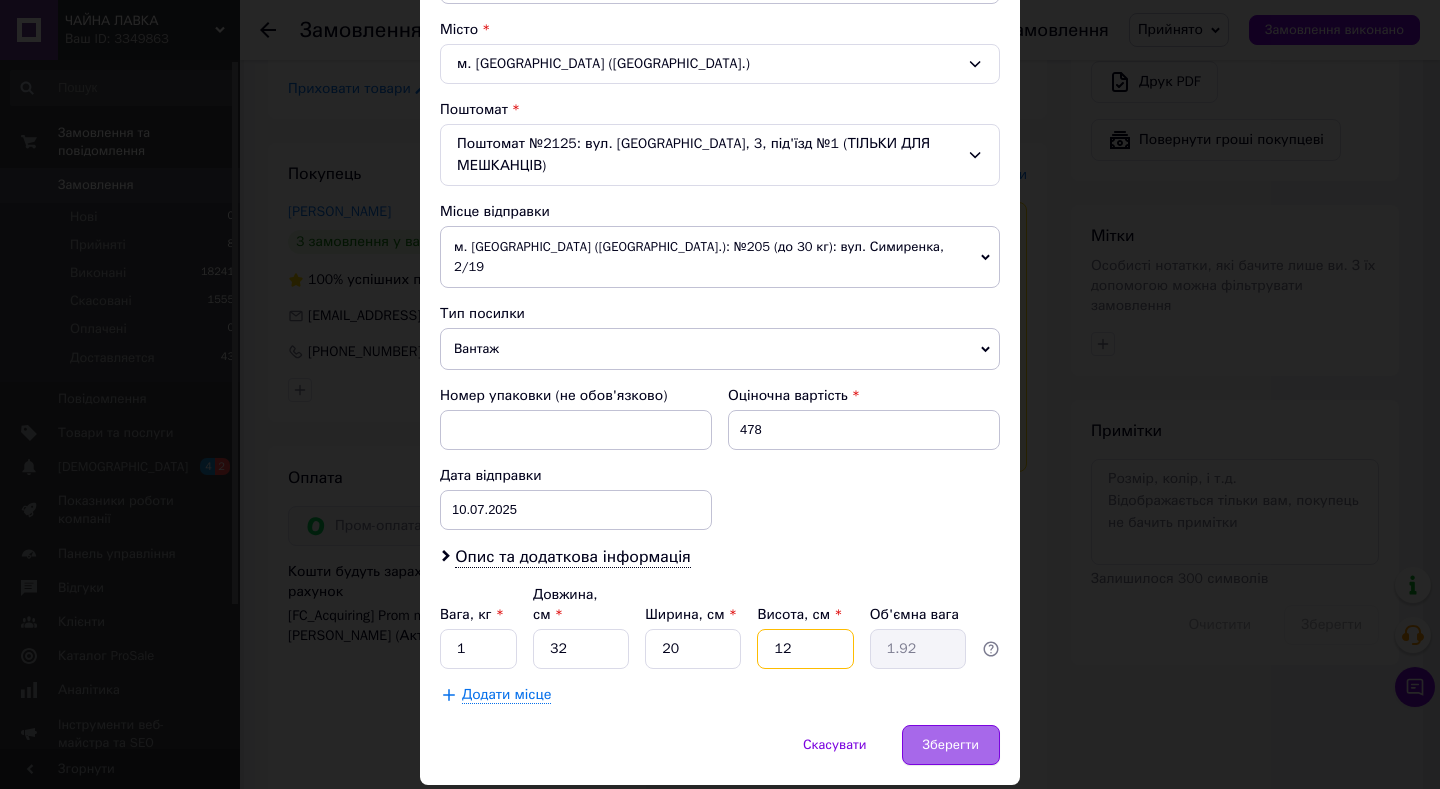 type on "12" 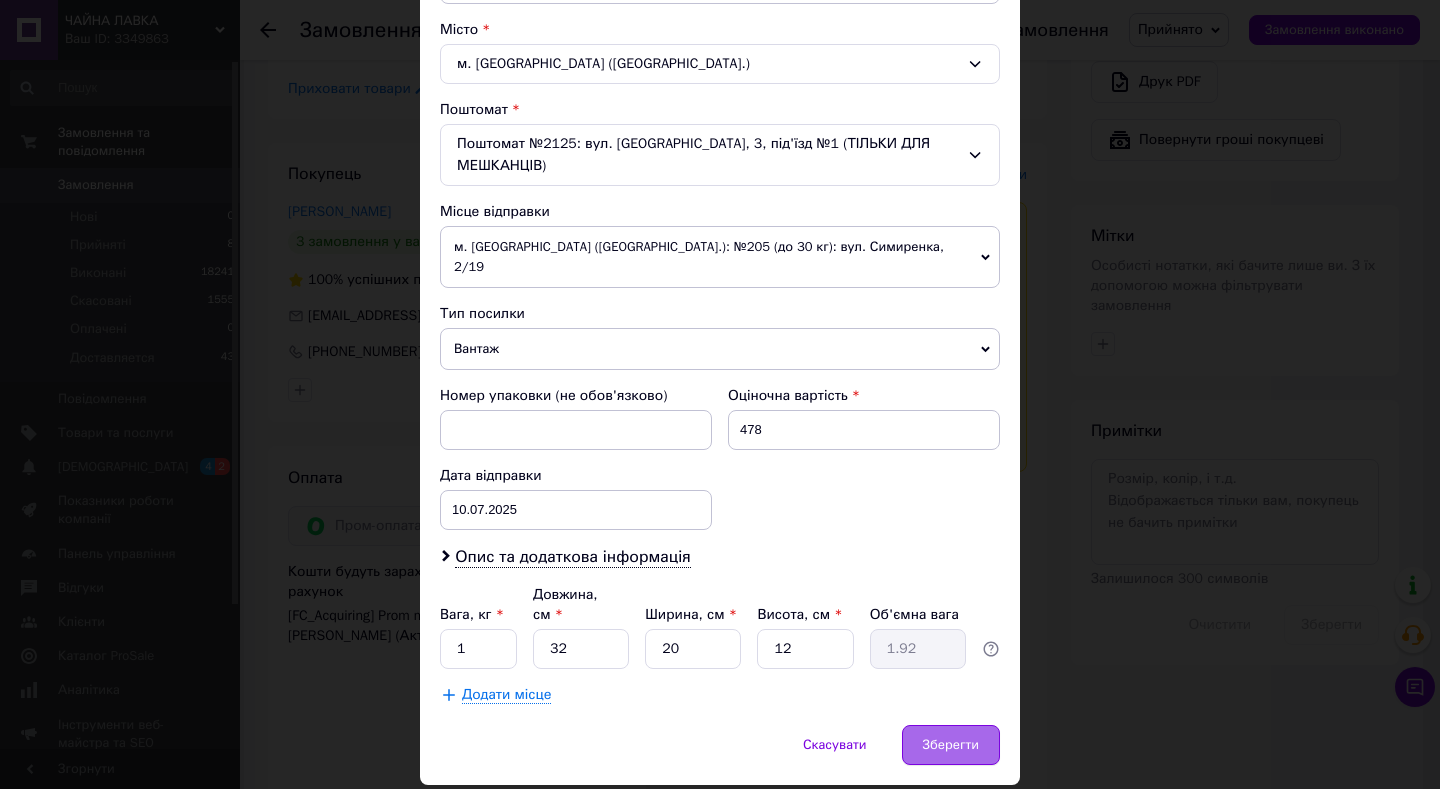 click on "Зберегти" at bounding box center (951, 745) 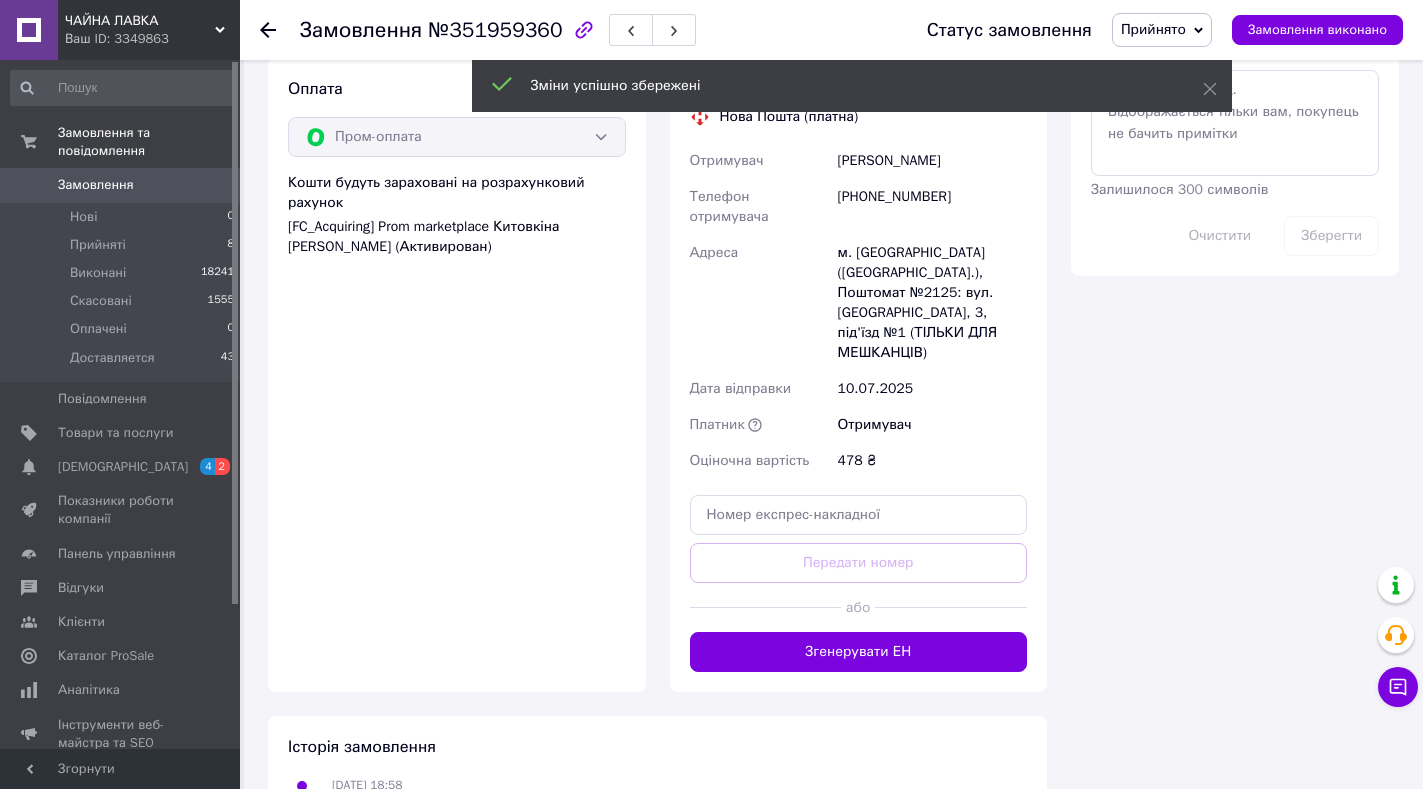 scroll, scrollTop: 1386, scrollLeft: 0, axis: vertical 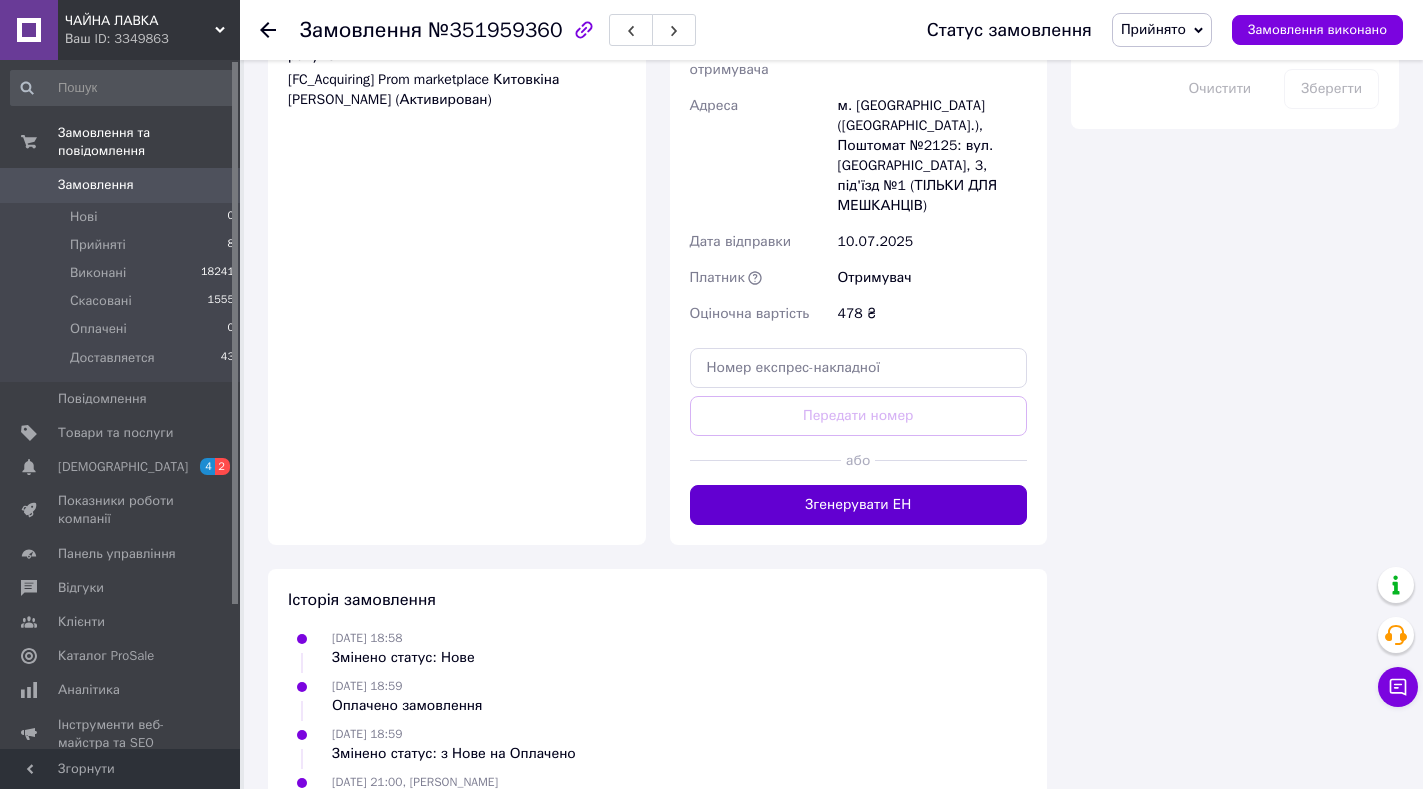 click on "Згенерувати ЕН" at bounding box center [859, 505] 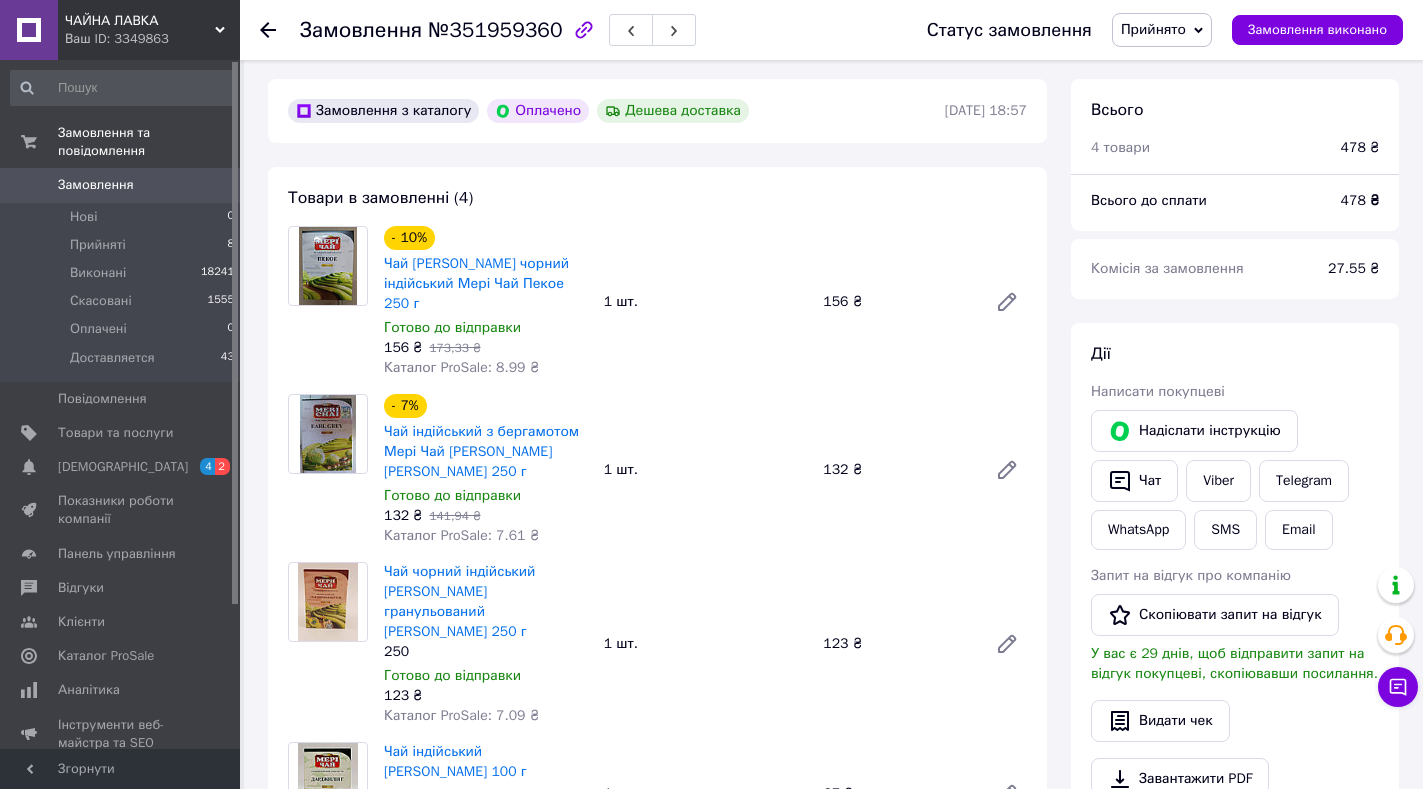 scroll, scrollTop: 0, scrollLeft: 0, axis: both 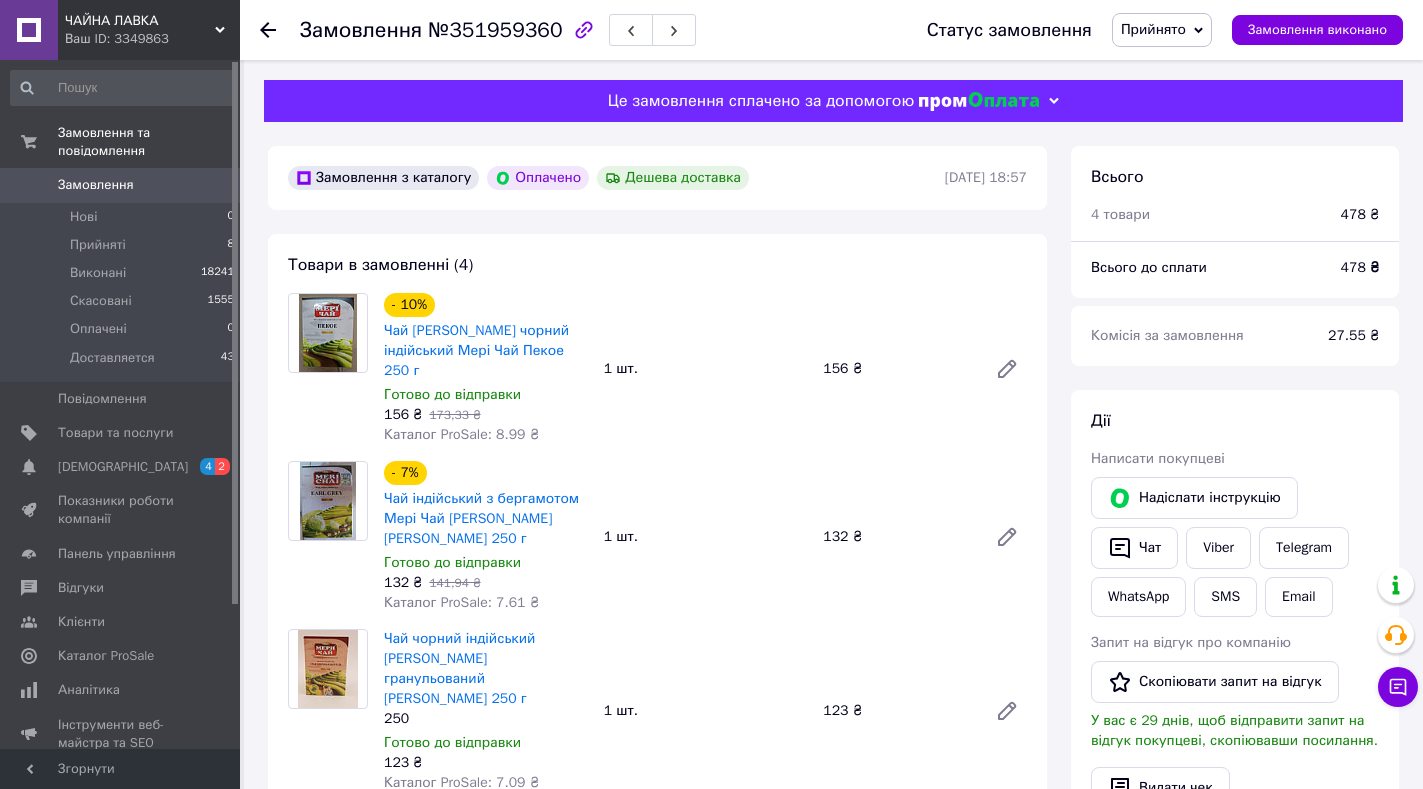 click 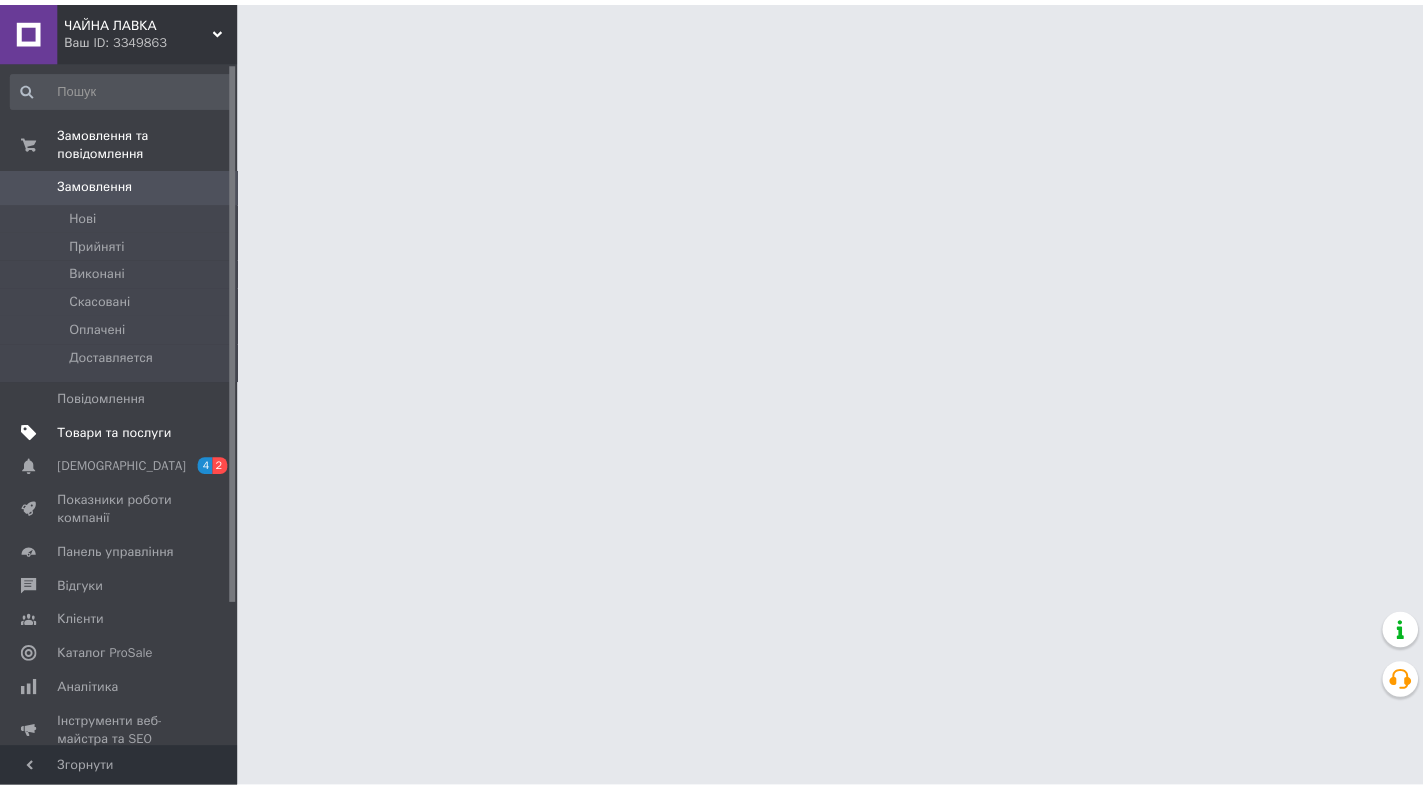 scroll, scrollTop: 0, scrollLeft: 0, axis: both 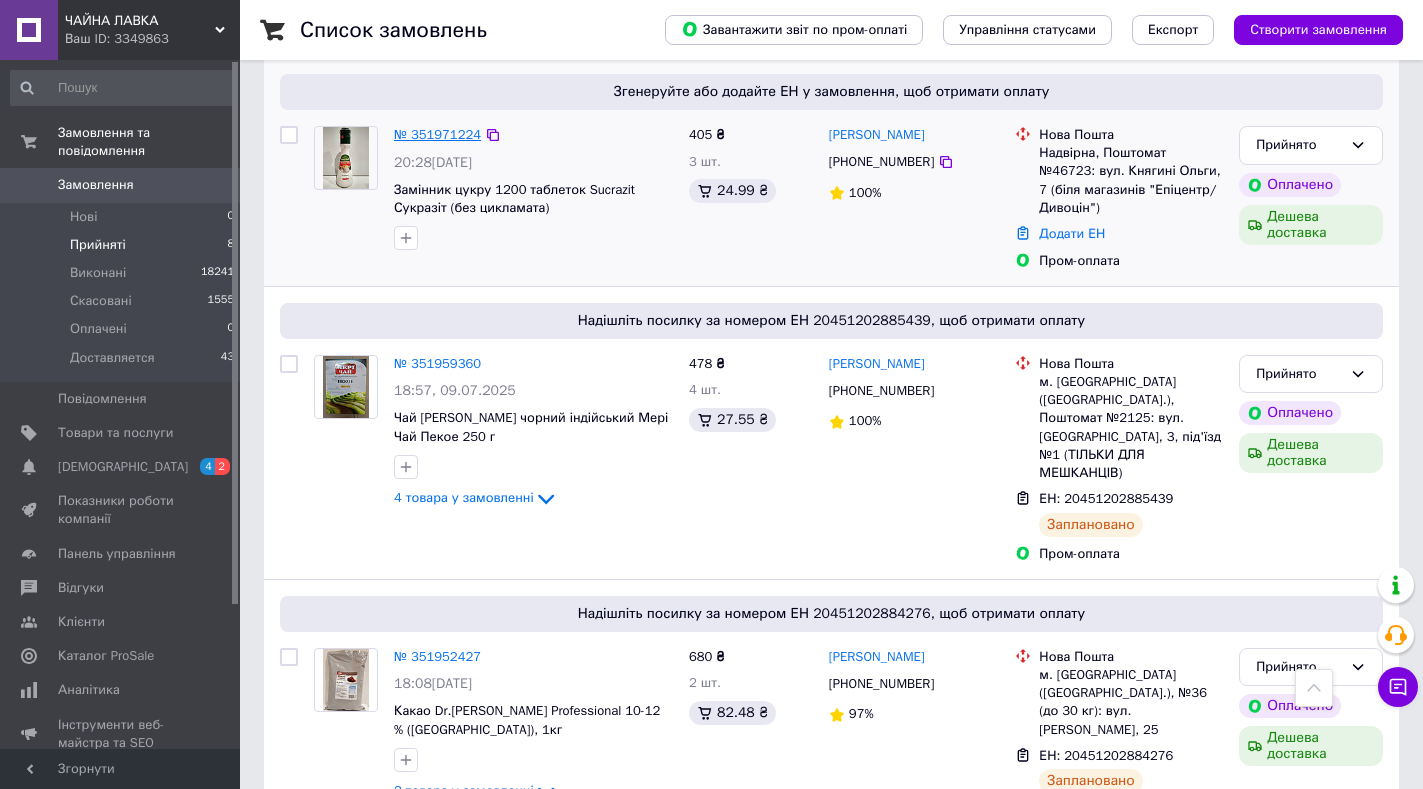 click on "№ 351971224" at bounding box center (437, 134) 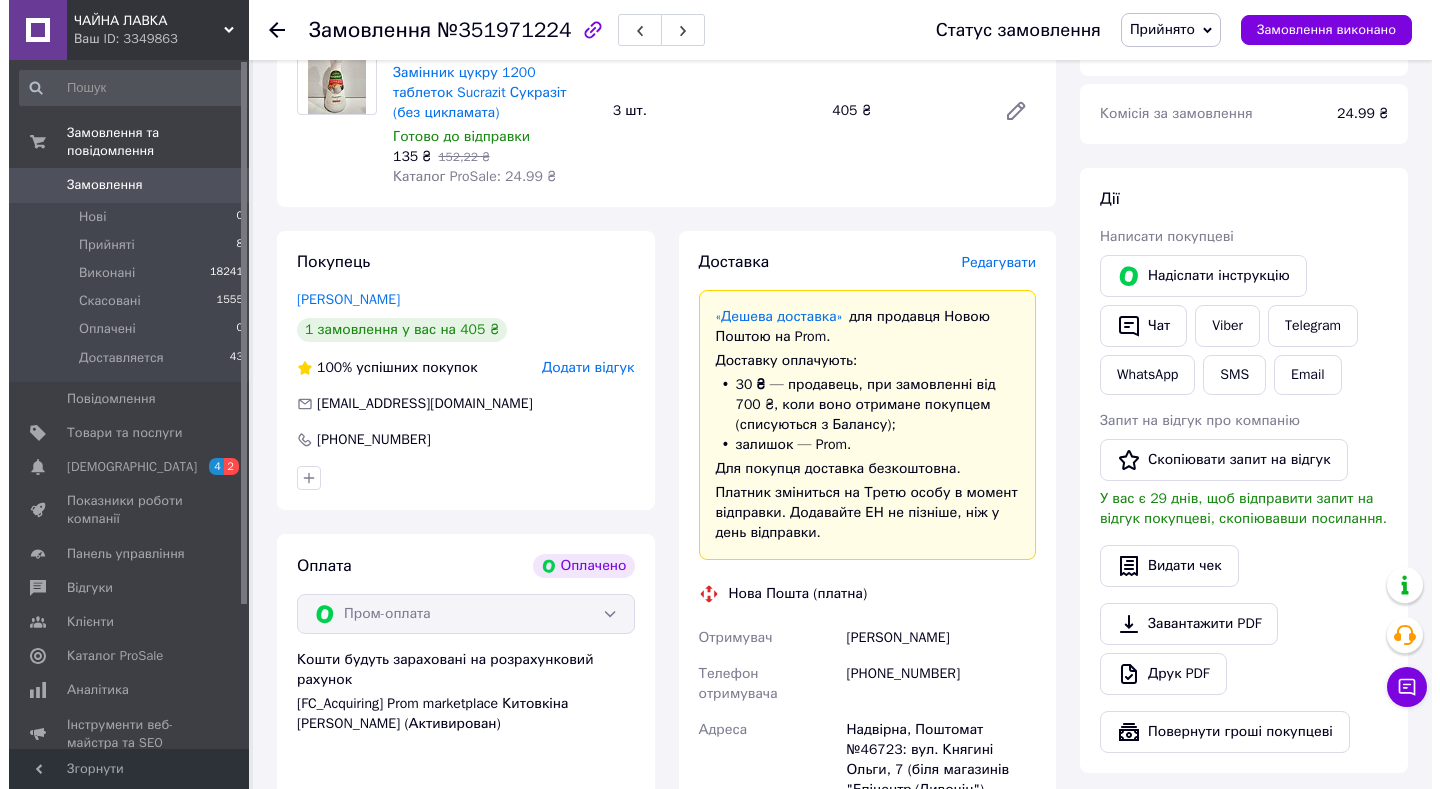 scroll, scrollTop: 262, scrollLeft: 0, axis: vertical 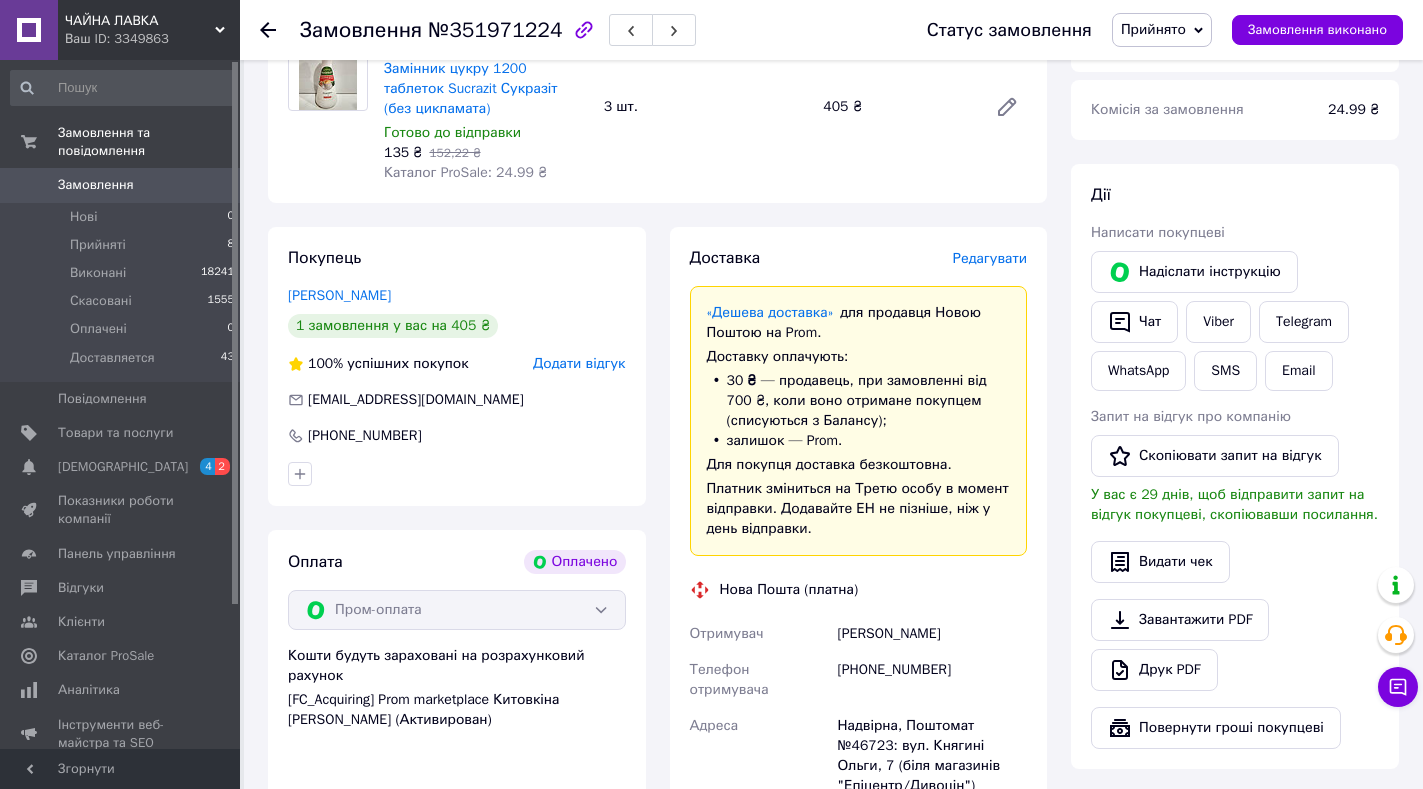 click on "Редагувати" at bounding box center (990, 258) 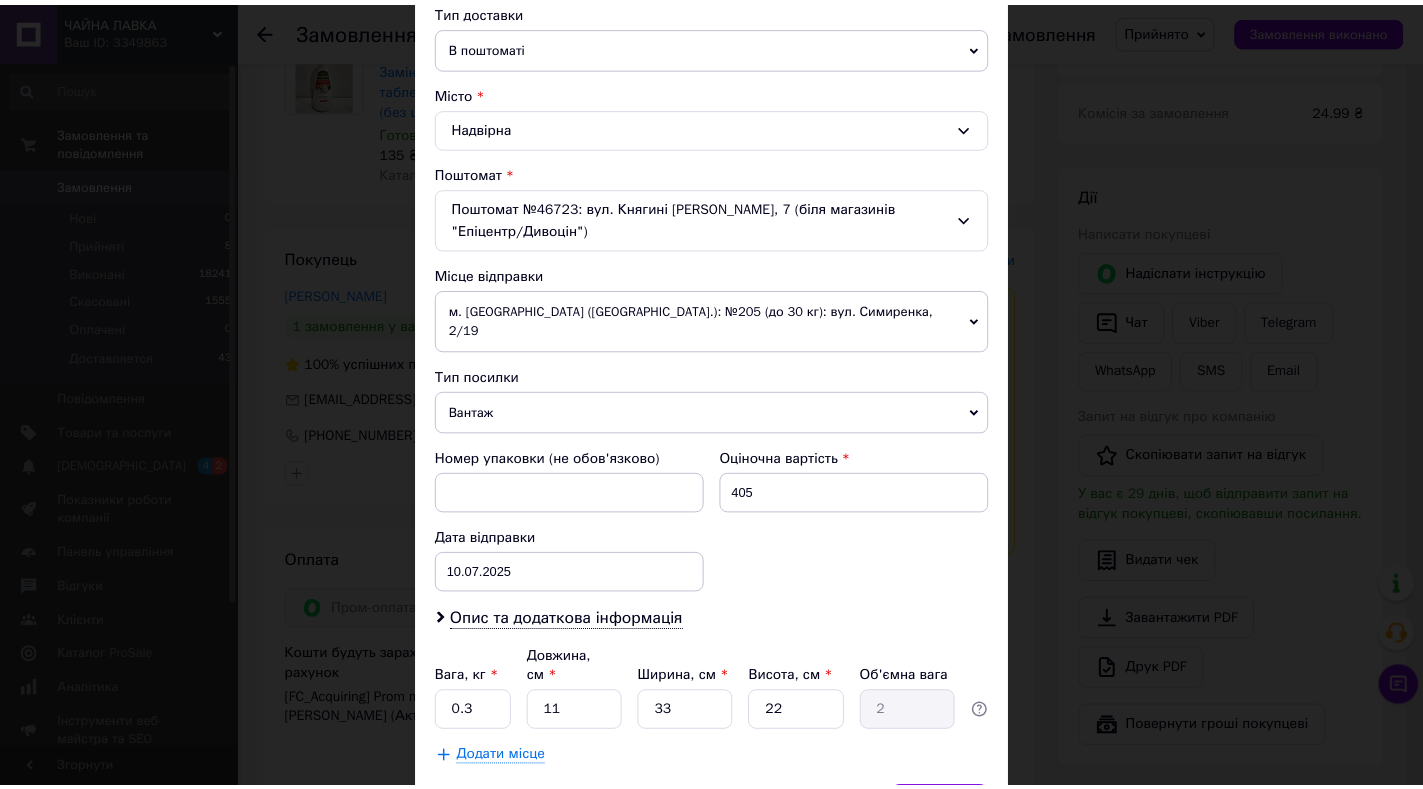scroll, scrollTop: 499, scrollLeft: 0, axis: vertical 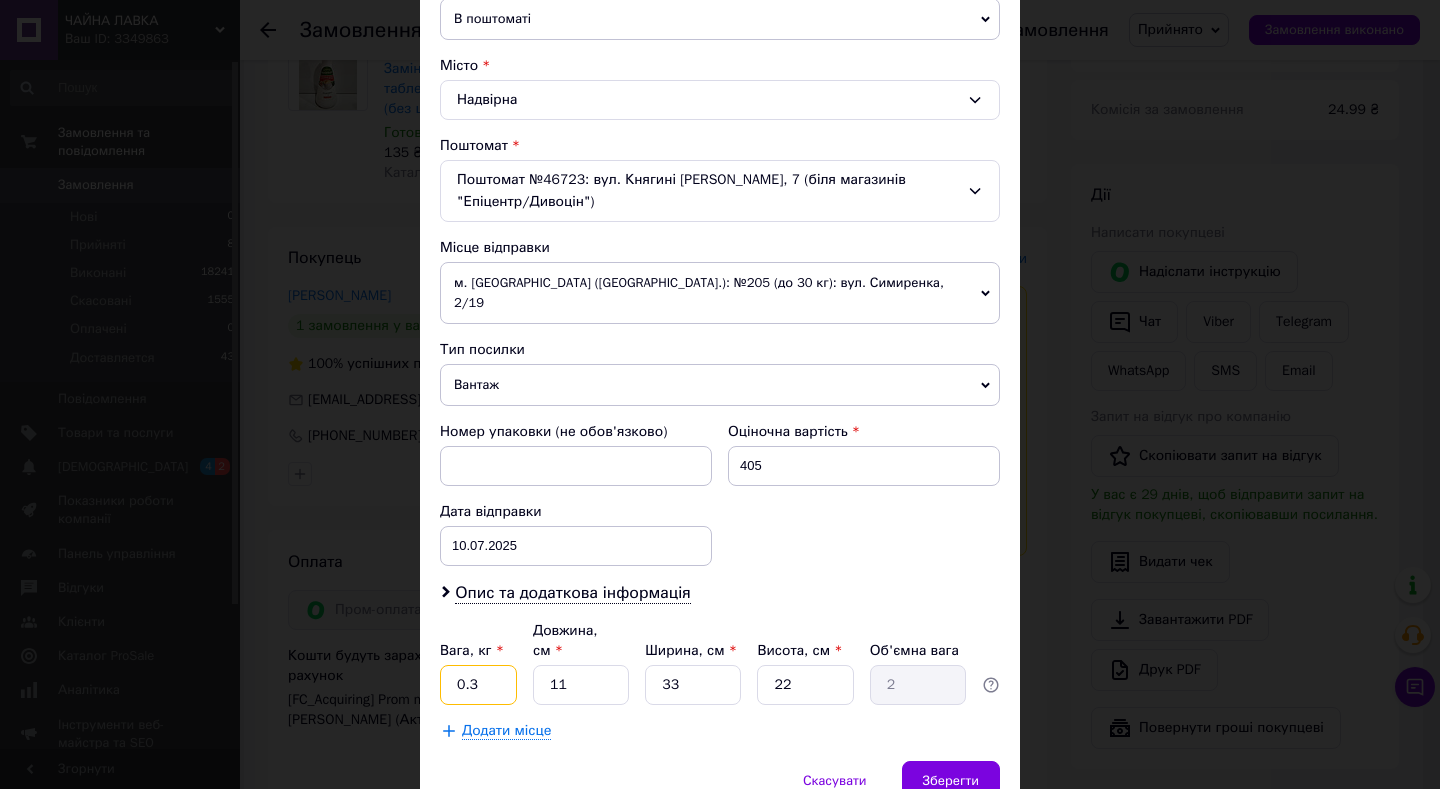click on "0.3" at bounding box center (478, 685) 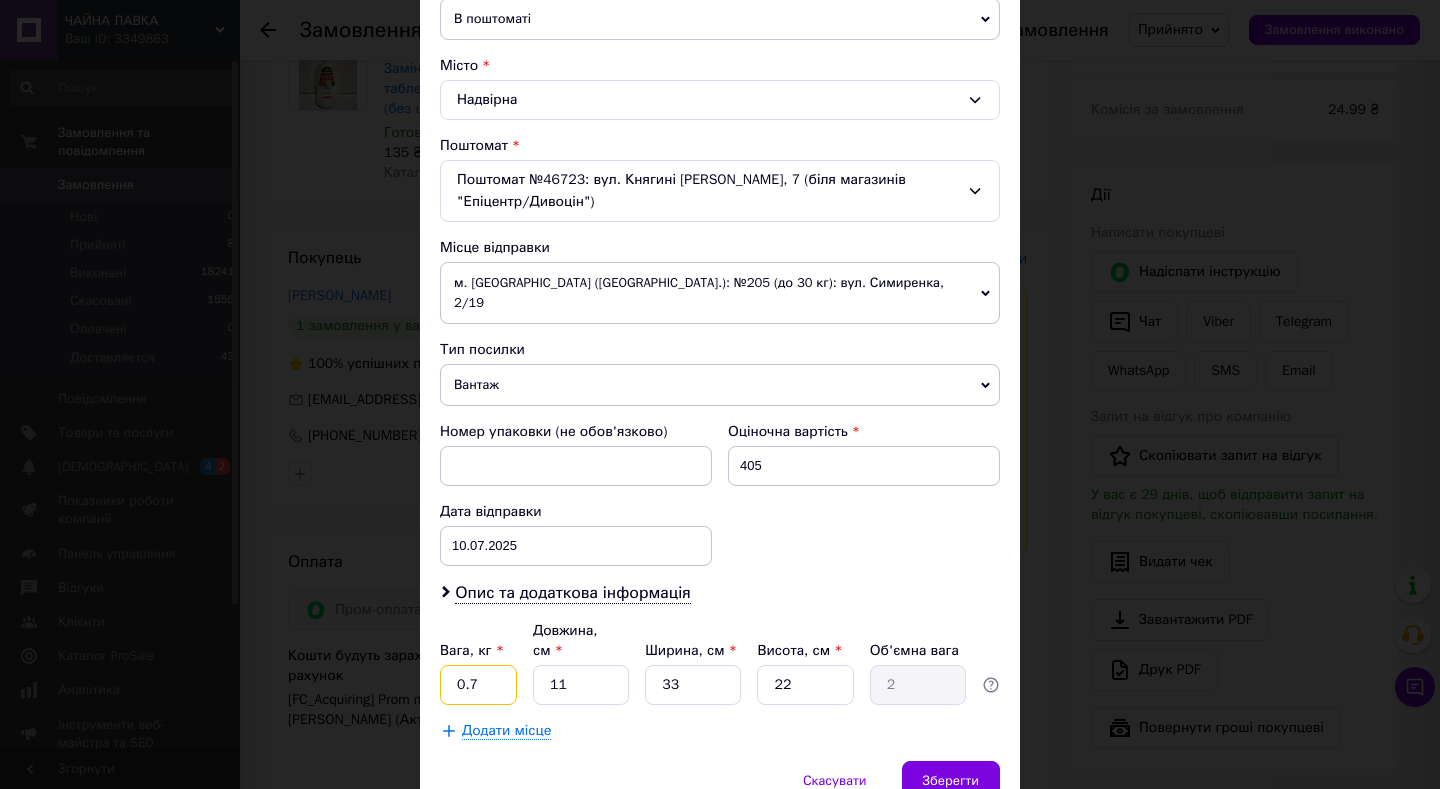 type on "0.7" 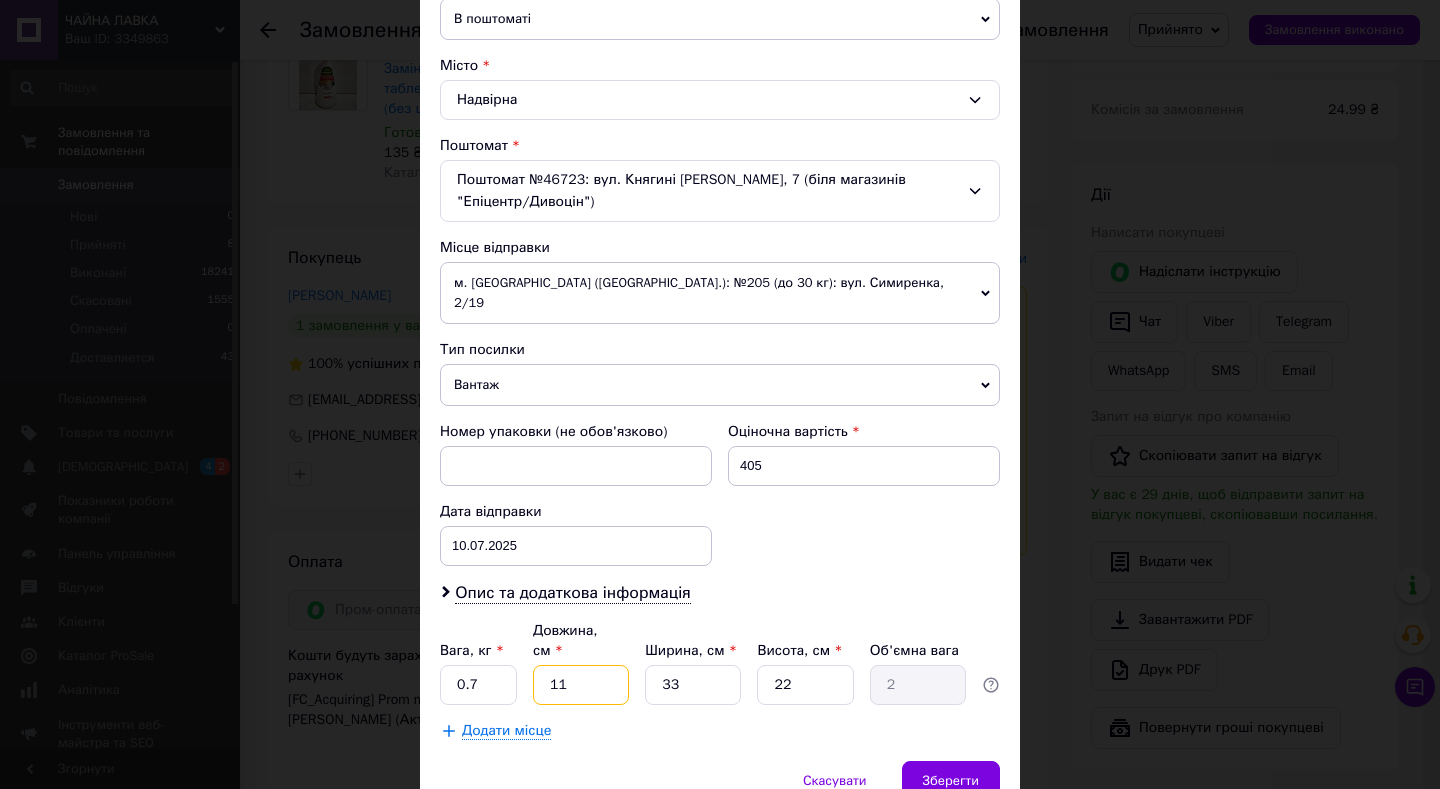 click on "11" at bounding box center [581, 685] 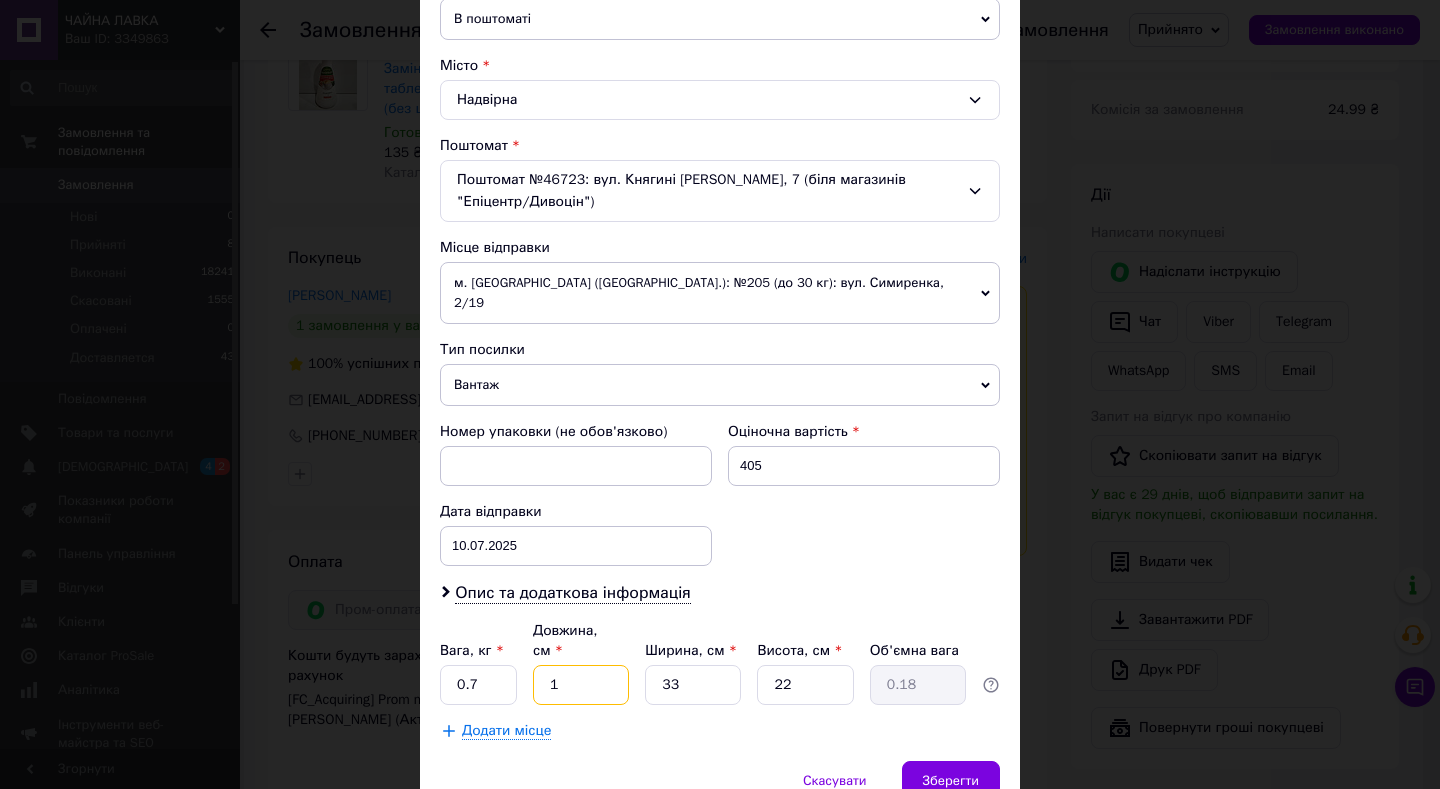type 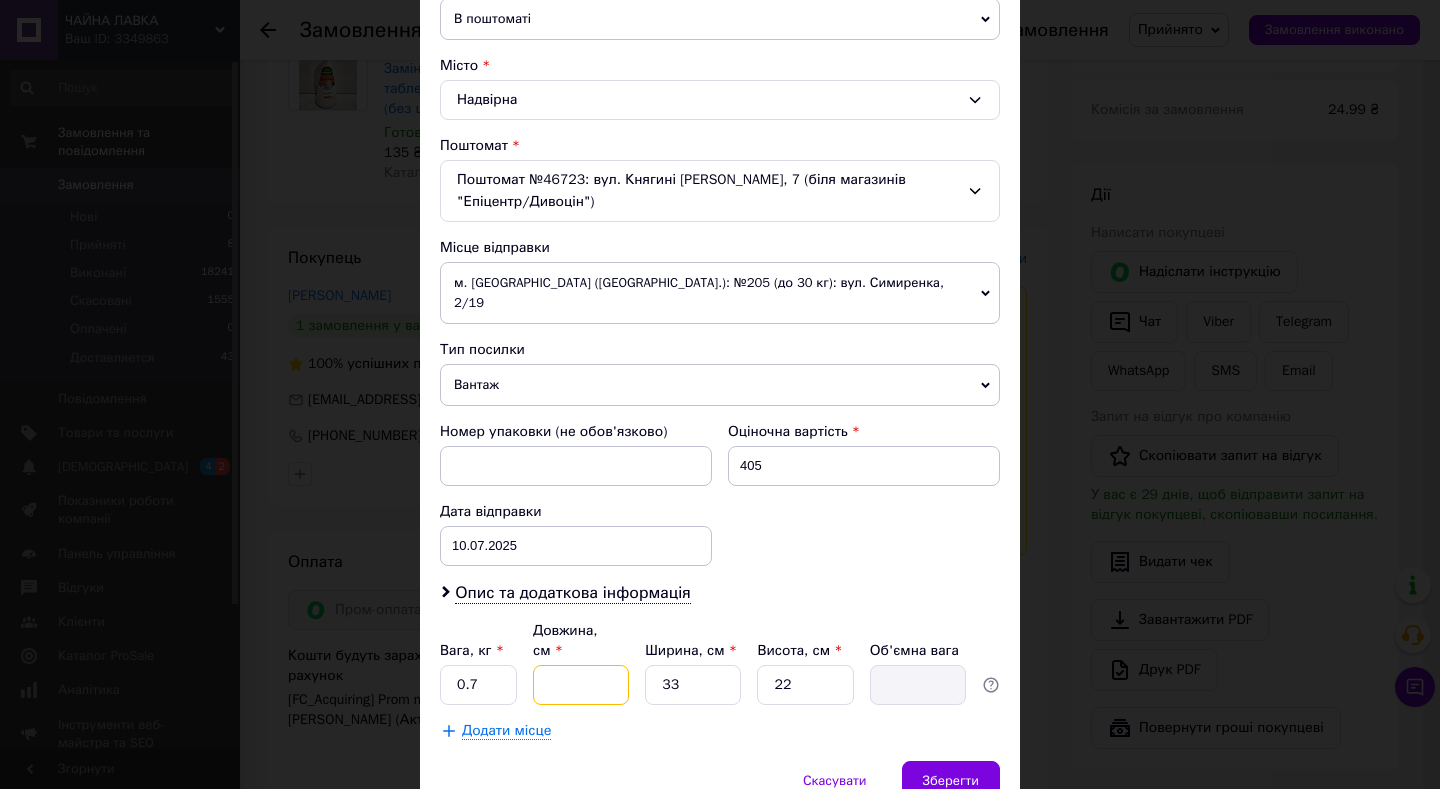 type on "3" 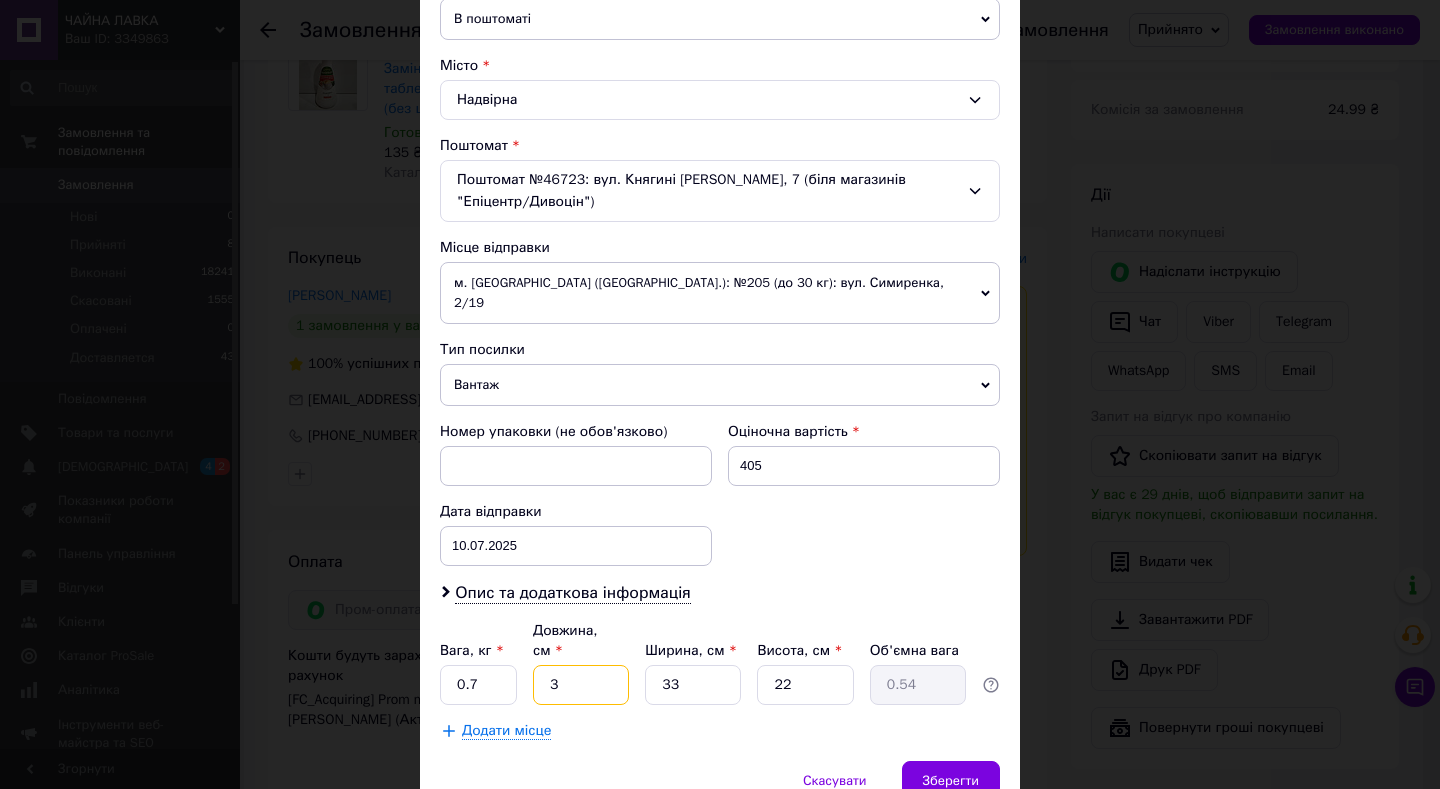 type on "32" 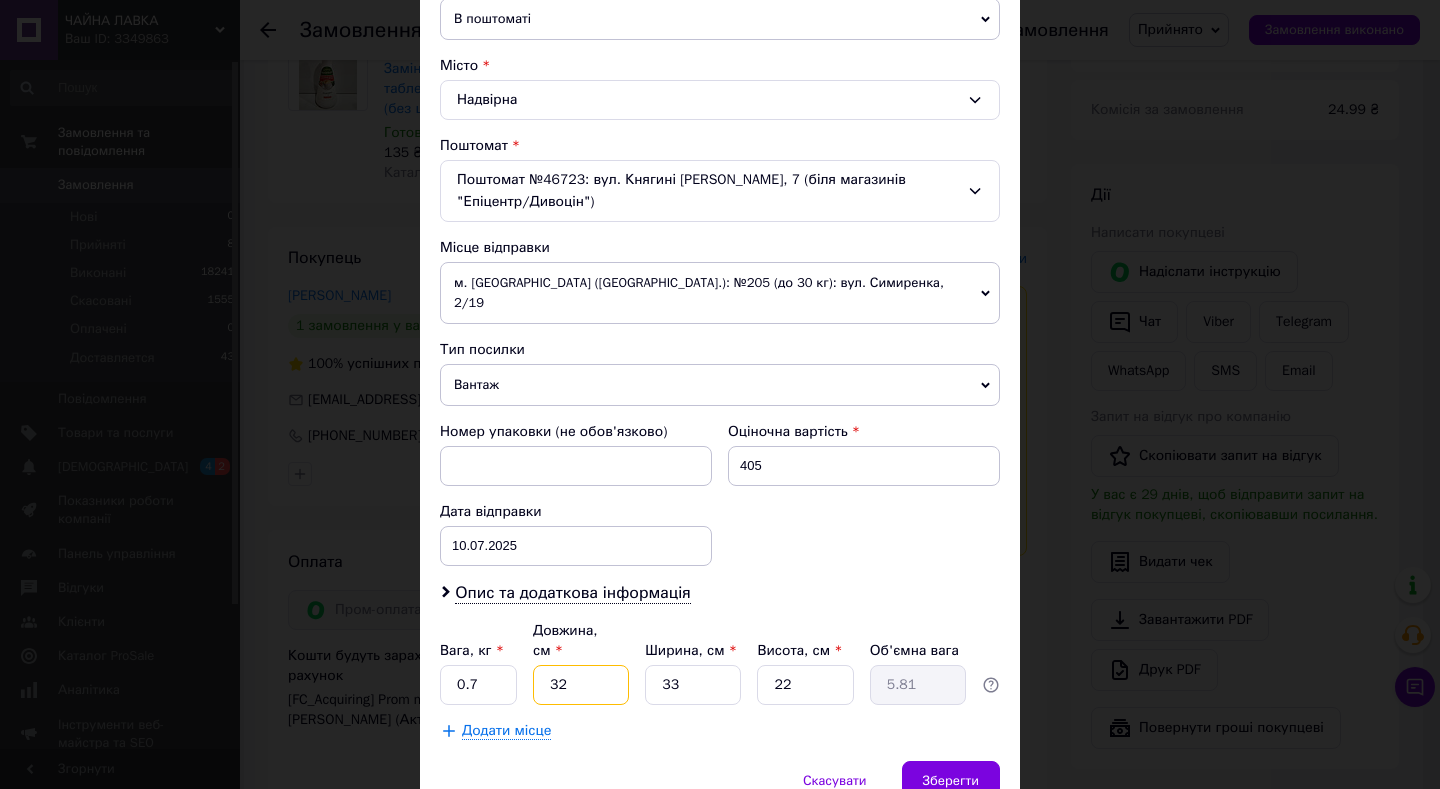 type on "32" 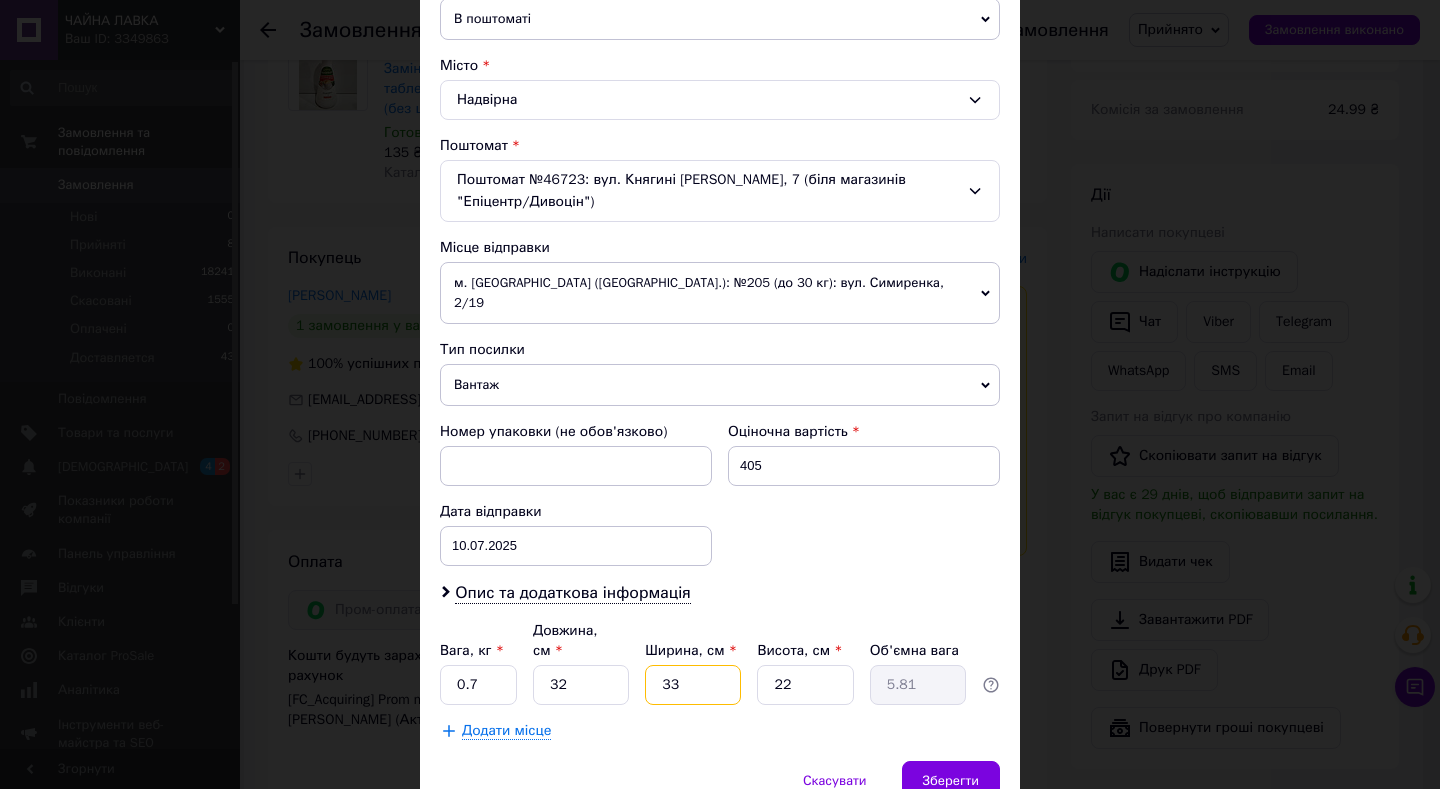 type on "2" 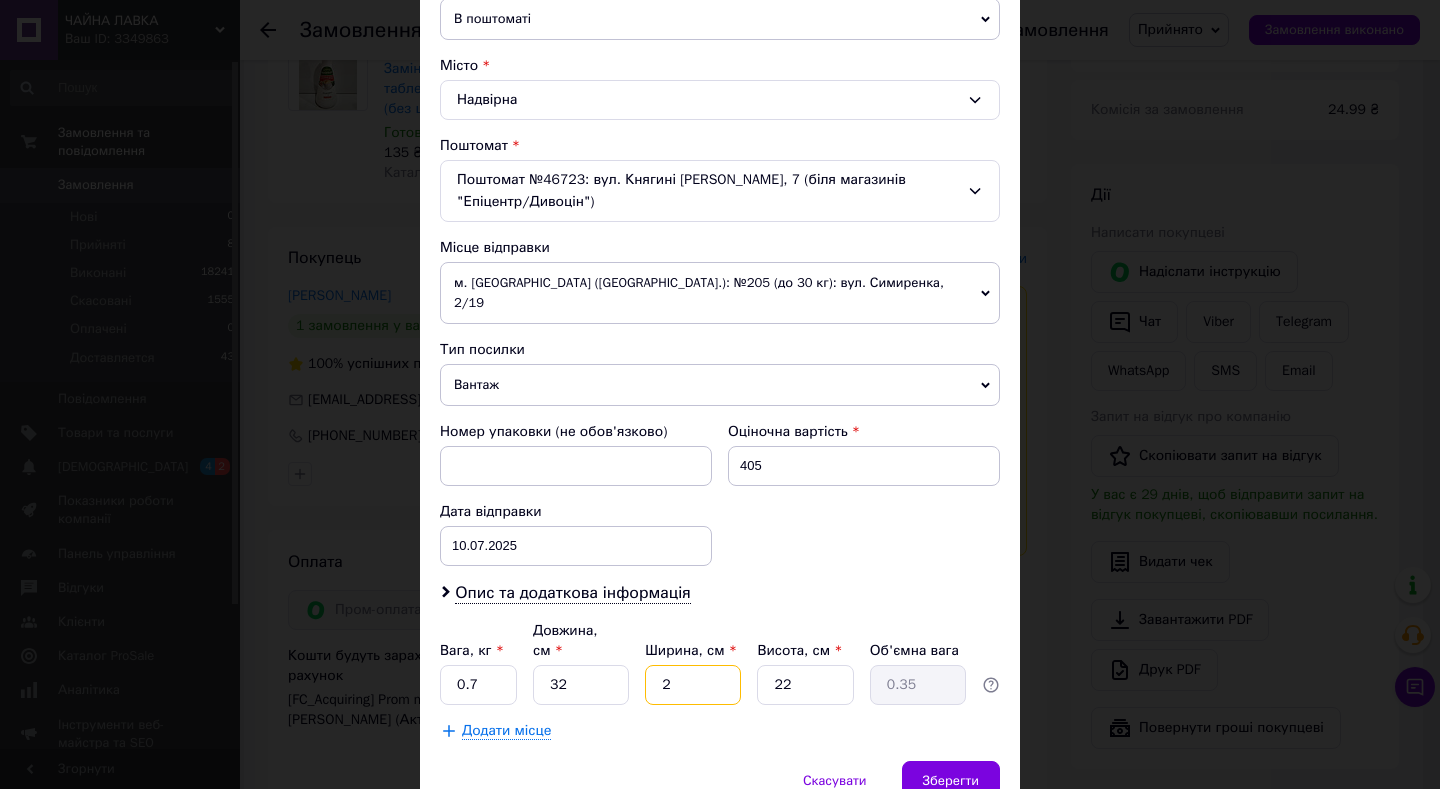 type on "20" 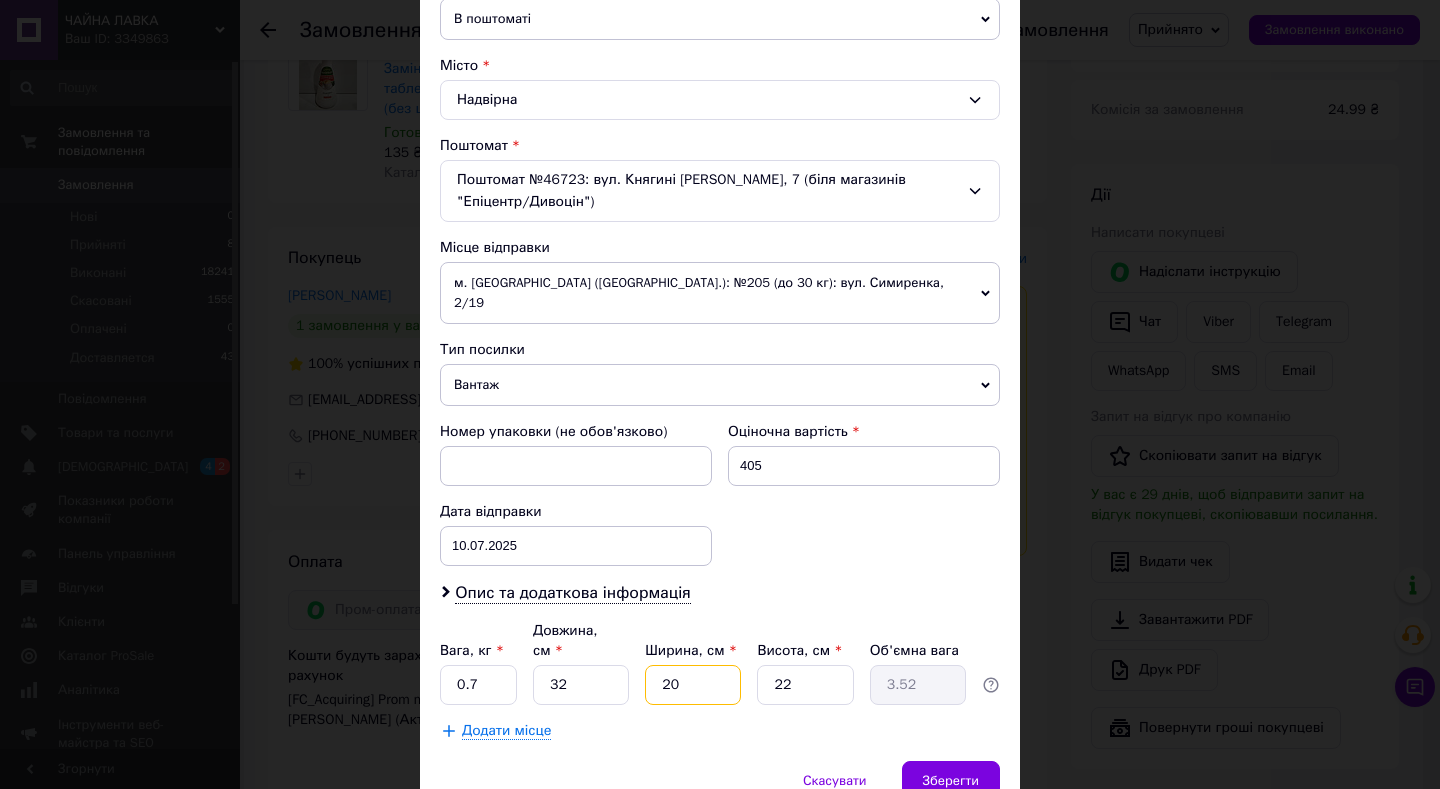 type on "20" 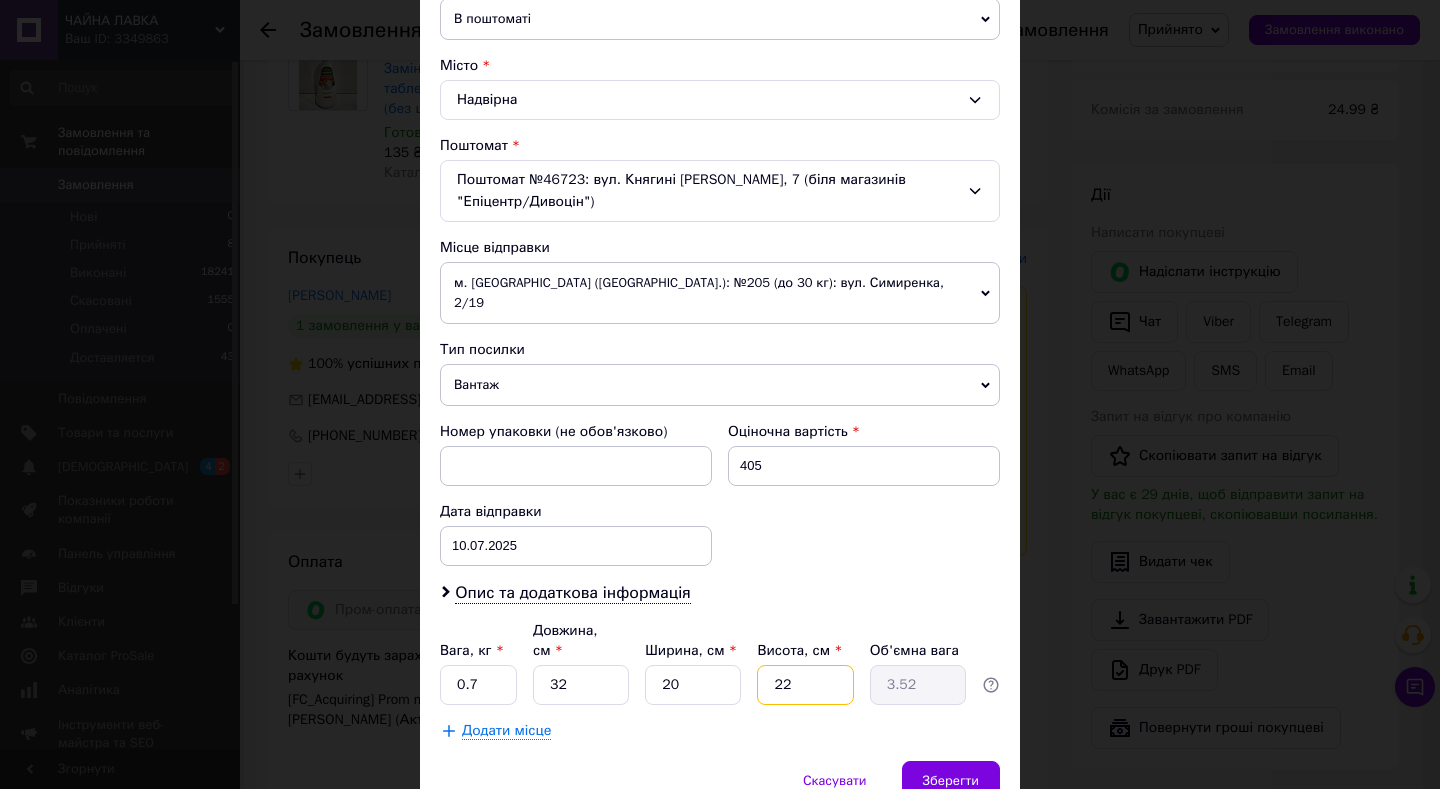 type on "1" 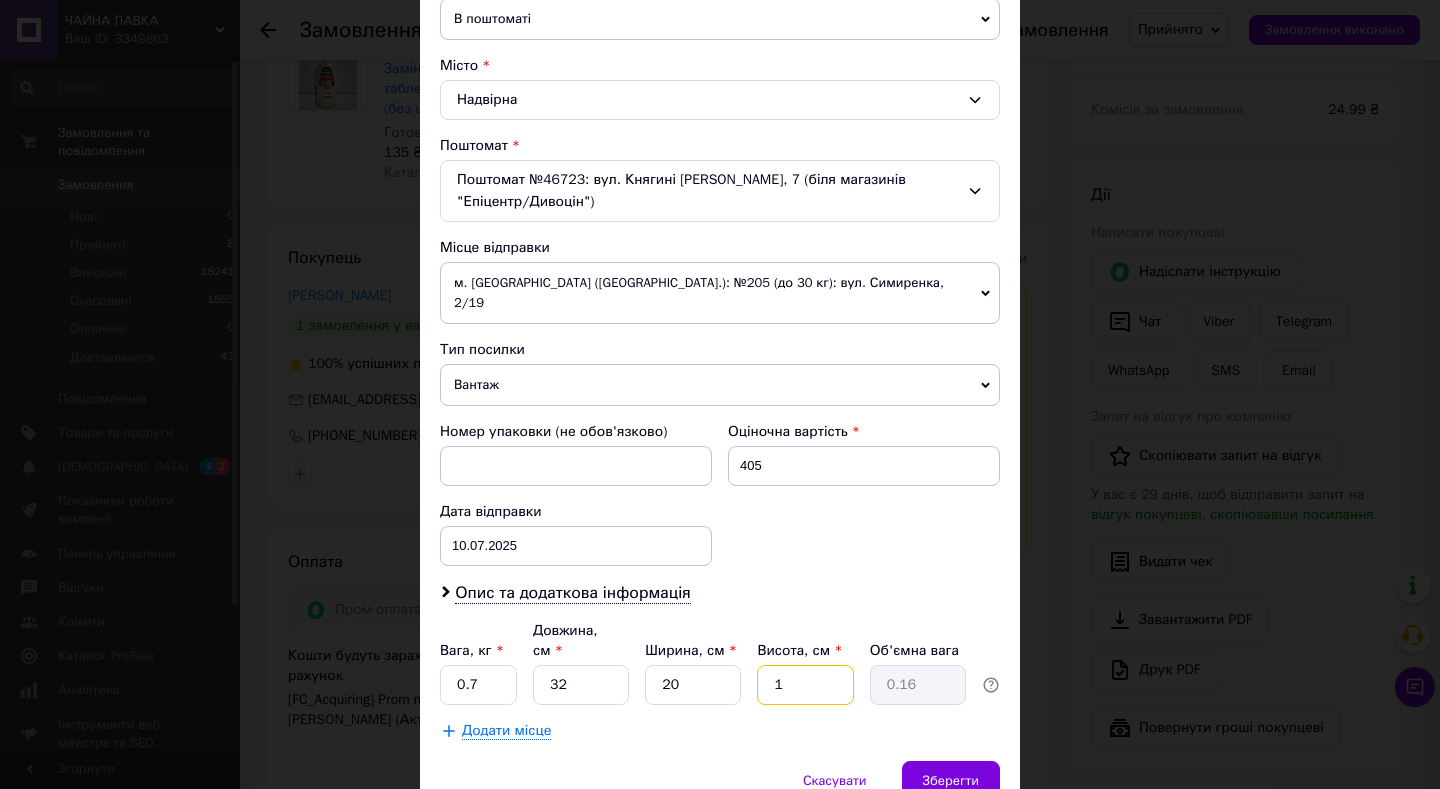 type on "12" 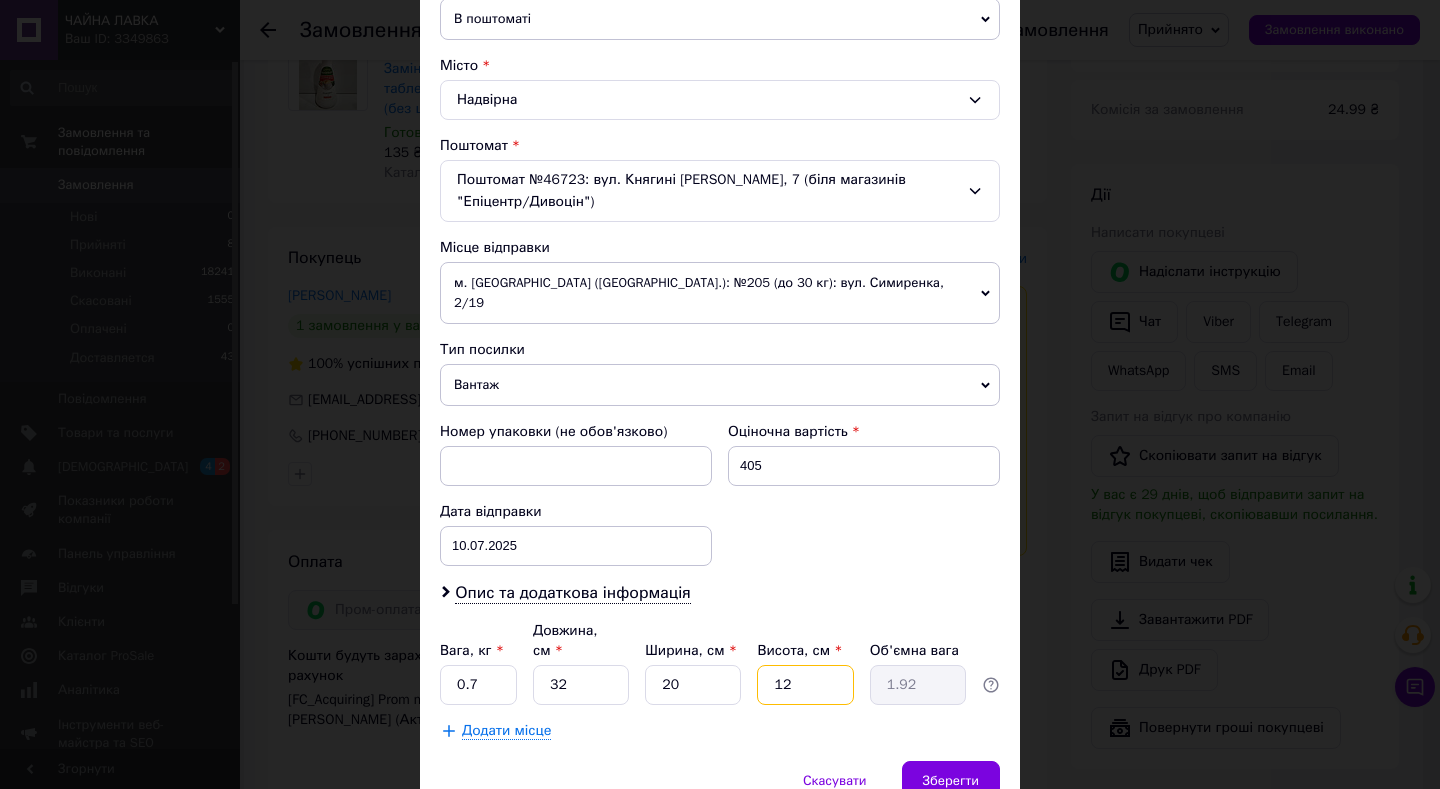 type on "12" 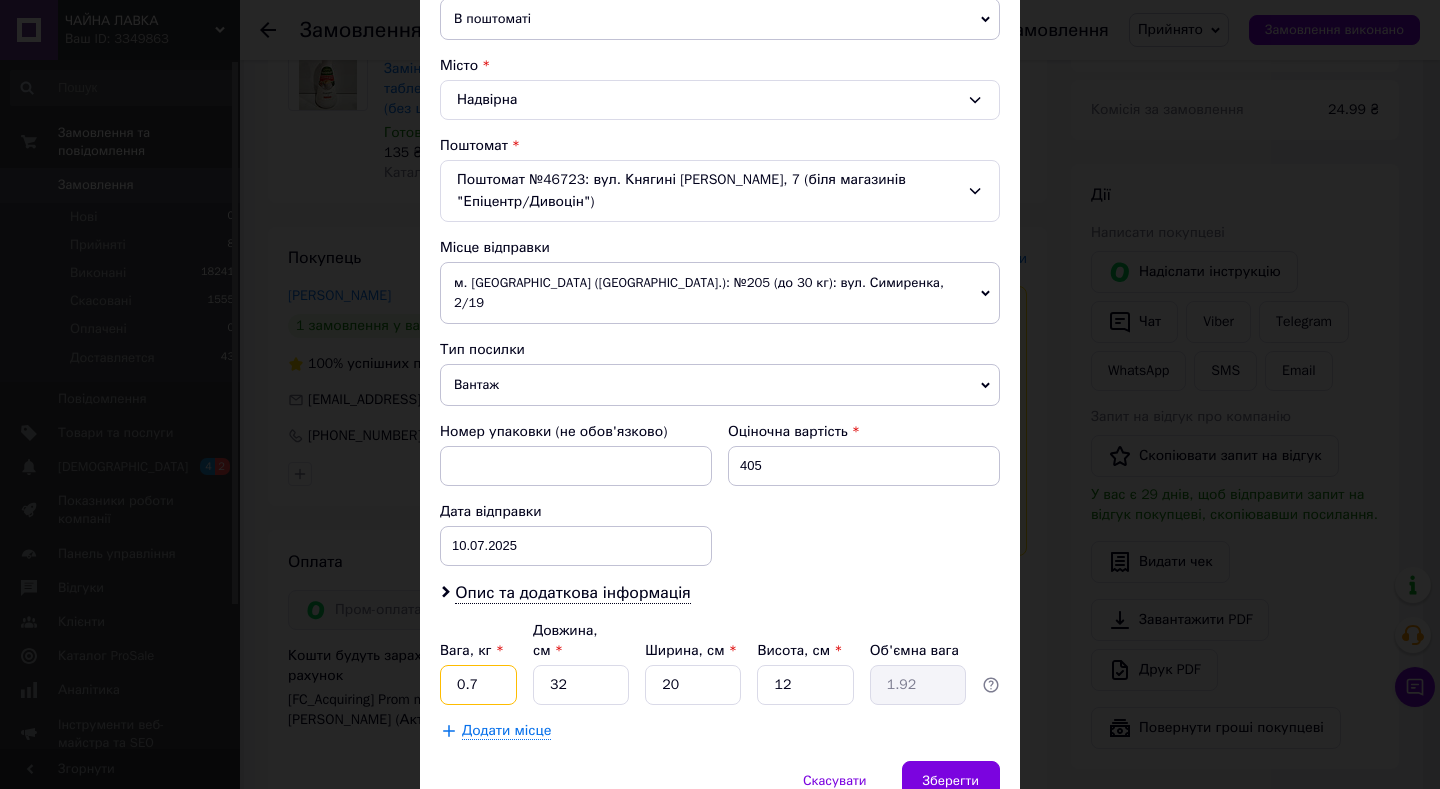 click on "0.7" at bounding box center [478, 685] 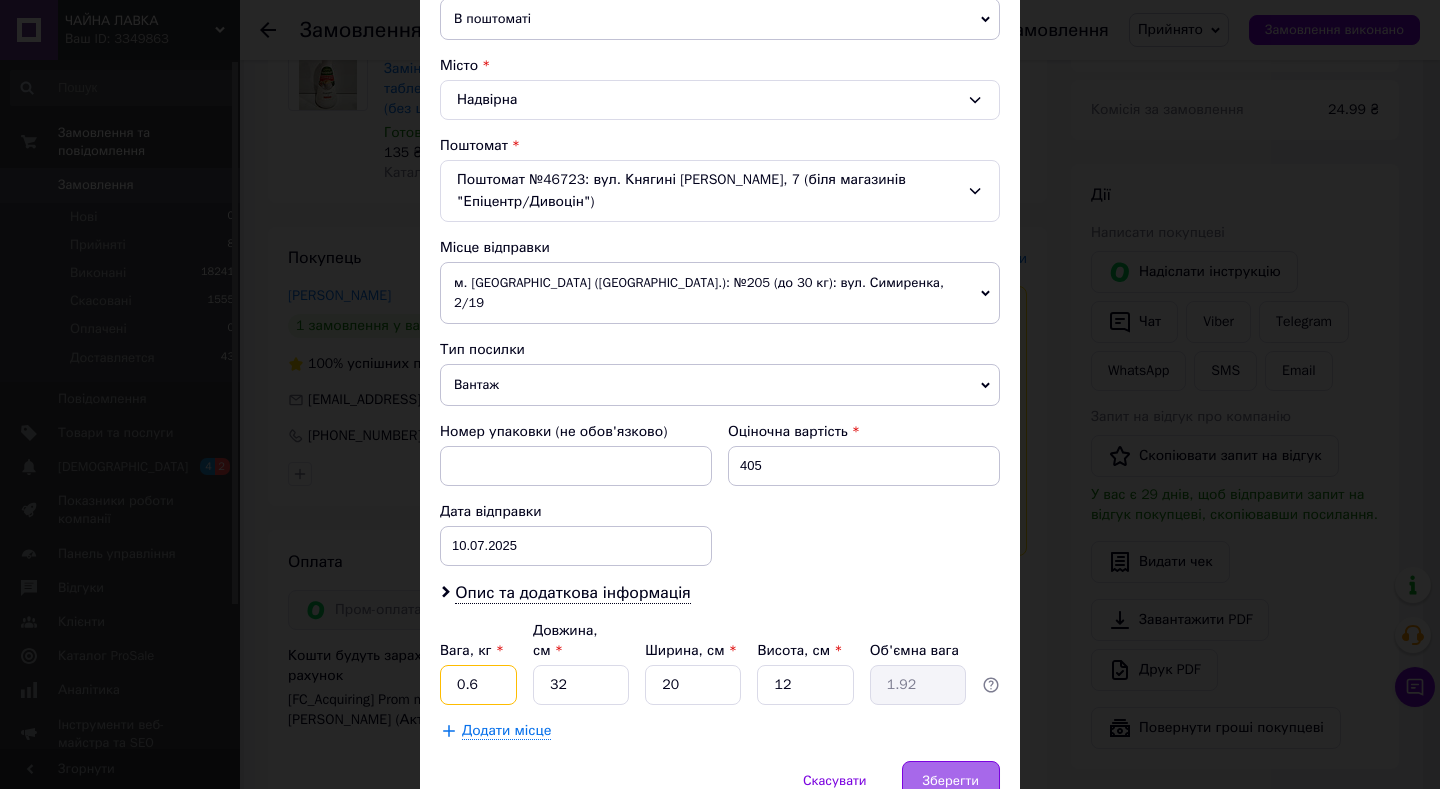 type on "0.6" 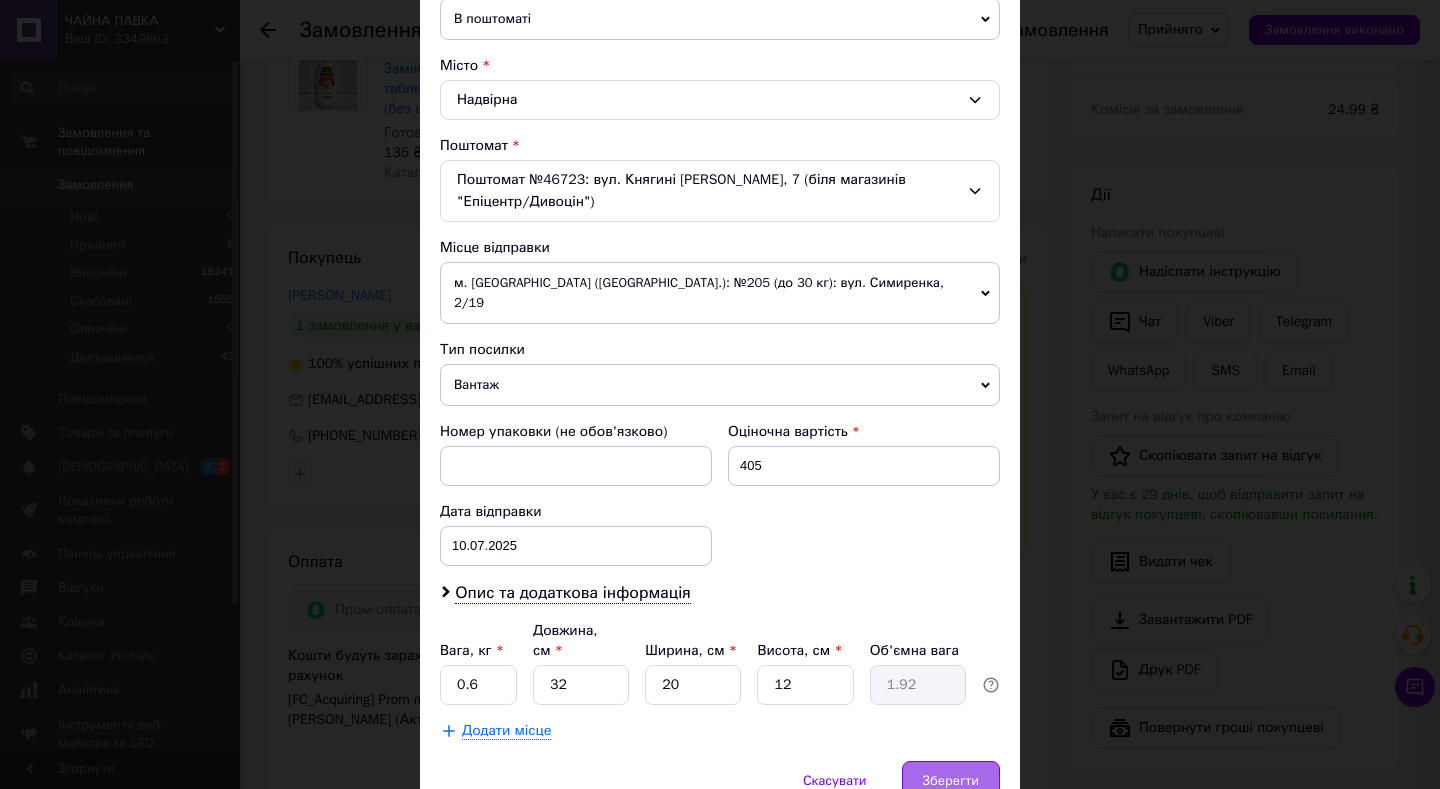 click on "Зберегти" at bounding box center [951, 781] 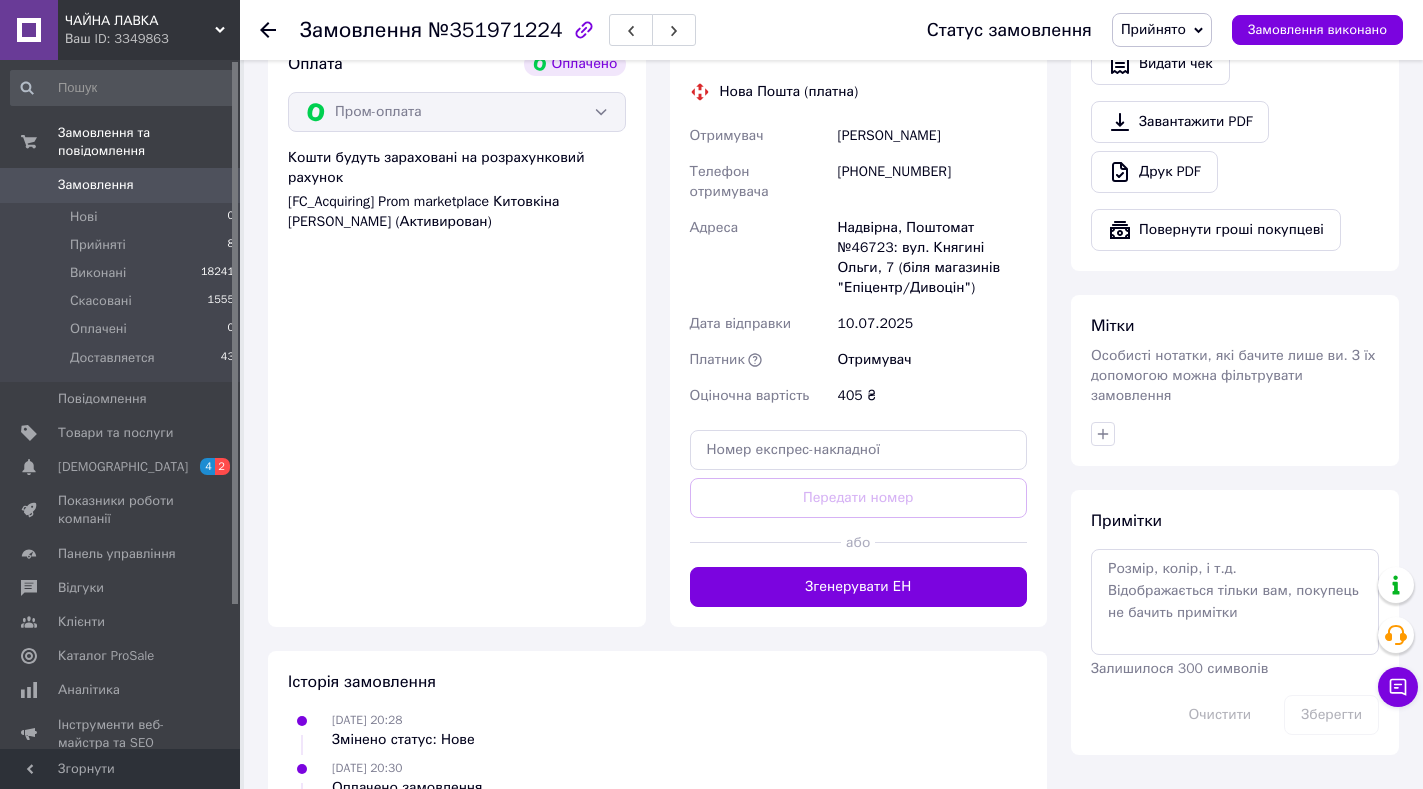 scroll, scrollTop: 765, scrollLeft: 0, axis: vertical 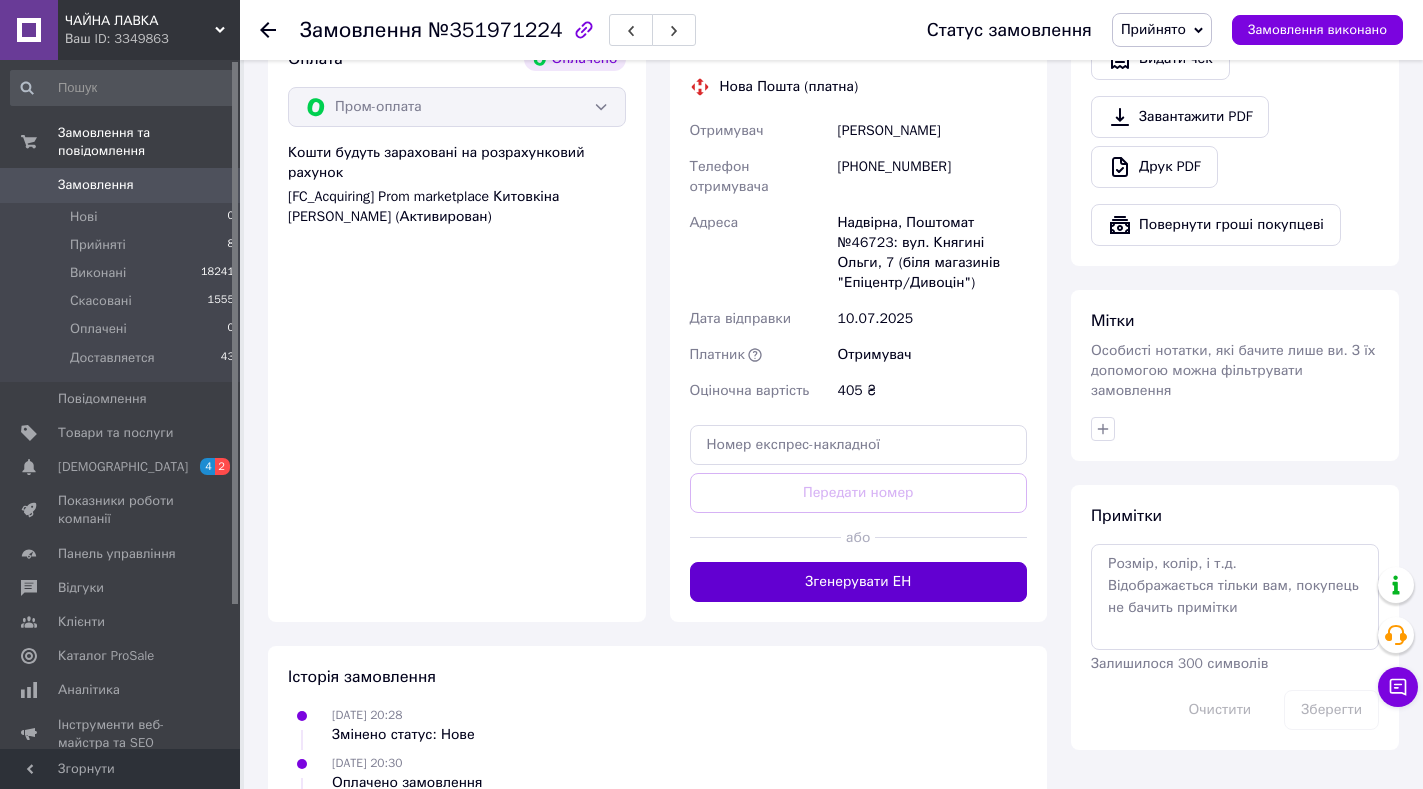 click on "Згенерувати ЕН" at bounding box center [859, 582] 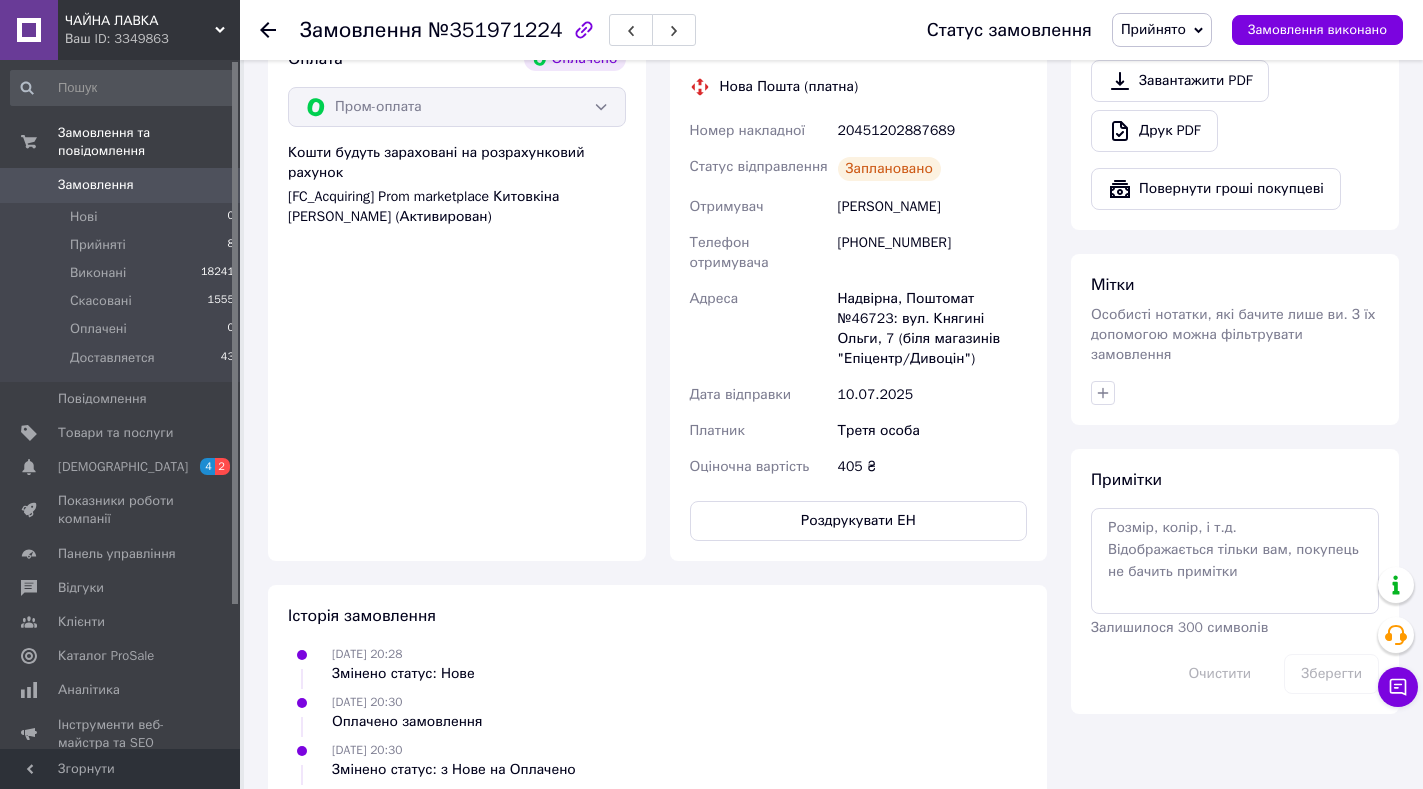 click 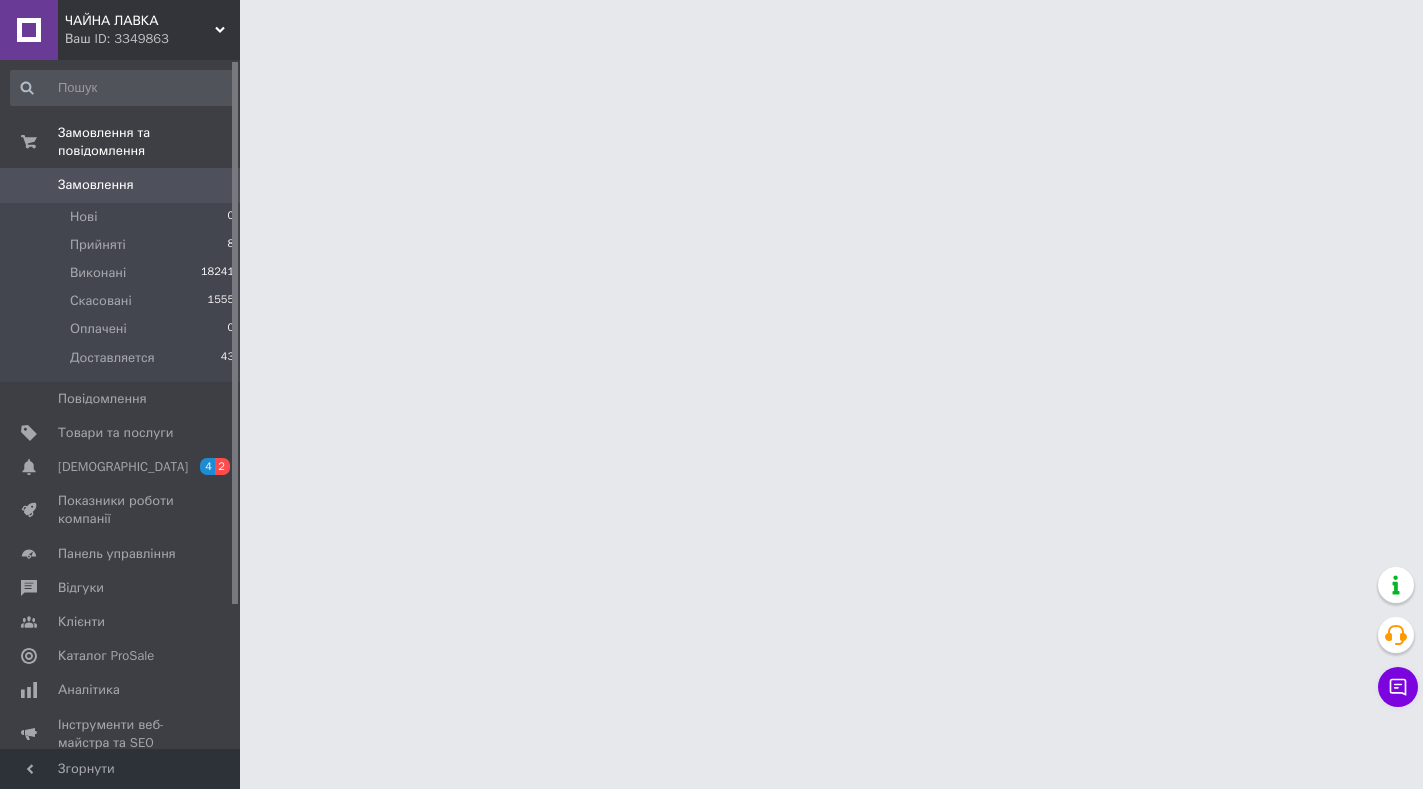 scroll, scrollTop: 0, scrollLeft: 0, axis: both 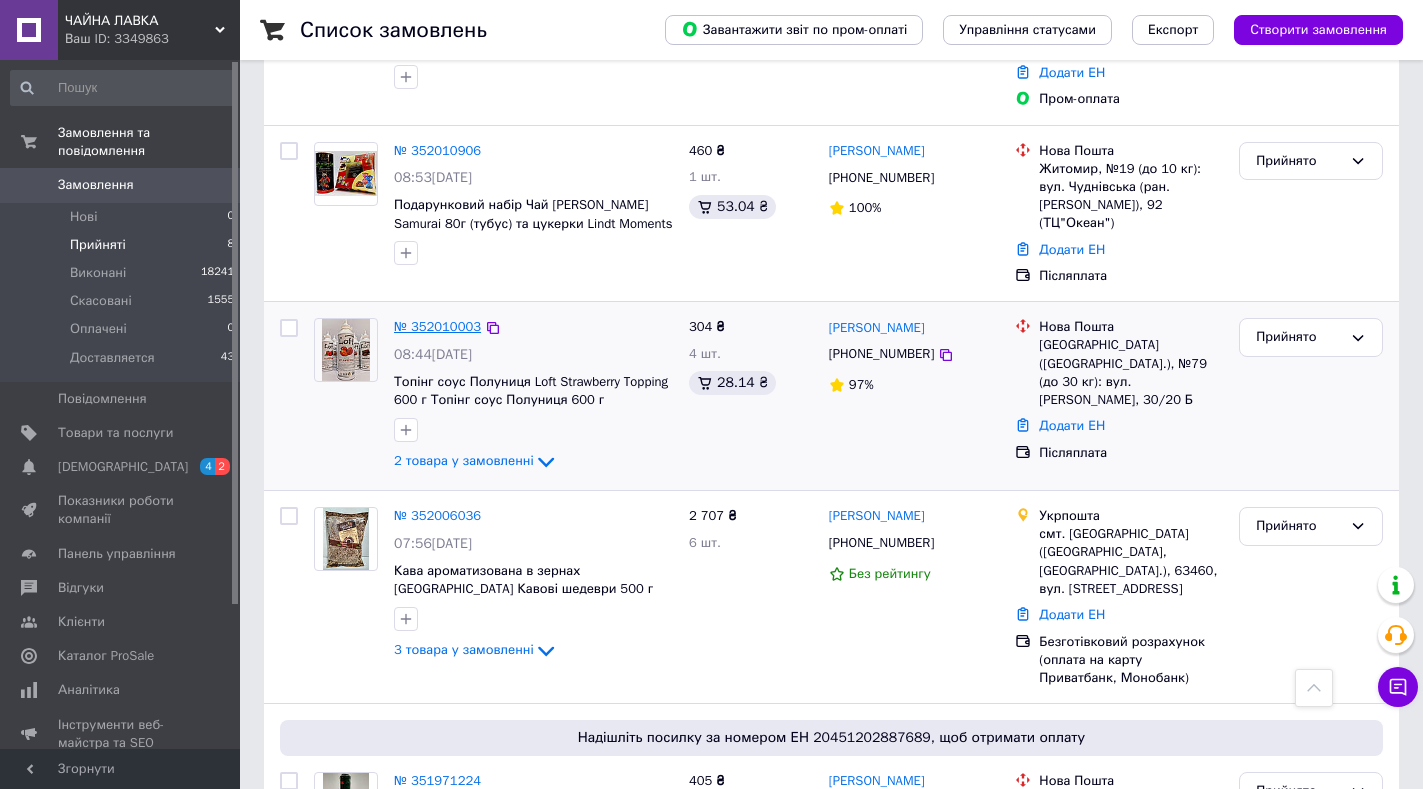 click on "№ 352010003" at bounding box center [437, 326] 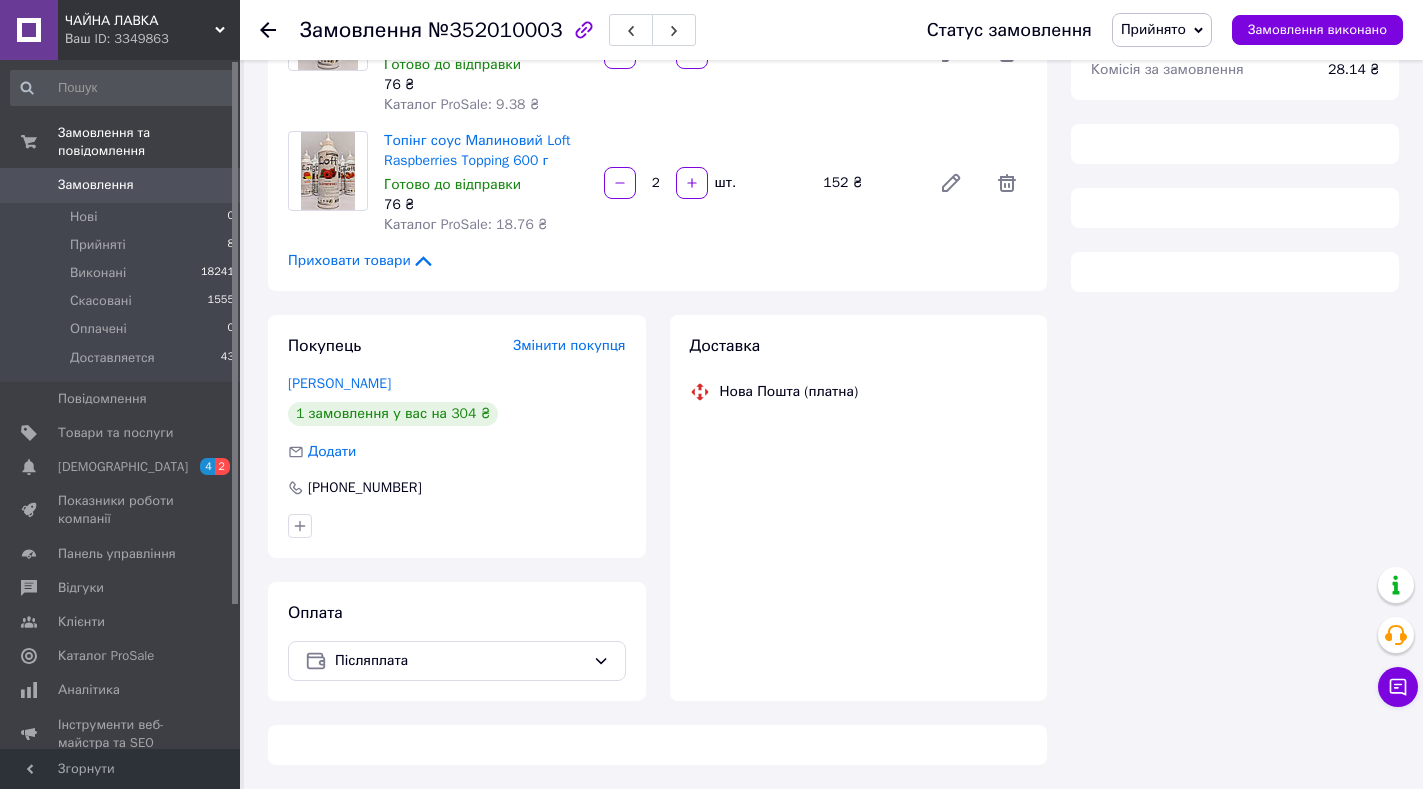 scroll, scrollTop: 527, scrollLeft: 0, axis: vertical 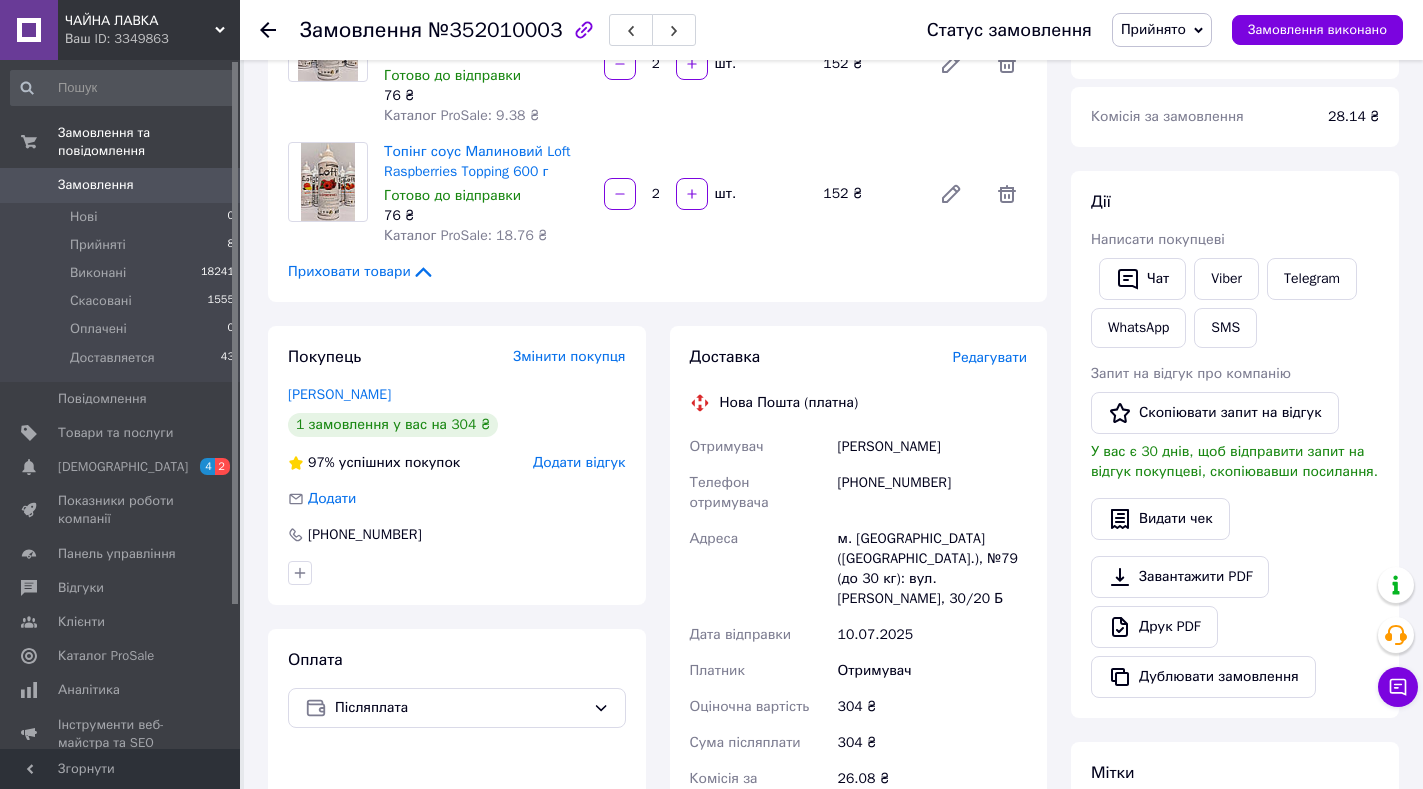 click on "Редагувати" at bounding box center [990, 357] 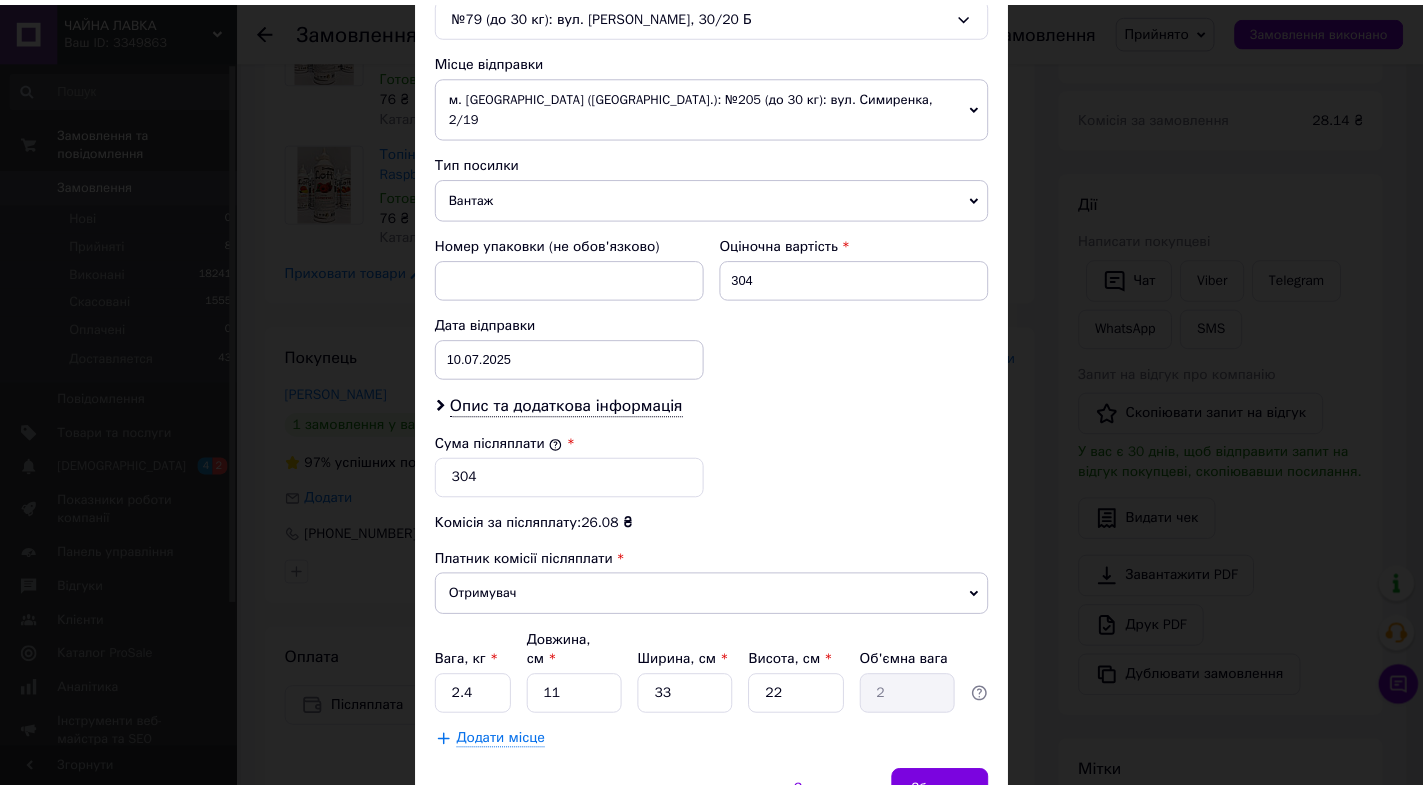 scroll, scrollTop: 737, scrollLeft: 0, axis: vertical 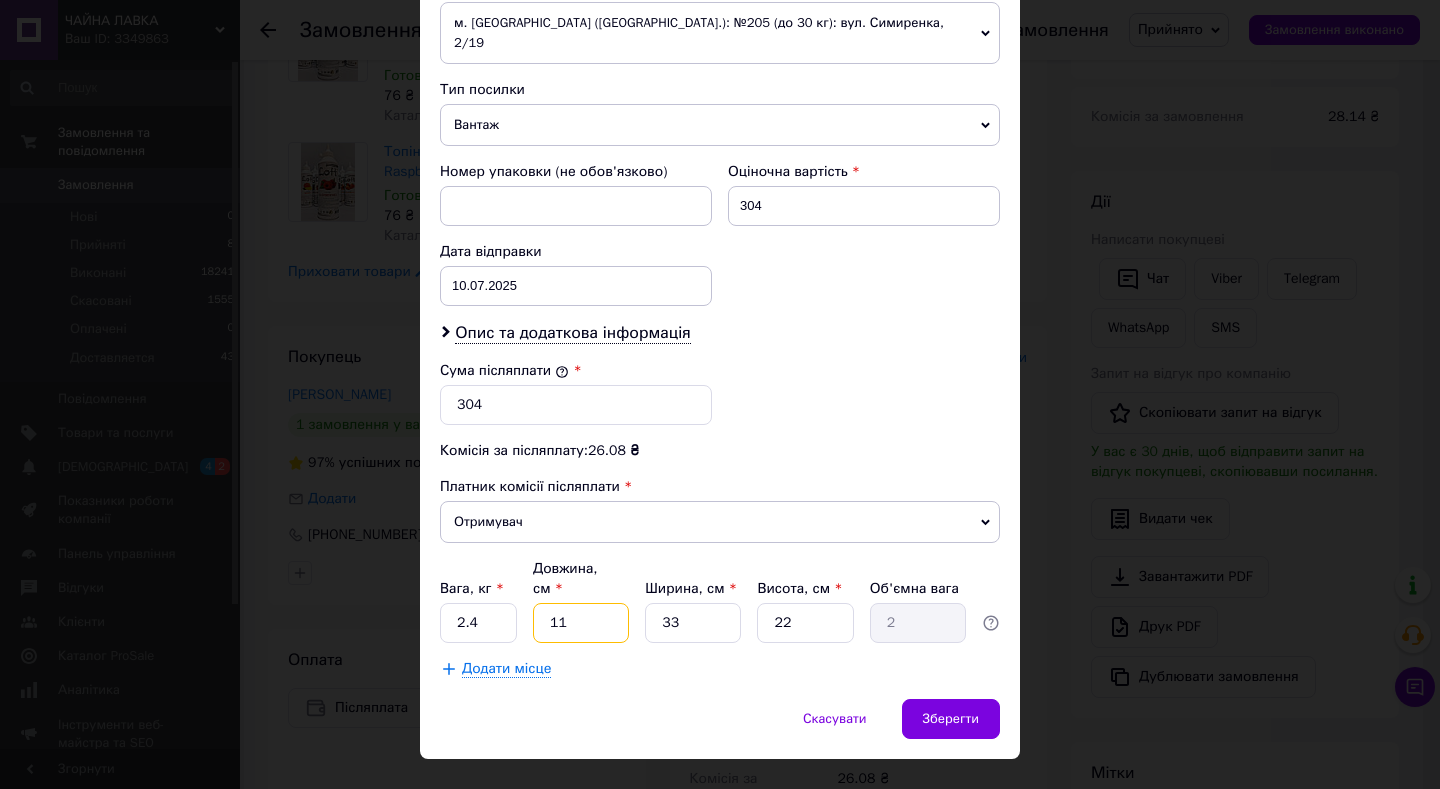 click on "11" at bounding box center [581, 623] 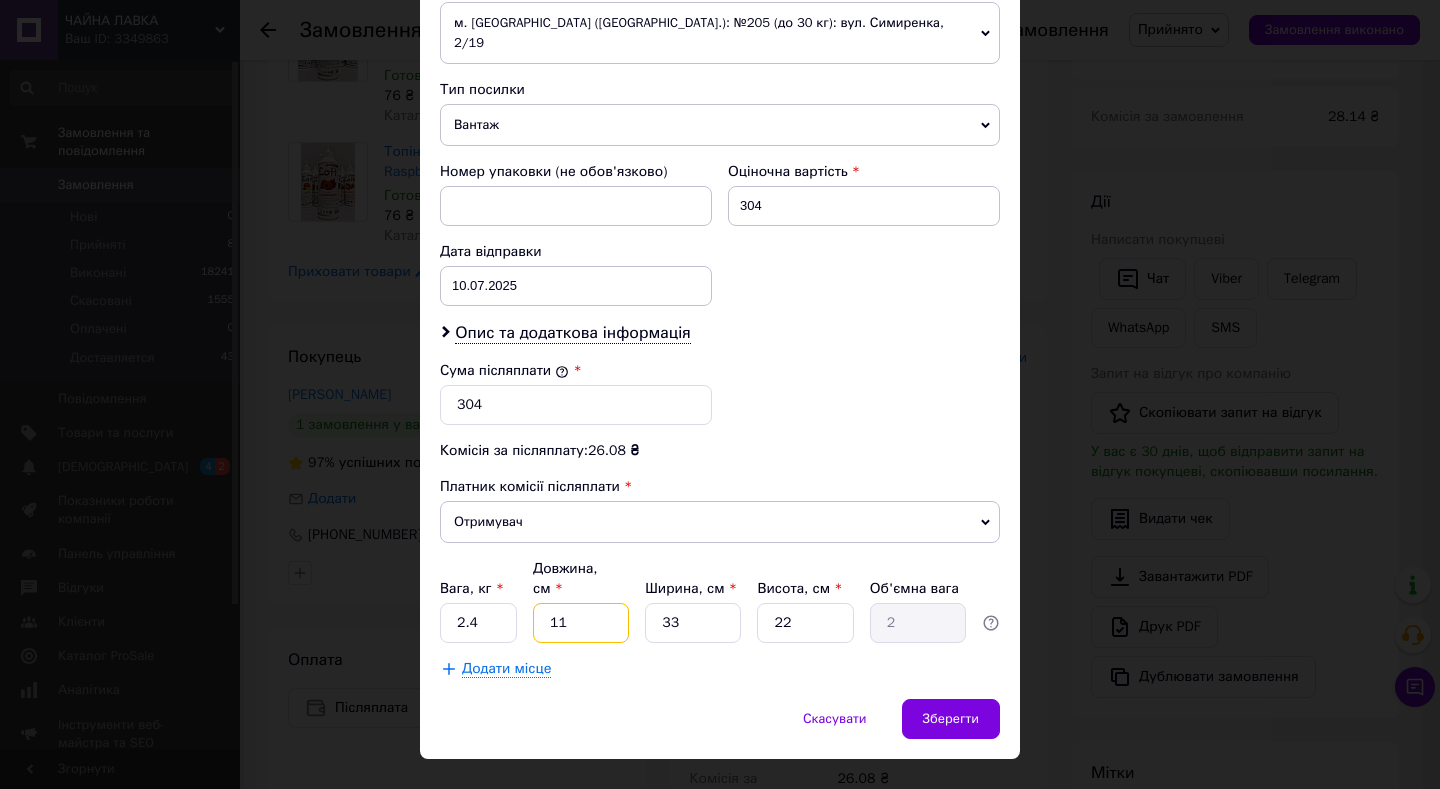type on "1" 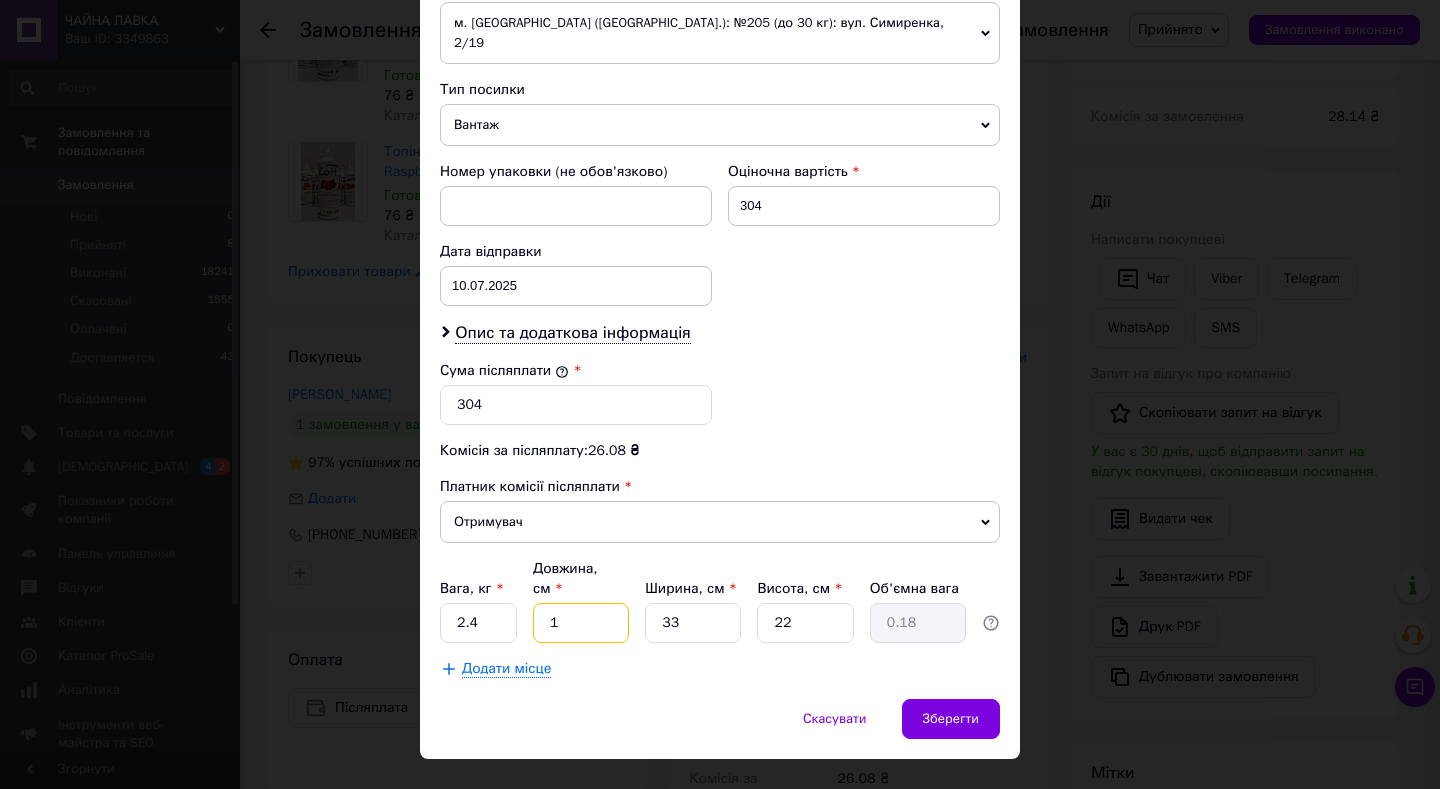 type 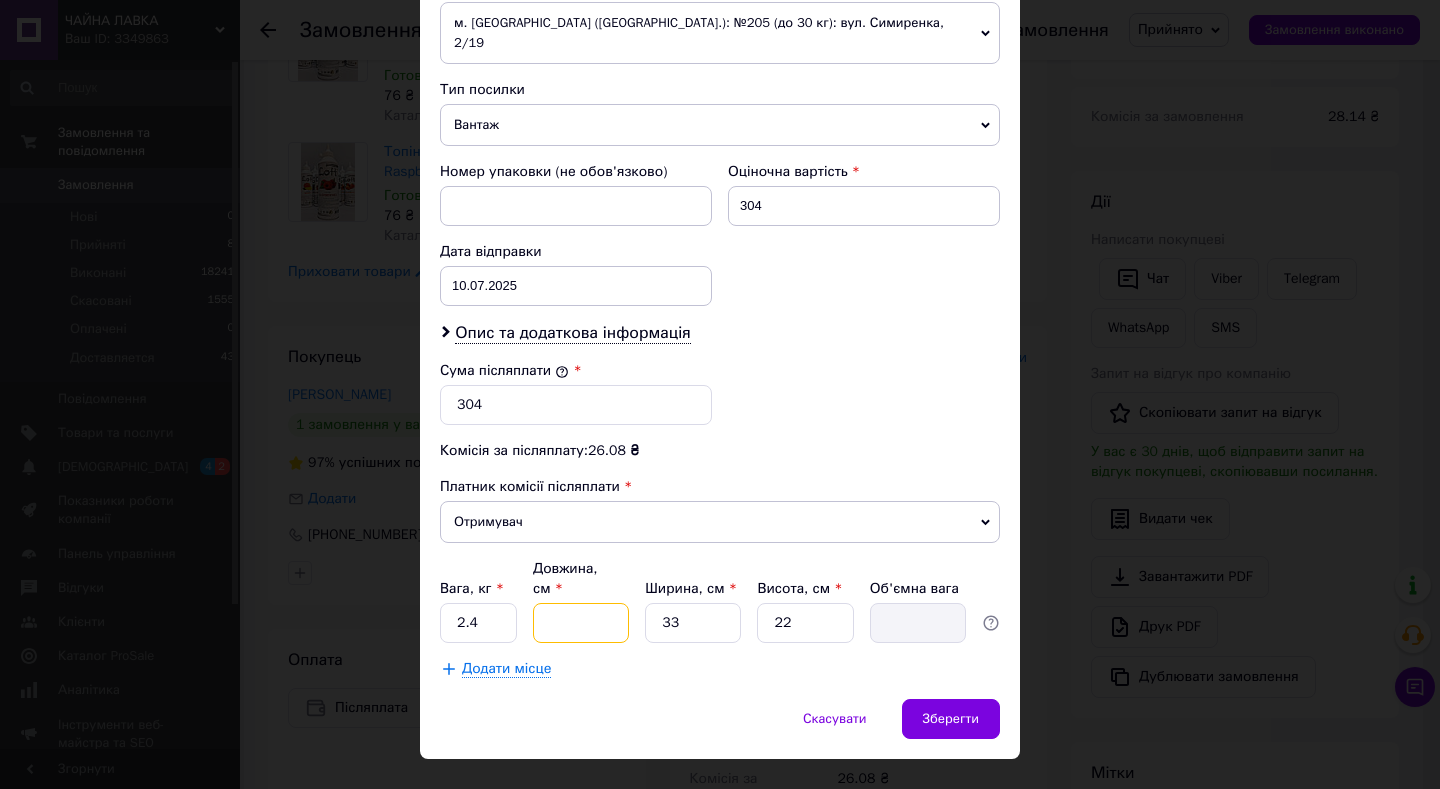 type on "3" 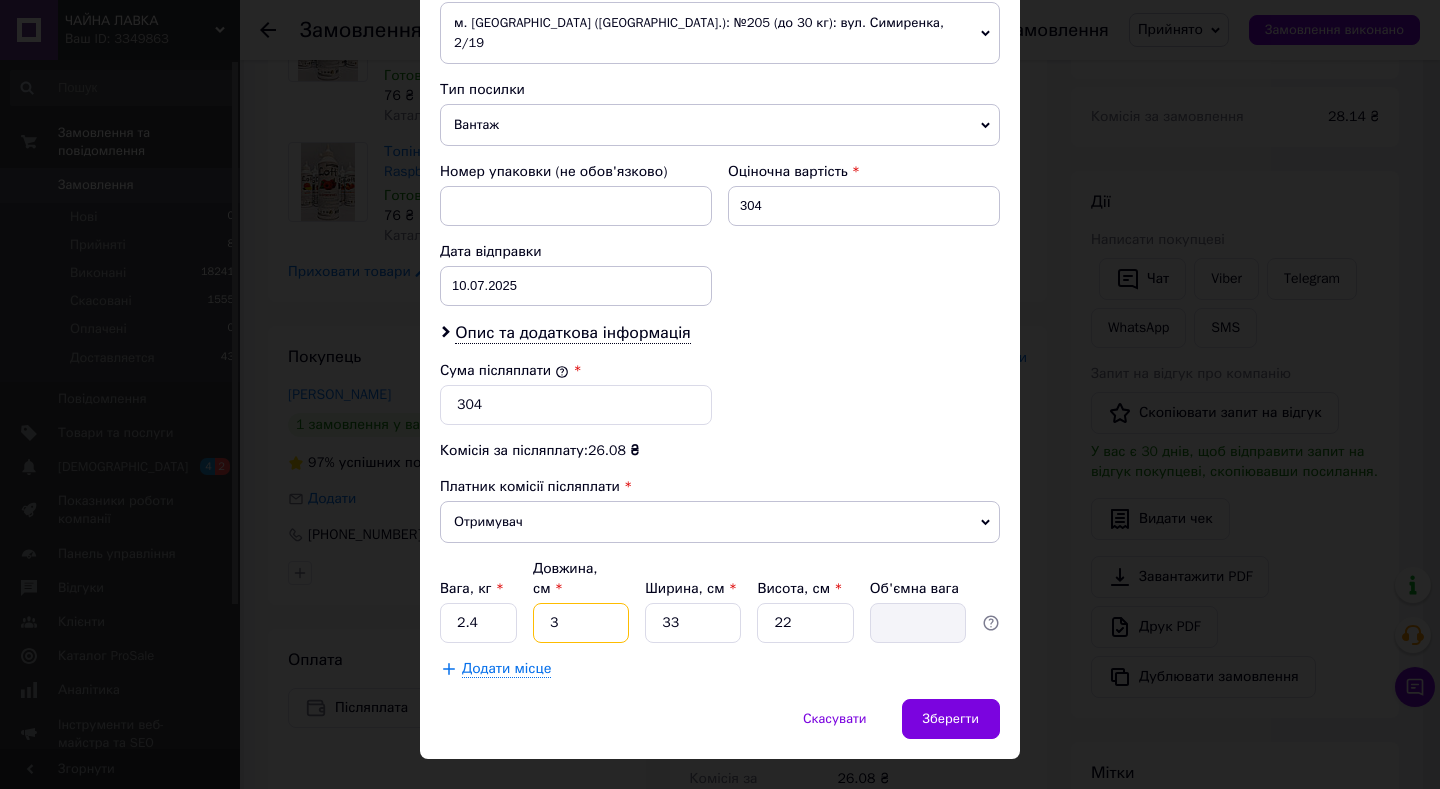 type on "0.54" 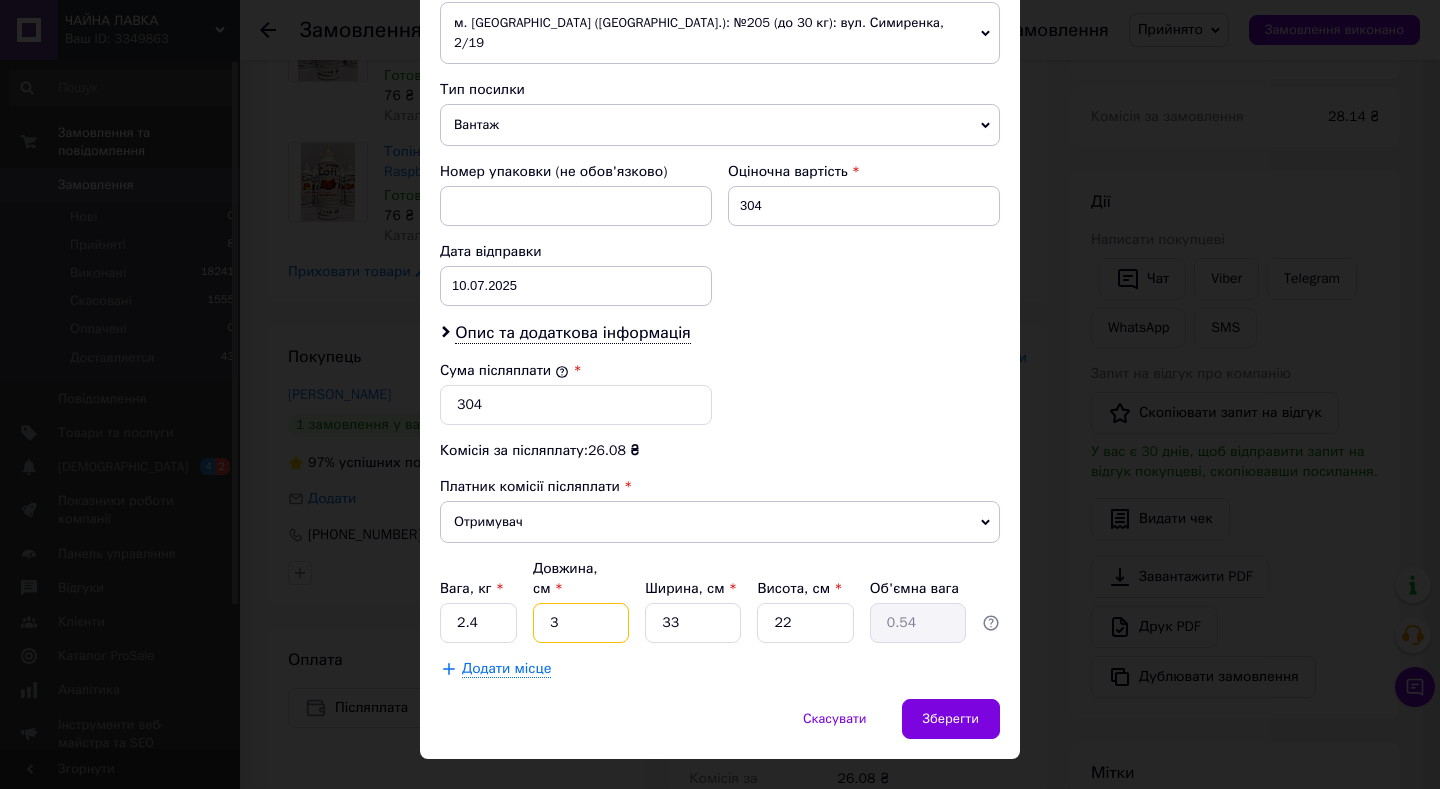 type on "32" 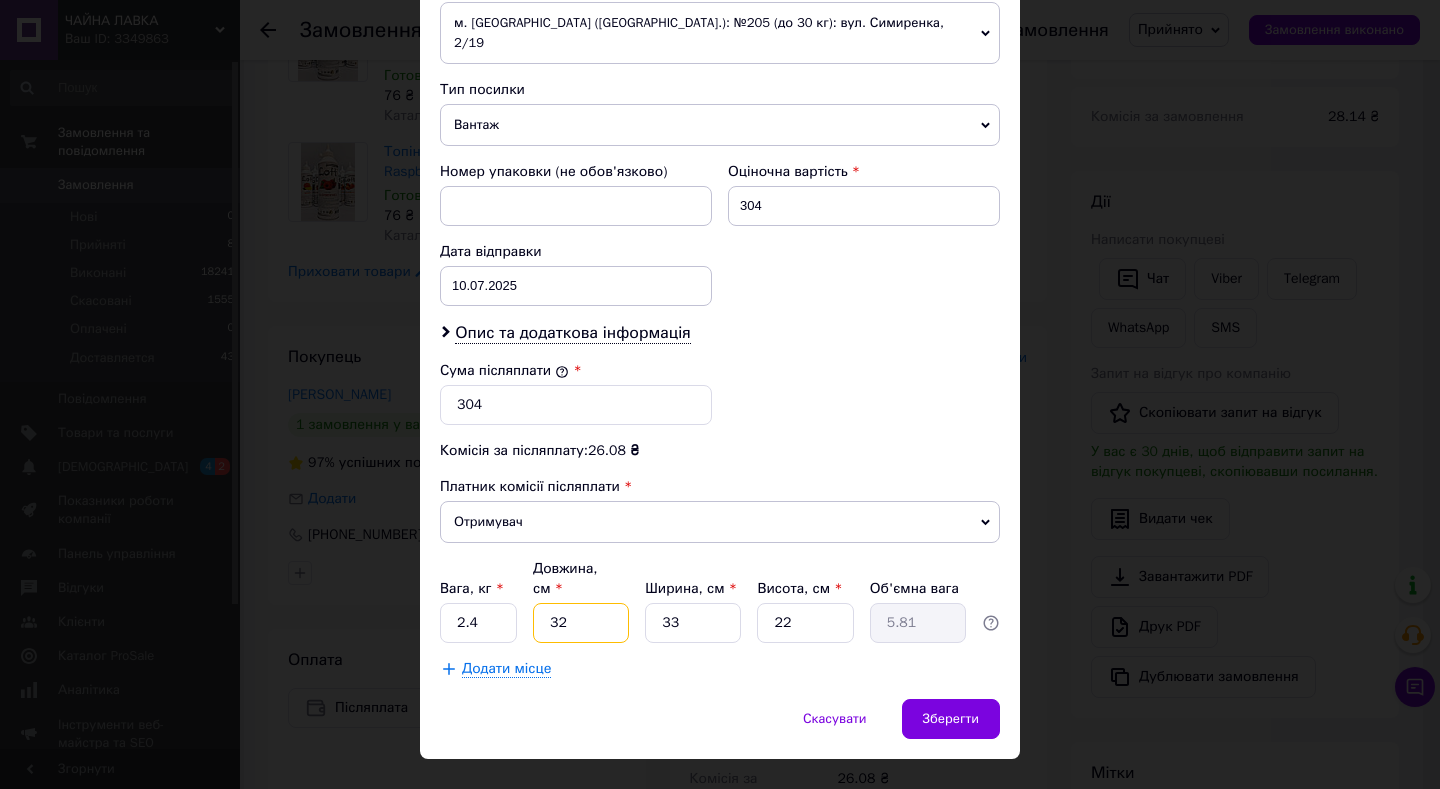 type on "32" 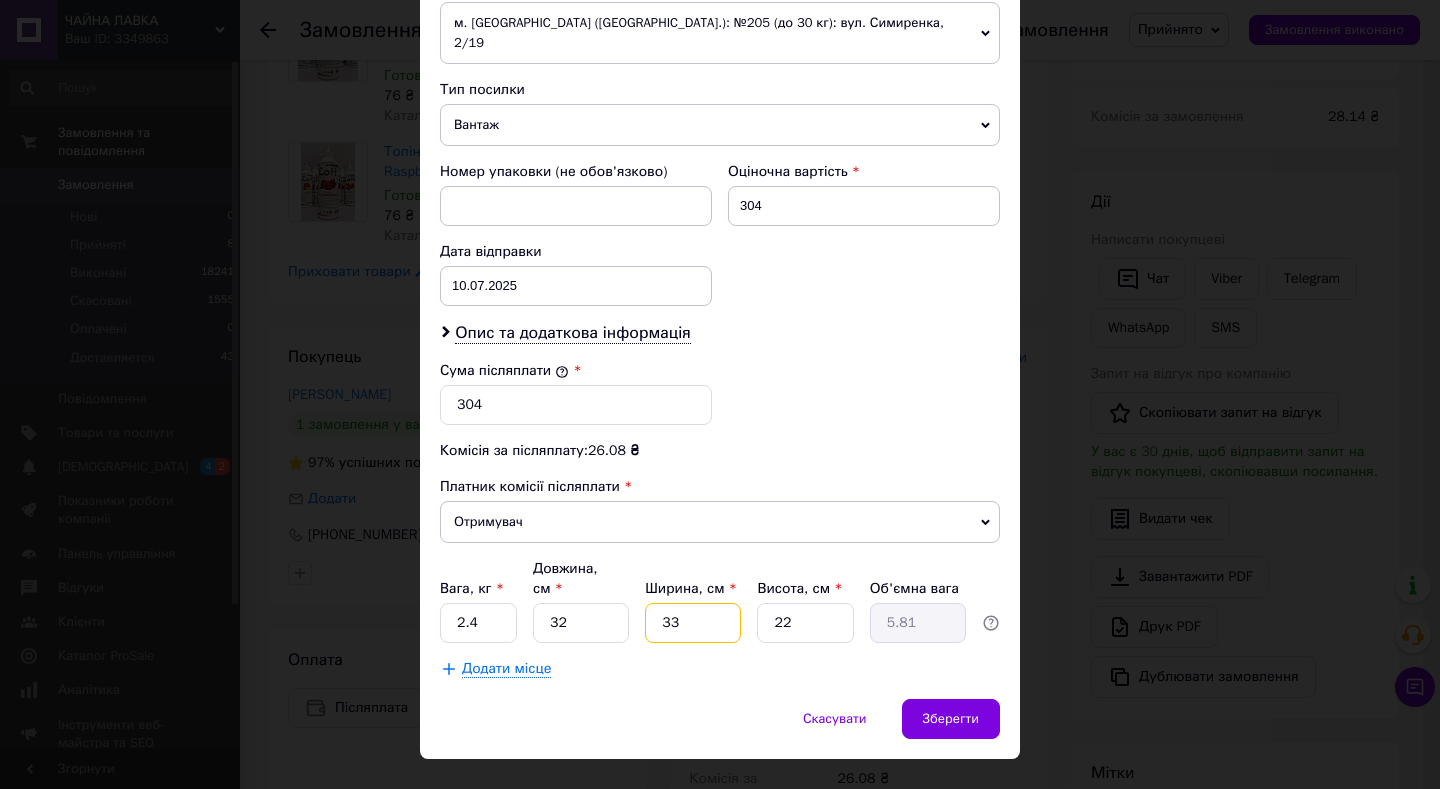 type on "2" 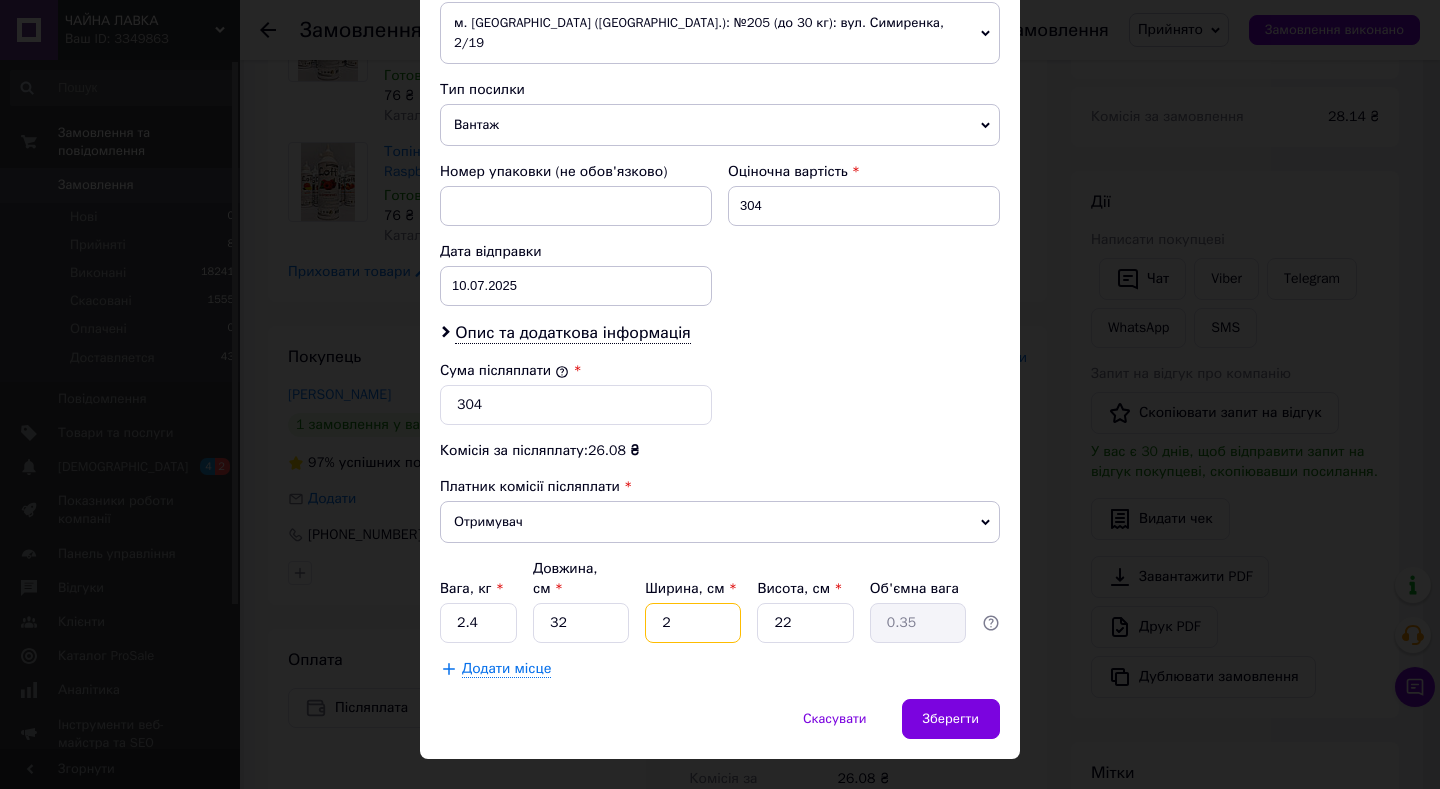 type on "20" 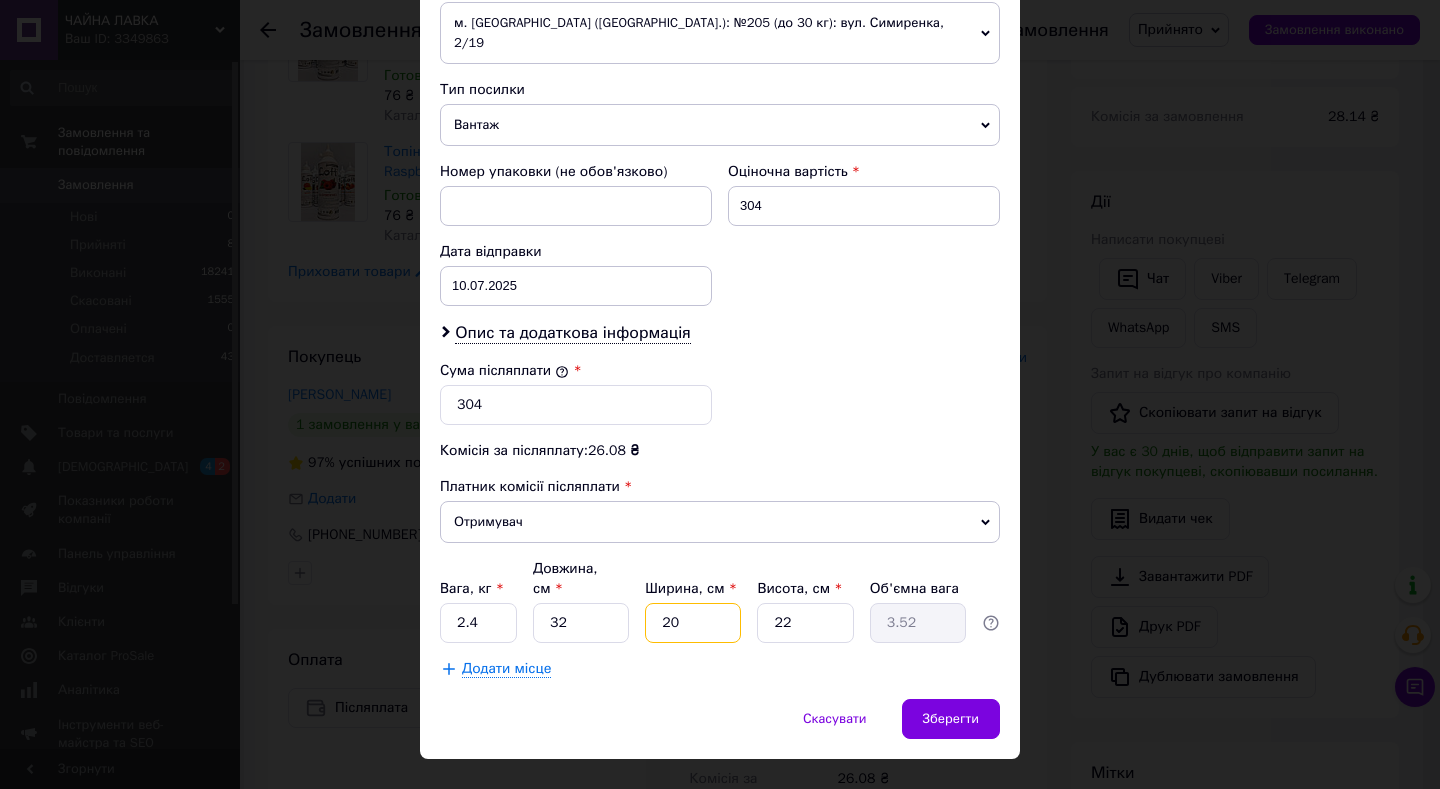 type on "20" 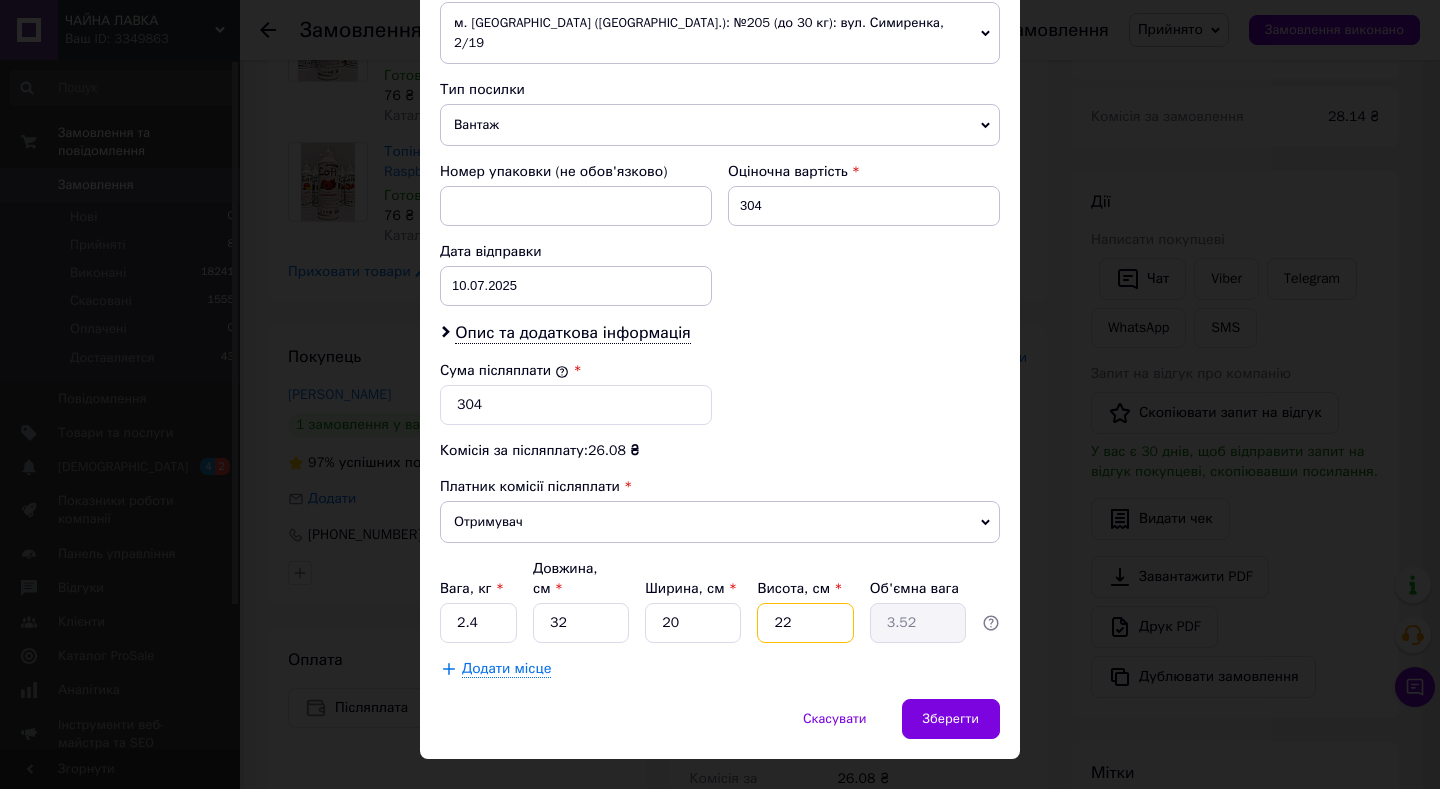 type on "1" 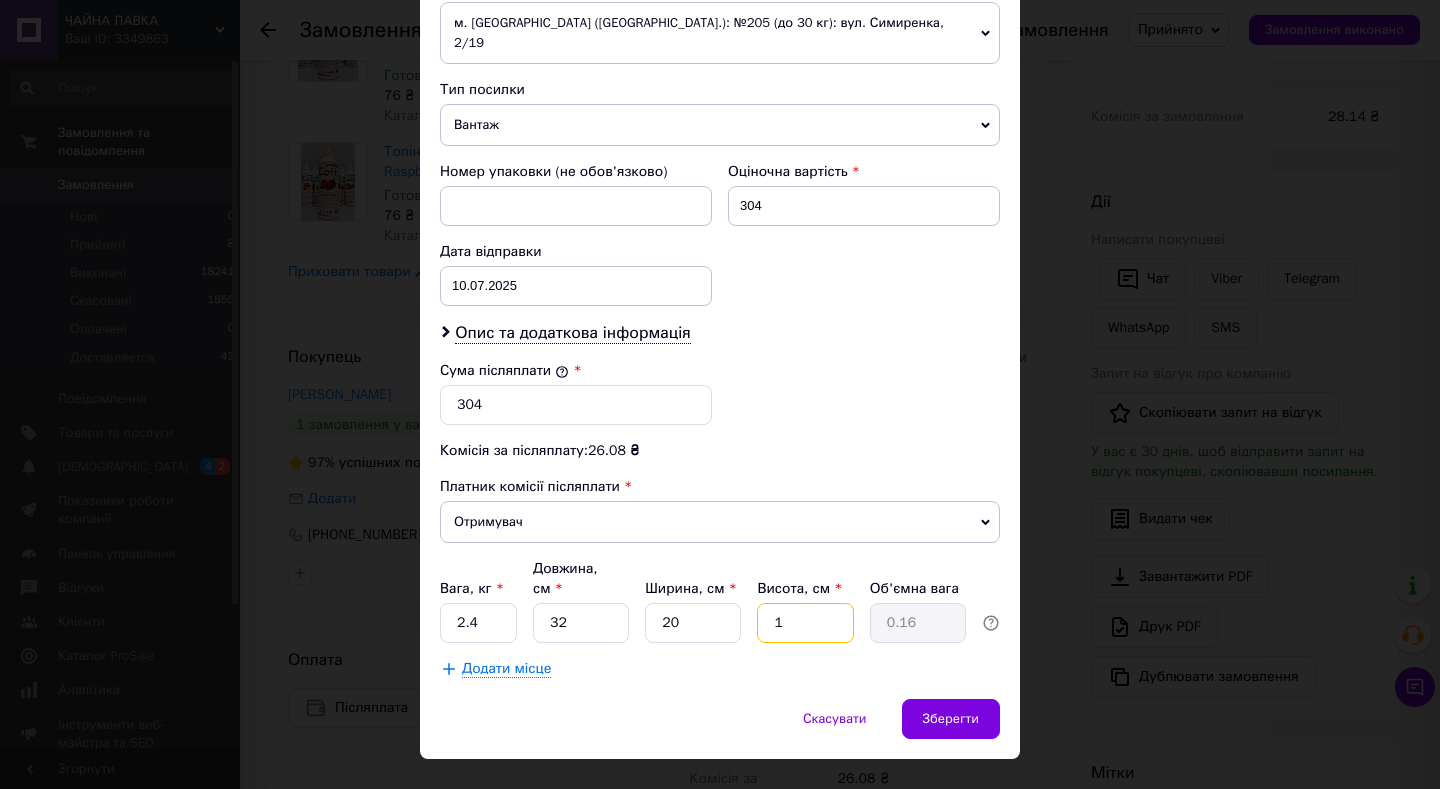 type on "15" 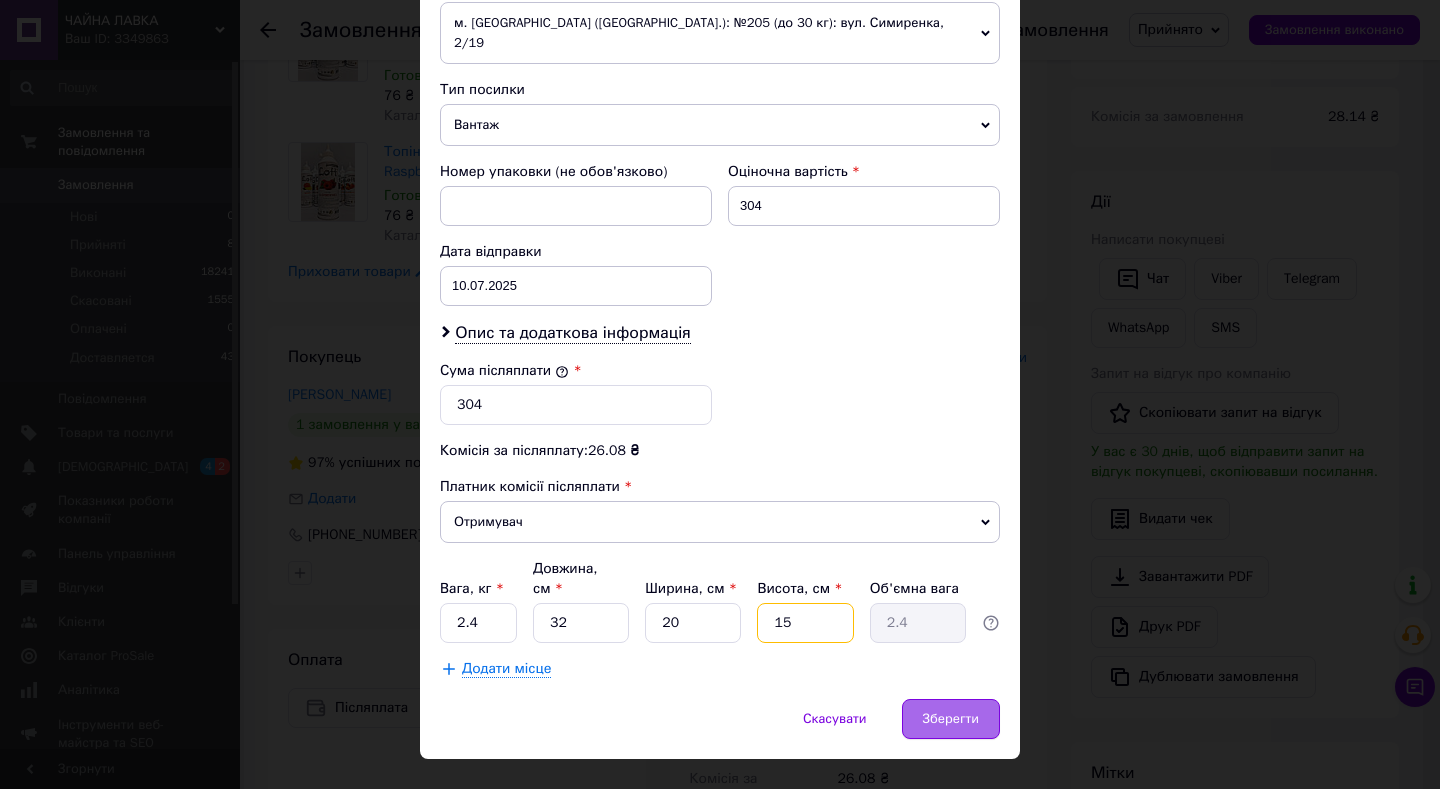 type on "15" 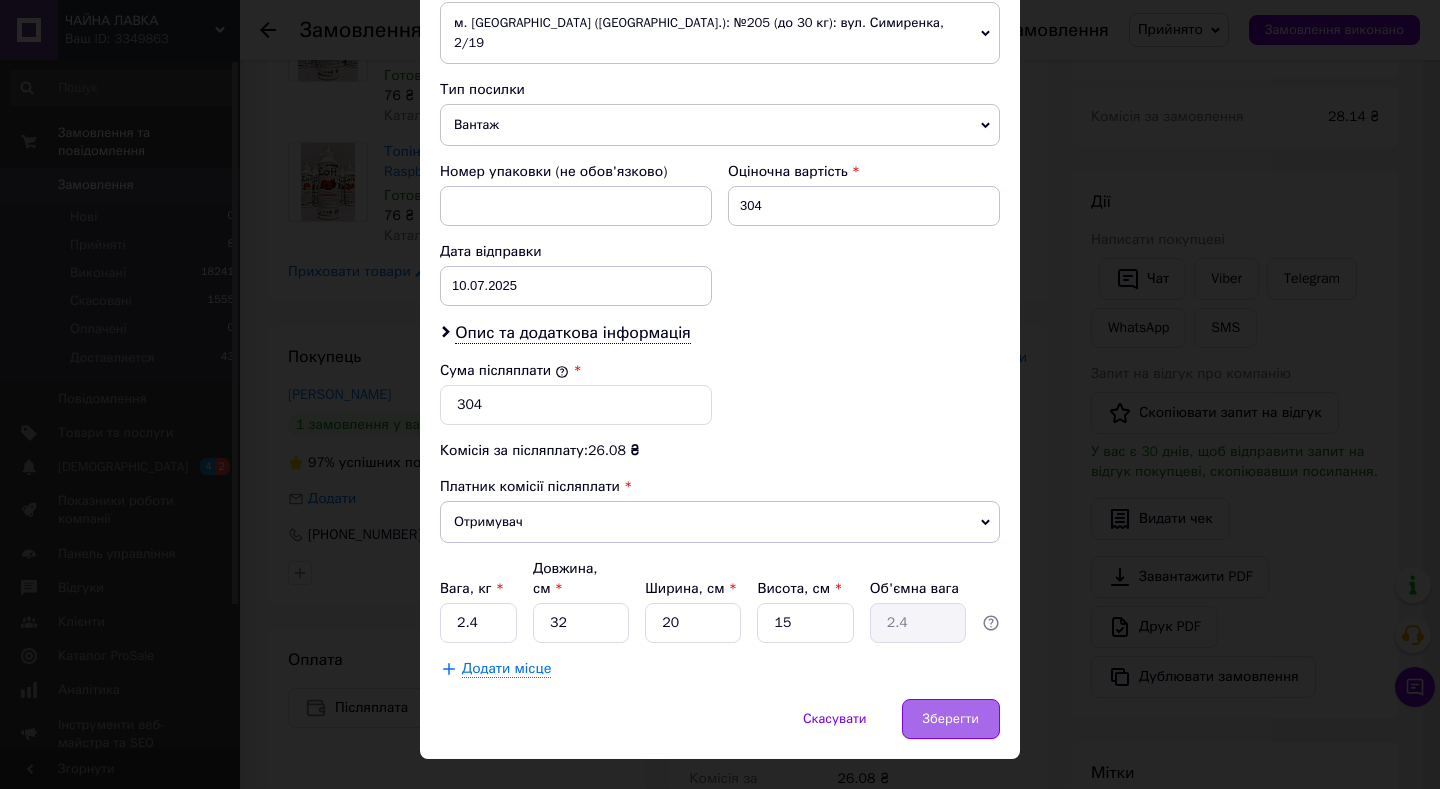 click on "Зберегти" at bounding box center [951, 719] 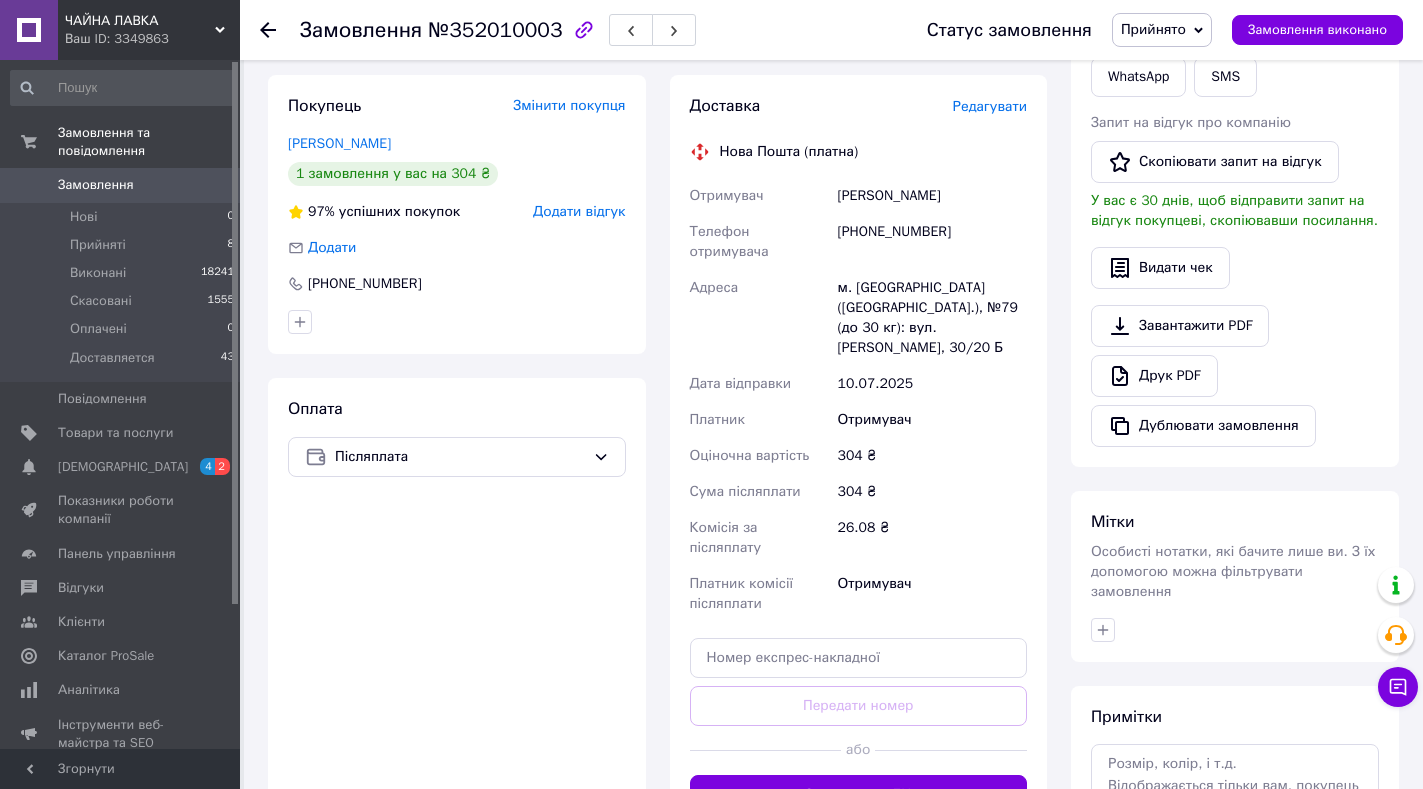scroll, scrollTop: 487, scrollLeft: 0, axis: vertical 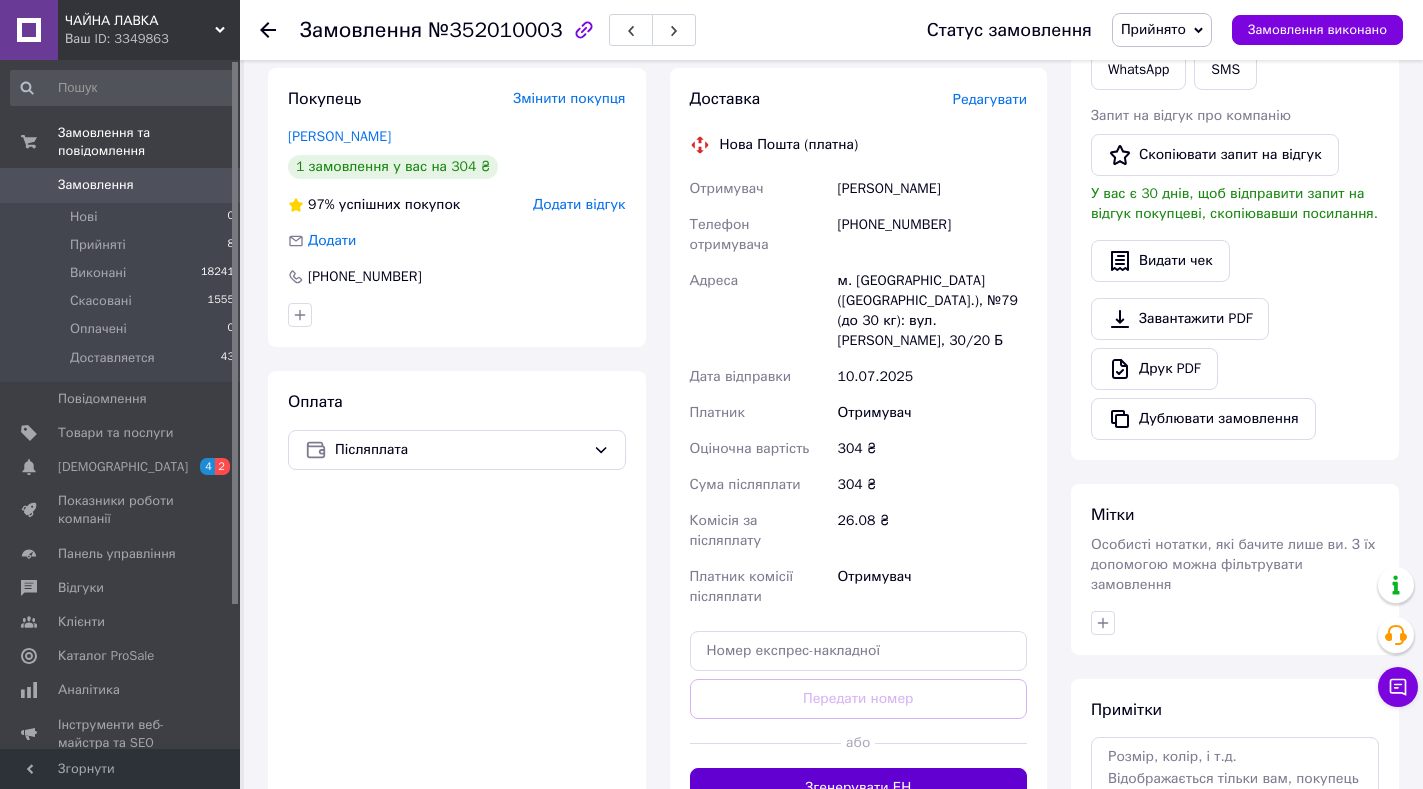 click on "Згенерувати ЕН" at bounding box center (859, 788) 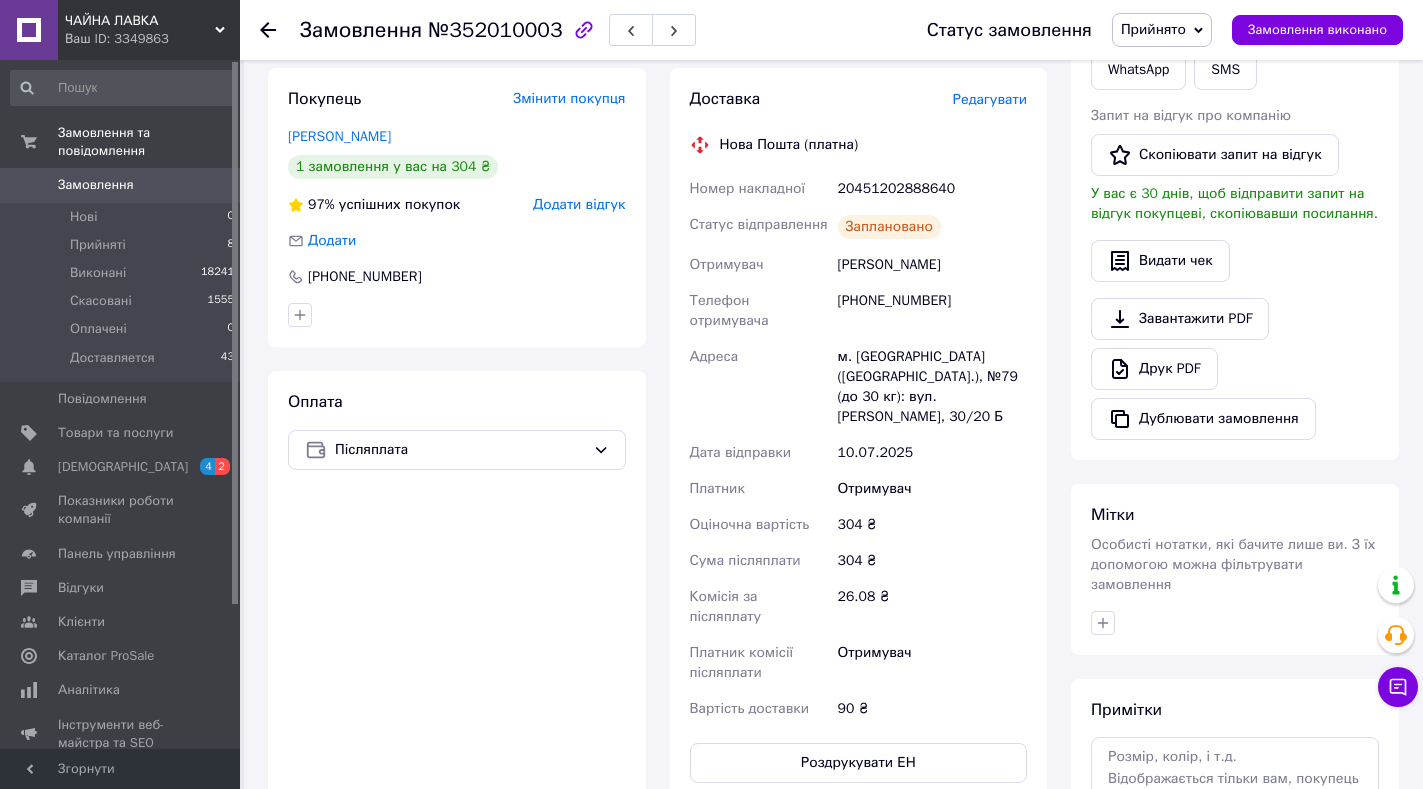 click 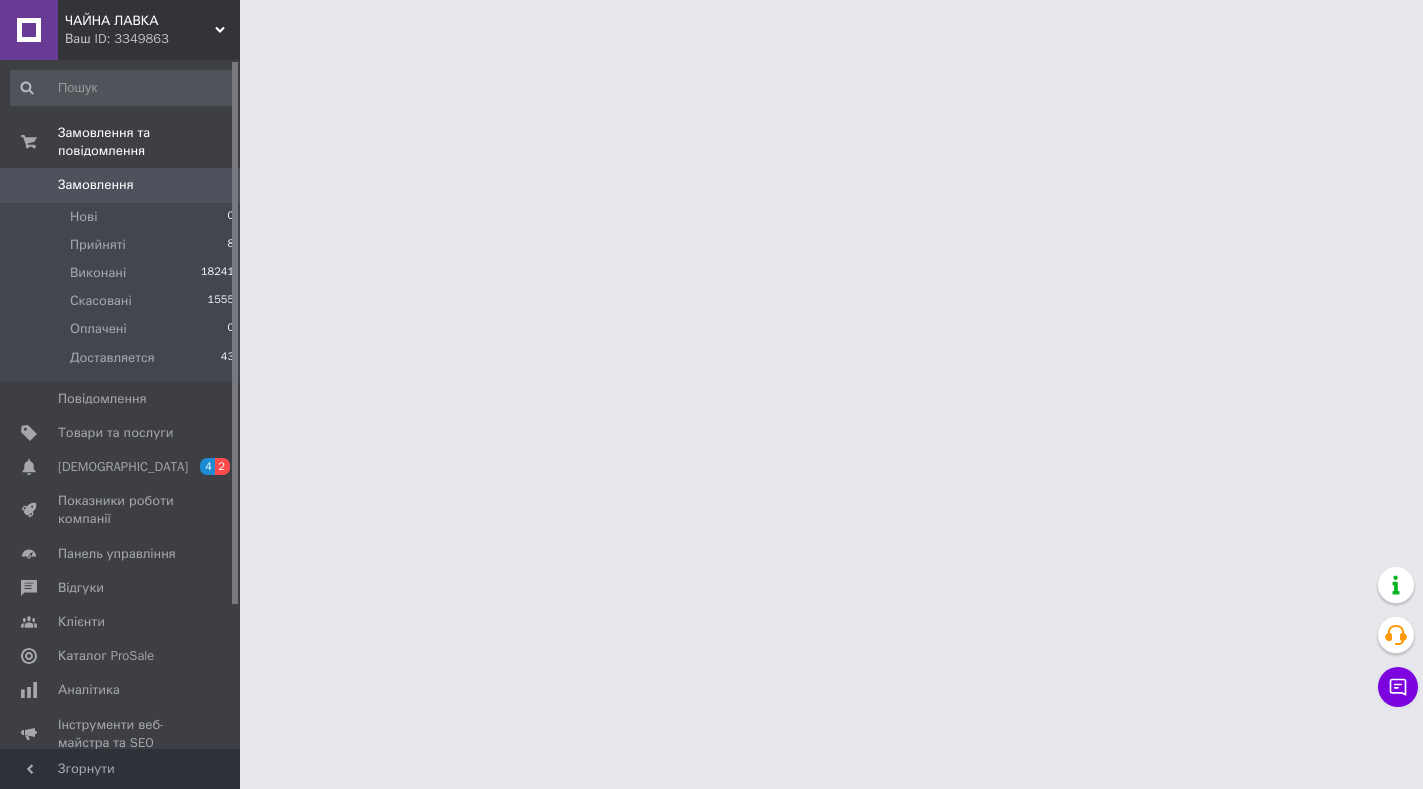 scroll, scrollTop: 0, scrollLeft: 0, axis: both 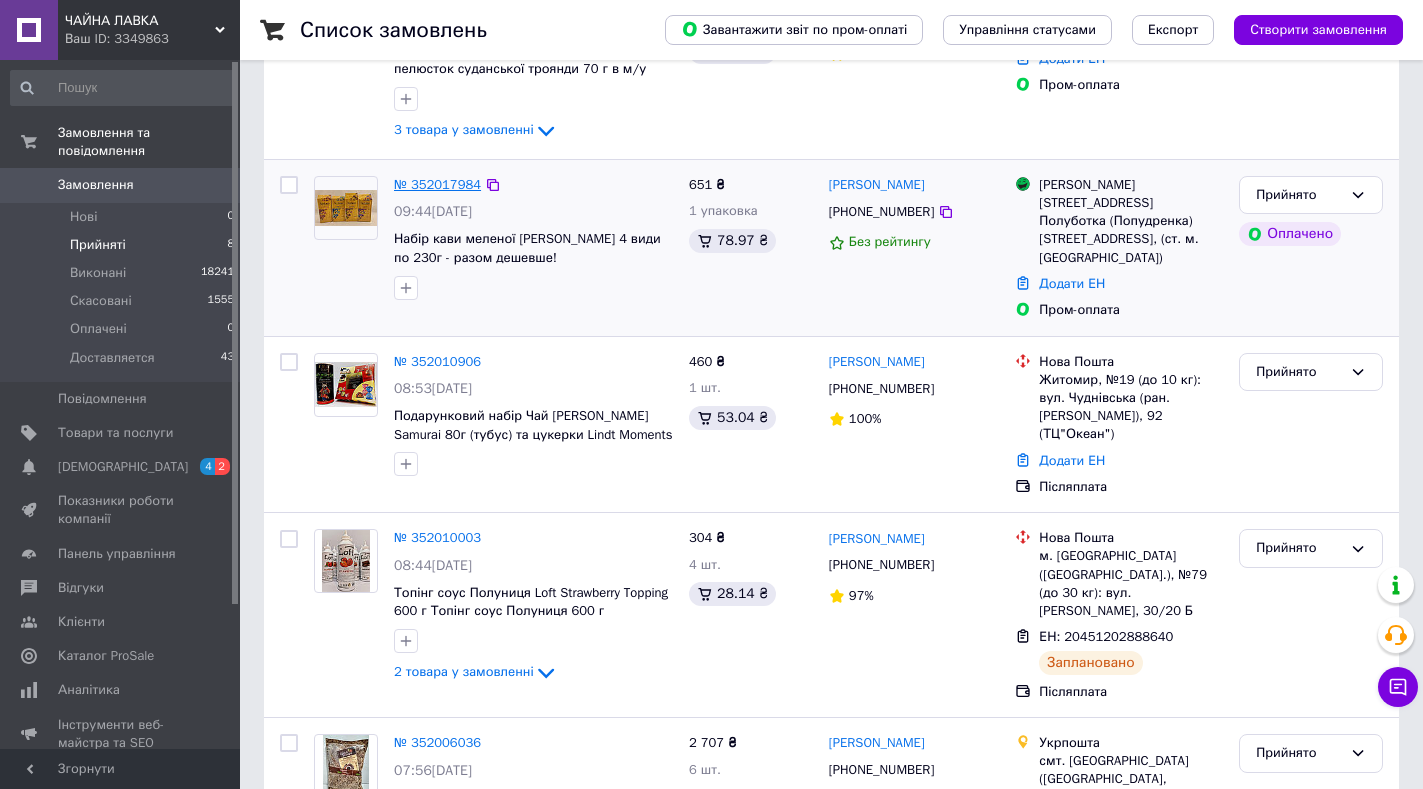 click on "№ 352017984" at bounding box center (437, 184) 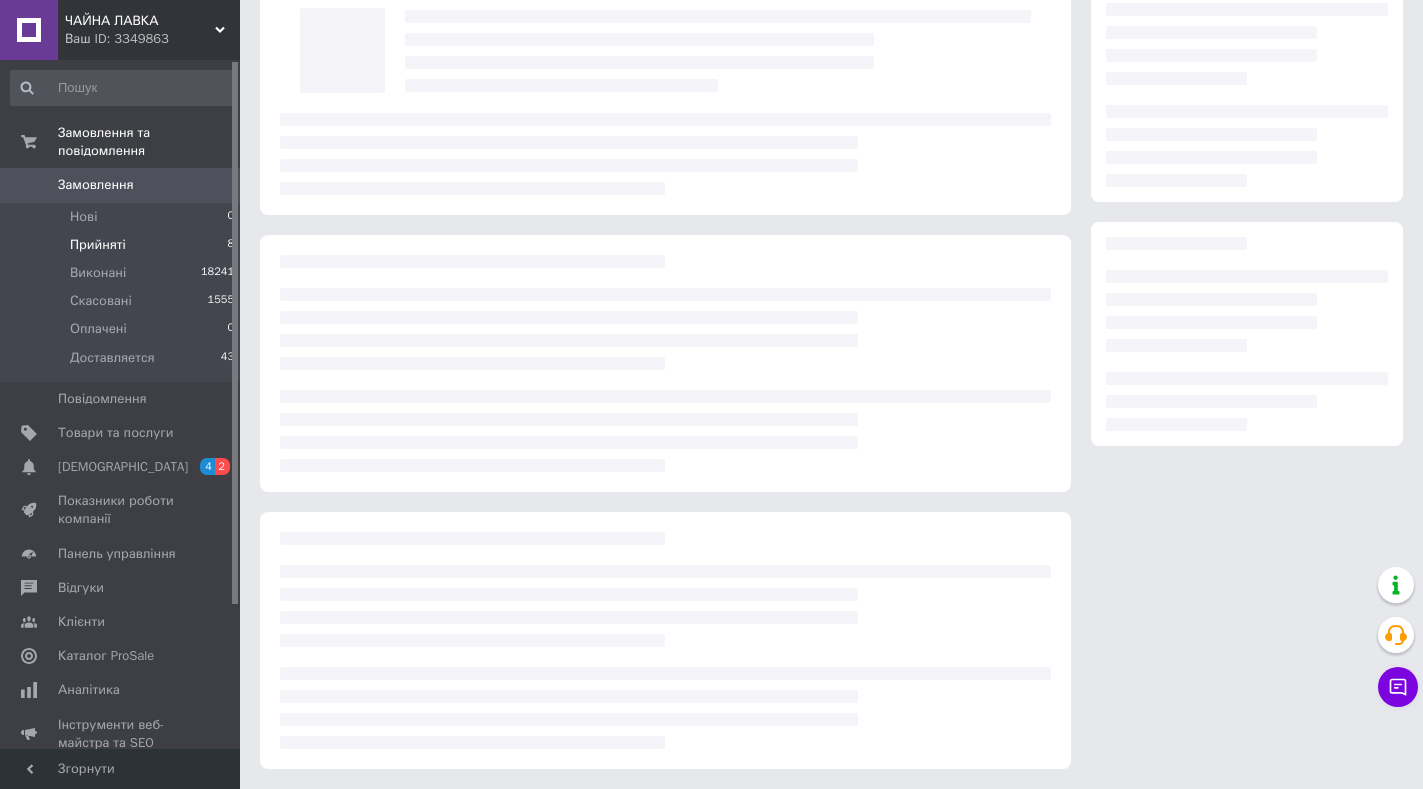 scroll, scrollTop: 125, scrollLeft: 0, axis: vertical 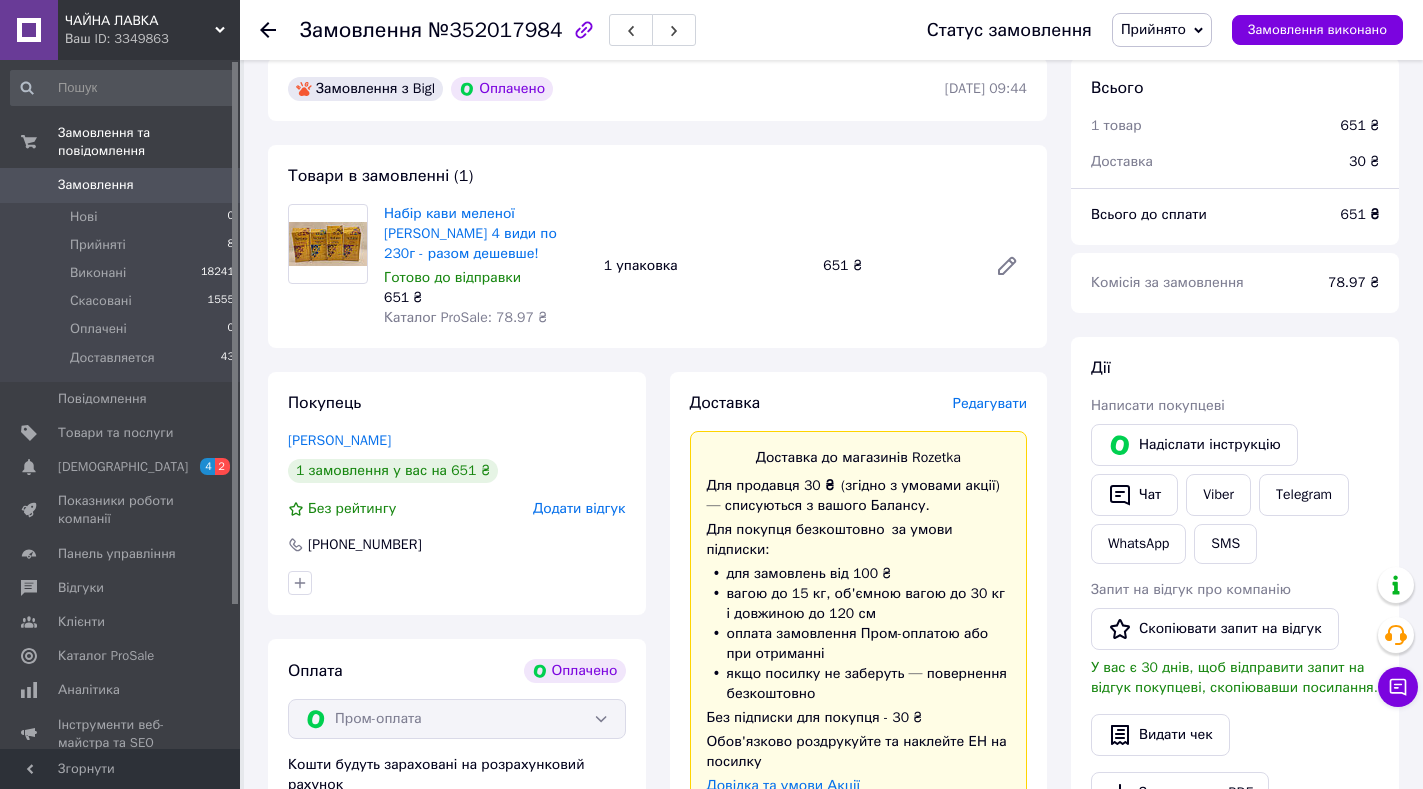 click on "Редагувати" at bounding box center [990, 403] 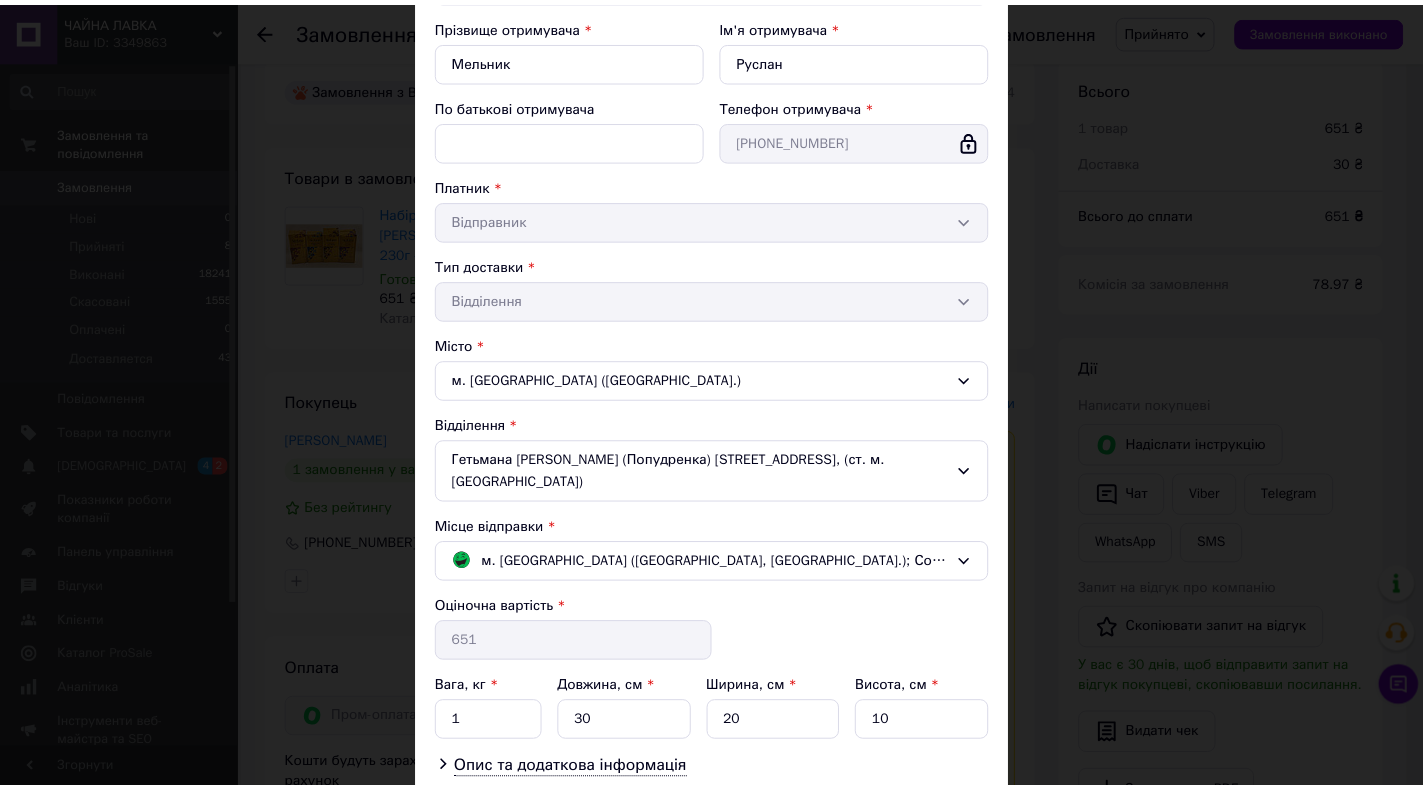 scroll, scrollTop: 335, scrollLeft: 0, axis: vertical 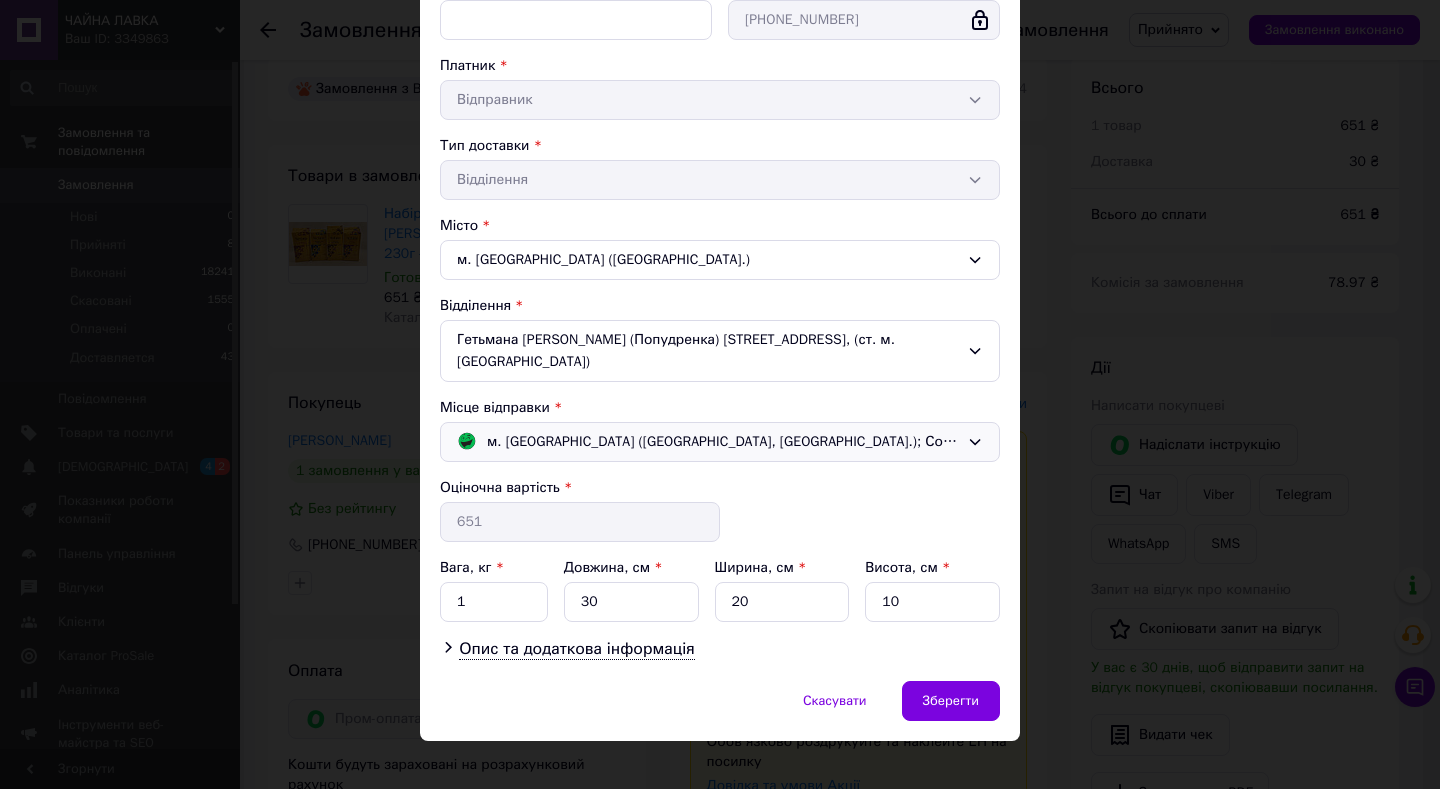 click on "м. Запоріжжя (Запорізька обл., Запорізький р-н.); Соборний просп., 222" at bounding box center (723, 442) 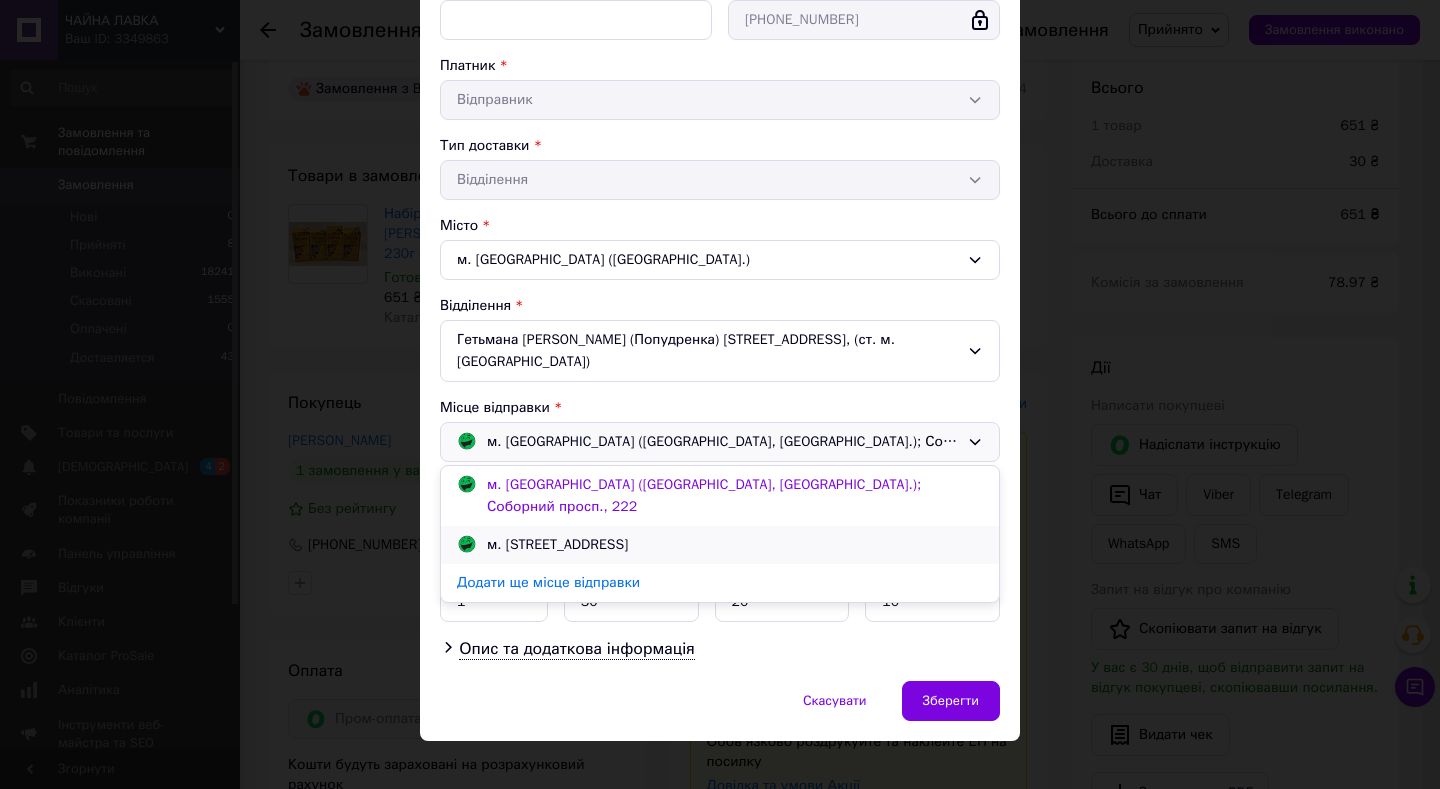 click on "м. Київ (Київська обл.); Симиренка, 5" at bounding box center [557, 545] 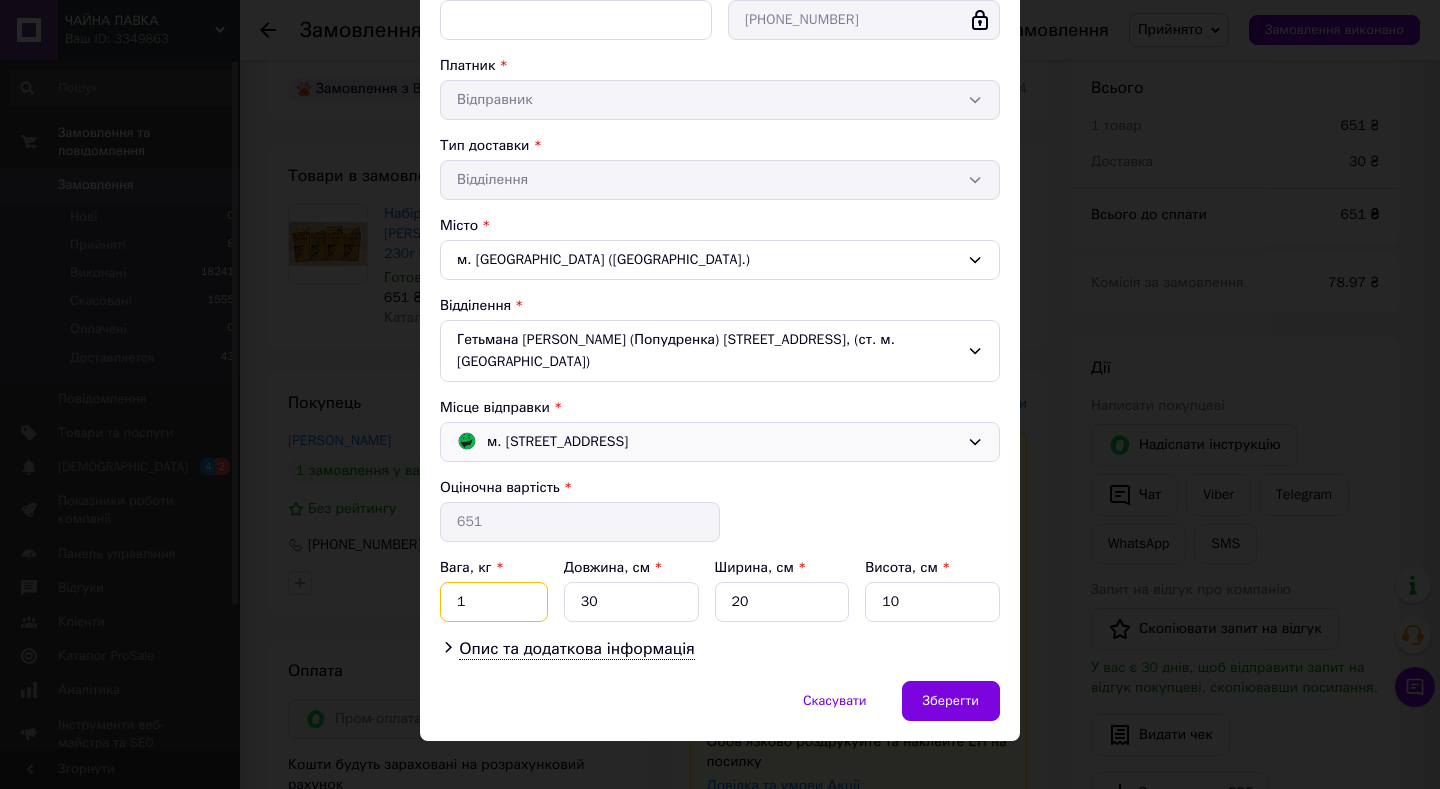 click on "1" at bounding box center [494, 602] 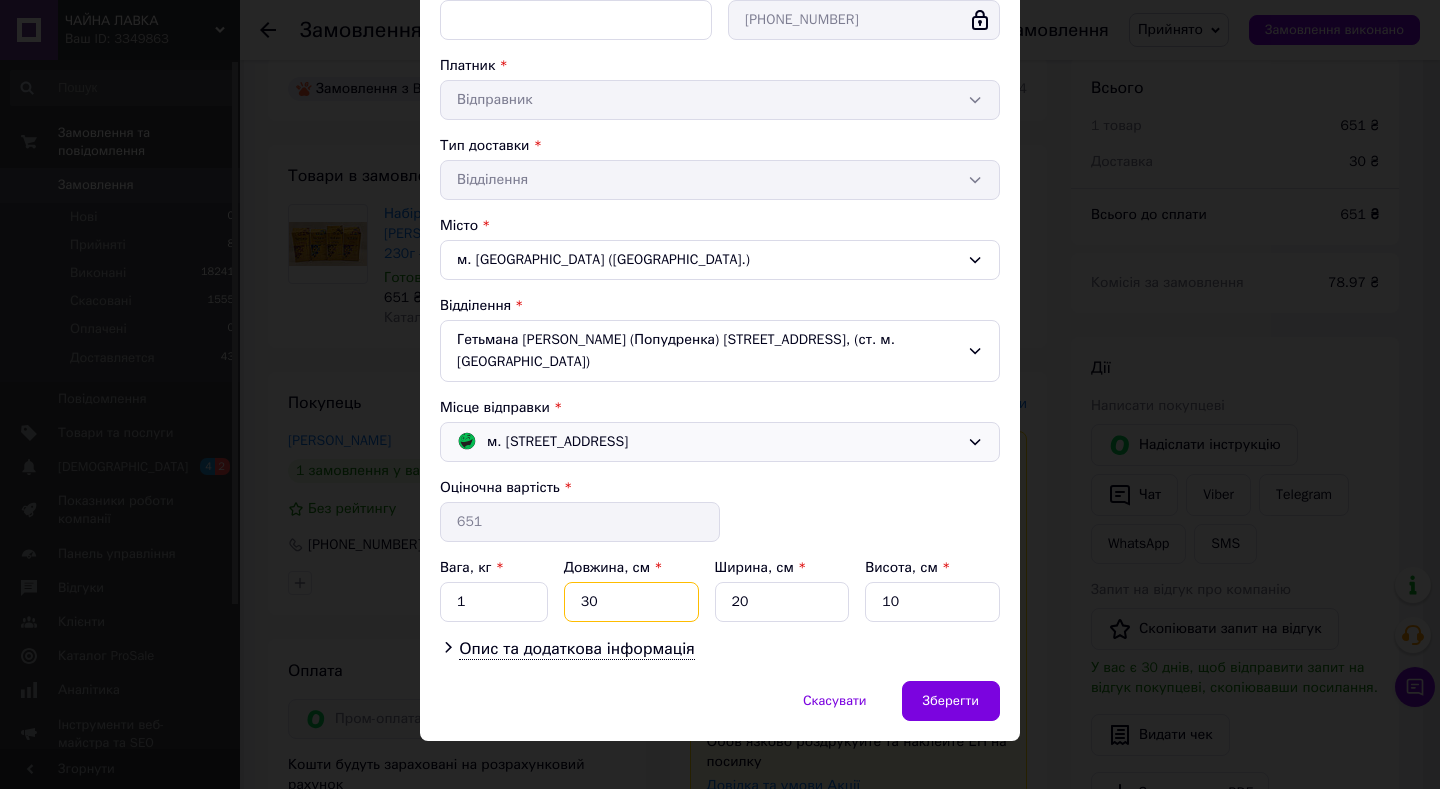 click on "30" at bounding box center (631, 602) 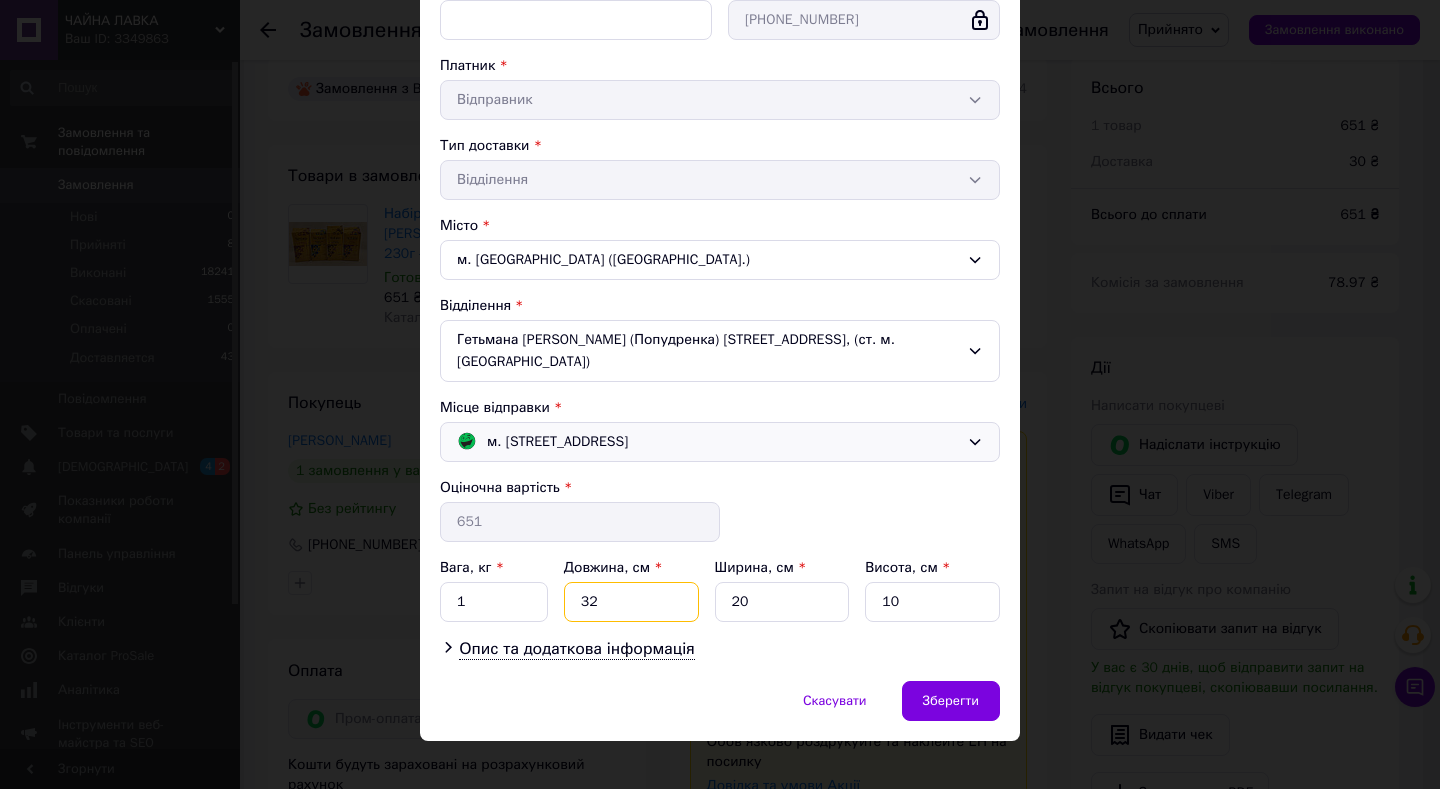 type on "32" 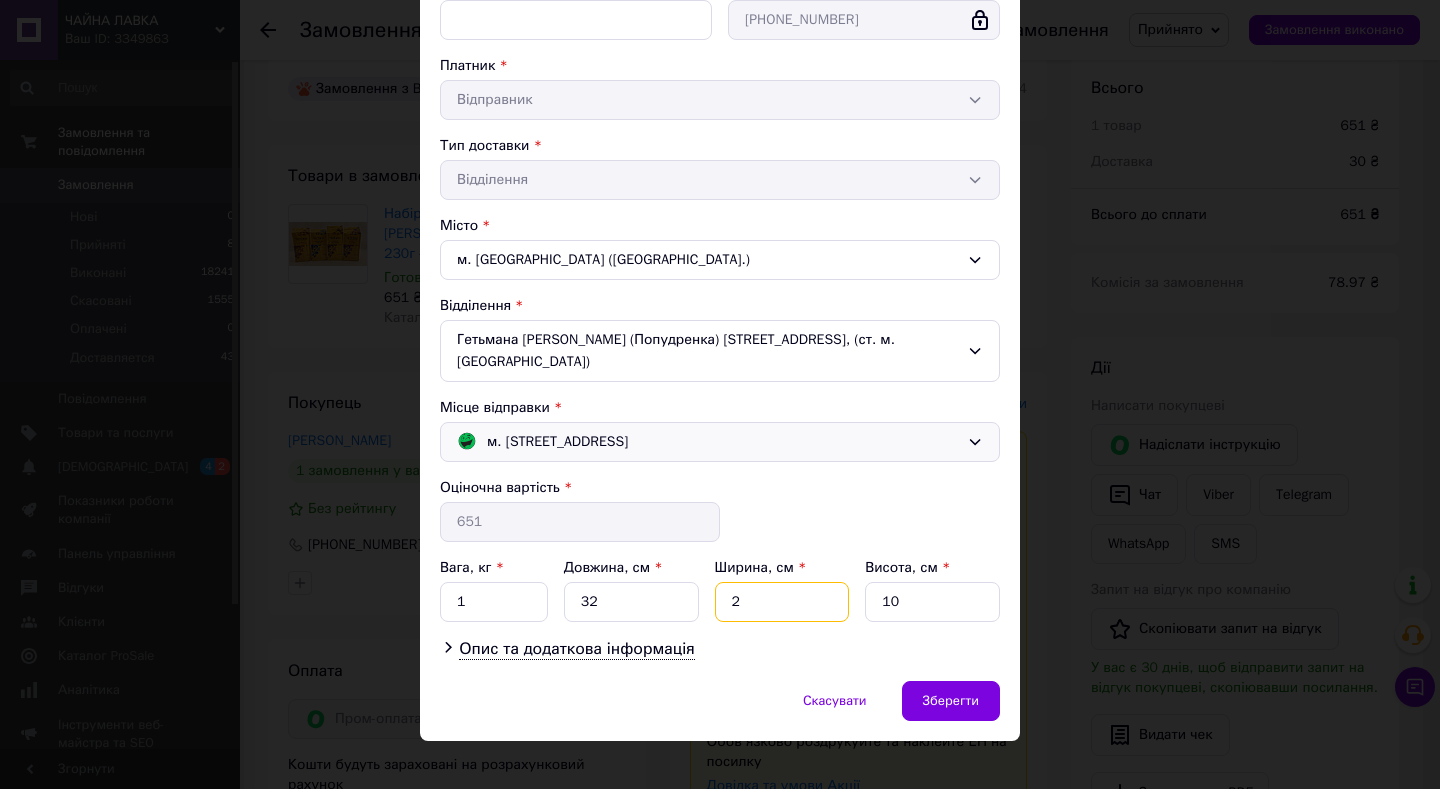 type on "20" 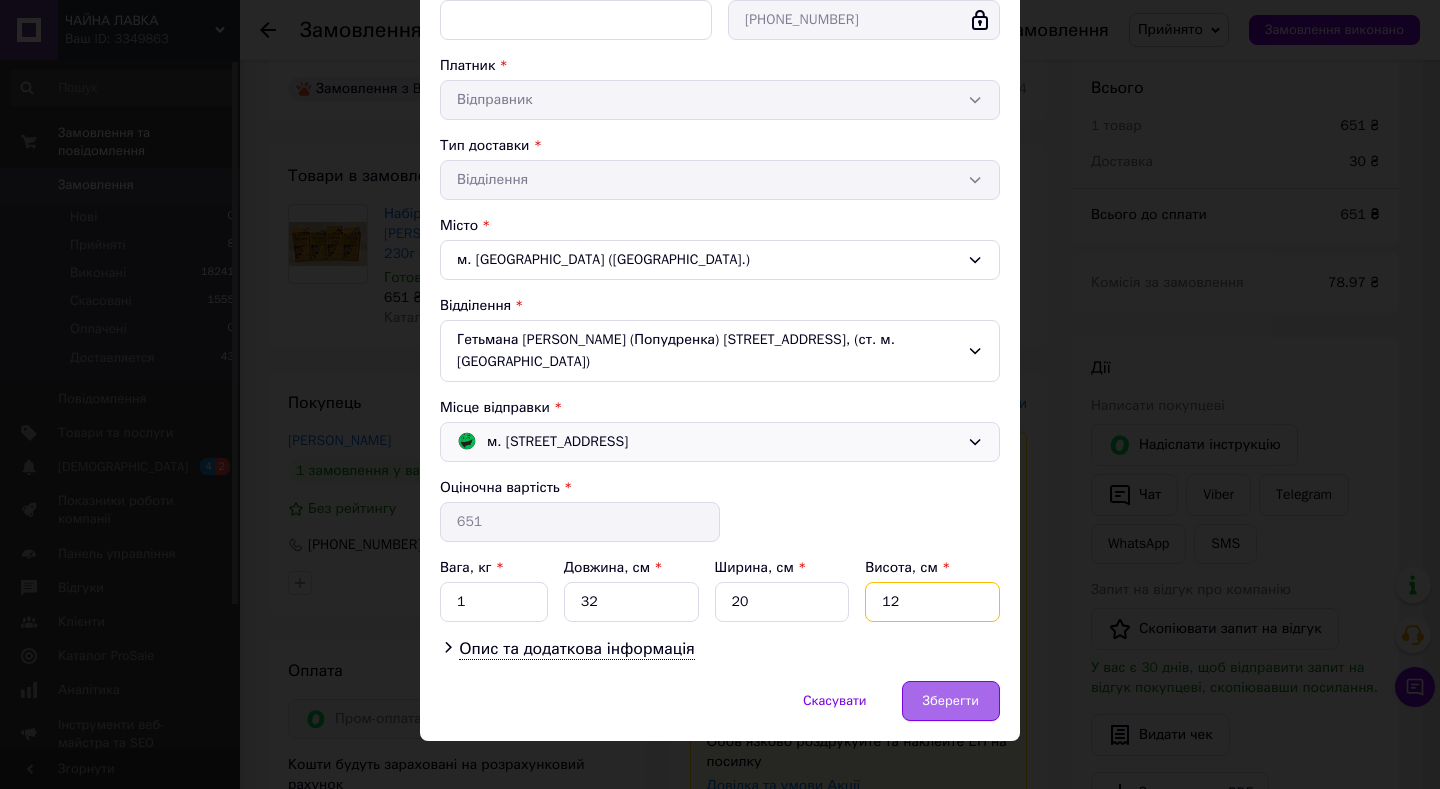 type on "12" 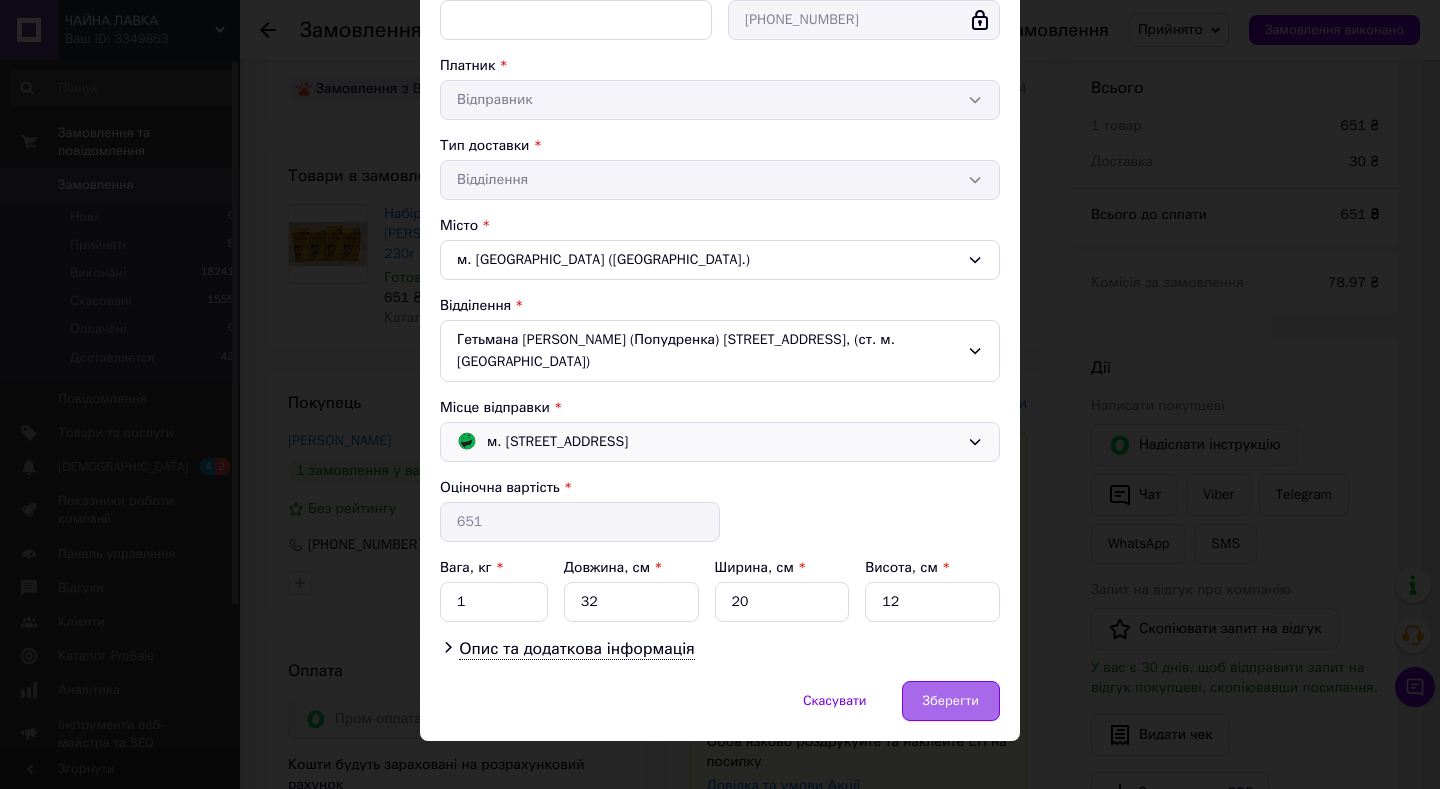 click on "Зберегти" at bounding box center (951, 701) 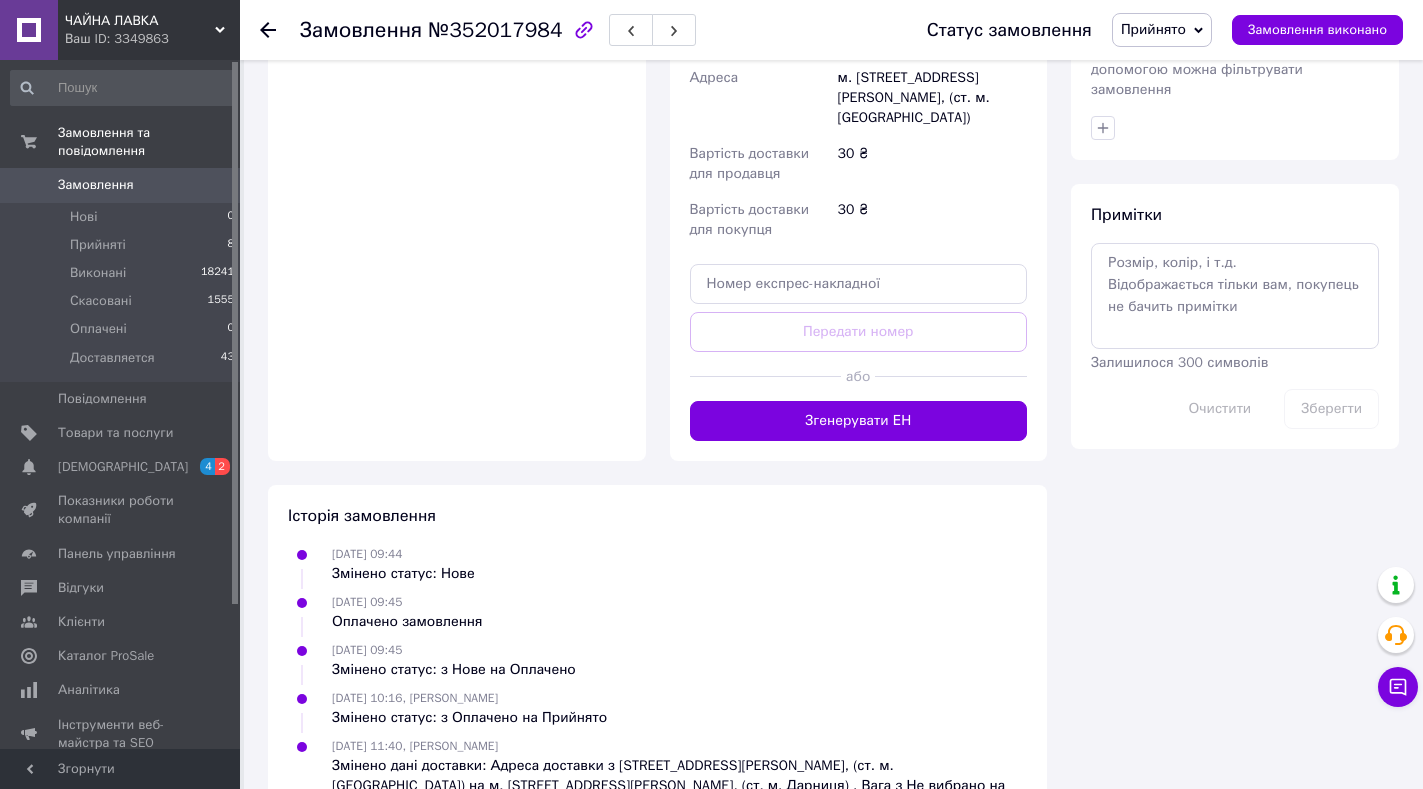 scroll, scrollTop: 1035, scrollLeft: 0, axis: vertical 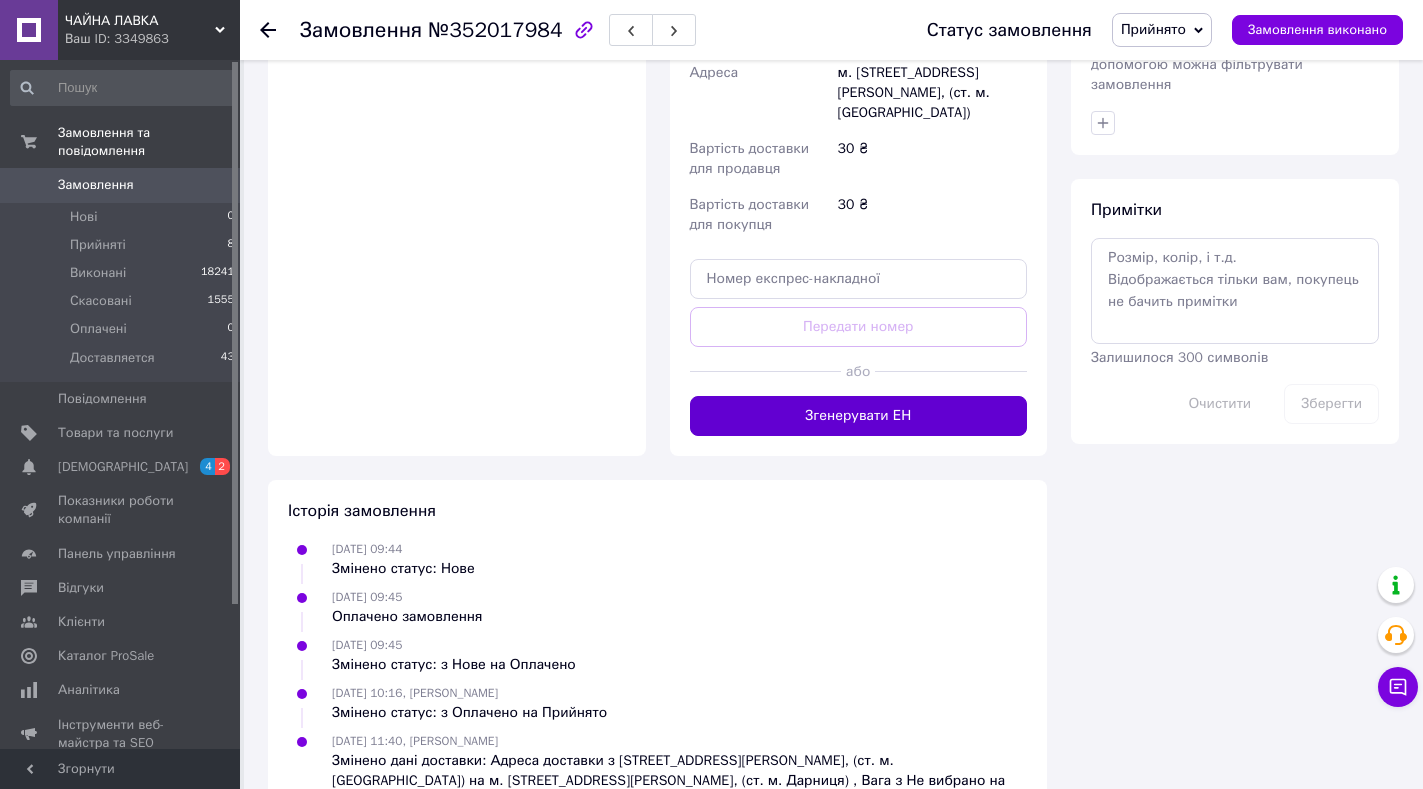 click on "Згенерувати ЕН" at bounding box center [859, 416] 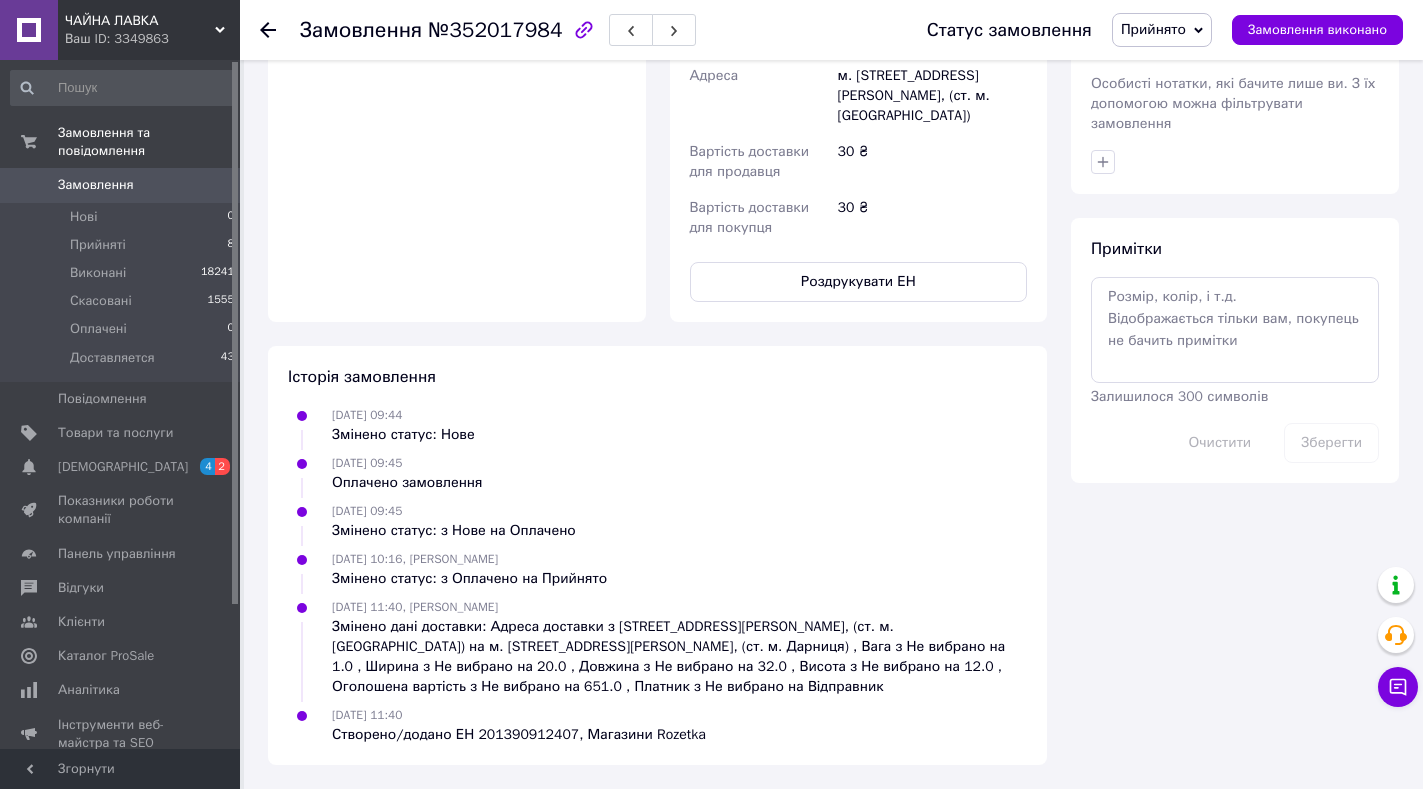 scroll, scrollTop: 1035, scrollLeft: 0, axis: vertical 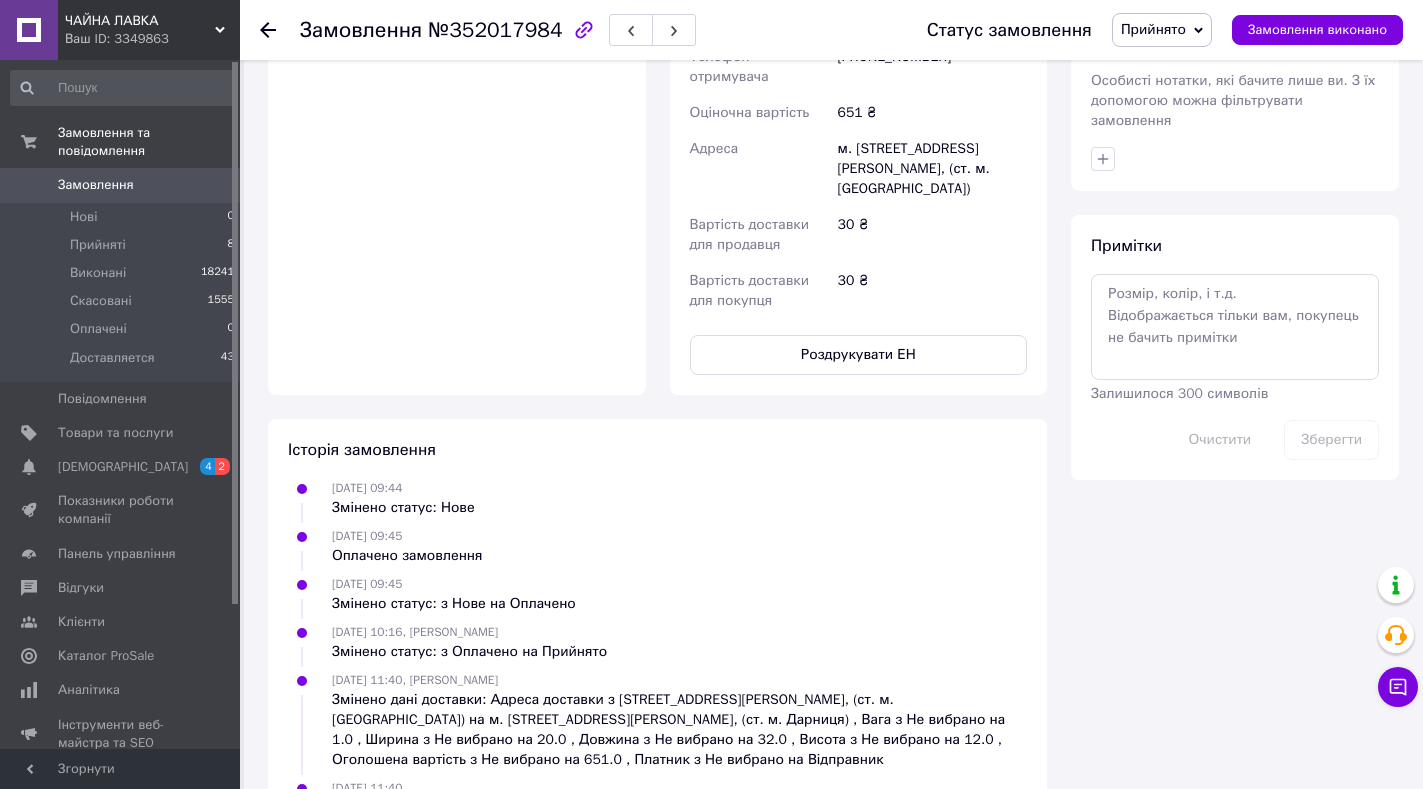 click 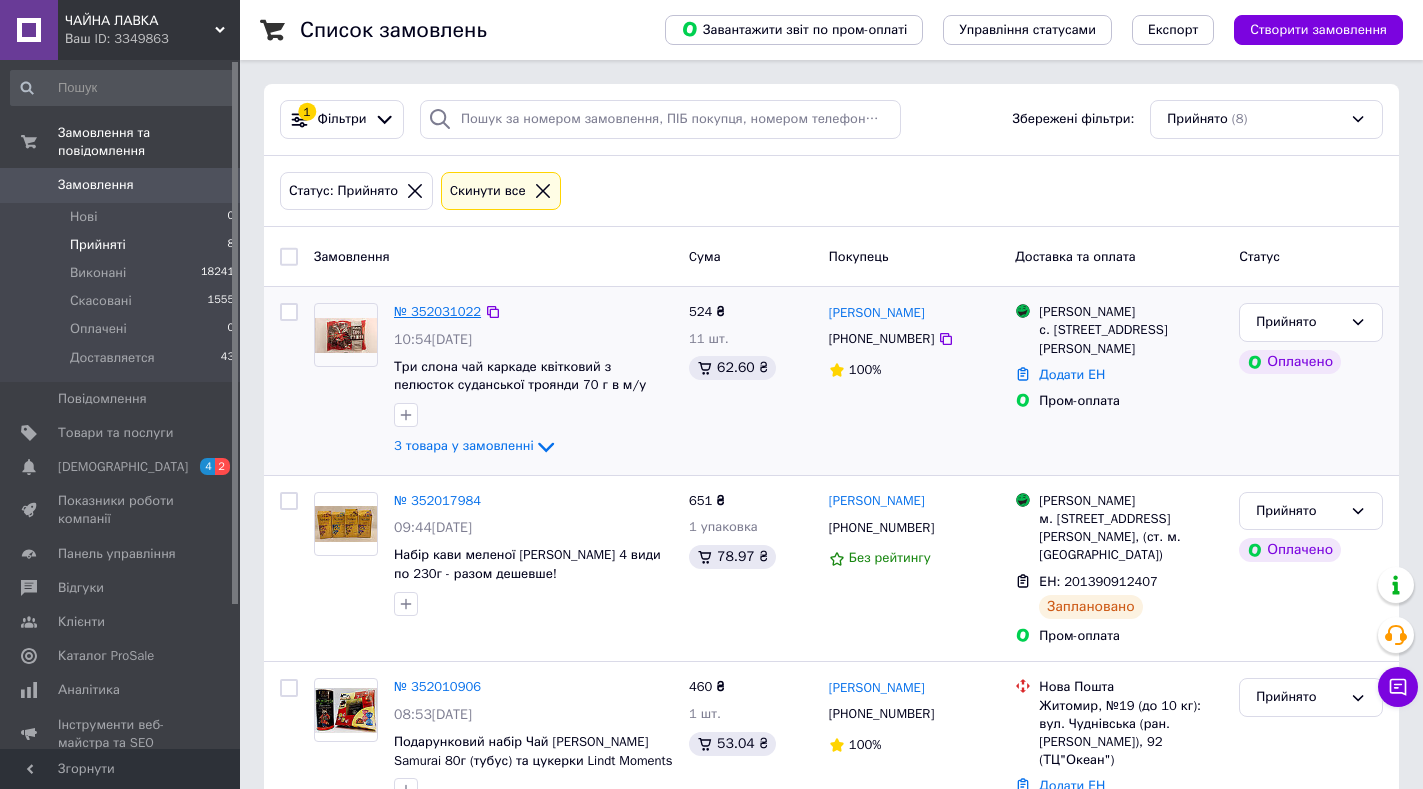 click on "№ 352031022" at bounding box center [437, 311] 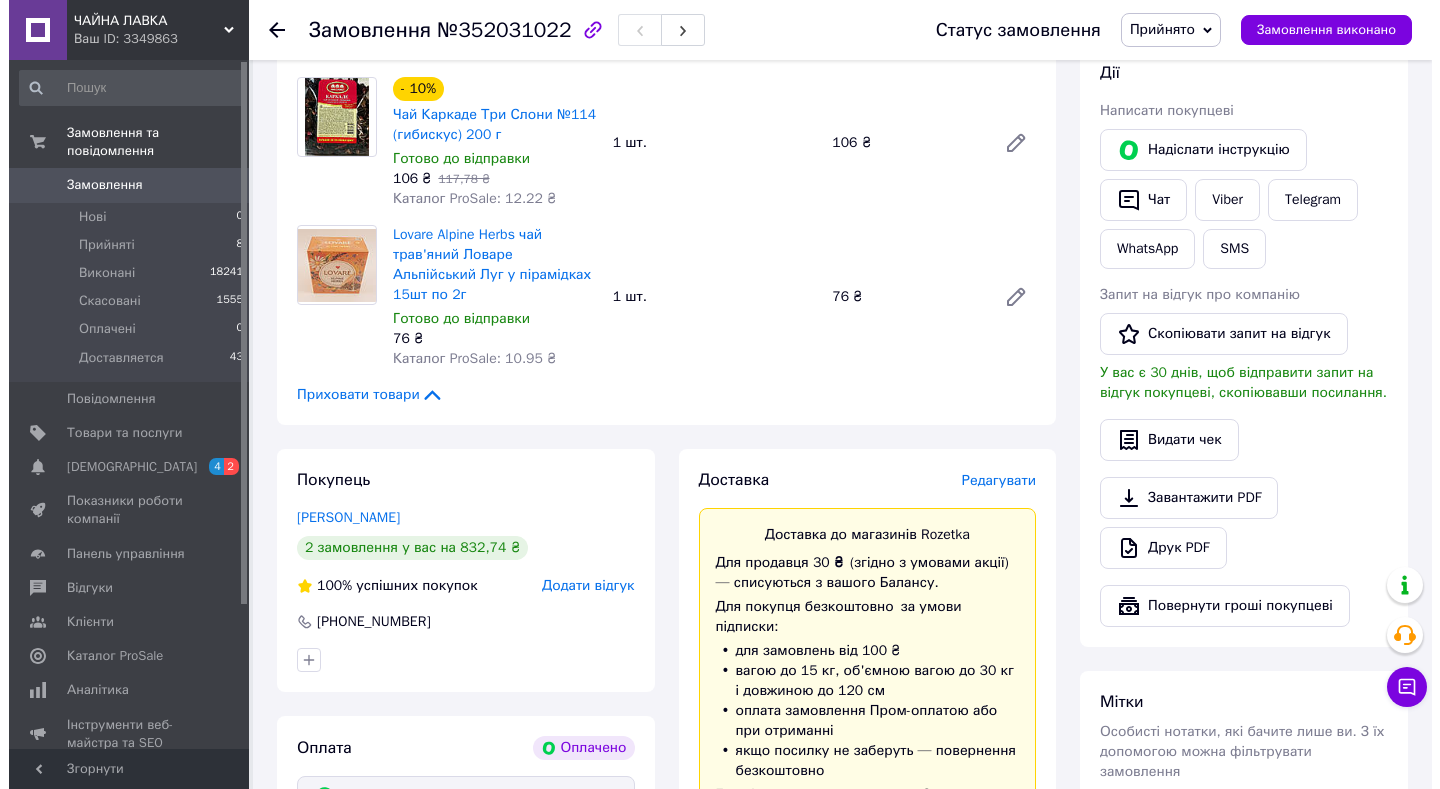 scroll, scrollTop: 260, scrollLeft: 0, axis: vertical 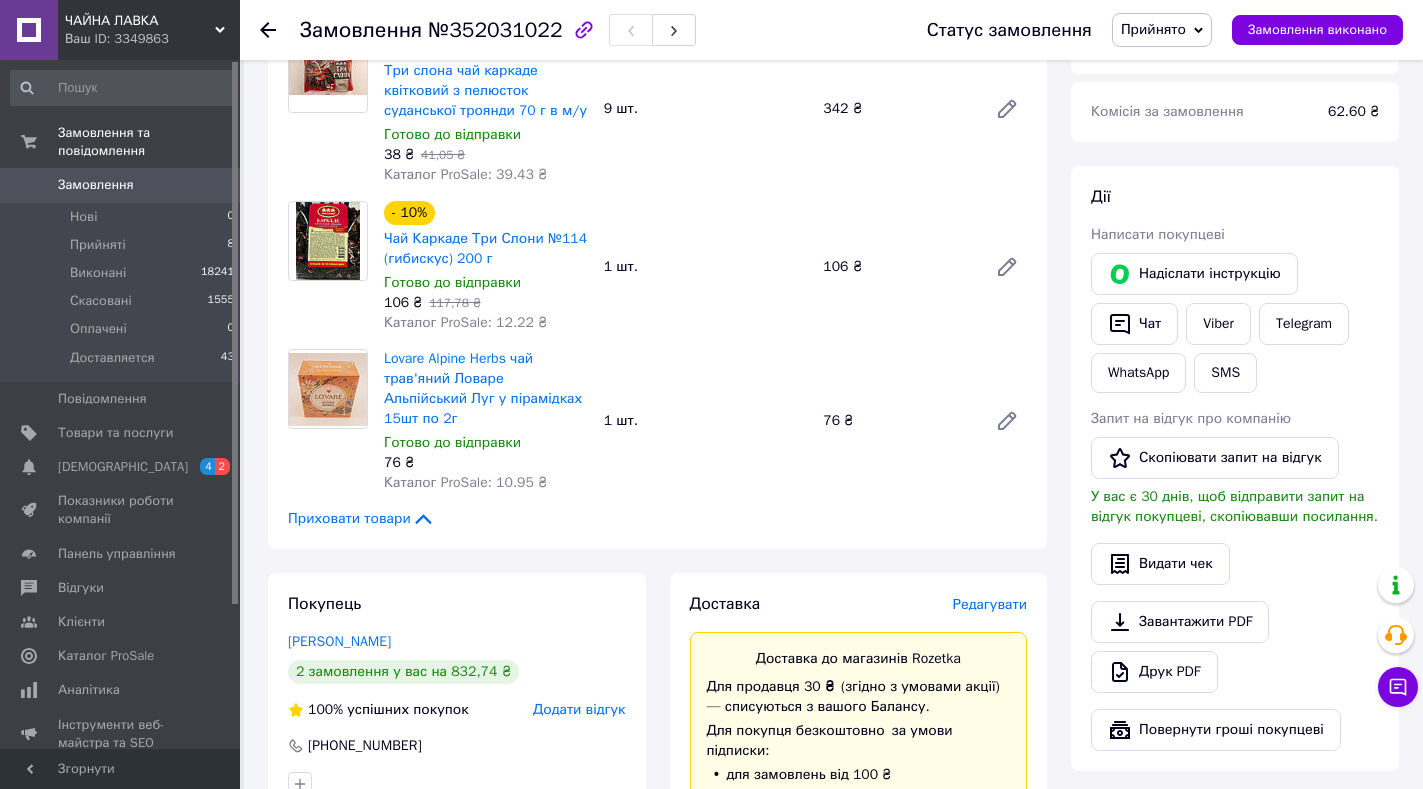 click on "Редагувати" at bounding box center [990, 604] 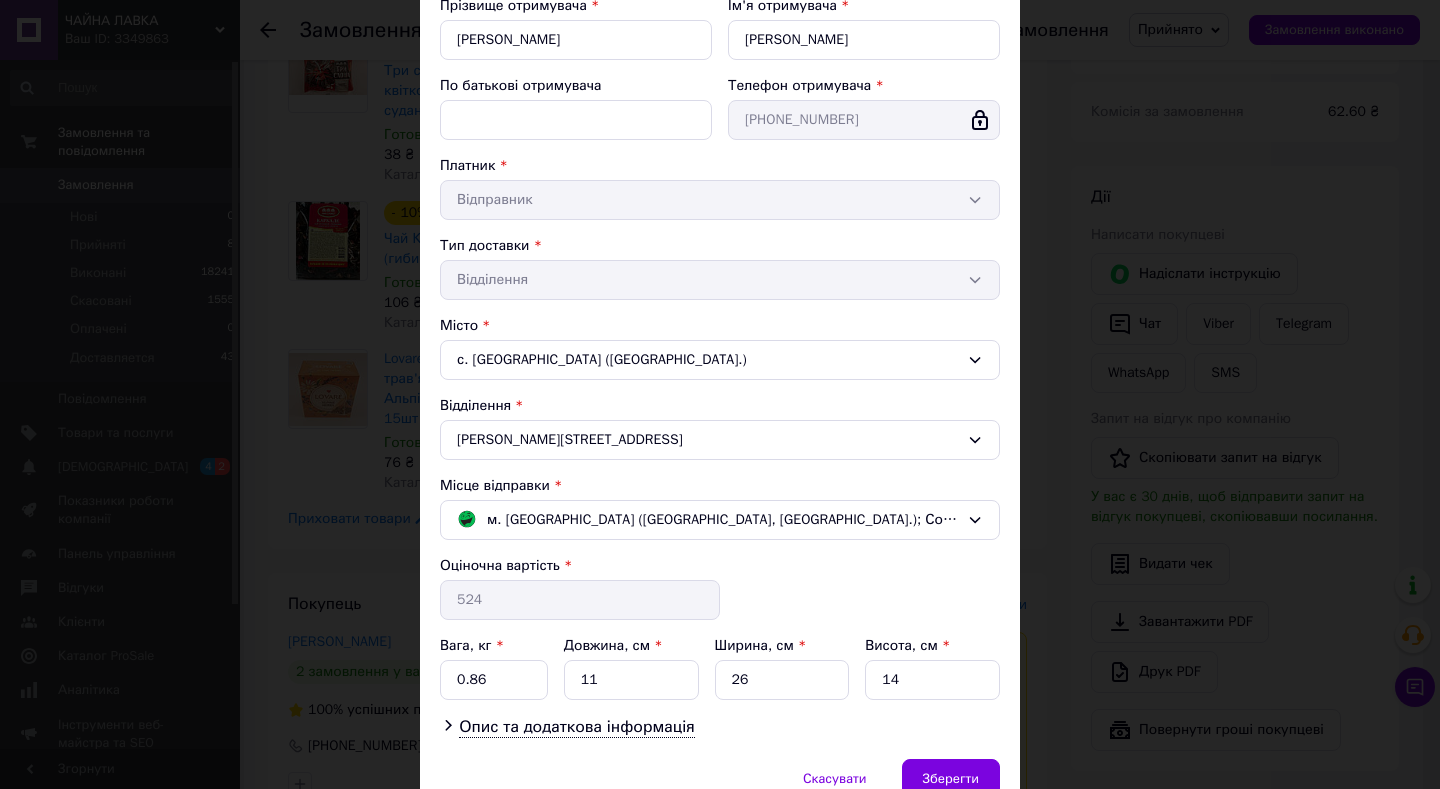 scroll, scrollTop: 241, scrollLeft: 0, axis: vertical 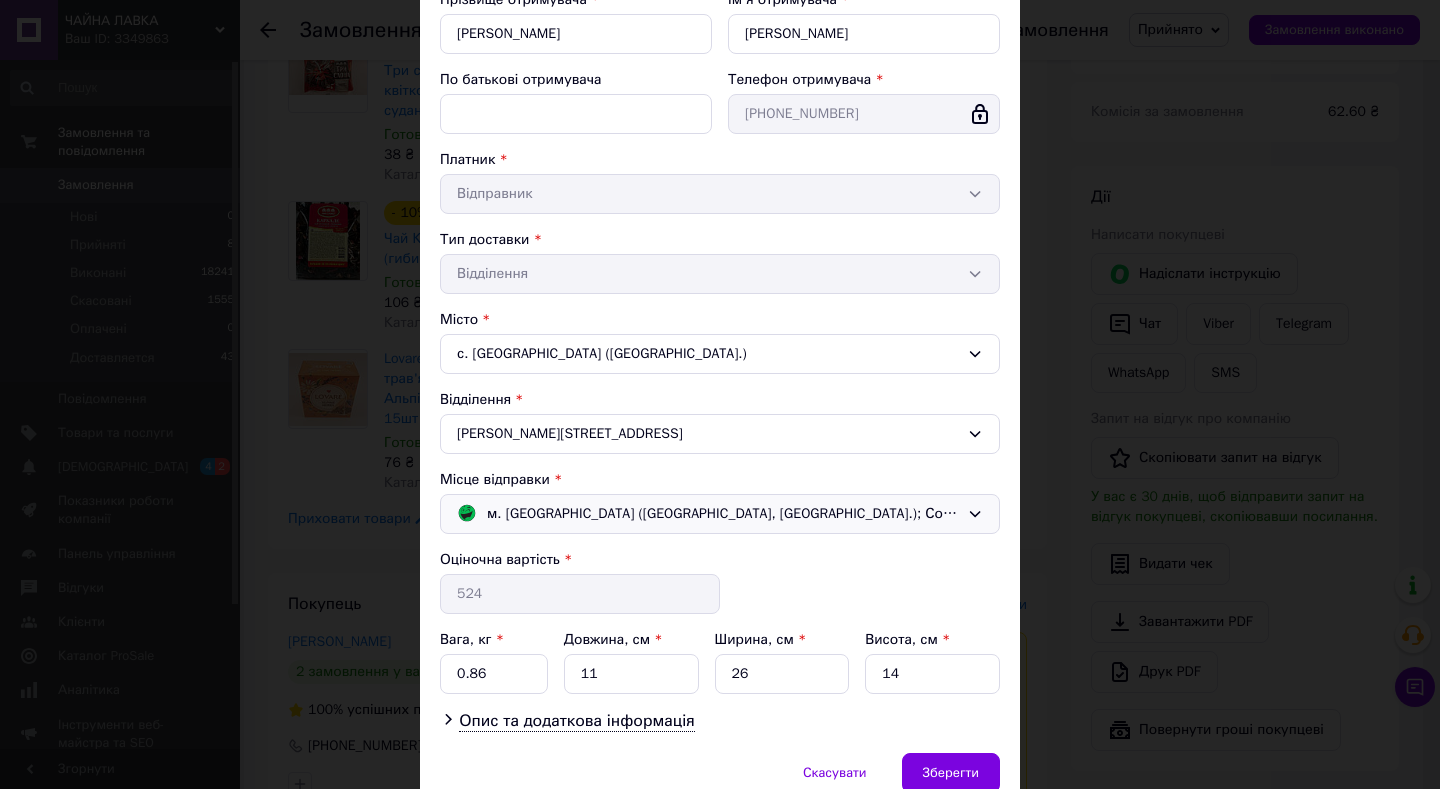 click on "м. Запоріжжя (Запорізька обл., Запорізький р-н.); Соборний просп., 222" at bounding box center (723, 514) 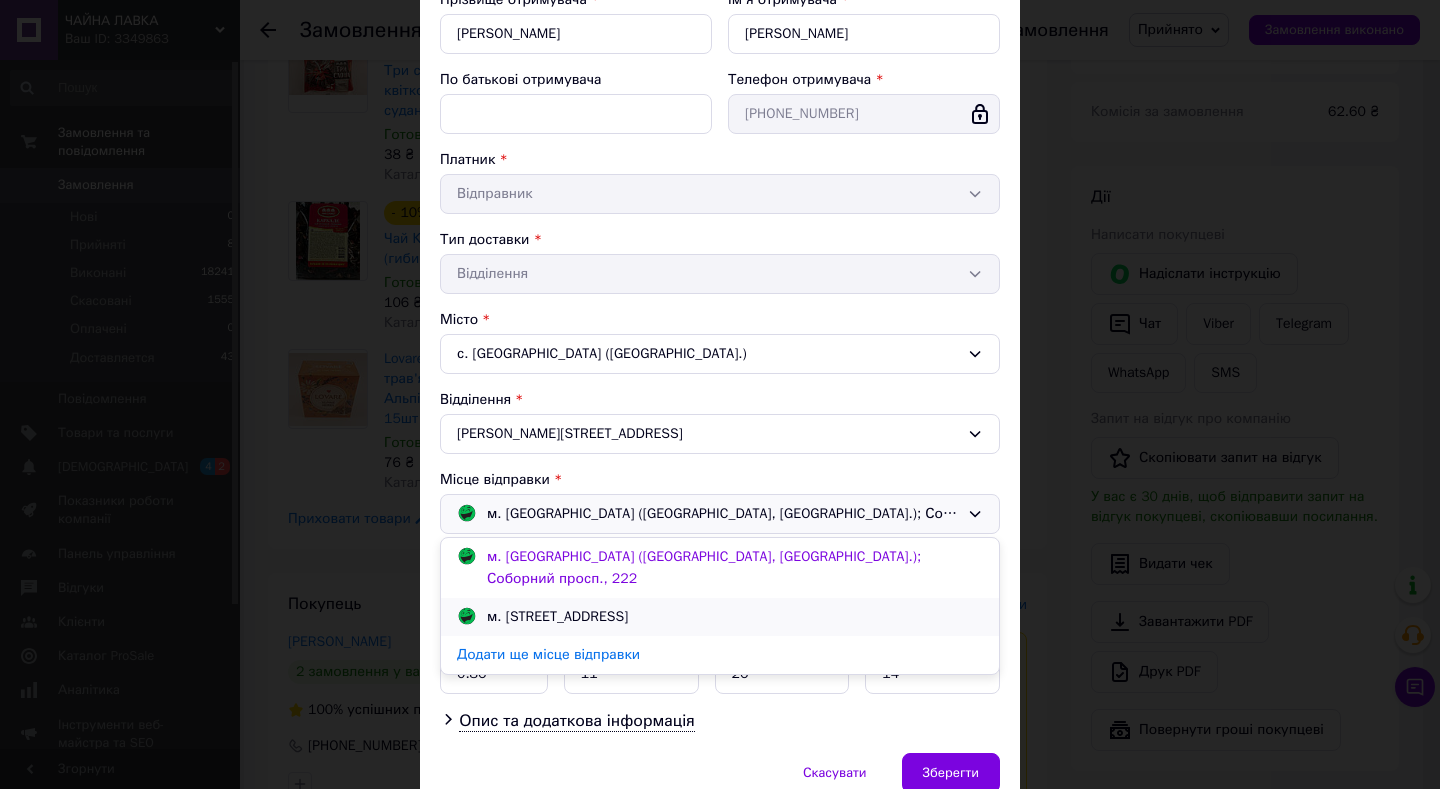 click on "м. Київ (Київська обл.); Симиренка, 5" at bounding box center (557, 617) 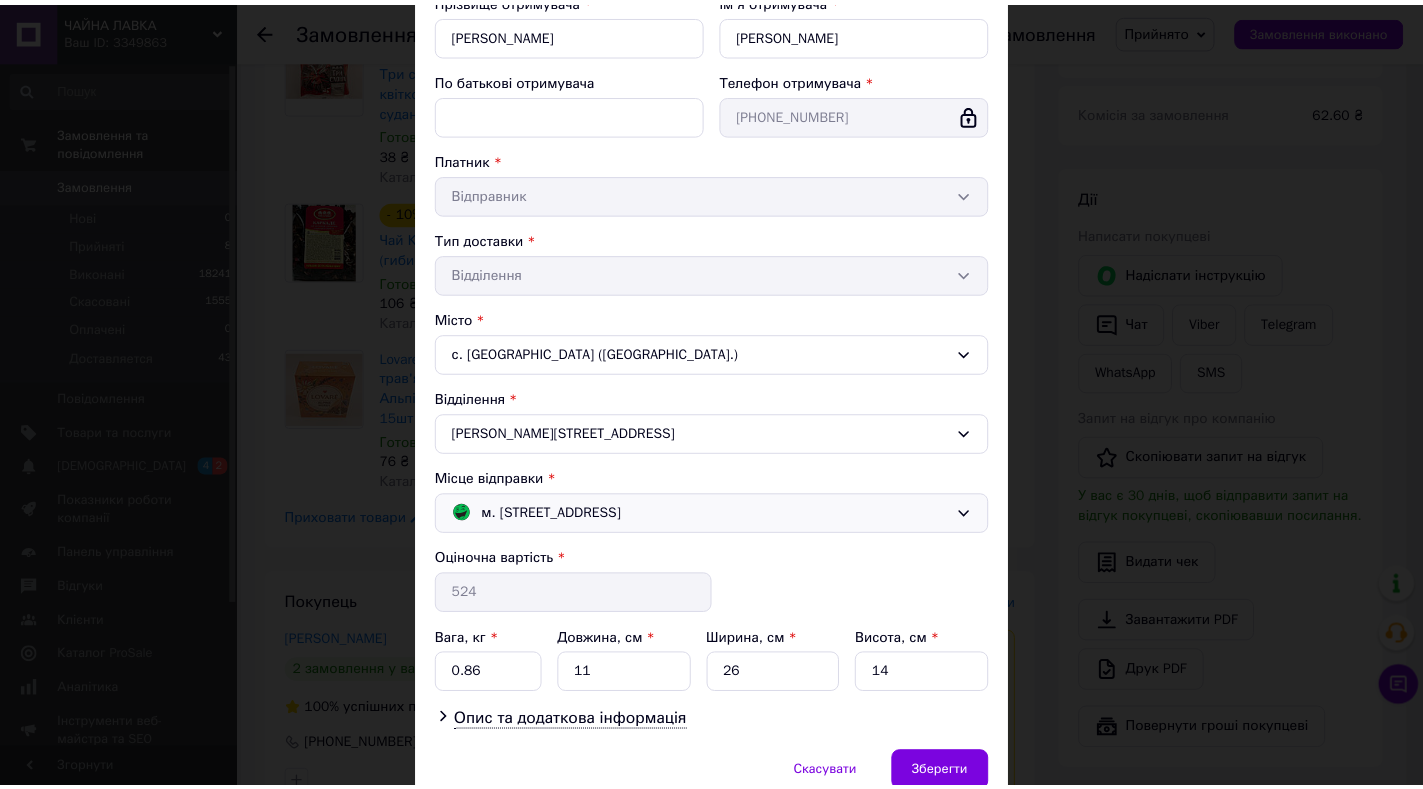scroll, scrollTop: 335, scrollLeft: 0, axis: vertical 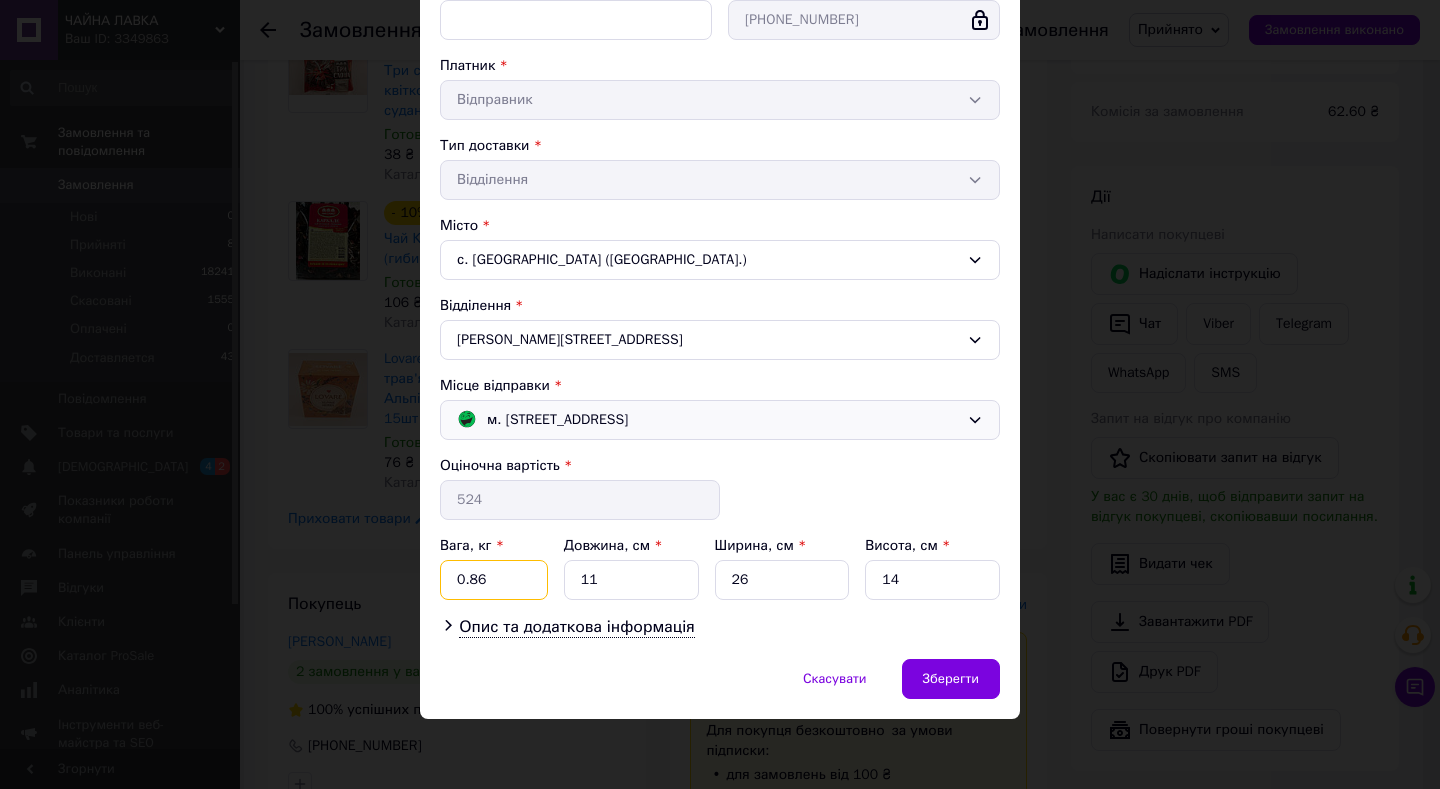 drag, startPoint x: 505, startPoint y: 580, endPoint x: 440, endPoint y: 584, distance: 65.12296 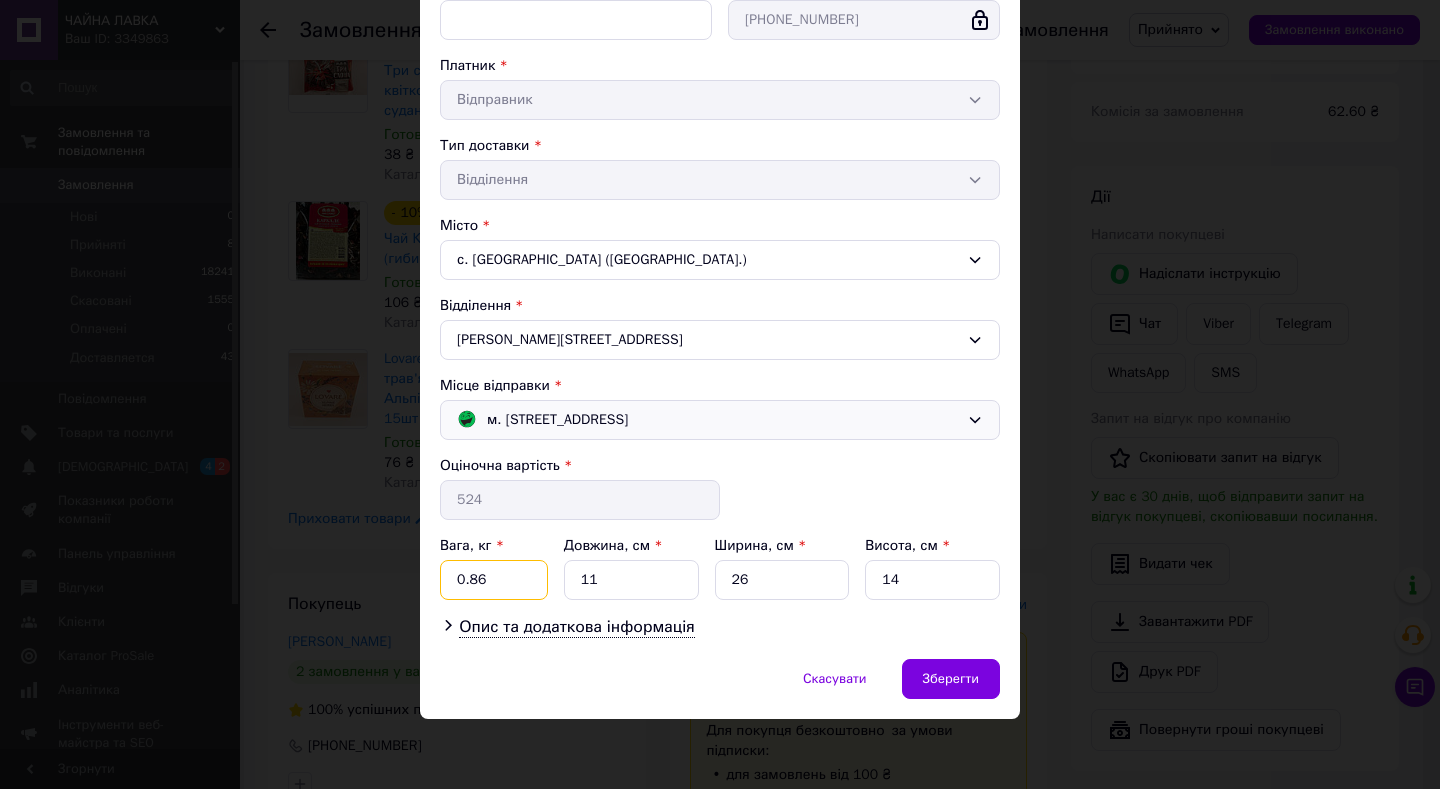 click on "0.86" at bounding box center [494, 580] 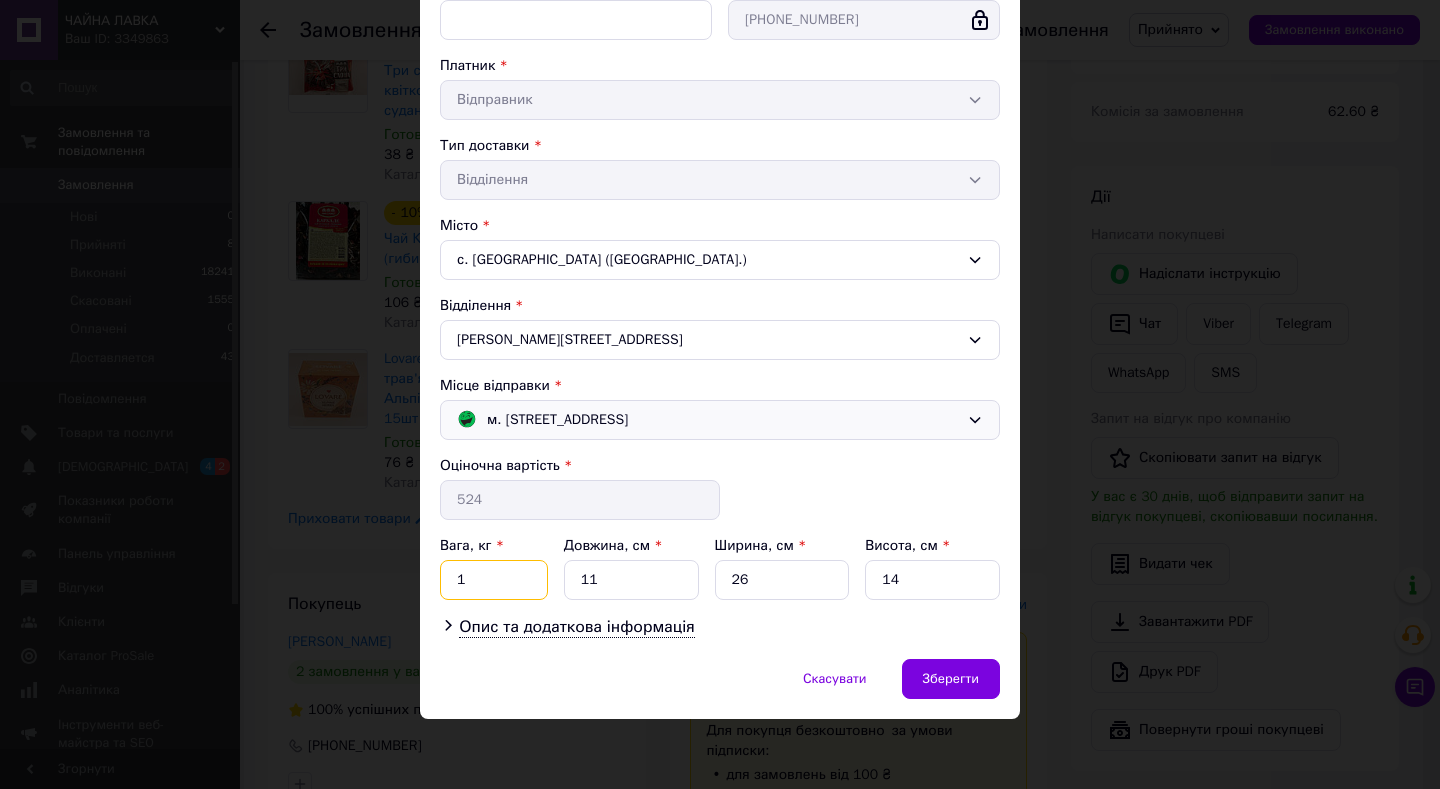 type on "1" 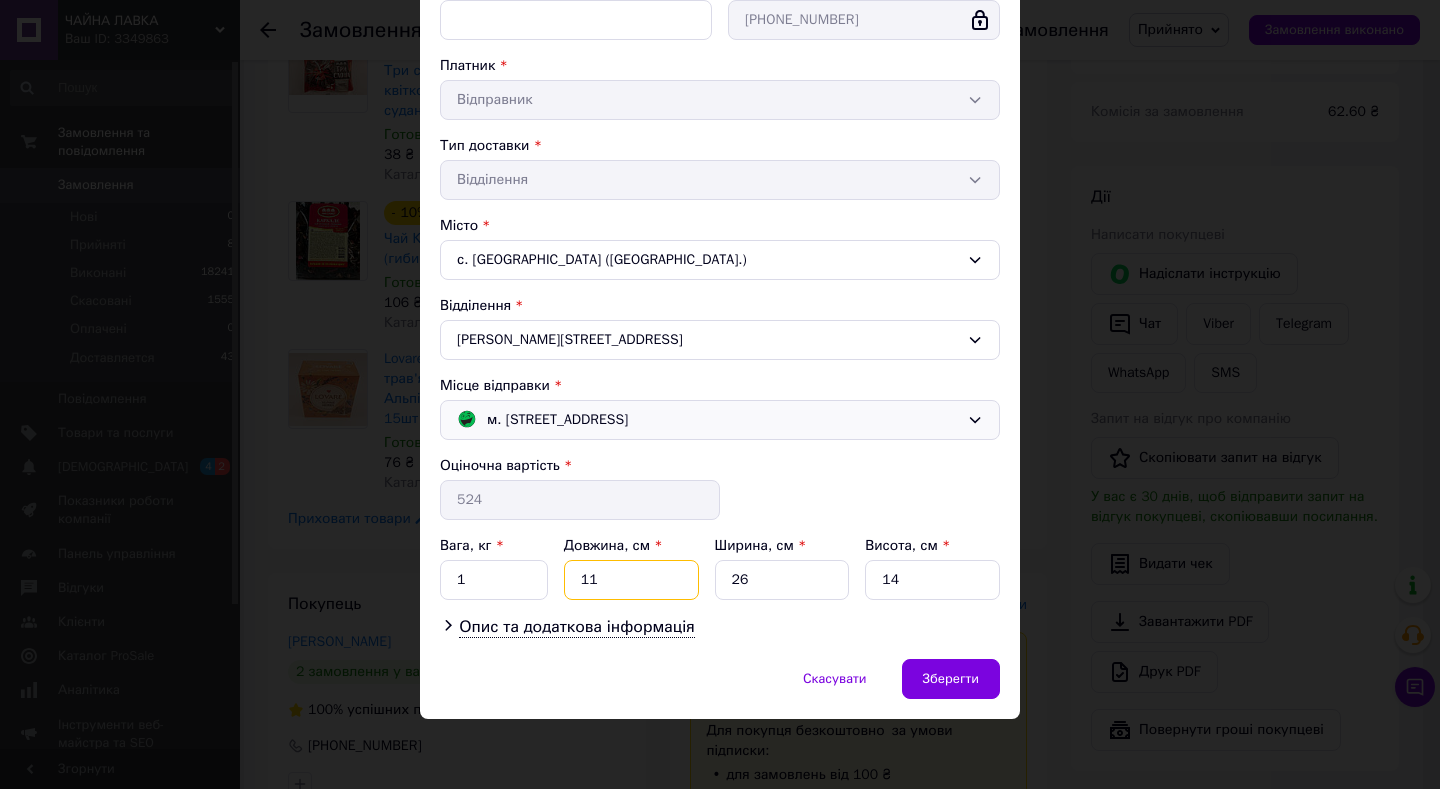 click on "11" at bounding box center (631, 580) 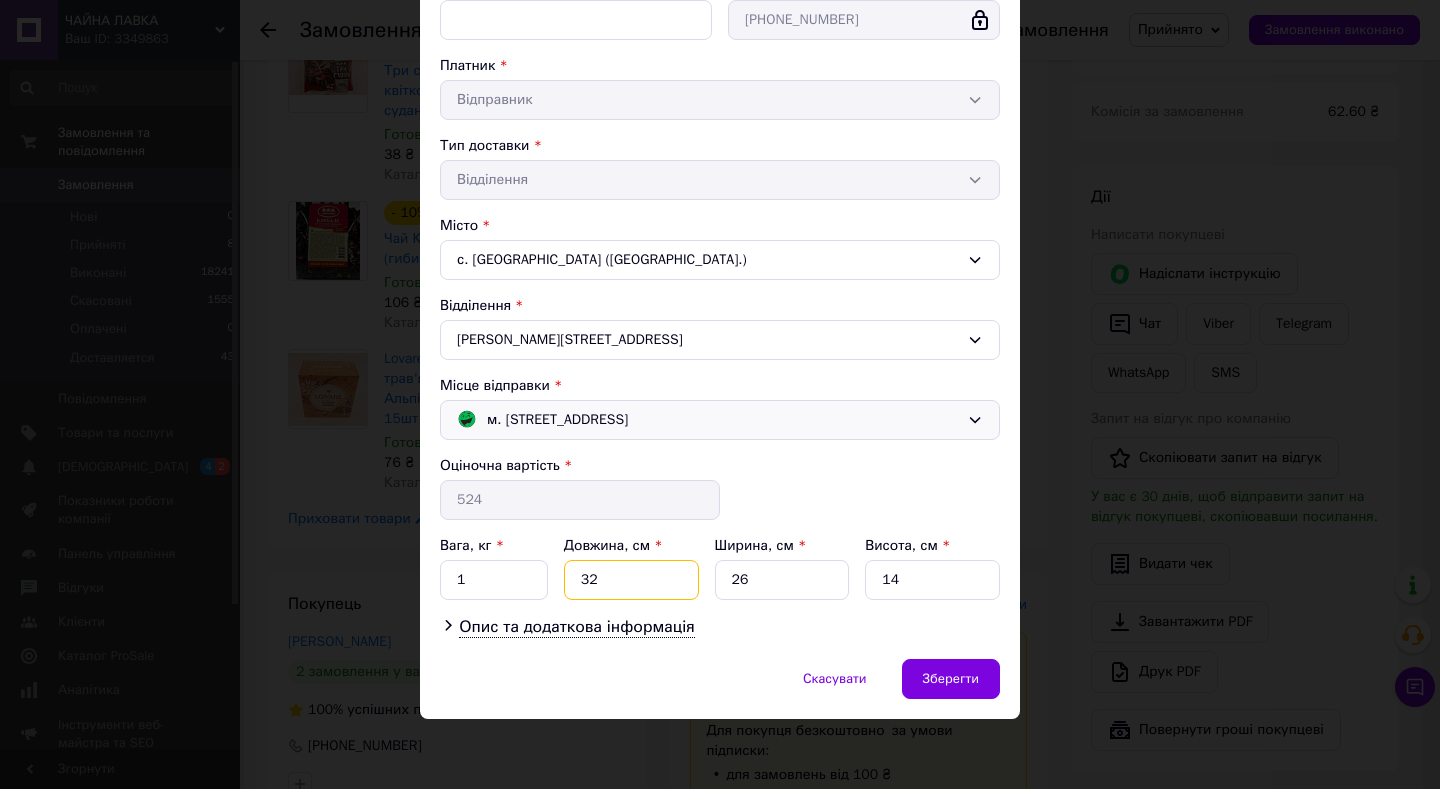 type on "32" 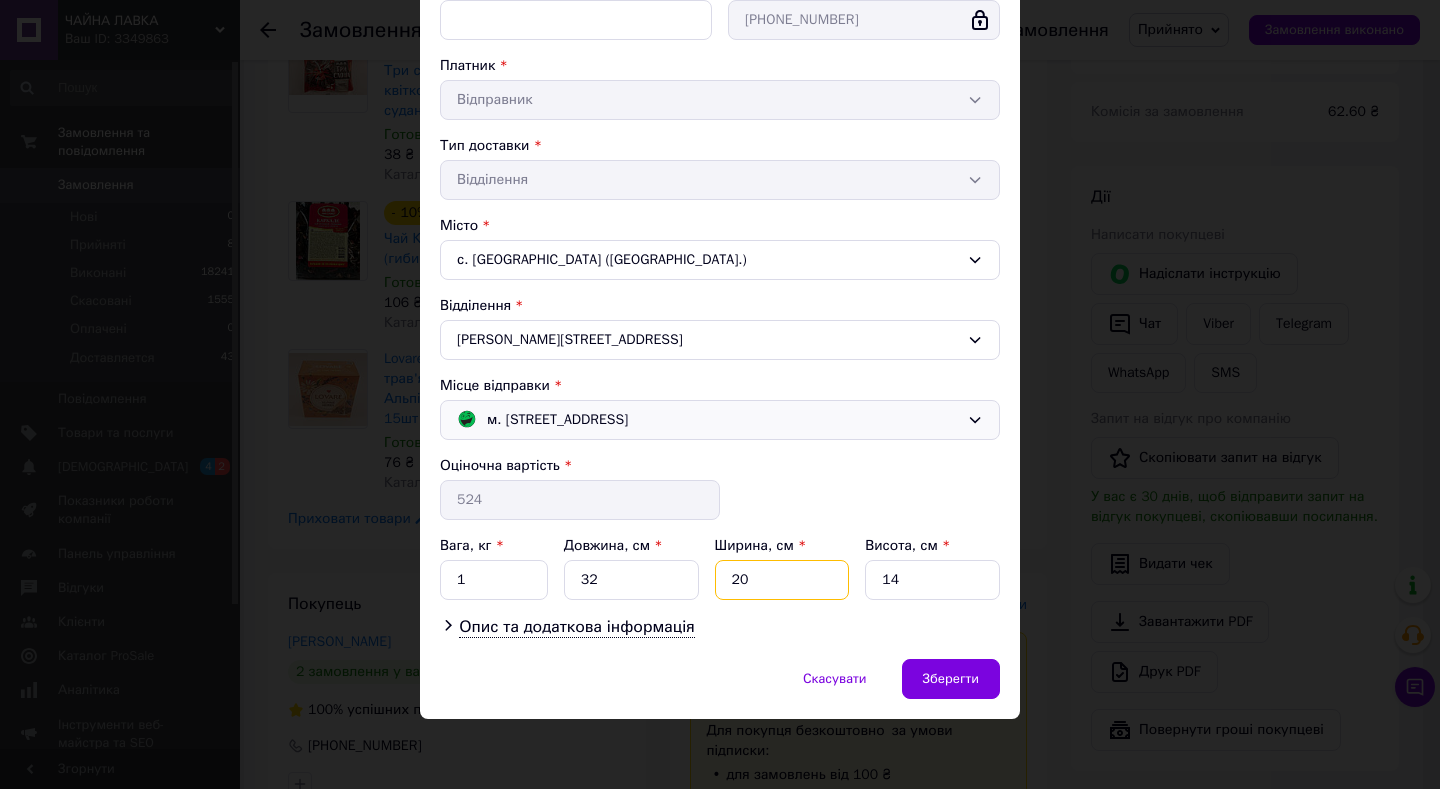 type on "20" 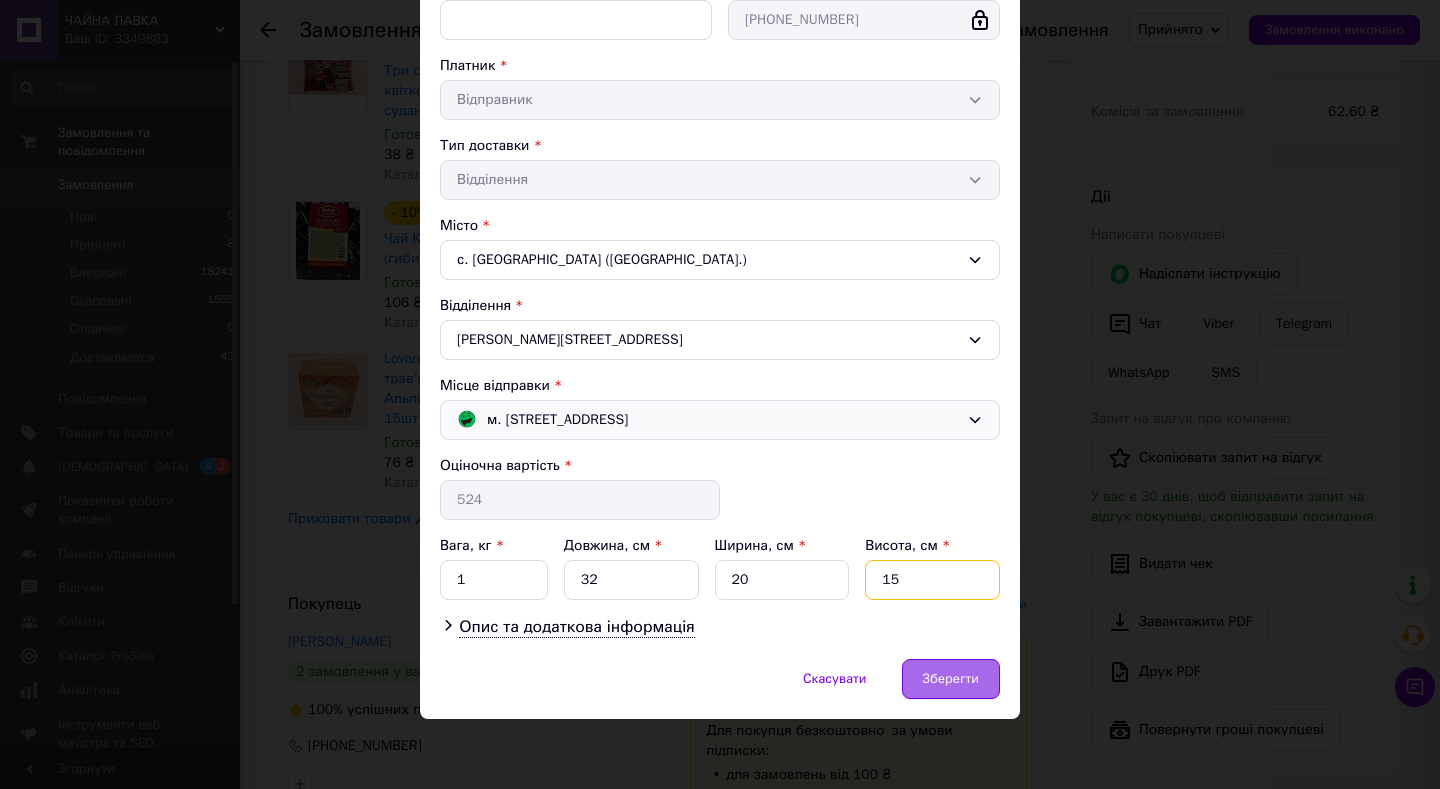 type on "15" 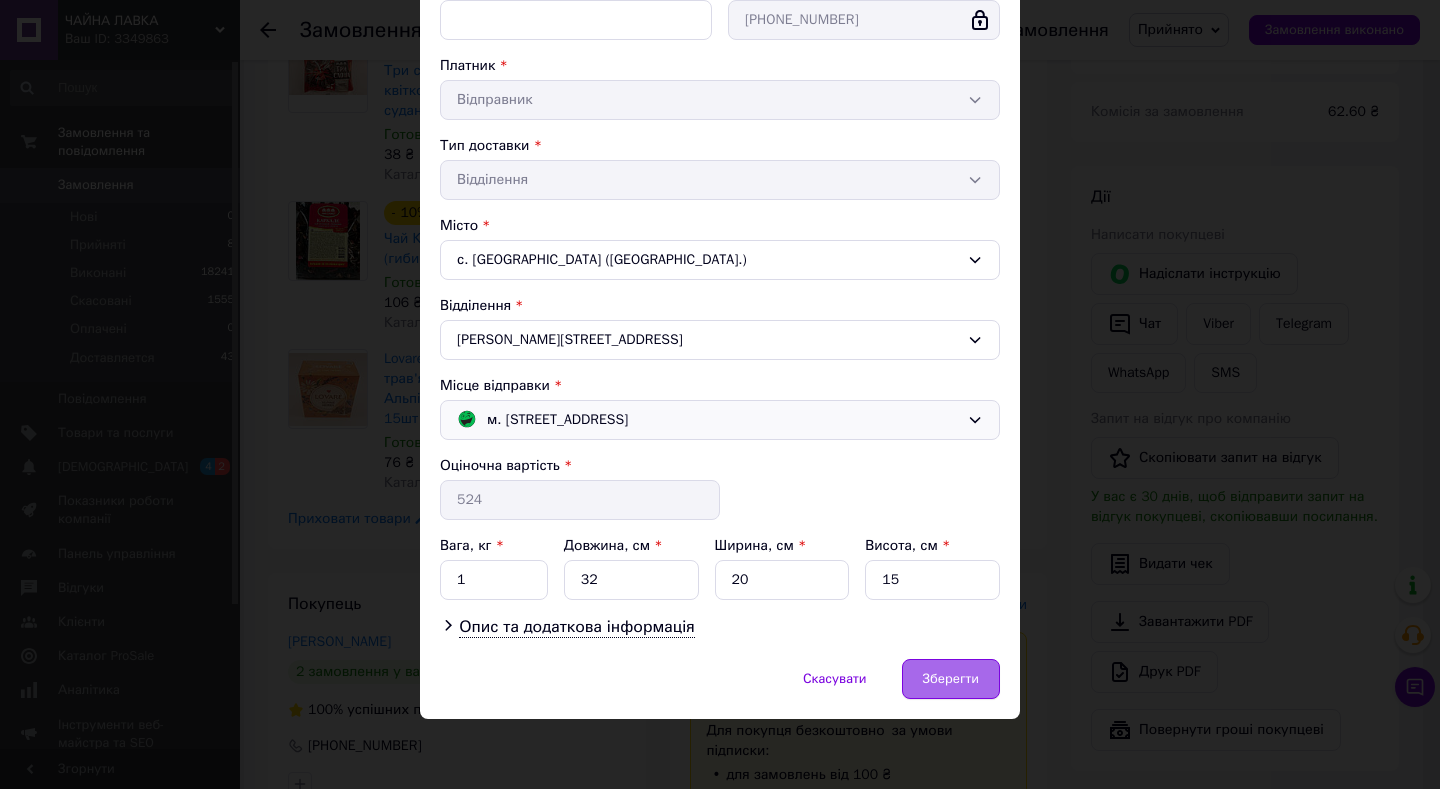 click on "Зберегти" at bounding box center (951, 679) 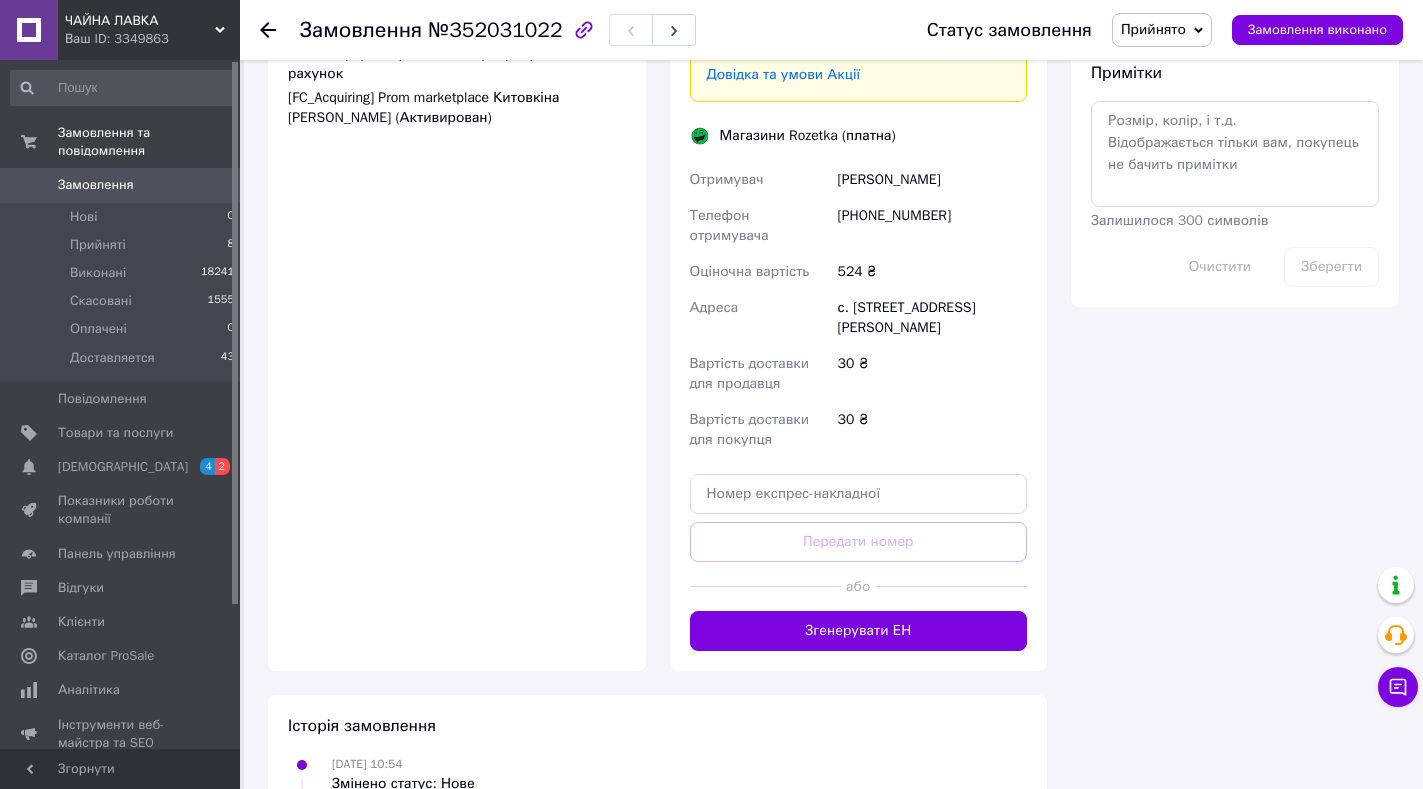scroll, scrollTop: 1276, scrollLeft: 0, axis: vertical 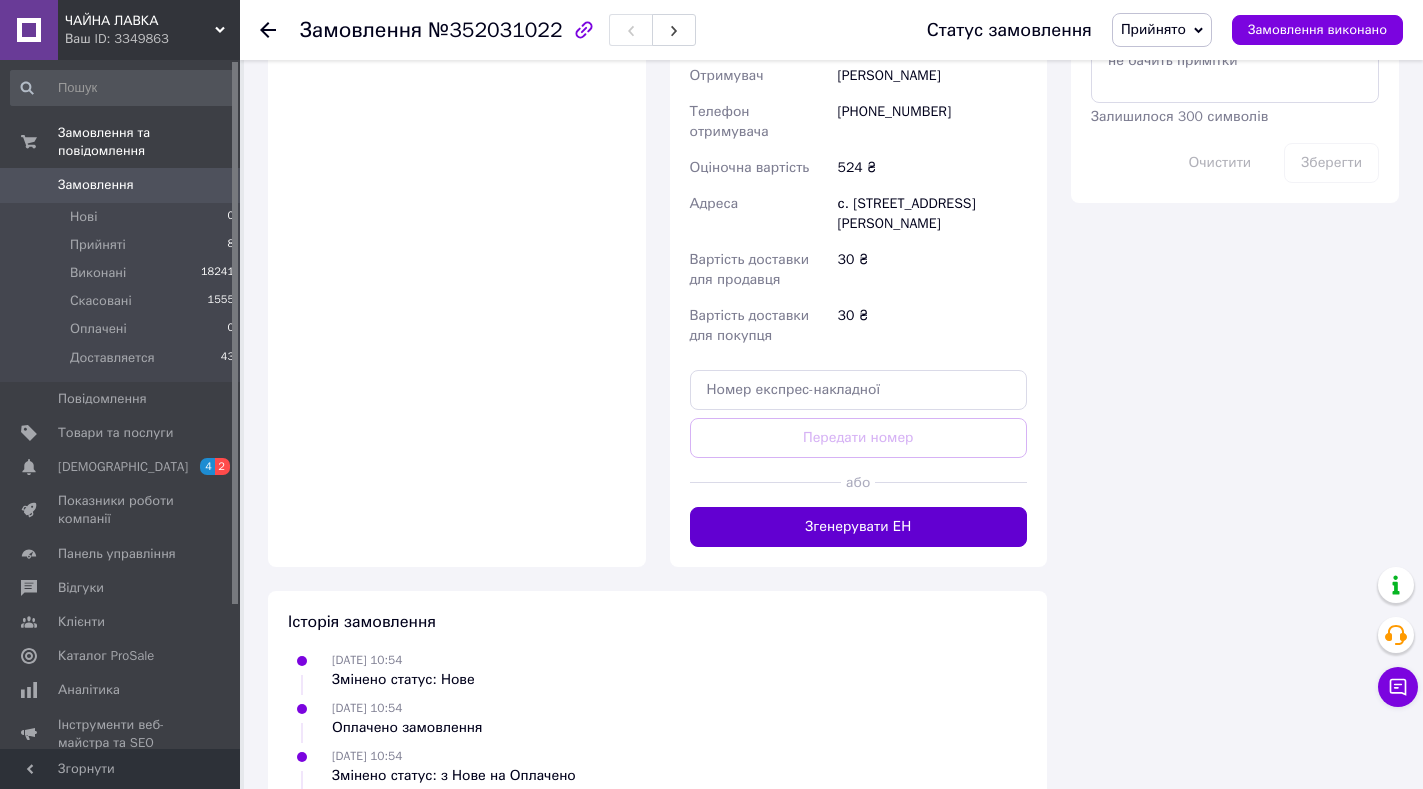 click on "Згенерувати ЕН" at bounding box center [859, 527] 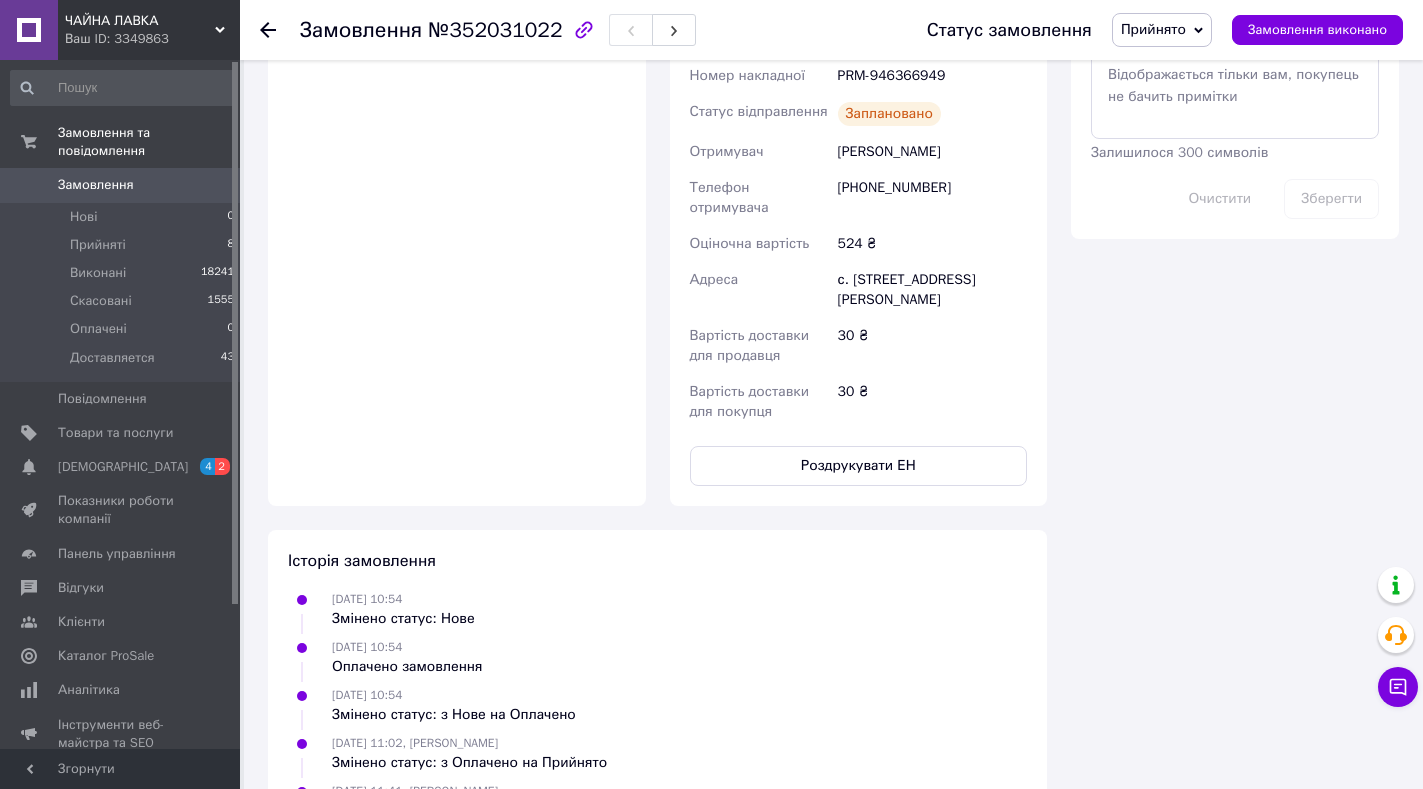 click 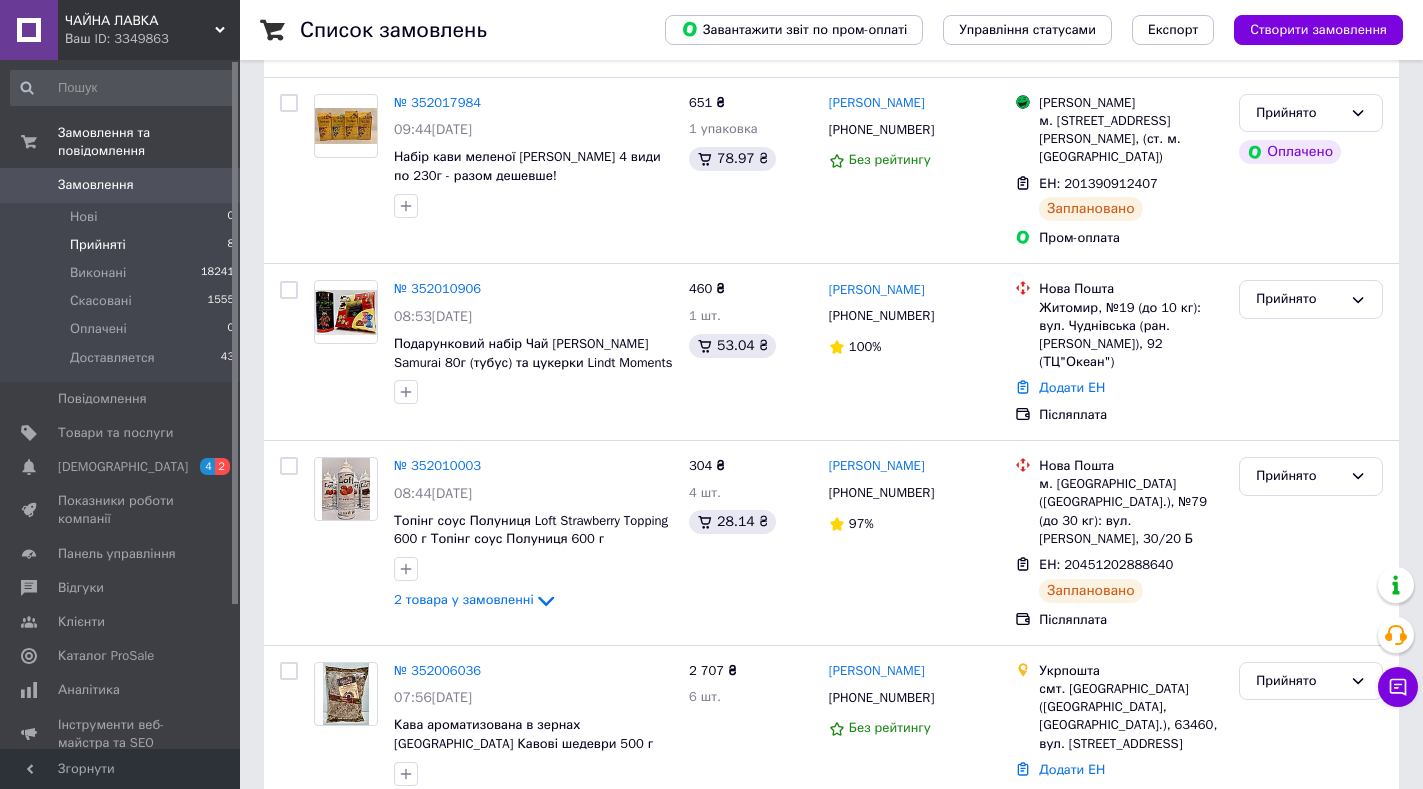 scroll, scrollTop: 409, scrollLeft: 0, axis: vertical 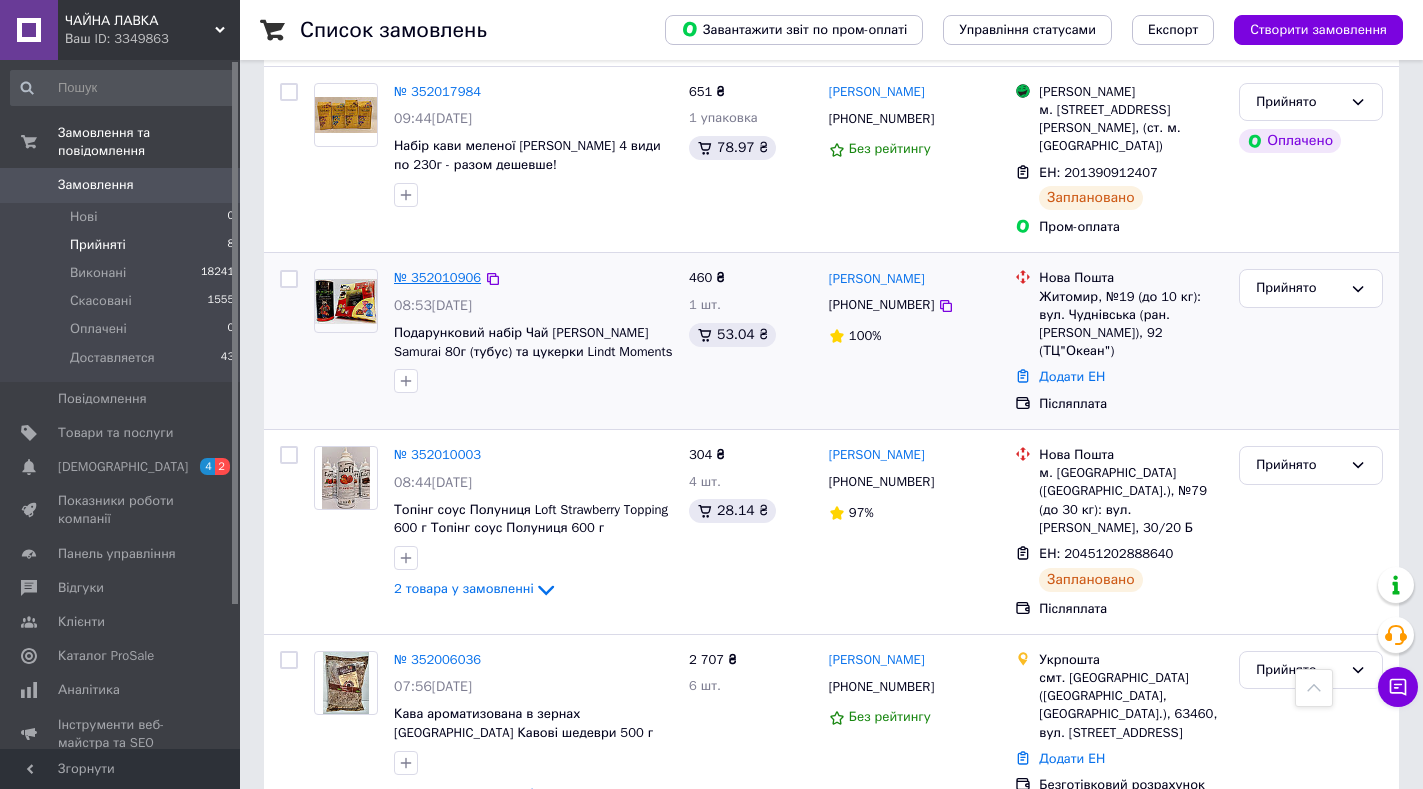 click on "№ 352010906" at bounding box center (437, 277) 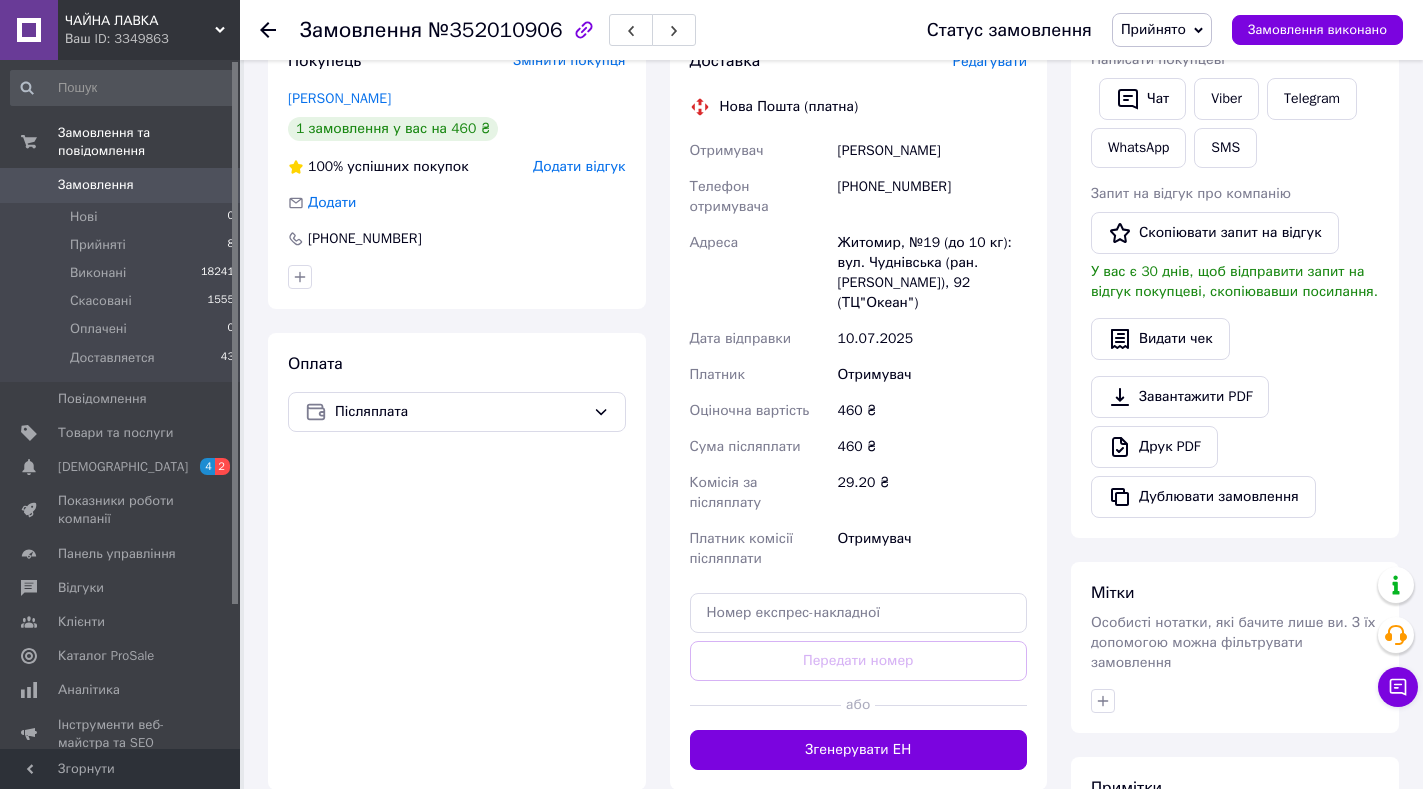 click on "Замовлення №352010906 Статус замовлення Прийнято Виконано Скасовано Оплачено Доставляется Замовлення виконано" at bounding box center [831, 30] 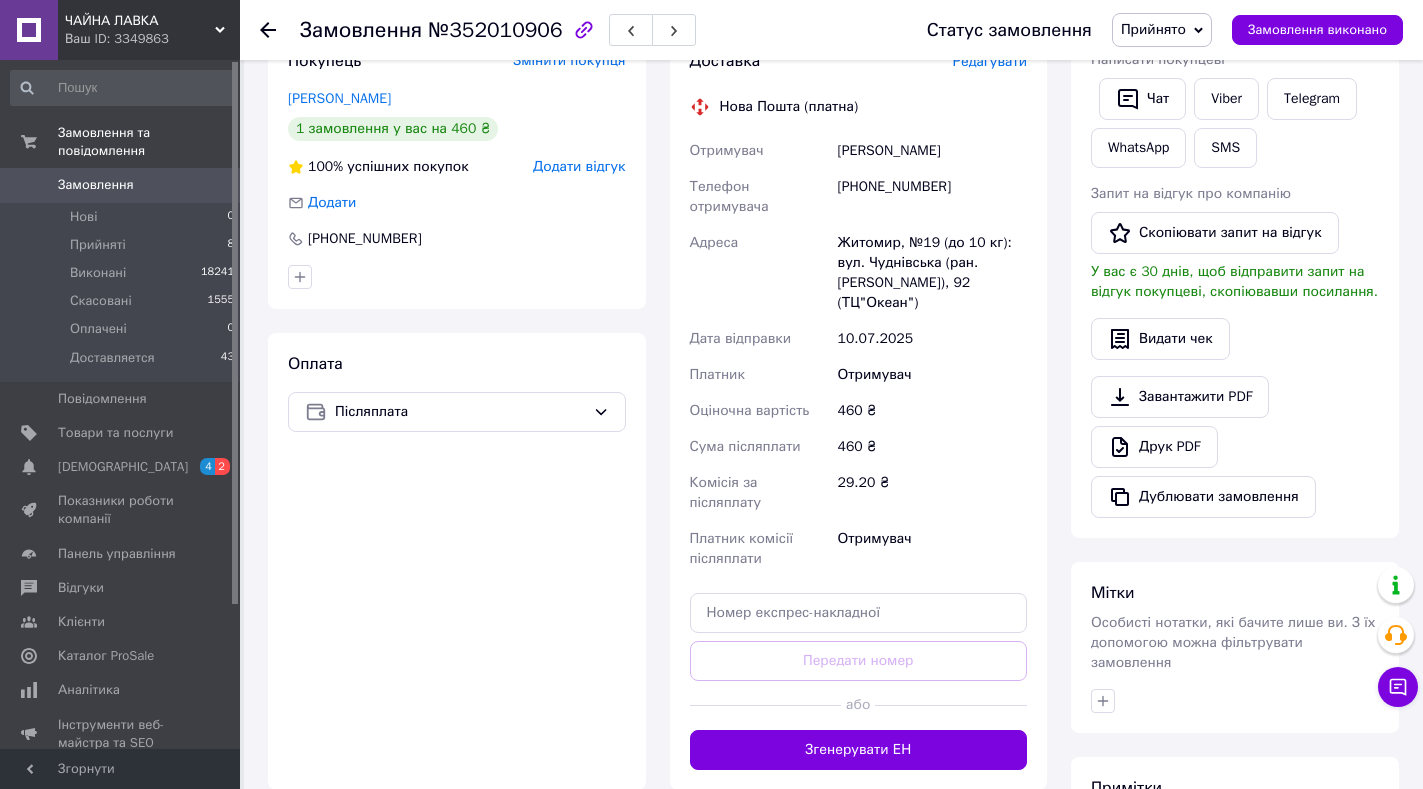 click 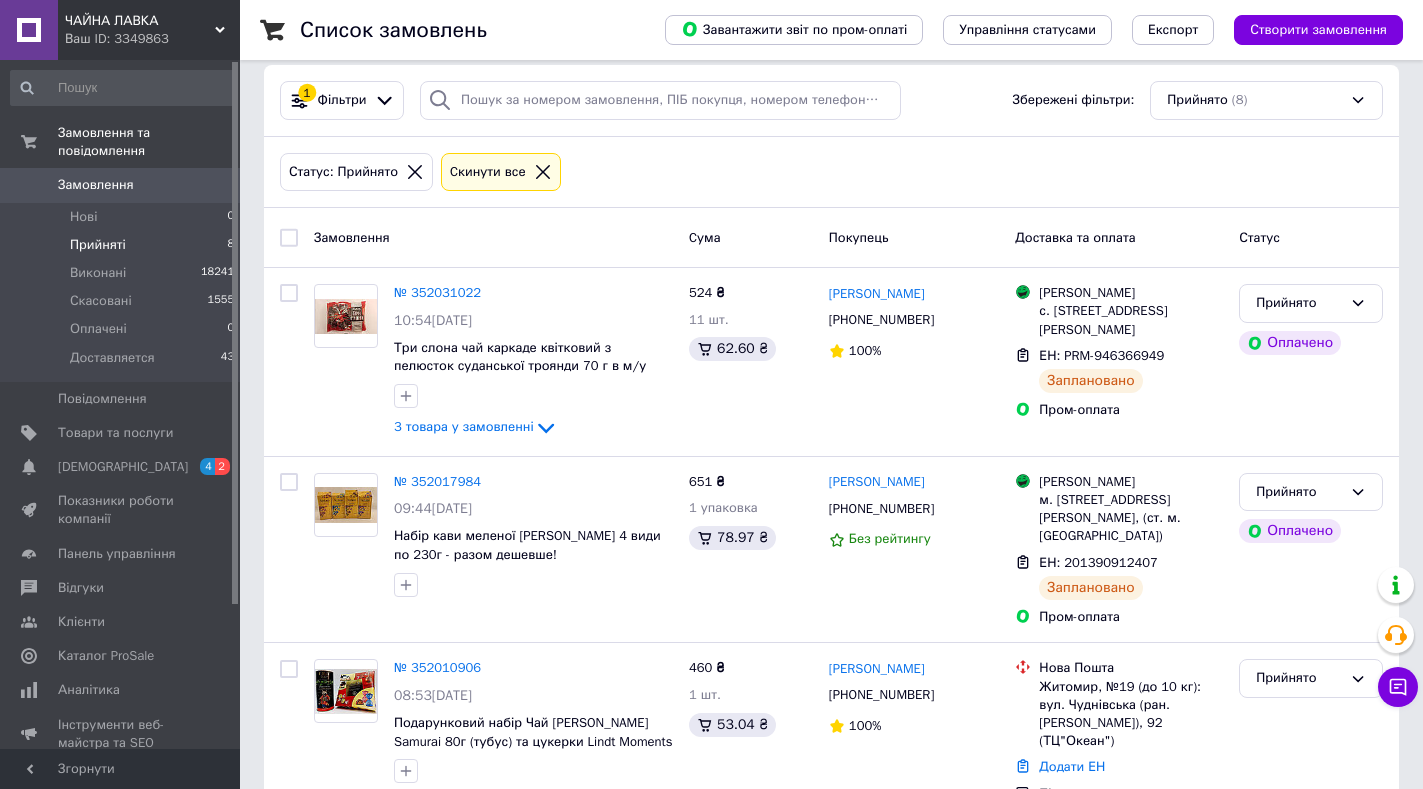 scroll, scrollTop: 0, scrollLeft: 0, axis: both 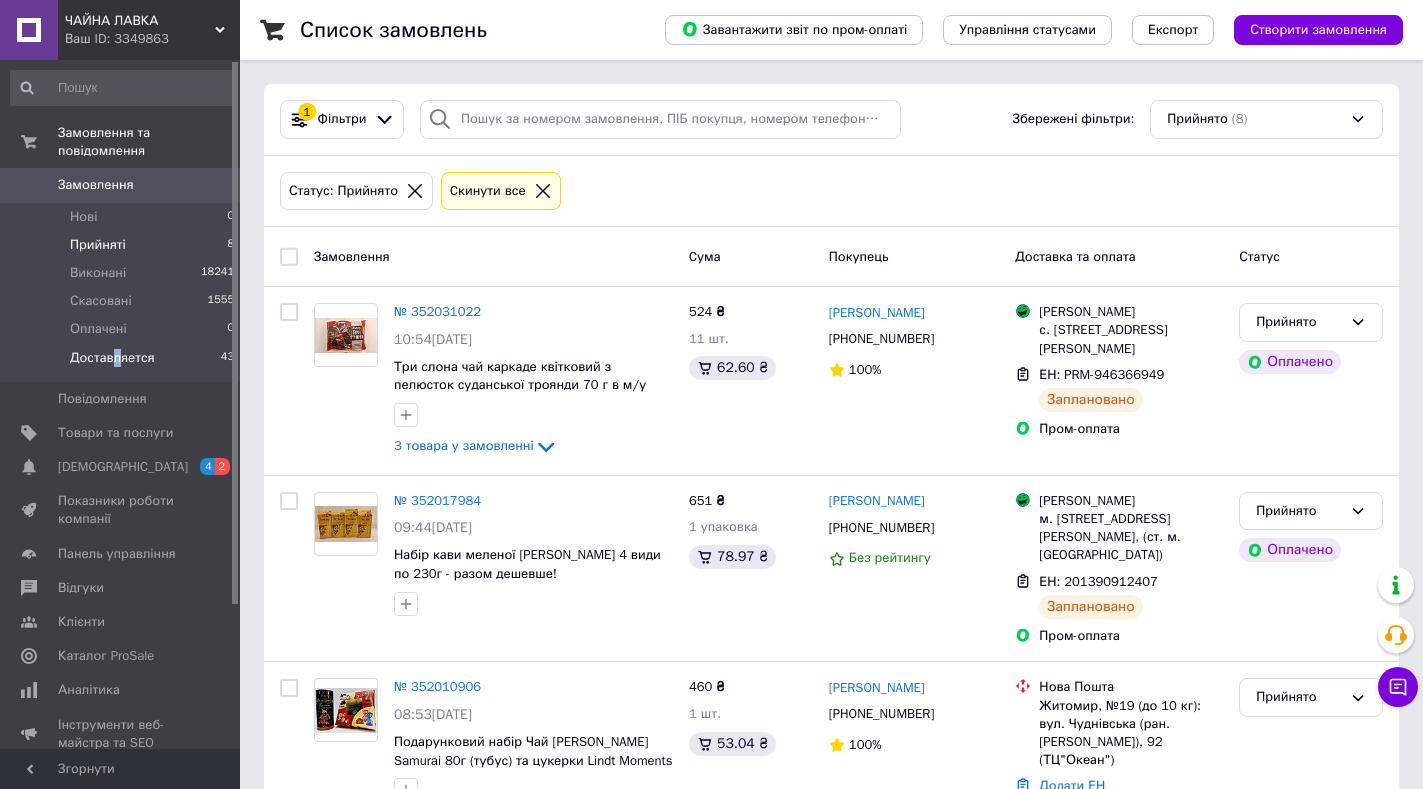 click on "Доставляется 43" at bounding box center [123, 363] 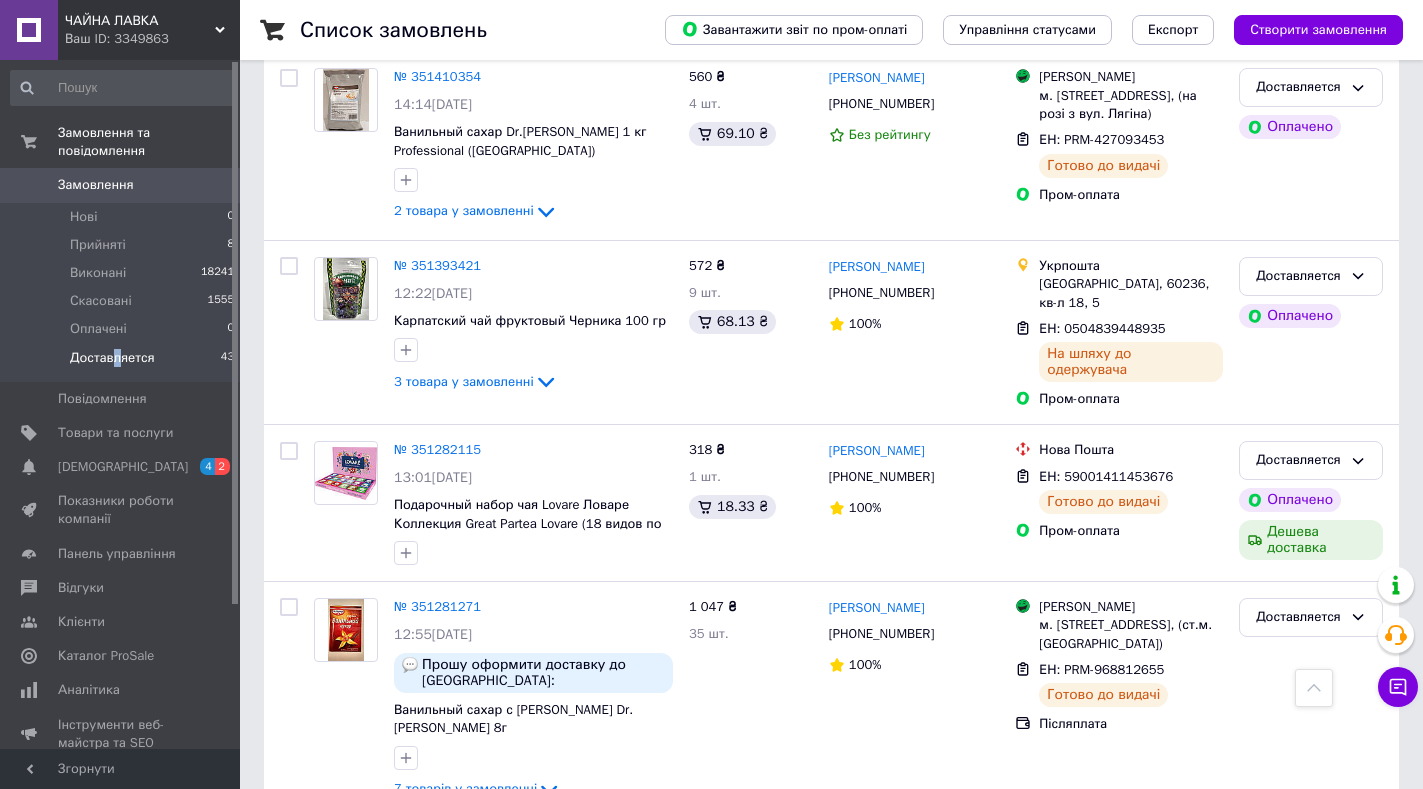 scroll, scrollTop: 7355, scrollLeft: 0, axis: vertical 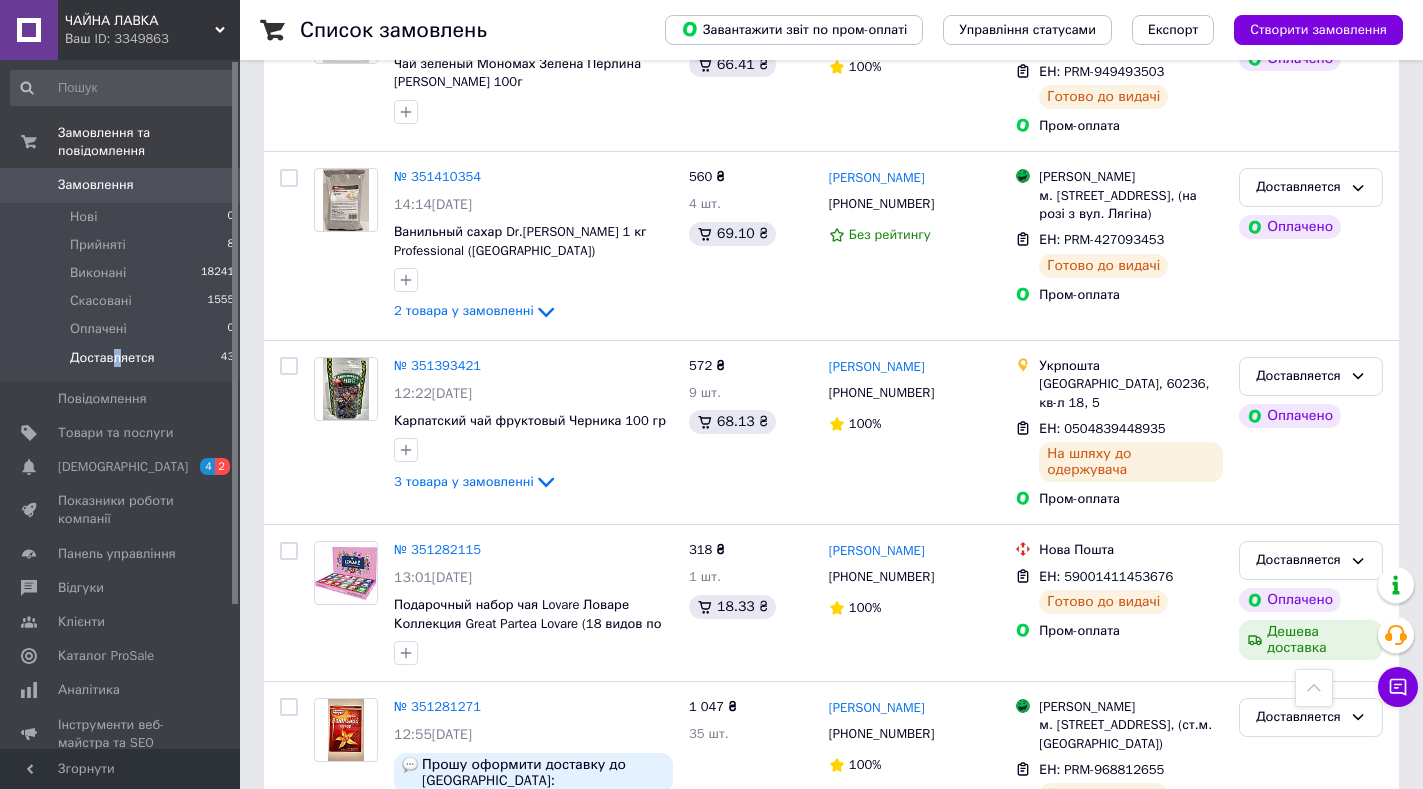 click on "№ 351280515" at bounding box center (437, 943) 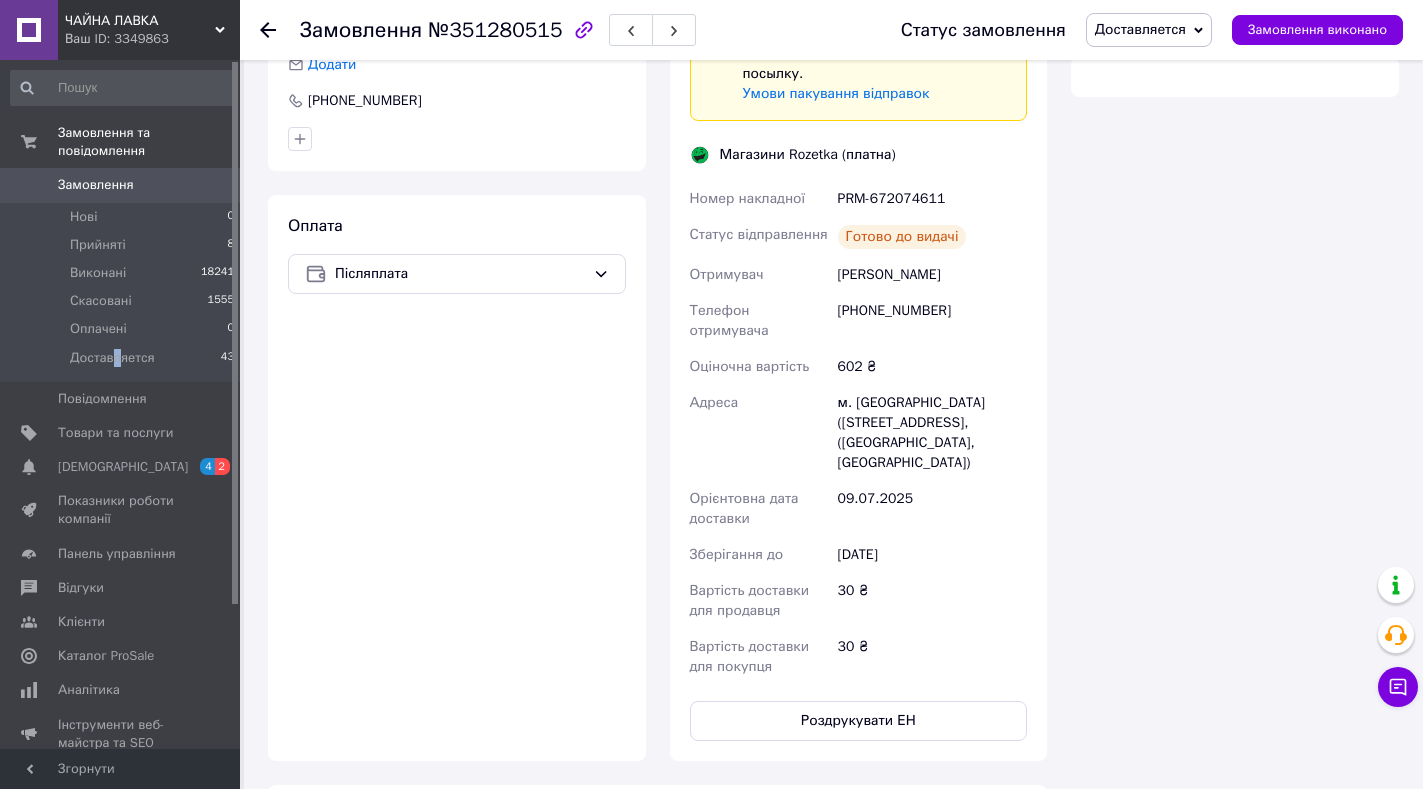 scroll, scrollTop: 898, scrollLeft: 0, axis: vertical 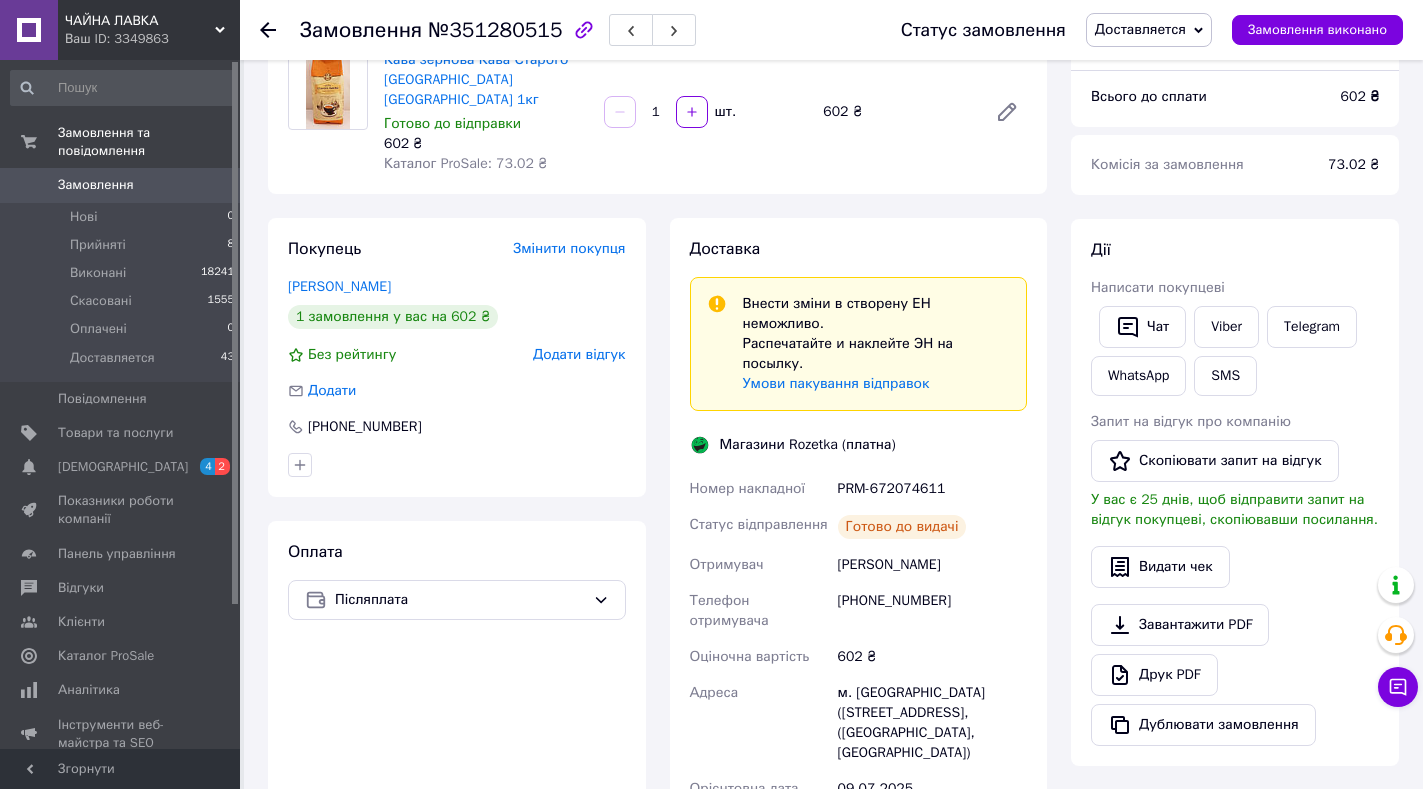 click 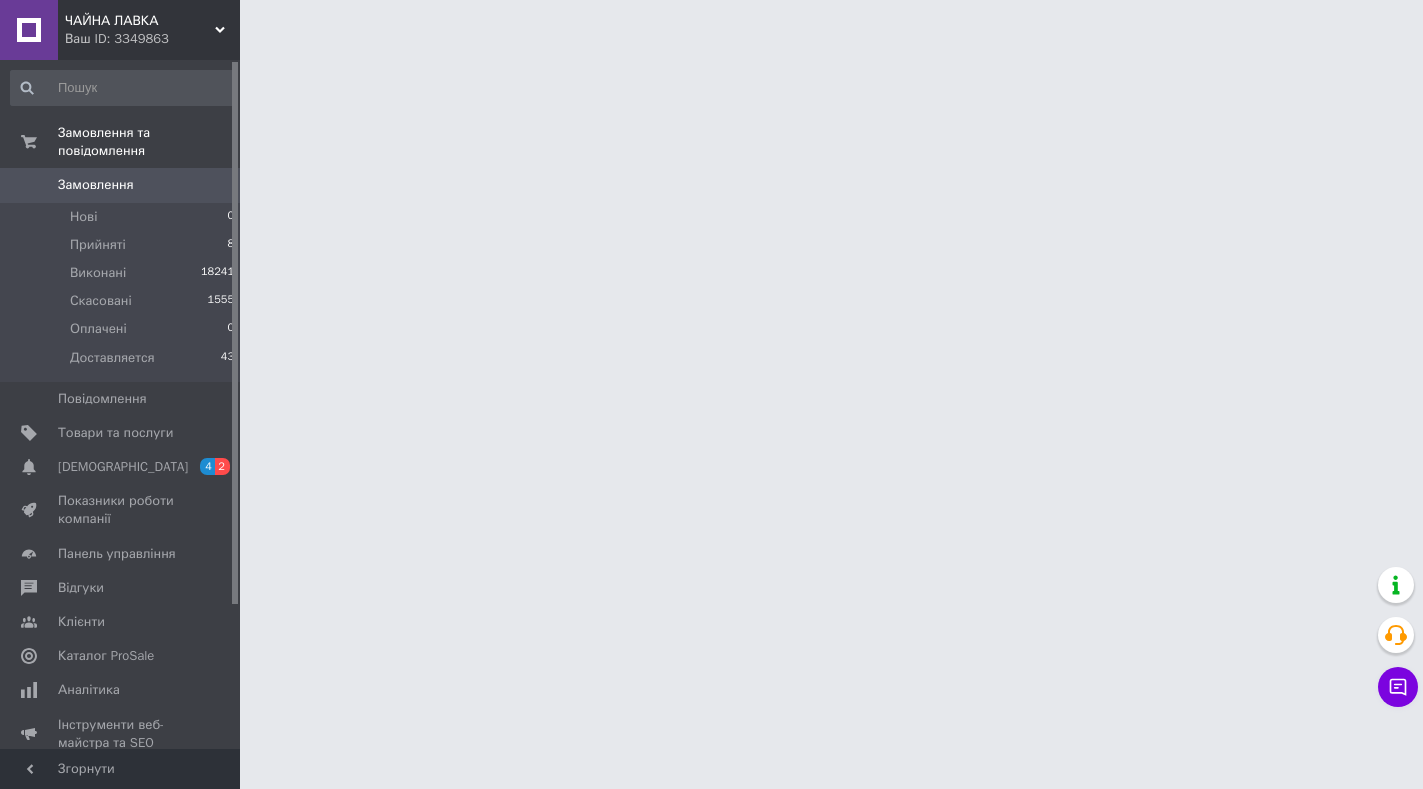 scroll, scrollTop: 0, scrollLeft: 0, axis: both 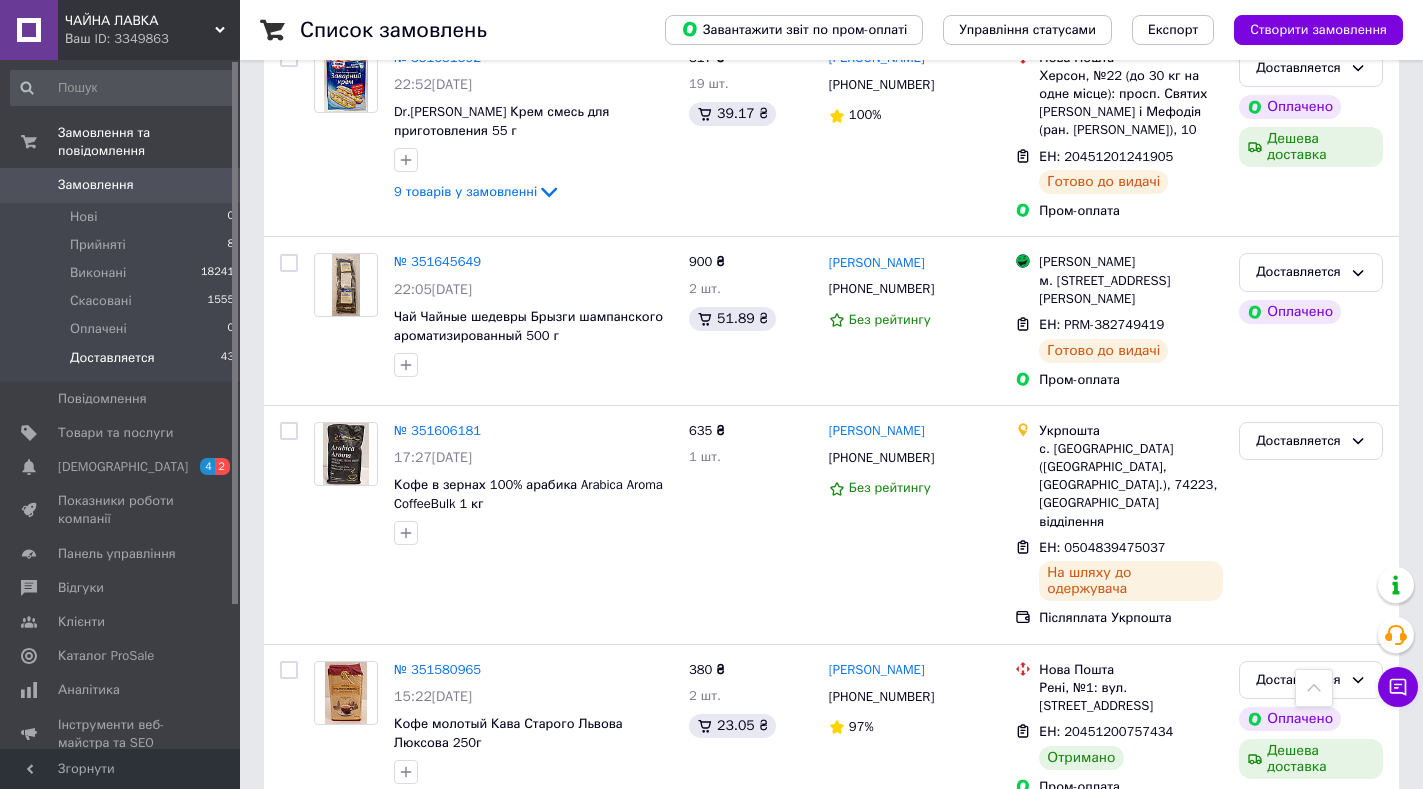 click on "№ 351554485" at bounding box center [437, 857] 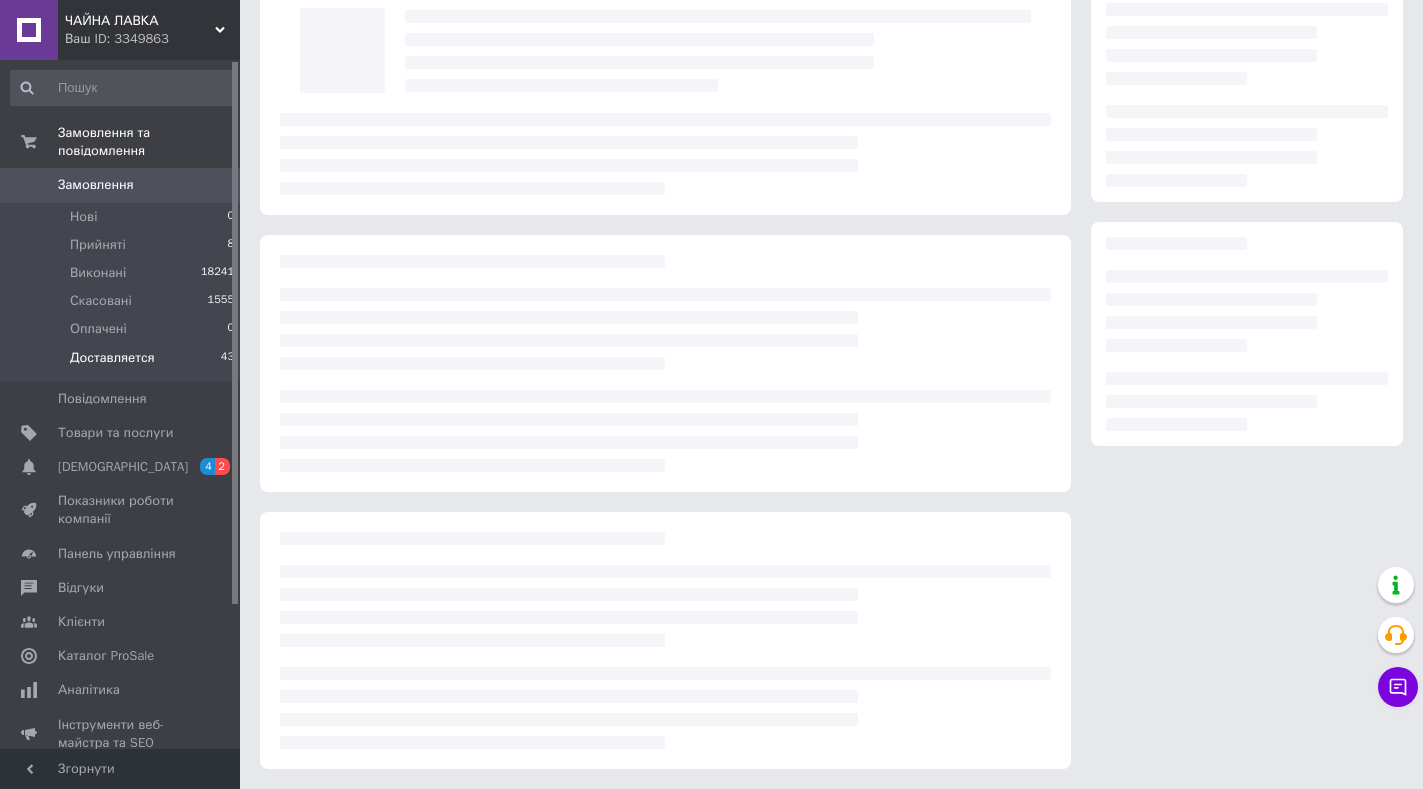 scroll, scrollTop: 125, scrollLeft: 0, axis: vertical 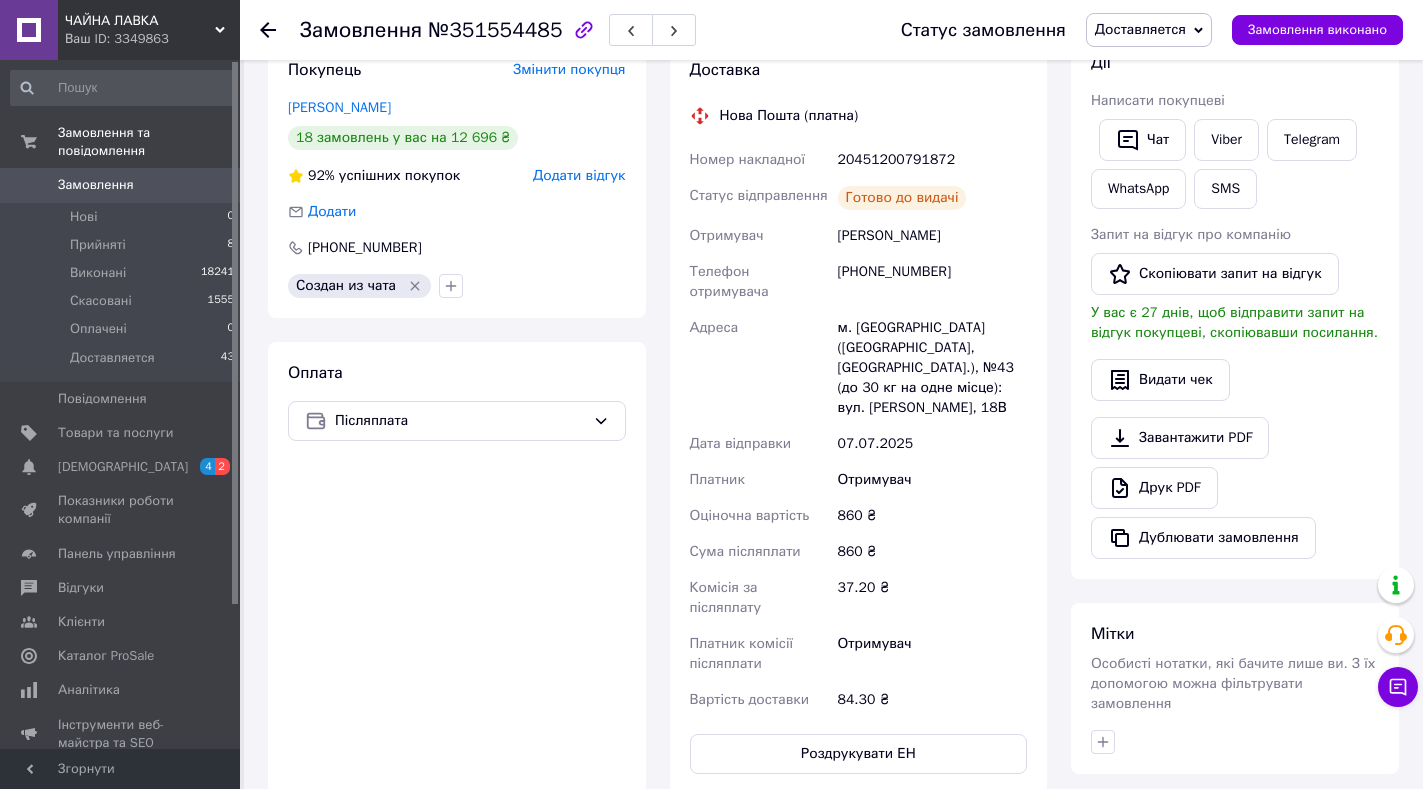 click on "Номер накладної" at bounding box center [760, 160] 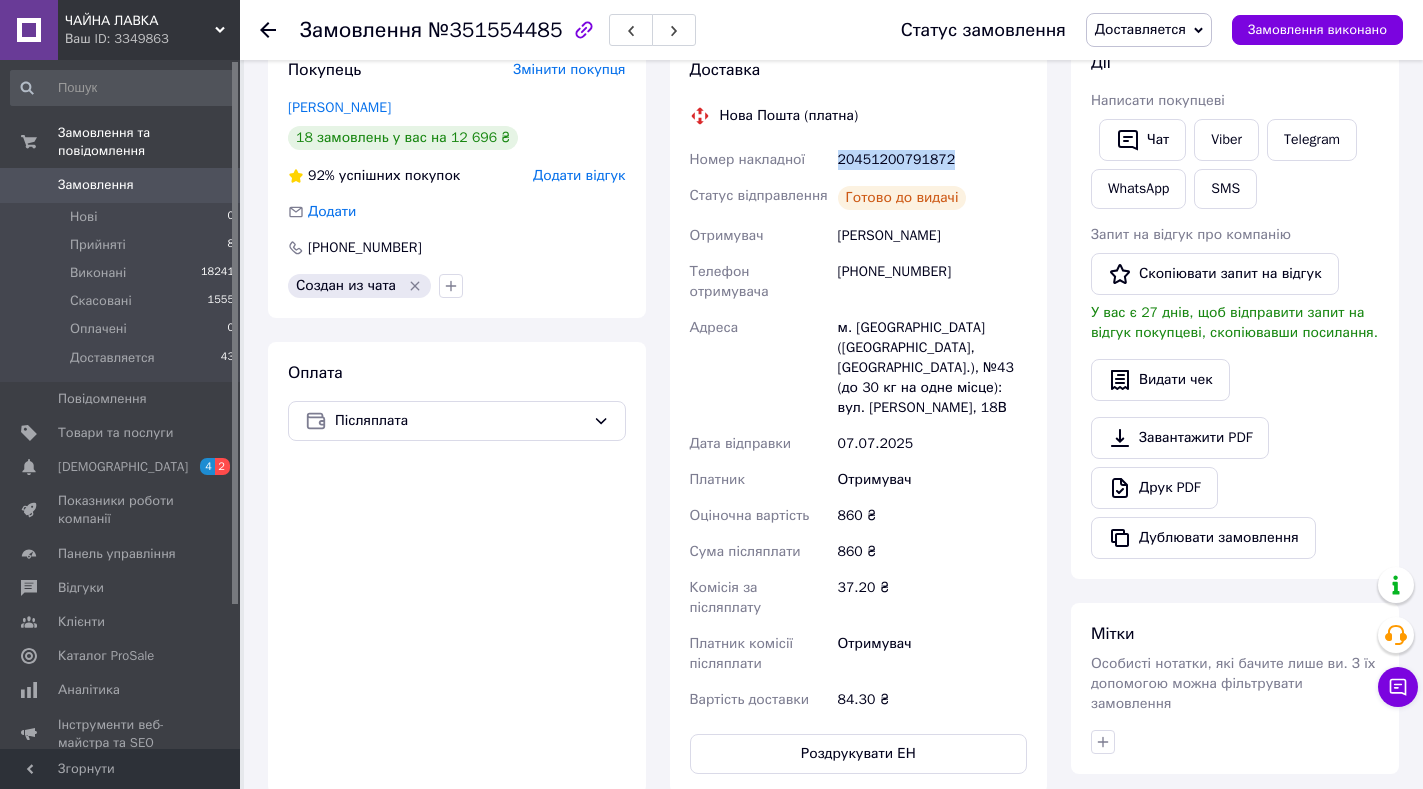 drag, startPoint x: 830, startPoint y: 156, endPoint x: 944, endPoint y: 160, distance: 114.07015 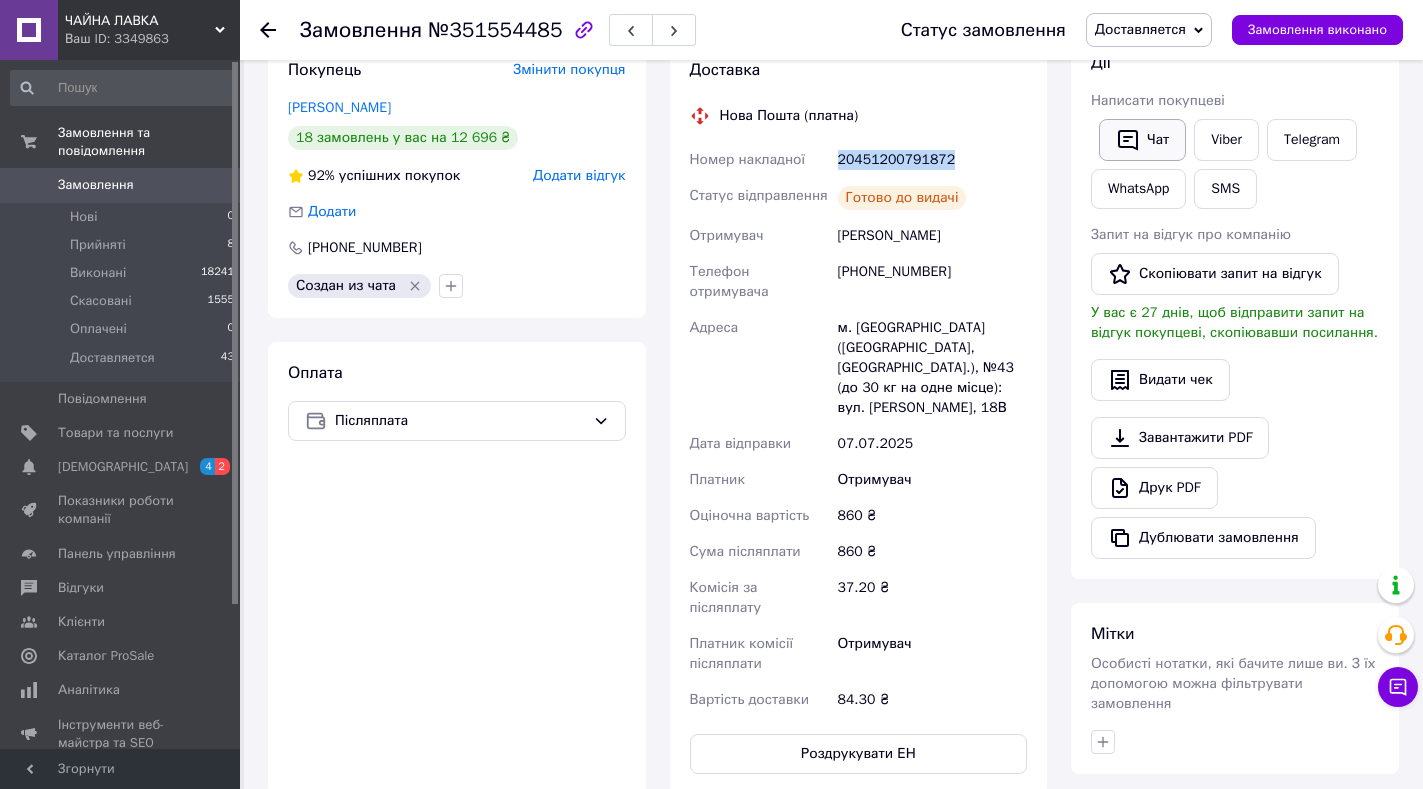 click on "Чат" at bounding box center [1142, 140] 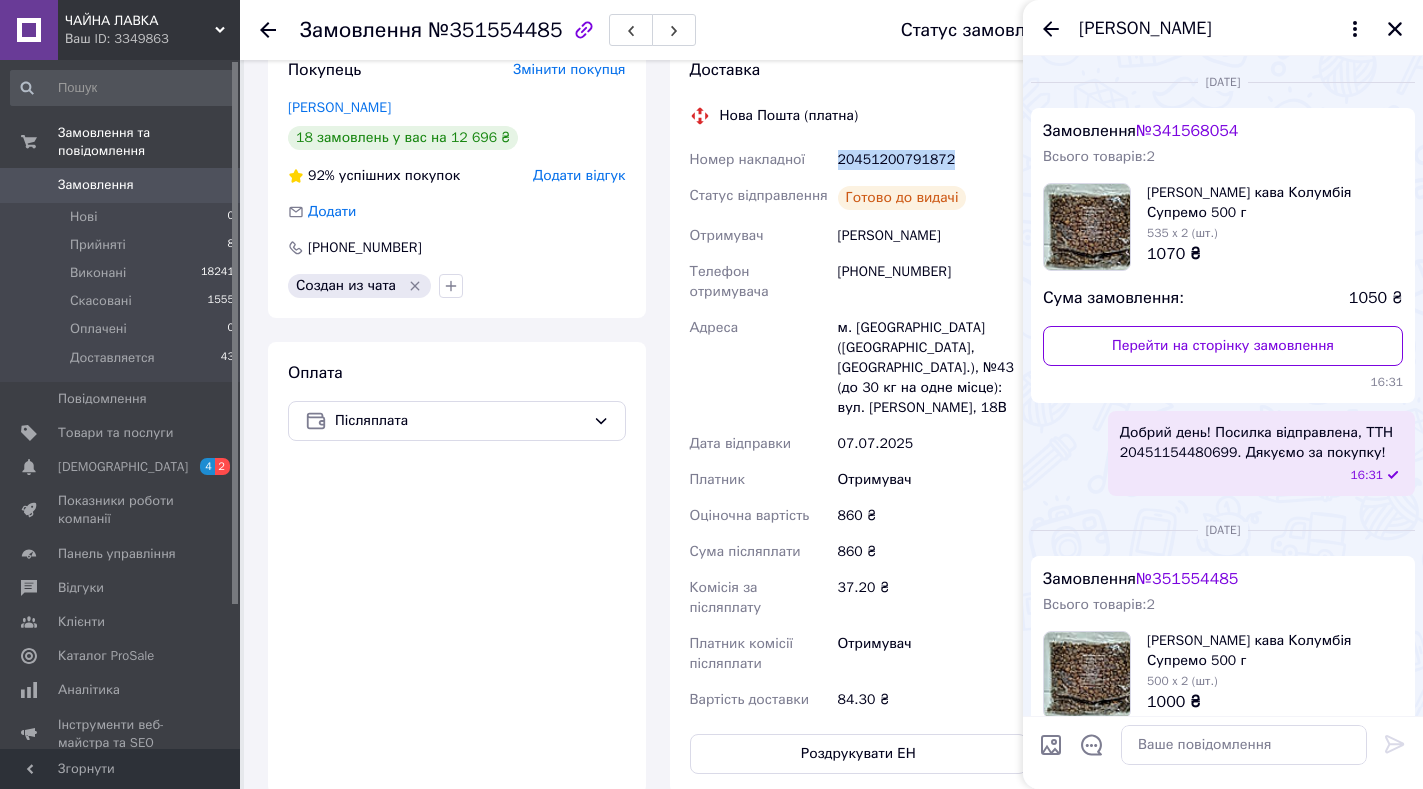 scroll, scrollTop: 242, scrollLeft: 0, axis: vertical 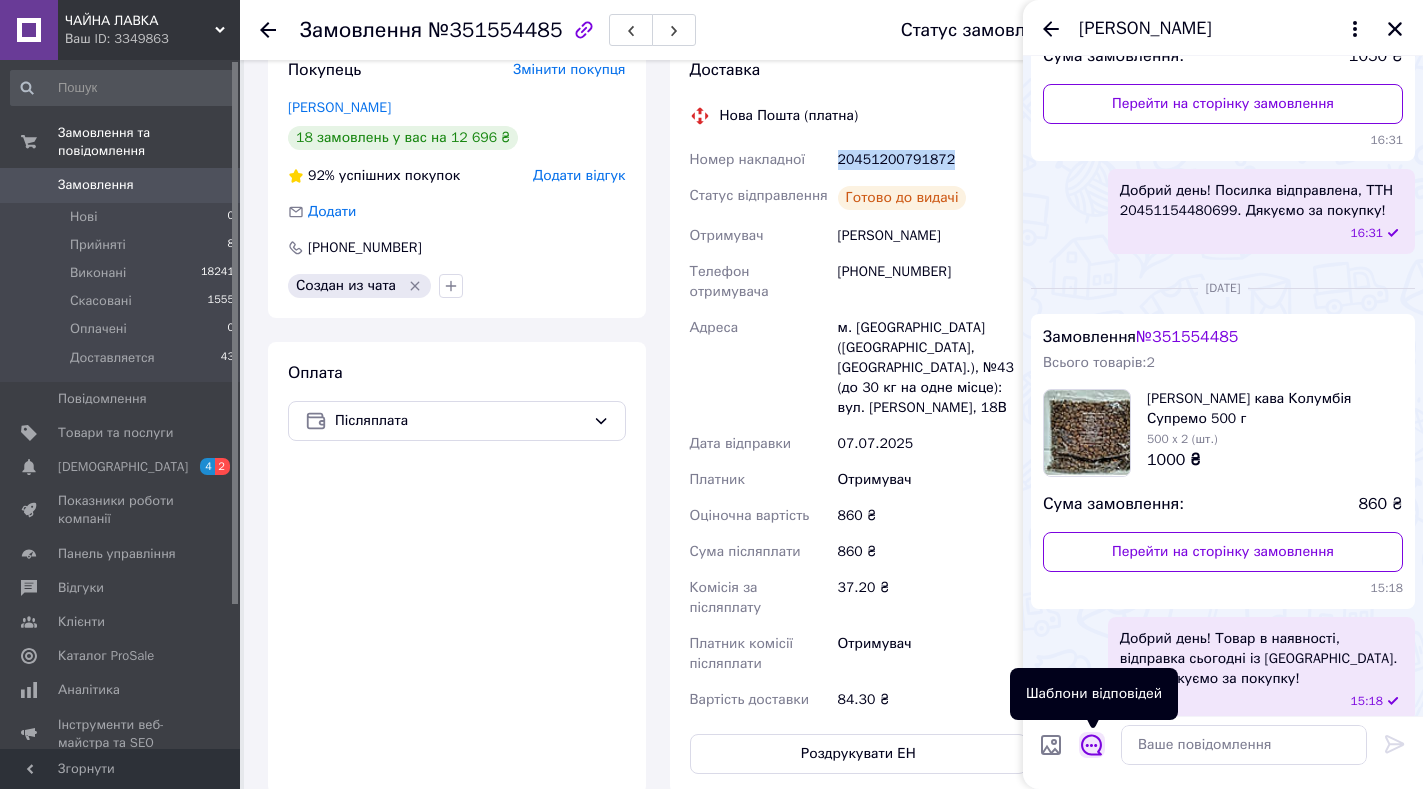 click 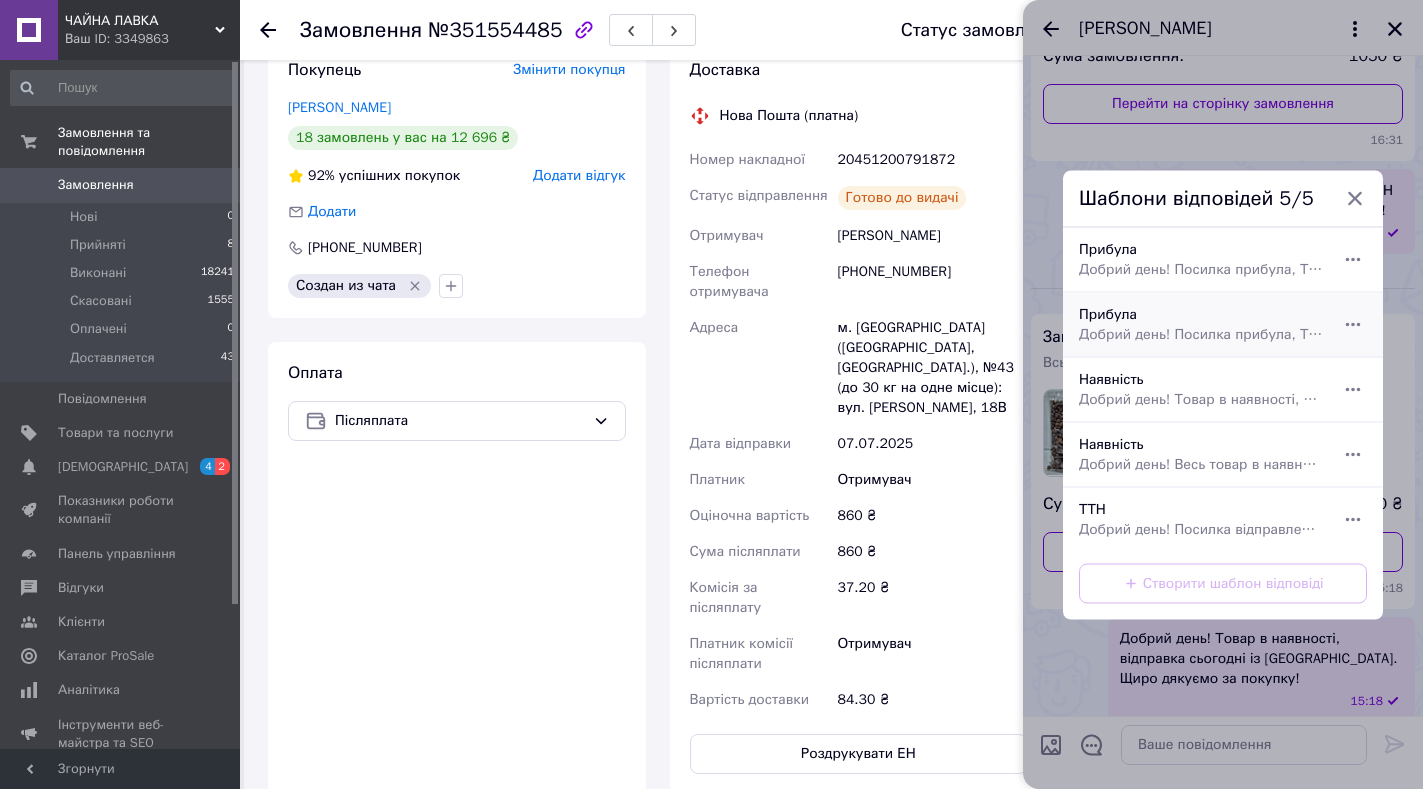 click on "Добрий день! Посилка прибула, ТТН . Дякуємо за покупку!" at bounding box center (1201, 334) 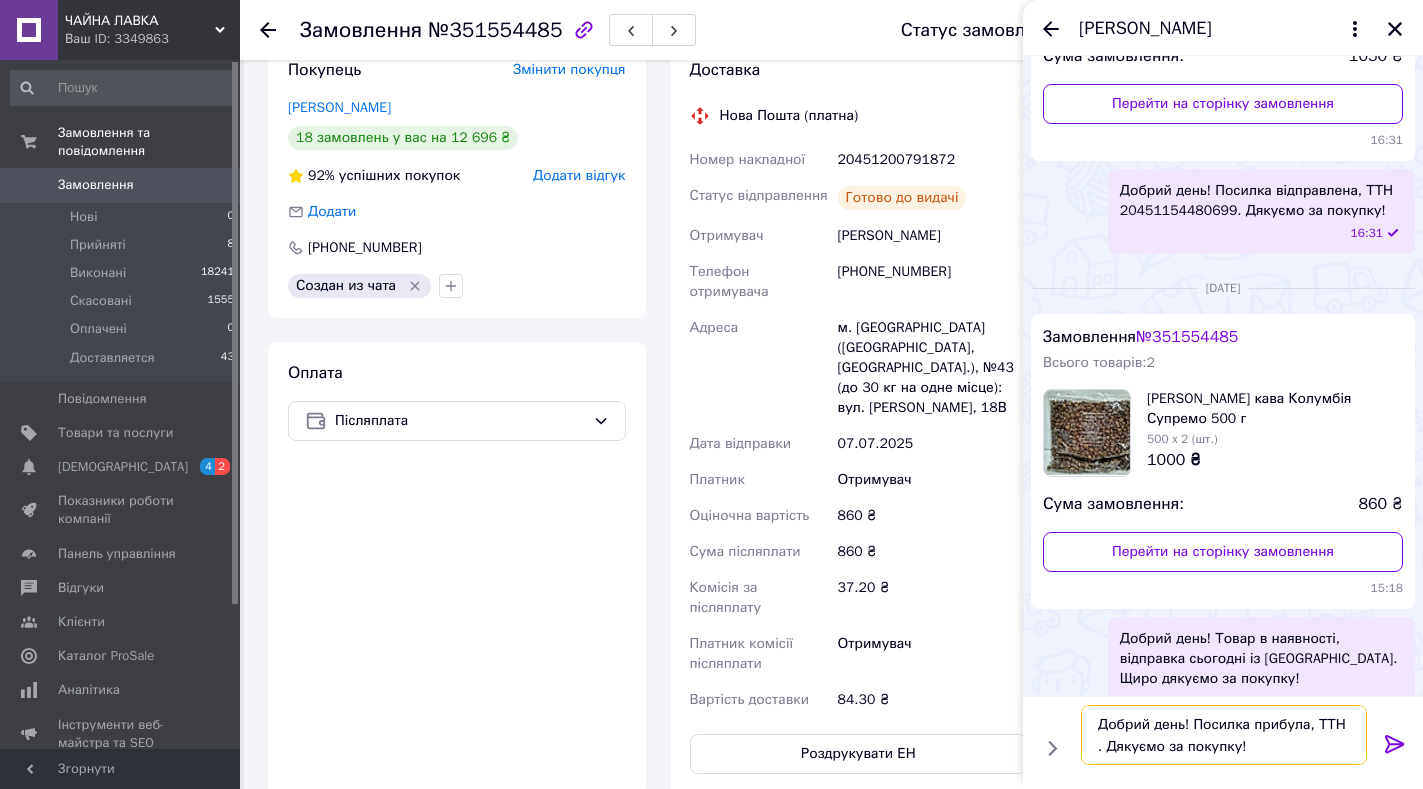 click on "Добрий день! Посилка прибула, ТТН . Дякуємо за покупку!" at bounding box center (1224, 735) 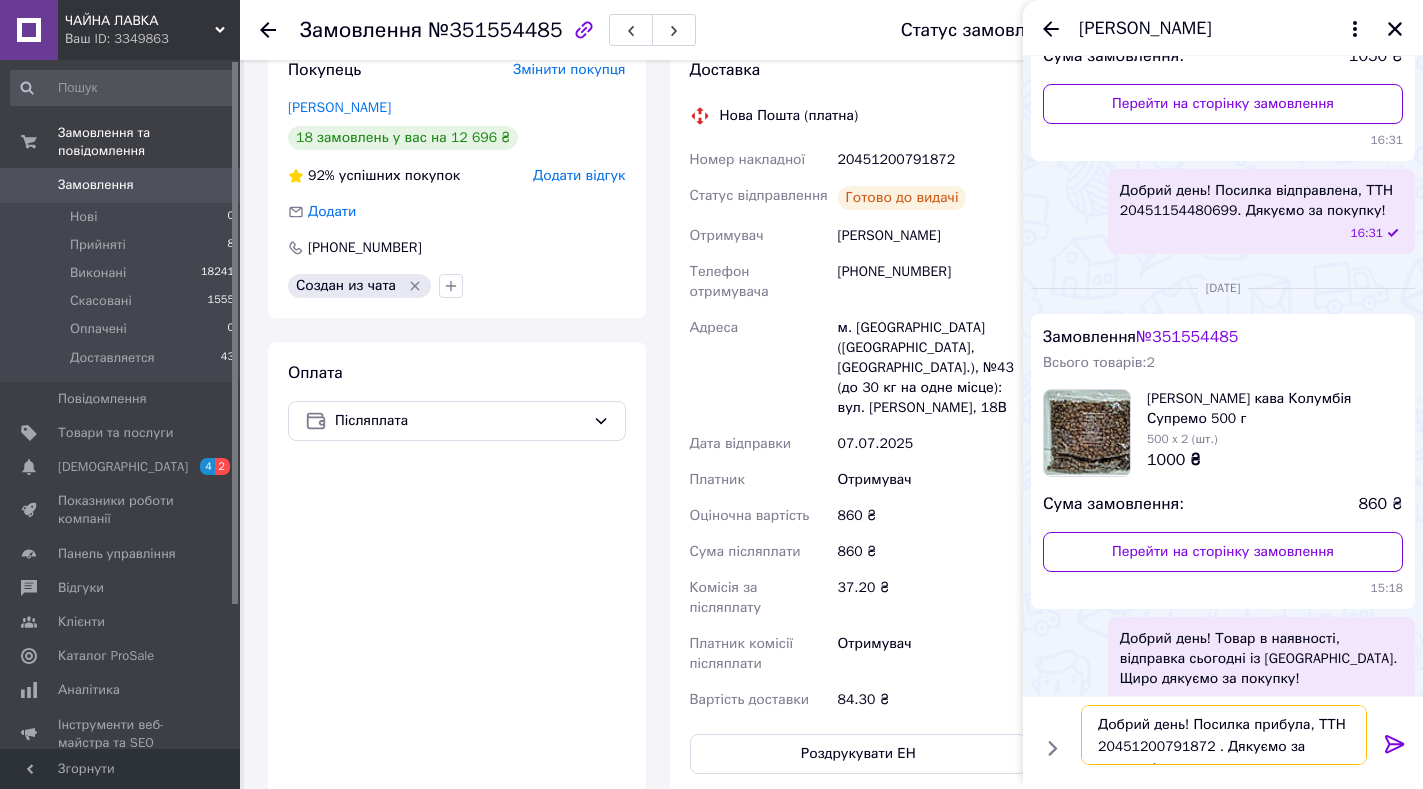 type on "Добрий день! Посилка прибула, ТТН
20451200791872 . Дякуємо за покупку!" 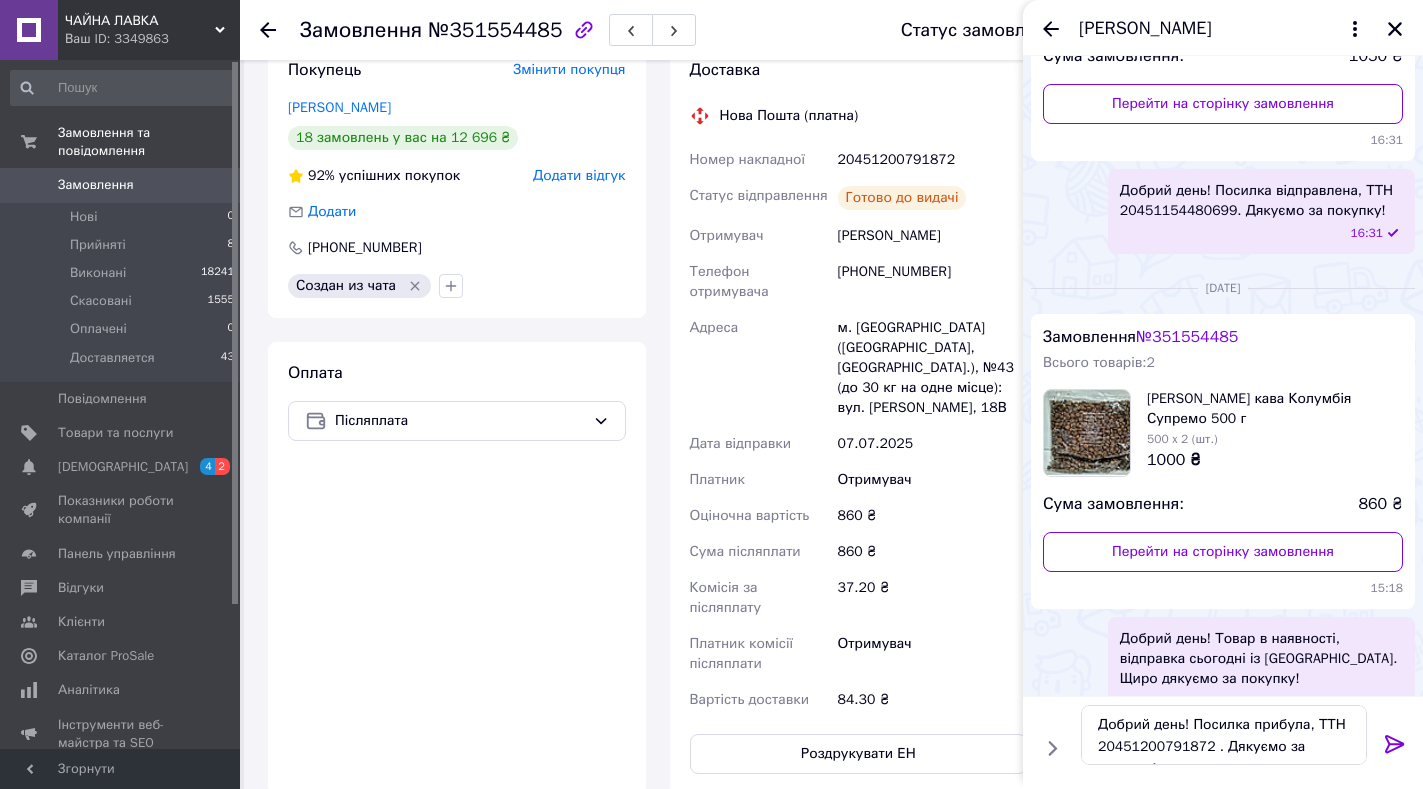 click 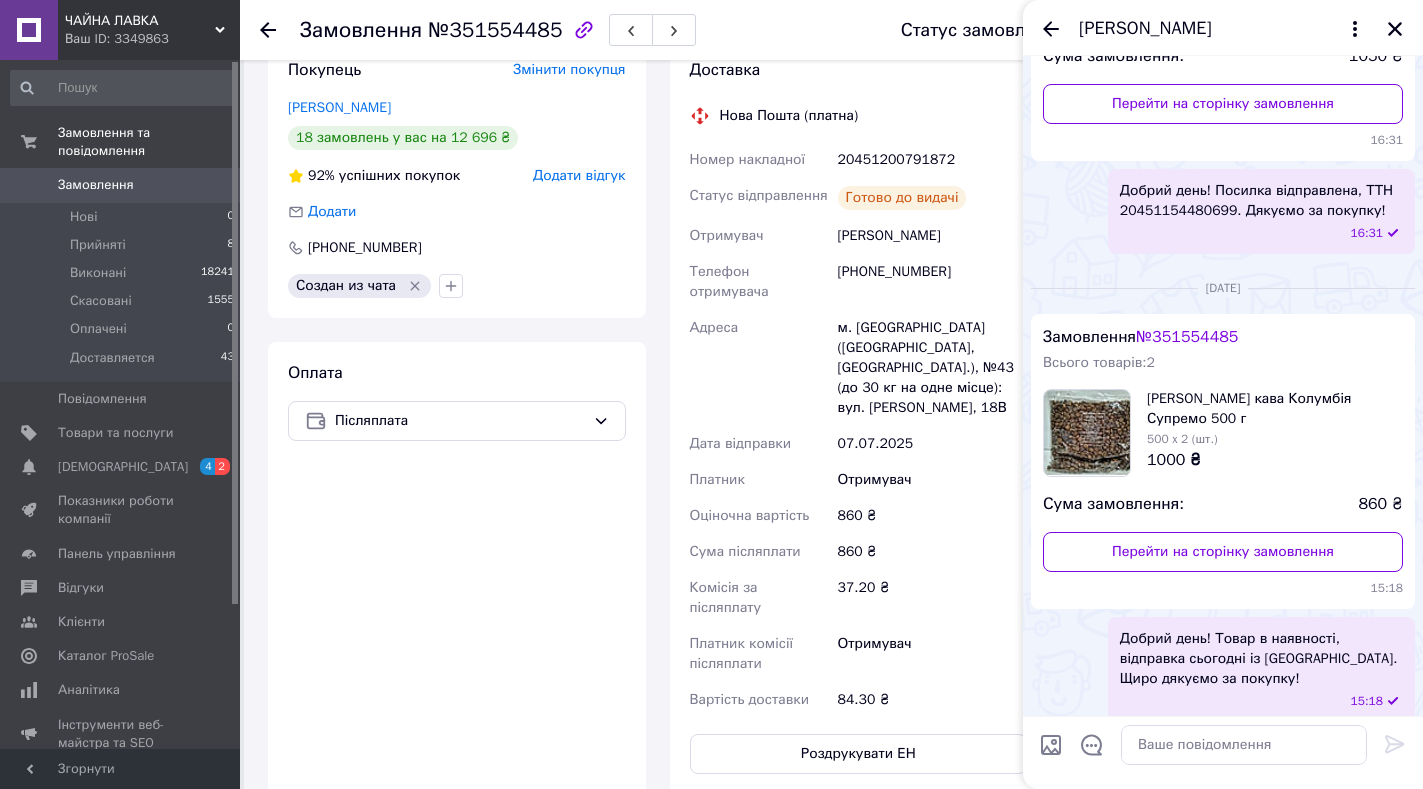 scroll, scrollTop: 494, scrollLeft: 0, axis: vertical 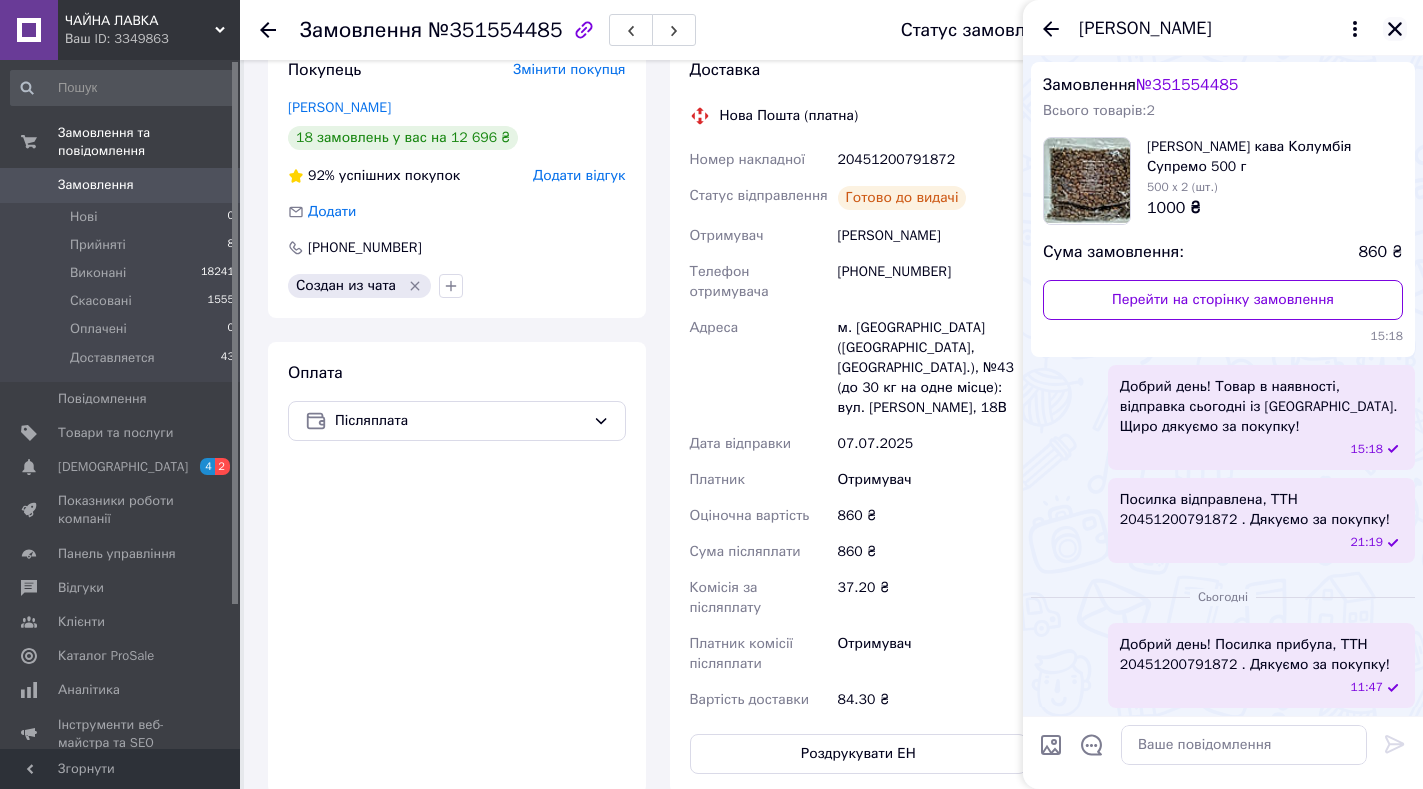 click 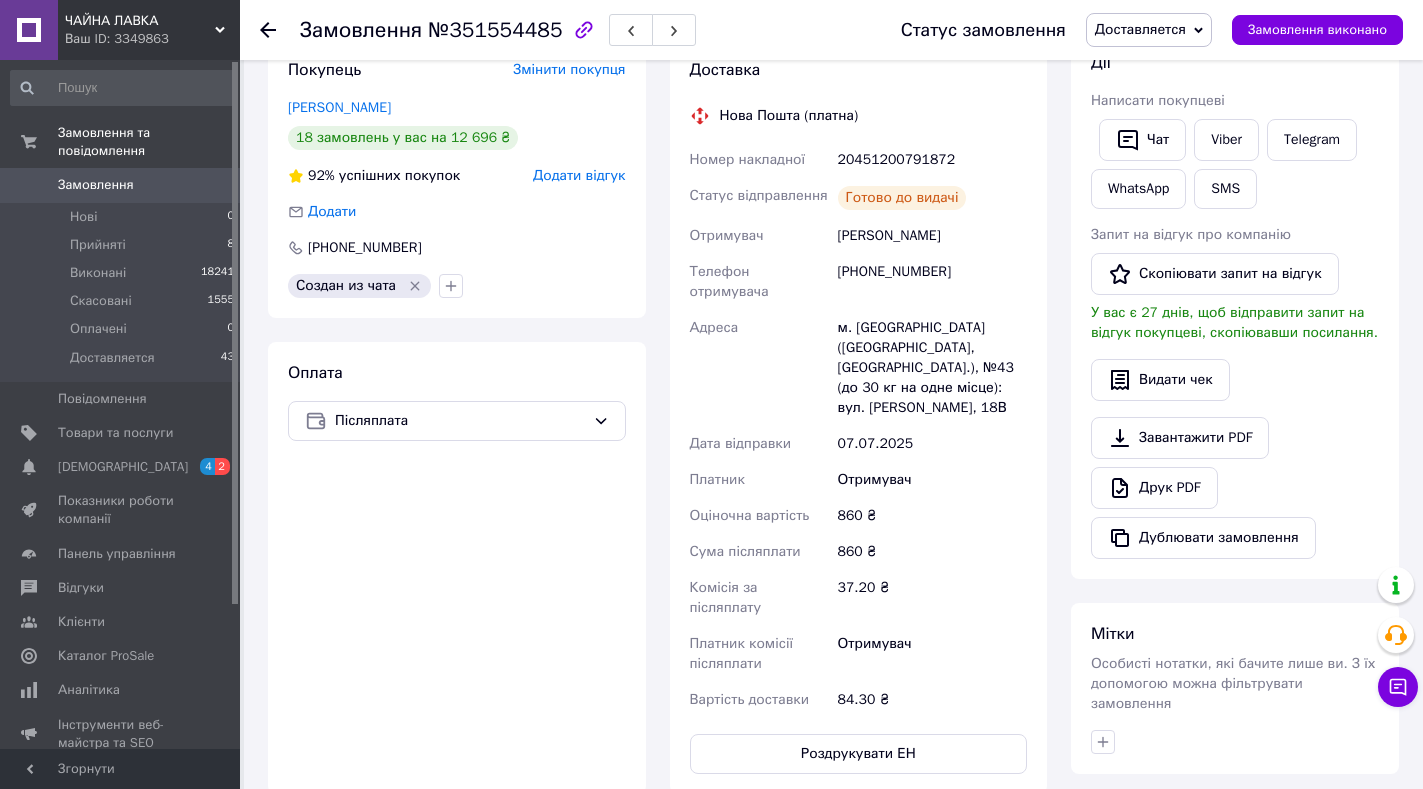 click 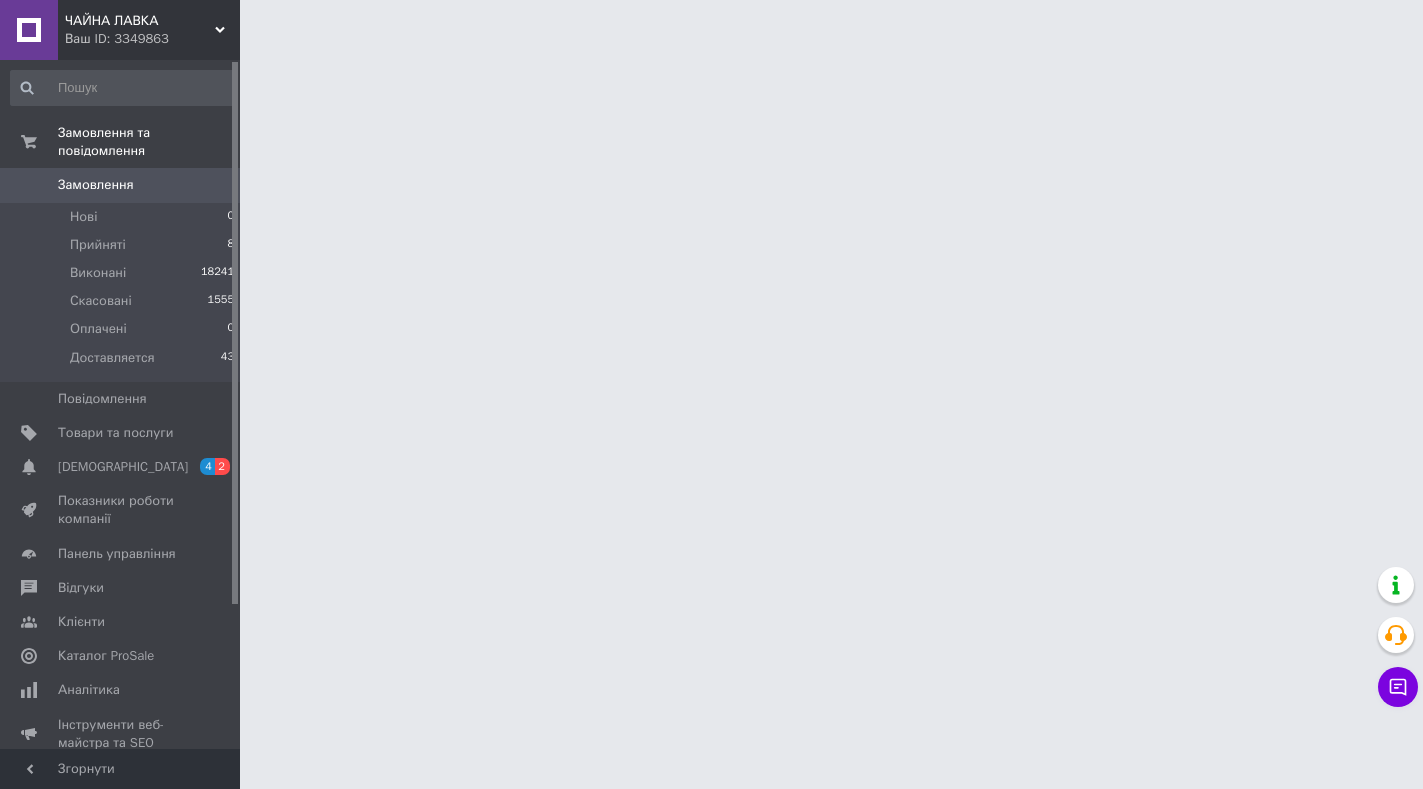 scroll, scrollTop: 0, scrollLeft: 0, axis: both 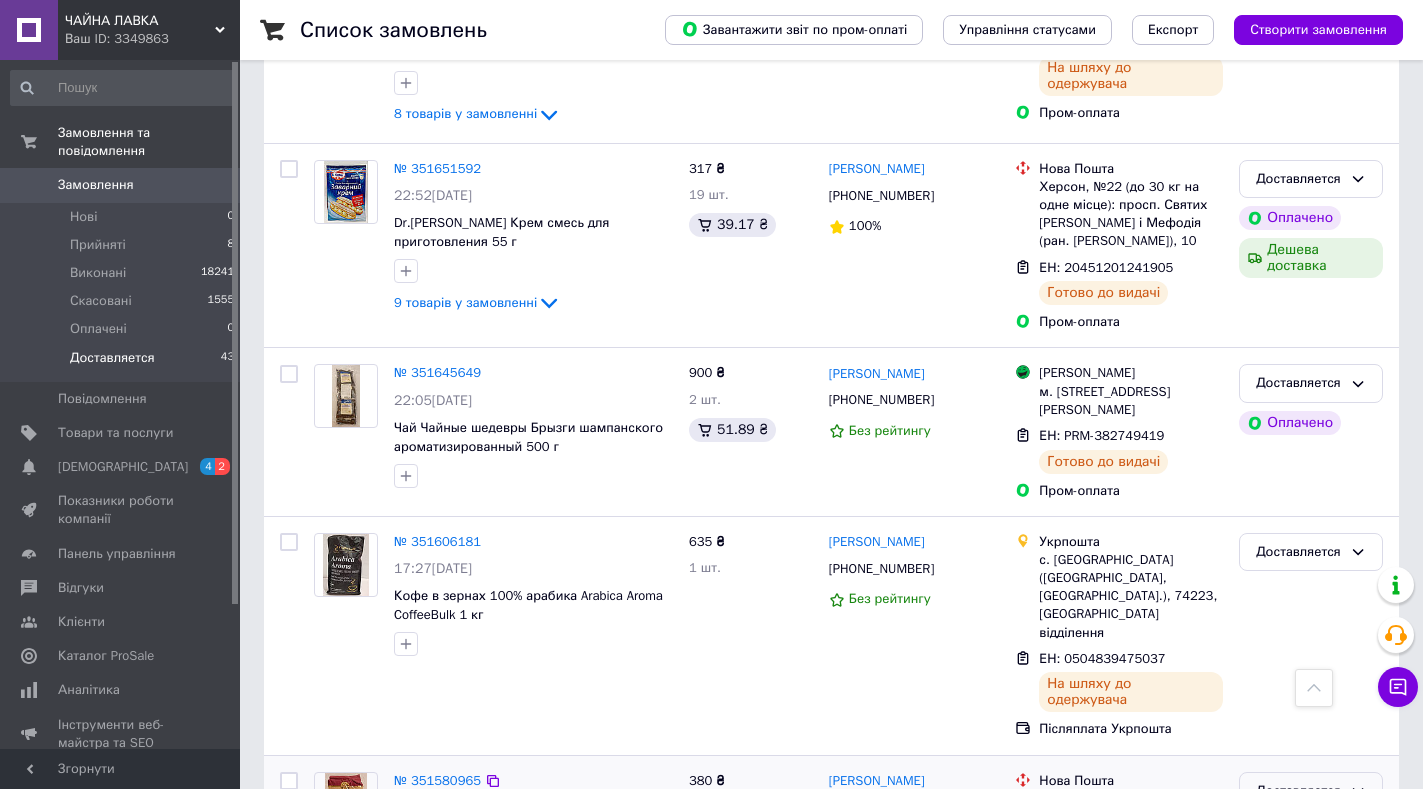 click on "Доставляется" at bounding box center [1299, 791] 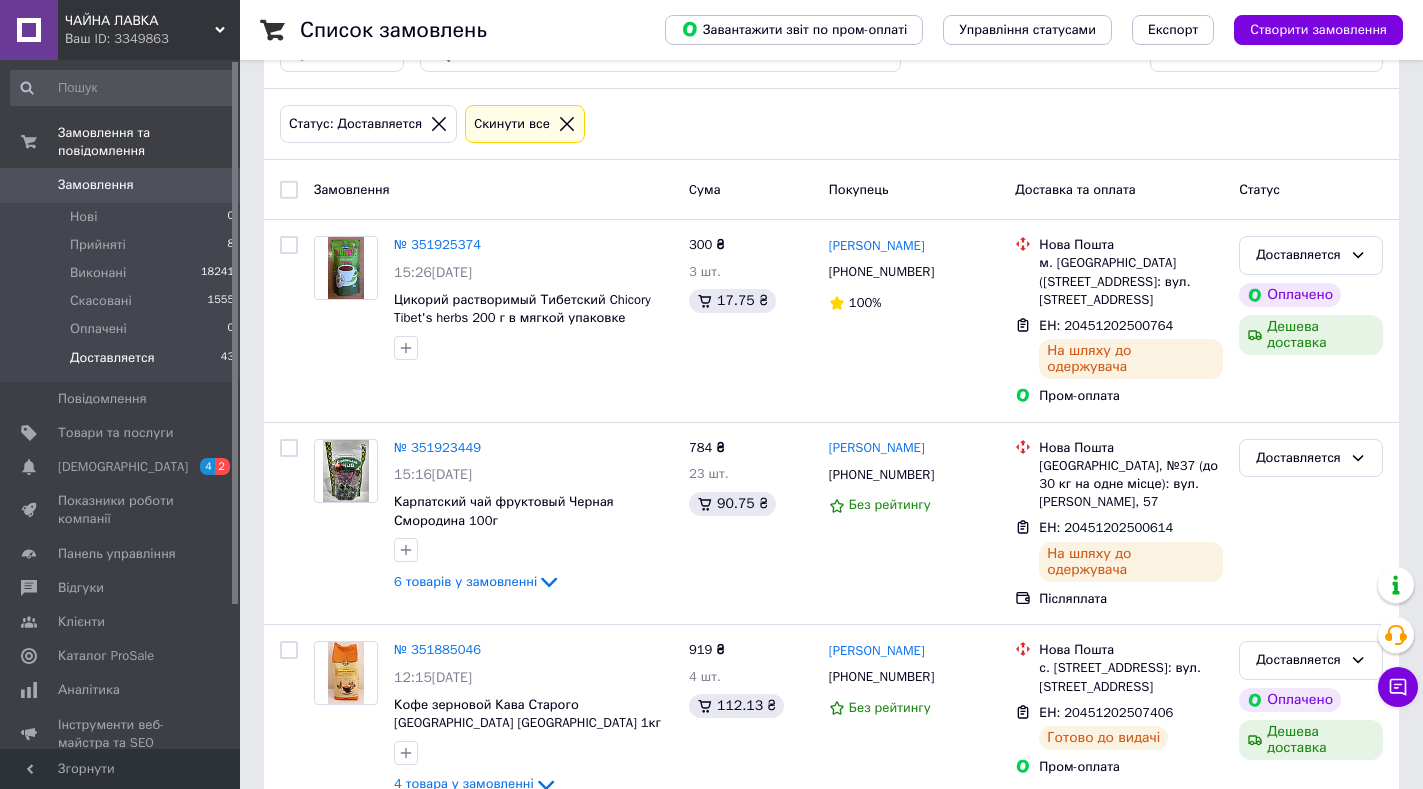 scroll, scrollTop: 0, scrollLeft: 0, axis: both 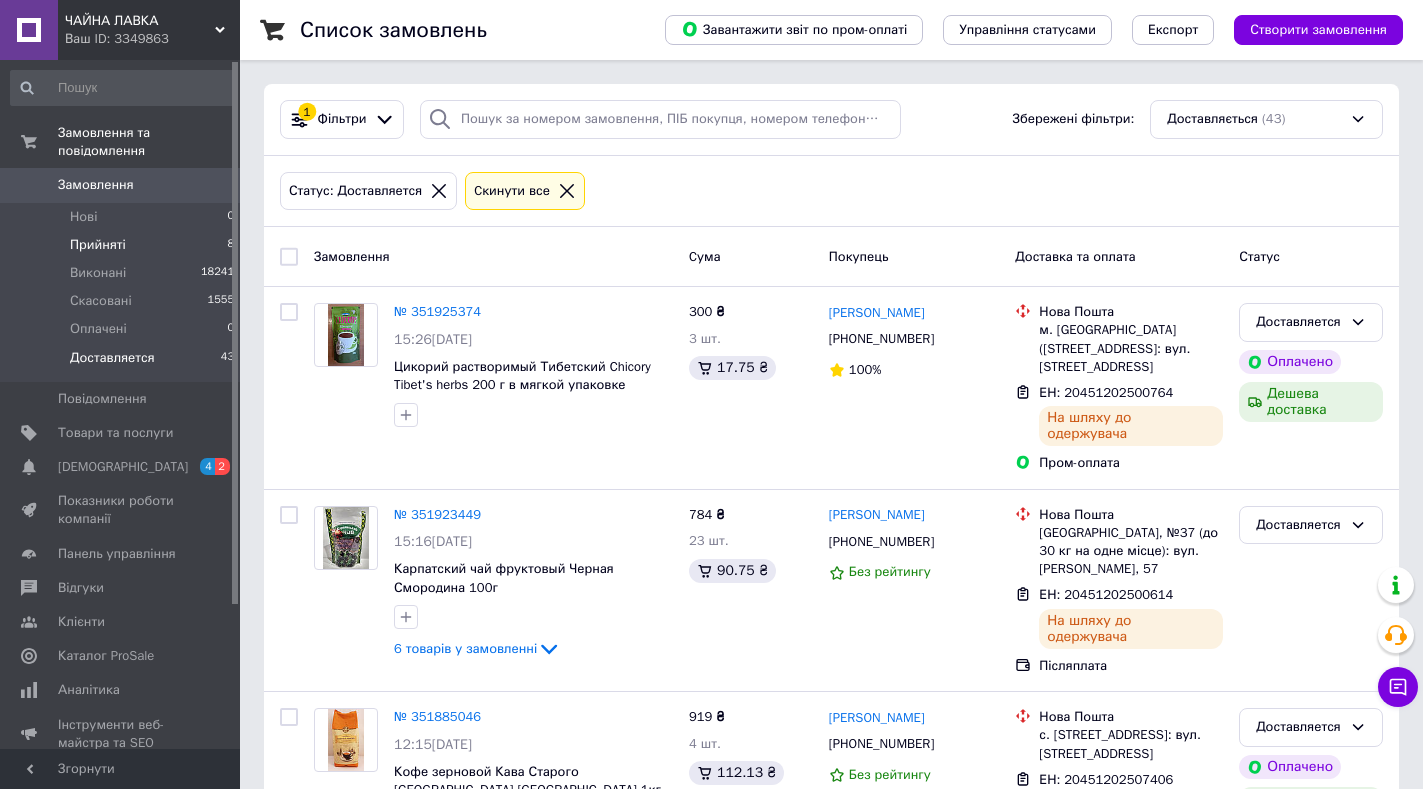 click on "Прийняті" at bounding box center [98, 245] 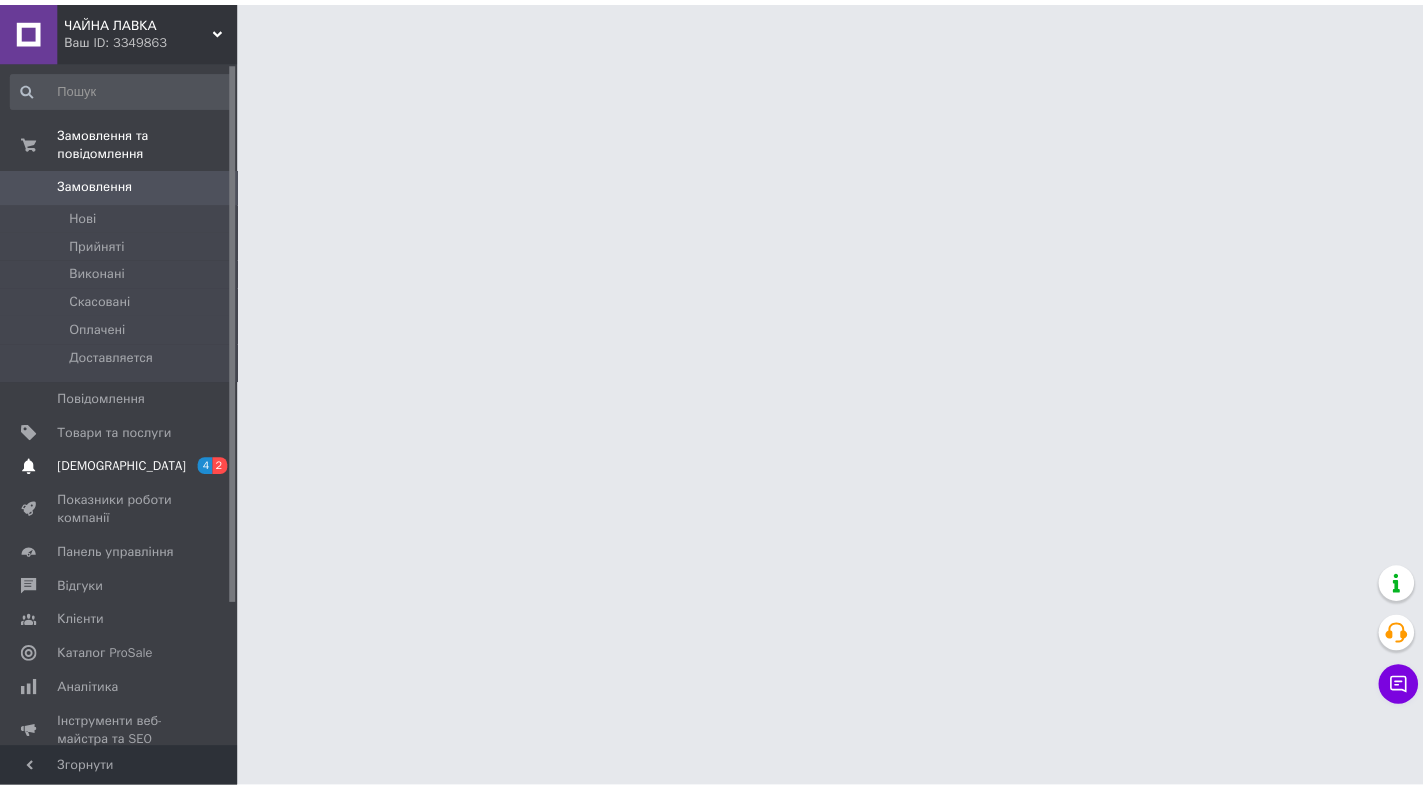 scroll, scrollTop: 0, scrollLeft: 0, axis: both 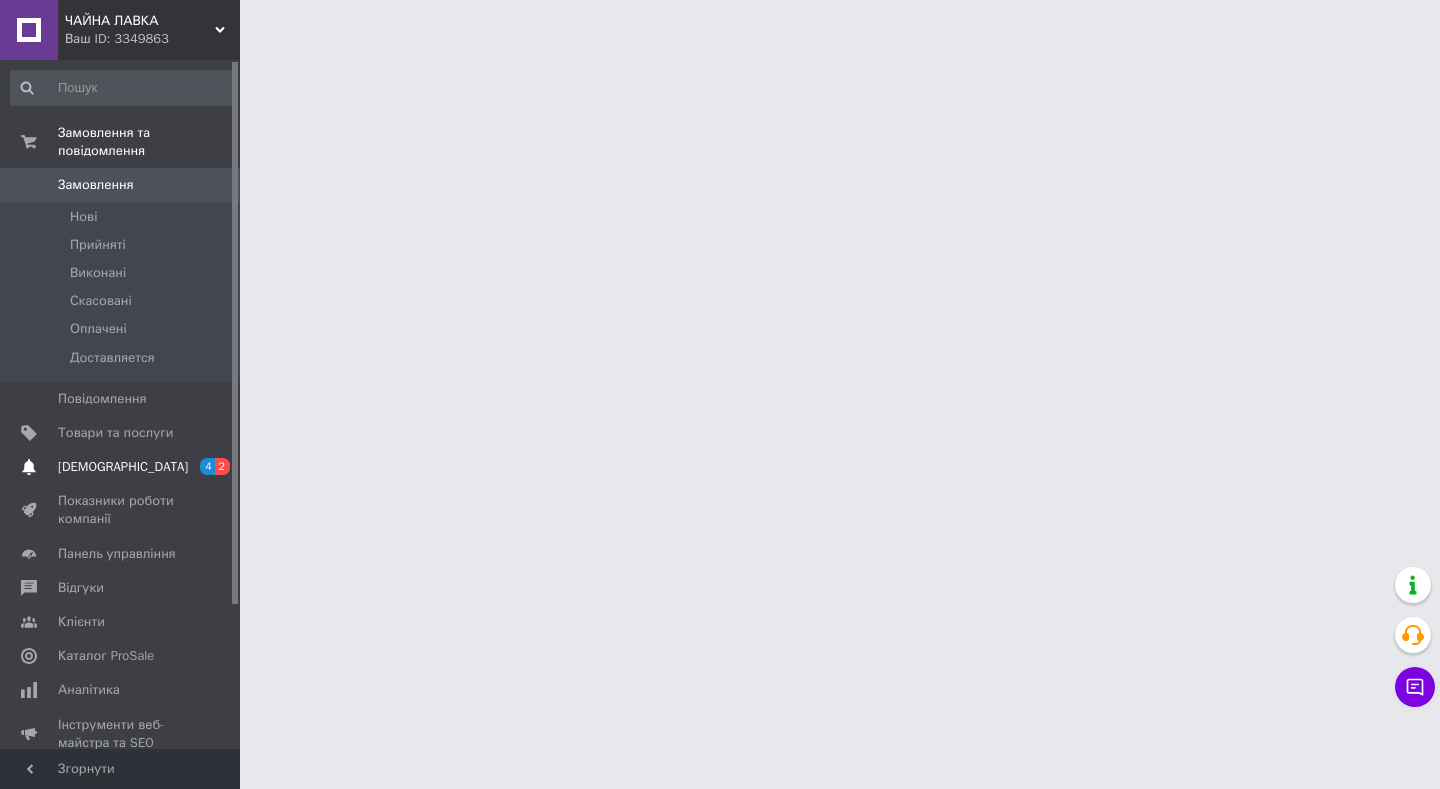 click on "[DEMOGRAPHIC_DATA]" at bounding box center (123, 467) 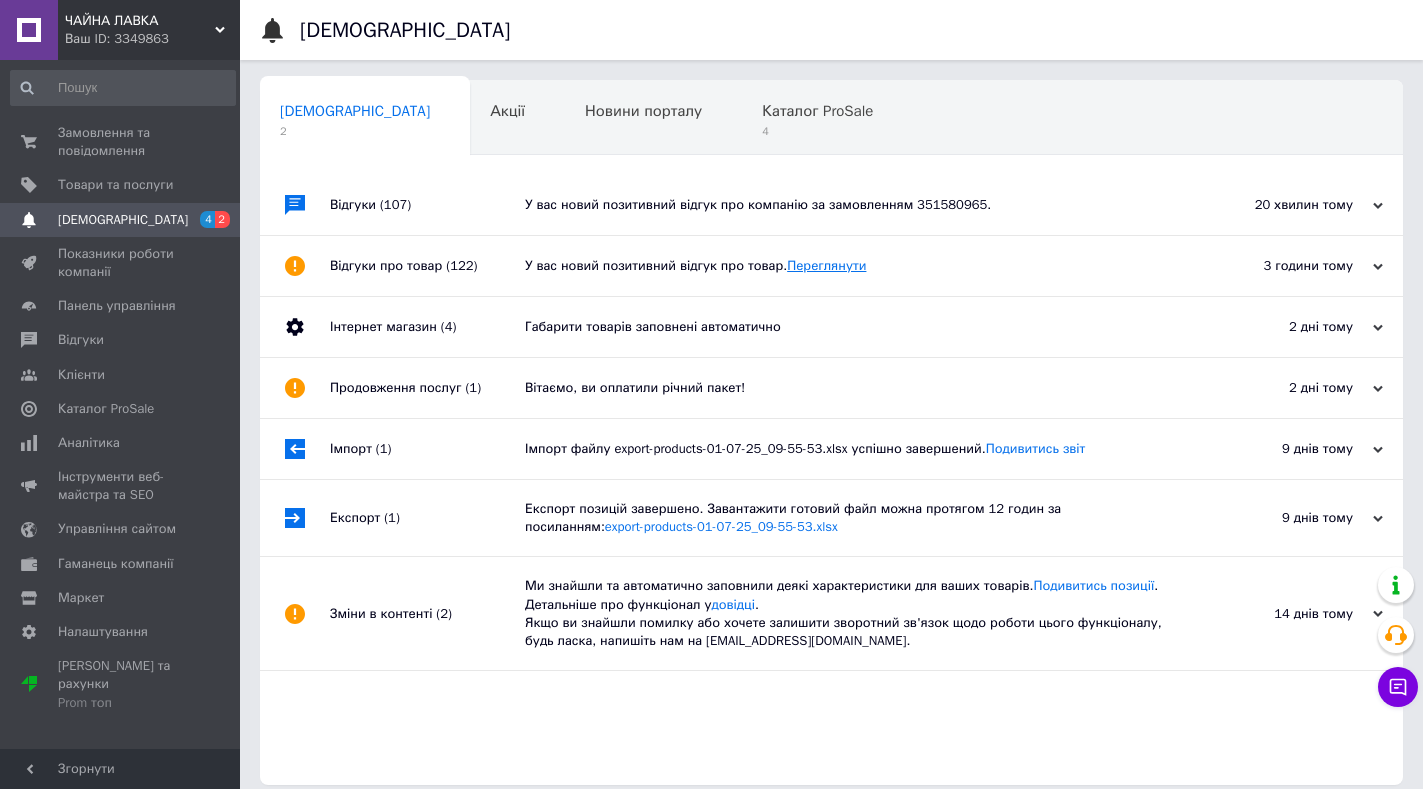 click on "Переглянути" at bounding box center (826, 265) 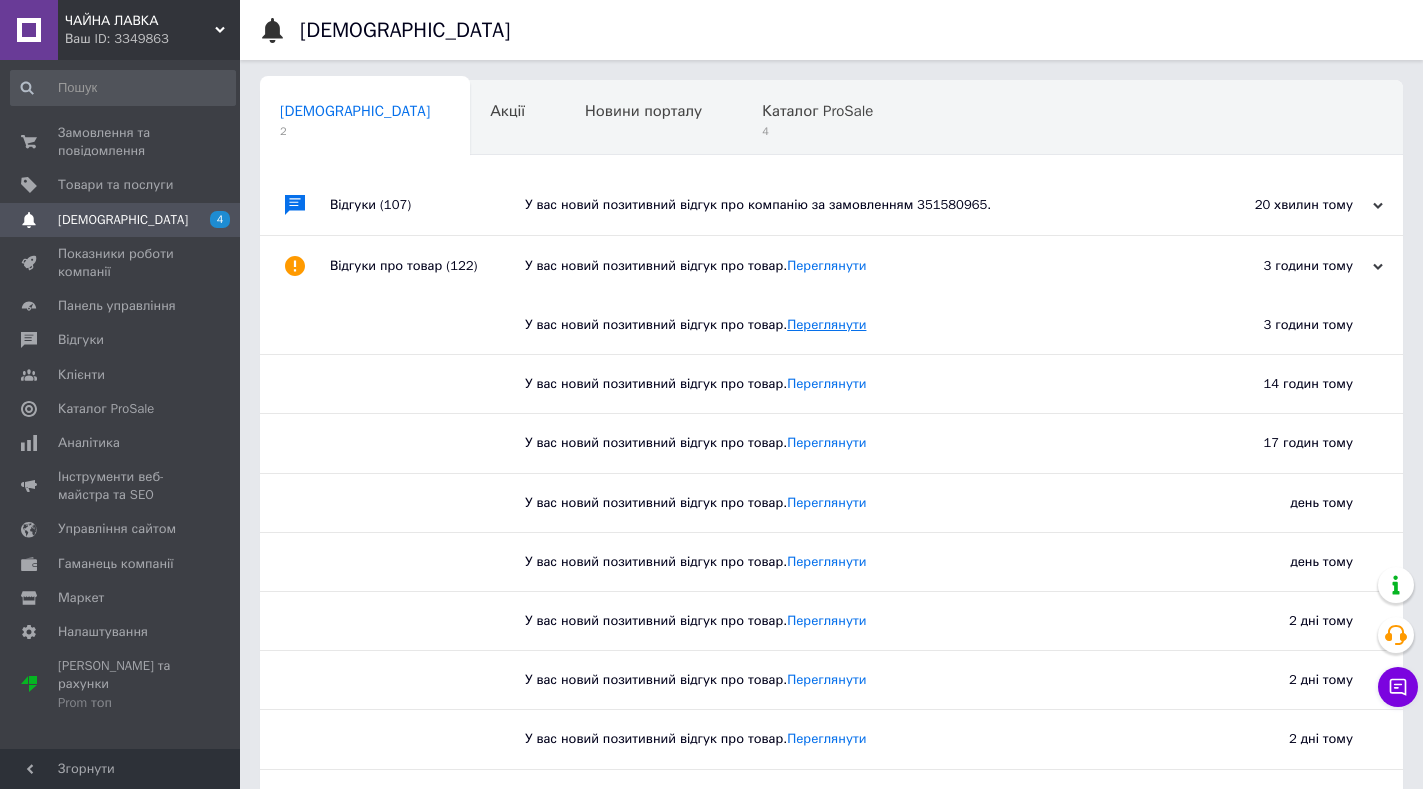 click on "Переглянути" at bounding box center (826, 324) 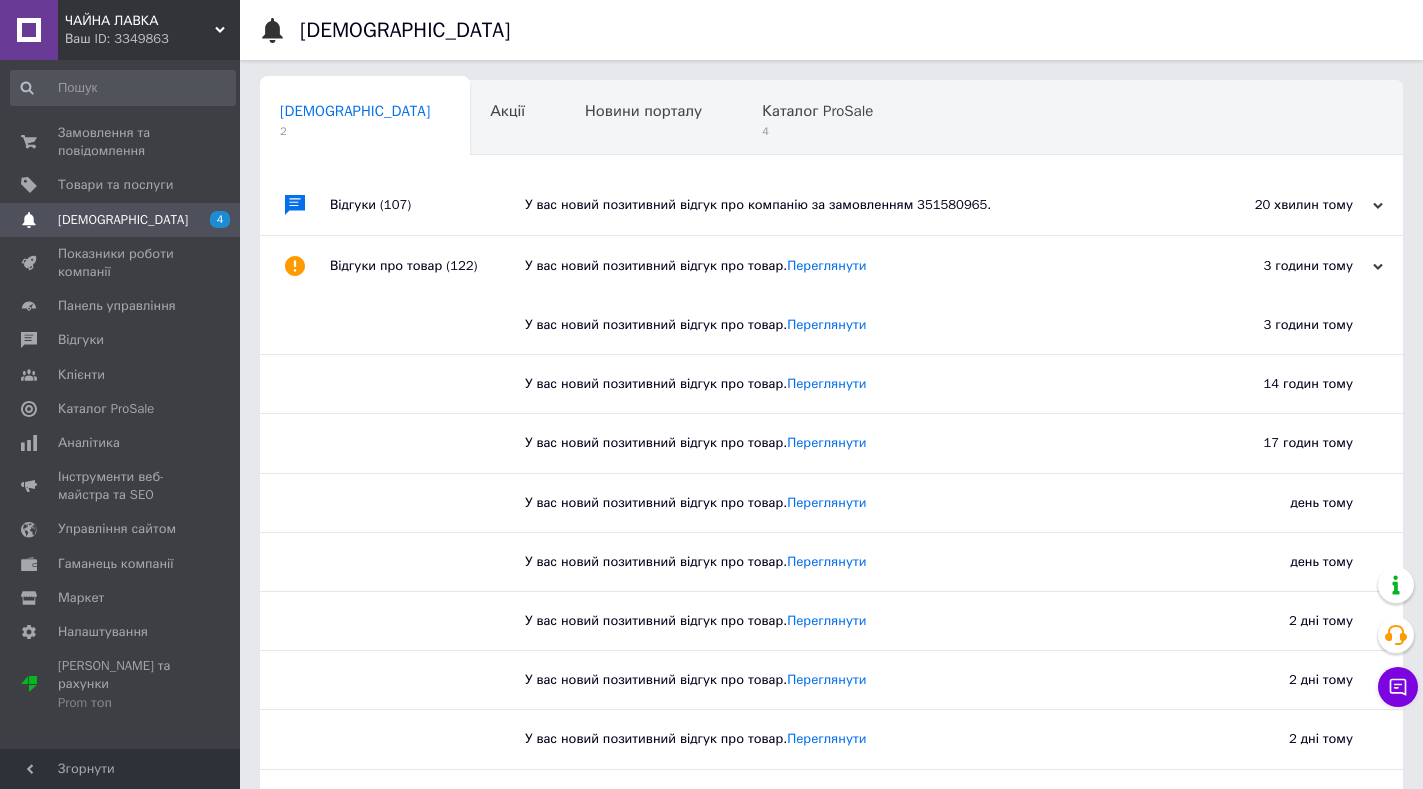 click on "У вас новий позитивний відгук про компанію за замовленням 351580965." at bounding box center (854, 205) 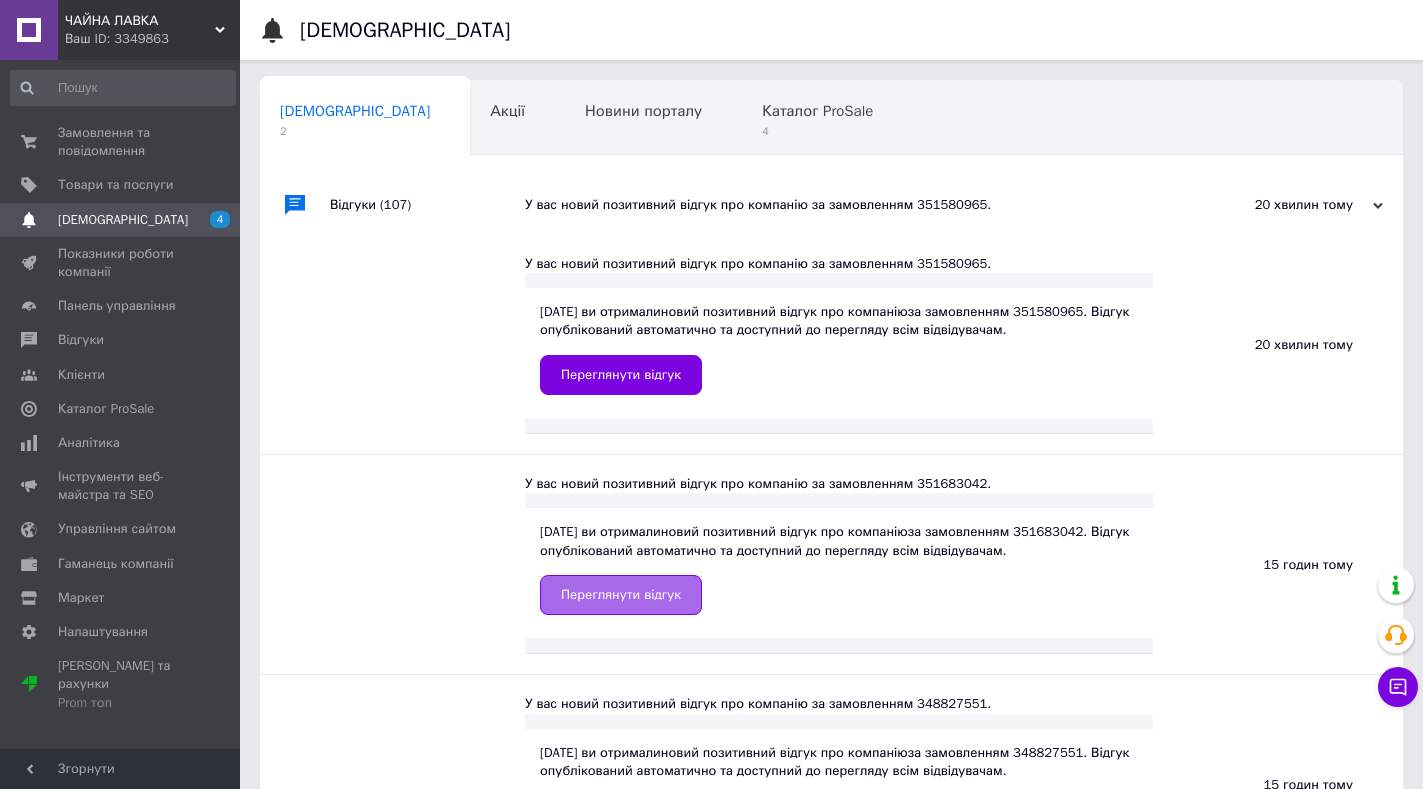 click on "Переглянути відгук" at bounding box center (621, 595) 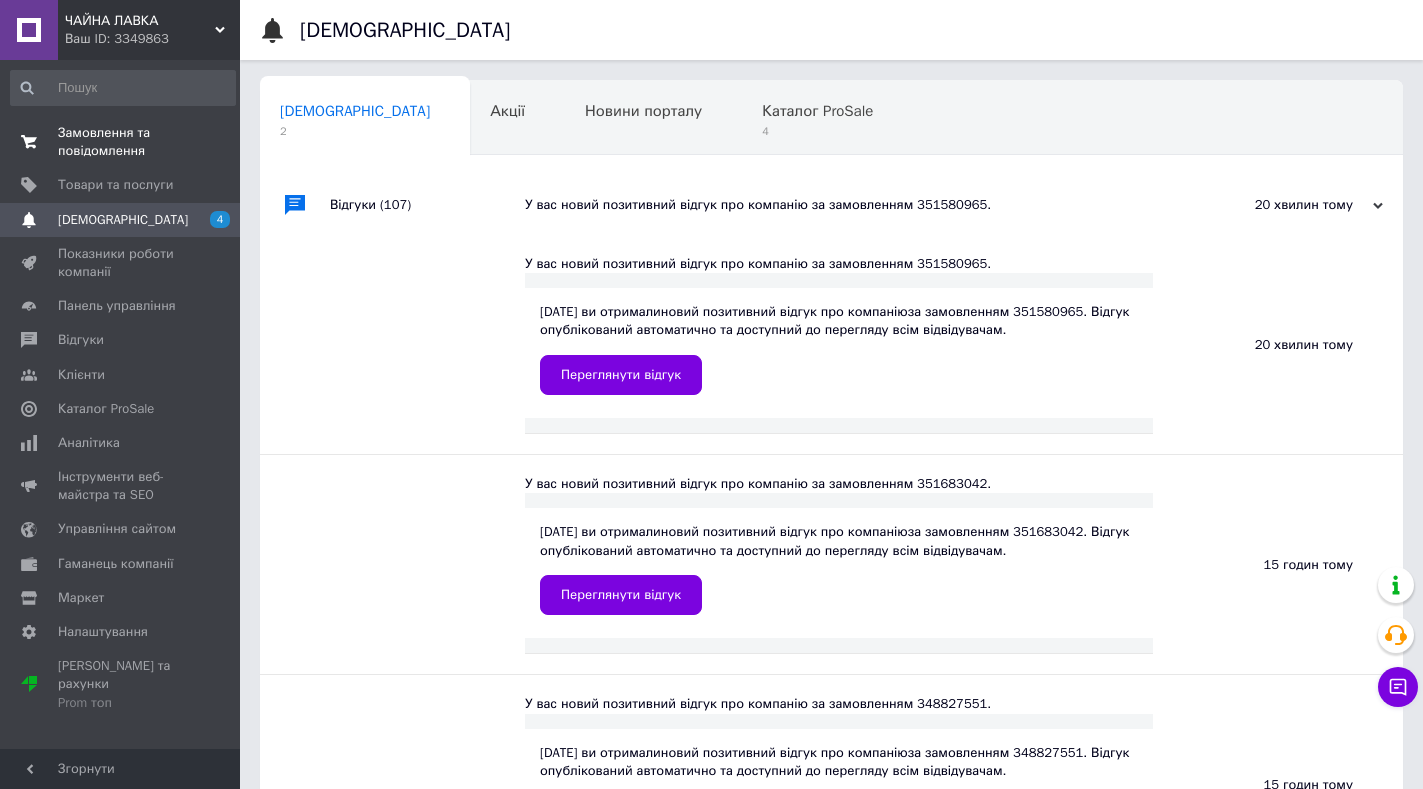 click on "Замовлення та повідомлення" at bounding box center [121, 142] 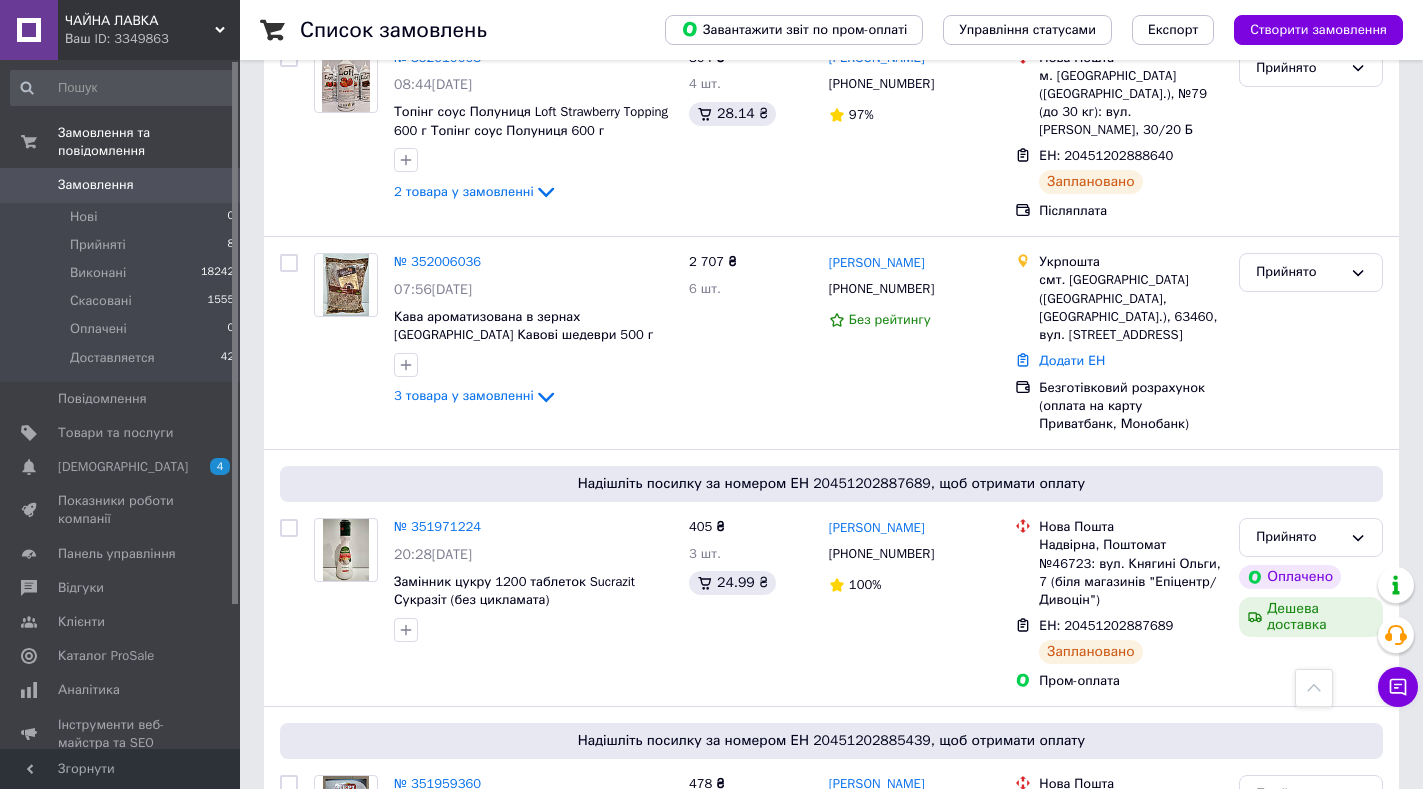 scroll, scrollTop: 394, scrollLeft: 0, axis: vertical 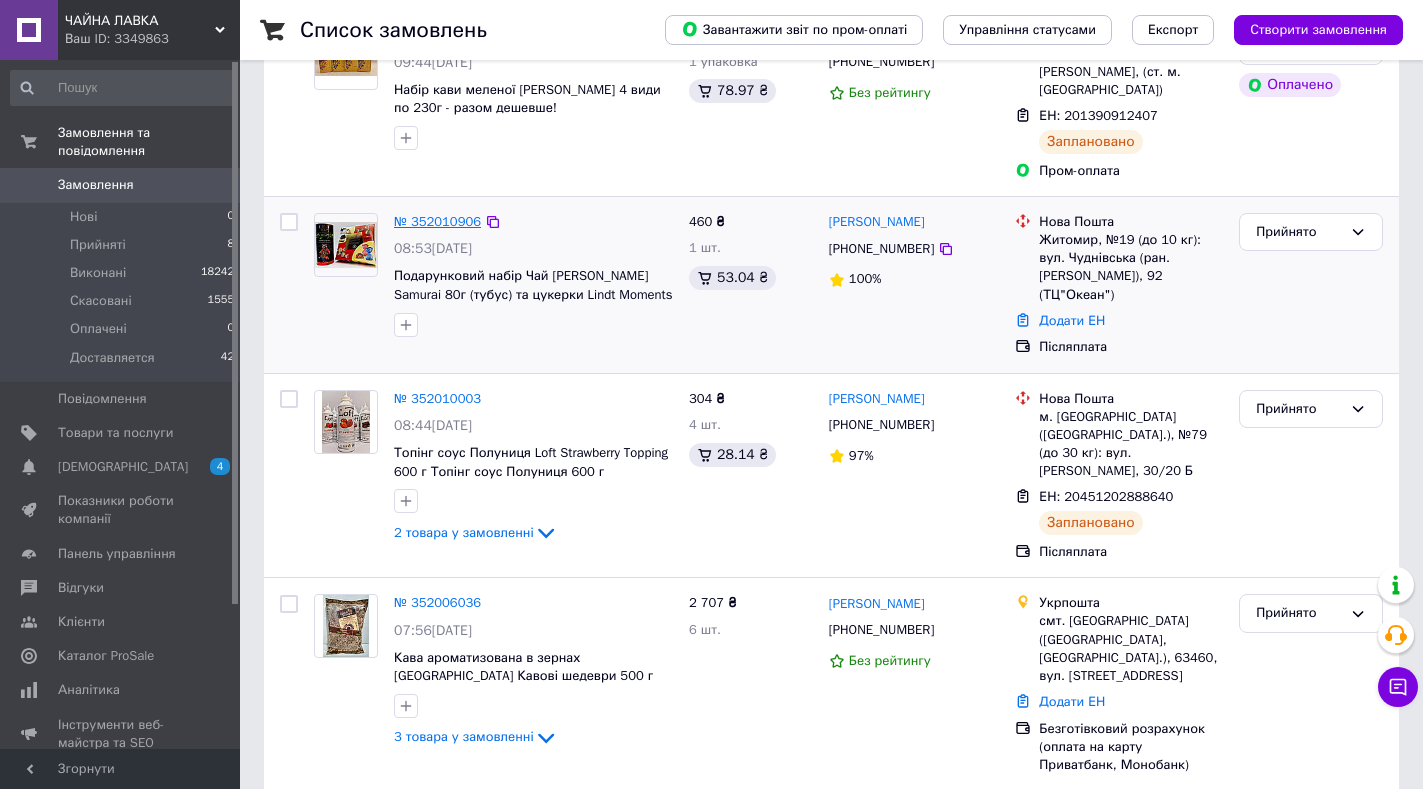 click on "№ 352010906" at bounding box center (437, 221) 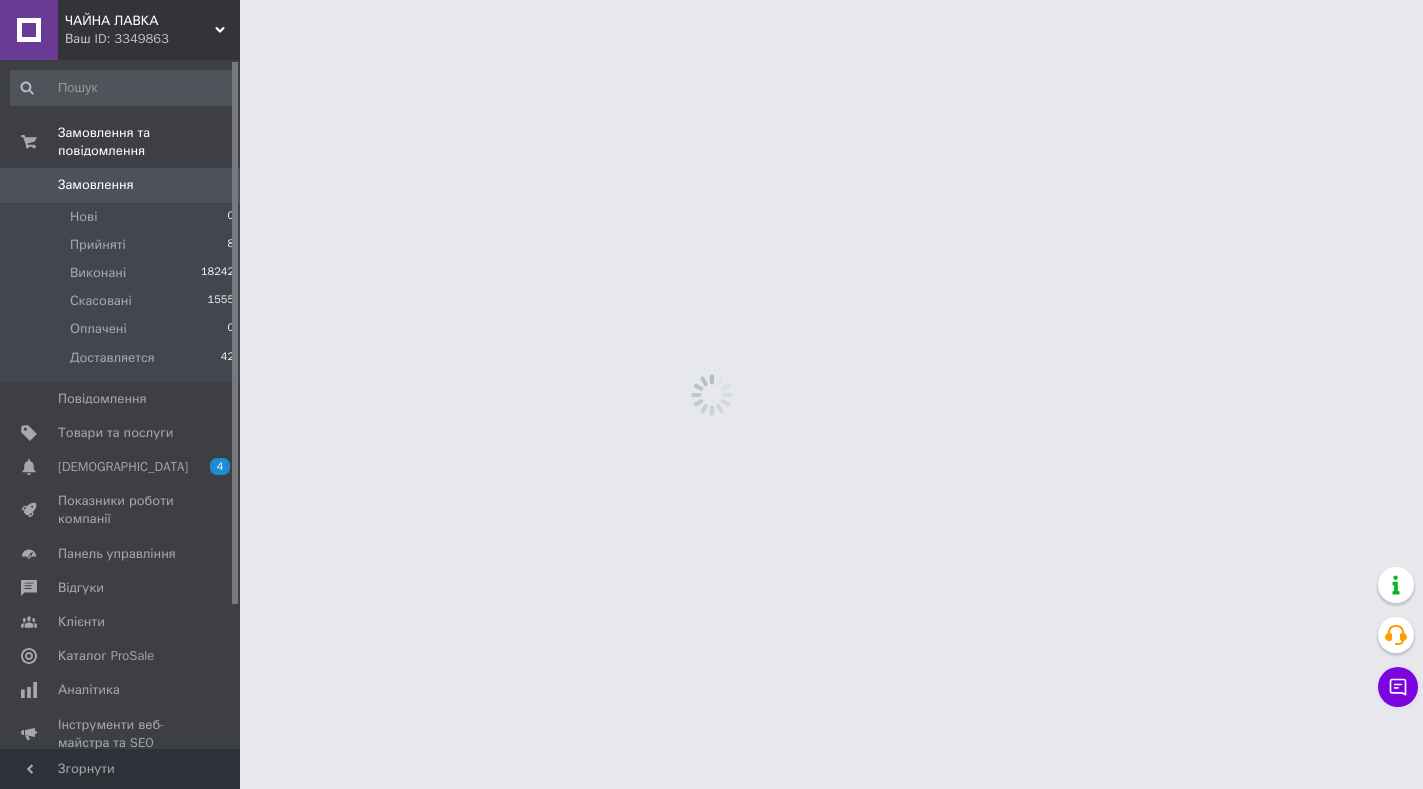 scroll, scrollTop: 0, scrollLeft: 0, axis: both 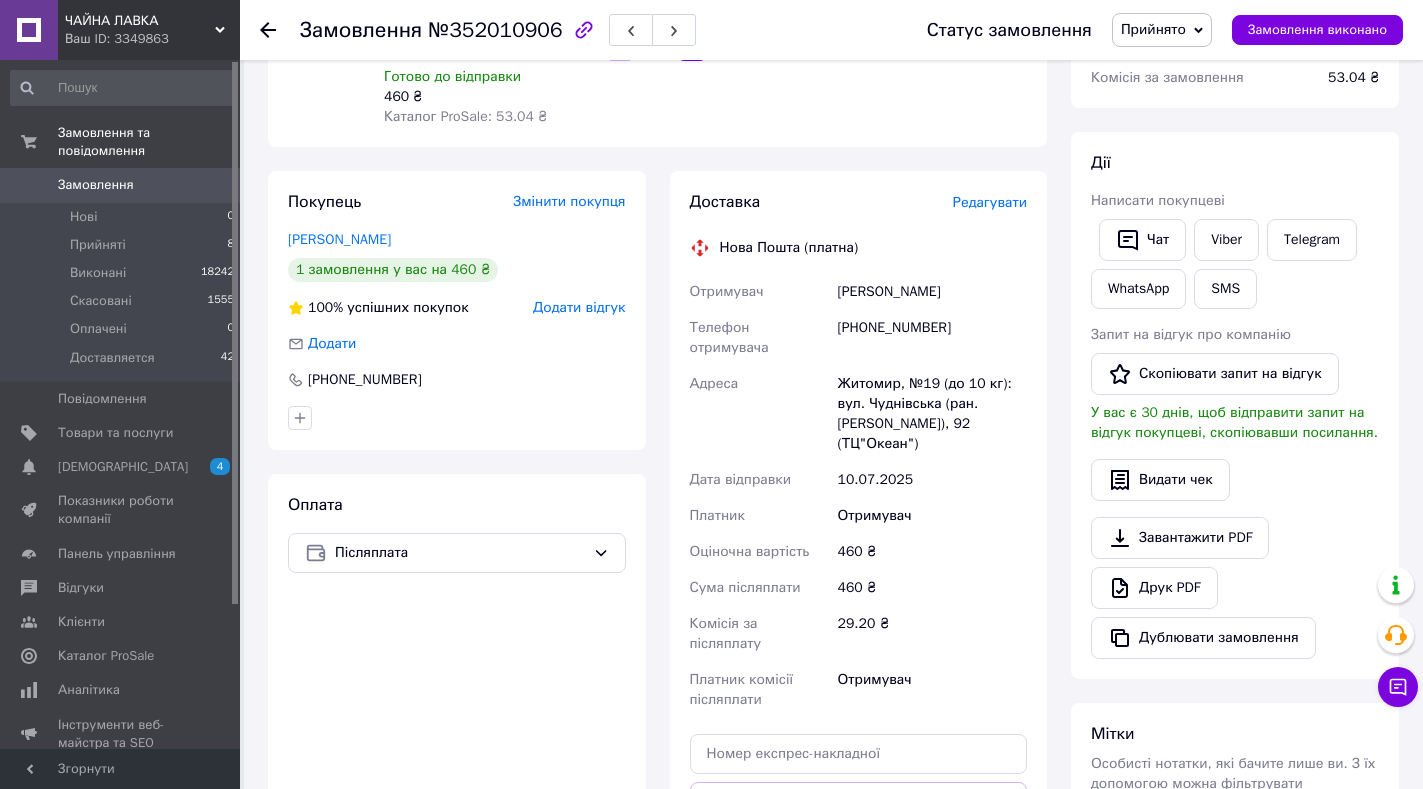 click on "Редагувати" at bounding box center (990, 202) 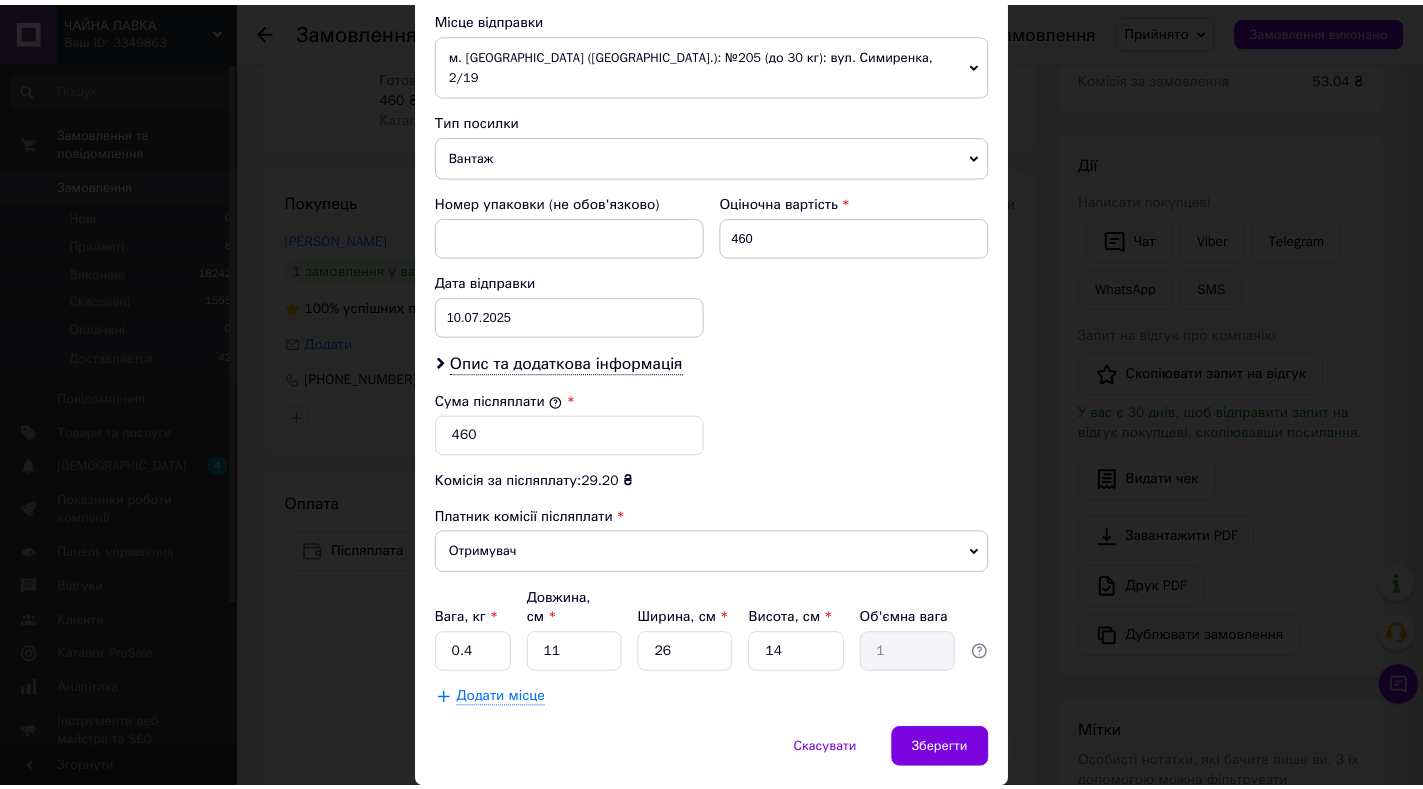 scroll, scrollTop: 737, scrollLeft: 0, axis: vertical 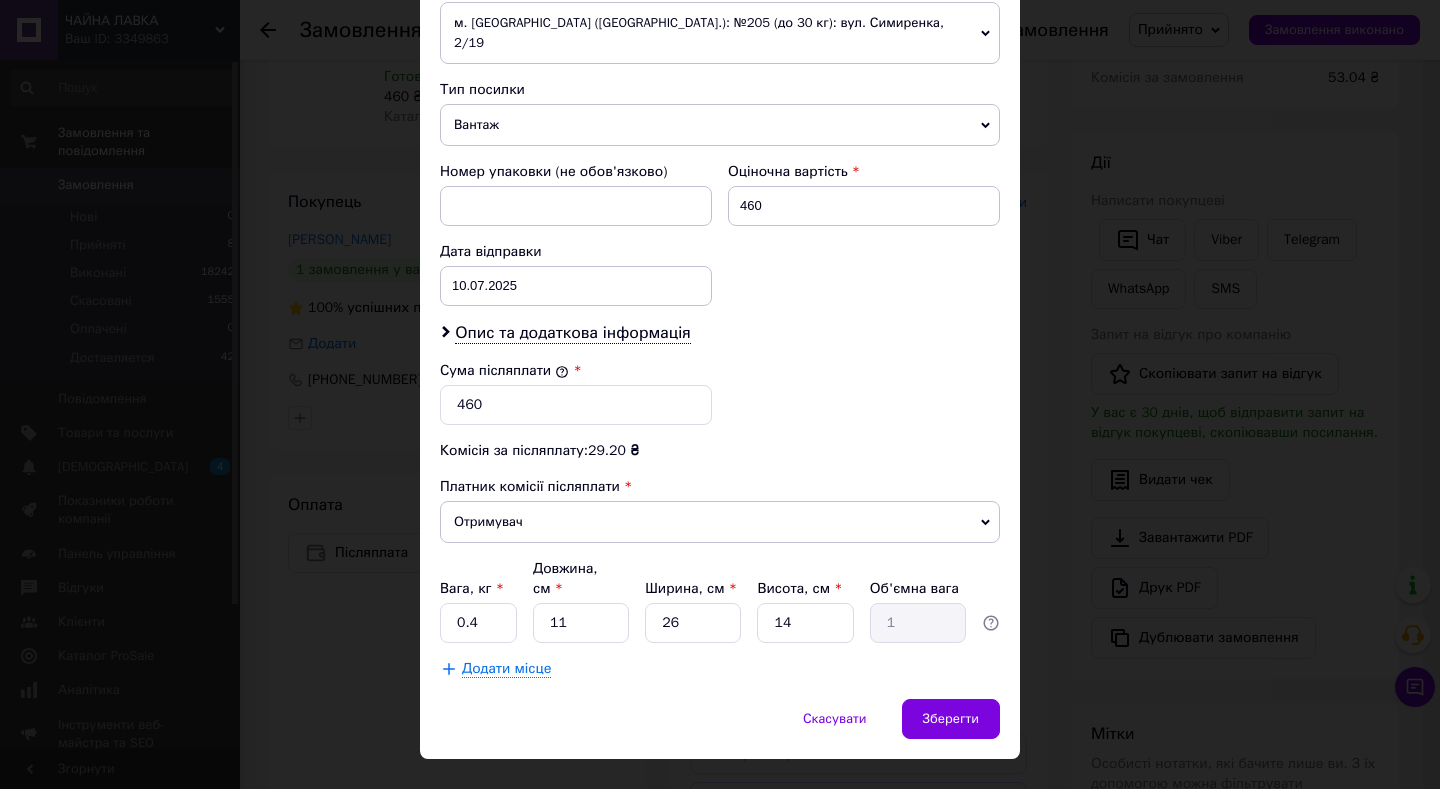 click on "Платник Отримувач Відправник Прізвище отримувача Кравчук Ім'я отримувача Діана По батькові отримувача Телефон отримувача +380638908832 Тип доставки У відділенні Кур'єром В поштоматі Місто Житомир Відділення №19 (до 10 кг): вул. Чуднівська (ран. Черняховського), 92 (ТЦ"Океан") Місце відправки м. Київ (Київська обл.): №205 (до 30 кг): вул. Симиренка, 2/19 м. Запоріжжя (Запорізька обл., Запорізький р-н.): №38 (до 30 кг на одне місце): вул. Рекордна, 2 м. Київ (Київська обл.): №114: вул. Проектна, 3-Б Додати ще місце відправки Тип посилки Вантаж Документи Номер упаковки (не обов'язково) 460 < 2025" at bounding box center (720, 86) 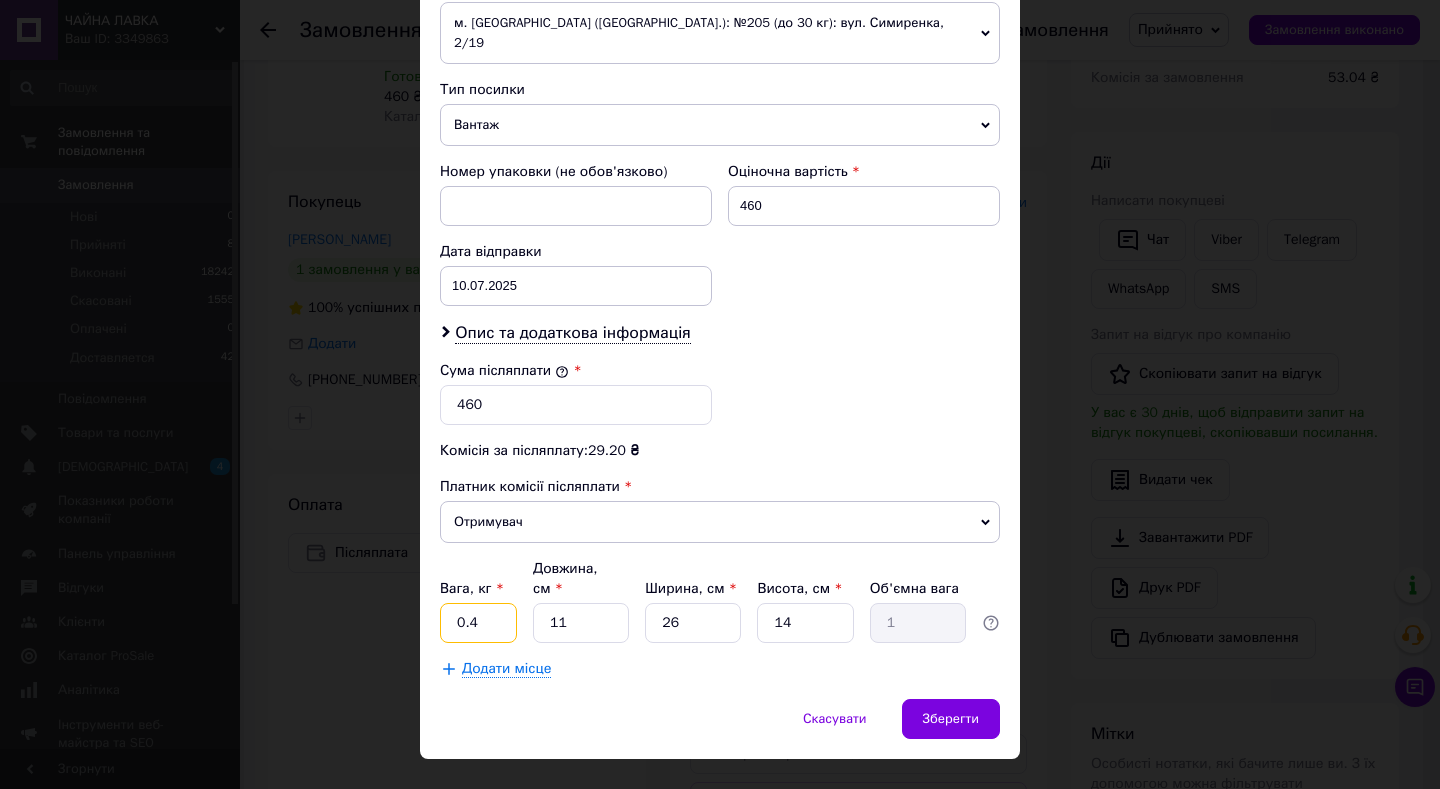 click on "0.4" at bounding box center (478, 623) 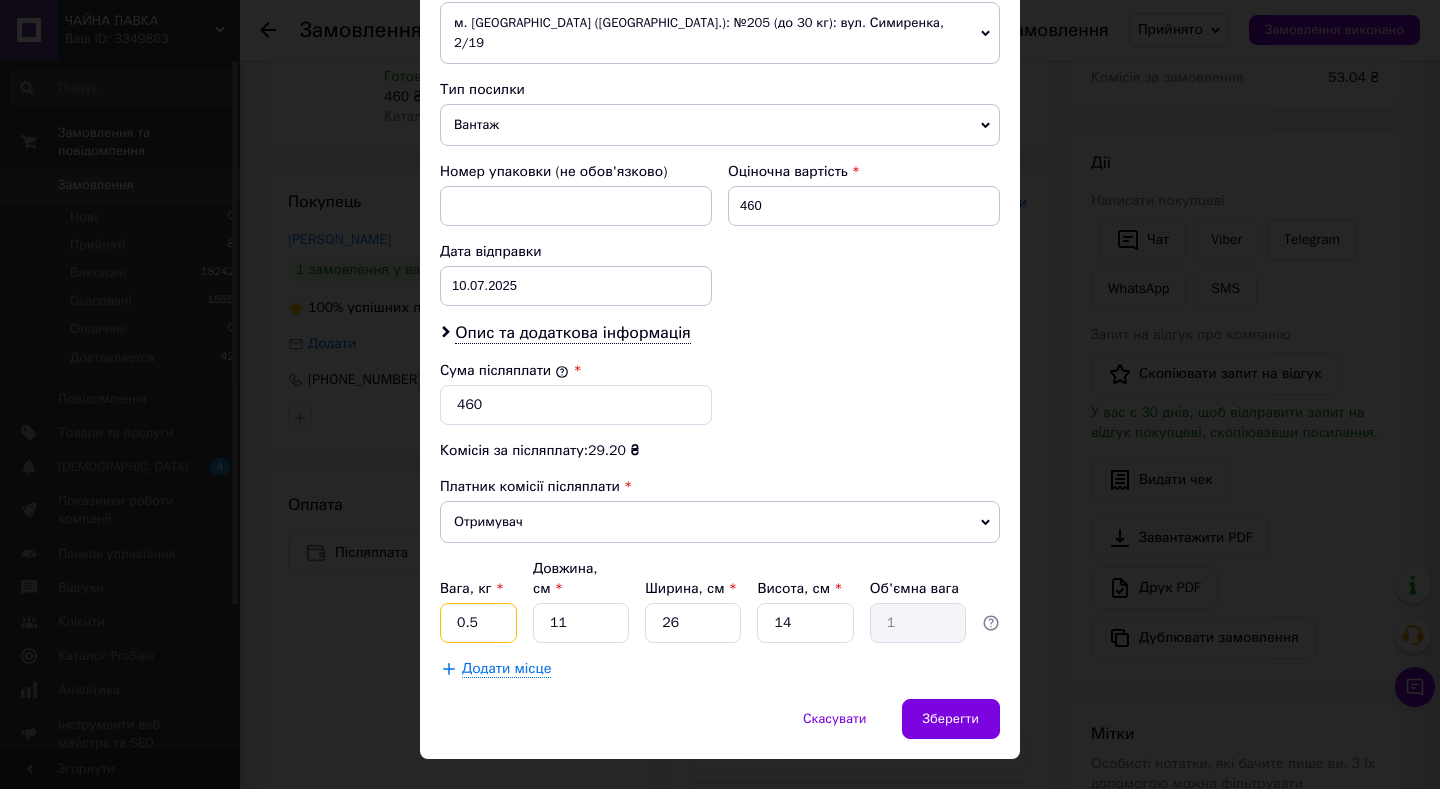 type on "0.5" 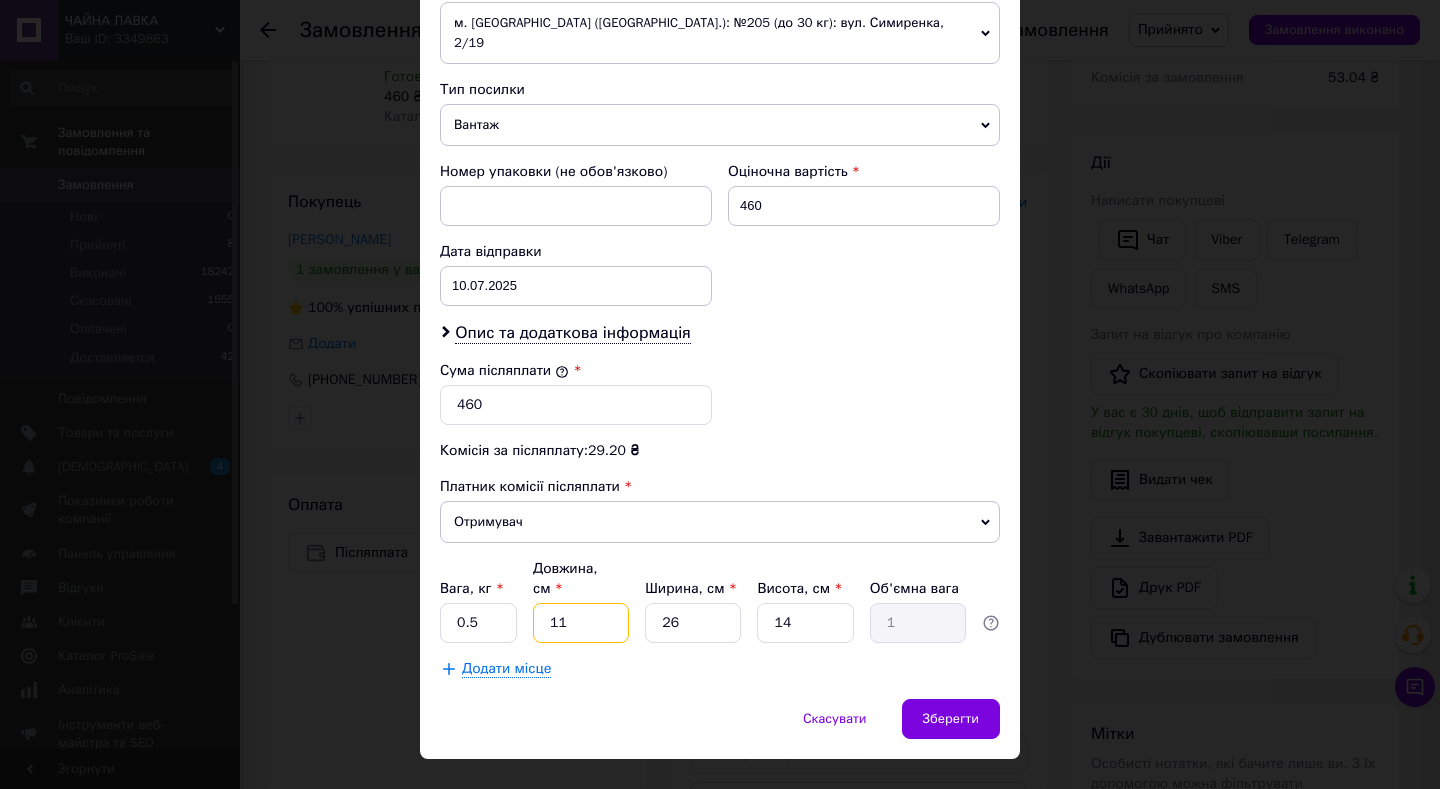 click on "11" at bounding box center [581, 623] 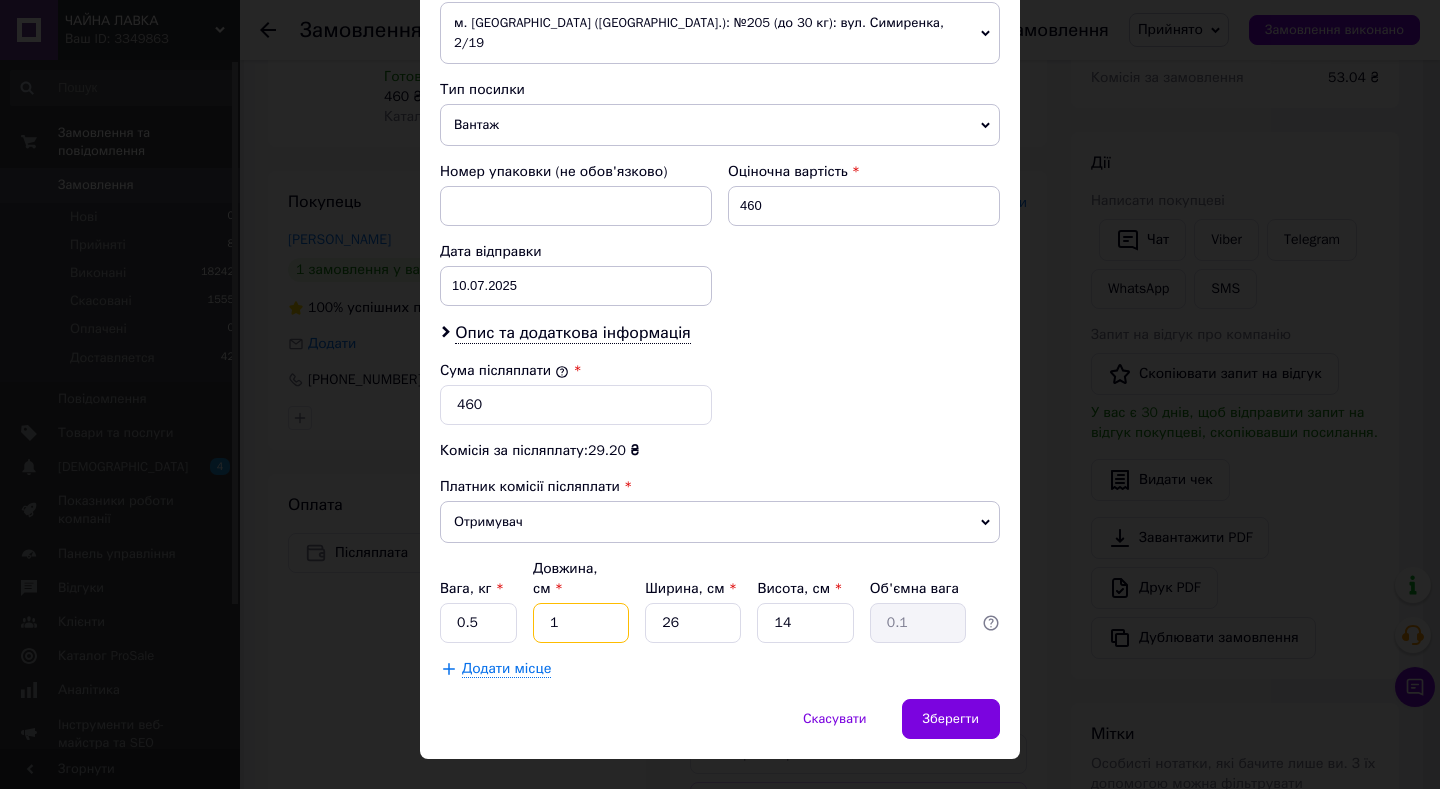 type 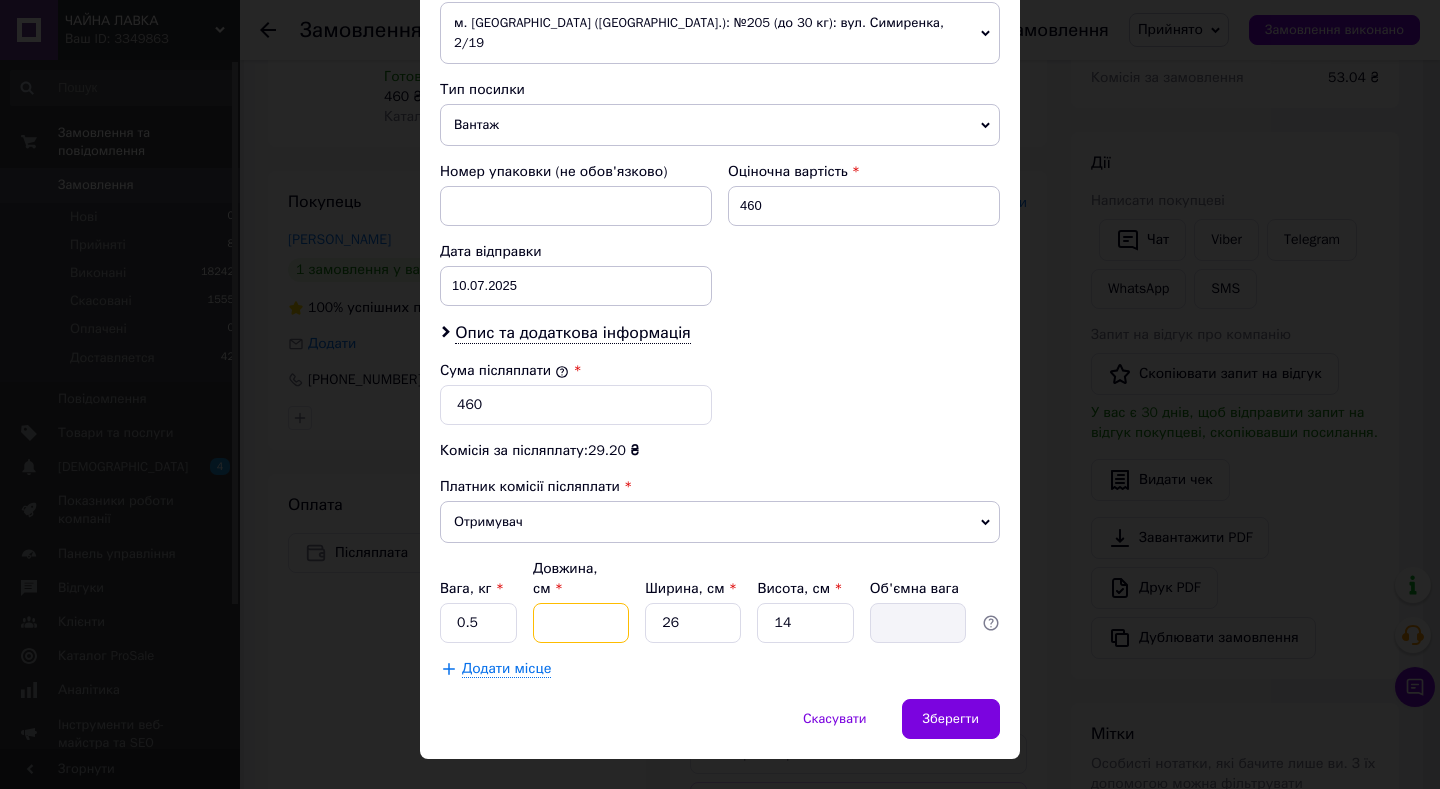 type on "3" 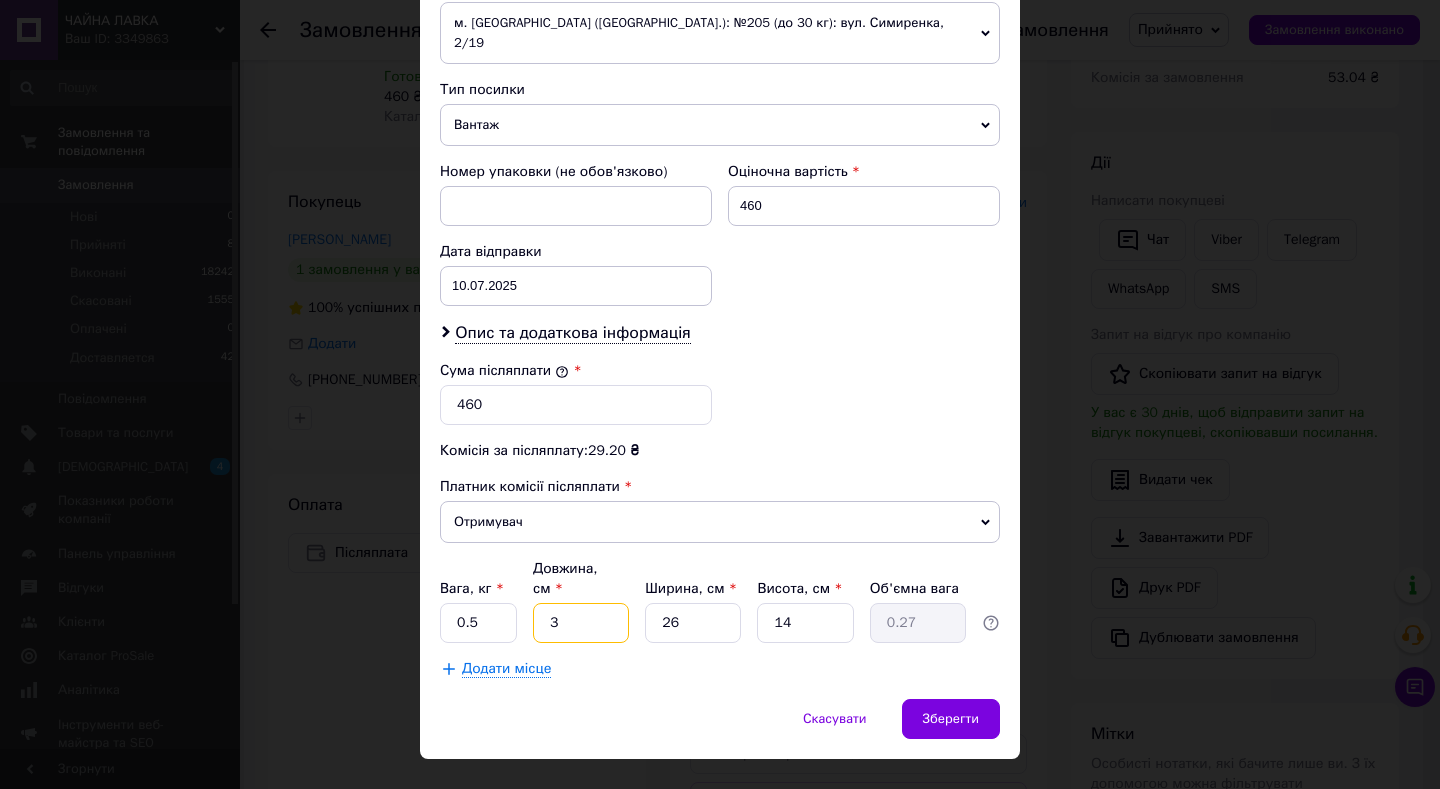 type on "32" 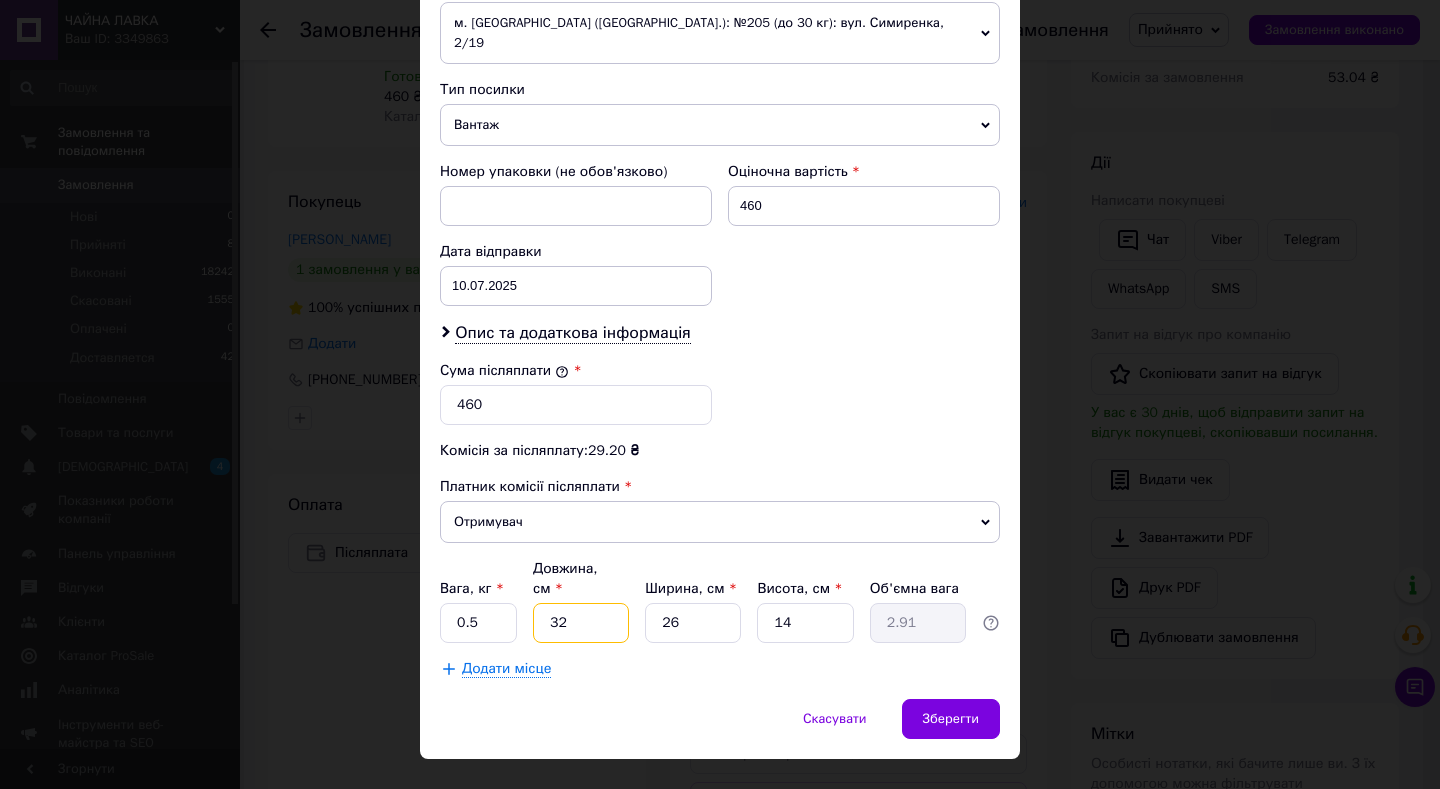 type on "32" 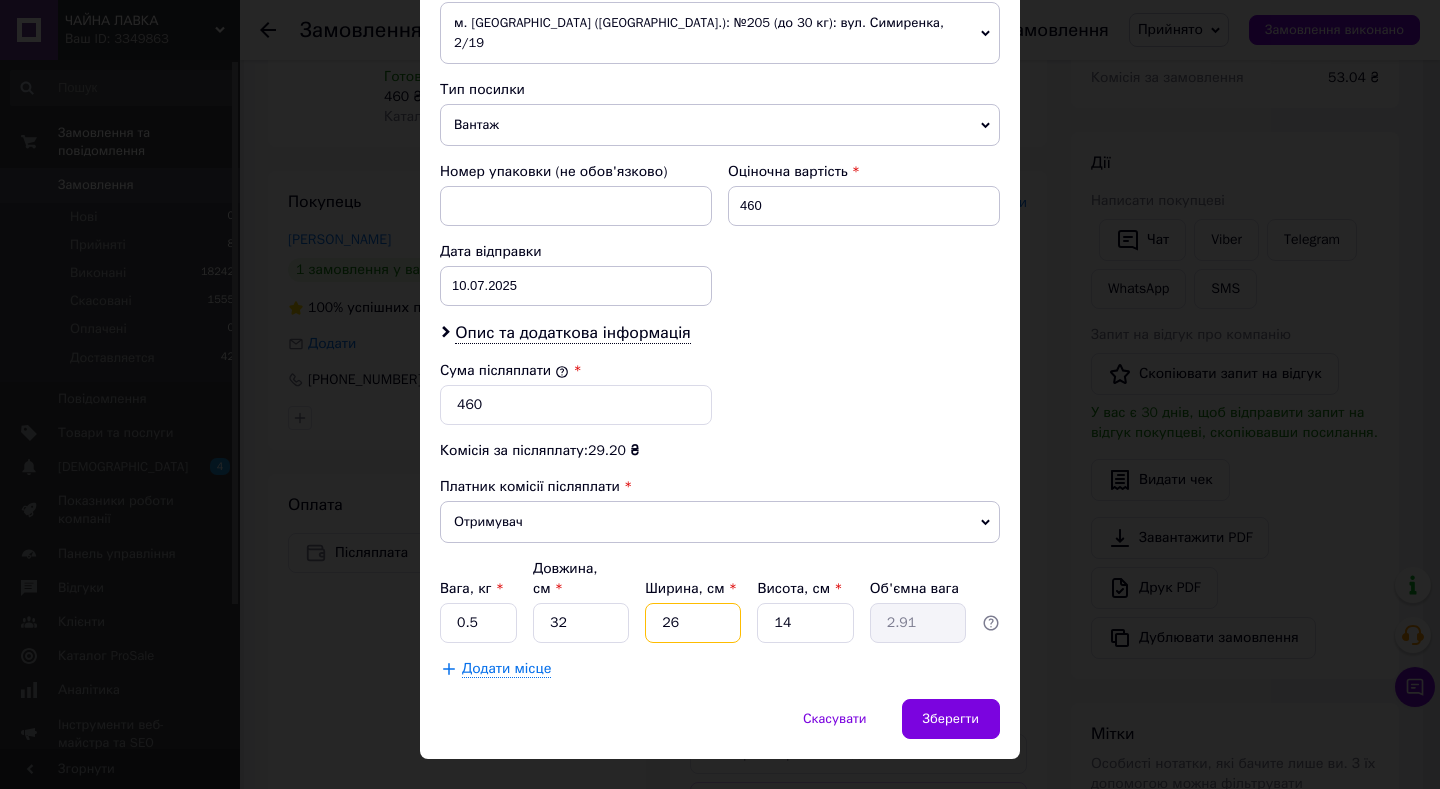 type on "2" 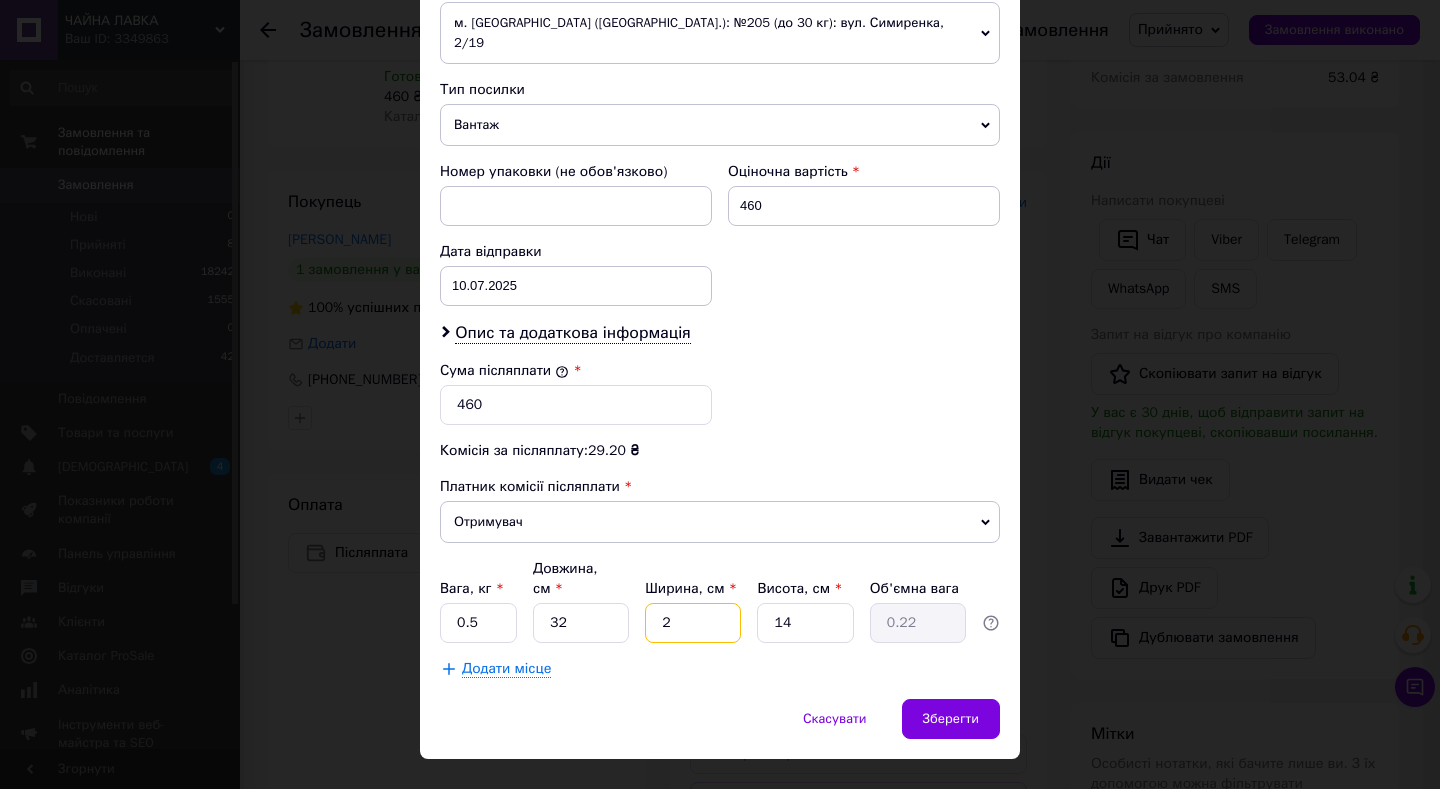 type on "20" 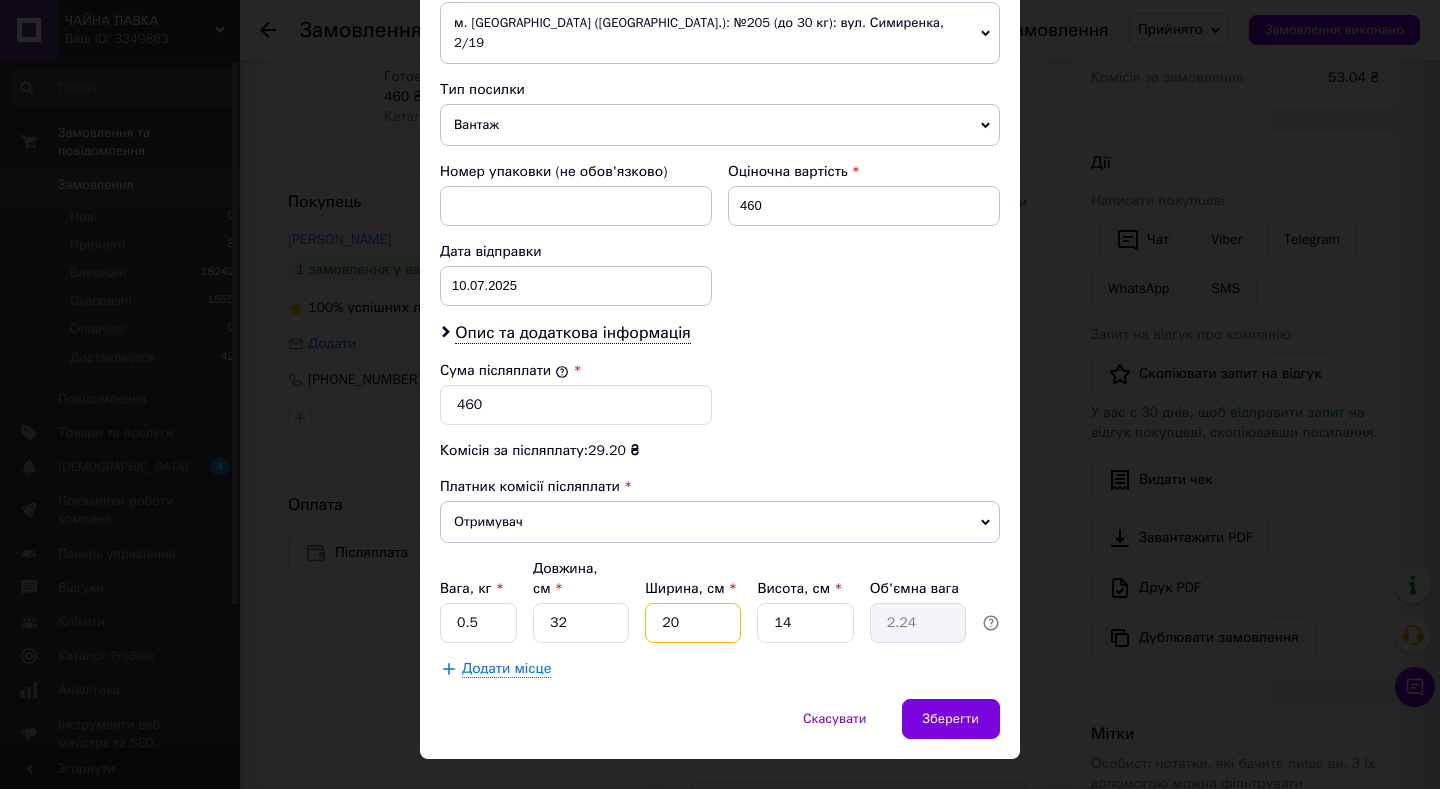 type on "20" 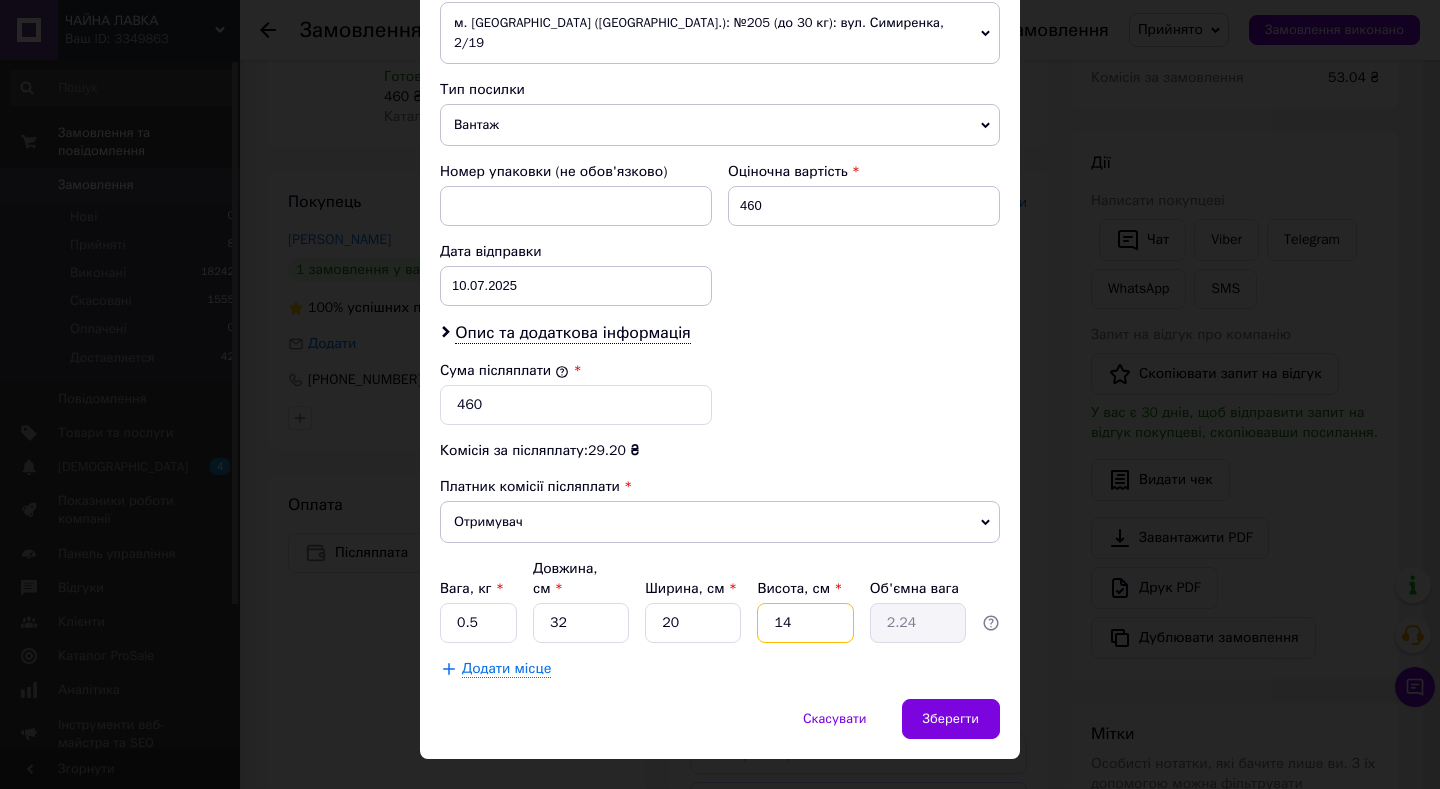 type on "1" 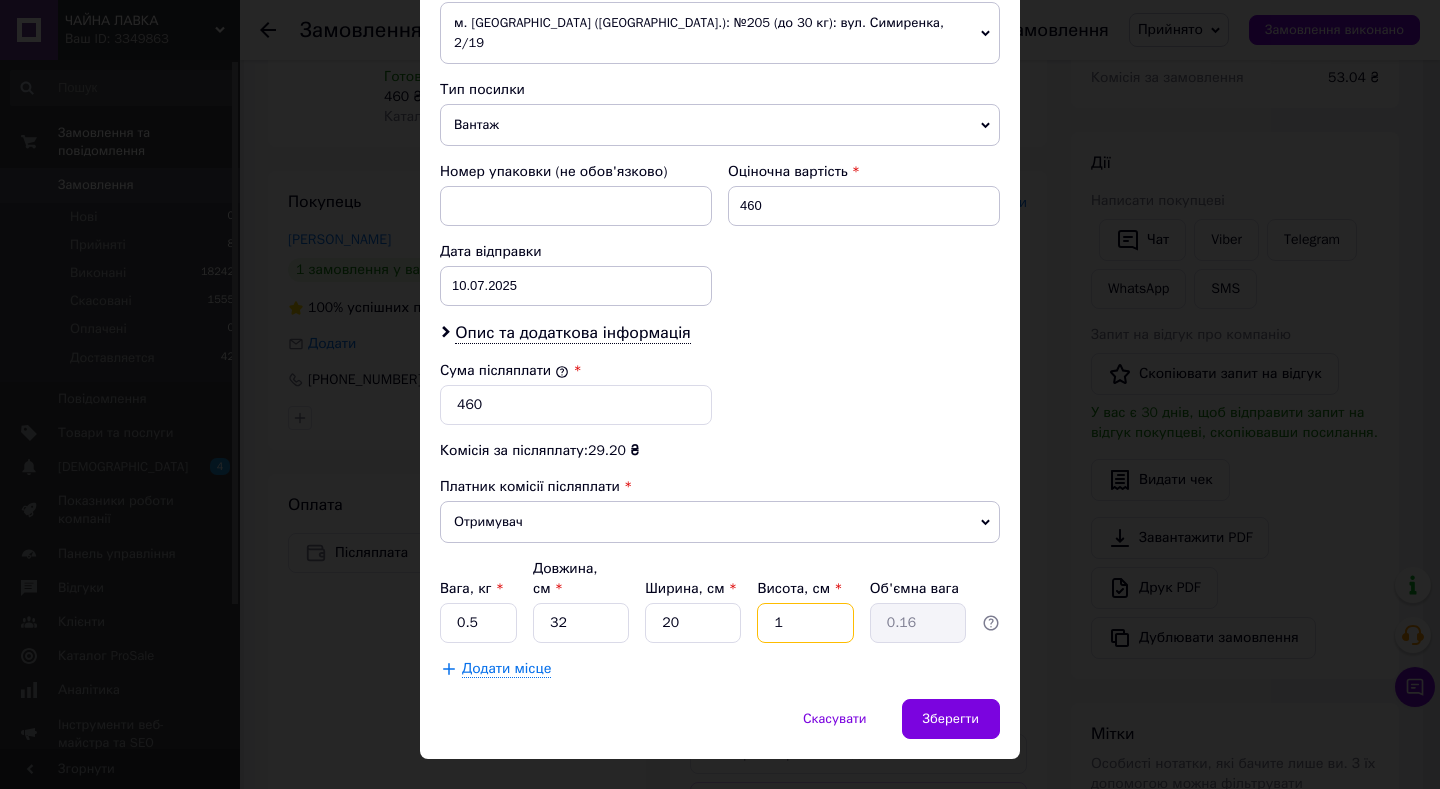 type on "12" 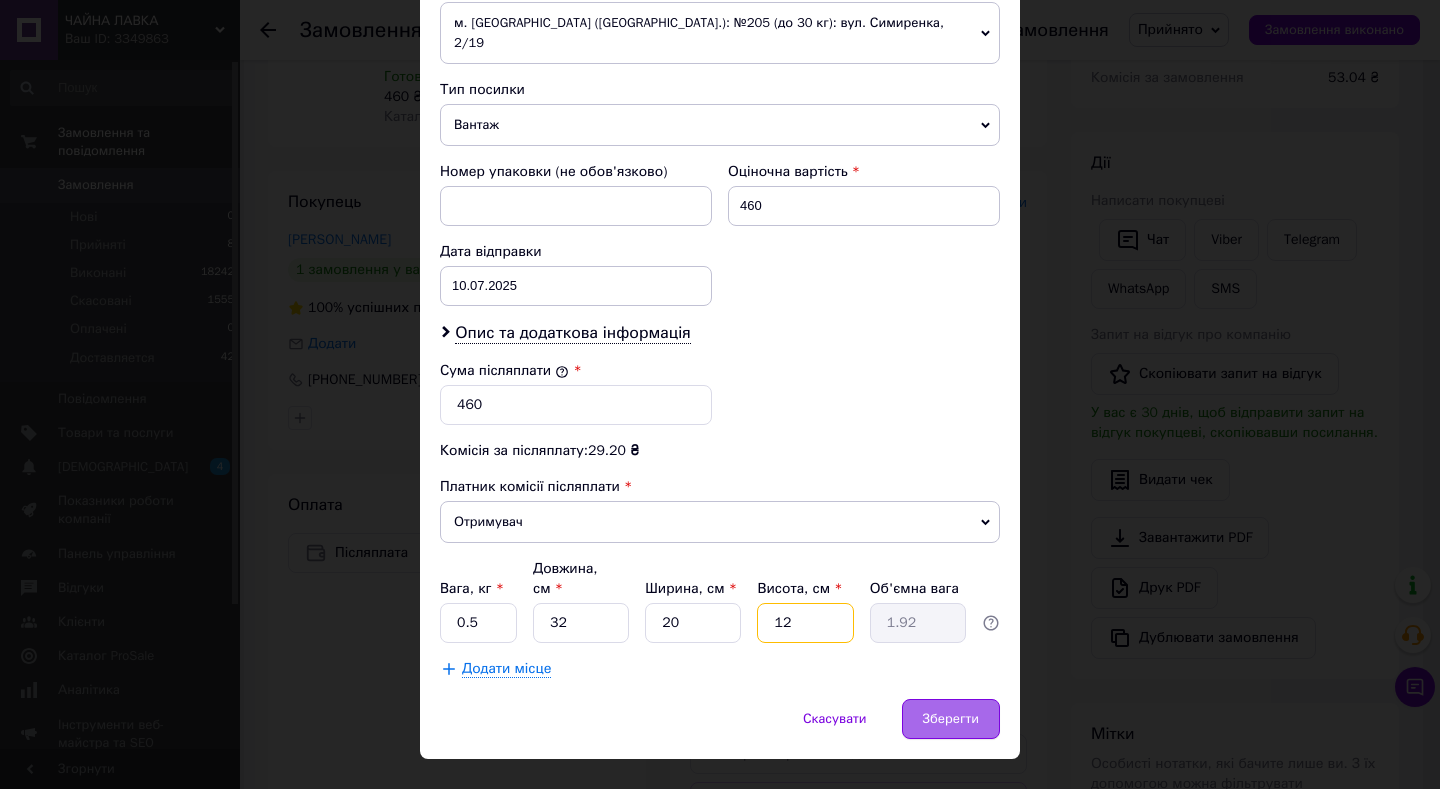 type on "12" 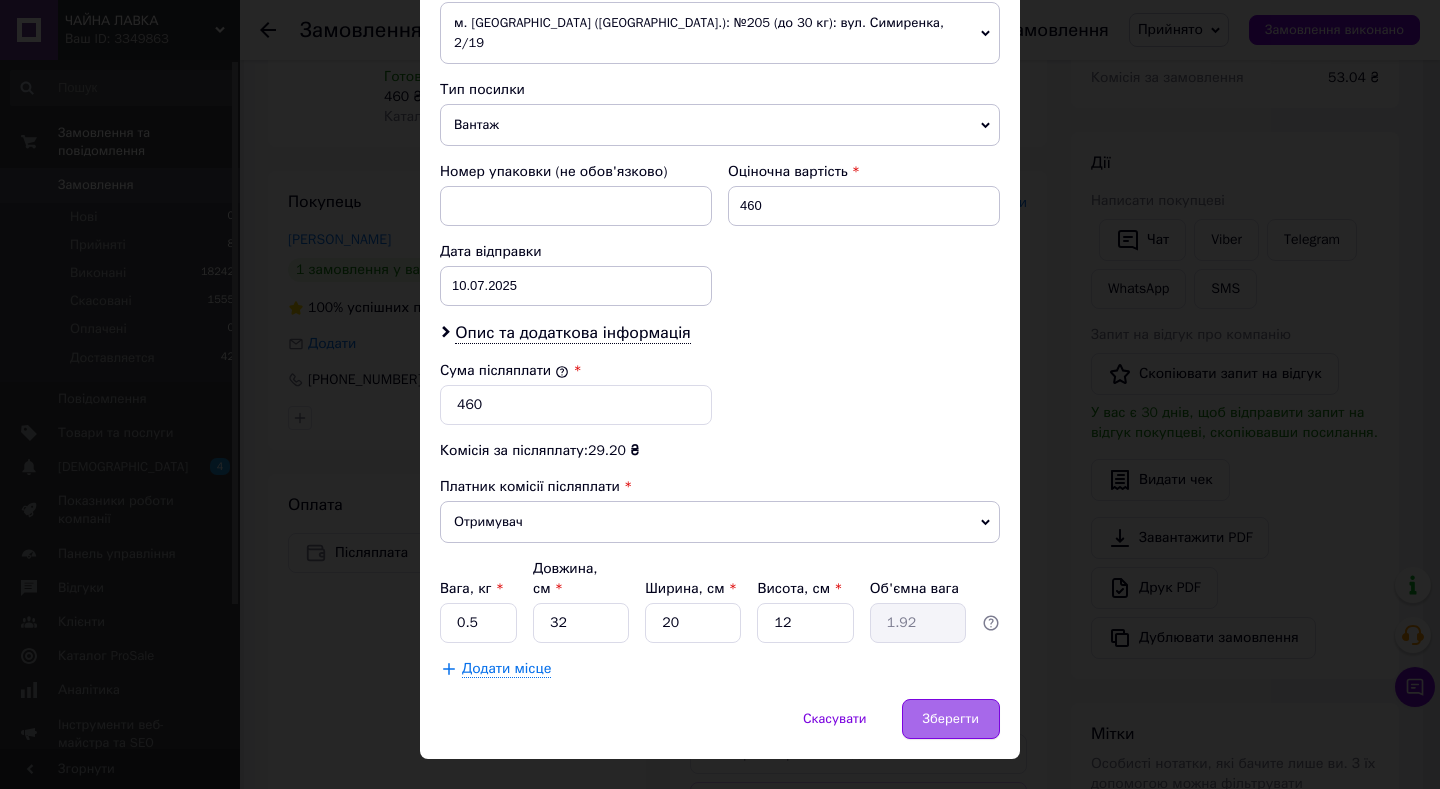 click on "Зберегти" at bounding box center (951, 719) 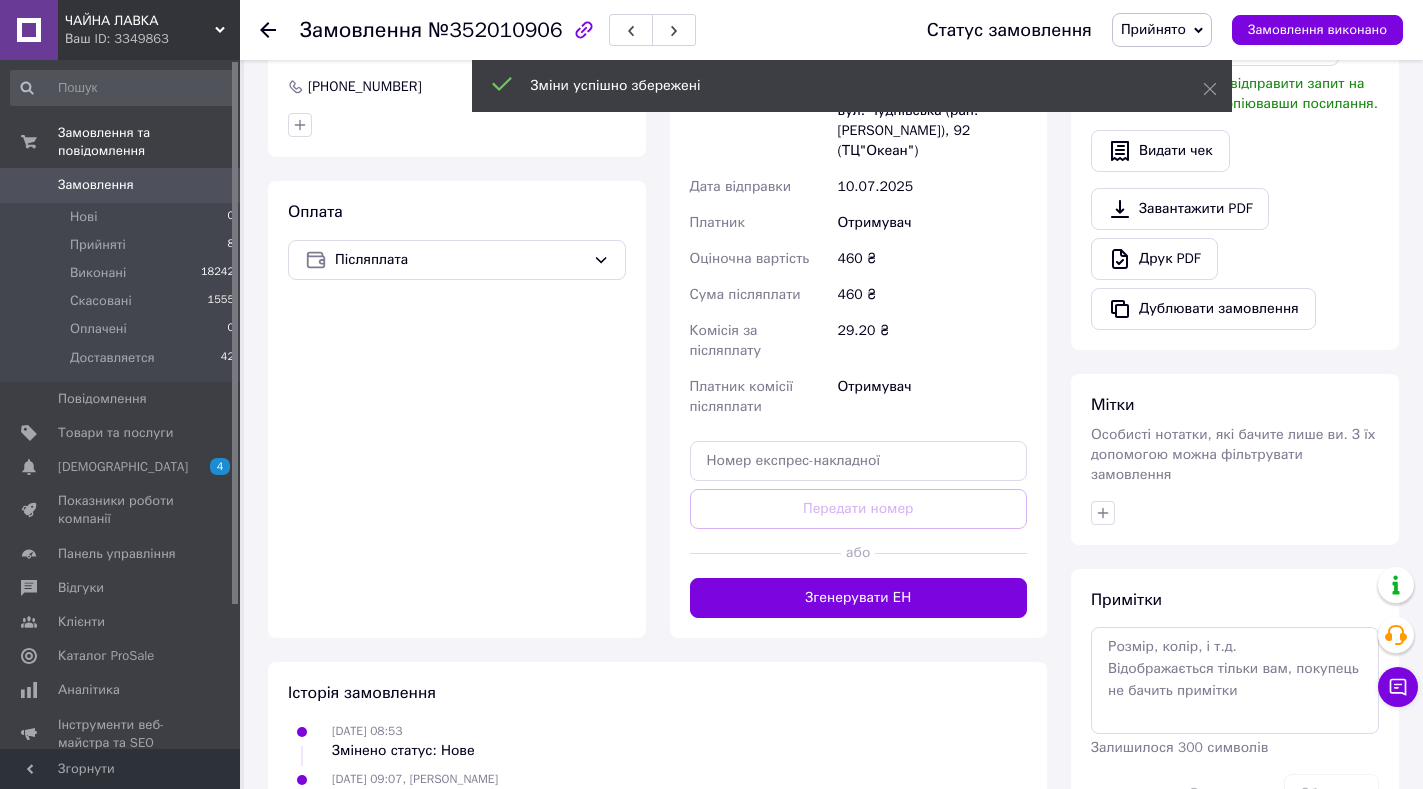 scroll, scrollTop: 602, scrollLeft: 0, axis: vertical 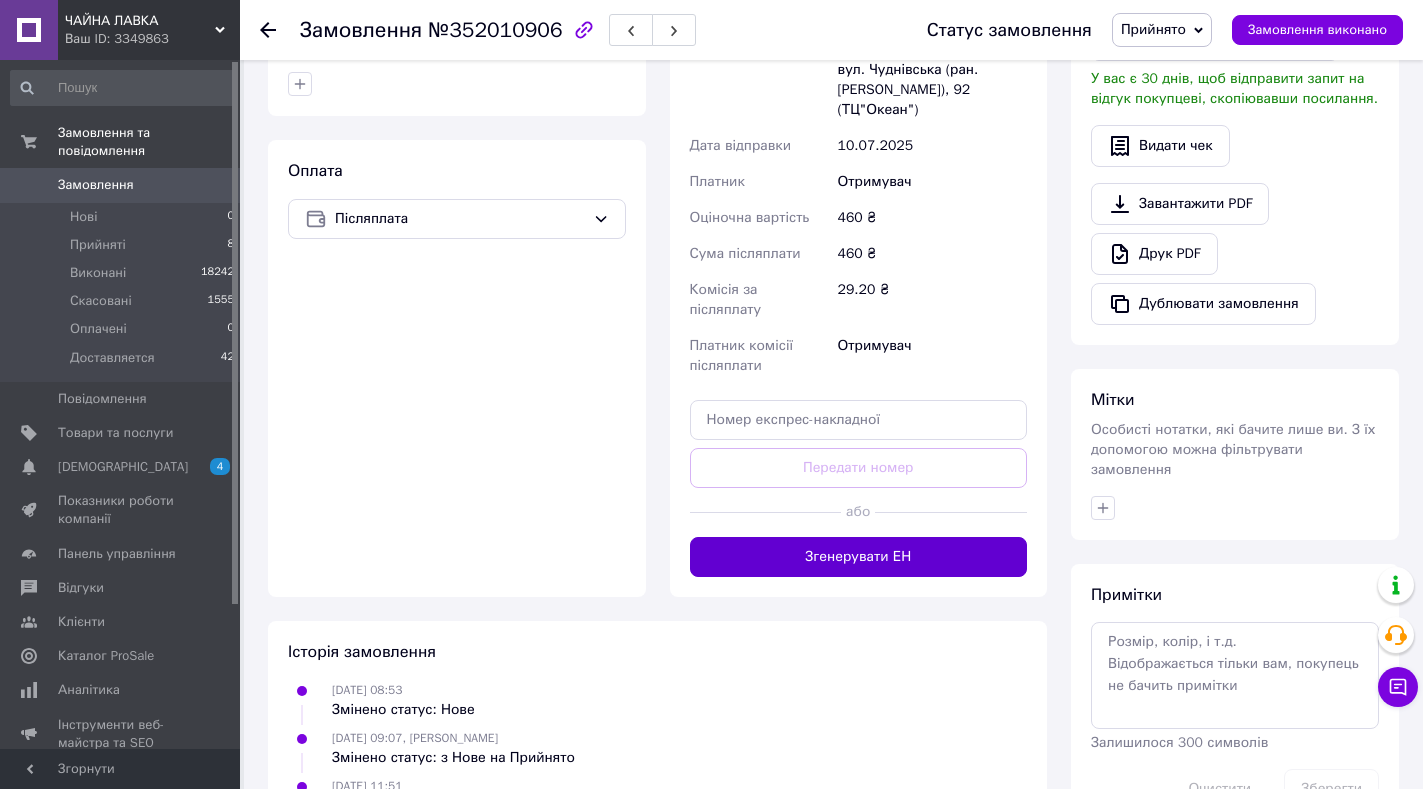 click on "Згенерувати ЕН" at bounding box center [859, 557] 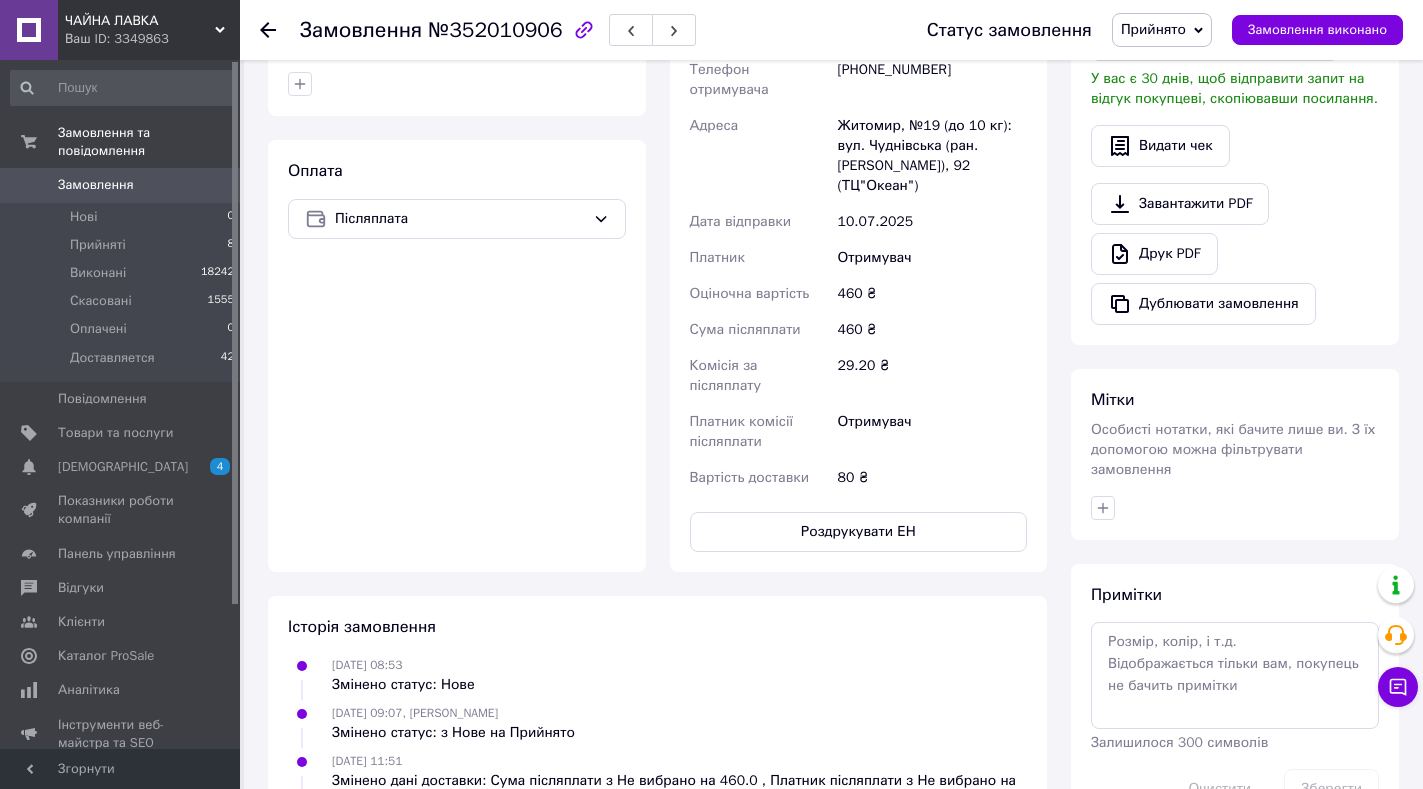 click 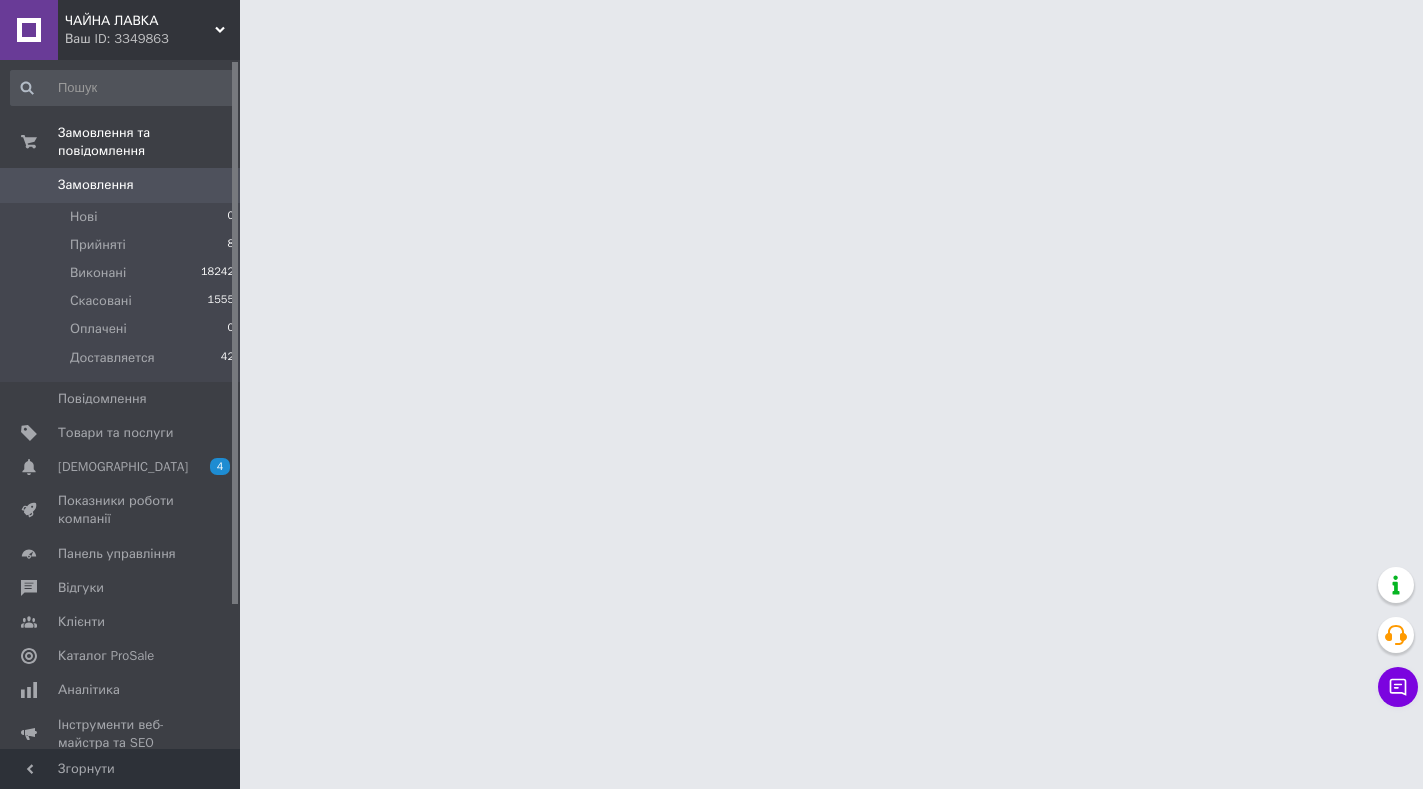 scroll, scrollTop: 0, scrollLeft: 0, axis: both 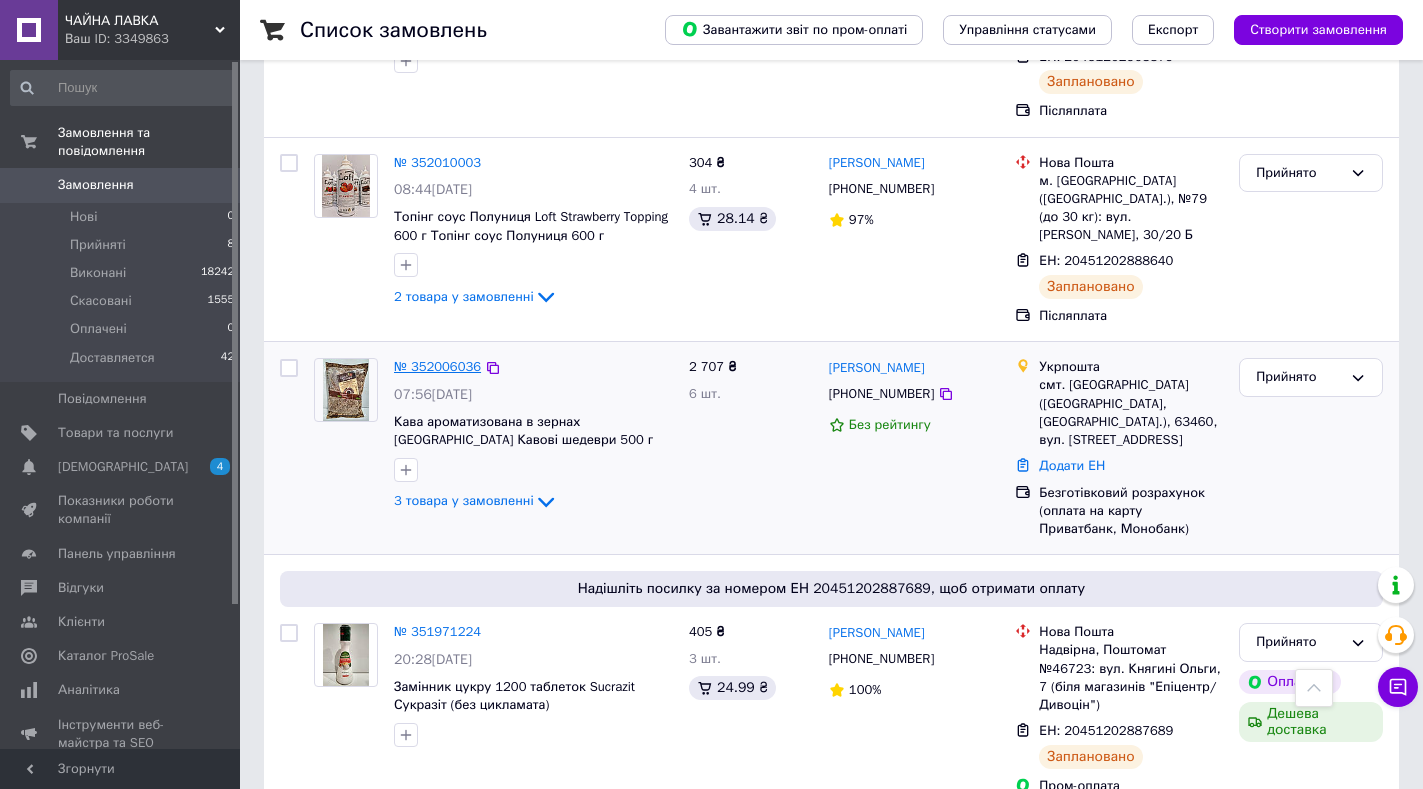 click on "№ 352006036" at bounding box center [437, 366] 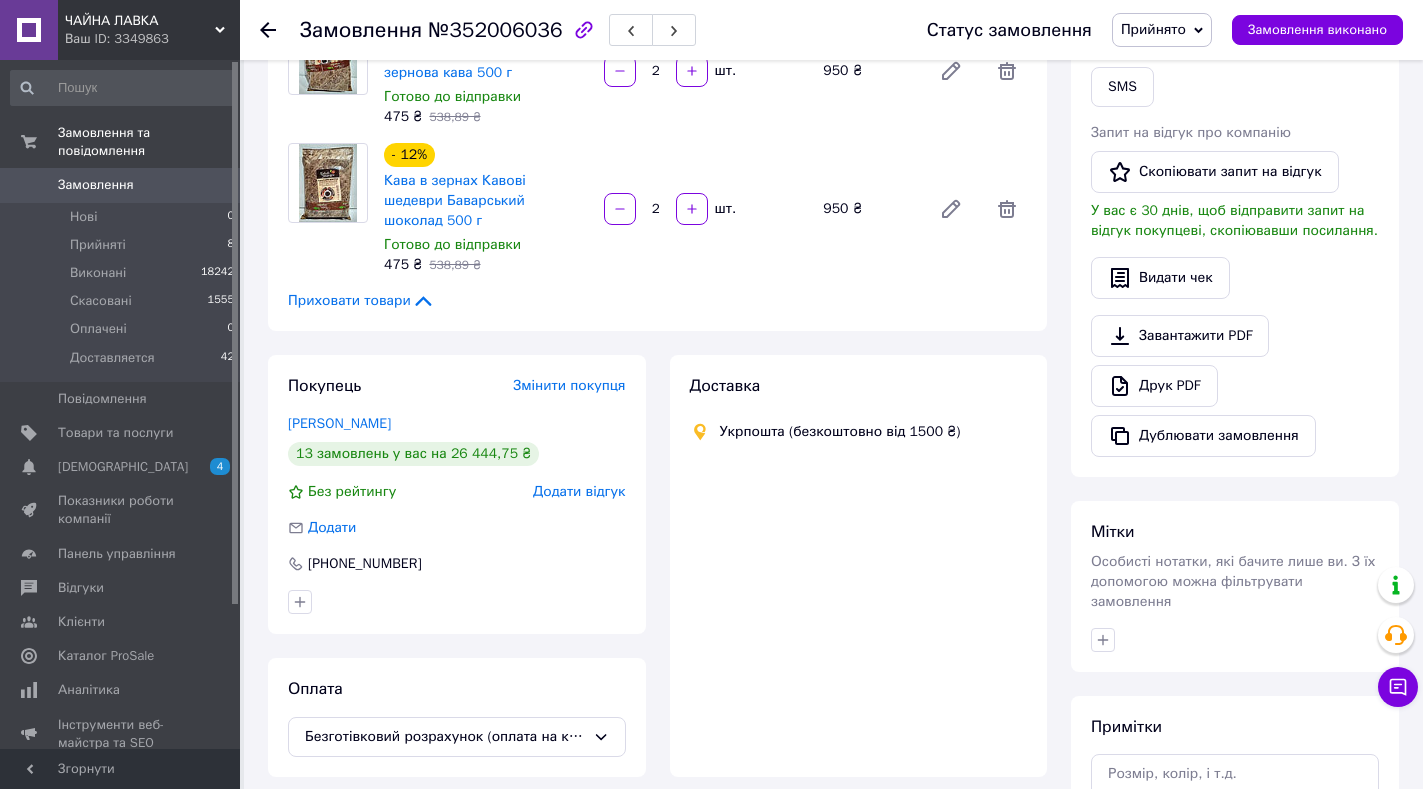 scroll, scrollTop: 658, scrollLeft: 0, axis: vertical 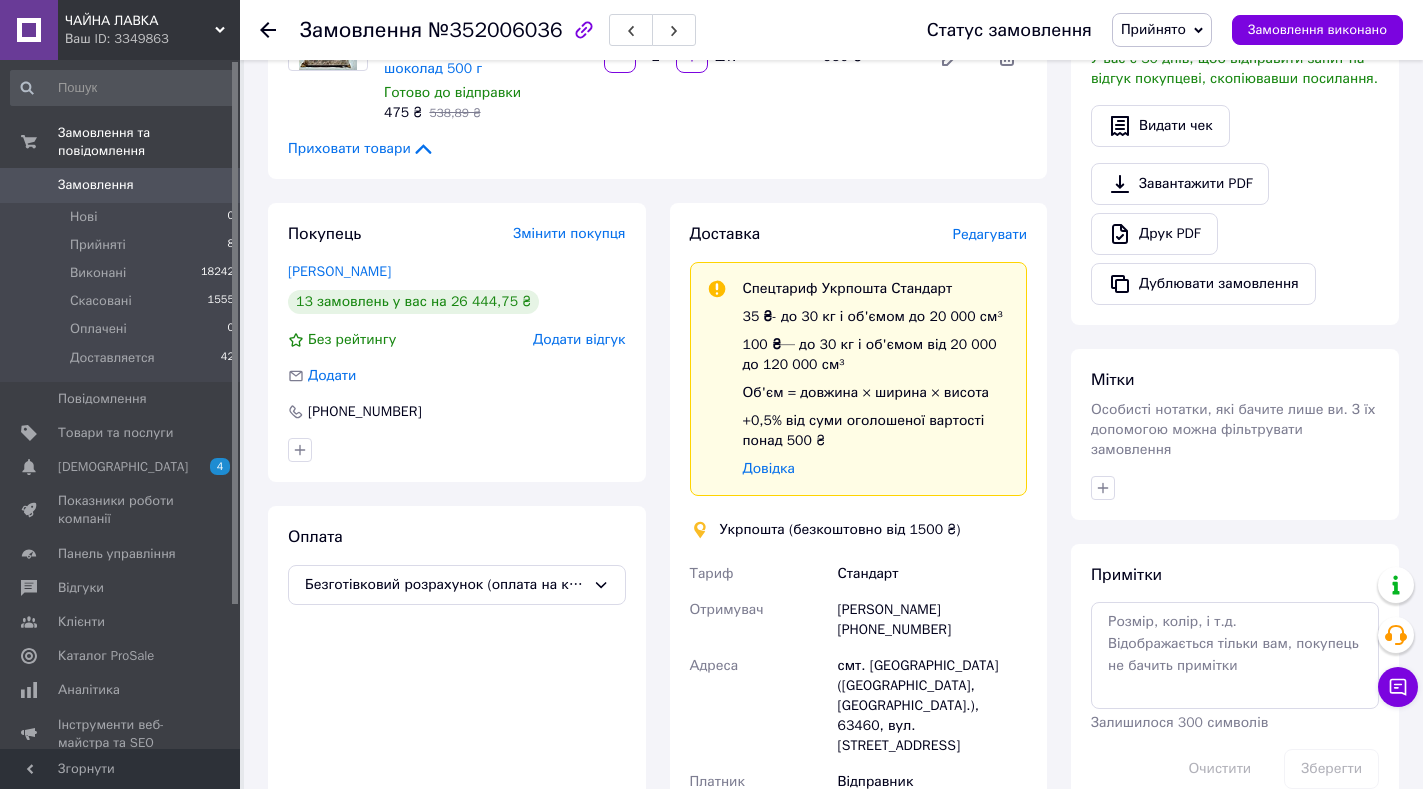 click on "Редагувати" at bounding box center [990, 234] 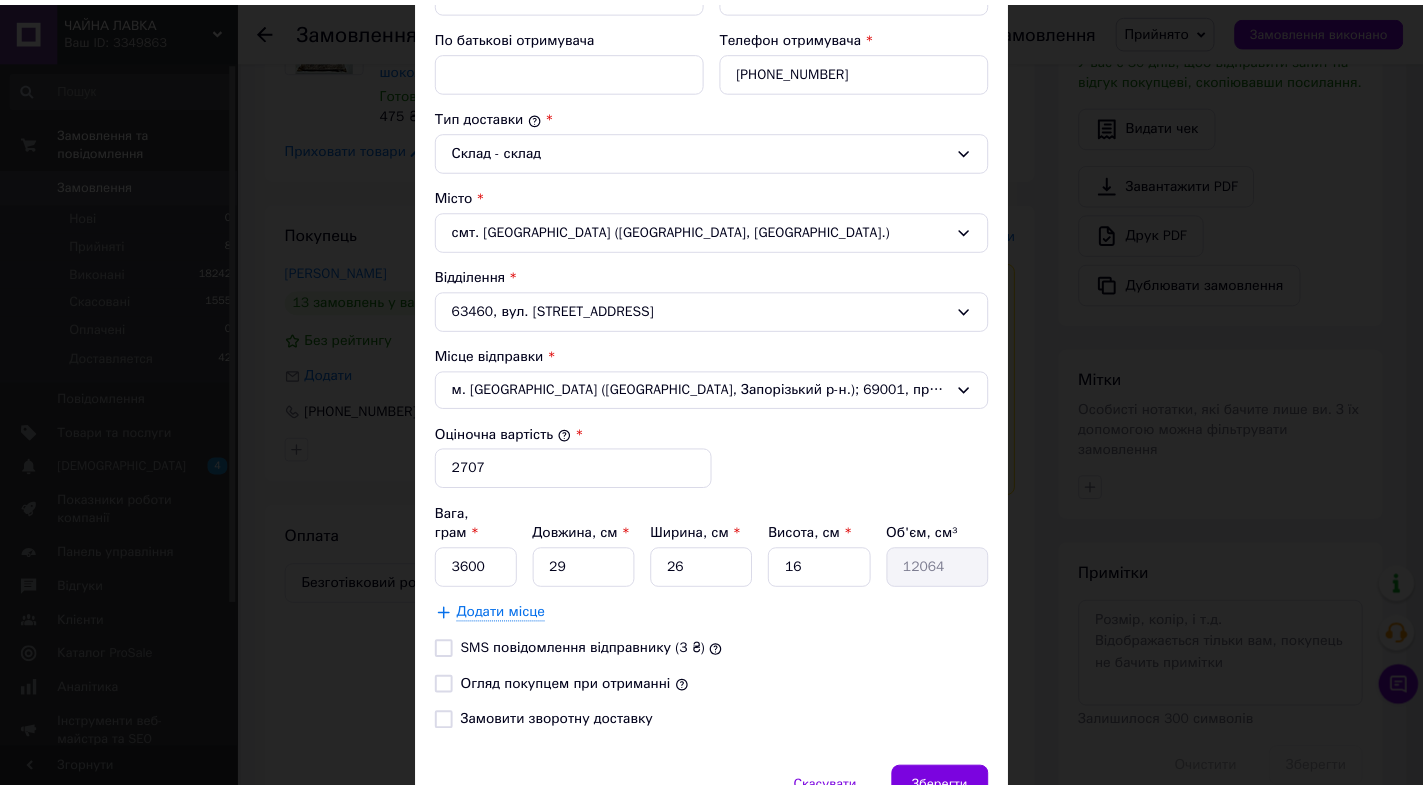 scroll, scrollTop: 500, scrollLeft: 0, axis: vertical 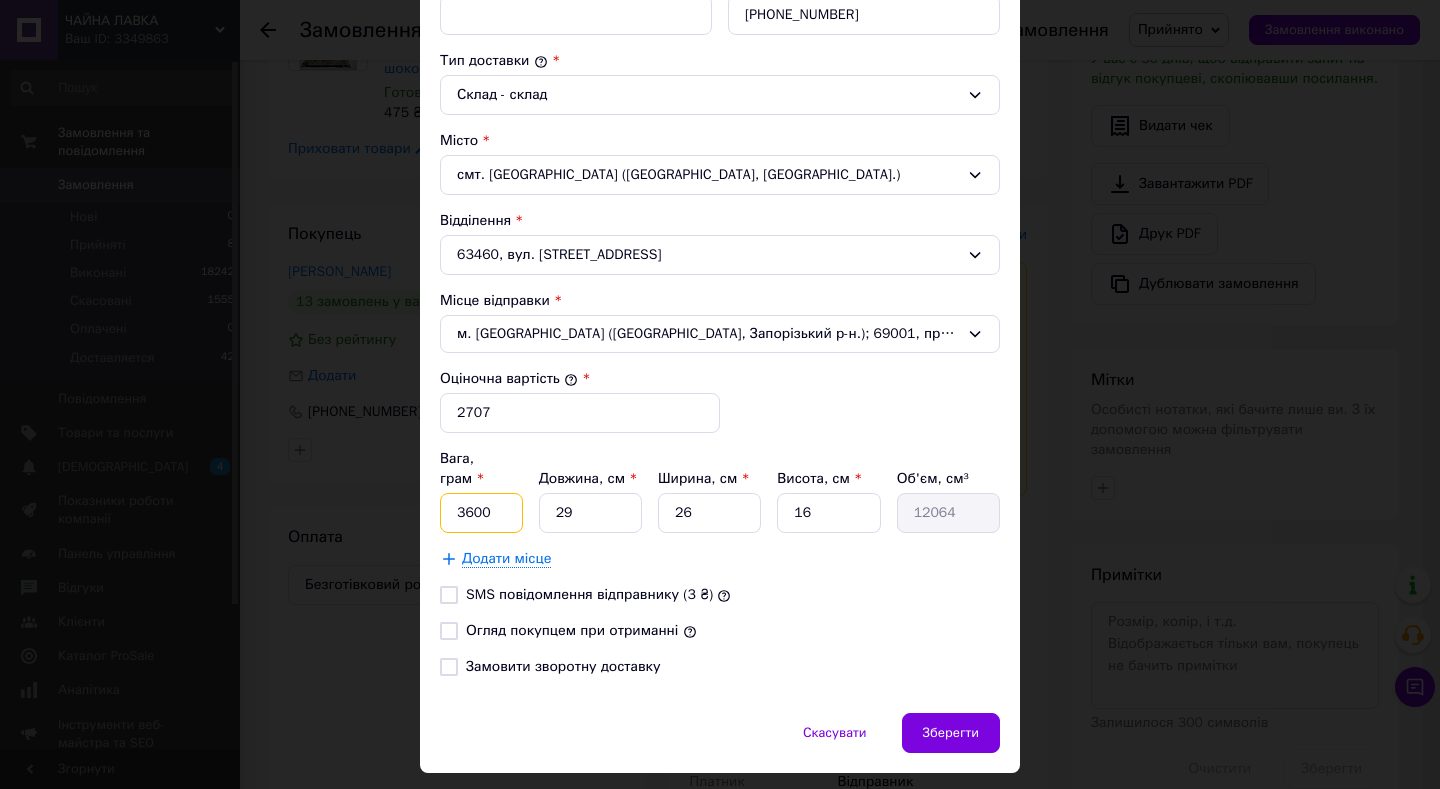 click on "3600" at bounding box center [481, 513] 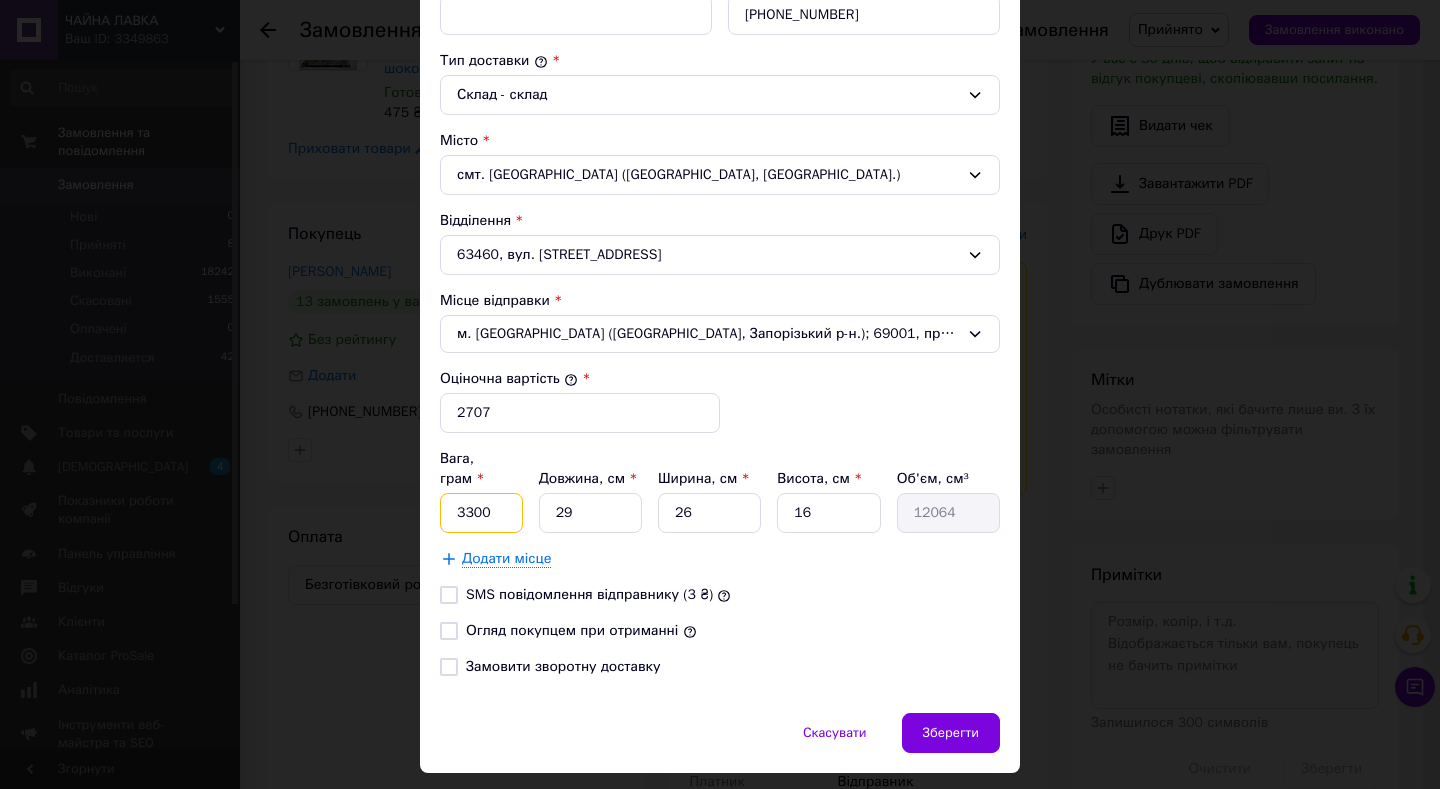type on "3300" 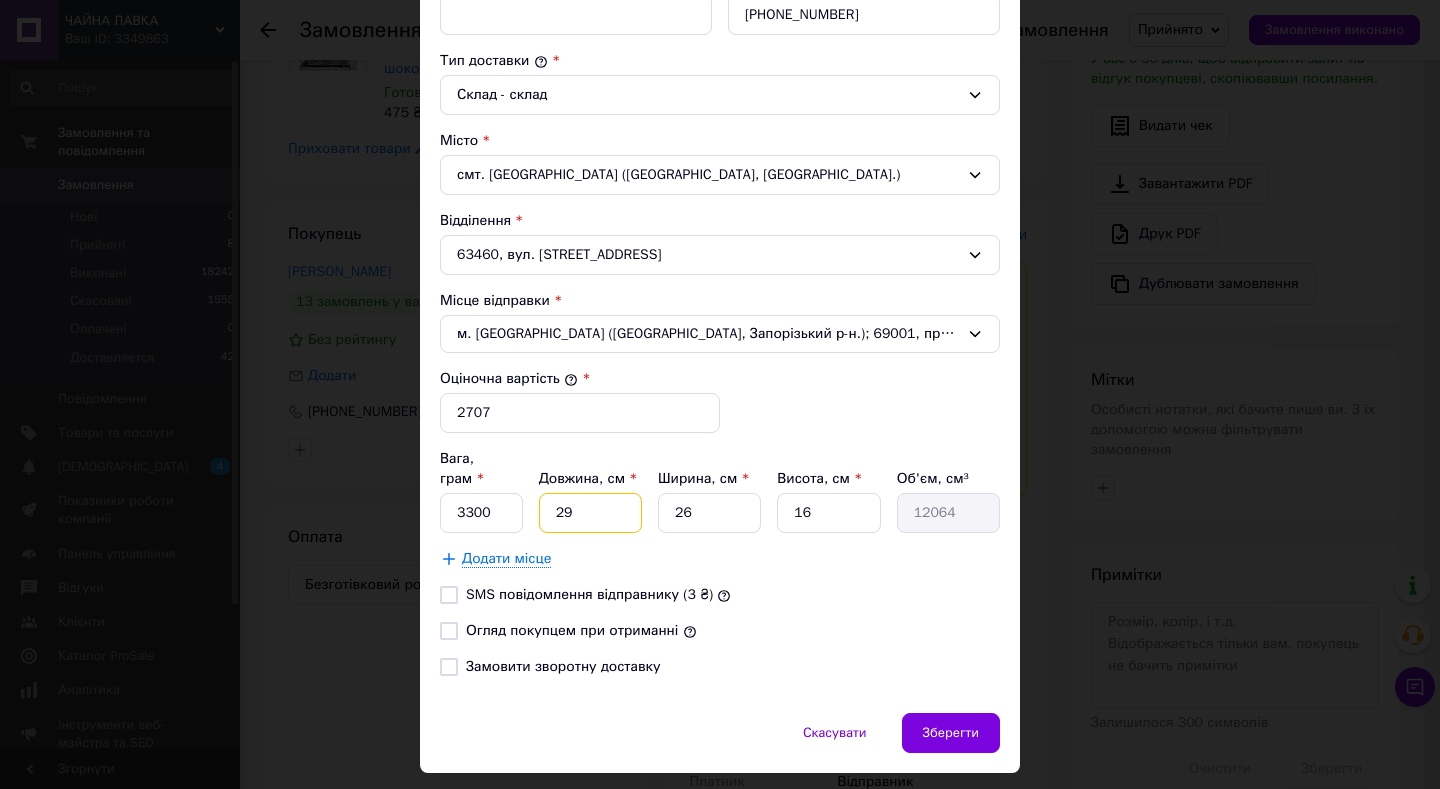 click on "29" at bounding box center (590, 513) 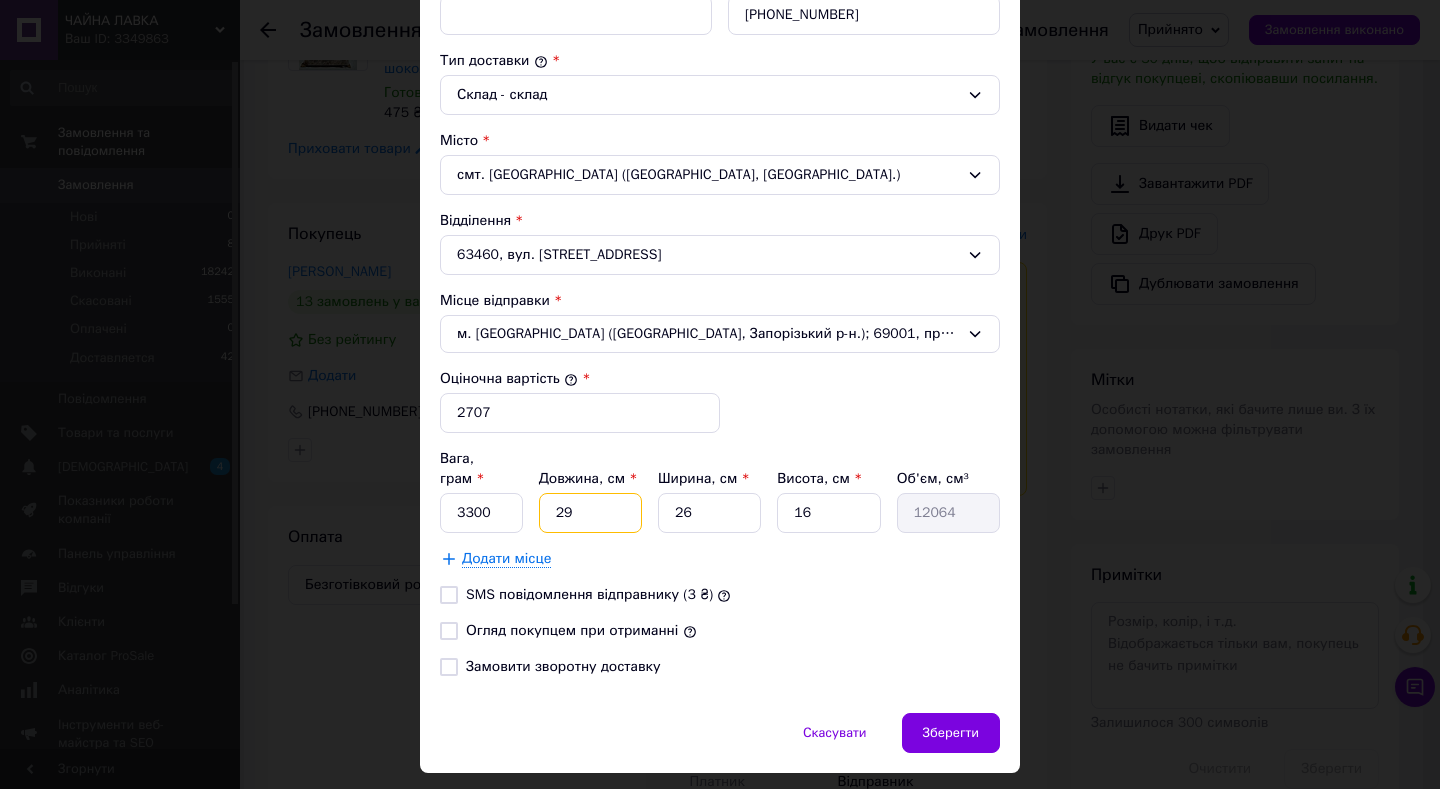 type on "2" 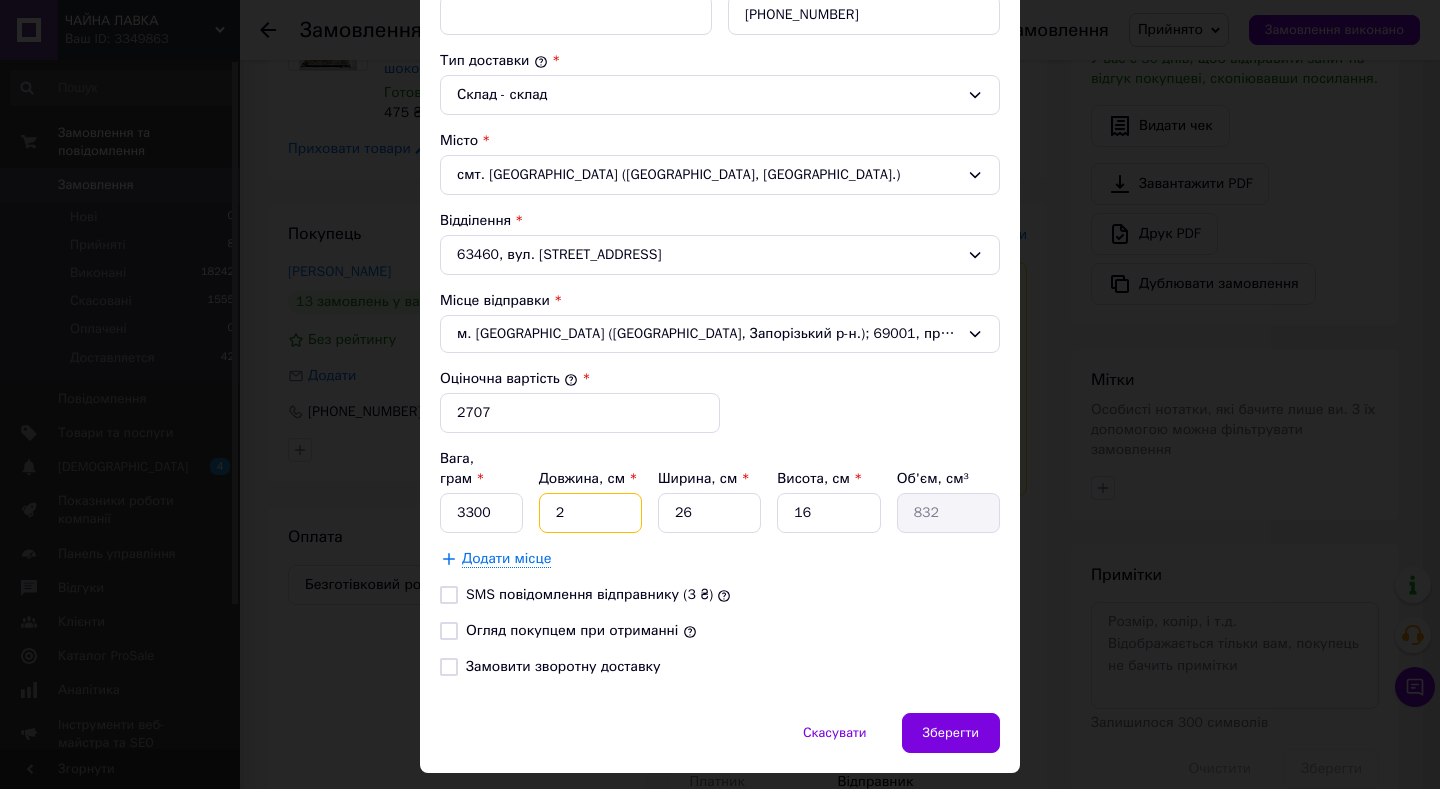 type 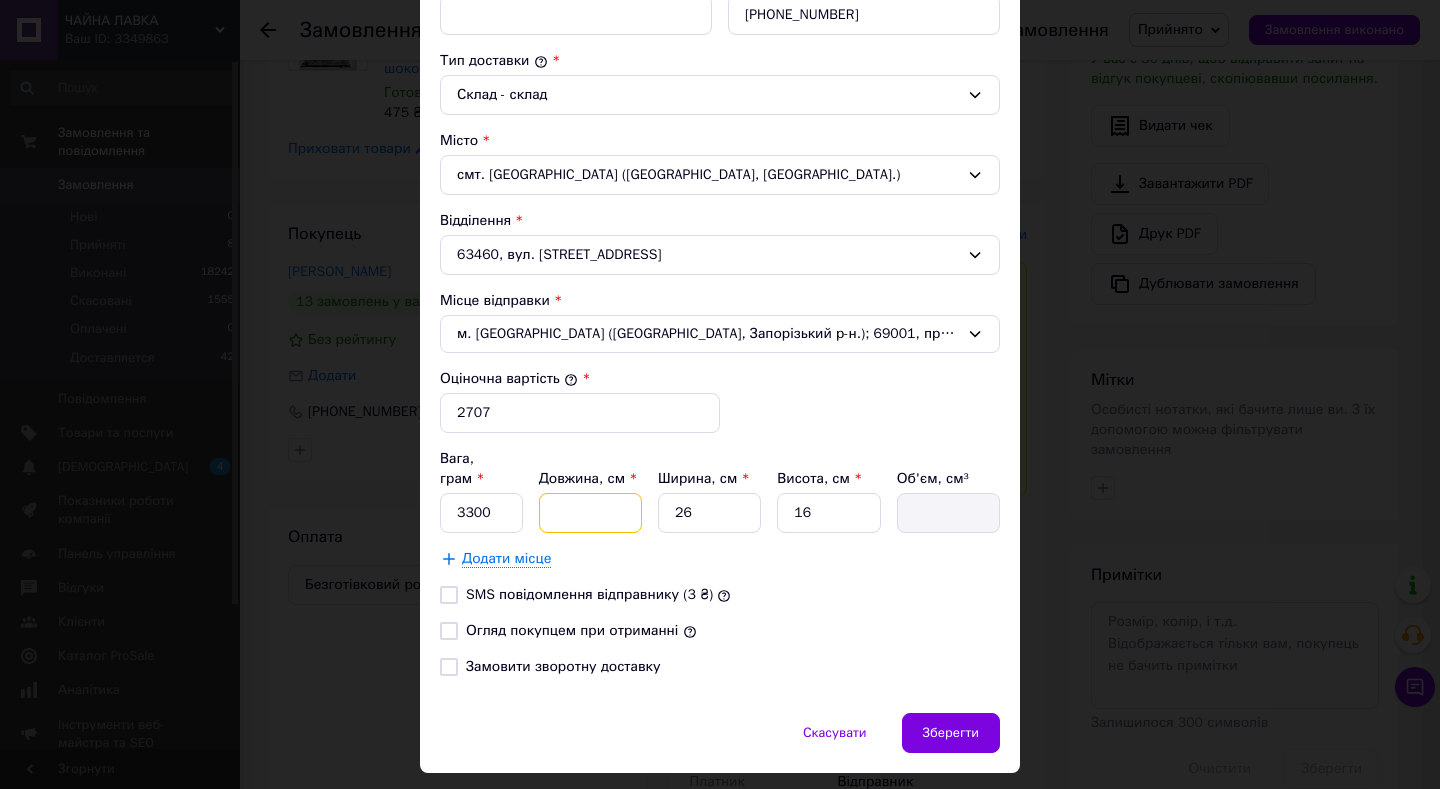 type on "3" 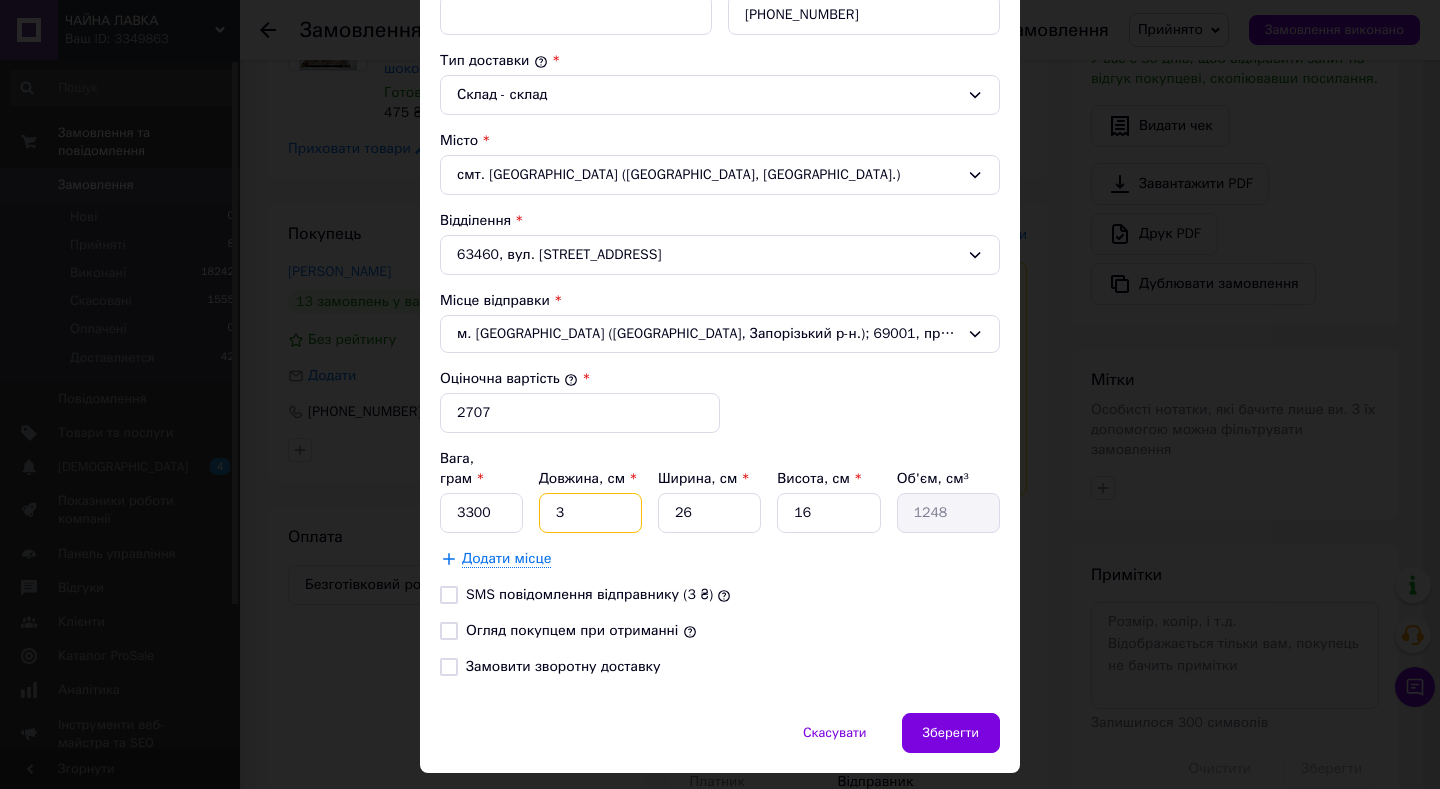 type on "32" 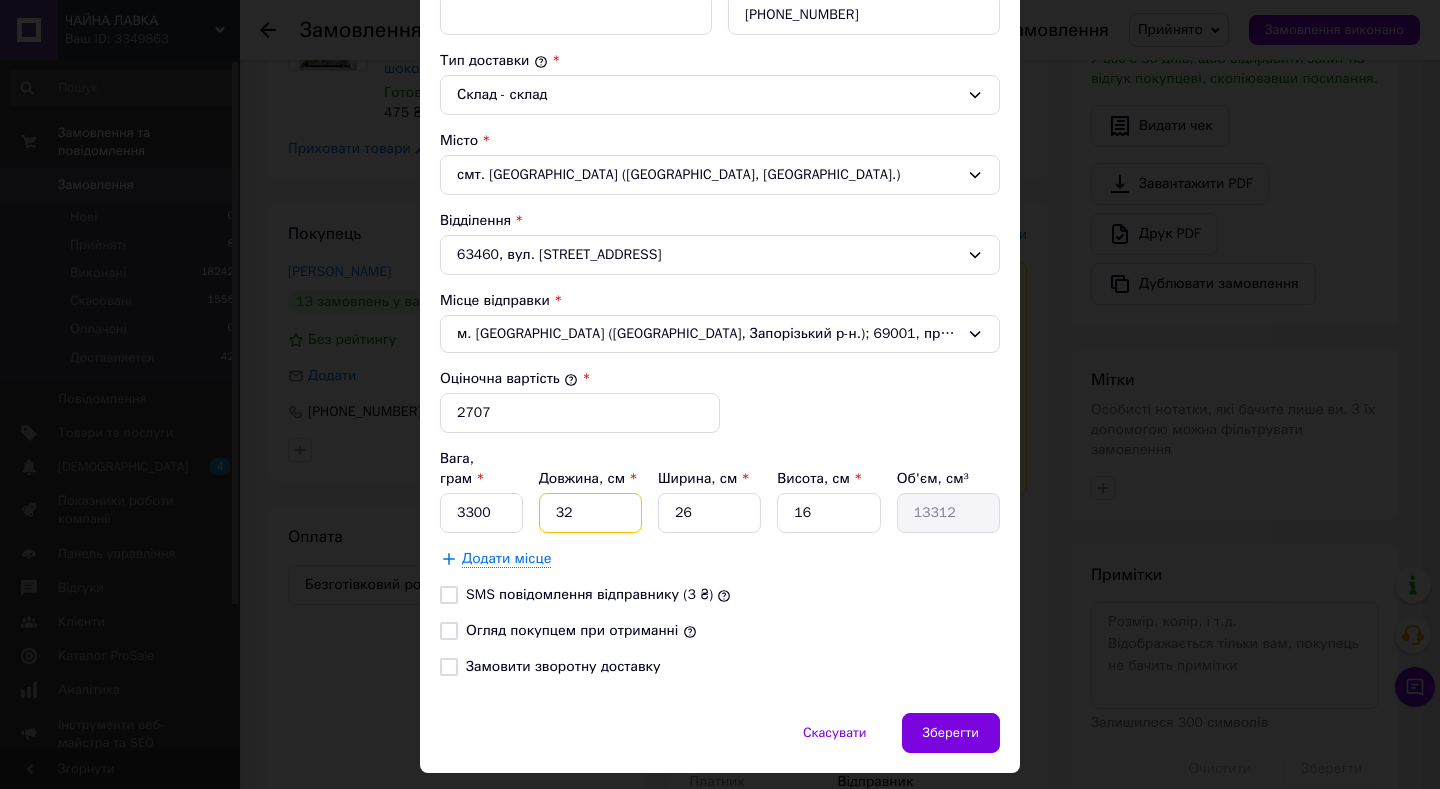 type on "32" 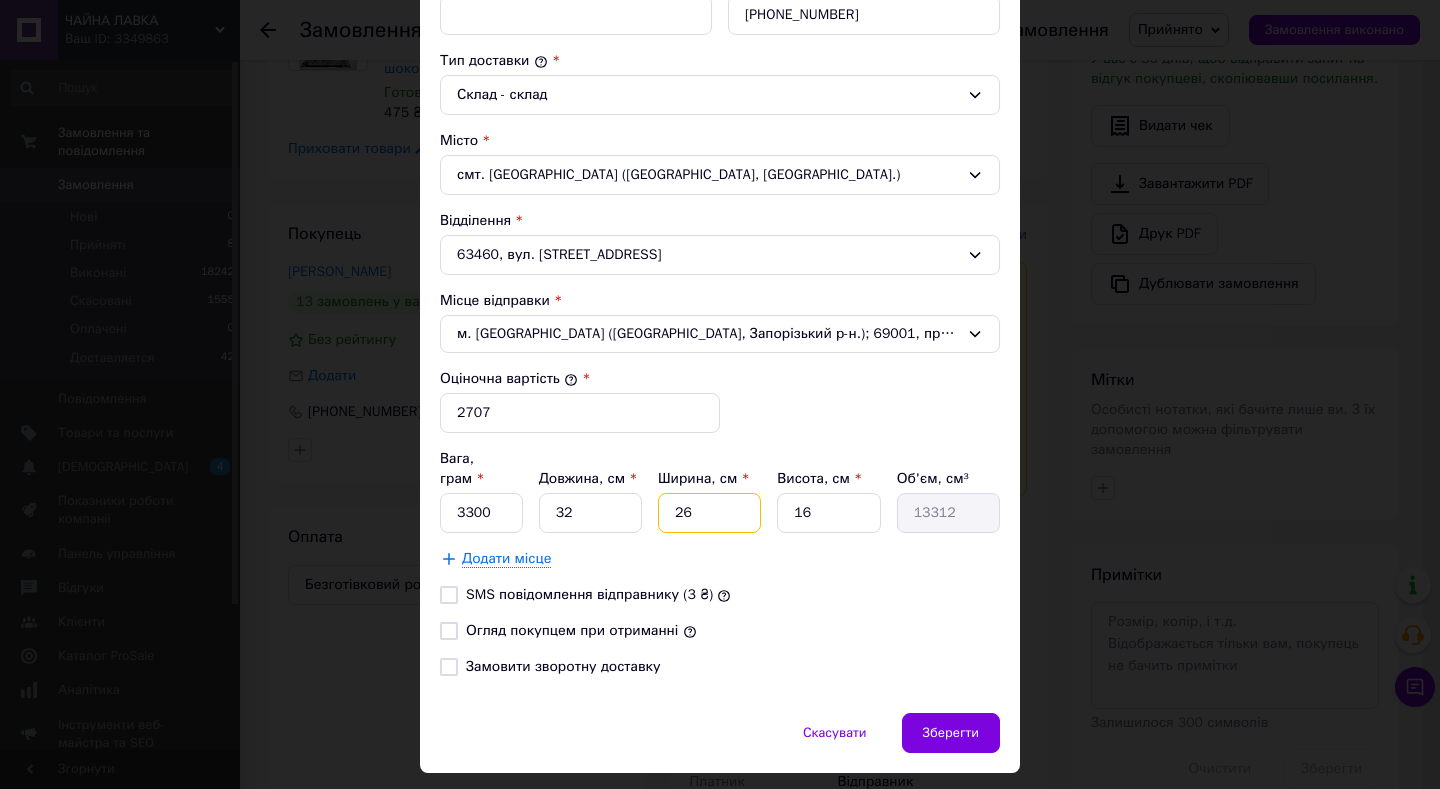 type on "2" 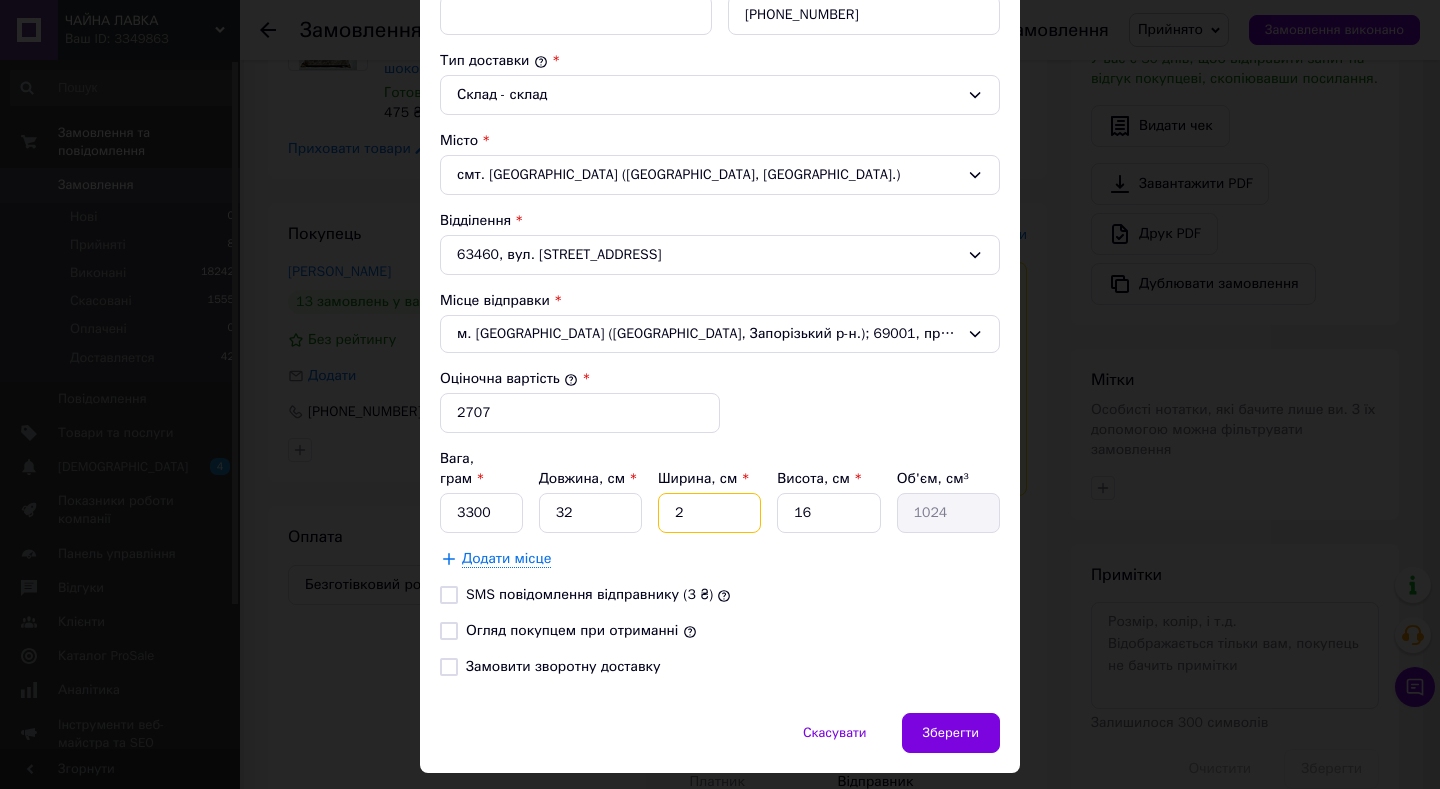 type on "20" 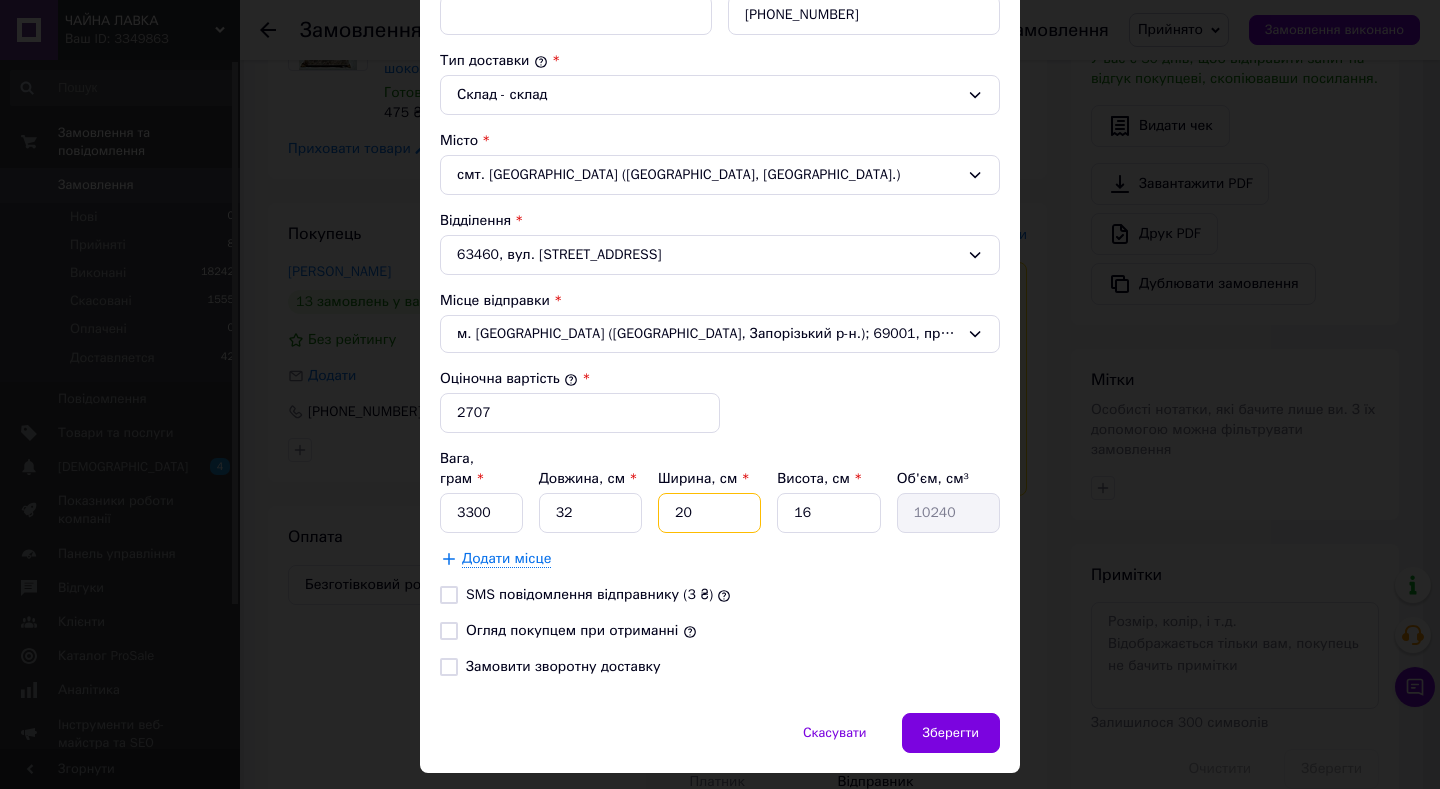 type on "20" 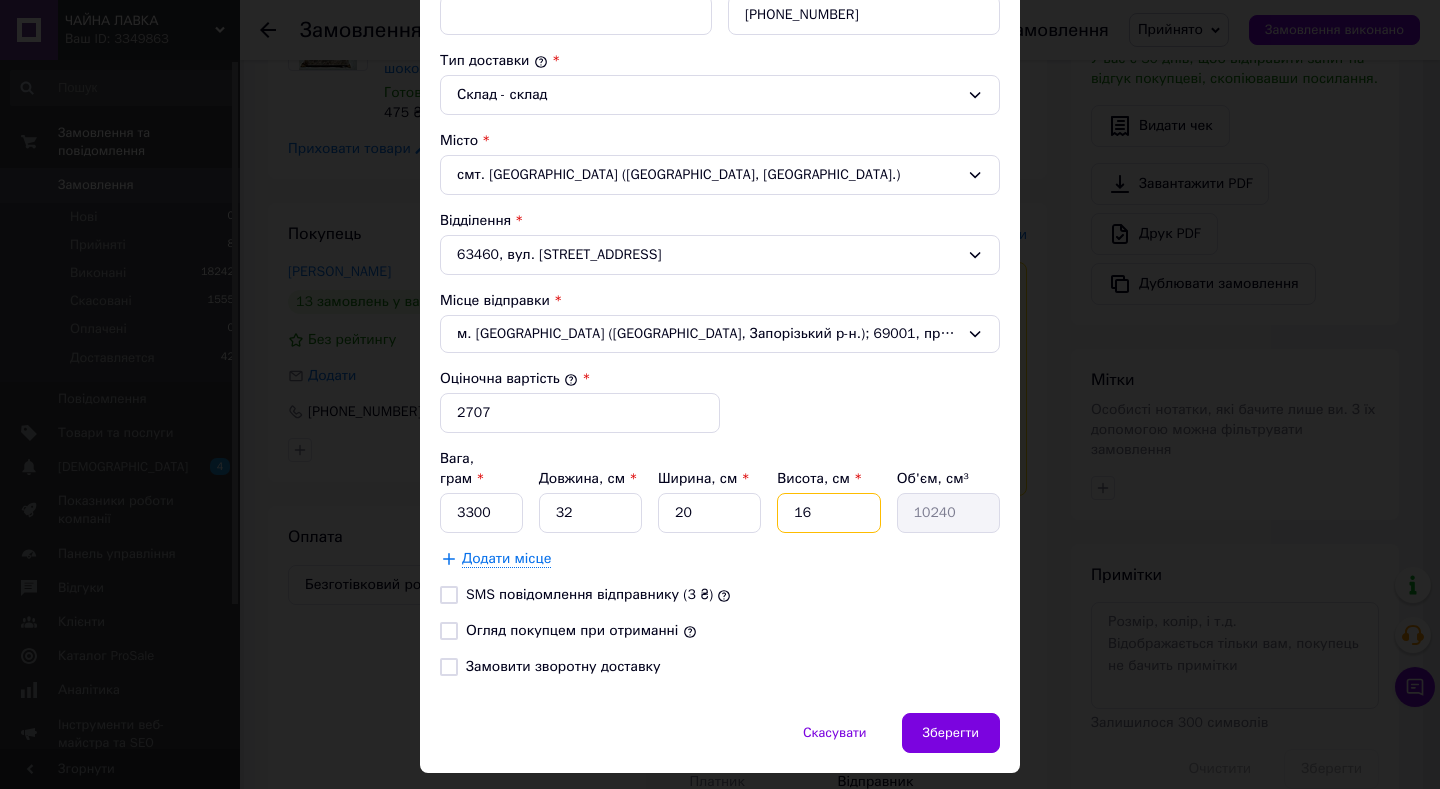type on "1" 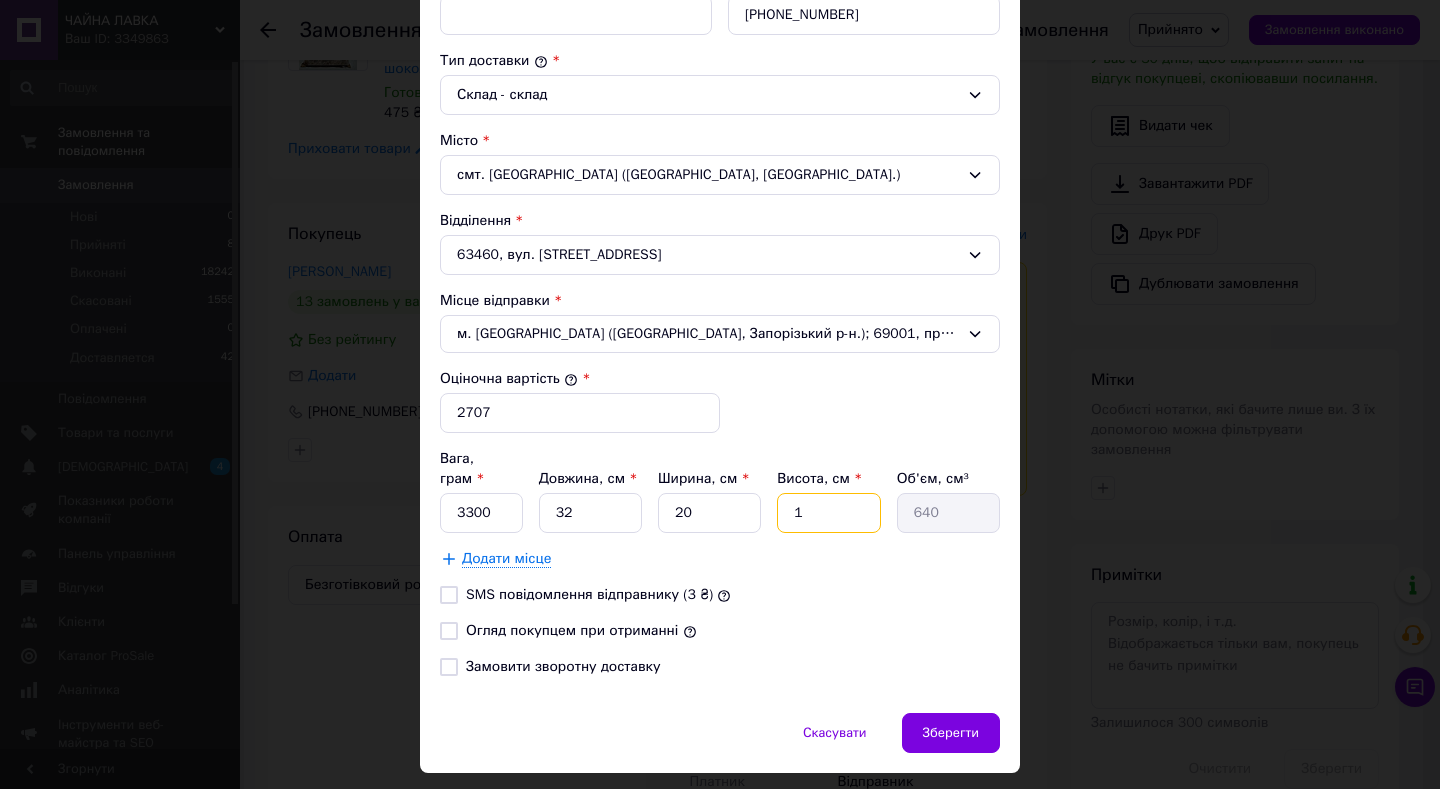 type on "15" 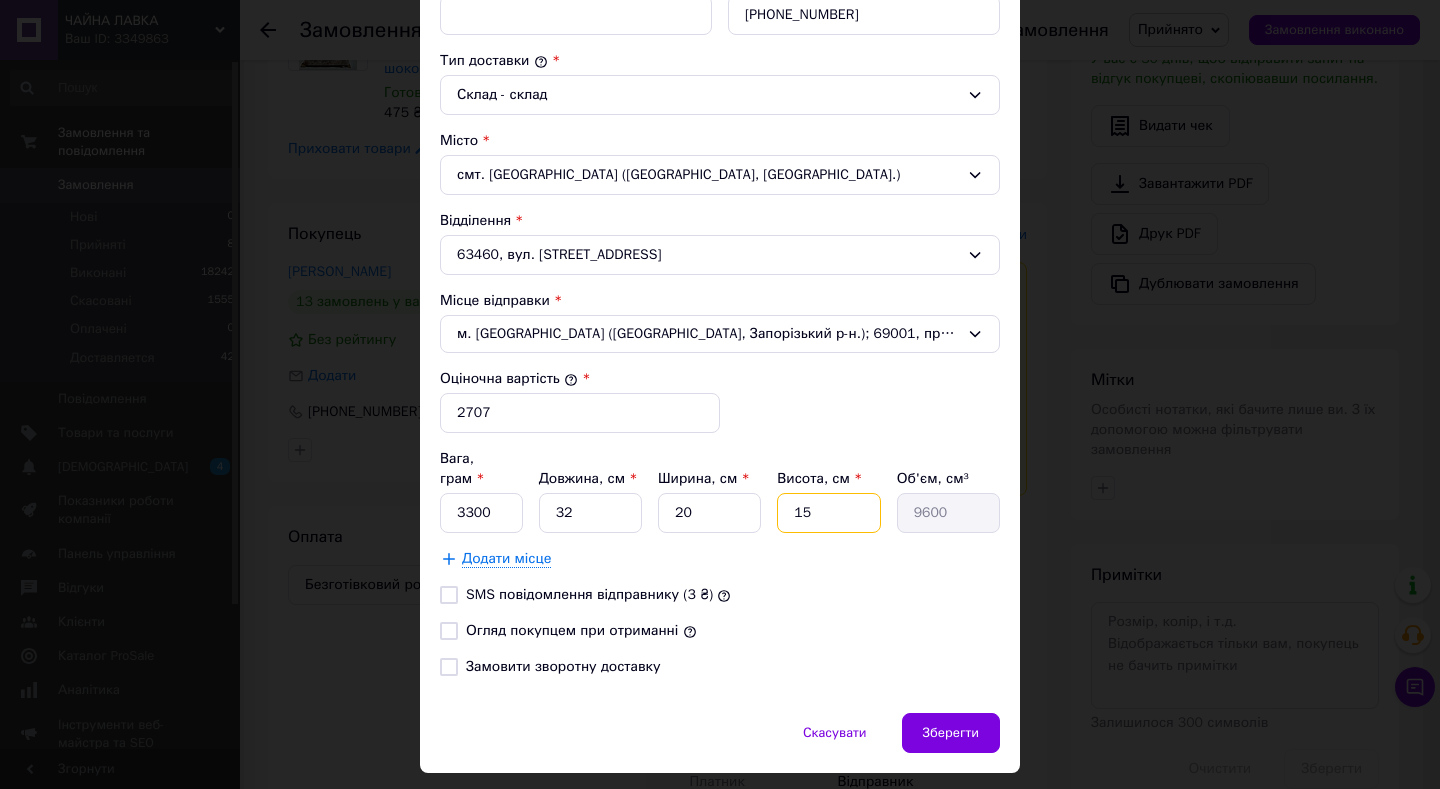 type on "15" 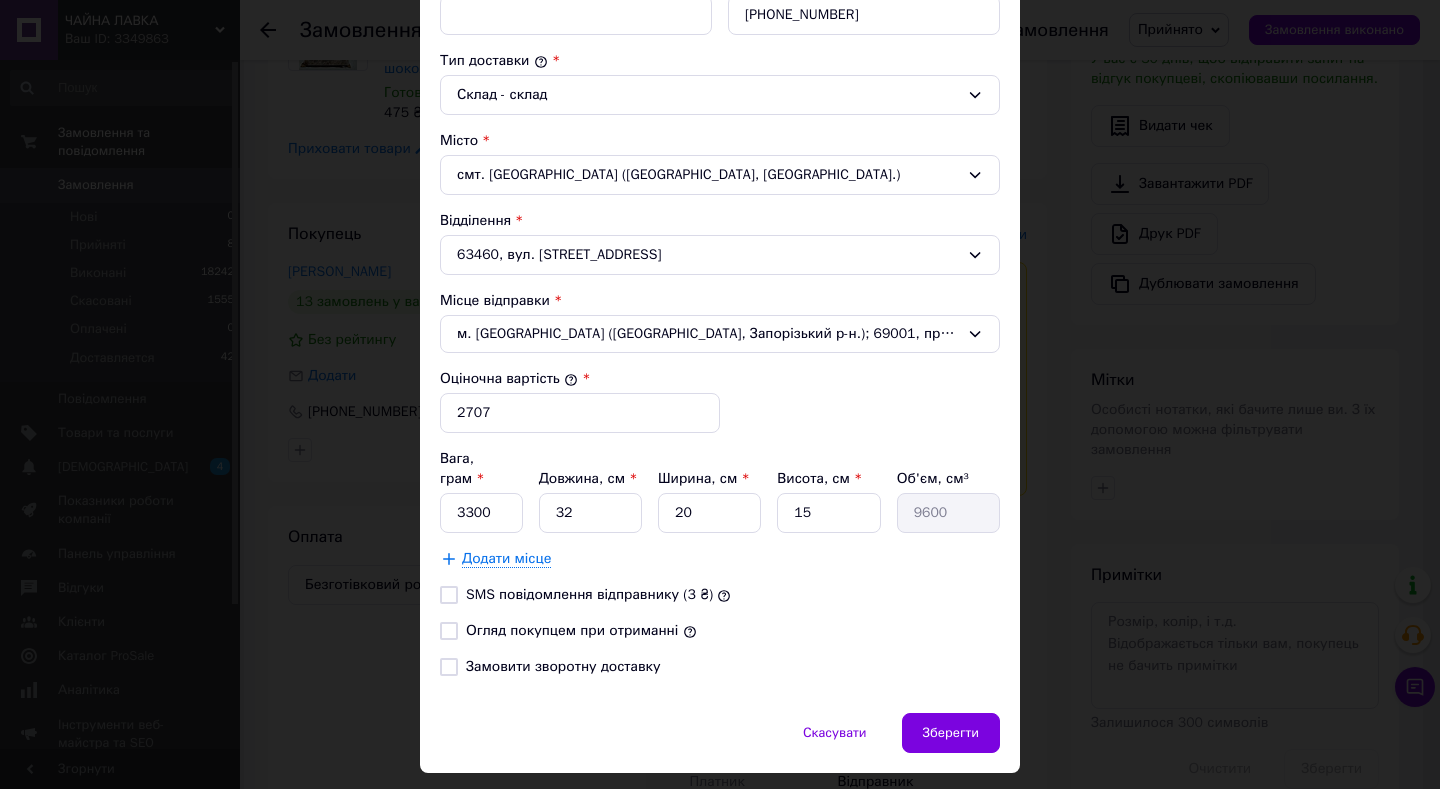 click on "Огляд покупцем при отриманні" at bounding box center (449, 631) 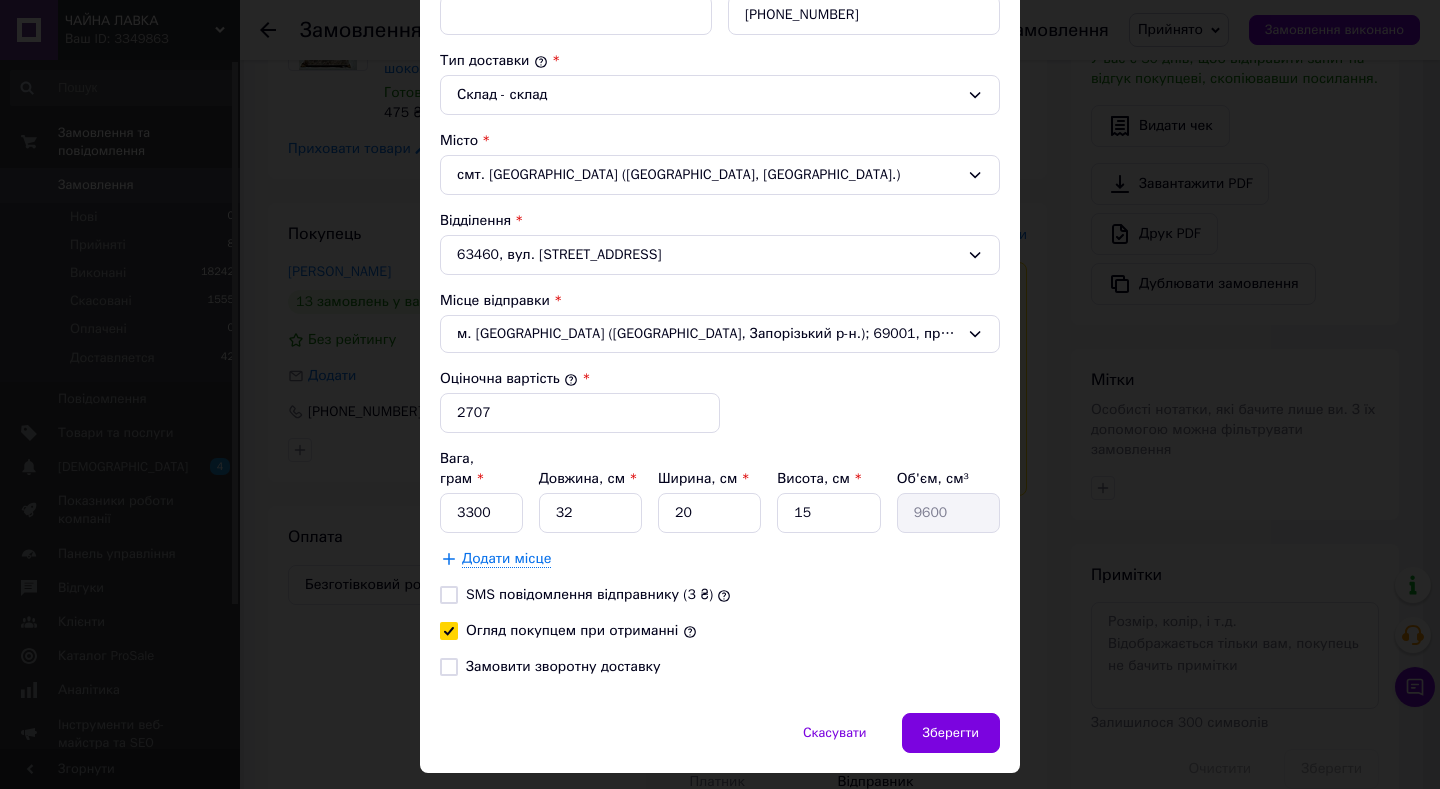 checkbox on "true" 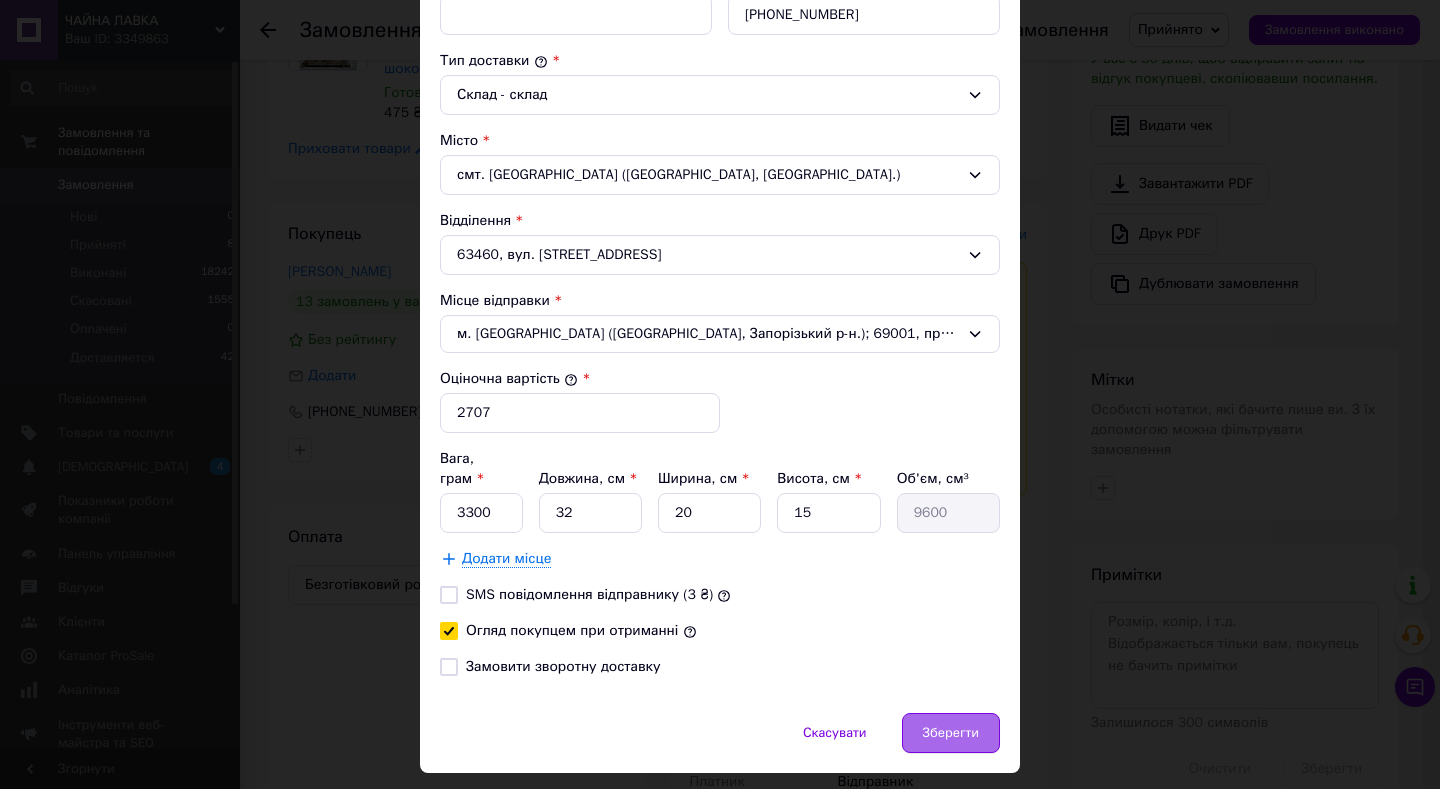 click on "Зберегти" at bounding box center (951, 733) 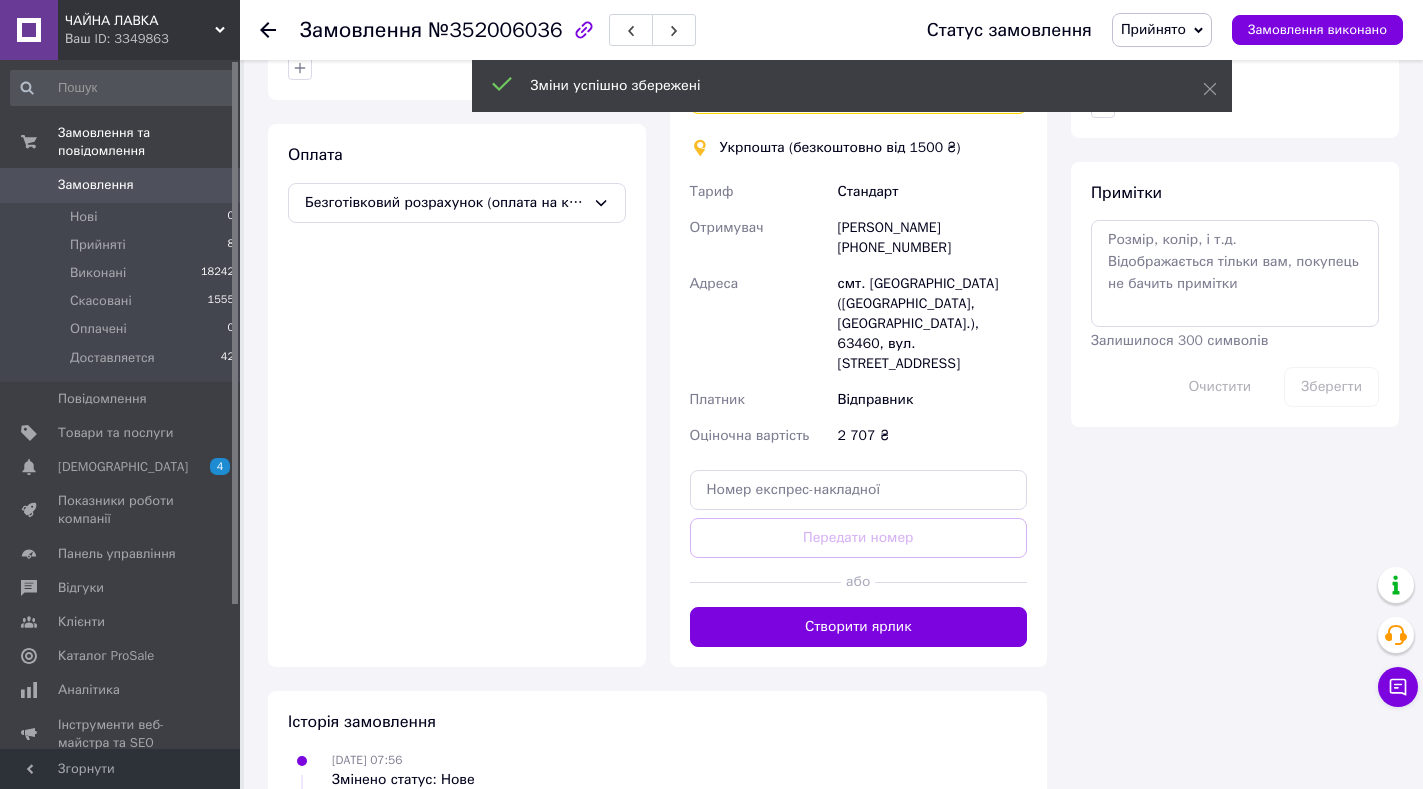 scroll, scrollTop: 909, scrollLeft: 0, axis: vertical 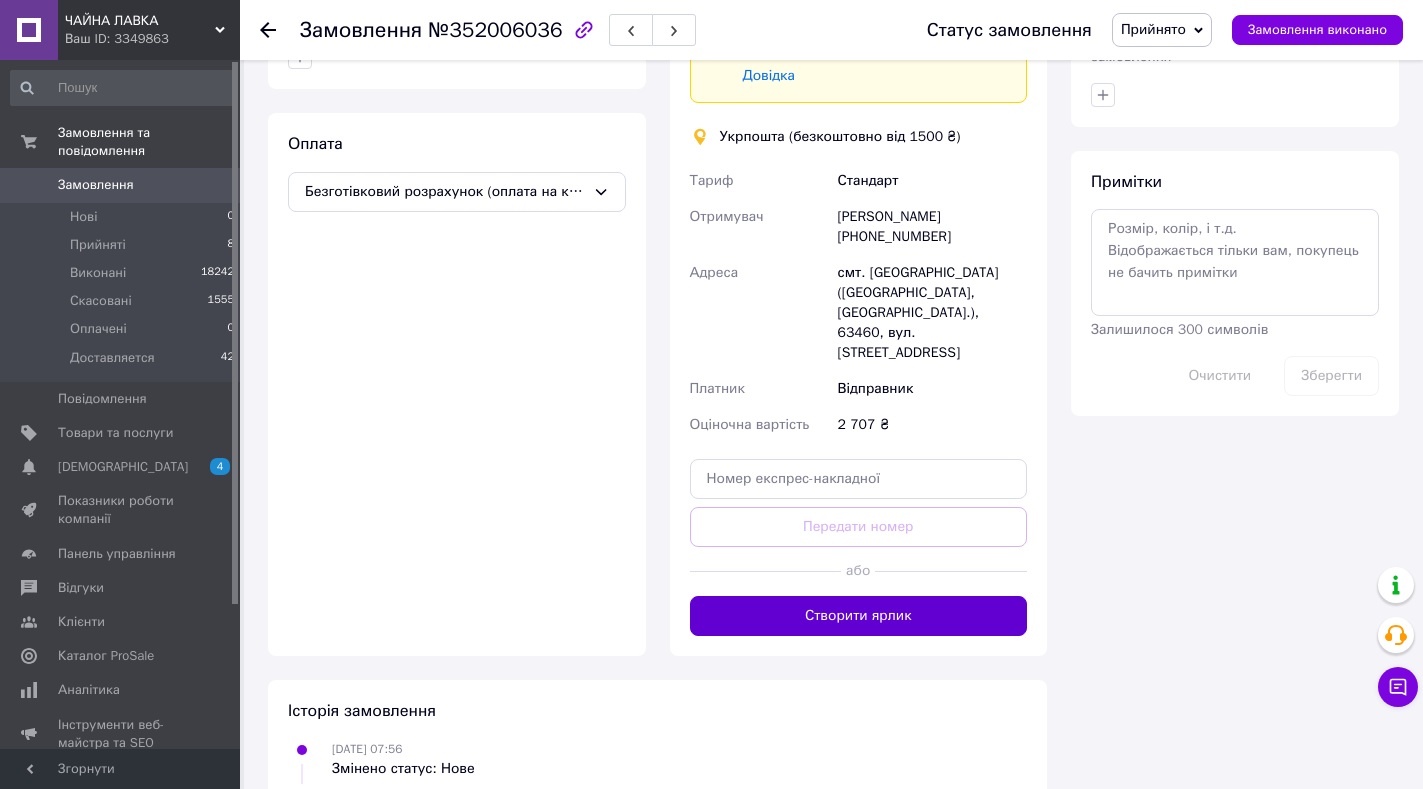 click on "Створити ярлик" at bounding box center (859, 616) 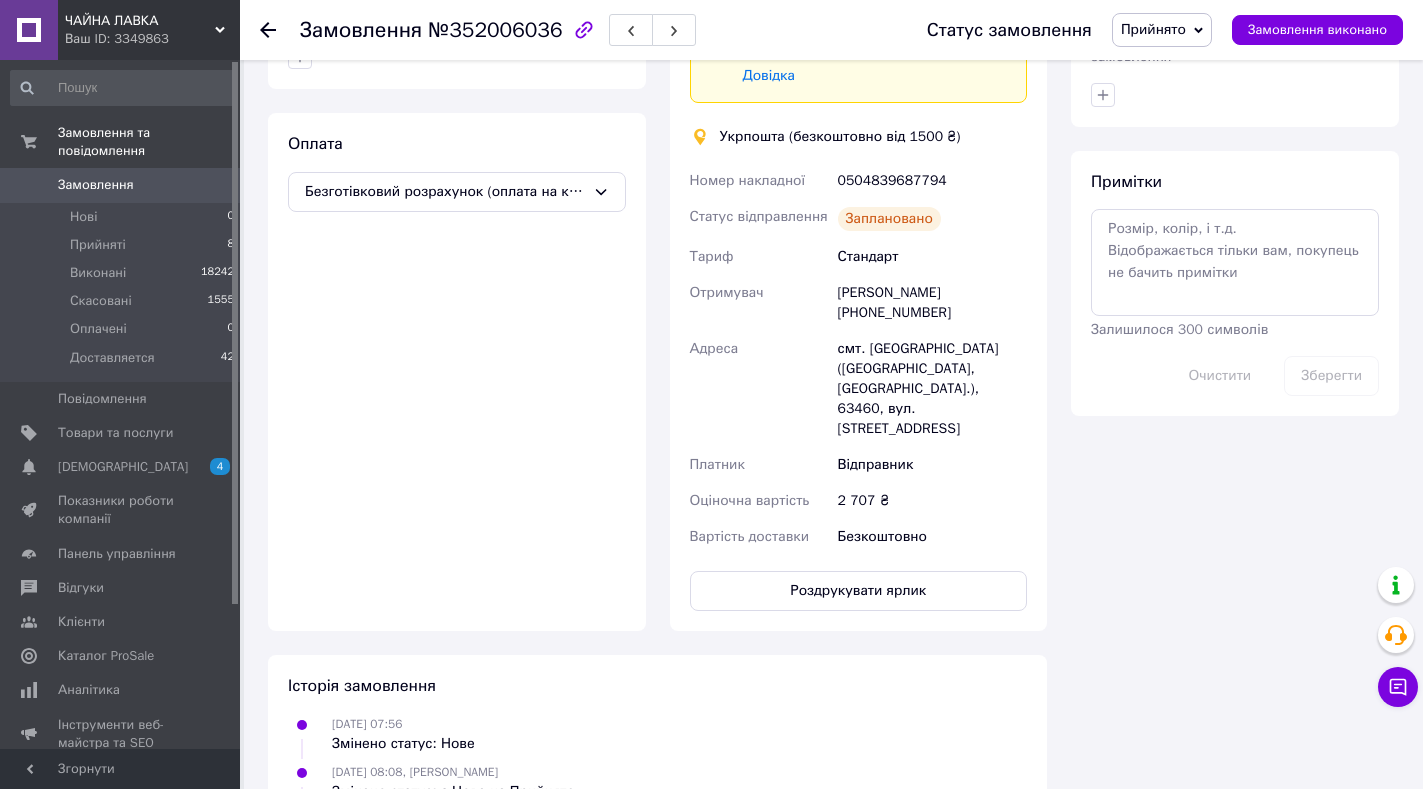 click 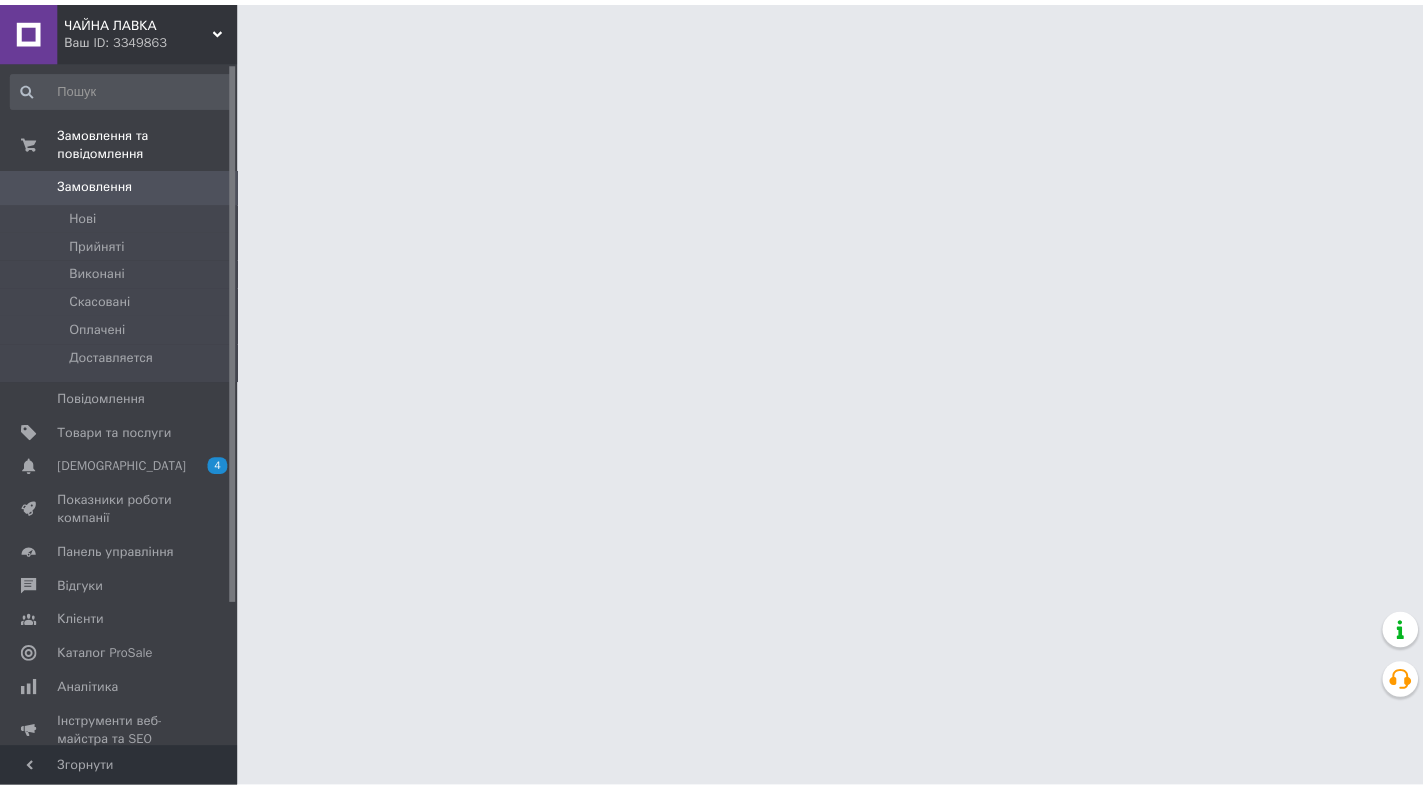 scroll, scrollTop: 0, scrollLeft: 0, axis: both 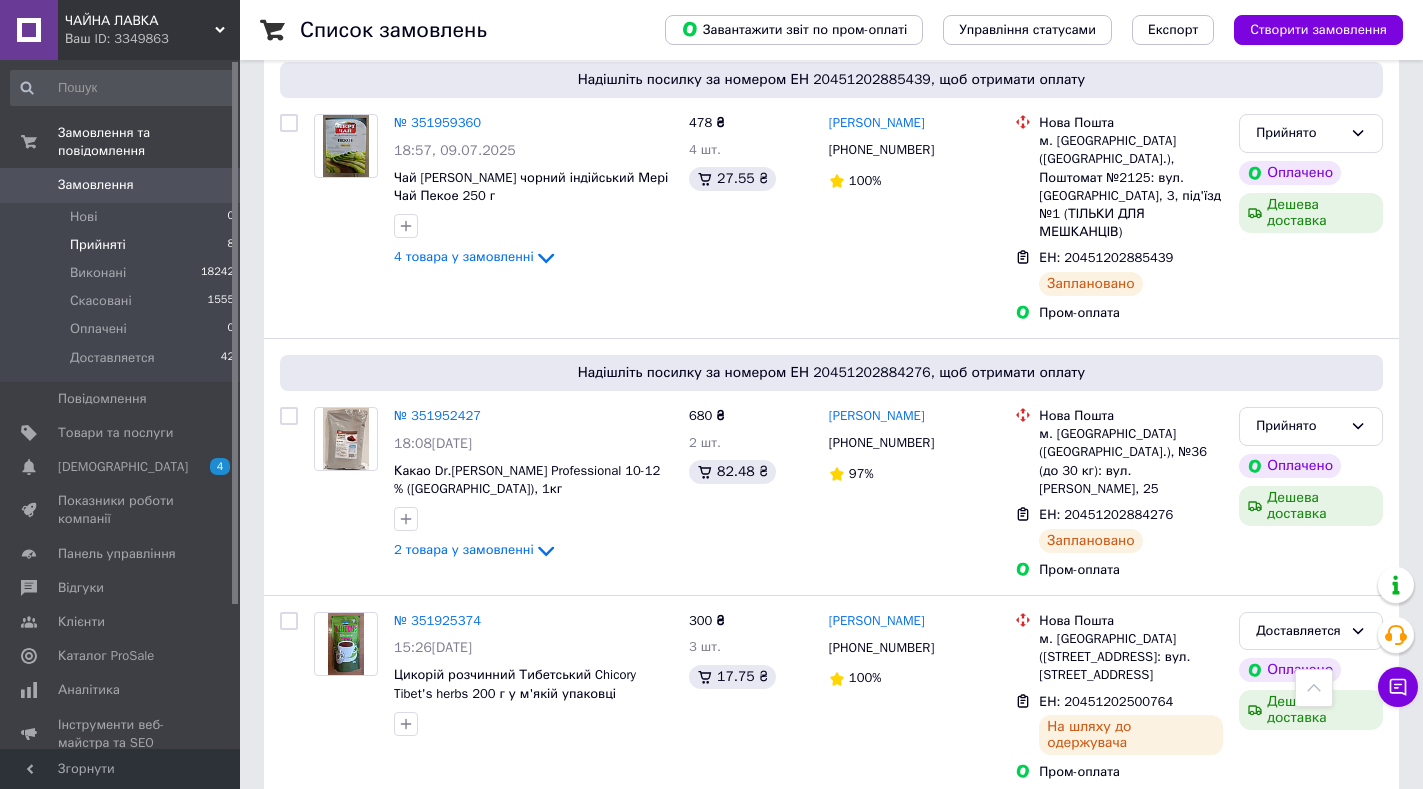 click on "Прийняті" at bounding box center [98, 245] 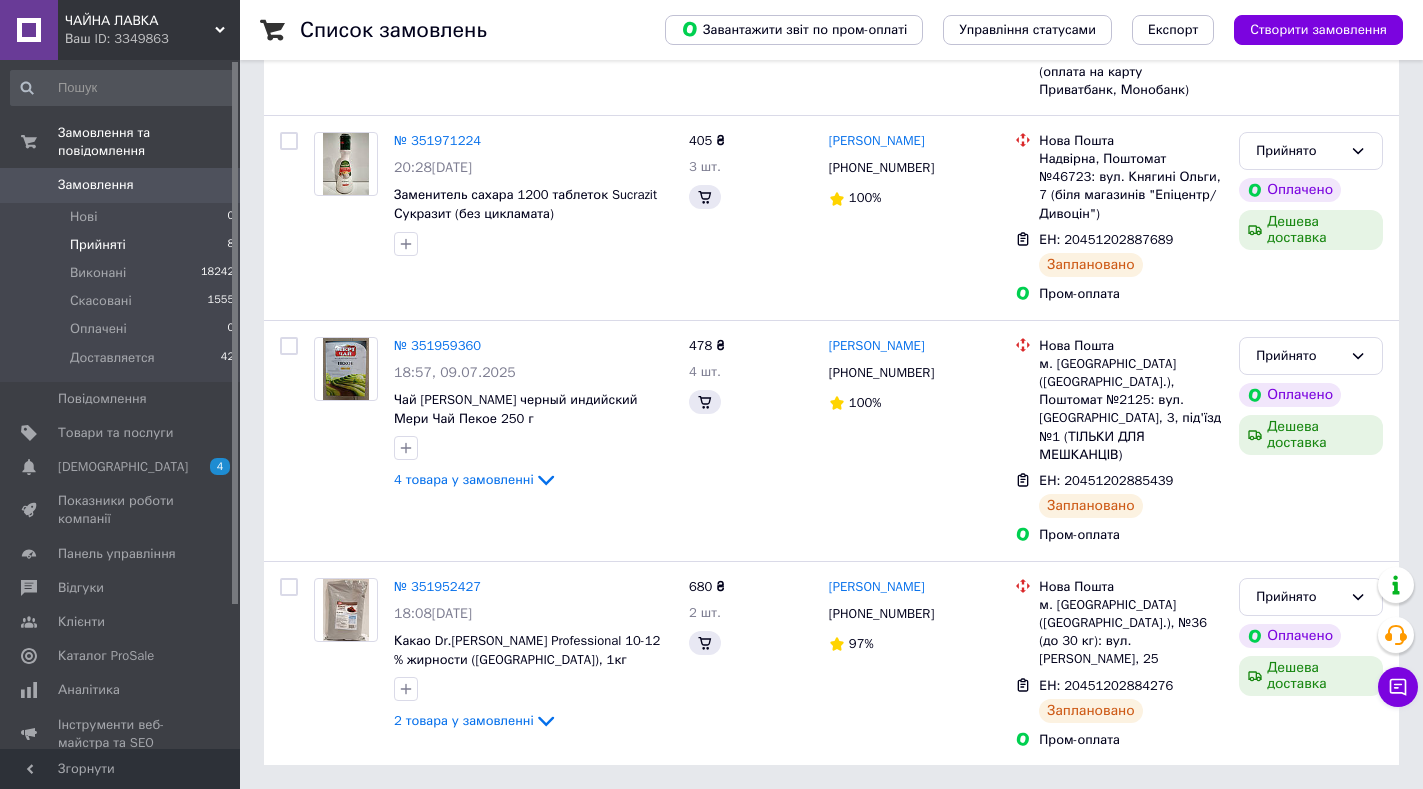 scroll, scrollTop: 0, scrollLeft: 0, axis: both 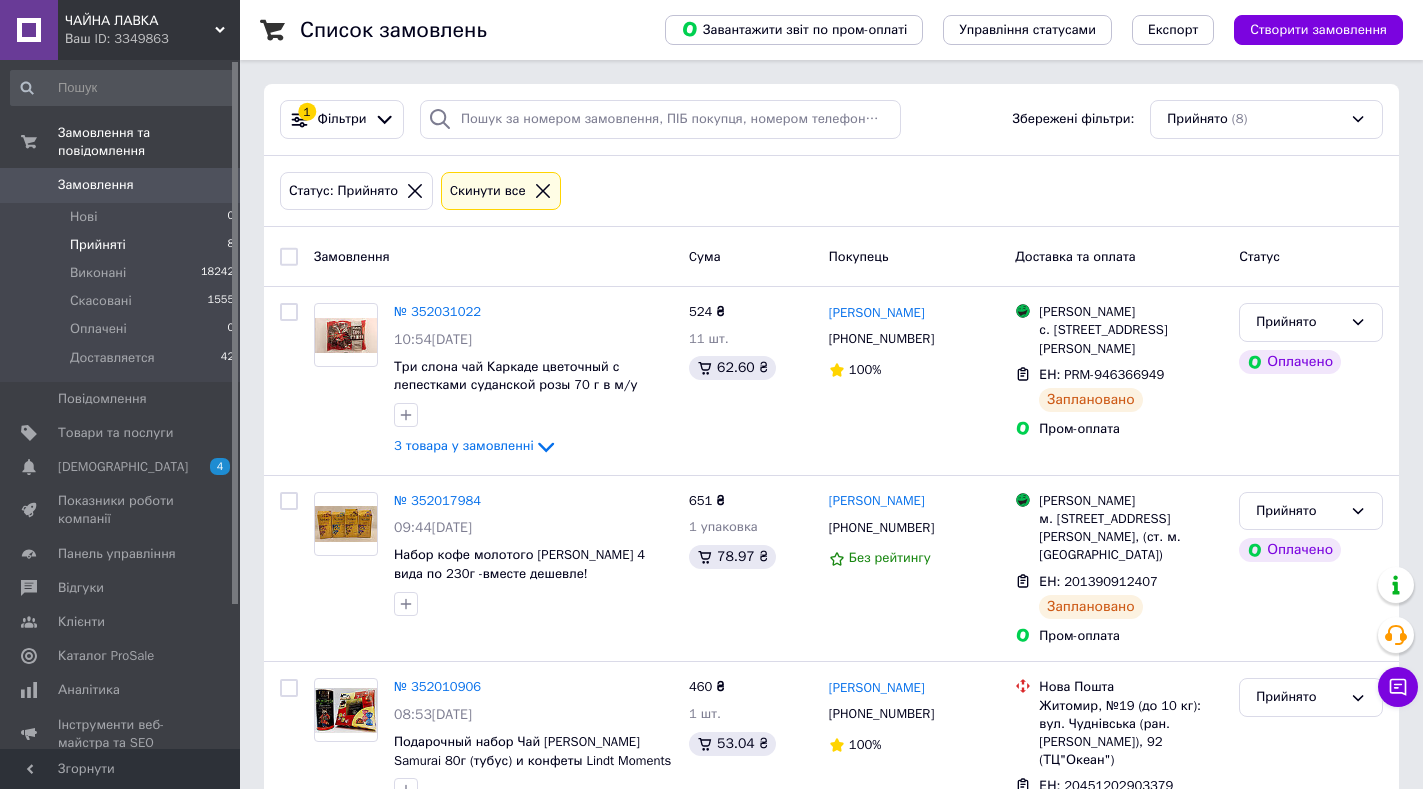 click on "Прийняті" at bounding box center (98, 245) 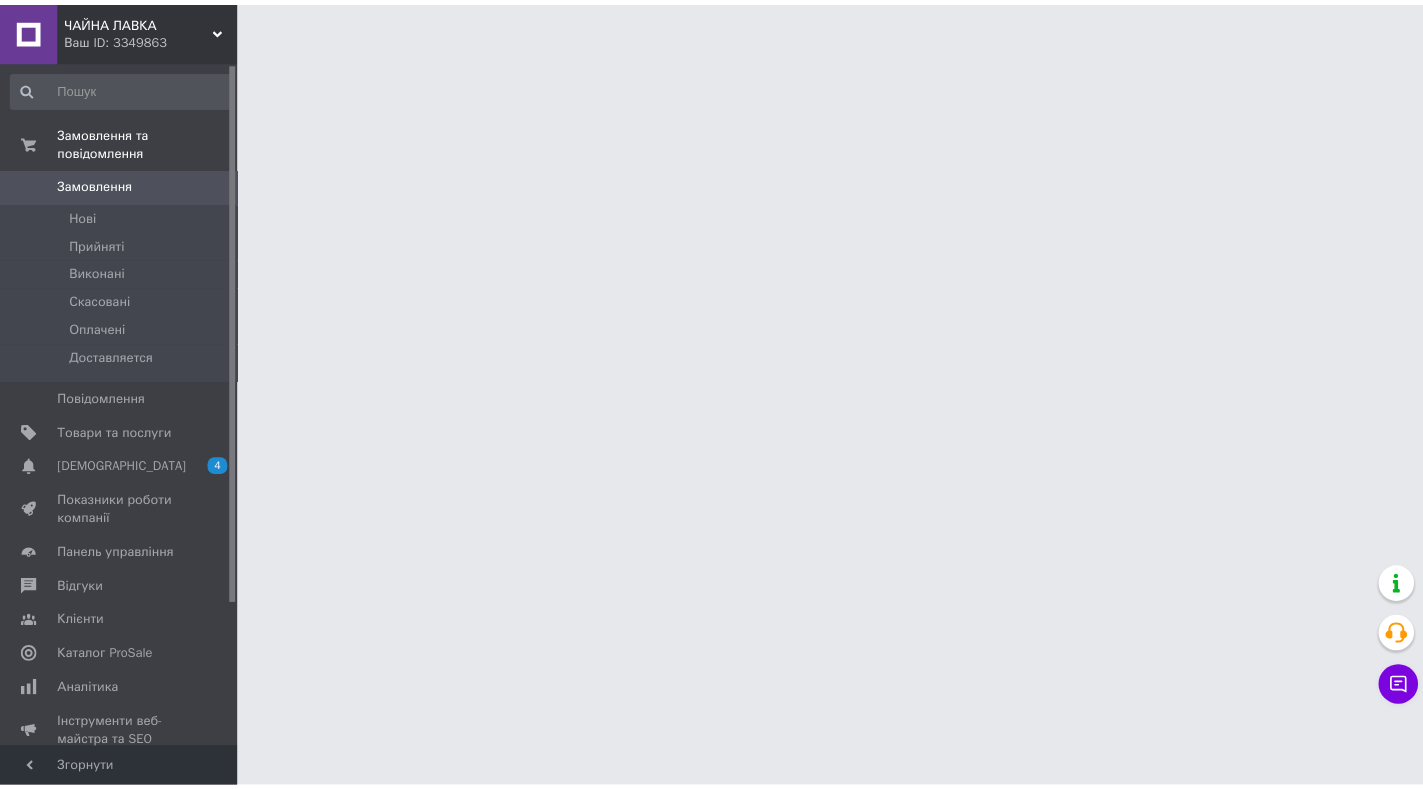 scroll, scrollTop: 0, scrollLeft: 0, axis: both 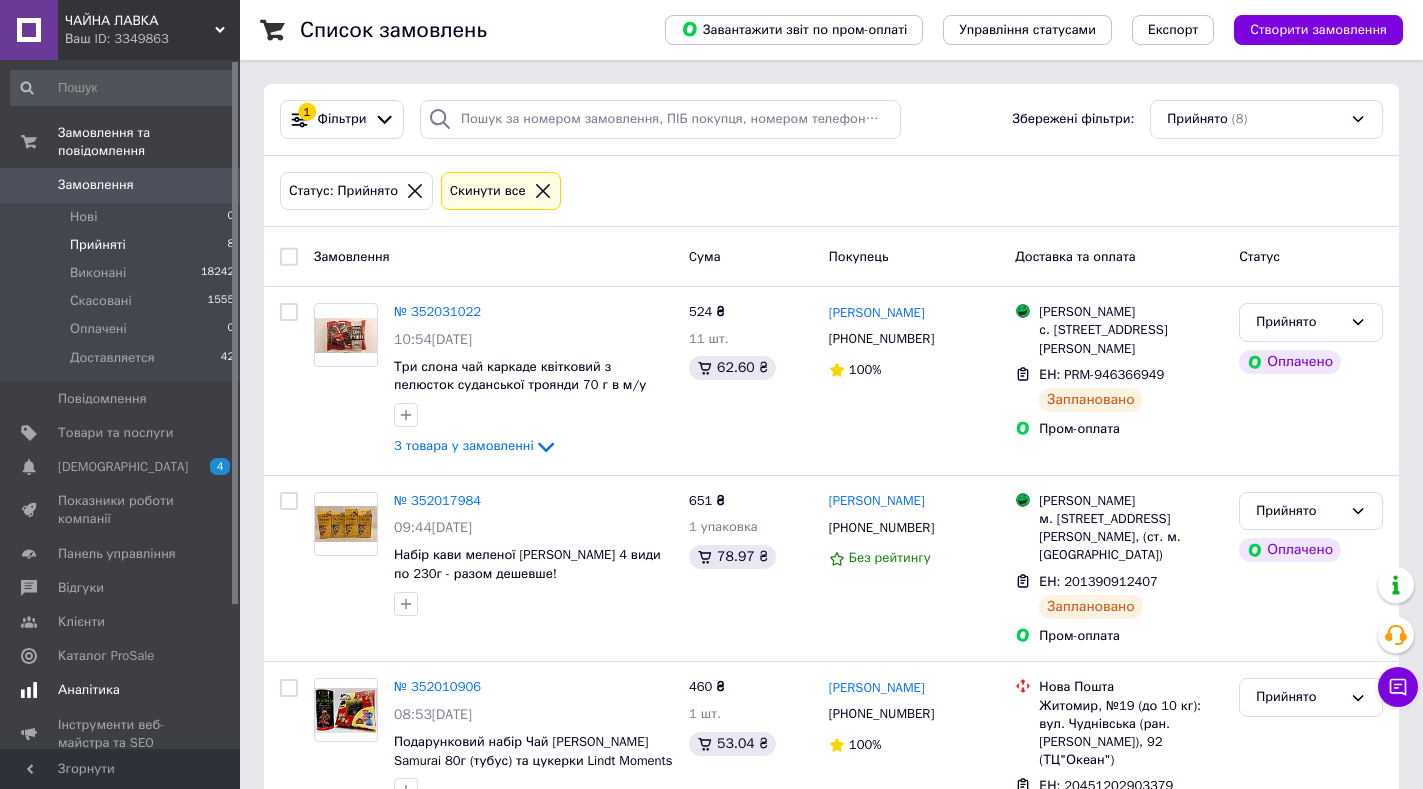 click on "Аналітика" at bounding box center (89, 690) 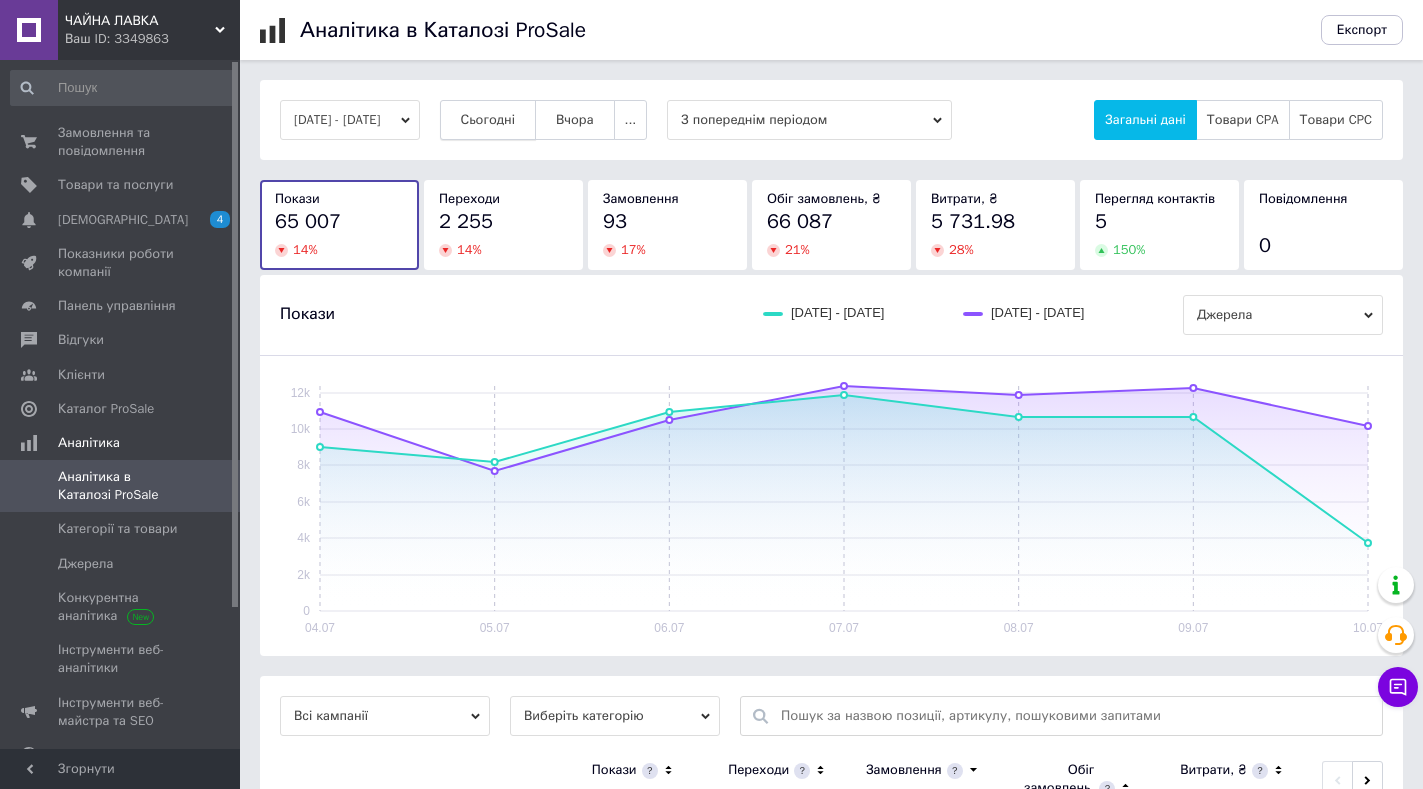 click on "Сьогодні" at bounding box center (488, 120) 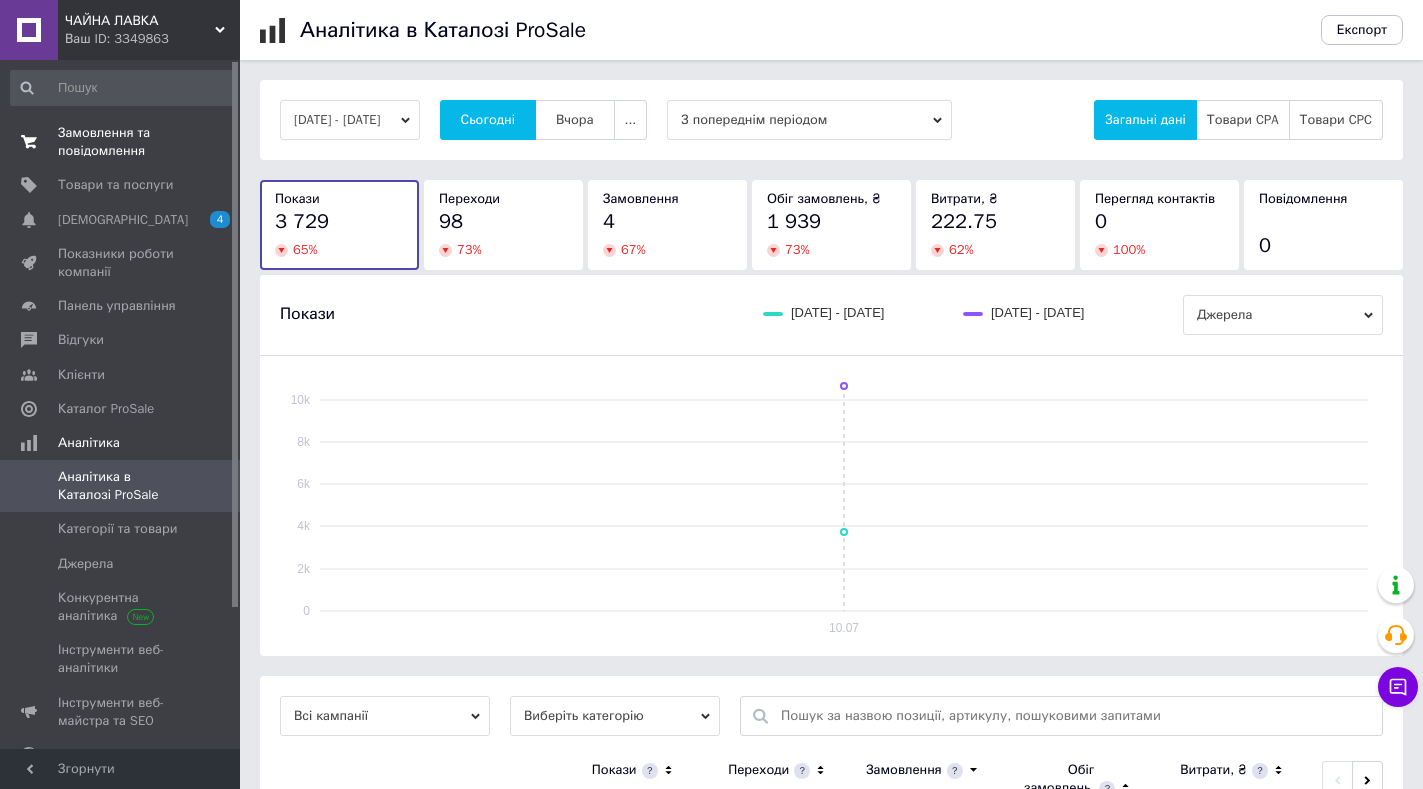click on "Замовлення та повідомлення" at bounding box center [121, 142] 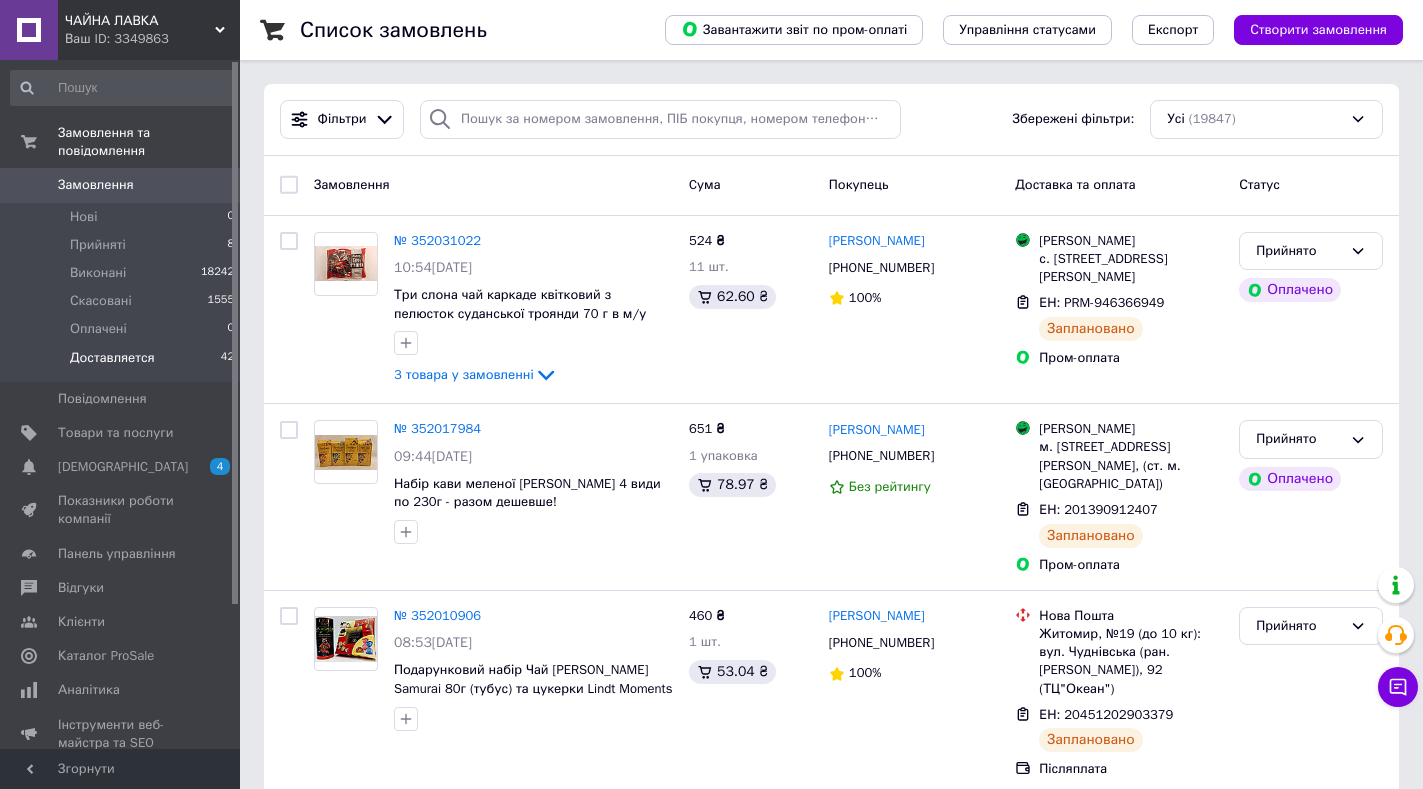 click on "Доставляется" at bounding box center [112, 358] 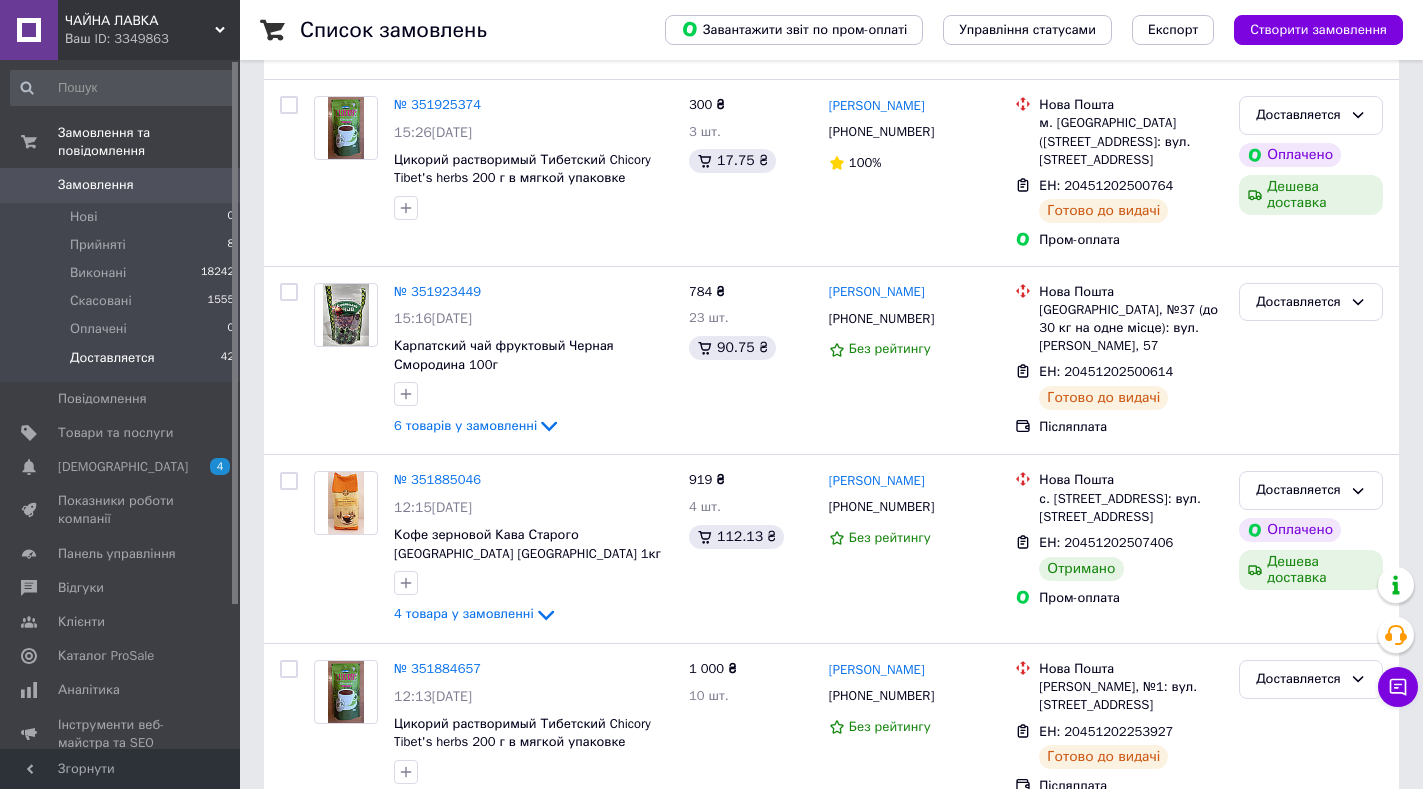 scroll, scrollTop: 305, scrollLeft: 0, axis: vertical 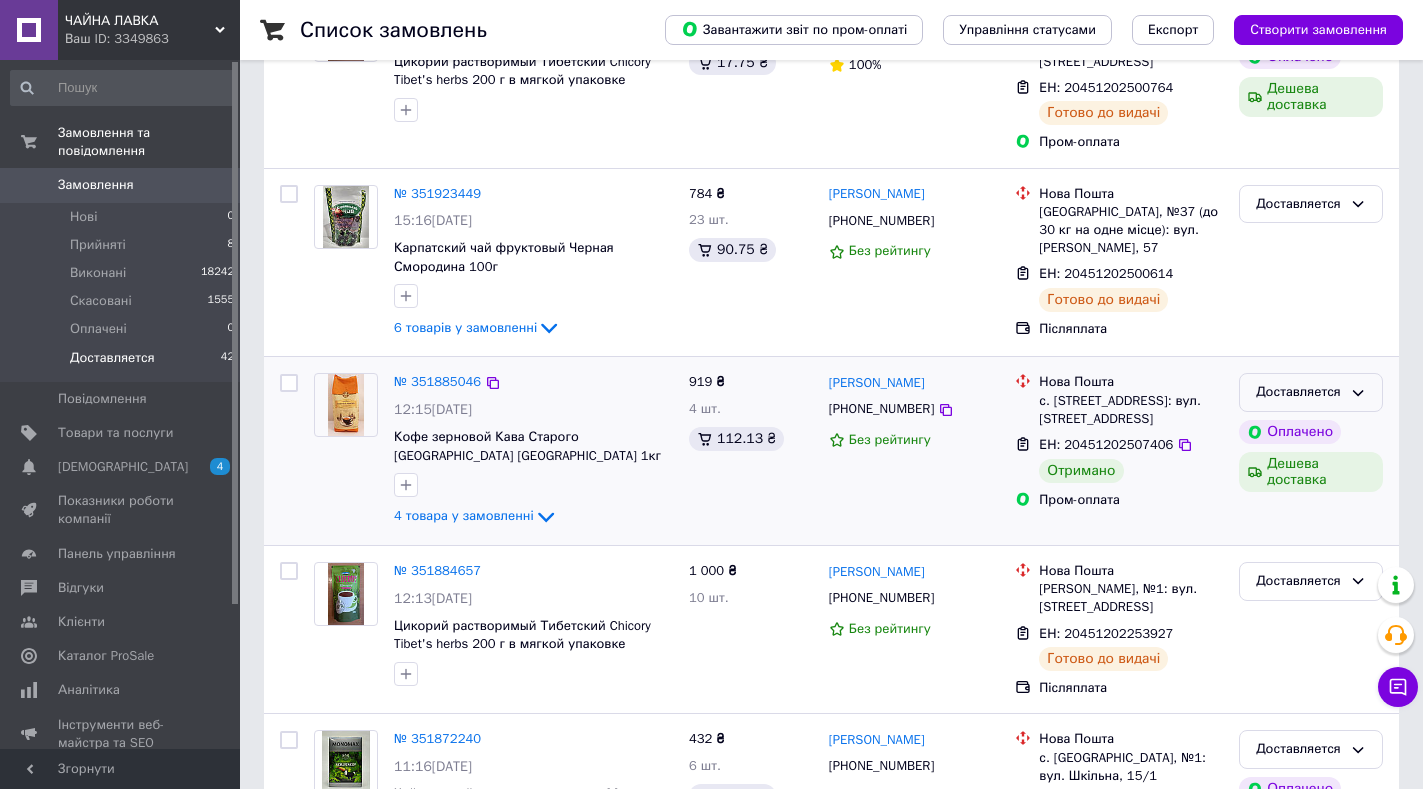 click on "Доставляется" at bounding box center (1299, 392) 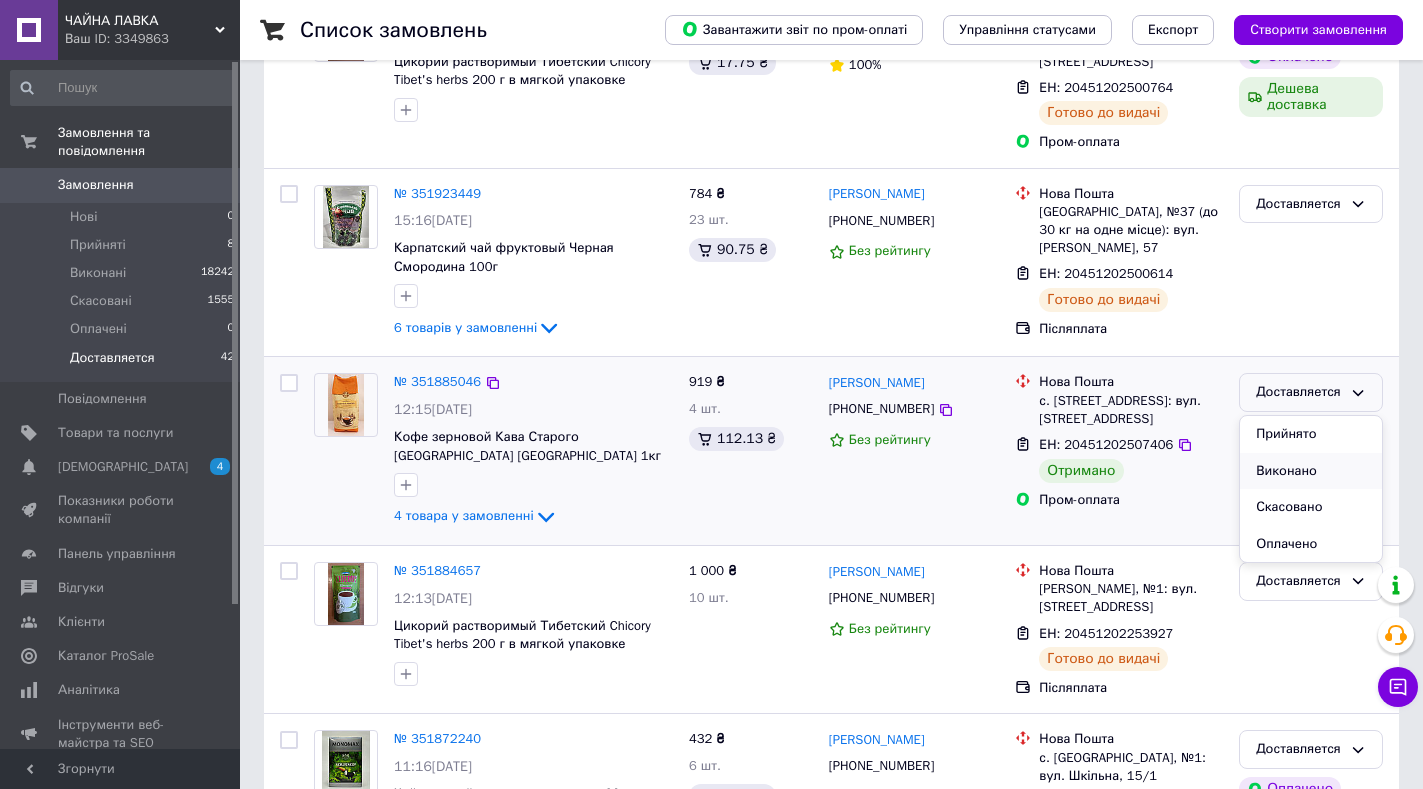 click on "Виконано" at bounding box center (1311, 471) 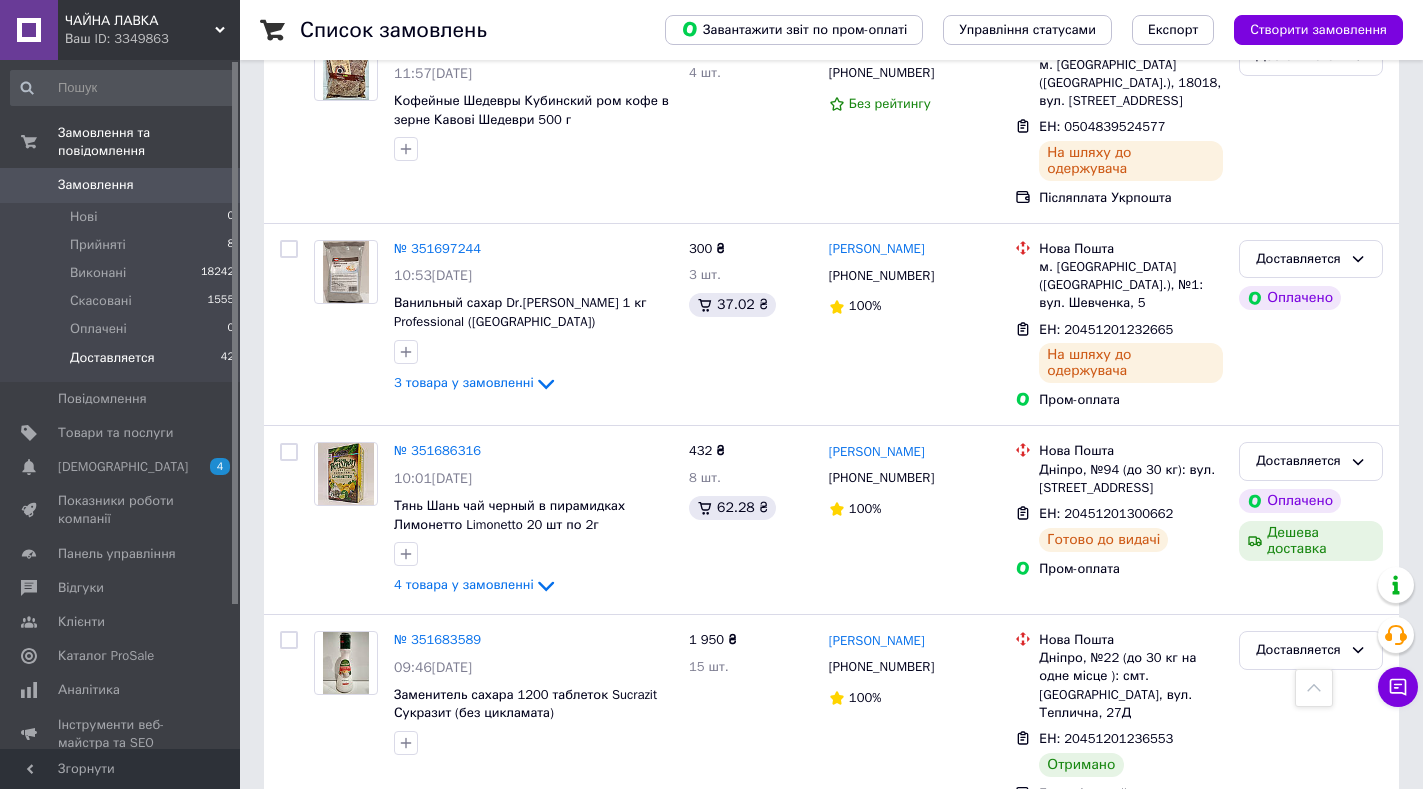 scroll, scrollTop: 4908, scrollLeft: 0, axis: vertical 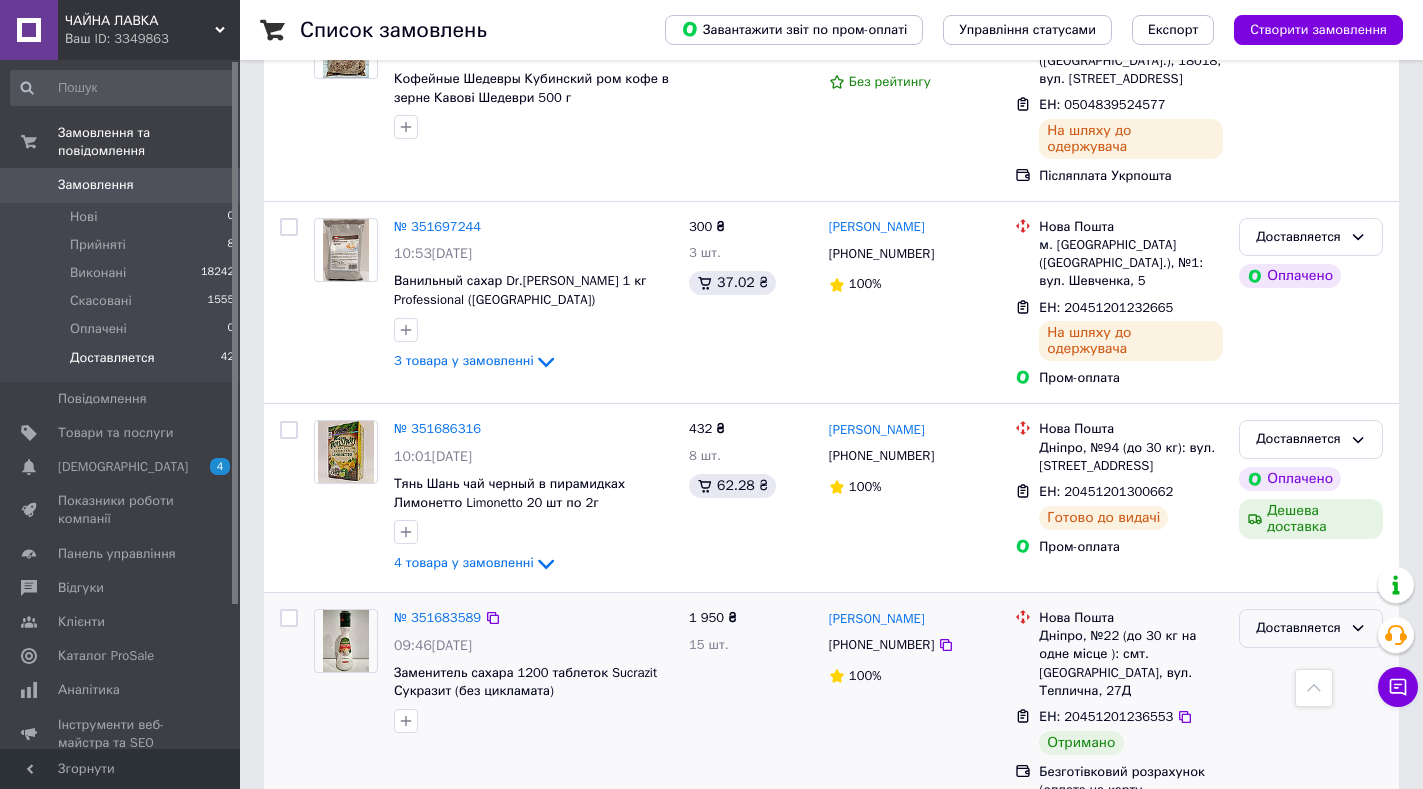 click on "Доставляется" at bounding box center (1299, 628) 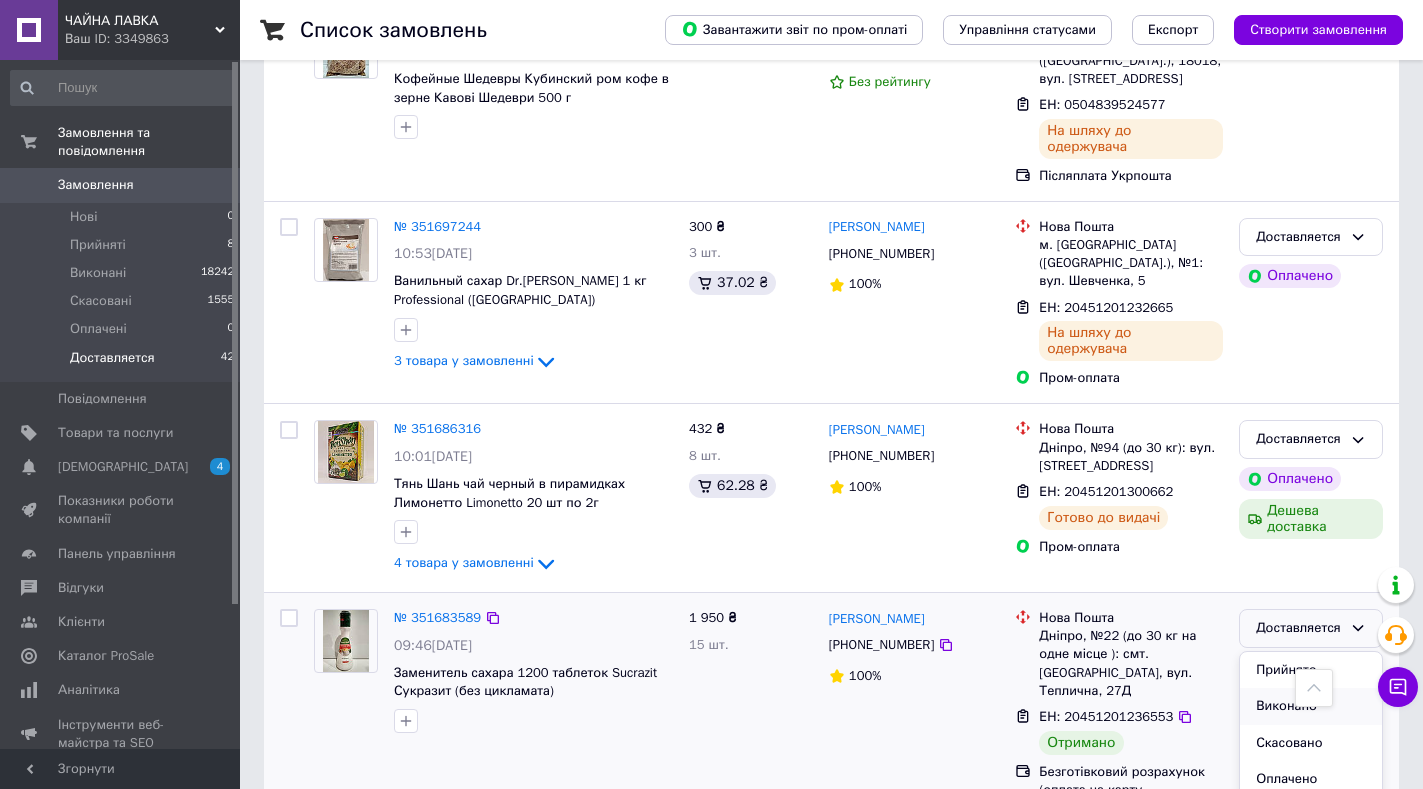 click on "Виконано" at bounding box center [1311, 706] 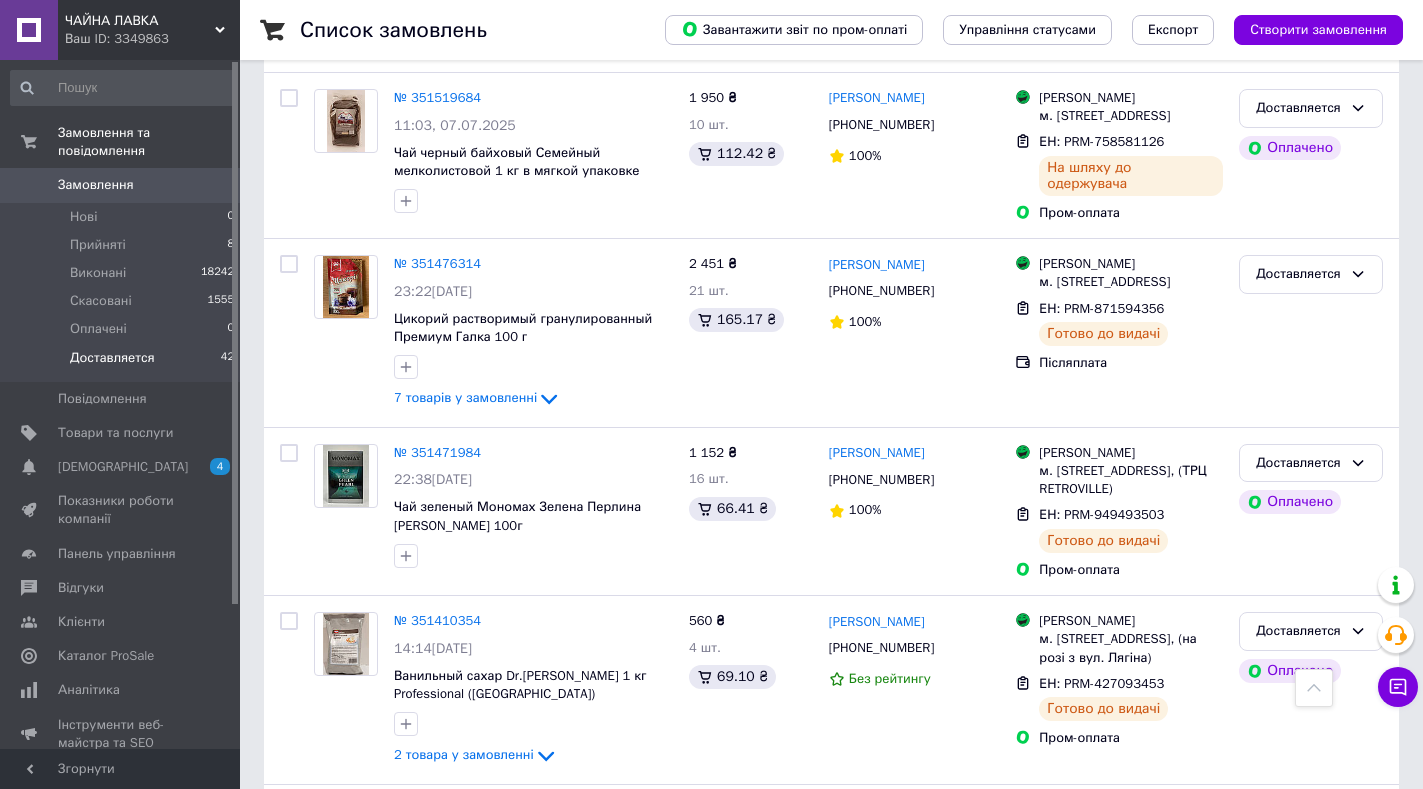 scroll, scrollTop: 6472, scrollLeft: 0, axis: vertical 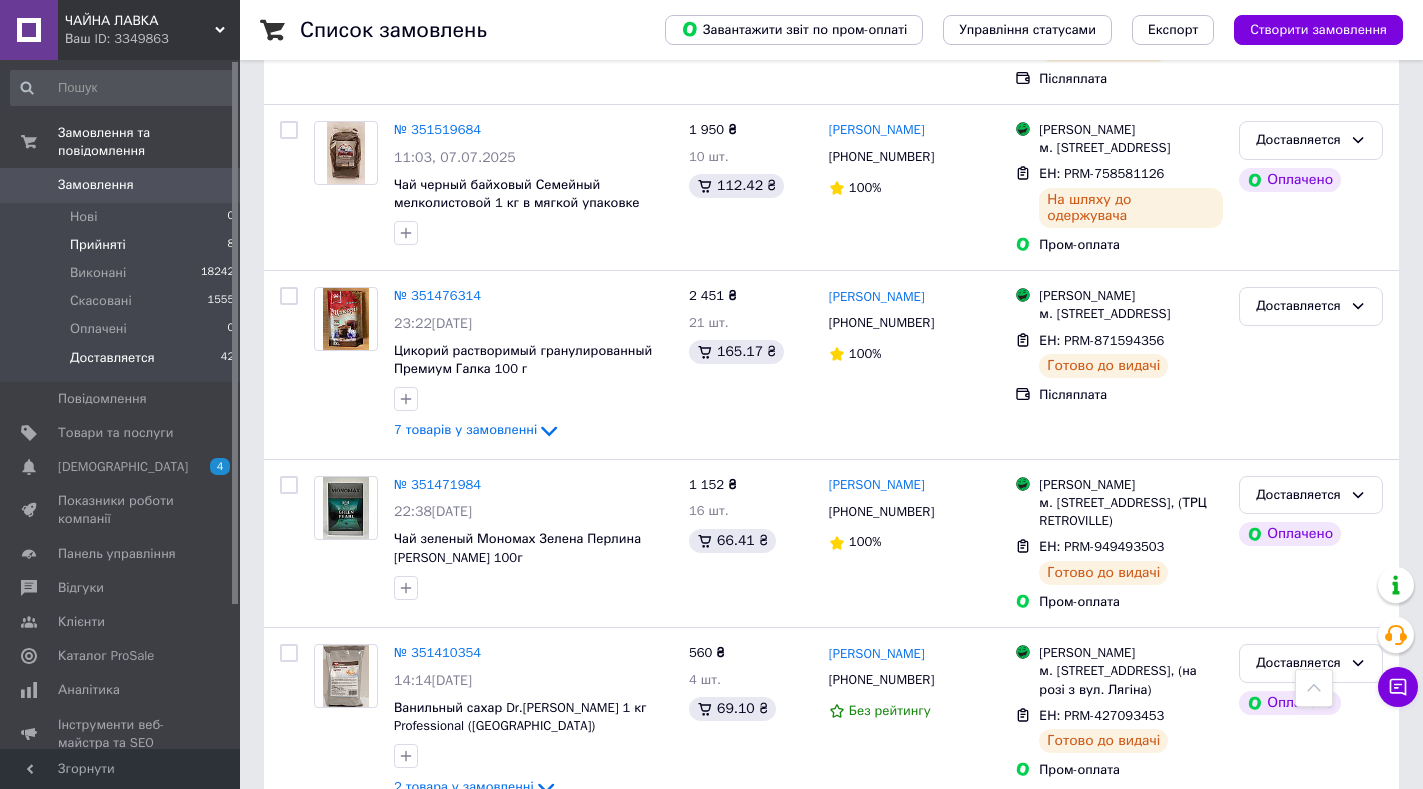 click on "Прийняті" at bounding box center (98, 245) 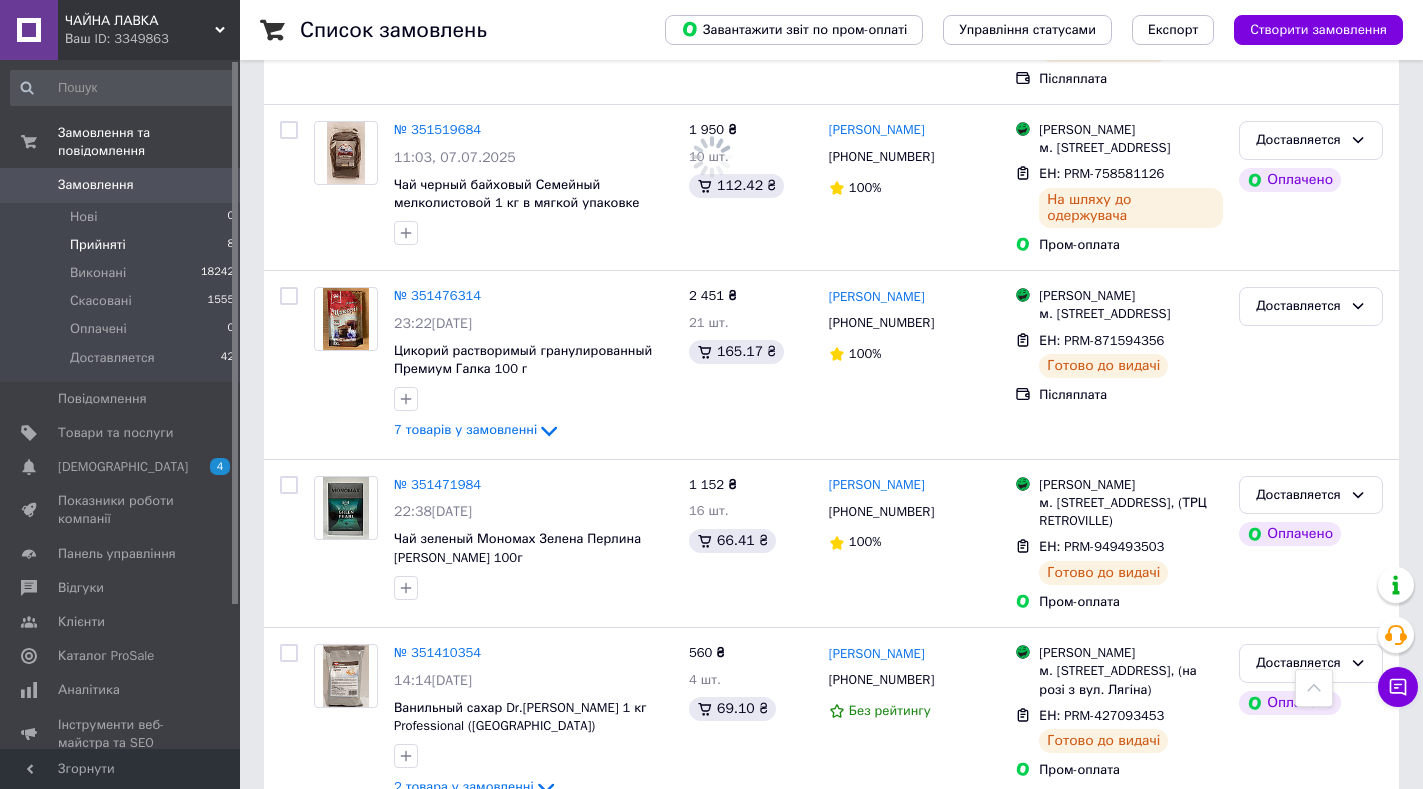 scroll, scrollTop: 0, scrollLeft: 0, axis: both 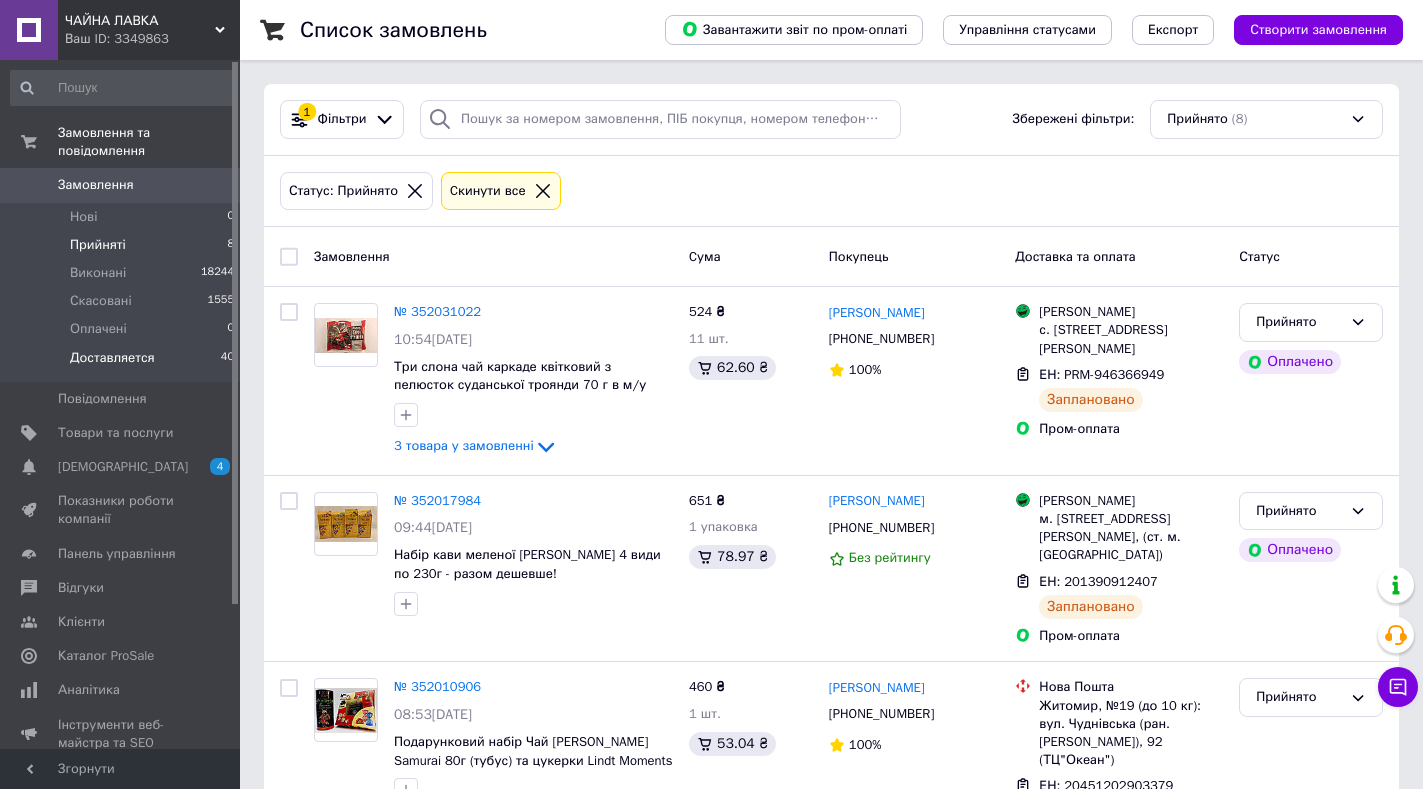 click on "Доставляется" at bounding box center [112, 358] 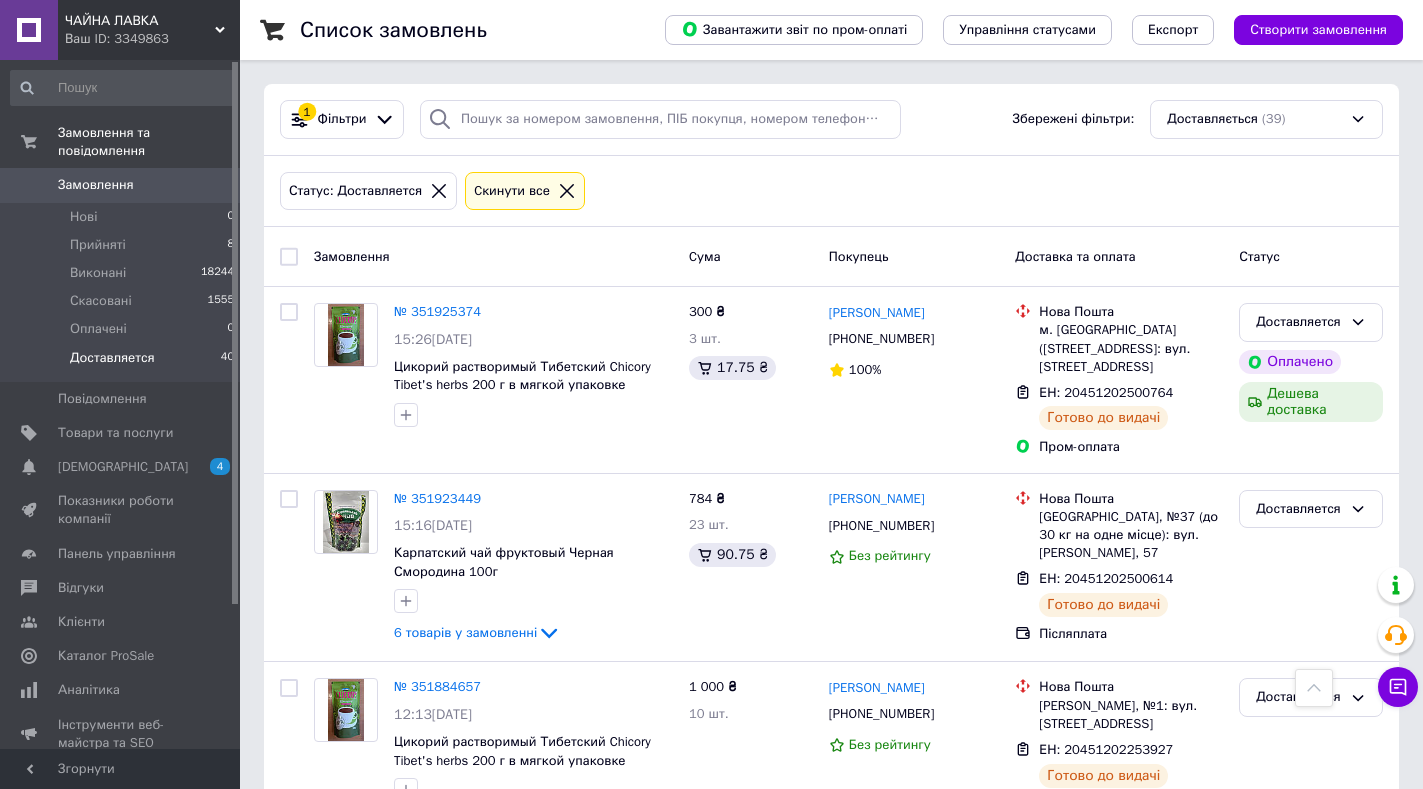 scroll, scrollTop: 6833, scrollLeft: 0, axis: vertical 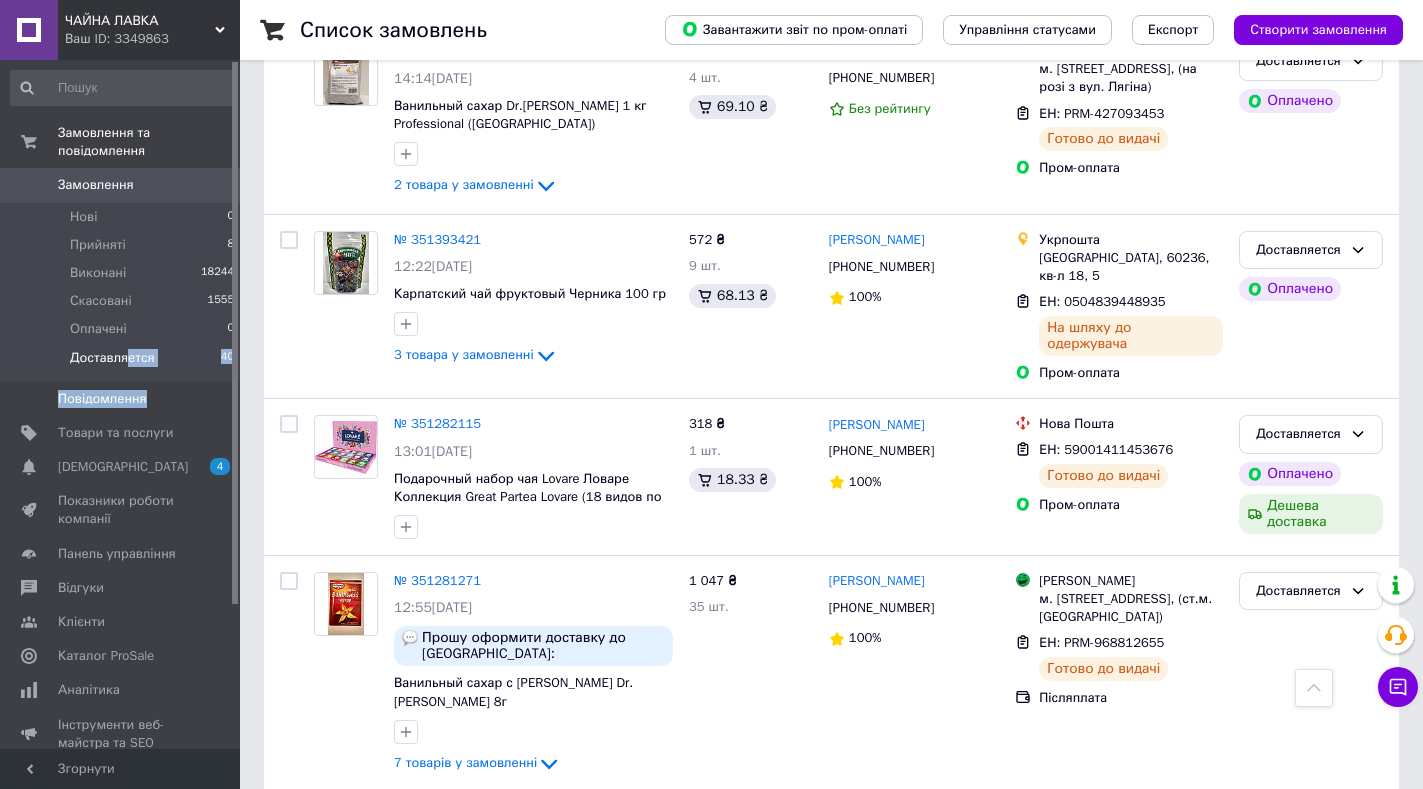 drag, startPoint x: 127, startPoint y: 339, endPoint x: 161, endPoint y: 392, distance: 62.968246 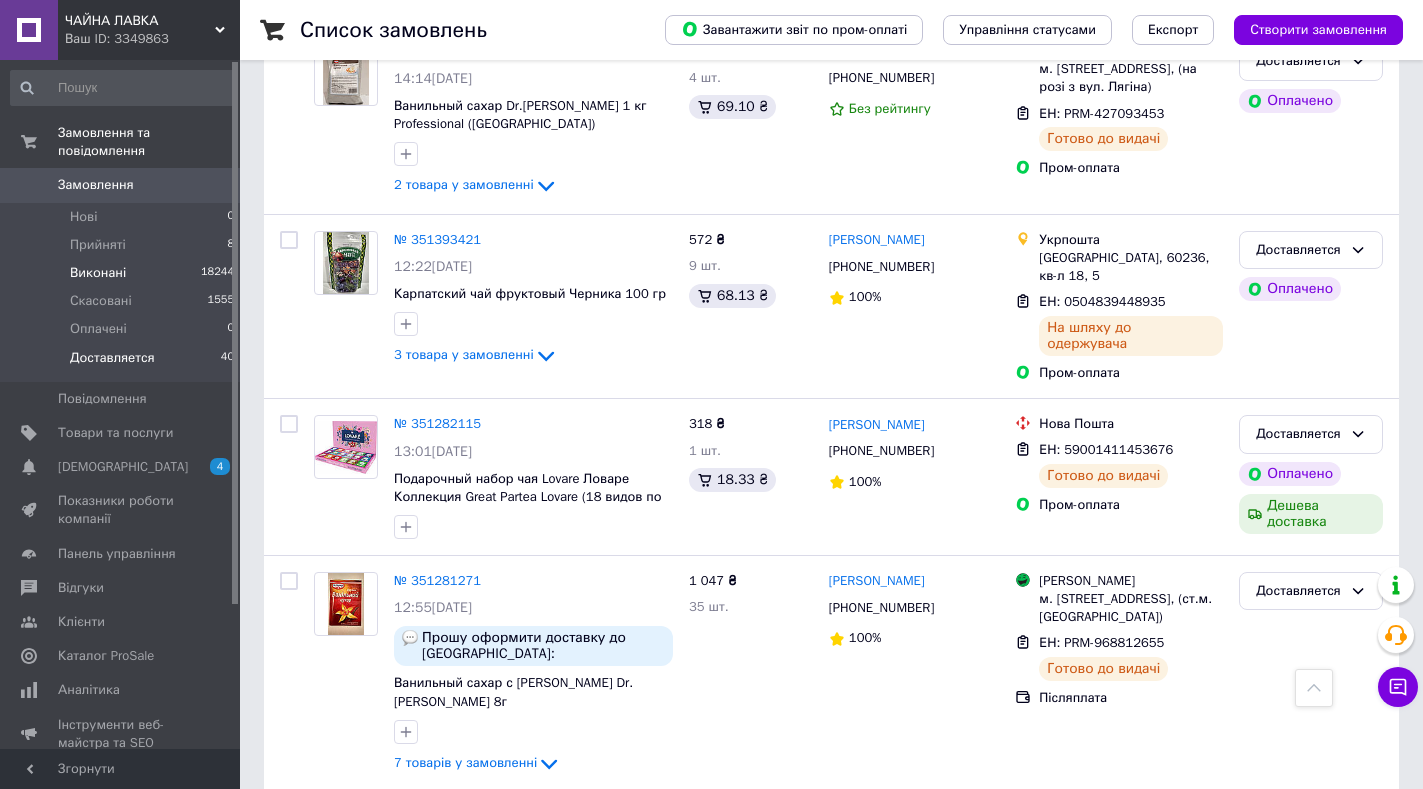 click on "Виконані" at bounding box center (98, 273) 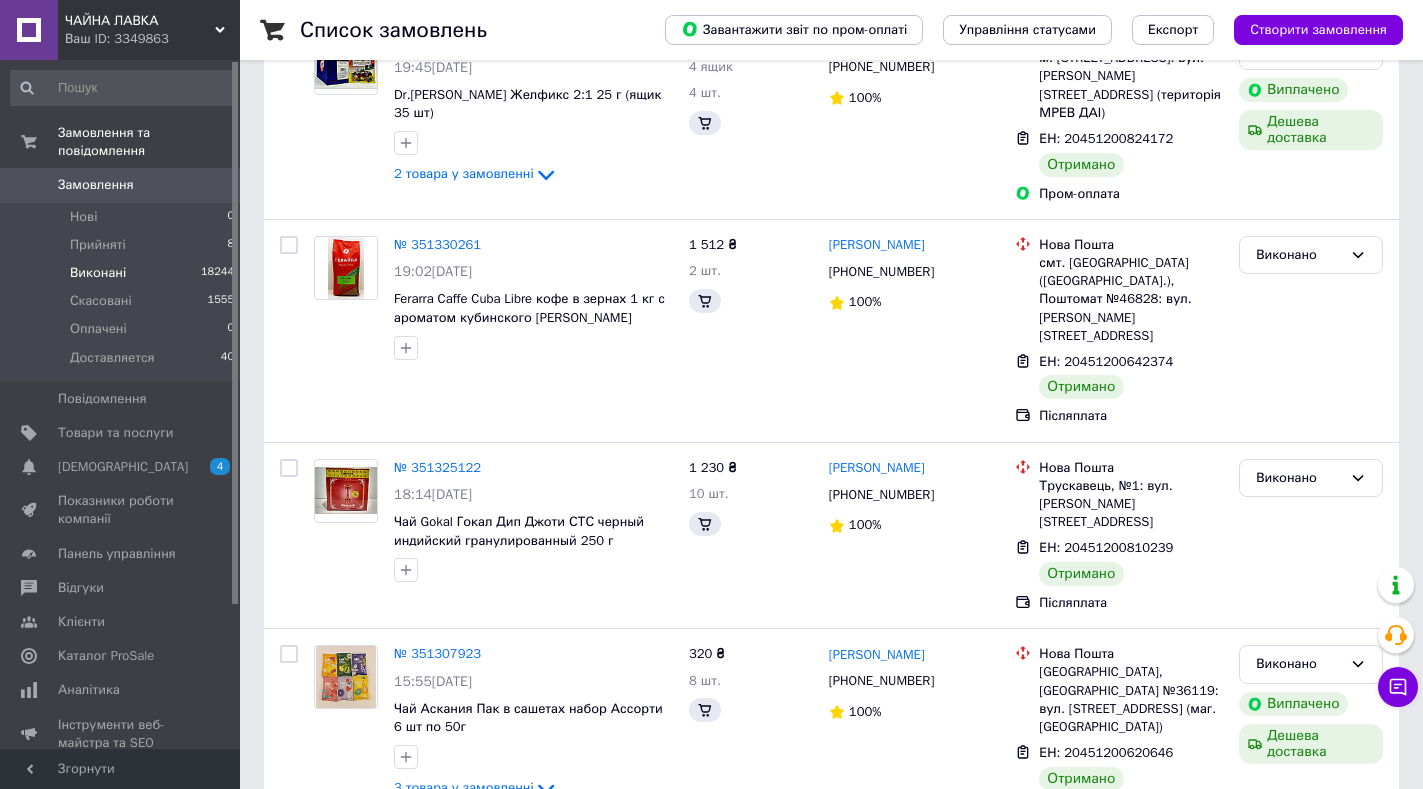 scroll, scrollTop: 0, scrollLeft: 0, axis: both 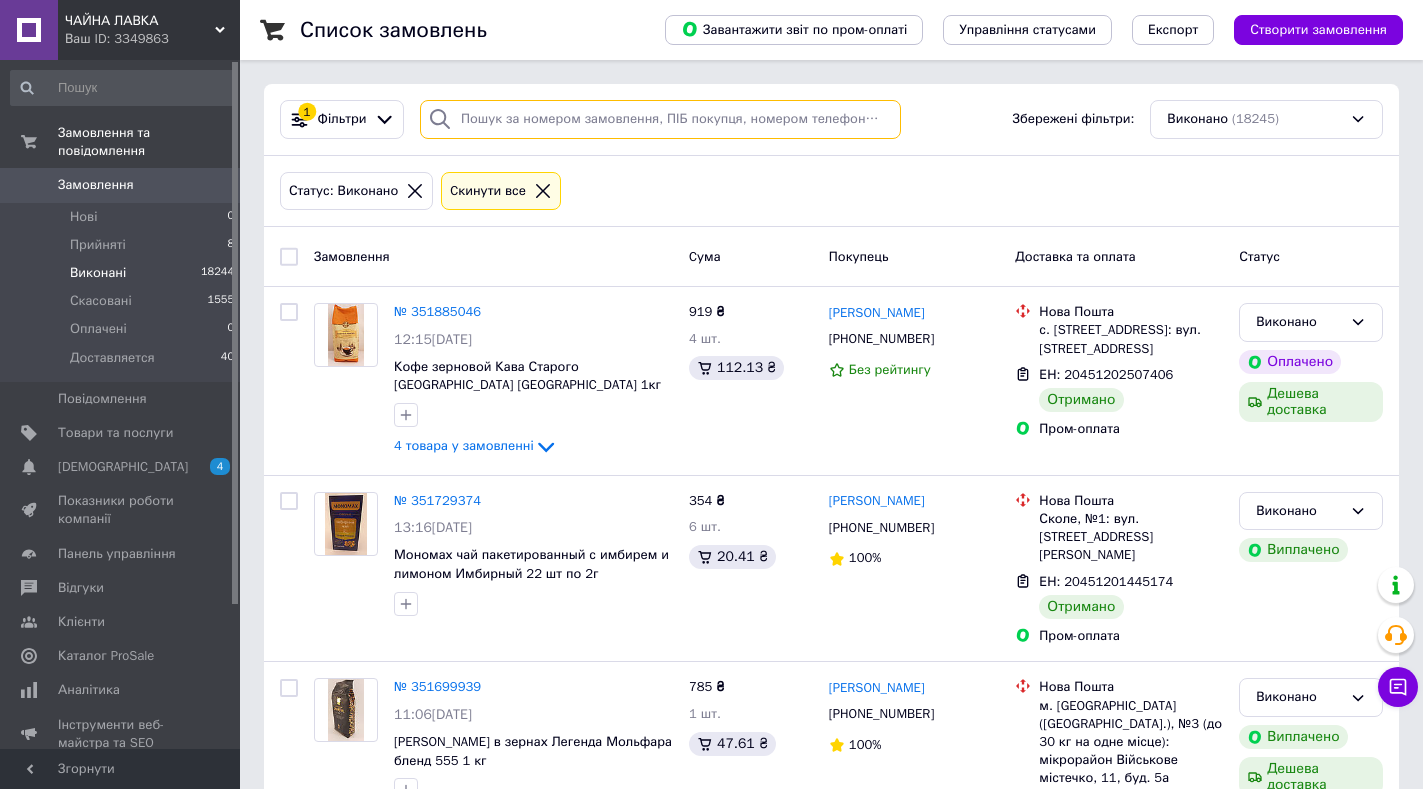 click at bounding box center (660, 119) 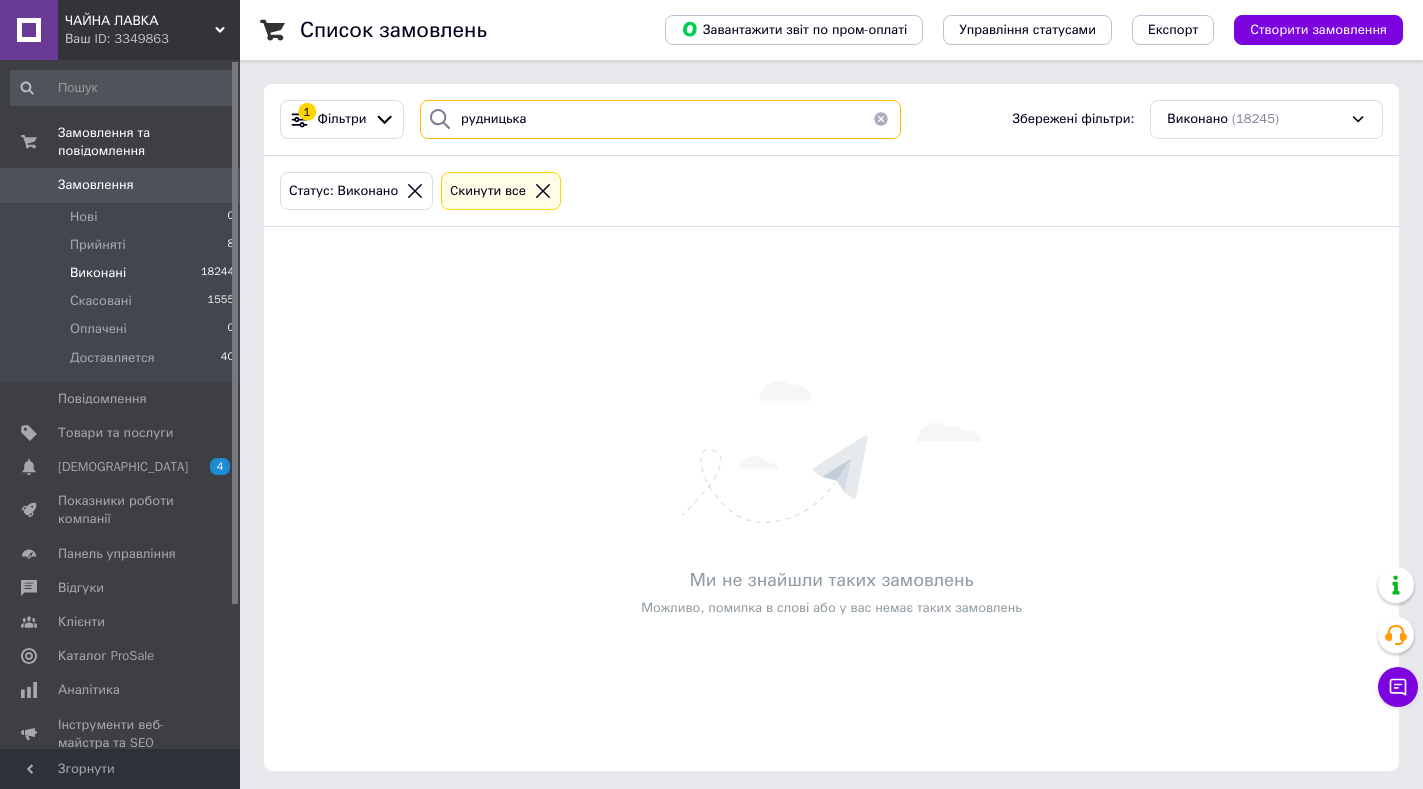 type on "рудницька" 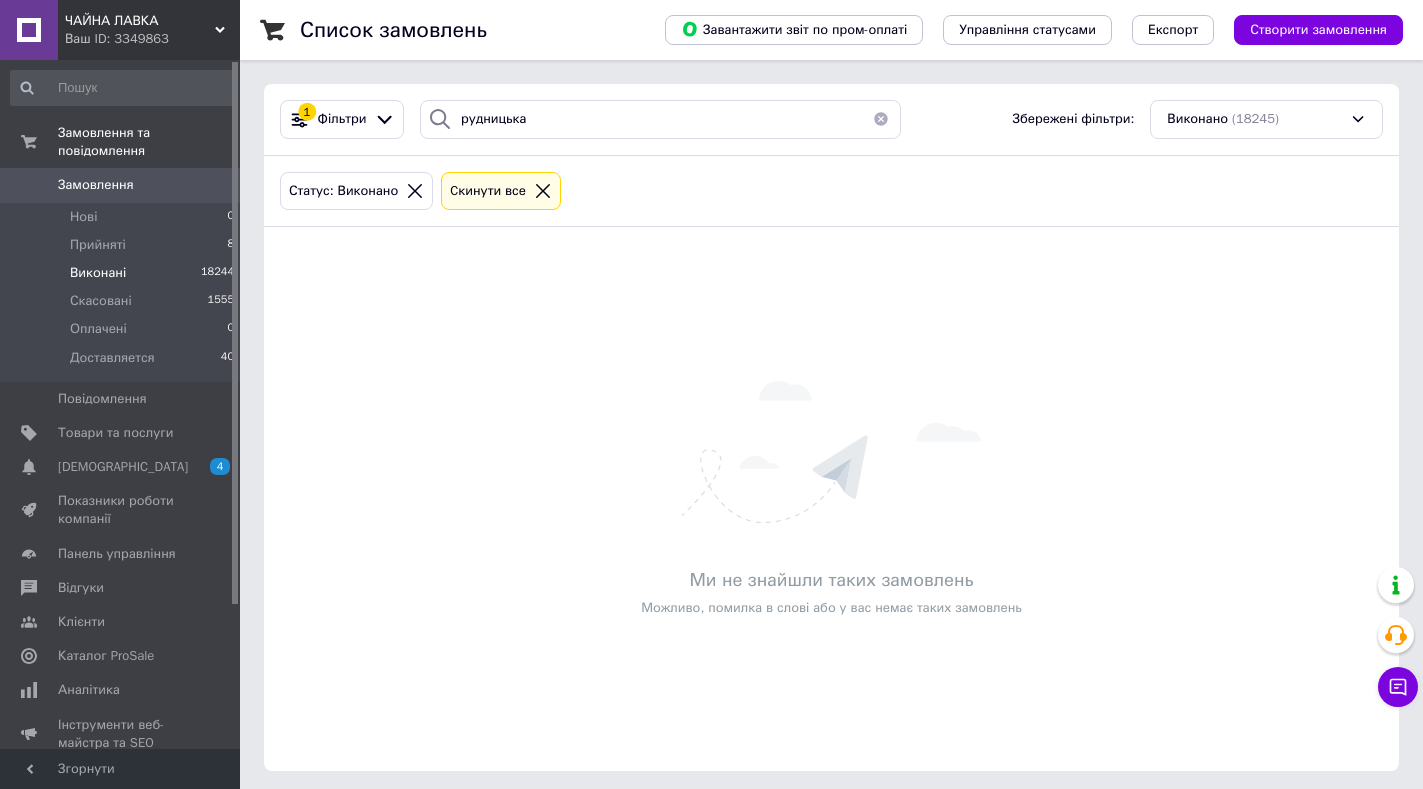 click on "Cкинути все" at bounding box center [488, 191] 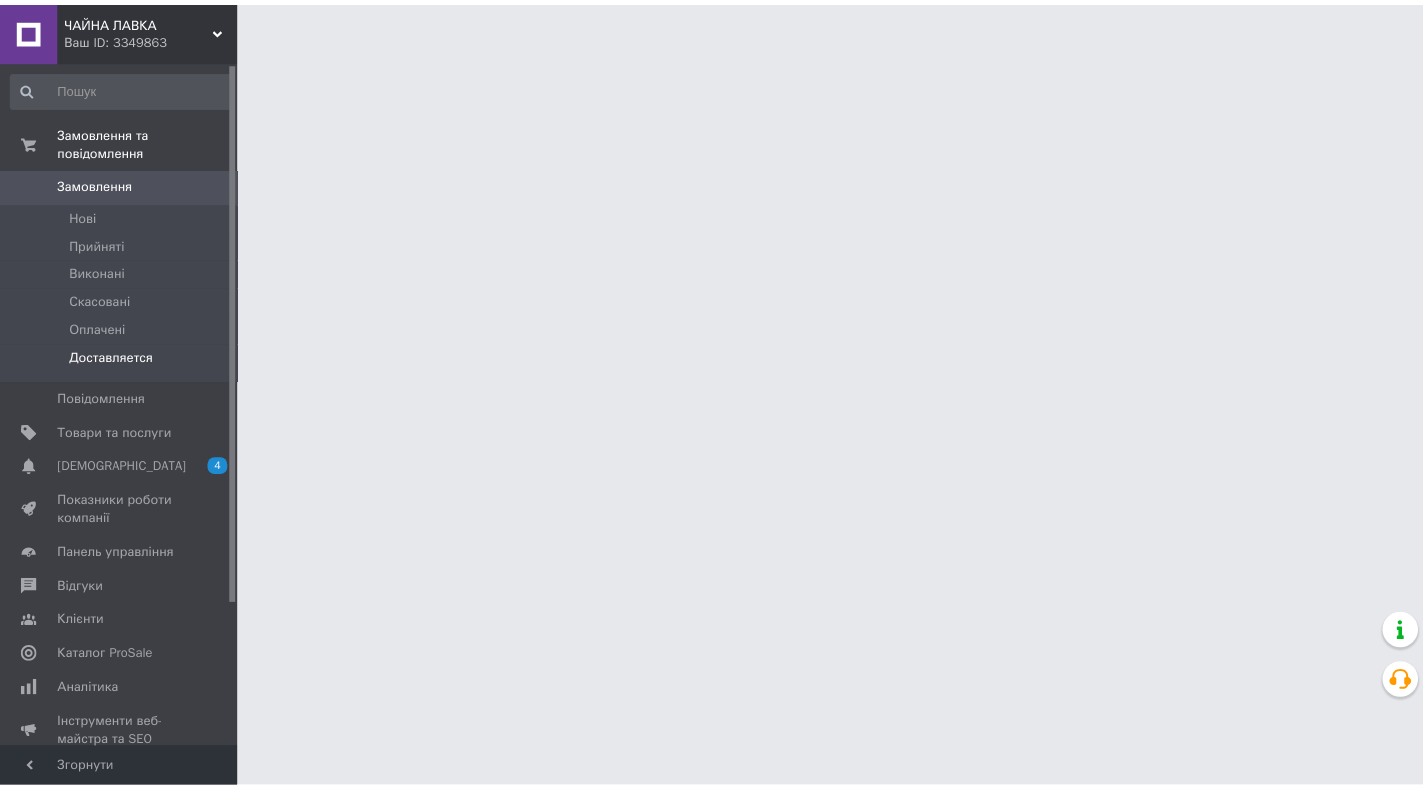 scroll, scrollTop: 0, scrollLeft: 0, axis: both 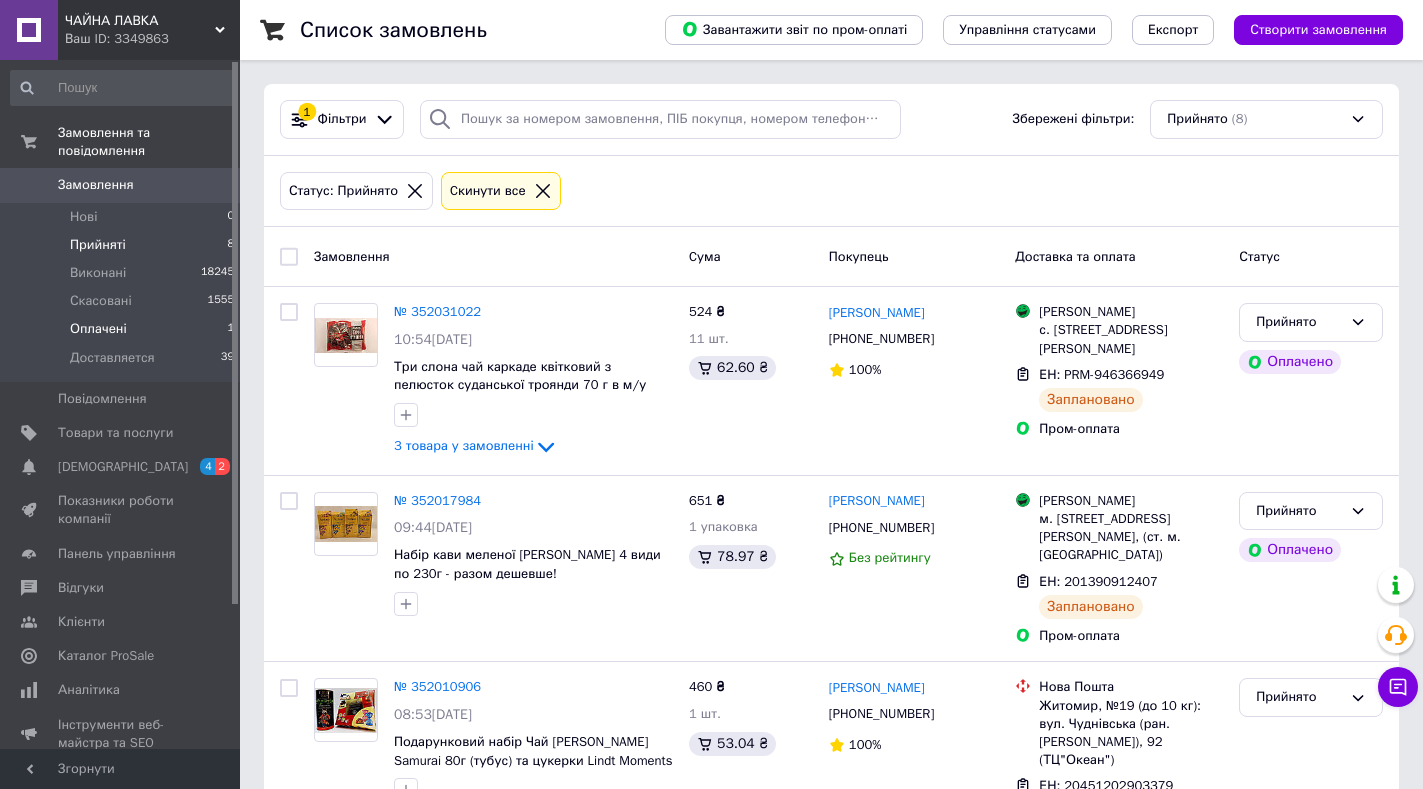 click on "Оплачені" at bounding box center (98, 329) 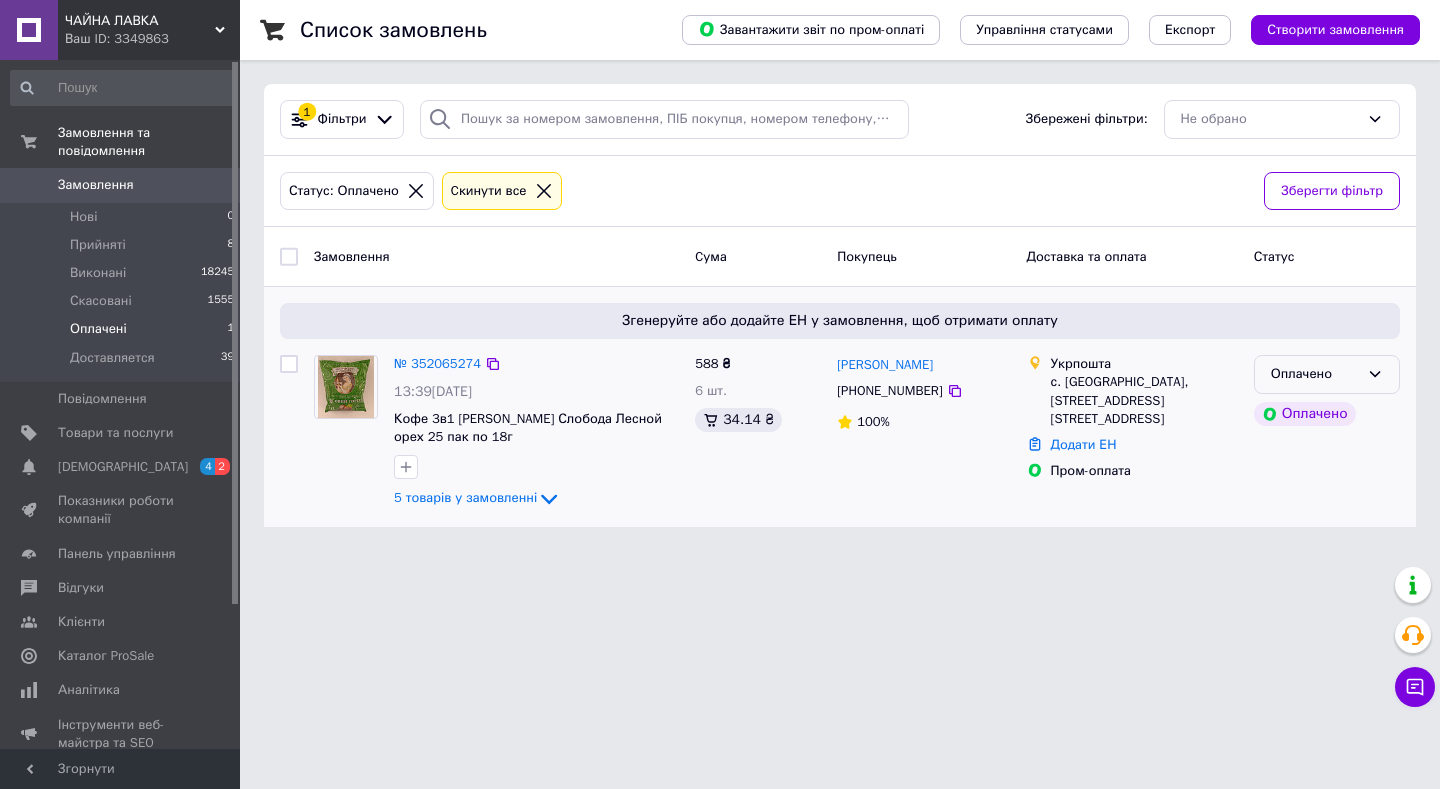 click on "Оплачено" at bounding box center (1315, 374) 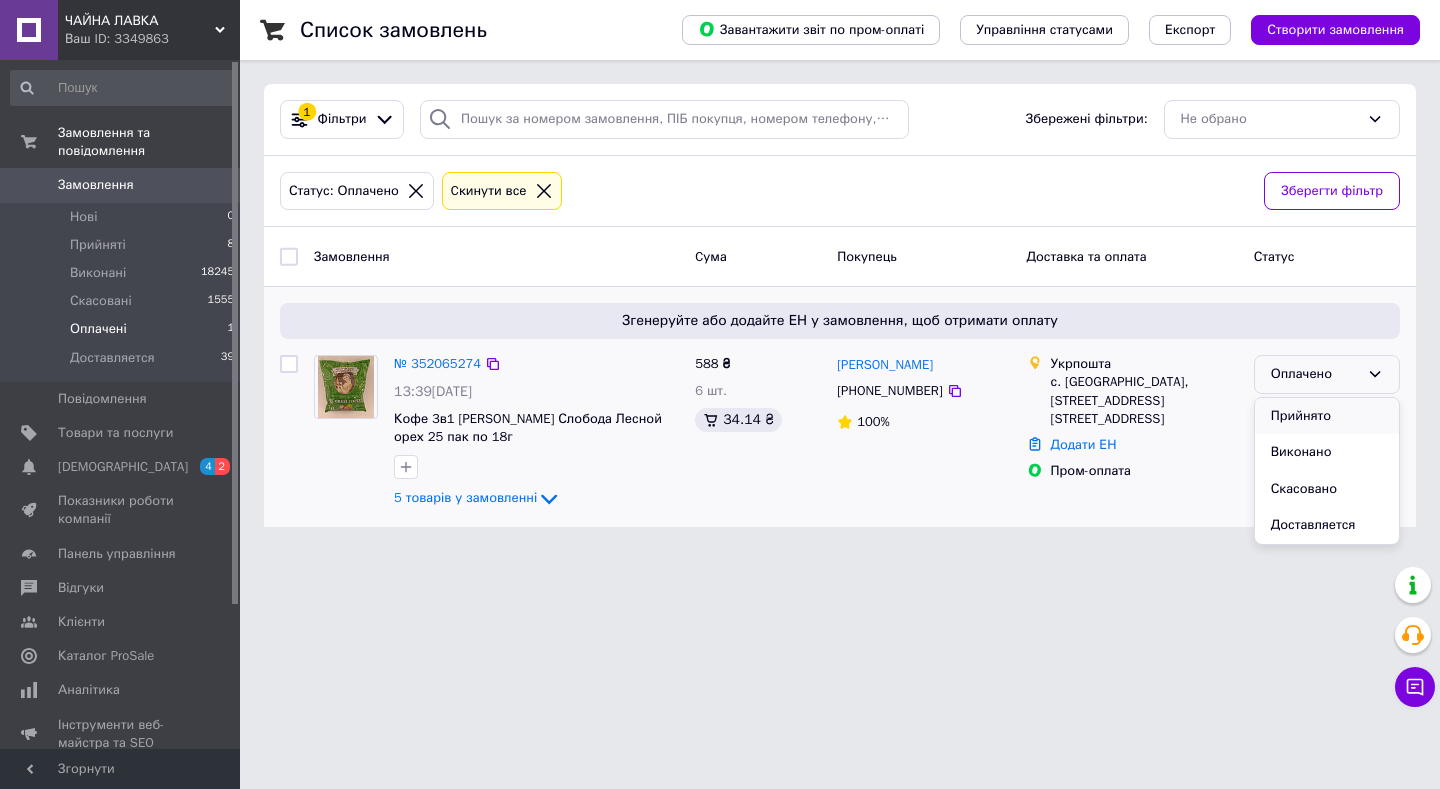 click on "Прийнято" at bounding box center [1327, 416] 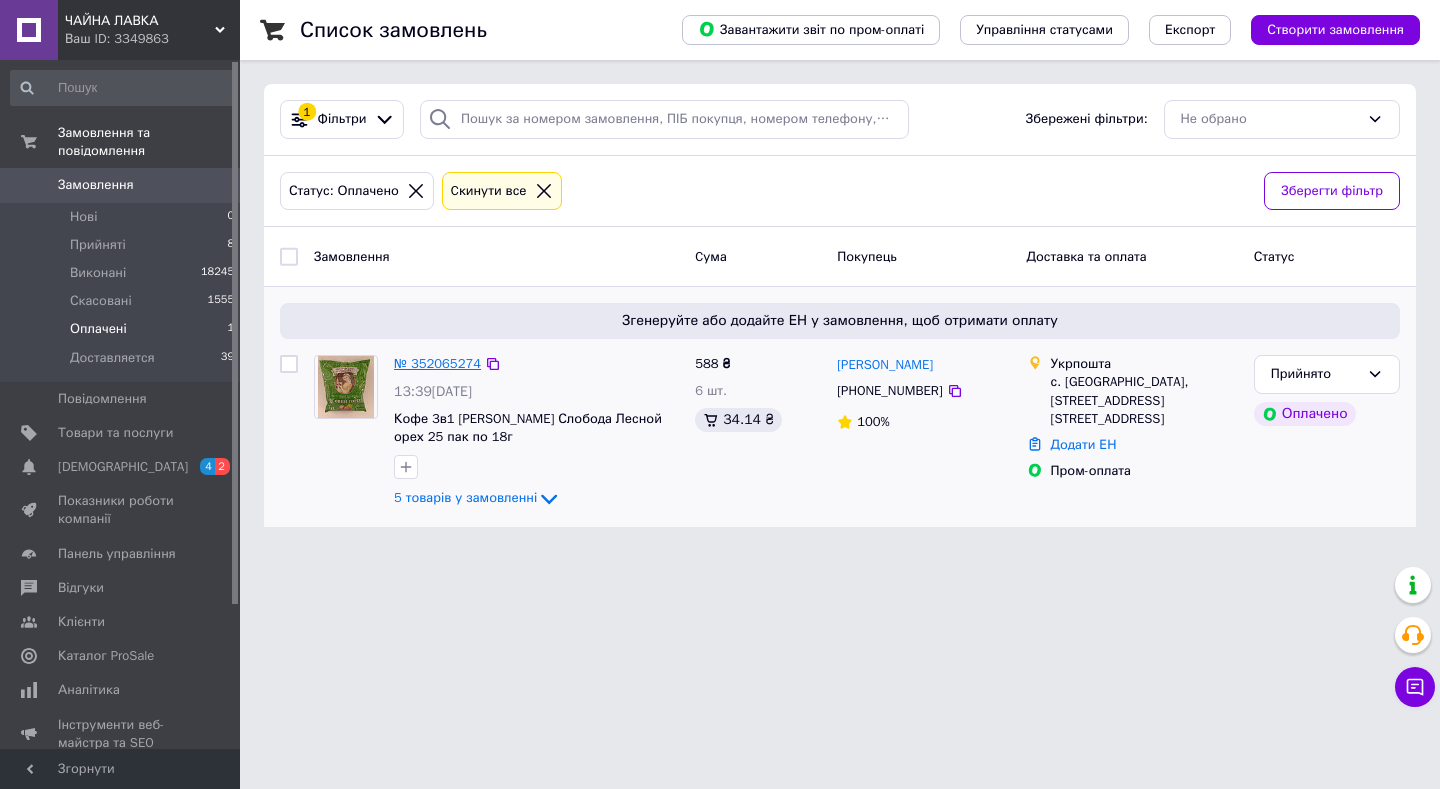 click on "№ 352065274" at bounding box center (437, 363) 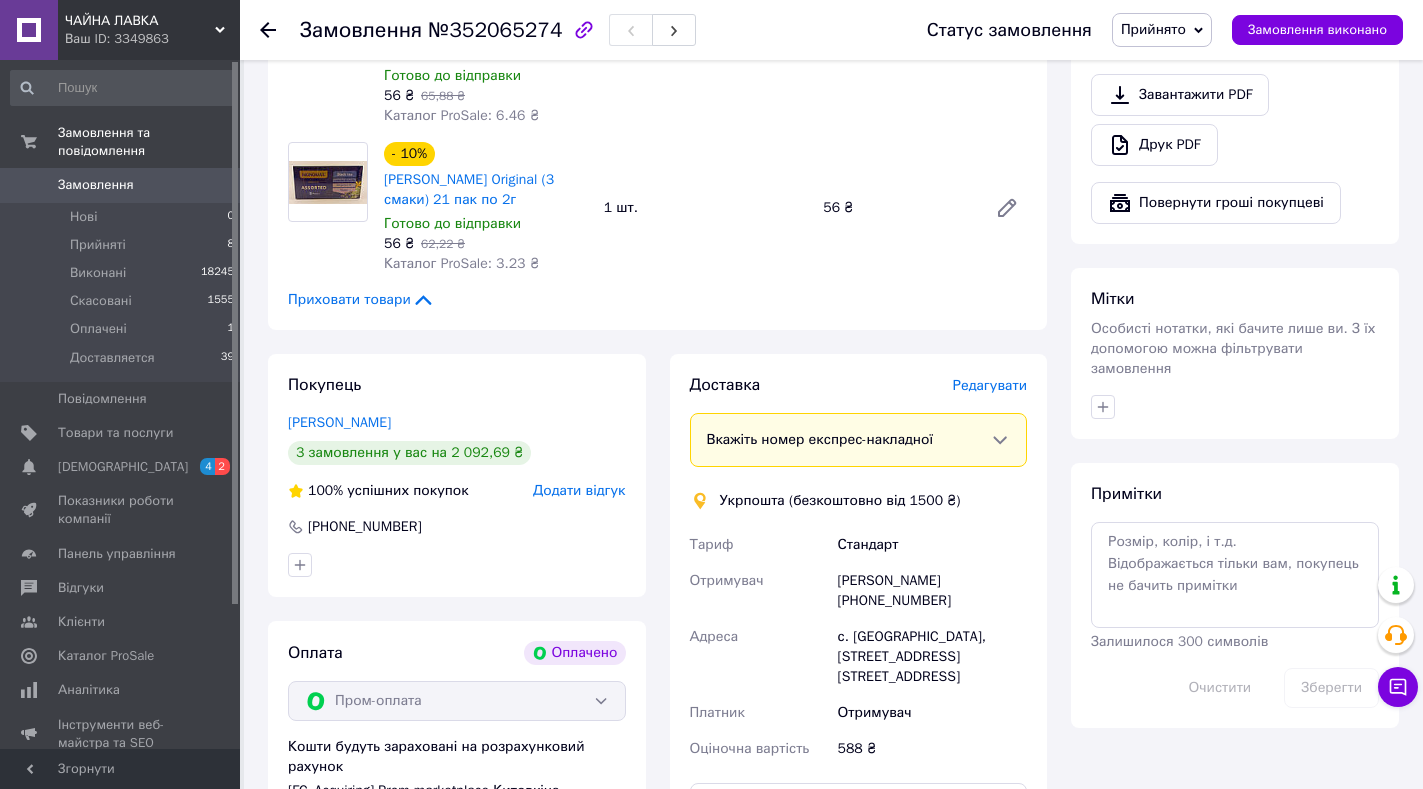 scroll, scrollTop: 901, scrollLeft: 0, axis: vertical 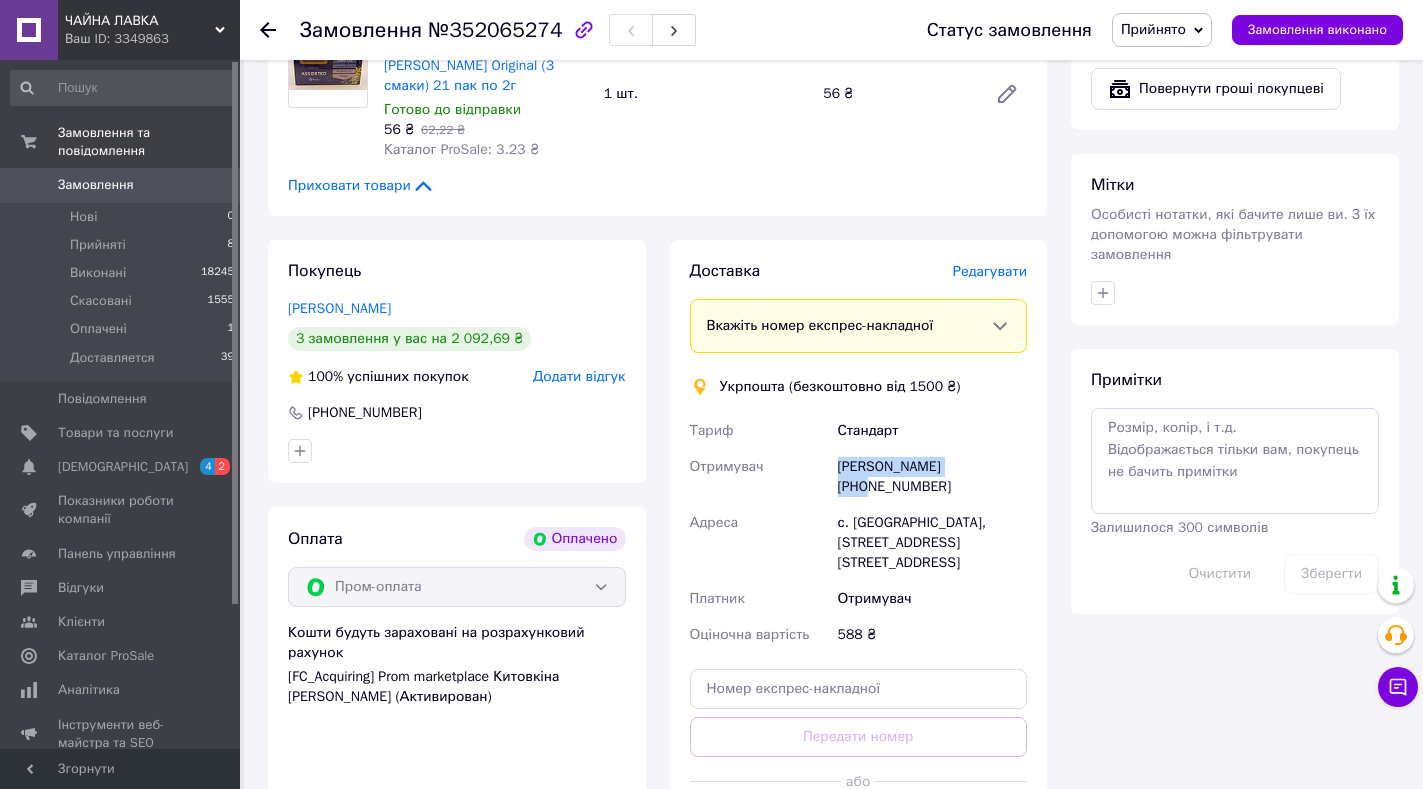 drag, startPoint x: 833, startPoint y: 448, endPoint x: 977, endPoint y: 446, distance: 144.01389 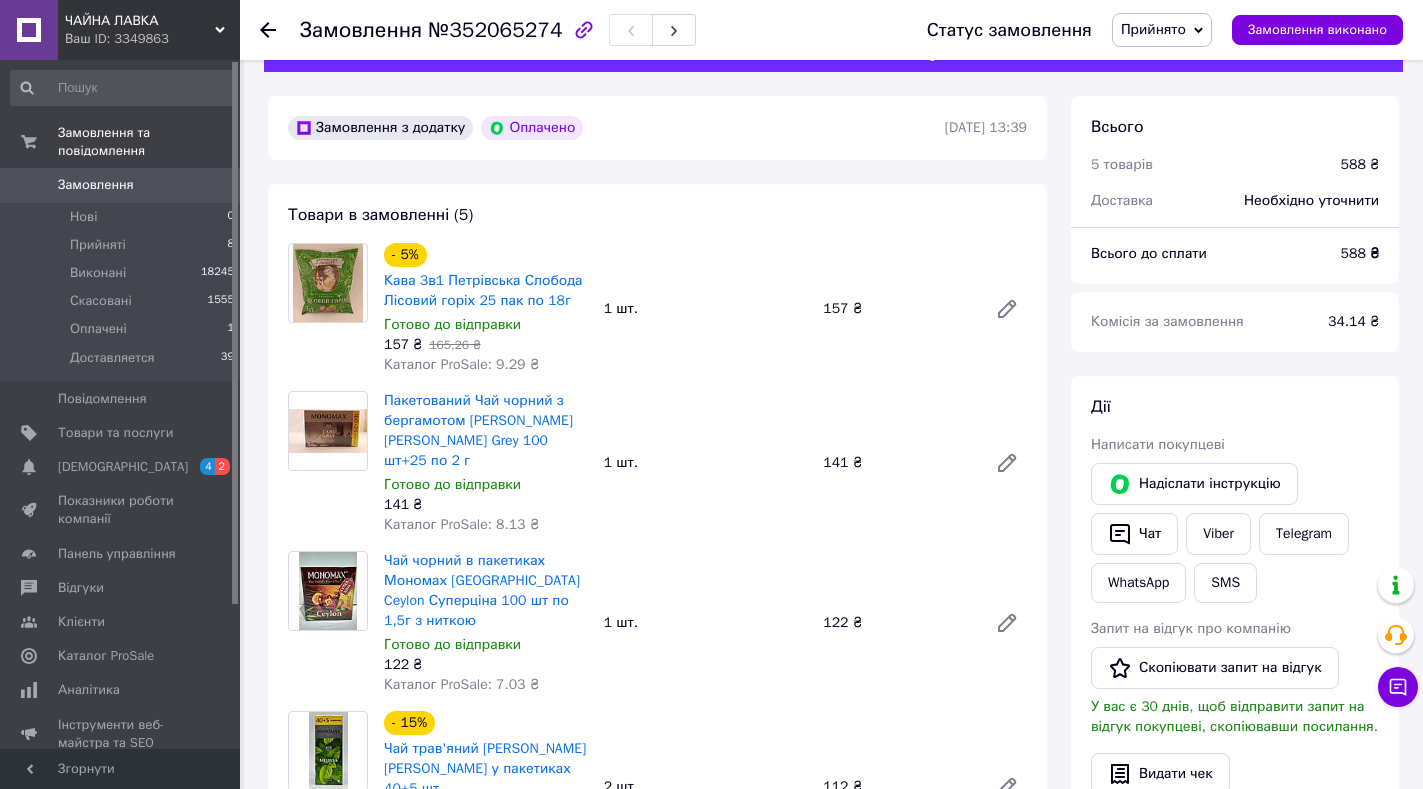scroll, scrollTop: 3, scrollLeft: 0, axis: vertical 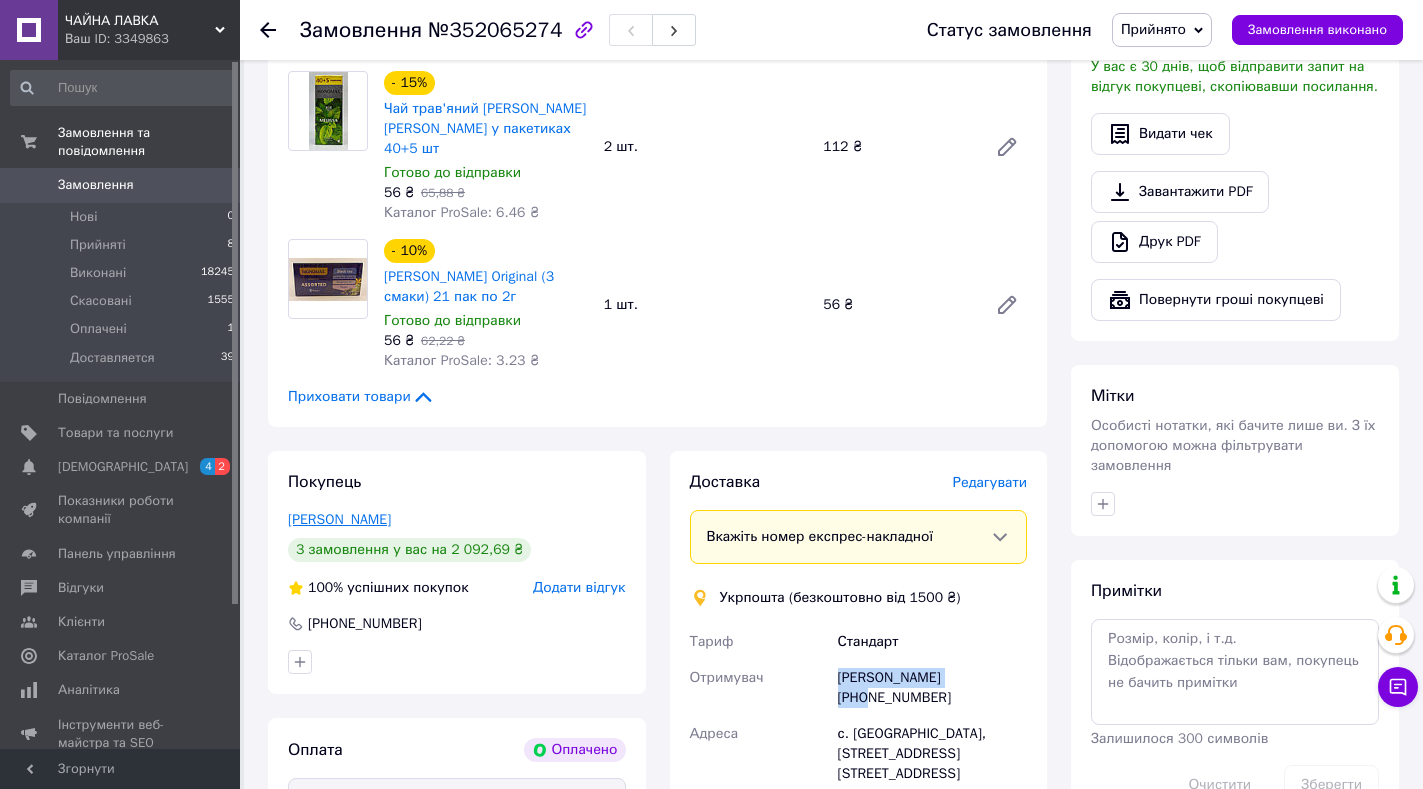 click on "Черненко Олександр" at bounding box center (339, 519) 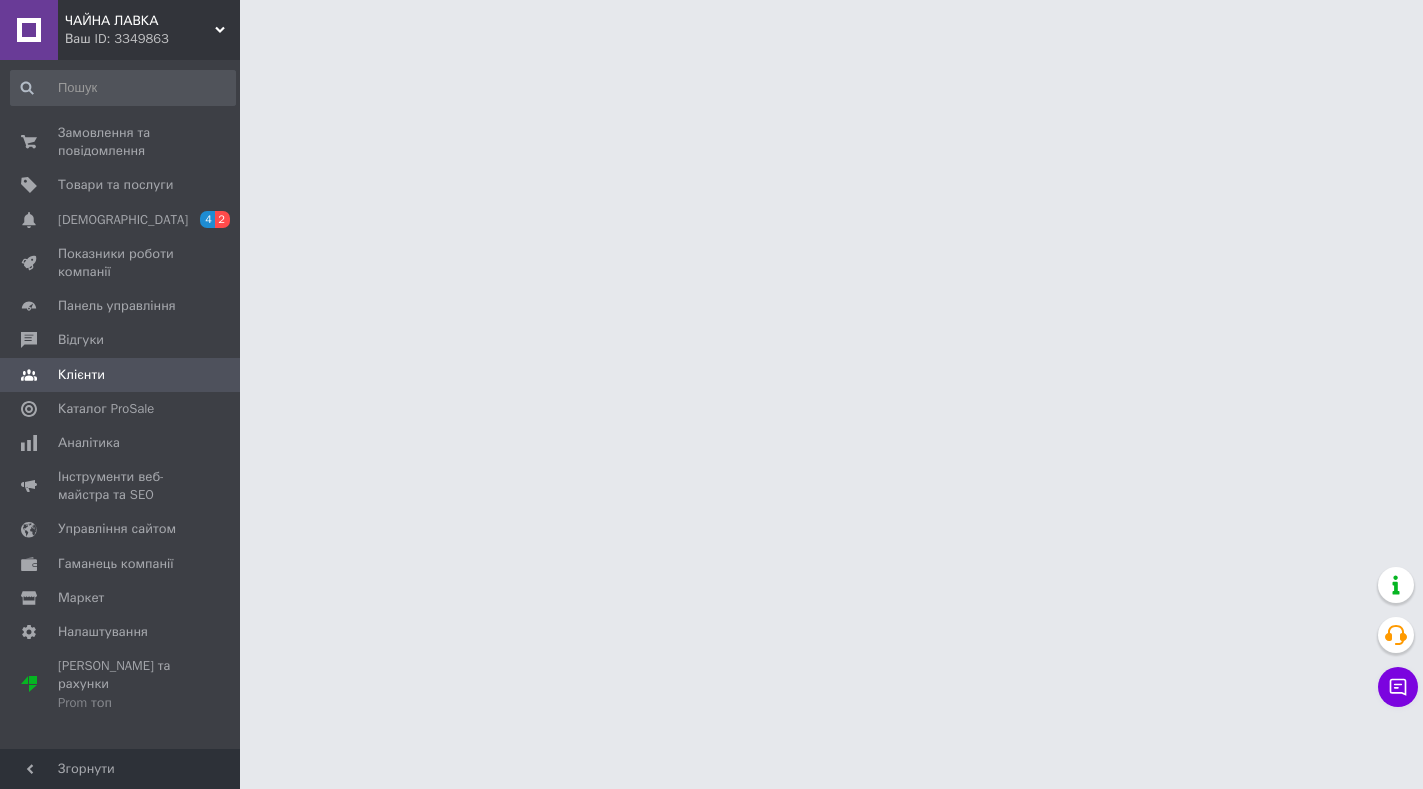 scroll, scrollTop: 0, scrollLeft: 0, axis: both 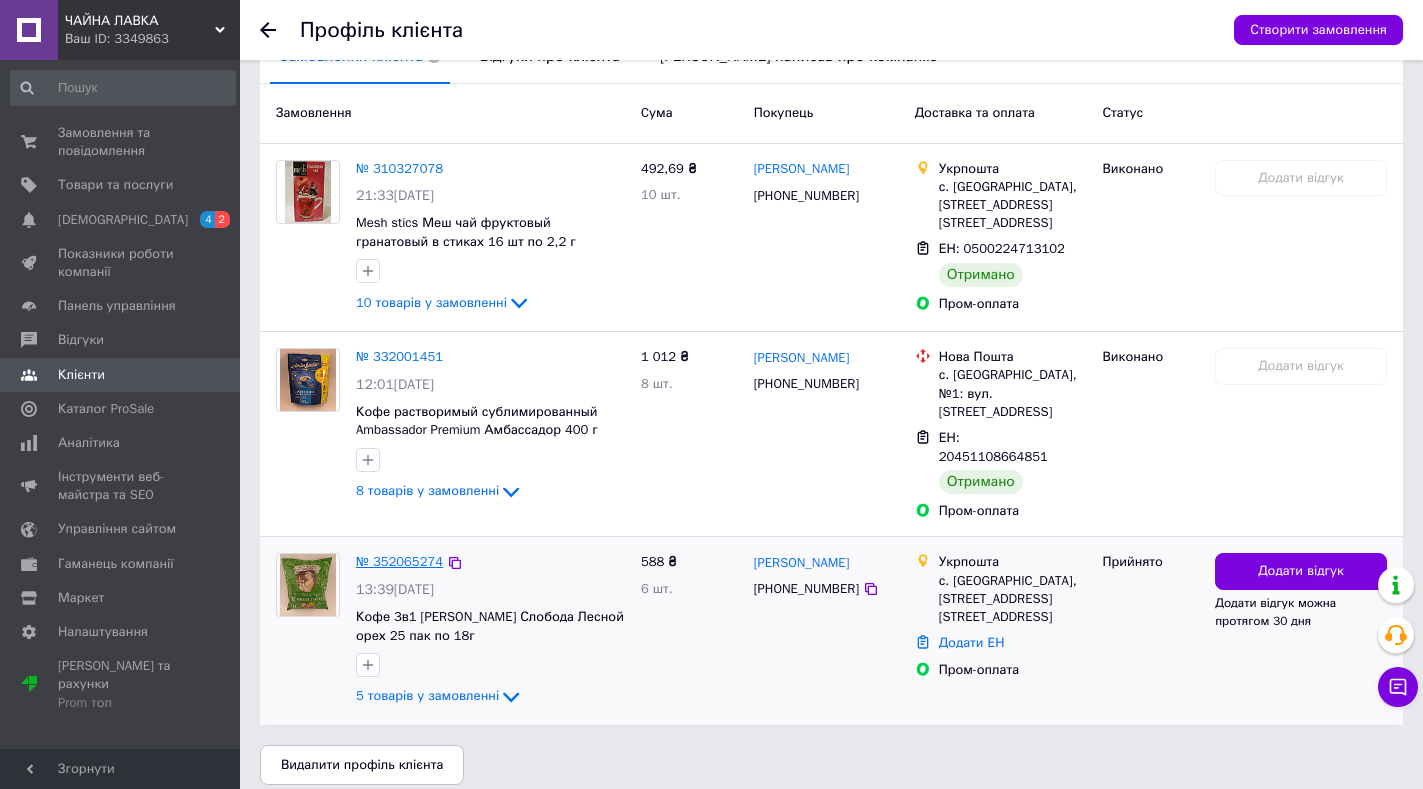 click on "№ 352065274" at bounding box center [399, 561] 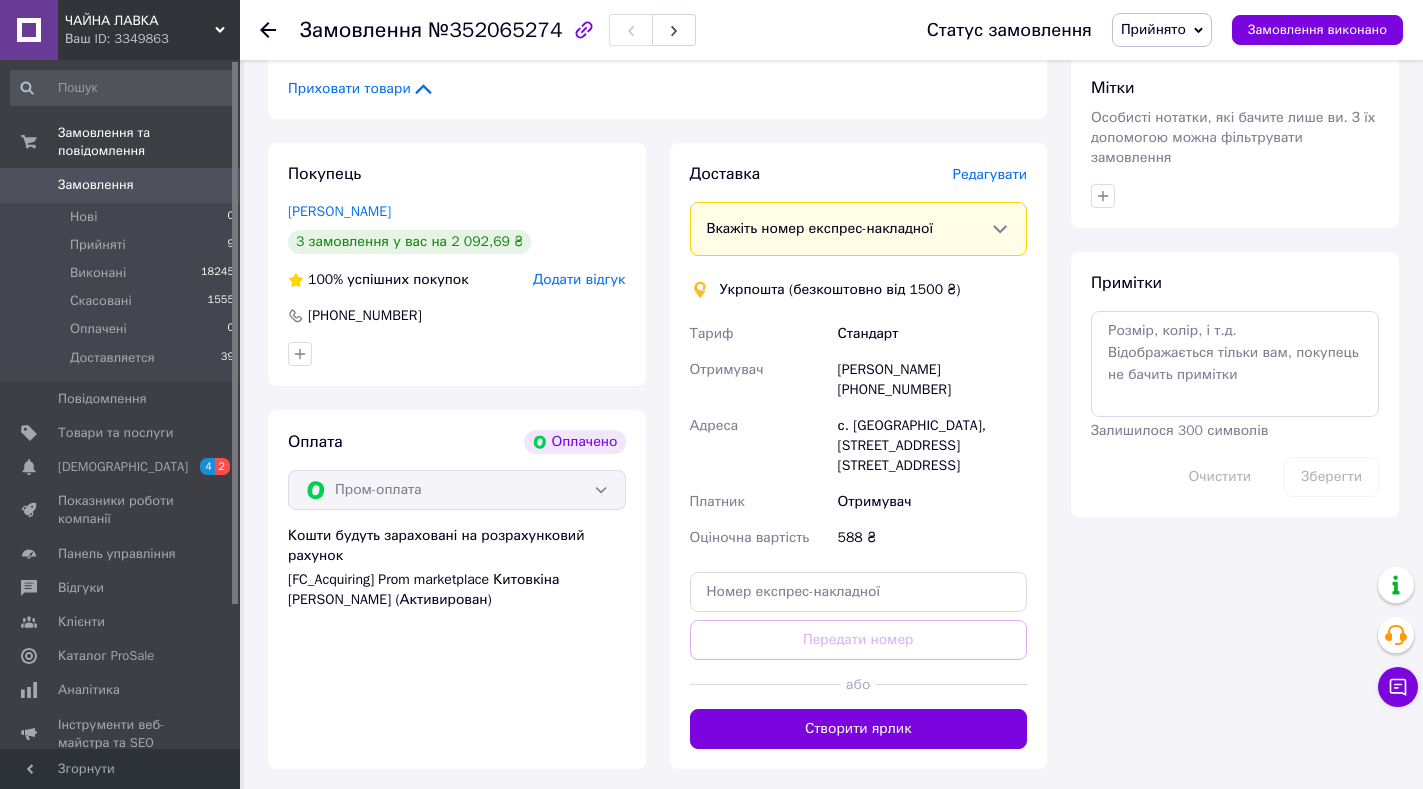 scroll, scrollTop: 1041, scrollLeft: 0, axis: vertical 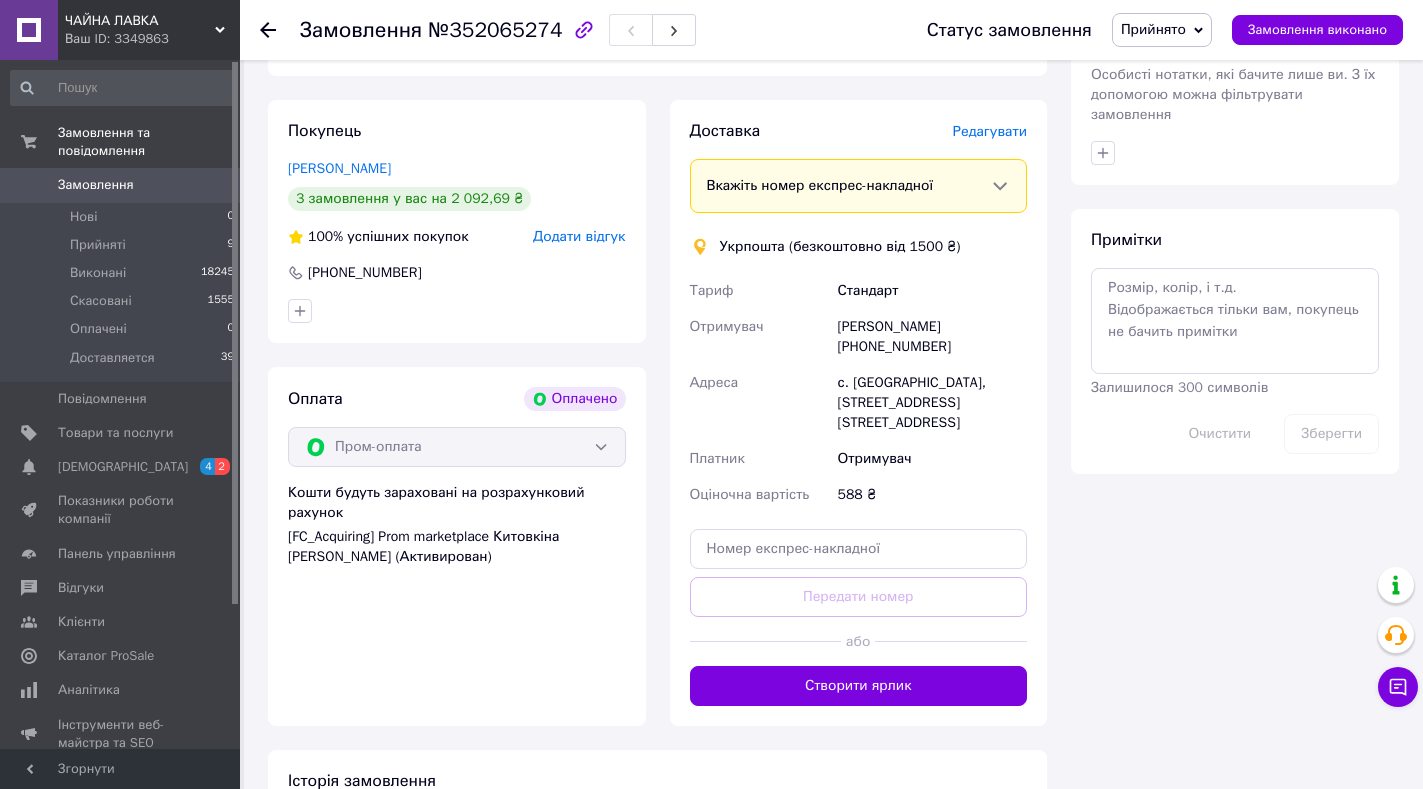 drag, startPoint x: 939, startPoint y: 327, endPoint x: 840, endPoint y: 327, distance: 99 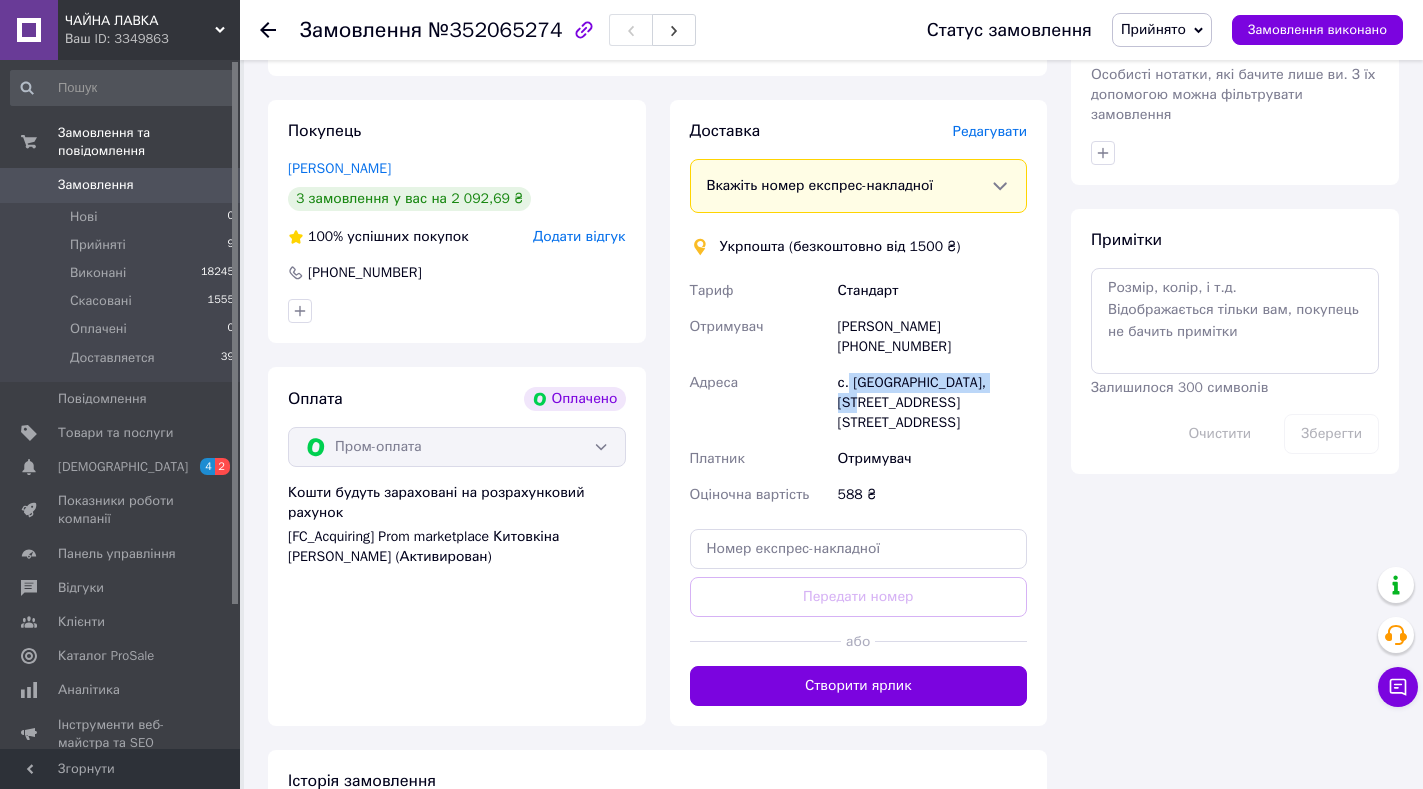 drag, startPoint x: 847, startPoint y: 357, endPoint x: 1008, endPoint y: 362, distance: 161.07762 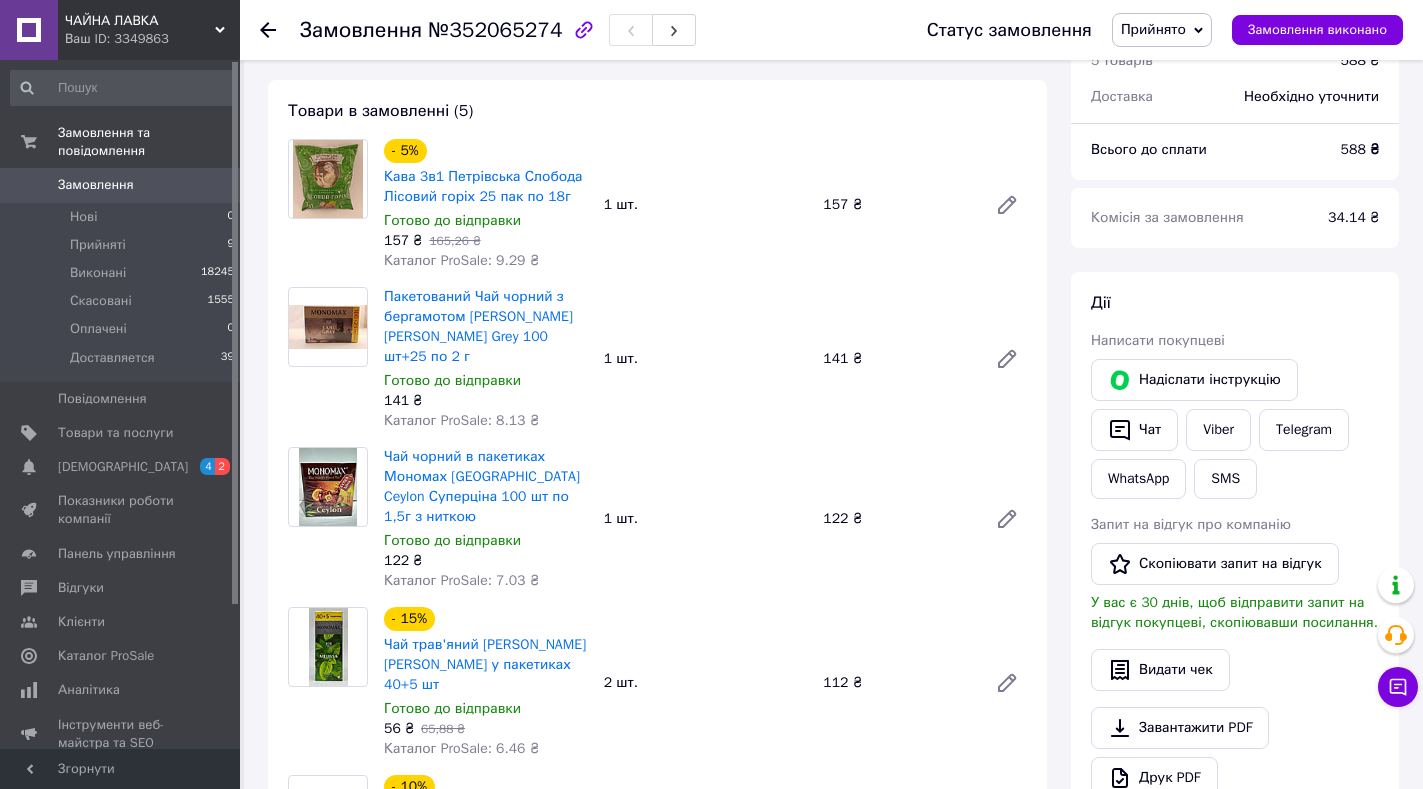 scroll, scrollTop: 132, scrollLeft: 0, axis: vertical 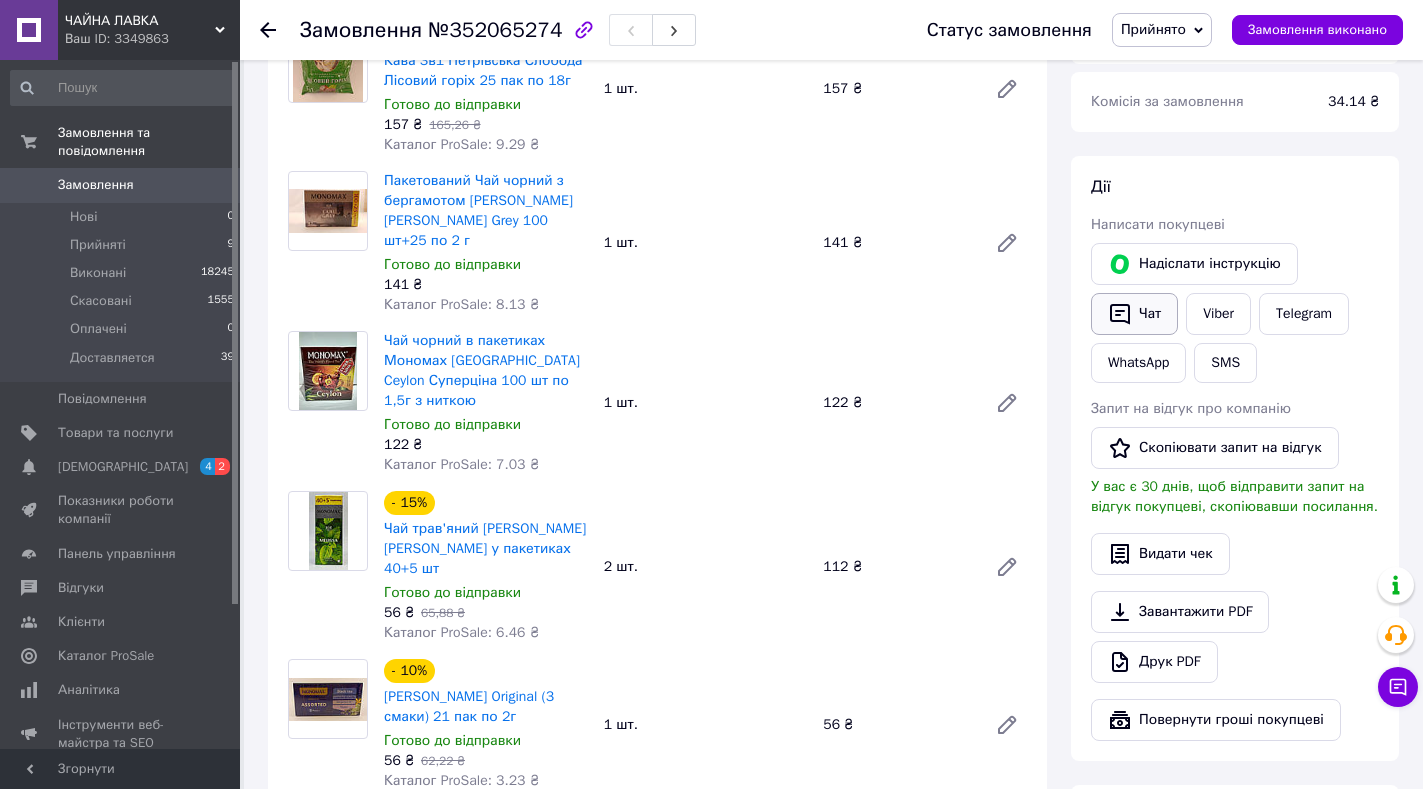 click on "Чат" at bounding box center (1134, 314) 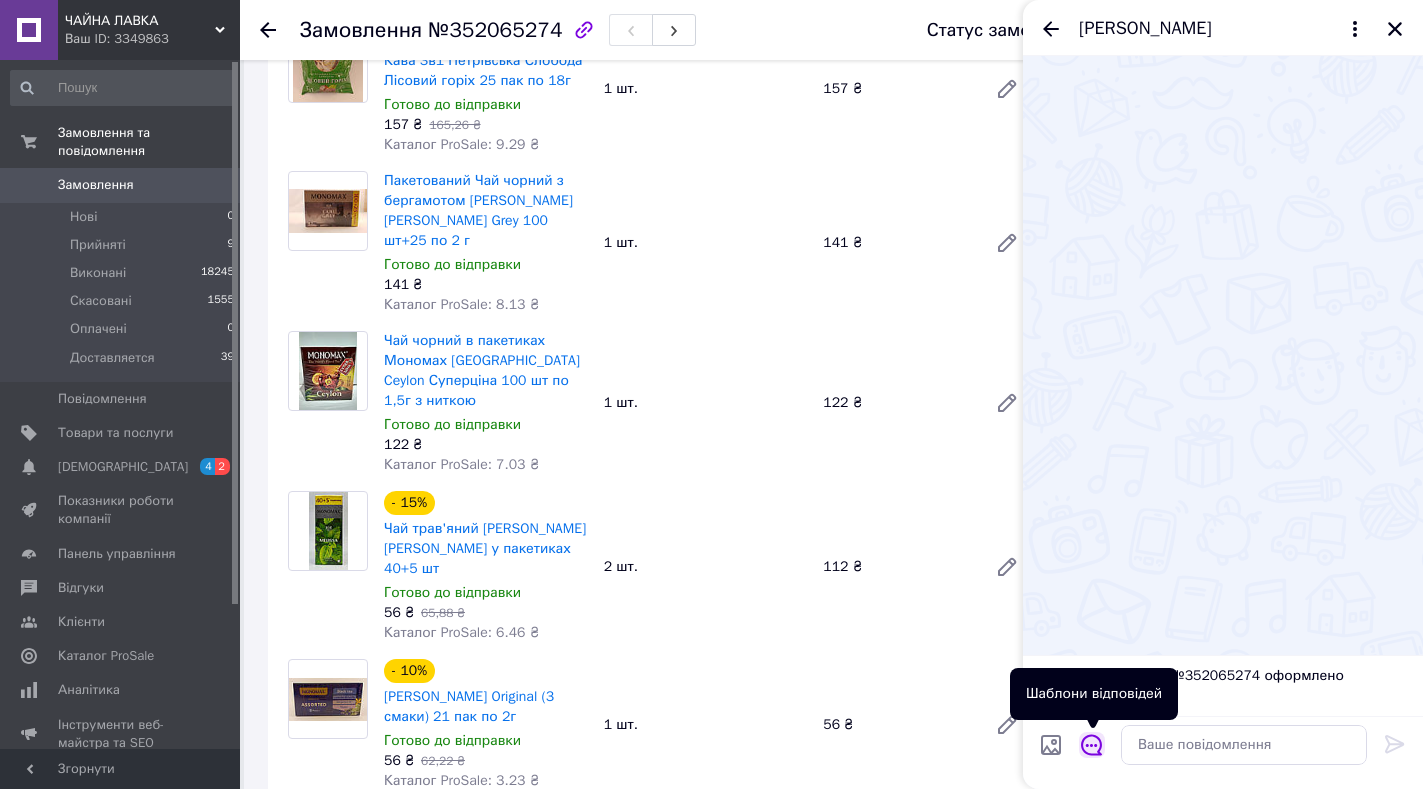 click 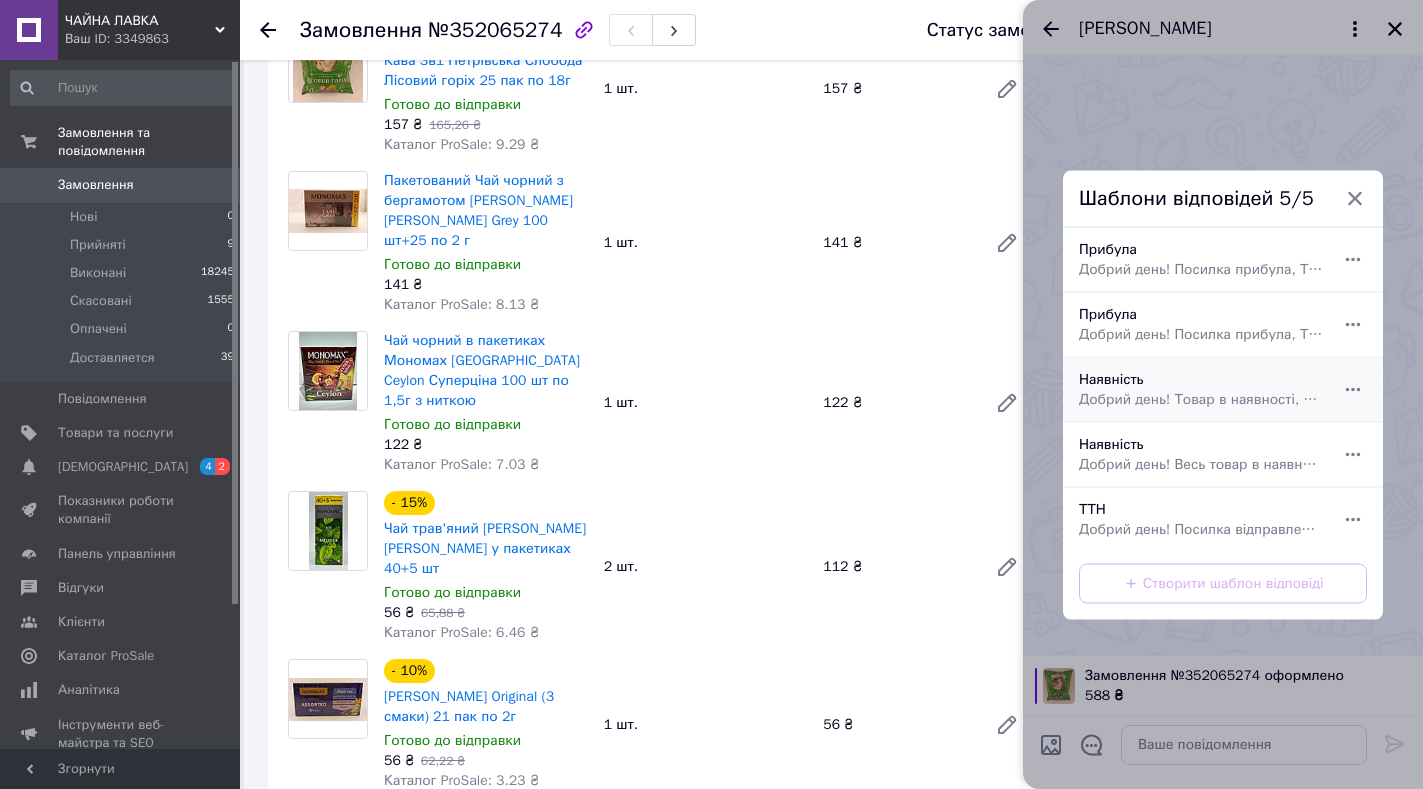 click on "Наявність Добрий день! Товар в наявності, відправка сьогодні із Києва. Щиро дякуємо за покупку!" at bounding box center (1201, 389) 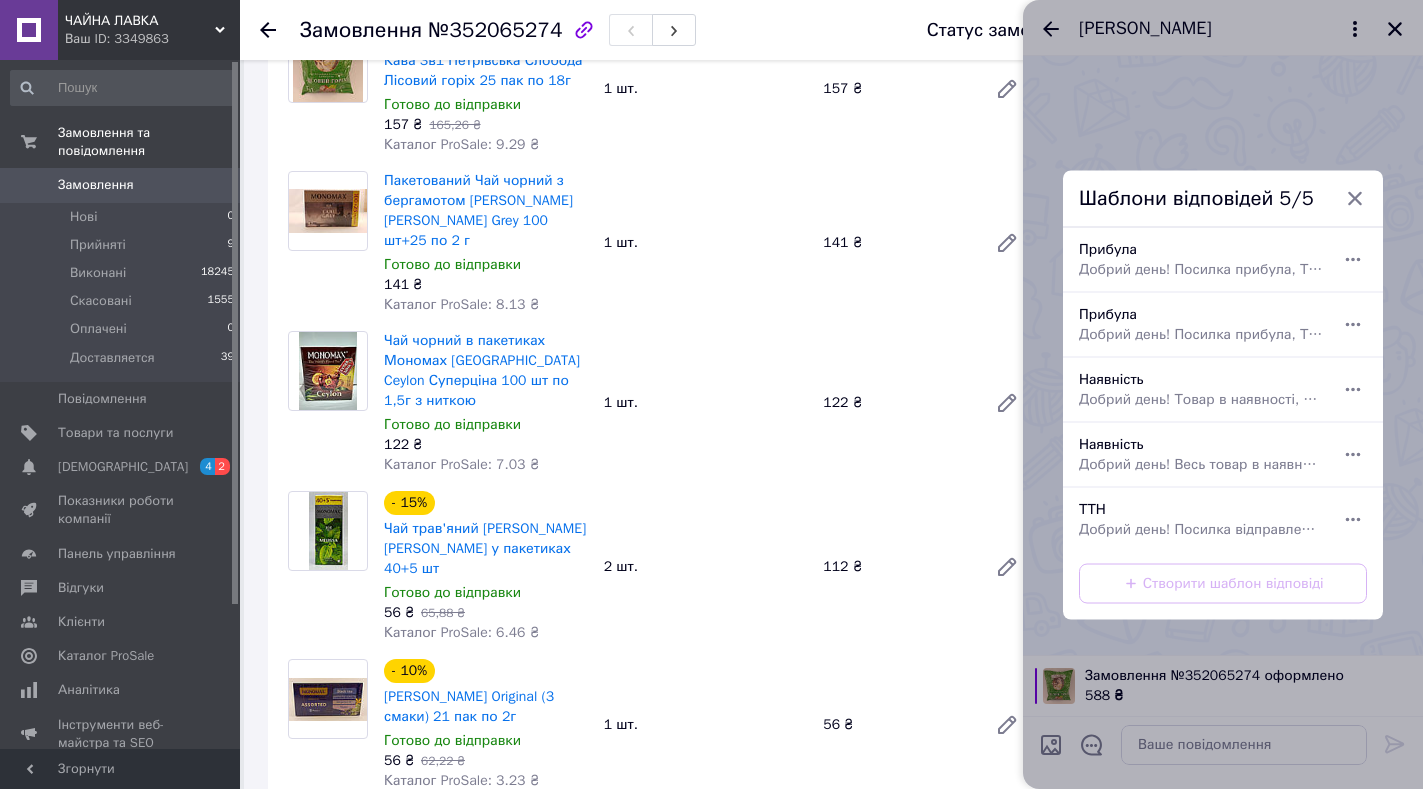 type on "Добрий день! Товар в наявності, відправка сьогодні із Києва. Щиро дякуємо за покупку!" 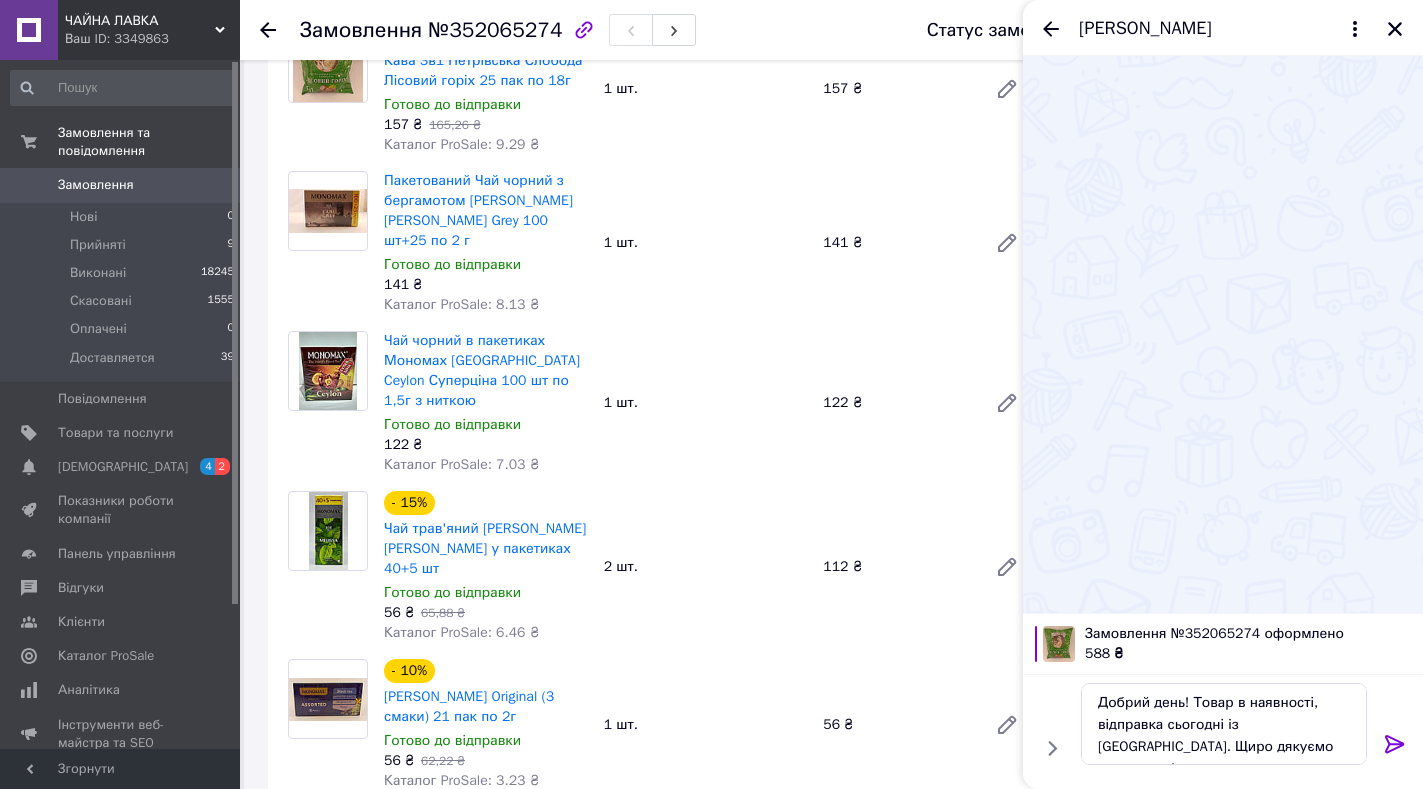 click 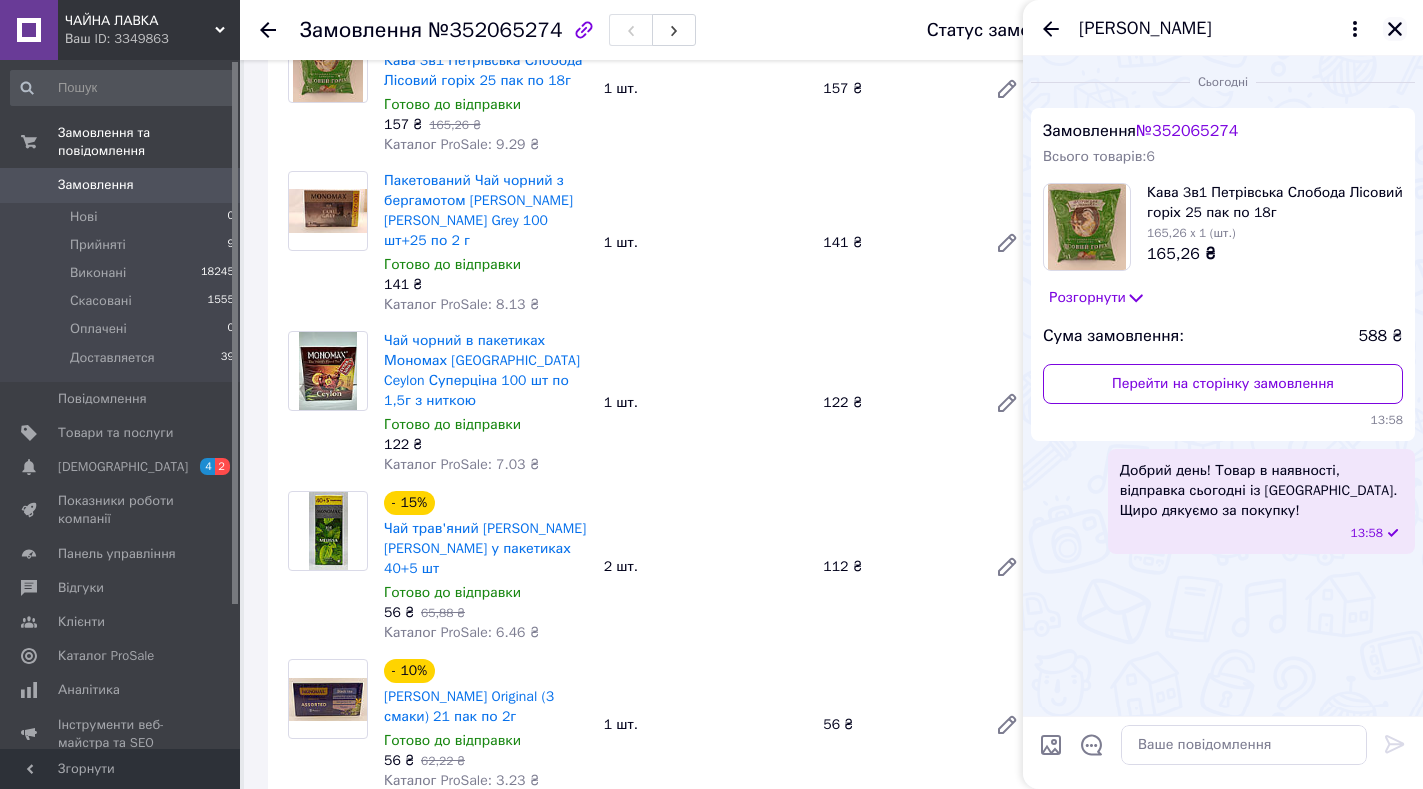 click 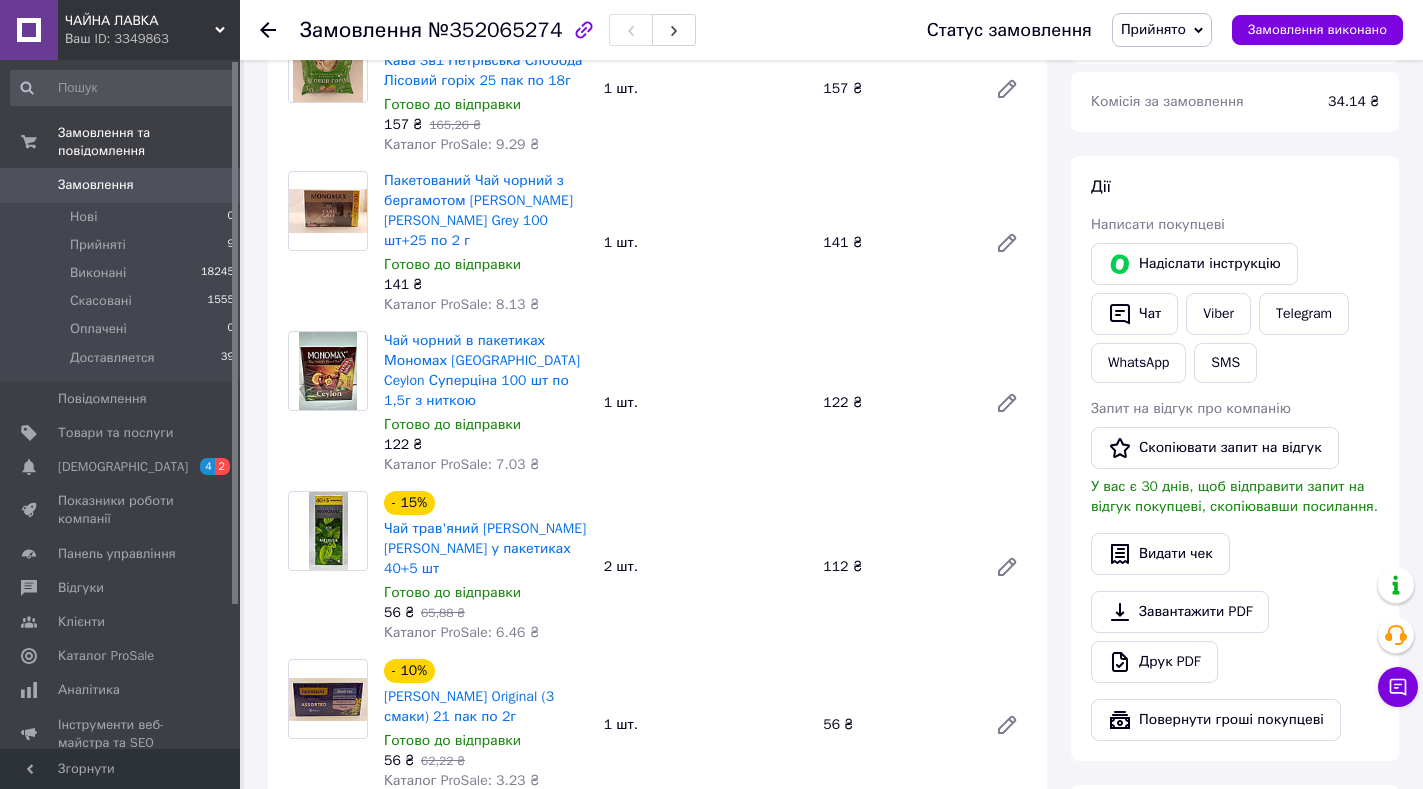 scroll, scrollTop: 219, scrollLeft: 0, axis: vertical 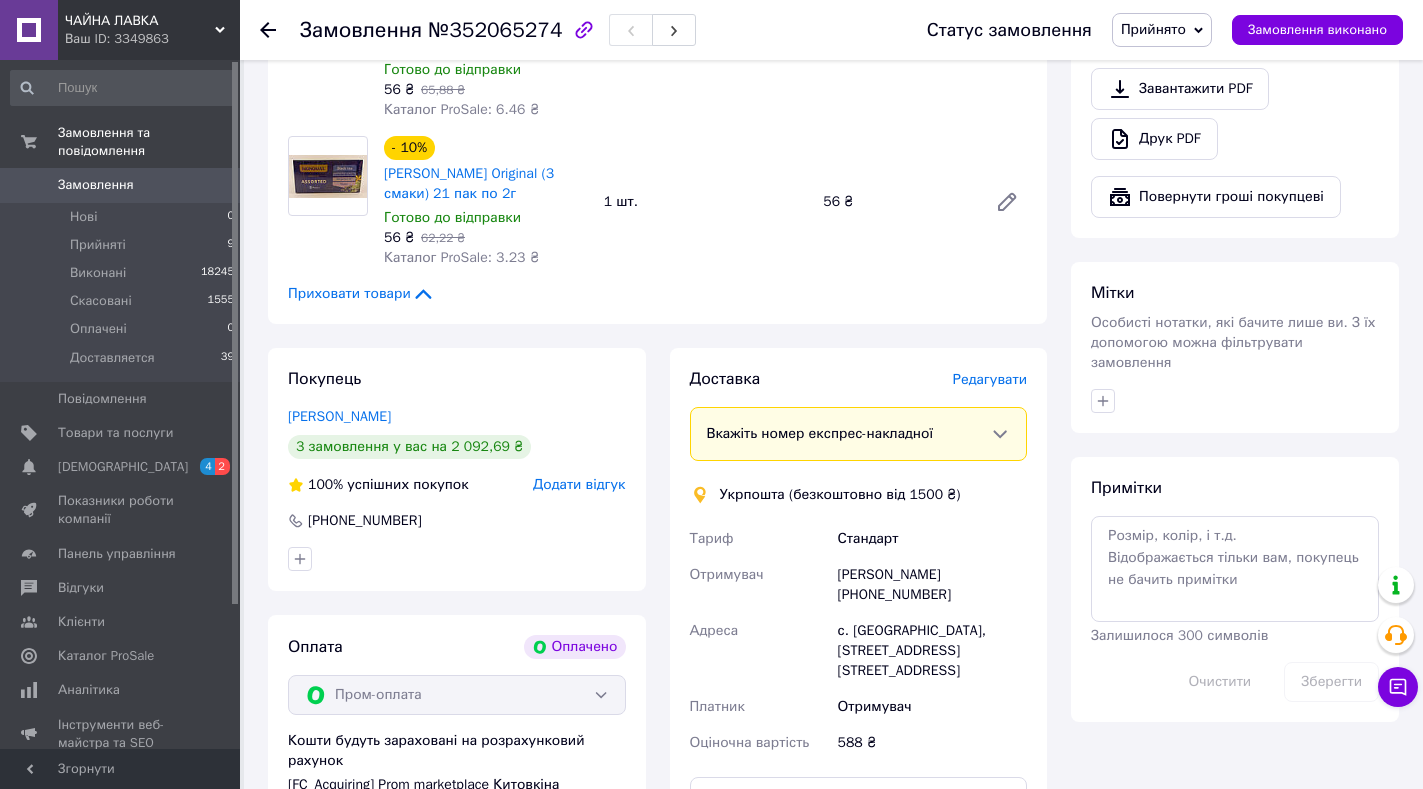 click on "Редагувати" at bounding box center (990, 379) 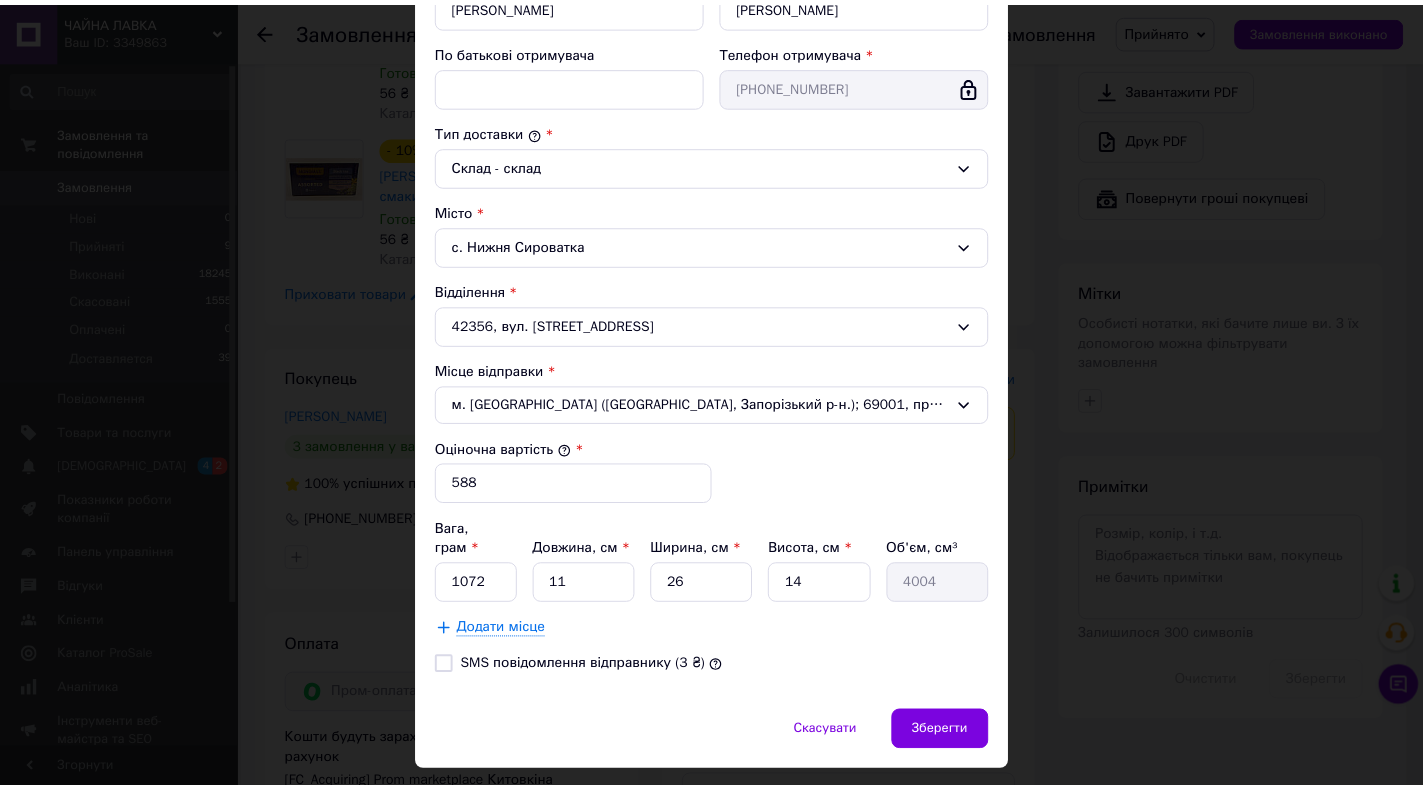 scroll, scrollTop: 437, scrollLeft: 0, axis: vertical 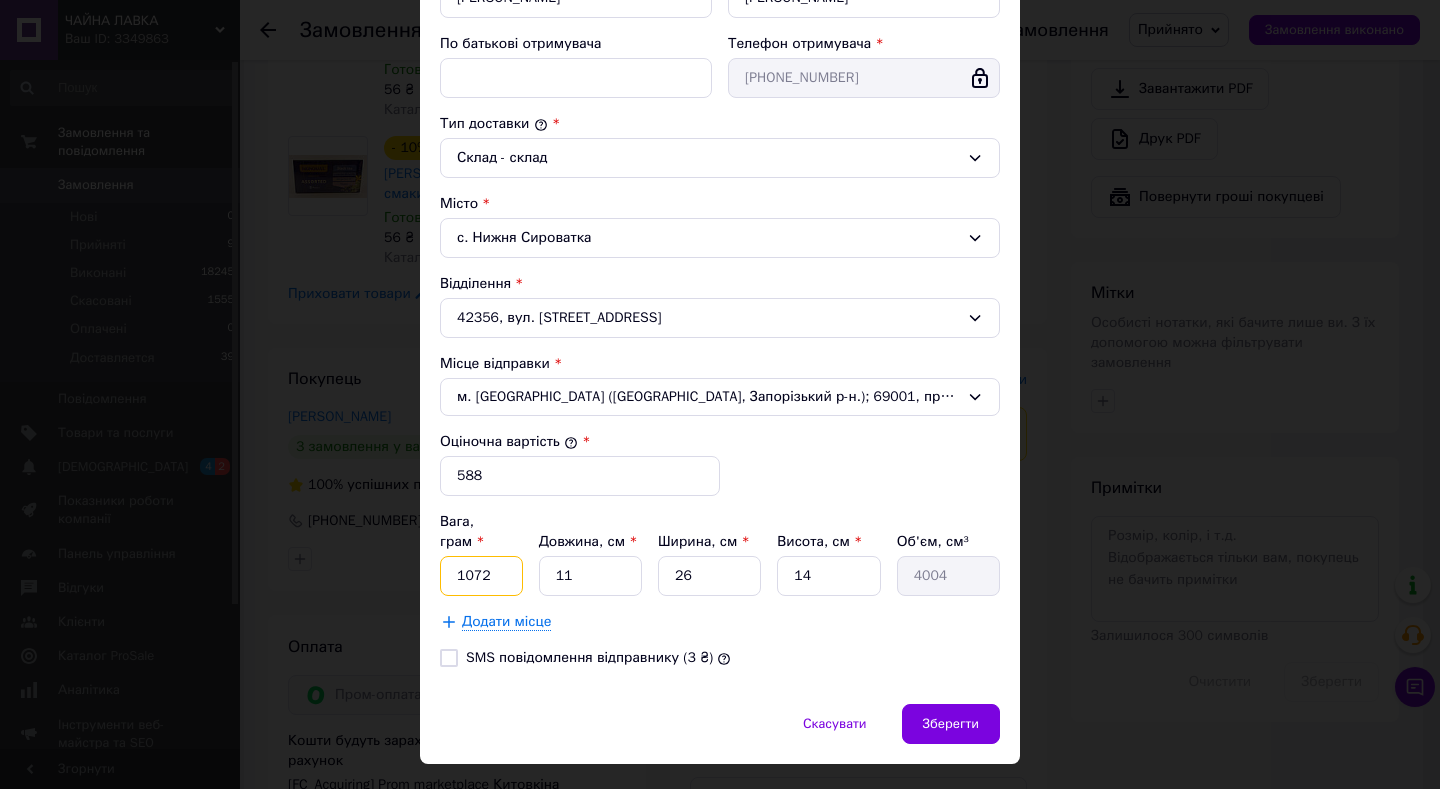 click on "1072" at bounding box center [481, 576] 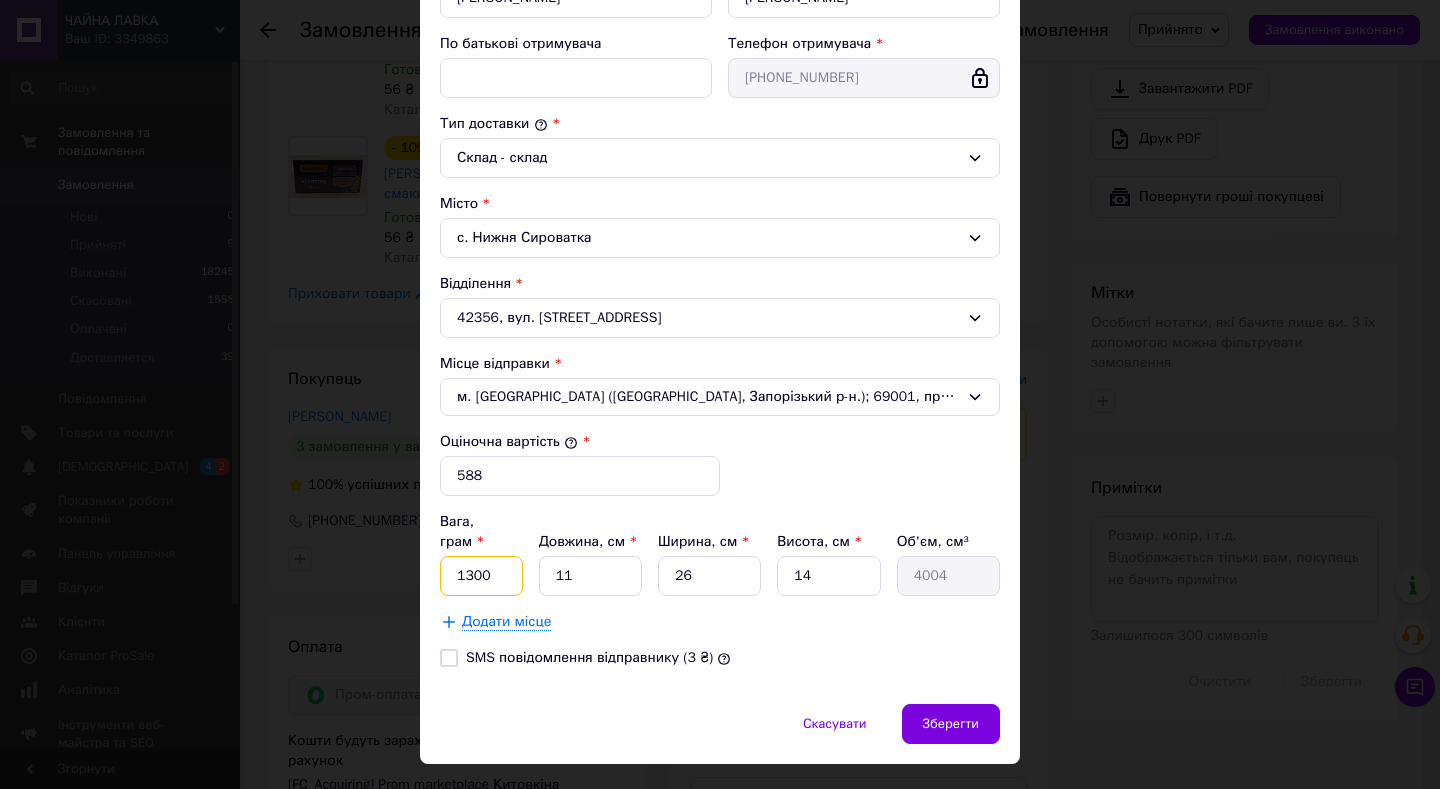 type on "1300" 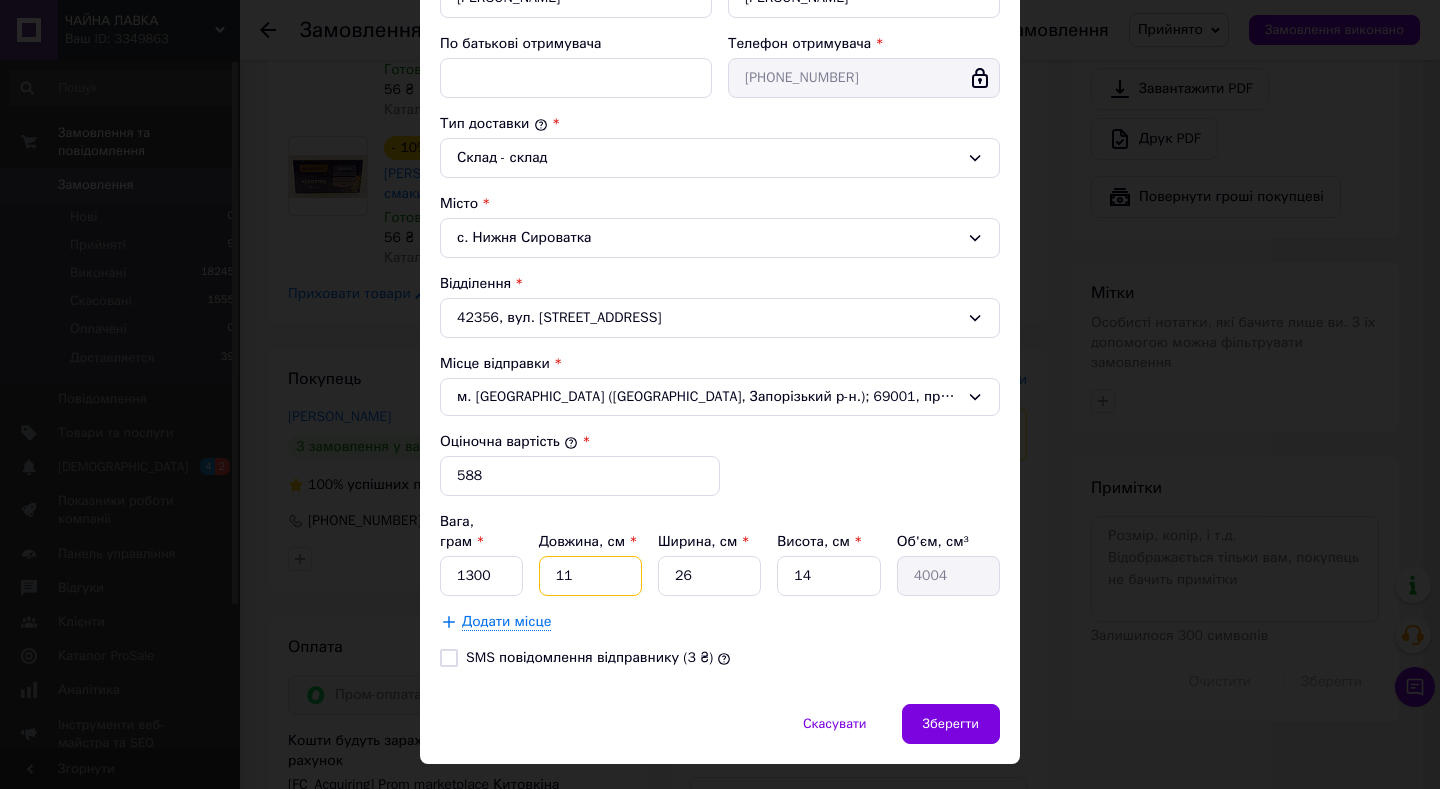 click on "11" at bounding box center (590, 576) 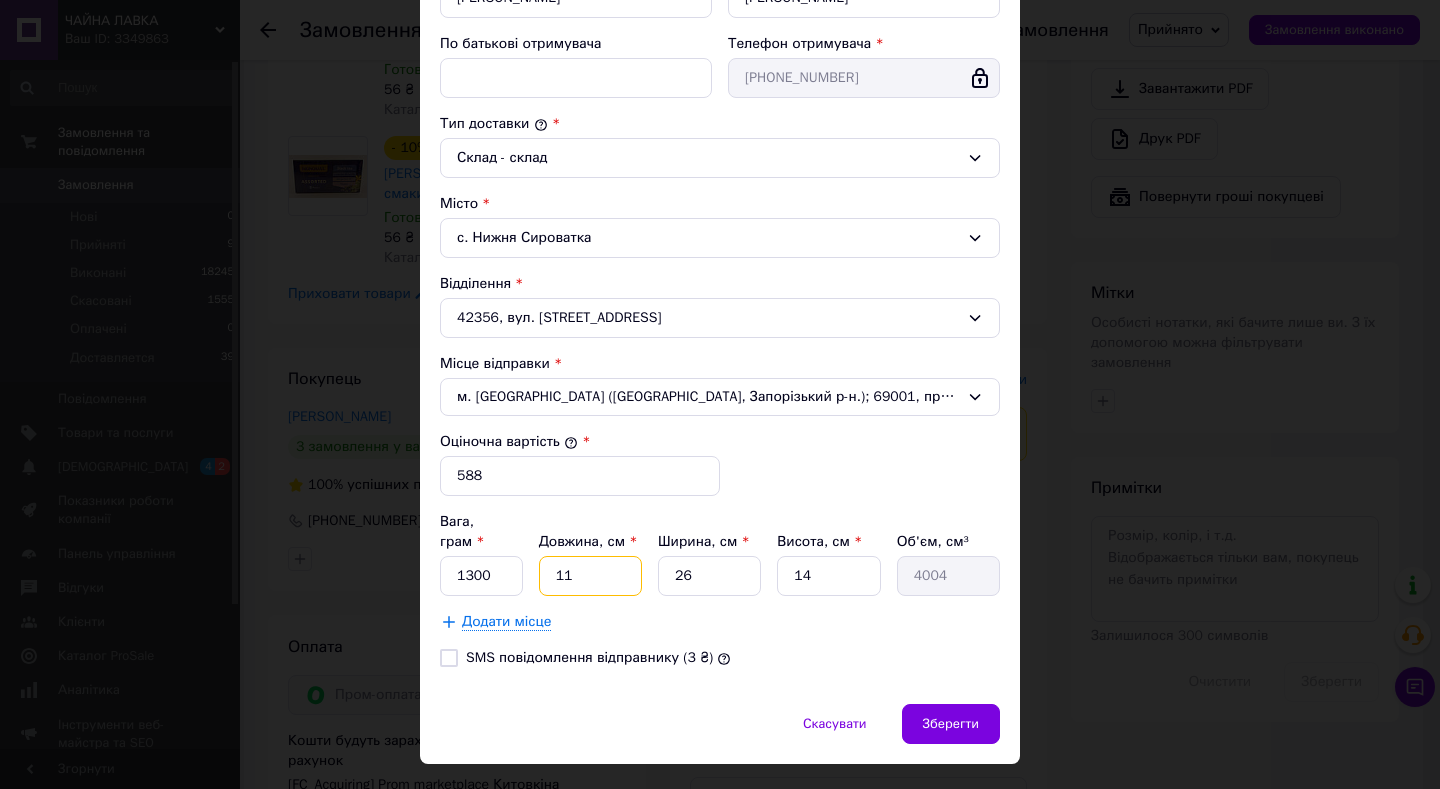 type on "1" 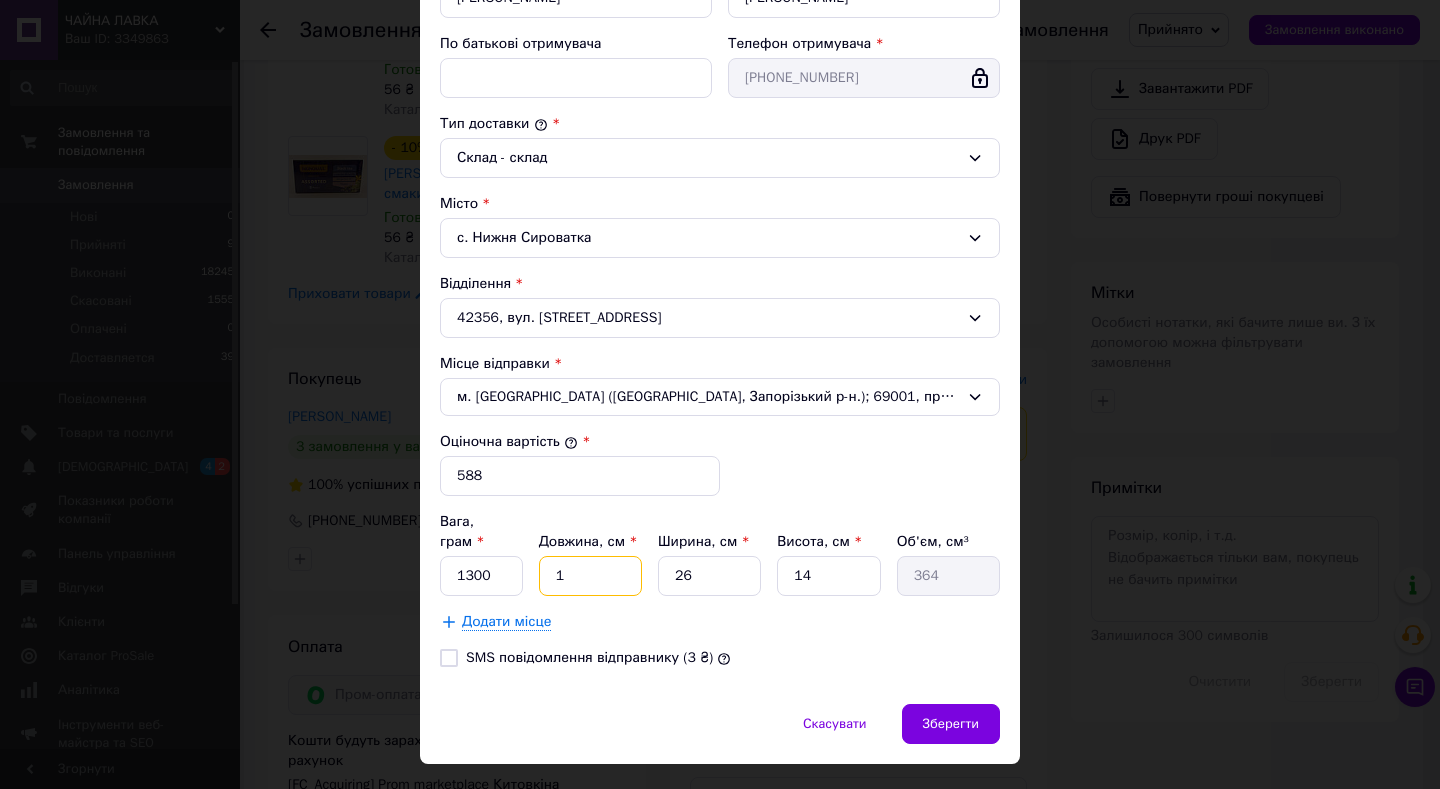 type 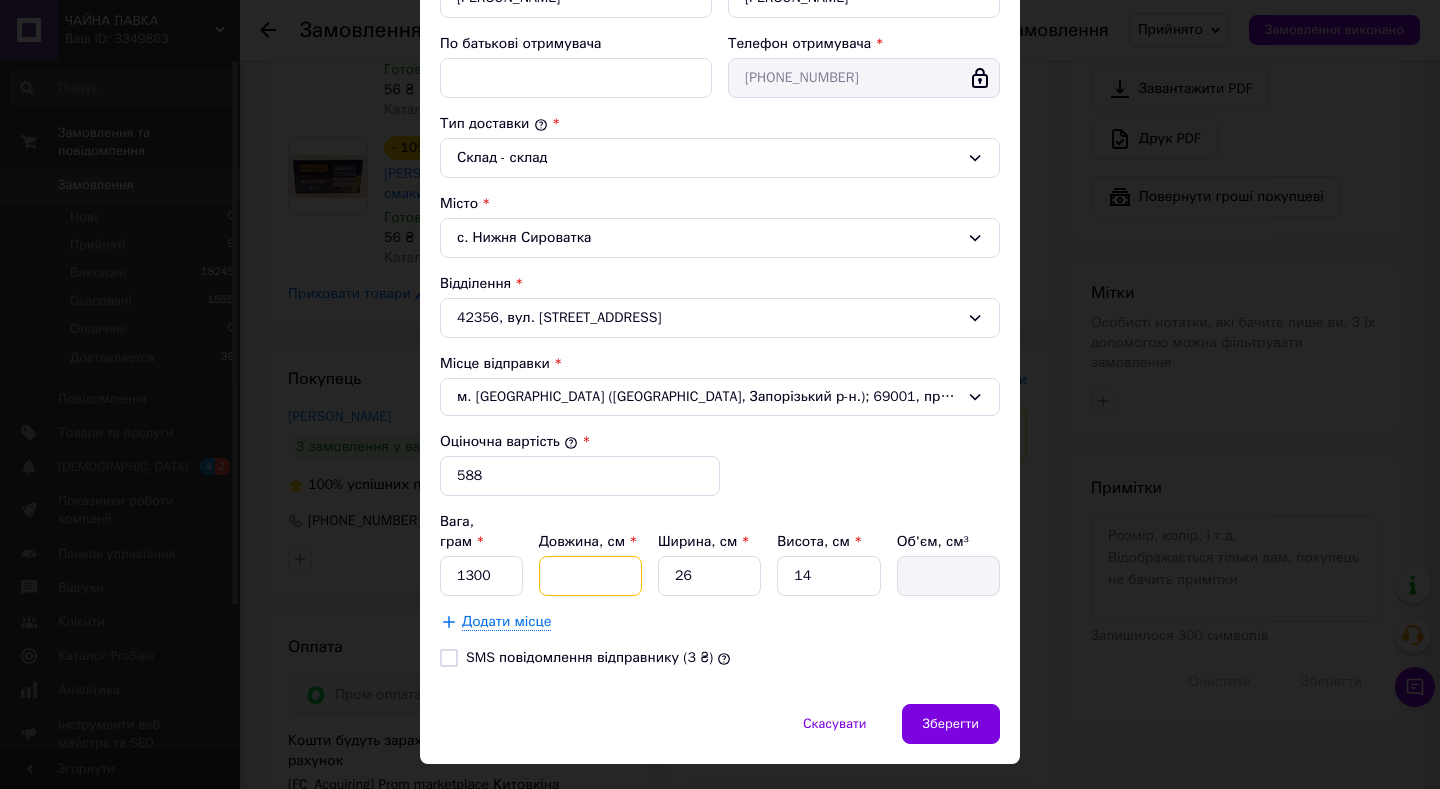 type on "3" 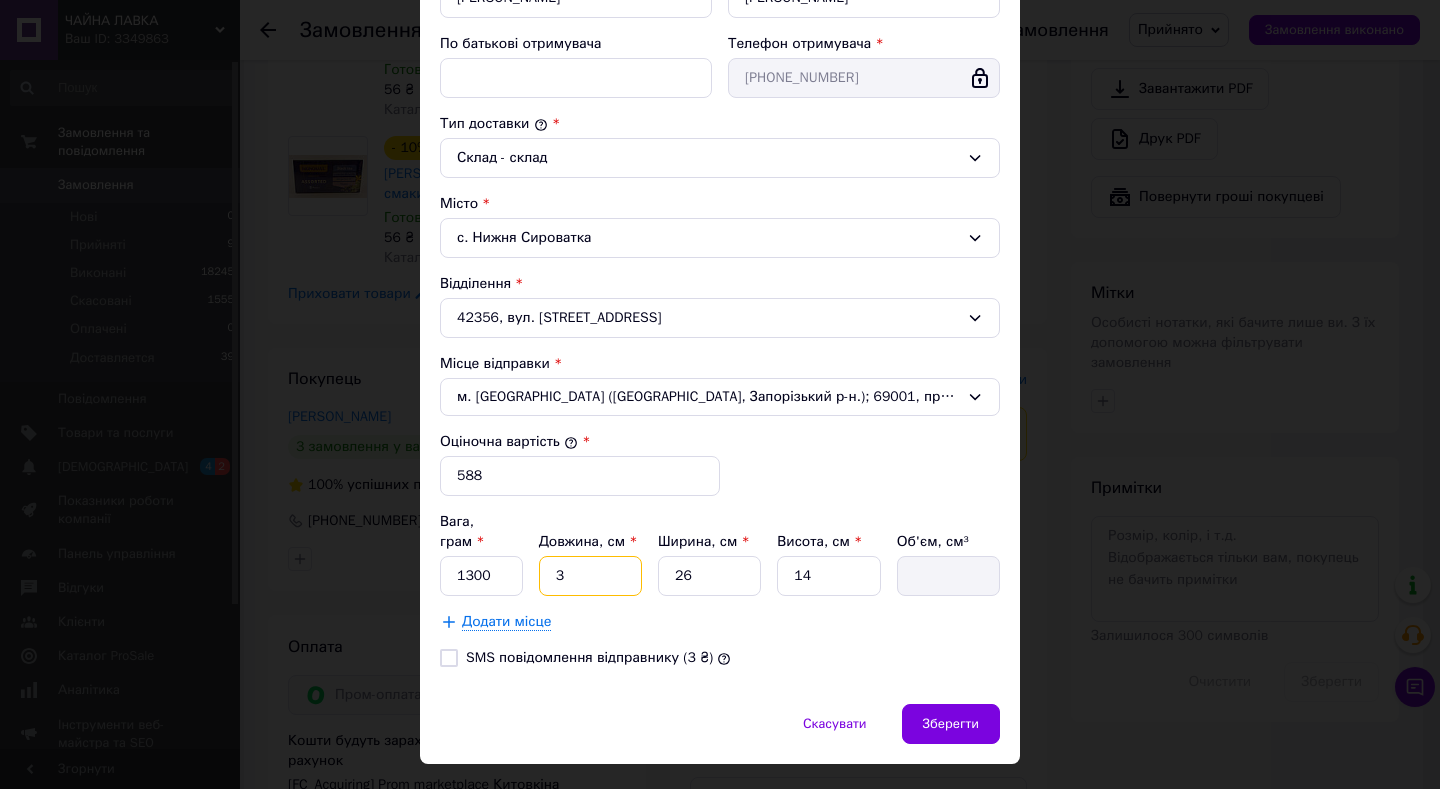 type on "1092" 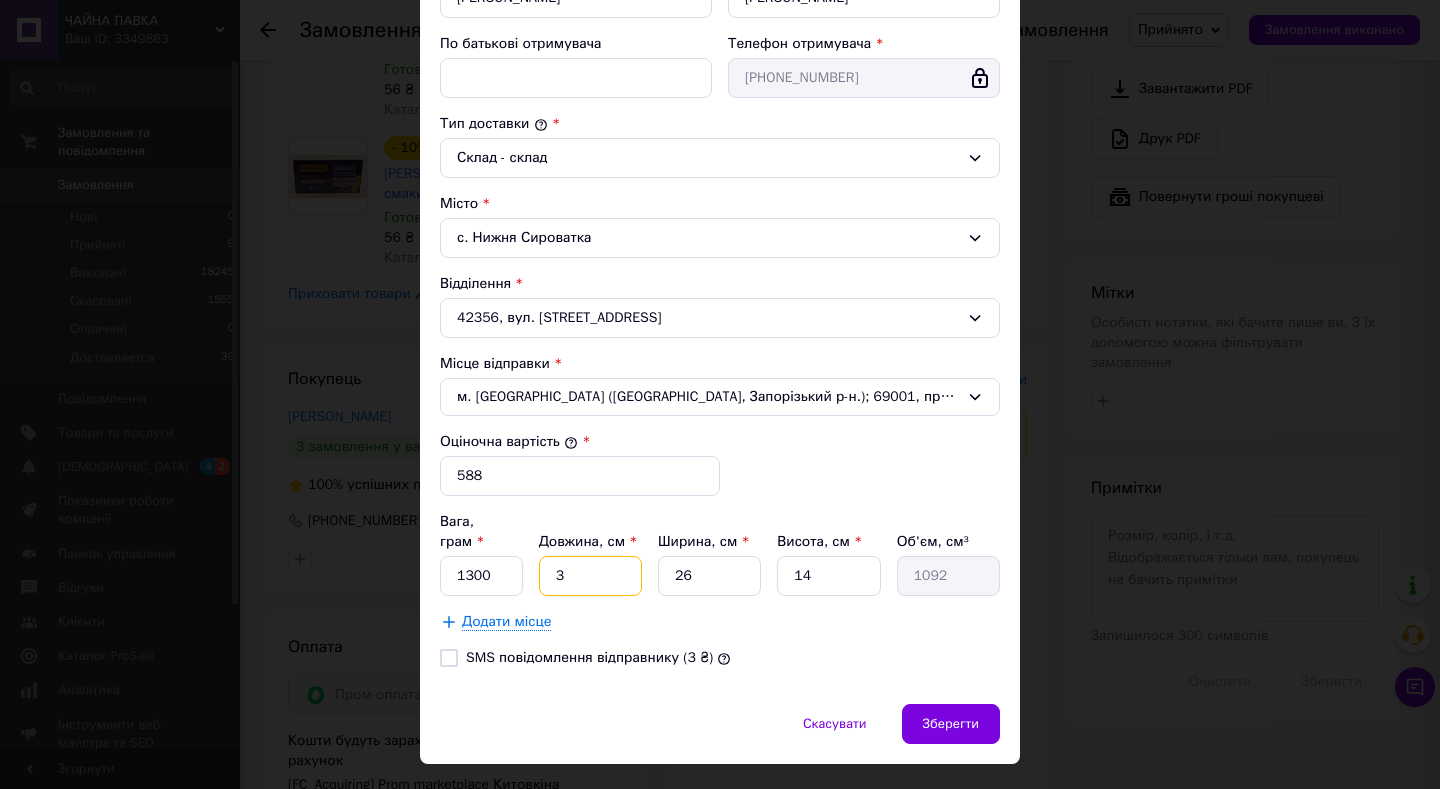 type on "32" 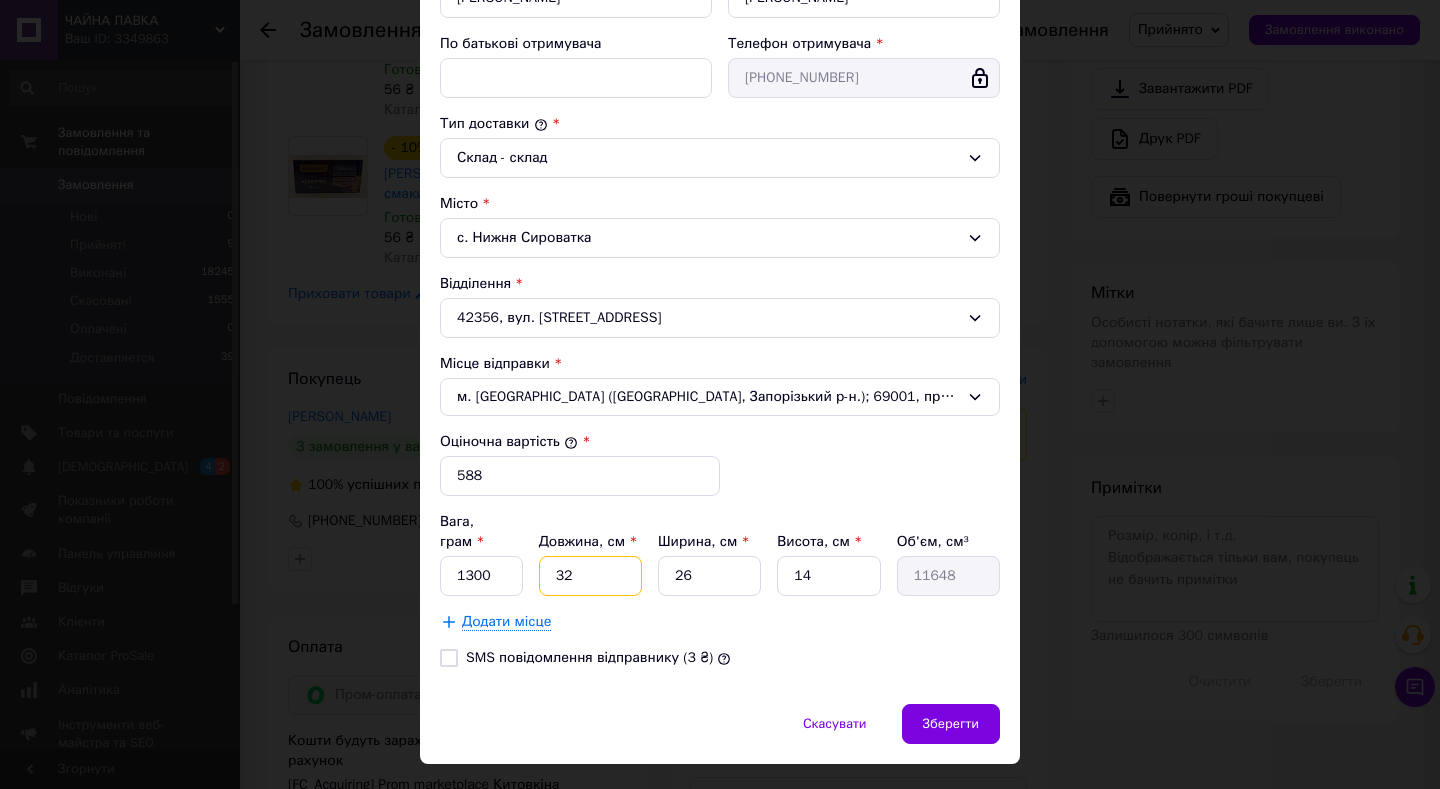 type on "32" 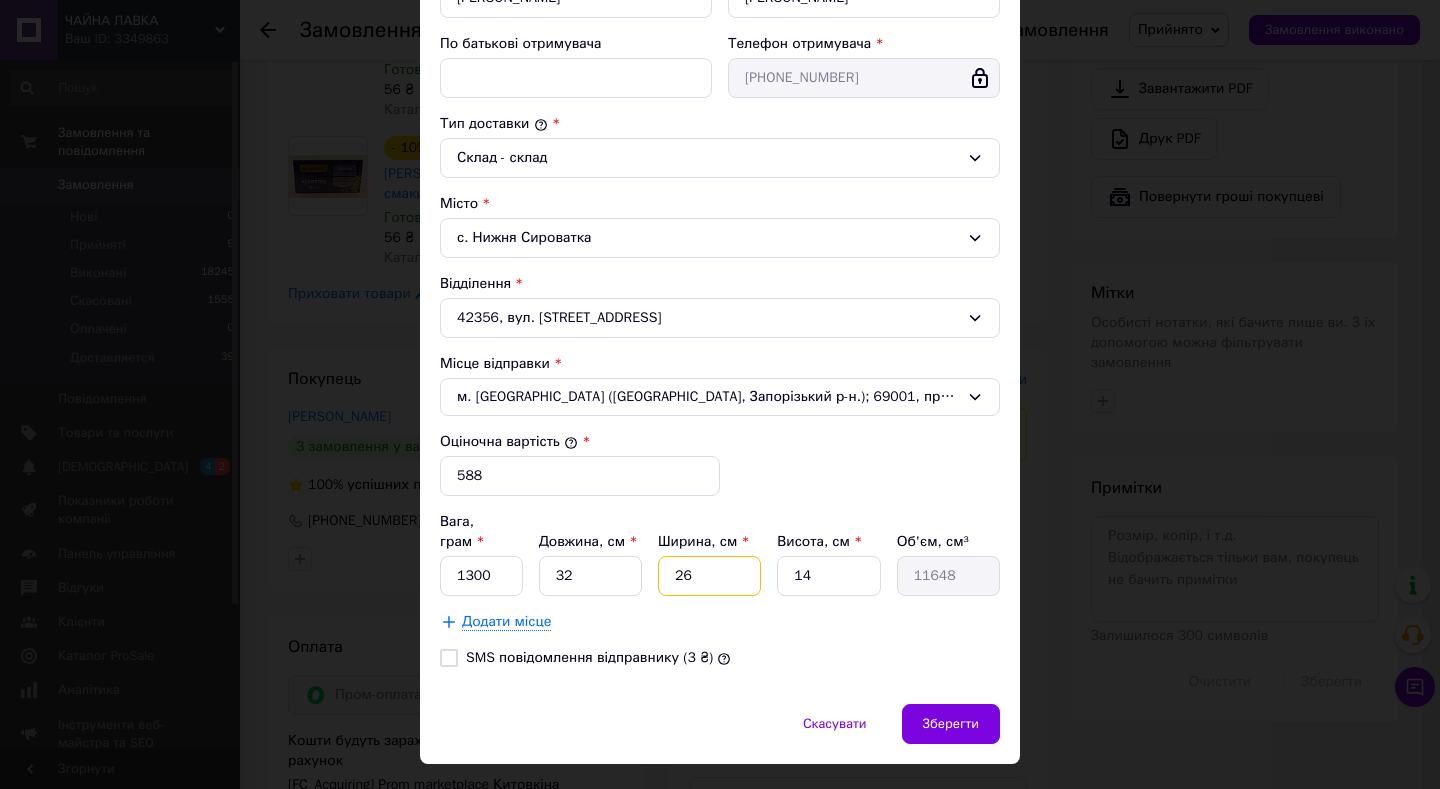 type on "2" 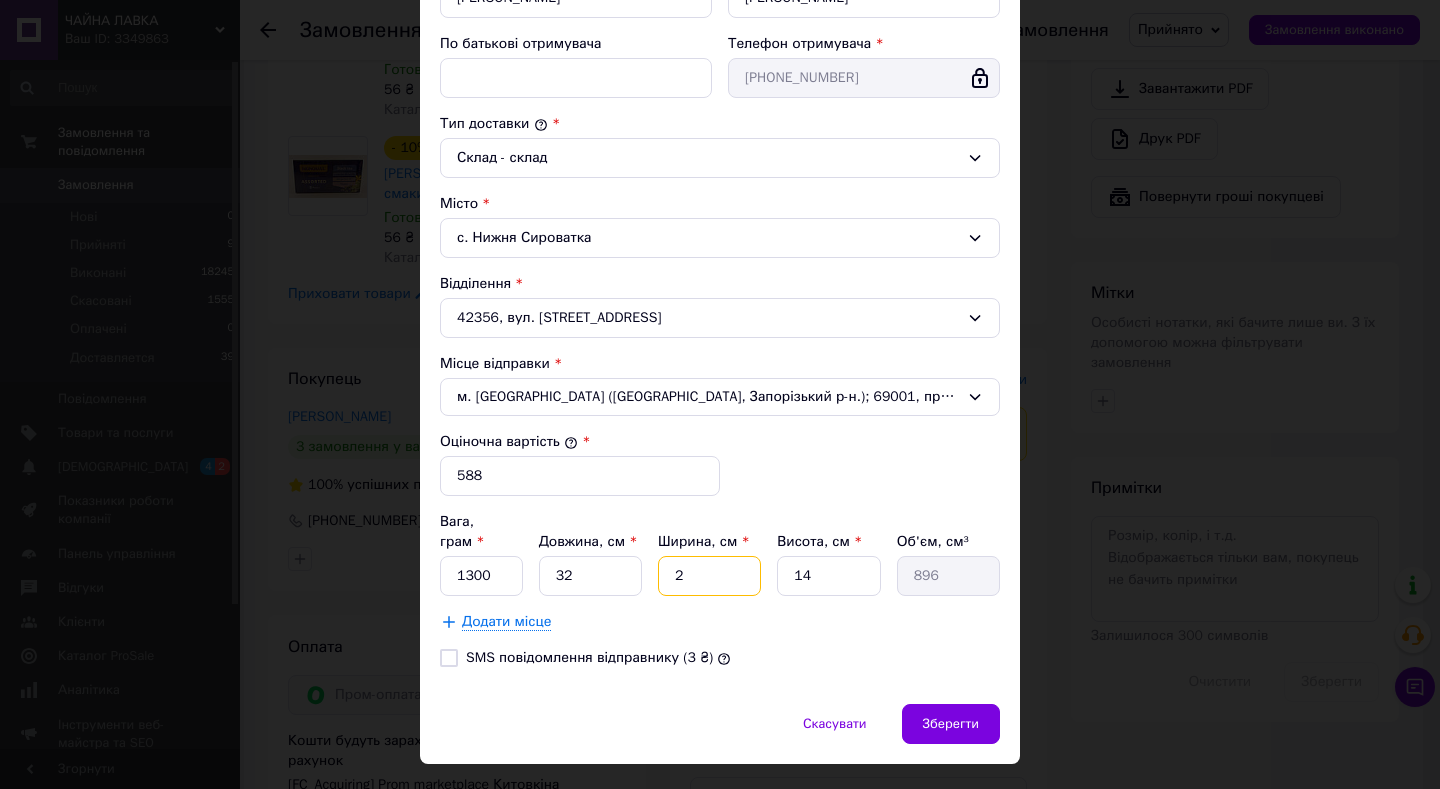 type on "20" 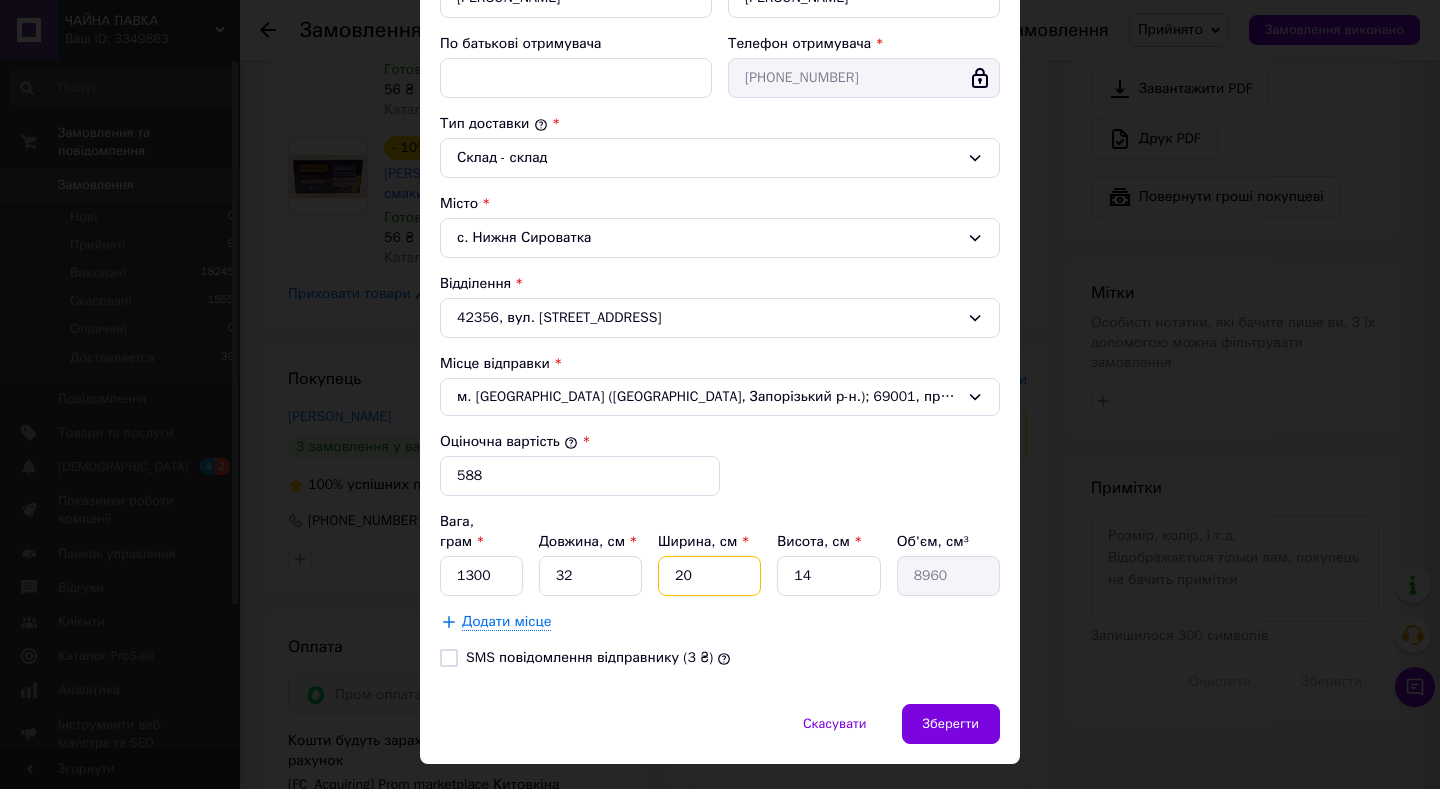 type on "20" 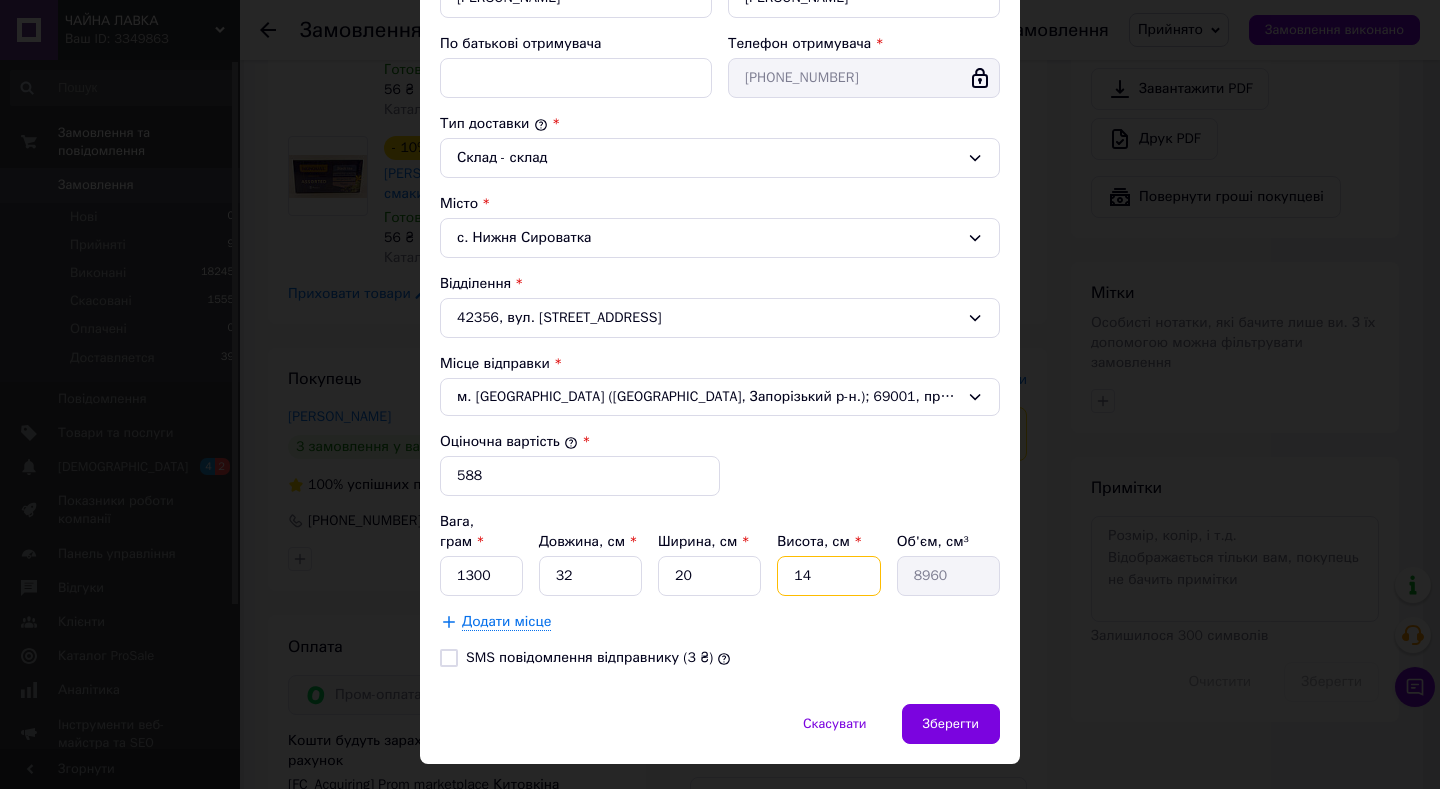 type on "1" 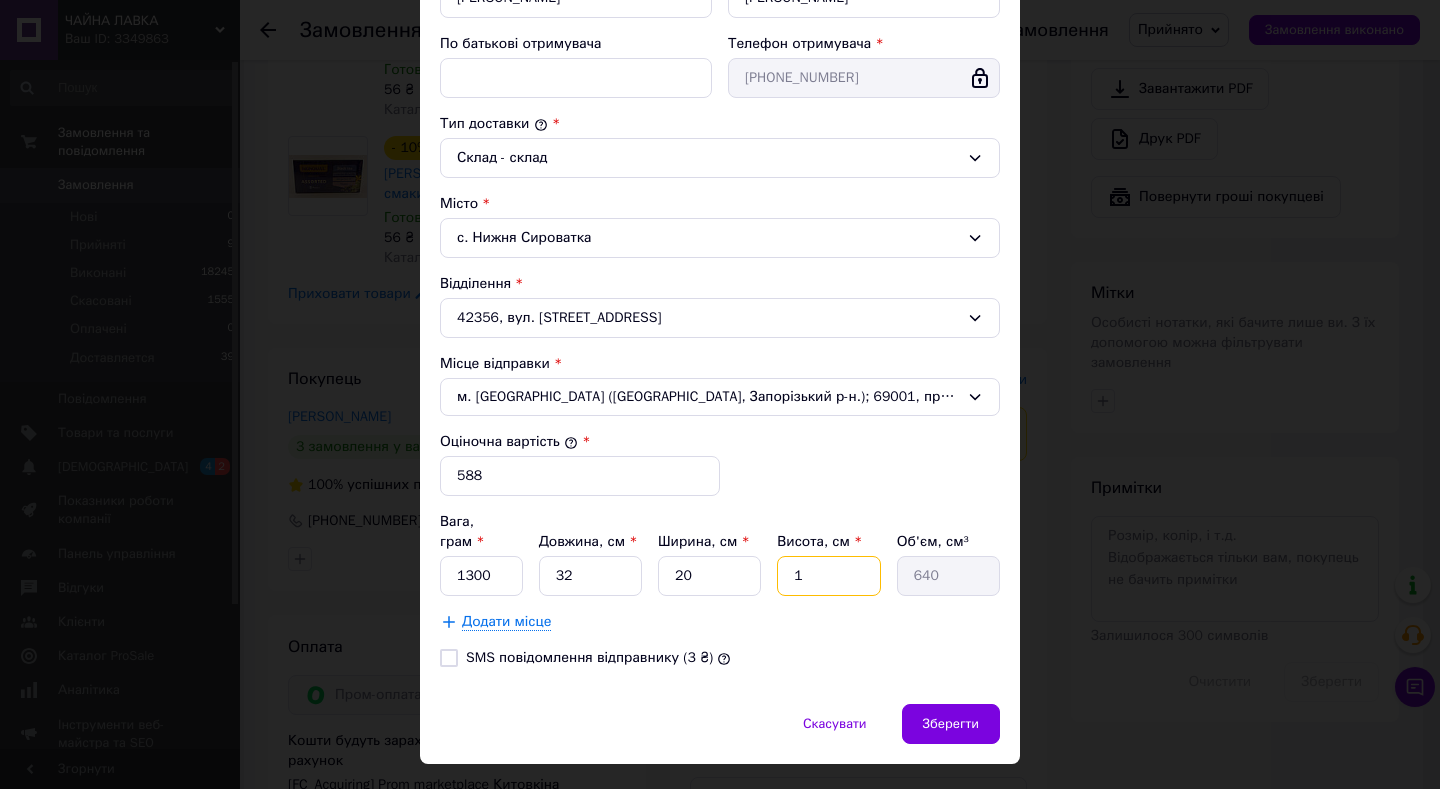 type on "12" 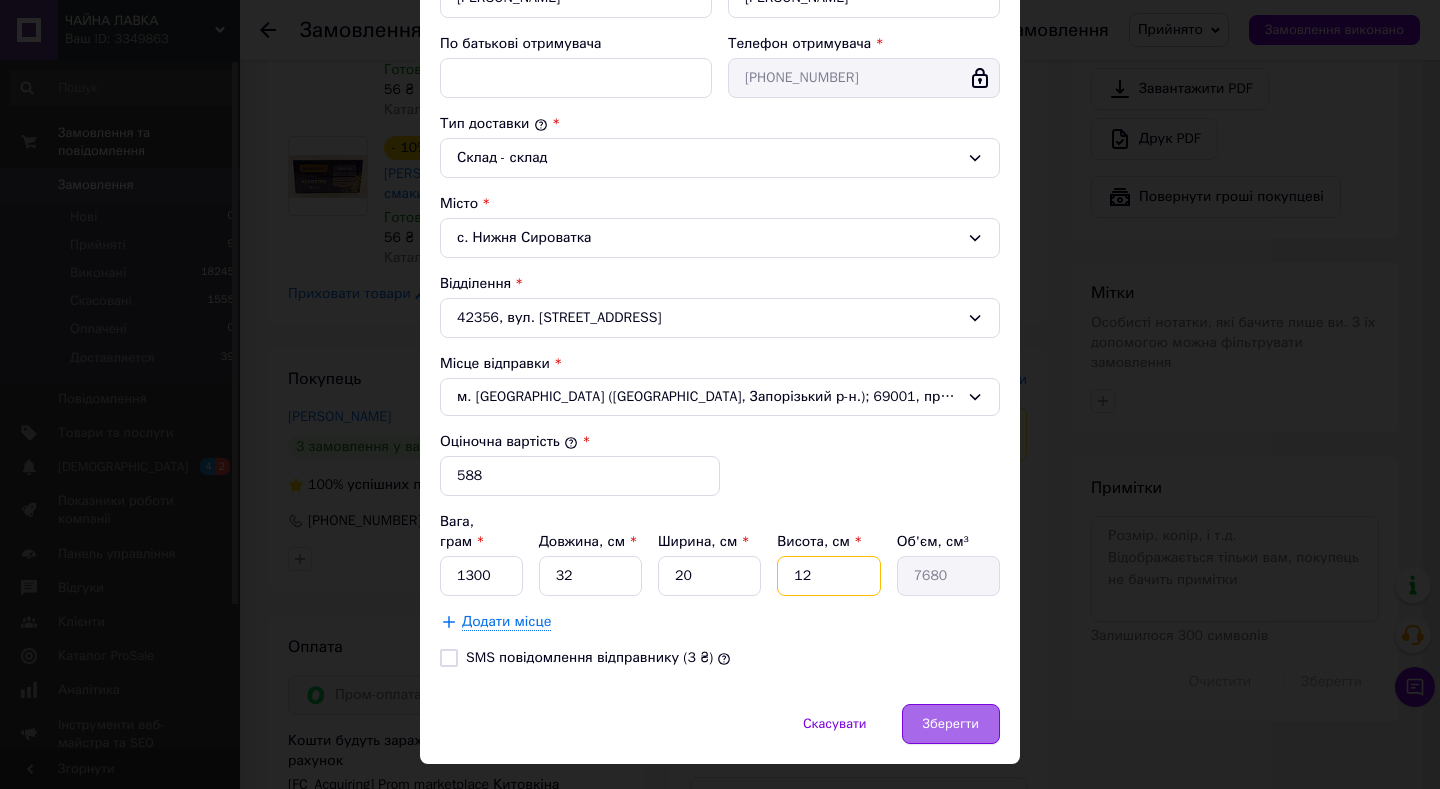 type on "12" 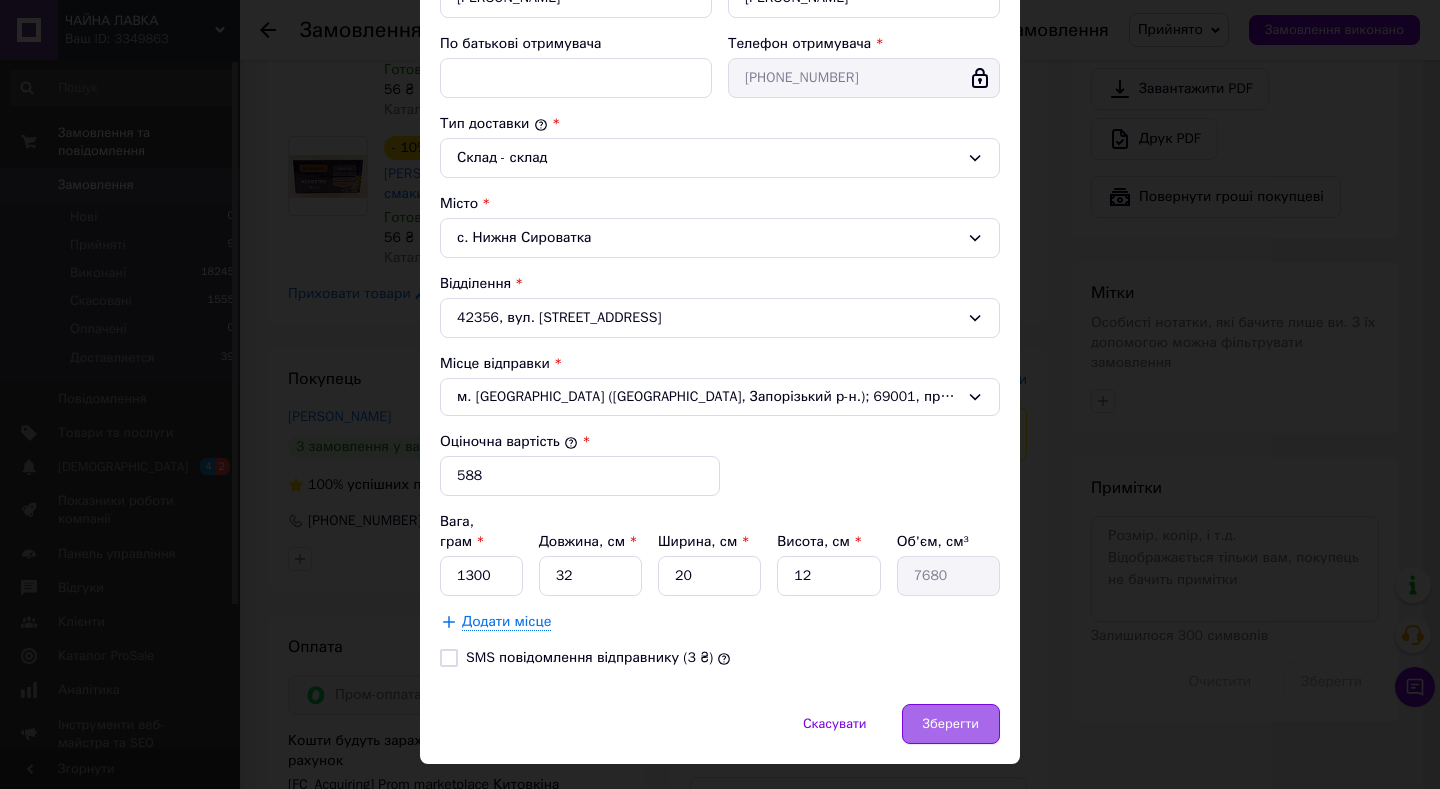 click on "Зберегти" at bounding box center [951, 724] 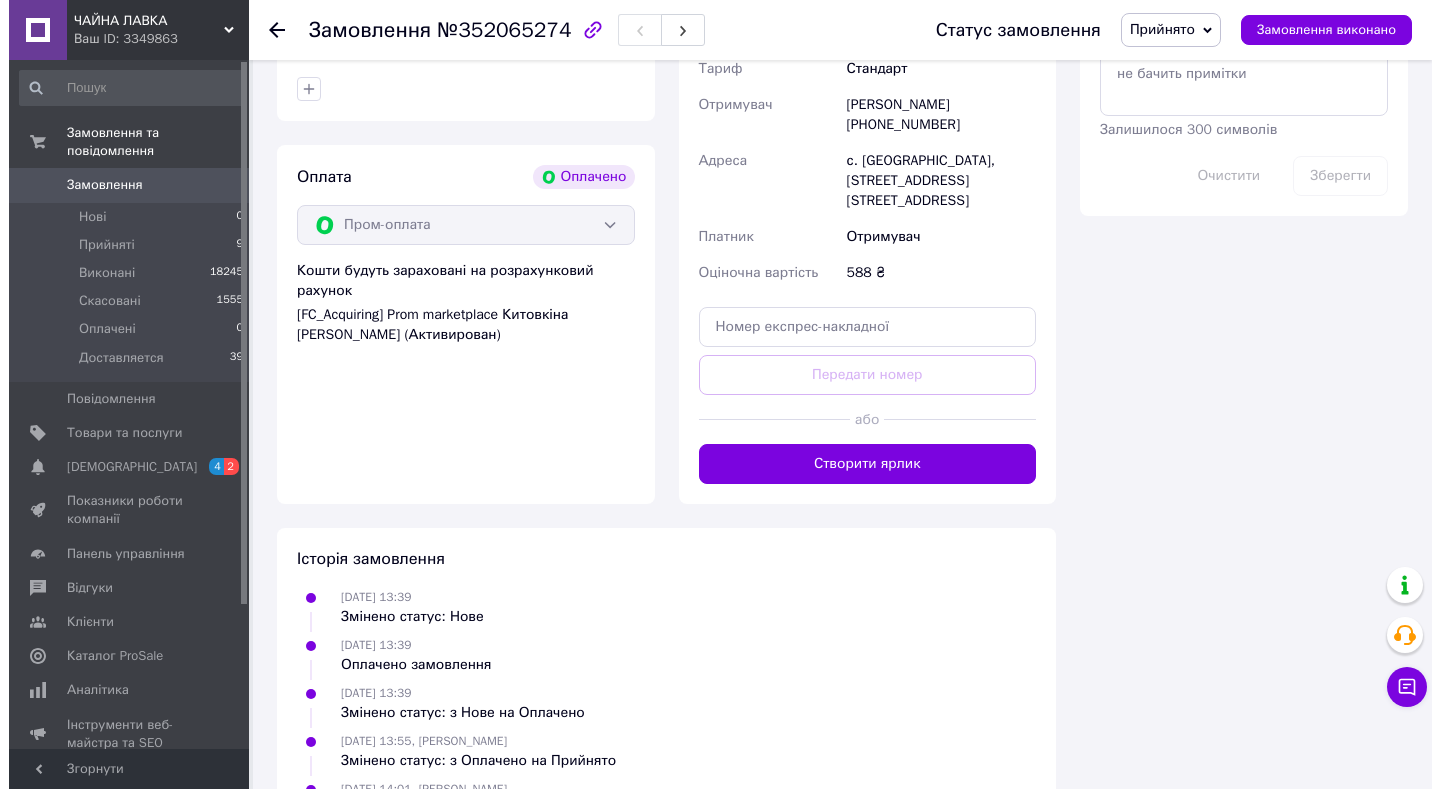 scroll, scrollTop: 782, scrollLeft: 0, axis: vertical 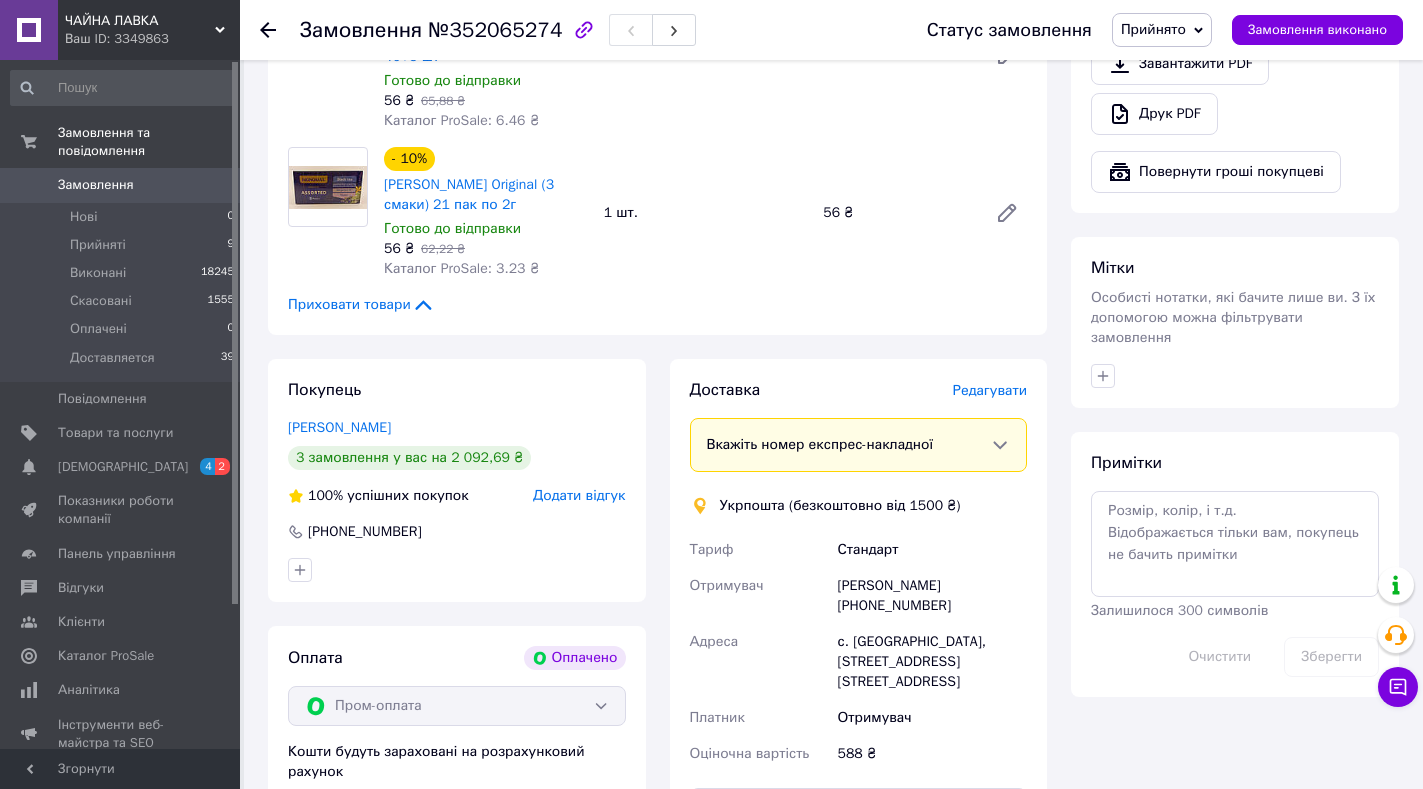 click on "Редагувати" at bounding box center [990, 390] 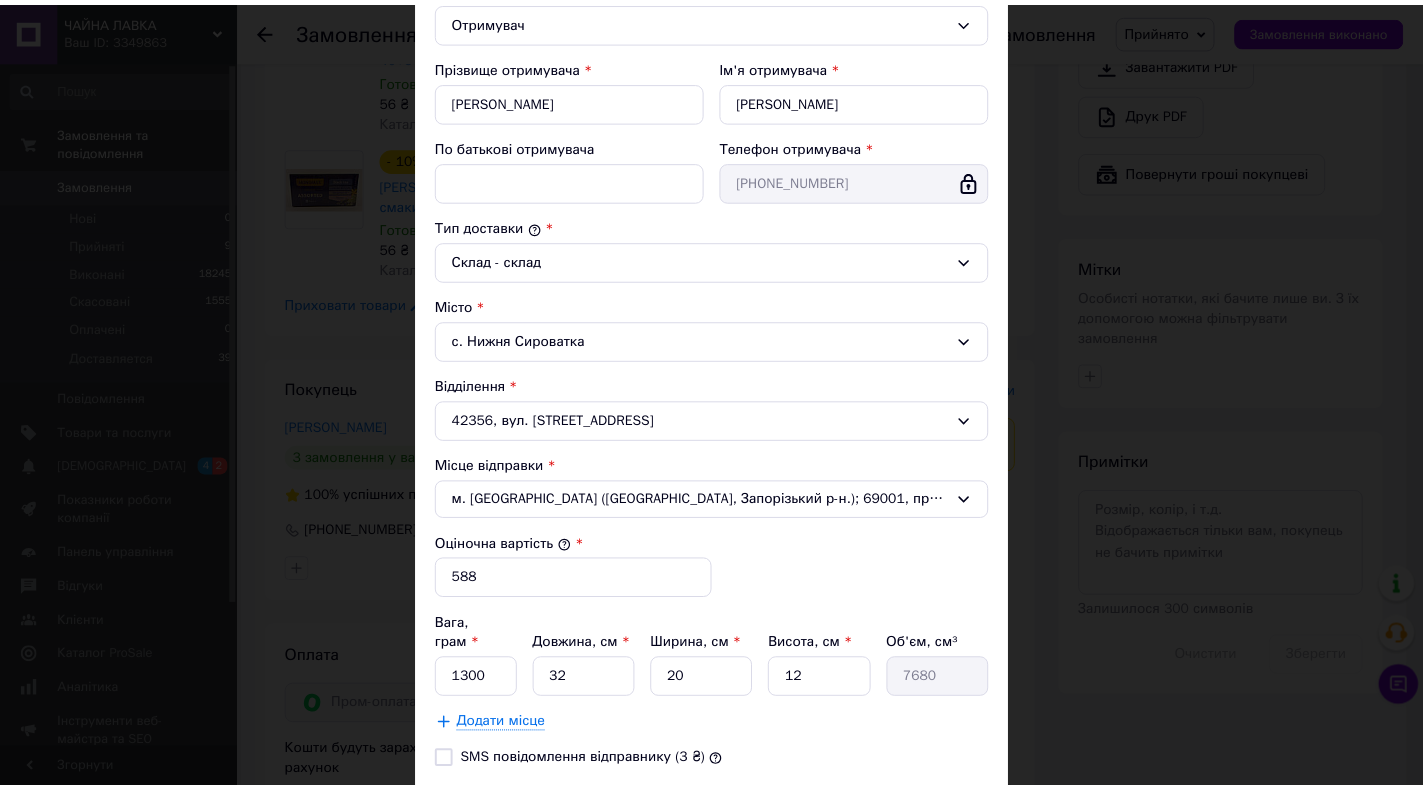 scroll, scrollTop: 462, scrollLeft: 0, axis: vertical 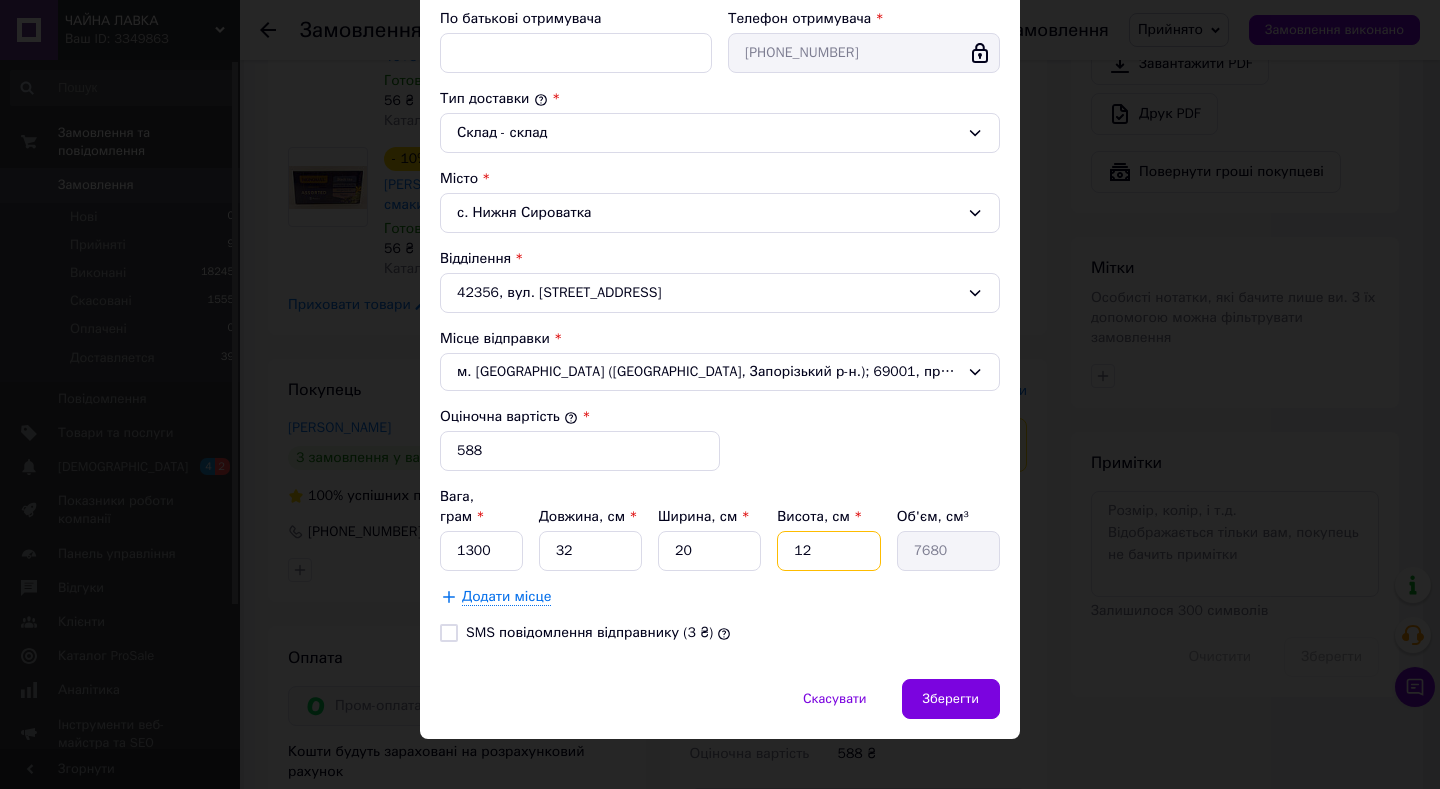 click on "12" at bounding box center (828, 551) 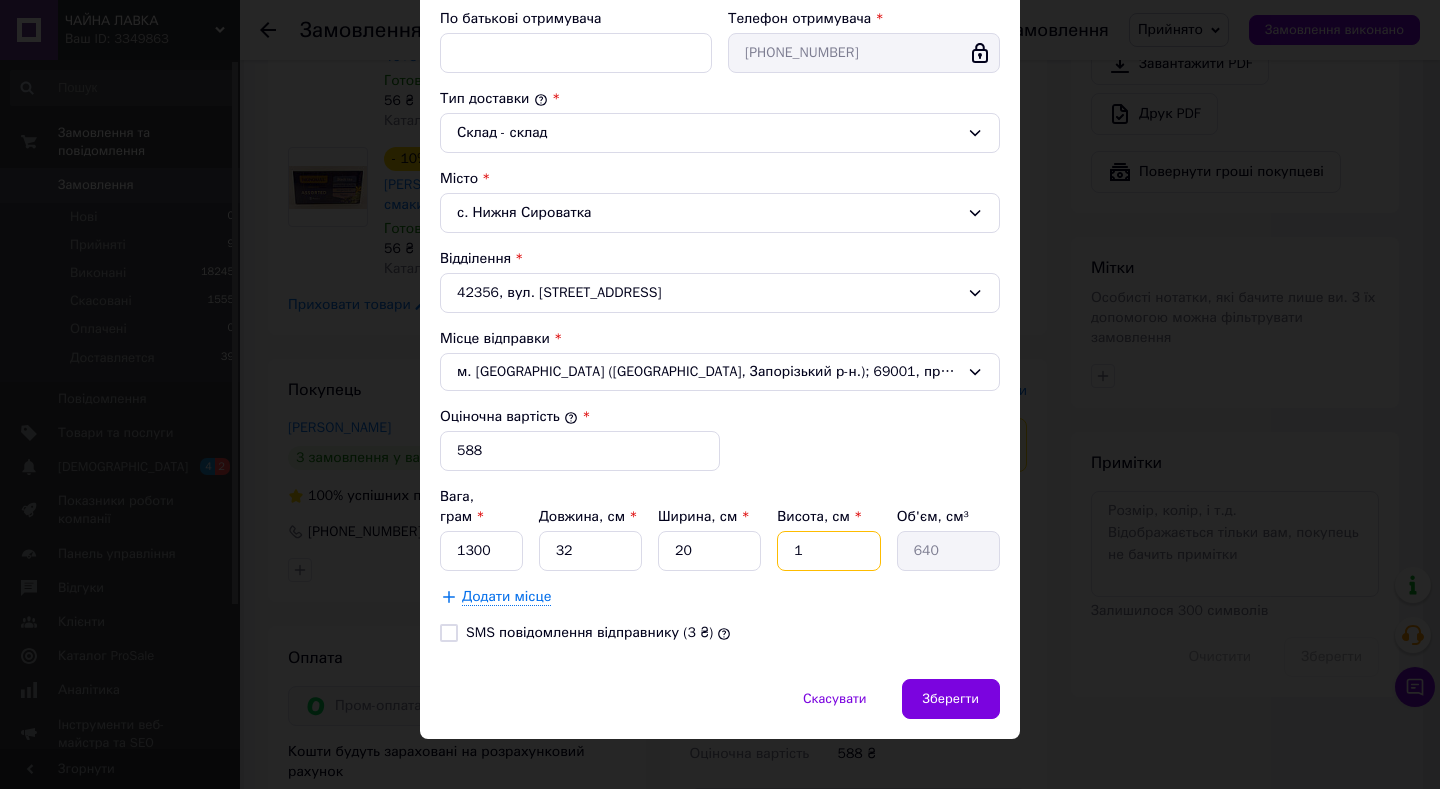 type on "15" 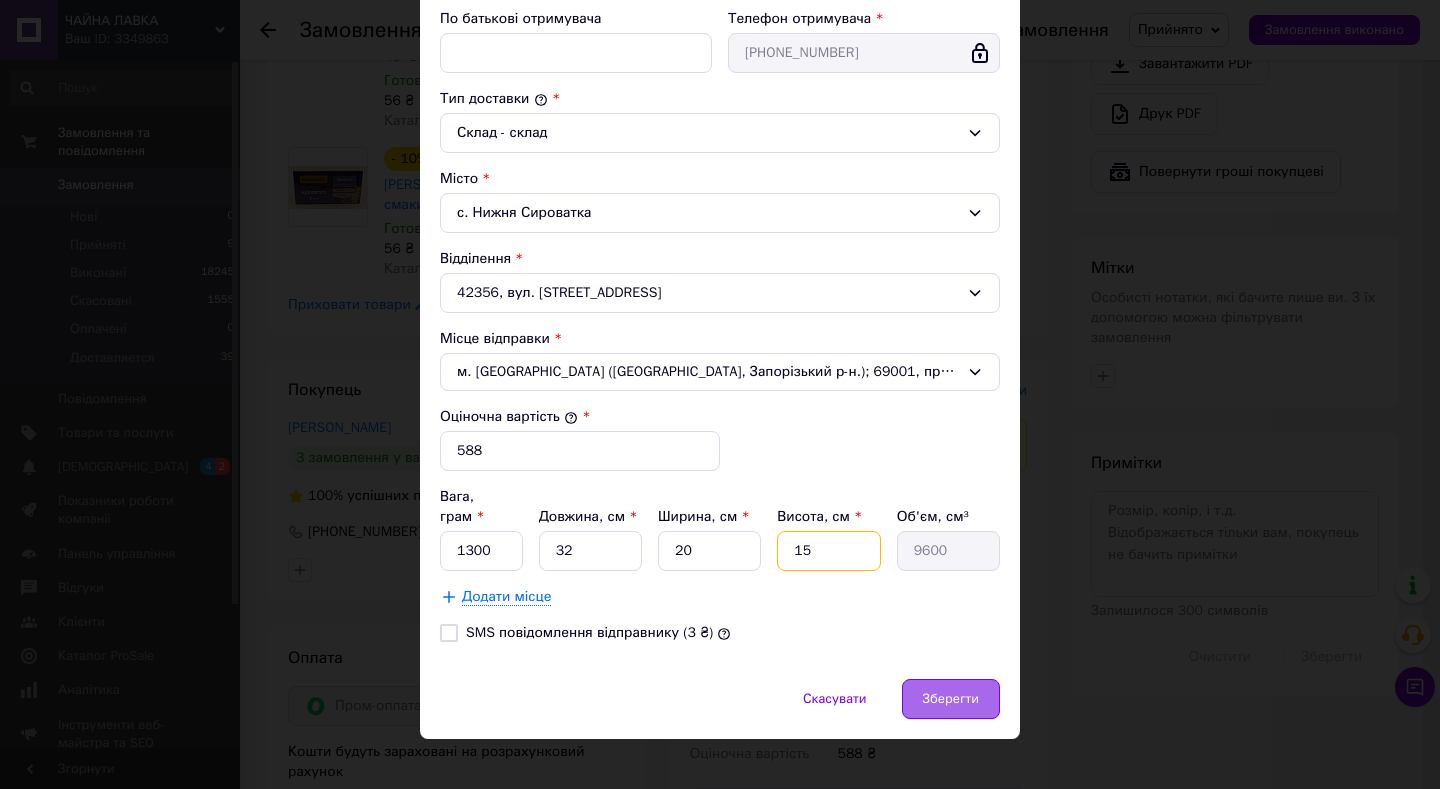 type on "15" 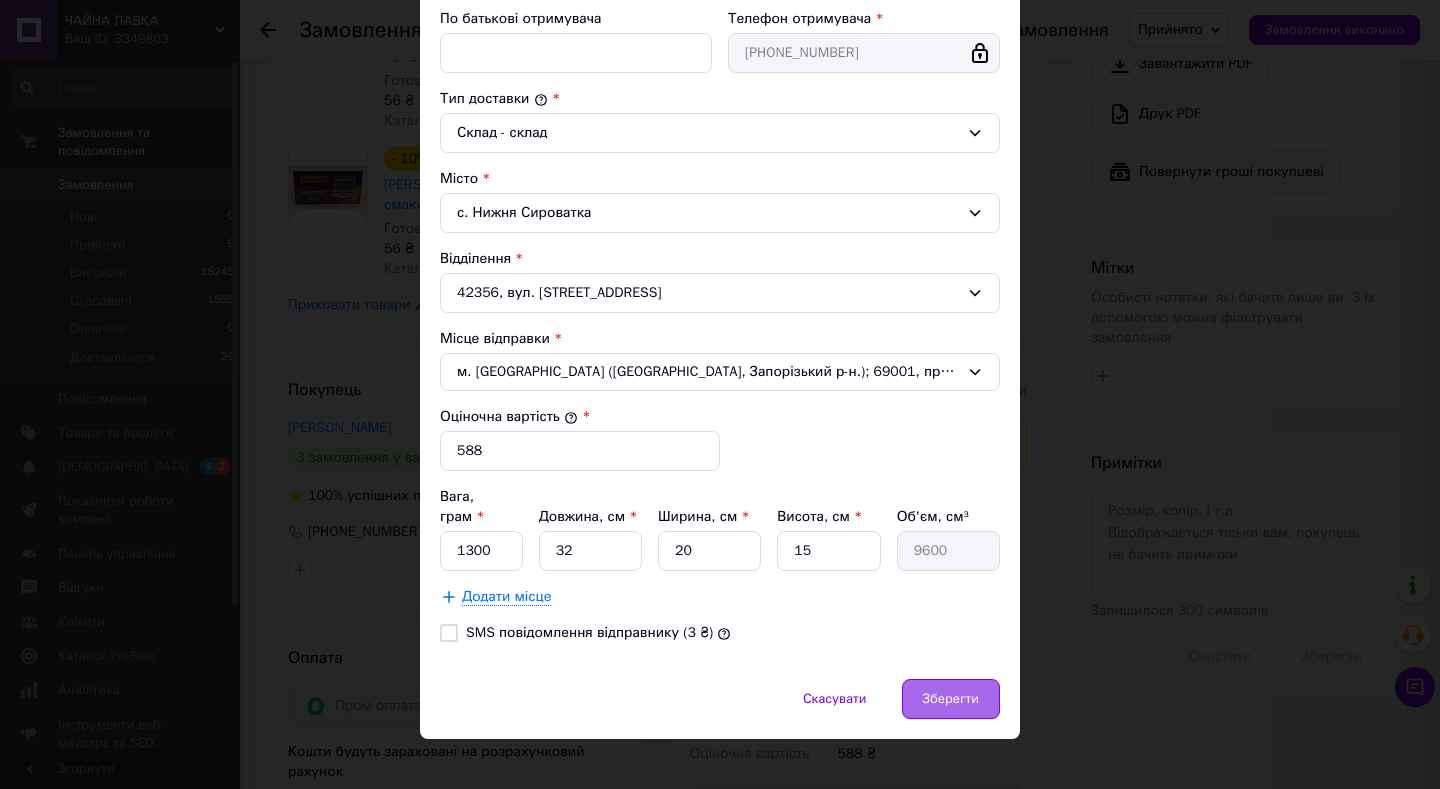 click on "Зберегти" at bounding box center (951, 699) 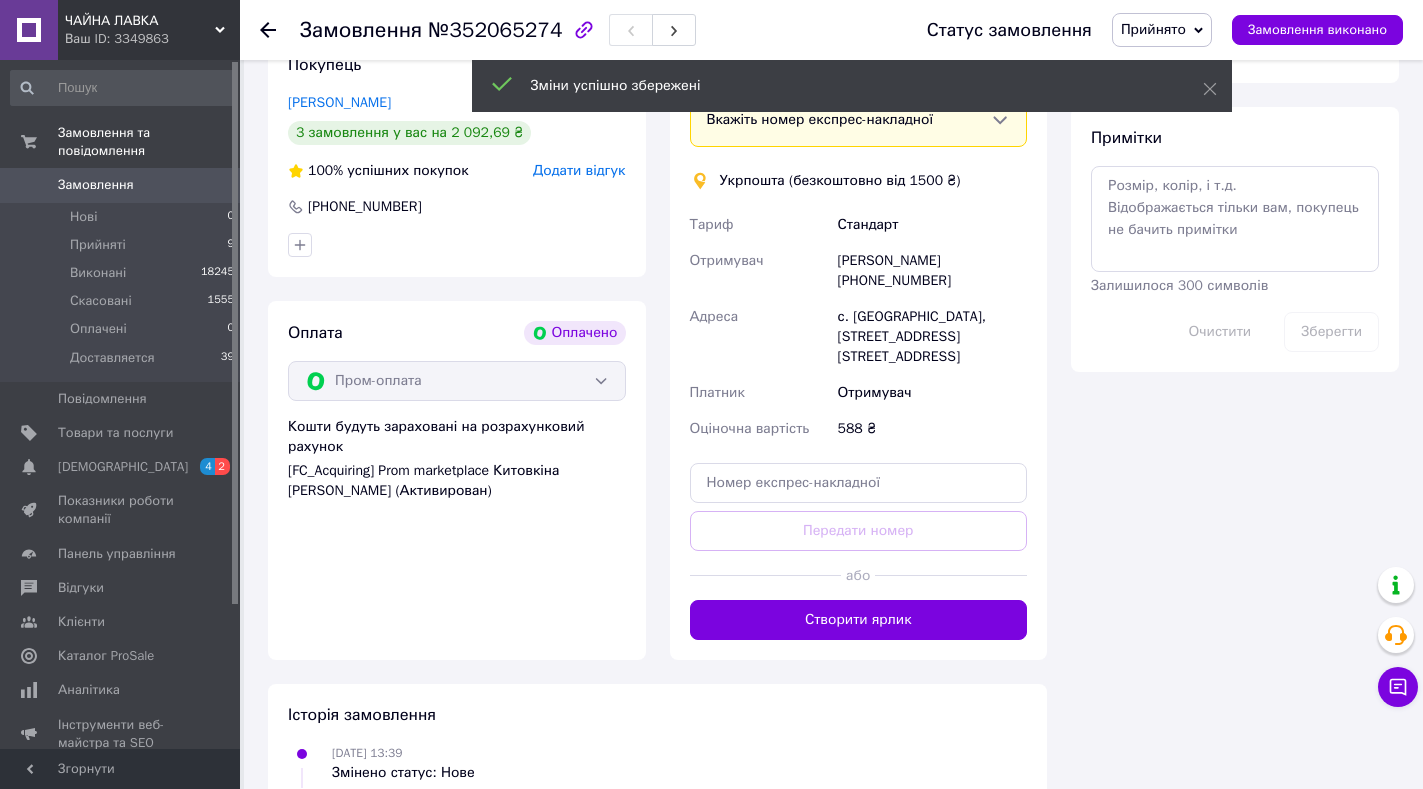 scroll, scrollTop: 1165, scrollLeft: 0, axis: vertical 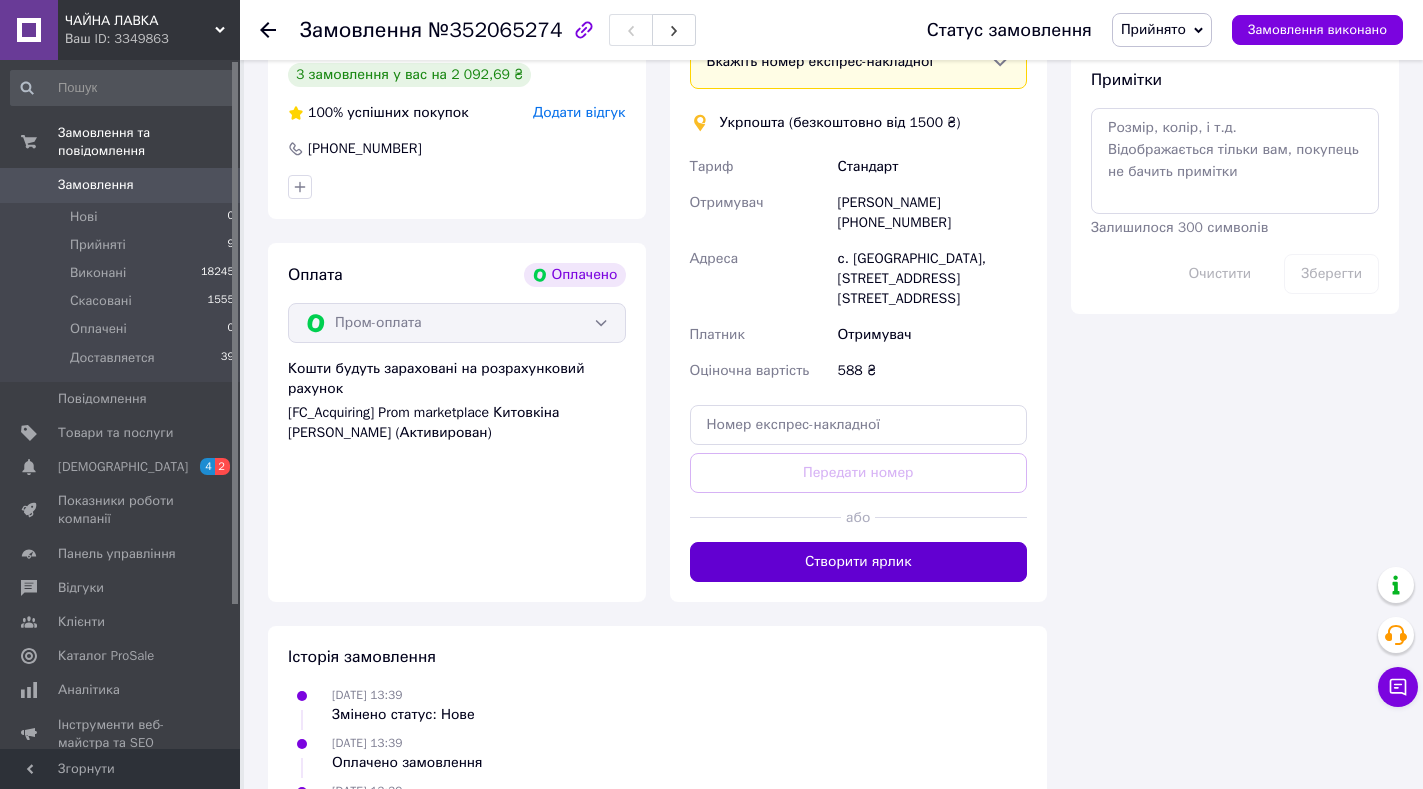click on "Створити ярлик" at bounding box center (859, 562) 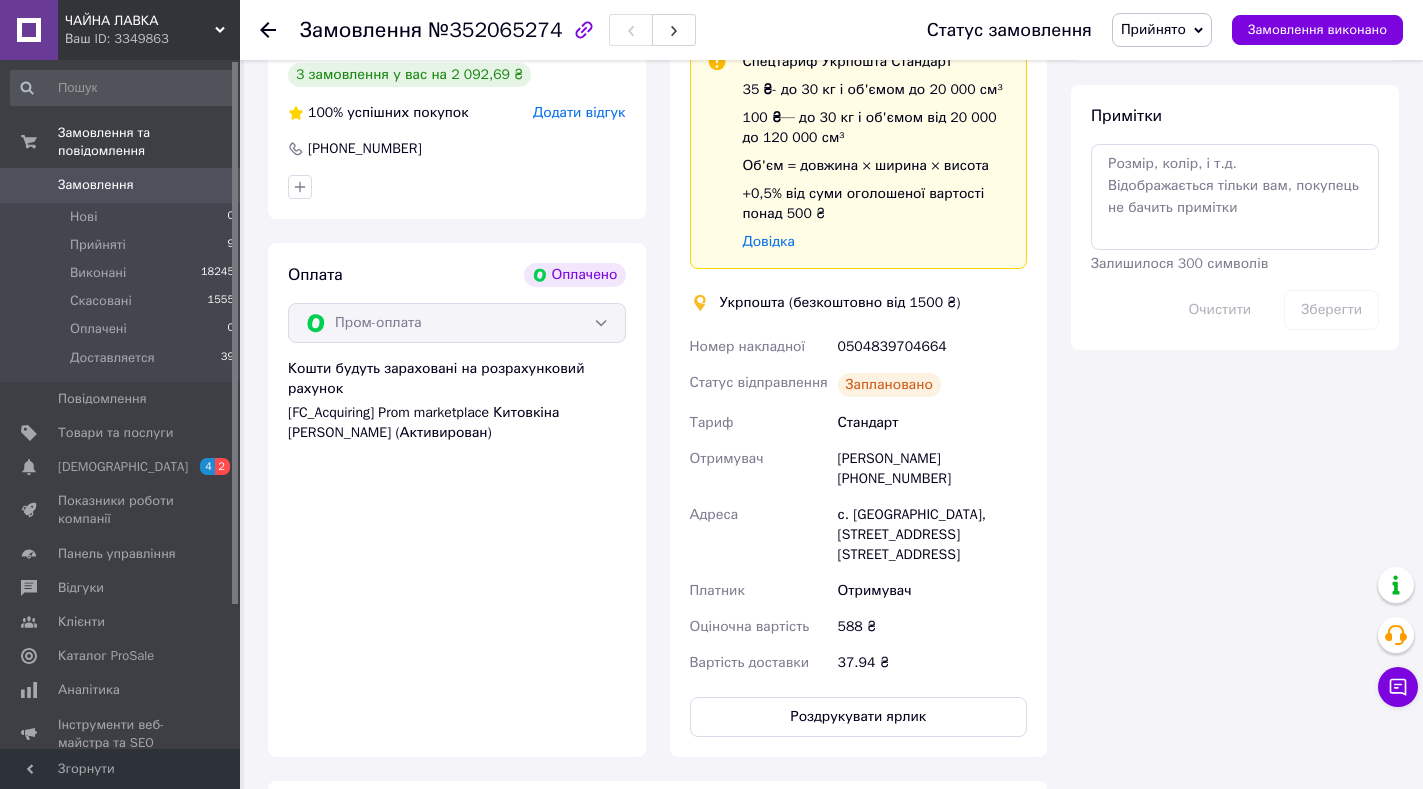 click 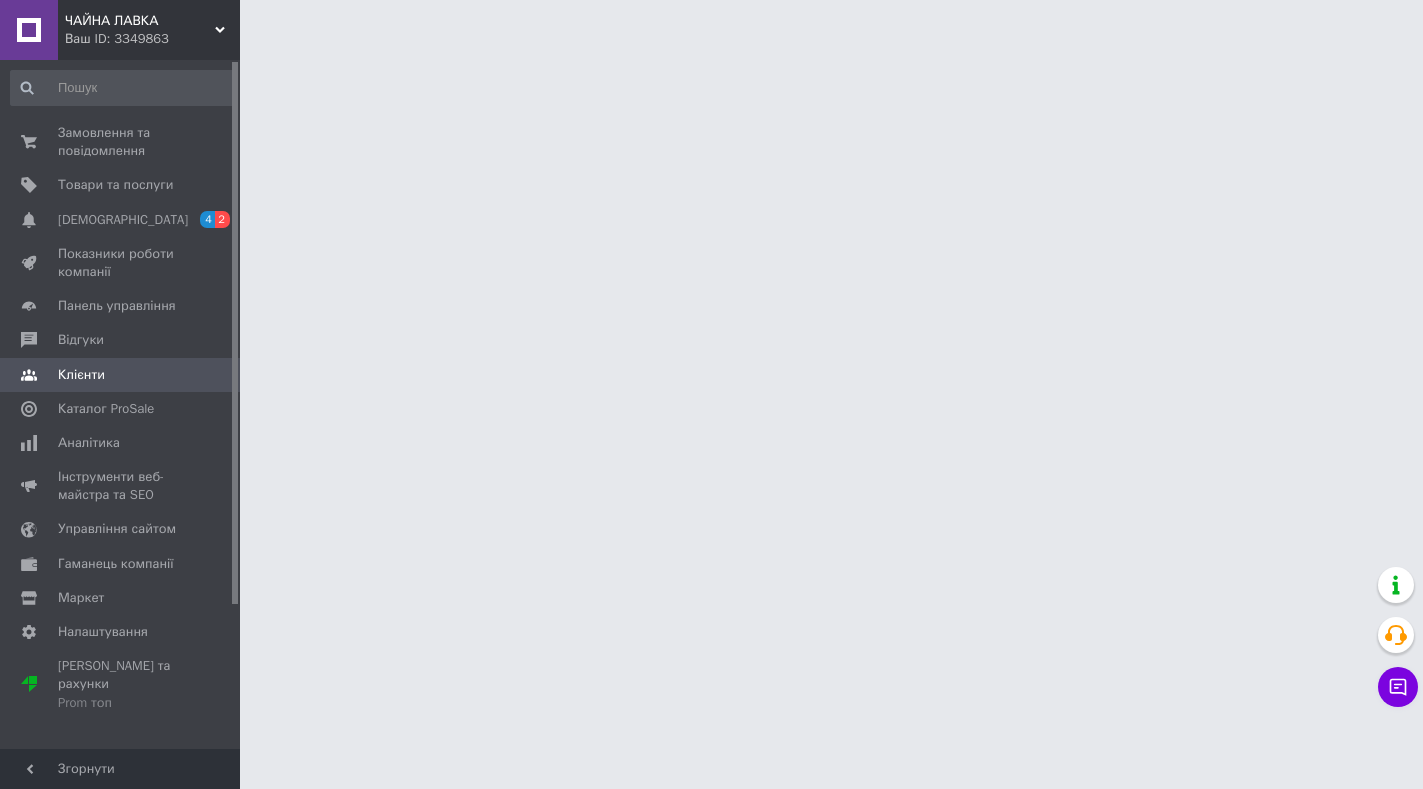 scroll, scrollTop: 0, scrollLeft: 0, axis: both 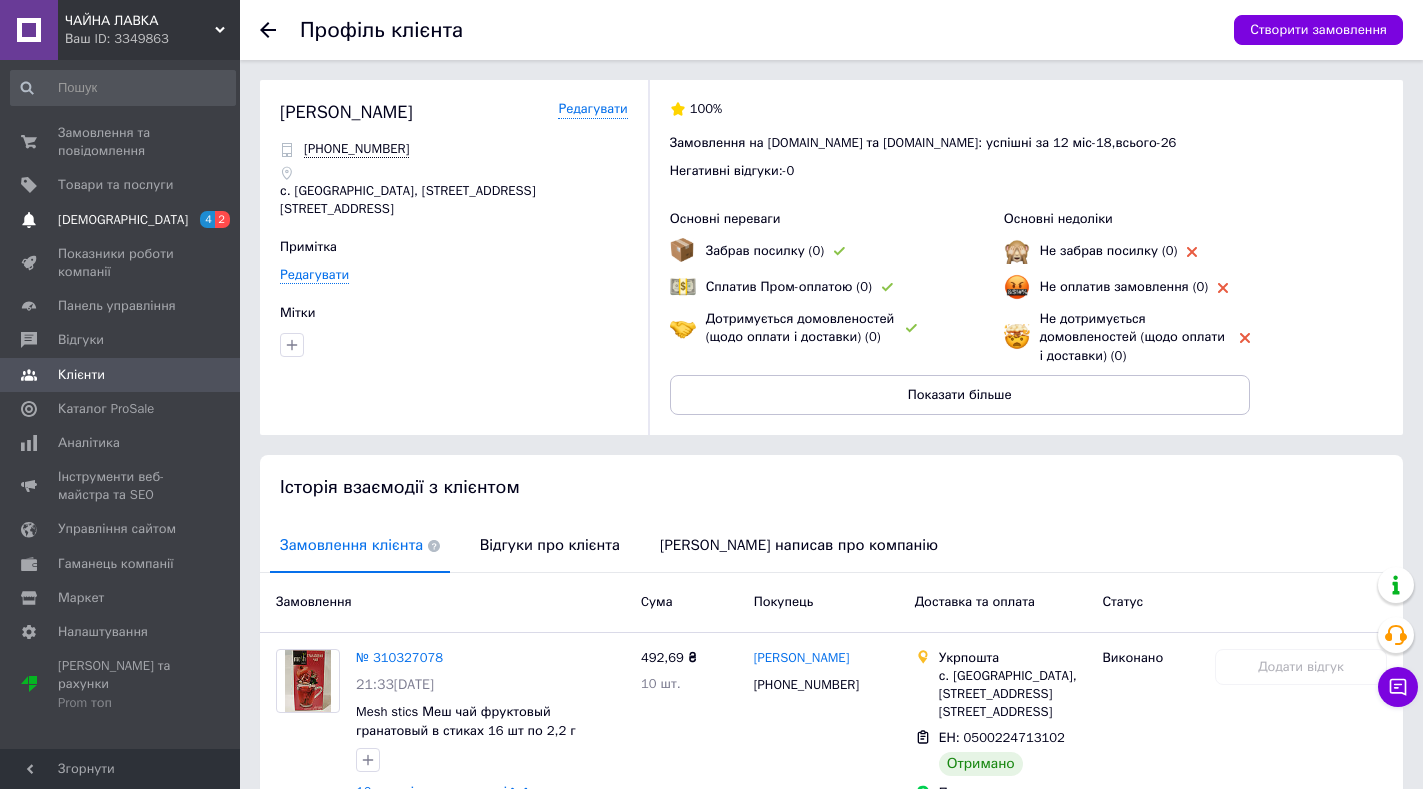 click on "[DEMOGRAPHIC_DATA]" at bounding box center (123, 220) 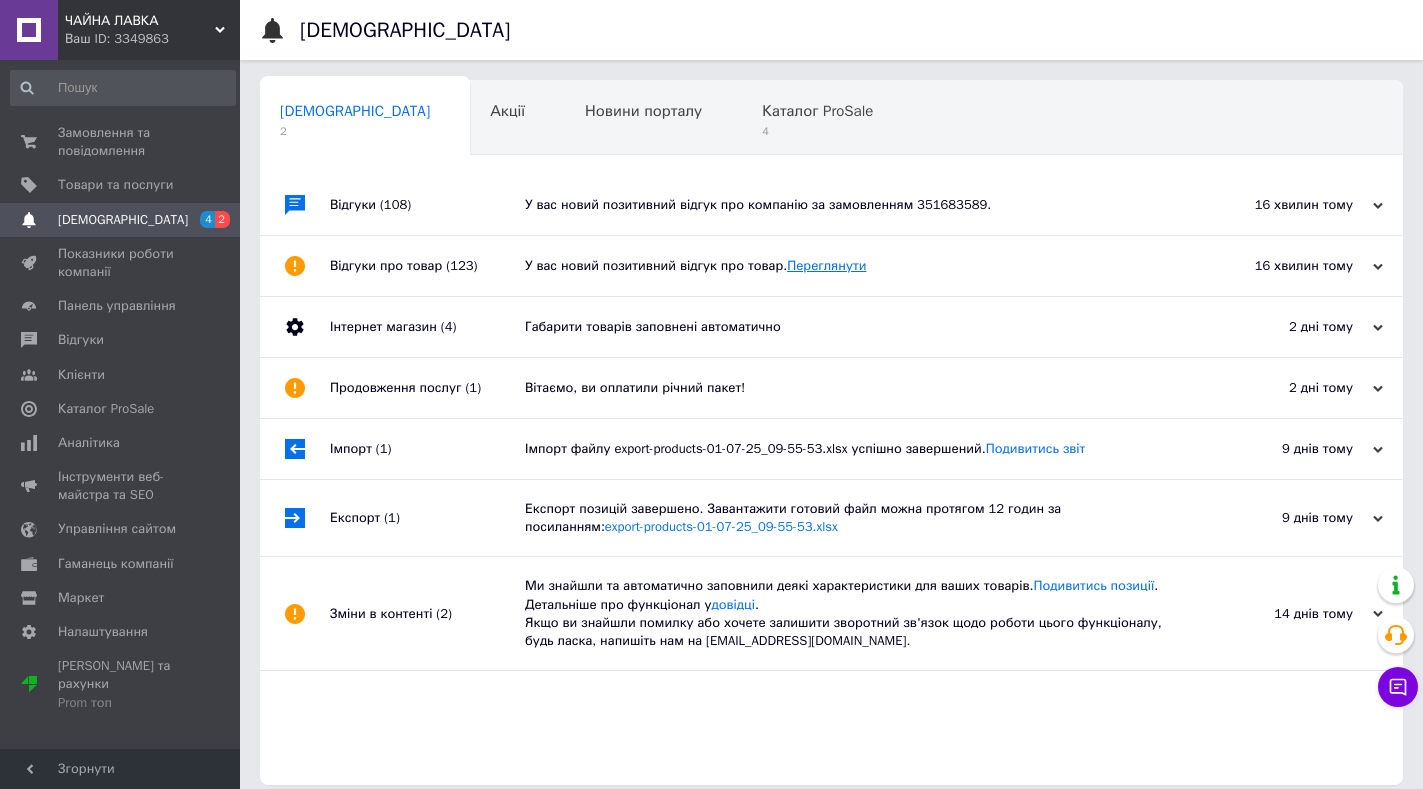 click on "Переглянути" at bounding box center (826, 265) 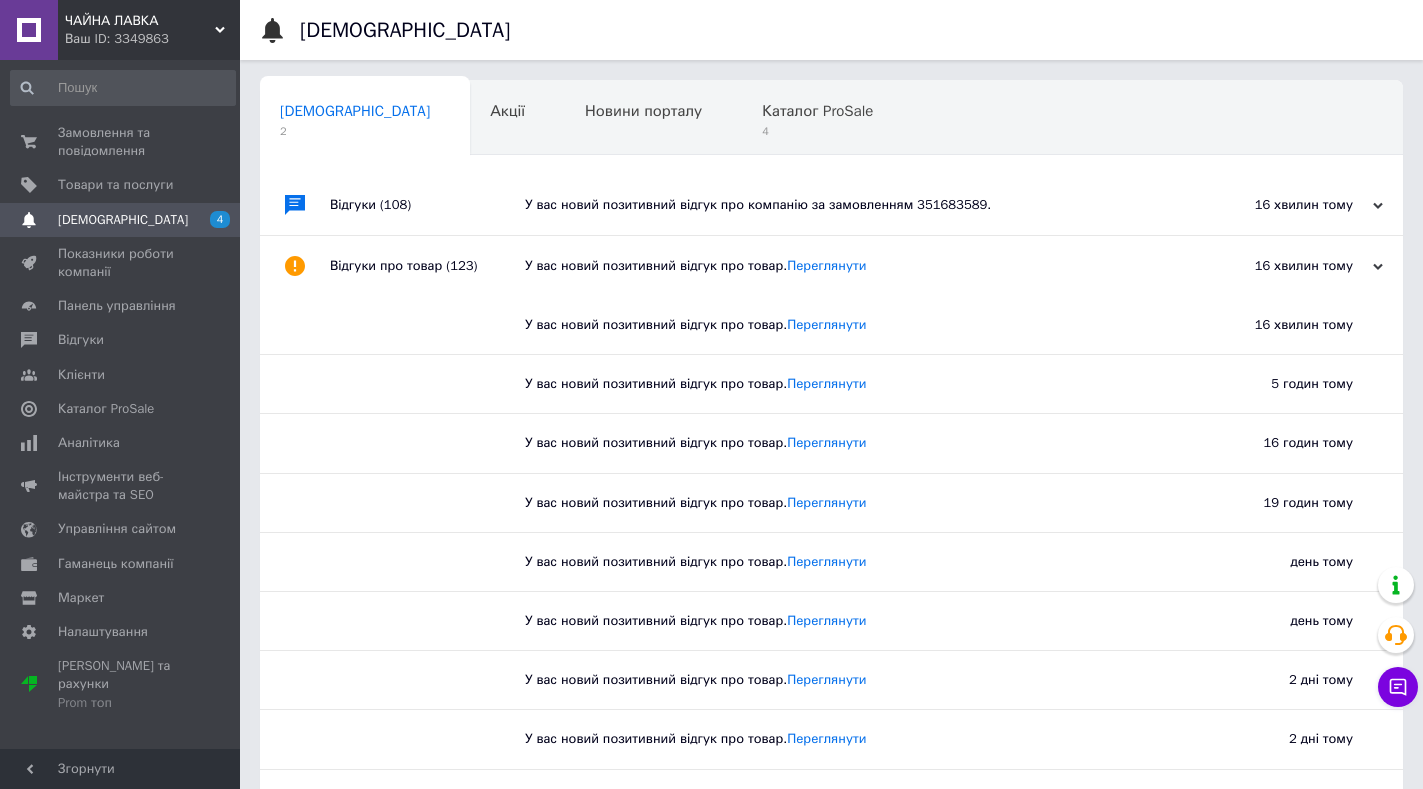 click on "У вас новий позитивний відгук про компанію за замовленням 351683589." at bounding box center (854, 205) 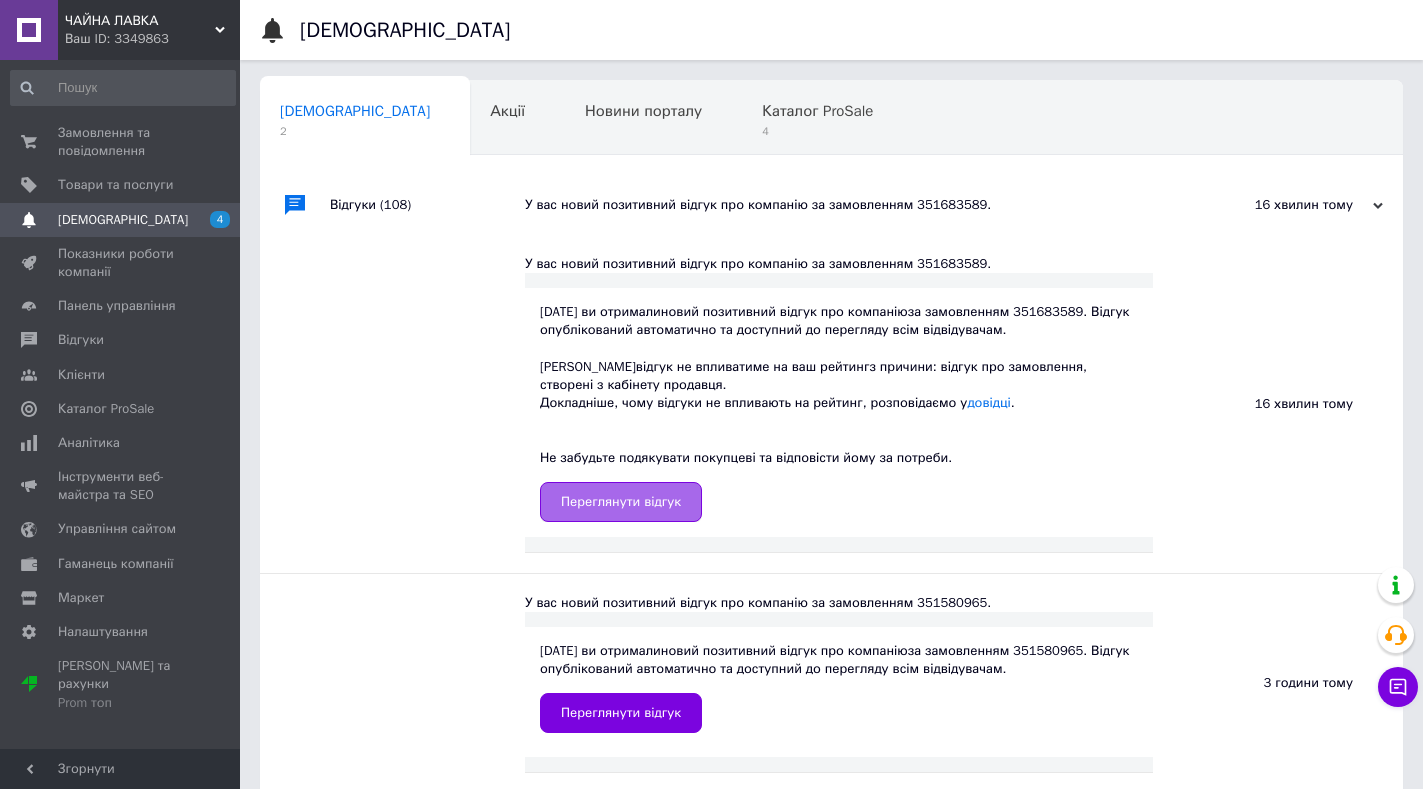 click on "Переглянути відгук" at bounding box center [621, 502] 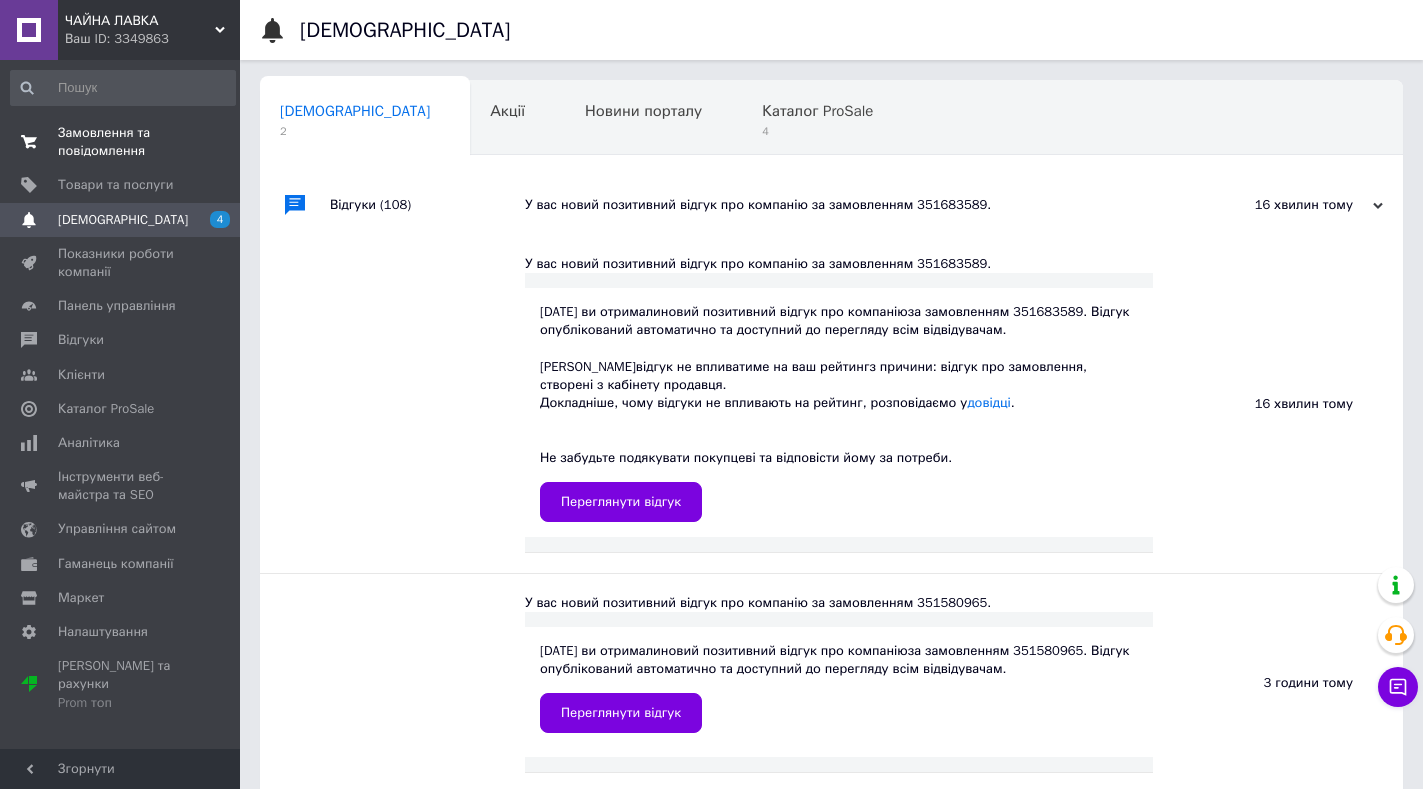 click on "Замовлення та повідомлення" at bounding box center (121, 142) 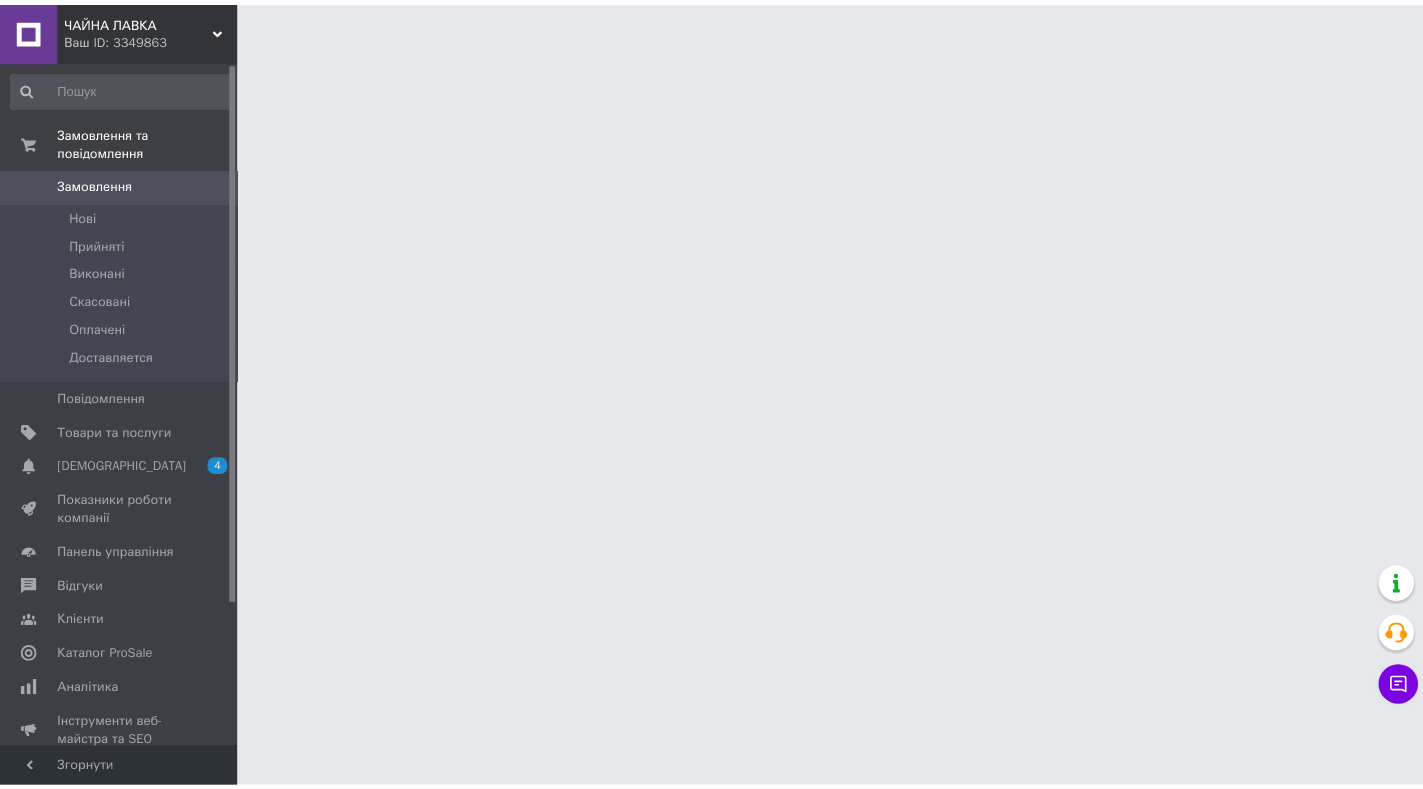 scroll, scrollTop: 0, scrollLeft: 0, axis: both 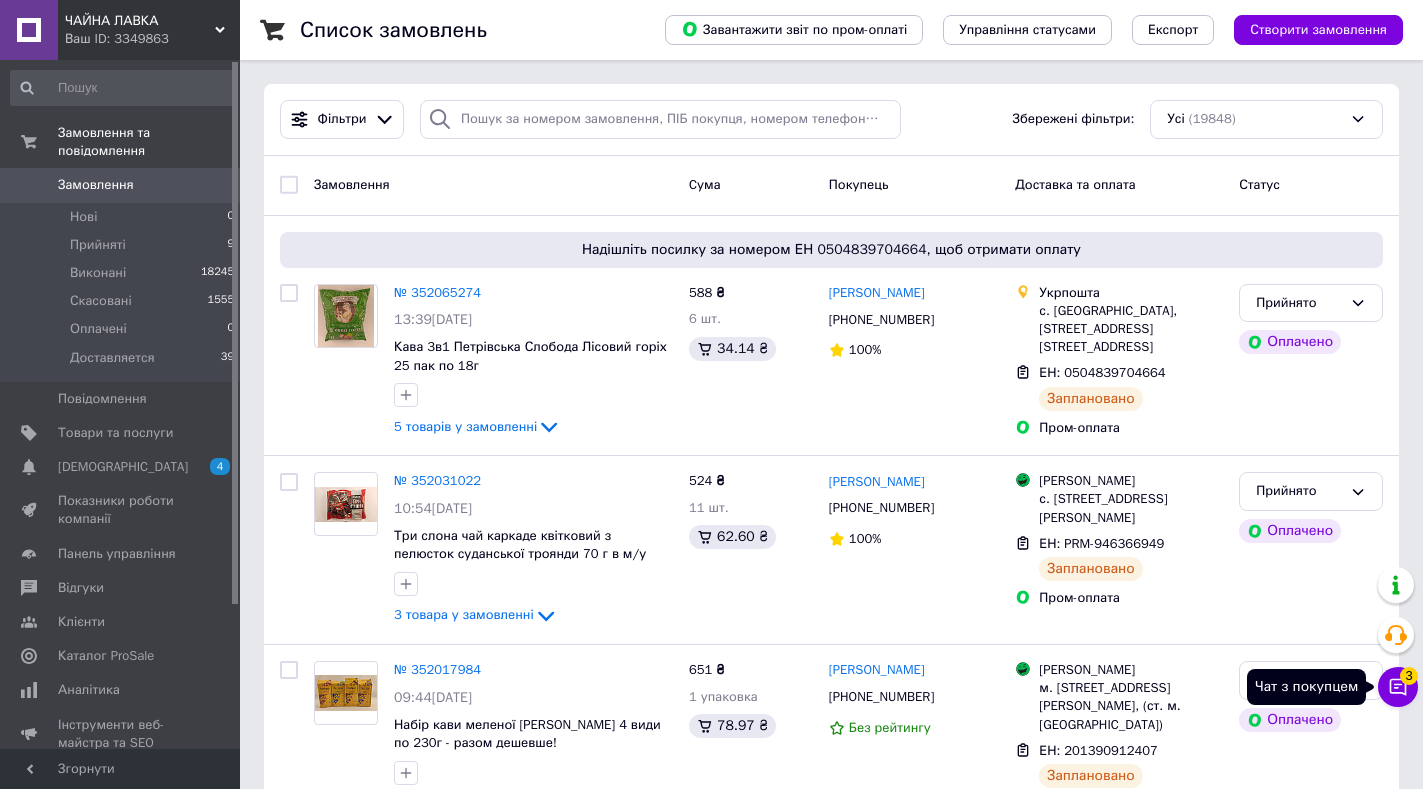 click 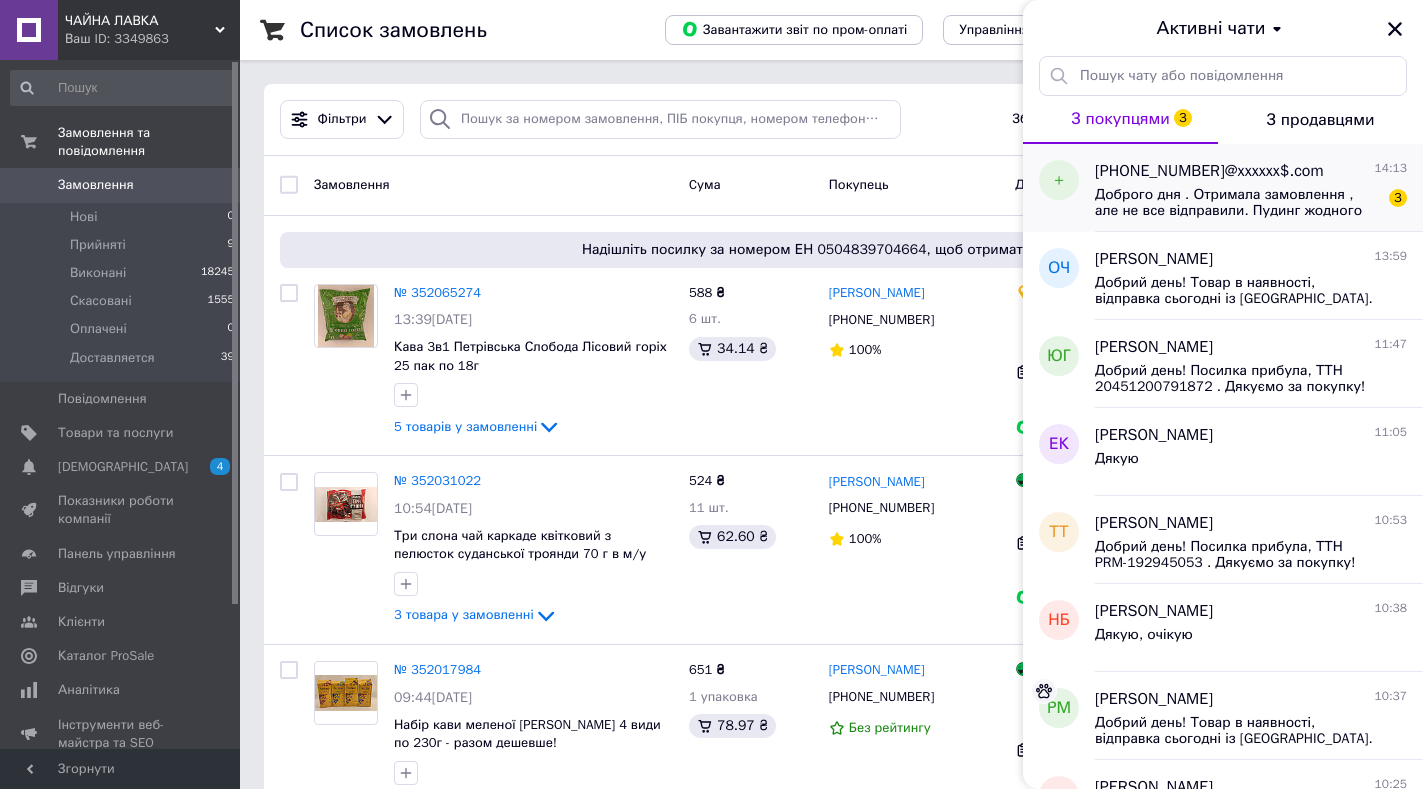click on "Доброго дня . Отримала замовлення , але не все відправили.
Пудинг жодного не поклали , крем заварний тільки один ." at bounding box center (1237, 203) 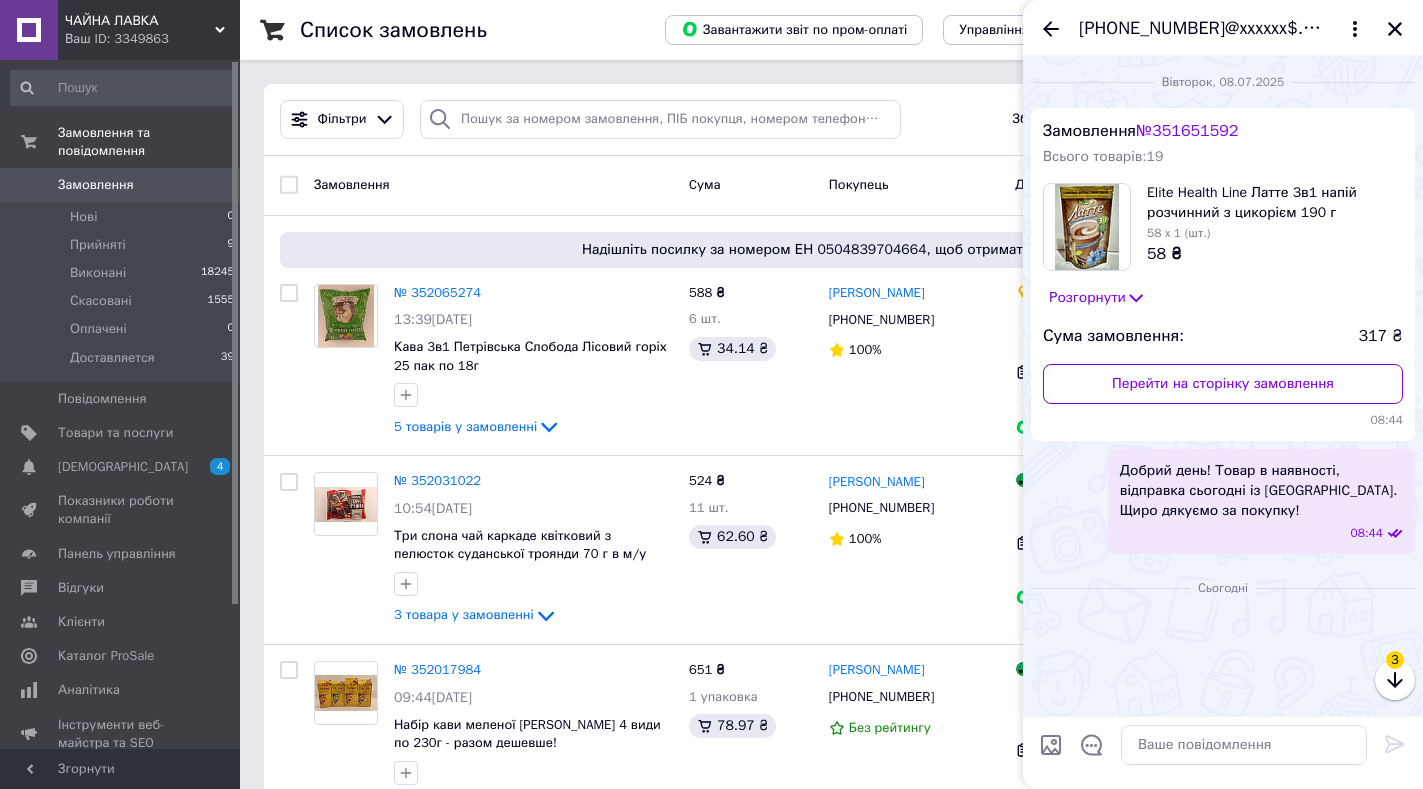 scroll, scrollTop: 280, scrollLeft: 0, axis: vertical 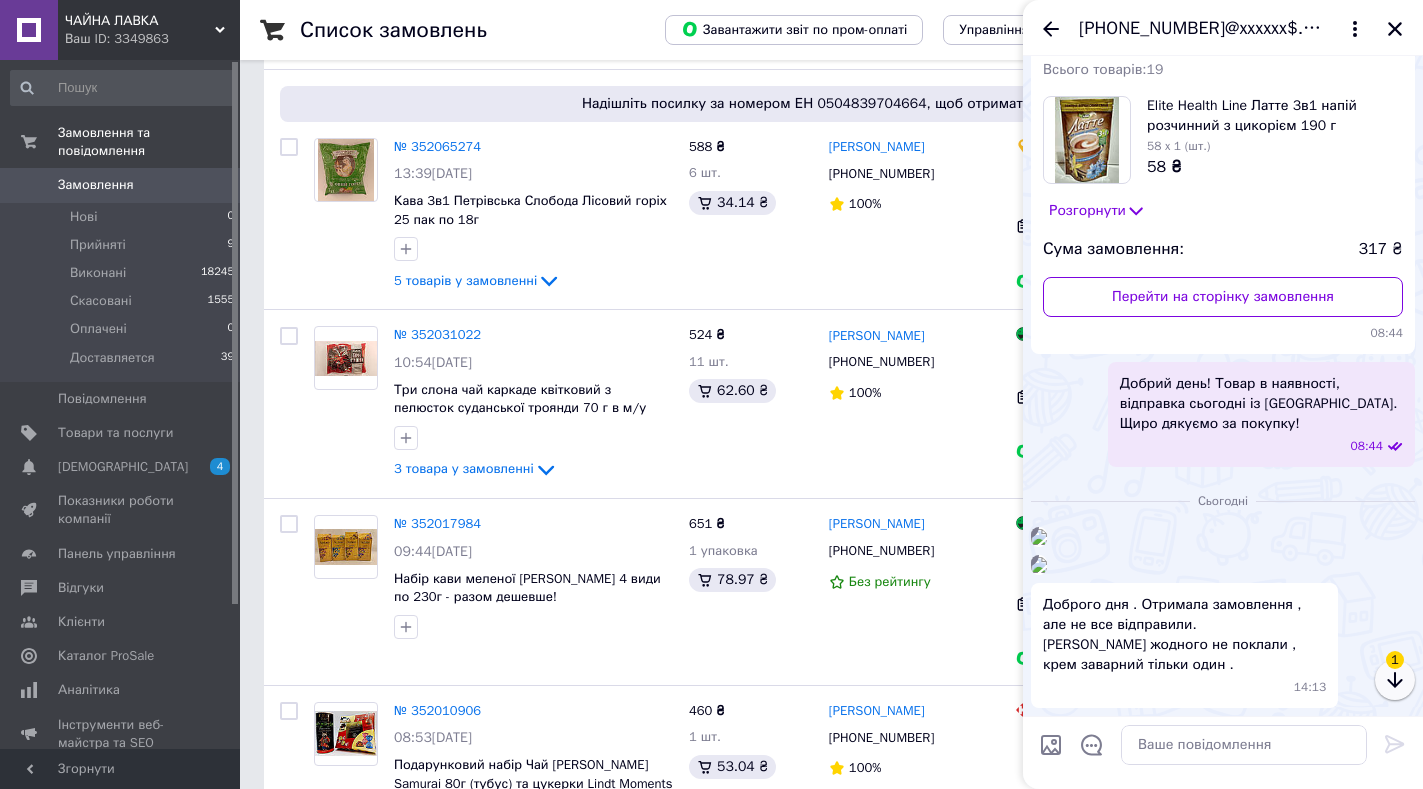 click 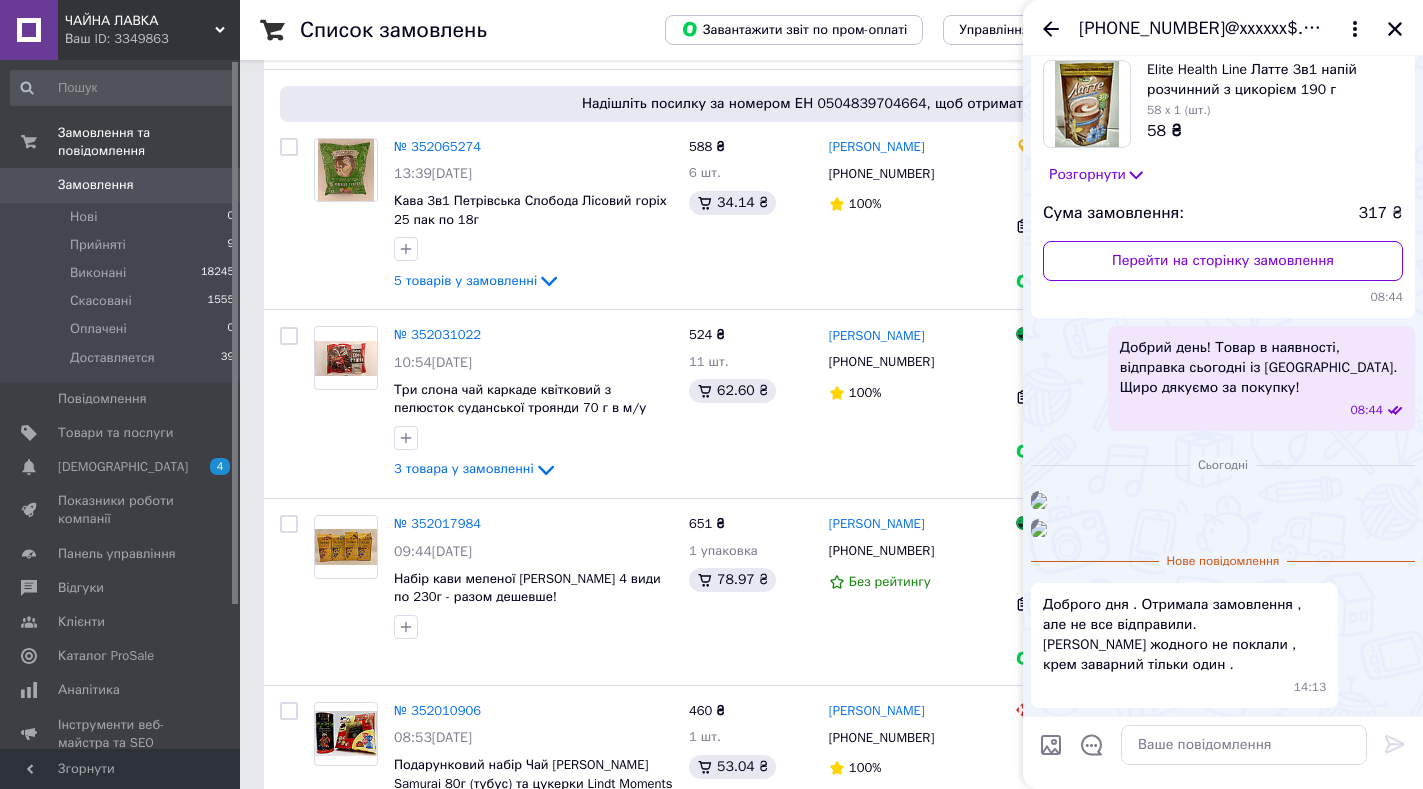 scroll, scrollTop: 556, scrollLeft: 0, axis: vertical 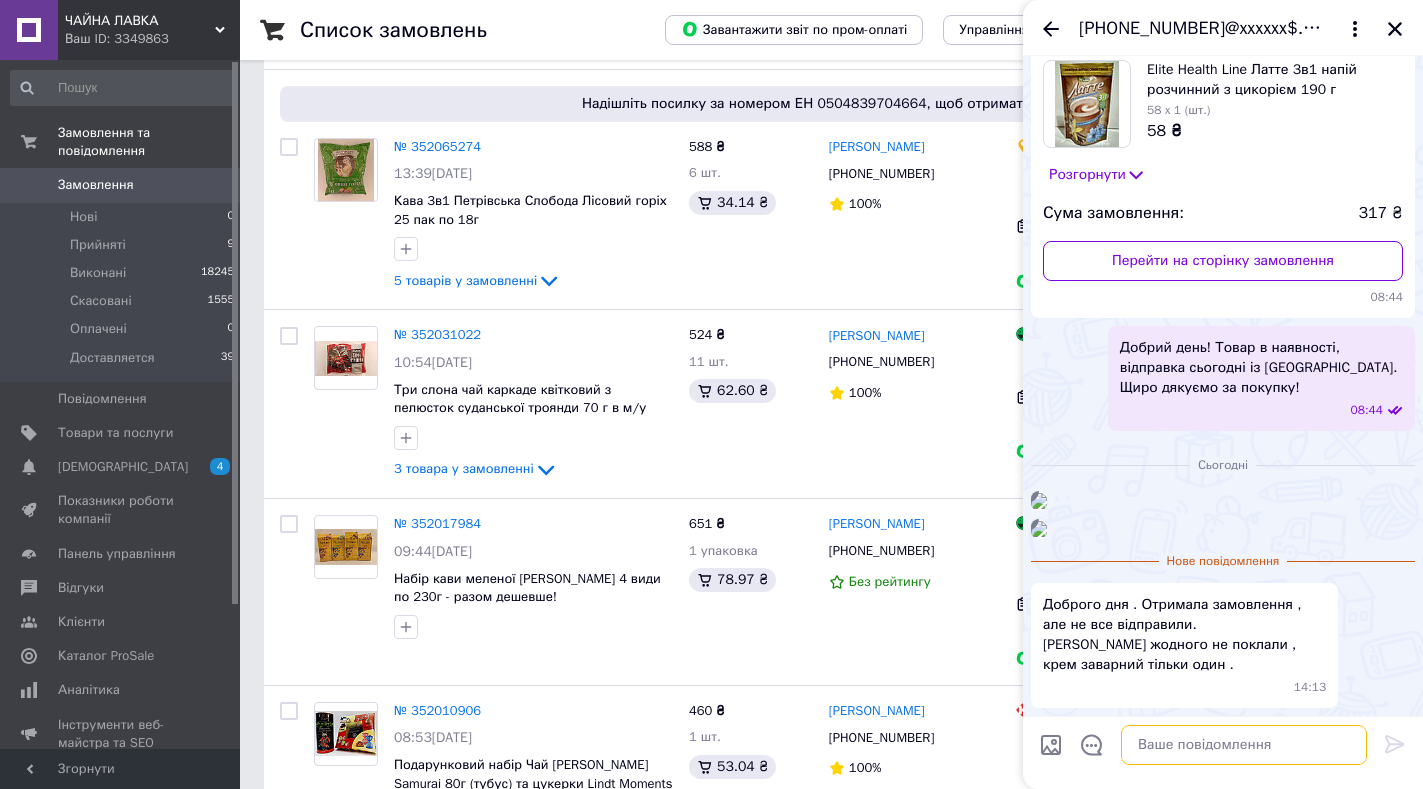 click at bounding box center [1244, 745] 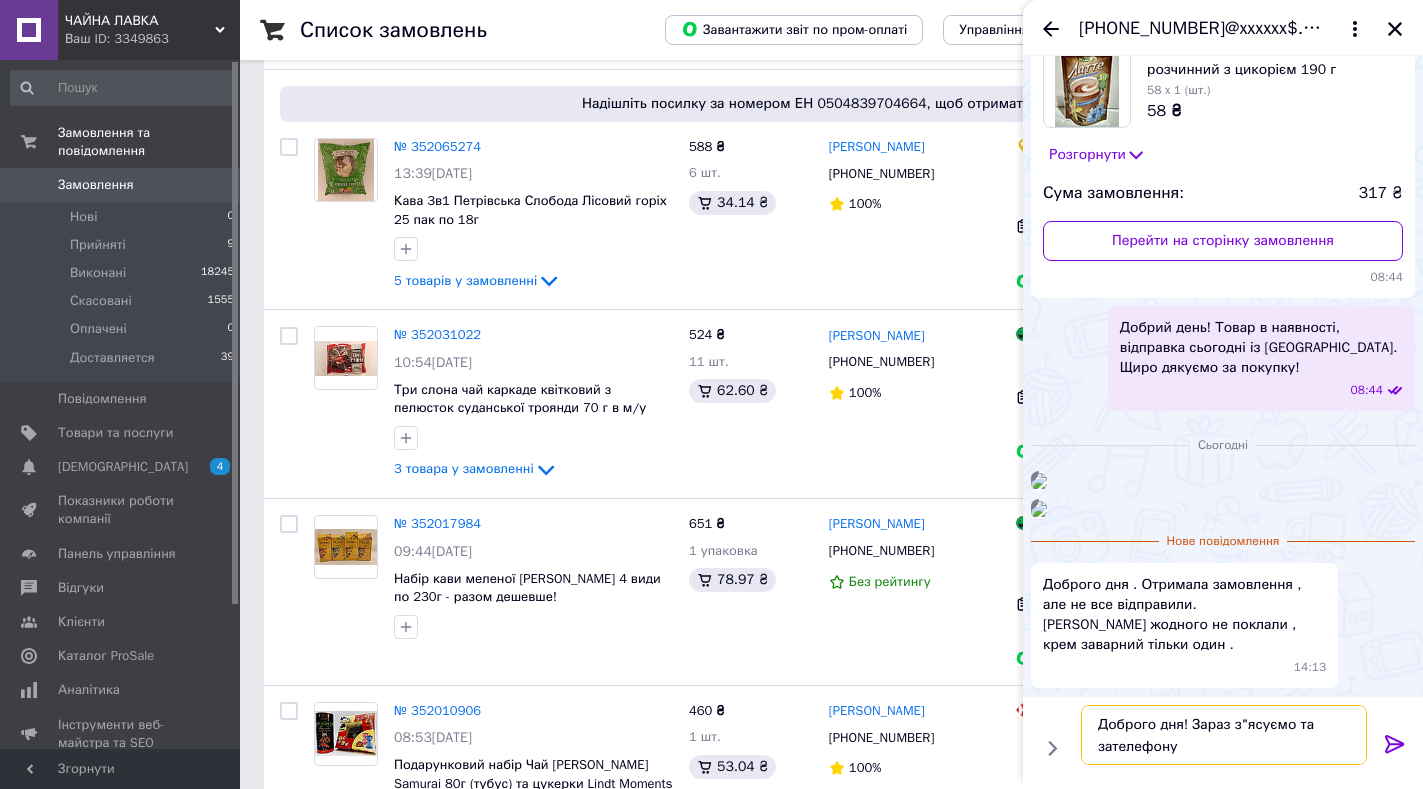 type on "Доброго дня! Зараз з"ясуємо та зателефоную" 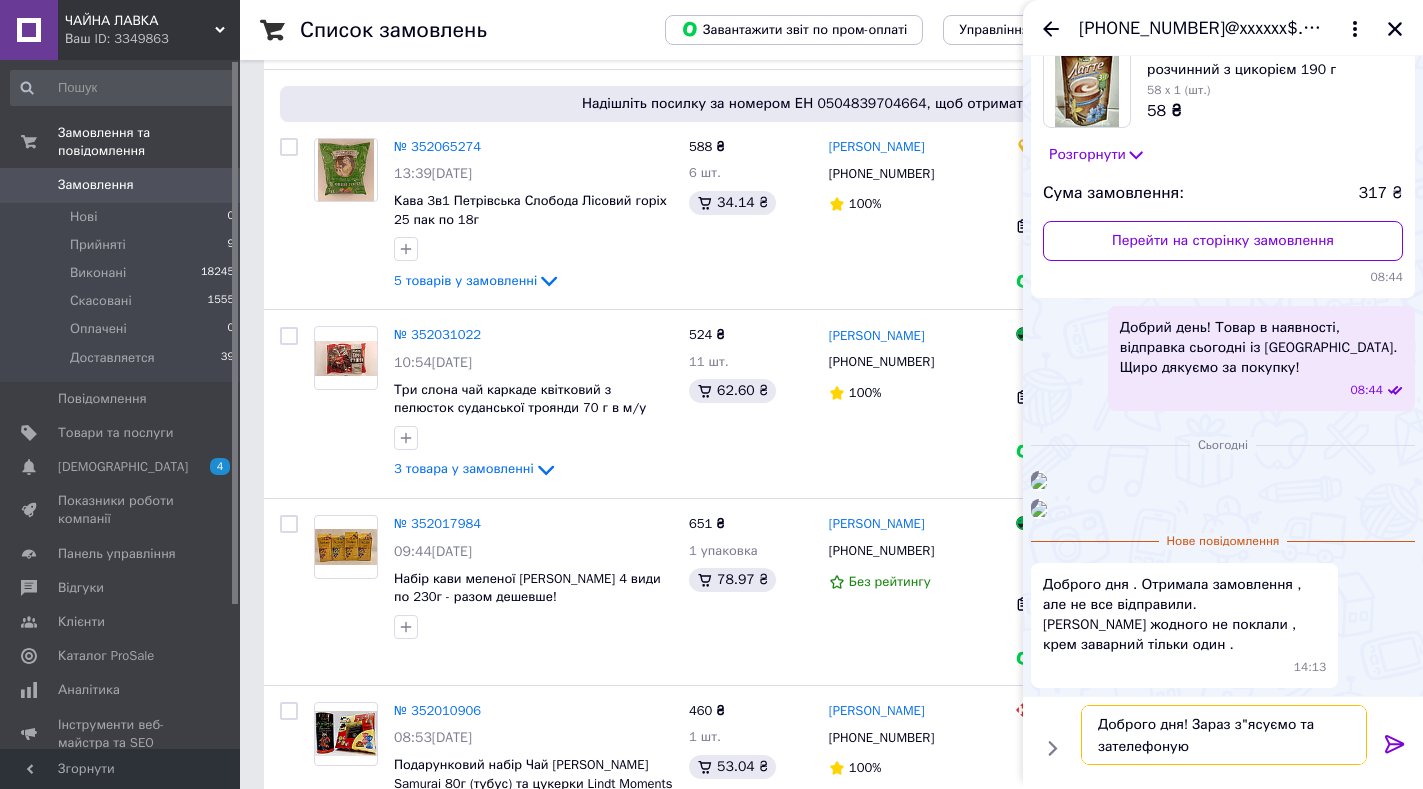 type 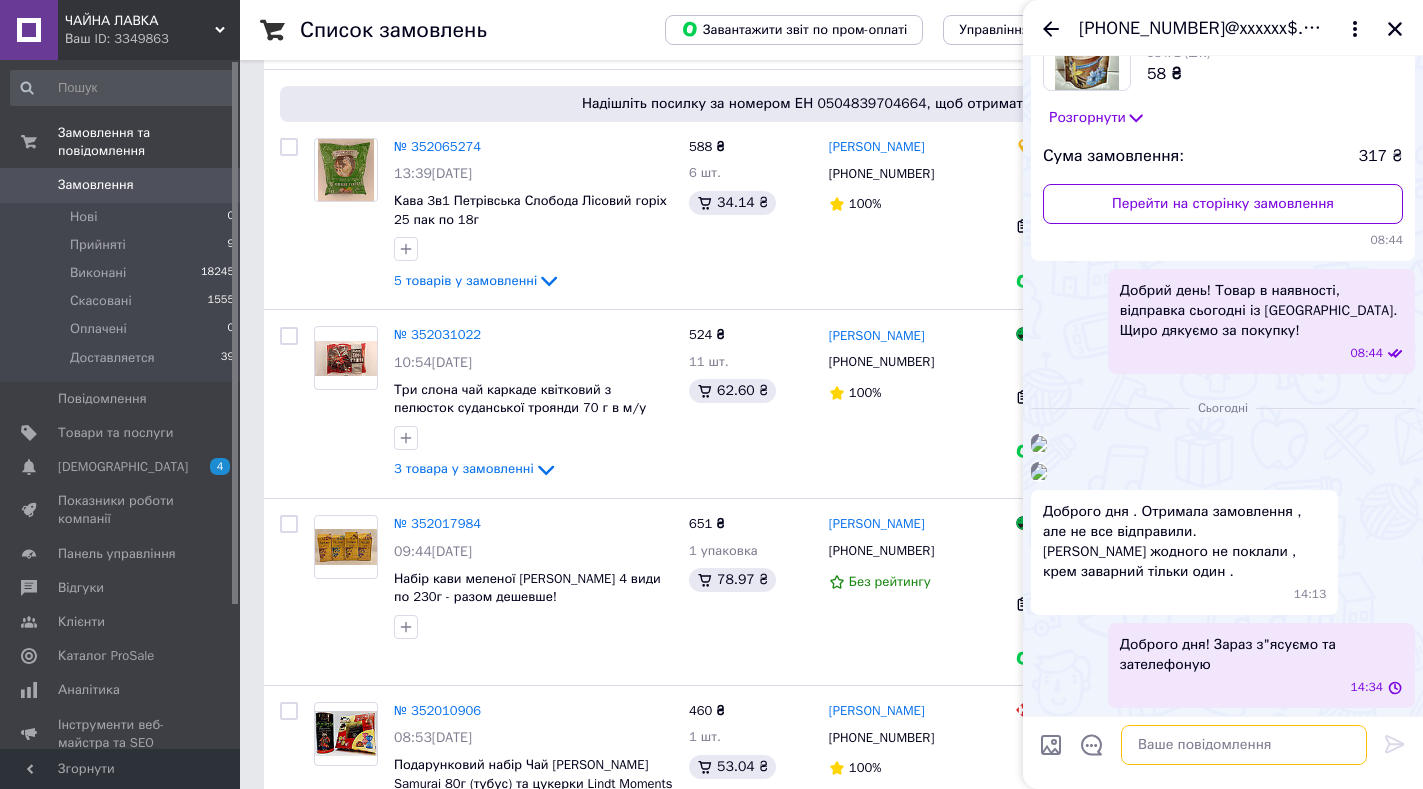 scroll, scrollTop: 613, scrollLeft: 0, axis: vertical 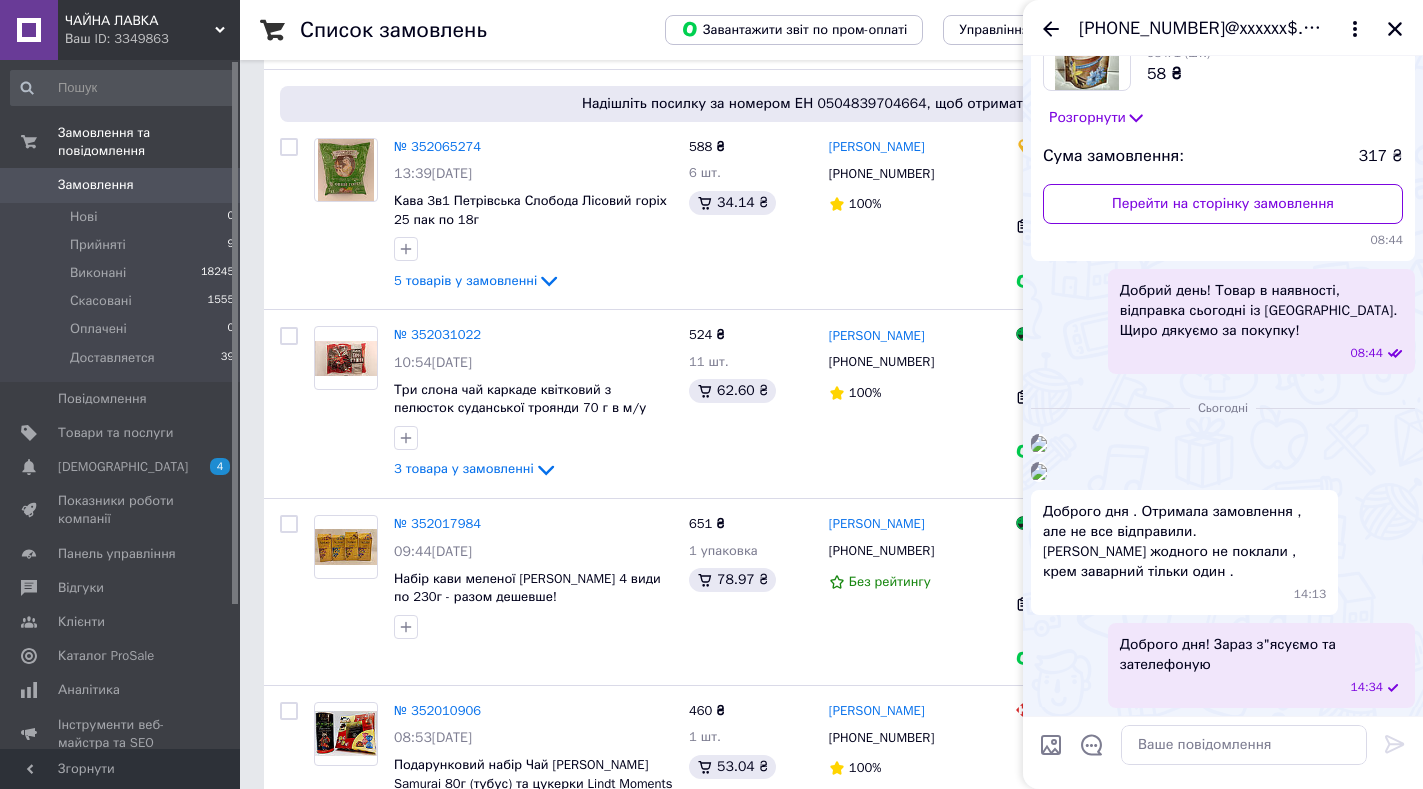 click at bounding box center (1039, 472) 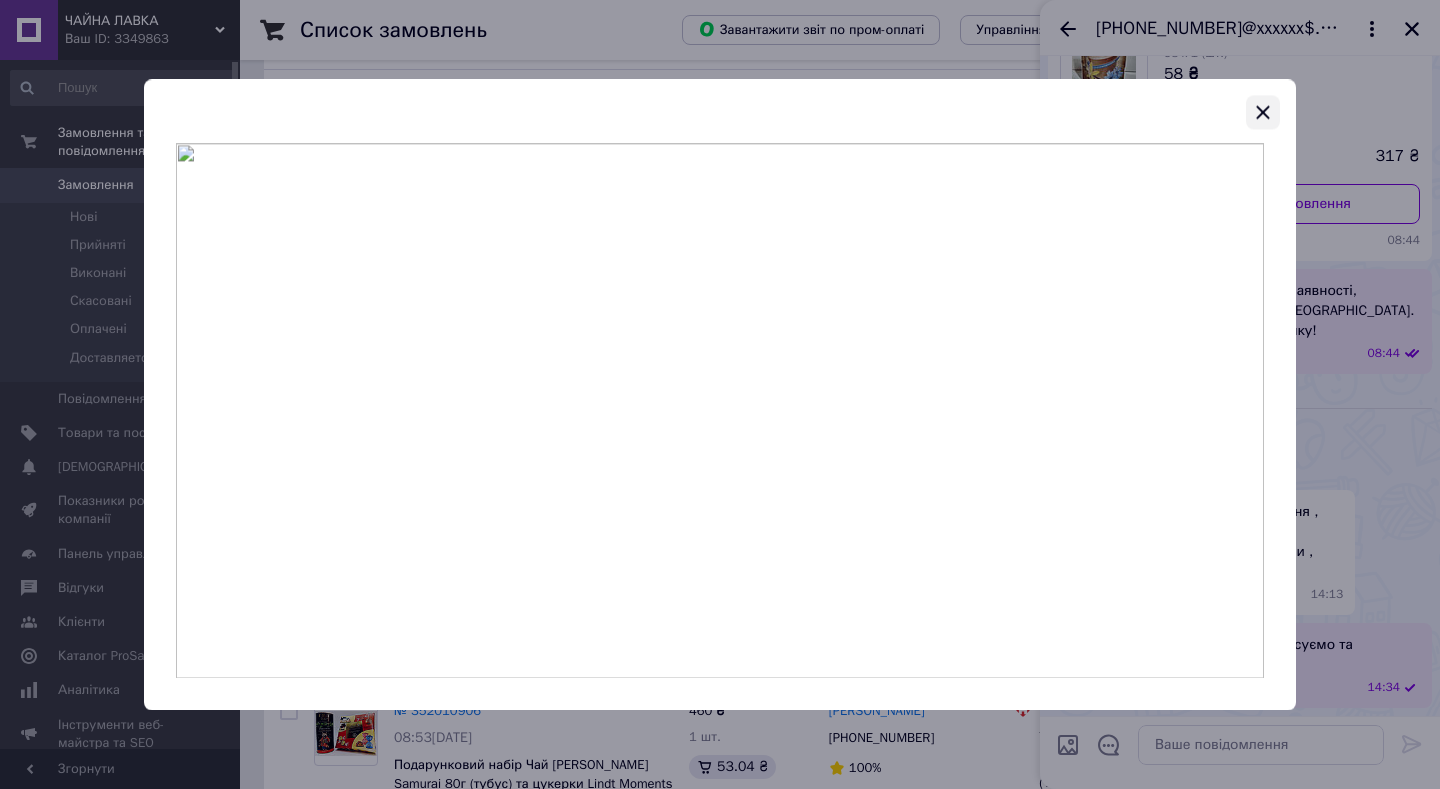click 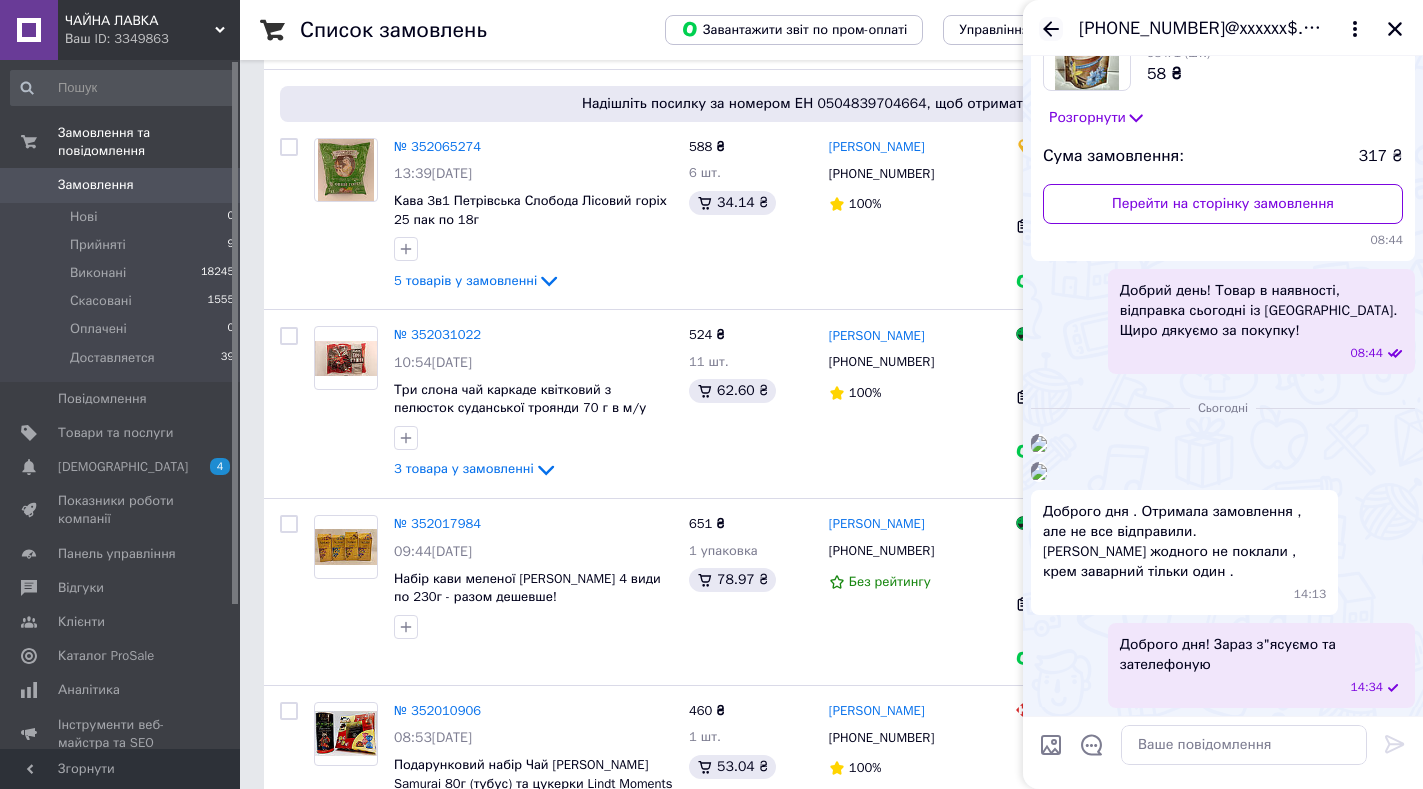click 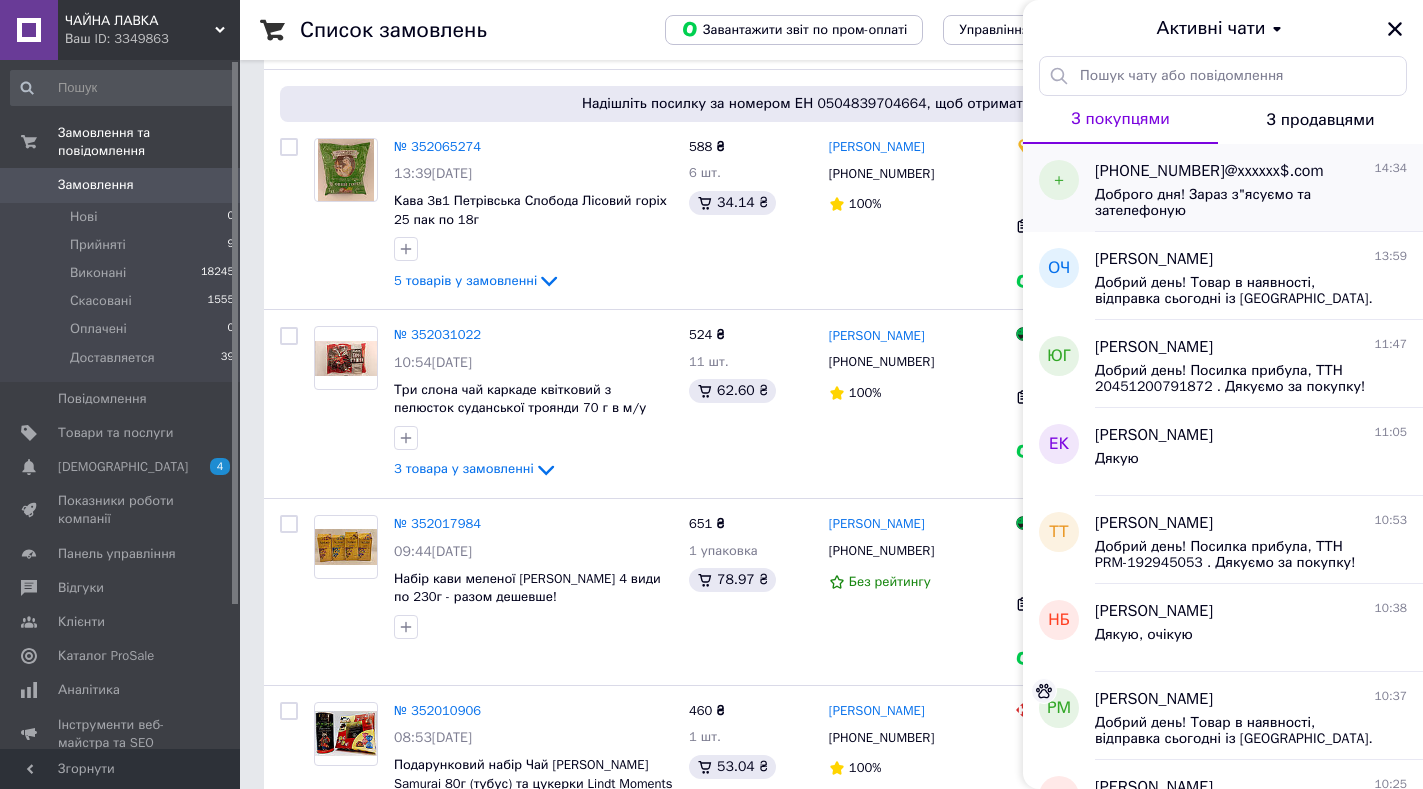 click on "Доброго дня! Зараз з"ясуємо та зателефоную" at bounding box center [1237, 203] 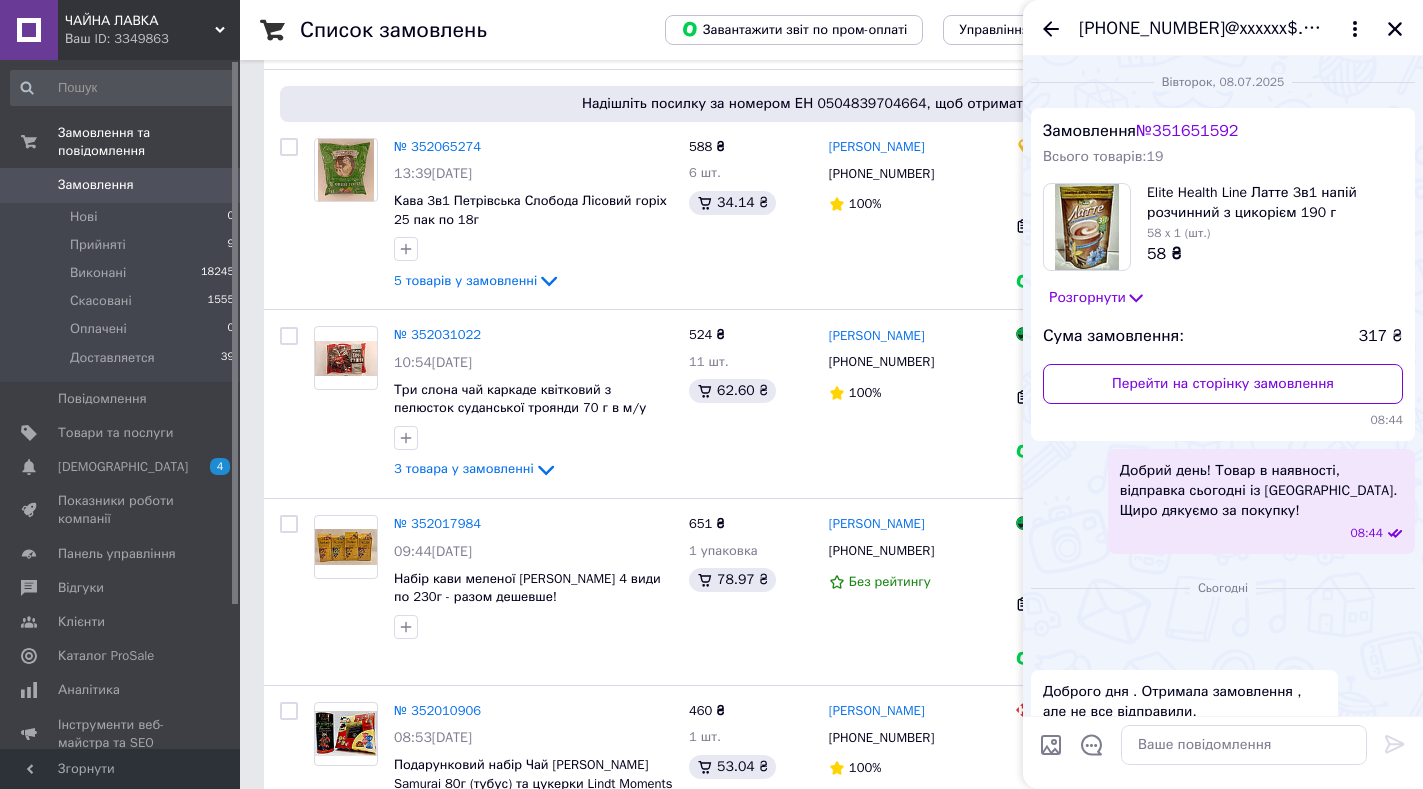 scroll, scrollTop: 488, scrollLeft: 0, axis: vertical 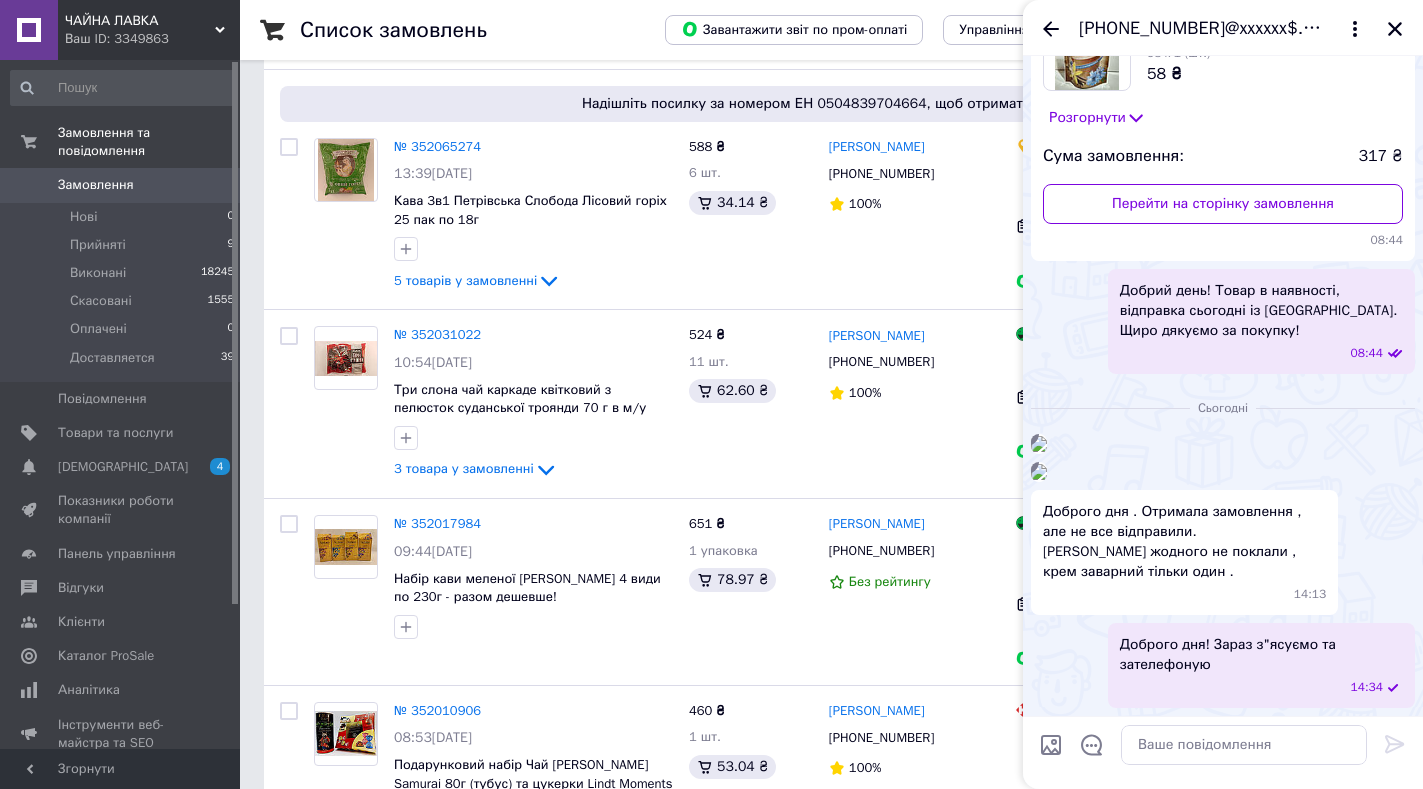 click at bounding box center [1039, 444] 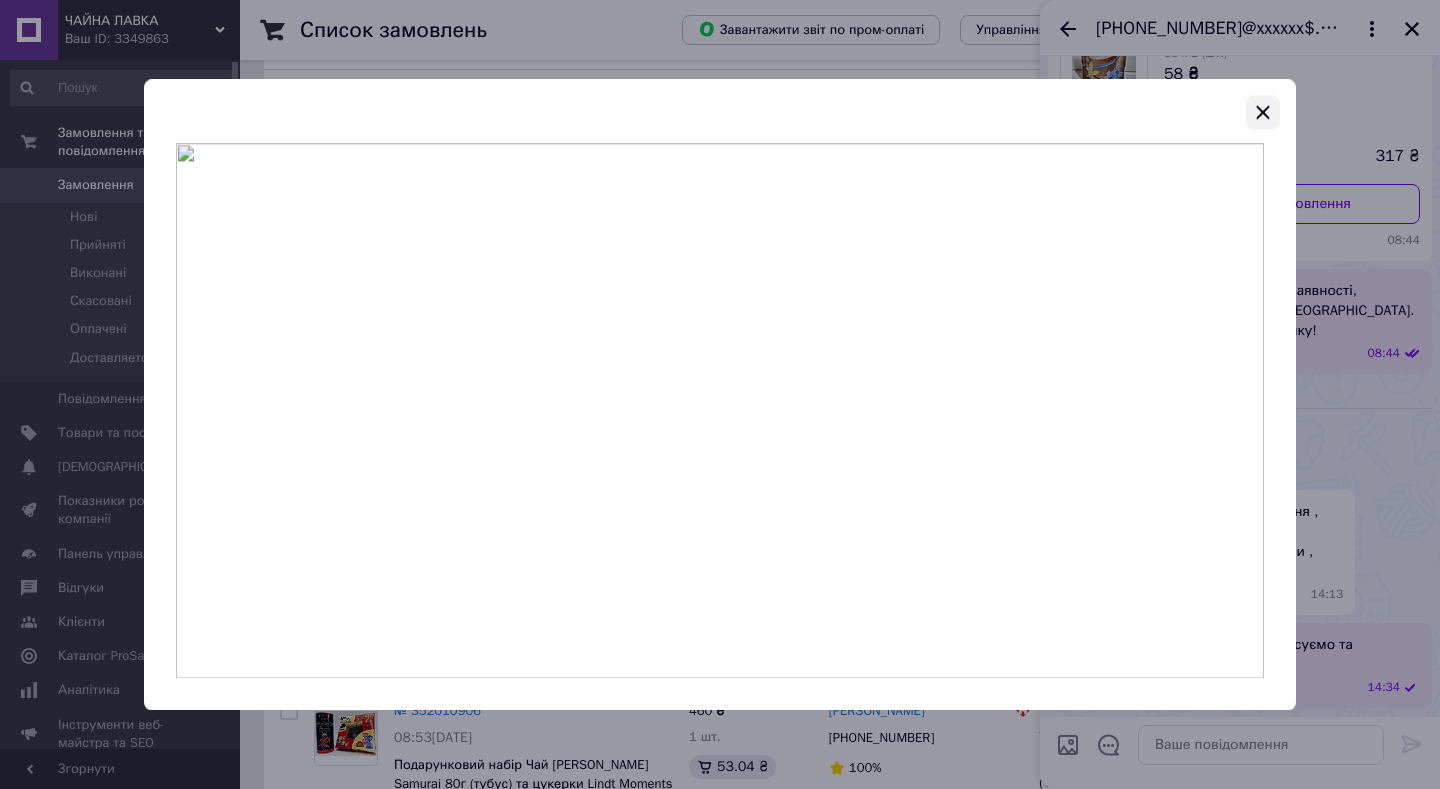 click 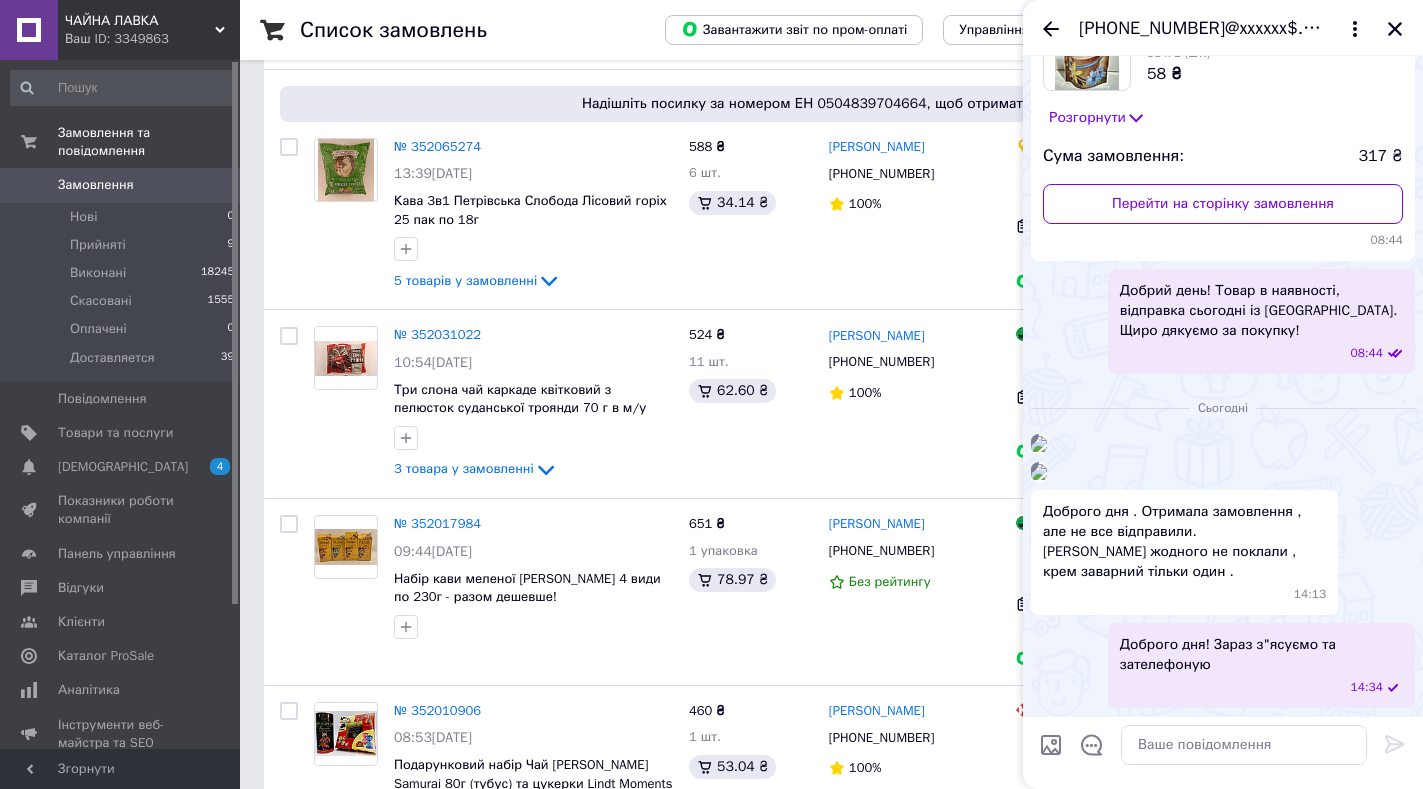 click at bounding box center (1039, 472) 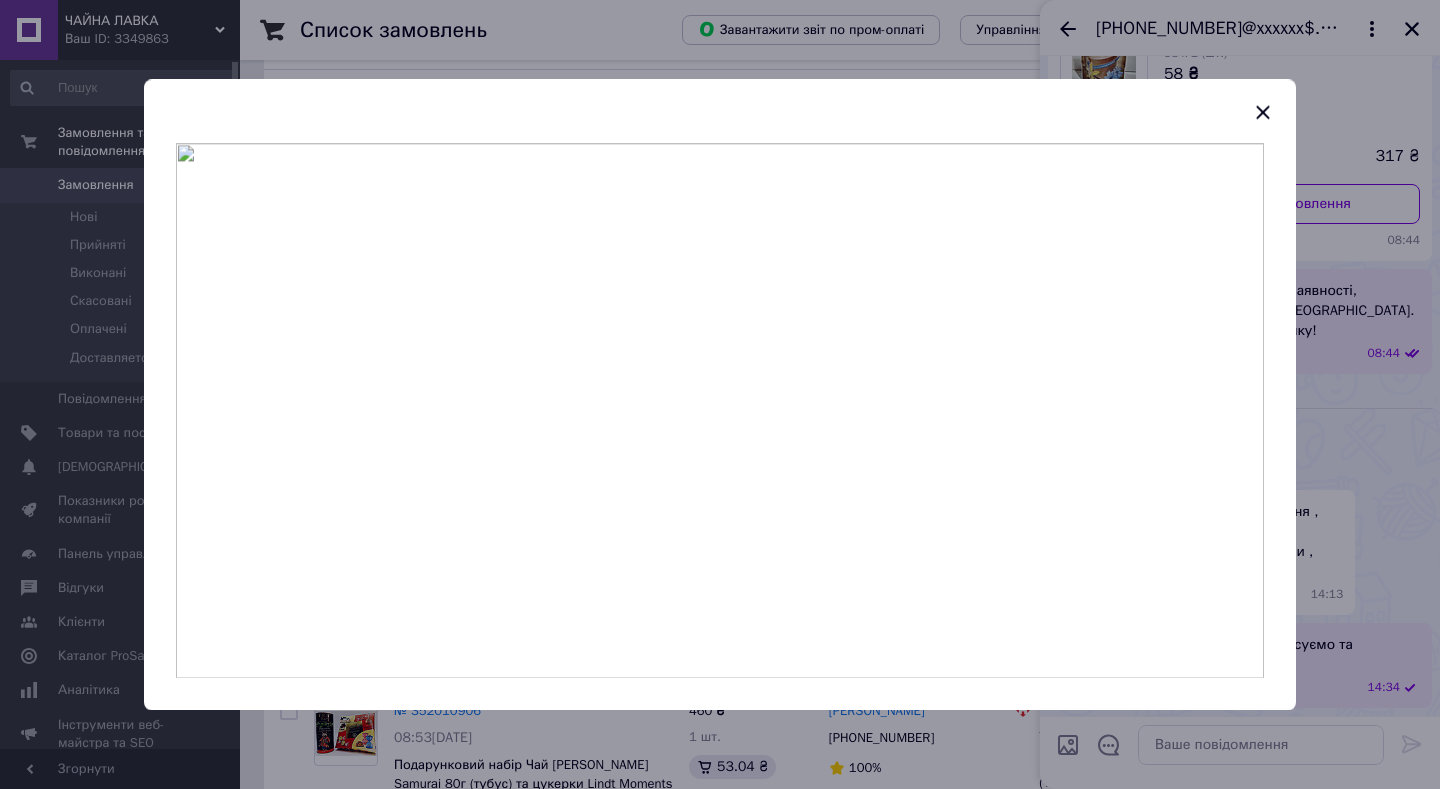 click at bounding box center (720, 410) 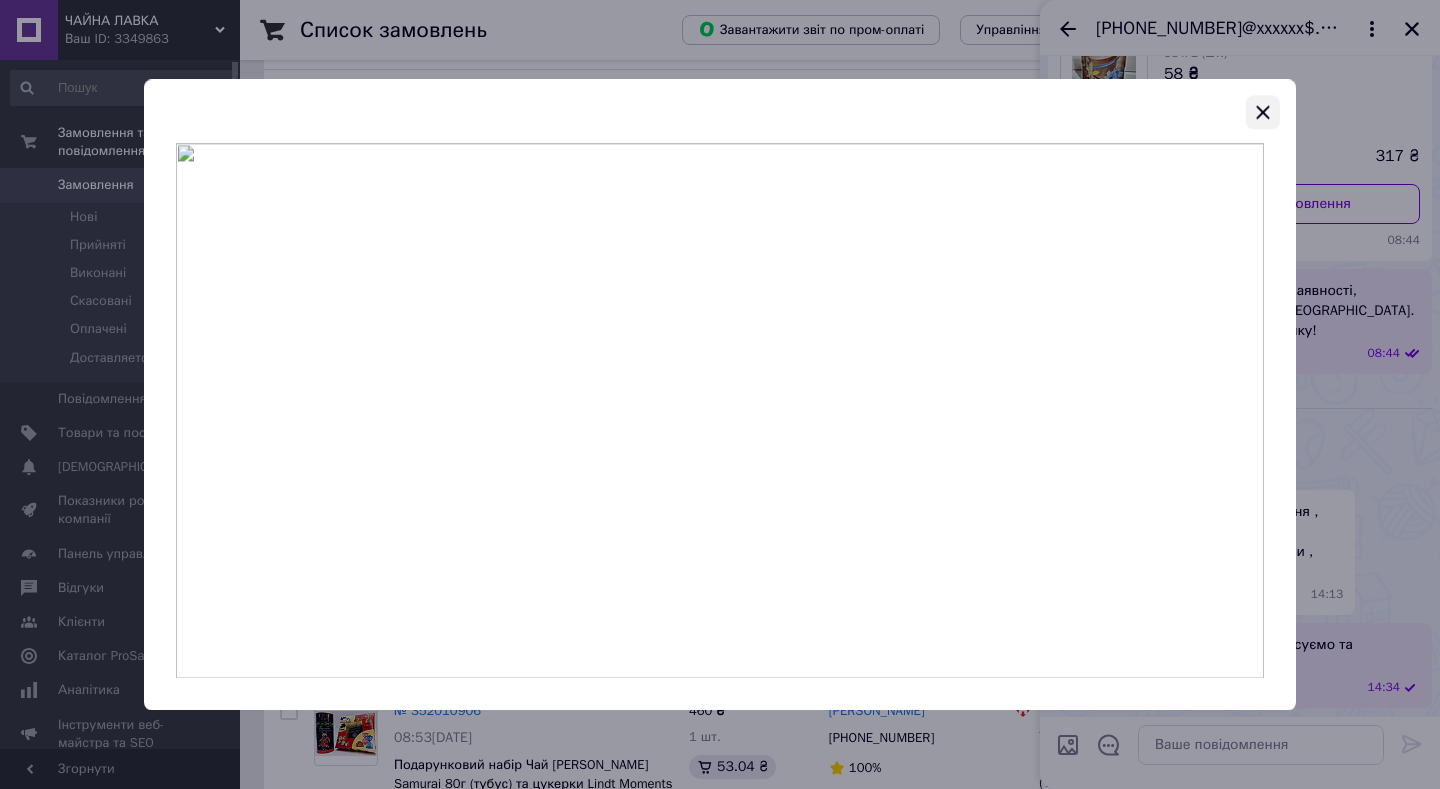 click 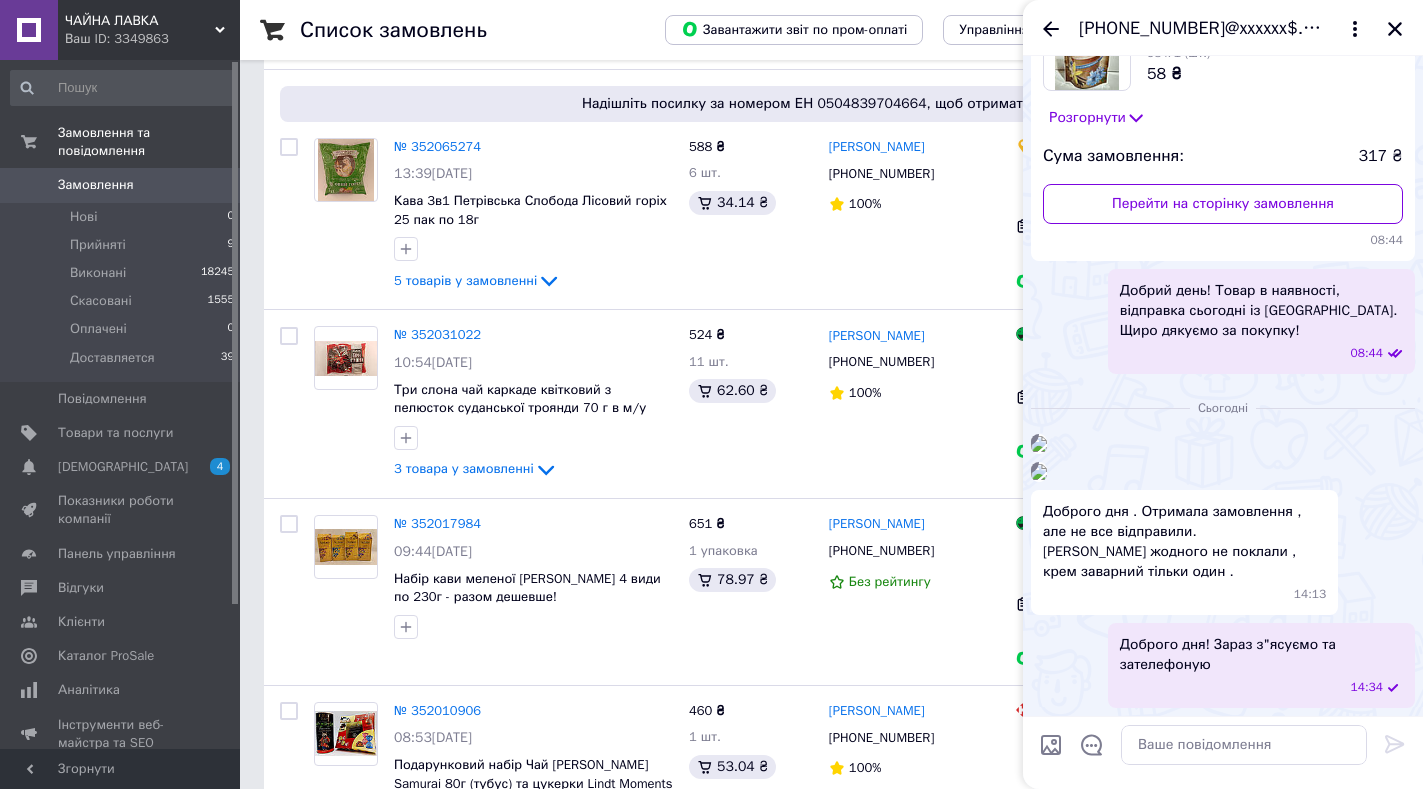 click at bounding box center [1039, 472] 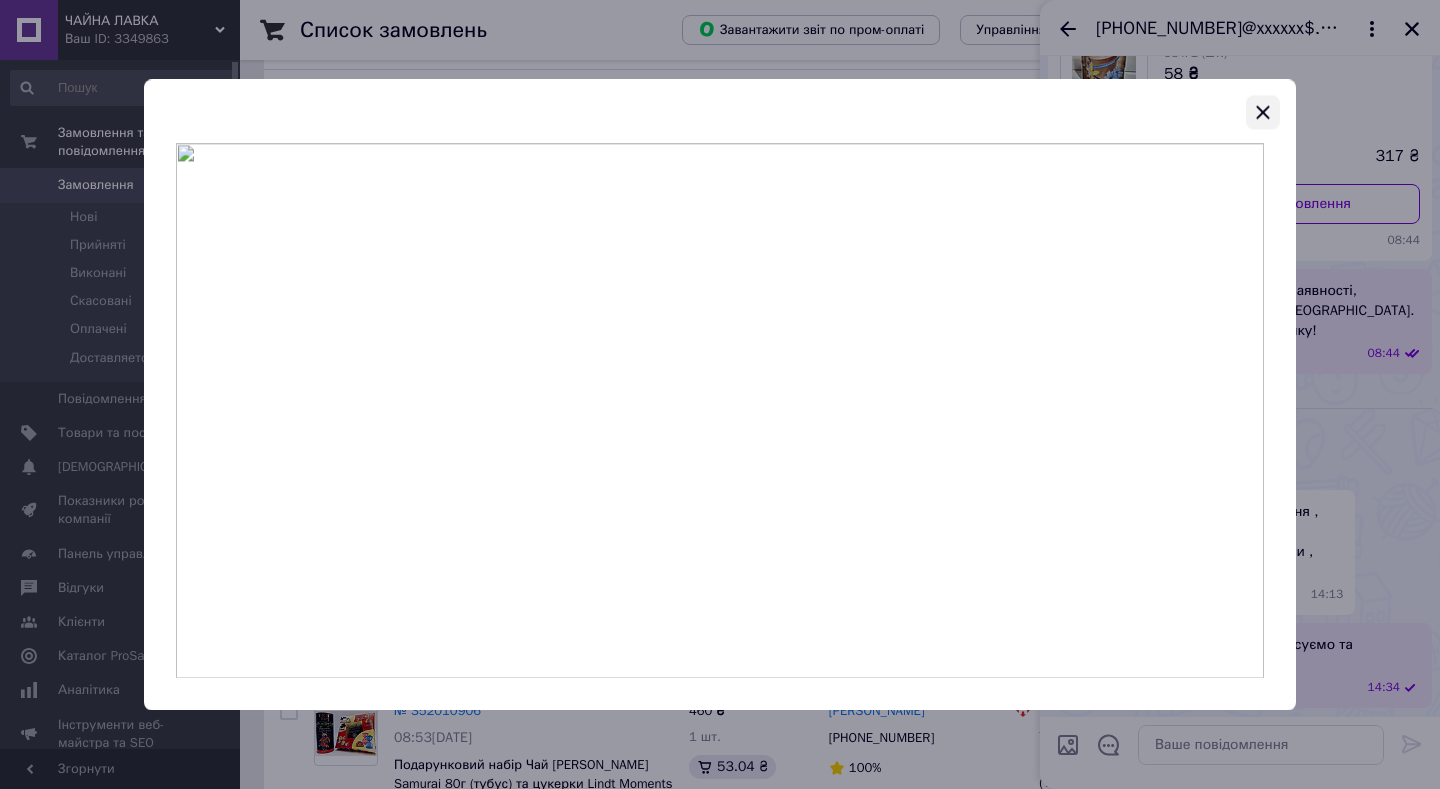 click 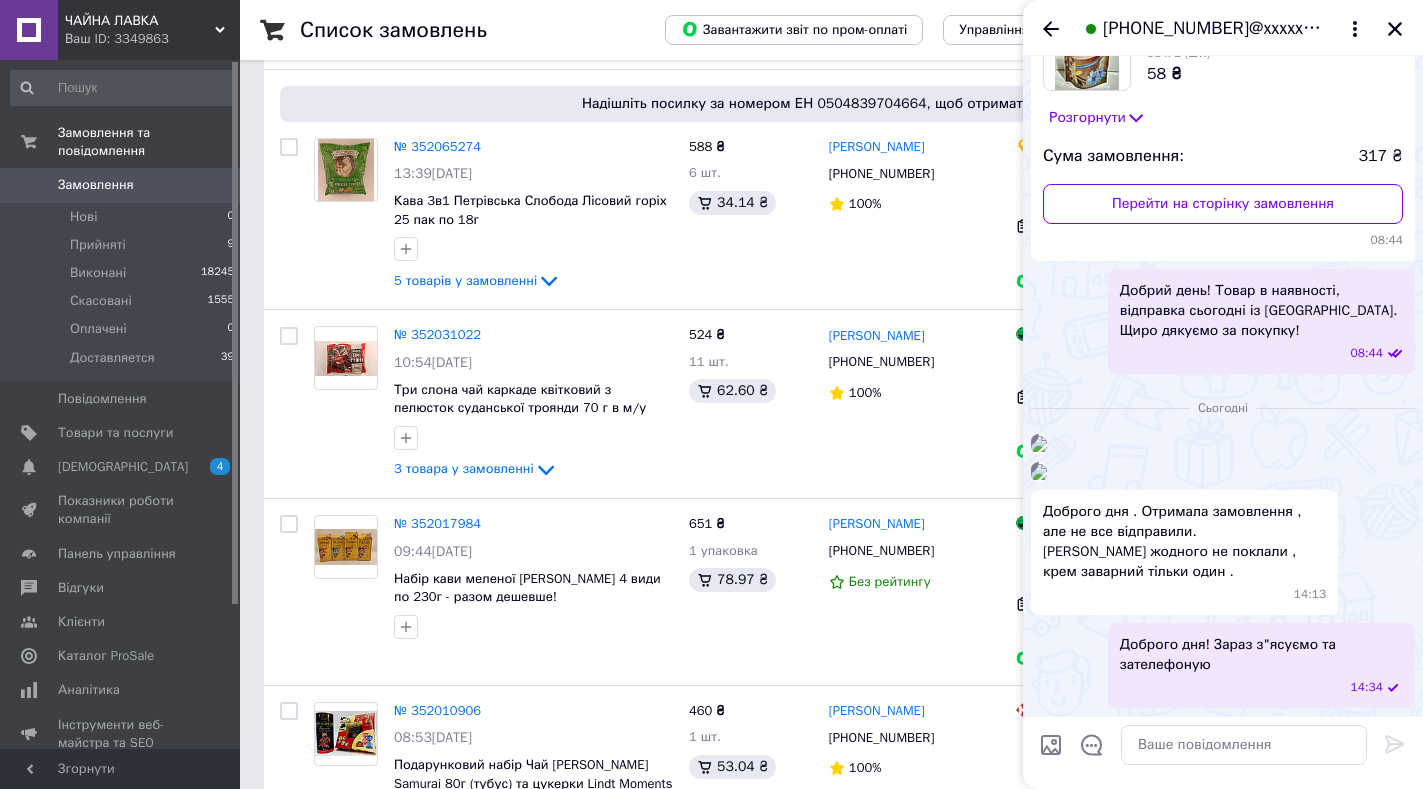 click on "[PHONE_NUMBER]@xxxxxx$.com" at bounding box center (1215, 29) 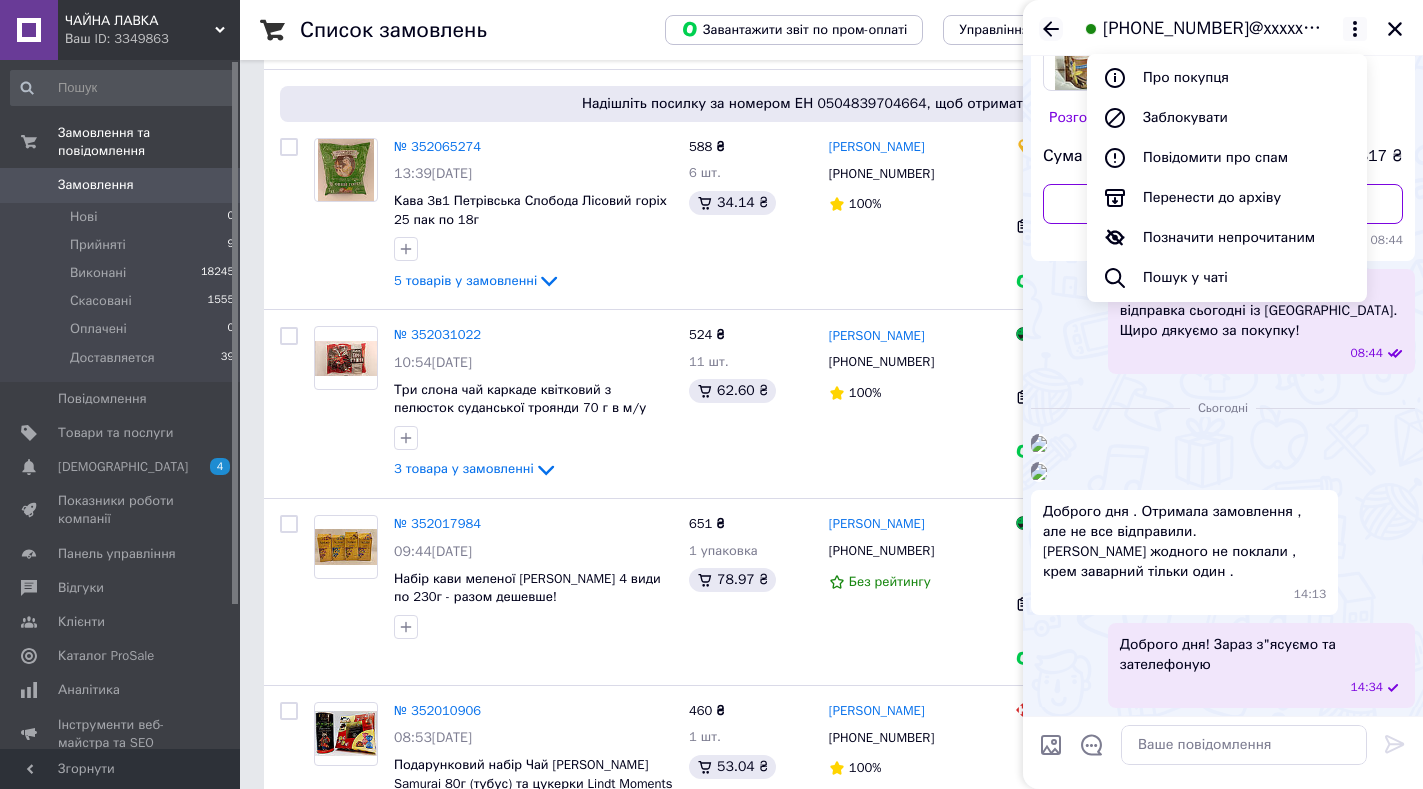 click 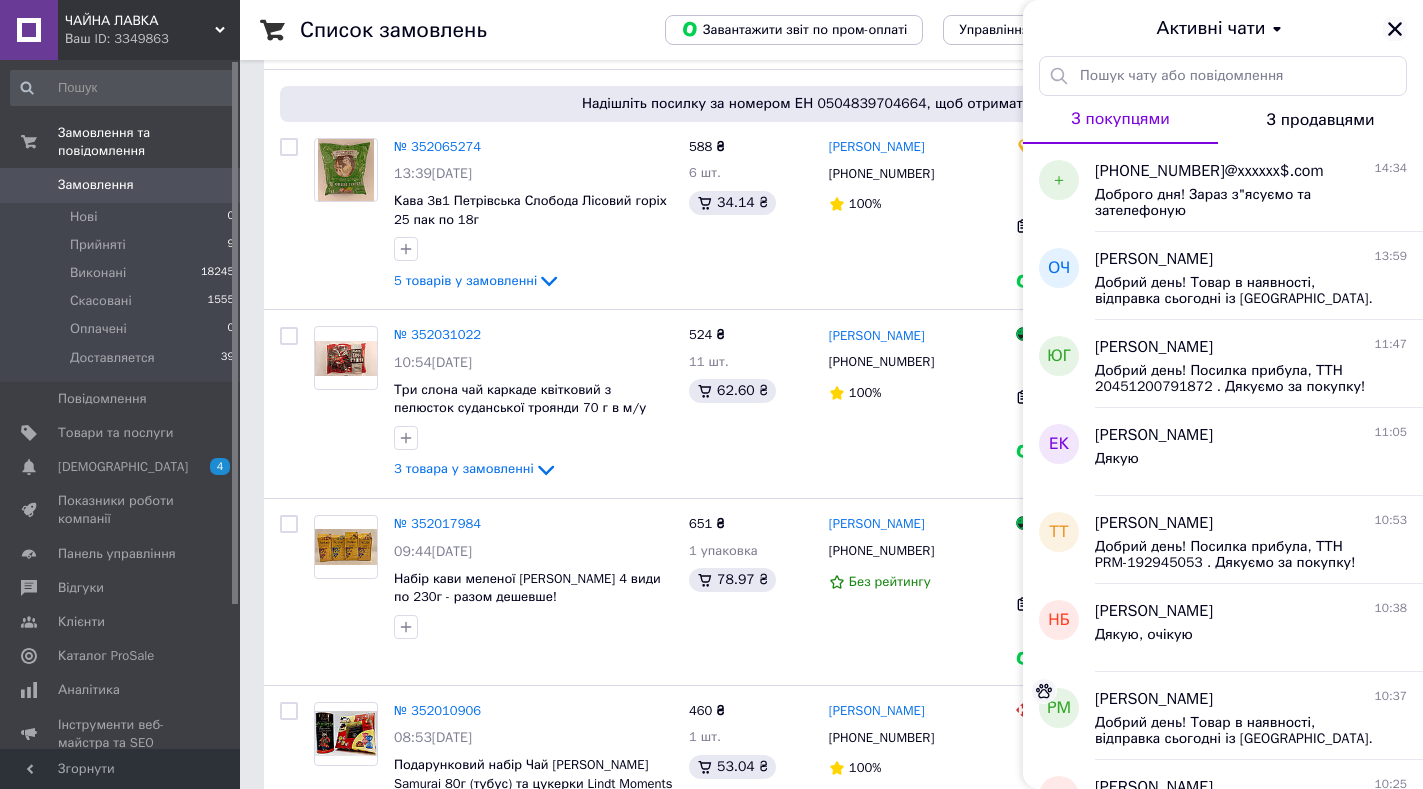 click 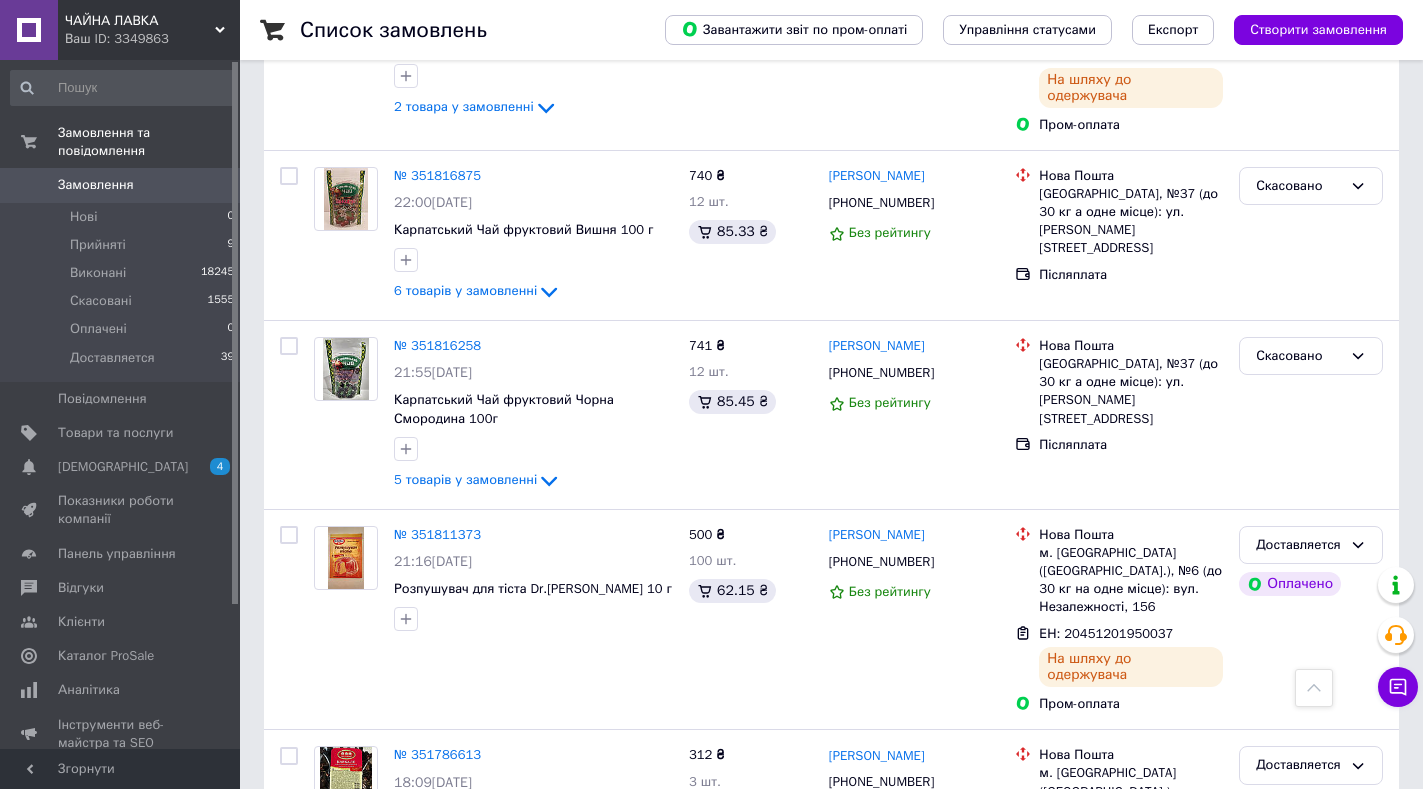 scroll, scrollTop: 4761, scrollLeft: 0, axis: vertical 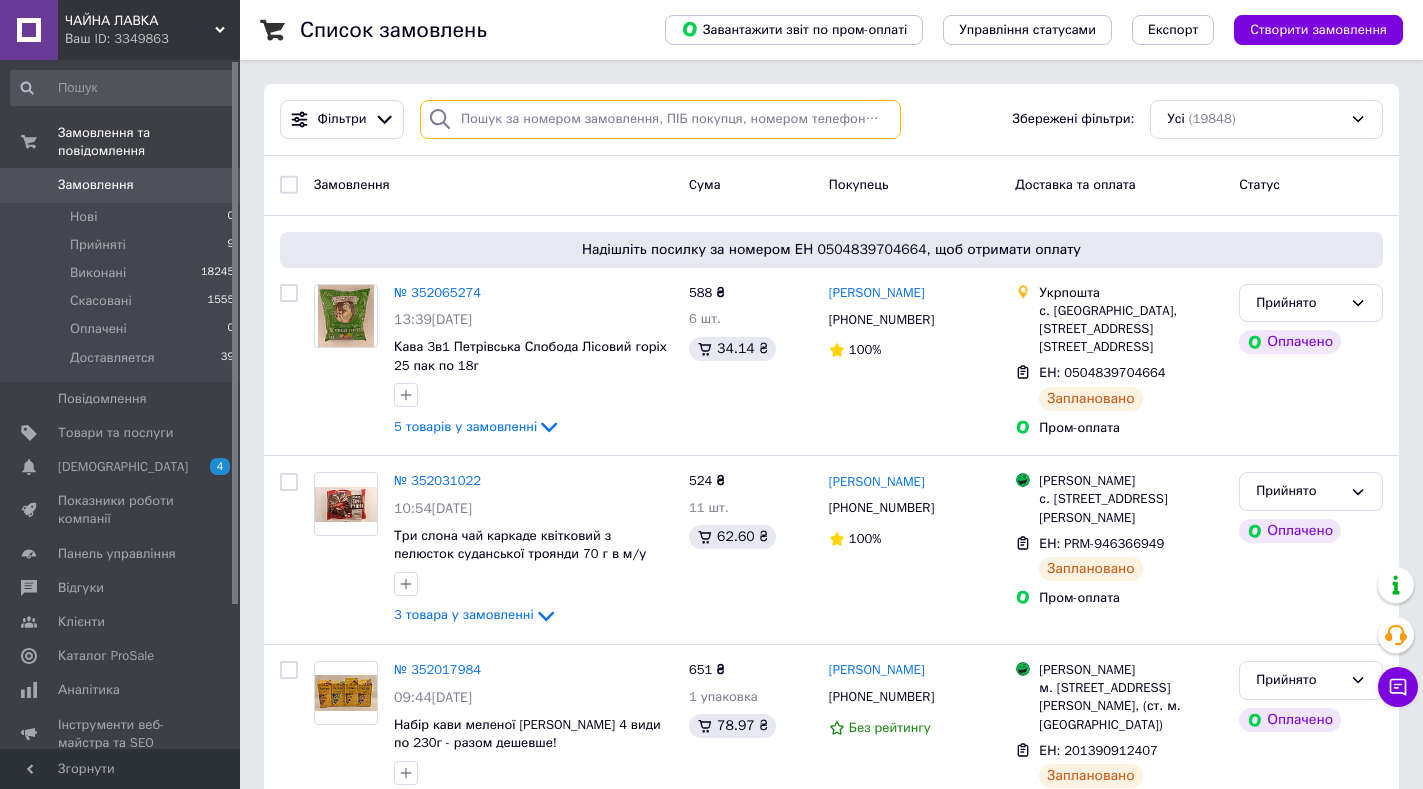 click at bounding box center (660, 119) 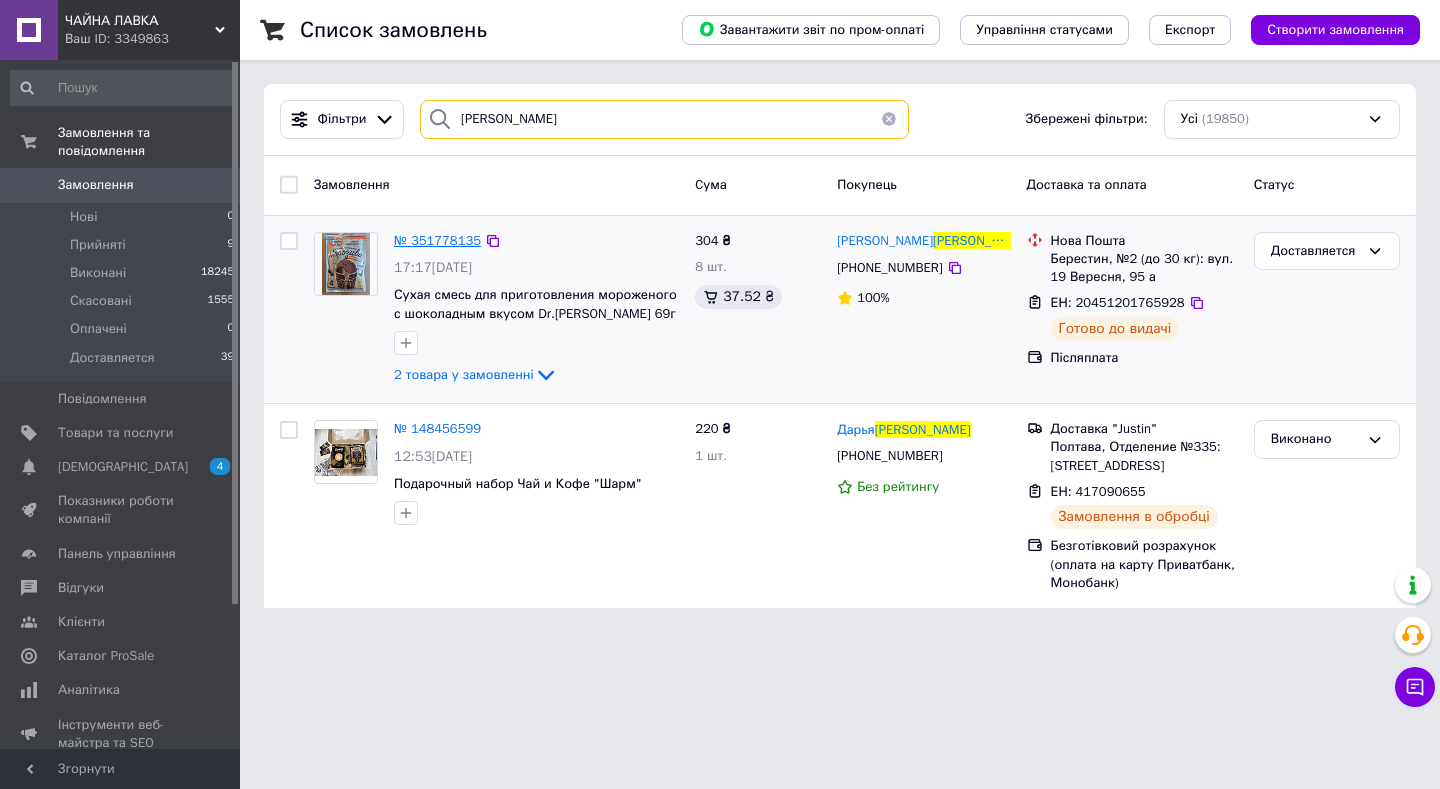 type on "антипова" 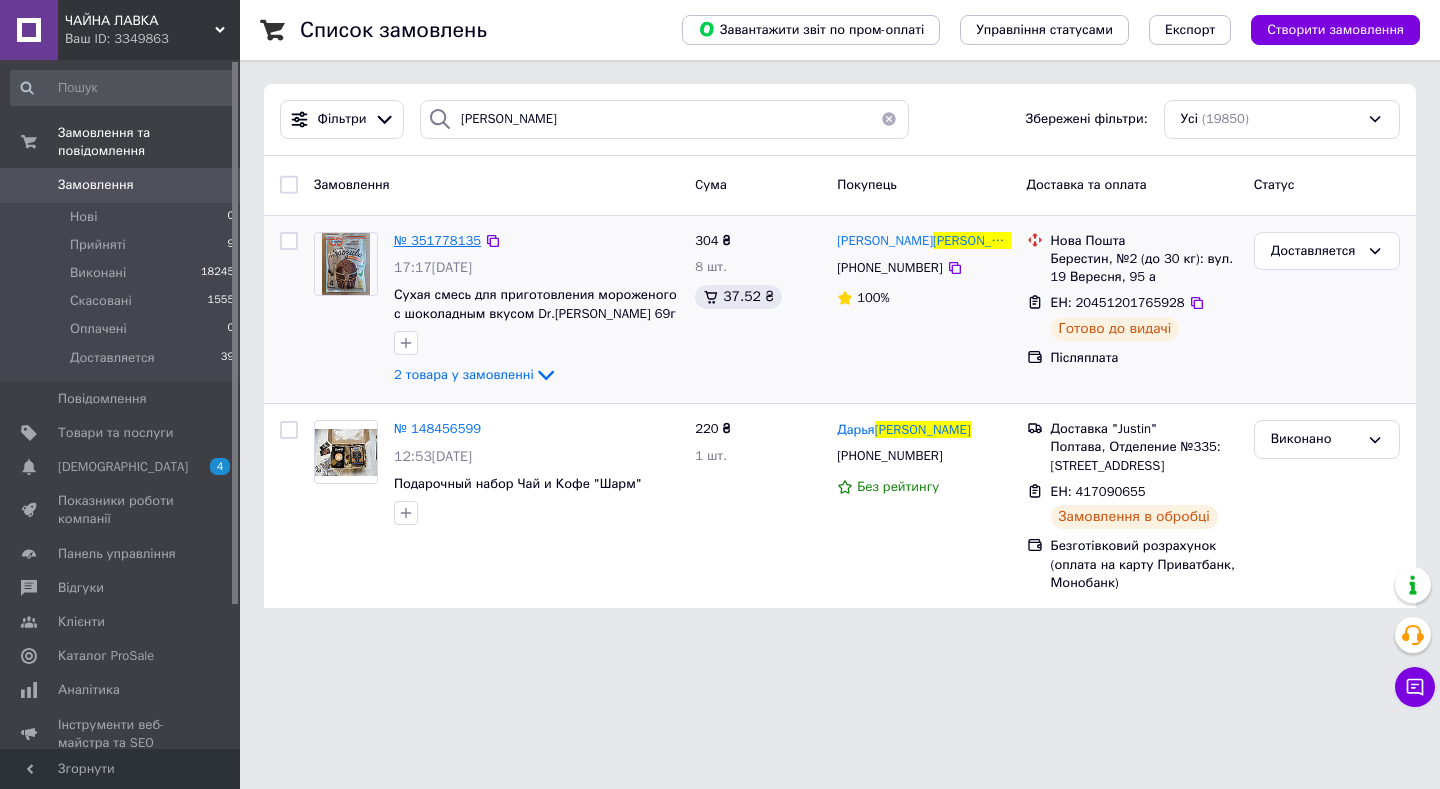 click on "№ 351778135" at bounding box center [437, 240] 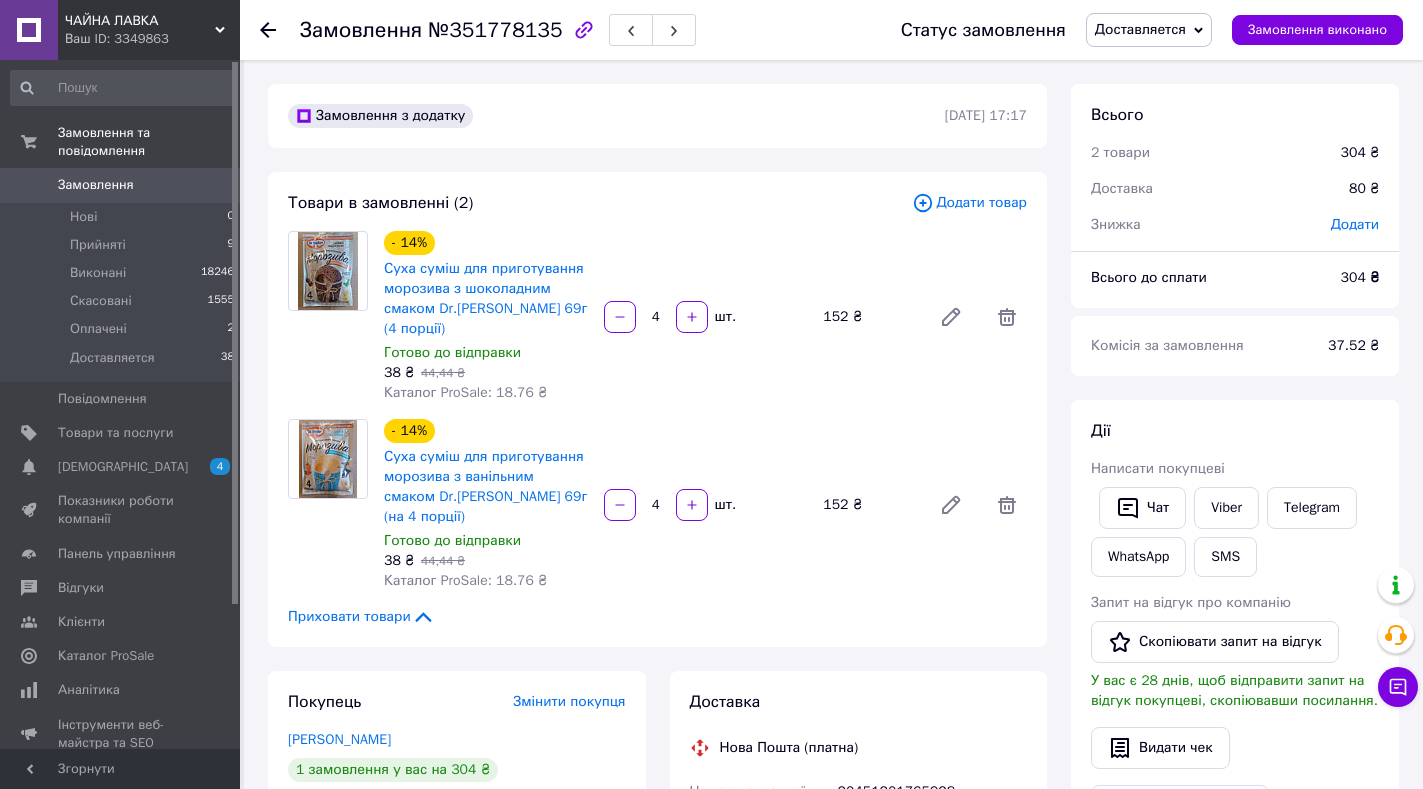 scroll, scrollTop: 247, scrollLeft: 0, axis: vertical 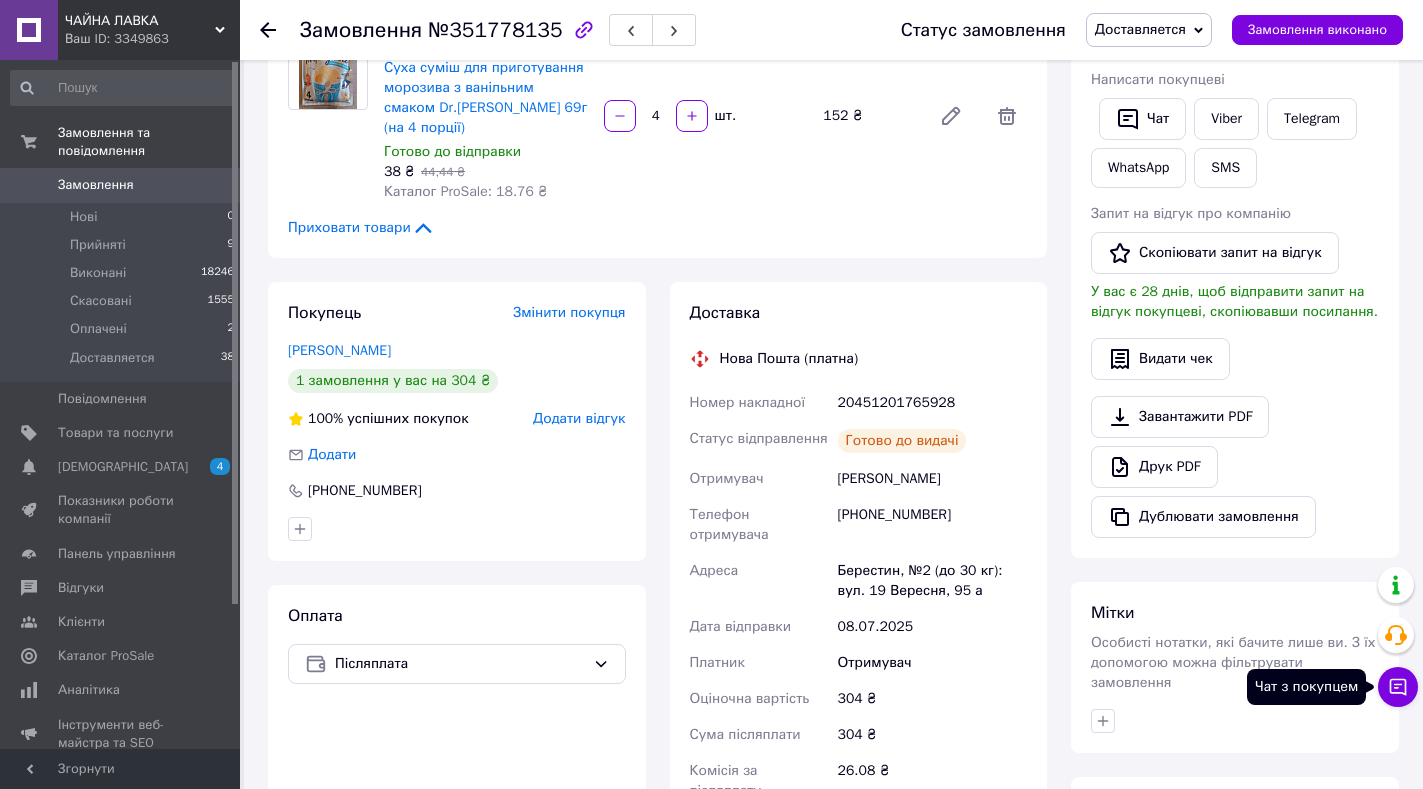 click 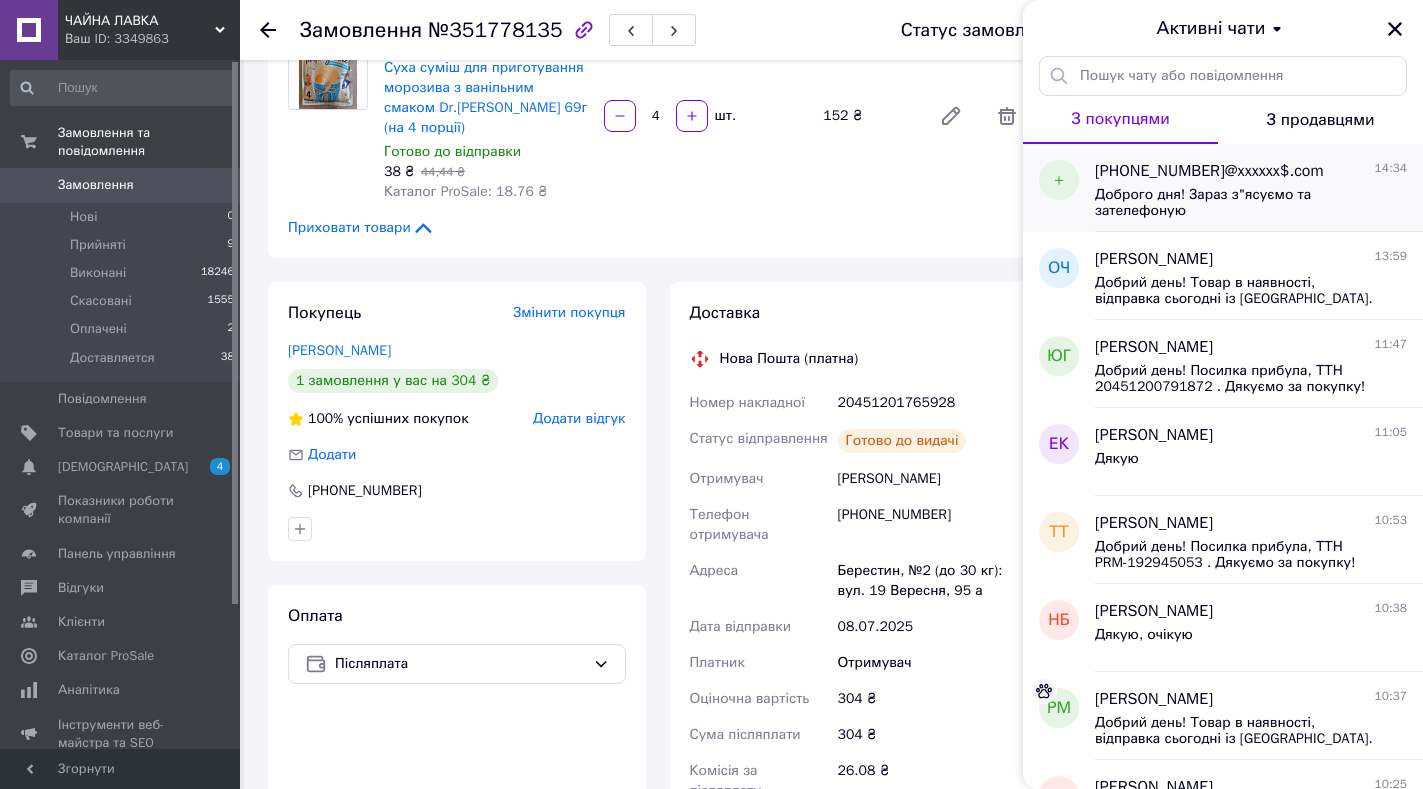 click on "Доброго дня! Зараз з"ясуємо та зателефоную" at bounding box center [1237, 203] 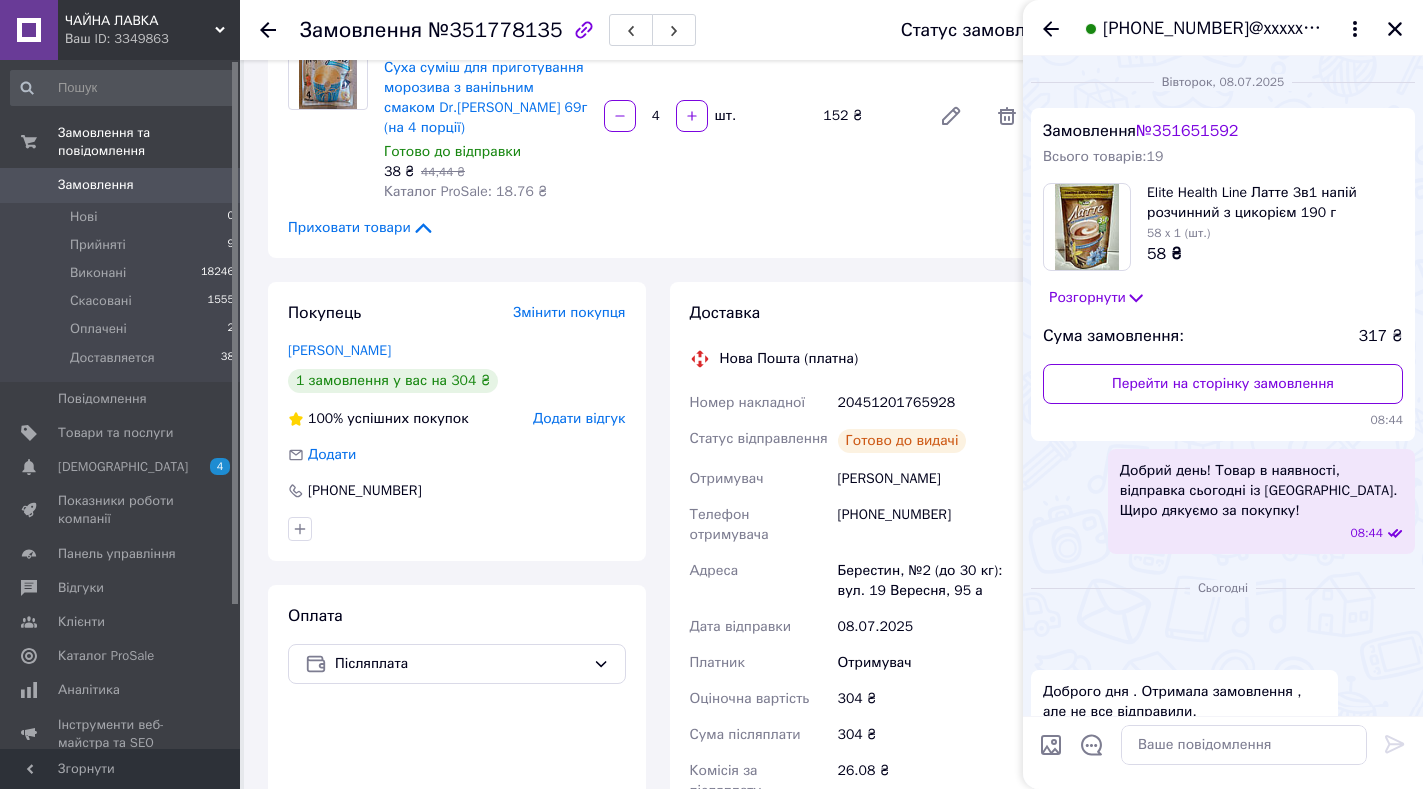 scroll, scrollTop: 488, scrollLeft: 0, axis: vertical 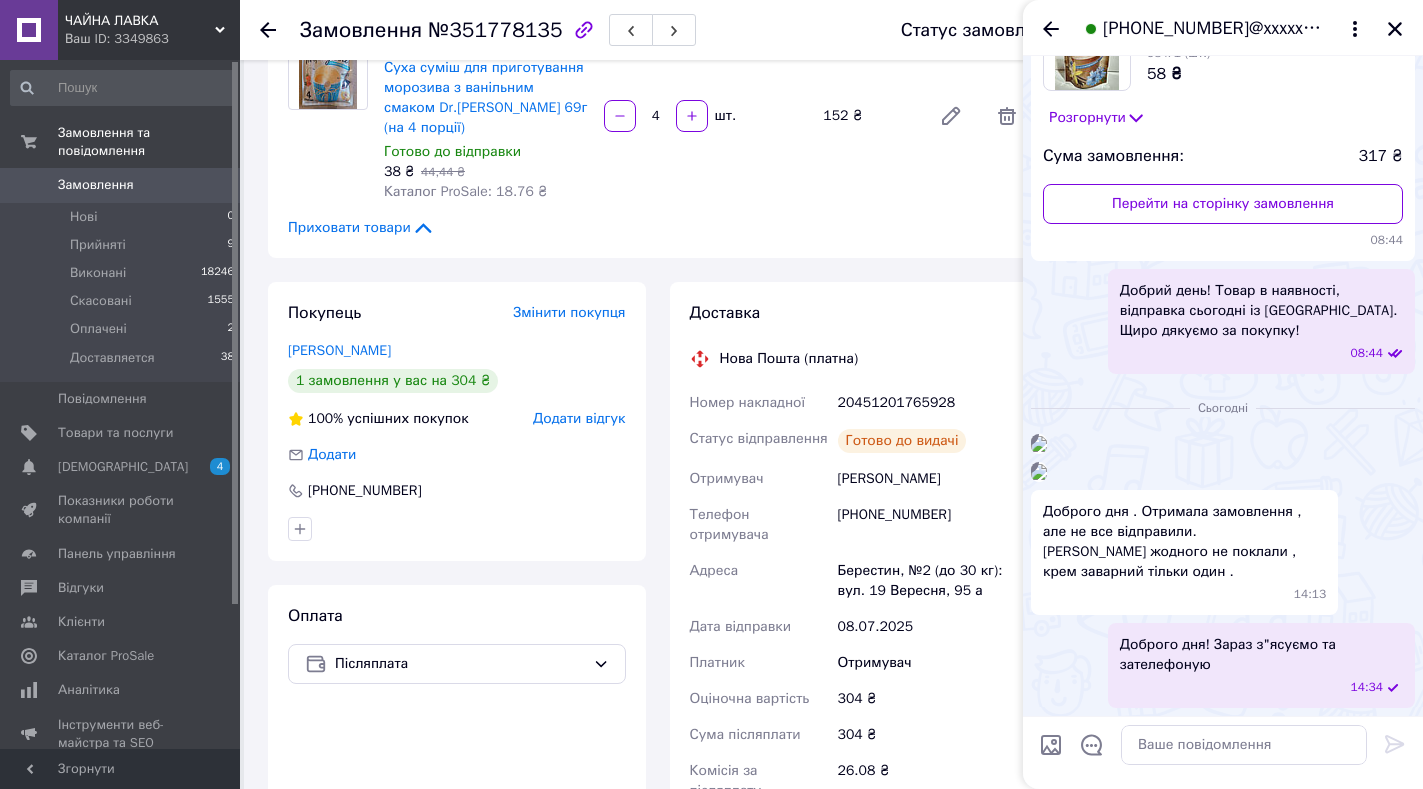 click at bounding box center [1039, 472] 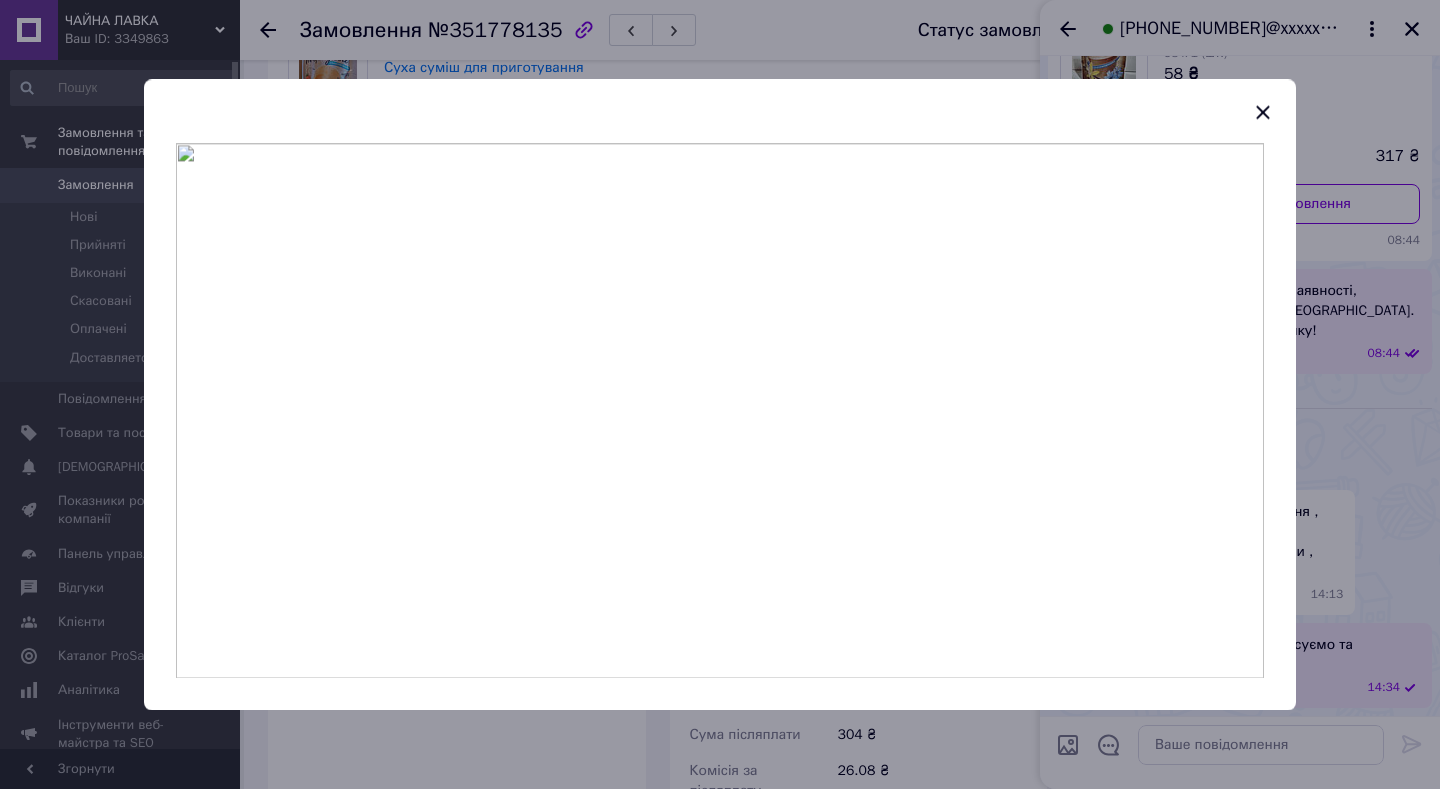 click on "ЧАЙНА ЛАВКА Ваш ID: 3349863 Сайт ЧАЙНА ЛАВКА Кабінет покупця Перевірити стан системи Сторінка на порталі Довідка Вийти Замовлення та повідомлення Замовлення 0 Нові 0 Прийняті 9 Виконані 18246 Скасовані 1555 Оплачені 2 Доставляется 38 Повідомлення 0 Товари та послуги Сповіщення 4 0 Показники роботи компанії Панель управління Відгуки Клієнти Каталог ProSale Аналітика Інструменти веб-майстра та SEO Управління сайтом Гаманець компанії Маркет Налаштування Тарифи та рахунки Prom топ Згорнути
Замовлення №351778135 - 14% 38 ₴" at bounding box center (711, 581) 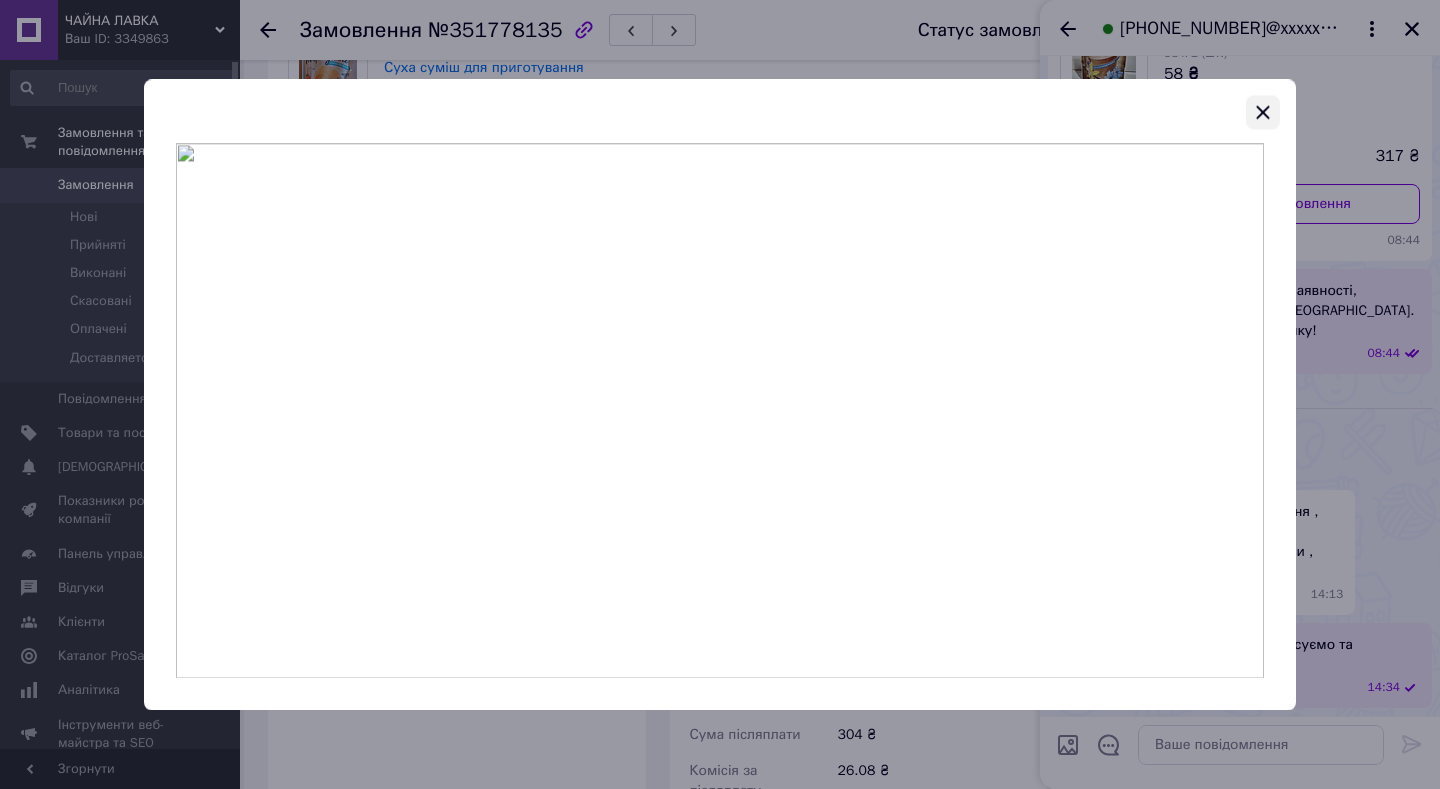 click 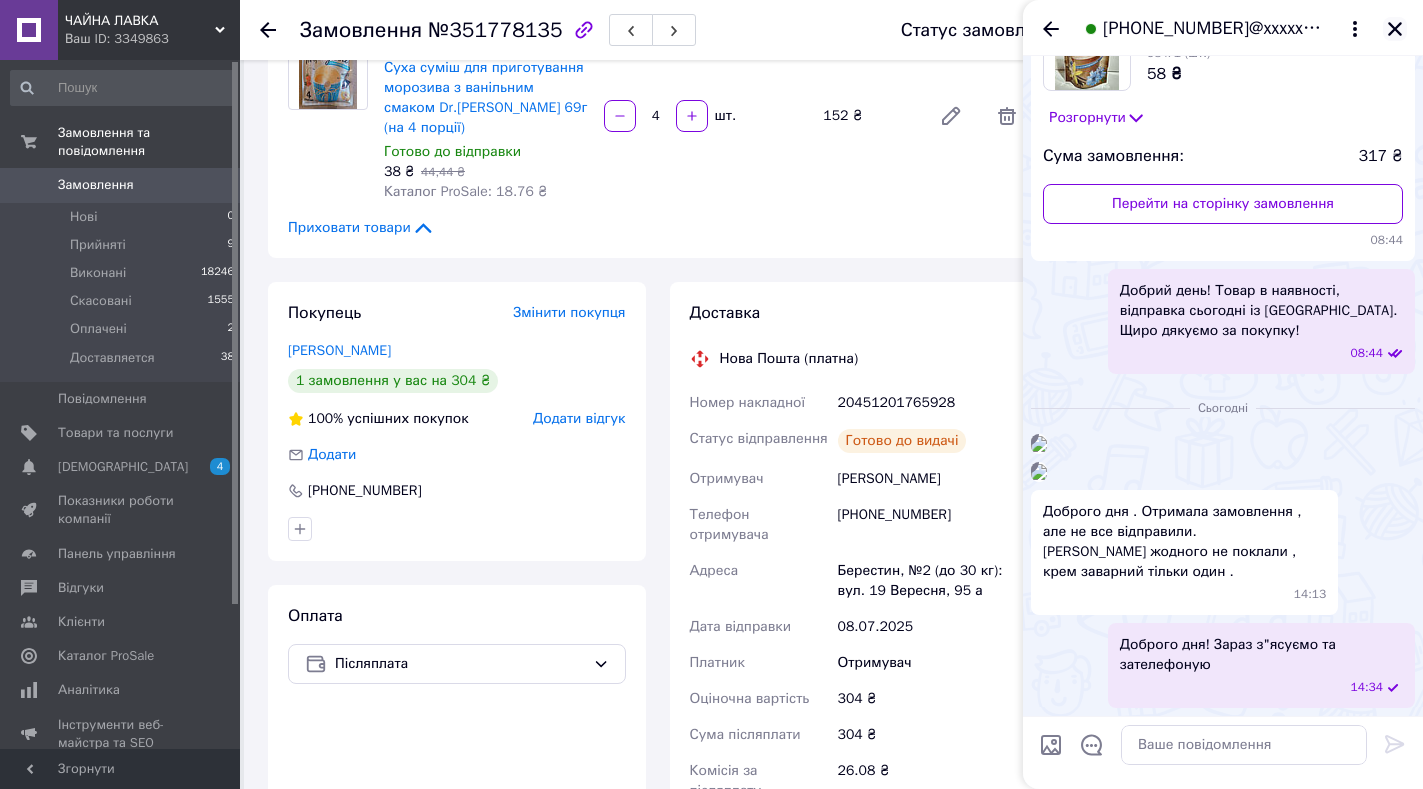 click 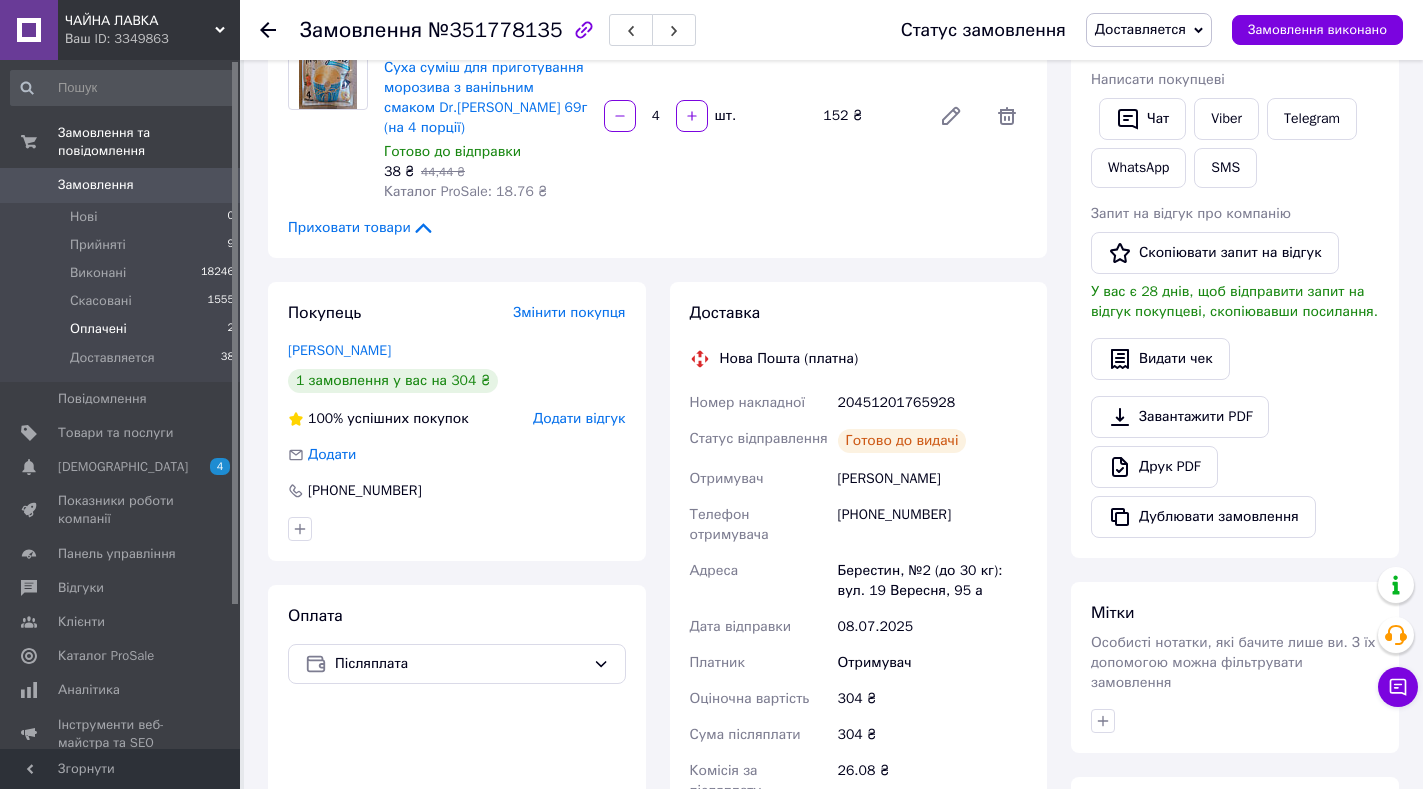 click on "Оплачені" at bounding box center (98, 329) 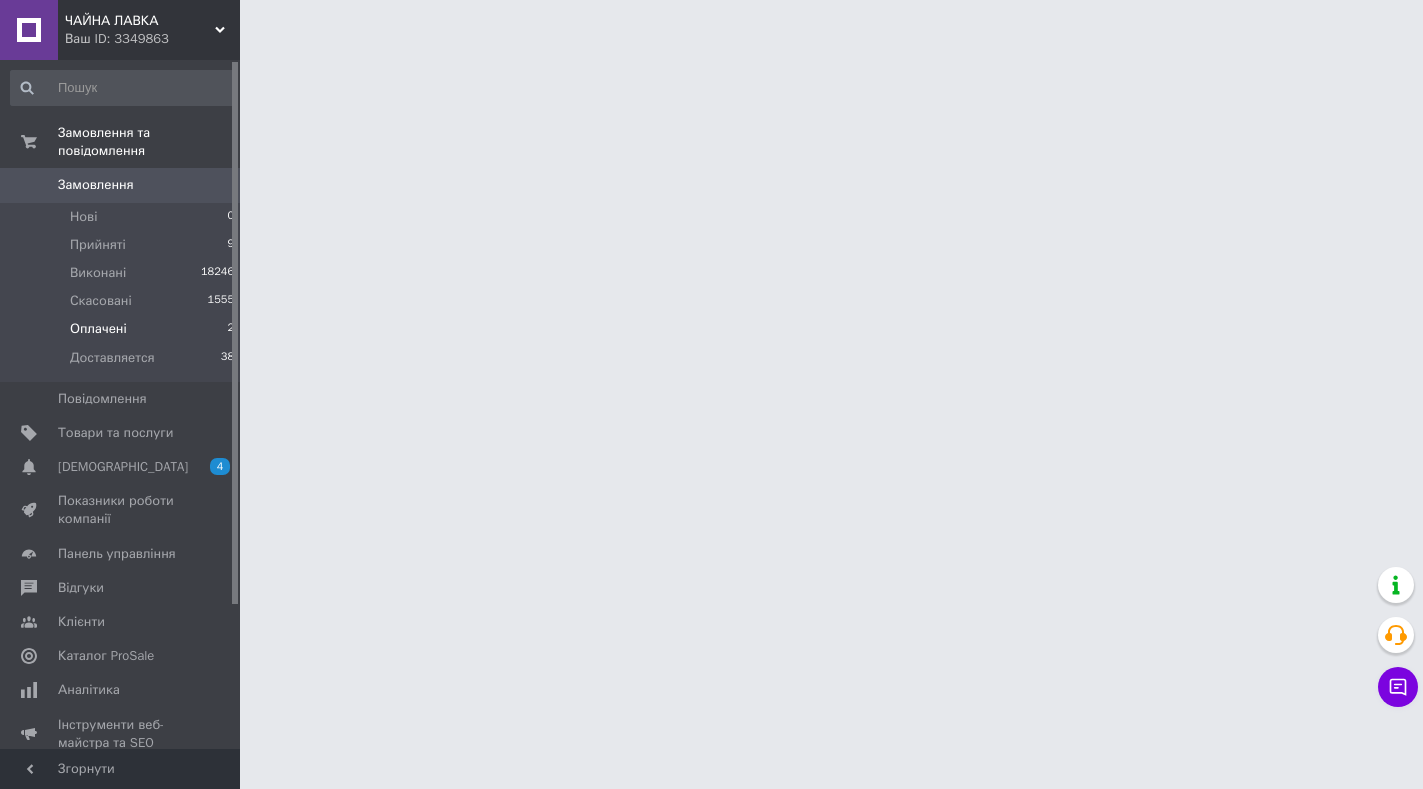 scroll, scrollTop: 0, scrollLeft: 0, axis: both 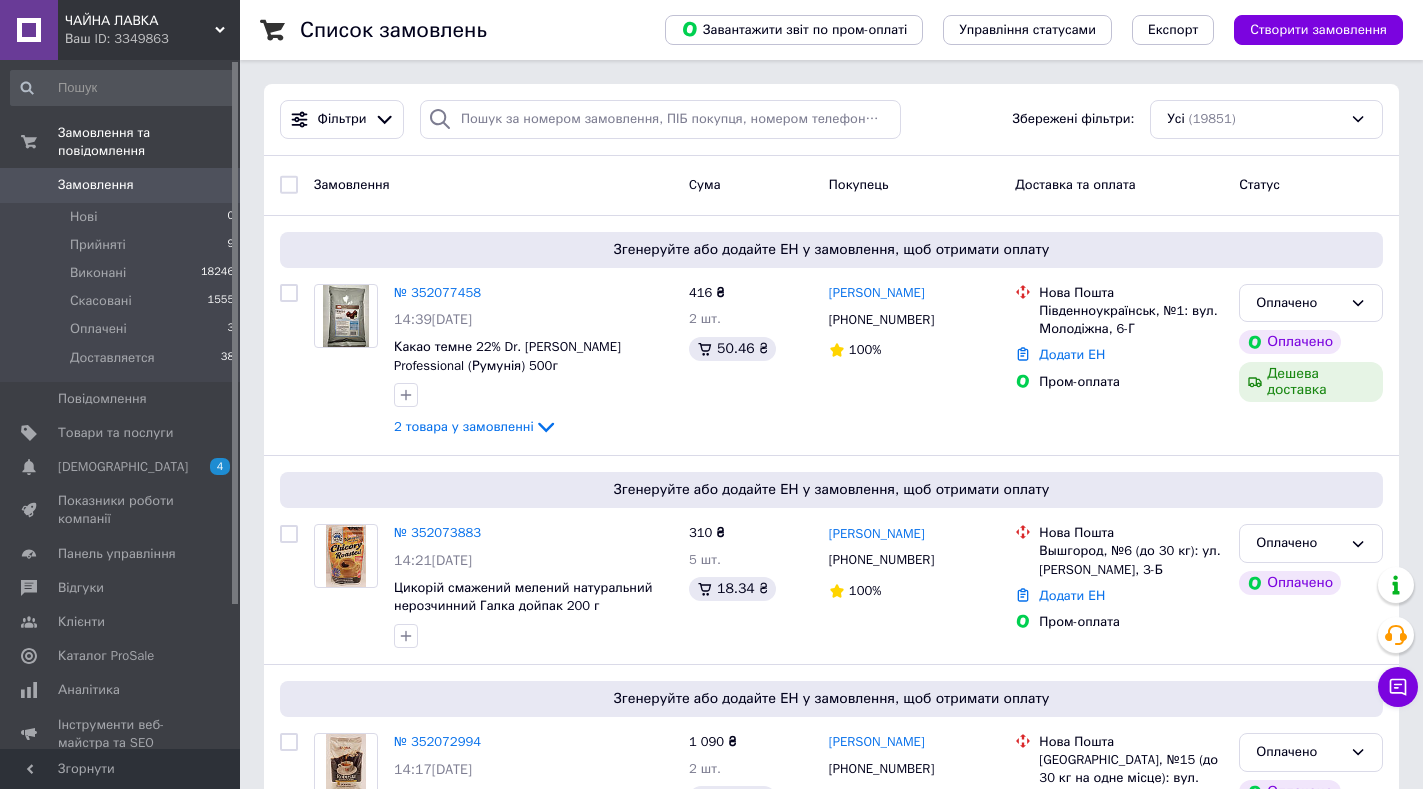 click on "Статус" at bounding box center (1311, 185) 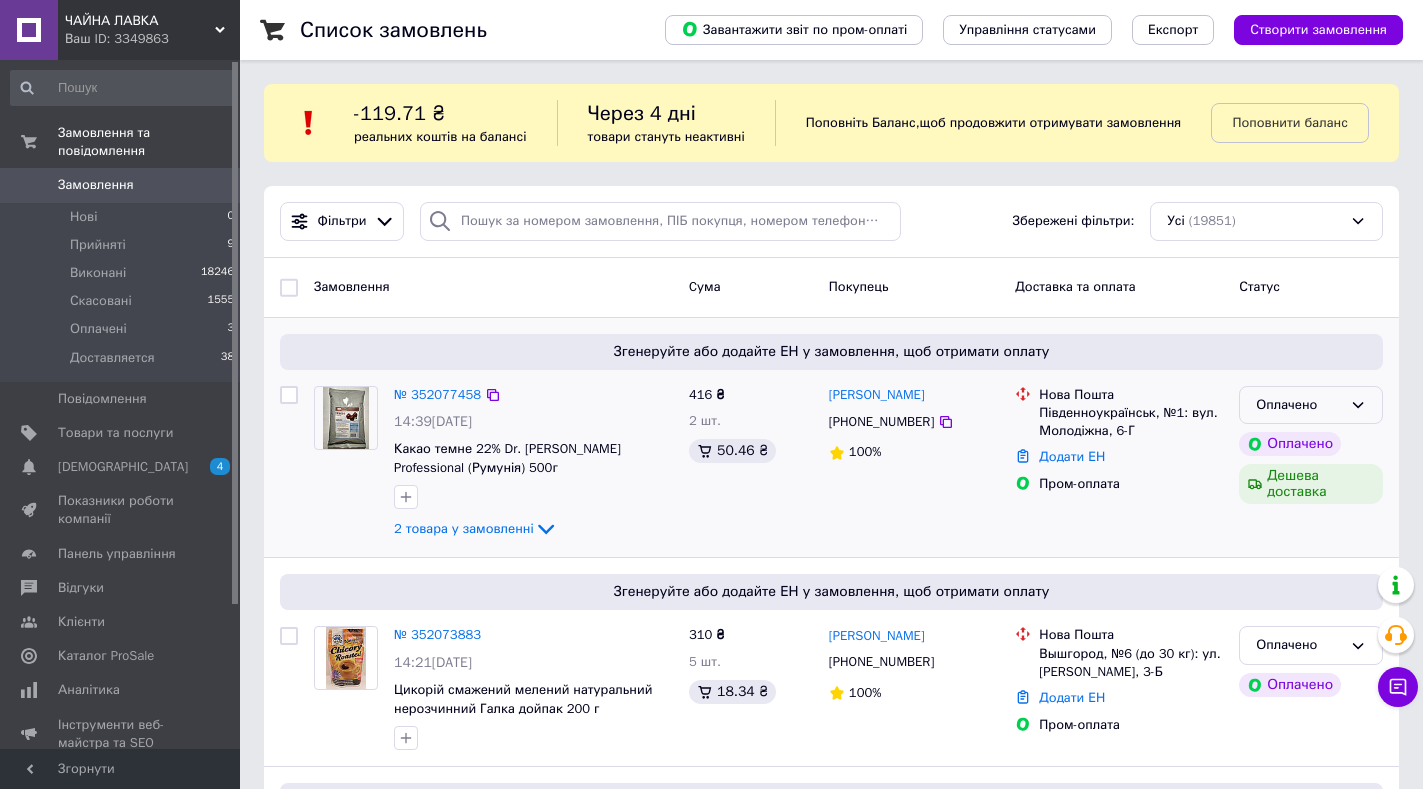 click on "Оплачено" at bounding box center (1311, 405) 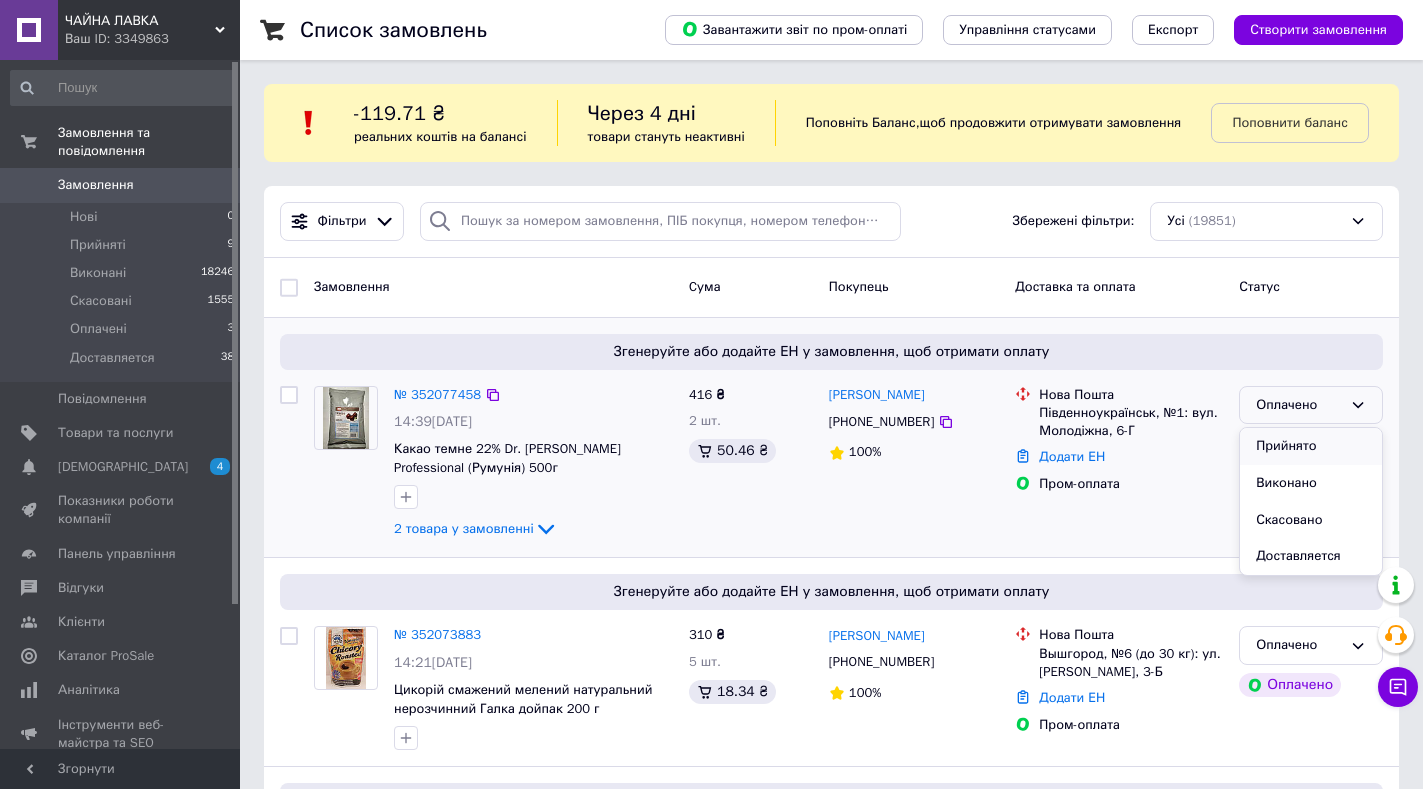 click on "Прийнято" at bounding box center (1311, 446) 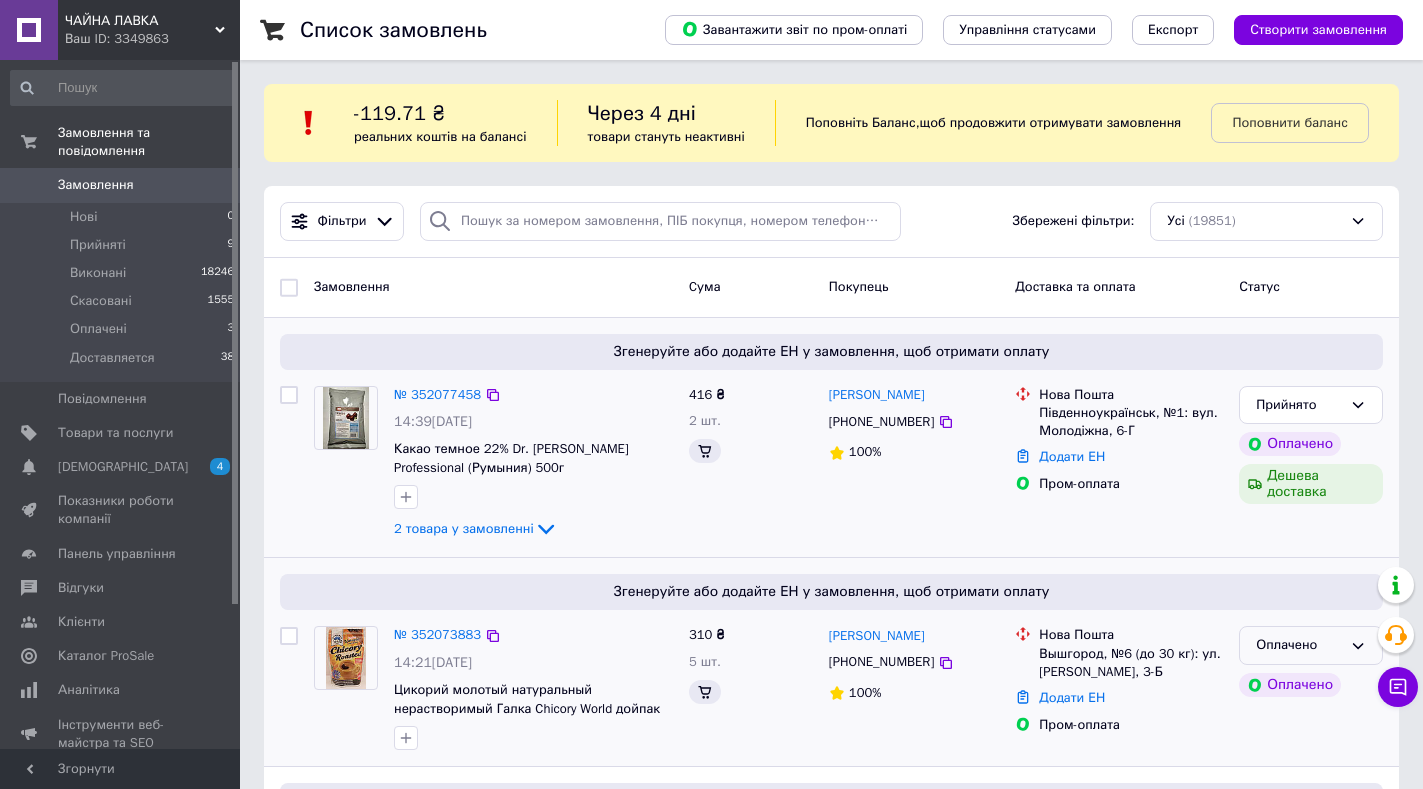 click on "Оплачено" at bounding box center (1299, 645) 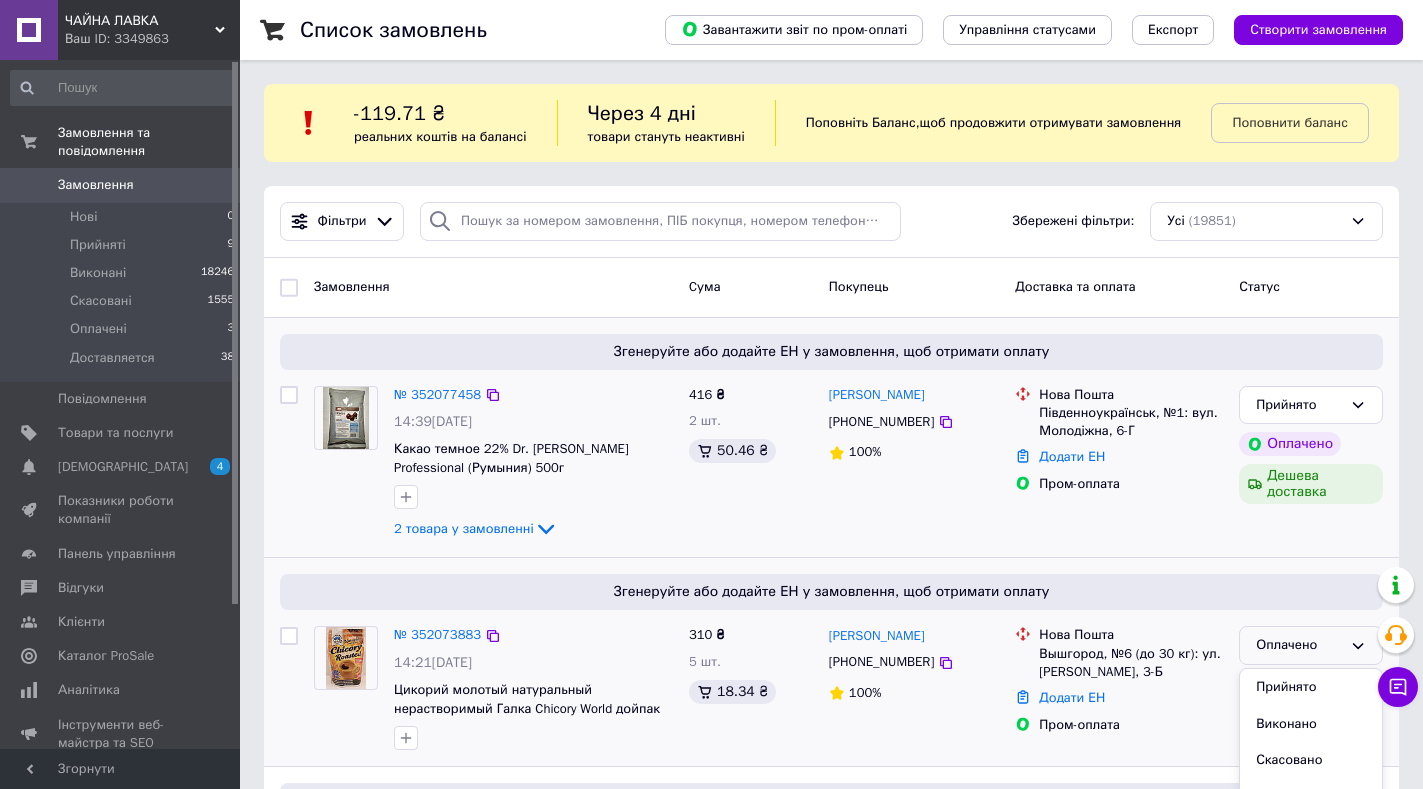 drag, startPoint x: 1282, startPoint y: 700, endPoint x: 1284, endPoint y: 712, distance: 12.165525 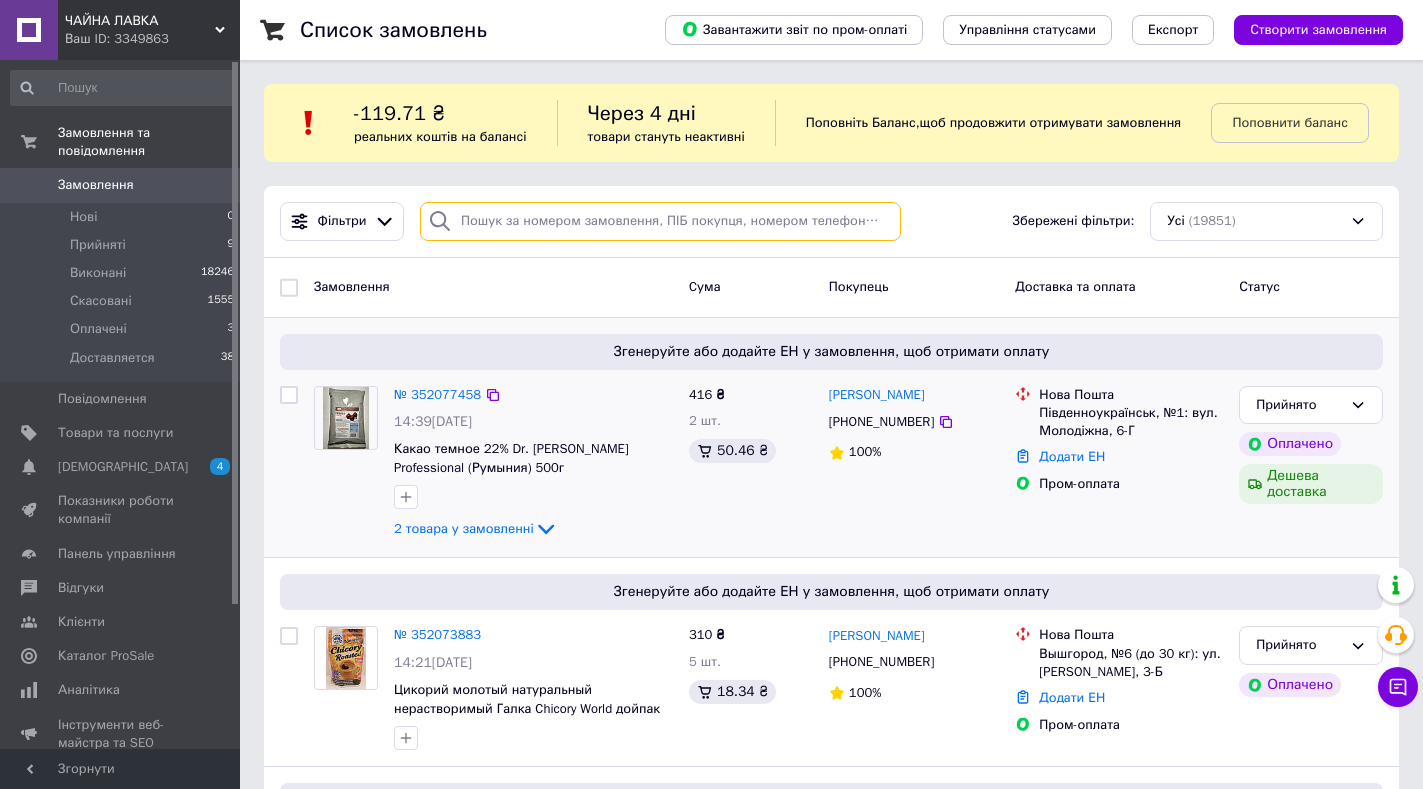 click at bounding box center [660, 221] 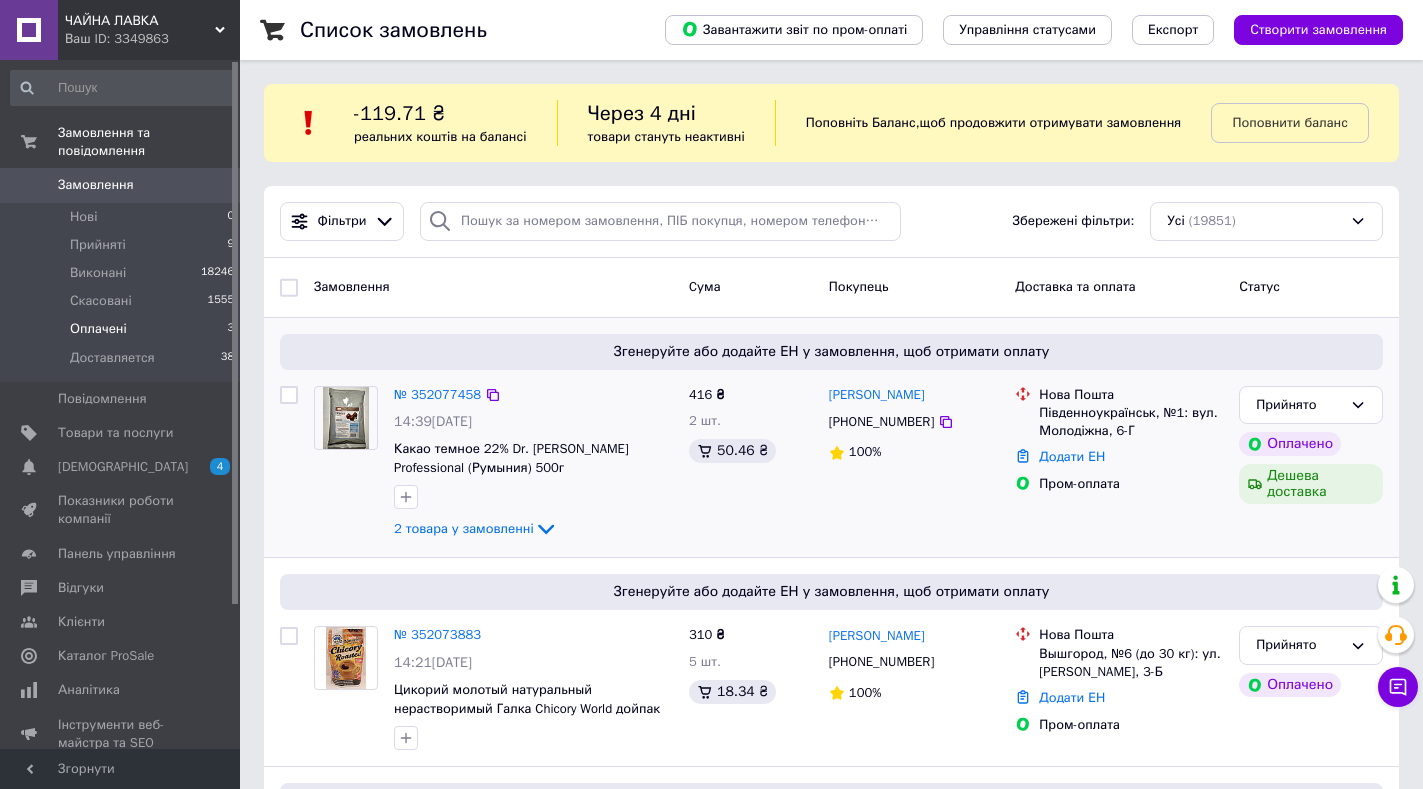 click on "Оплачені" at bounding box center (98, 329) 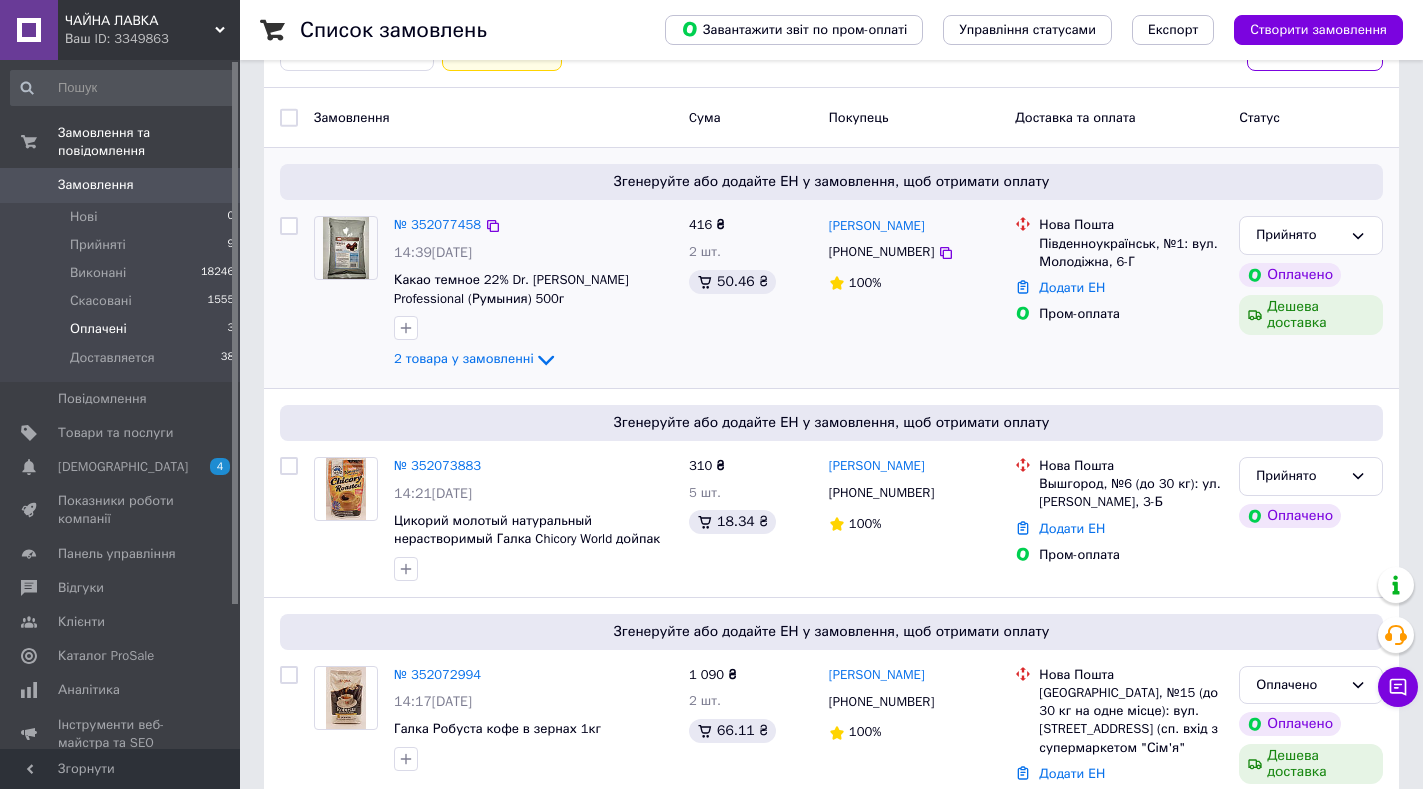 scroll, scrollTop: 320, scrollLeft: 0, axis: vertical 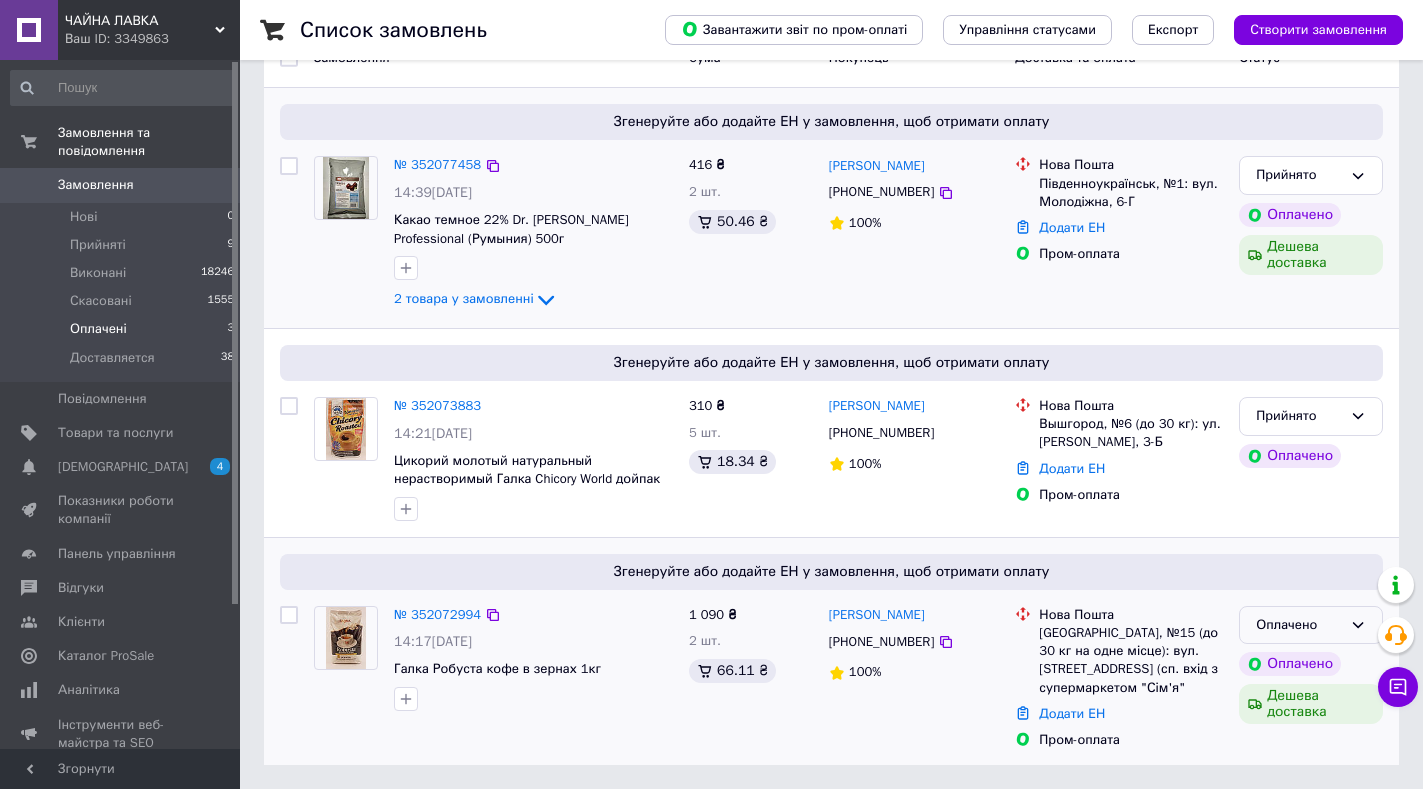click 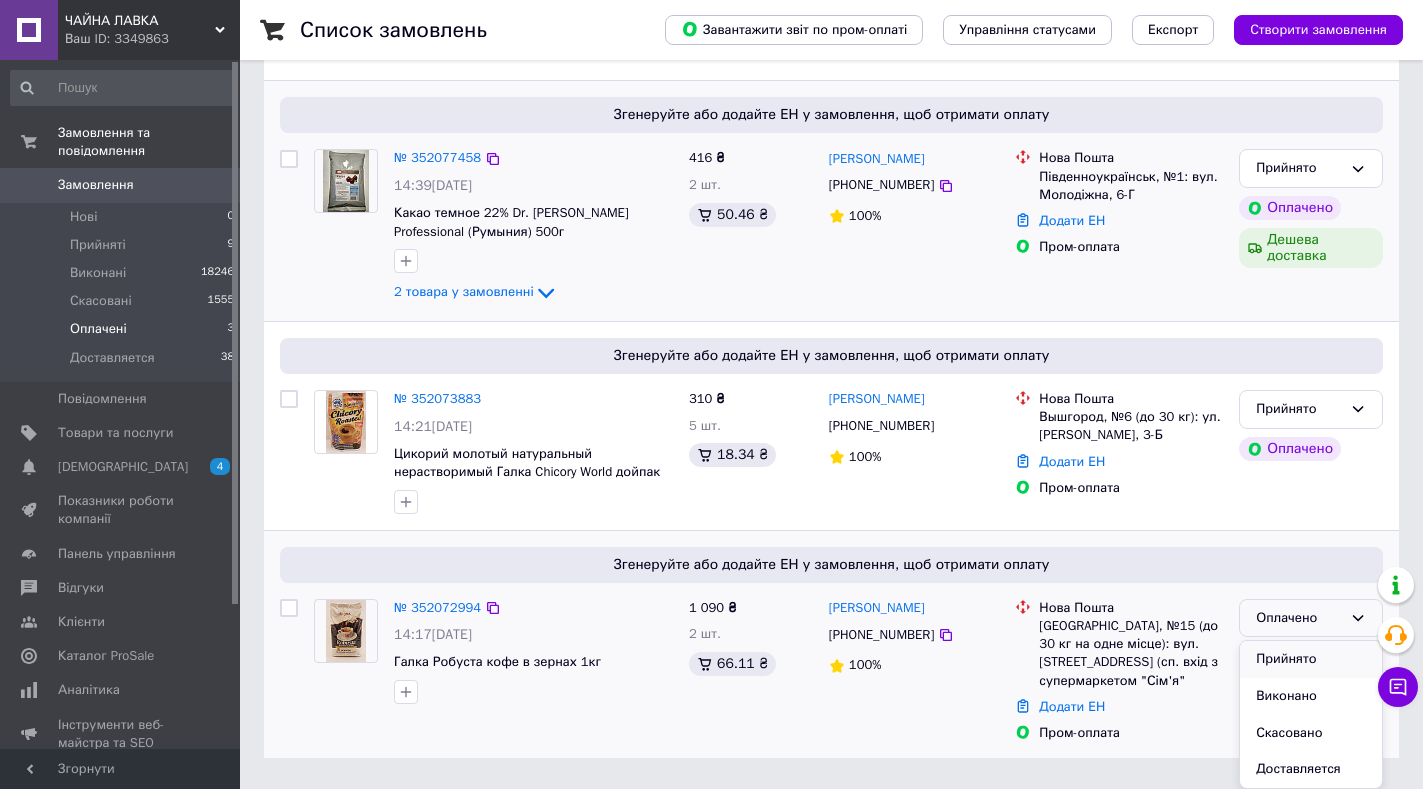 click on "Прийнято" at bounding box center (1311, 659) 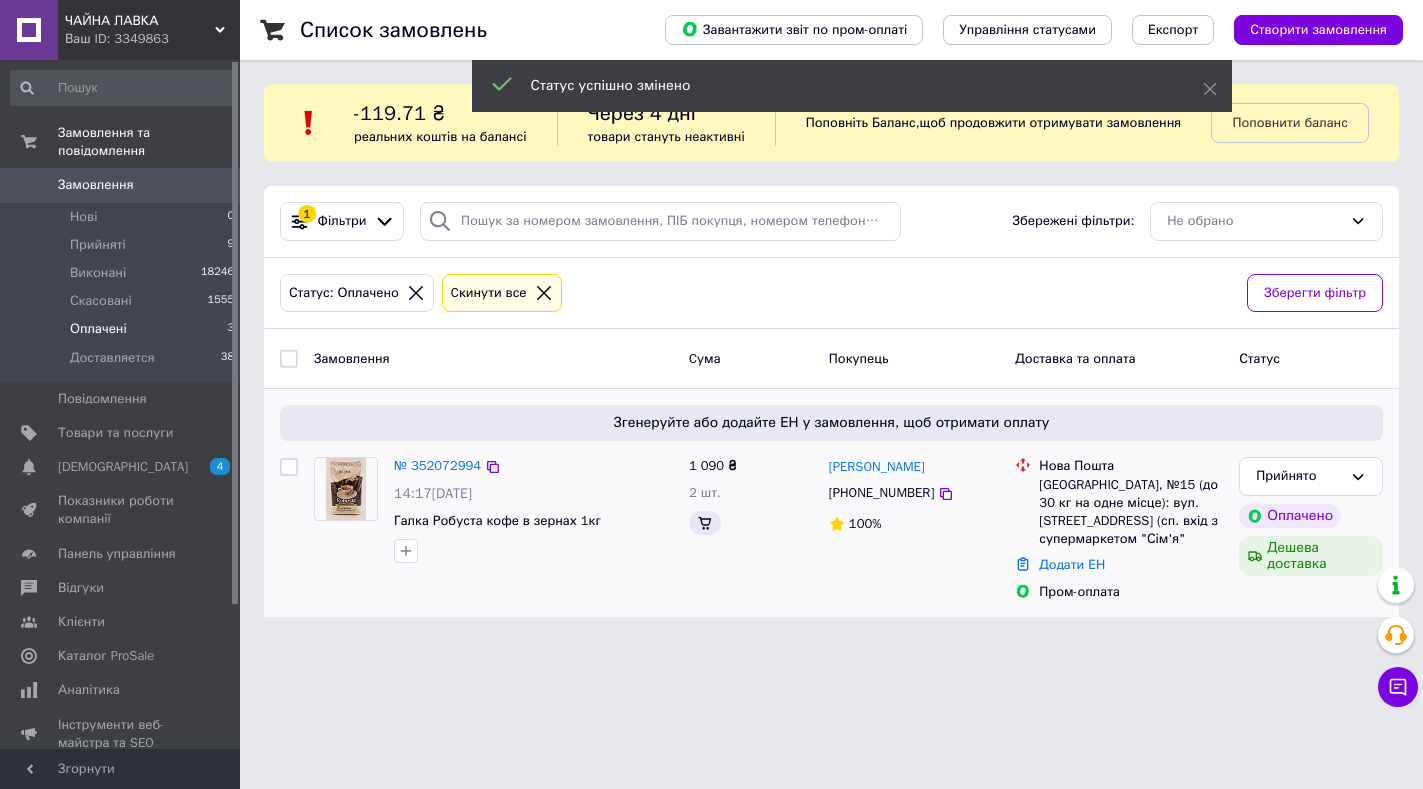 scroll, scrollTop: 0, scrollLeft: 0, axis: both 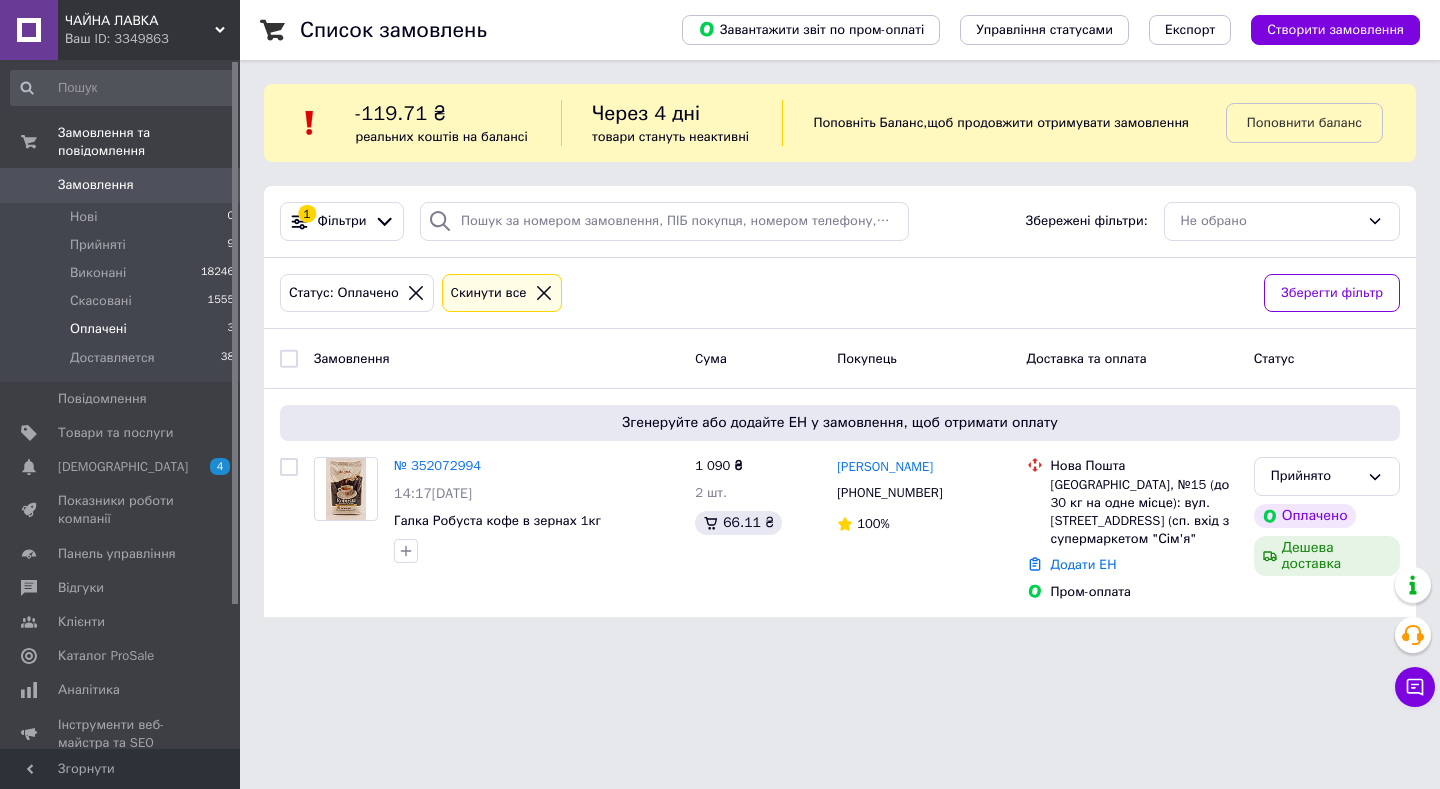 click 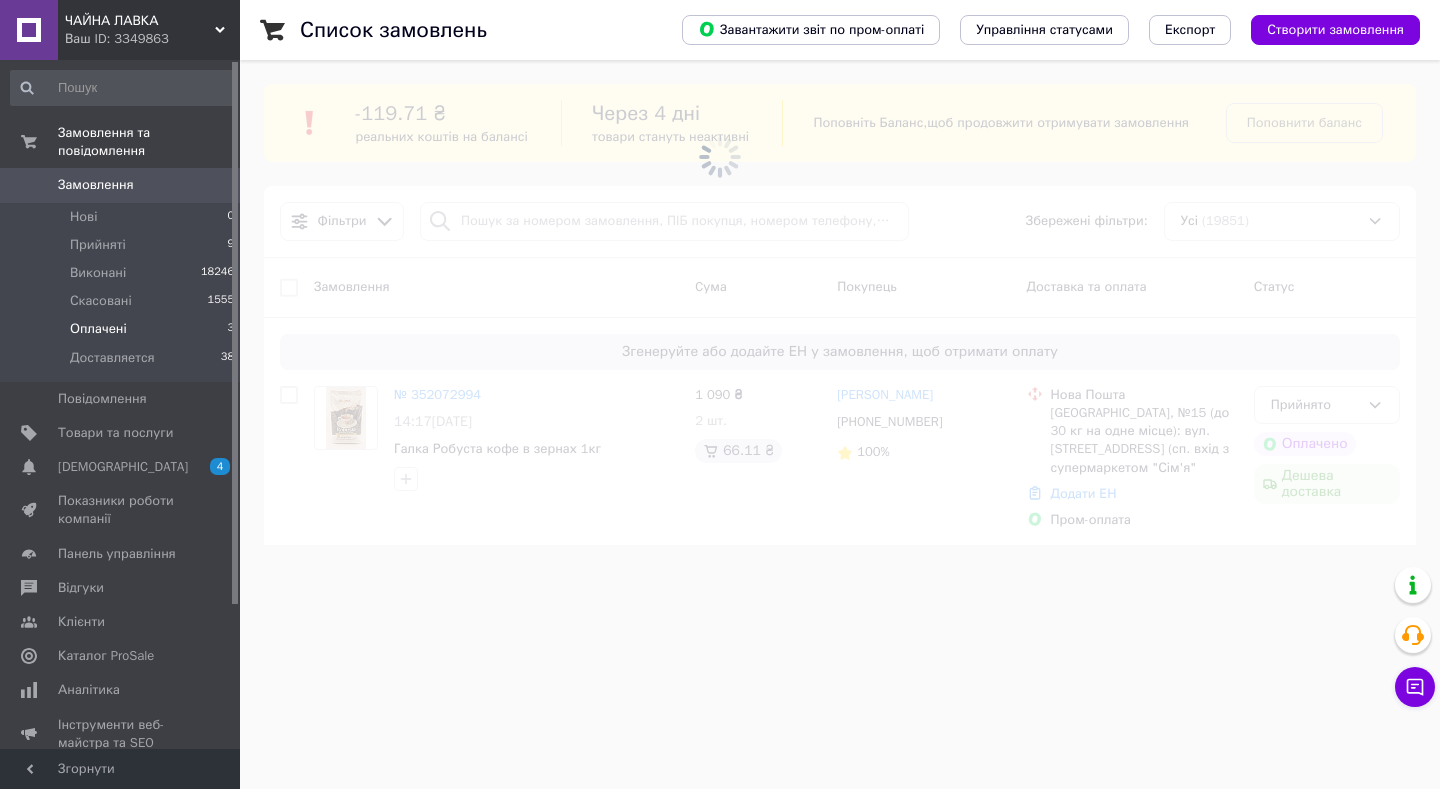 click at bounding box center [720, 157] 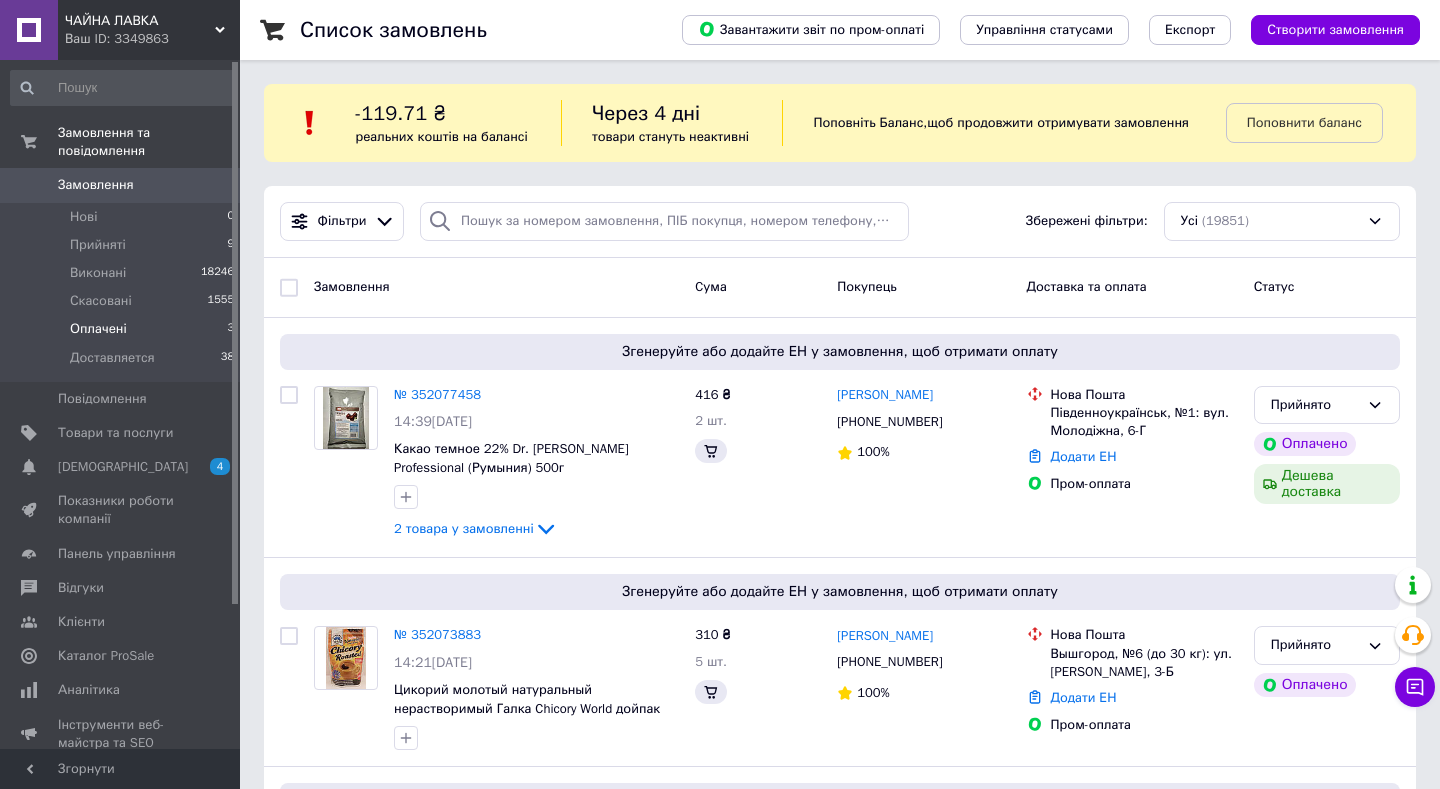 click on "Фільтри Збережені фільтри: Усі (19851)" at bounding box center (840, 222) 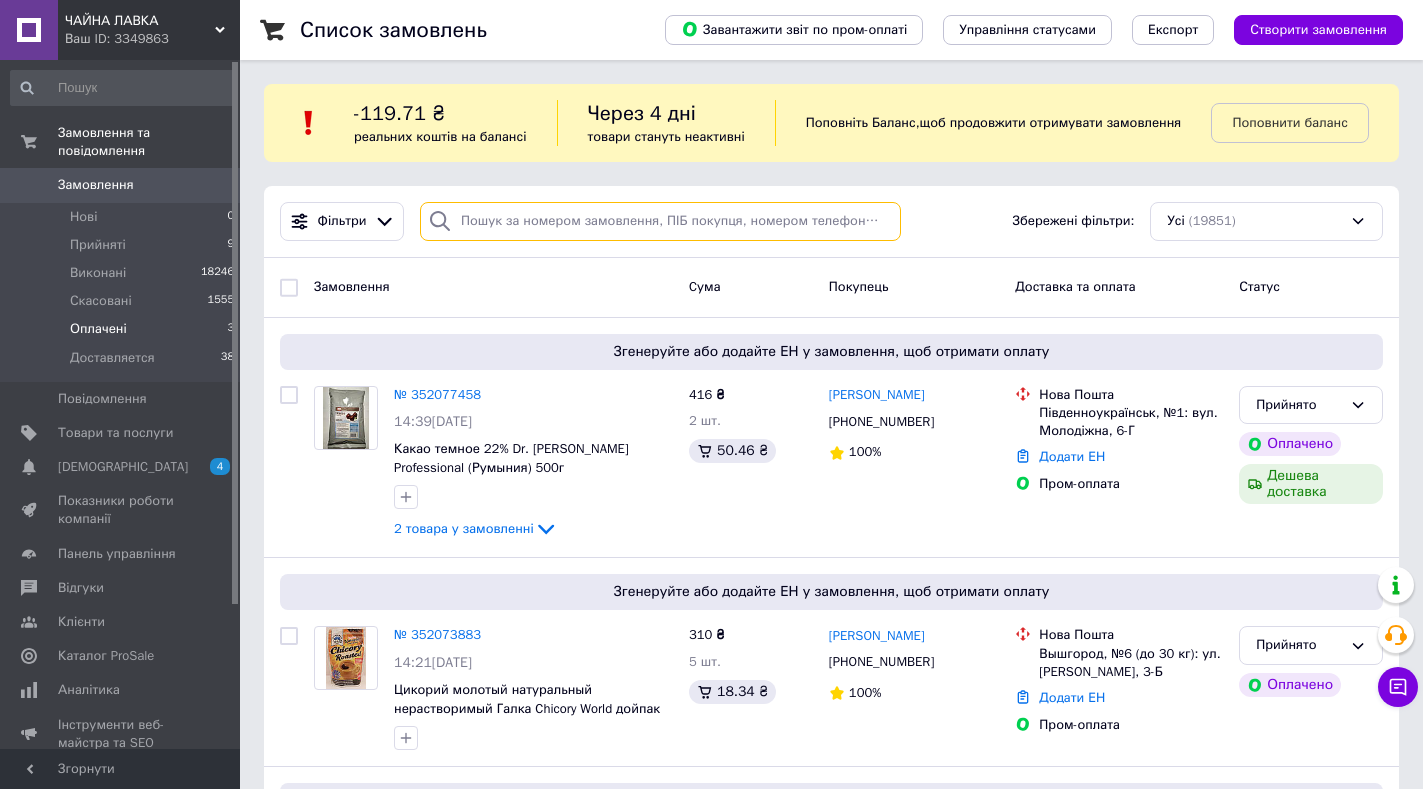 click at bounding box center [660, 221] 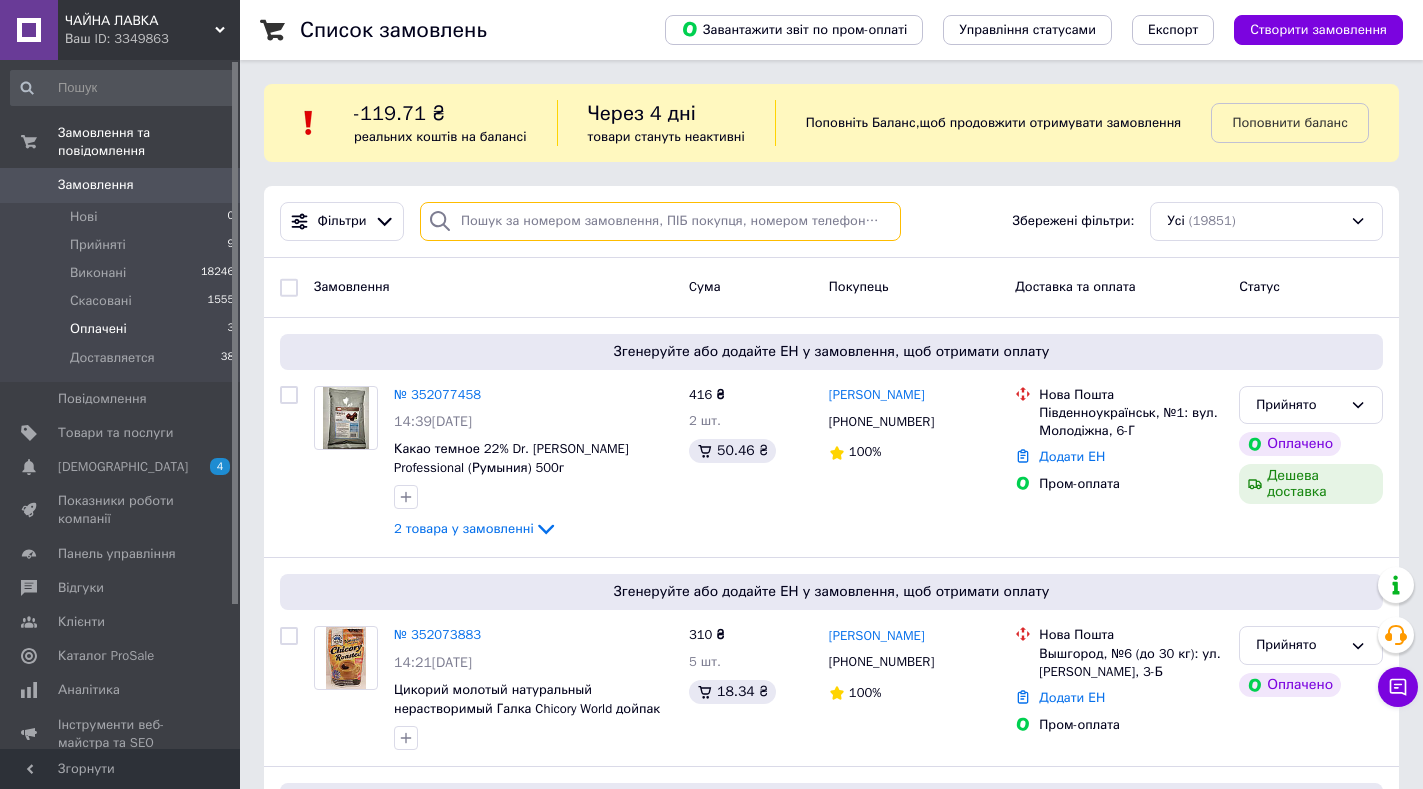 paste on "Калініченко Лариса" 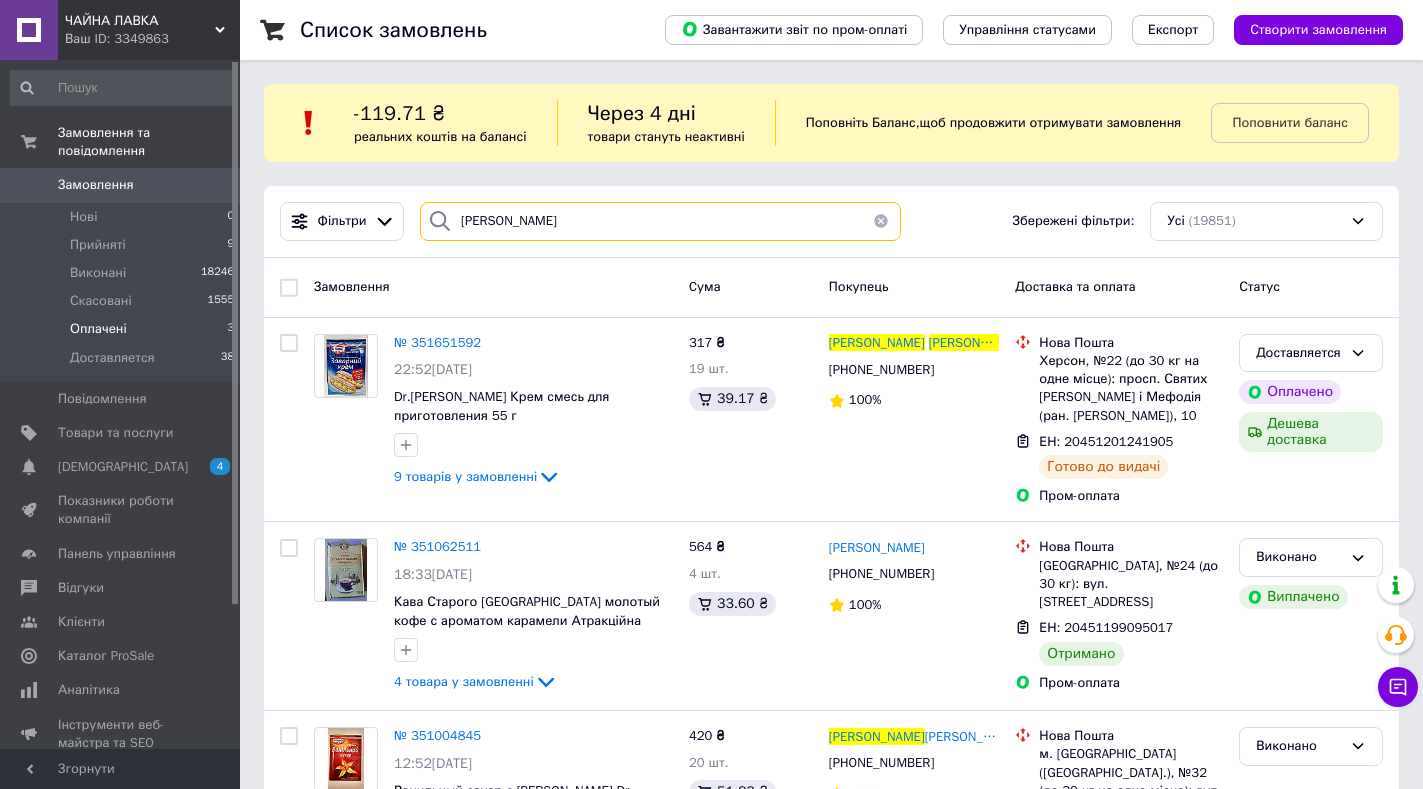 scroll, scrollTop: 103, scrollLeft: 0, axis: vertical 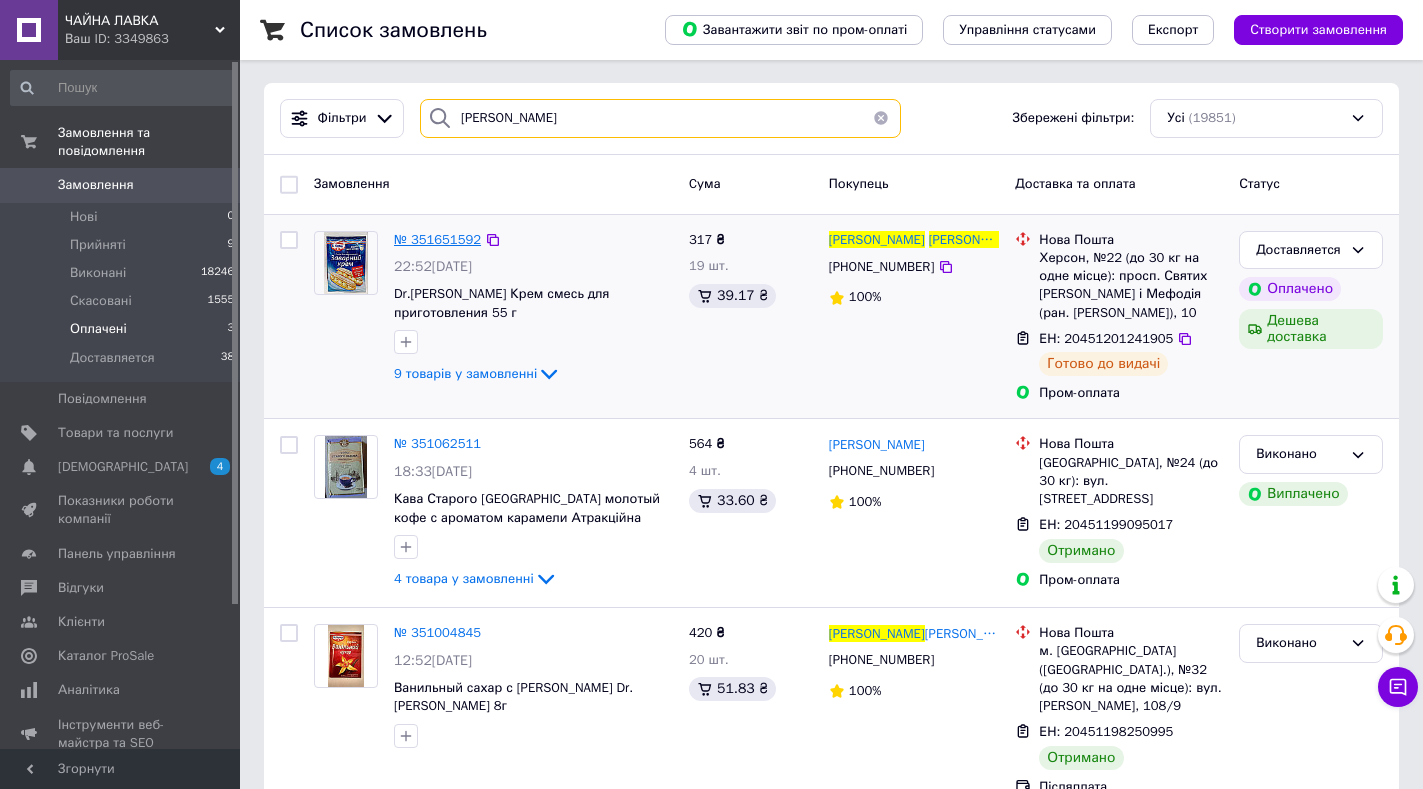 type on "Калініченко Лариса" 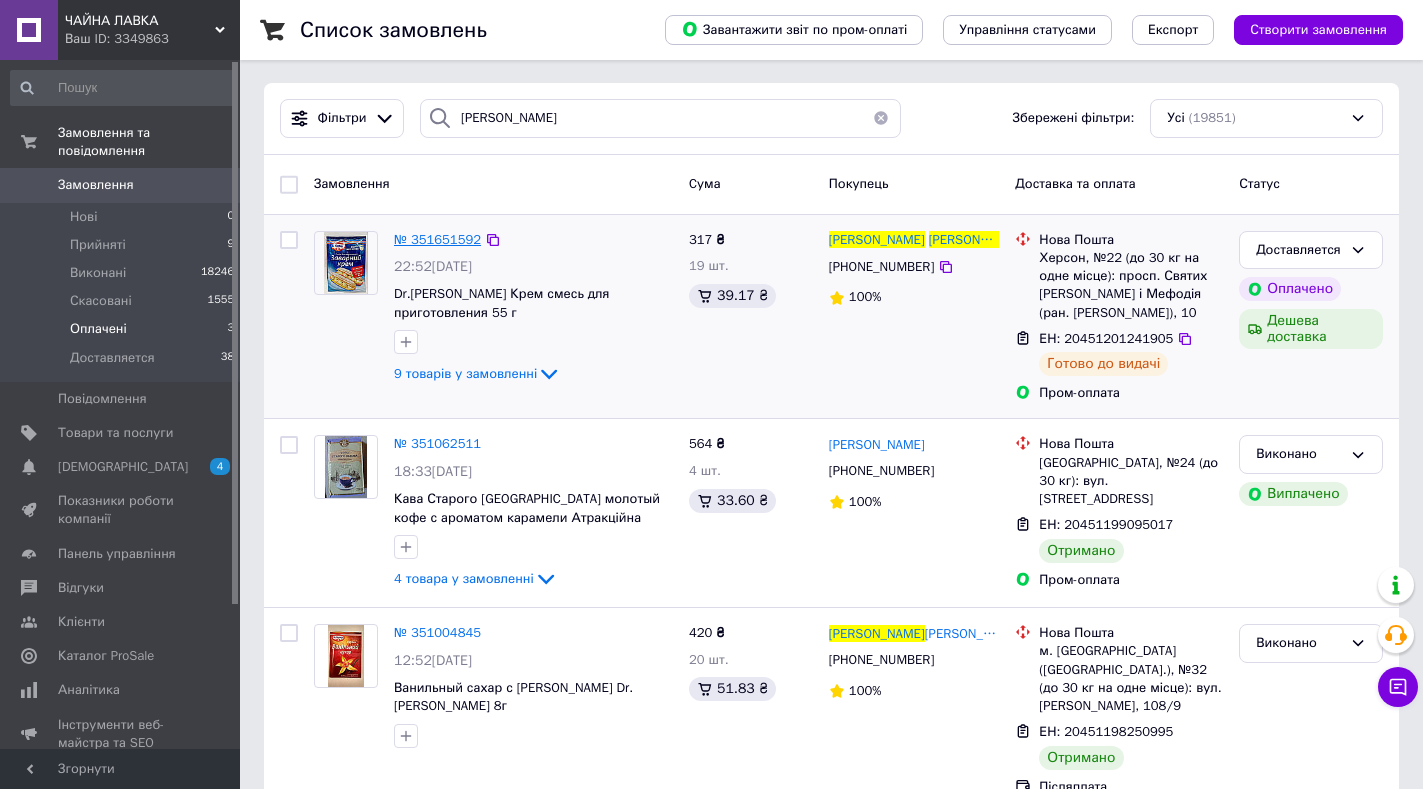click on "№ 351651592" at bounding box center (437, 239) 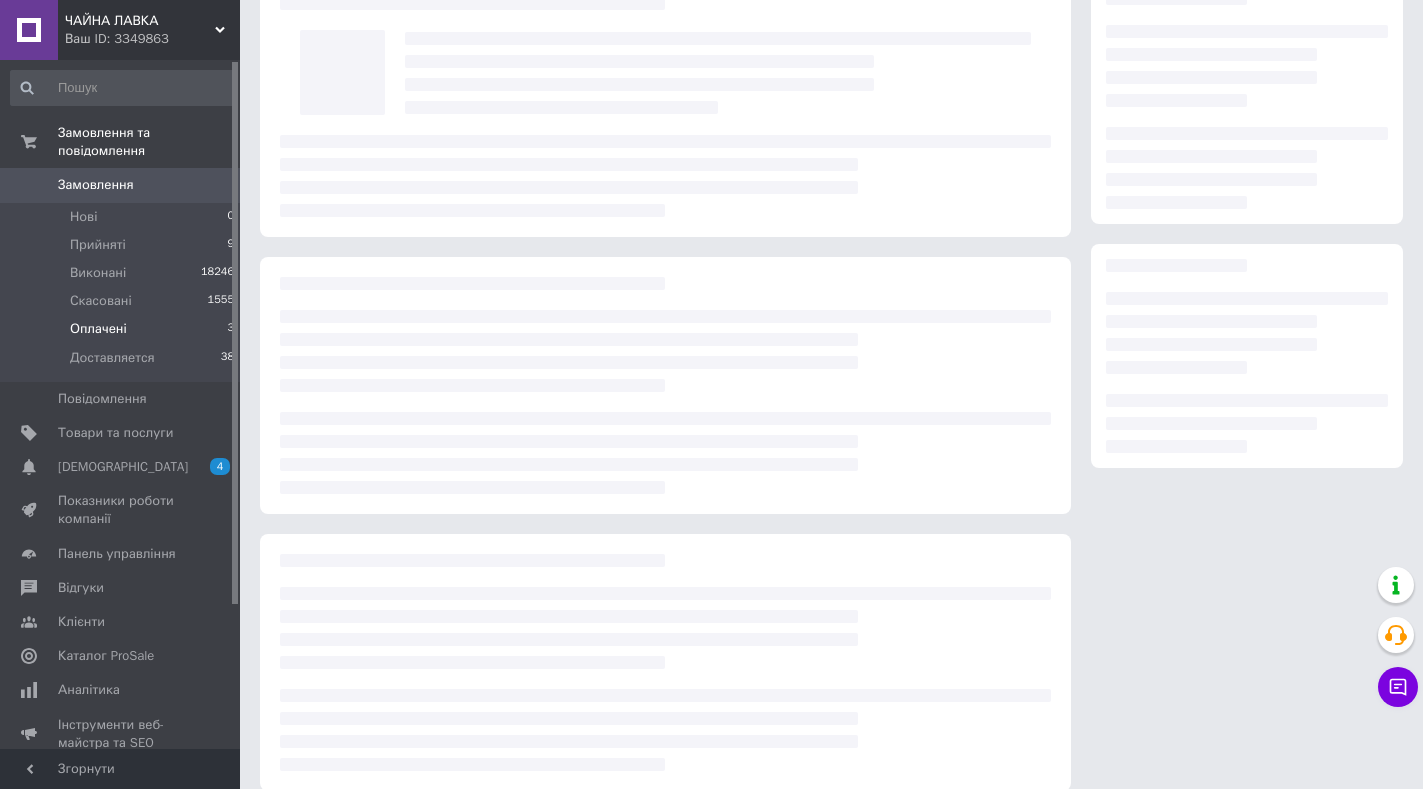 scroll, scrollTop: 0, scrollLeft: 0, axis: both 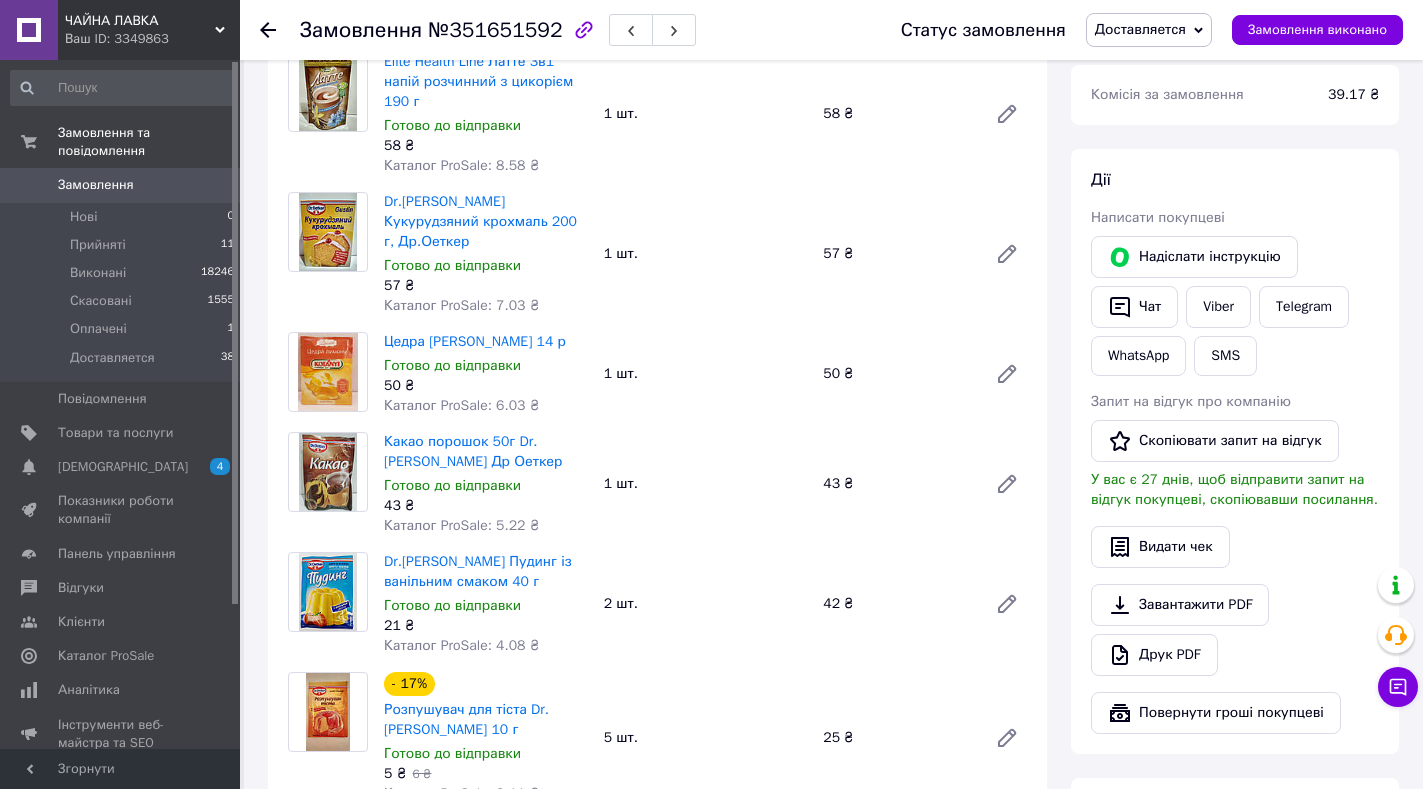 click on "Какао порошок 50г Dr. Oetker Др Оеткер" at bounding box center (486, 452) 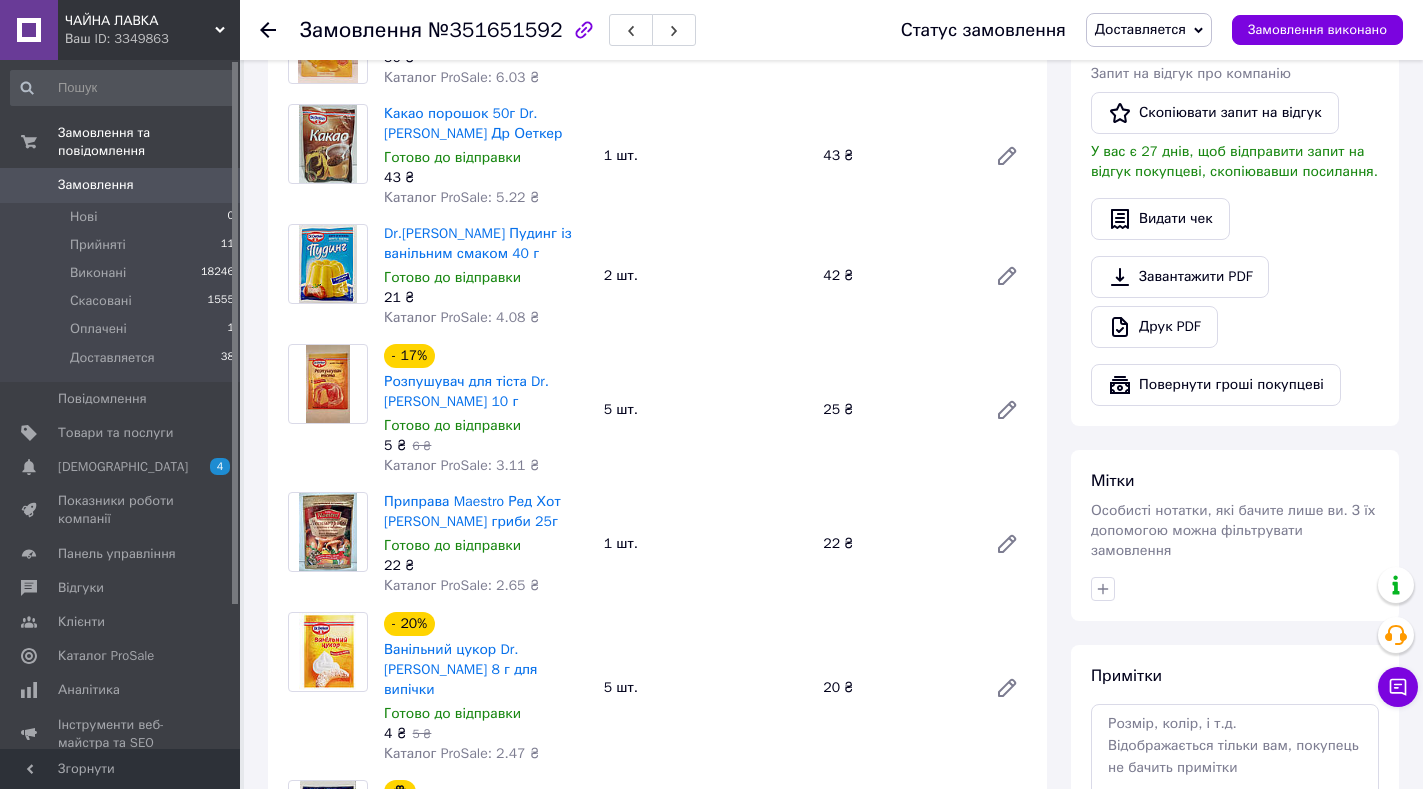 scroll, scrollTop: 581, scrollLeft: 0, axis: vertical 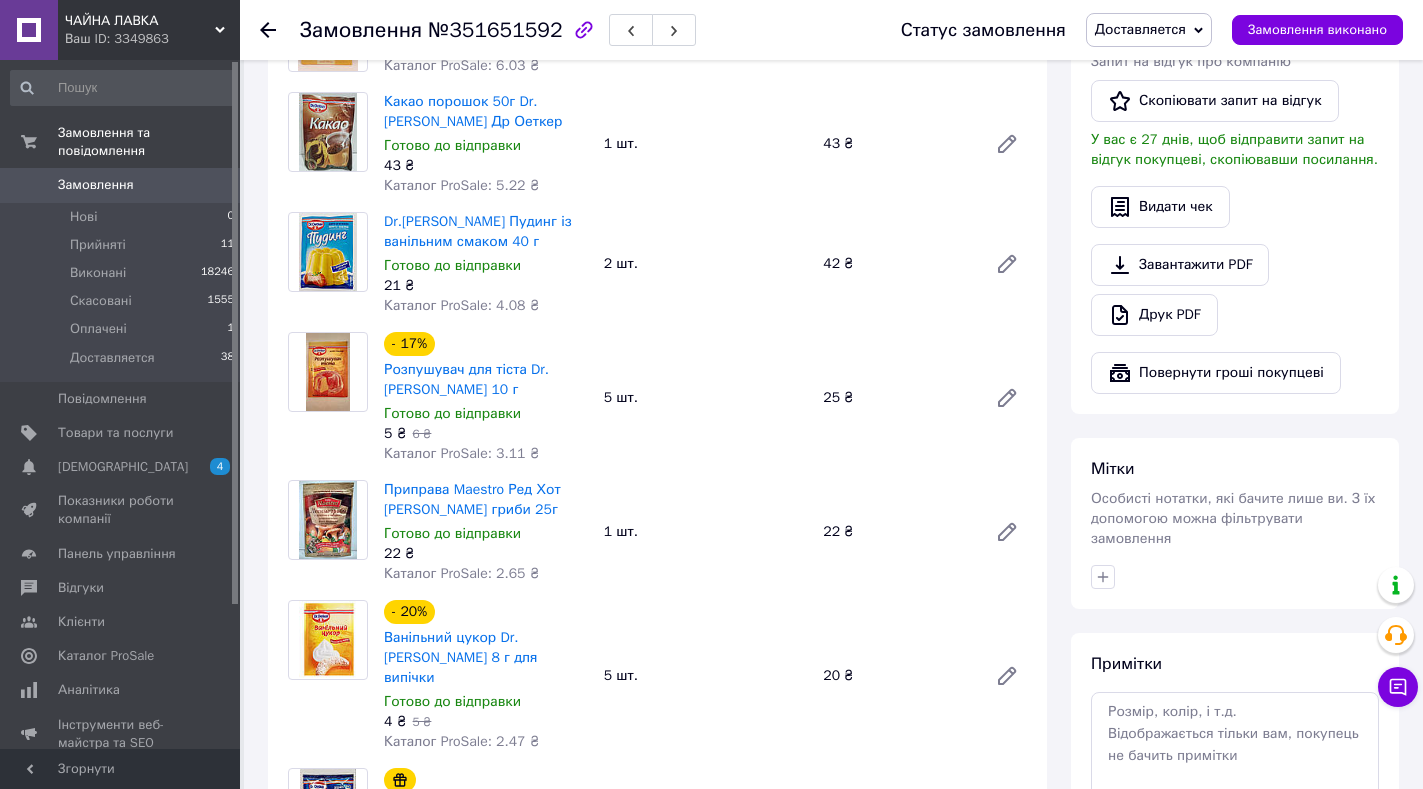 click on "Готово до відправки" at bounding box center [486, 534] 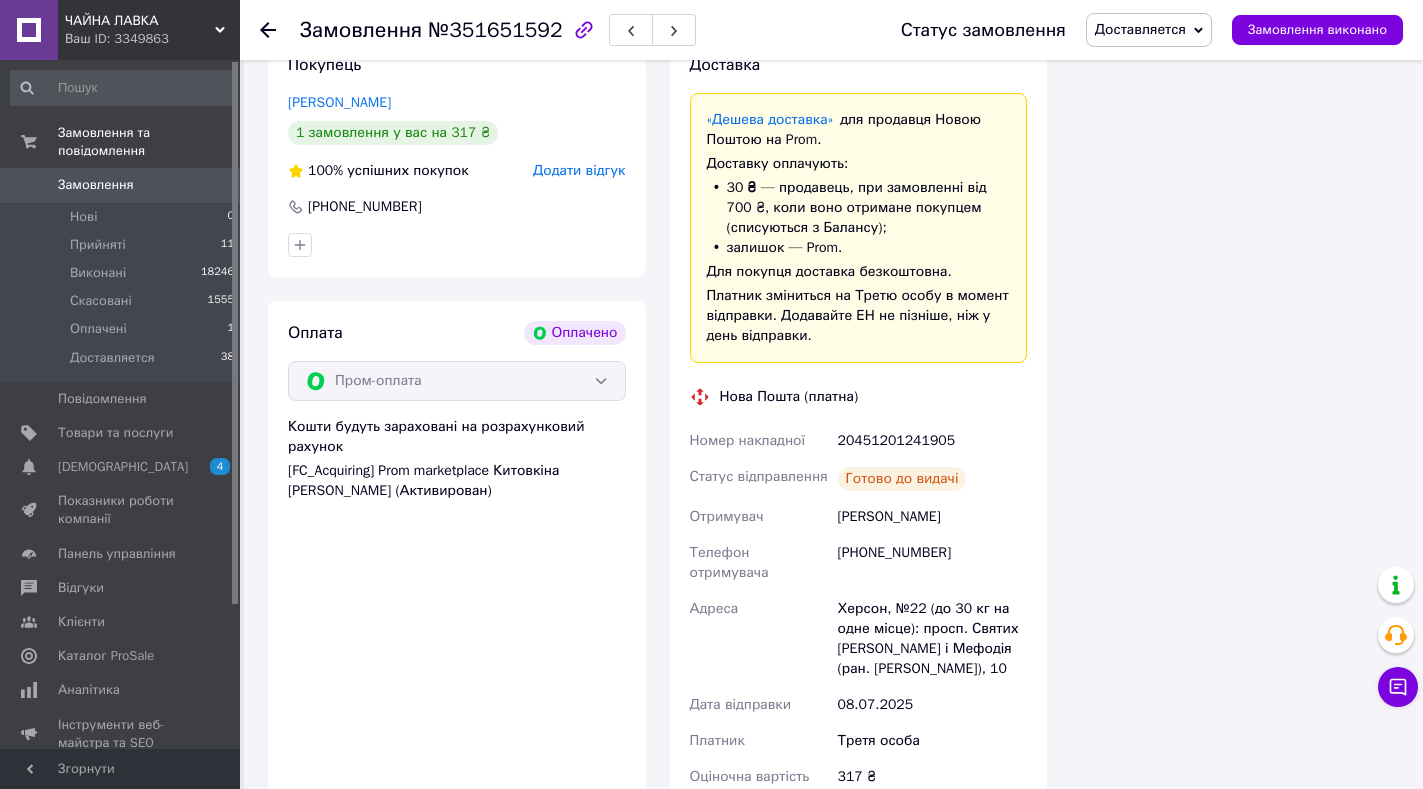 scroll, scrollTop: 1591, scrollLeft: 0, axis: vertical 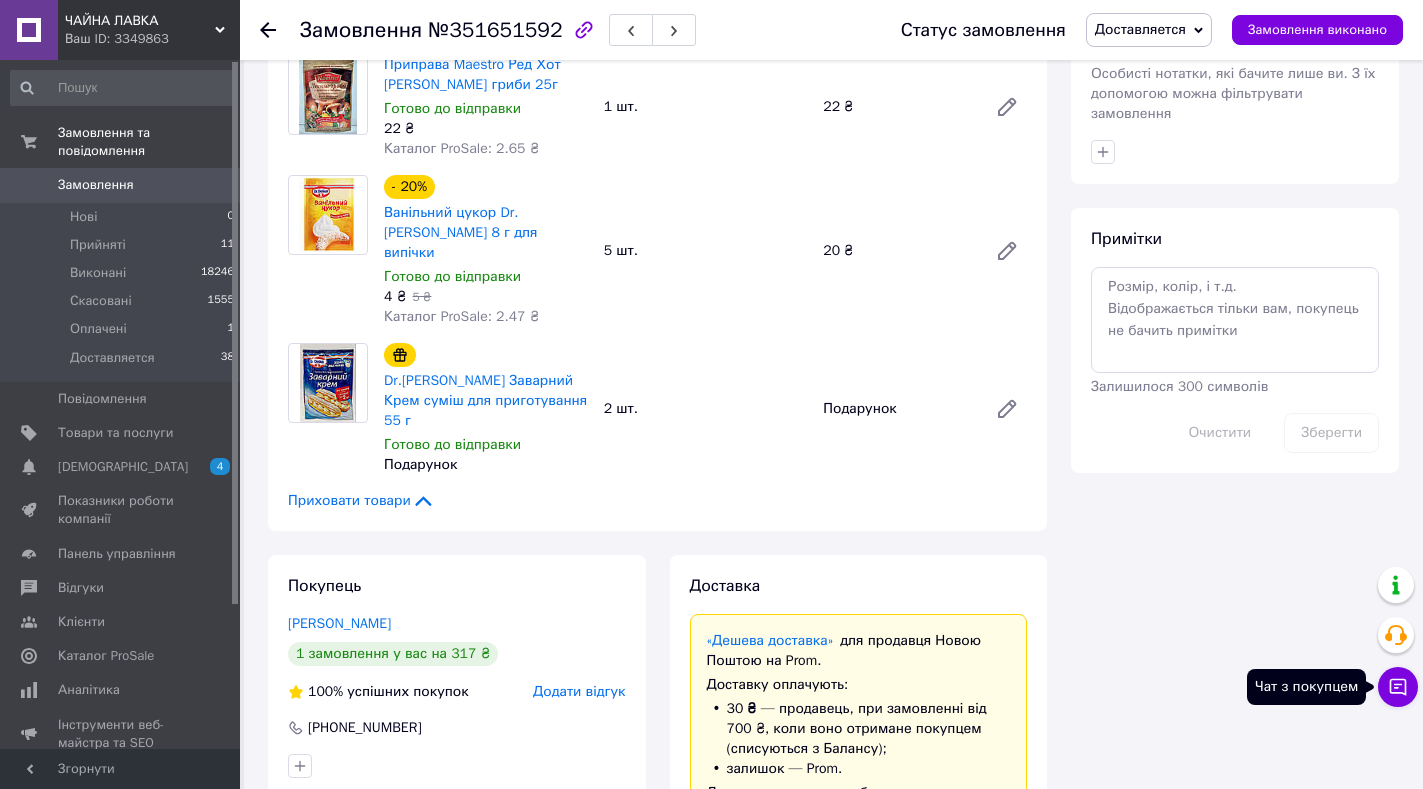 click 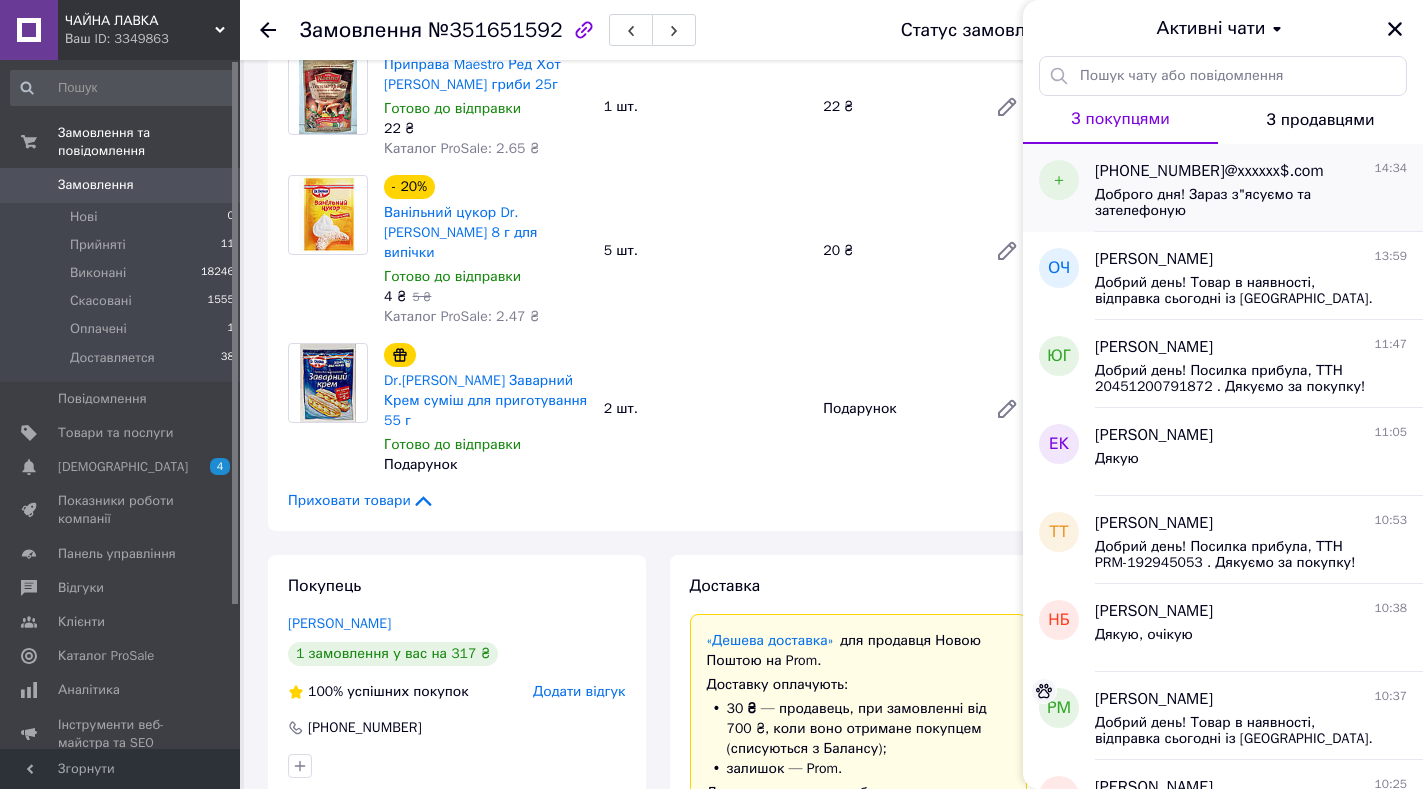 click on "Доброго дня! Зараз з"ясуємо та зателефоную" at bounding box center (1237, 203) 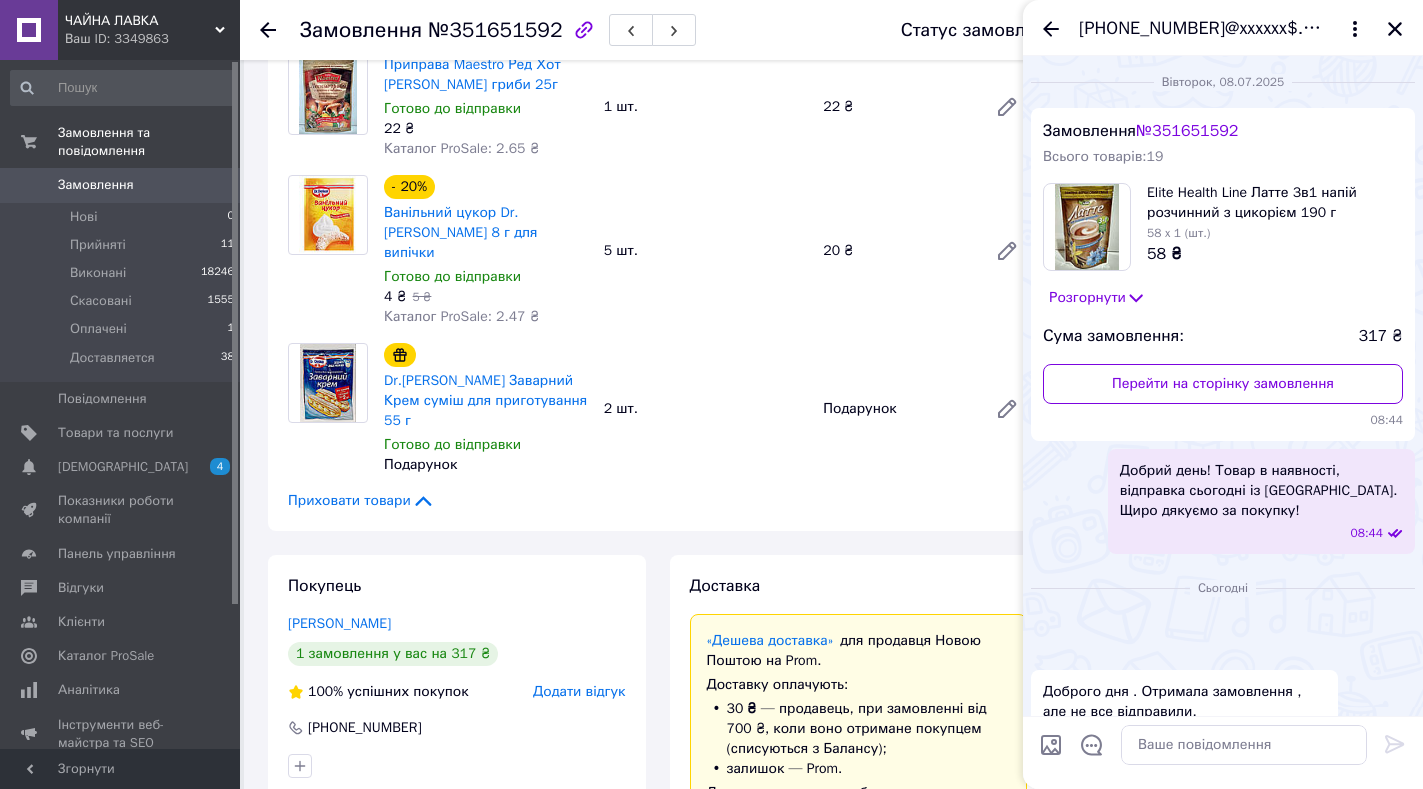 scroll, scrollTop: 488, scrollLeft: 0, axis: vertical 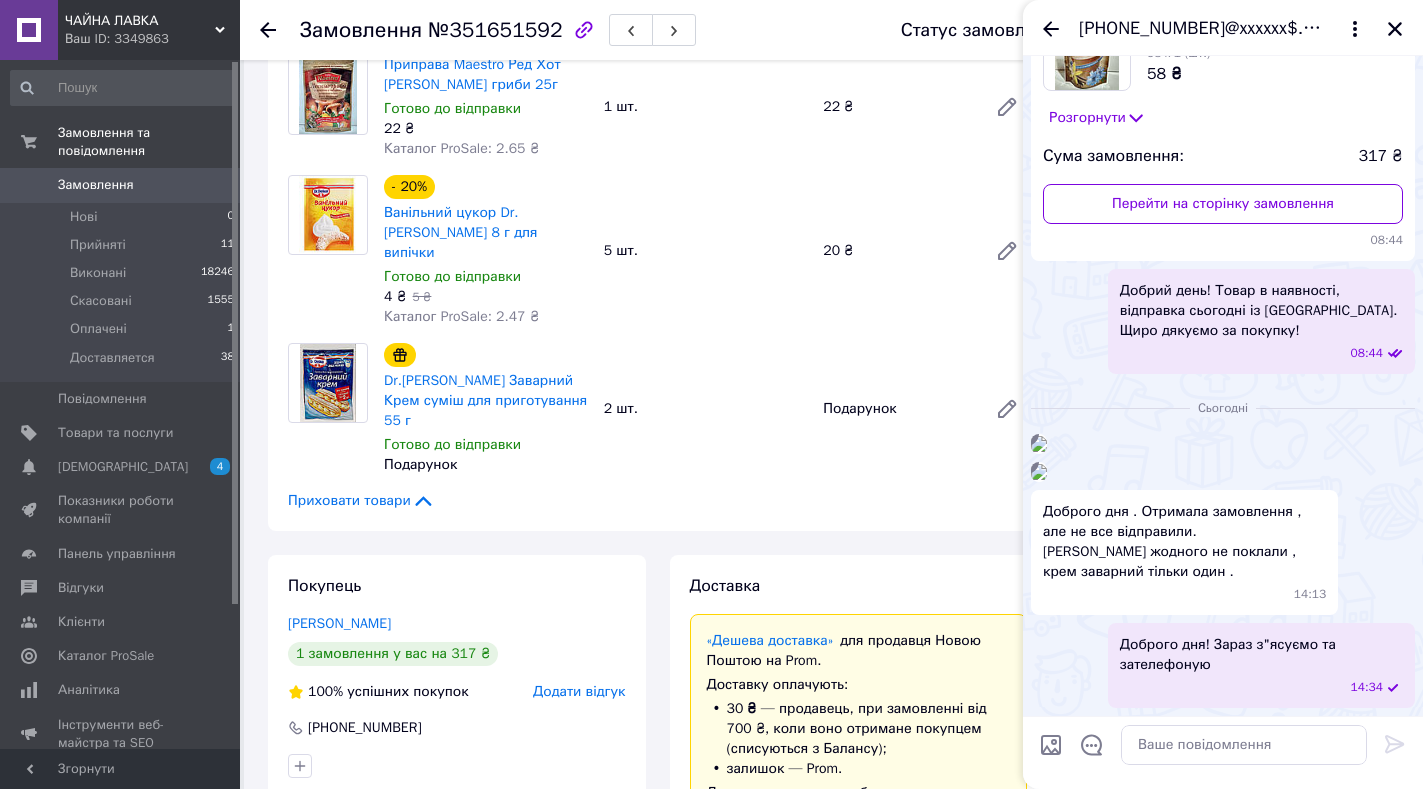 click at bounding box center [1039, 444] 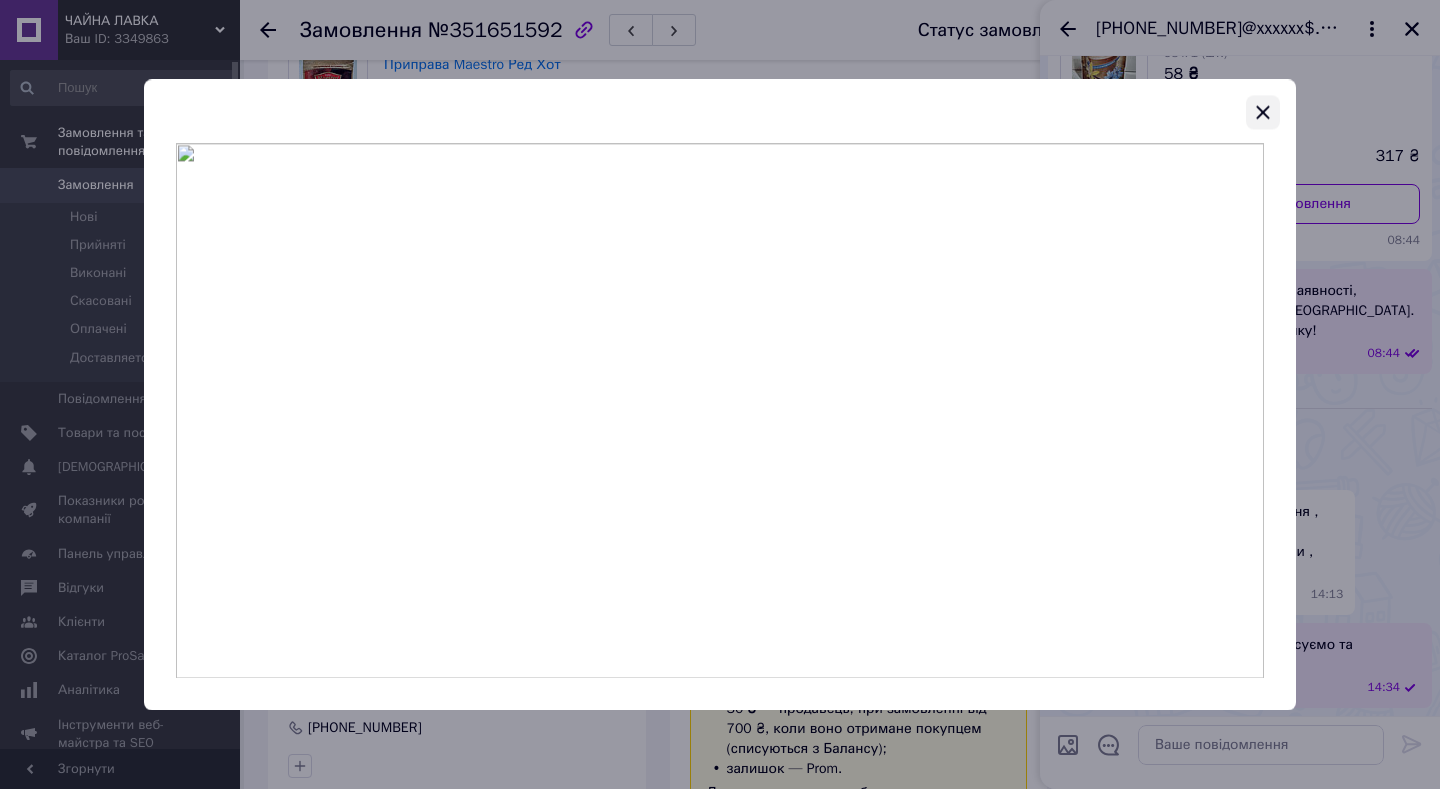 click 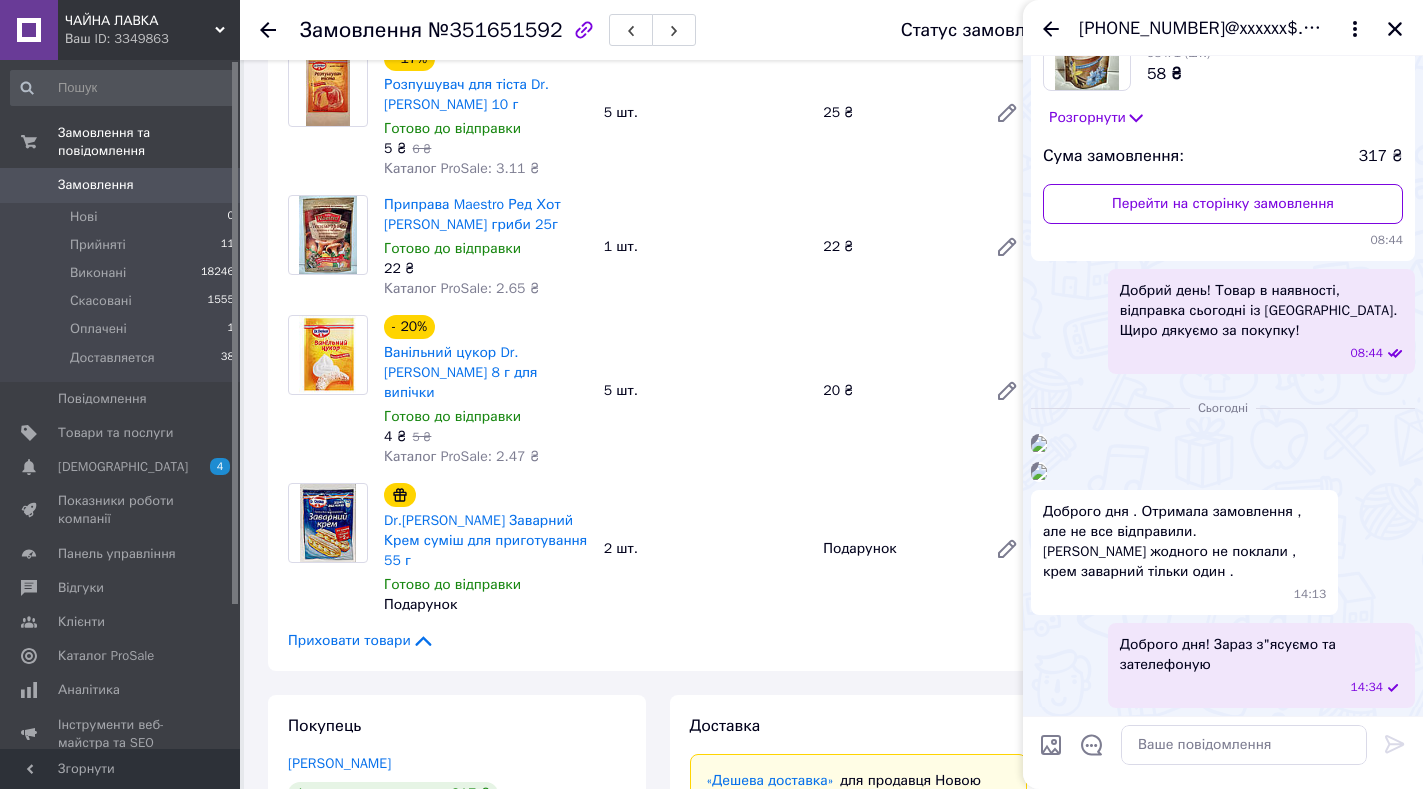 scroll, scrollTop: 862, scrollLeft: 0, axis: vertical 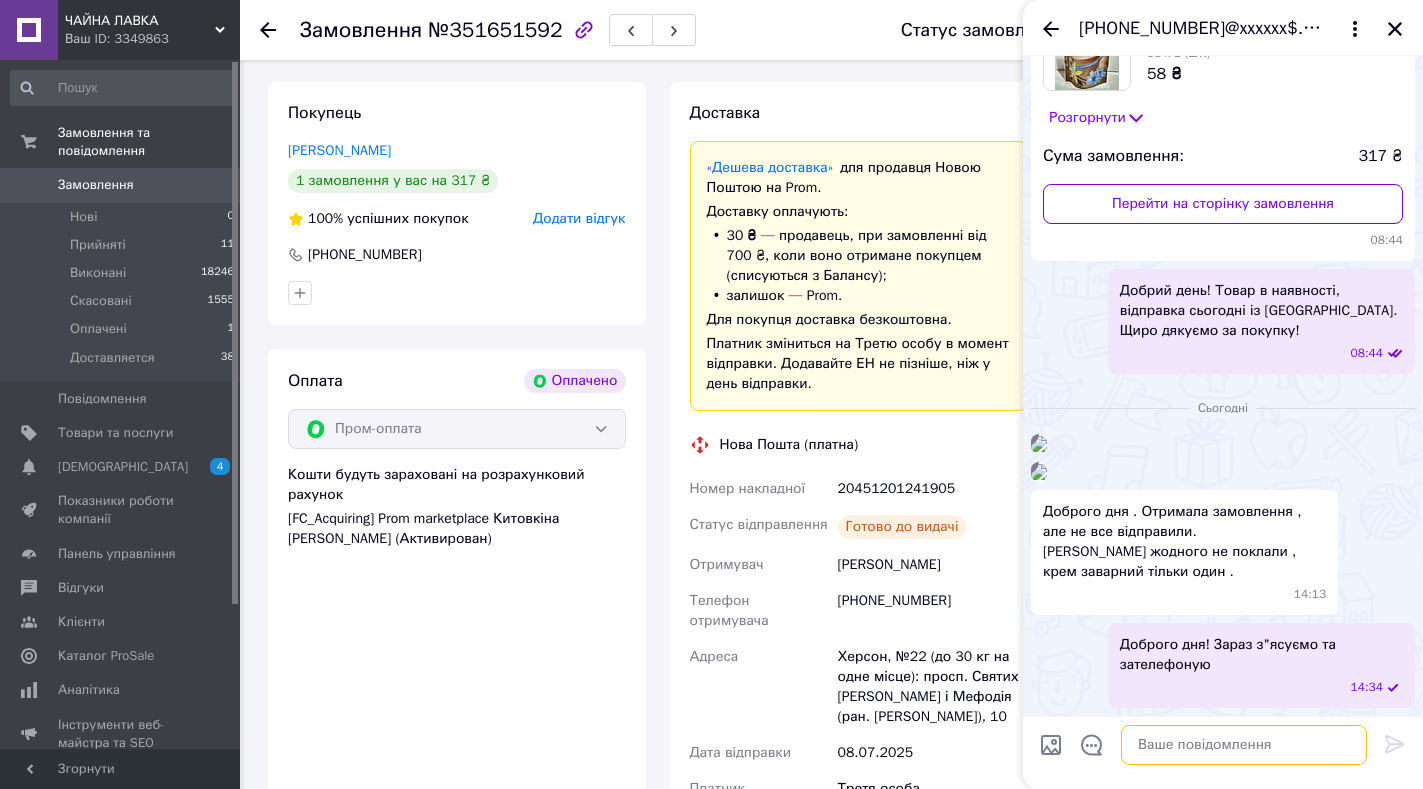 click at bounding box center [1244, 745] 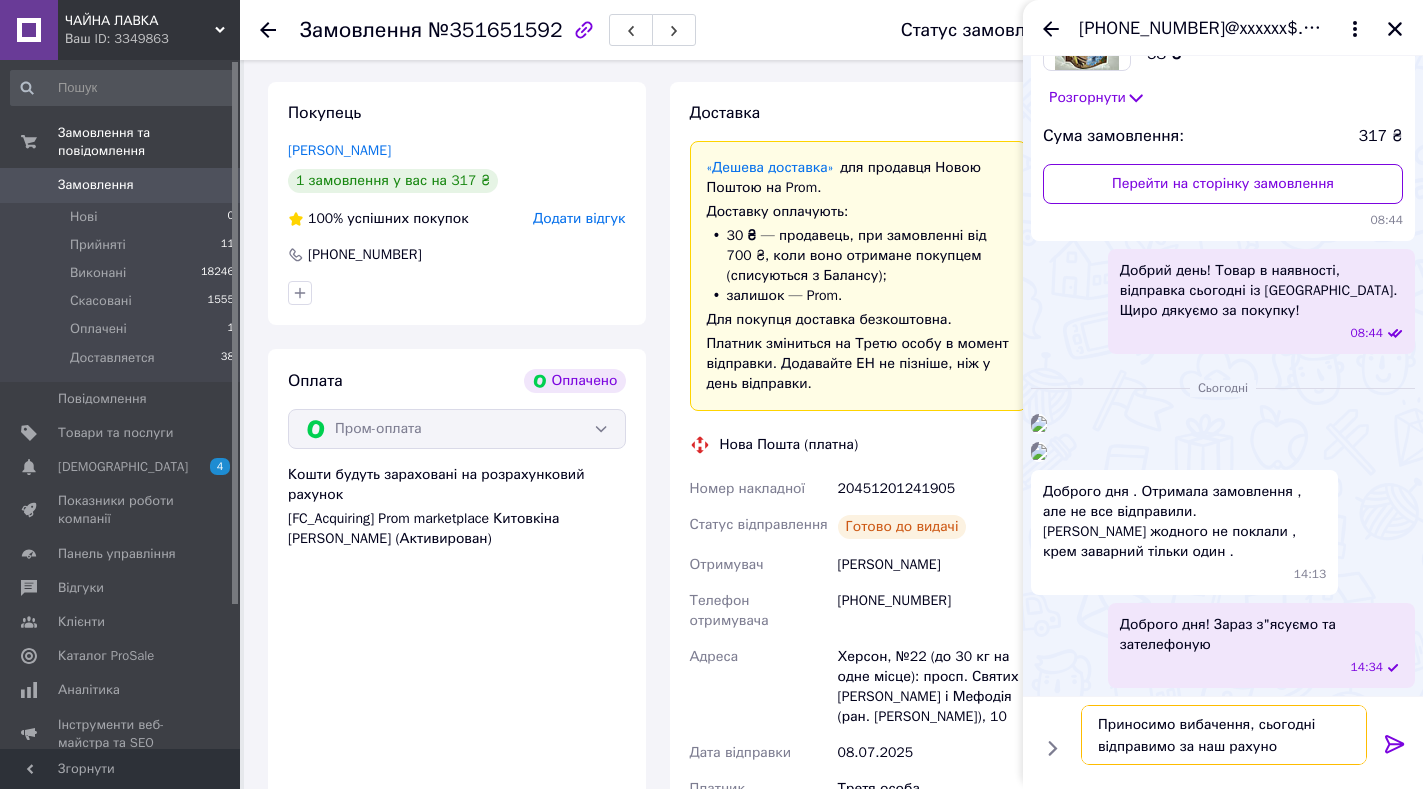 type on "Приносимо вибачення, сьогодні відправимо за наш рахунок" 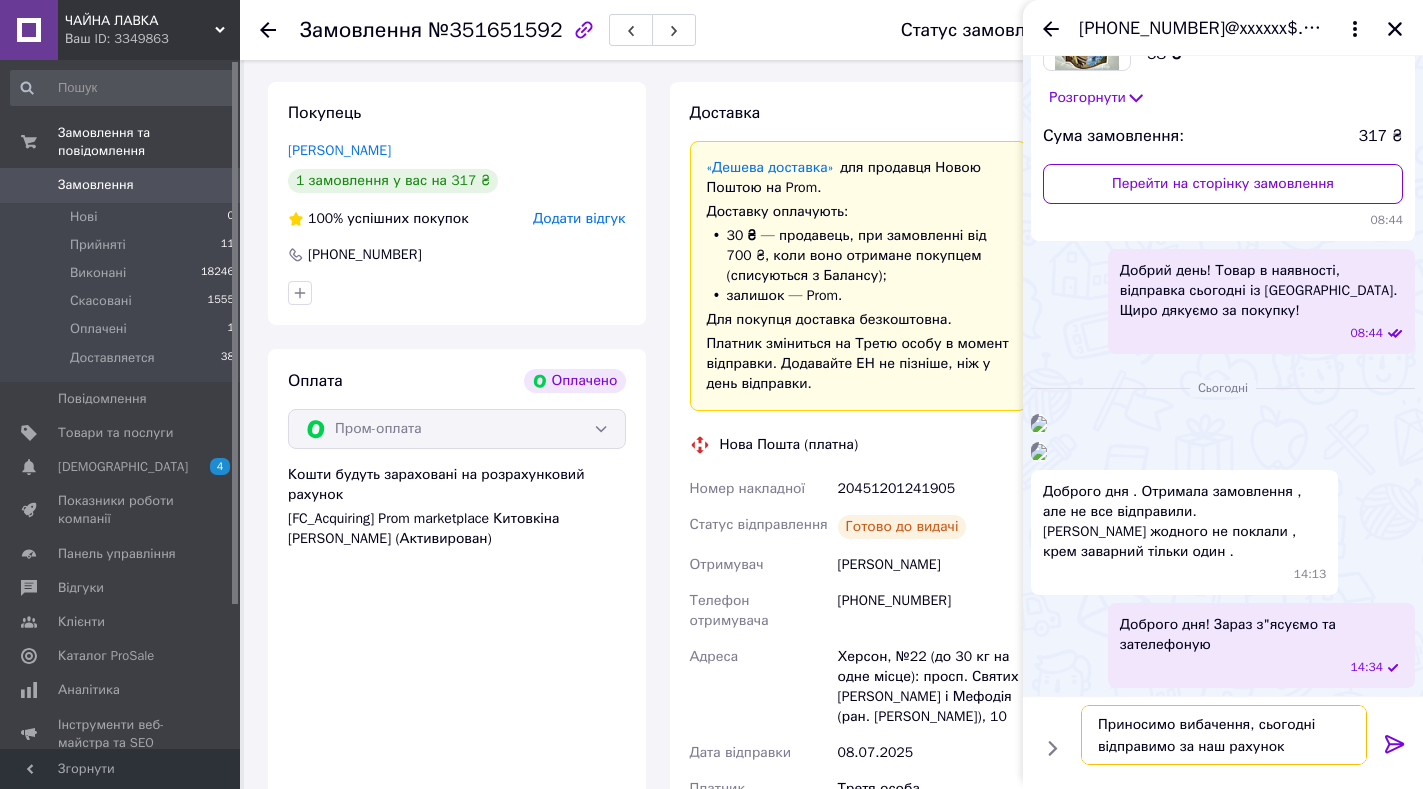 type 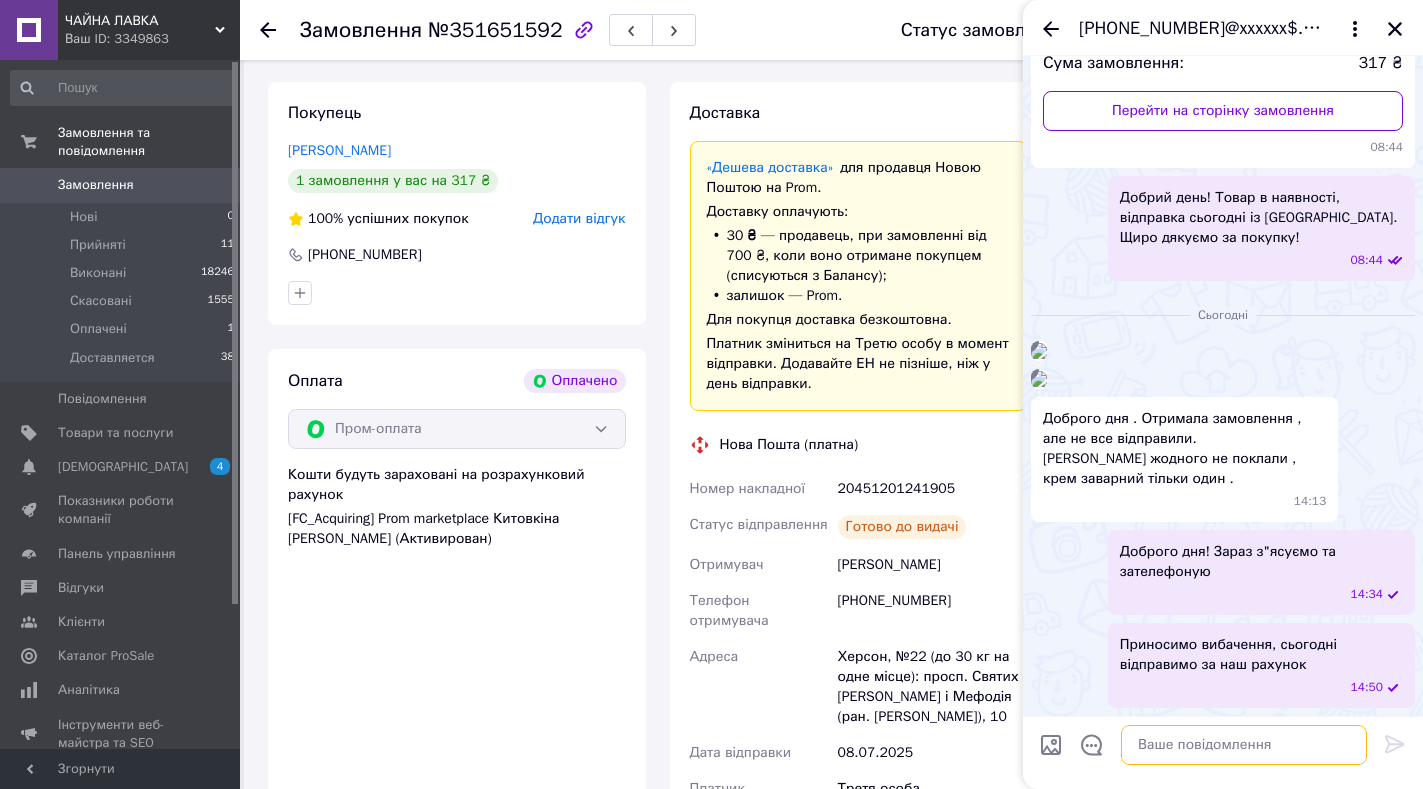 scroll, scrollTop: 706, scrollLeft: 0, axis: vertical 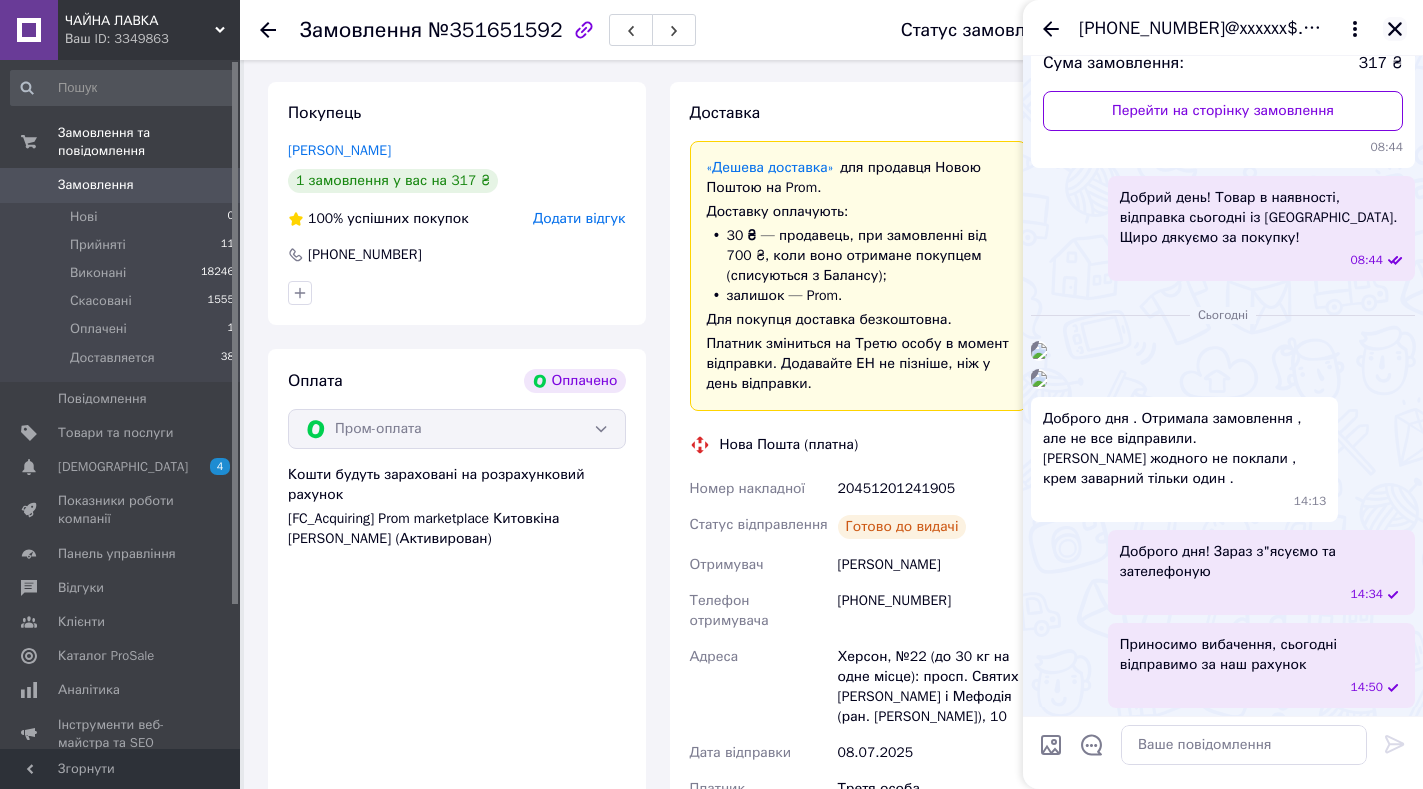 click 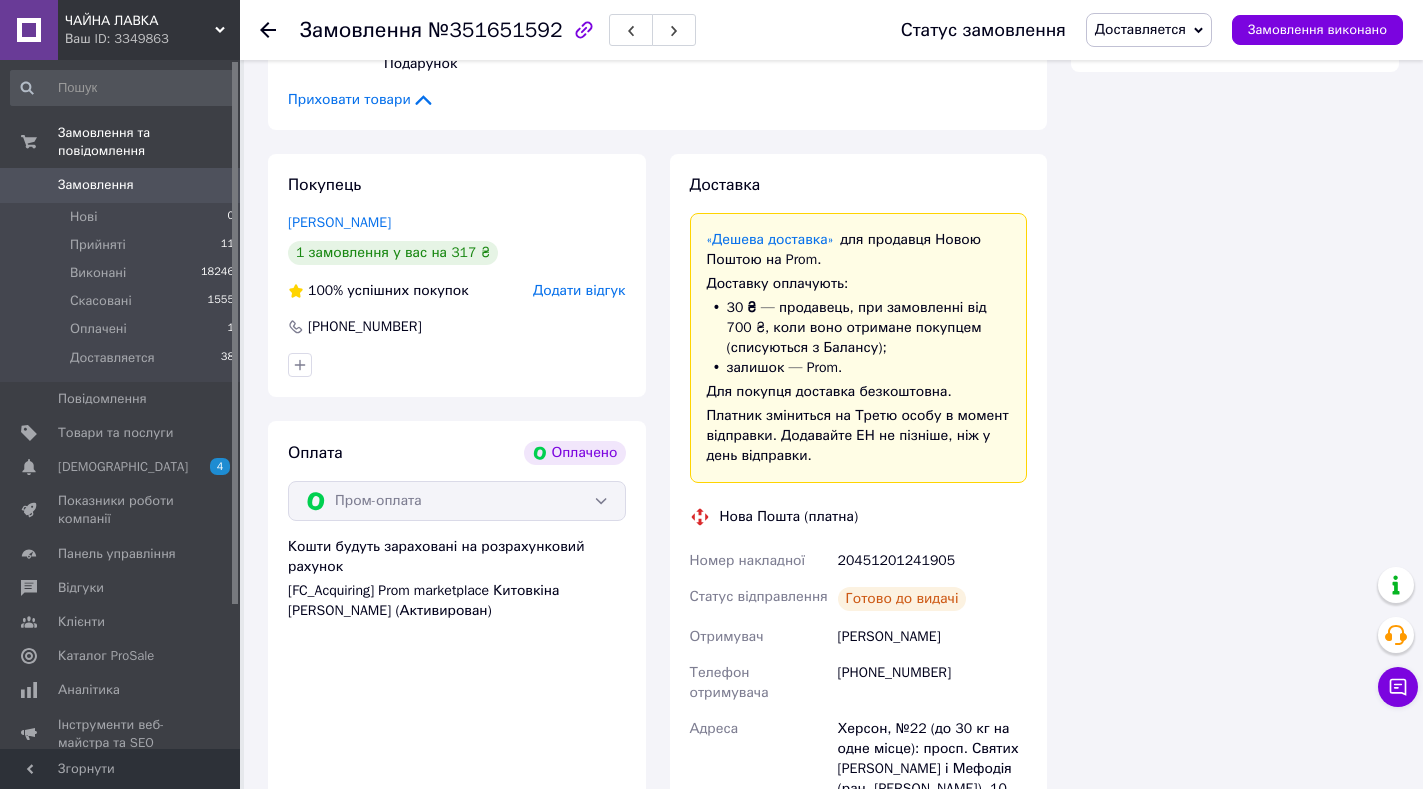 scroll, scrollTop: 1595, scrollLeft: 0, axis: vertical 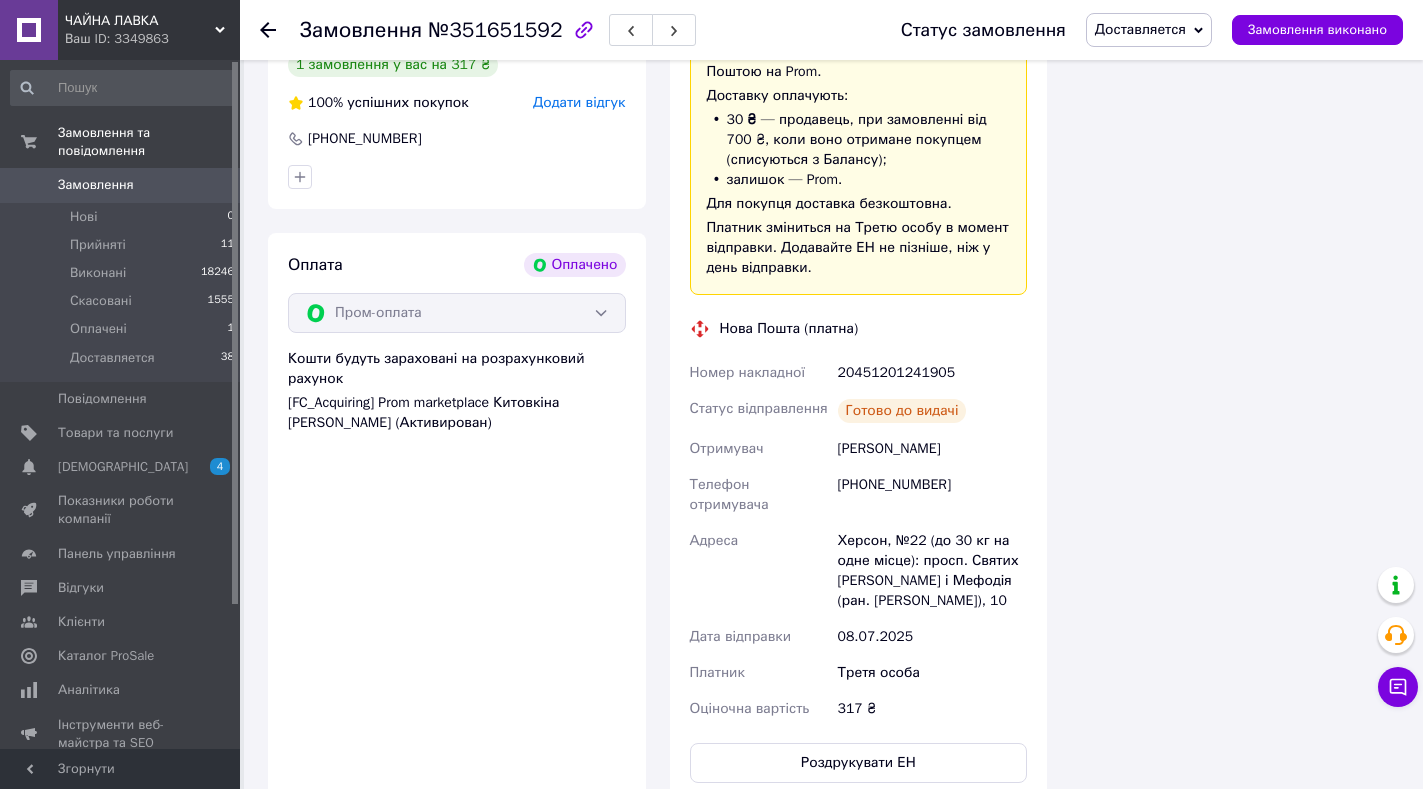drag, startPoint x: 835, startPoint y: 372, endPoint x: 966, endPoint y: 372, distance: 131 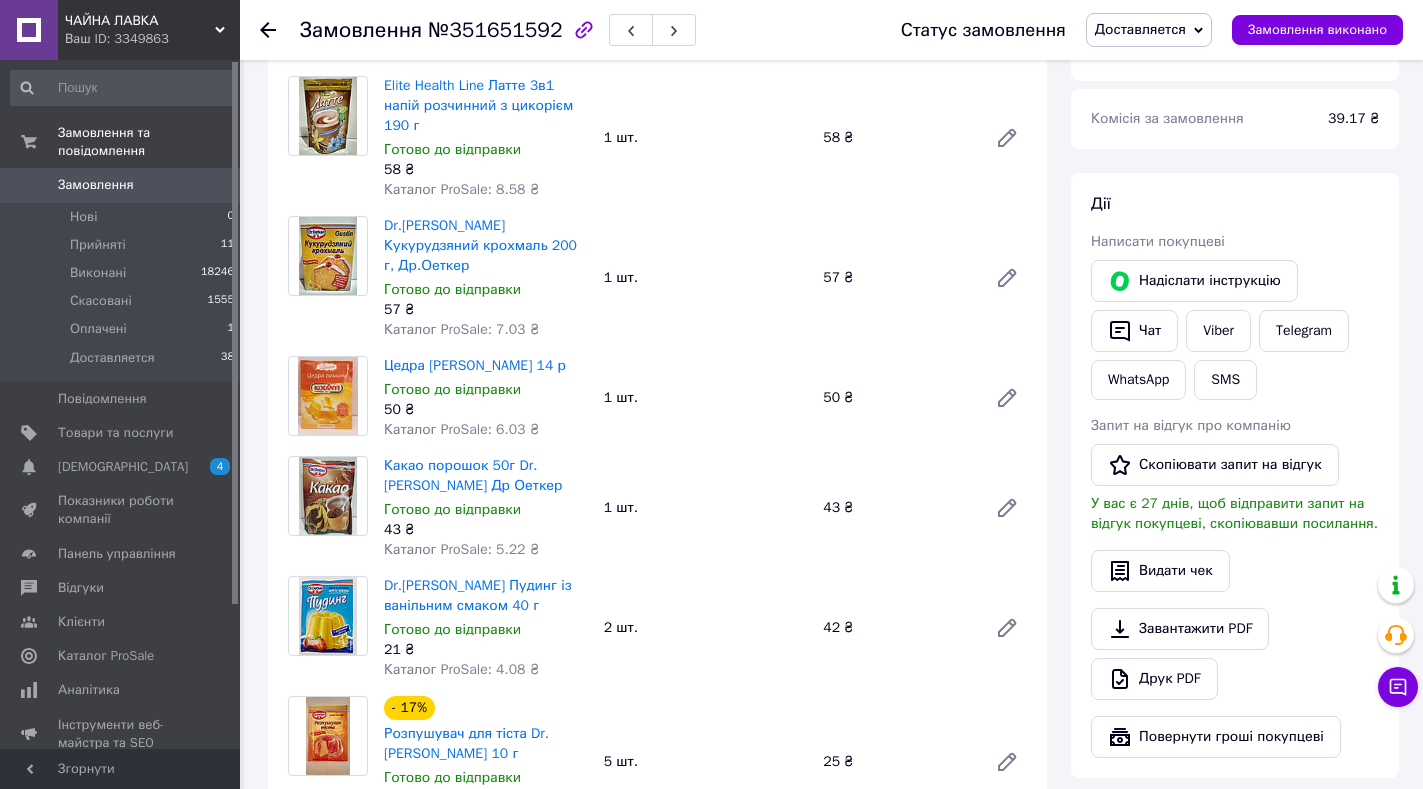scroll, scrollTop: 0, scrollLeft: 0, axis: both 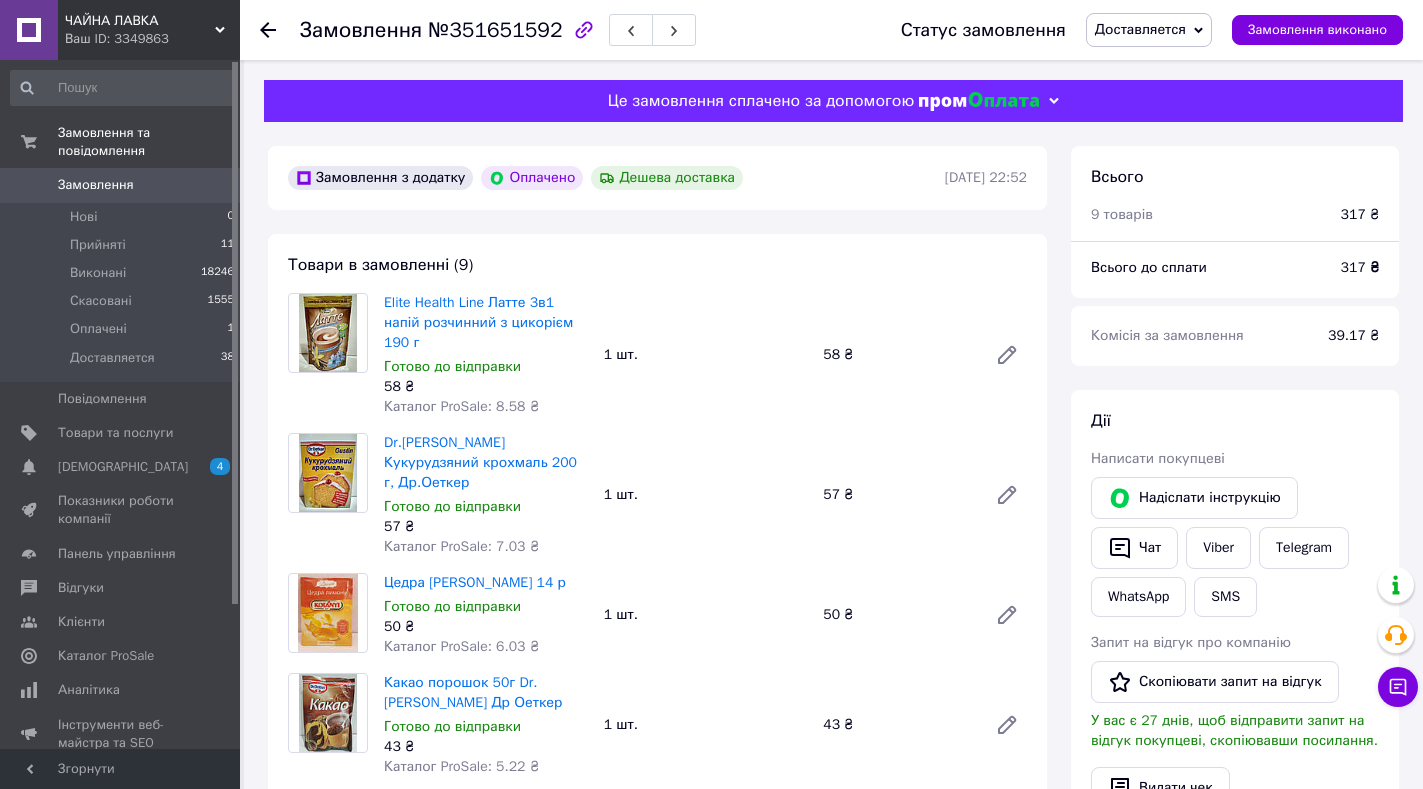 click 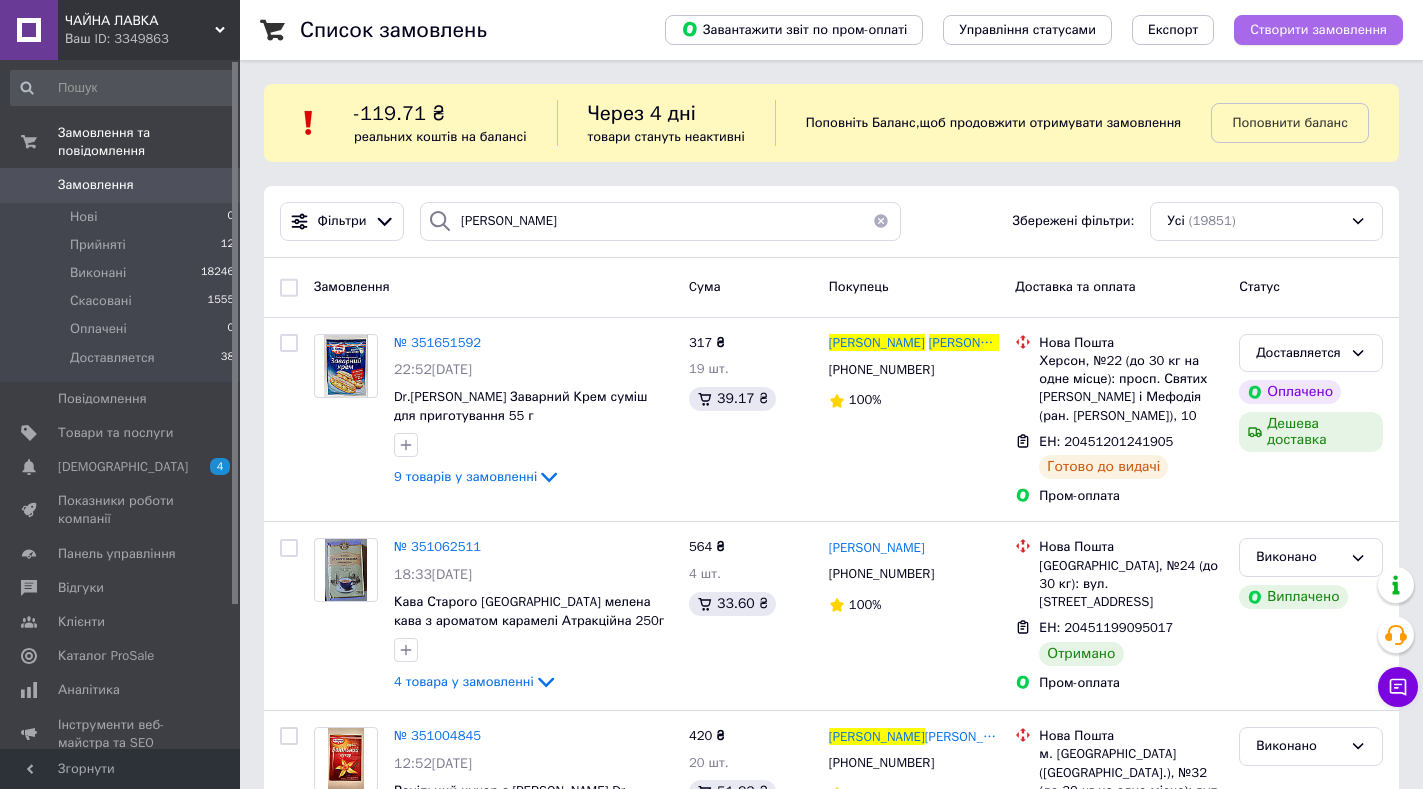 click on "Створити замовлення" at bounding box center [1318, 30] 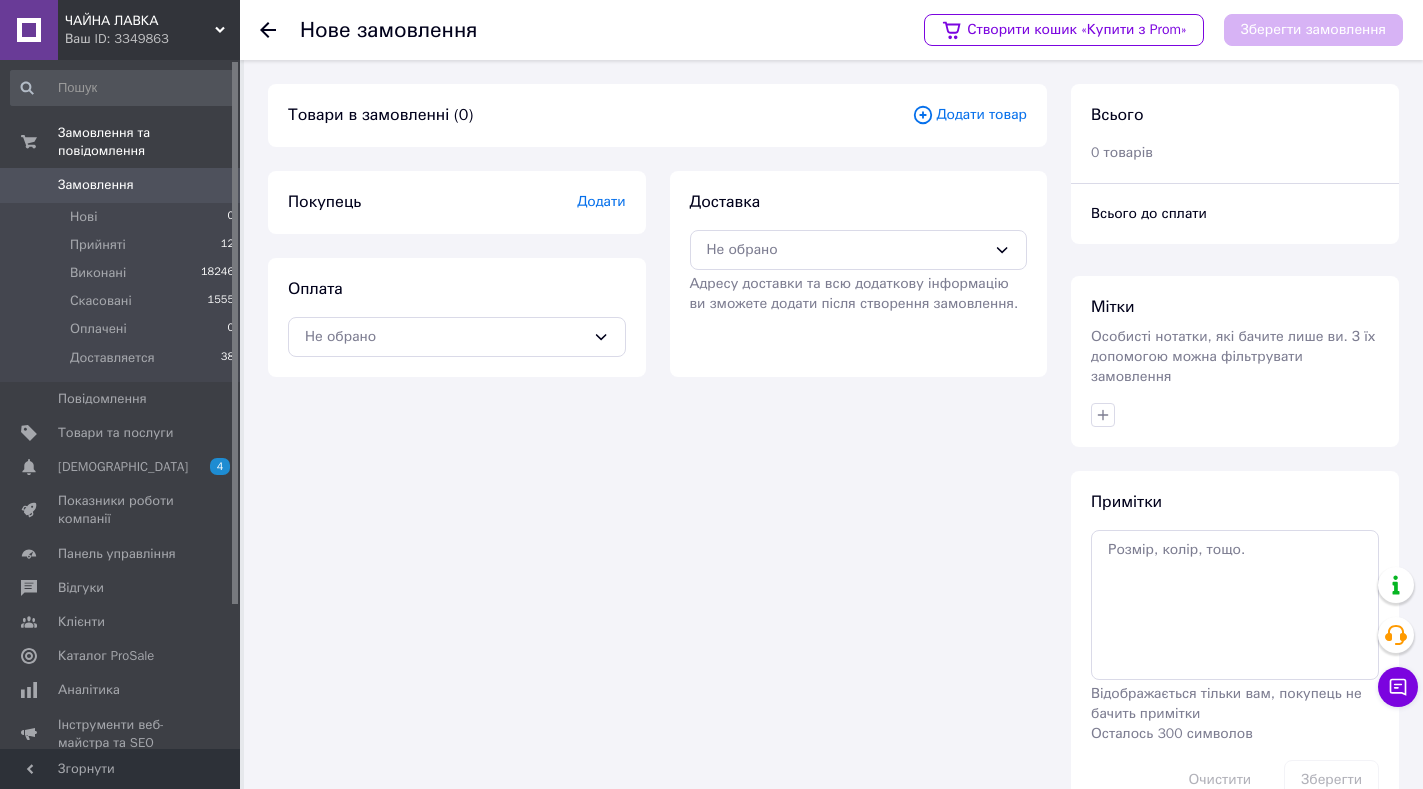 click on "Додати товар" at bounding box center [969, 115] 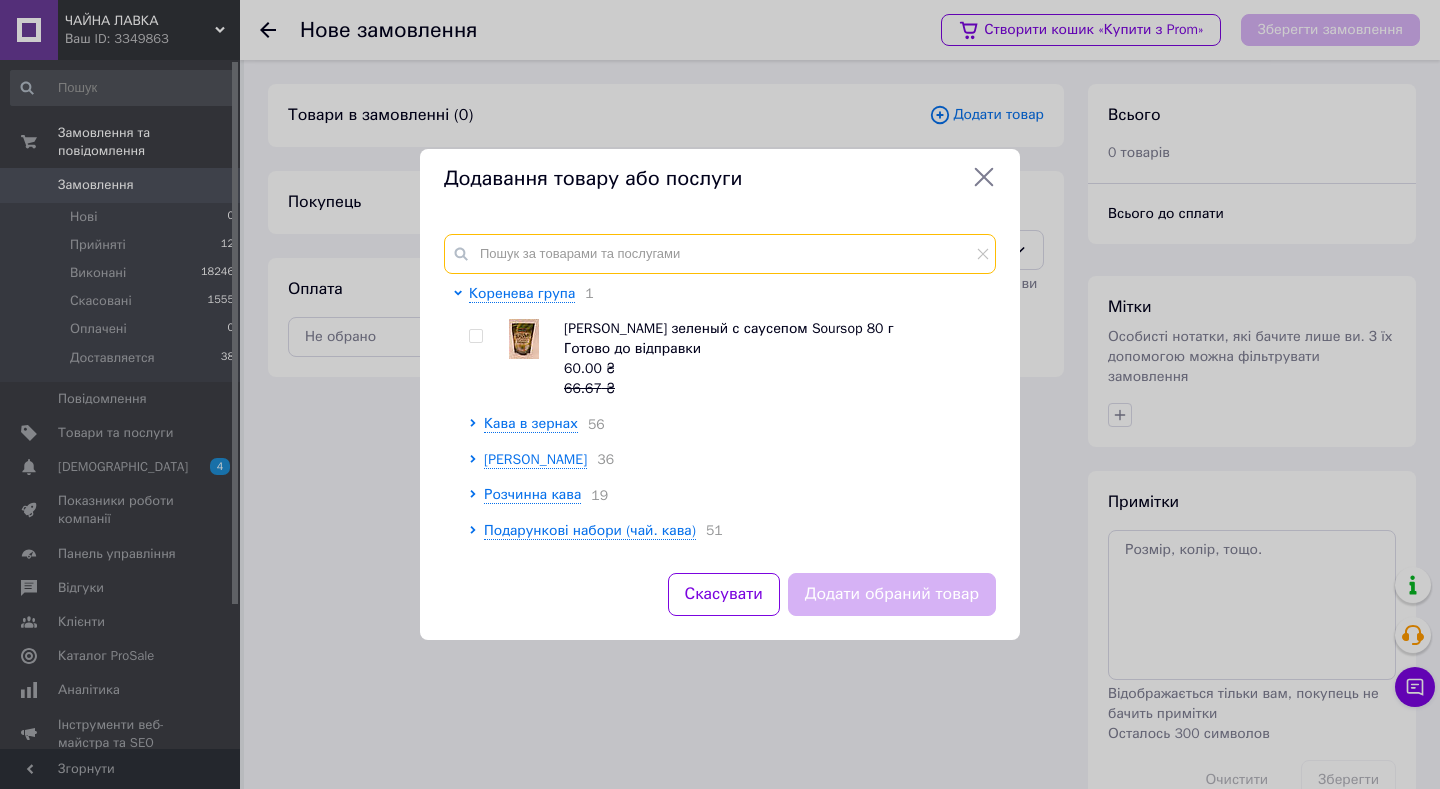 drag, startPoint x: 514, startPoint y: 247, endPoint x: 643, endPoint y: 234, distance: 129.65338 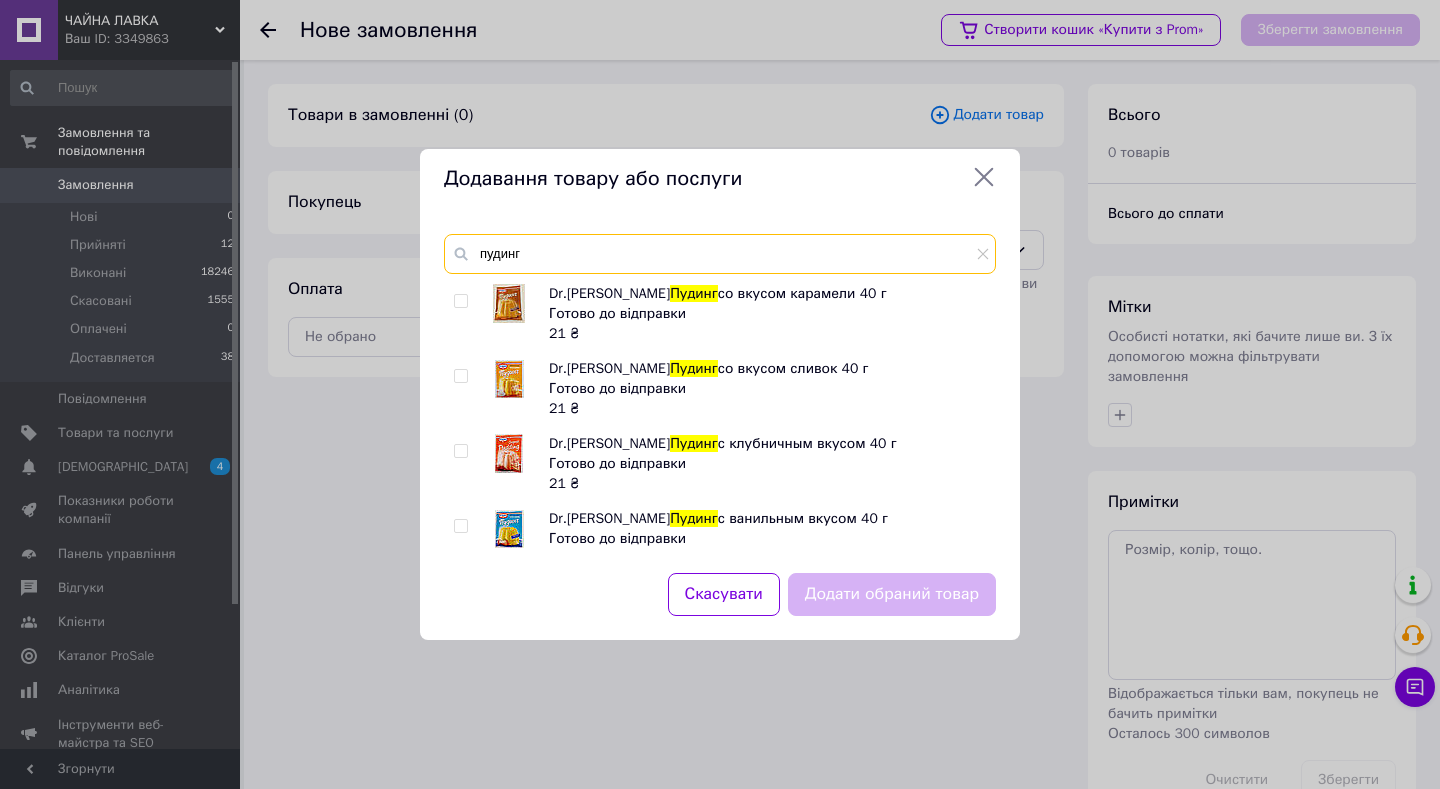 type on "пудинг" 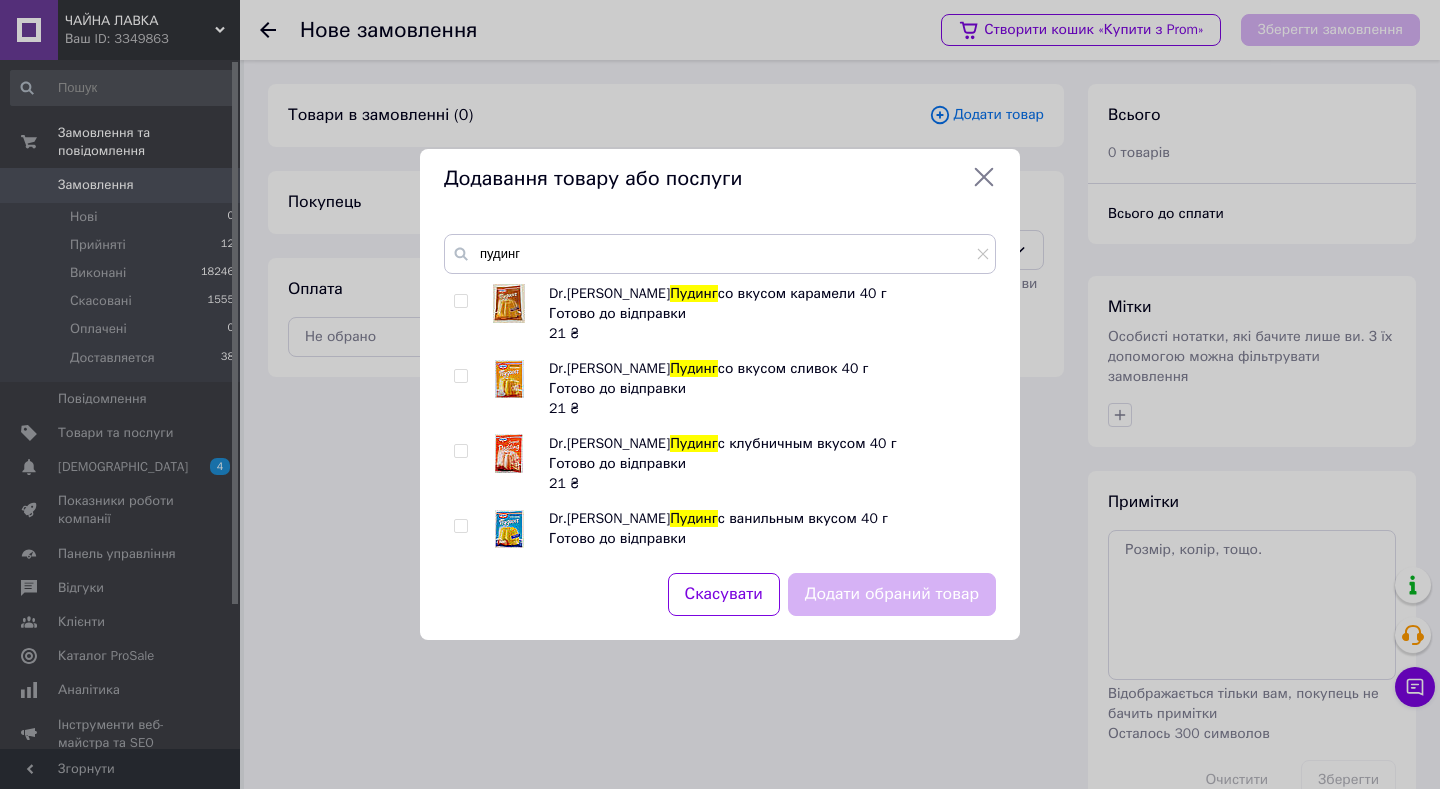click at bounding box center [460, 526] 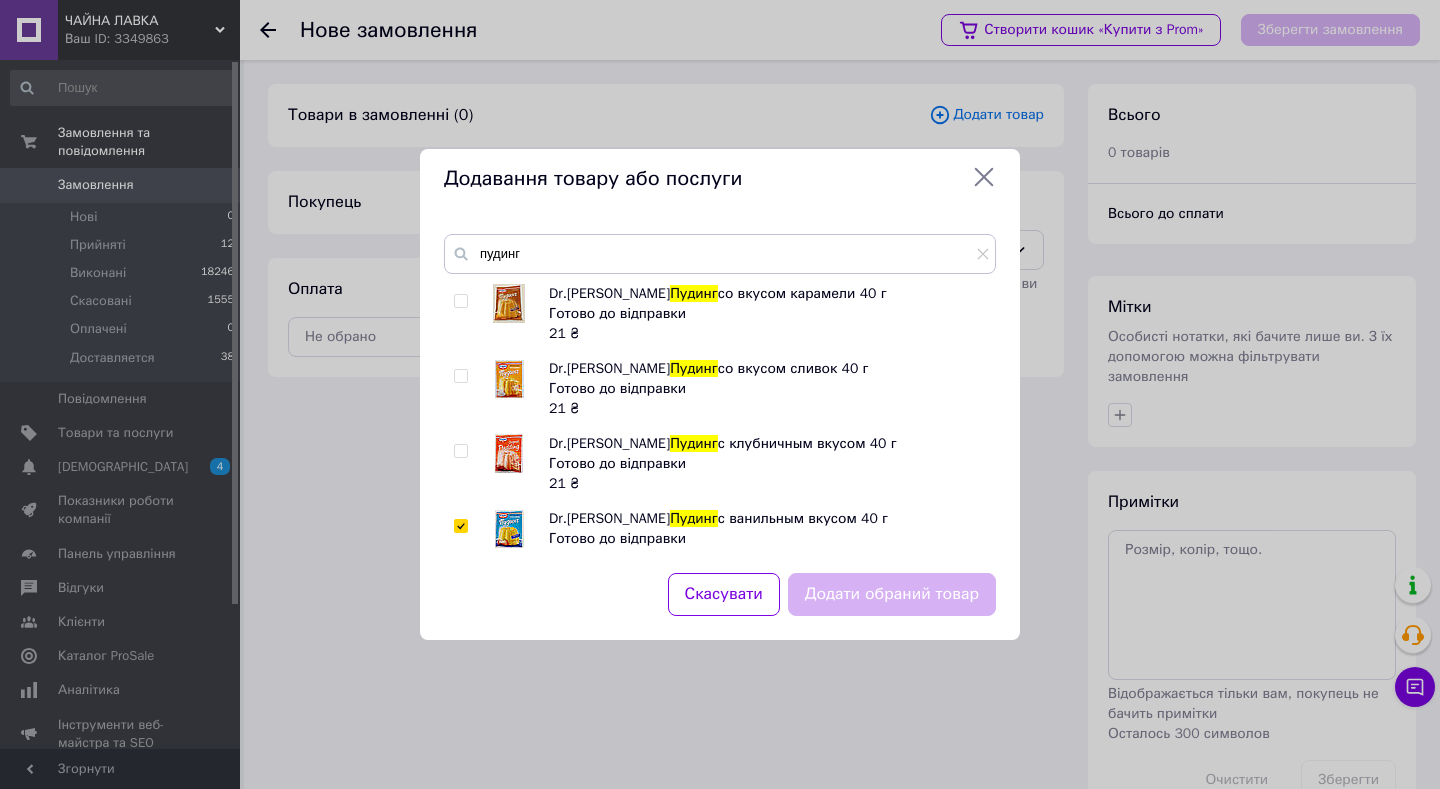 checkbox on "true" 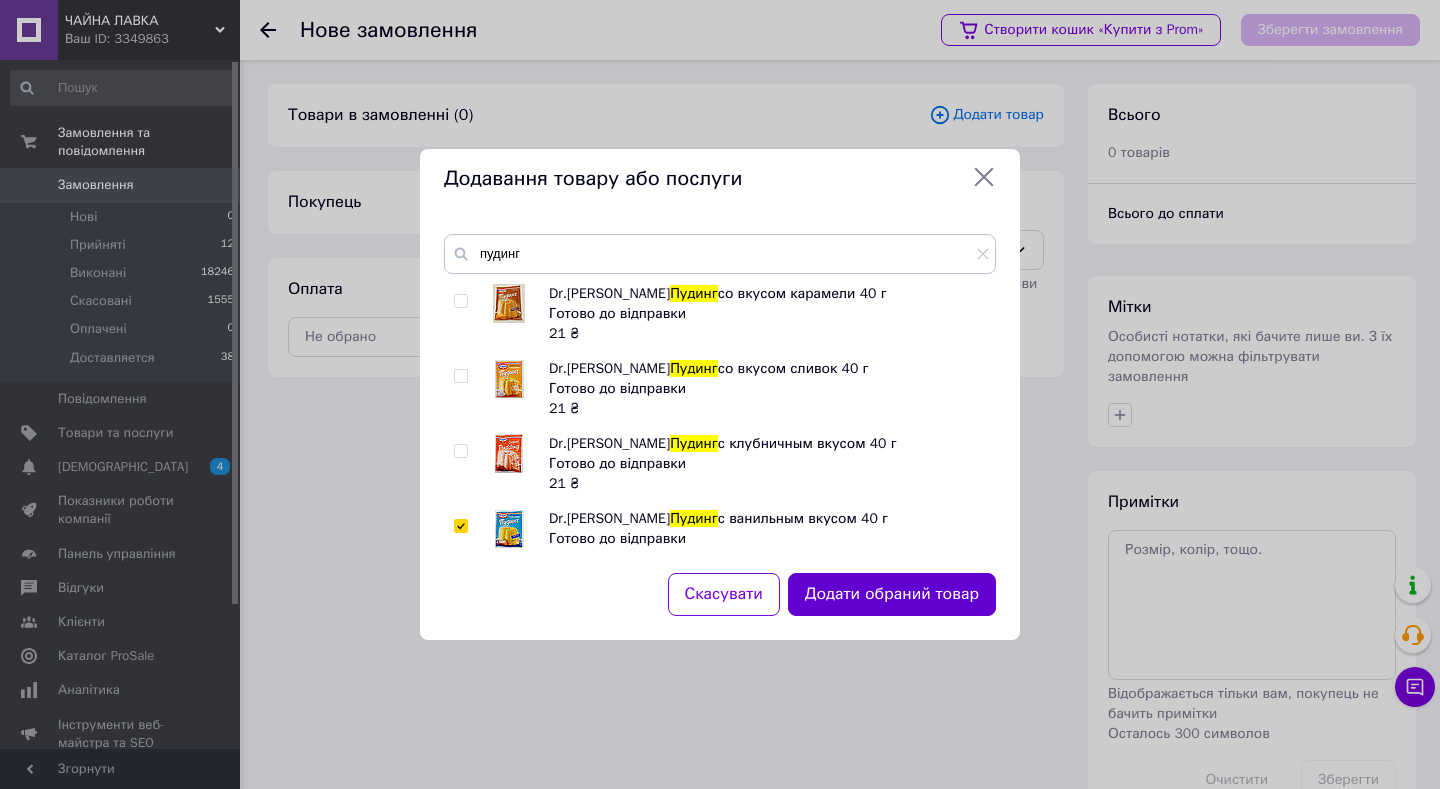 click on "Додати обраний товар" at bounding box center (892, 594) 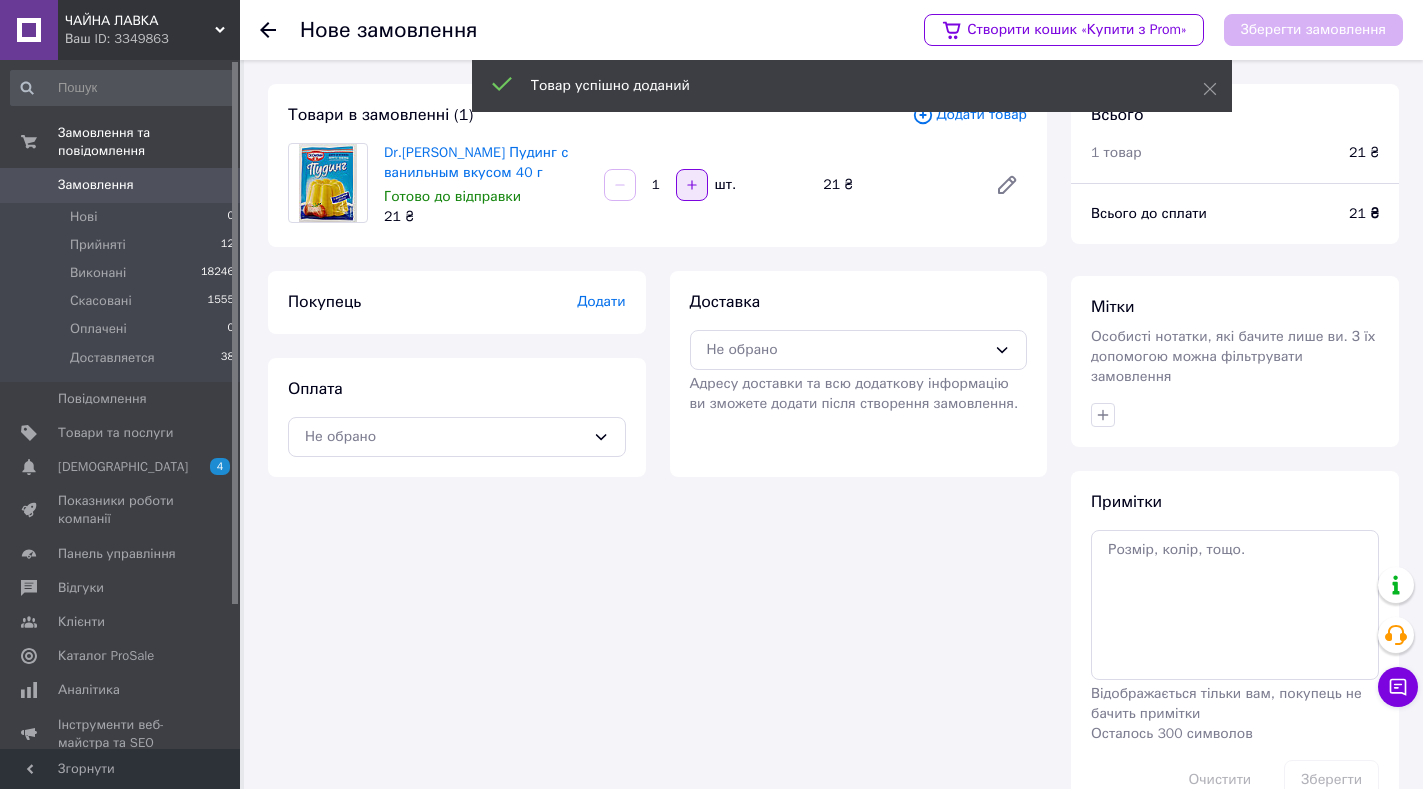 click 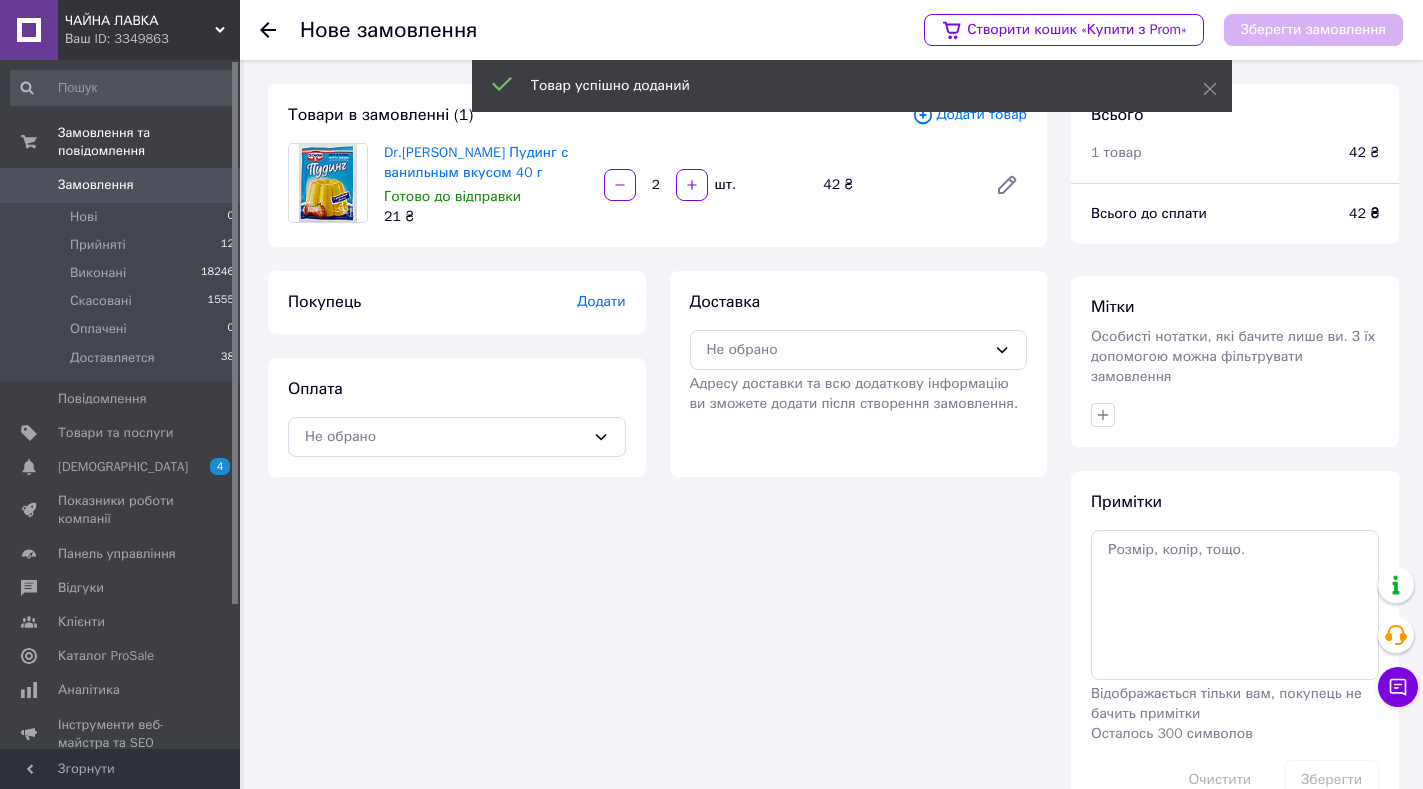click on "Товар успішно доданий" at bounding box center [852, 88] 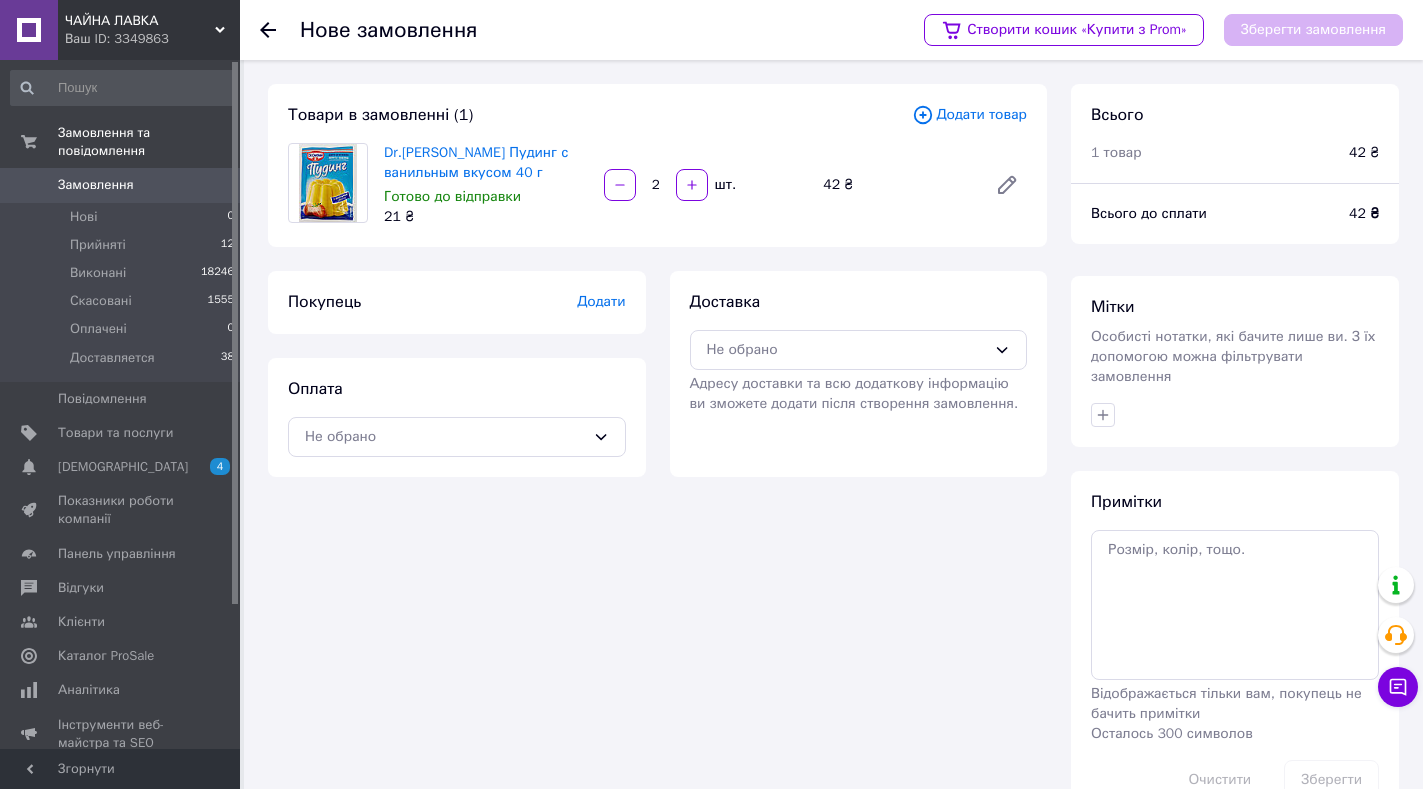 click on "Додати товар" at bounding box center (969, 115) 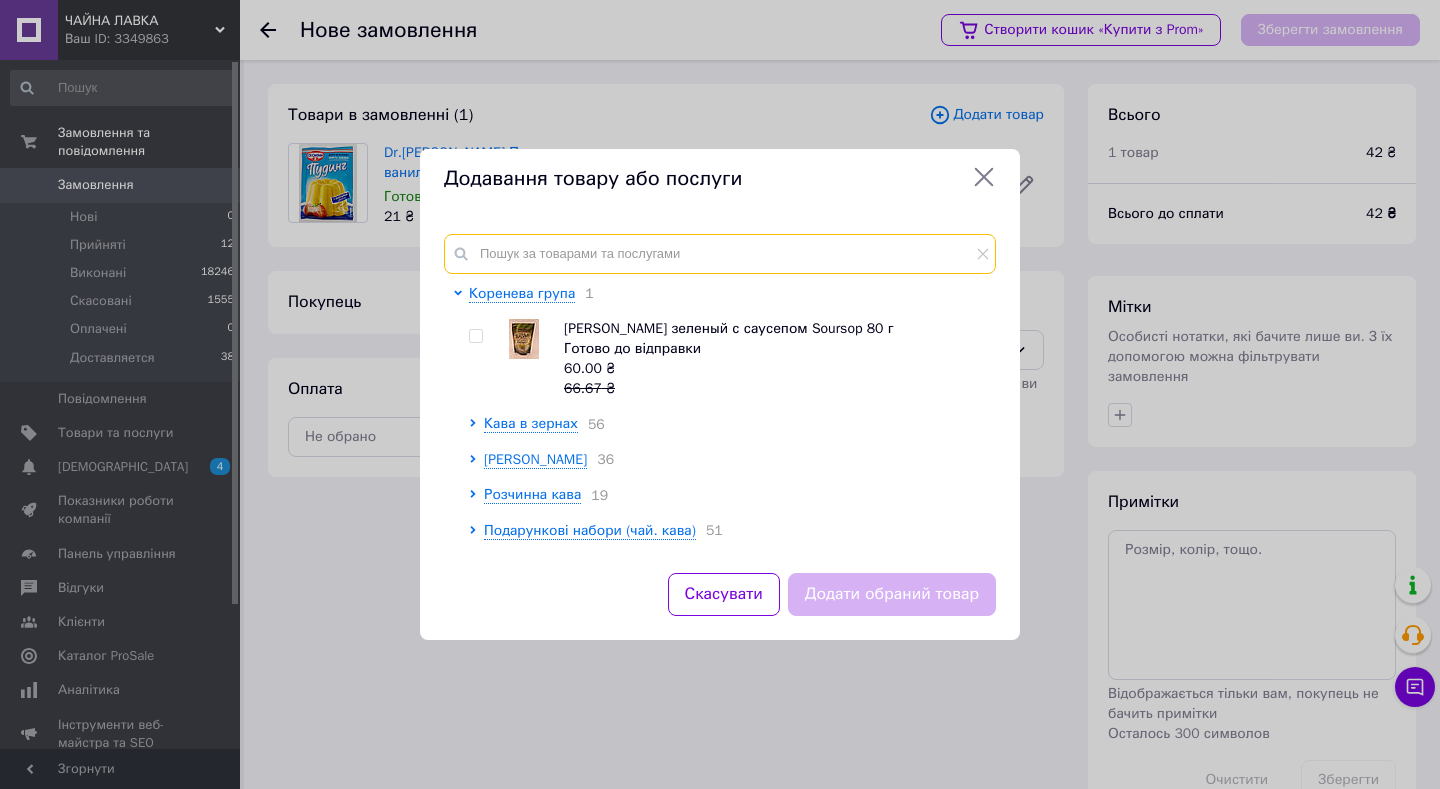 click at bounding box center [720, 254] 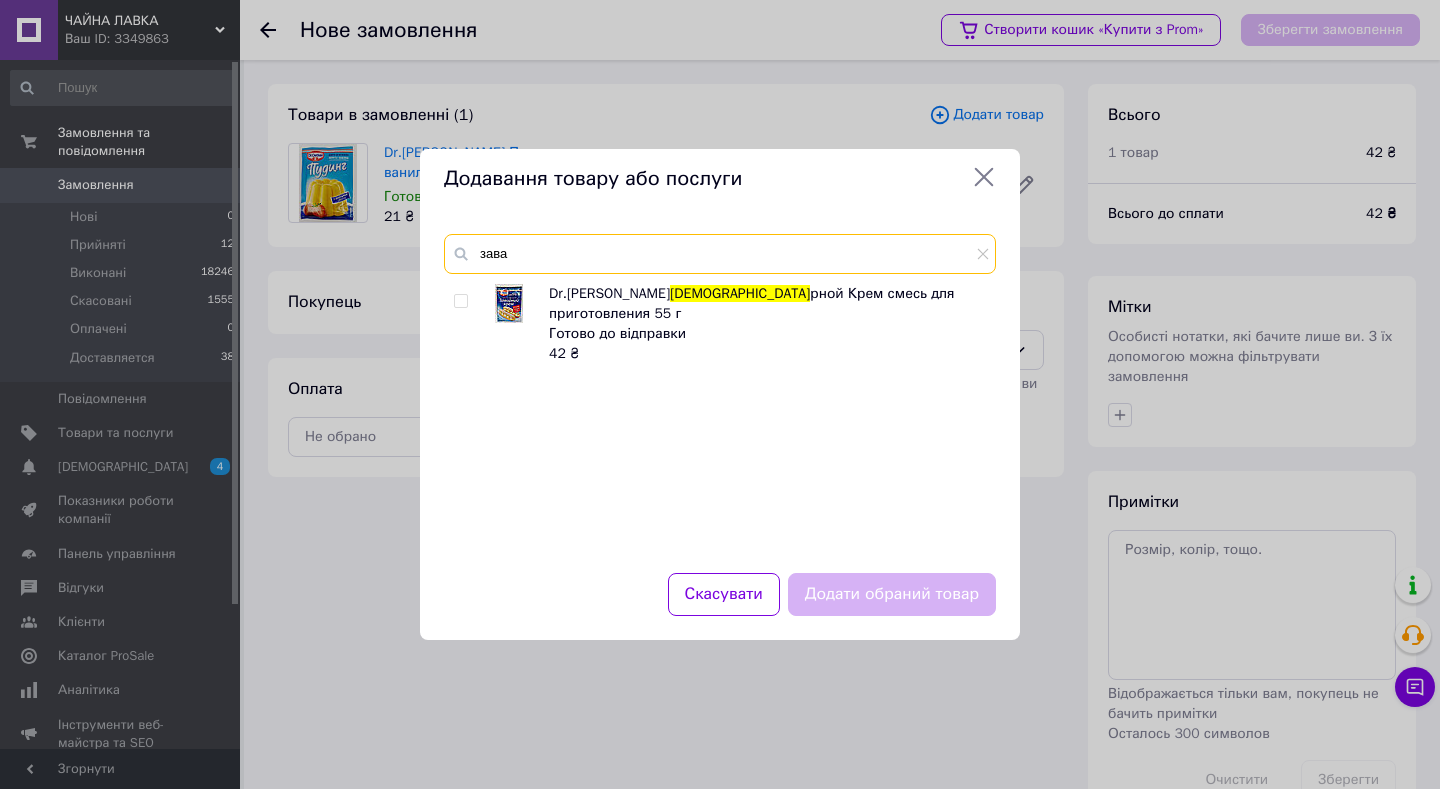 type on "зава" 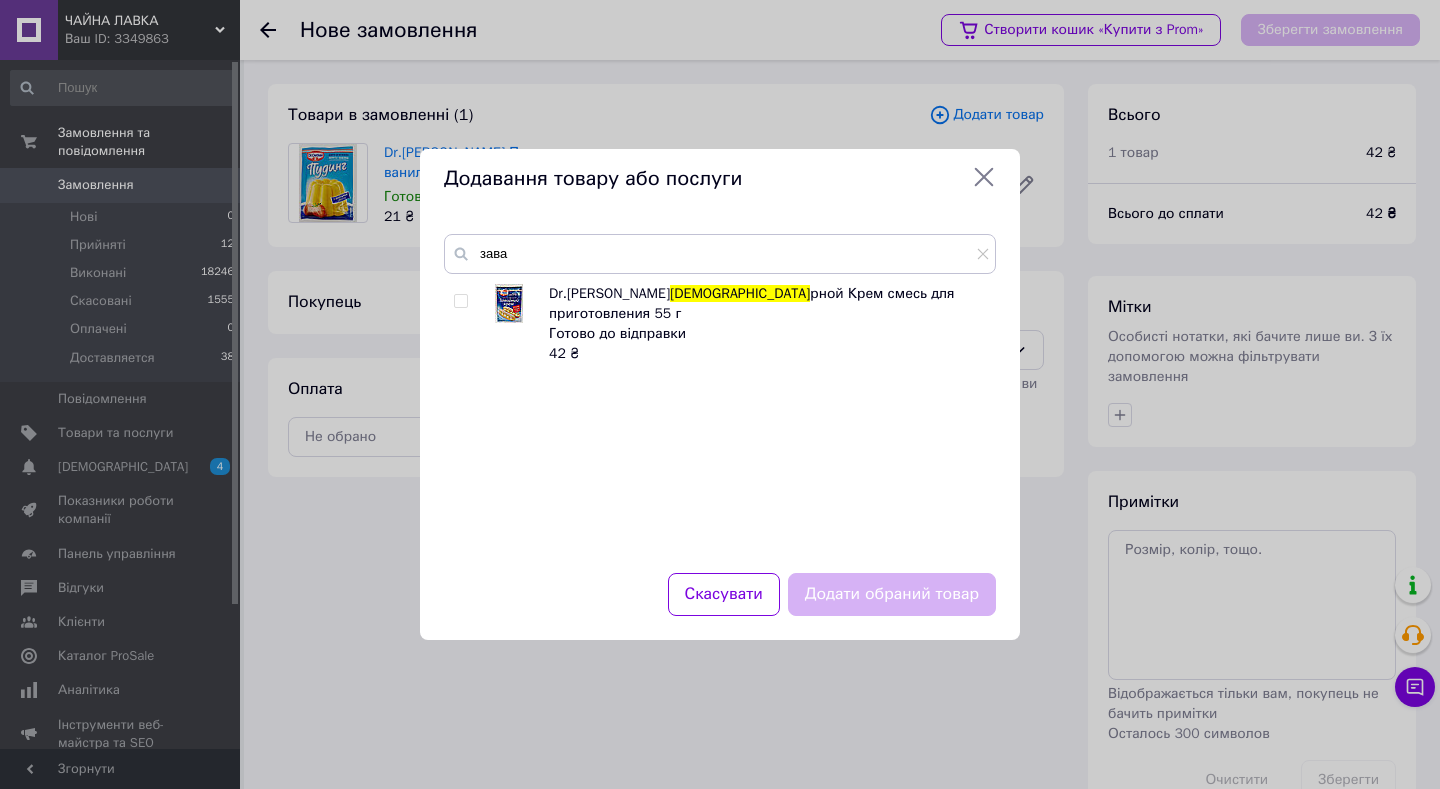click at bounding box center (460, 301) 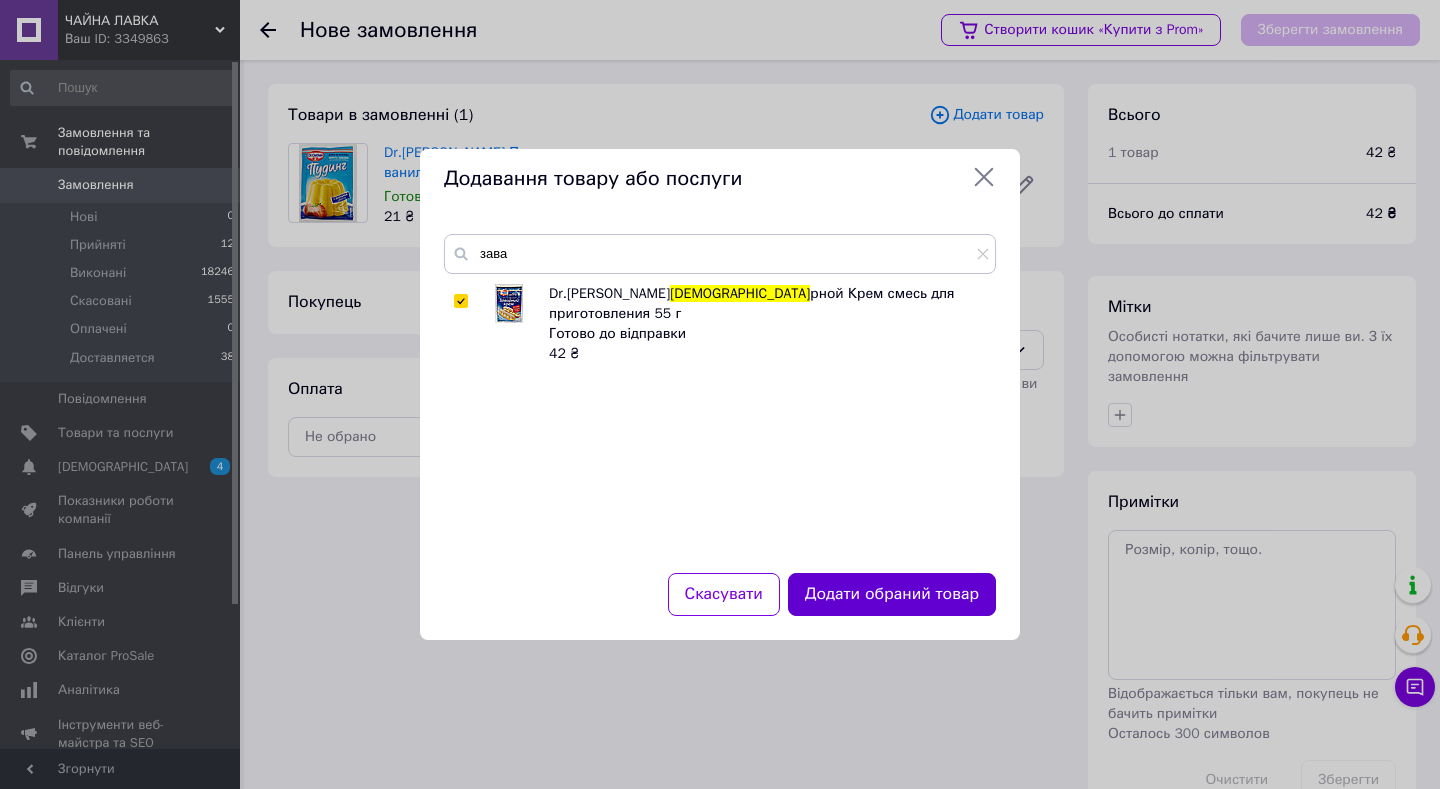 click on "Додати обраний товар" at bounding box center (892, 594) 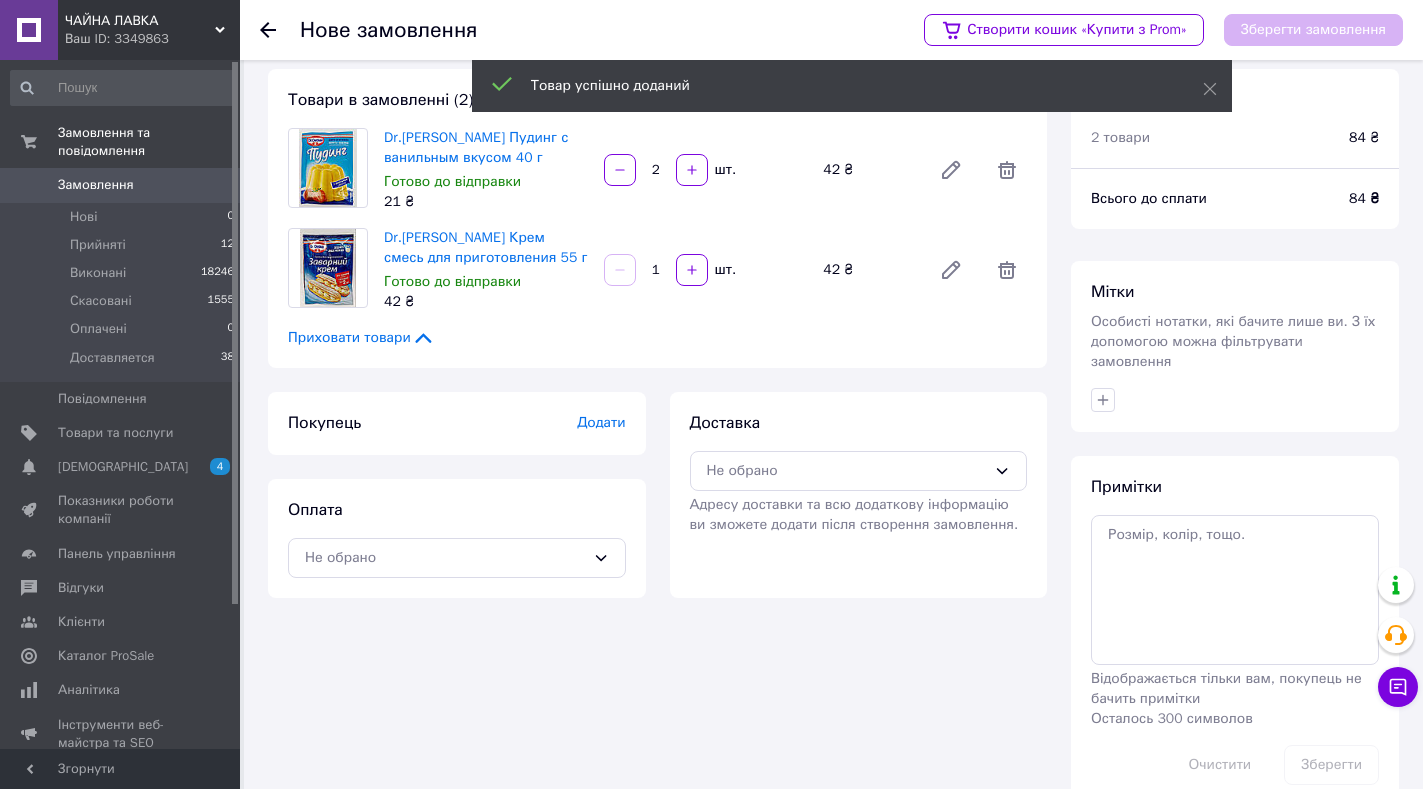 scroll, scrollTop: 35, scrollLeft: 0, axis: vertical 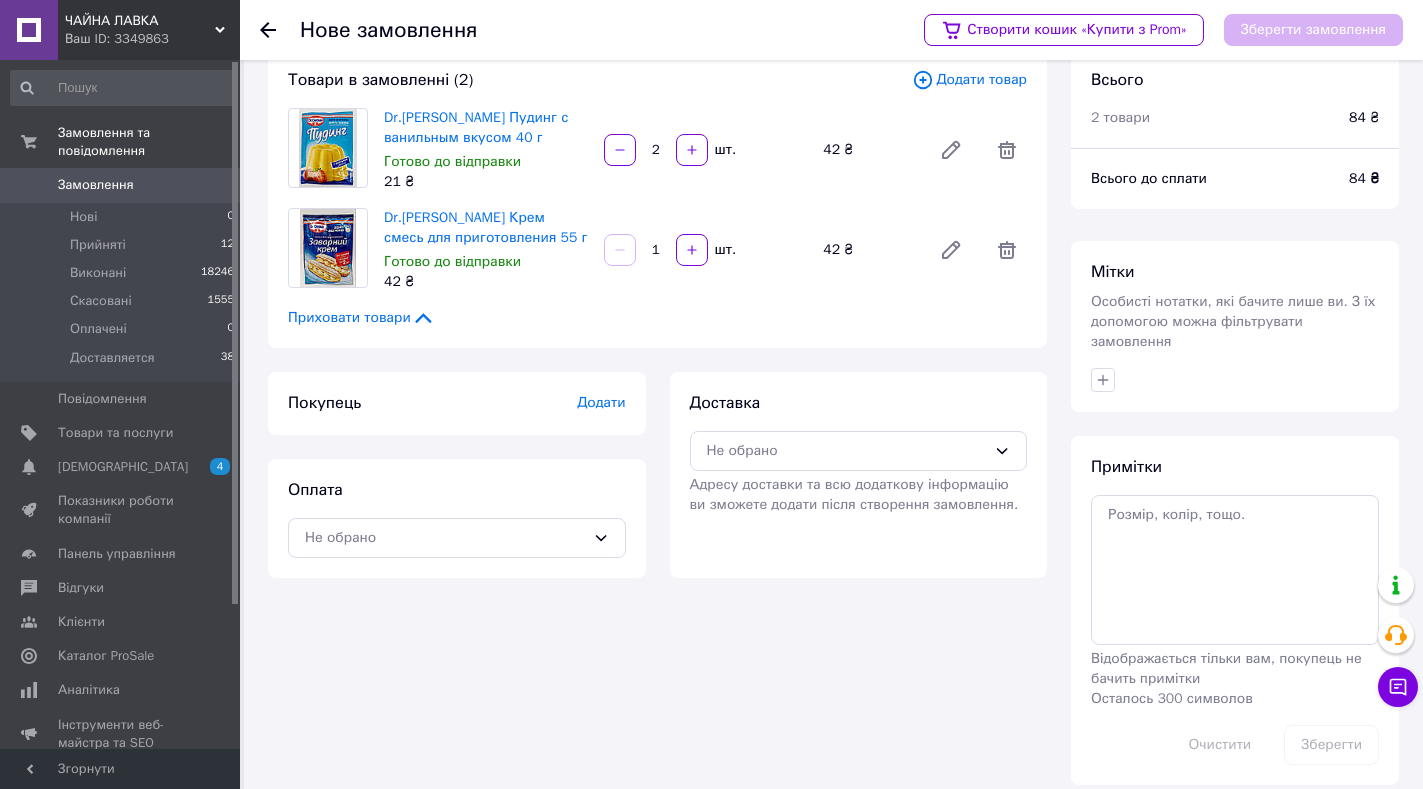 click on "Додати" at bounding box center [601, 402] 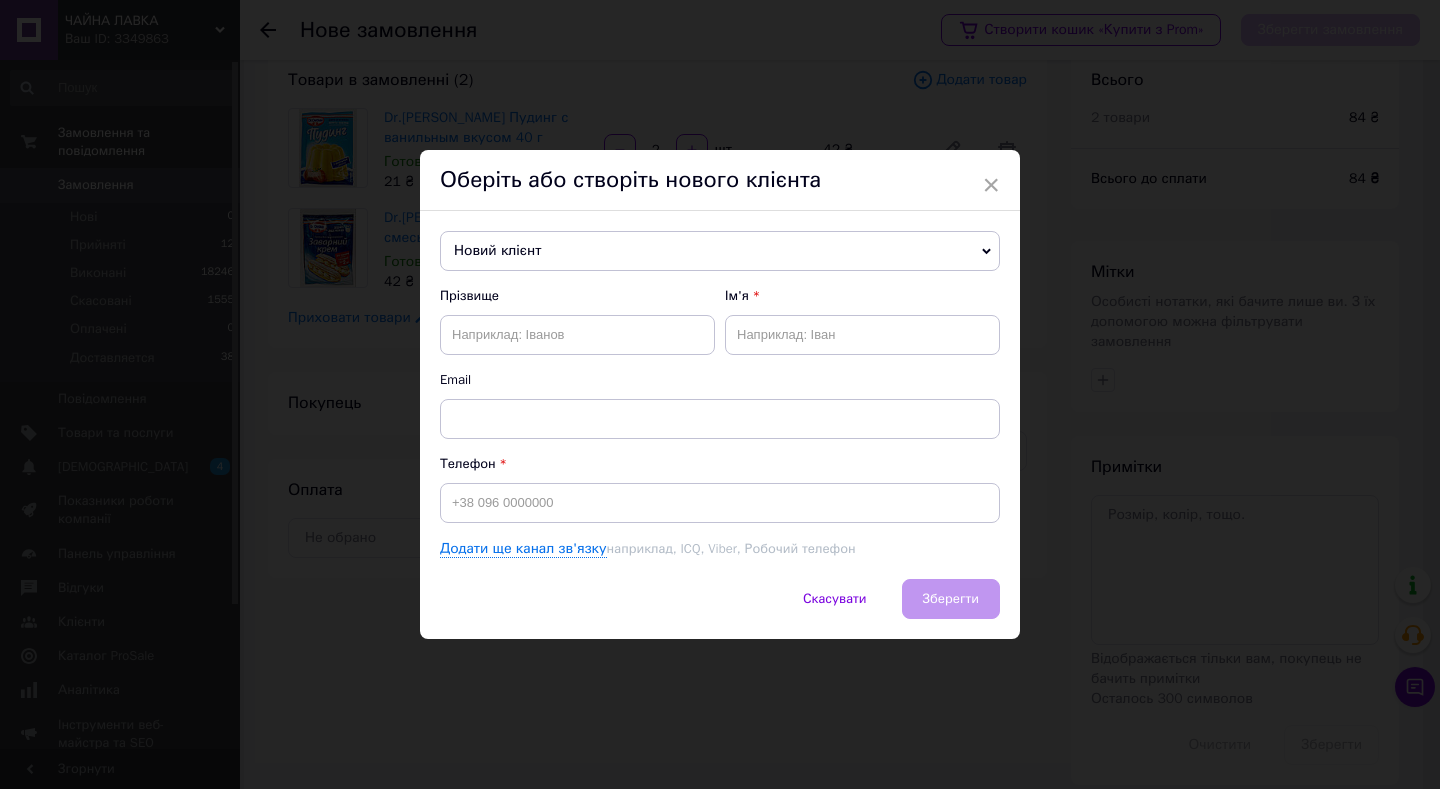 click on "Новий клієнт" at bounding box center (720, 251) 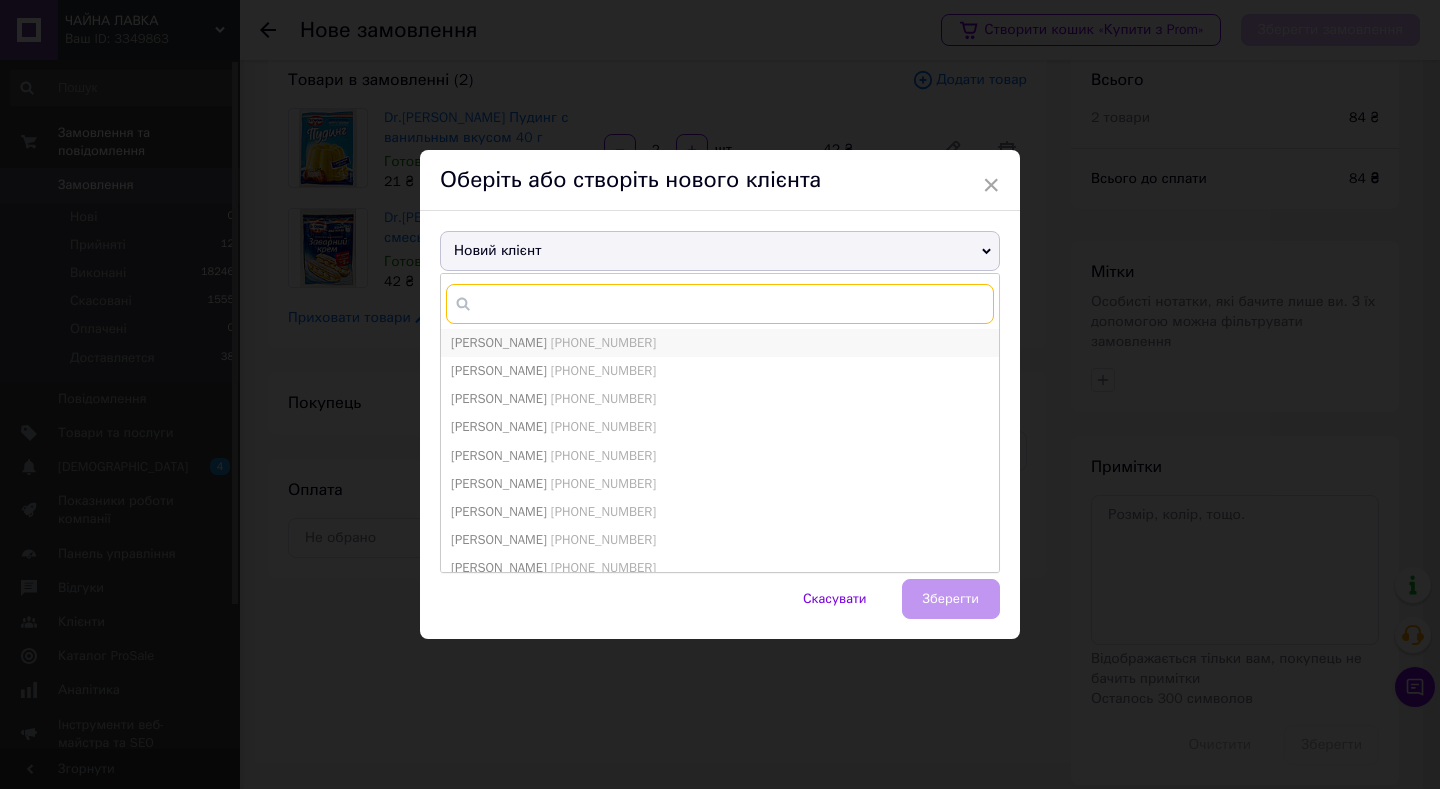 paste on "Калініченко Лариса" 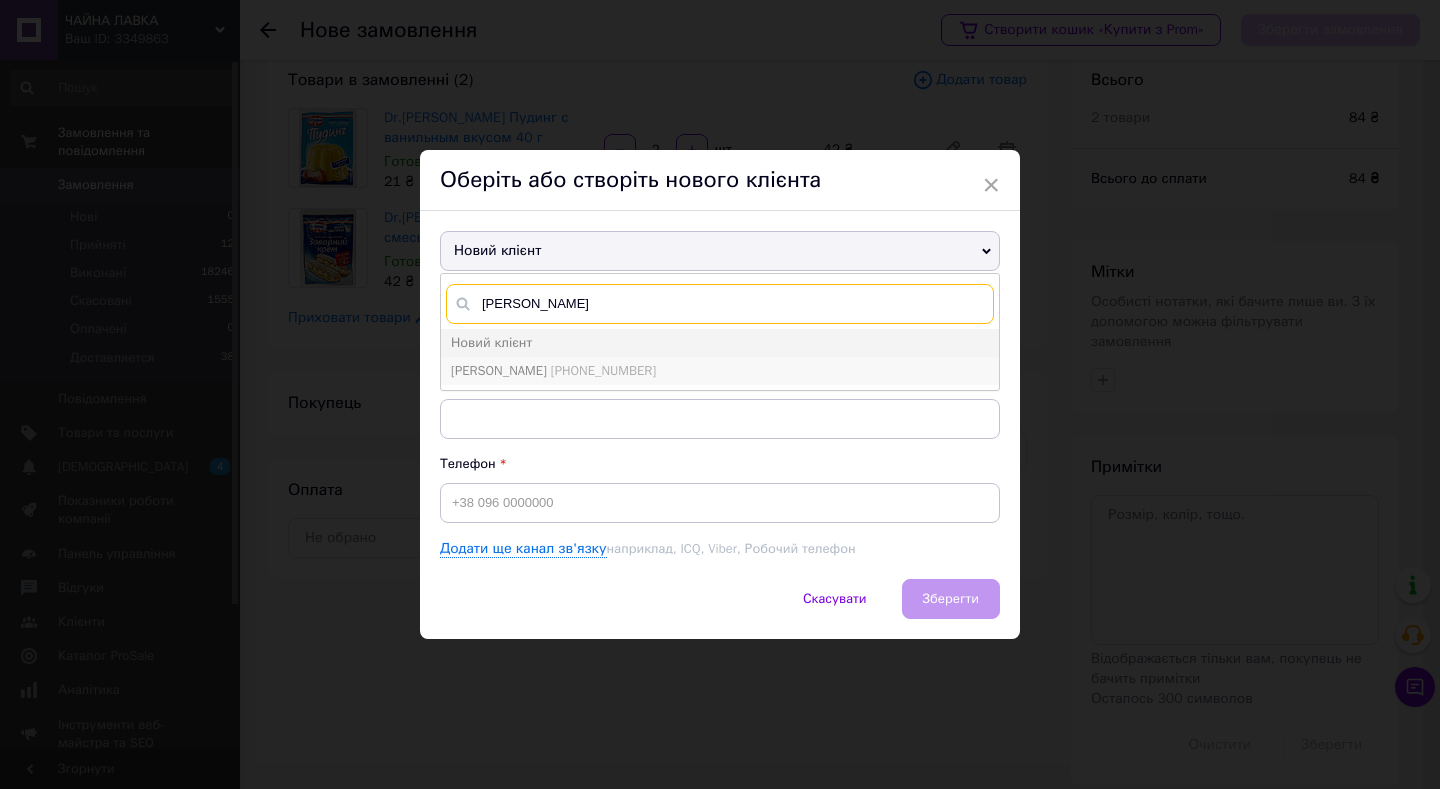type on "Калініченко Лариса" 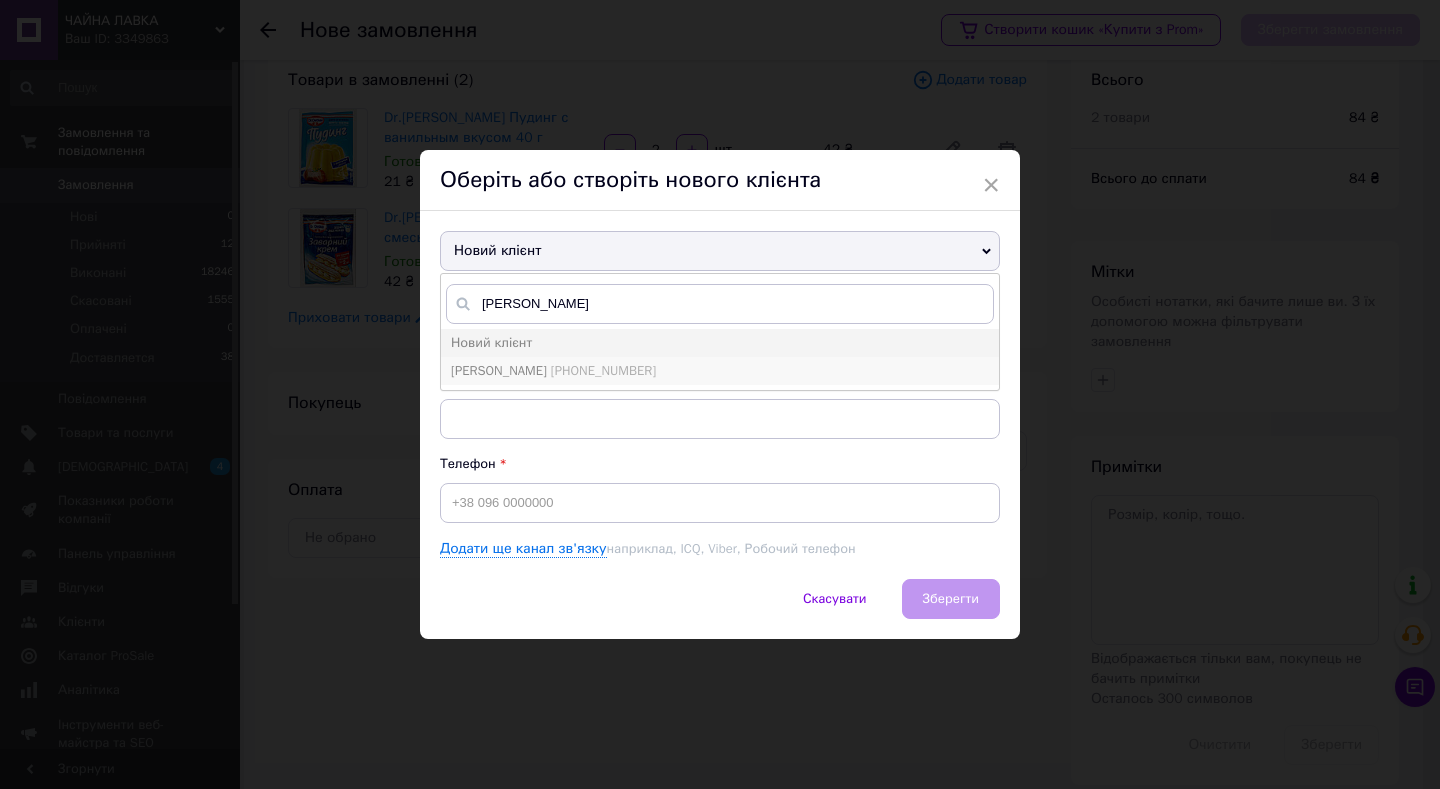 click on "Калініченко Лариса" at bounding box center [499, 370] 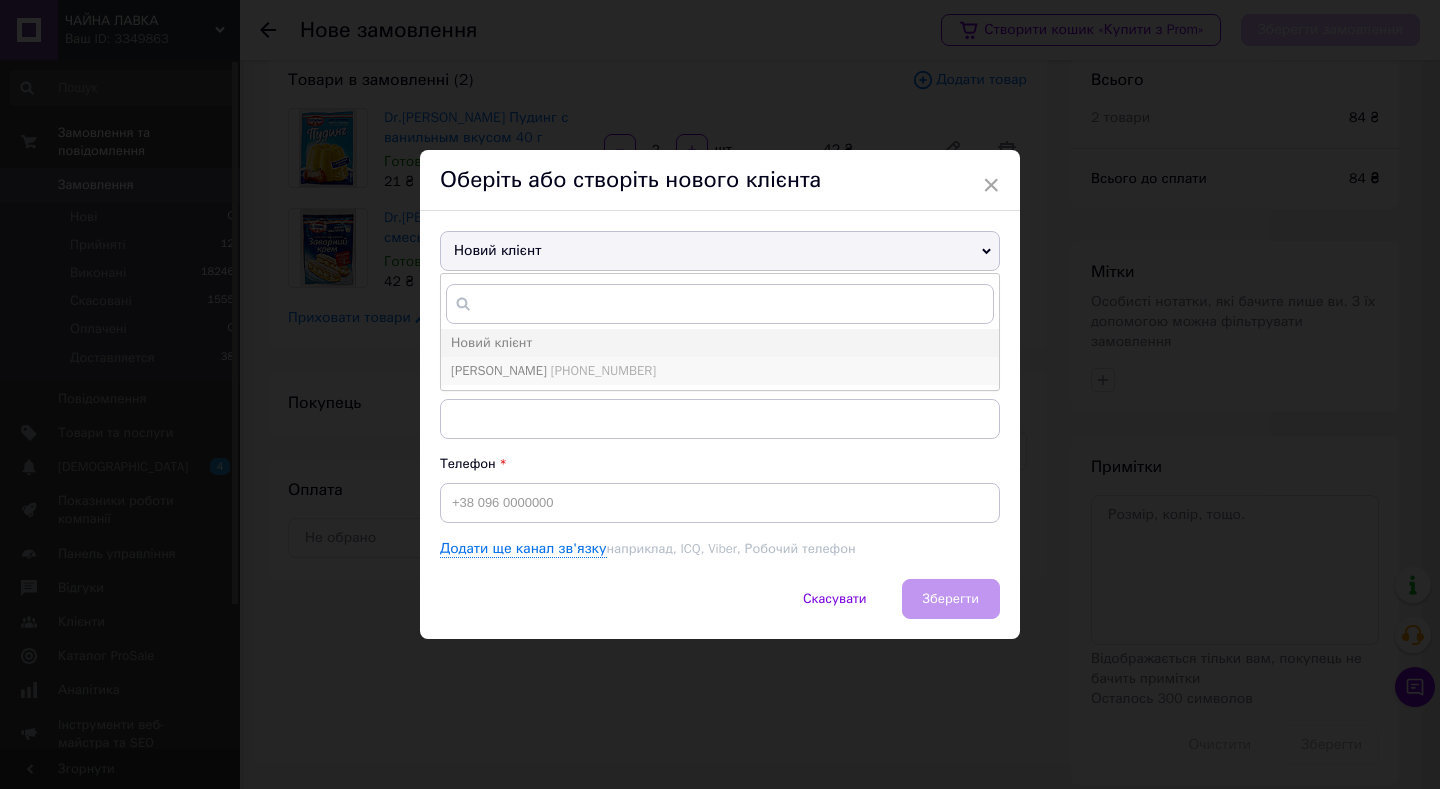 type on "Калініченко Лариса" 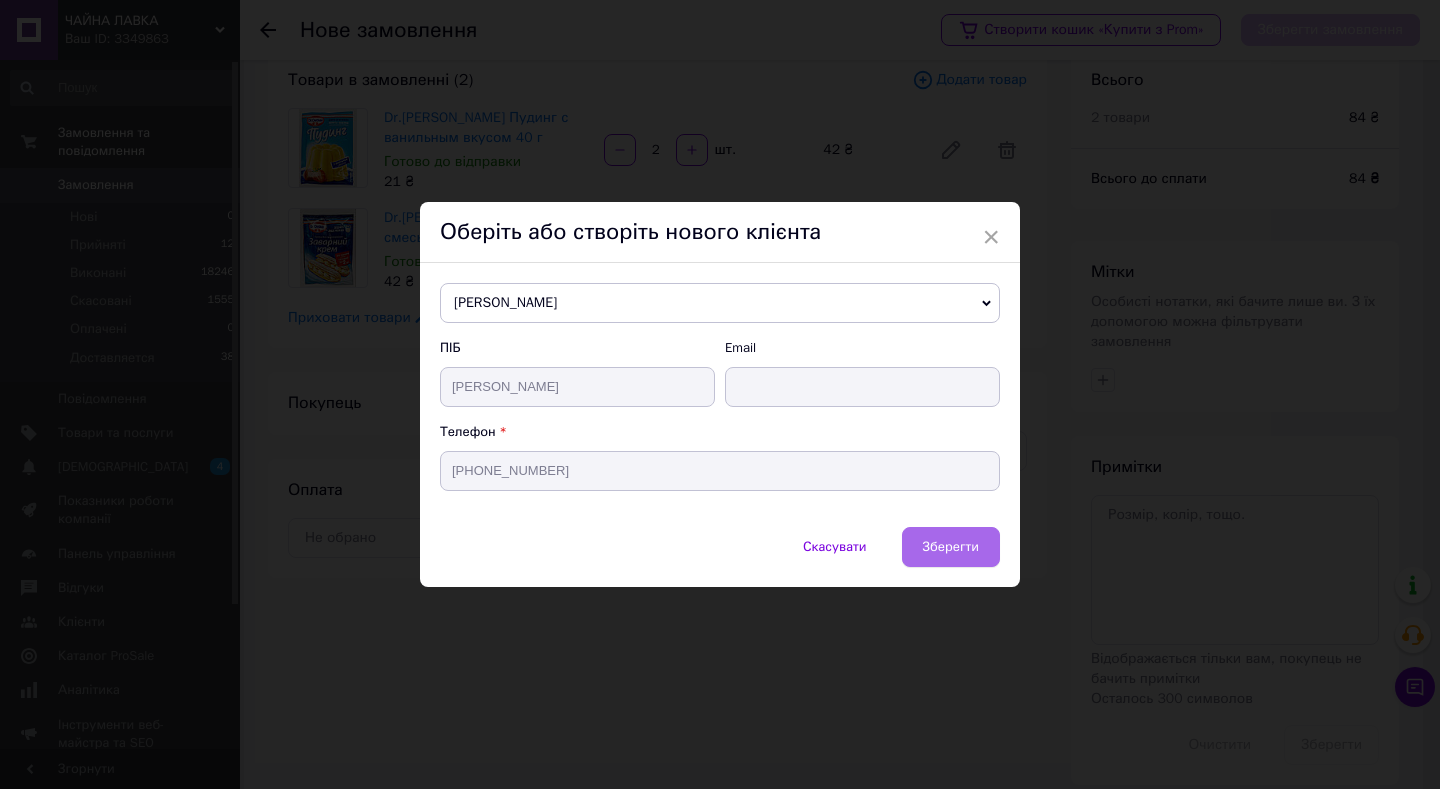 click on "Зберегти" at bounding box center (951, 547) 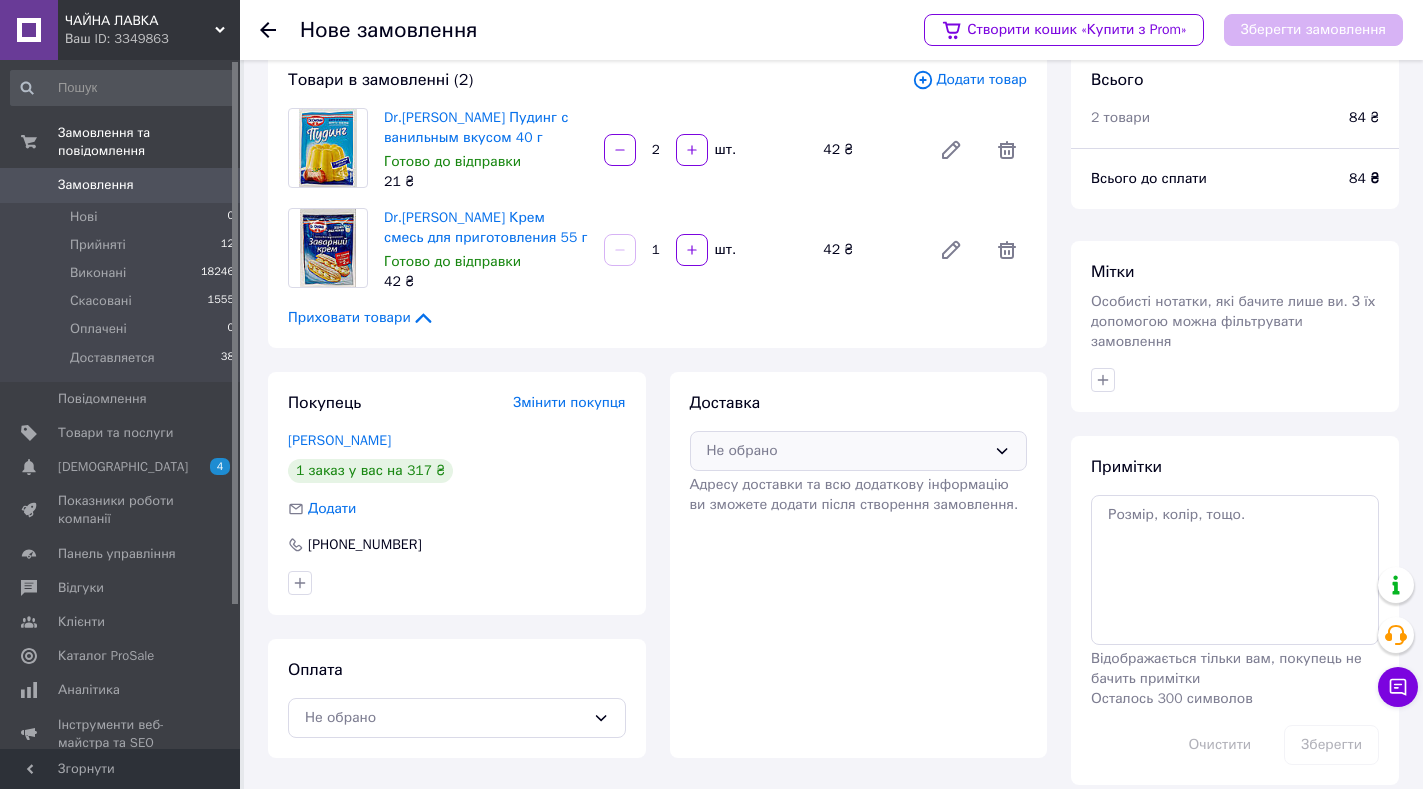 click on "Не обрано" at bounding box center (847, 451) 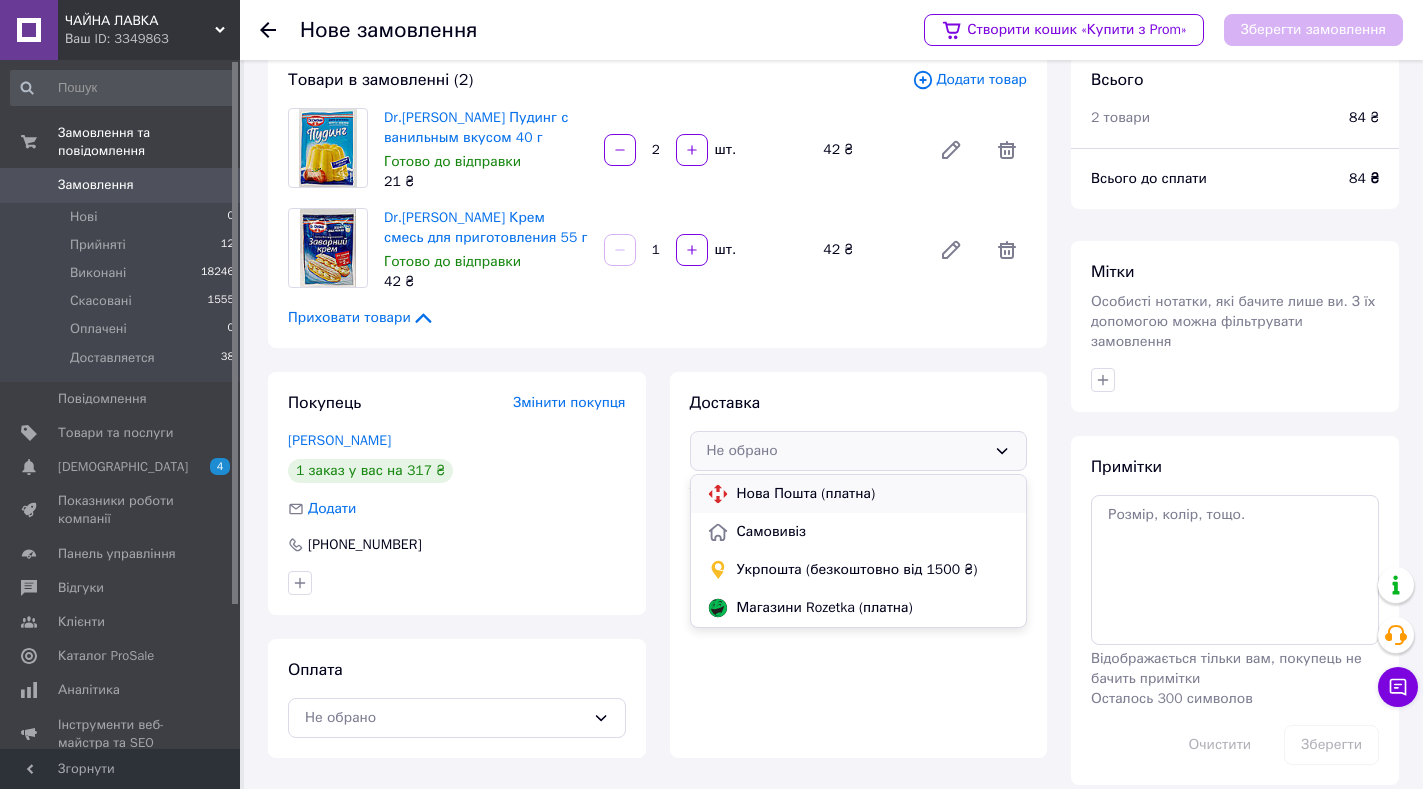click on "Нова Пошта (платна)" at bounding box center (874, 494) 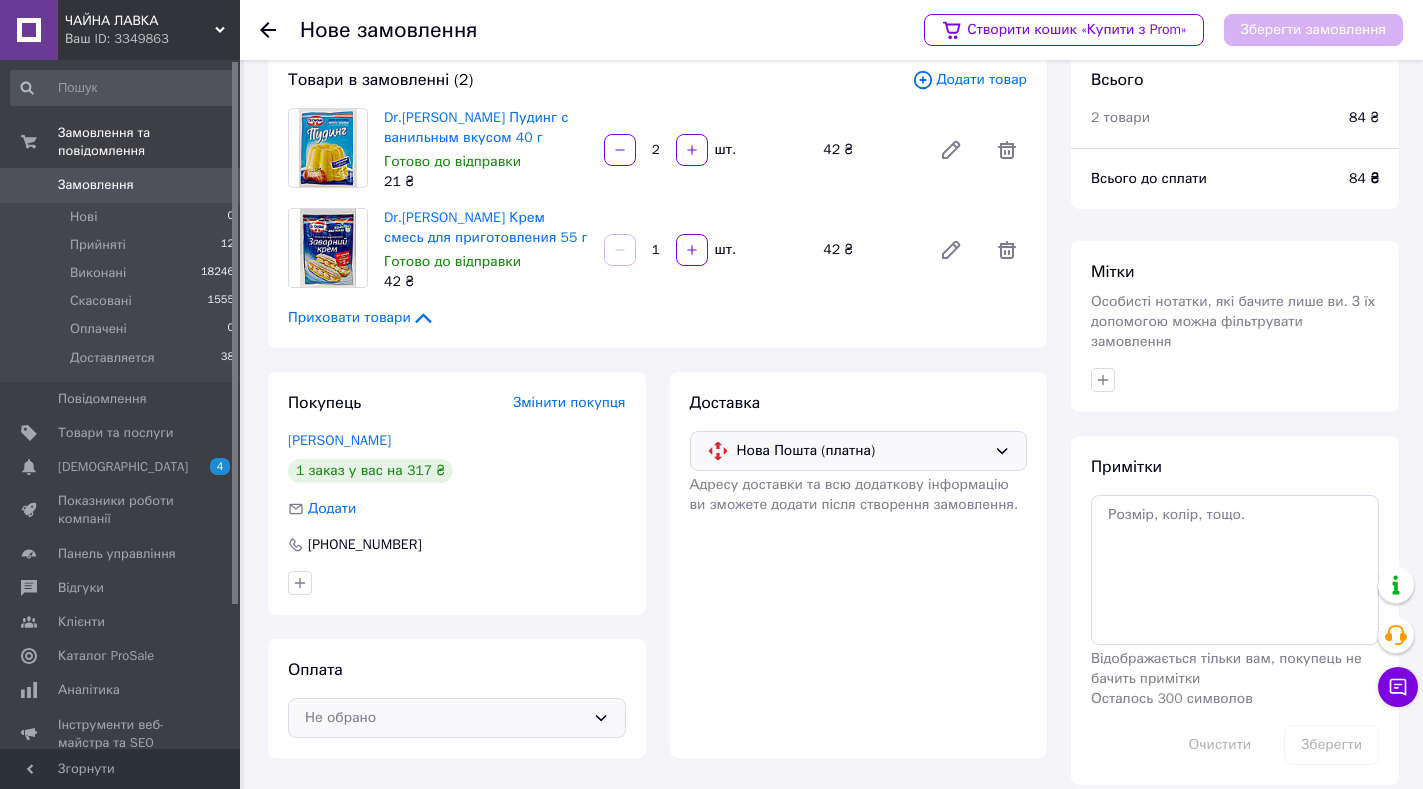 click on "Не обрано" at bounding box center (445, 718) 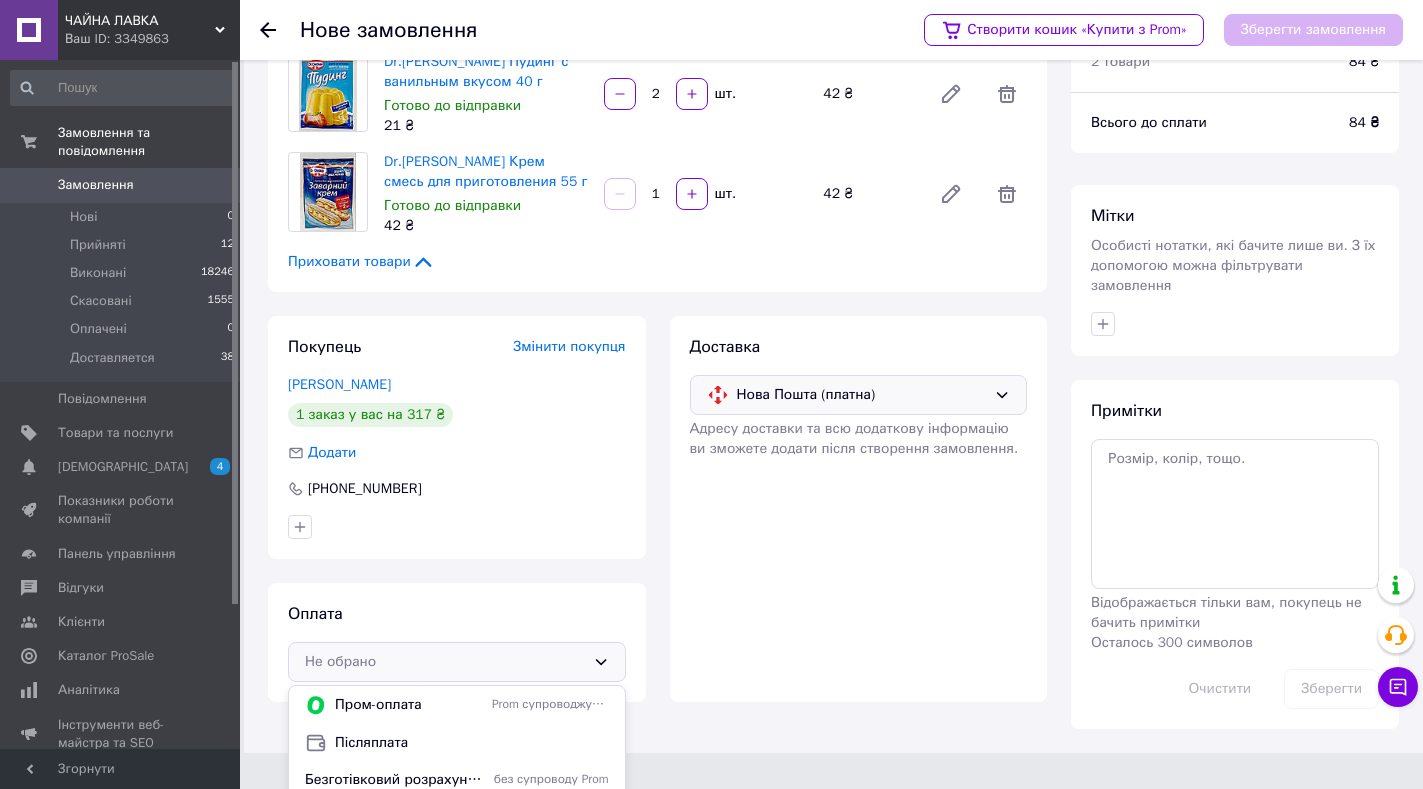 scroll, scrollTop: 137, scrollLeft: 0, axis: vertical 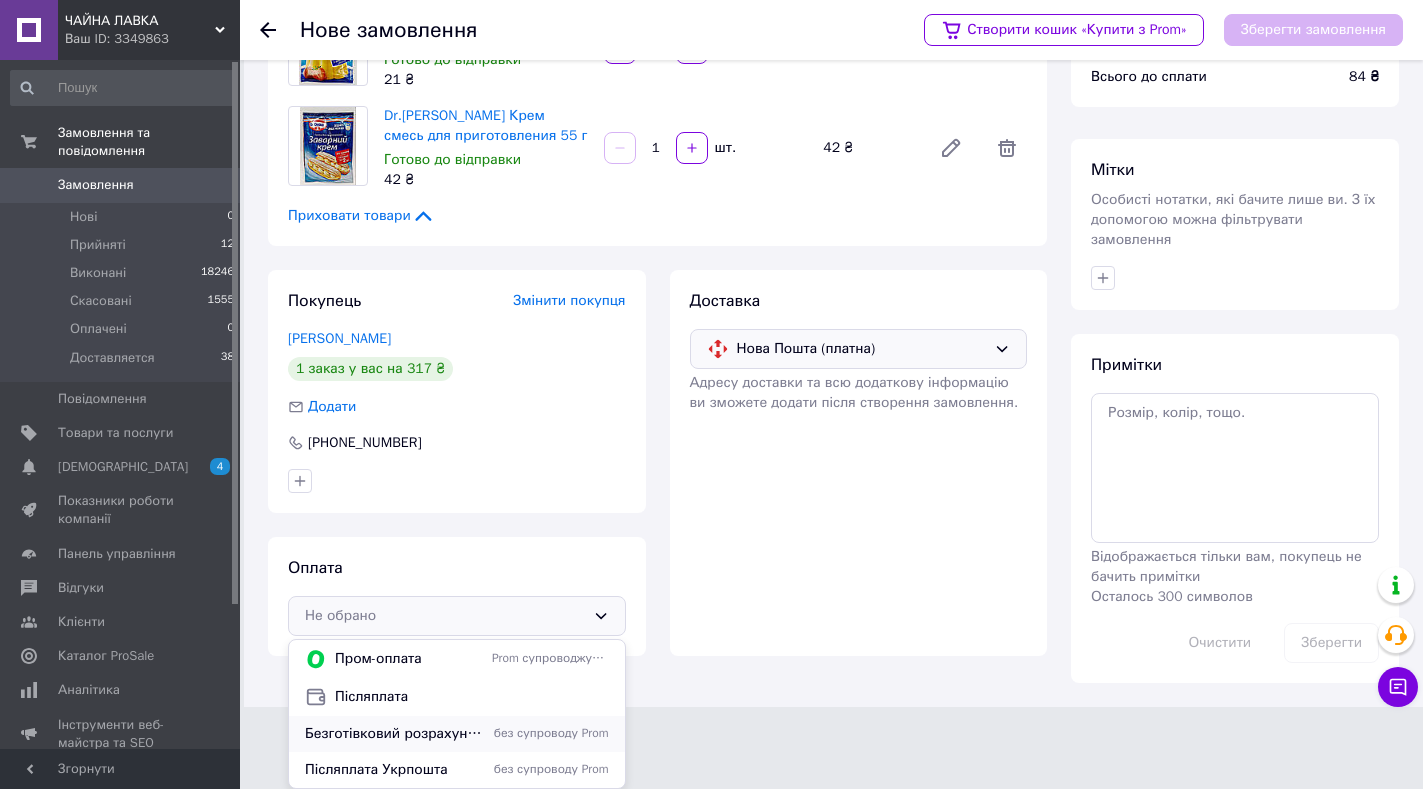 click on "Безготівковий розрахунок (оплата на карту Приватбанк, Монобанк)" at bounding box center (394, 734) 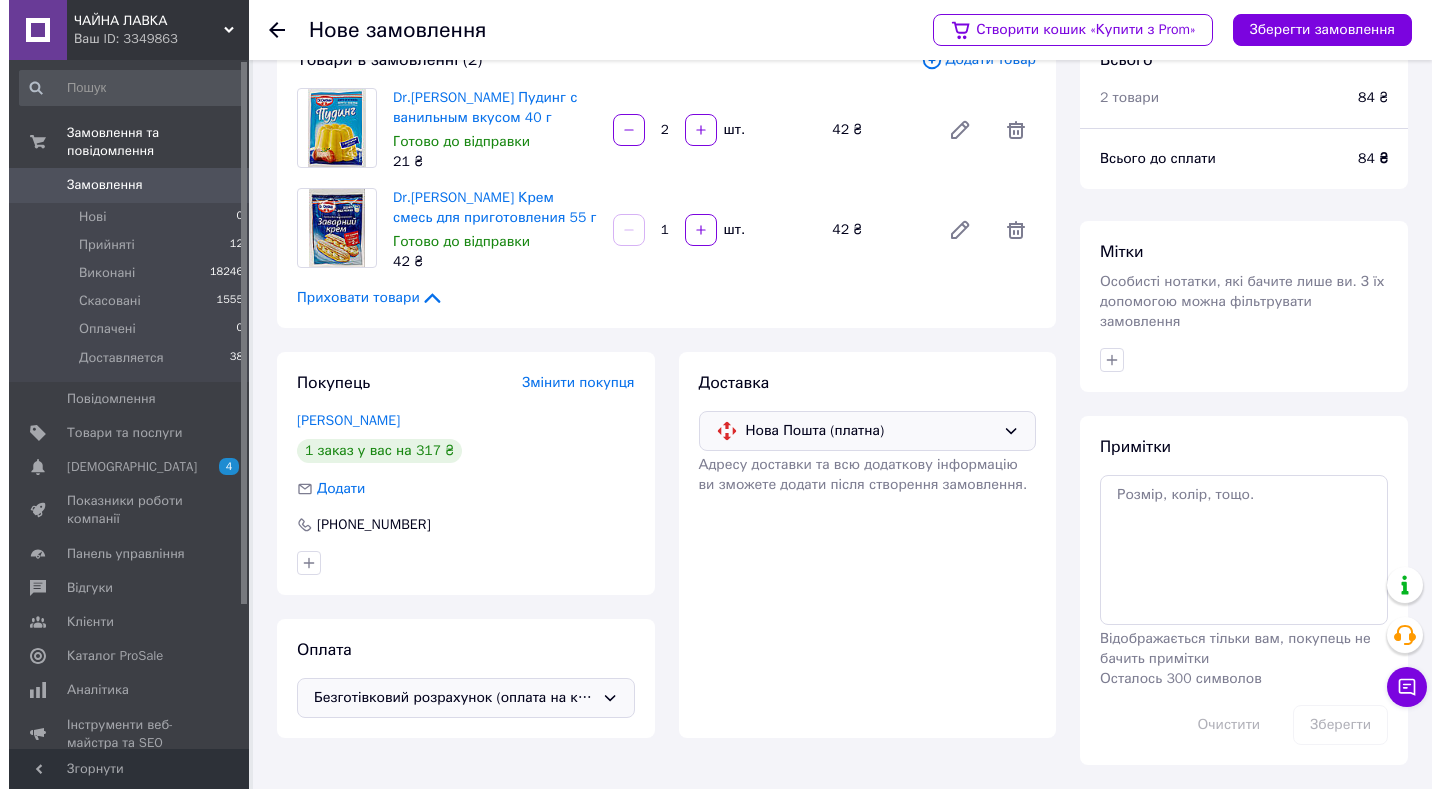 scroll, scrollTop: 35, scrollLeft: 0, axis: vertical 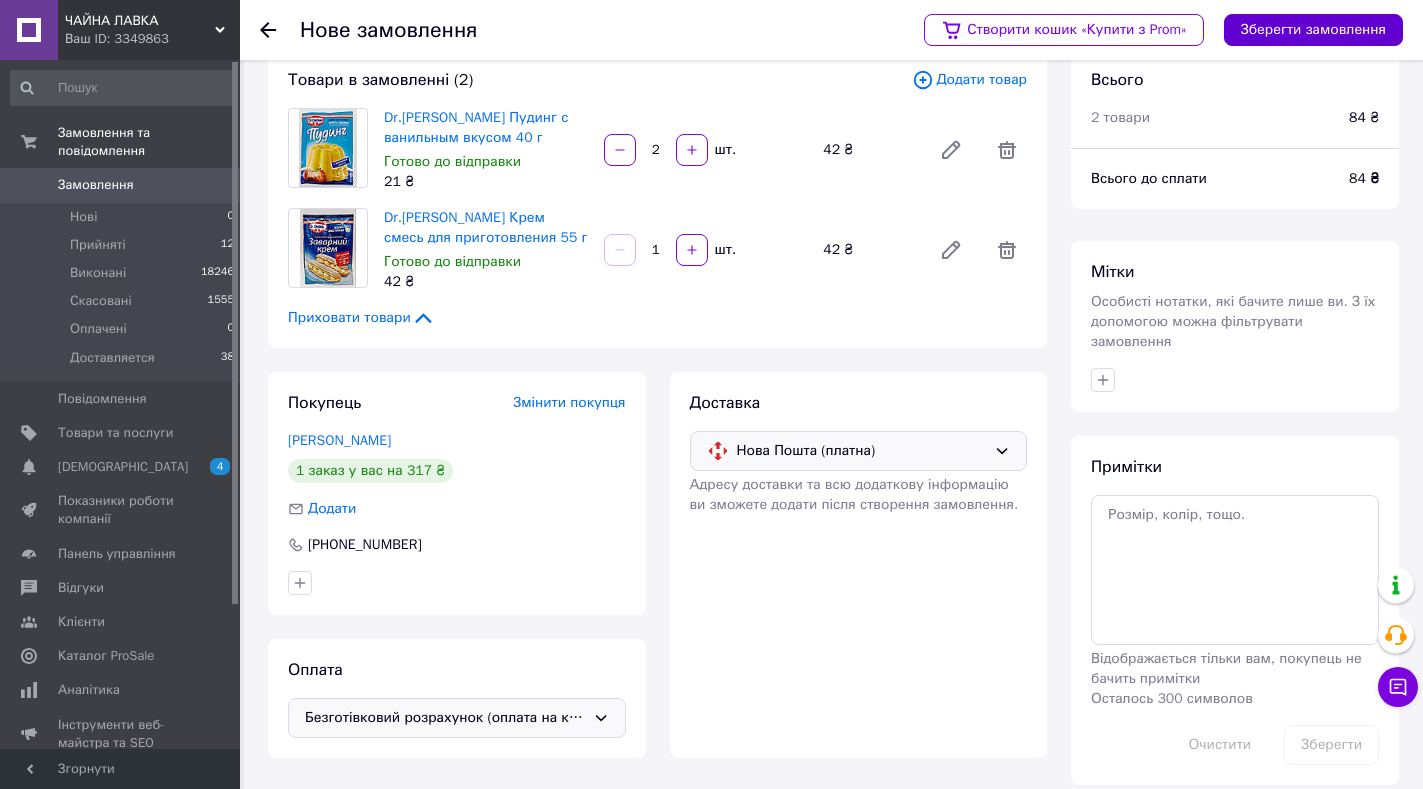 click on "Зберегти замовлення" at bounding box center [1313, 30] 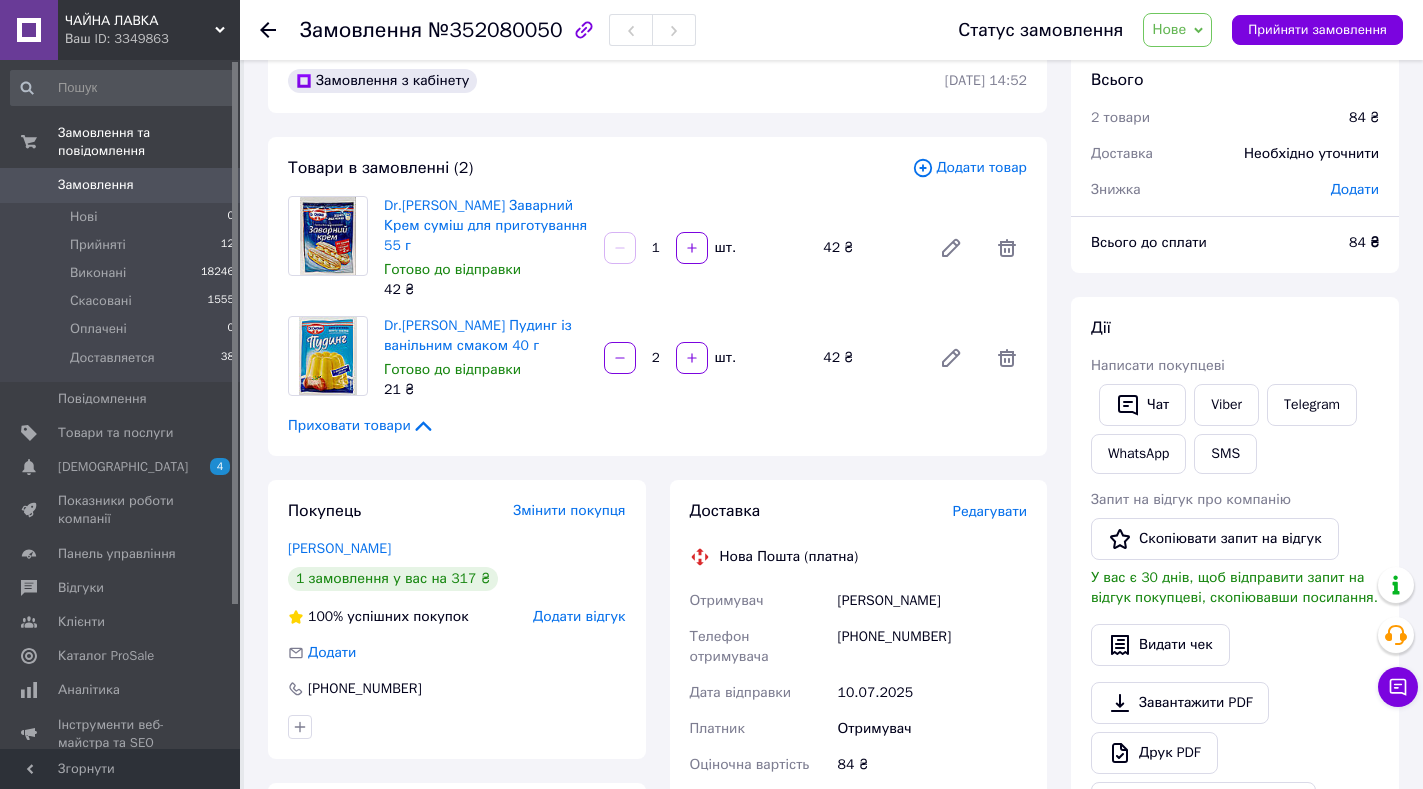 click on "Редагувати" at bounding box center [990, 511] 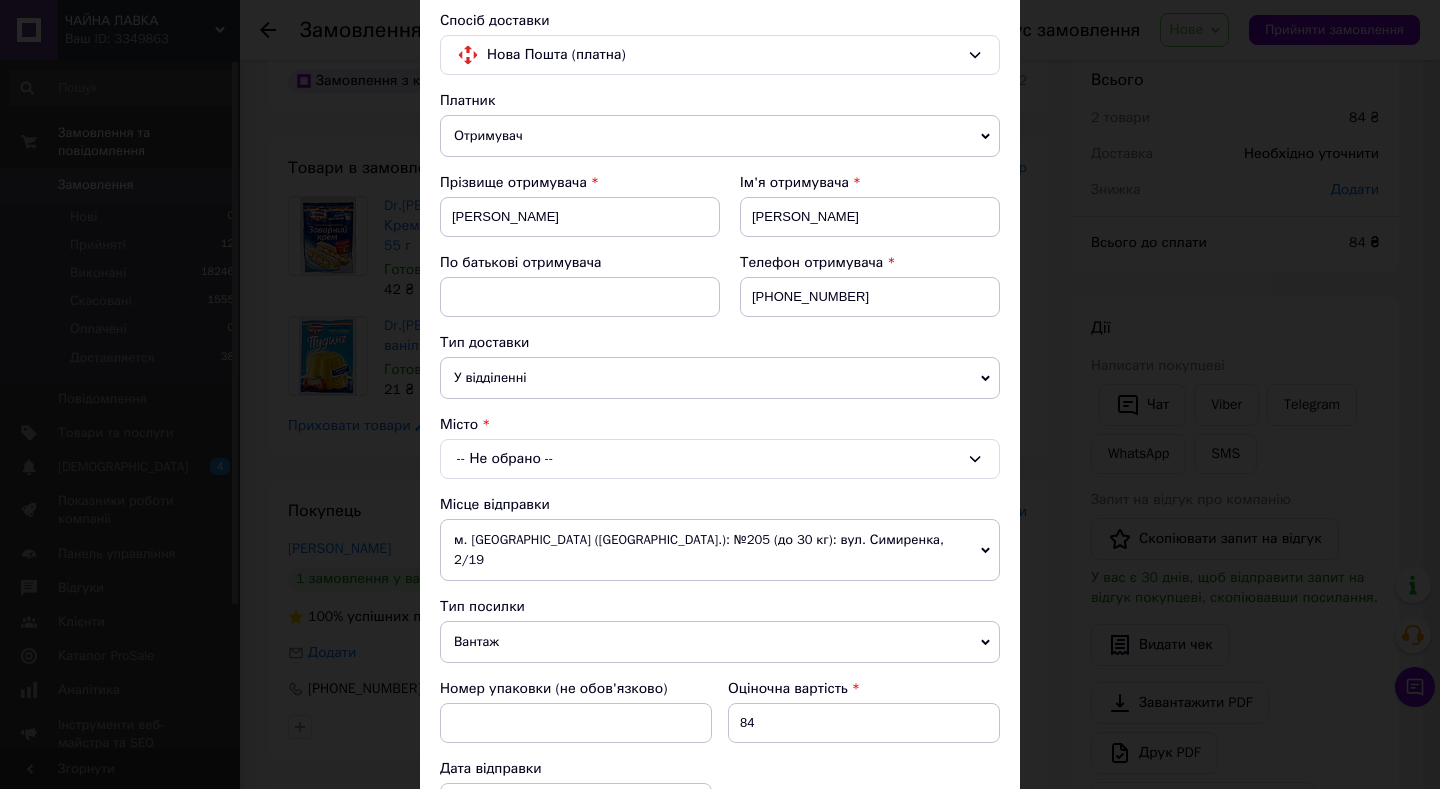 scroll, scrollTop: 264, scrollLeft: 0, axis: vertical 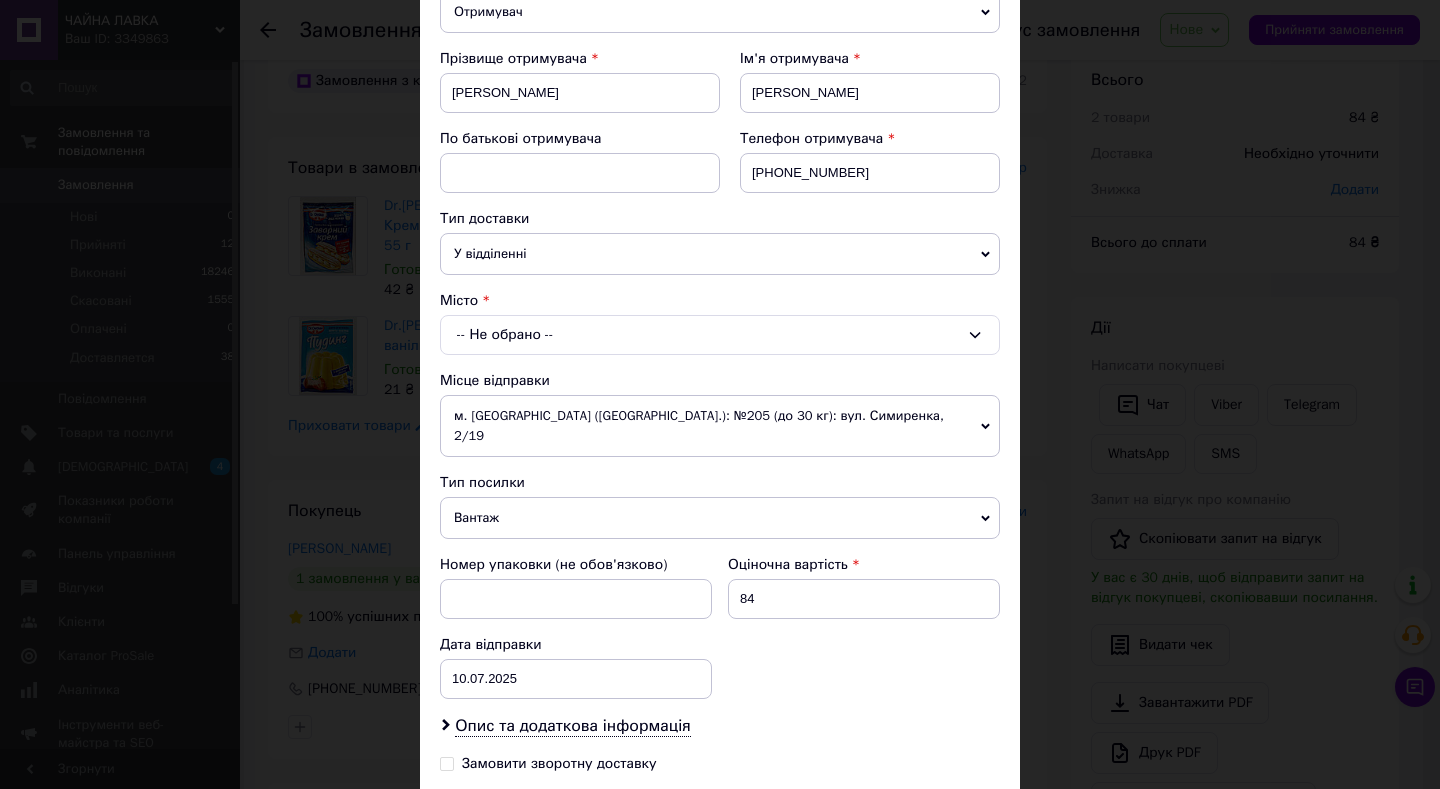 click on "-- Не обрано --" at bounding box center [720, 335] 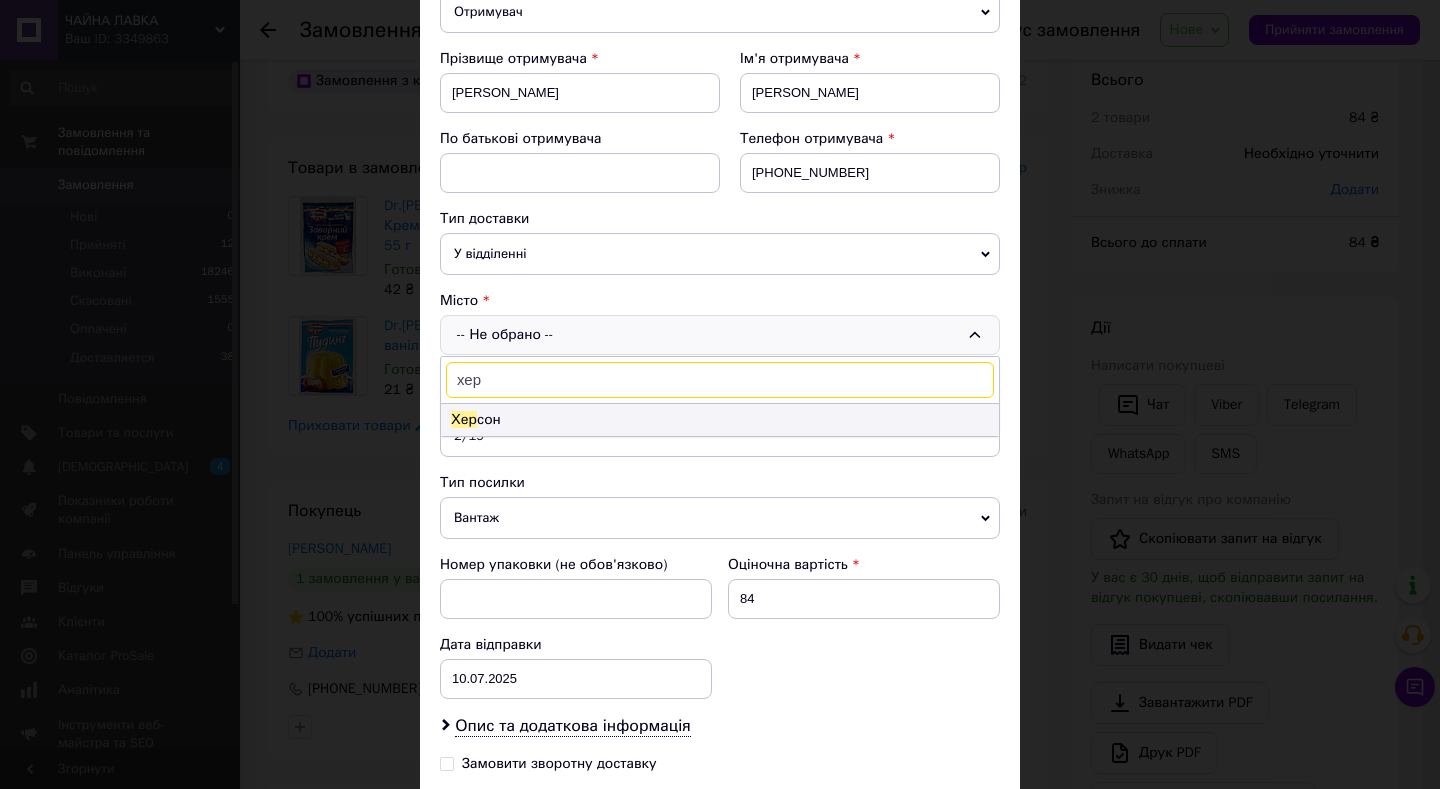 type on "хер" 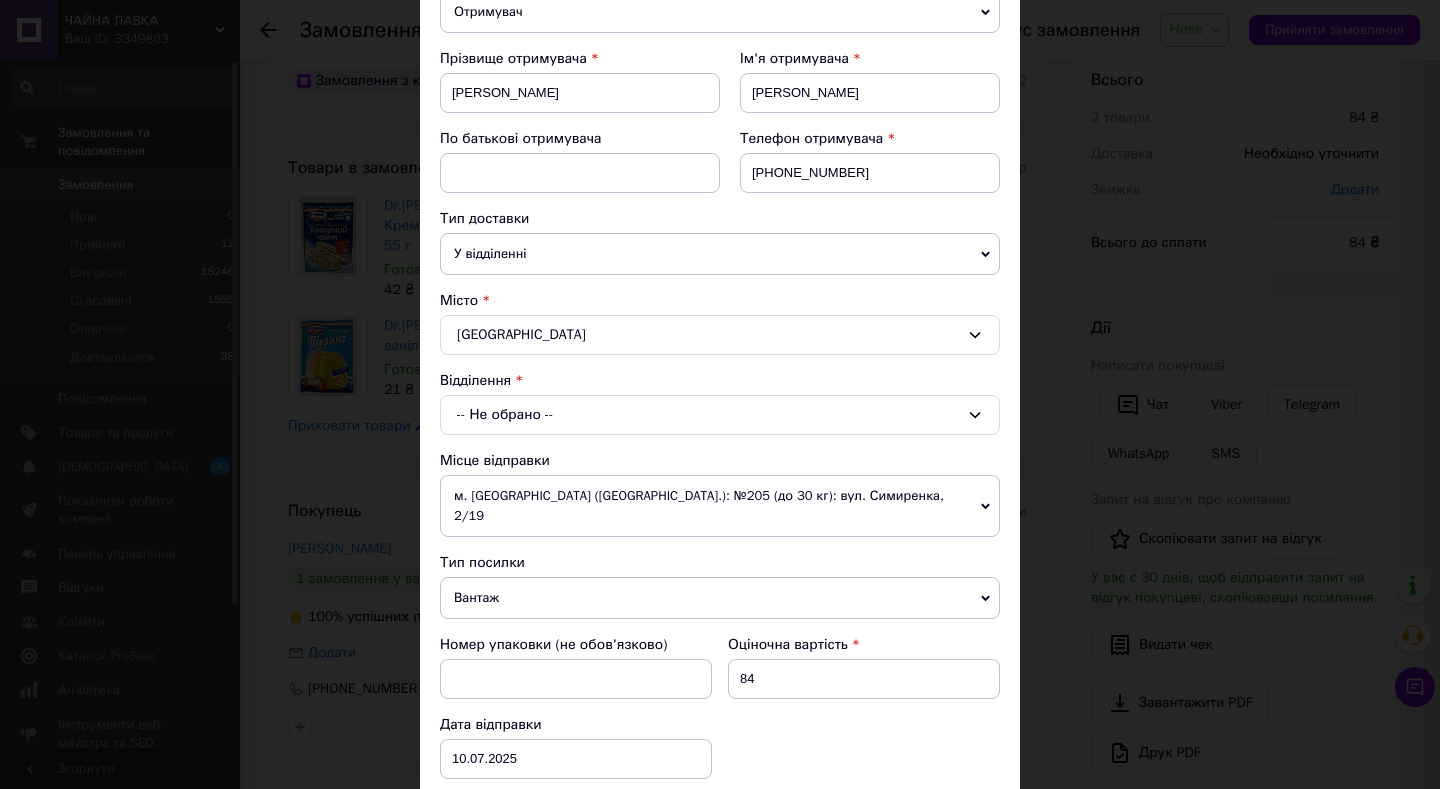 click on "-- Не обрано --" at bounding box center [720, 415] 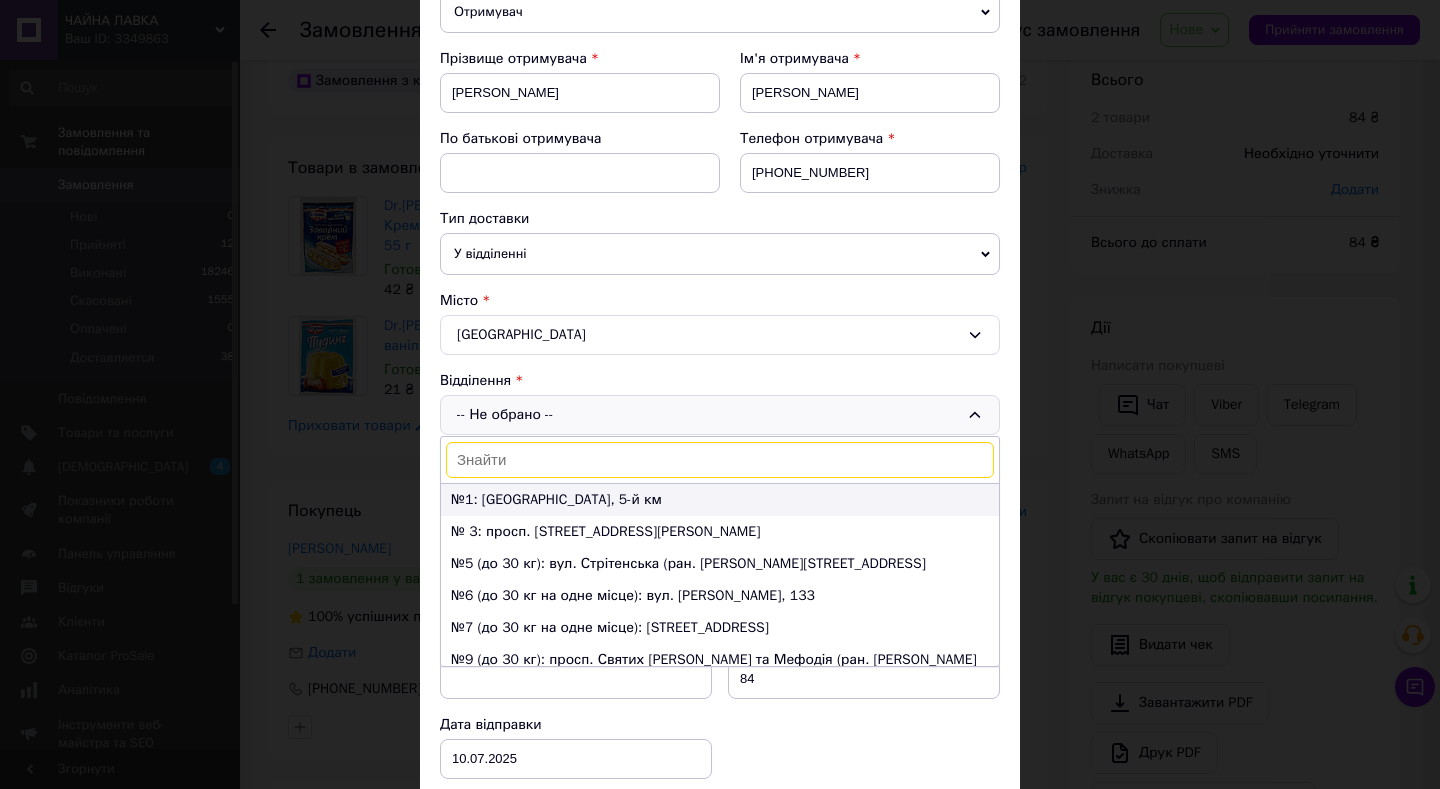 click on "№1: Миколаївське шосе, 5-й км" at bounding box center (720, 500) 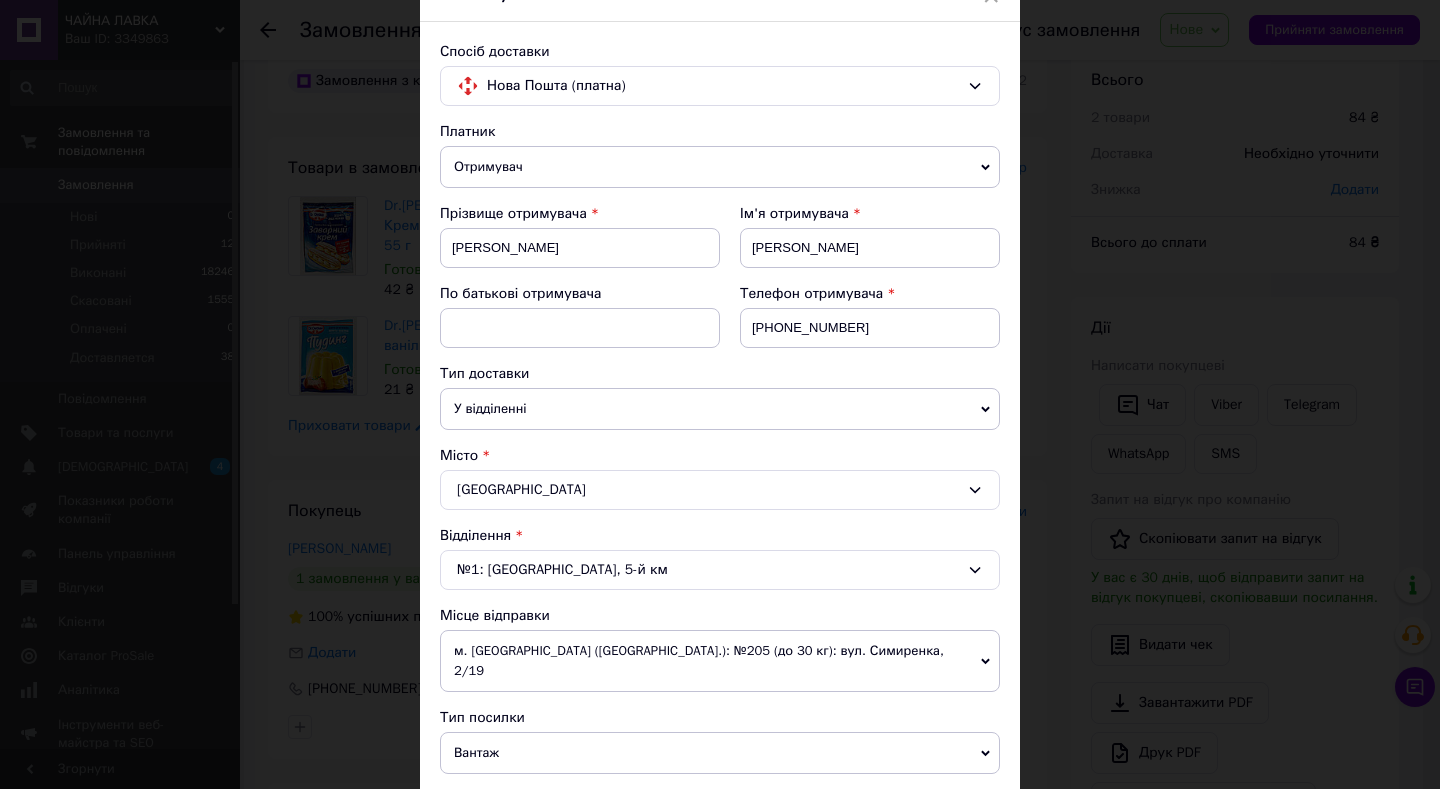 scroll, scrollTop: 103, scrollLeft: 0, axis: vertical 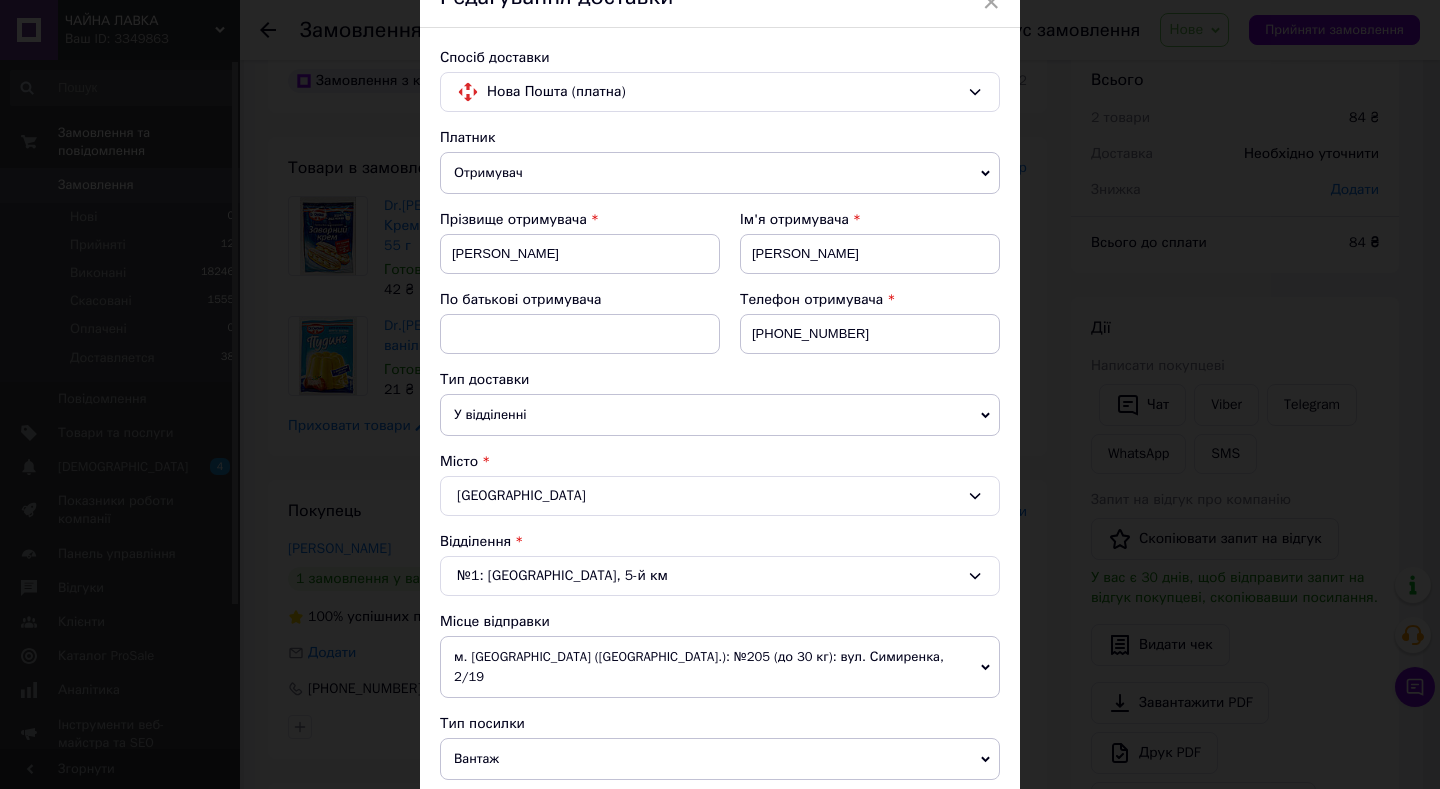 click on "Отримувач" at bounding box center [720, 173] 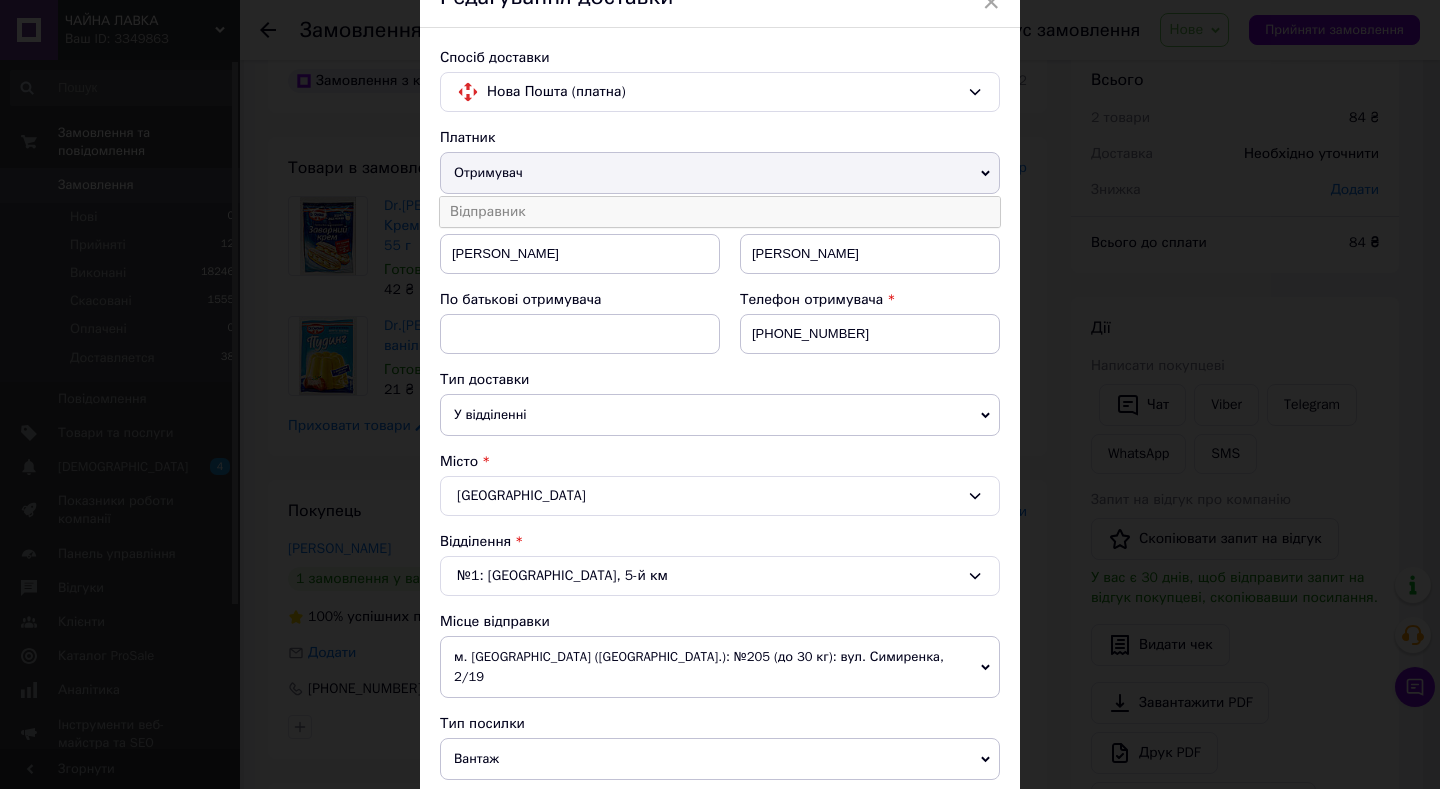 click on "Відправник" at bounding box center [720, 212] 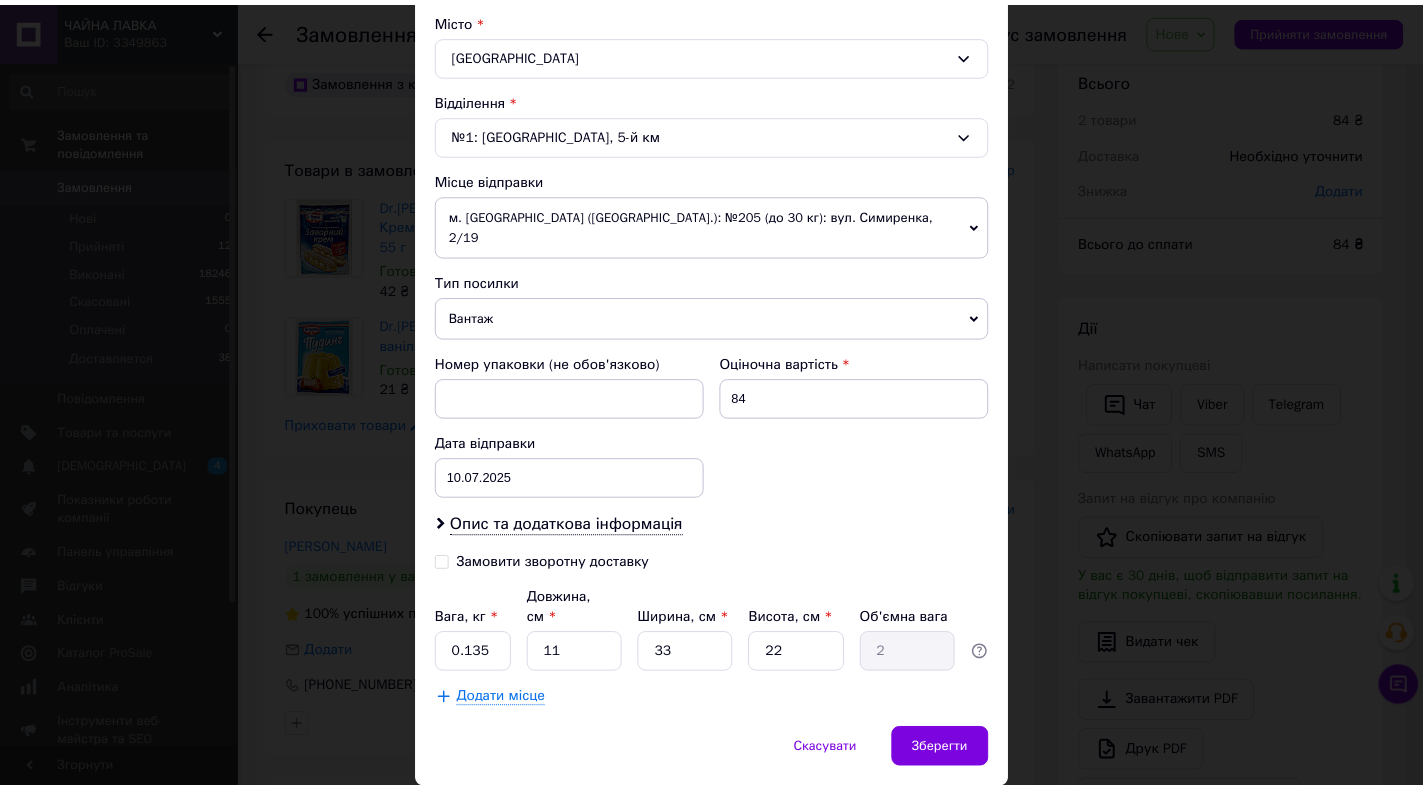 scroll, scrollTop: 575, scrollLeft: 0, axis: vertical 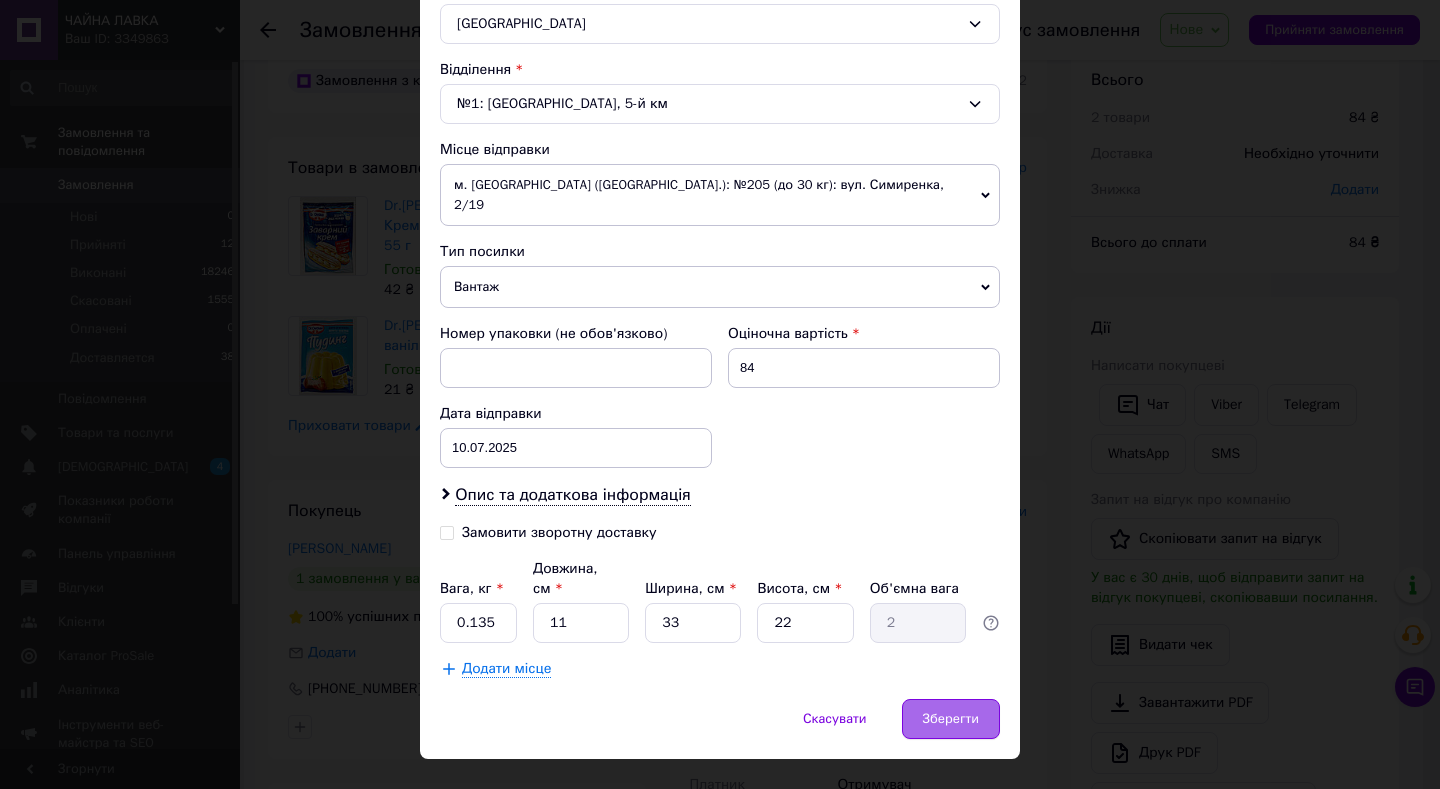 click on "Зберегти" at bounding box center (951, 719) 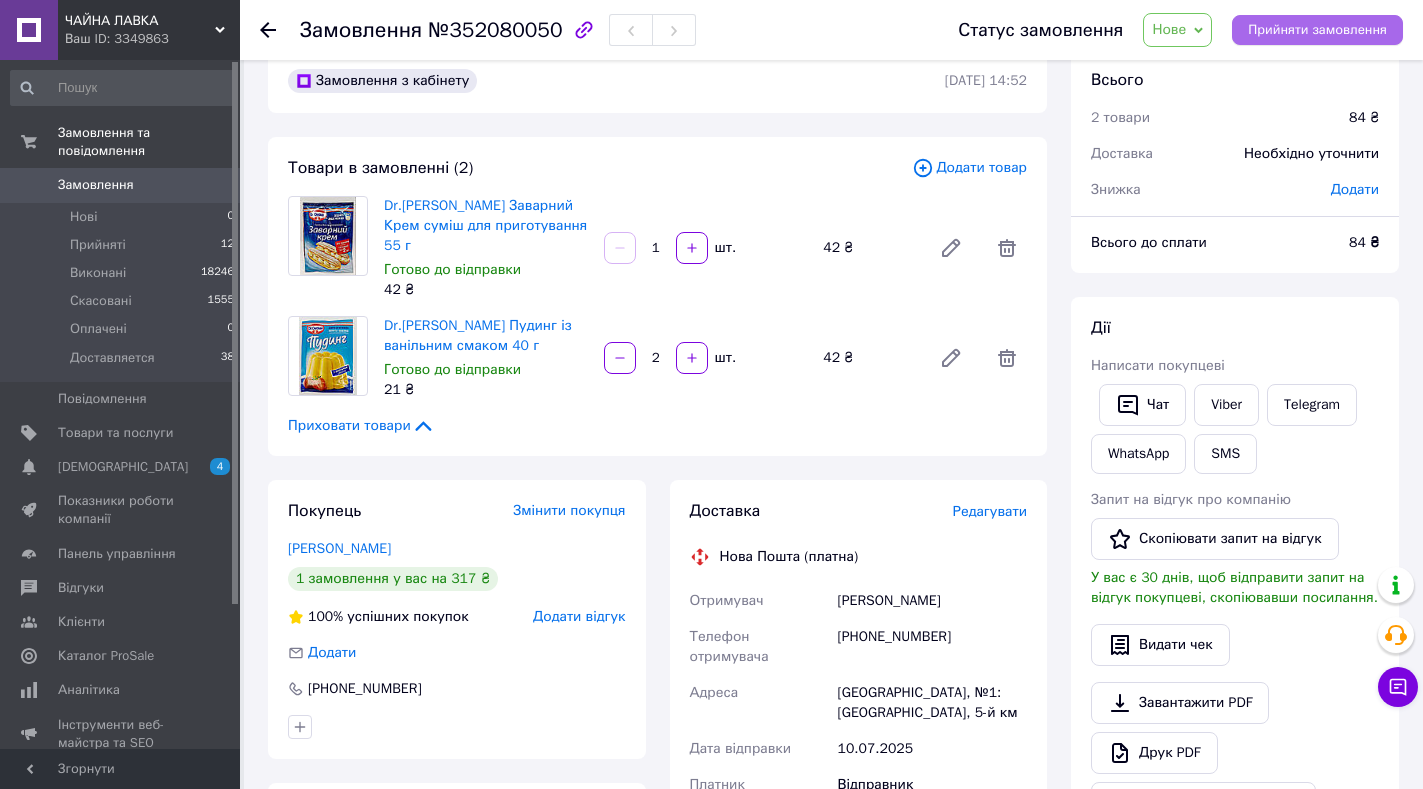 click on "Прийняти замовлення" at bounding box center [1317, 30] 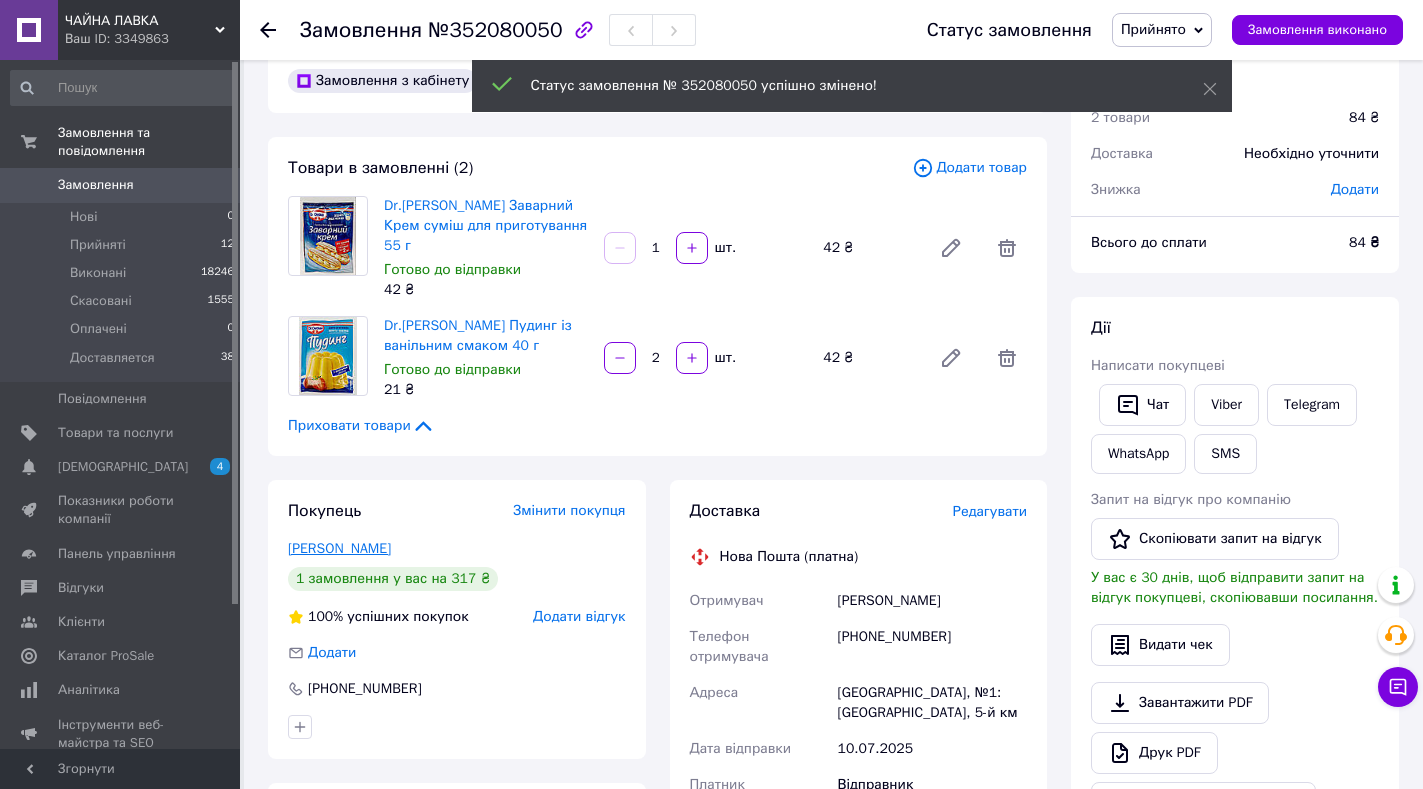 click on "Калініченко Лариса" at bounding box center [339, 548] 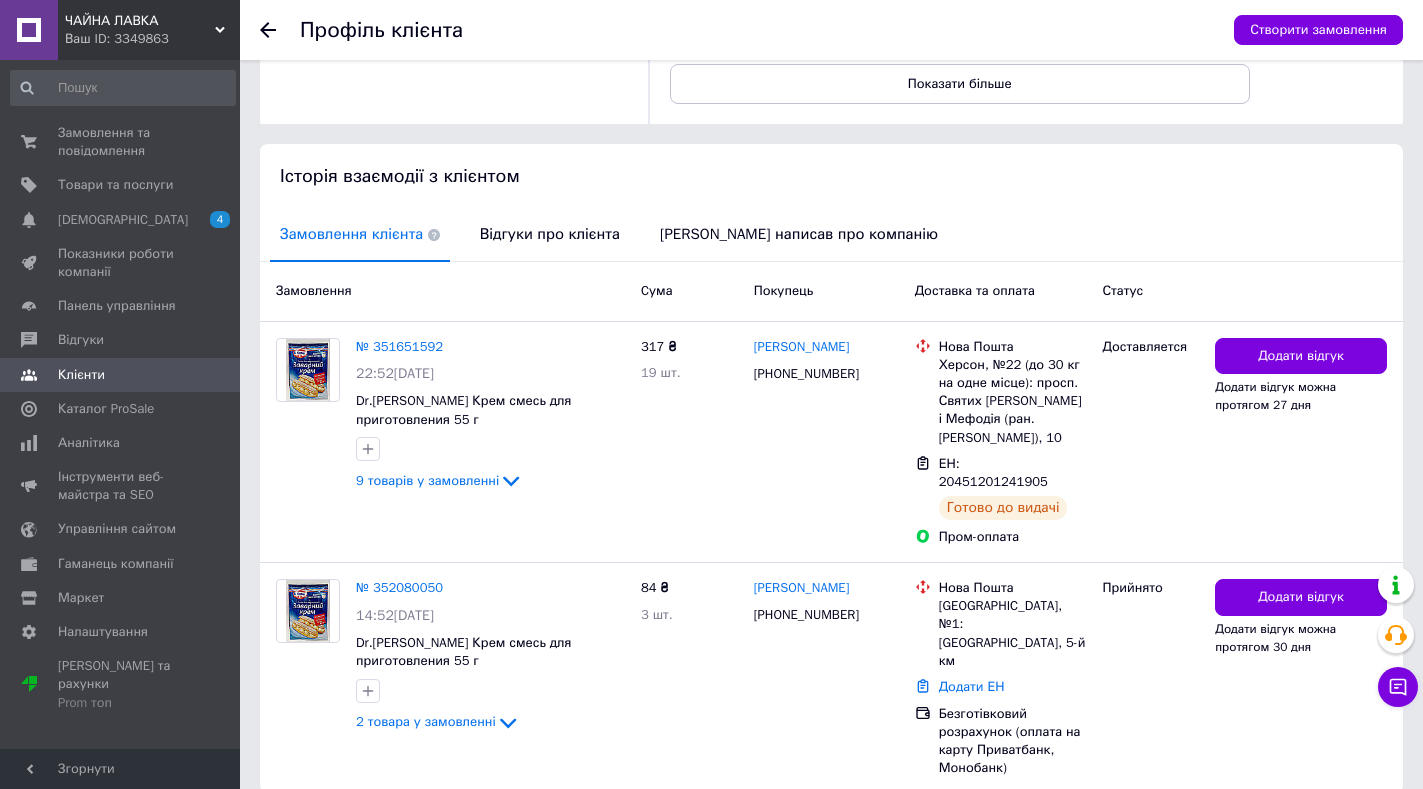 scroll, scrollTop: 309, scrollLeft: 0, axis: vertical 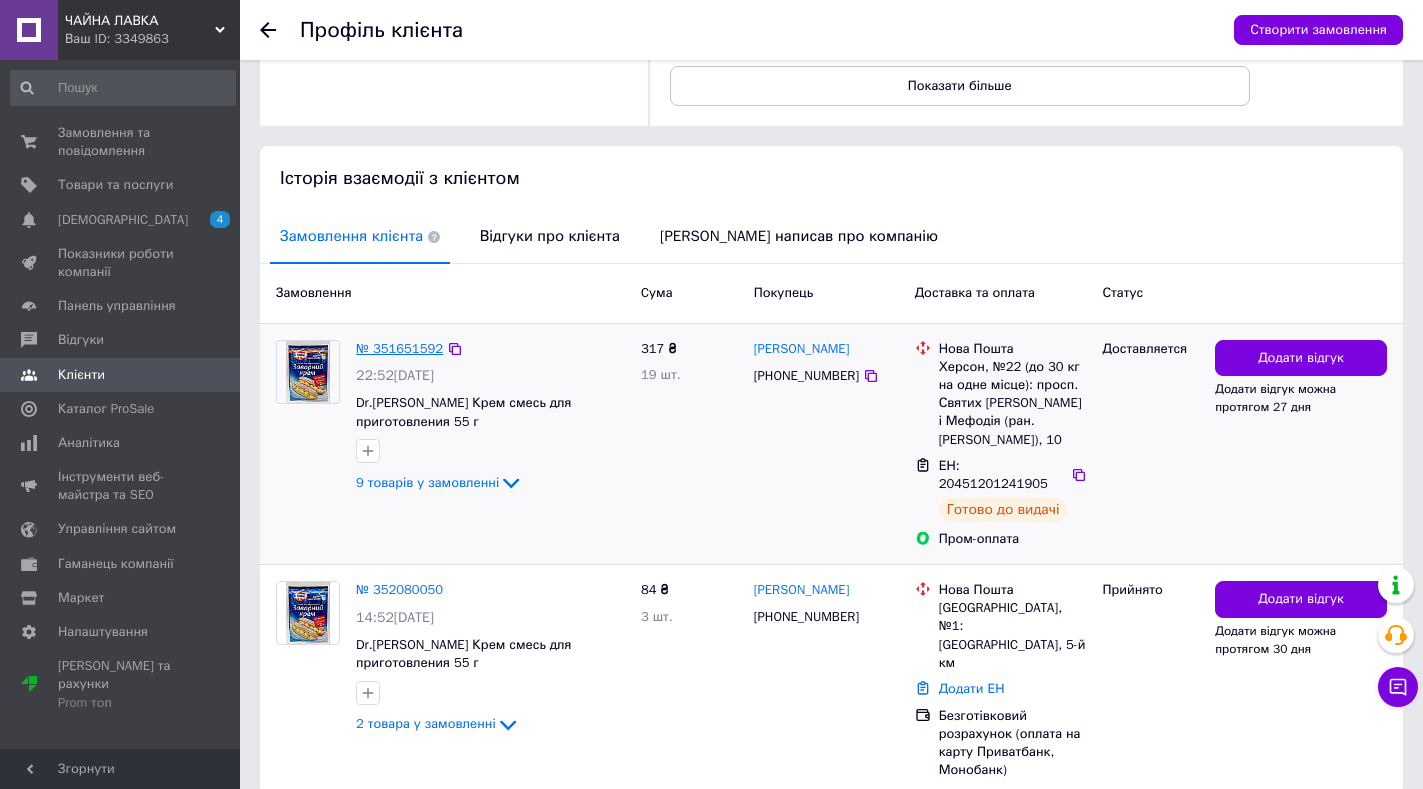 click on "№ 351651592" at bounding box center (399, 348) 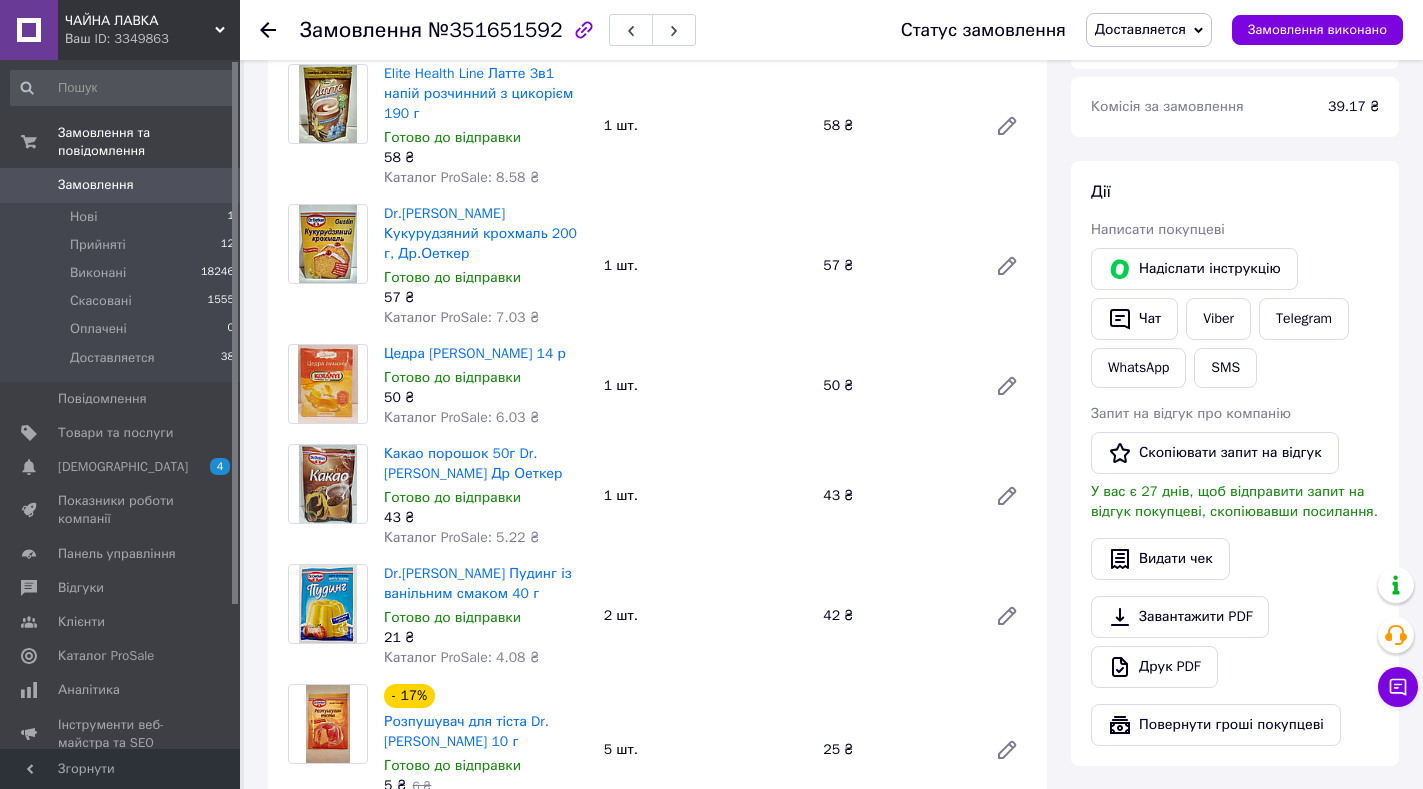scroll, scrollTop: 237, scrollLeft: 0, axis: vertical 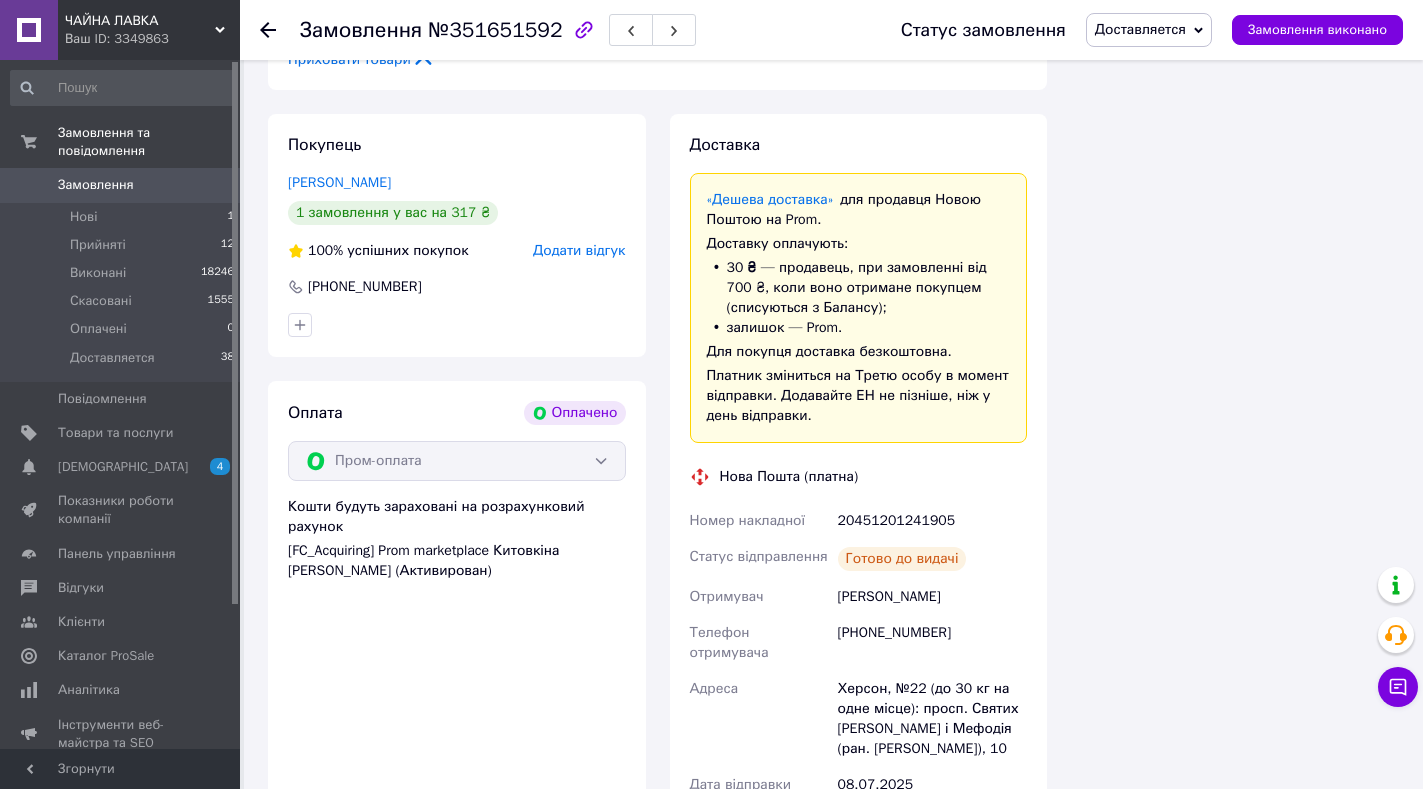 click 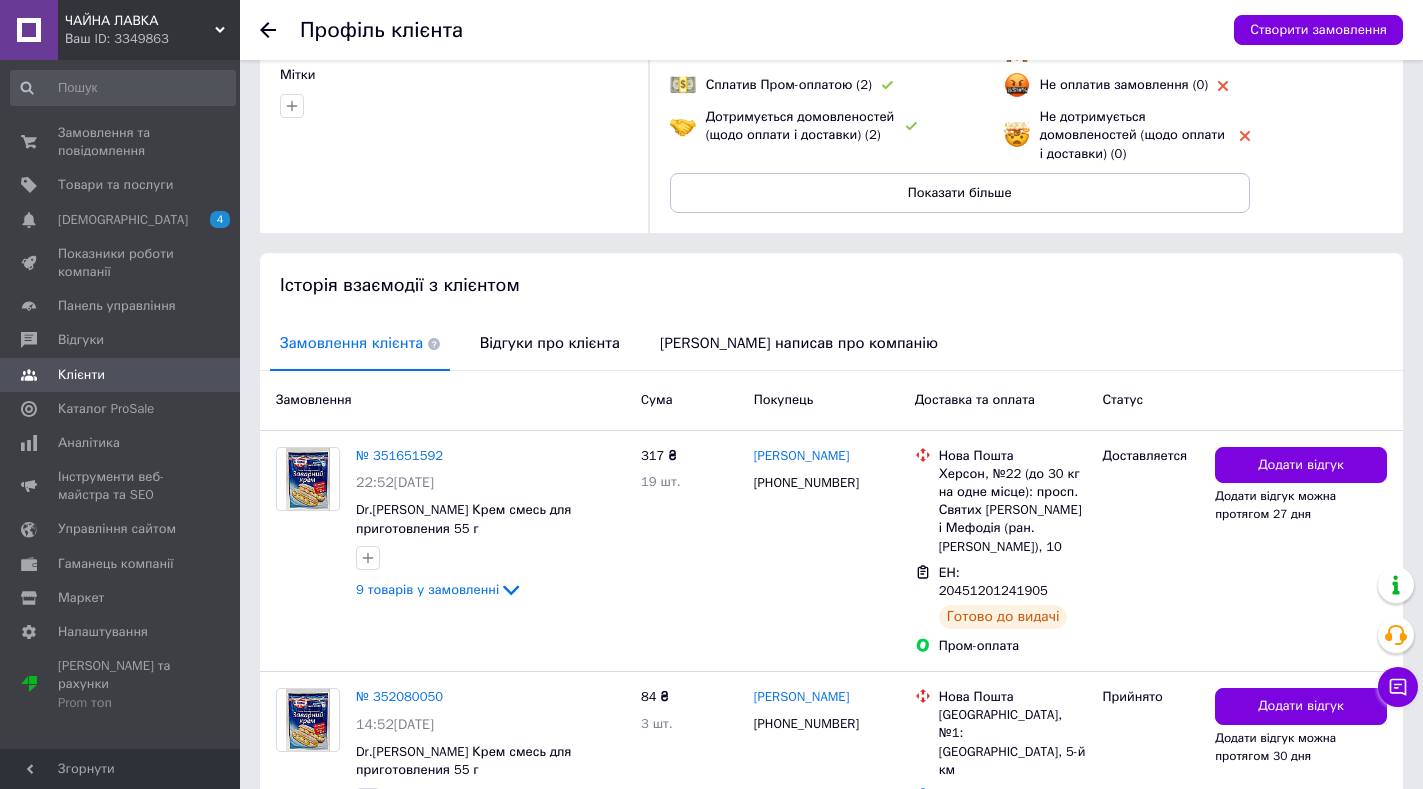 scroll, scrollTop: 358, scrollLeft: 0, axis: vertical 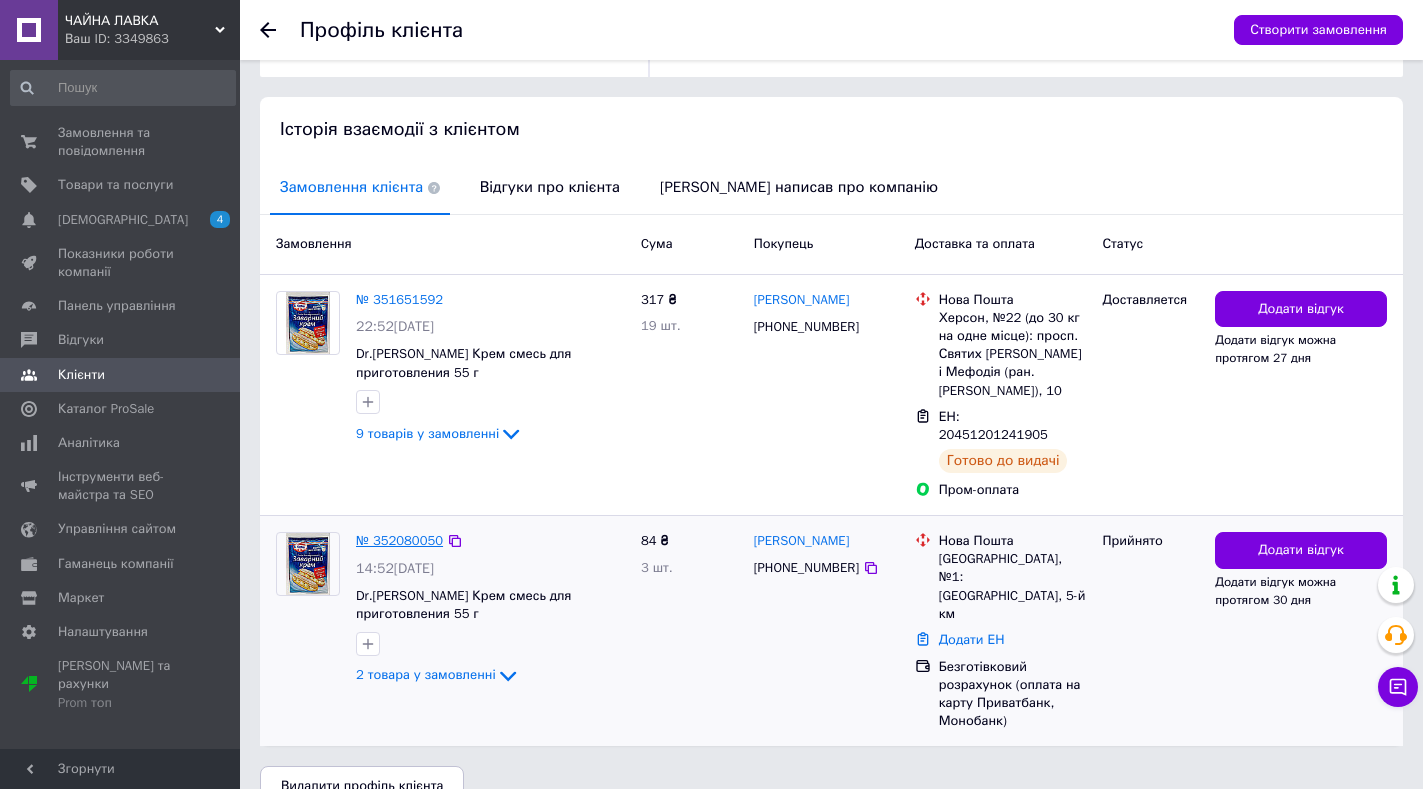 click on "№ 352080050" at bounding box center (399, 540) 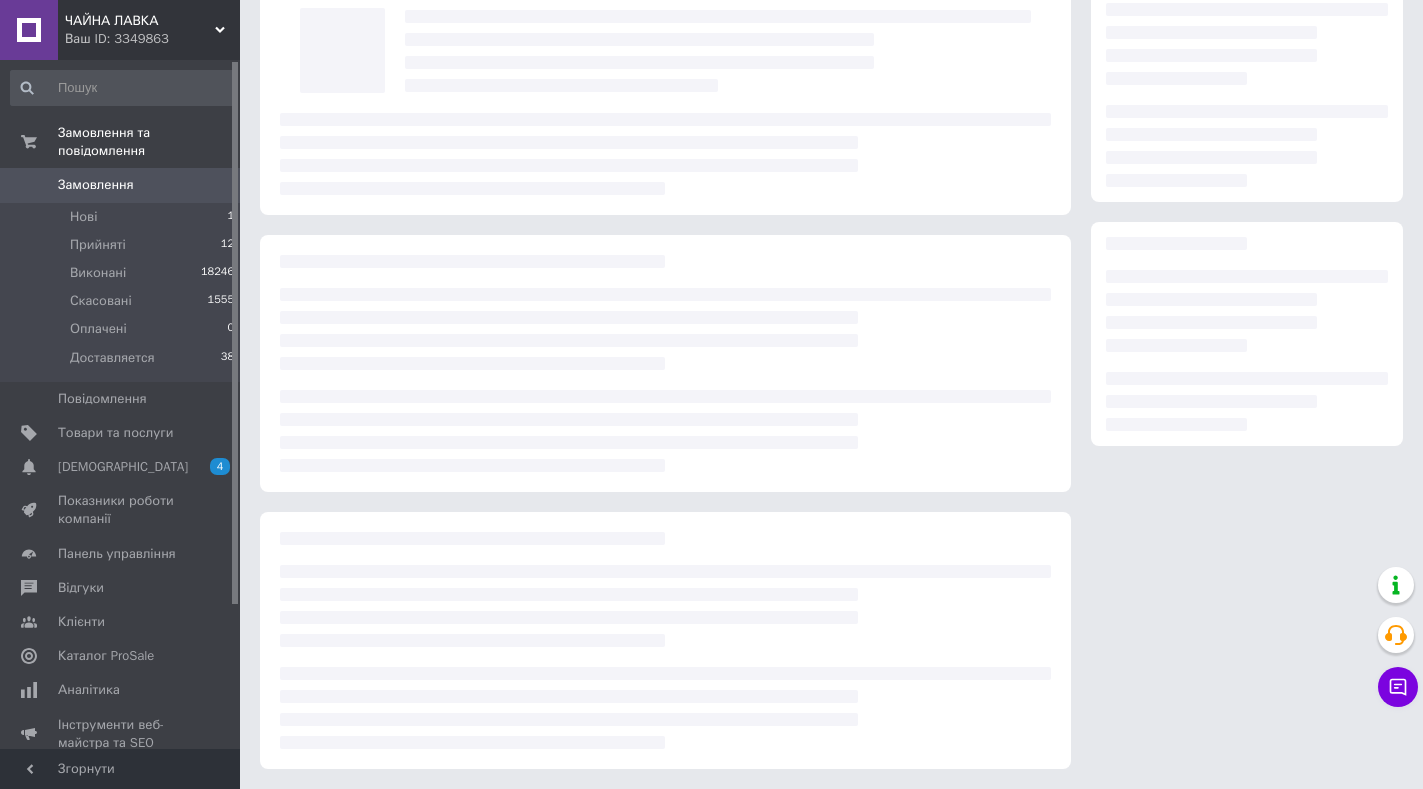 scroll, scrollTop: 0, scrollLeft: 0, axis: both 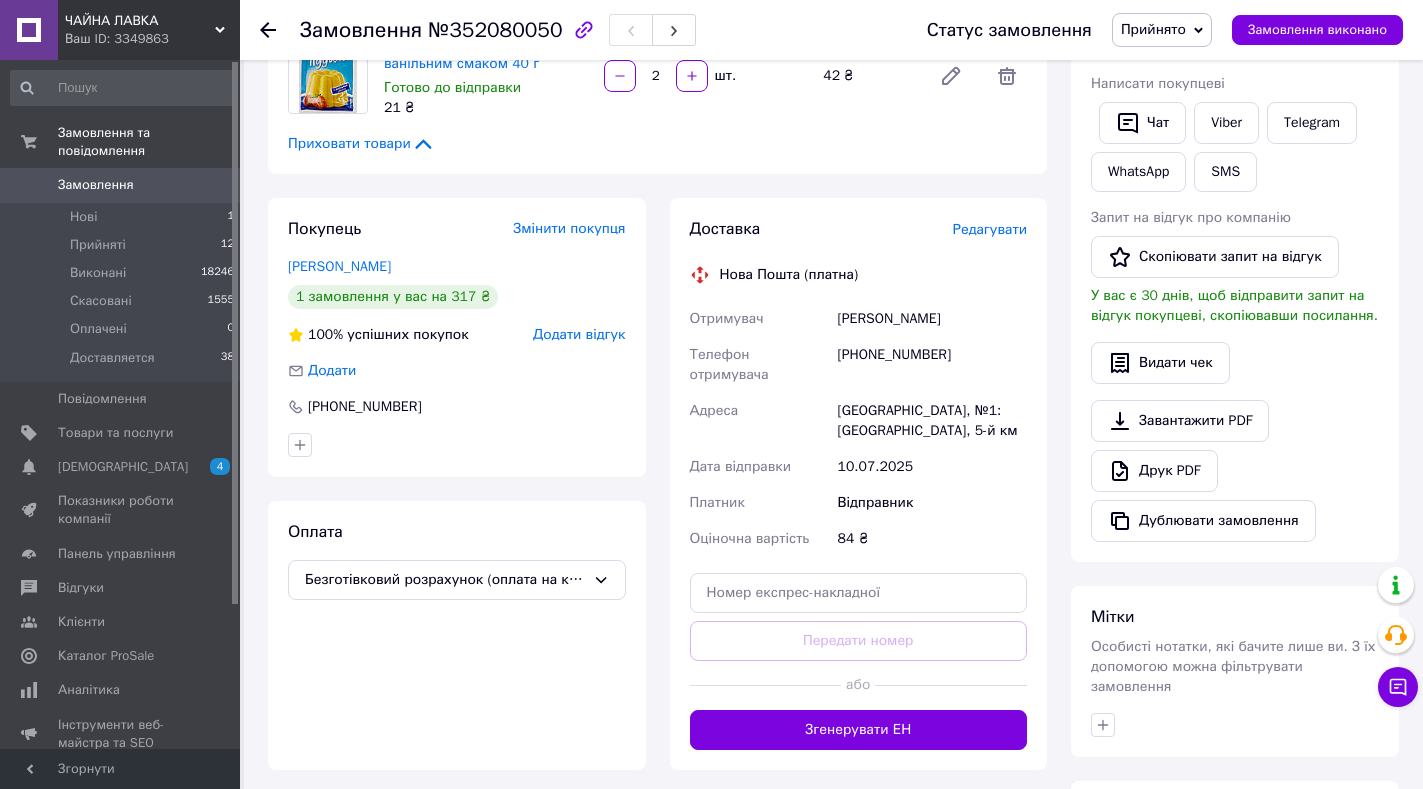click on "Редагувати" at bounding box center (990, 229) 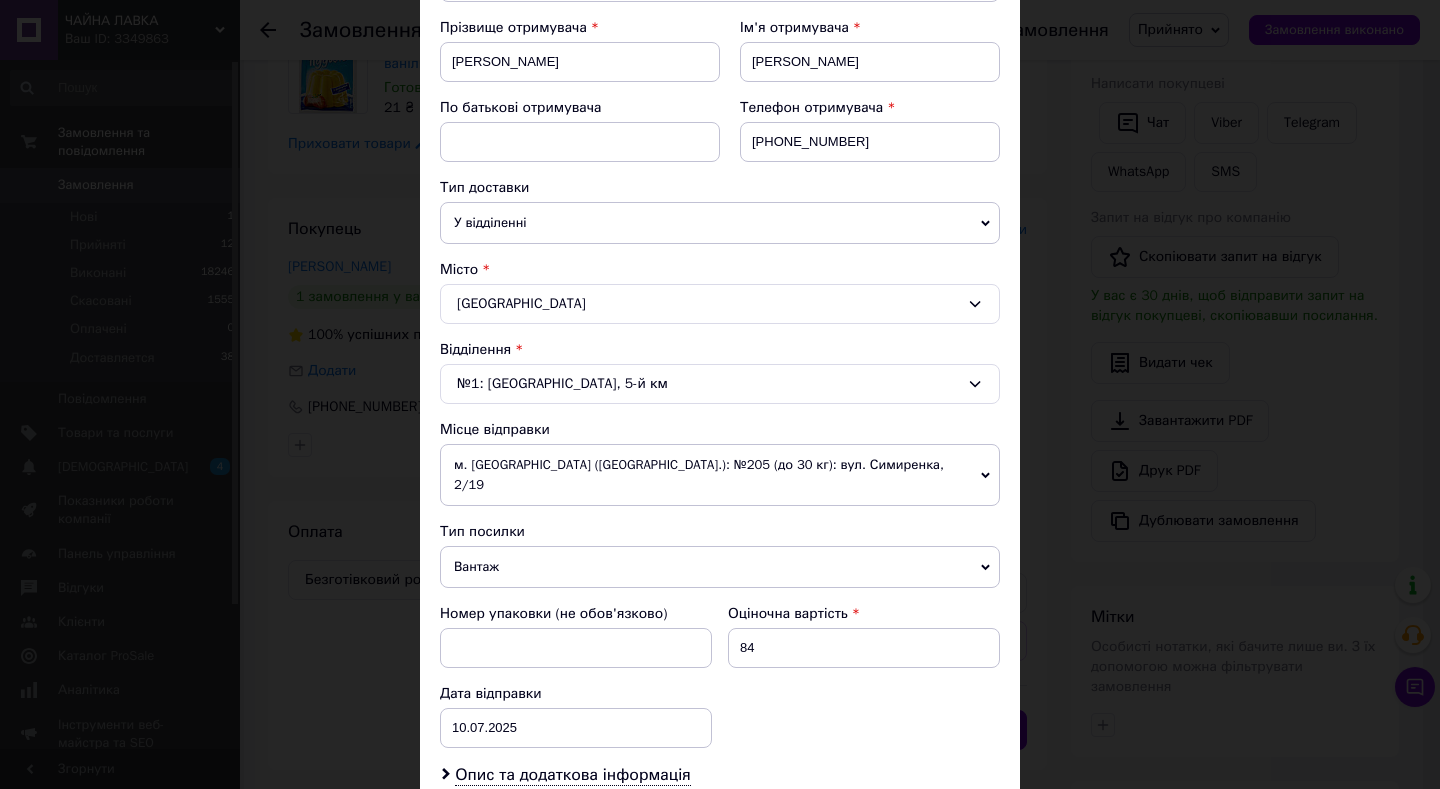 scroll, scrollTop: 340, scrollLeft: 0, axis: vertical 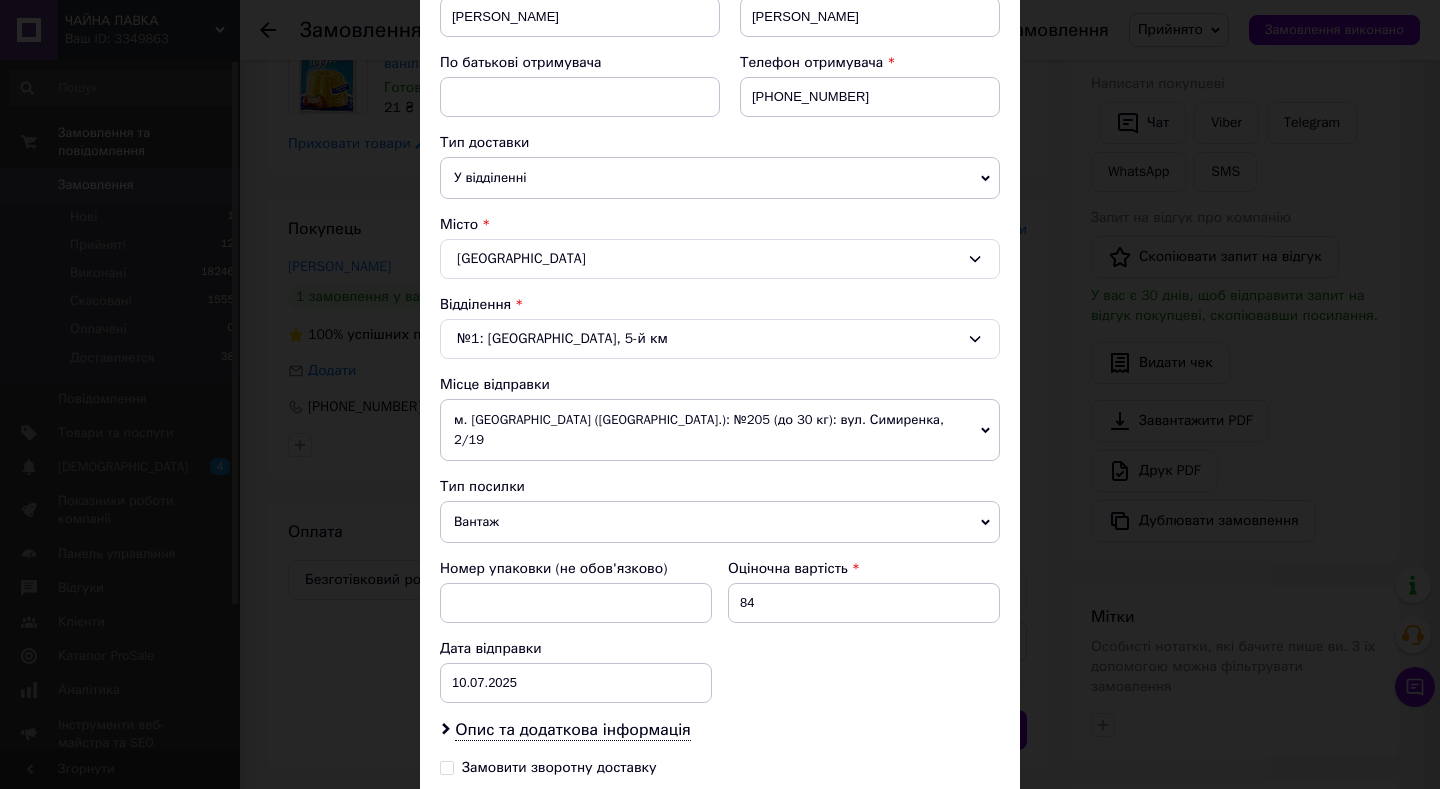 click on "№1: Миколаївське шосе, 5-й км" at bounding box center [720, 339] 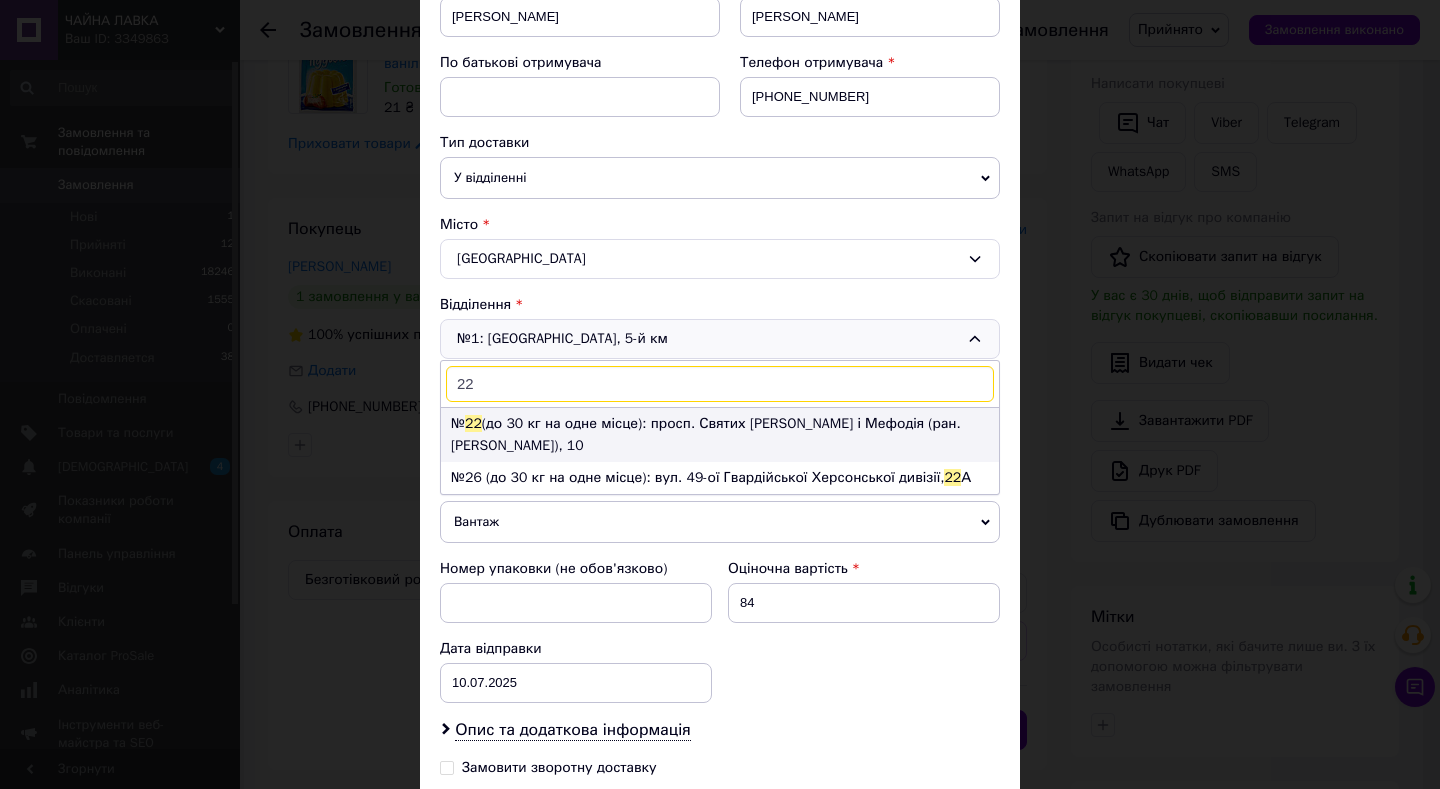 type on "22" 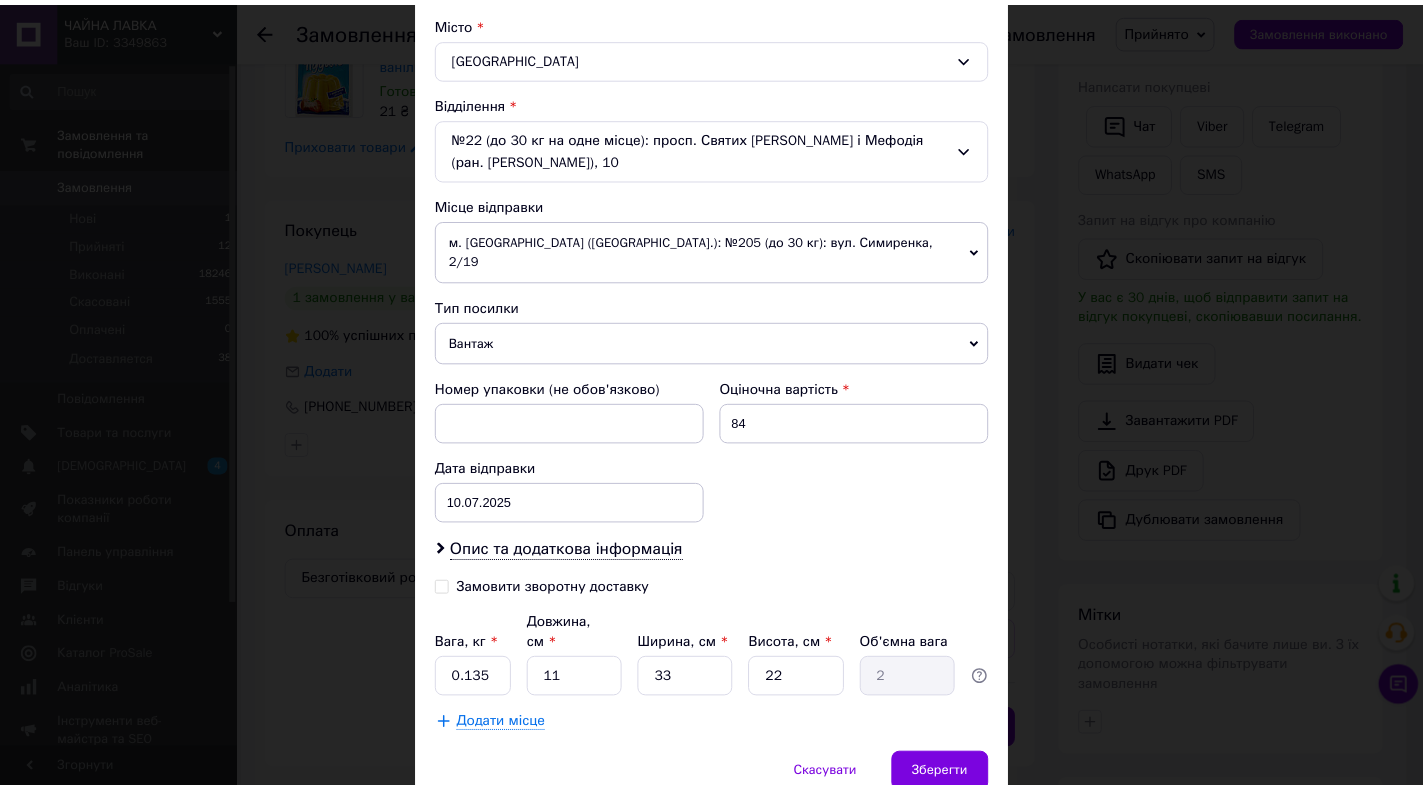 scroll, scrollTop: 597, scrollLeft: 0, axis: vertical 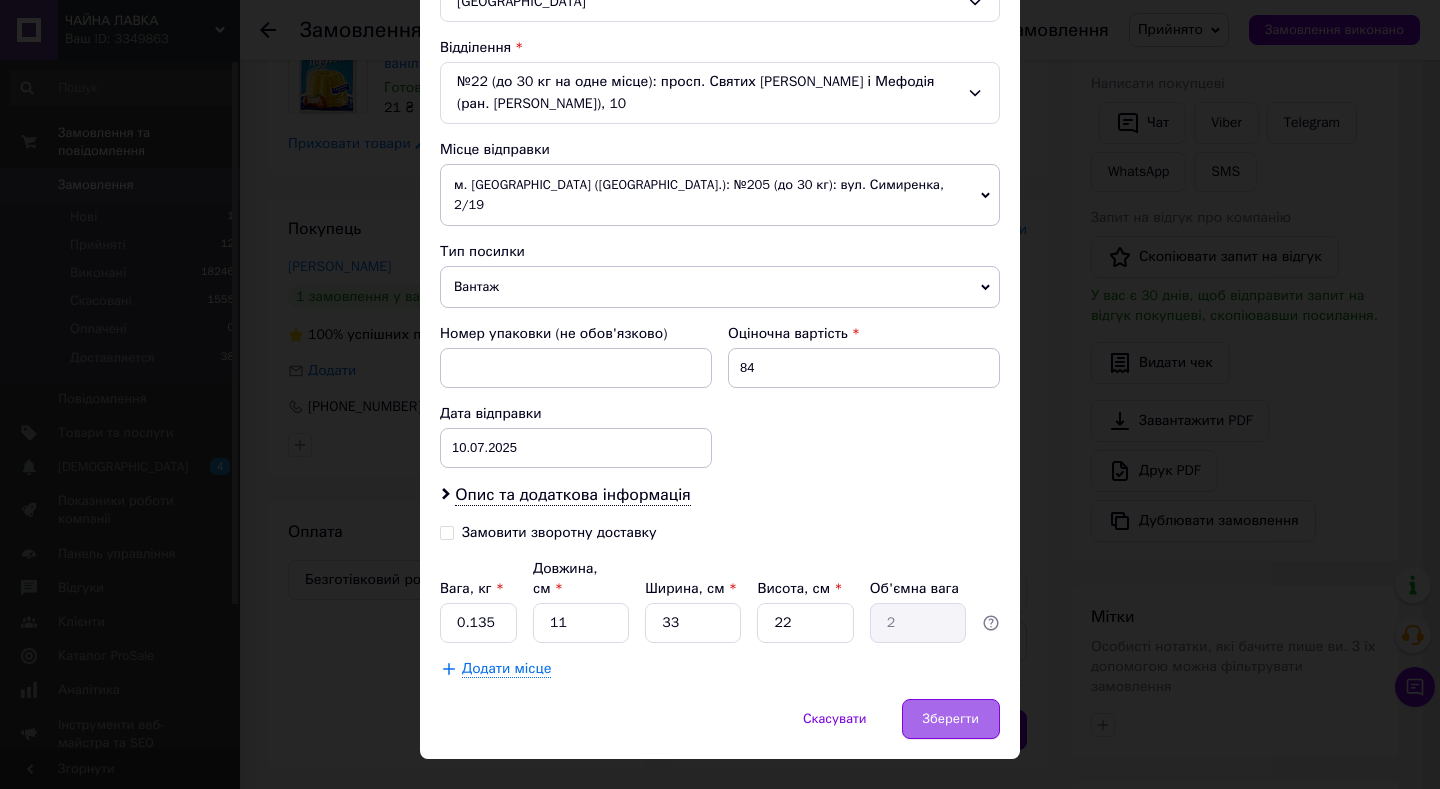 click on "Зберегти" at bounding box center [951, 719] 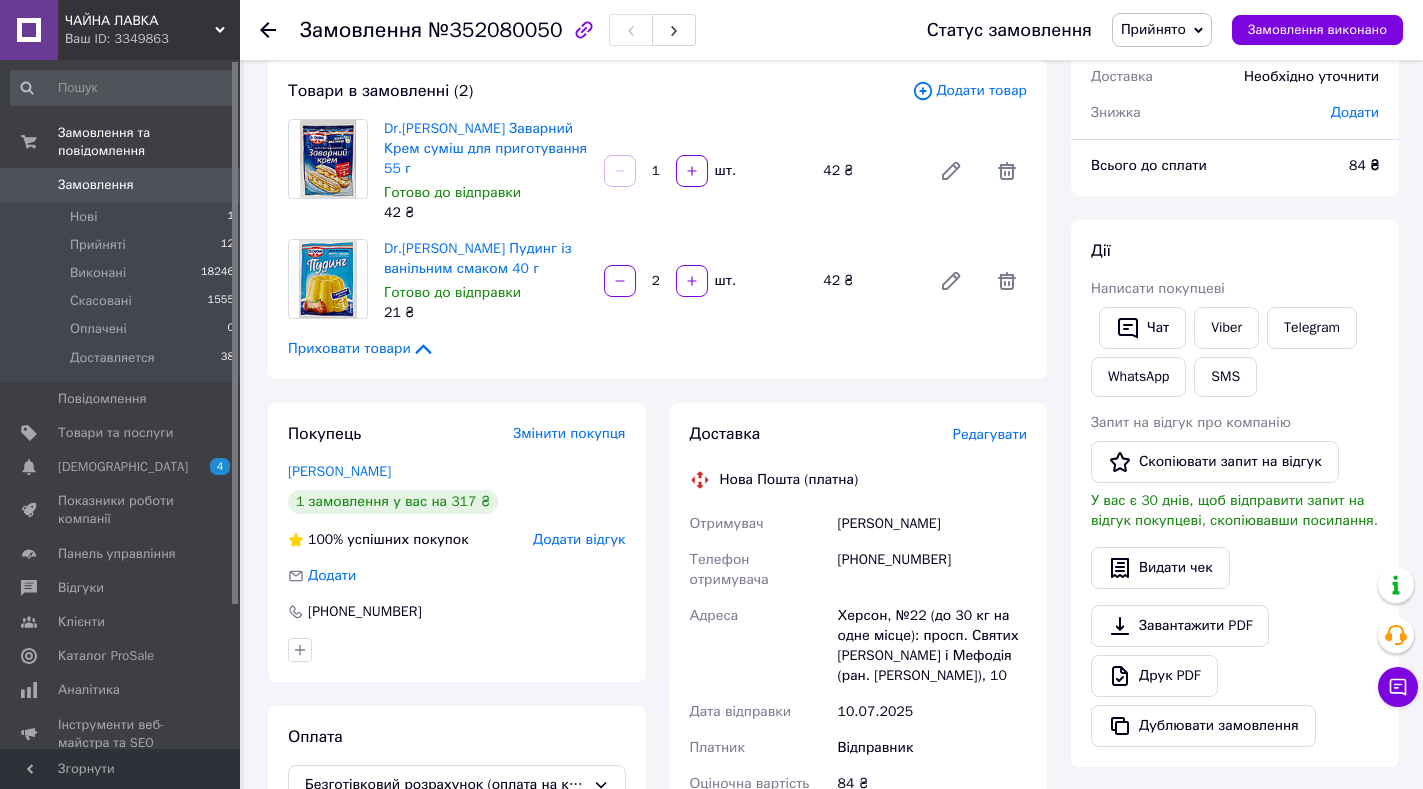 scroll, scrollTop: 17, scrollLeft: 0, axis: vertical 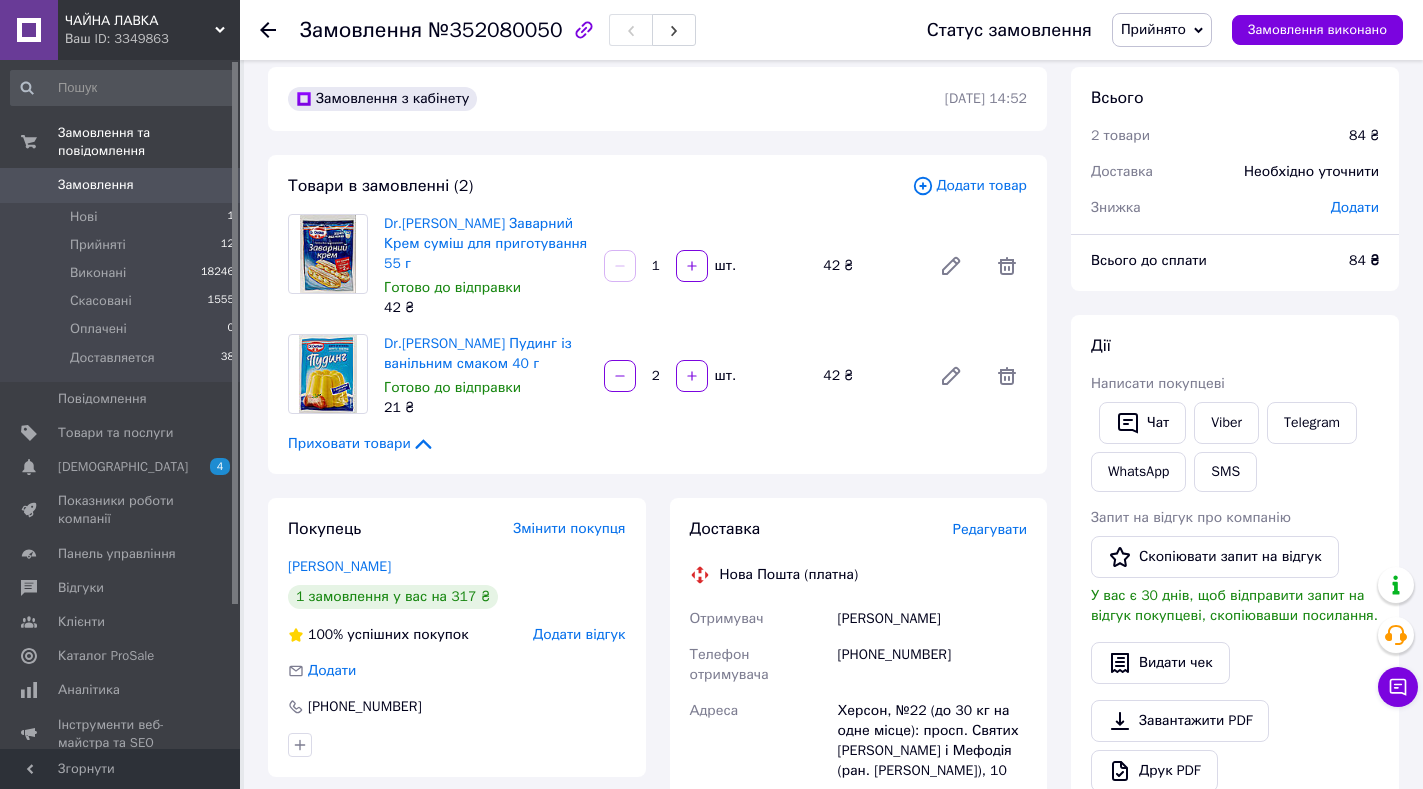 click 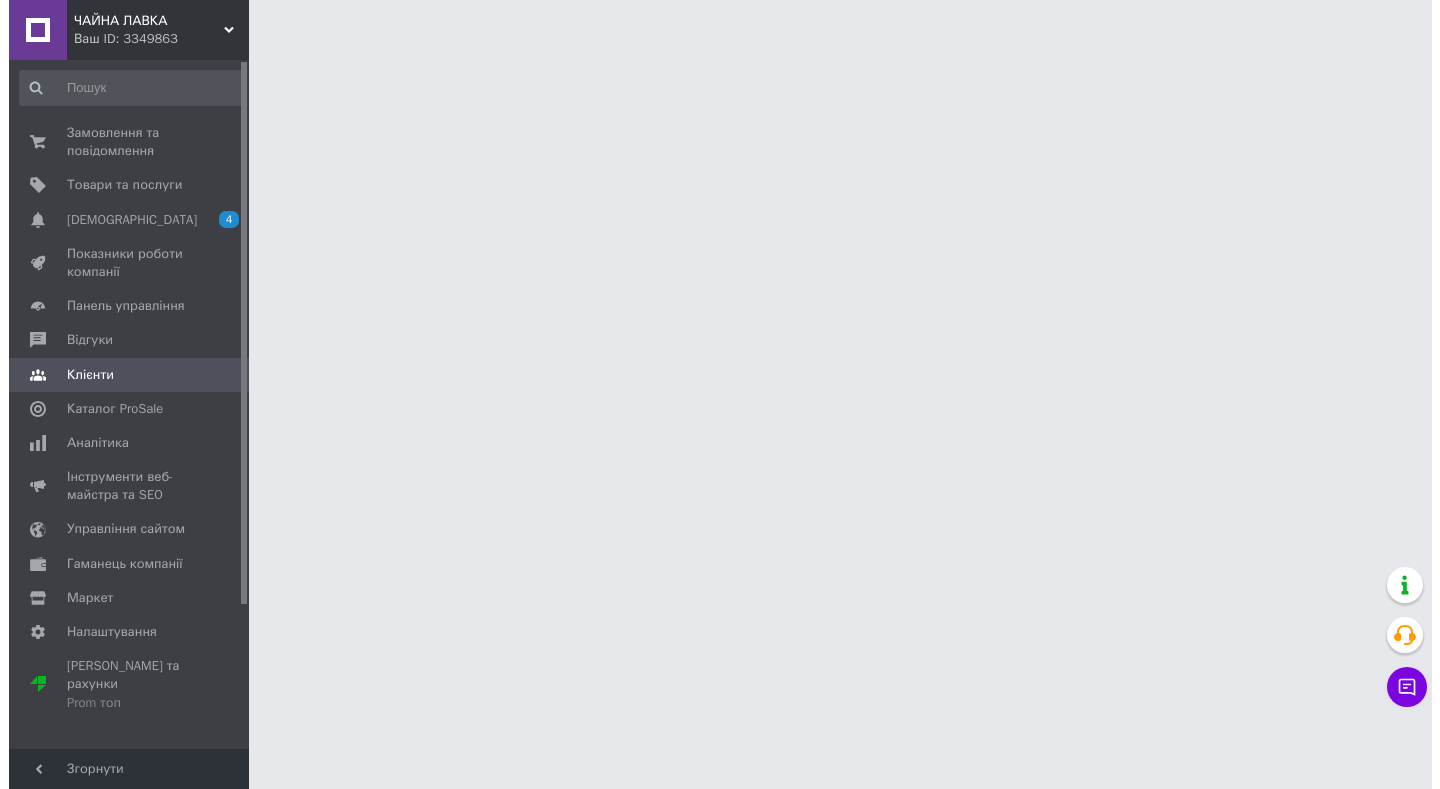 scroll, scrollTop: 0, scrollLeft: 0, axis: both 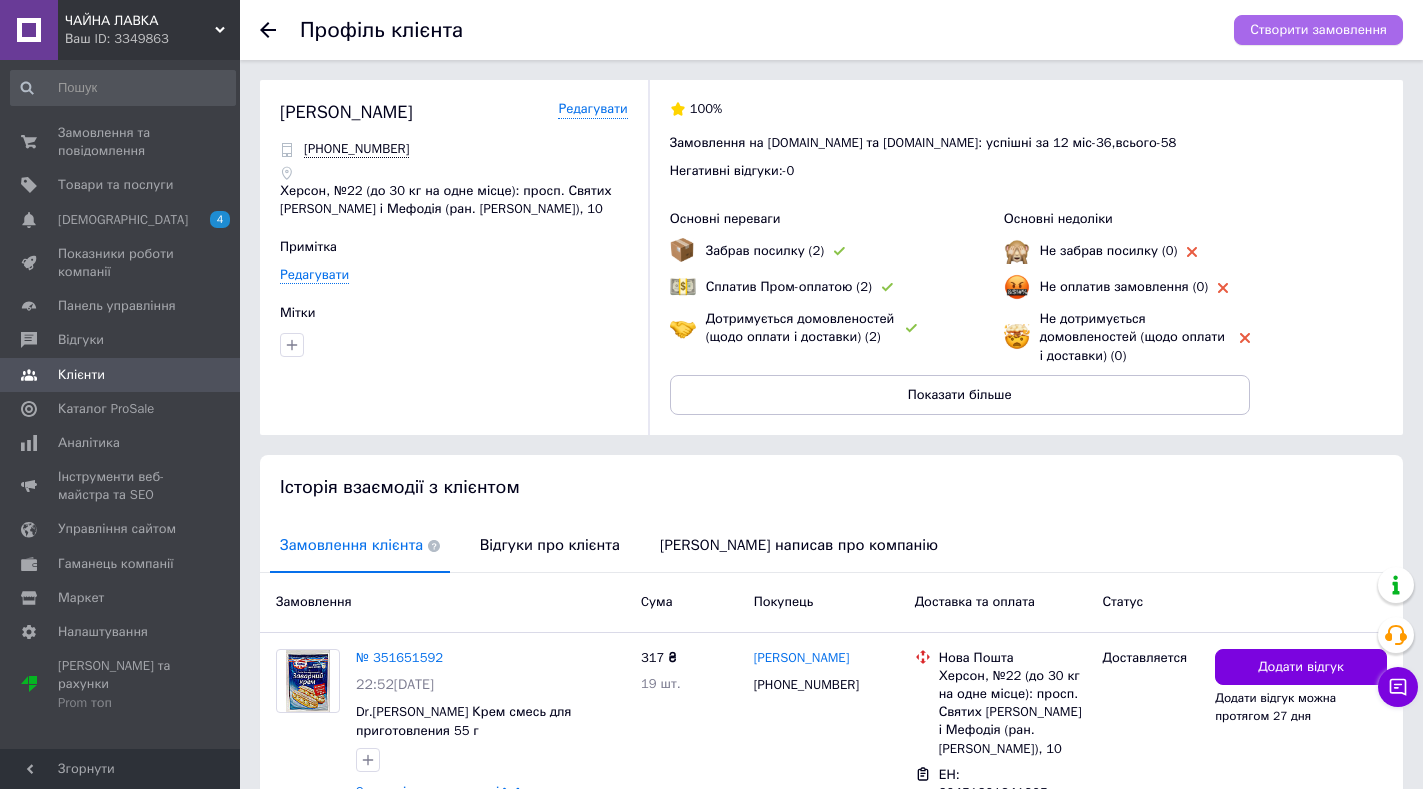 click on "Створити замовлення" at bounding box center [1318, 30] 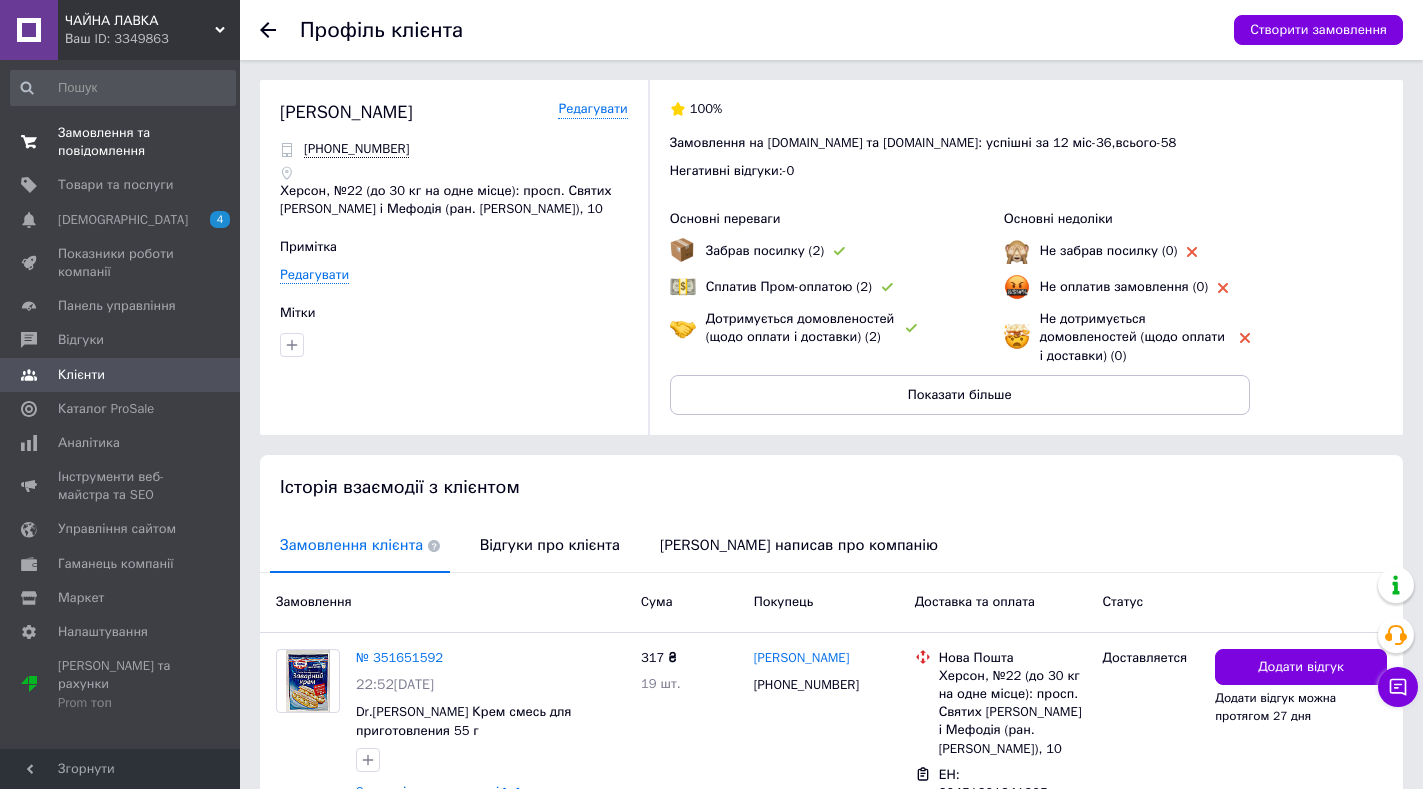 click on "Замовлення та повідомлення" at bounding box center (121, 142) 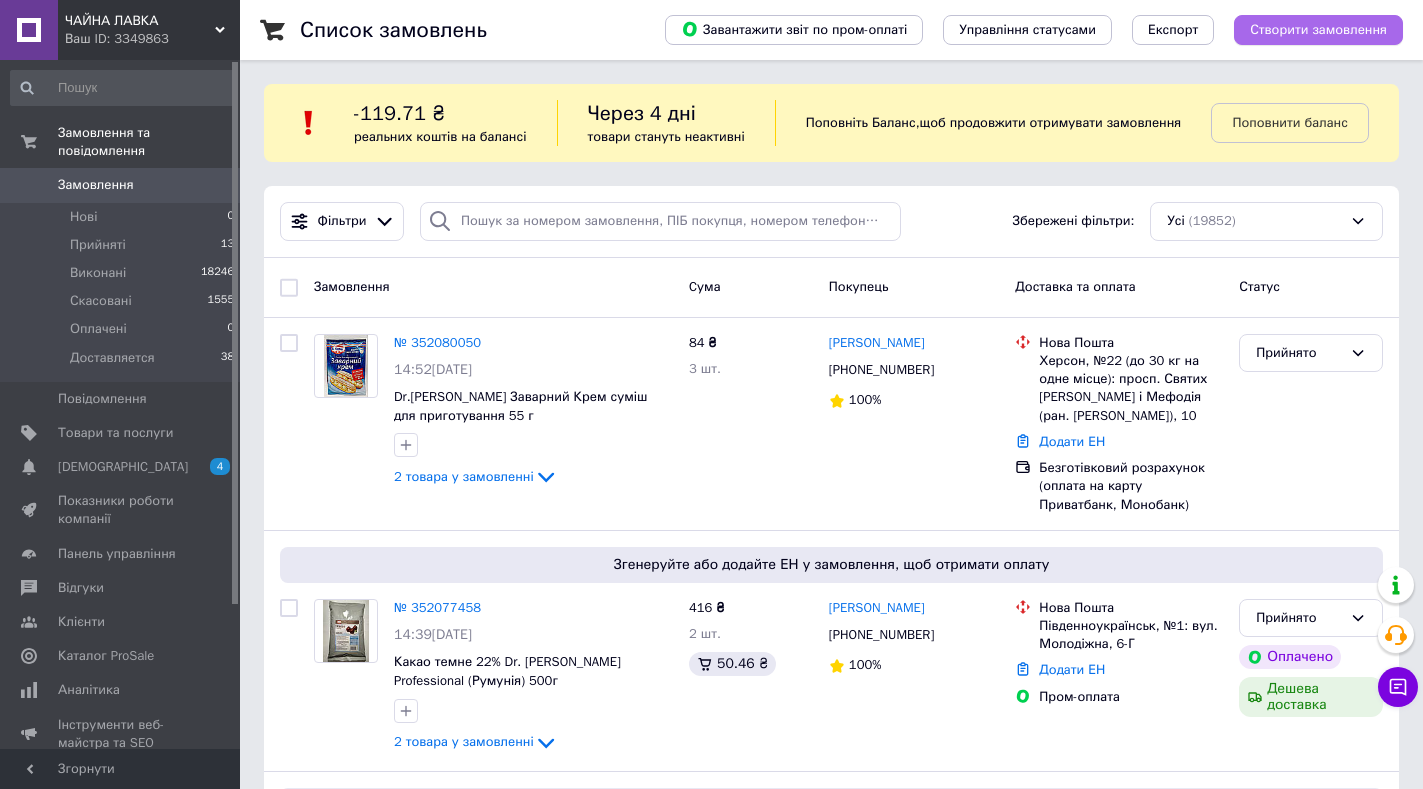 click on "Створити замовлення" at bounding box center [1318, 30] 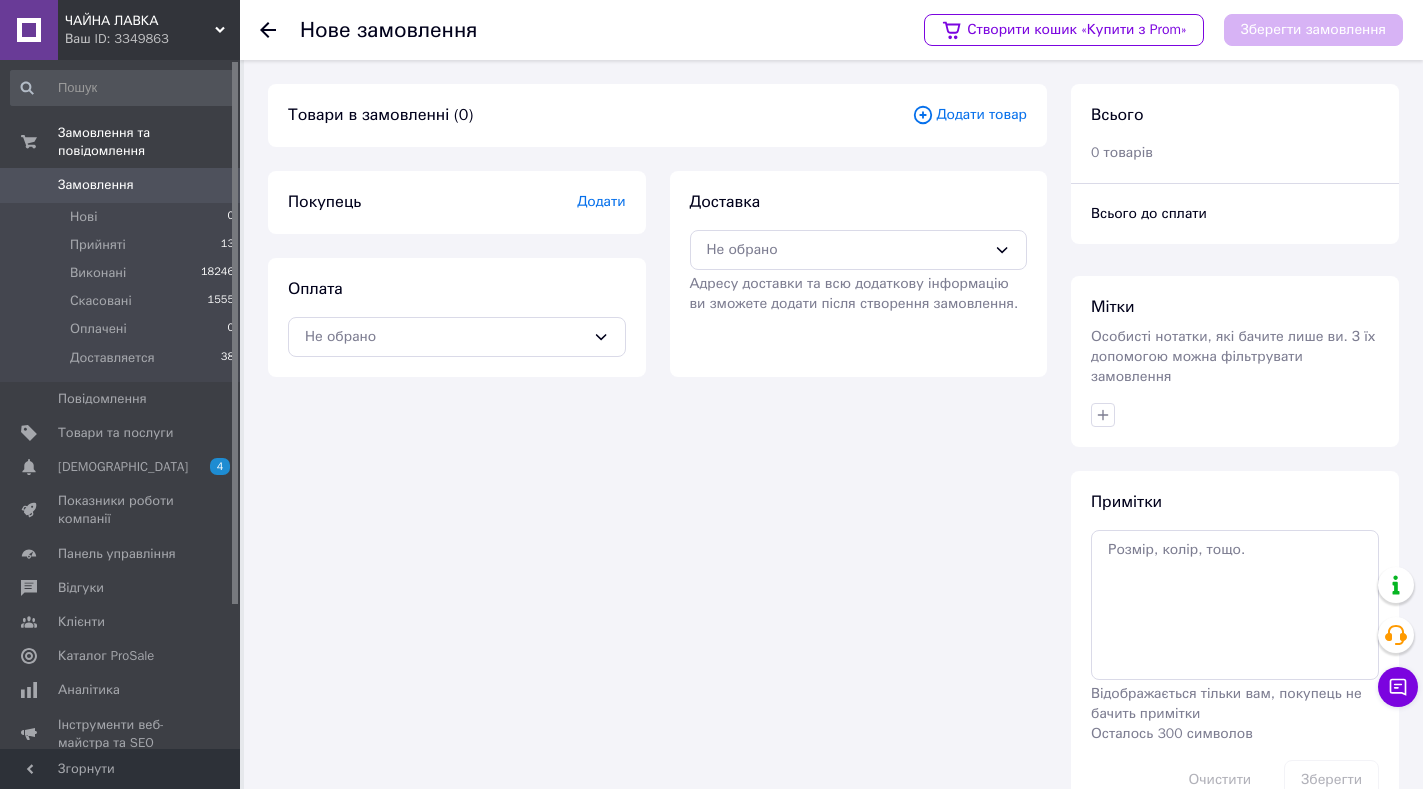 click on "Додати товар" at bounding box center [969, 115] 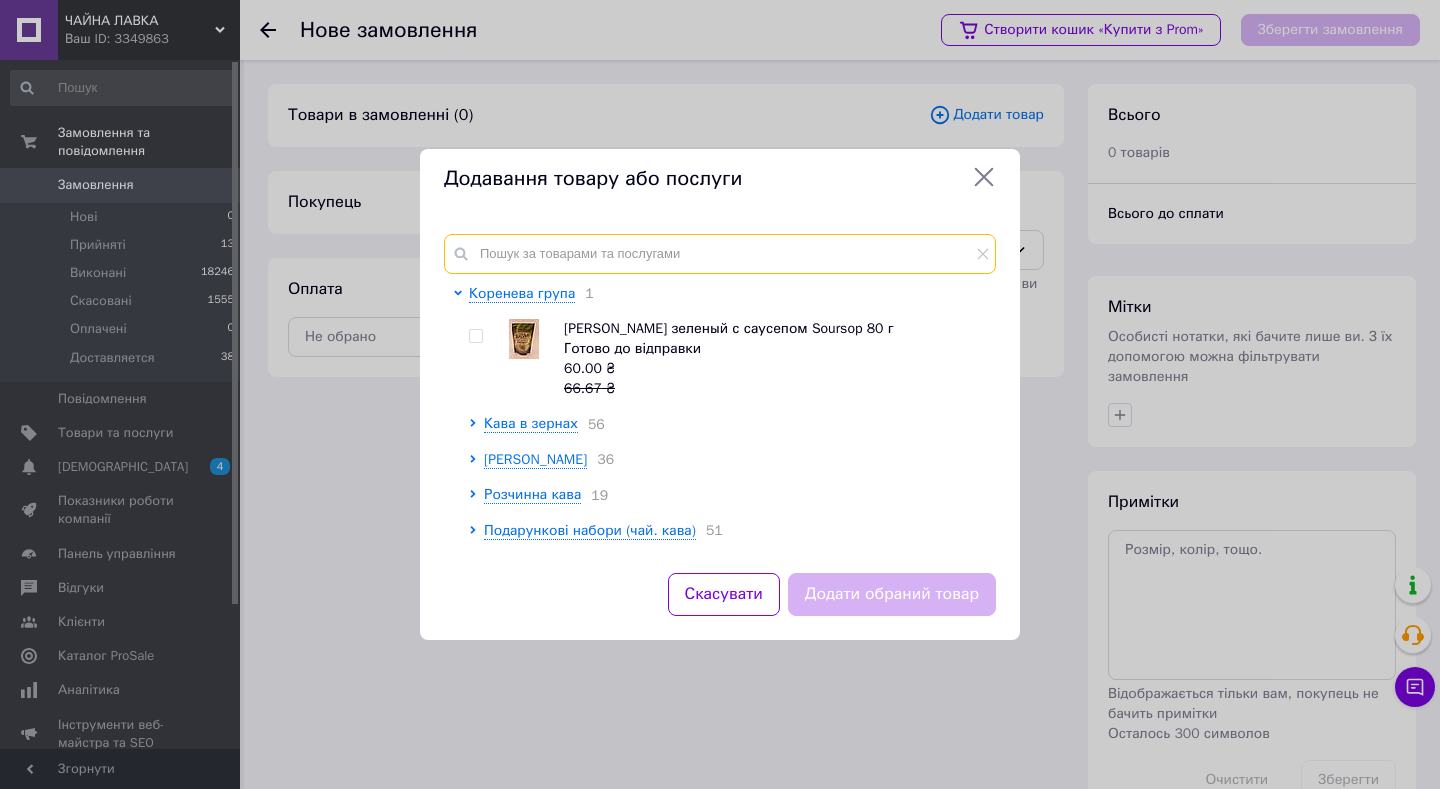 drag, startPoint x: 487, startPoint y: 259, endPoint x: 514, endPoint y: 256, distance: 27.166155 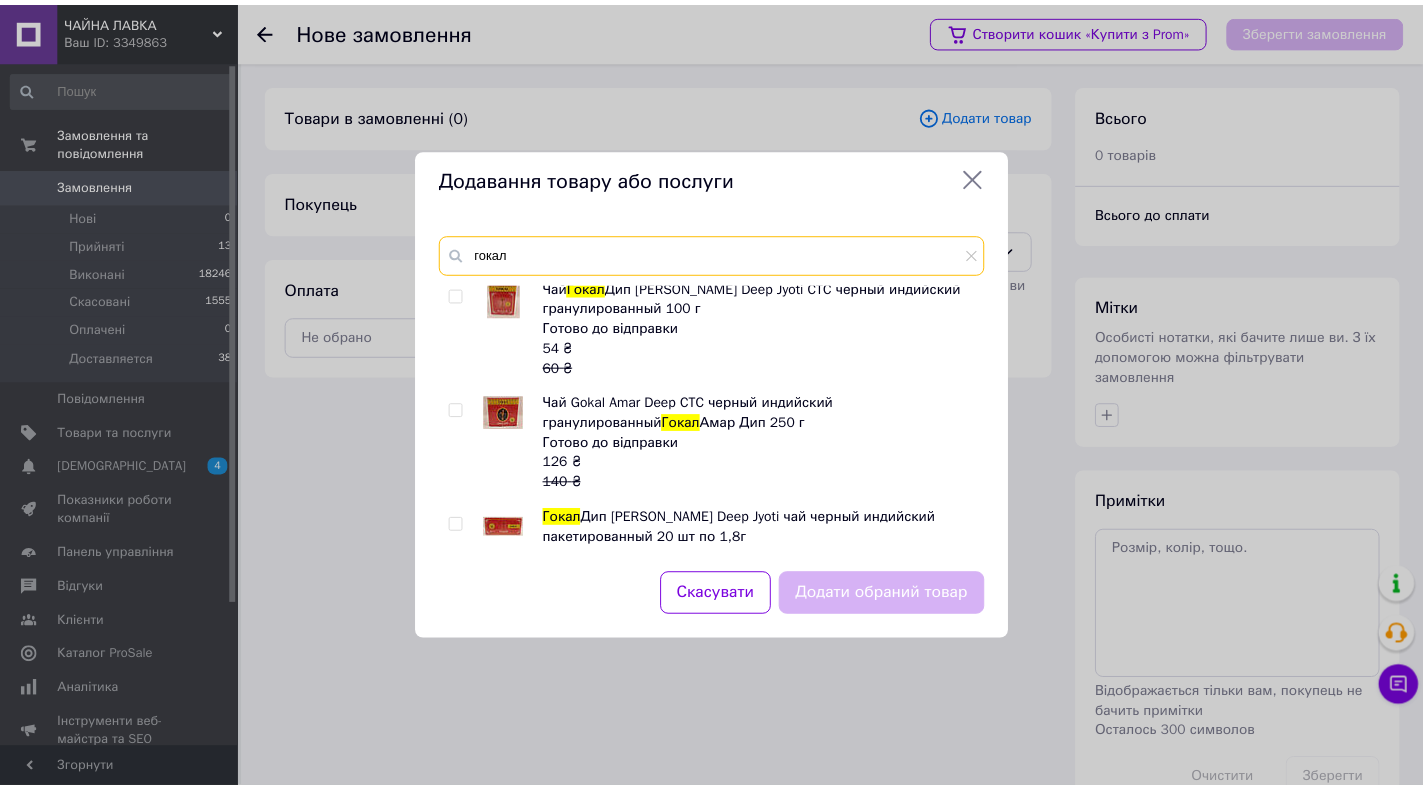 scroll, scrollTop: 252, scrollLeft: 0, axis: vertical 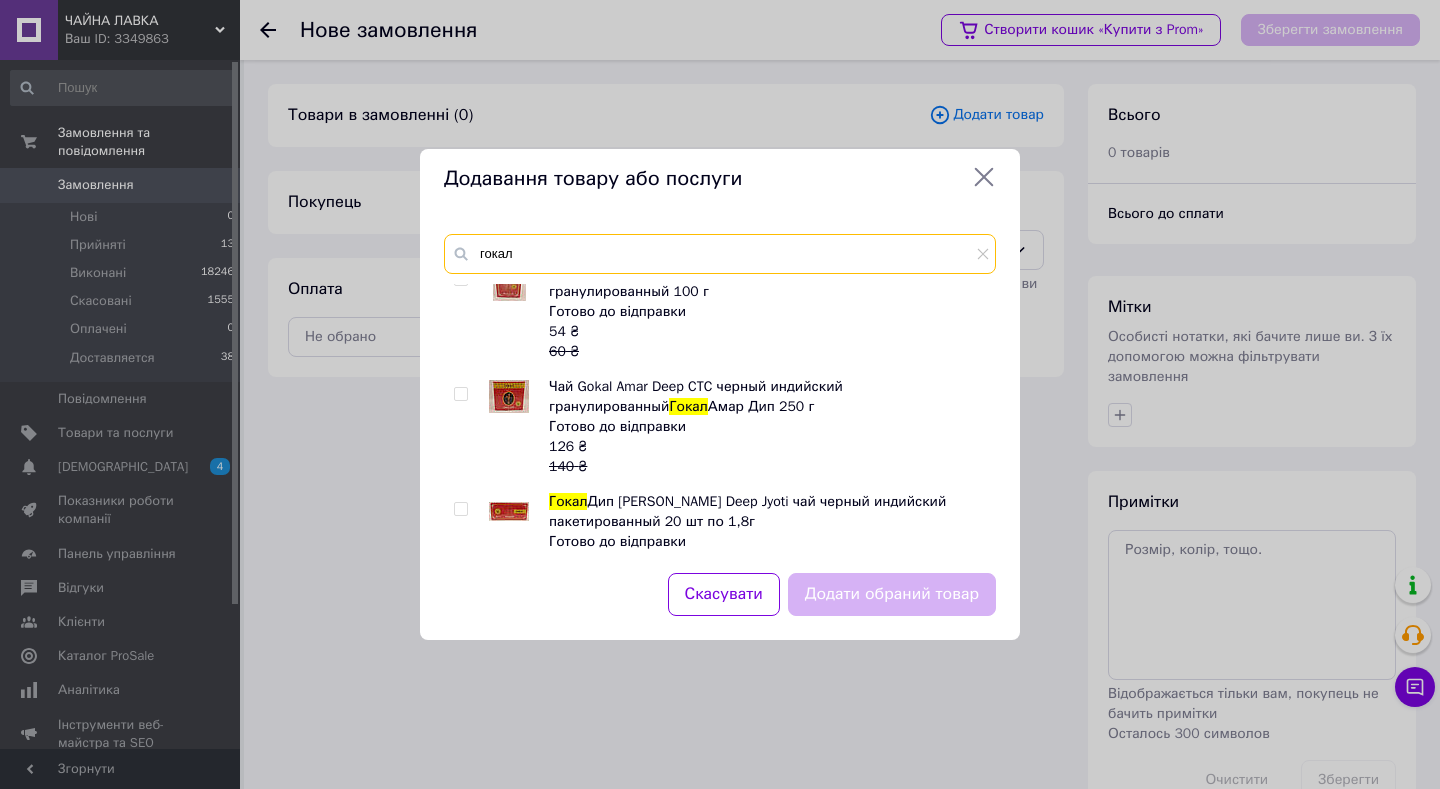 type on "гокал" 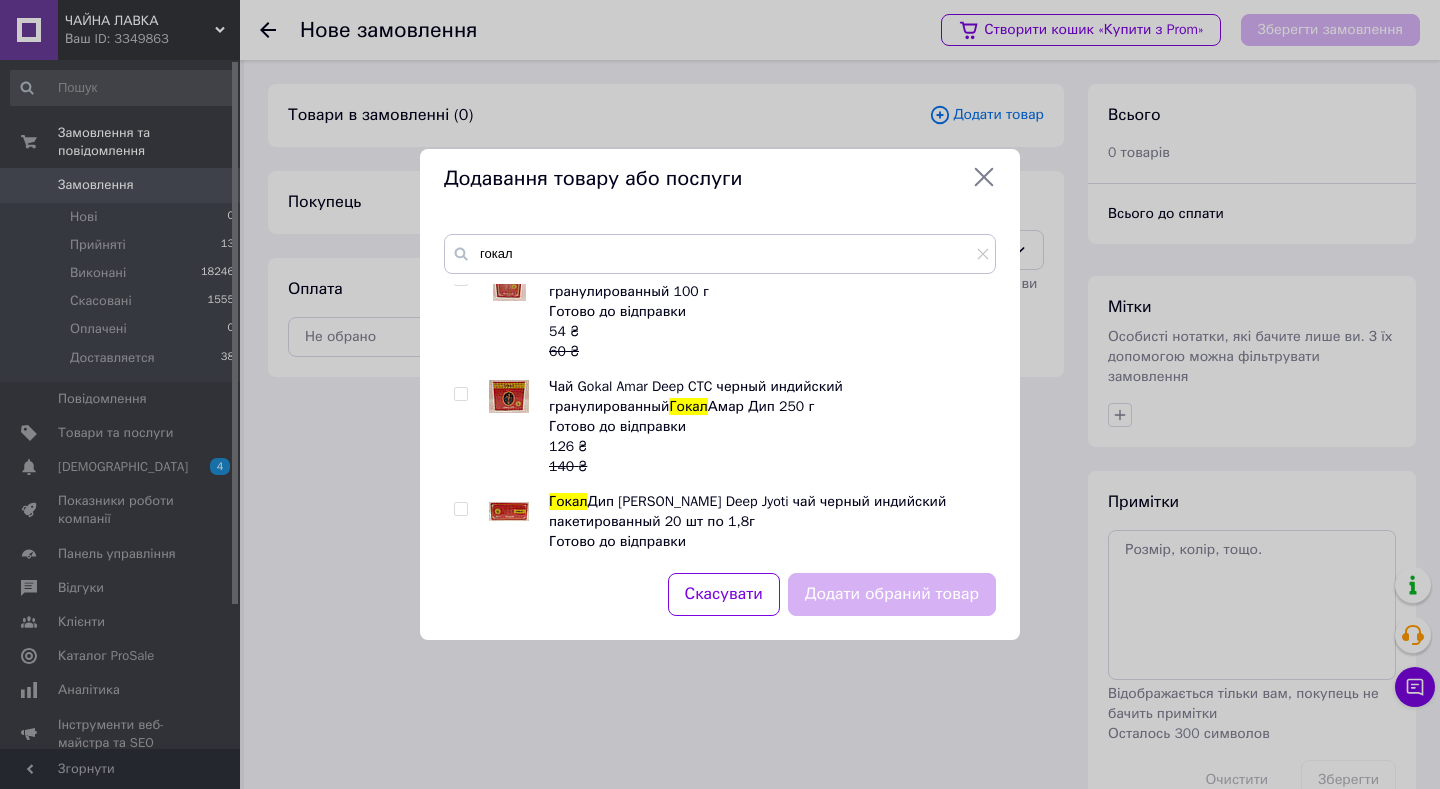 click at bounding box center (460, 394) 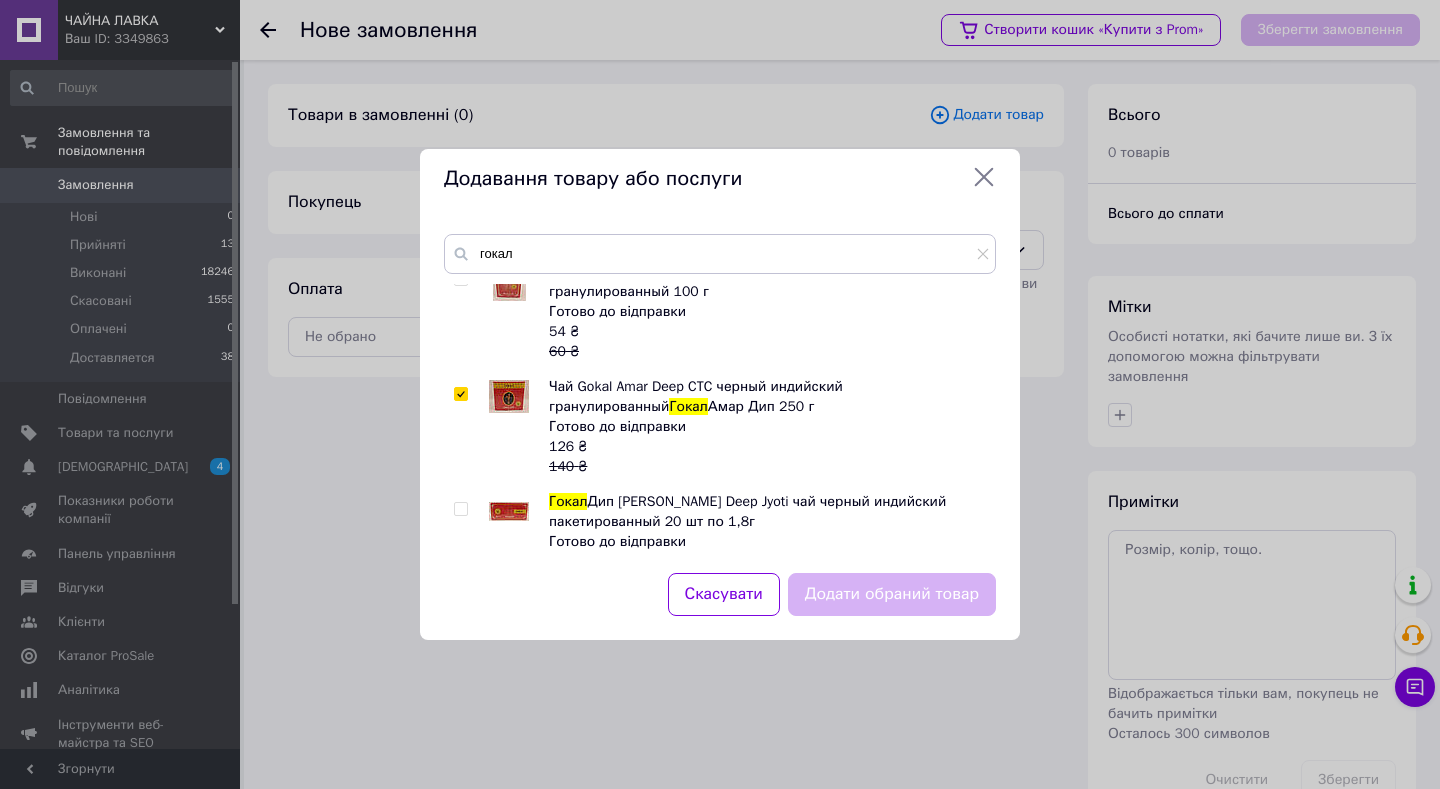 checkbox on "true" 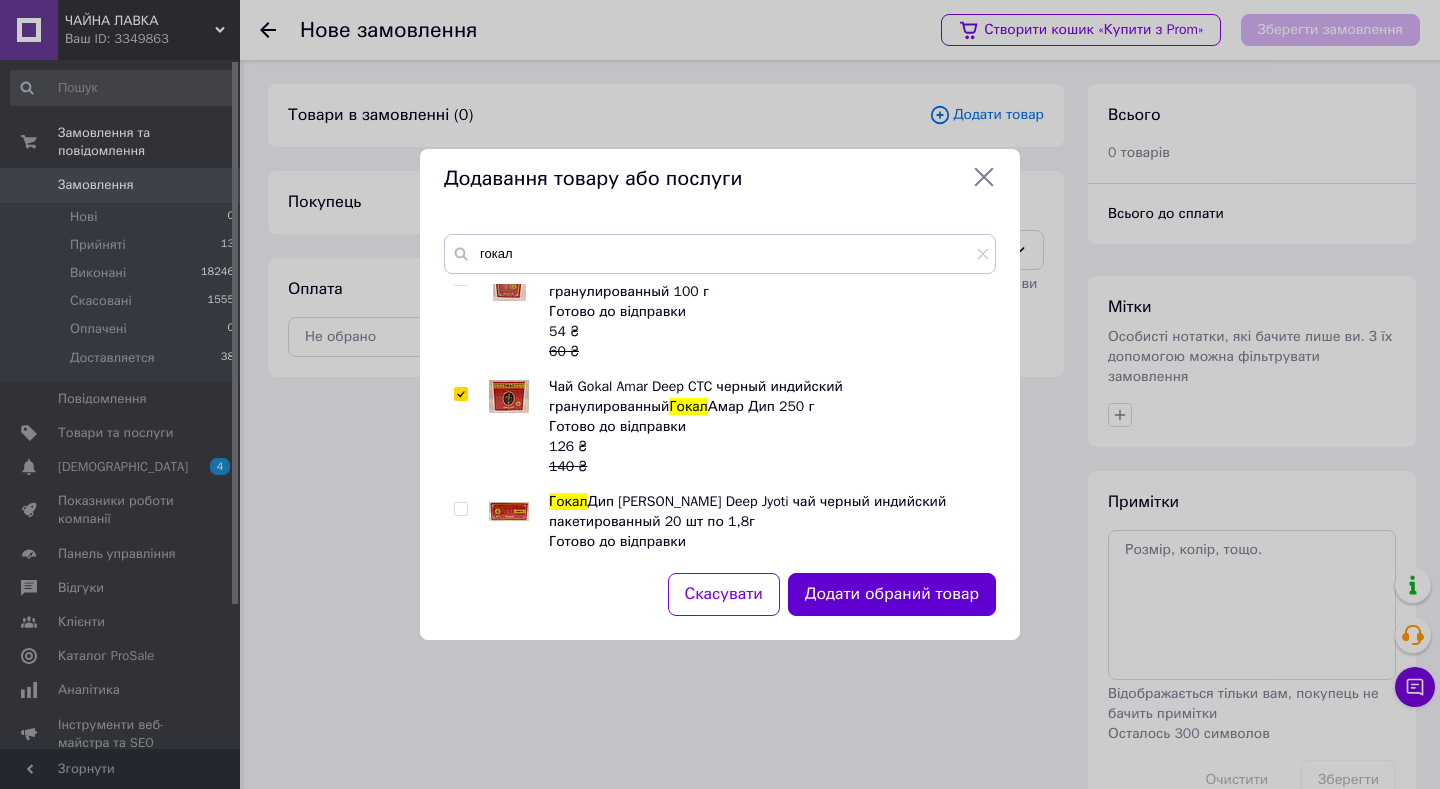 click on "Додати обраний товар" at bounding box center (892, 594) 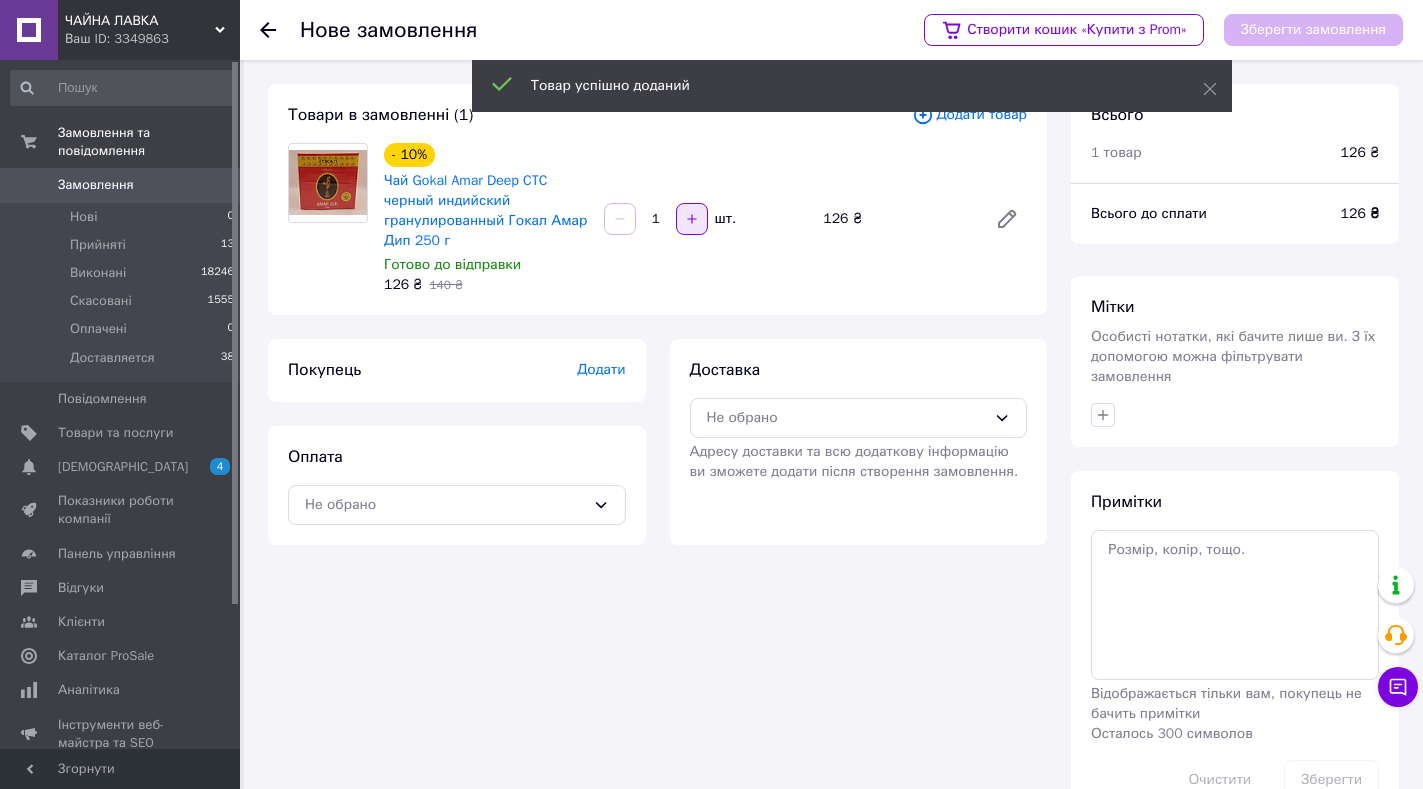 click 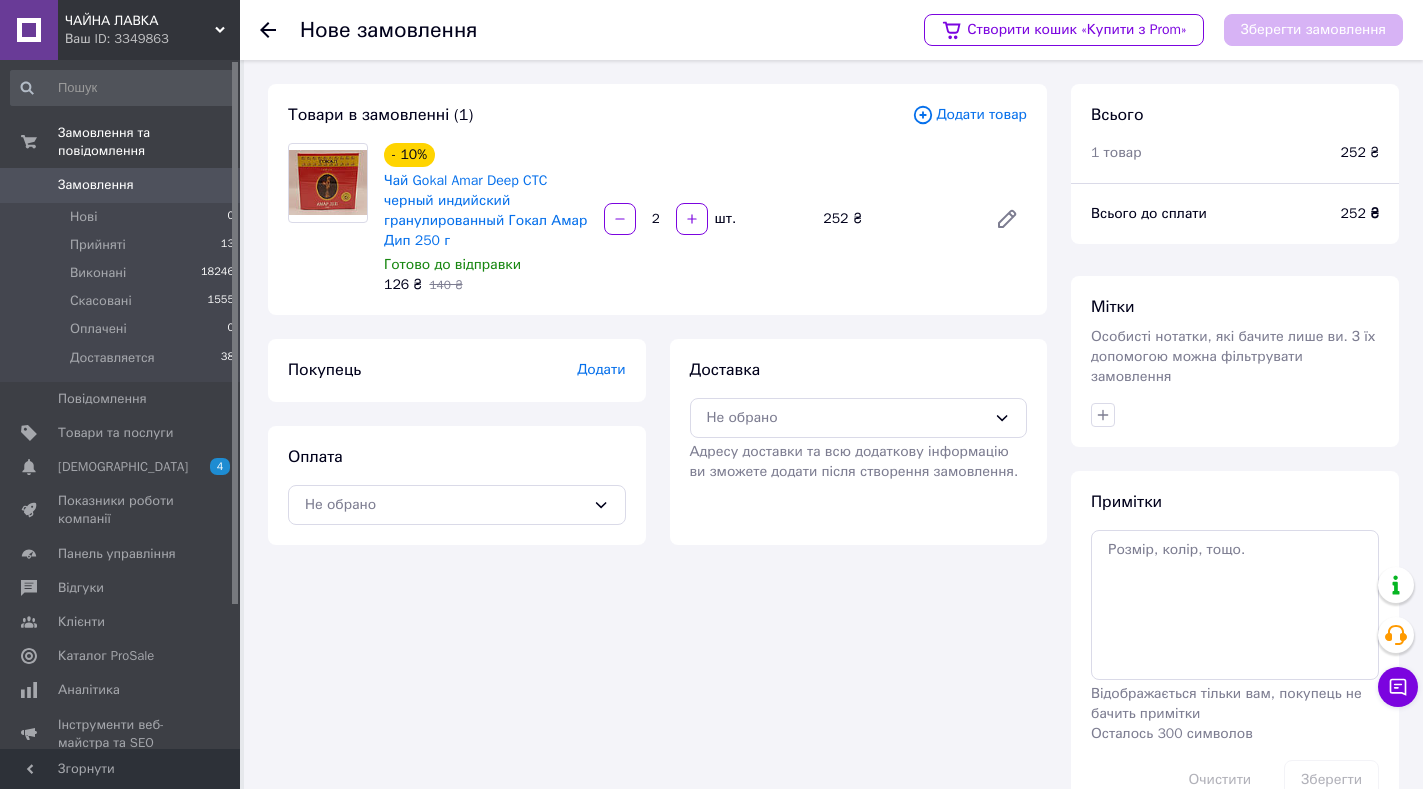 scroll, scrollTop: 35, scrollLeft: 0, axis: vertical 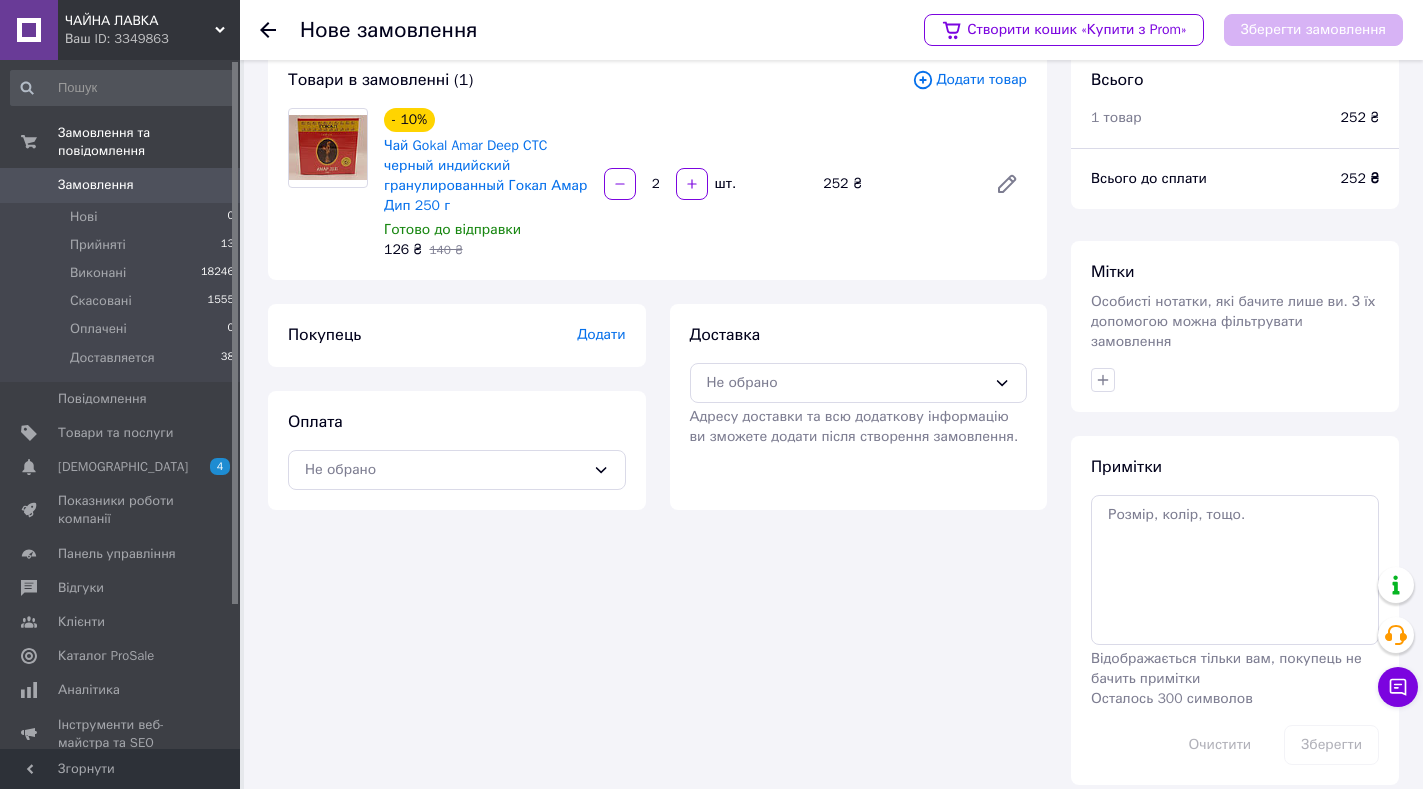 click on "Додати" at bounding box center (601, 334) 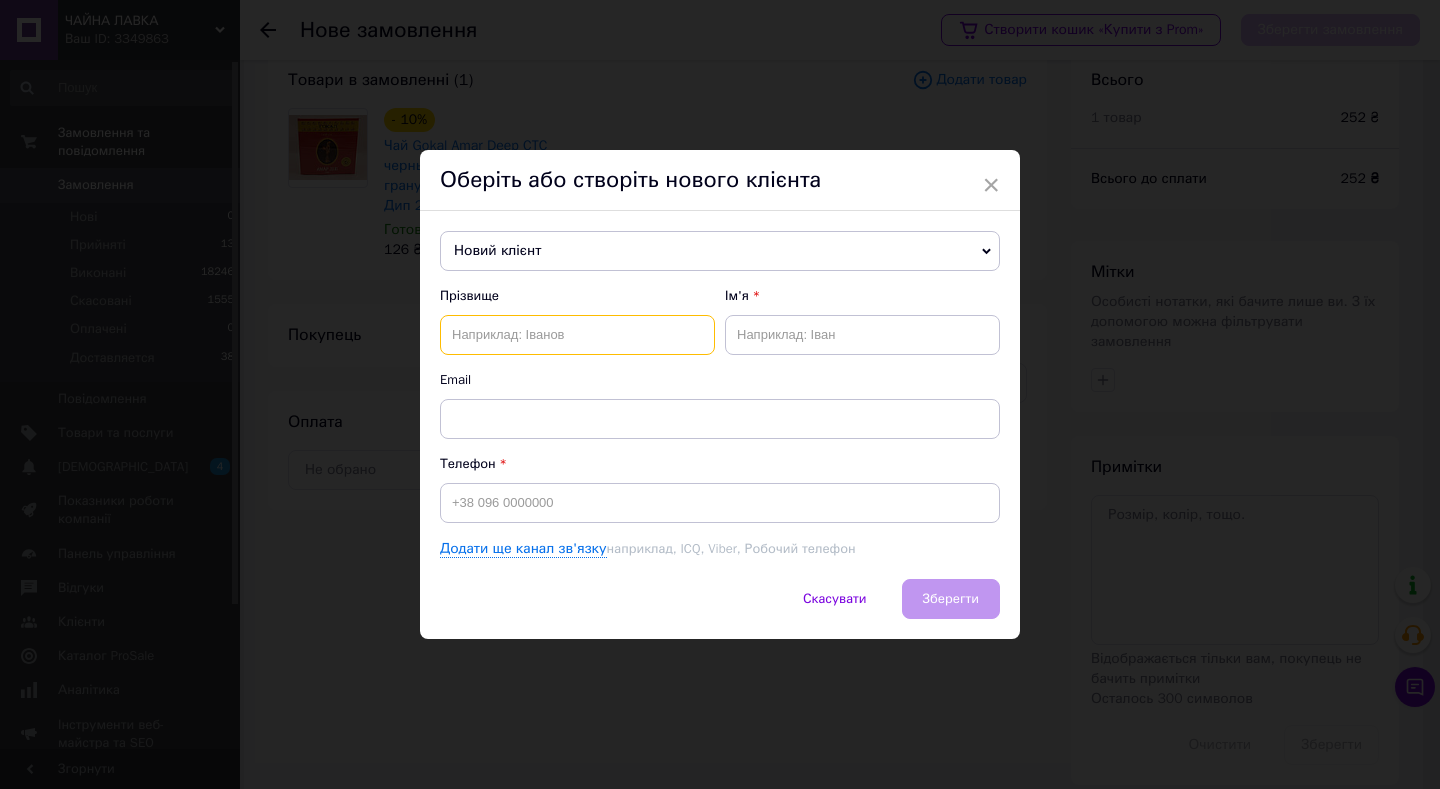 click at bounding box center [577, 335] 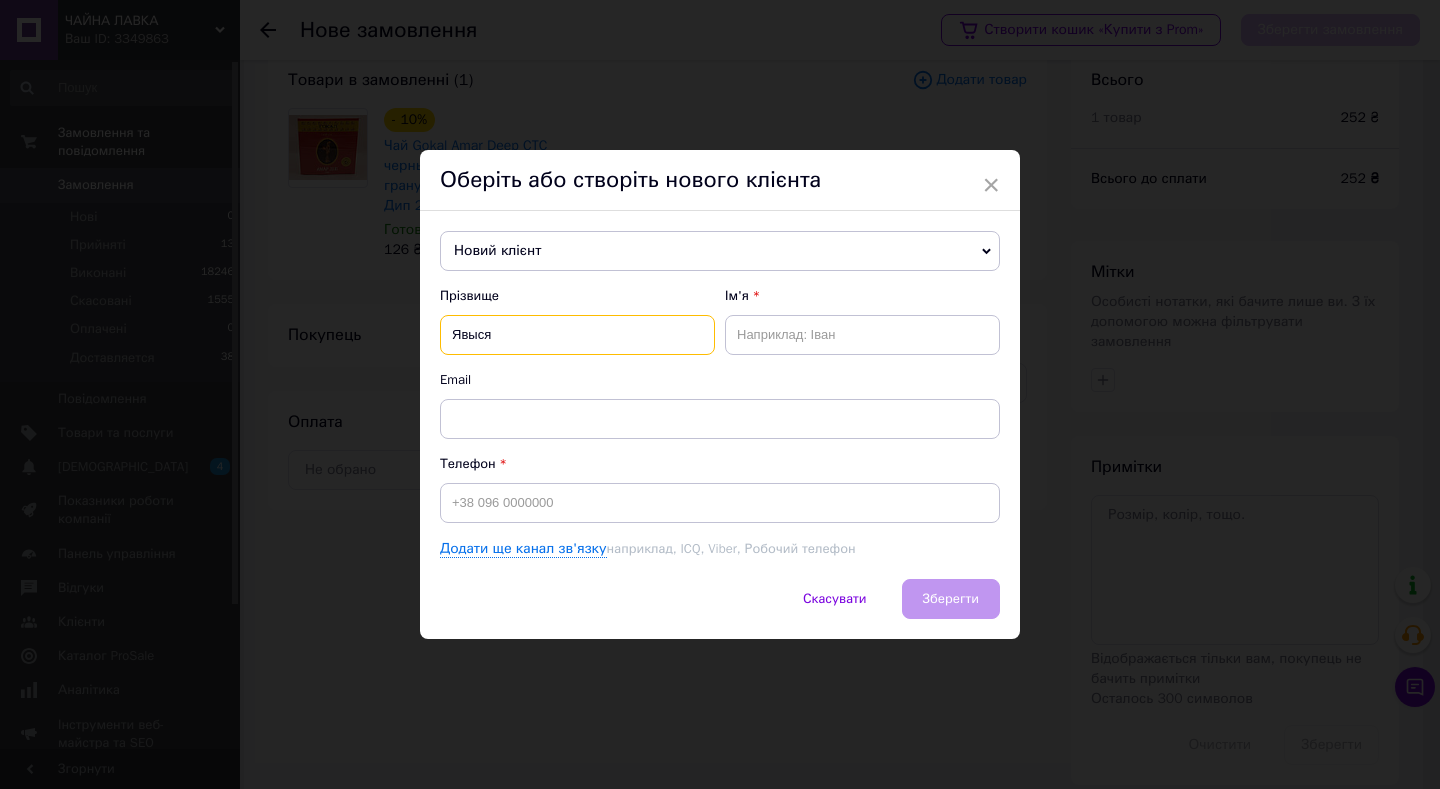 type on "Явыся" 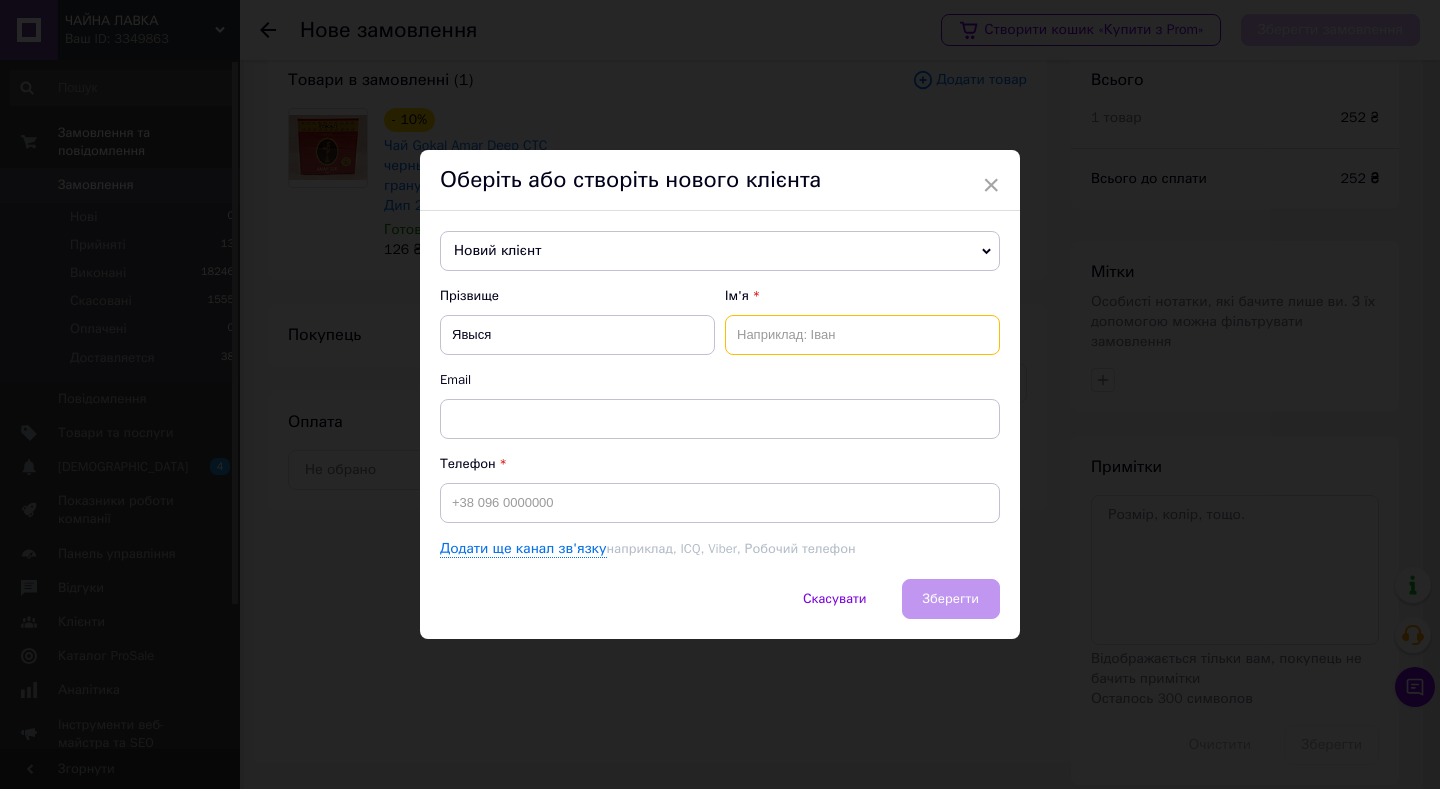 click at bounding box center [862, 335] 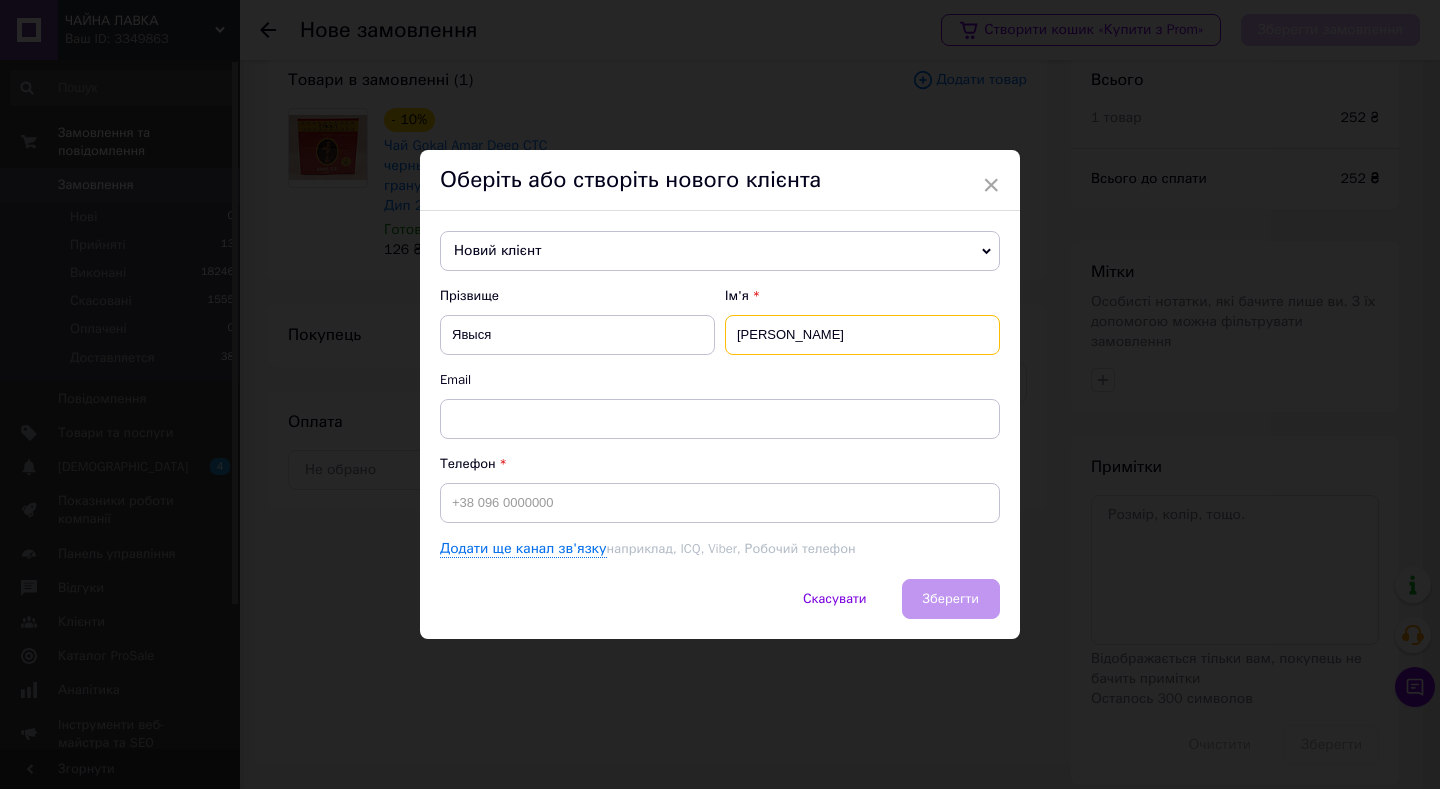 type on "Андрей" 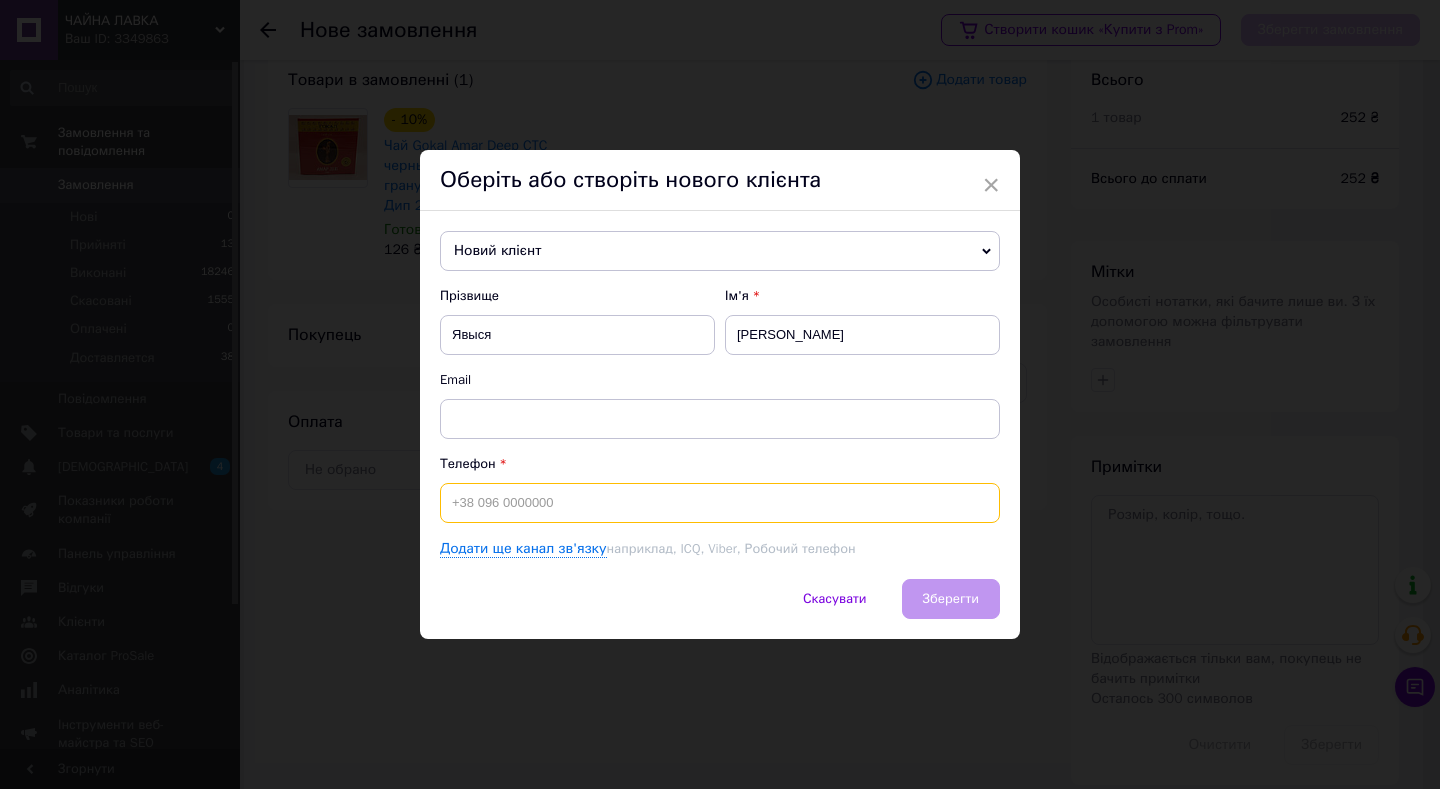 click at bounding box center [720, 503] 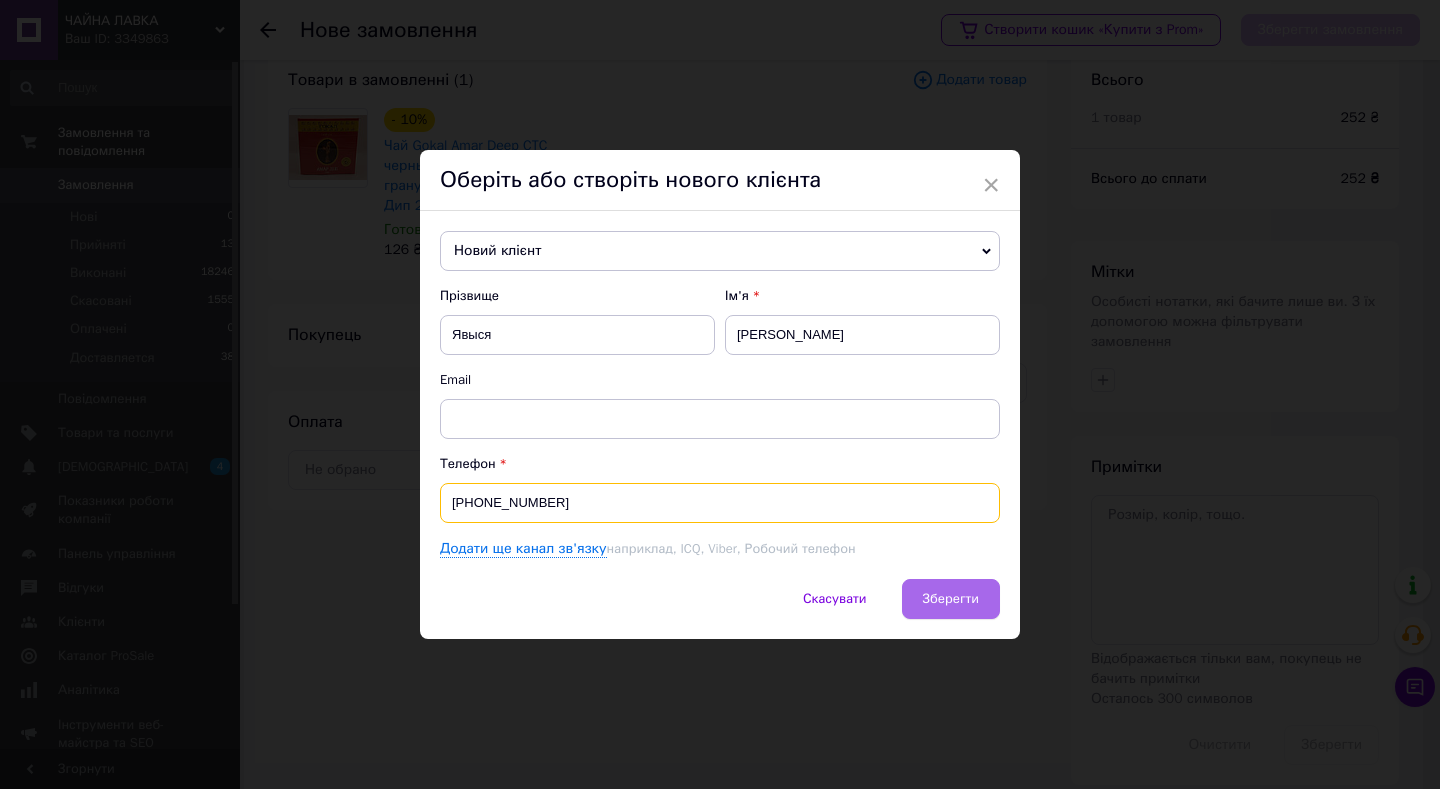 type on "[PHONE_NUMBER]" 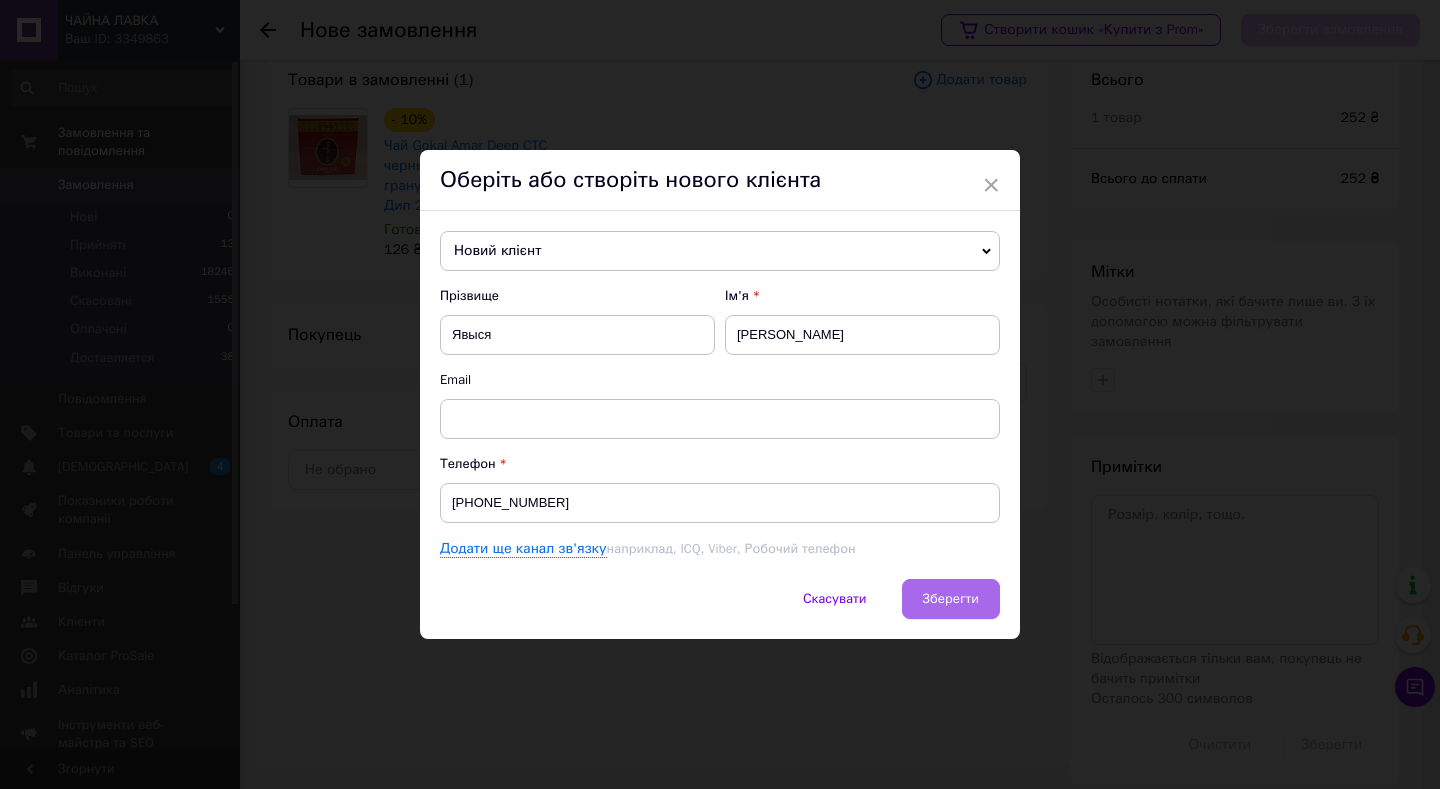 click on "Зберегти" at bounding box center (951, 598) 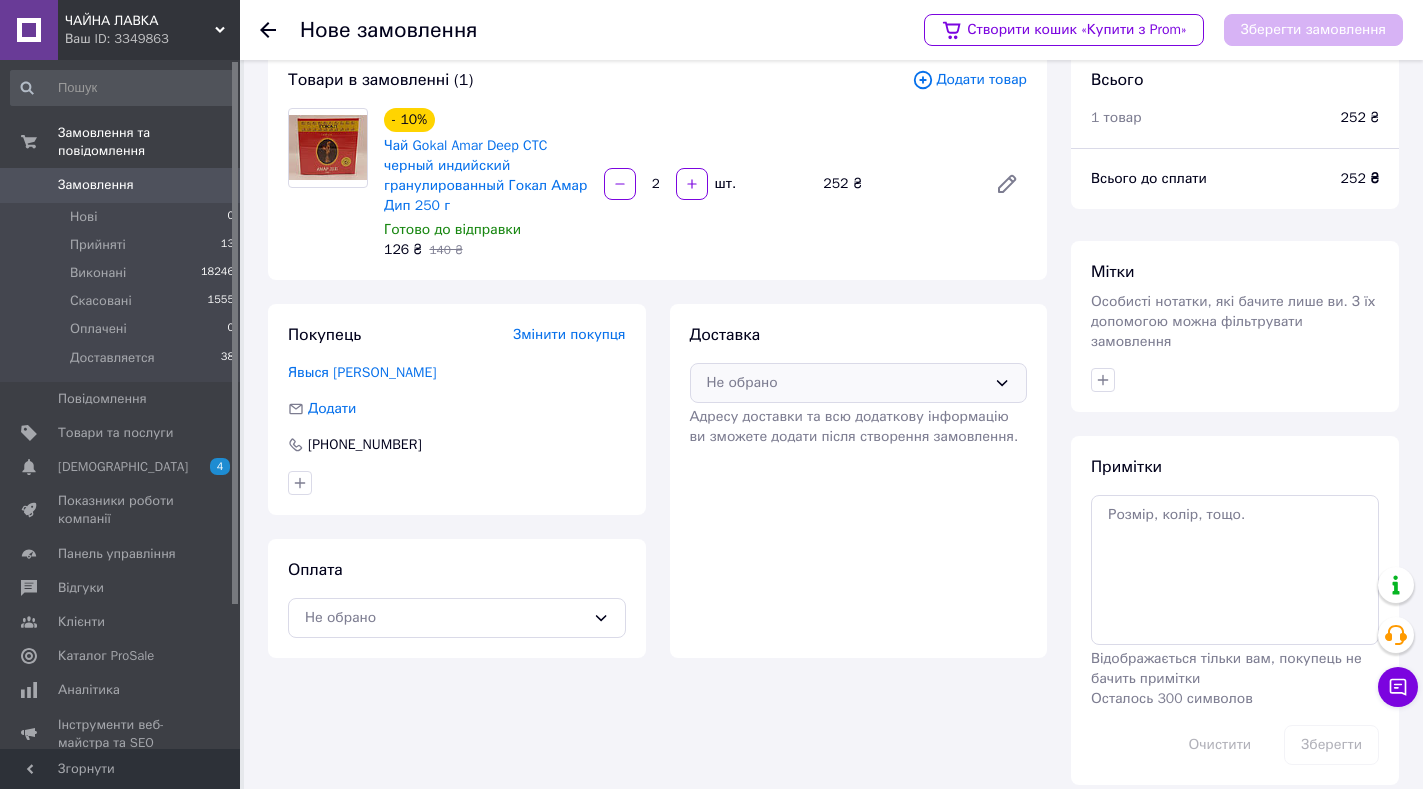 click on "Не обрано" at bounding box center [847, 383] 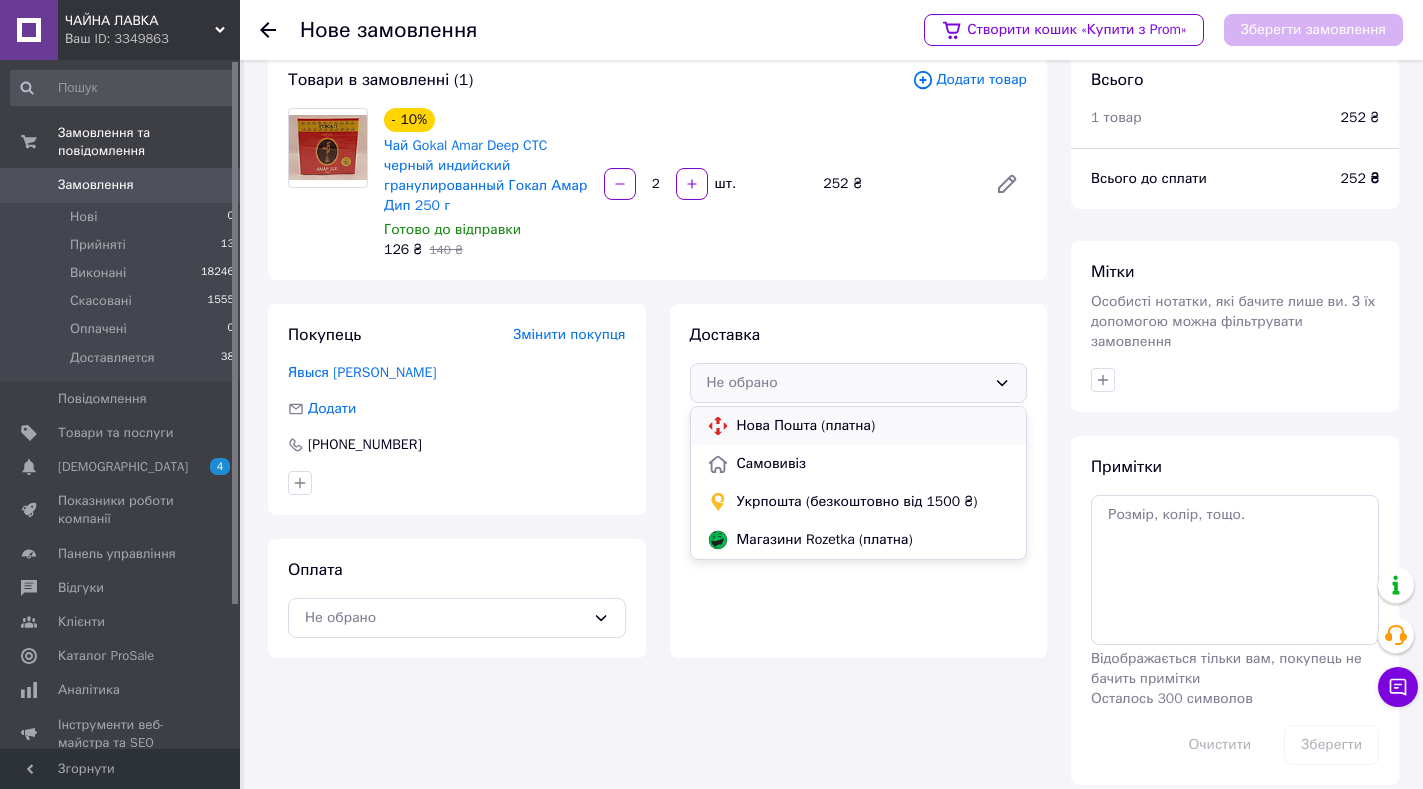 click on "Нова Пошта (платна)" at bounding box center (874, 426) 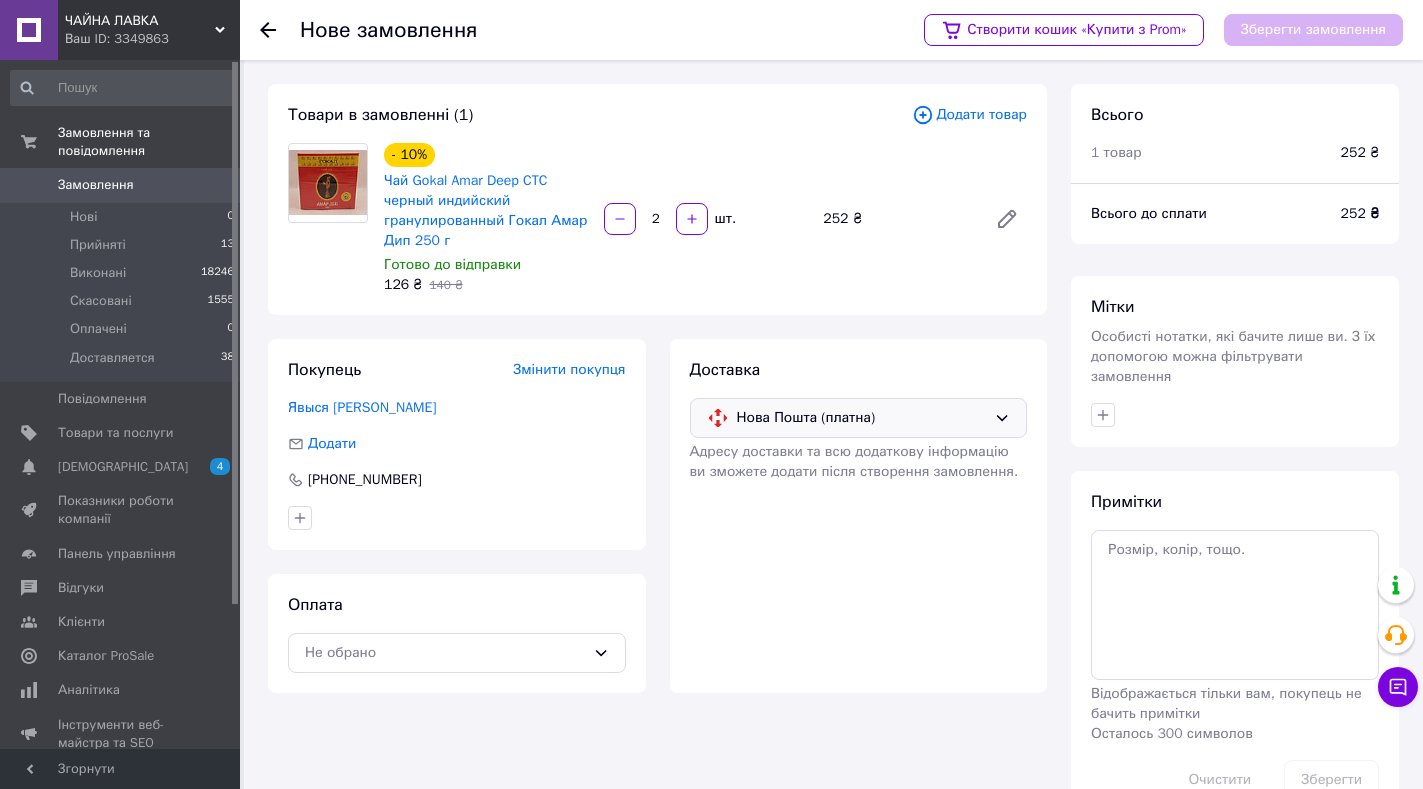 scroll, scrollTop: 30, scrollLeft: 0, axis: vertical 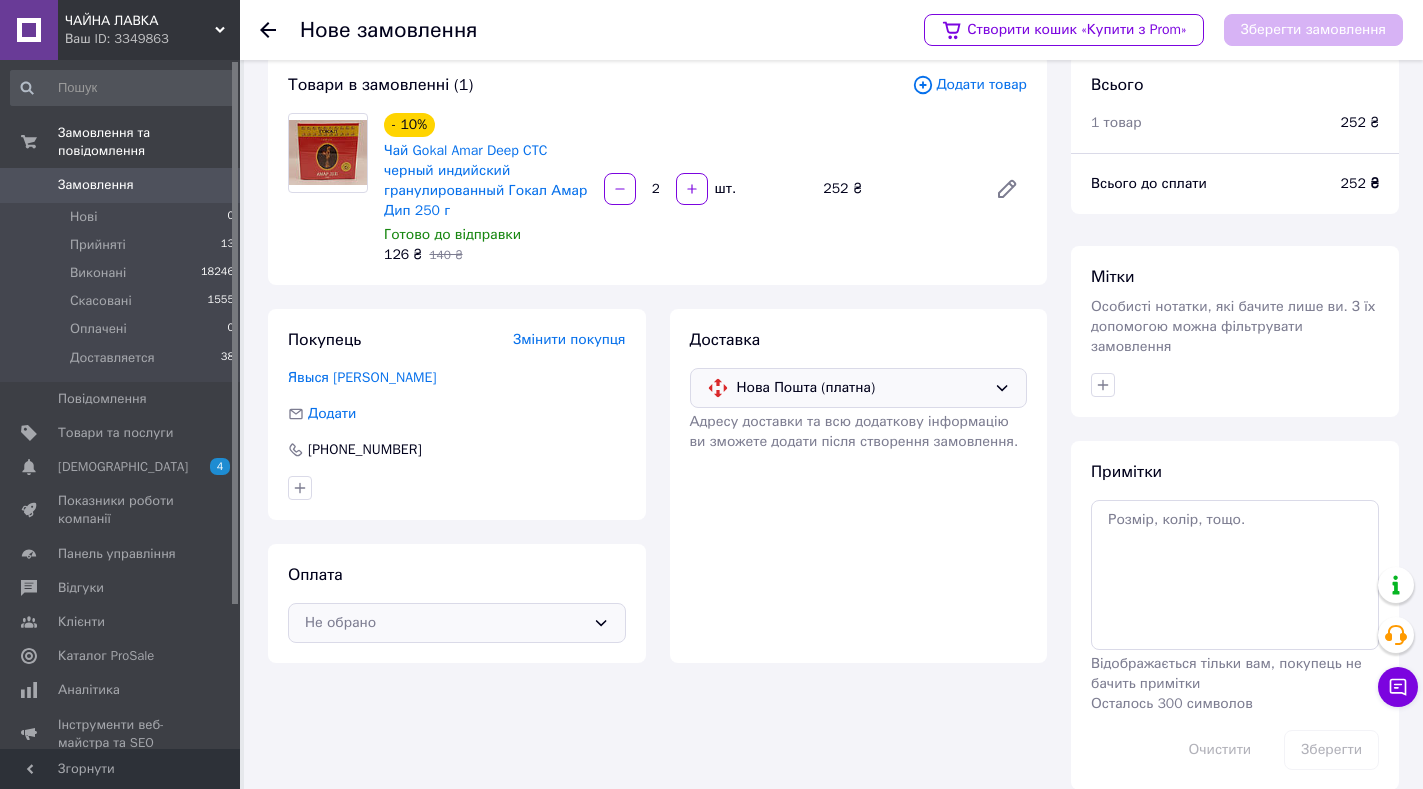 click on "Не обрано" at bounding box center (457, 623) 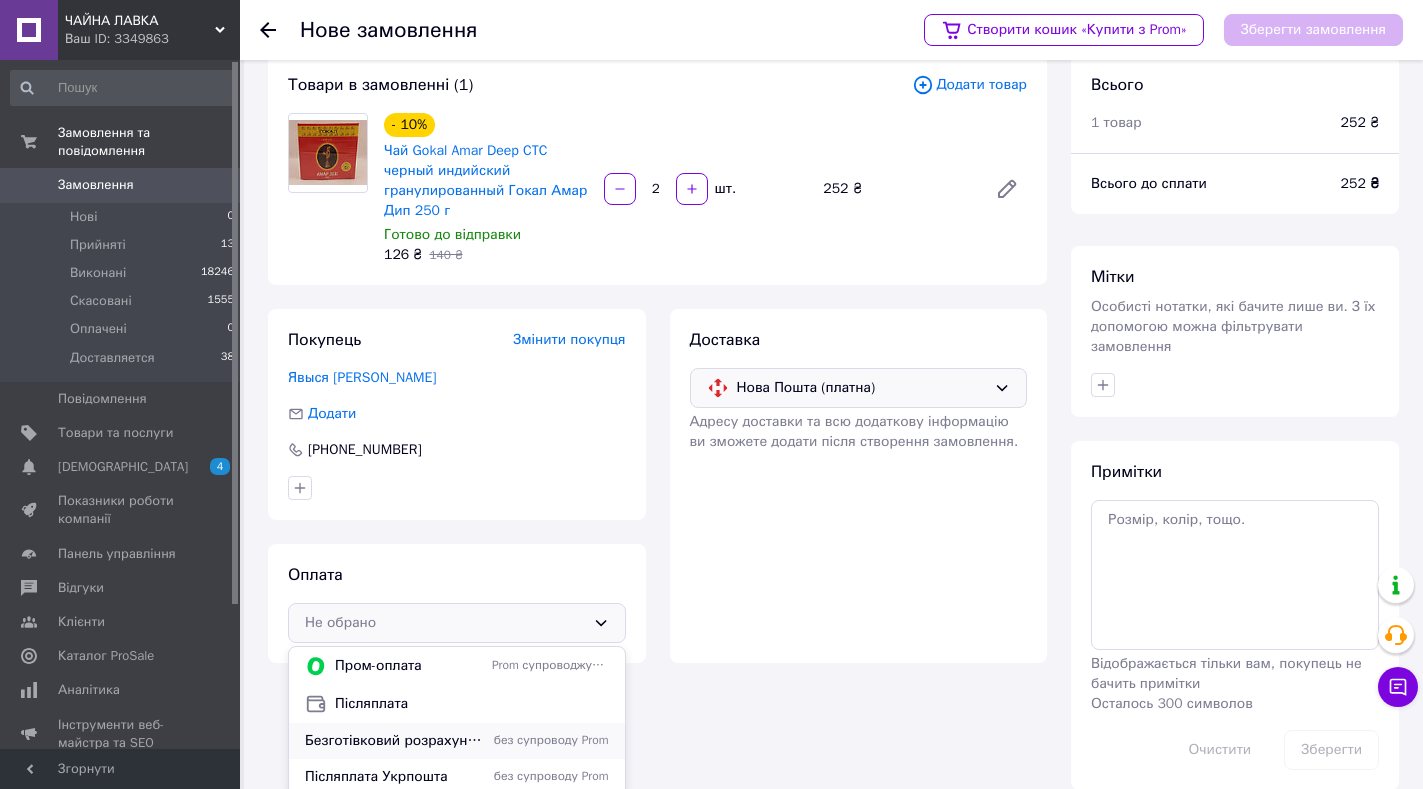 click on "Безготівковий розрахунок (оплата на карту Приватбанк, Монобанк)" at bounding box center (394, 741) 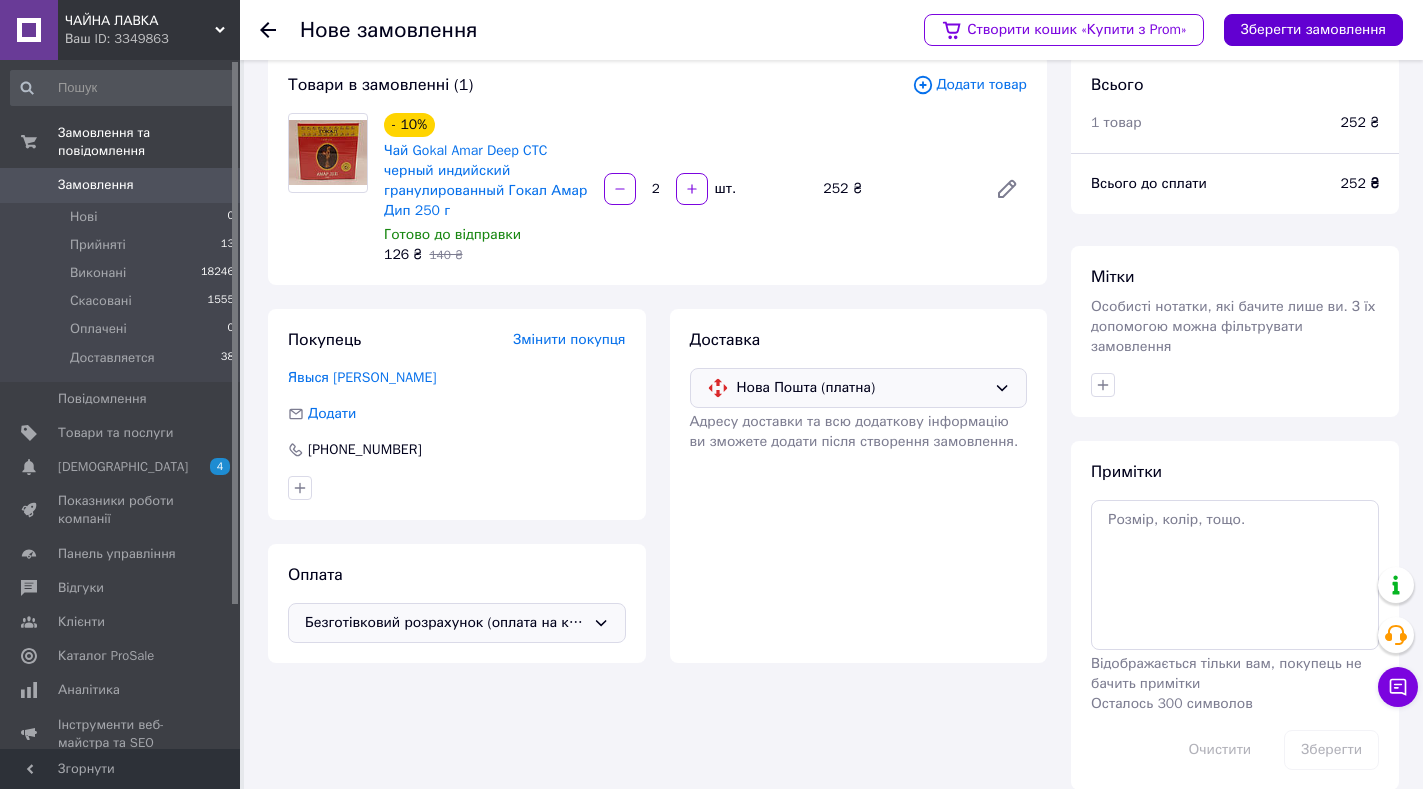 click on "Зберегти замовлення" at bounding box center [1313, 30] 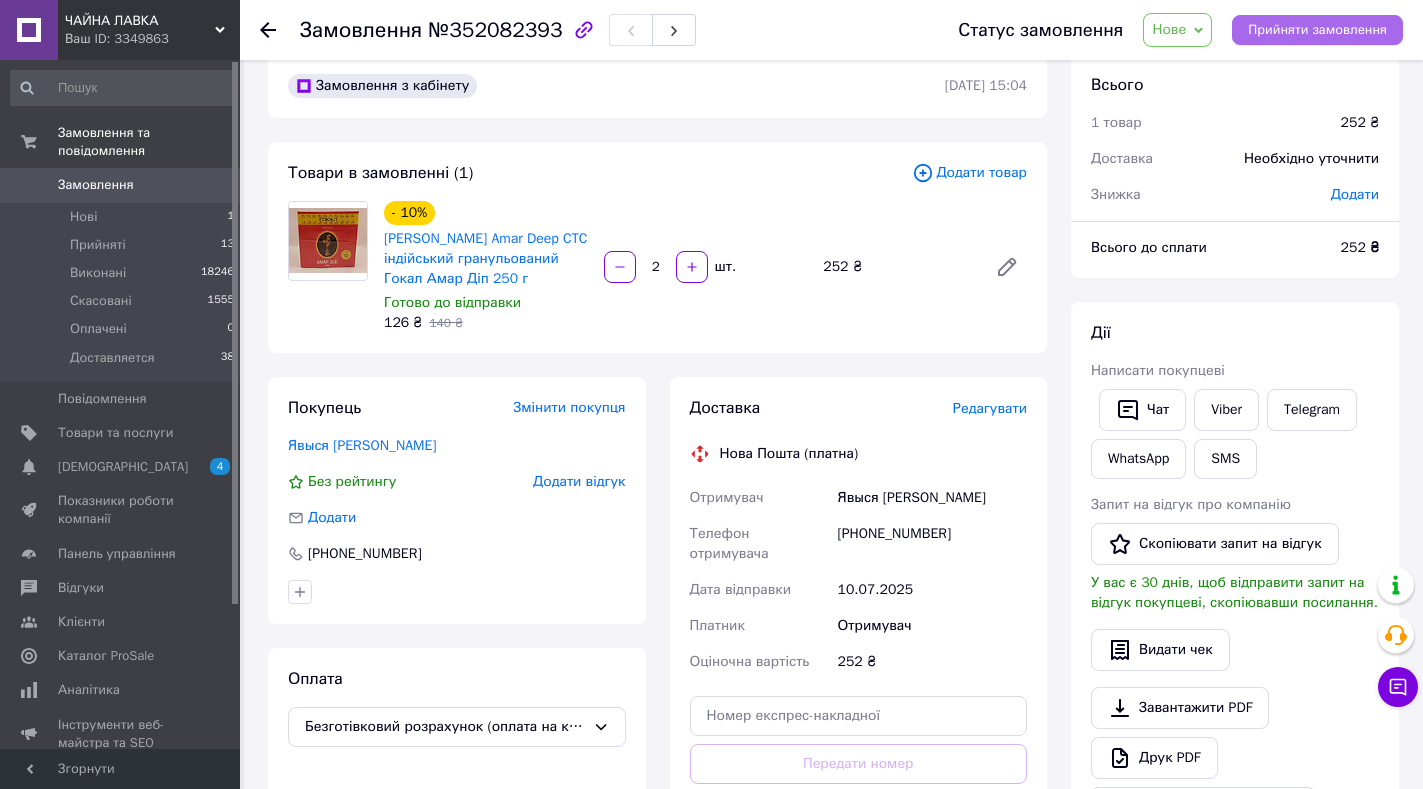 click on "Прийняти замовлення" at bounding box center [1317, 30] 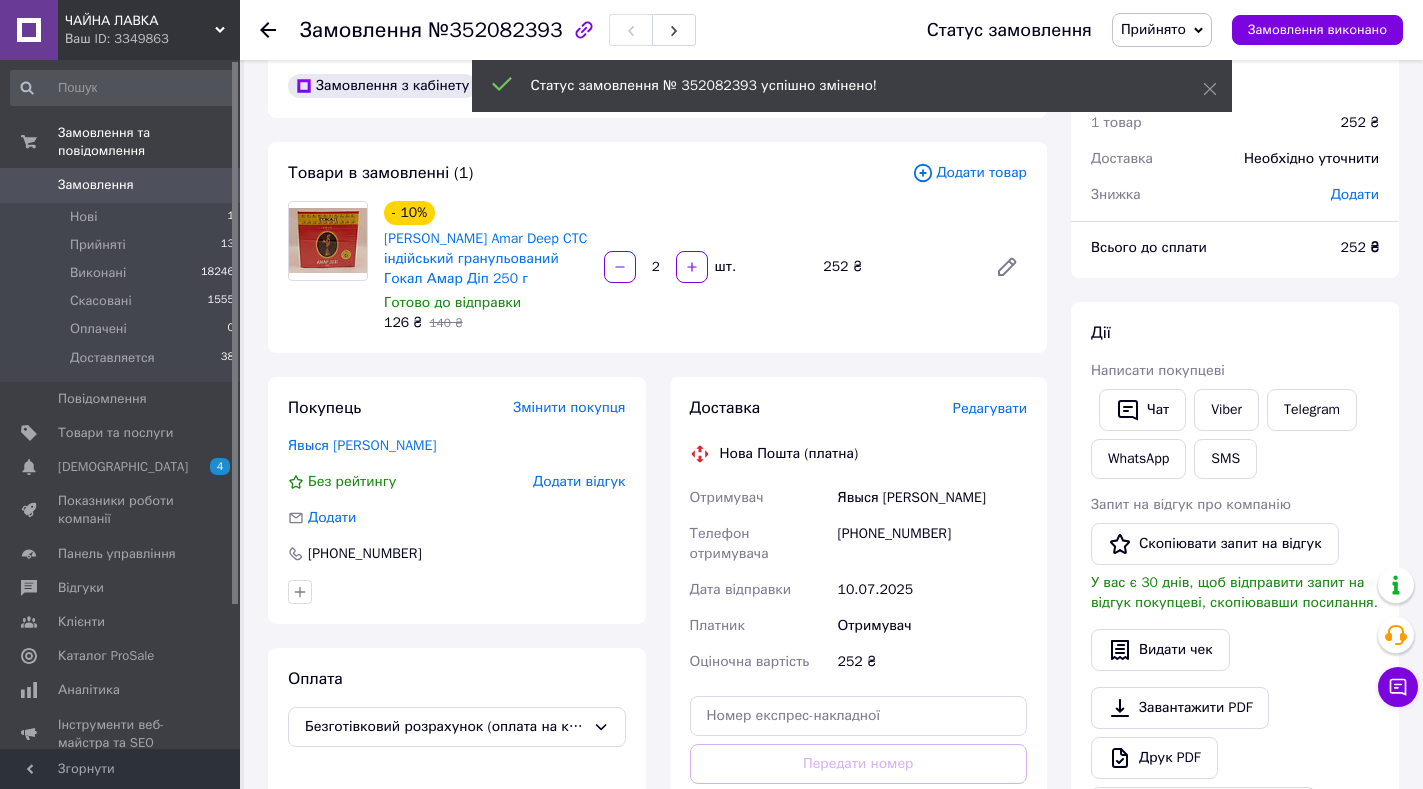 click on "Необхідно уточнити" at bounding box center [1311, 159] 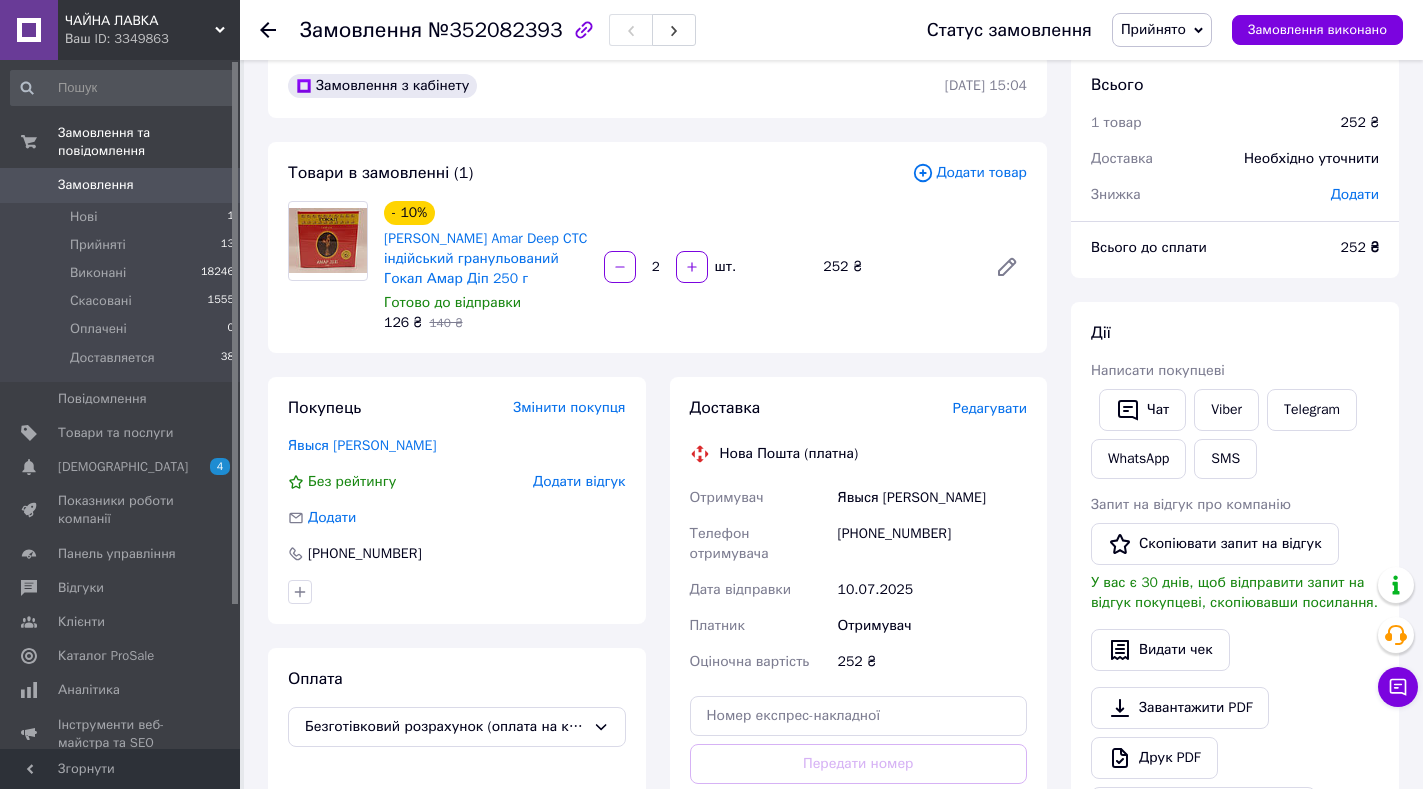 click on "Додати" at bounding box center [1355, 194] 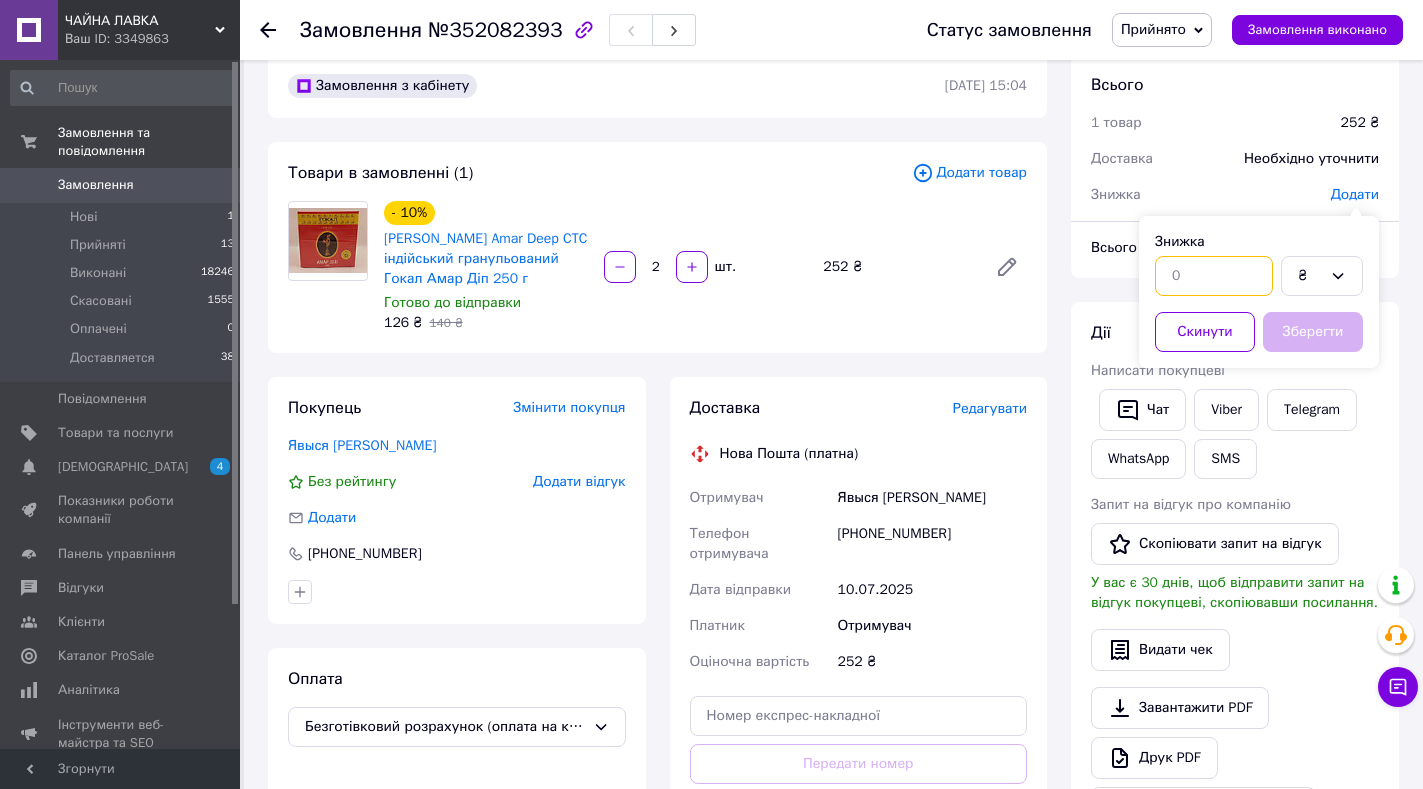 click at bounding box center (1214, 276) 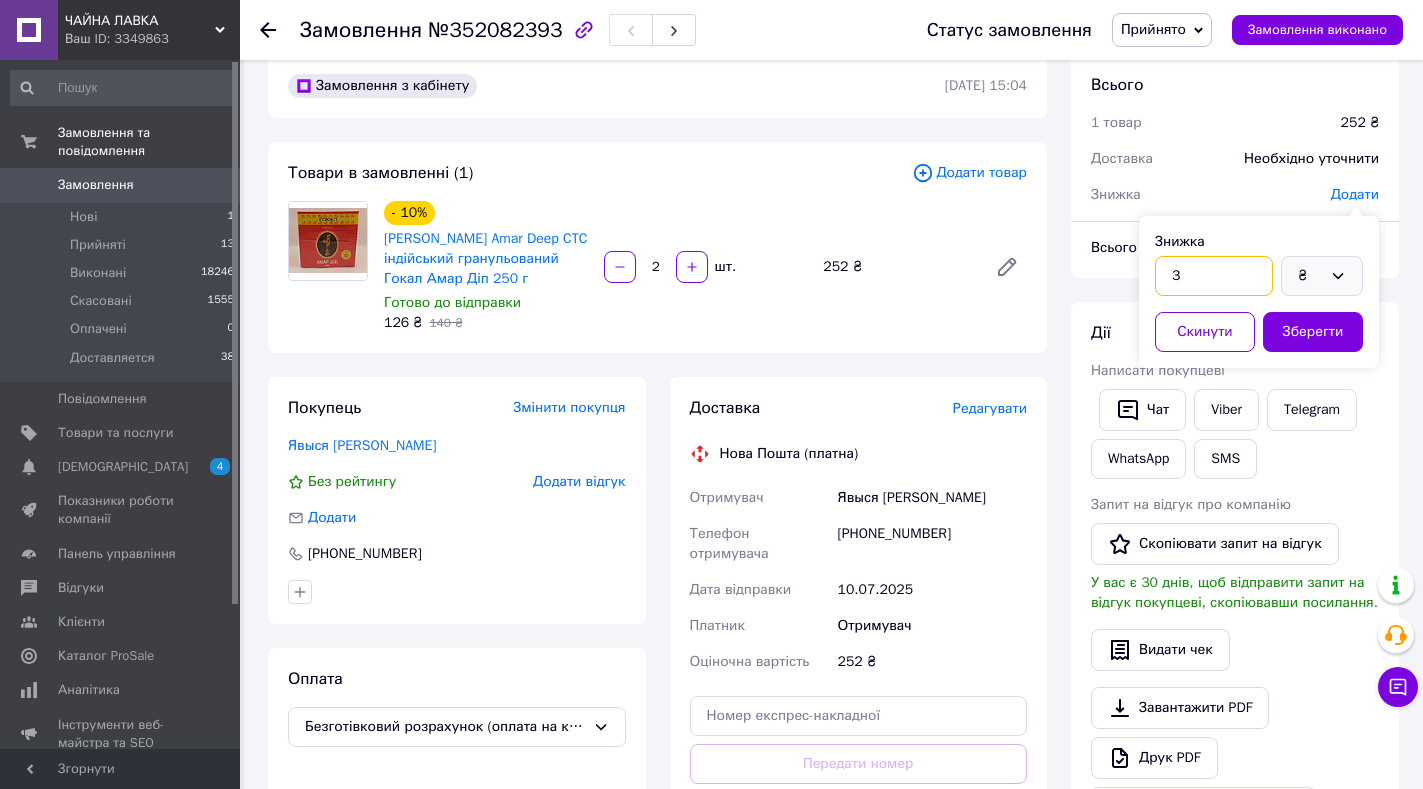 type on "3" 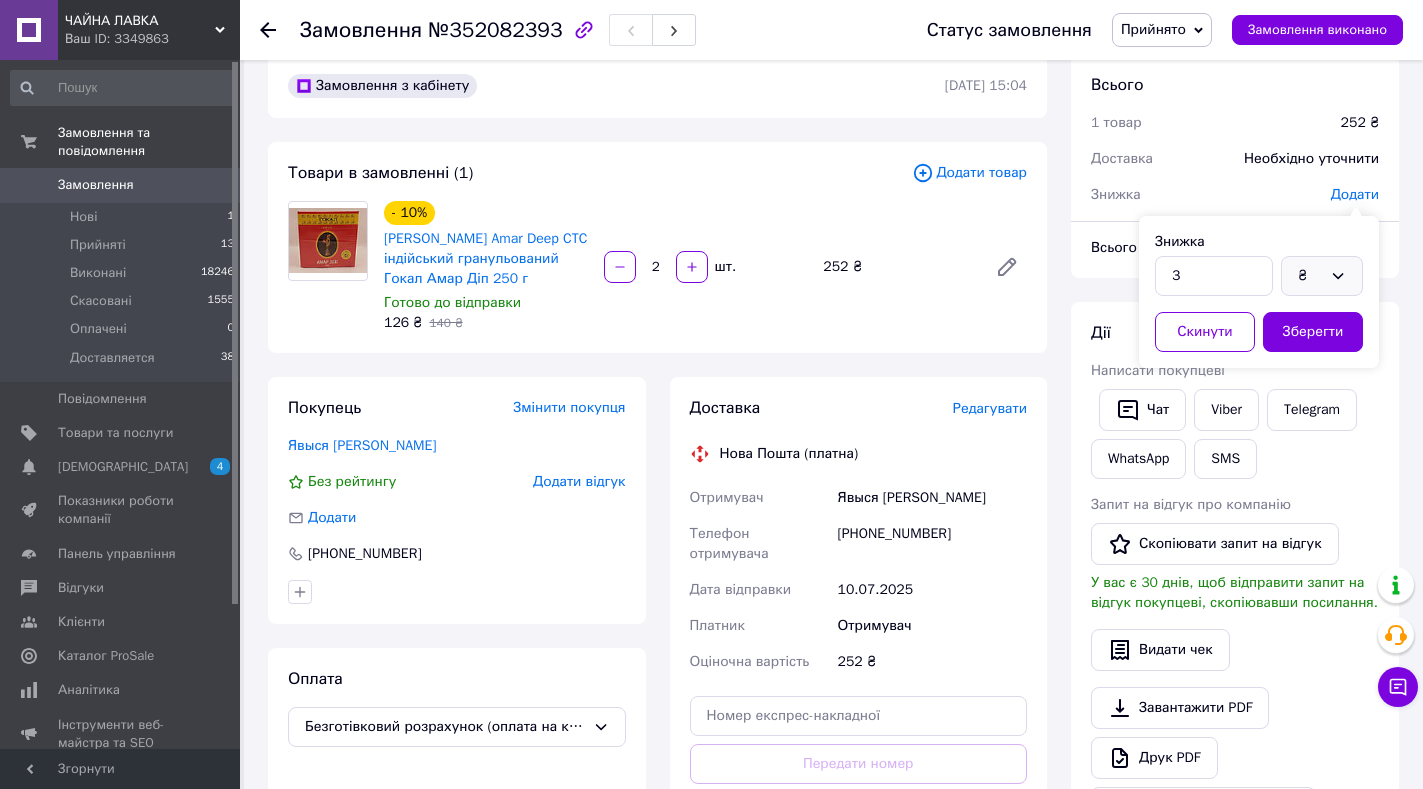 click on "₴" at bounding box center [1310, 276] 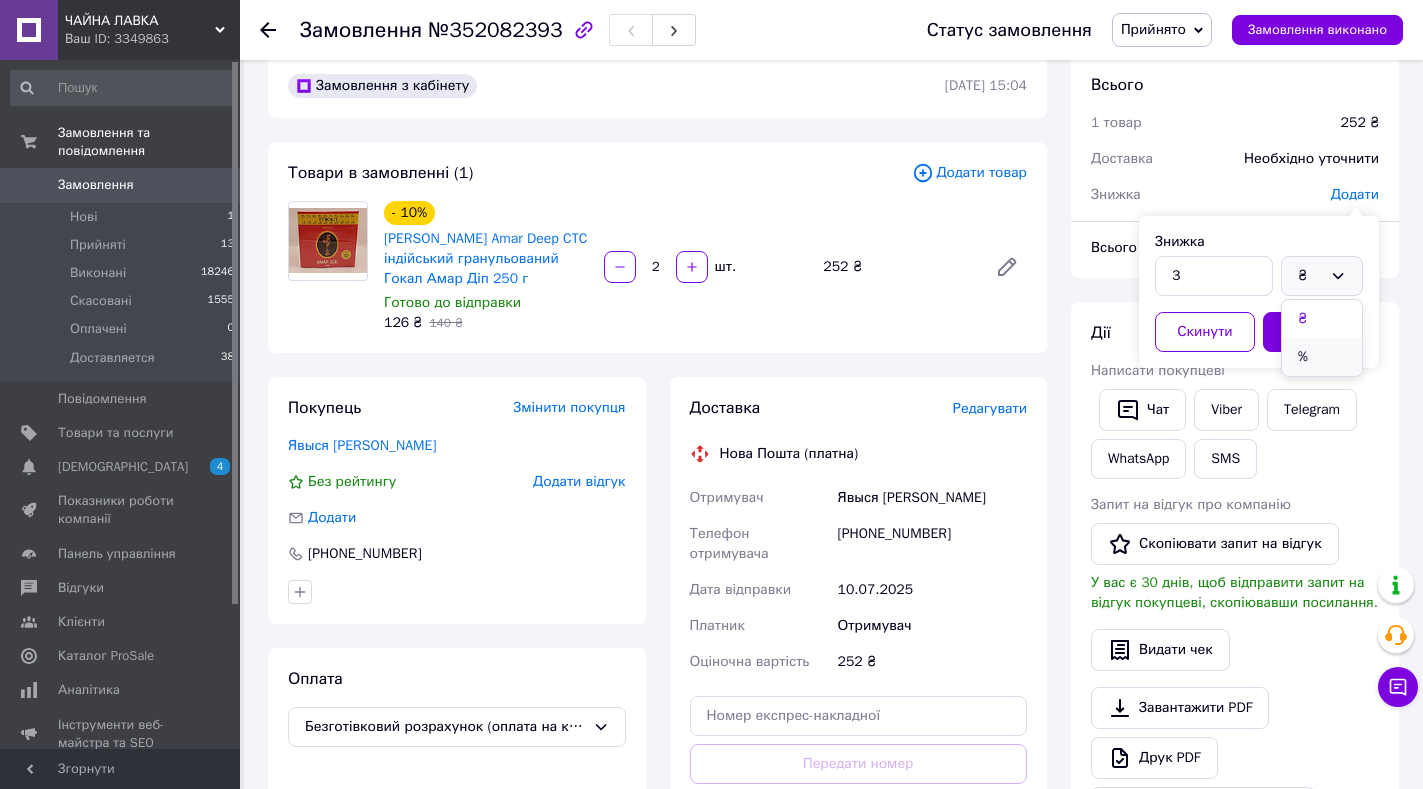 click on "%" at bounding box center [1322, 357] 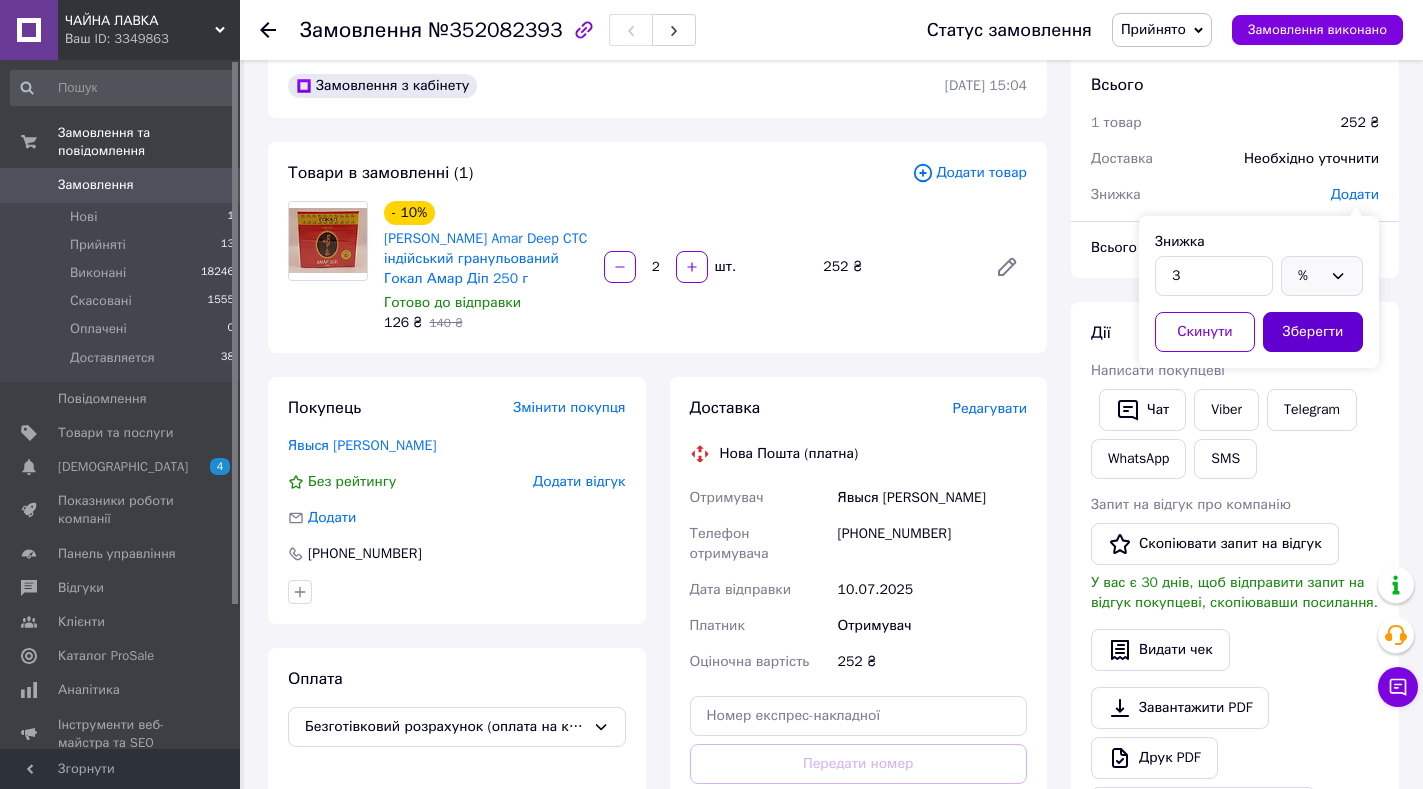 click on "Зберегти" at bounding box center (1313, 332) 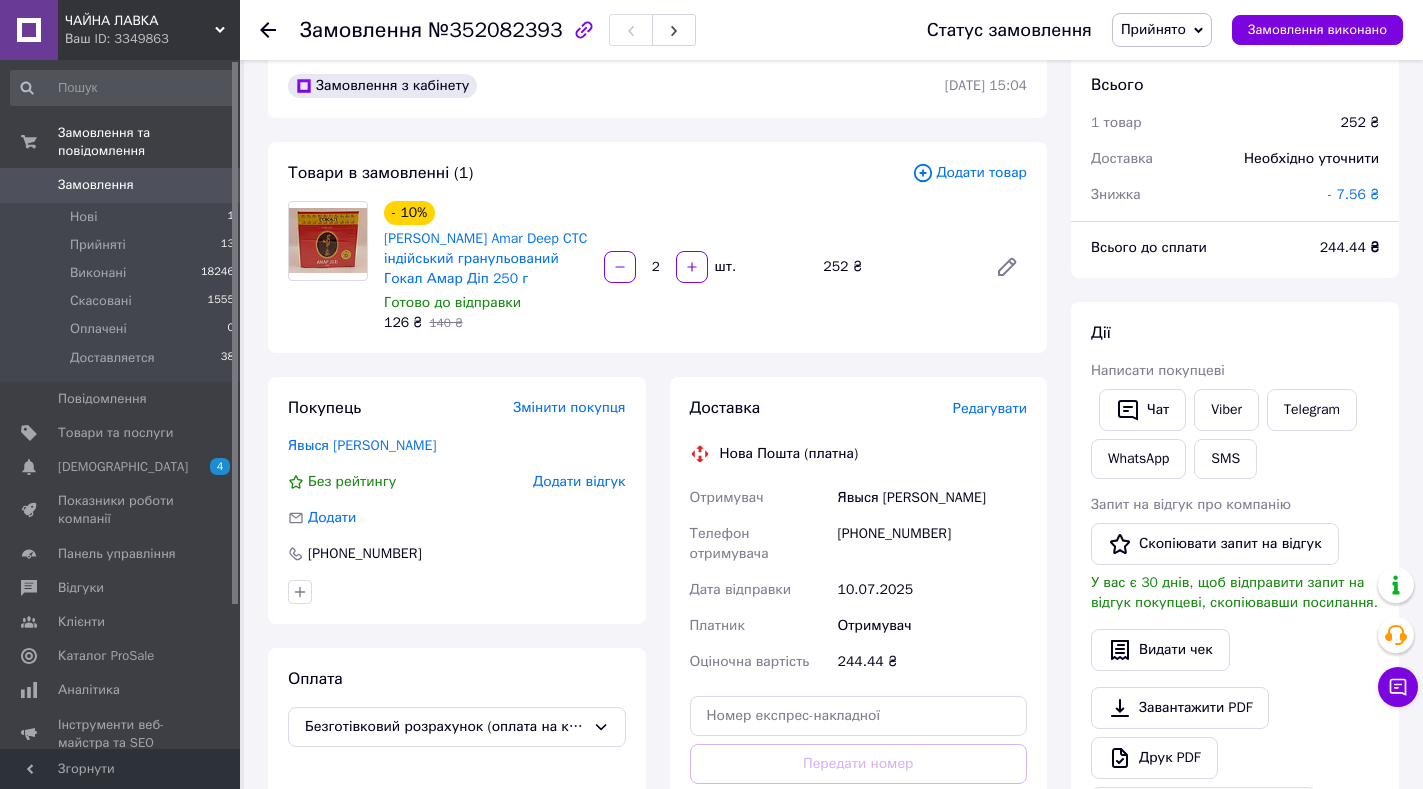 click on "- 7.56 ₴" at bounding box center (1353, 194) 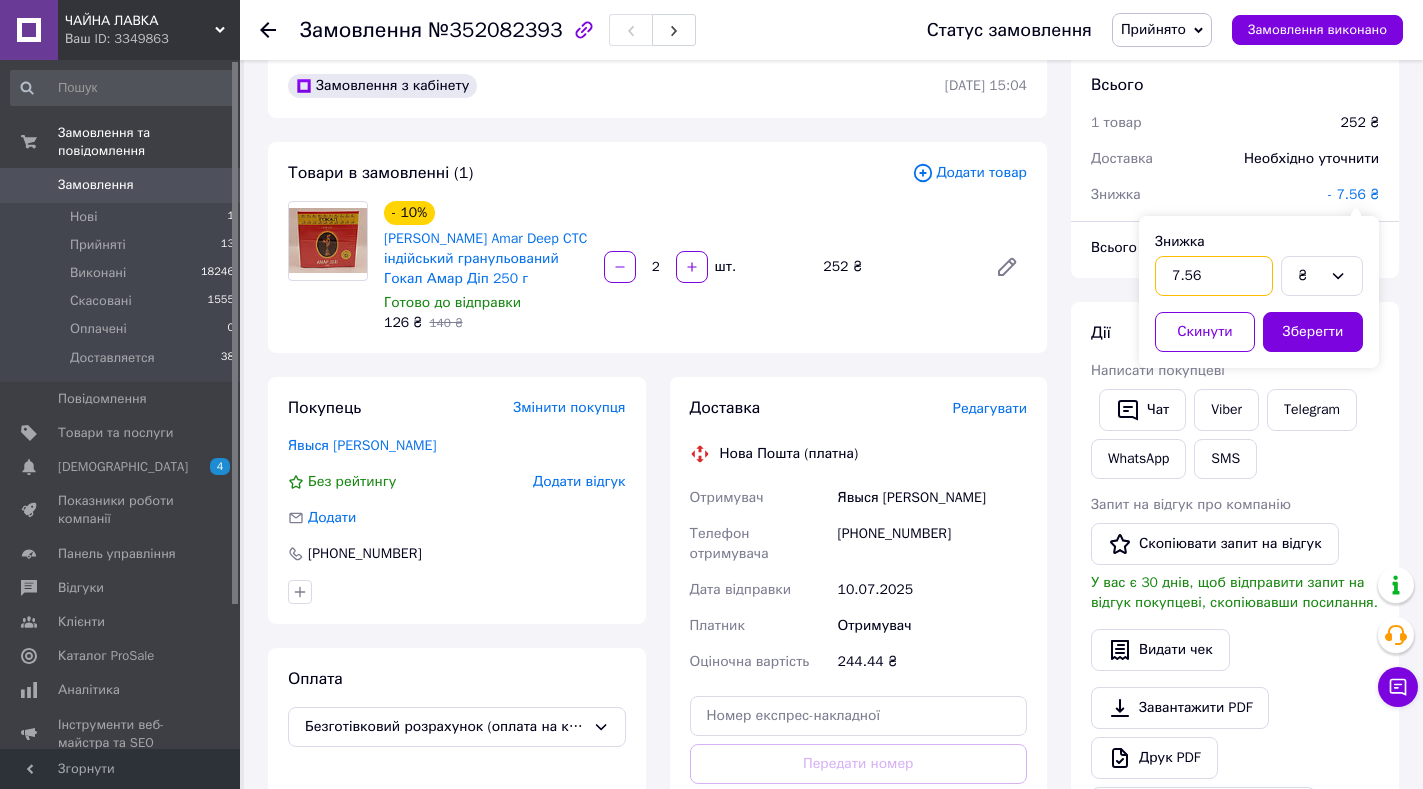 drag, startPoint x: 1200, startPoint y: 275, endPoint x: 1141, endPoint y: 275, distance: 59 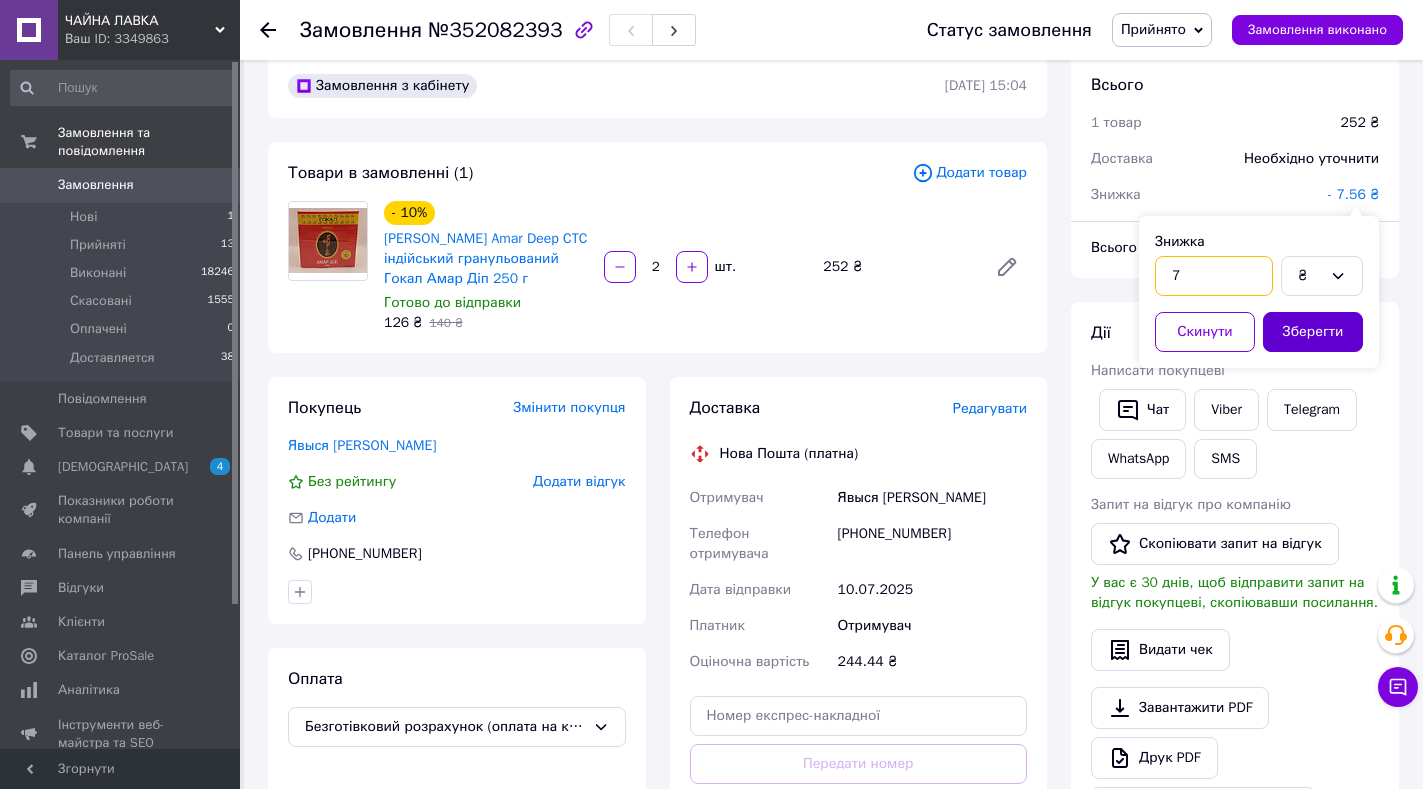 type on "7" 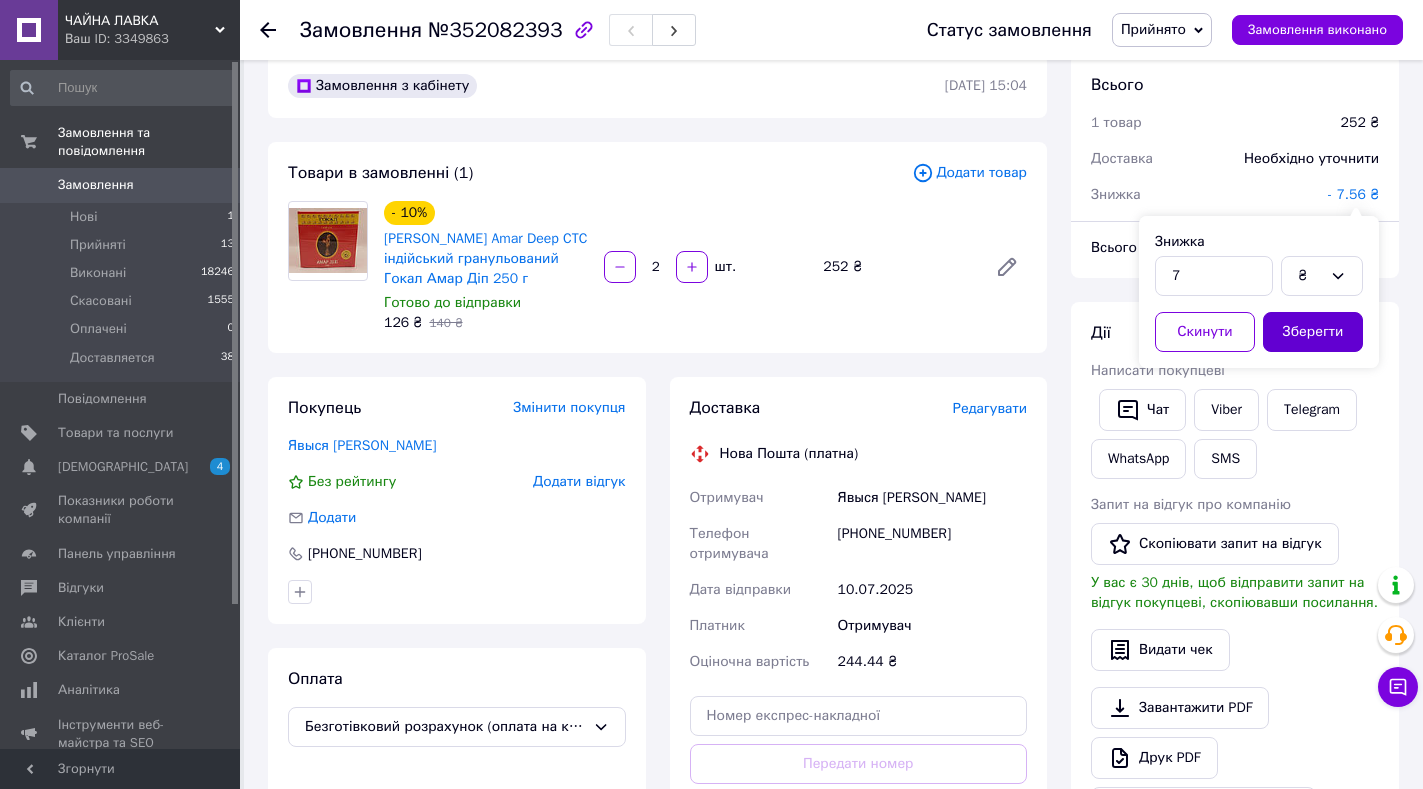 click on "Зберегти" at bounding box center [1313, 332] 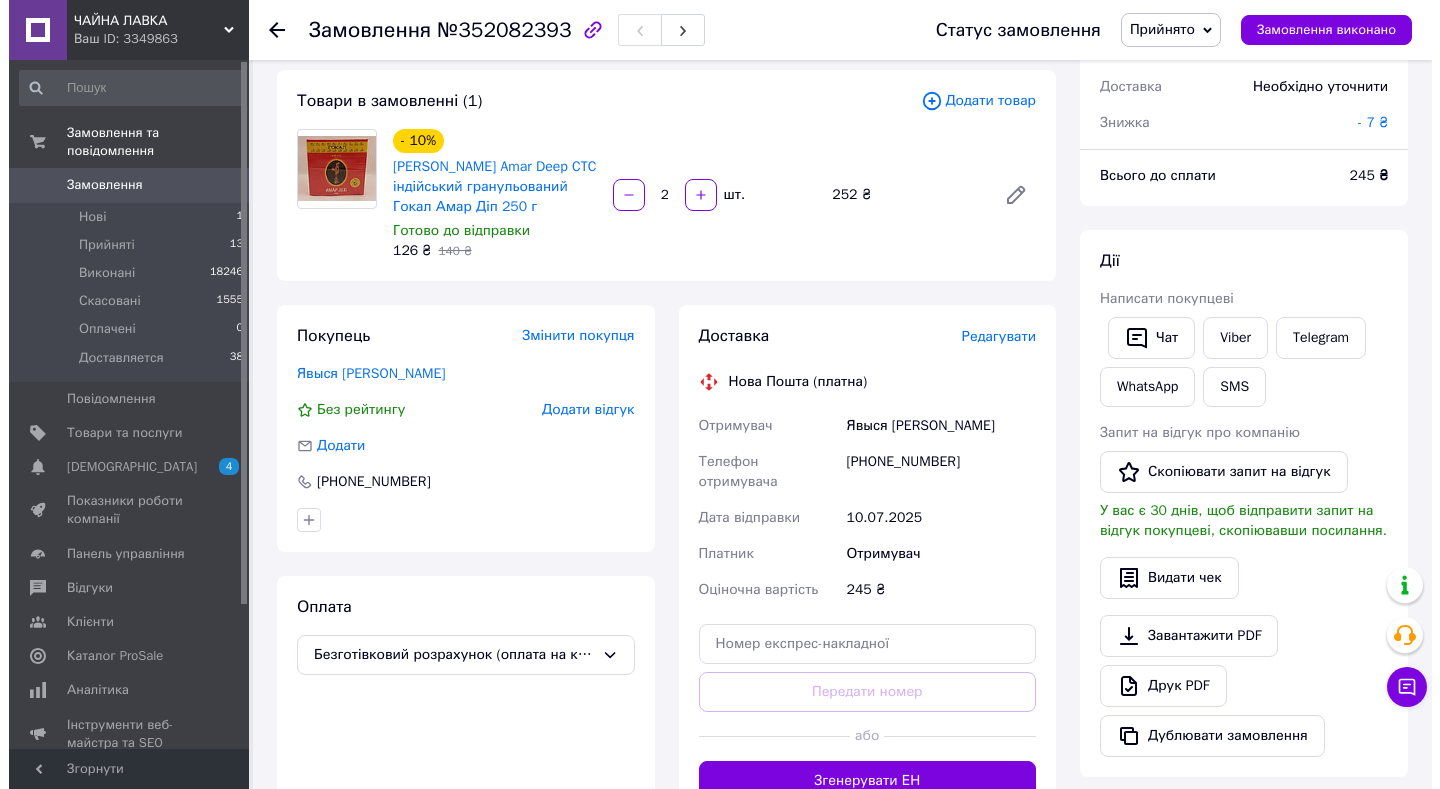 scroll, scrollTop: 160, scrollLeft: 0, axis: vertical 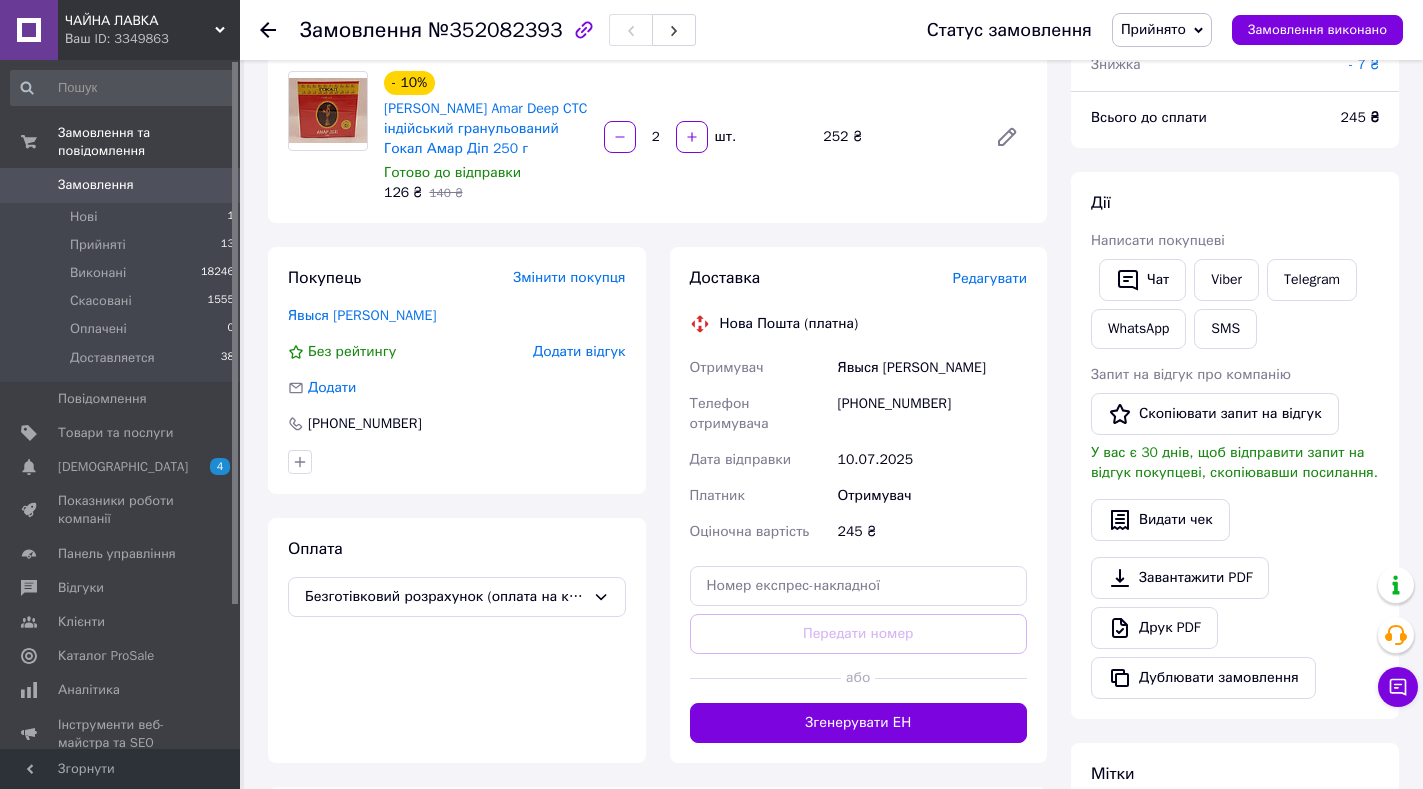click on "Редагувати" at bounding box center [990, 278] 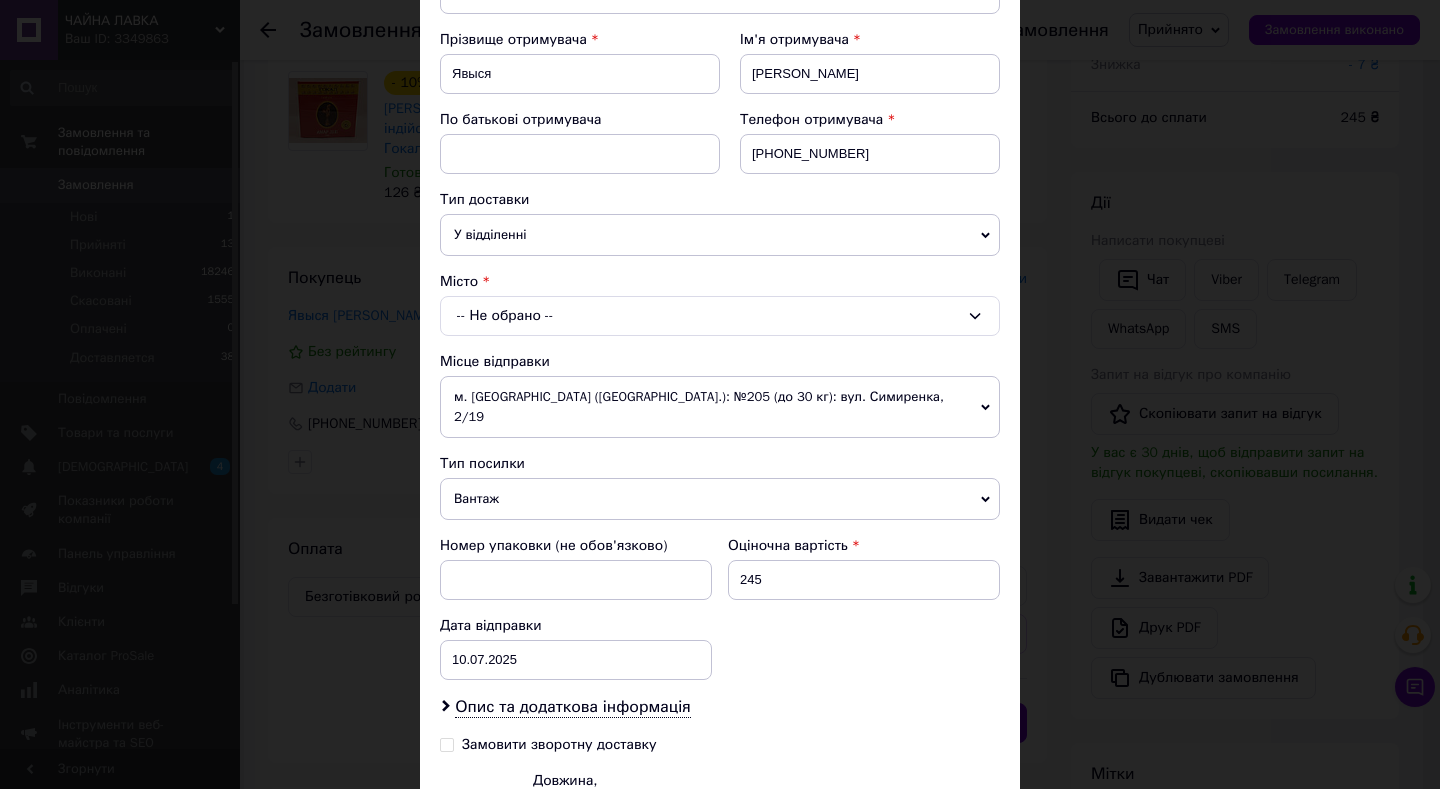 scroll, scrollTop: 365, scrollLeft: 0, axis: vertical 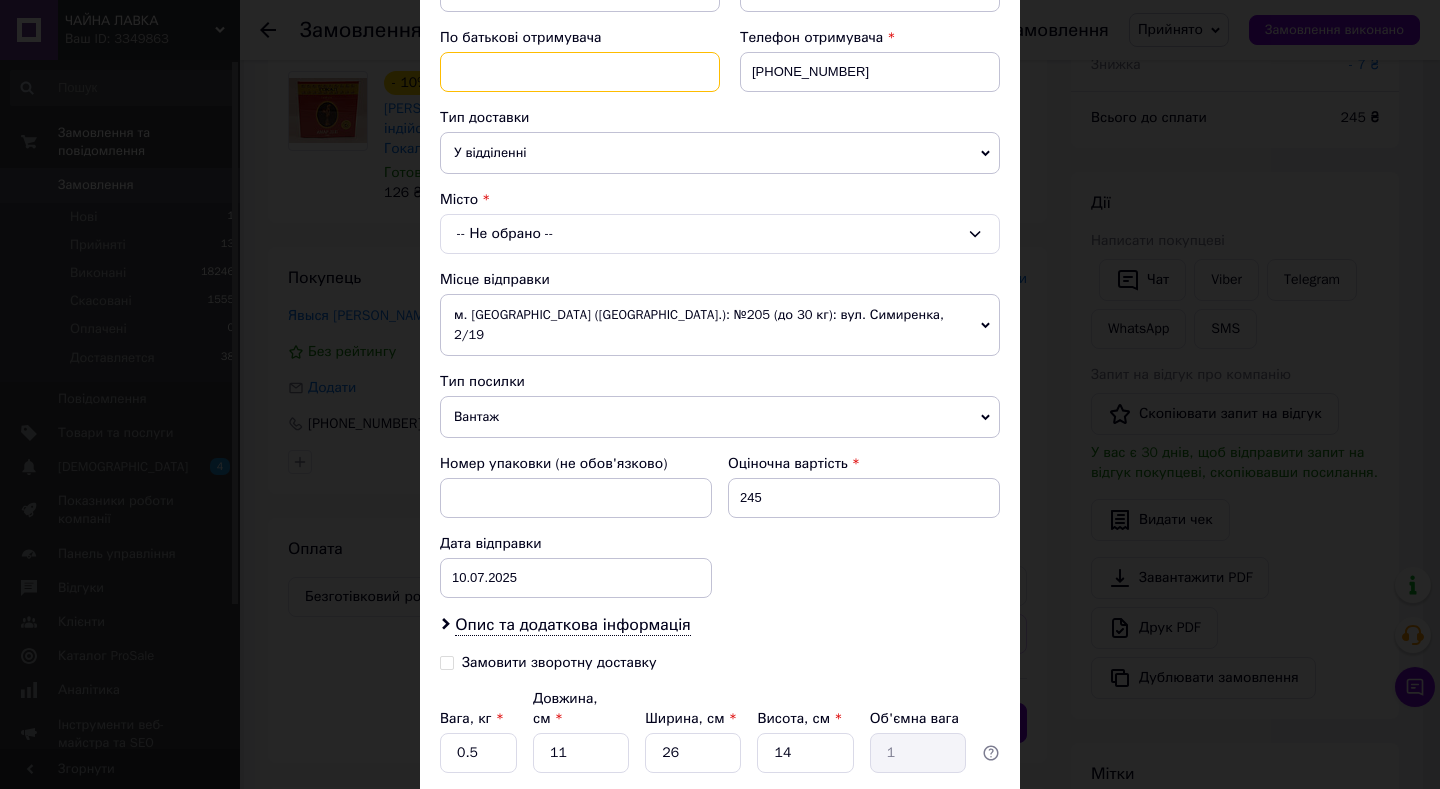 click at bounding box center (580, 72) 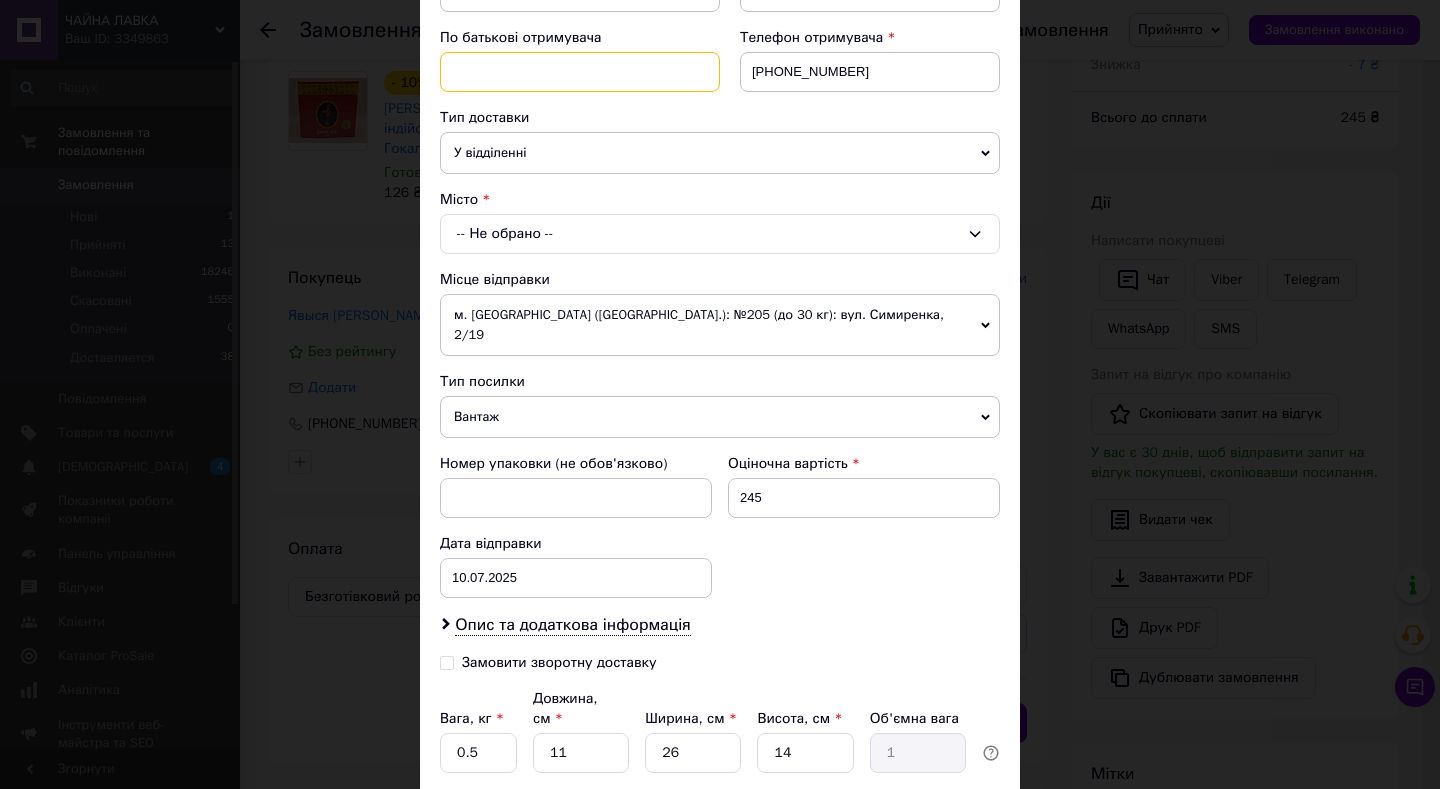 type on "Д" 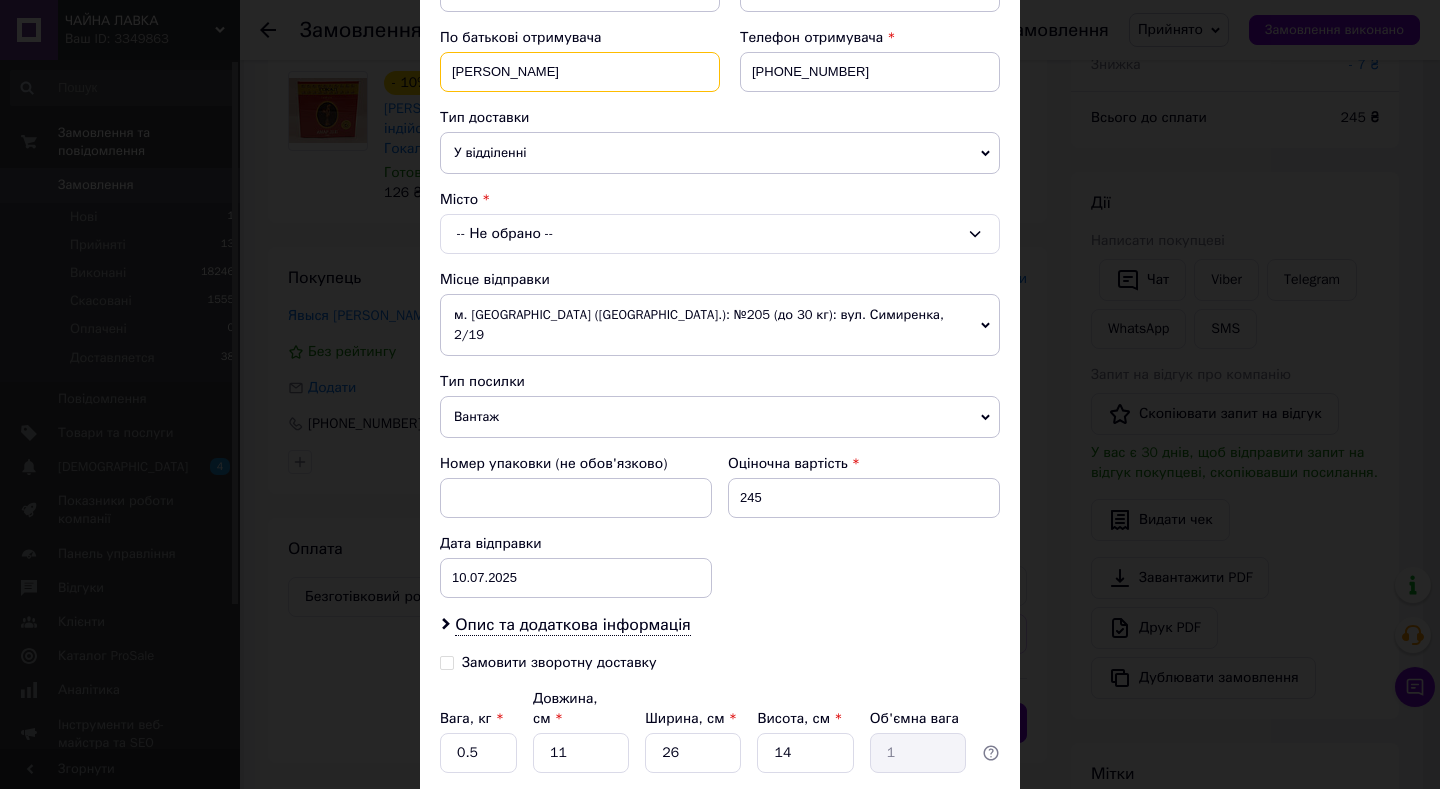 type on "Леонидович" 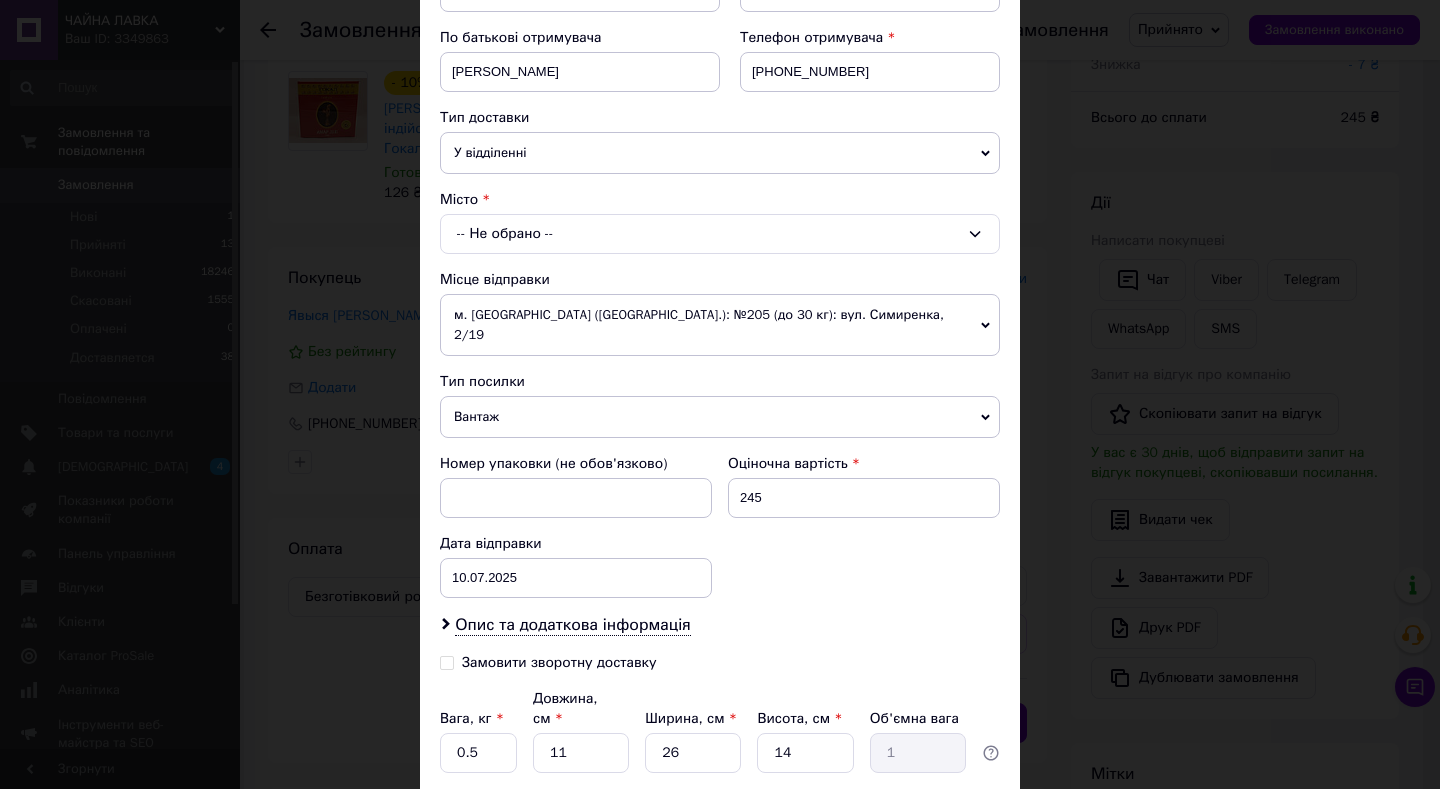 click on "-- Не обрано --" at bounding box center (720, 234) 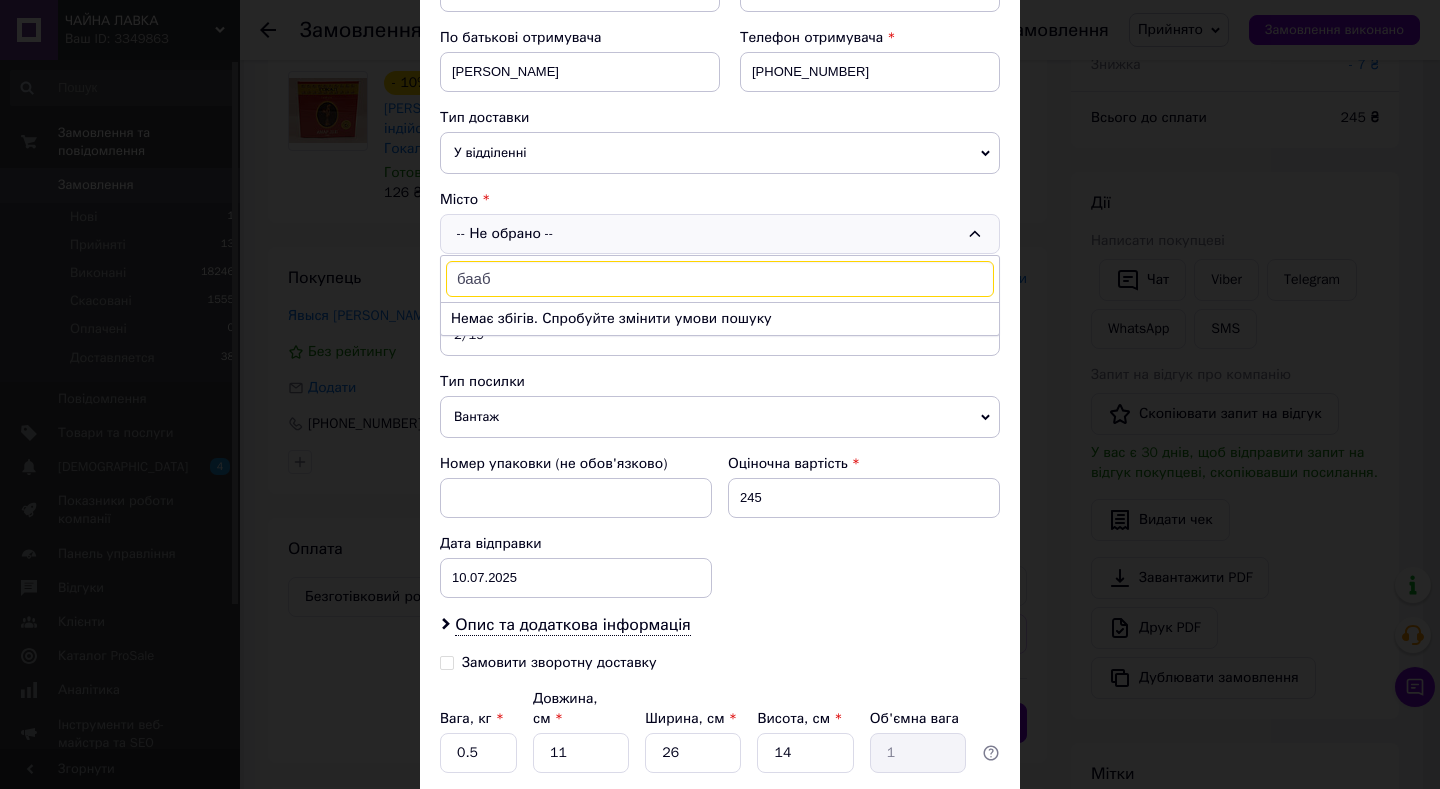 click on "бааб" at bounding box center [720, 279] 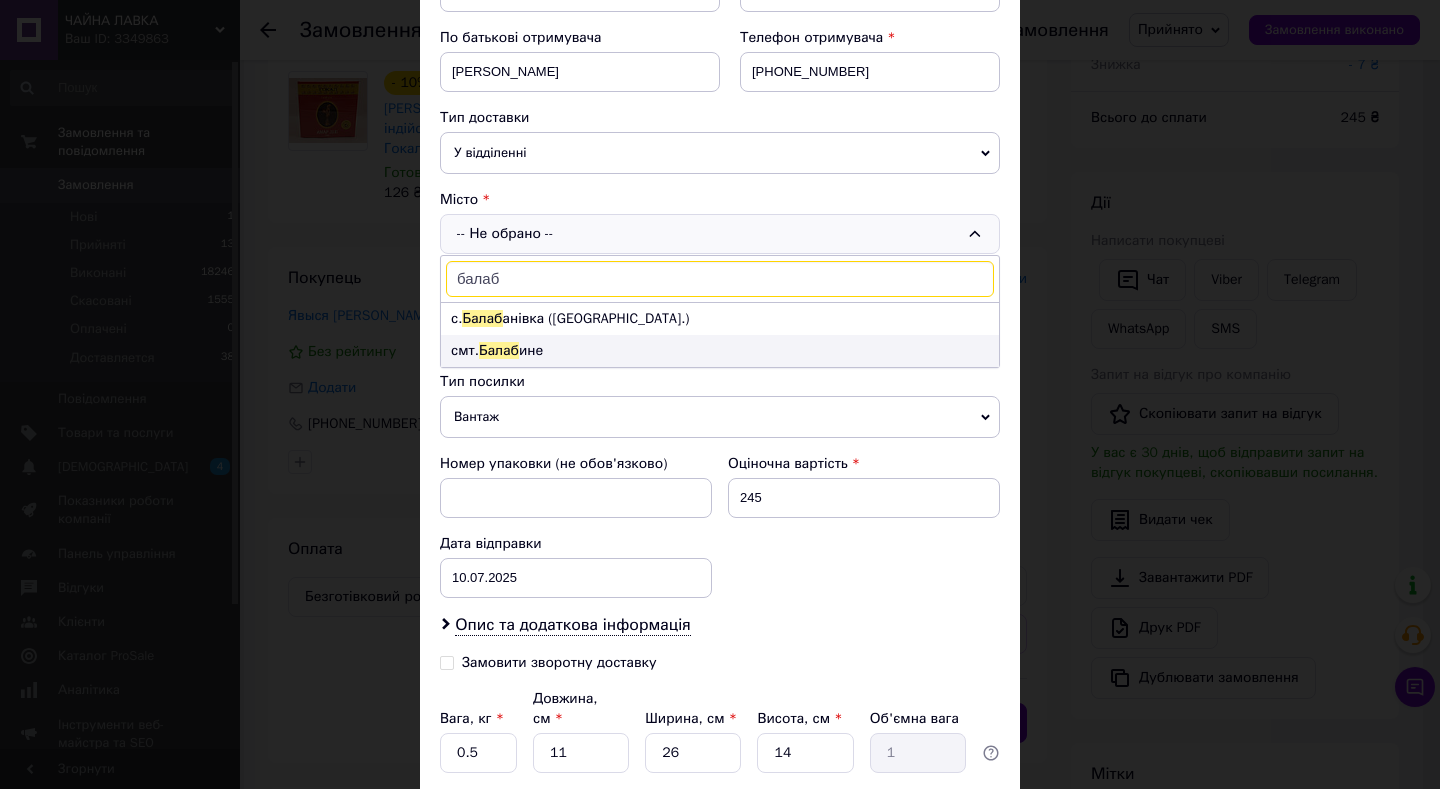 type on "балаб" 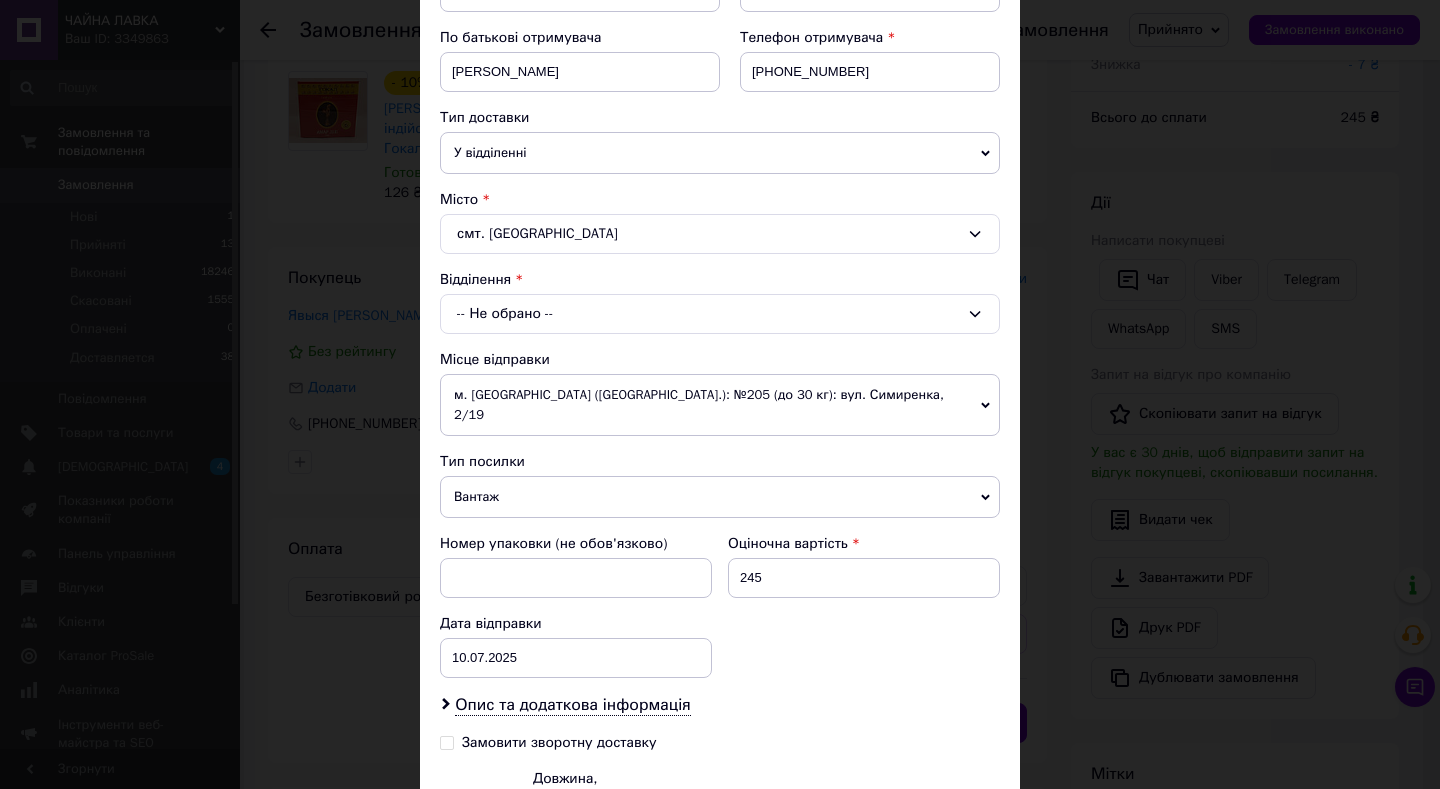click on "-- Не обрано --" at bounding box center [720, 314] 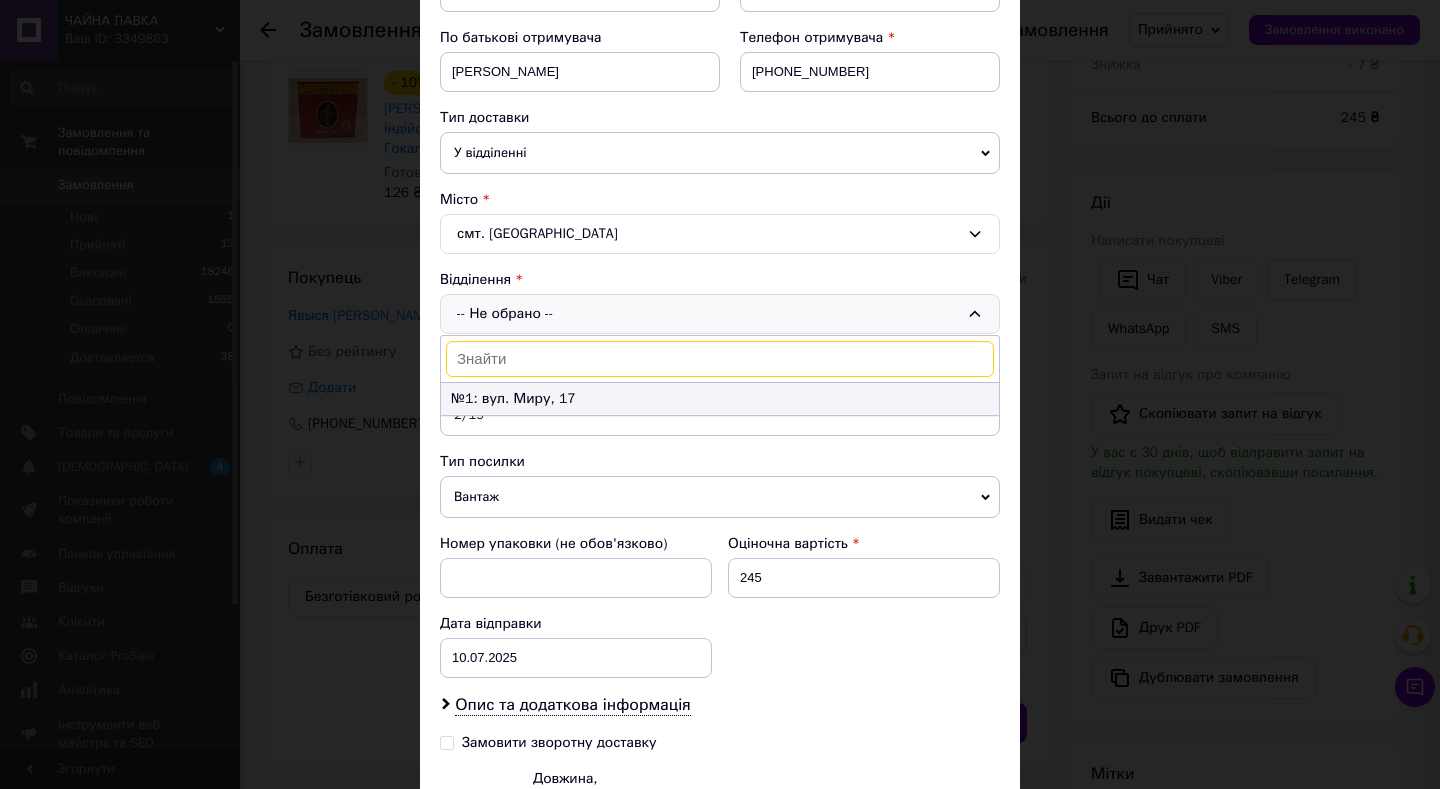 click on "№1: вул. Миру, 17" at bounding box center [720, 399] 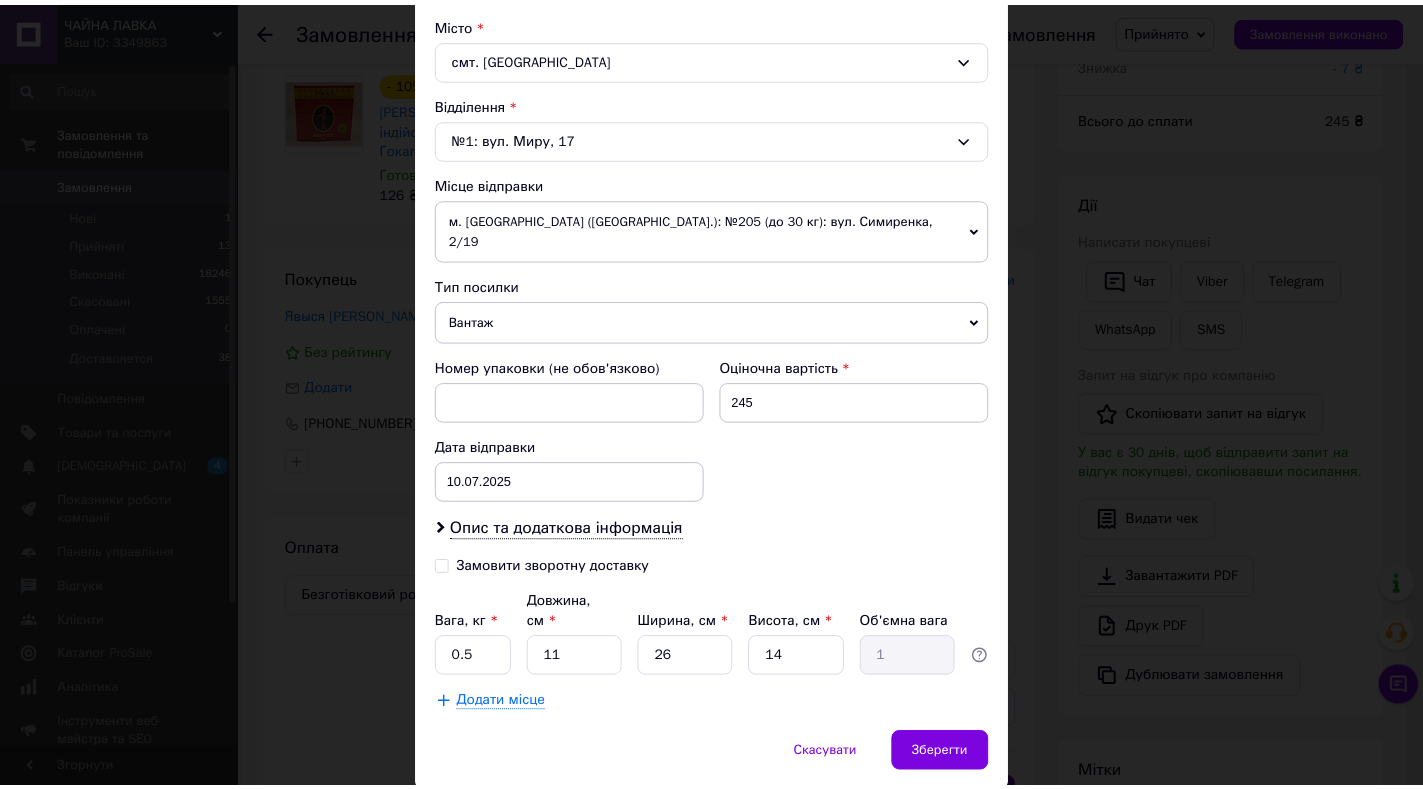 scroll, scrollTop: 543, scrollLeft: 0, axis: vertical 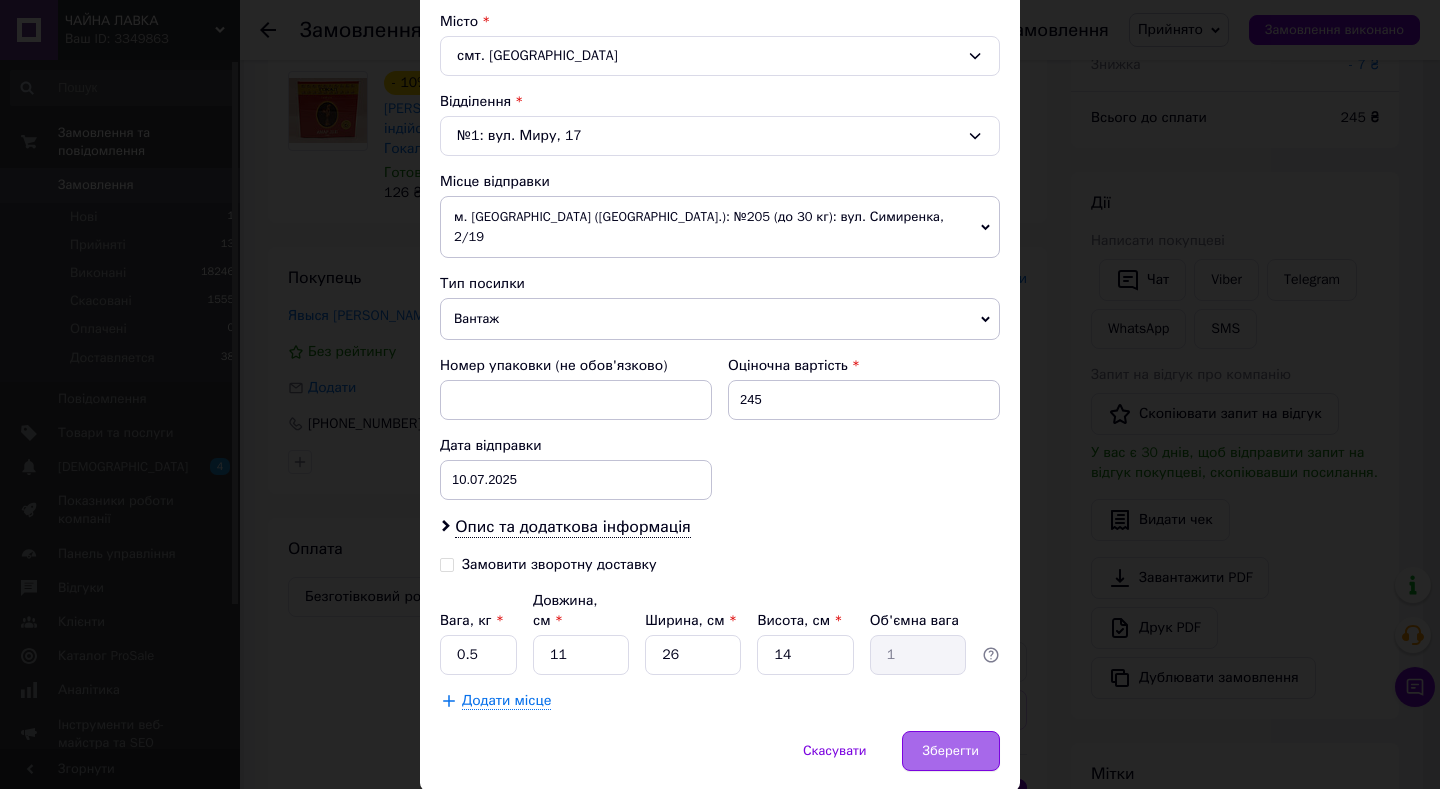 click on "Зберегти" at bounding box center (951, 751) 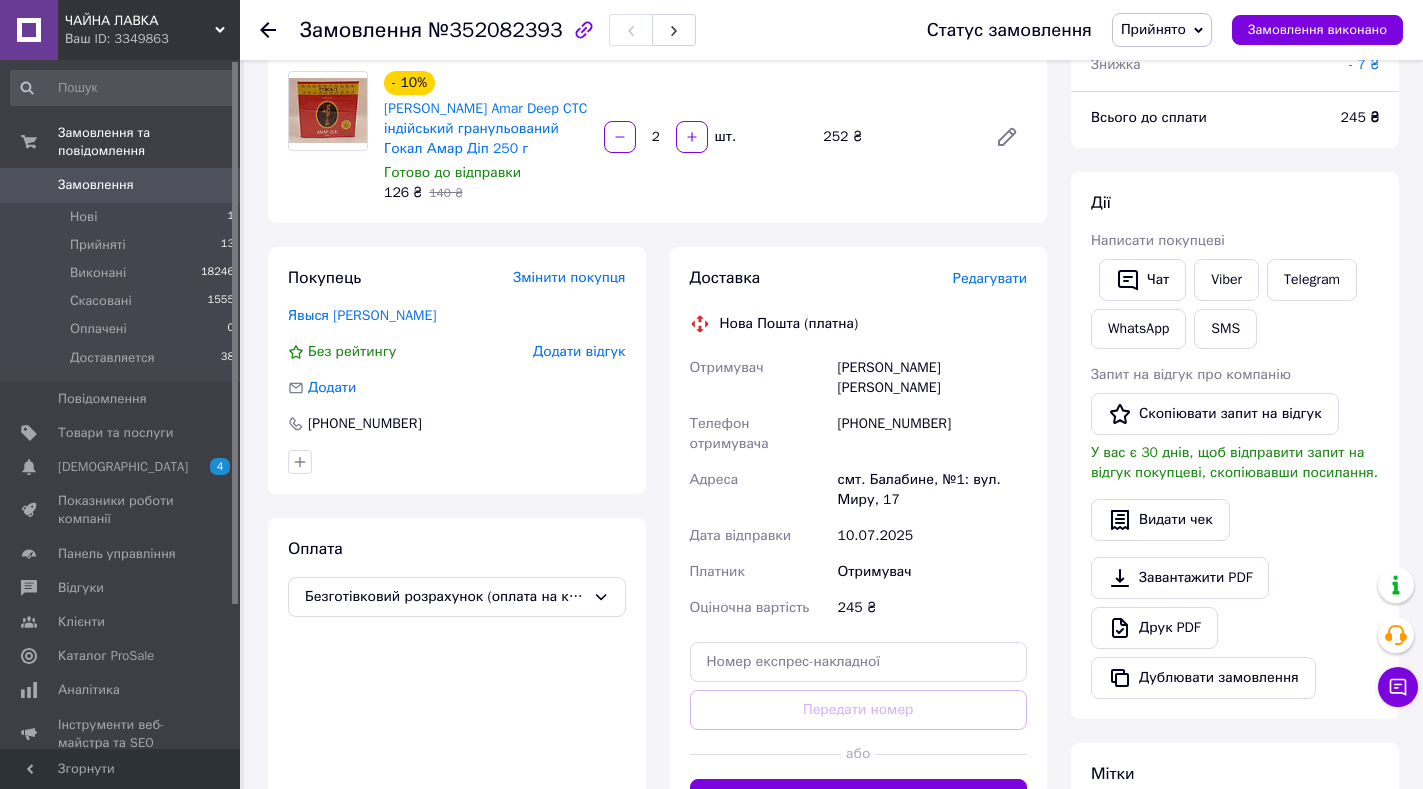 click 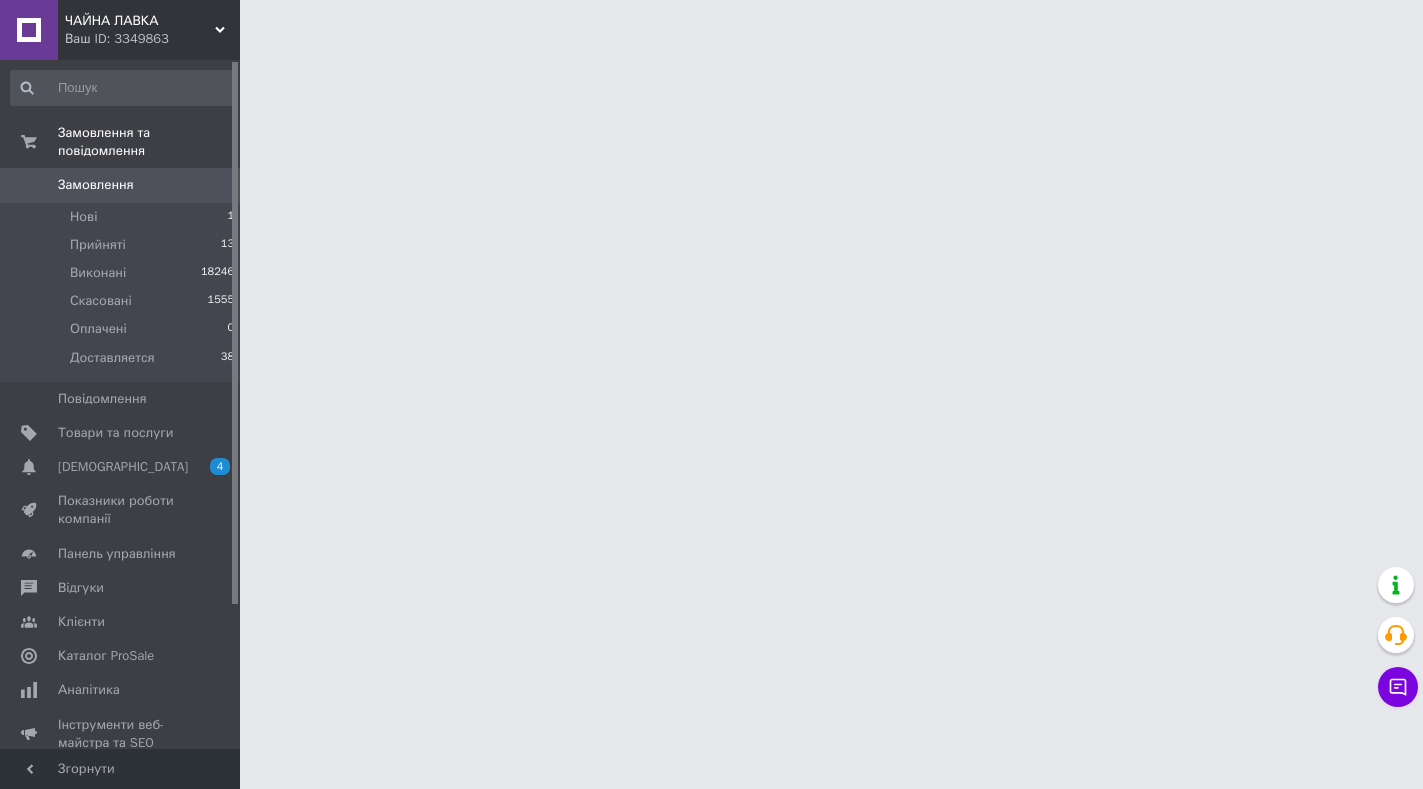 scroll, scrollTop: 0, scrollLeft: 0, axis: both 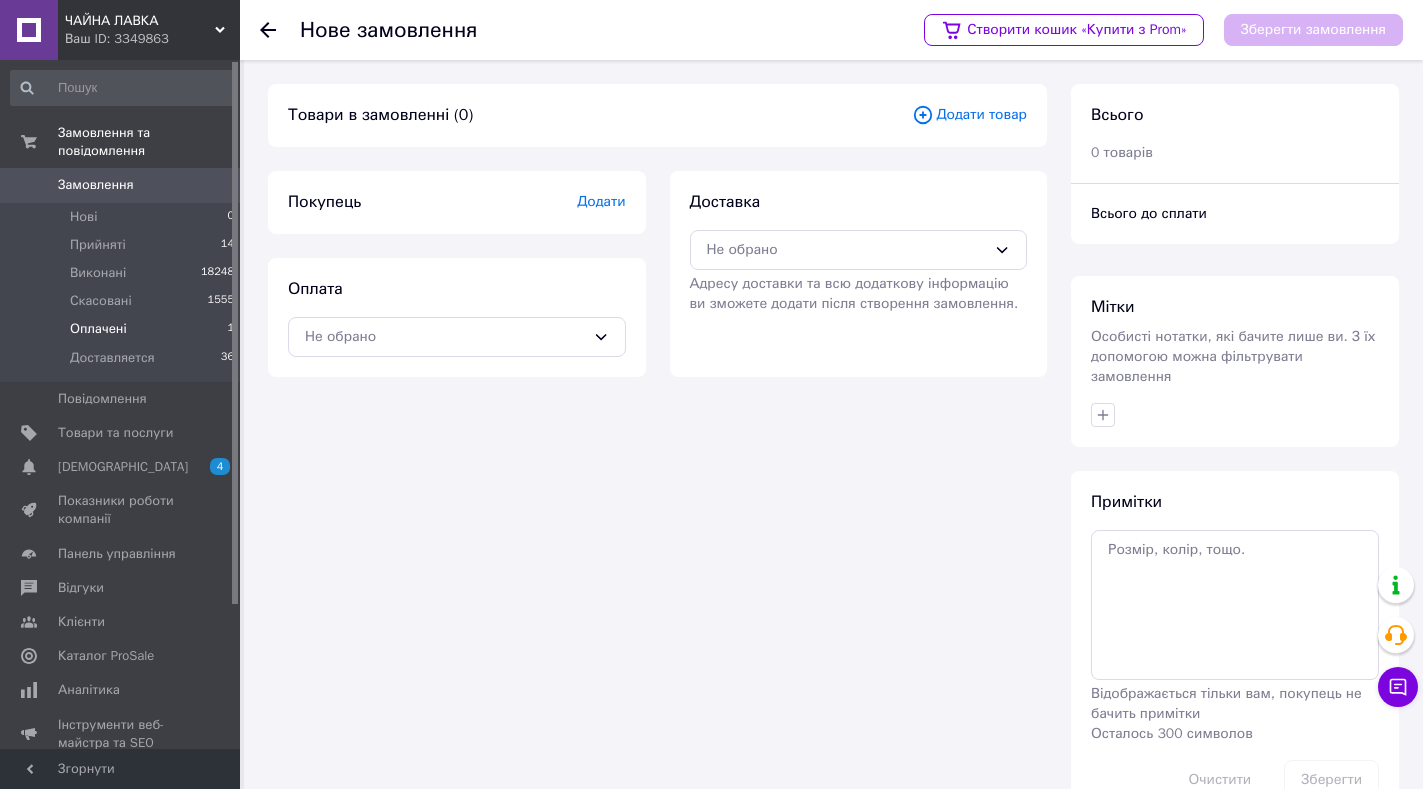 click on "Оплачені" at bounding box center [98, 329] 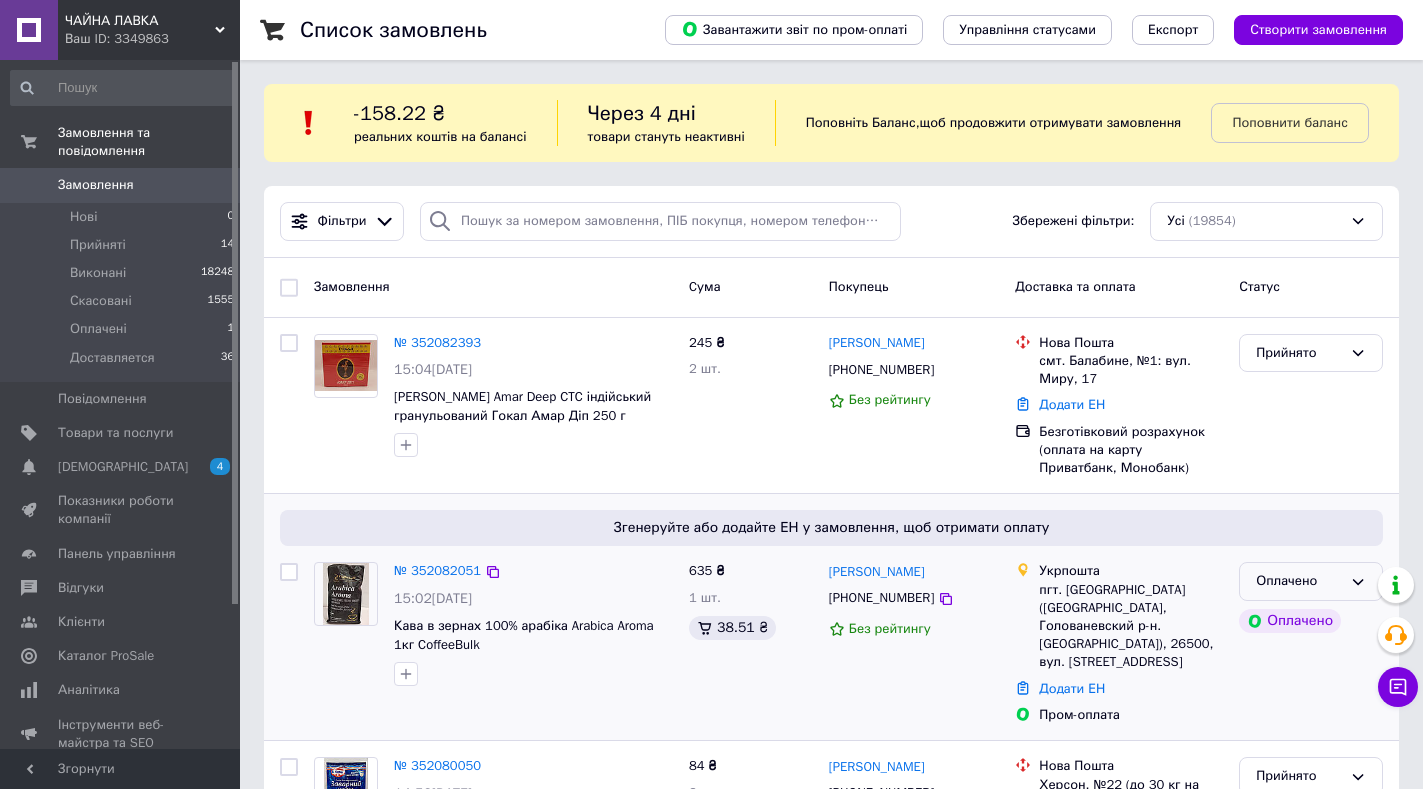 click on "Оплачено" at bounding box center (1299, 581) 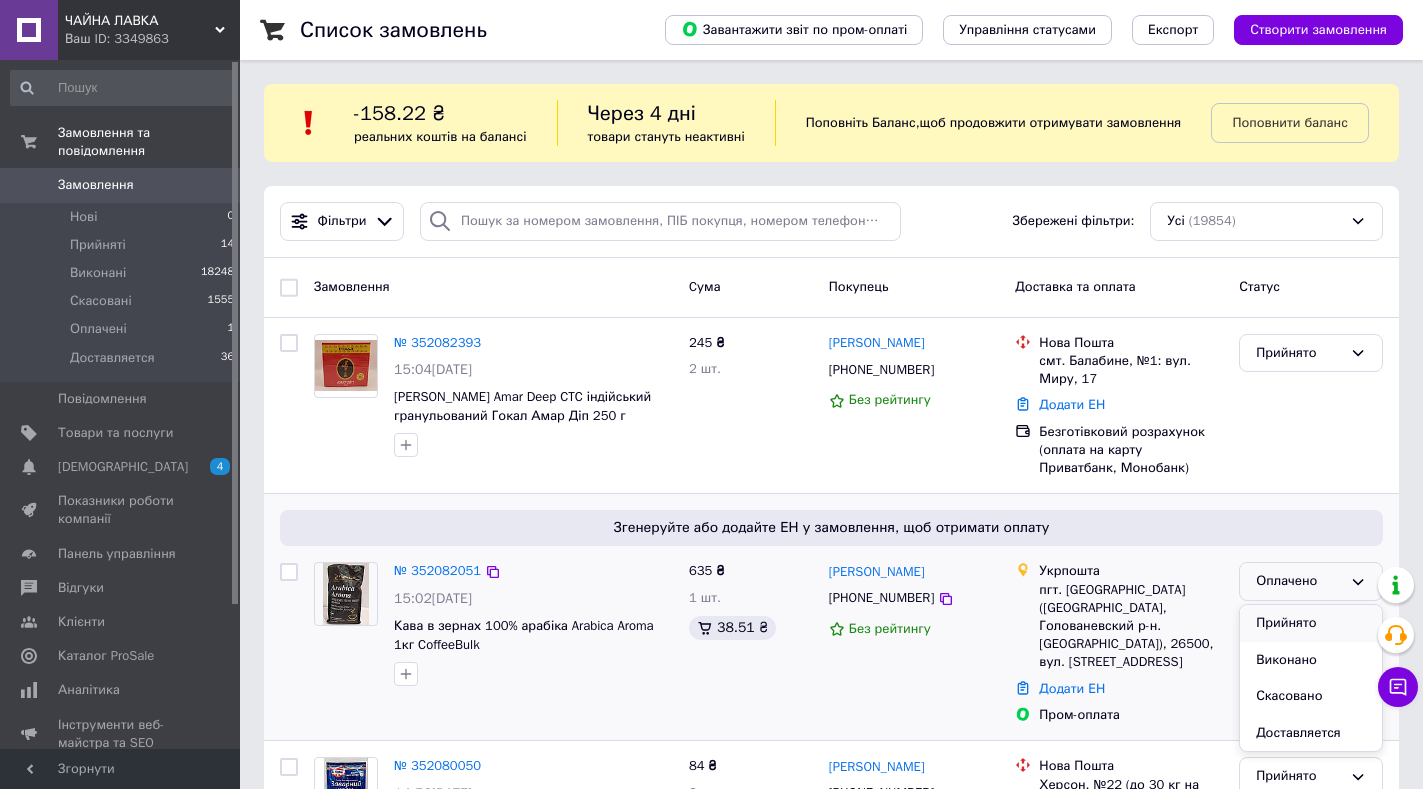 click on "Прийнято" at bounding box center [1311, 623] 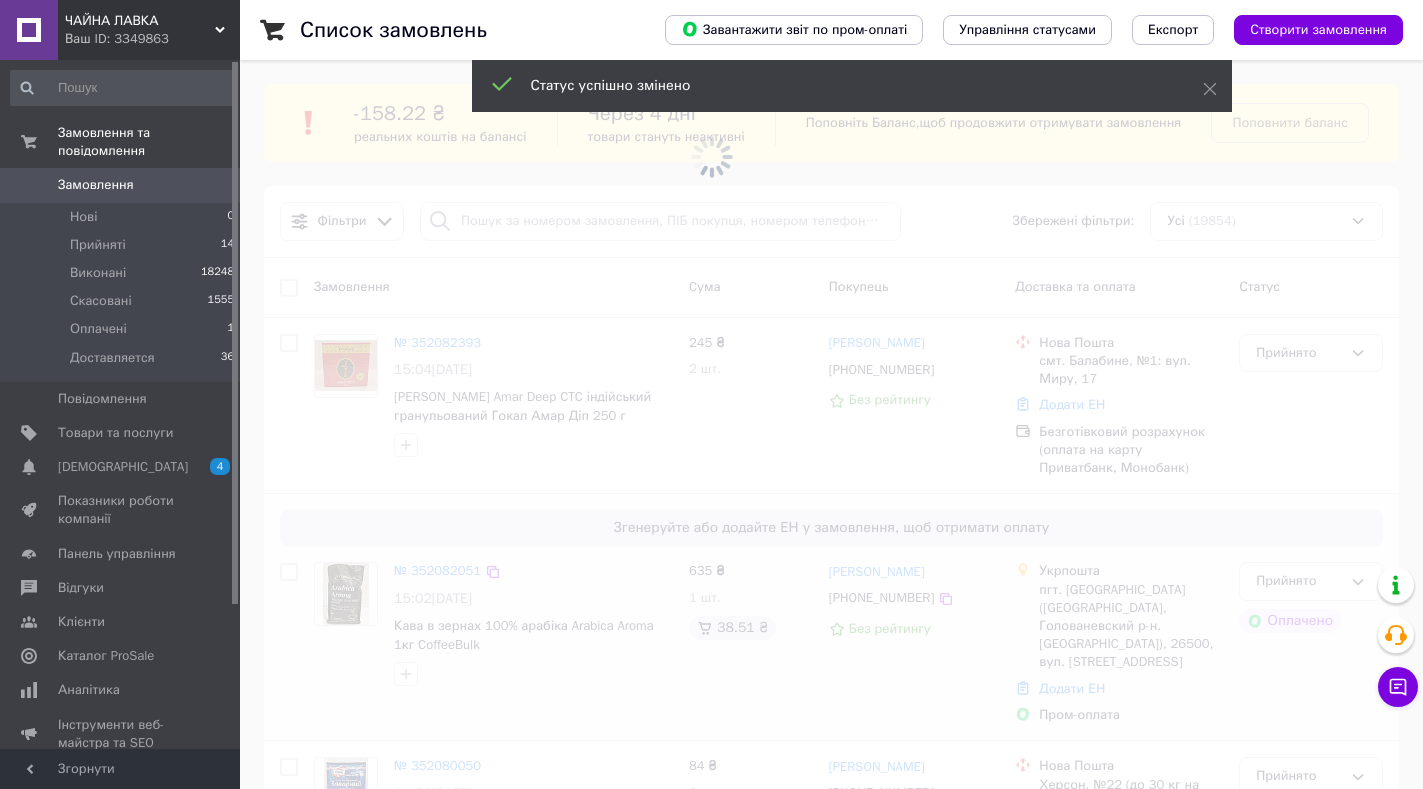 scroll, scrollTop: 449, scrollLeft: 0, axis: vertical 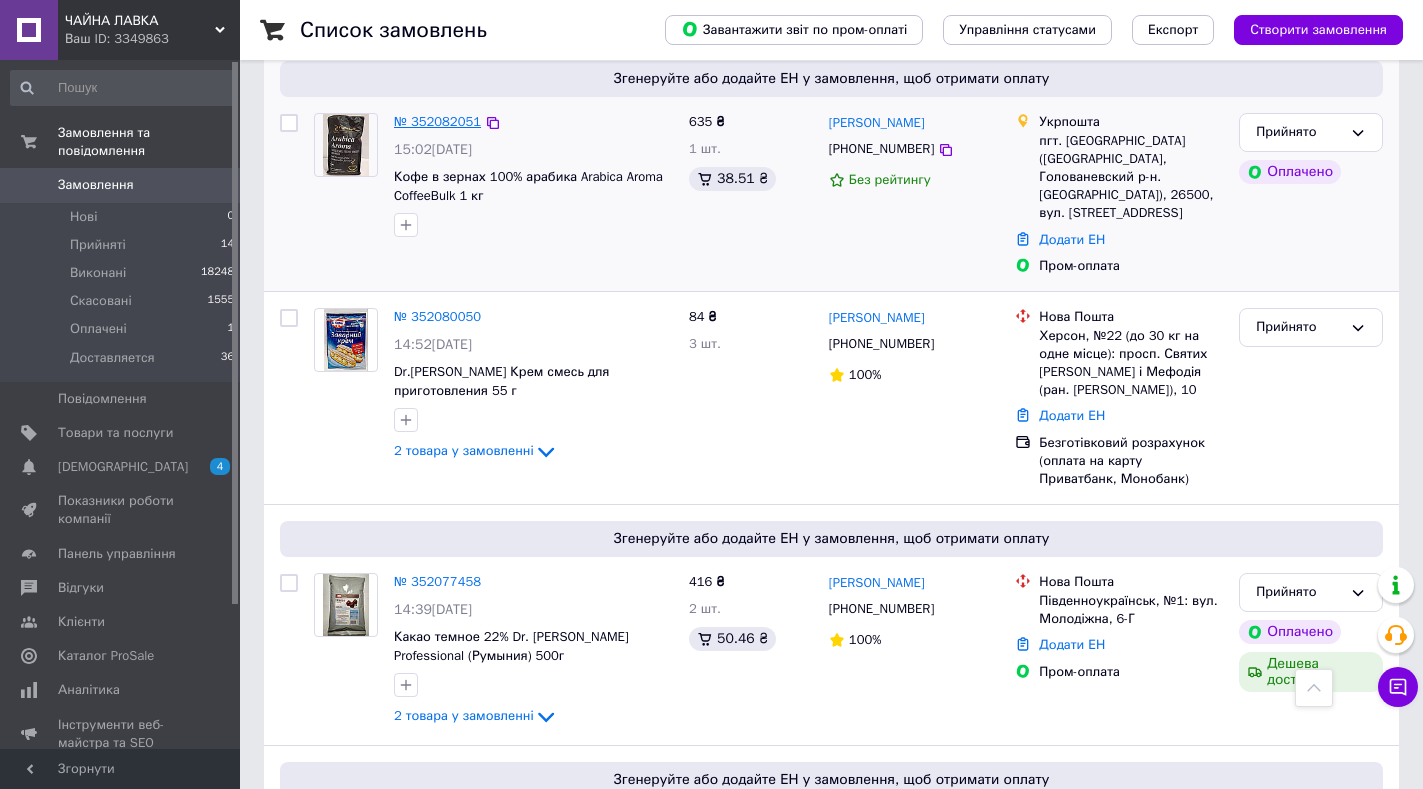 click on "№ 352082051" at bounding box center [437, 121] 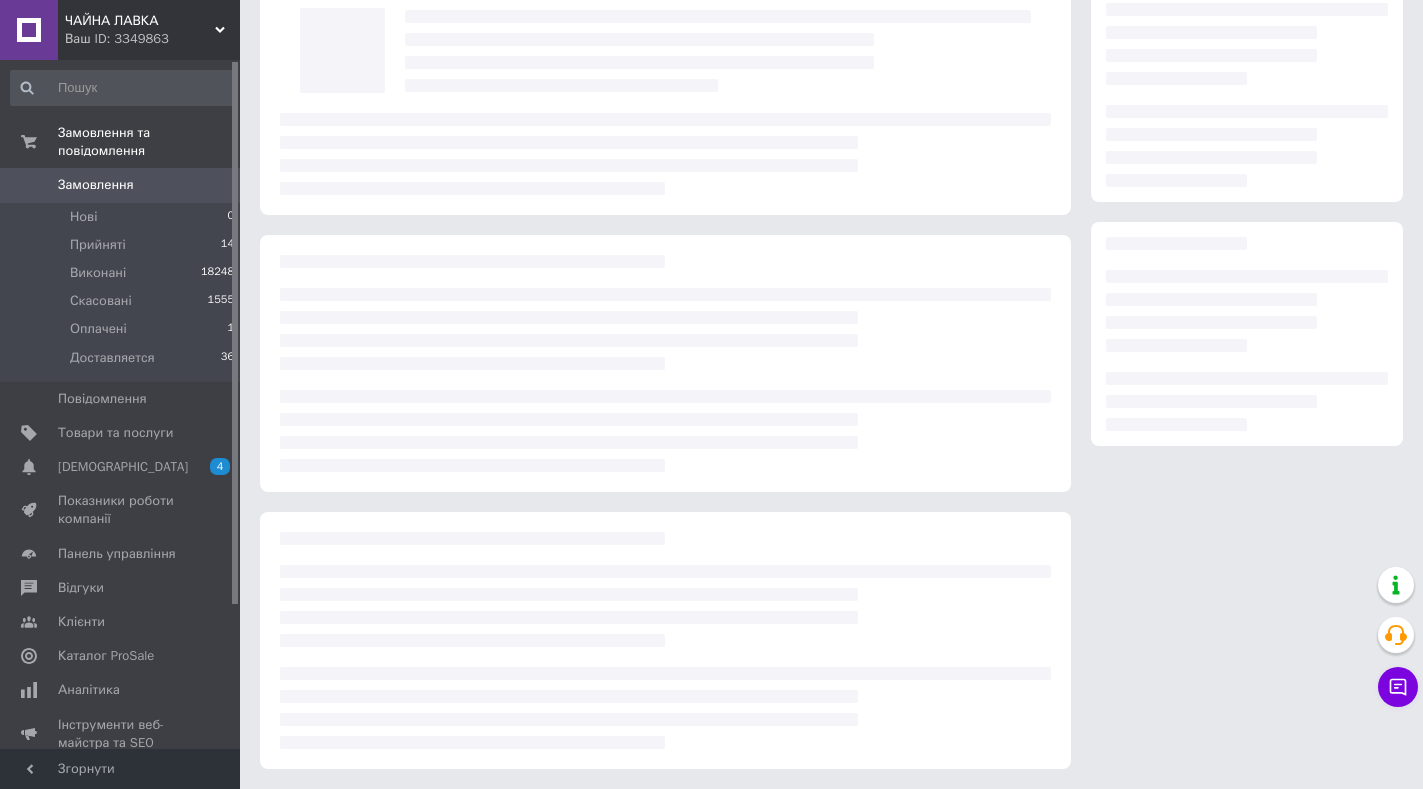 scroll, scrollTop: 125, scrollLeft: 0, axis: vertical 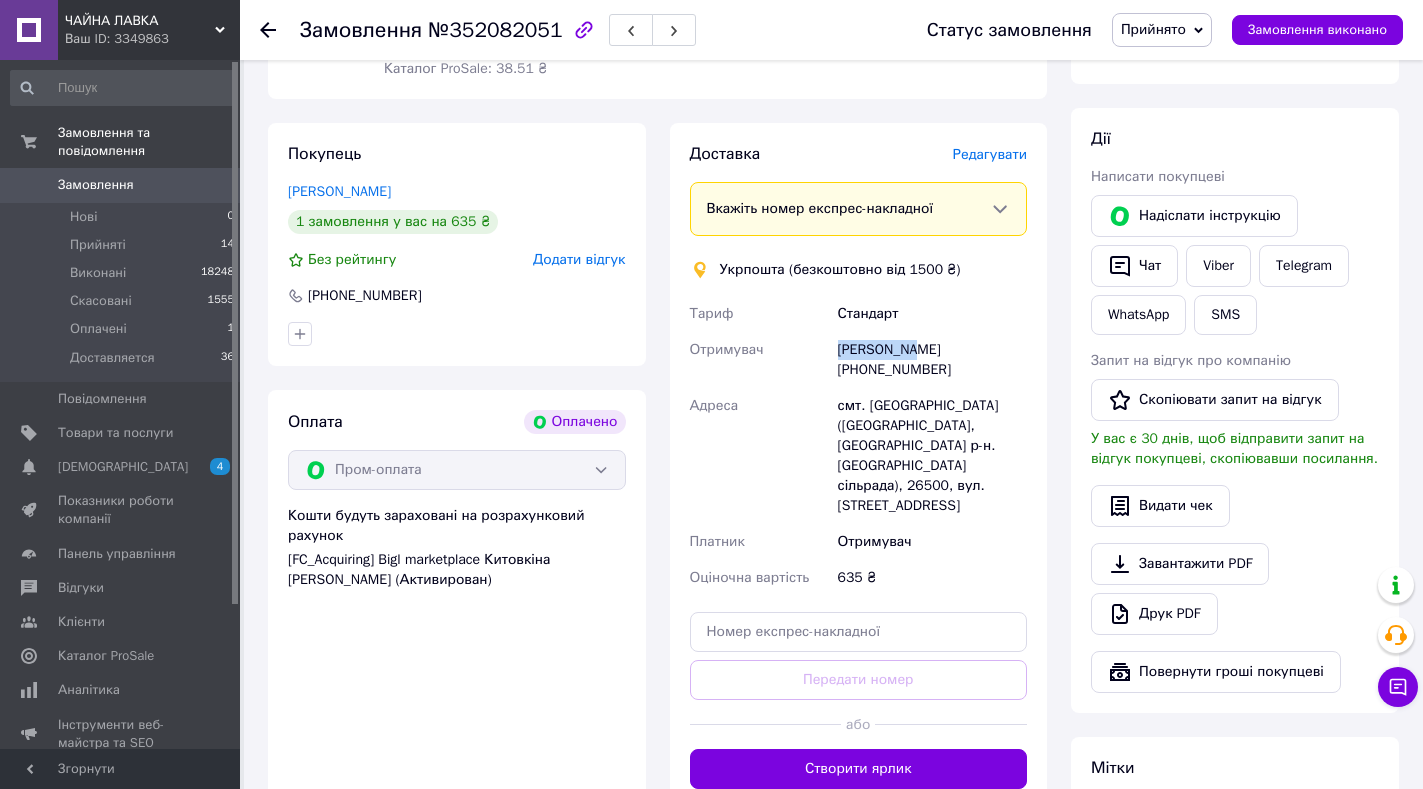 drag, startPoint x: 912, startPoint y: 348, endPoint x: 786, endPoint y: 348, distance: 126 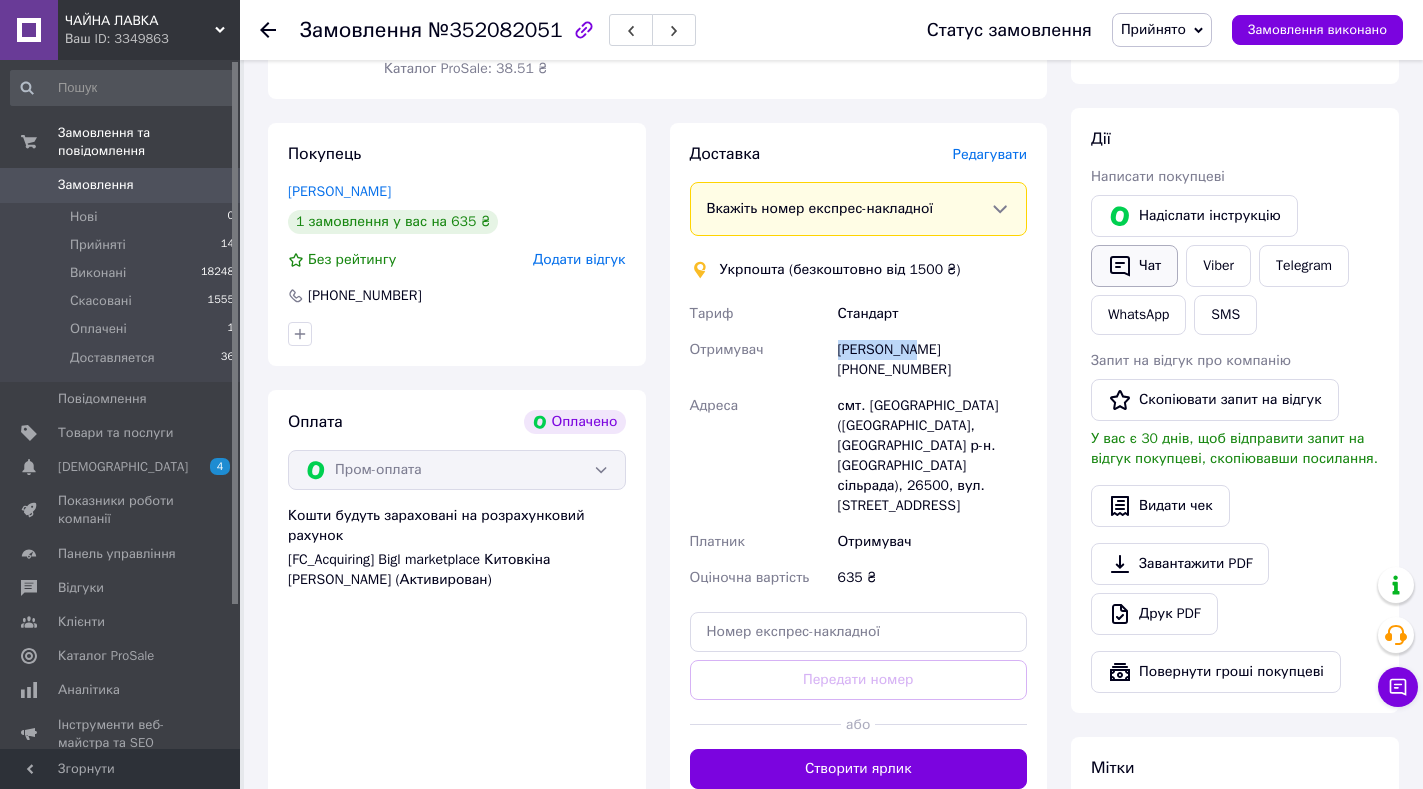click on "Чат" at bounding box center [1134, 266] 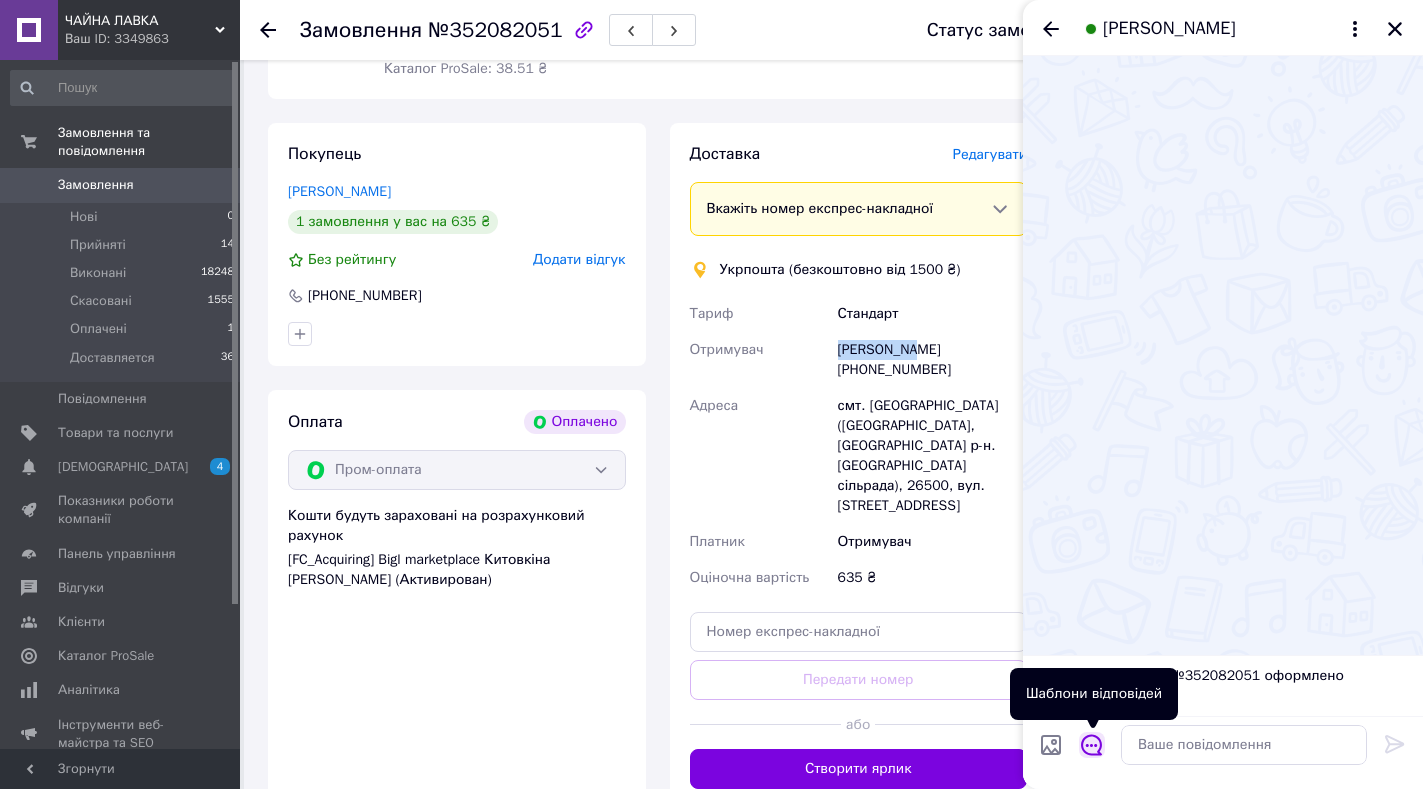 click 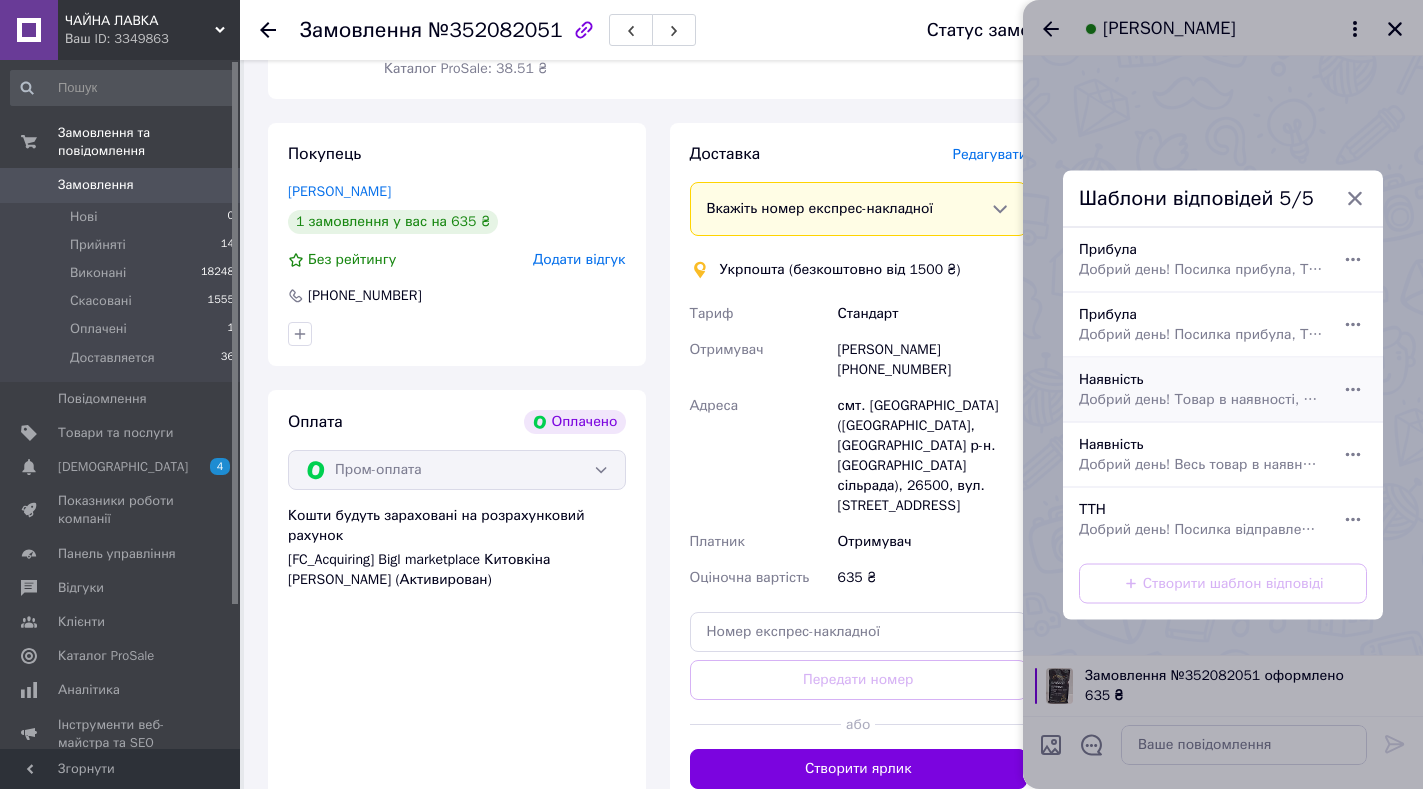 click on "Добрий день! Товар в наявності, відправка сьогодні із [GEOGRAPHIC_DATA]. Щиро дякуємо за покупку!" at bounding box center (1201, 399) 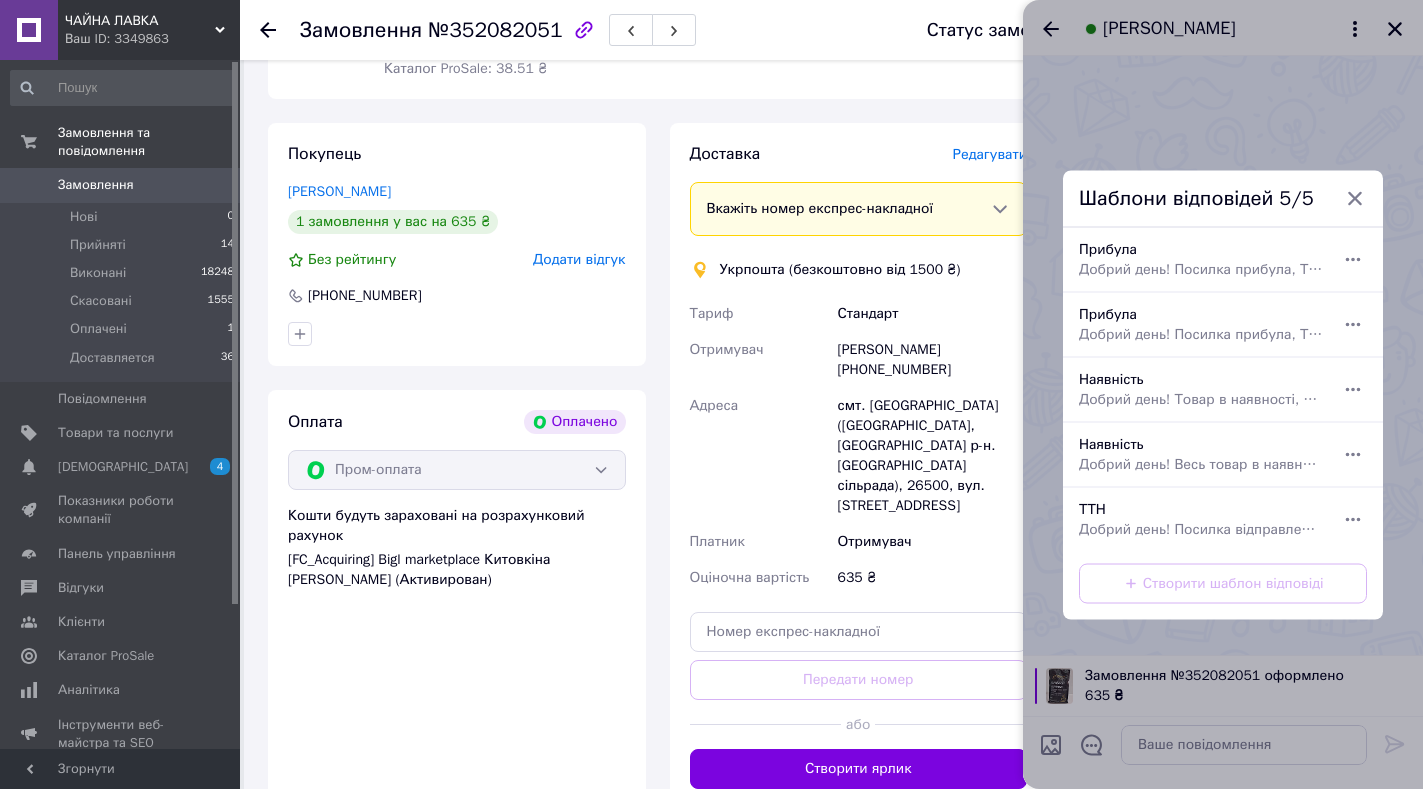 type on "Добрий день! Товар в наявності, відправка сьогодні із [GEOGRAPHIC_DATA]. Щиро дякуємо за покупку!" 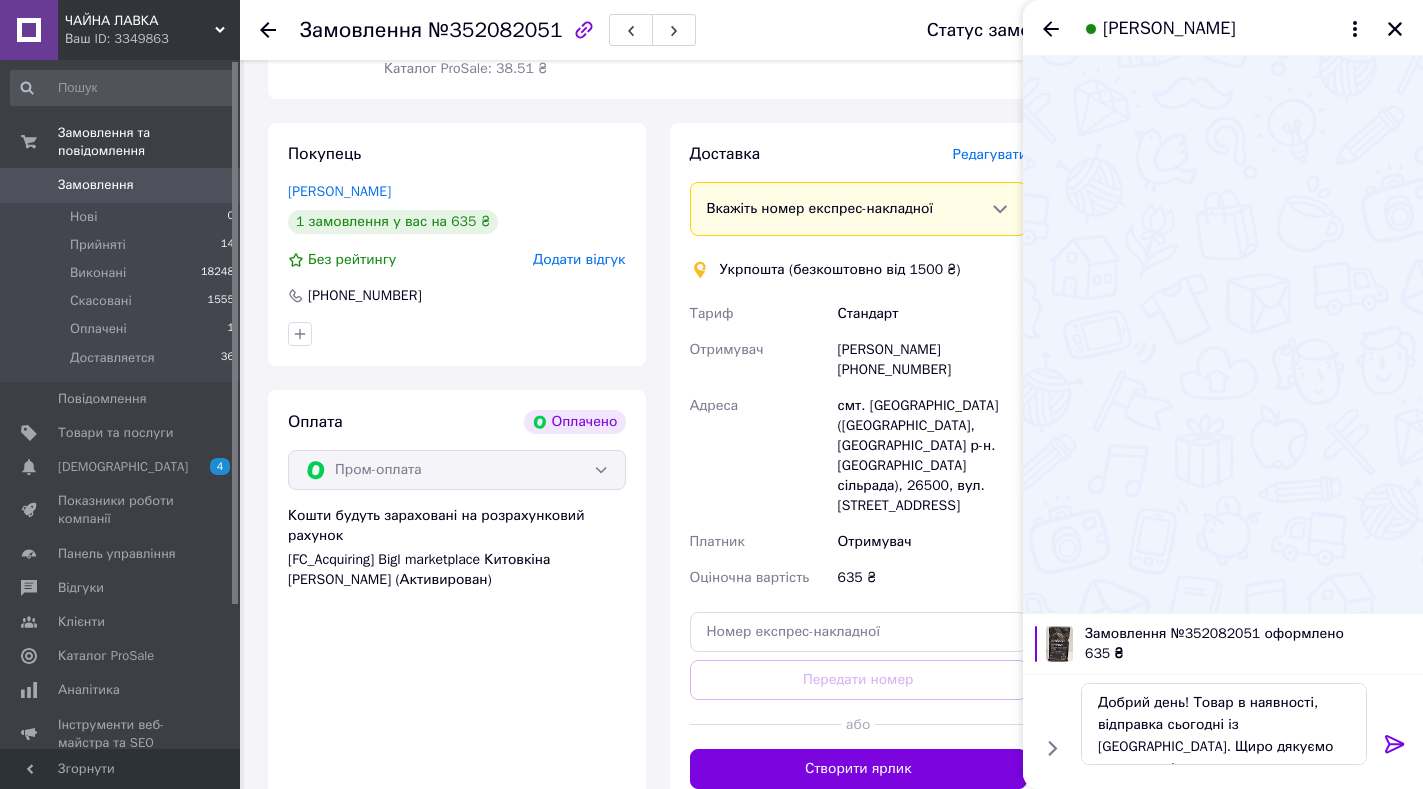 click 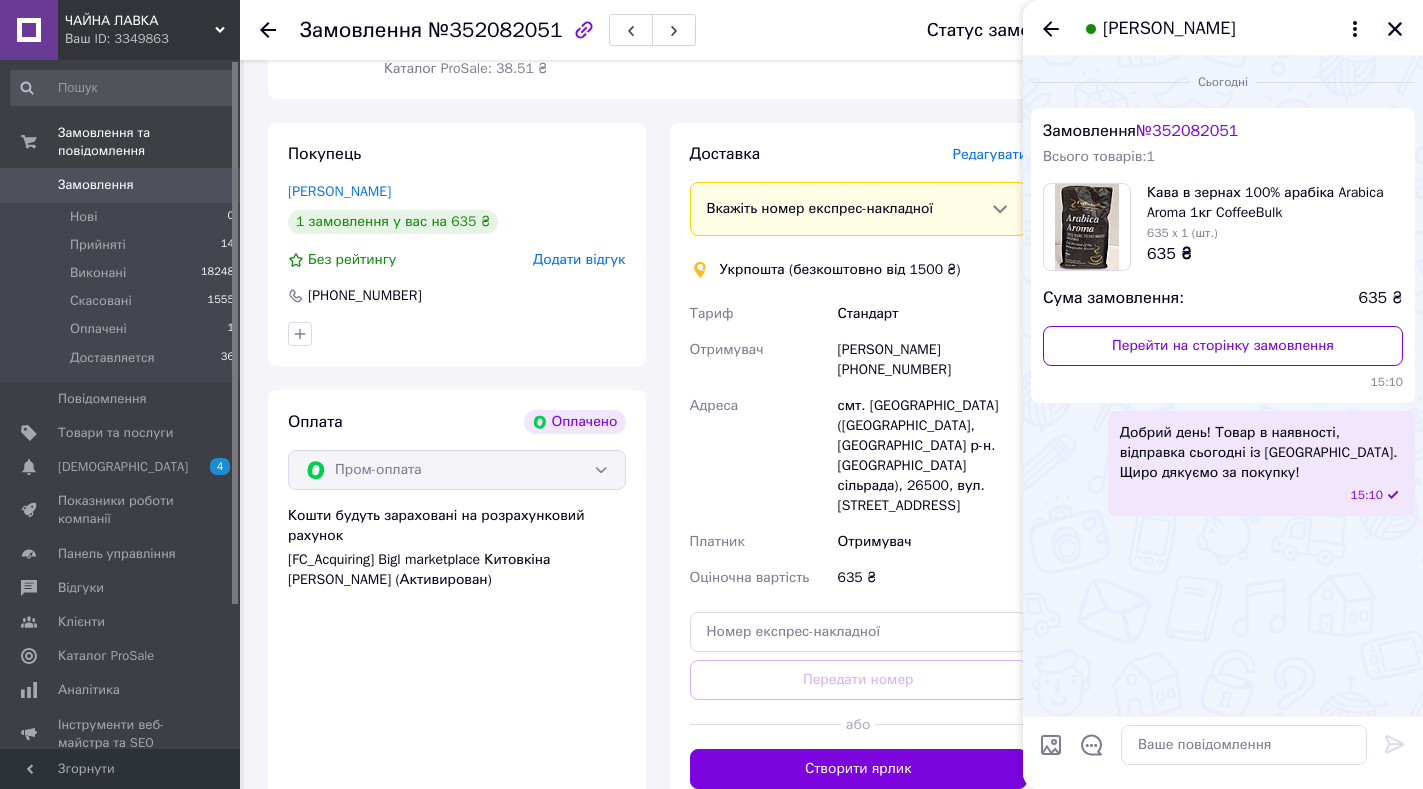 click 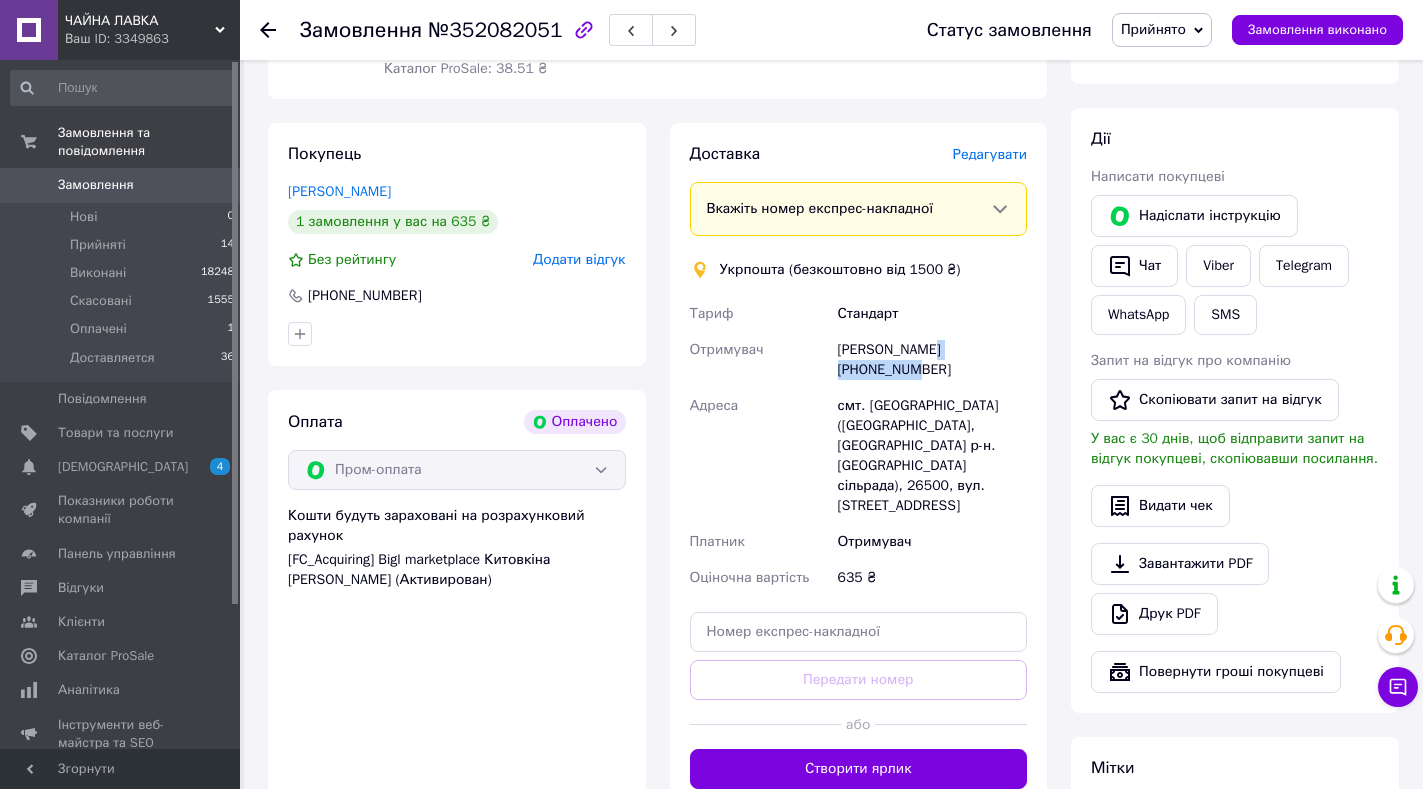 drag, startPoint x: 921, startPoint y: 349, endPoint x: 1028, endPoint y: 343, distance: 107.16809 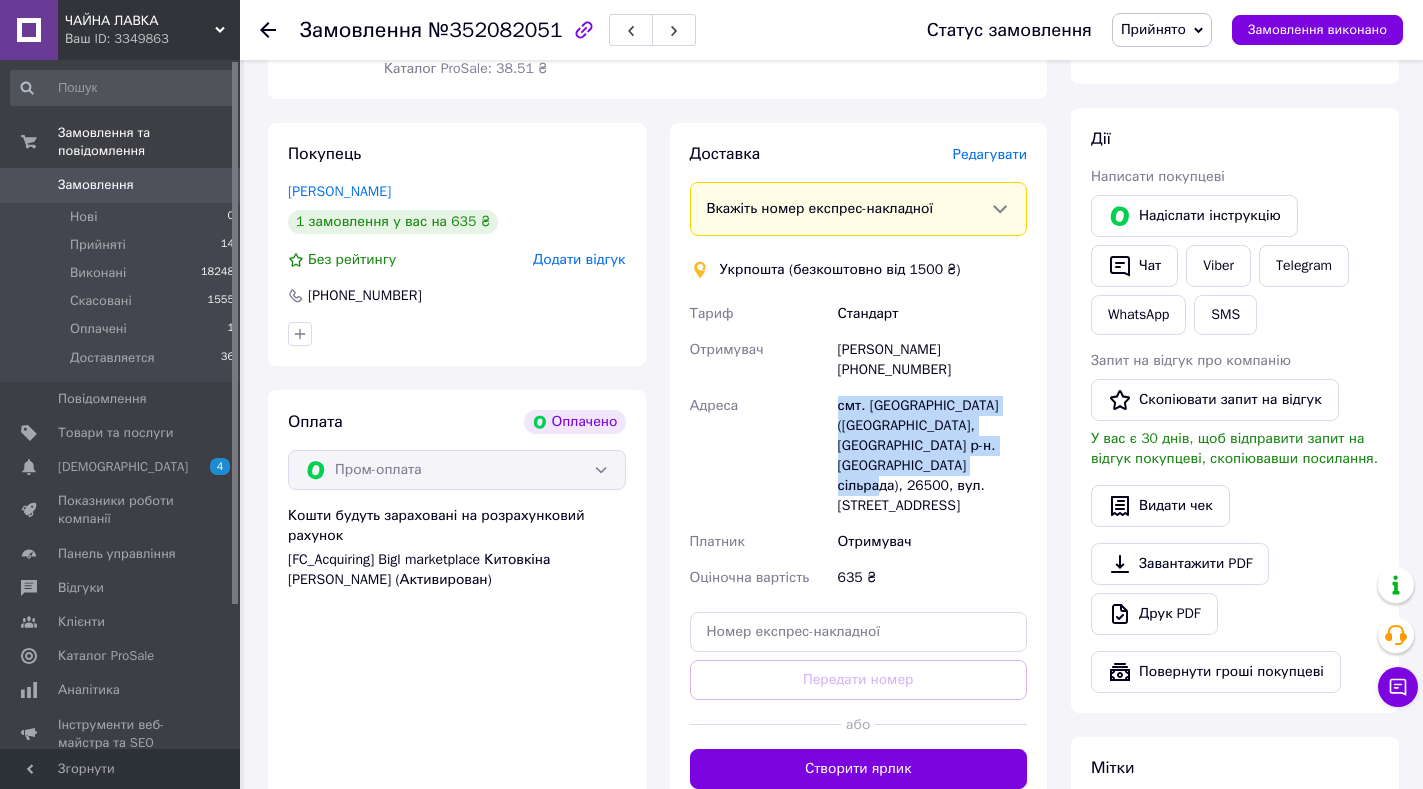 drag, startPoint x: 840, startPoint y: 389, endPoint x: 874, endPoint y: 468, distance: 86.00581 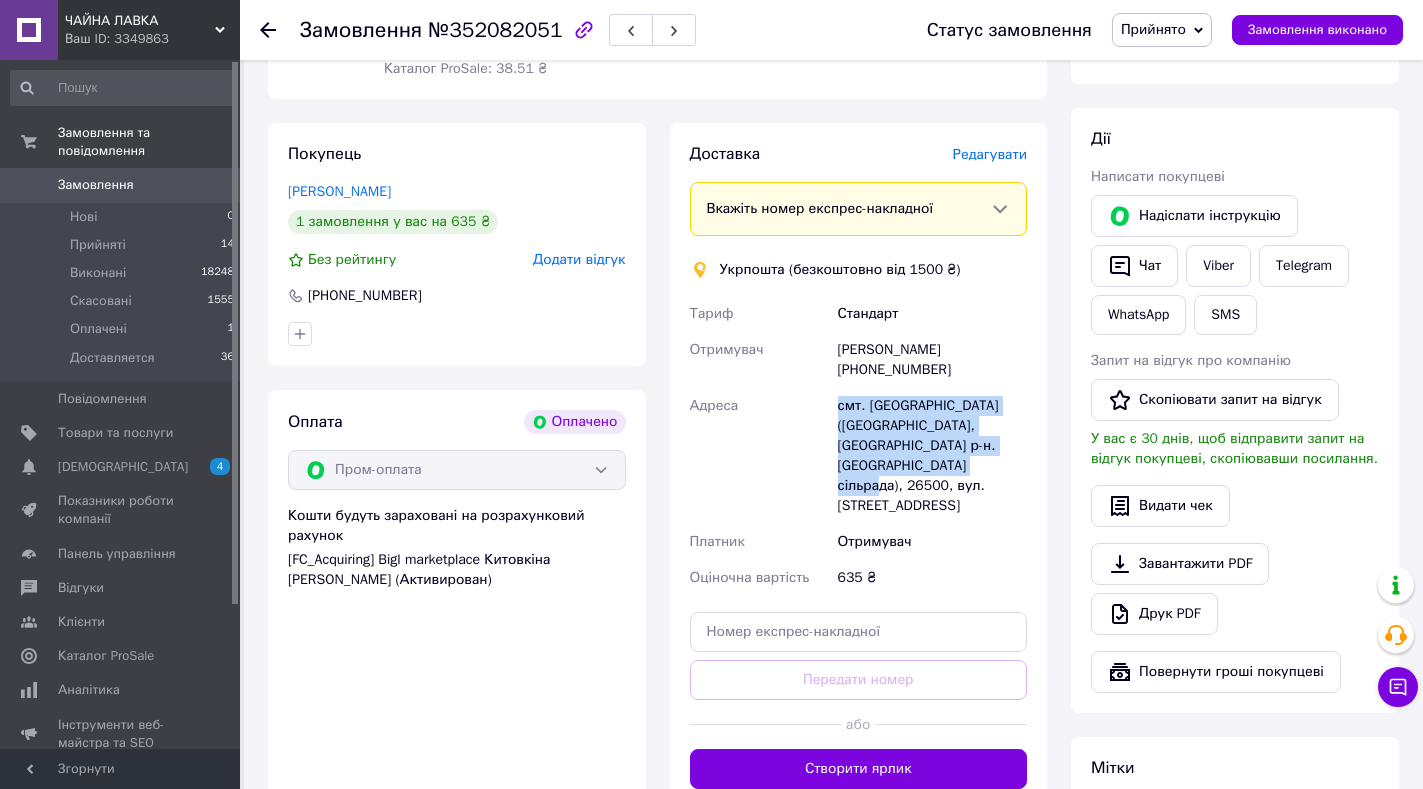 copy on "смт. Голованівськ (Кіровоградська обл., Голованівський р-н. Голованівська сільрада), 26500" 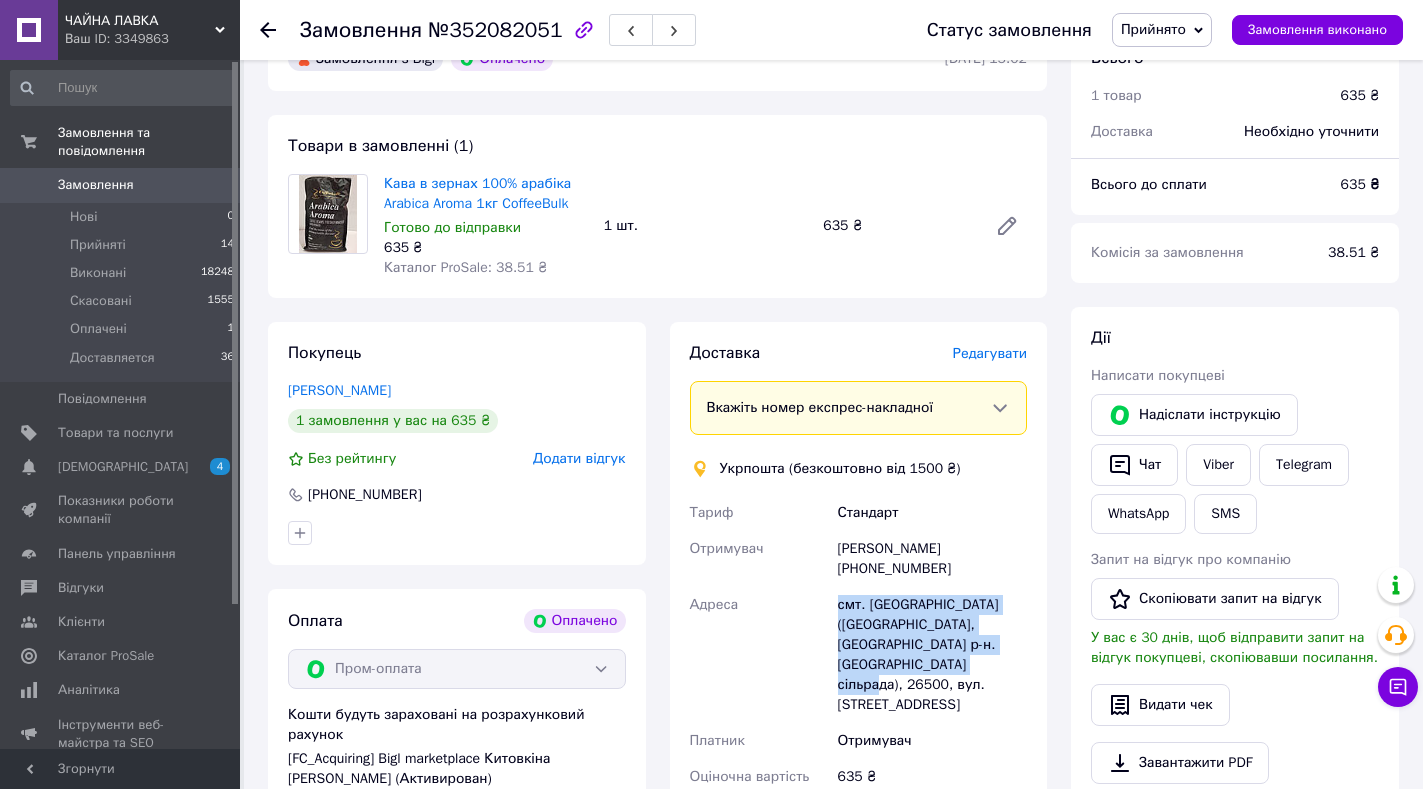 scroll, scrollTop: 27, scrollLeft: 0, axis: vertical 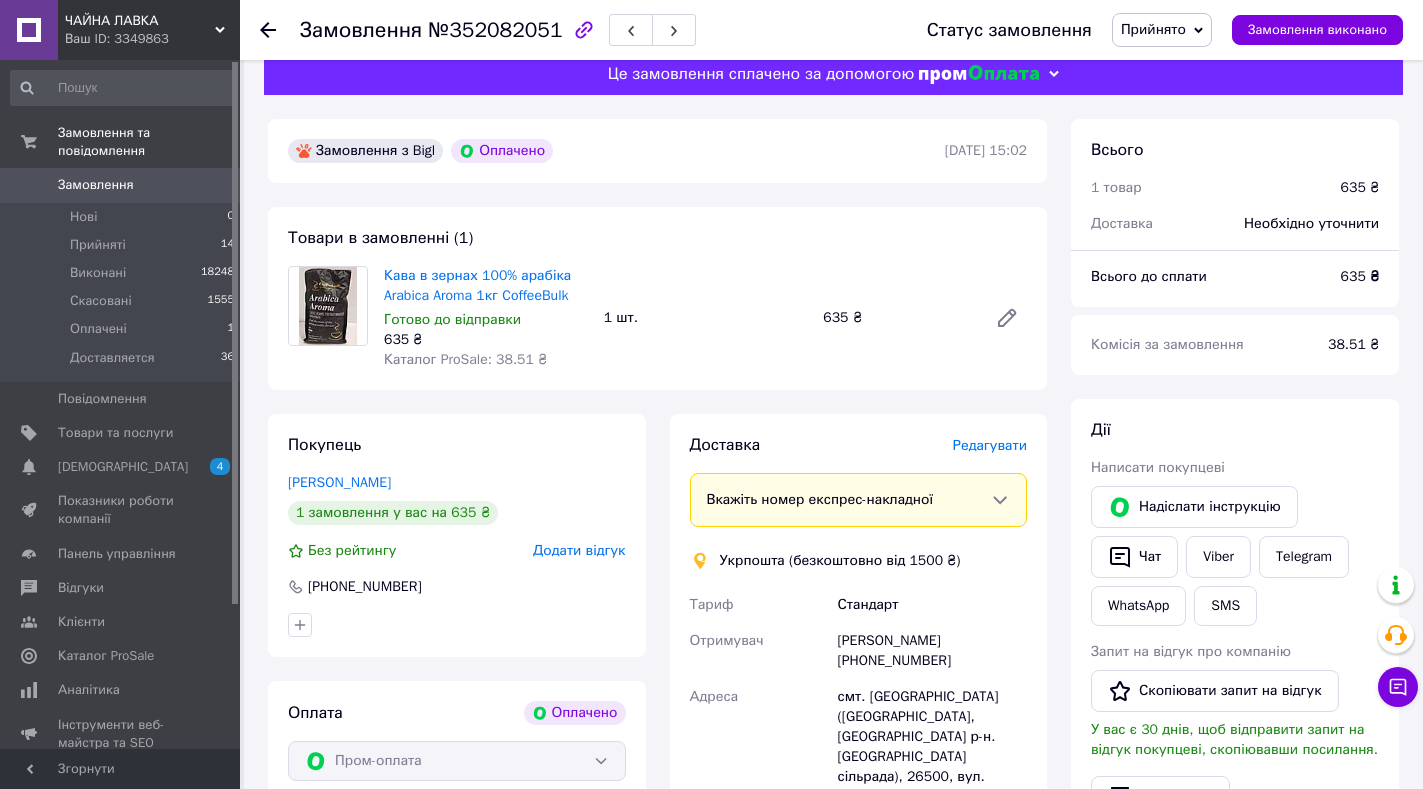click 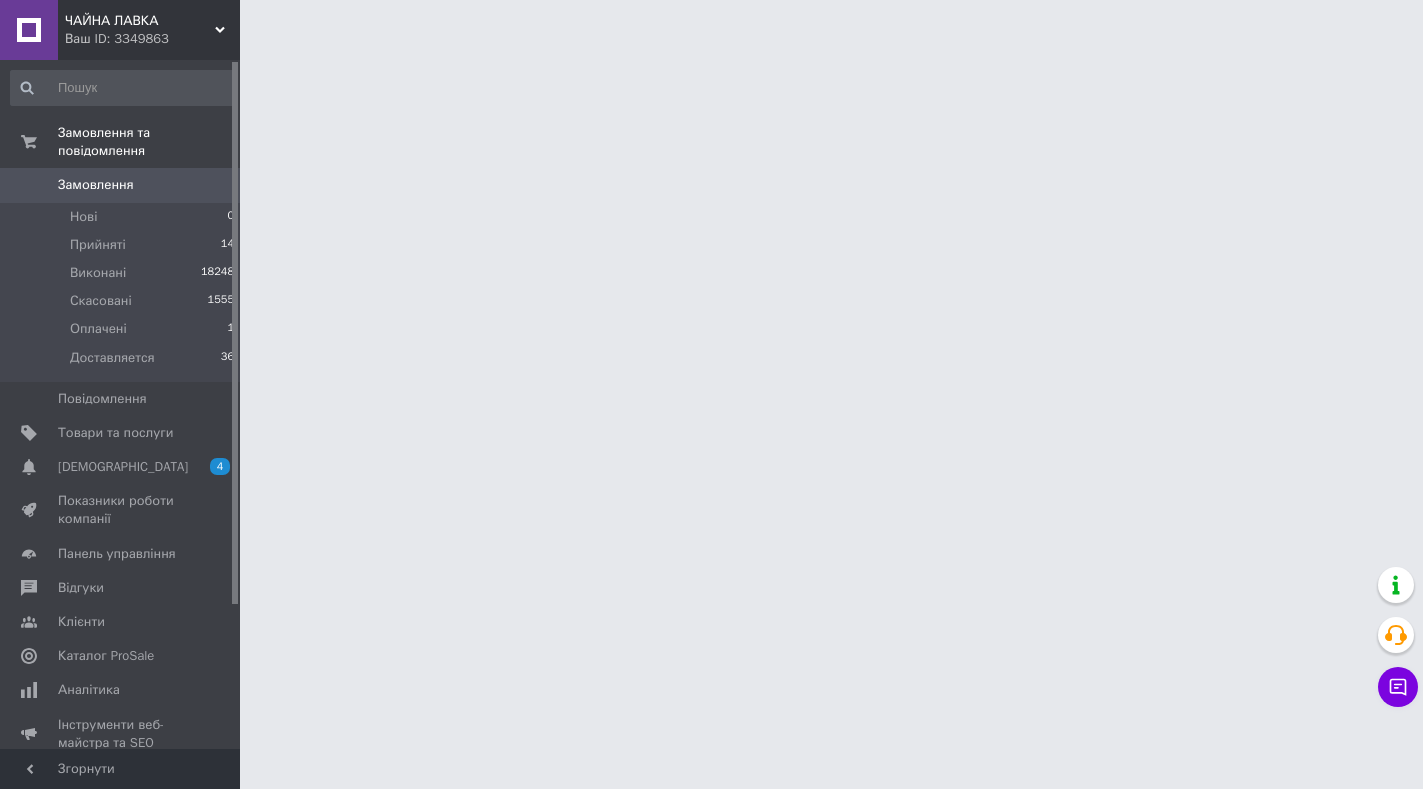 scroll, scrollTop: 0, scrollLeft: 0, axis: both 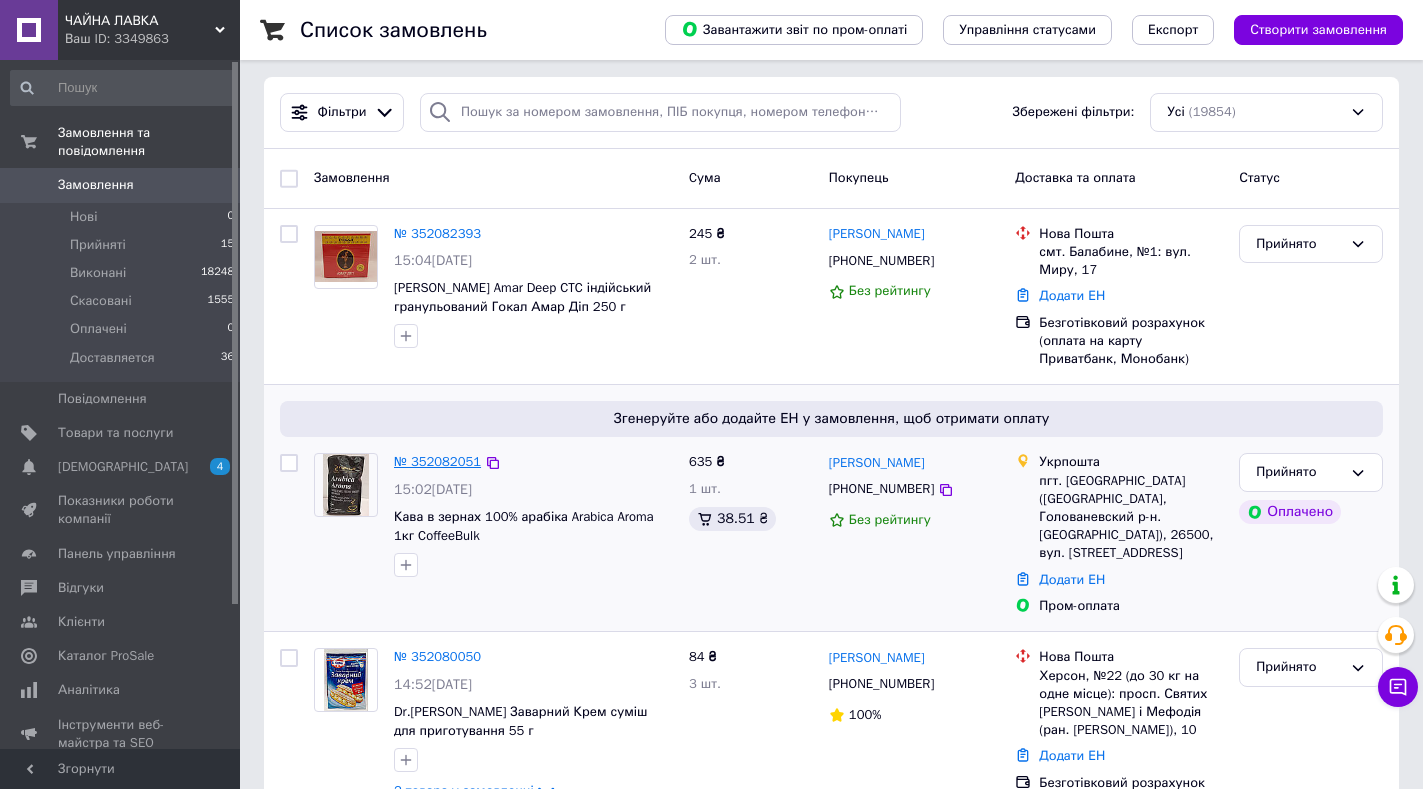 click on "№ 352082051" at bounding box center (437, 461) 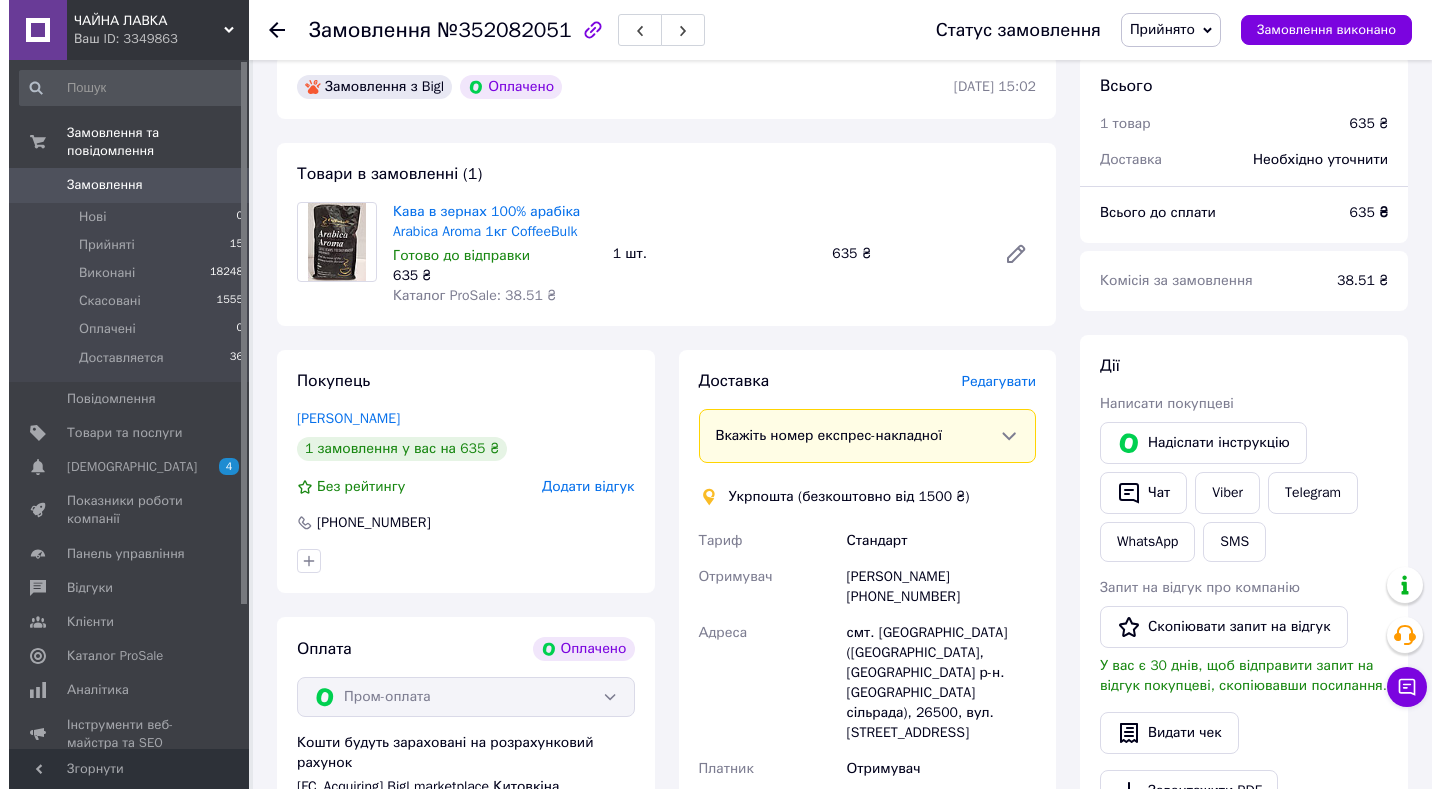 scroll, scrollTop: 109, scrollLeft: 0, axis: vertical 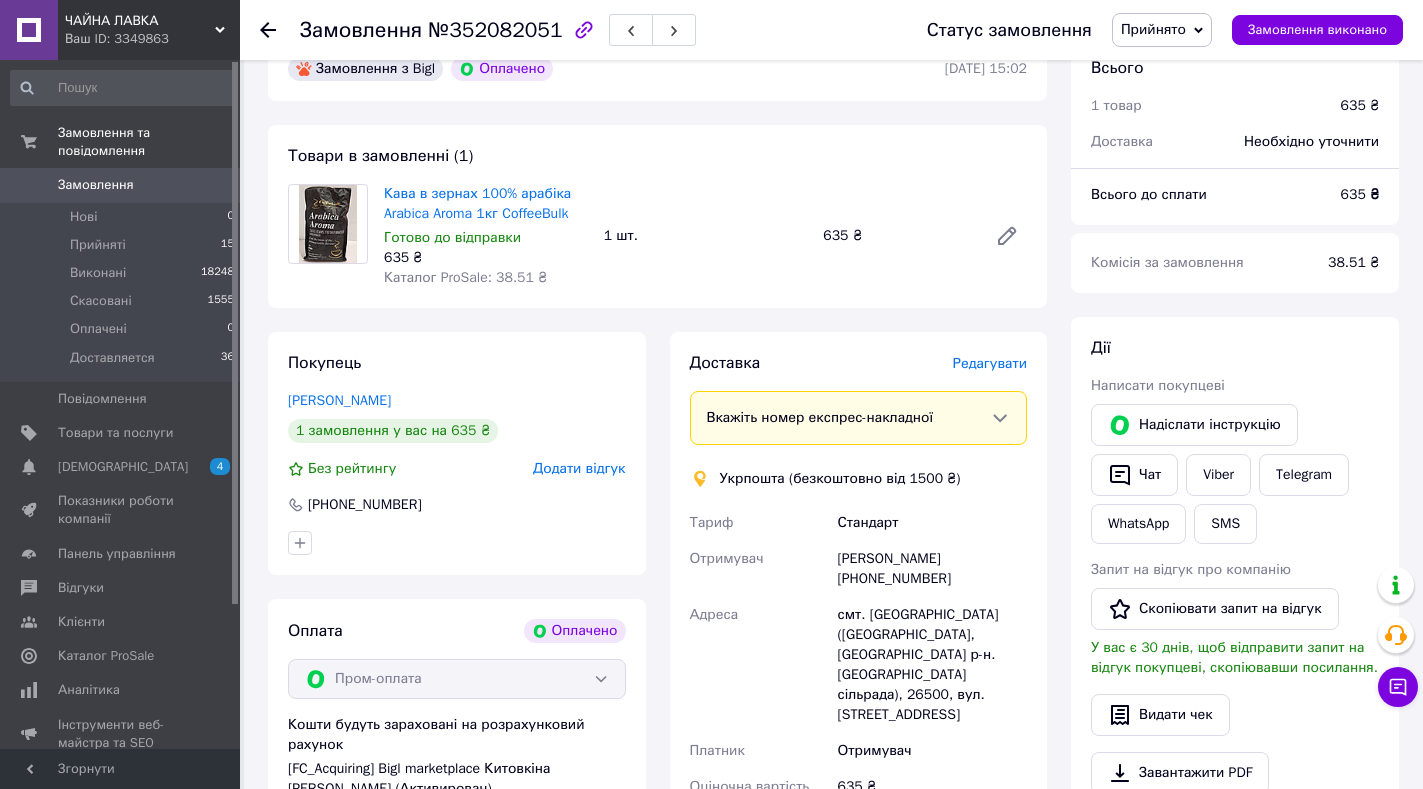 click on "Редагувати" at bounding box center [990, 363] 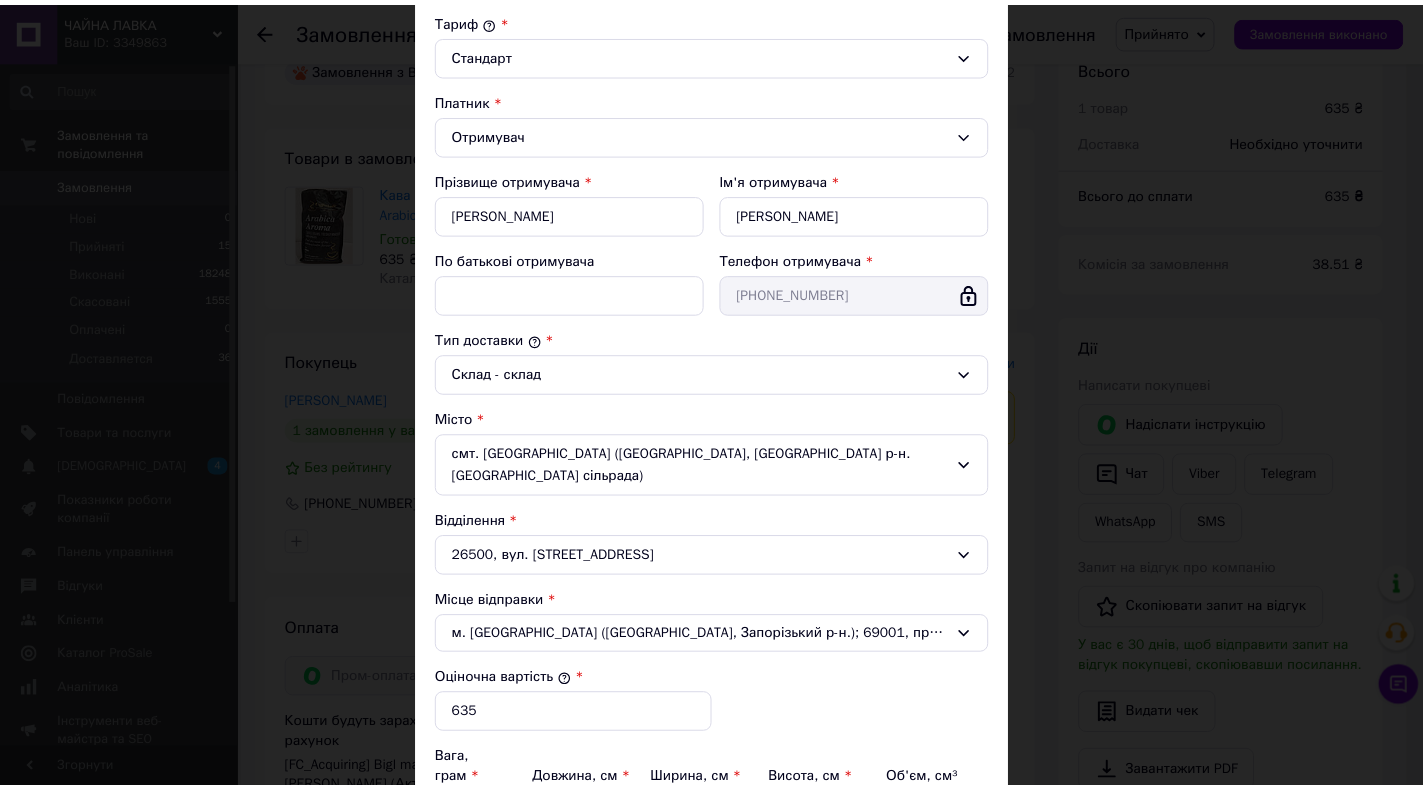 scroll, scrollTop: 484, scrollLeft: 0, axis: vertical 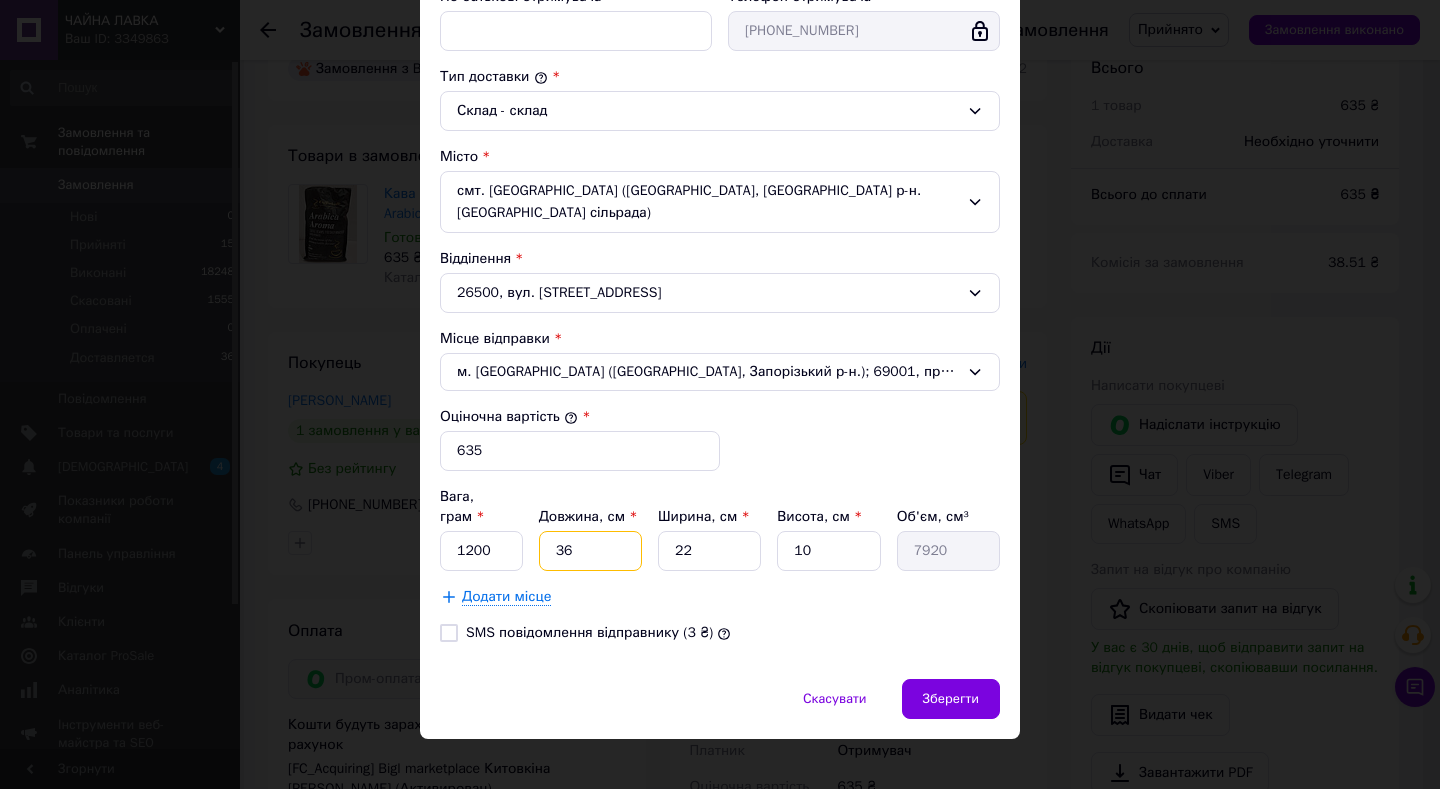 click on "36" at bounding box center (590, 551) 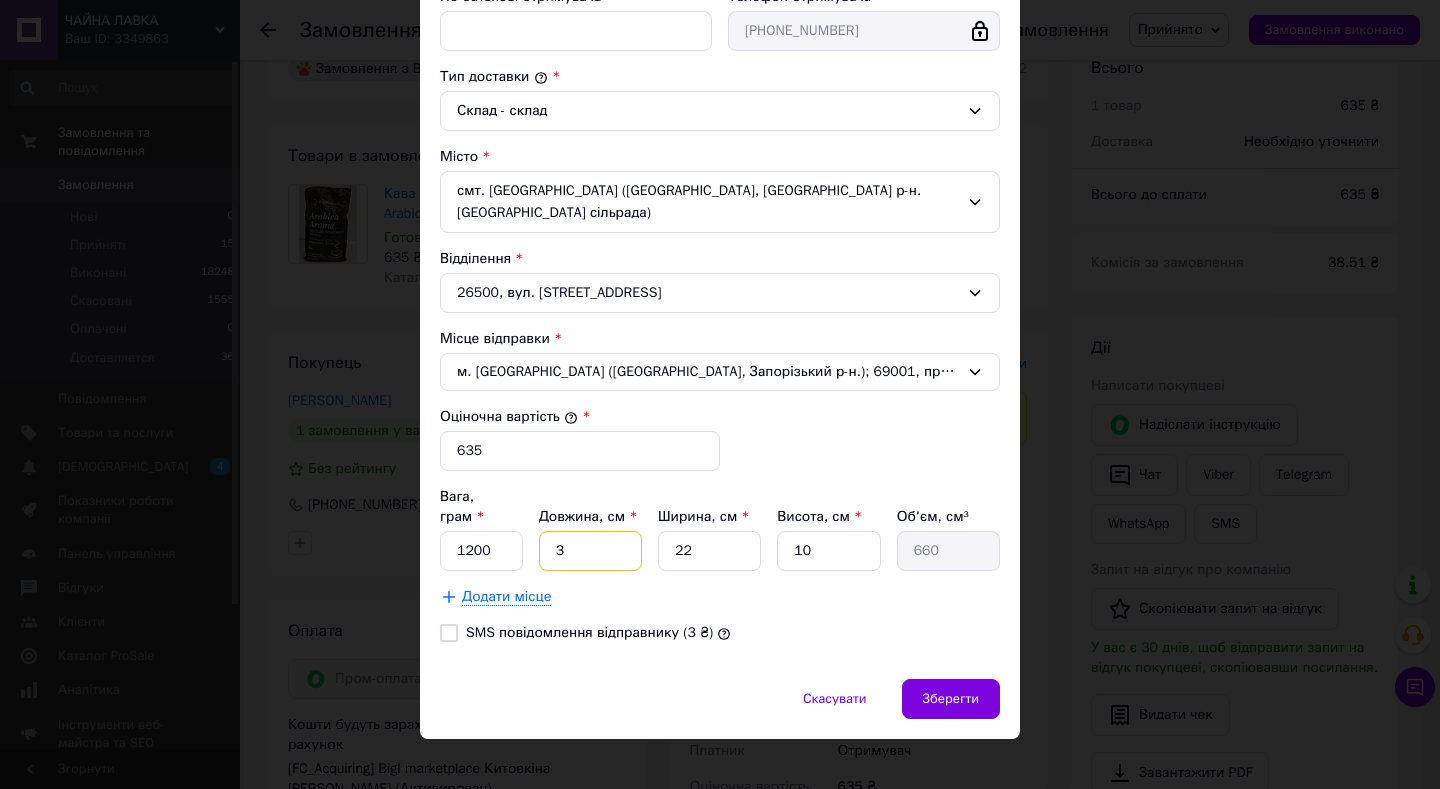 type on "32" 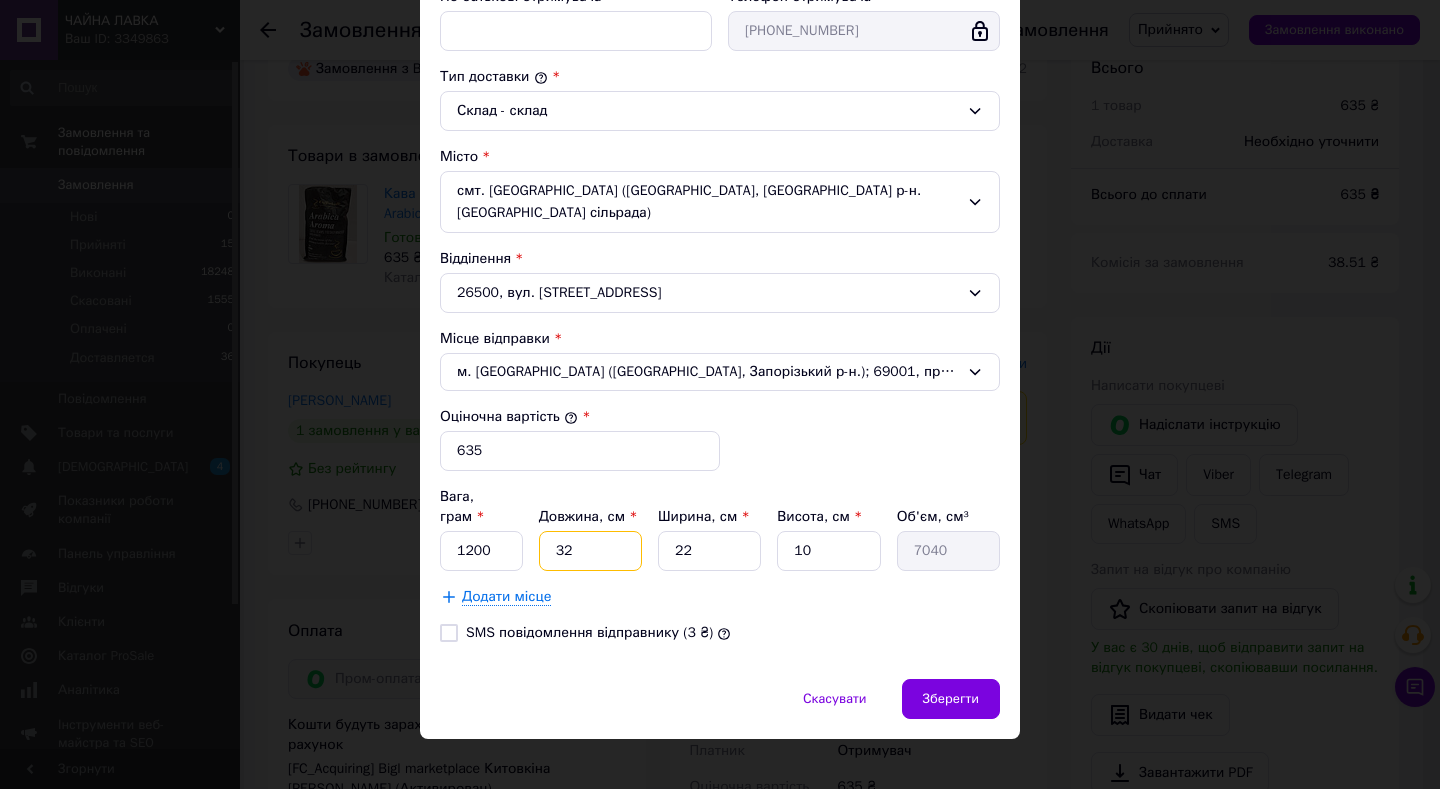 type on "32" 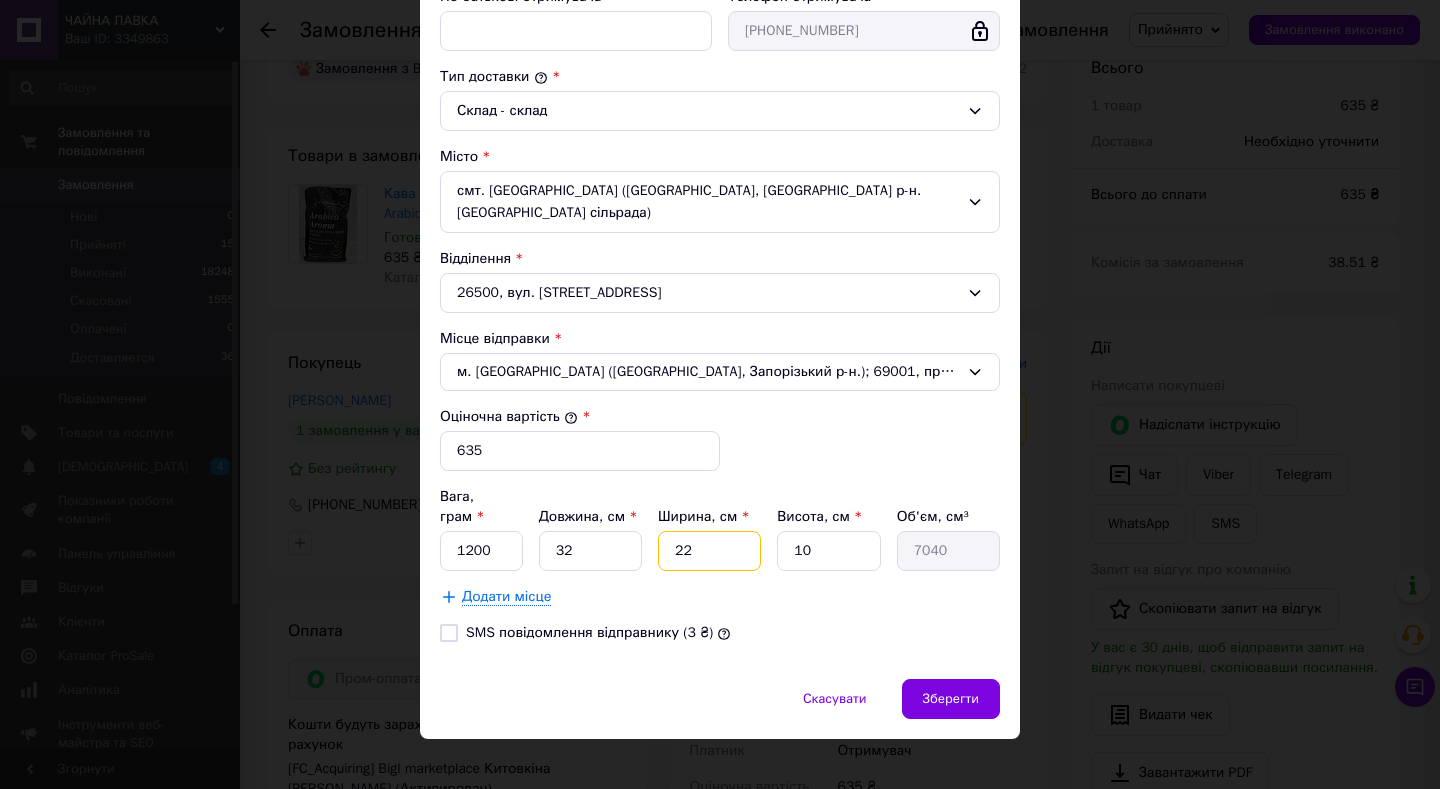 type on "2" 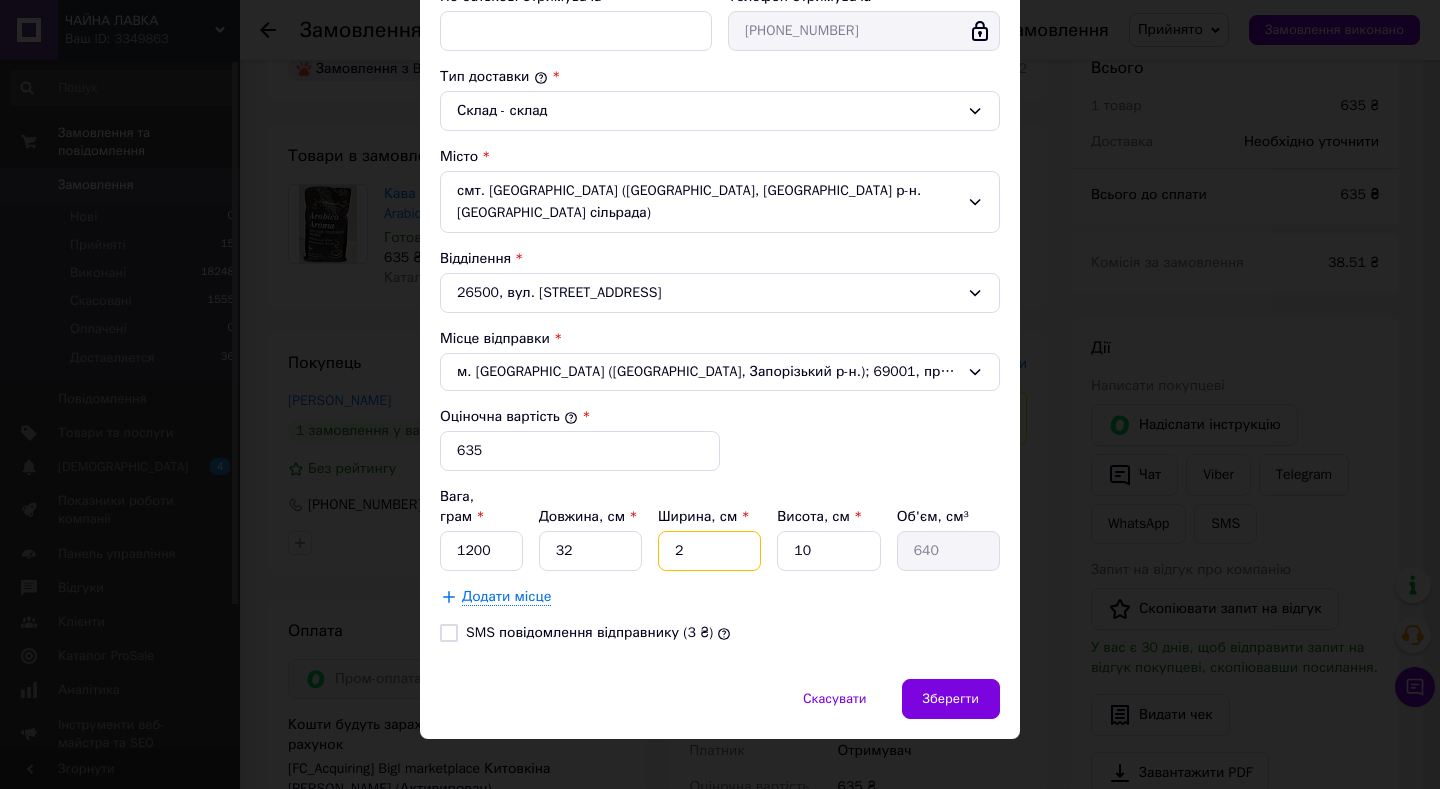 type on "20" 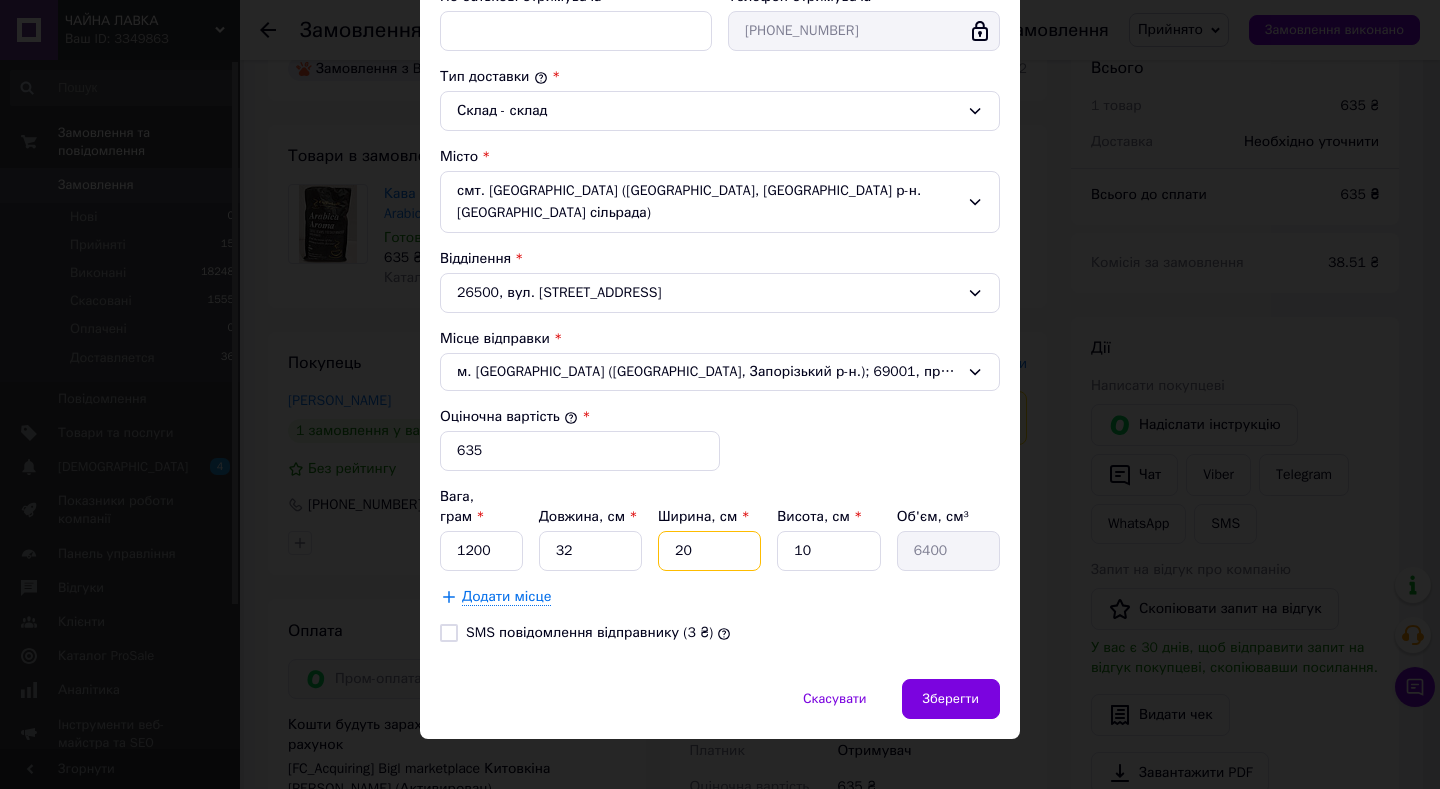 type on "20" 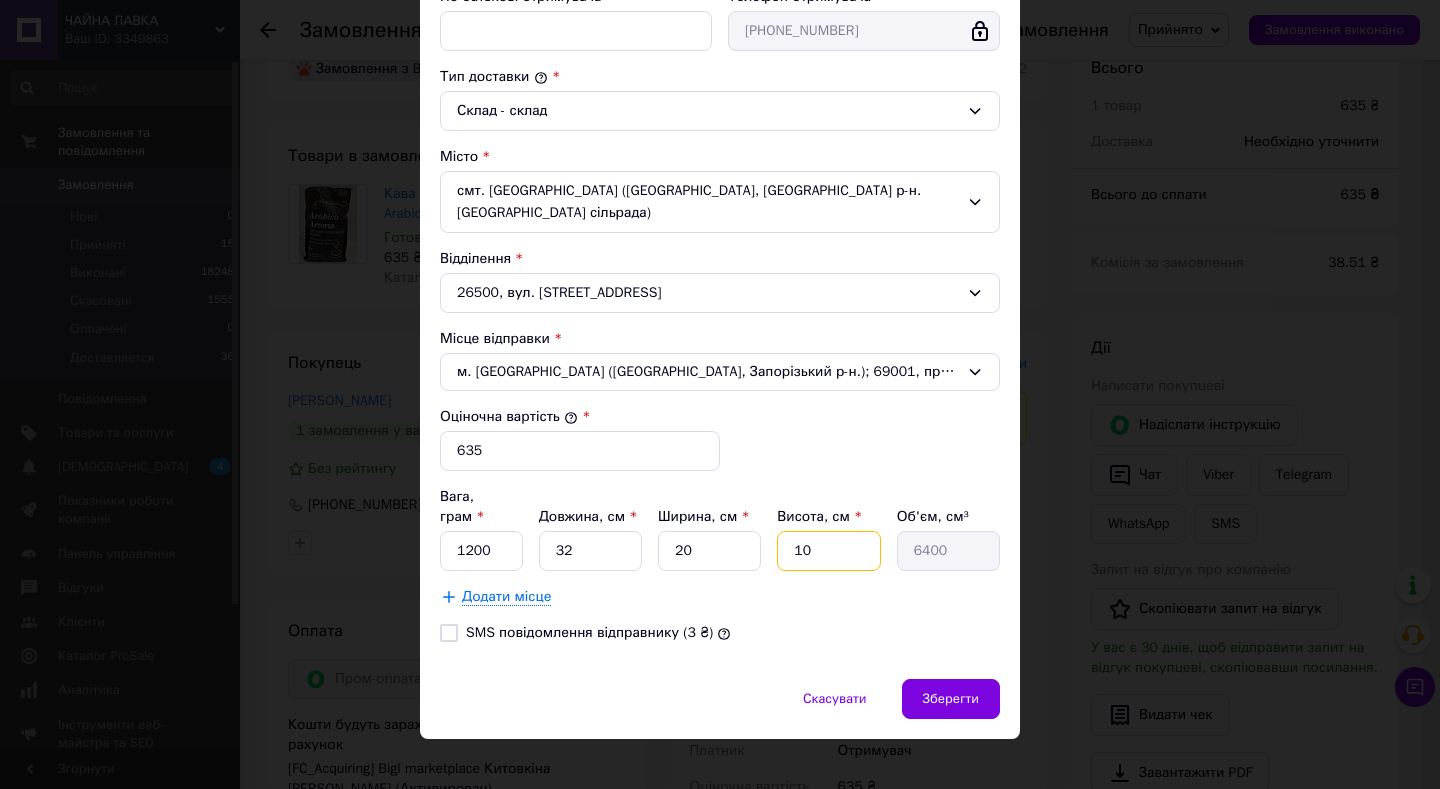 type on "1" 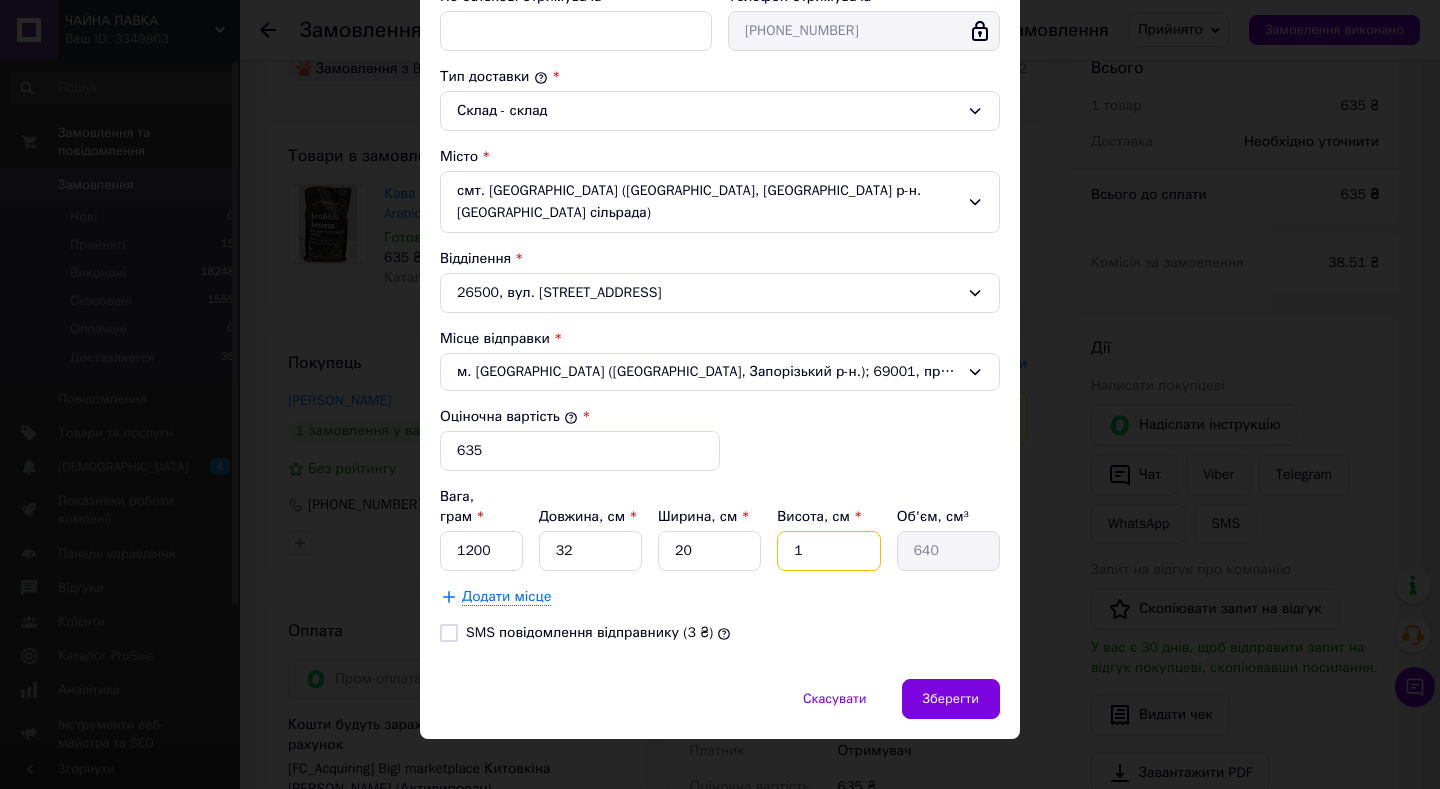 type on "12" 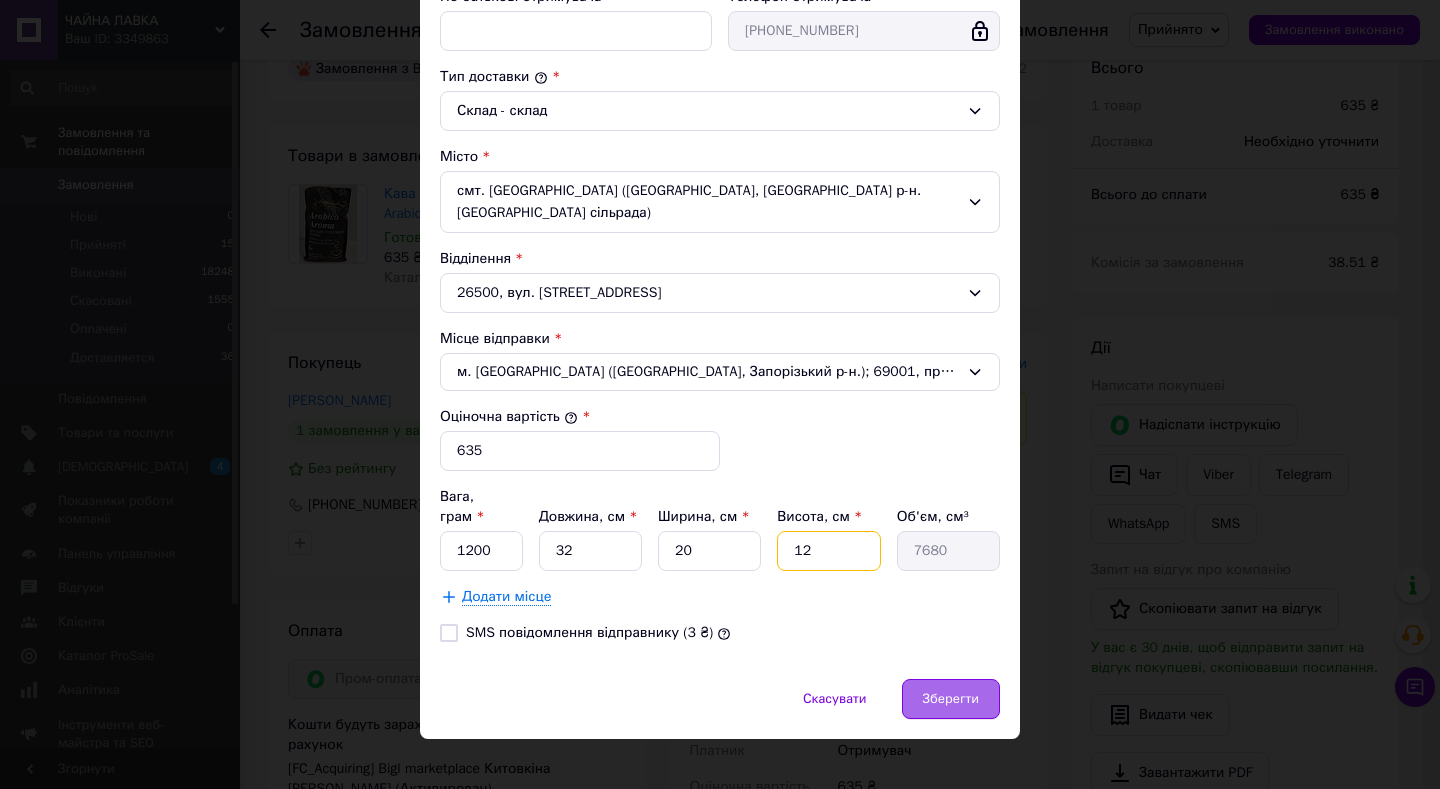 type on "12" 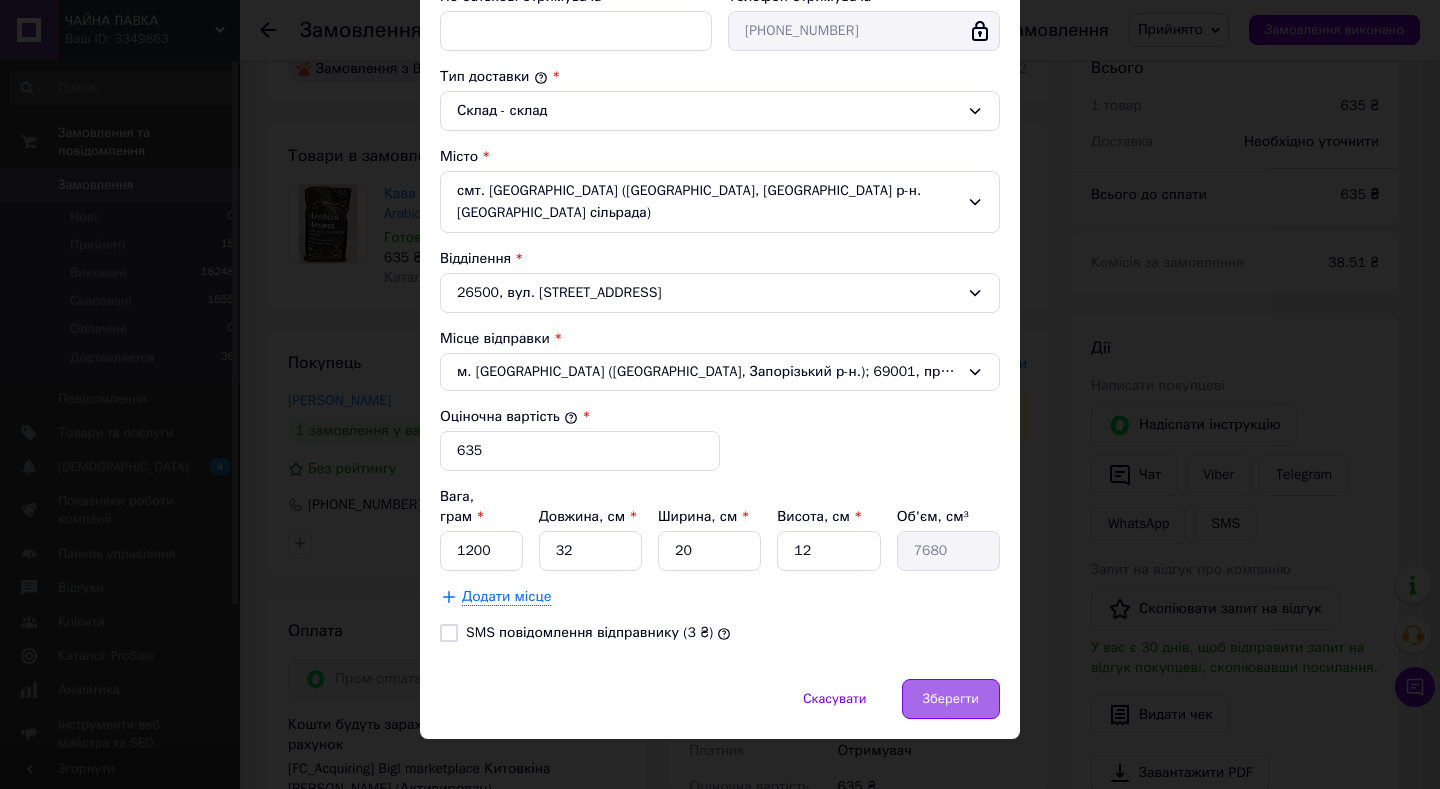 click on "Зберегти" at bounding box center [951, 699] 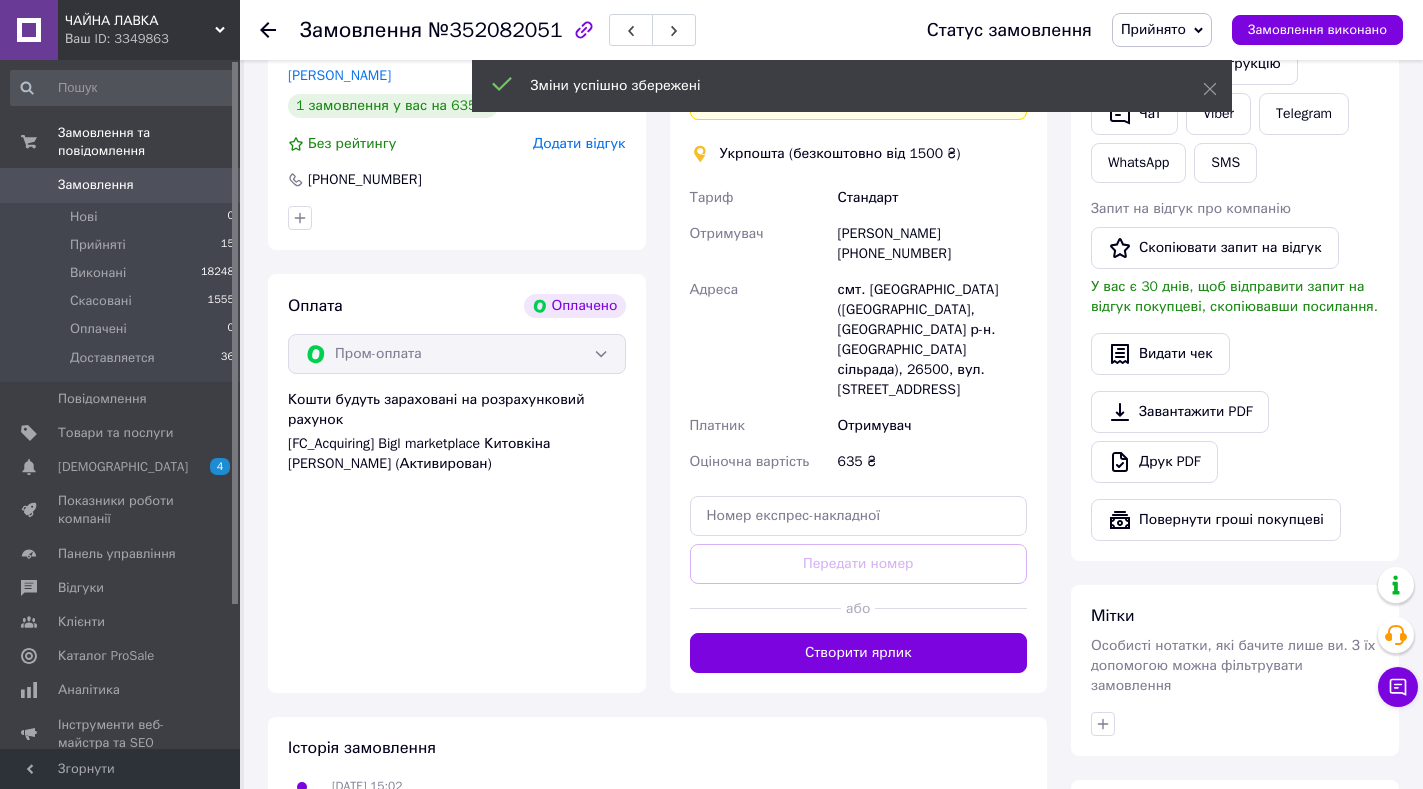 scroll, scrollTop: 513, scrollLeft: 0, axis: vertical 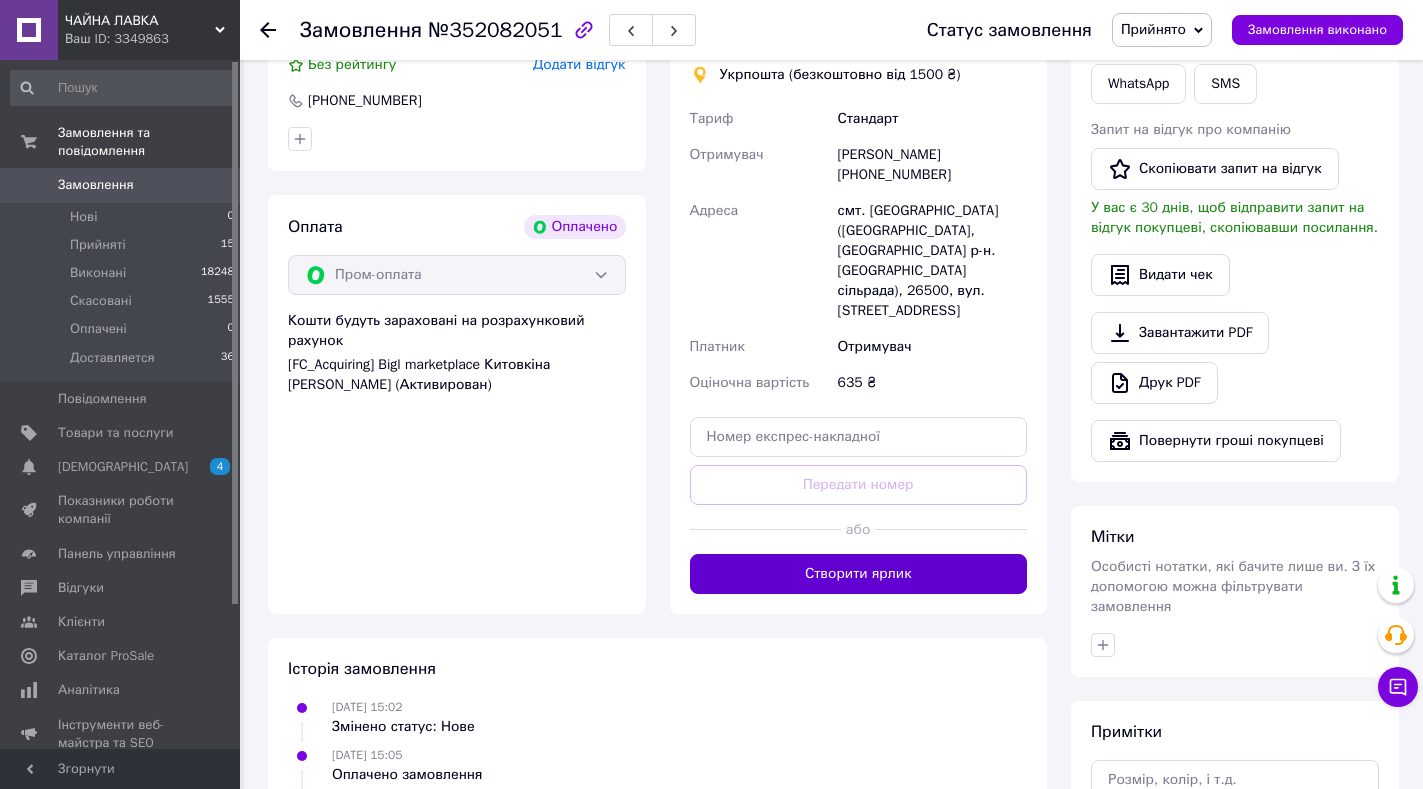 click on "Створити ярлик" at bounding box center [859, 574] 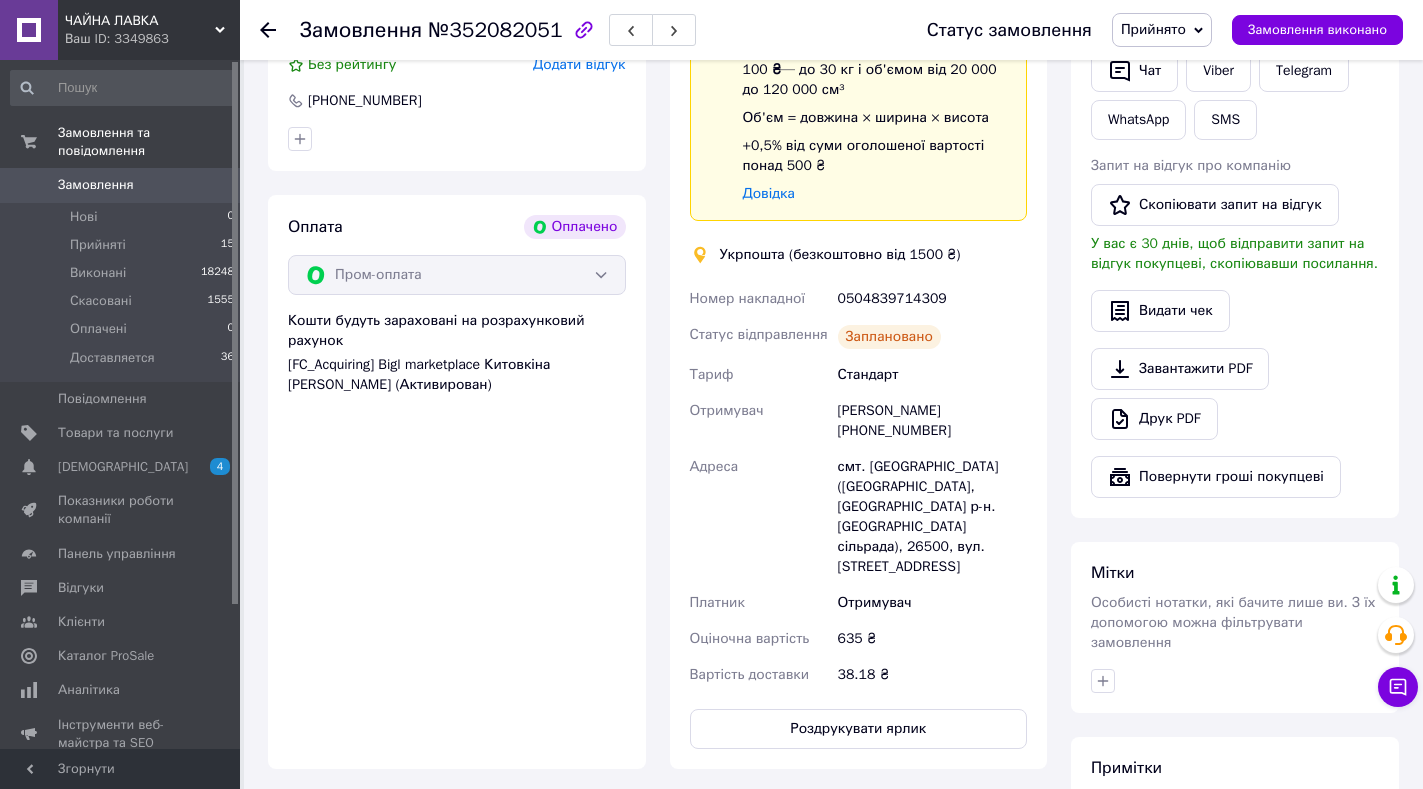click 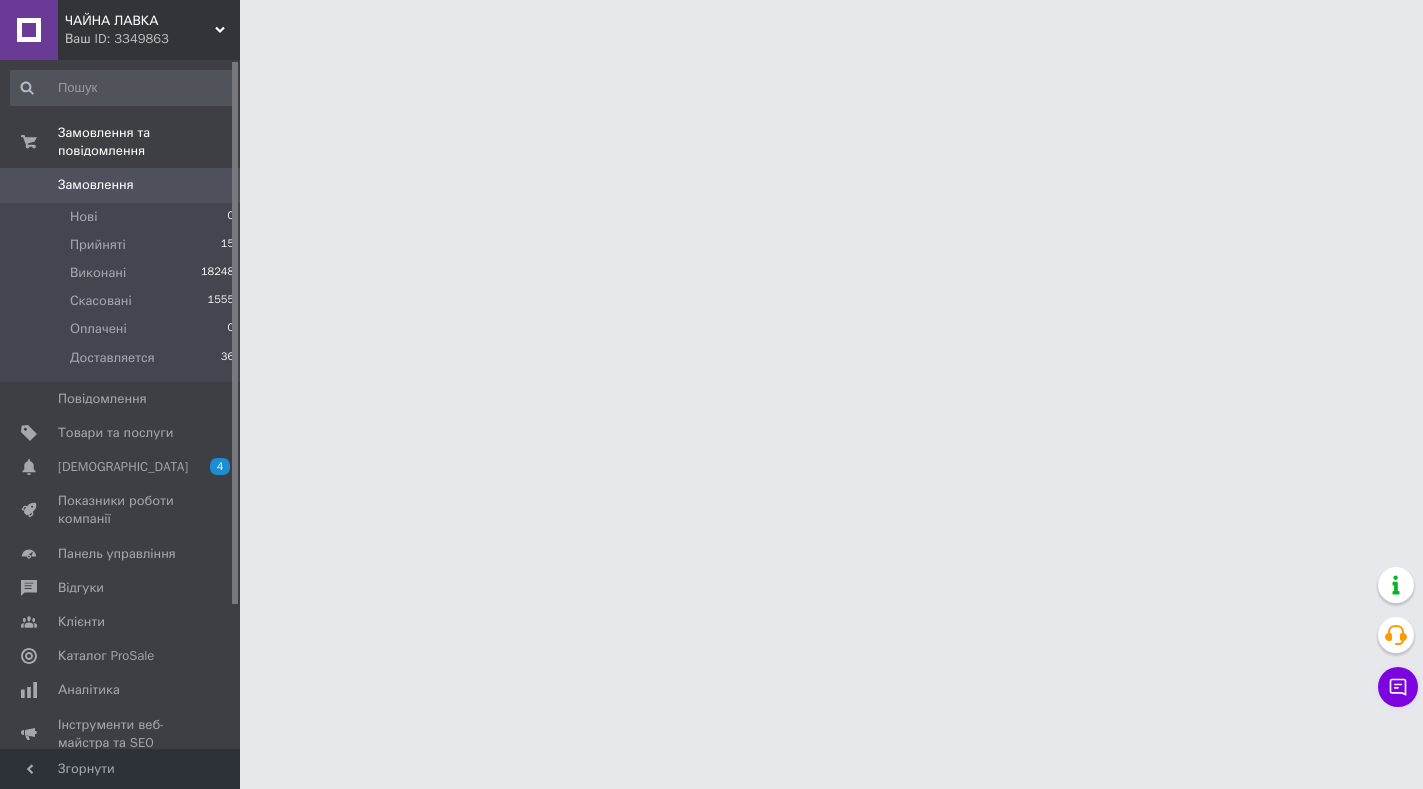 scroll, scrollTop: 0, scrollLeft: 0, axis: both 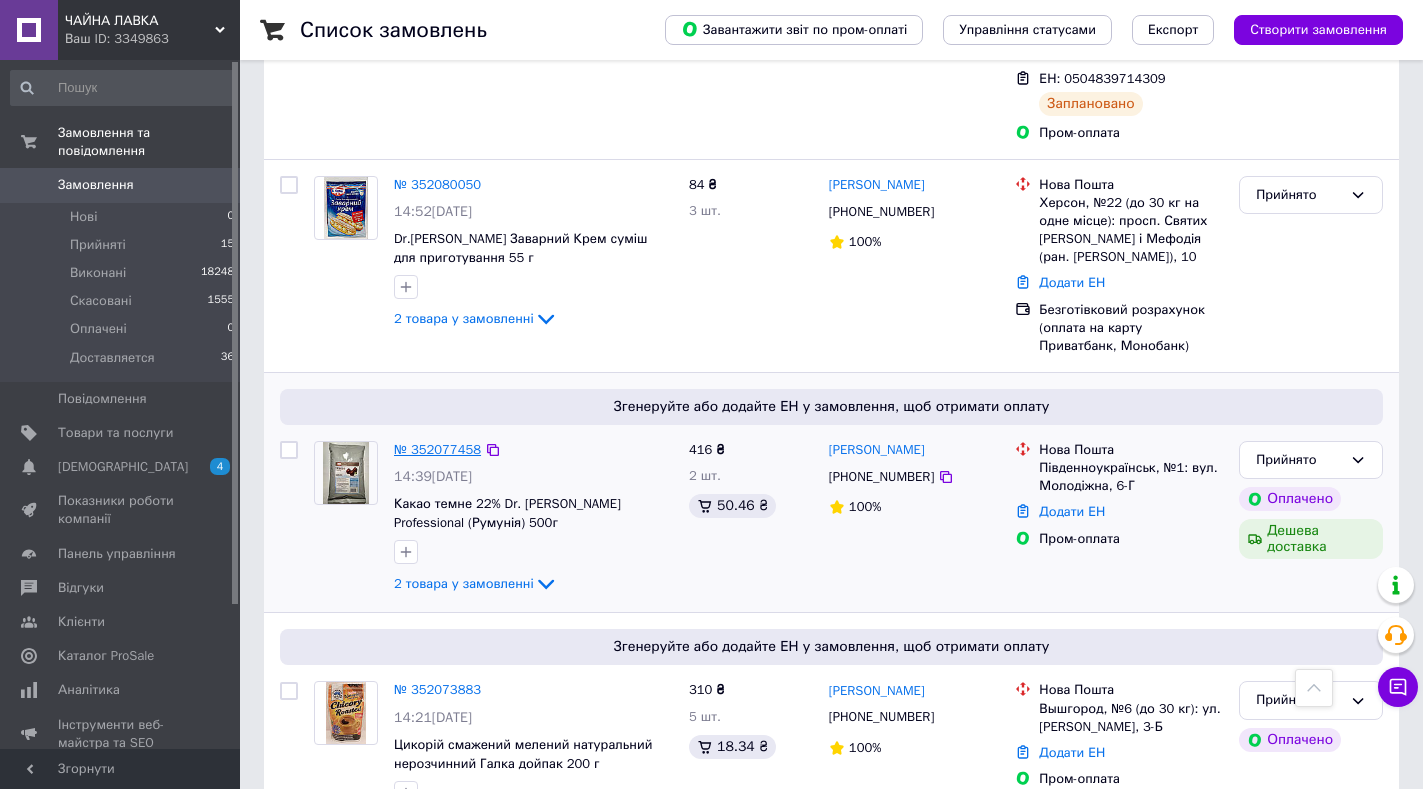click on "№ 352077458" at bounding box center [437, 449] 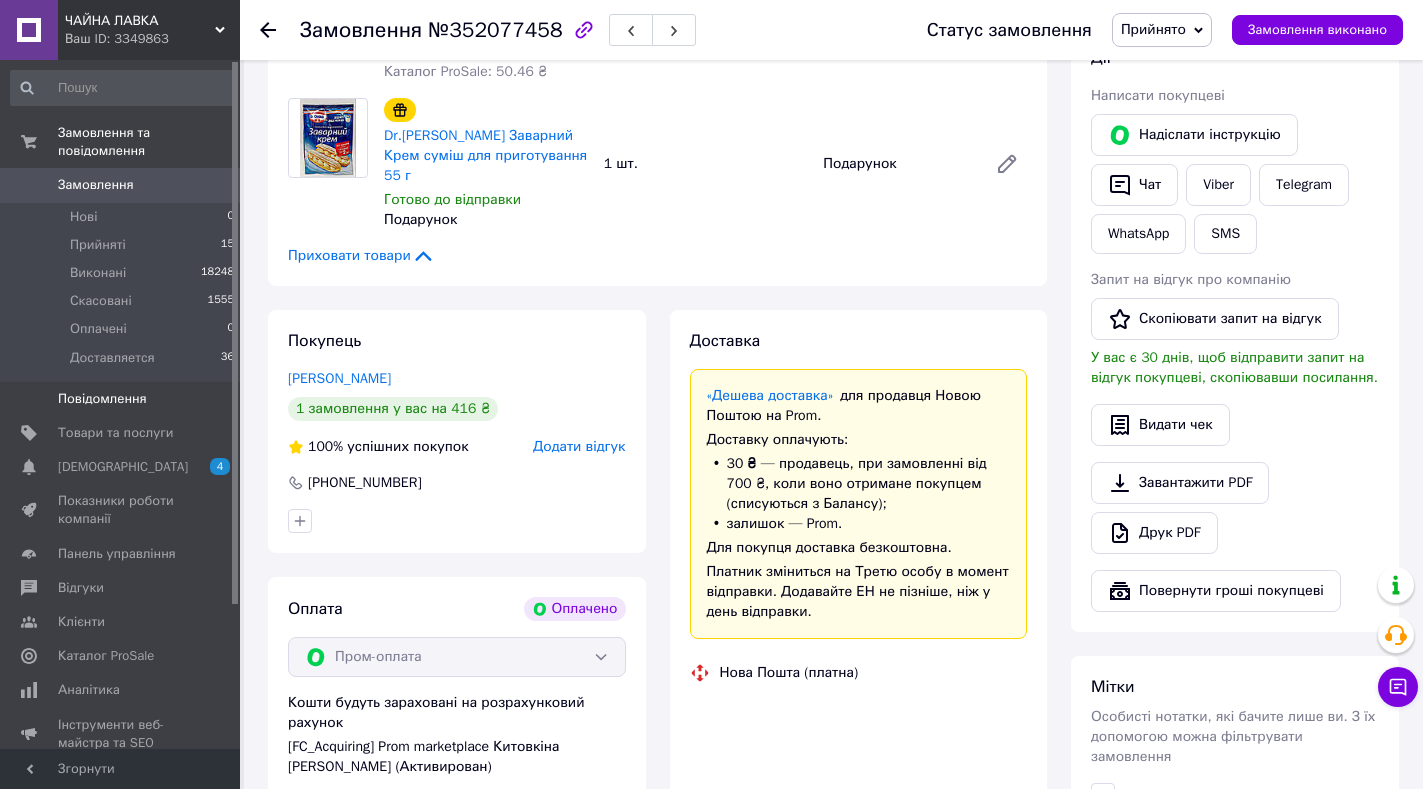 scroll, scrollTop: 628, scrollLeft: 0, axis: vertical 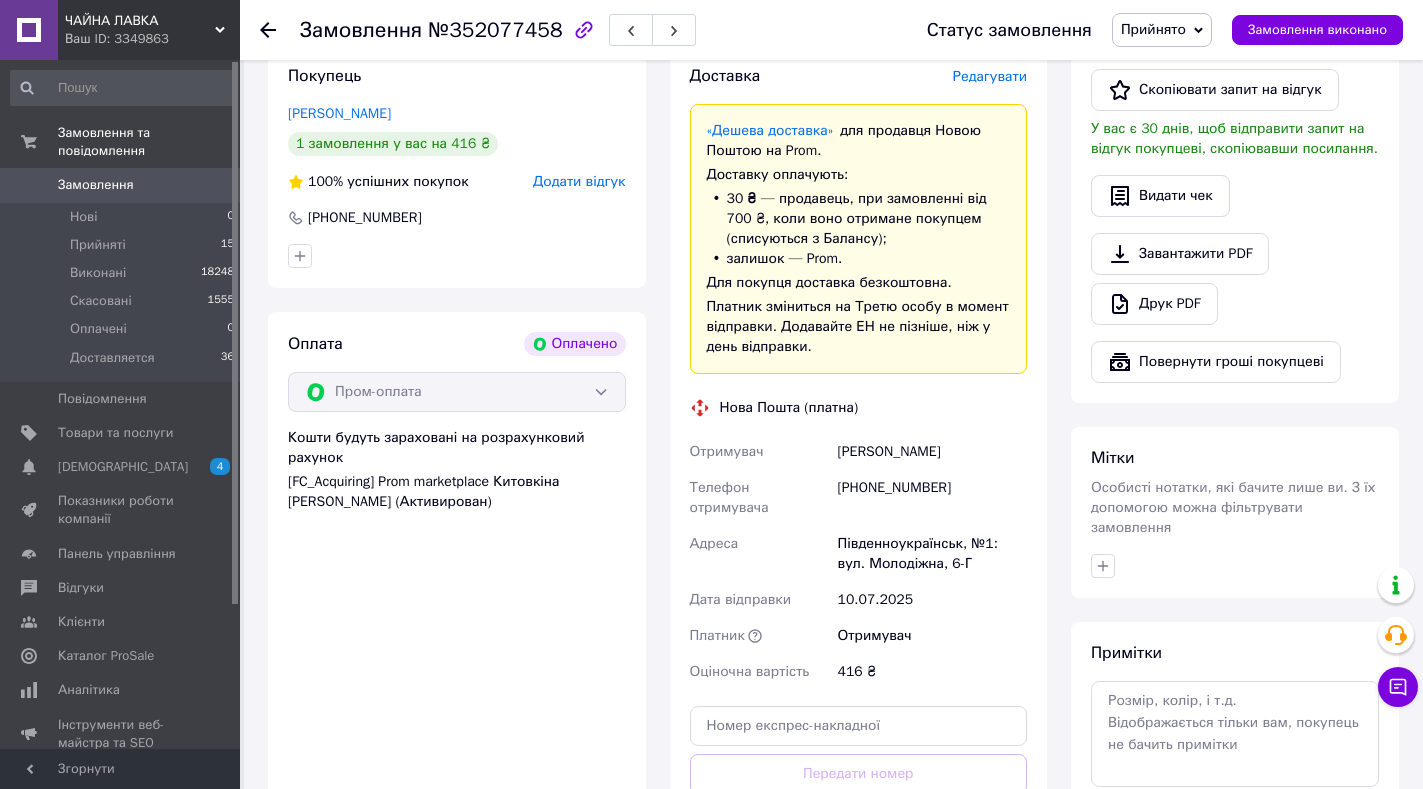 drag, startPoint x: 834, startPoint y: 415, endPoint x: 977, endPoint y: 416, distance: 143.0035 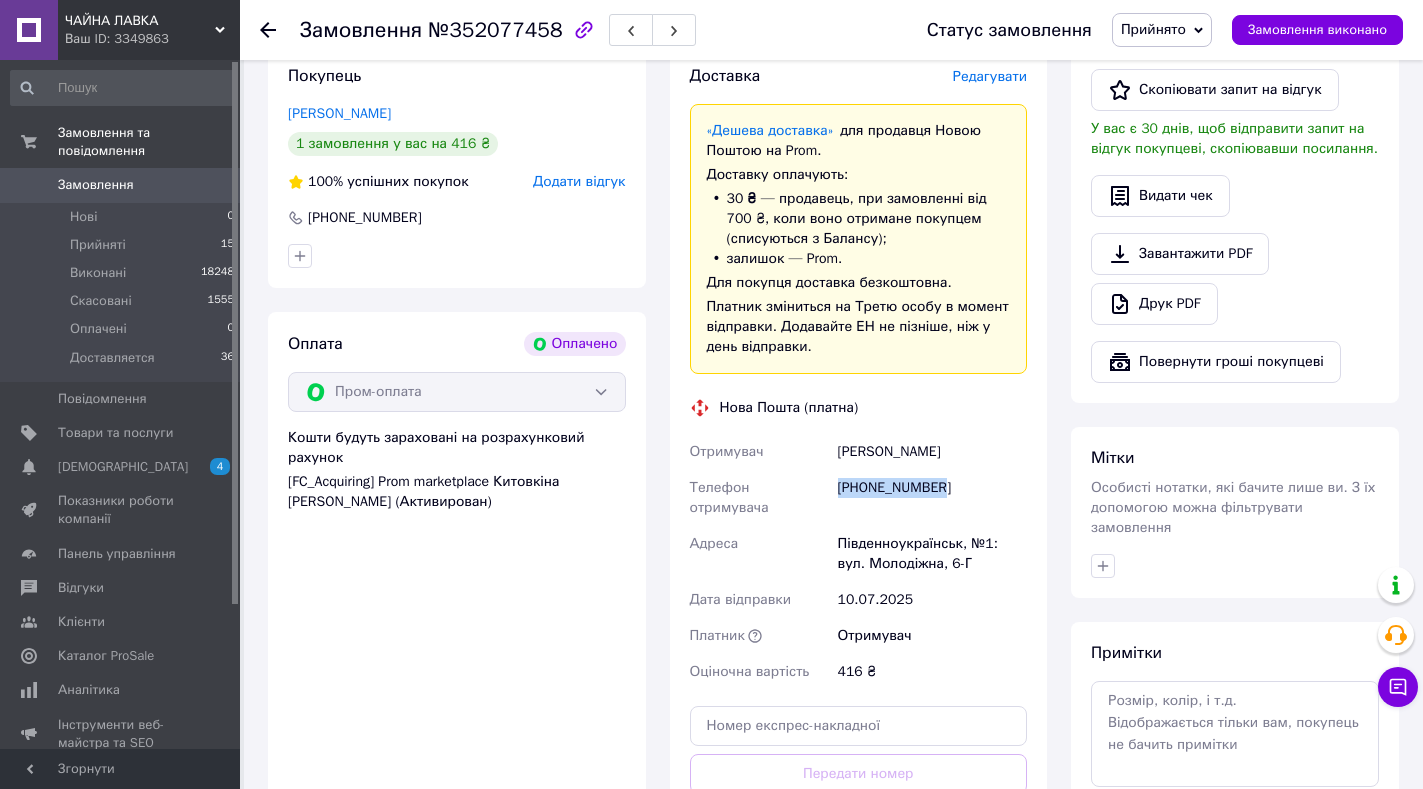 drag, startPoint x: 942, startPoint y: 436, endPoint x: 842, endPoint y: 454, distance: 101.607086 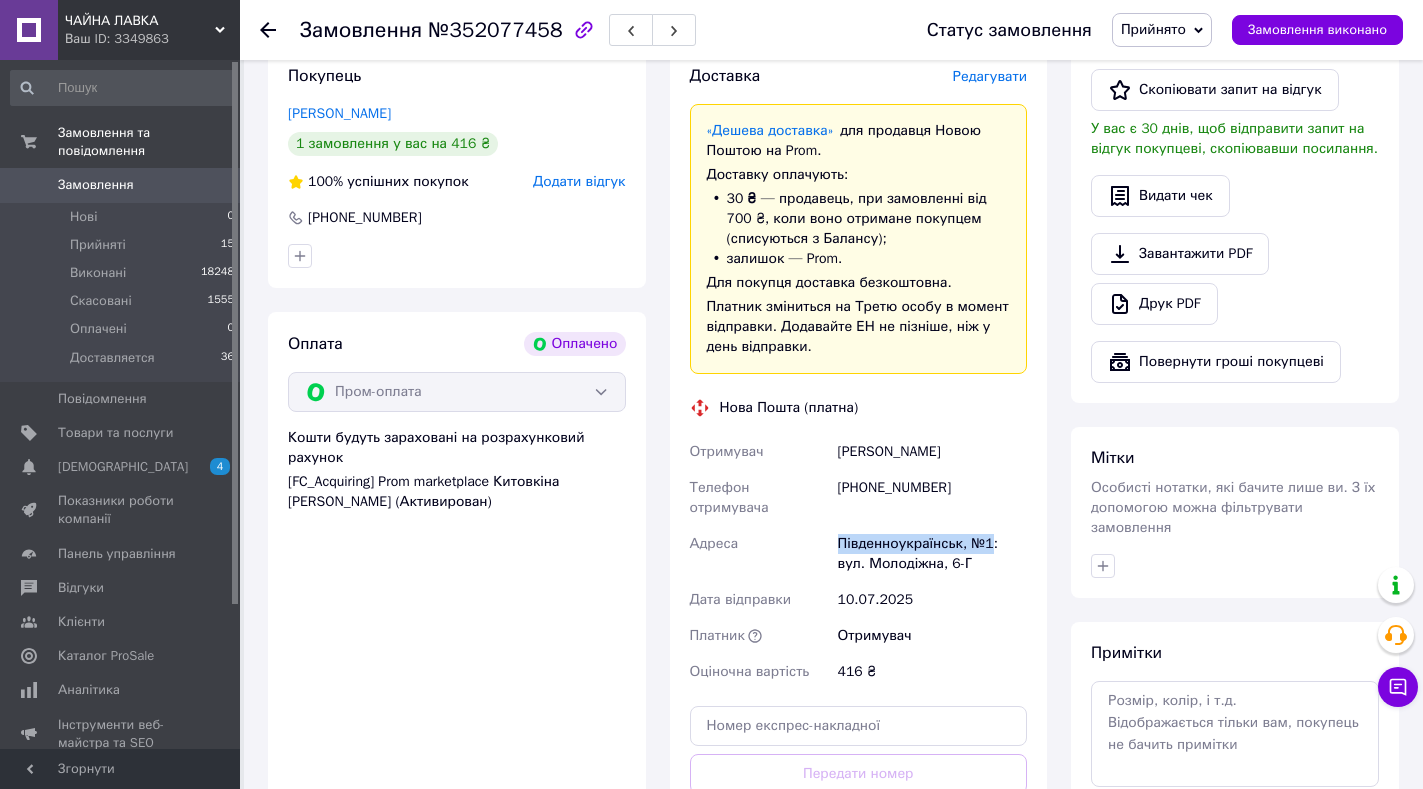 drag, startPoint x: 835, startPoint y: 476, endPoint x: 988, endPoint y: 481, distance: 153.08168 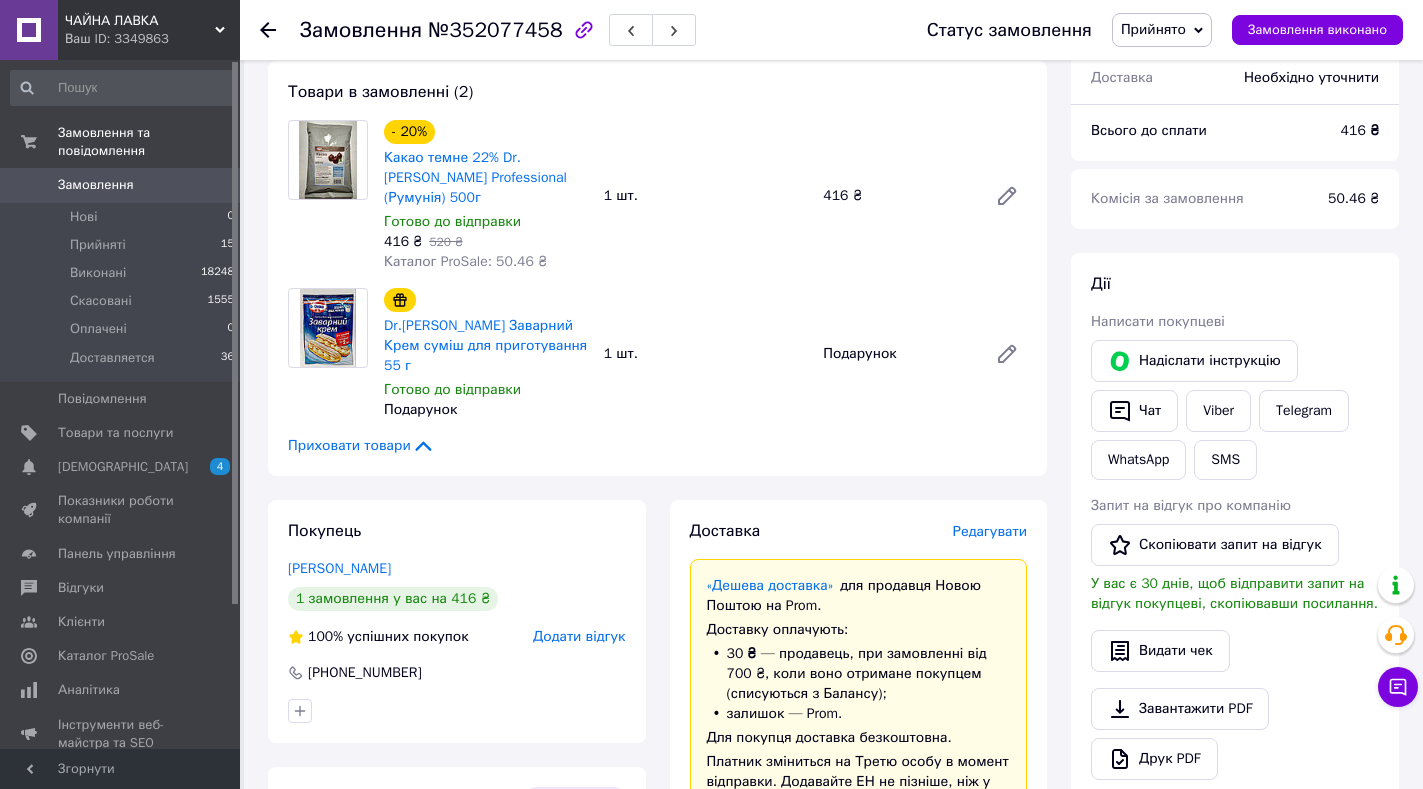 scroll, scrollTop: 170, scrollLeft: 0, axis: vertical 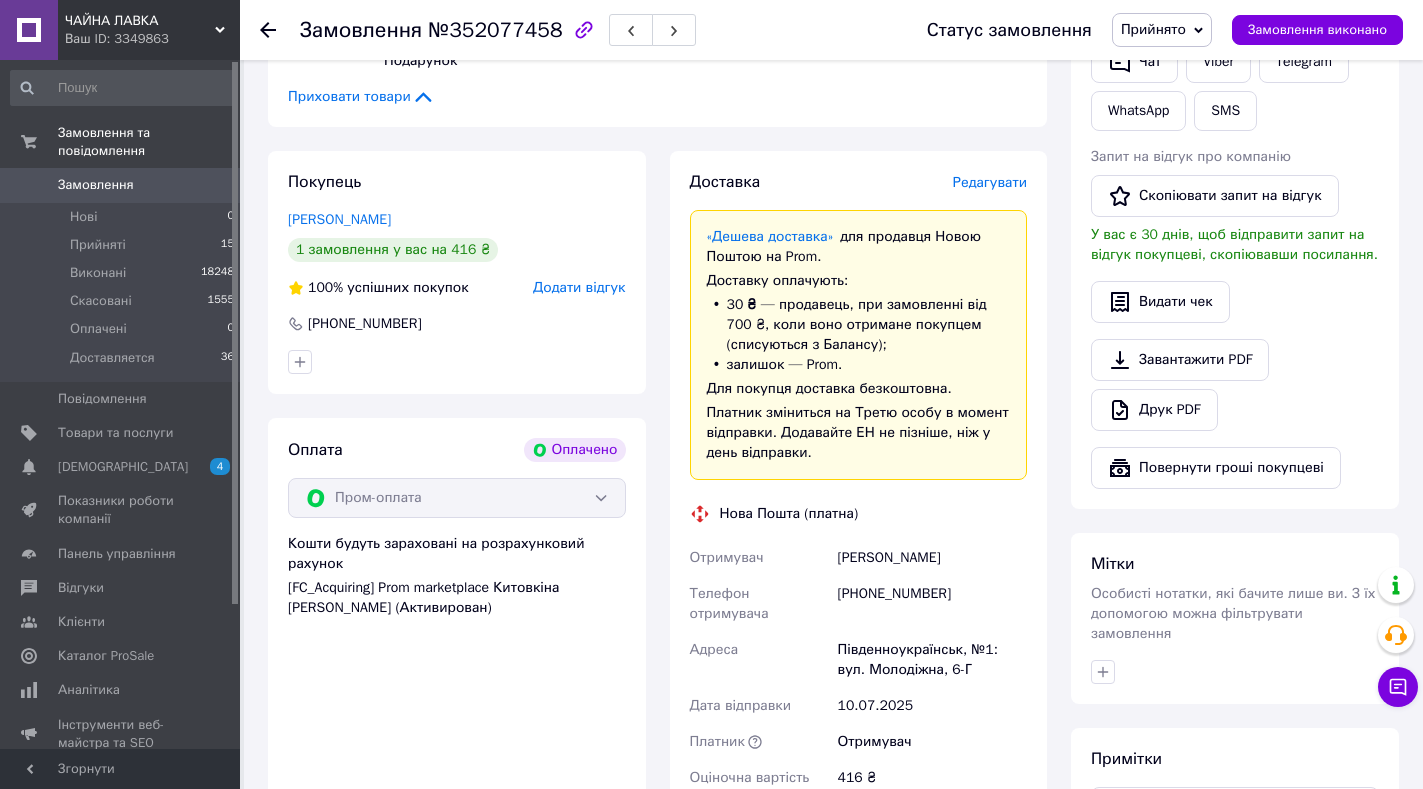 click on "Редагувати" at bounding box center (990, 182) 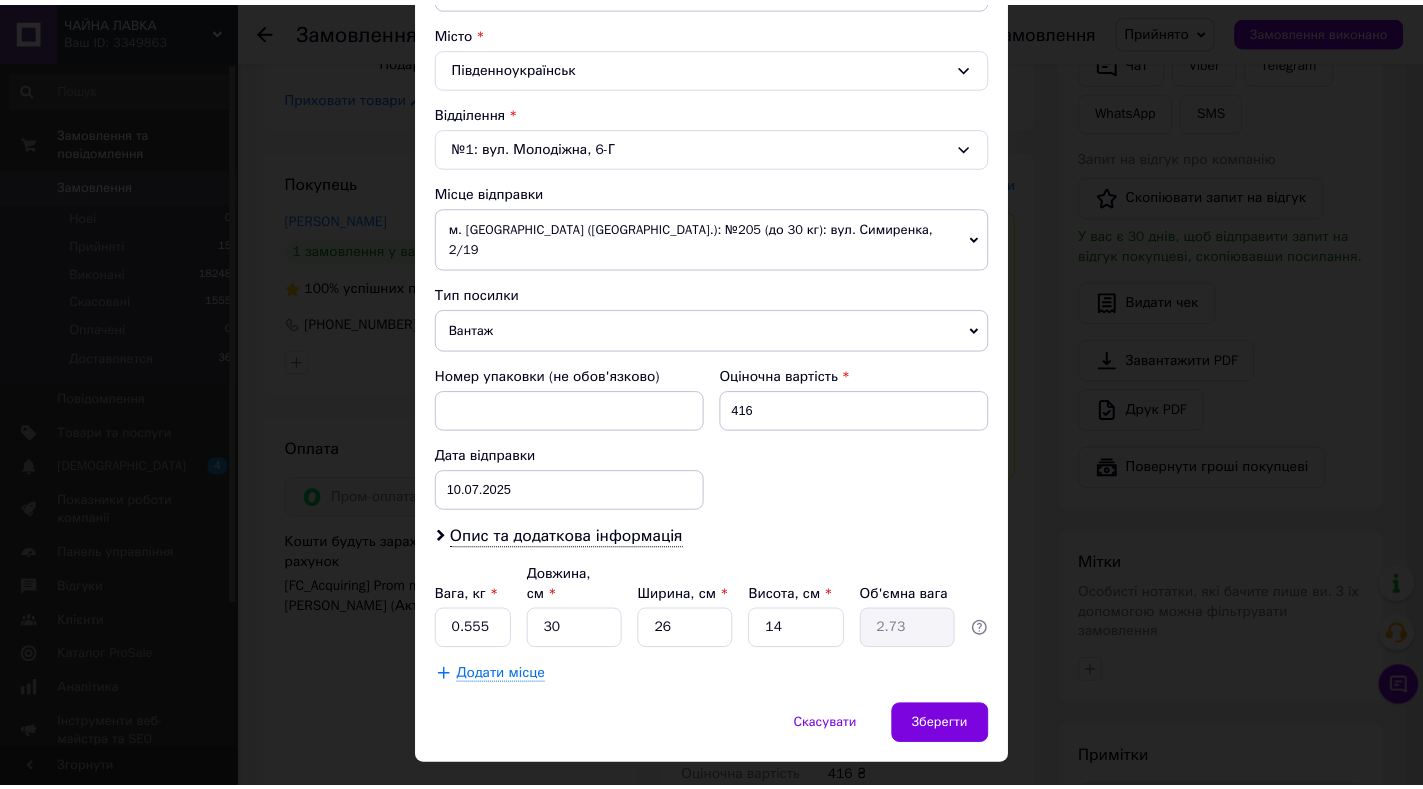 scroll, scrollTop: 539, scrollLeft: 0, axis: vertical 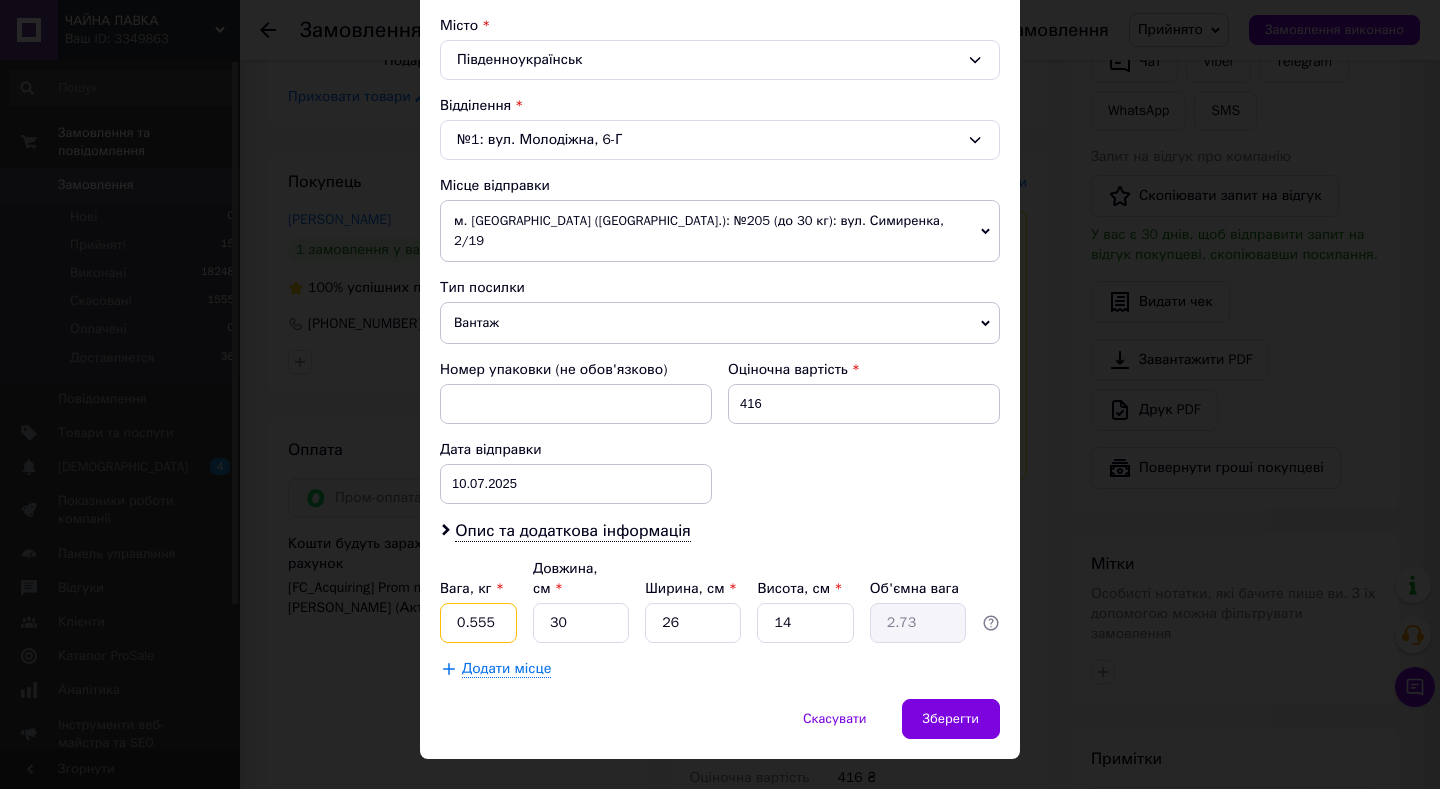 click on "0.555" at bounding box center [478, 623] 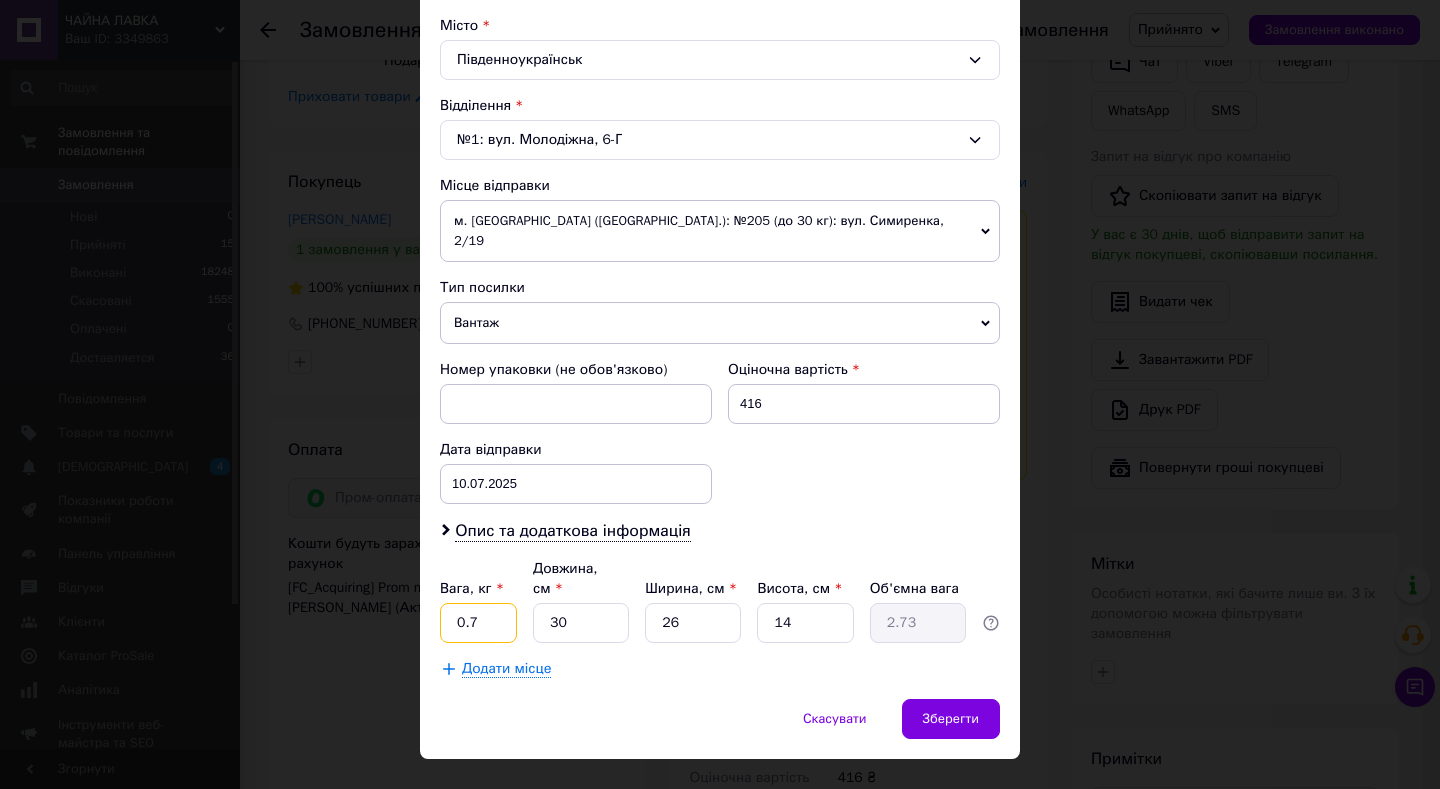 type on "0.7" 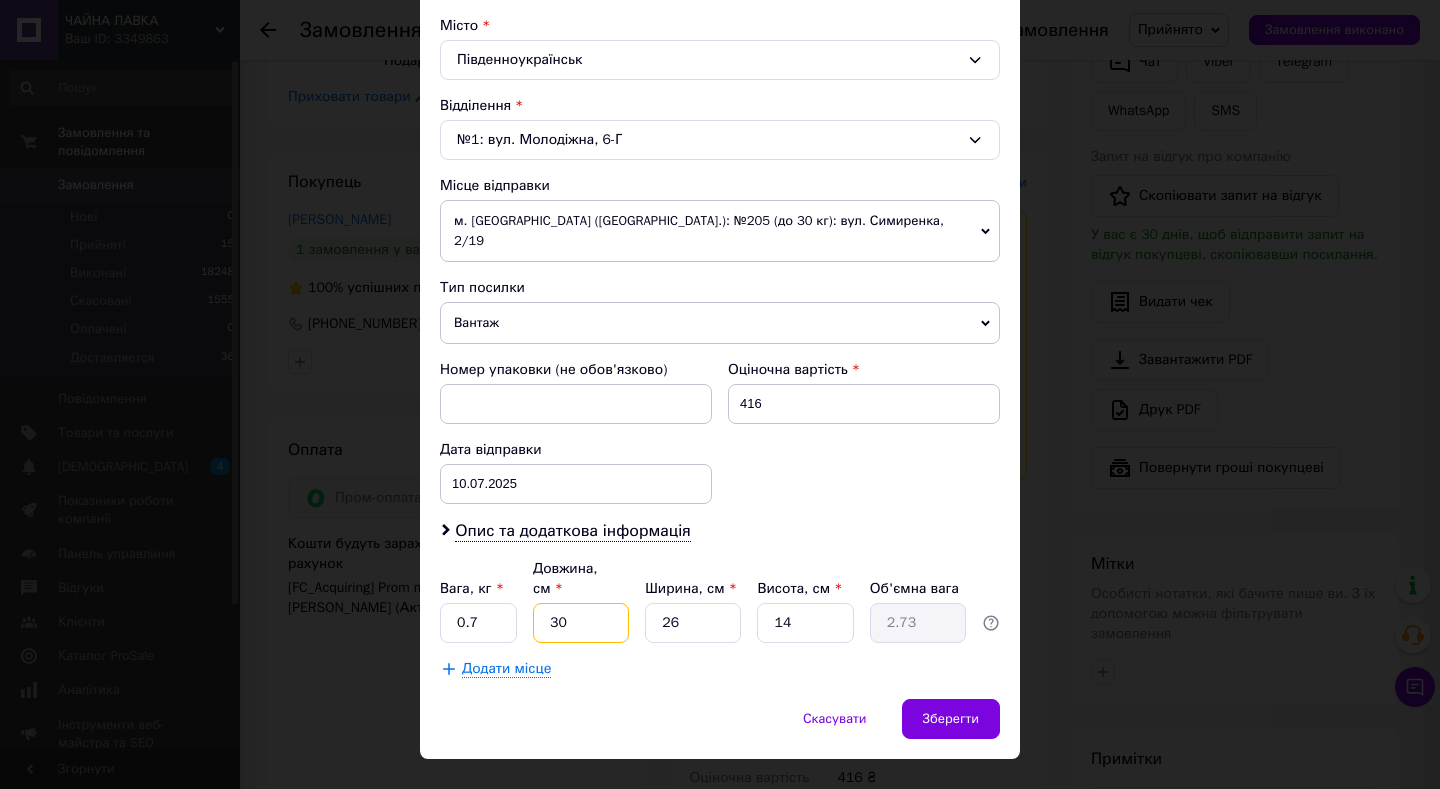 type on "3" 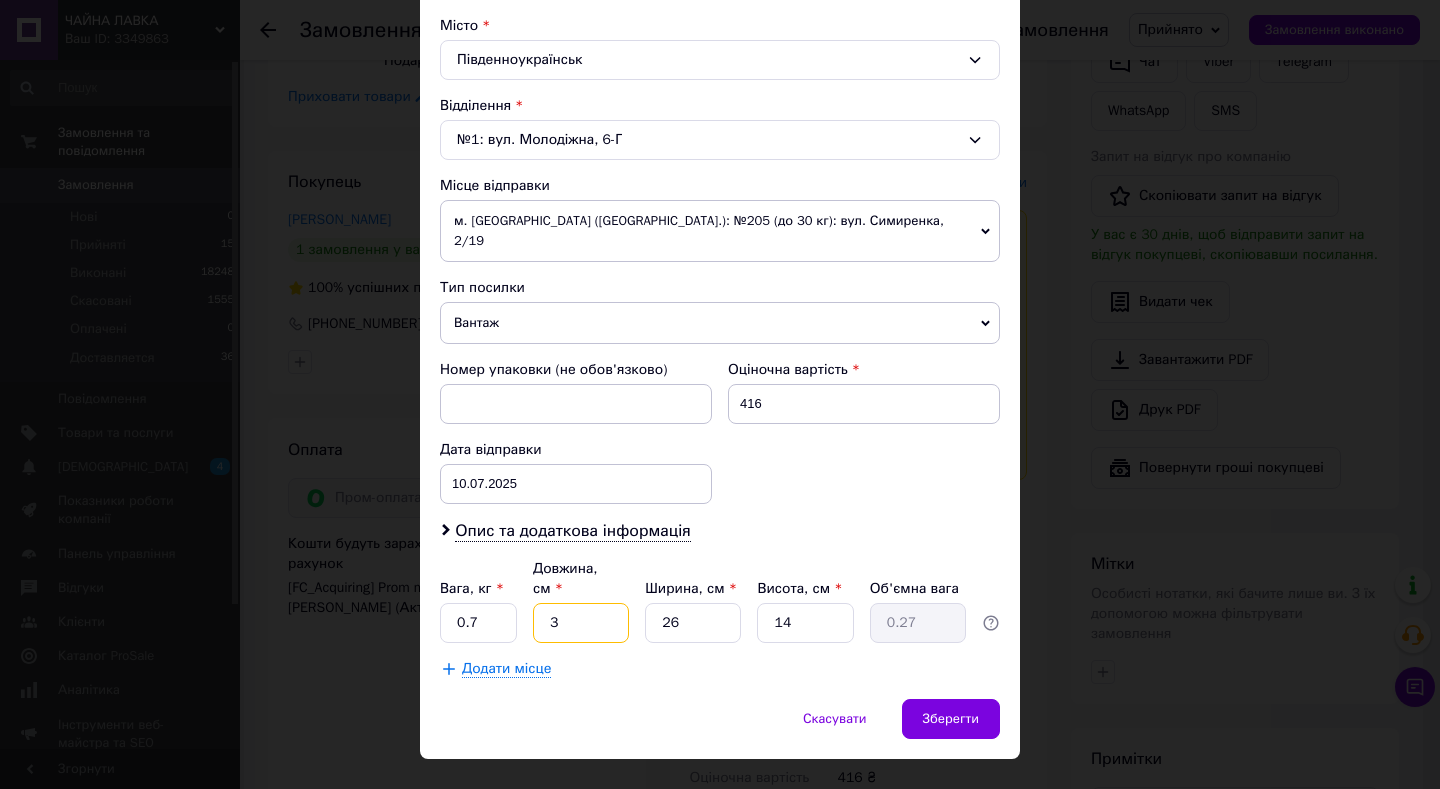 type on "32" 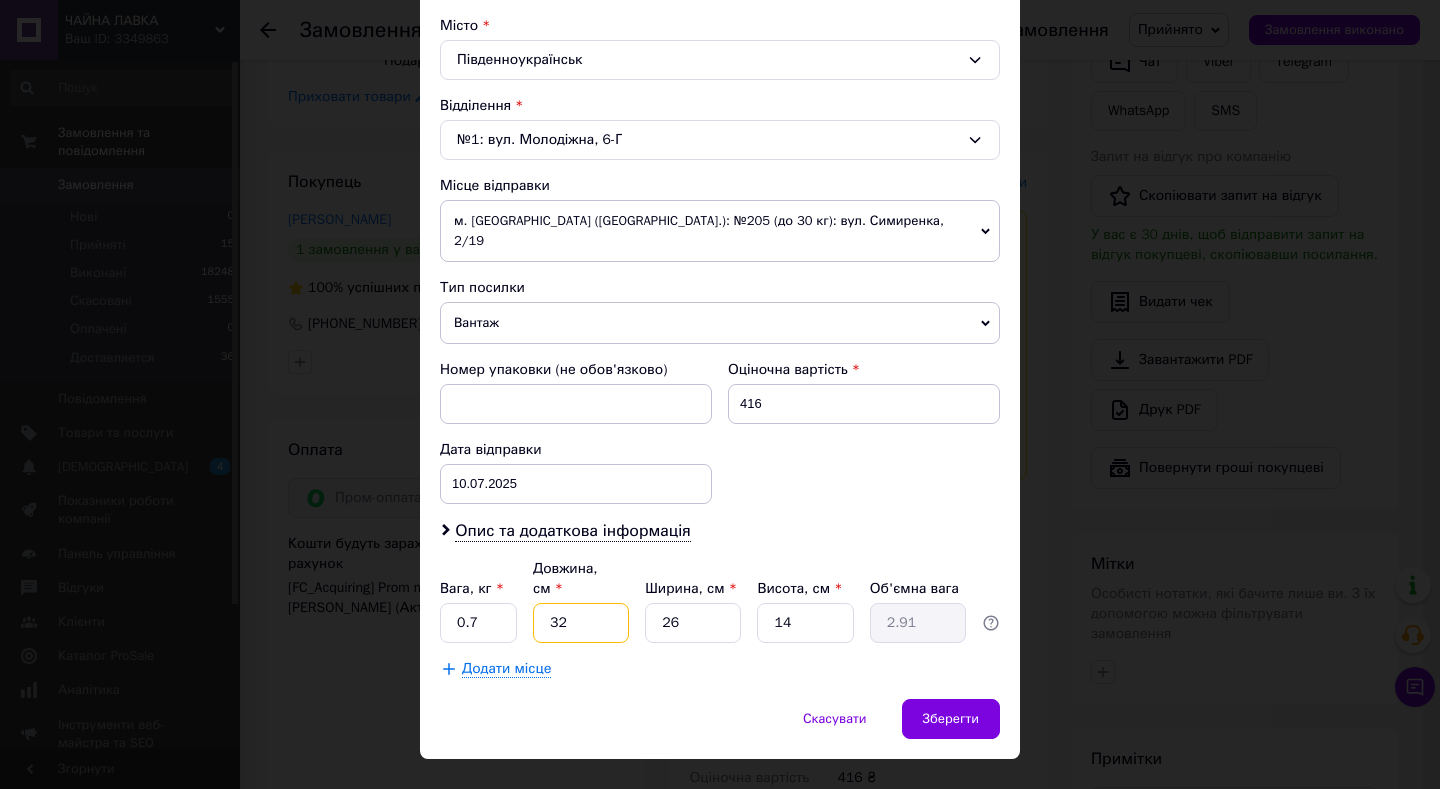 type on "32" 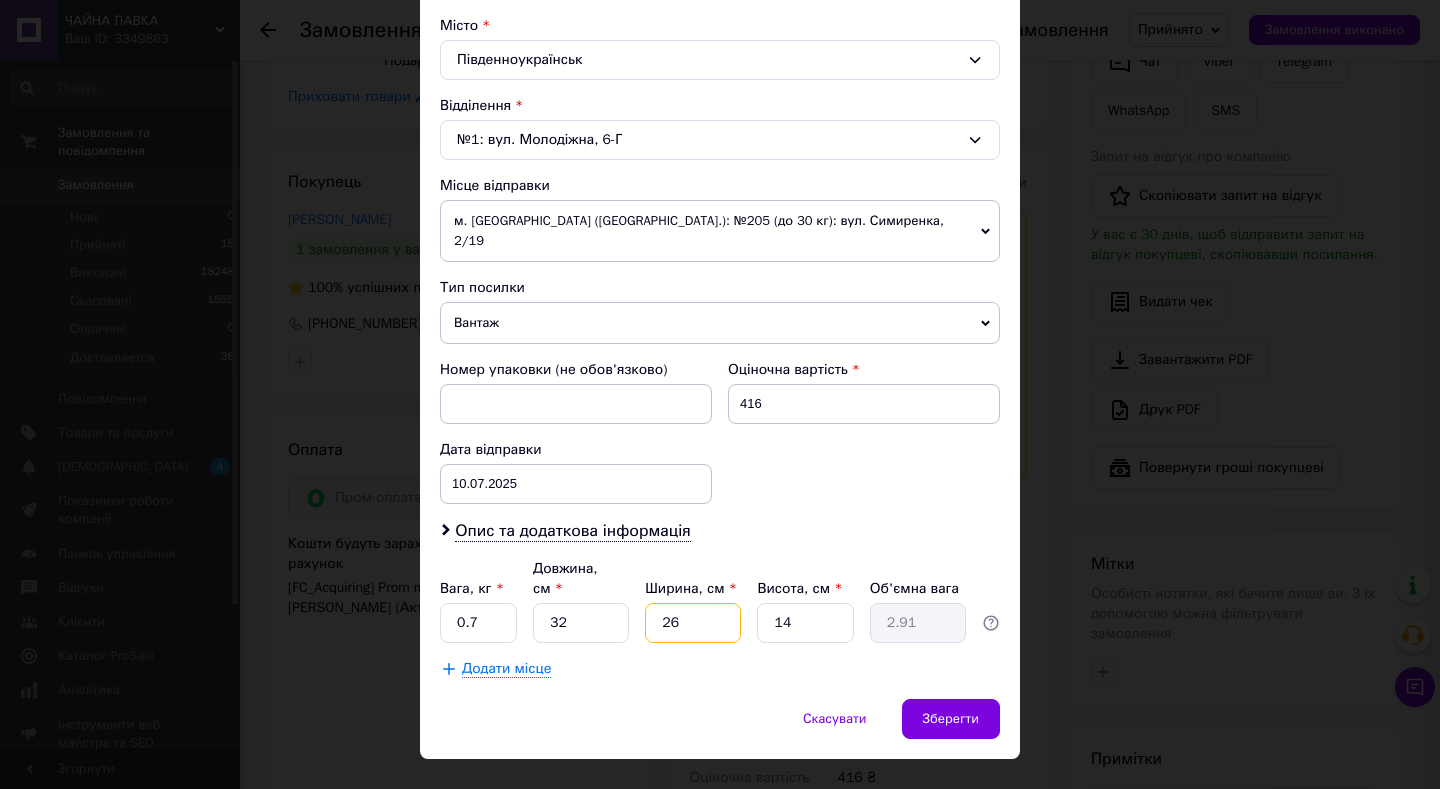 type on "2" 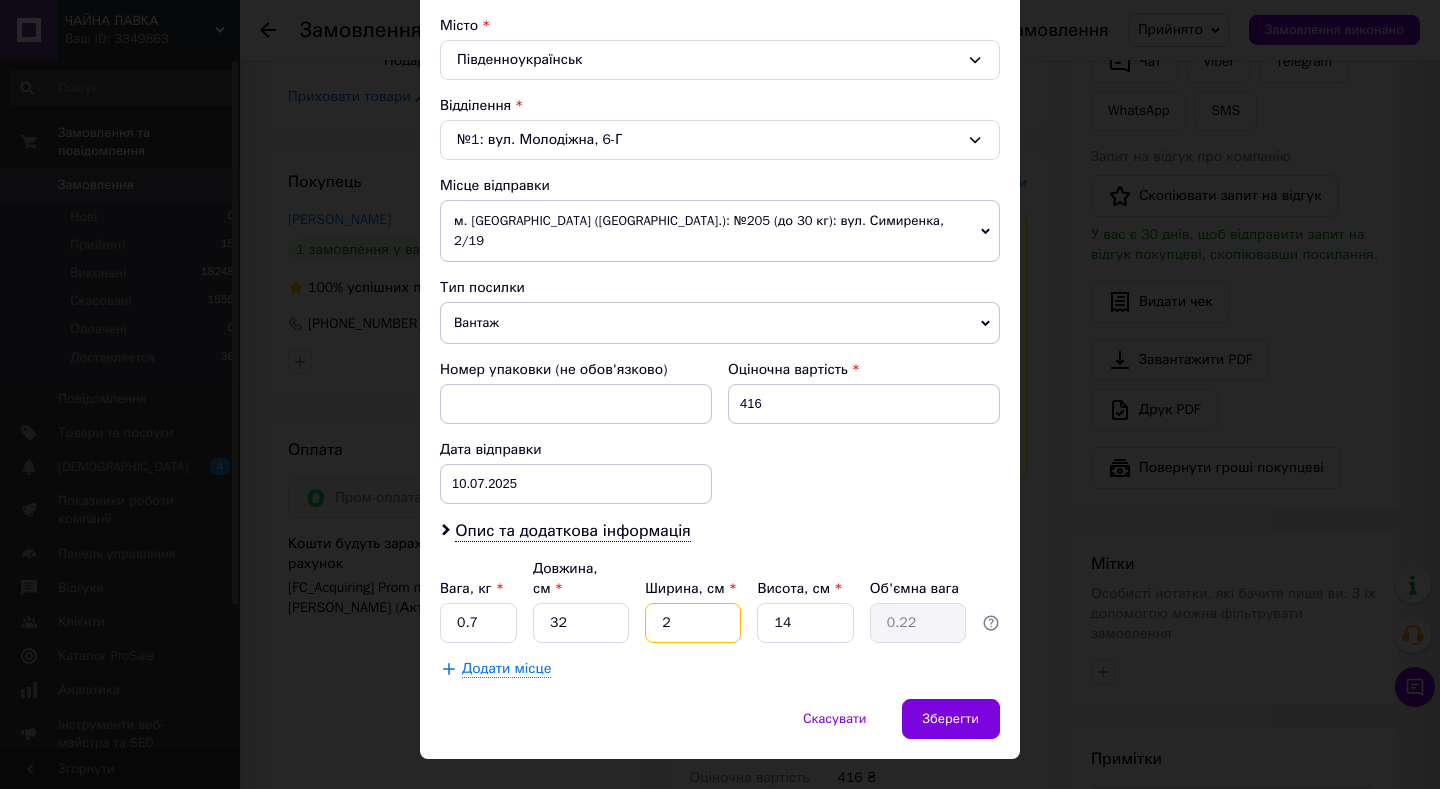 type on "20" 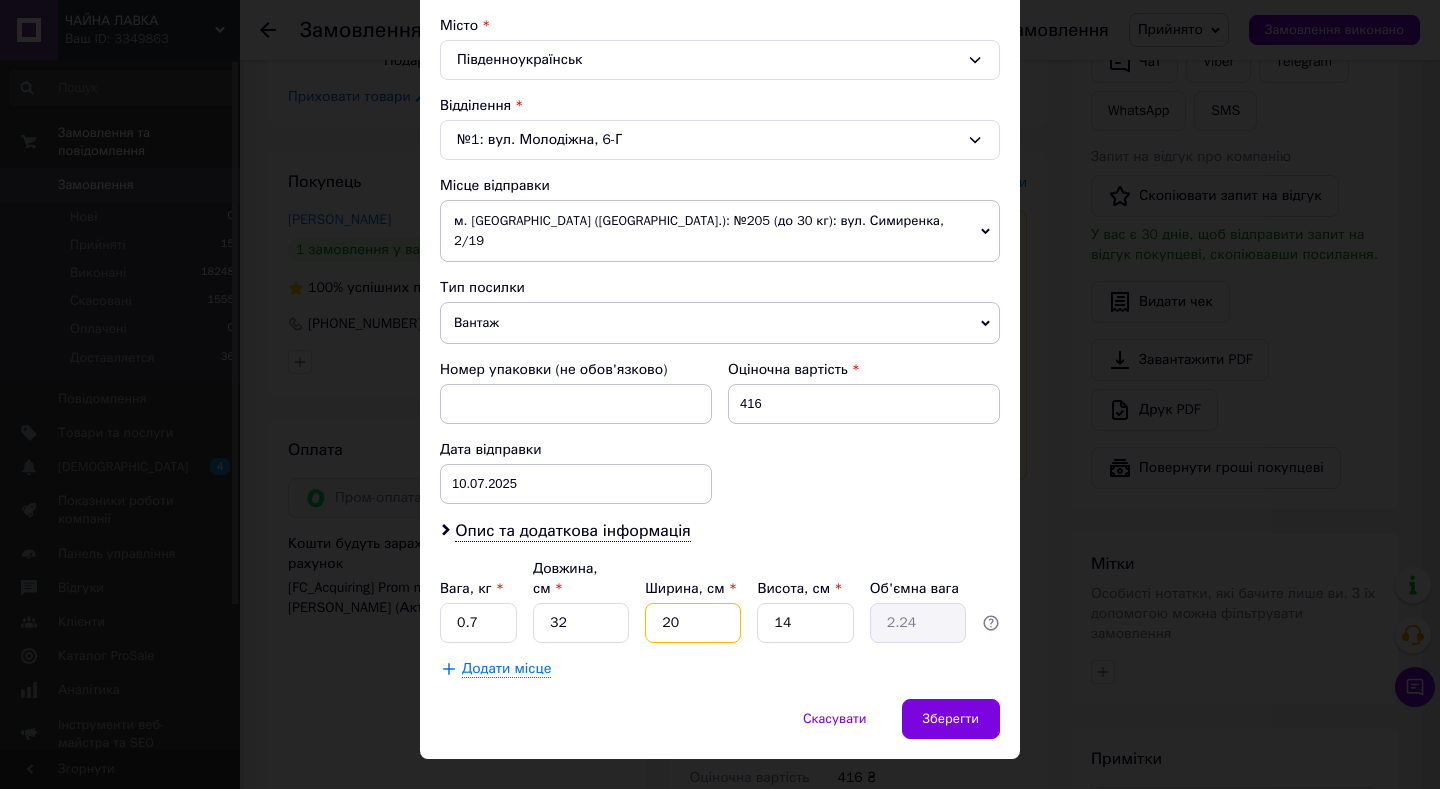 type on "20" 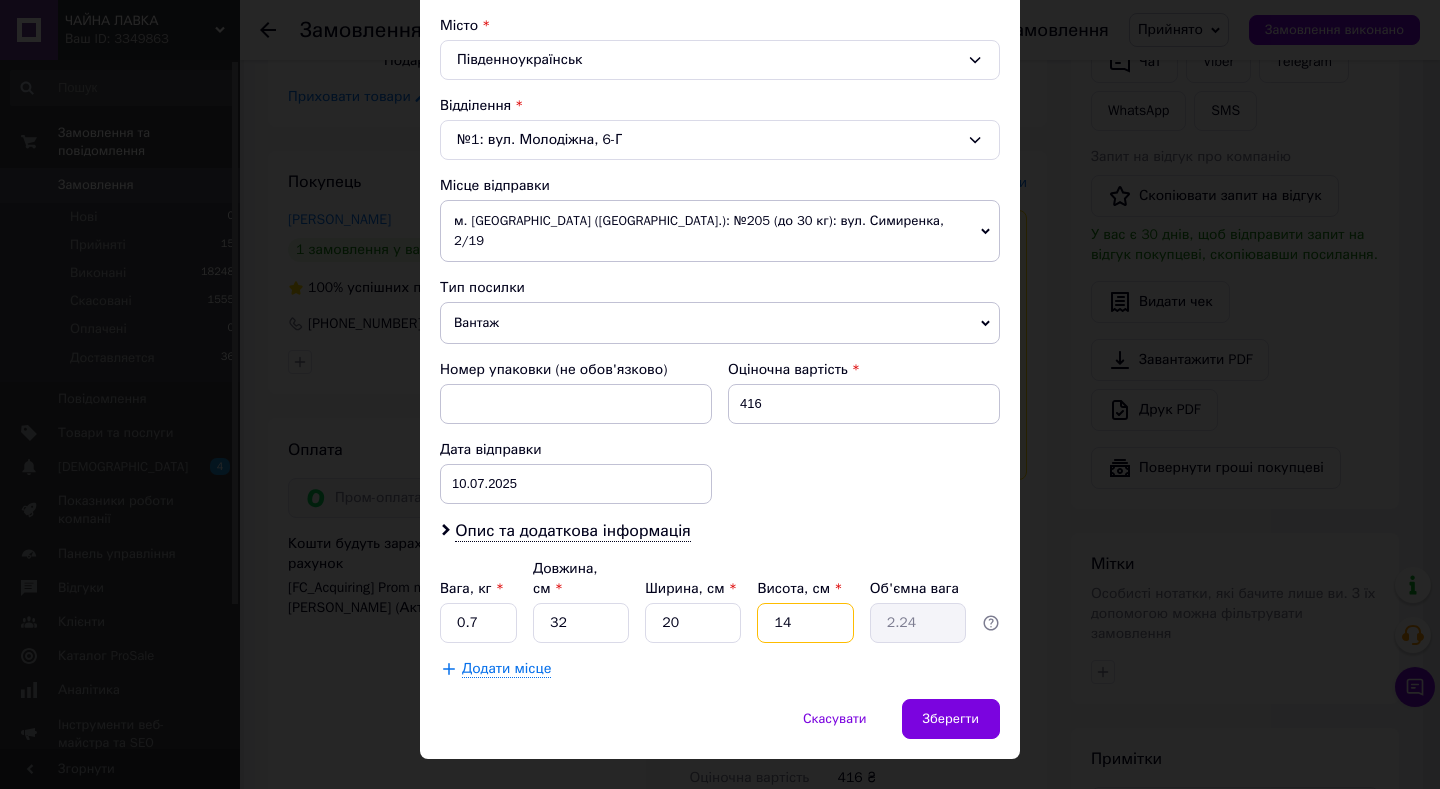 type on "1" 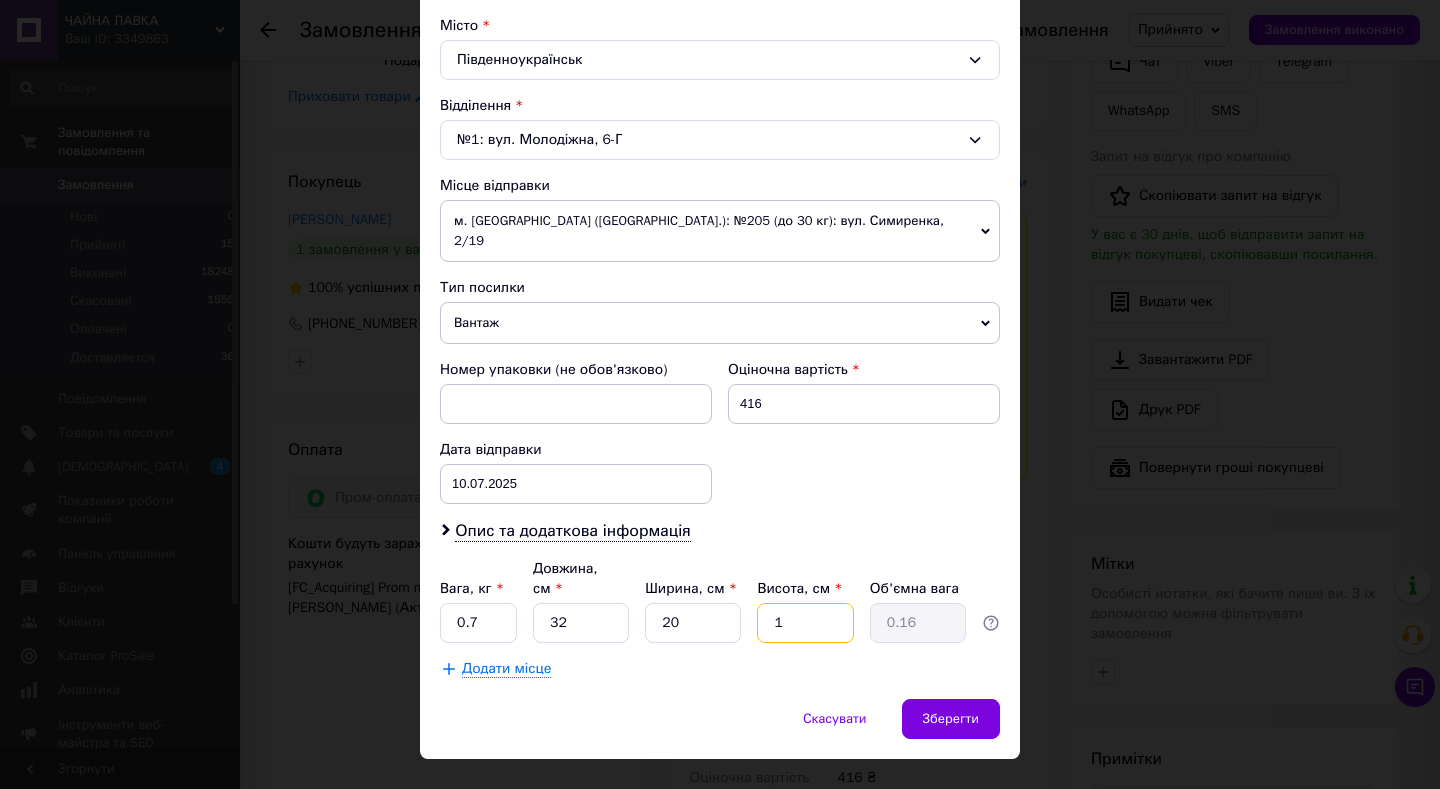type on "12" 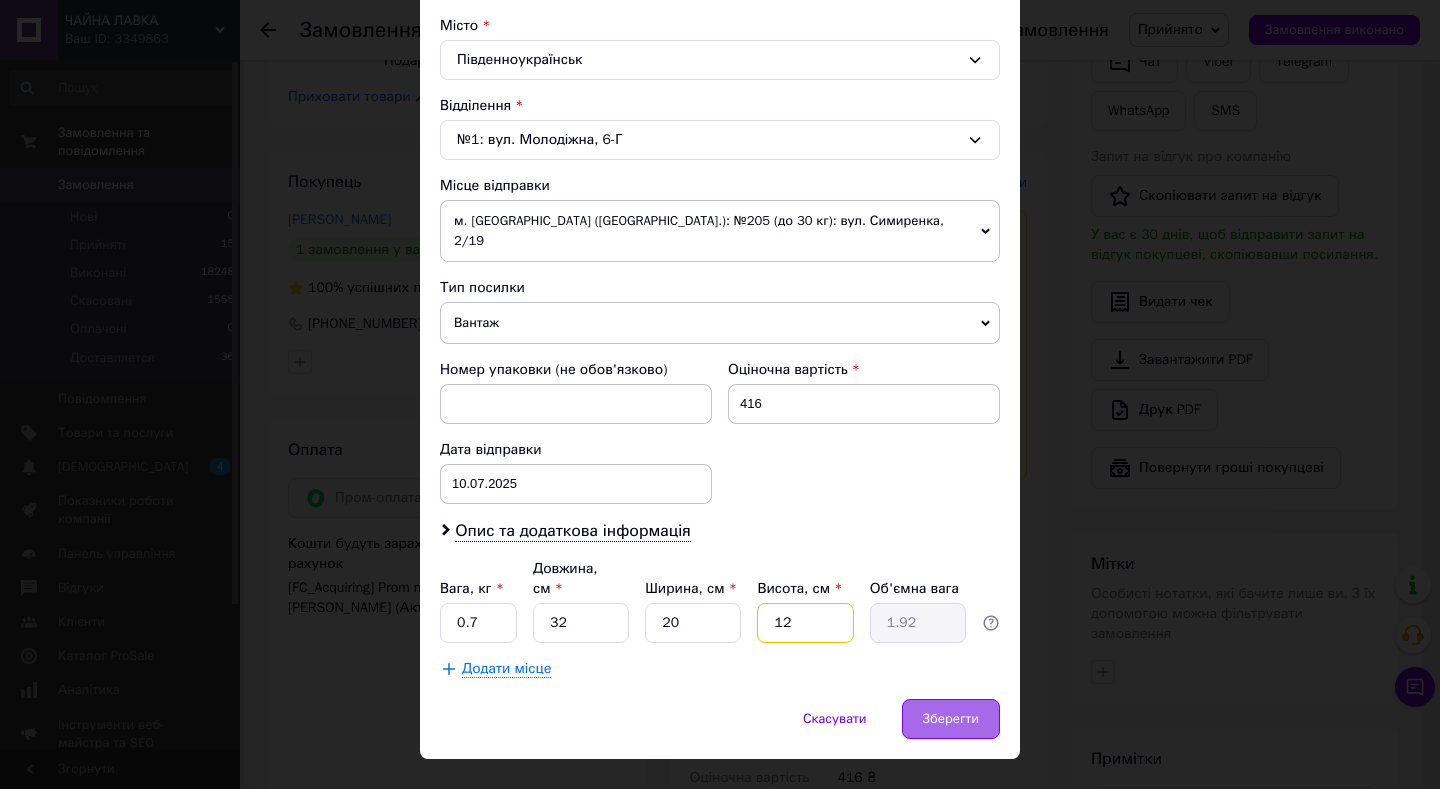 type on "12" 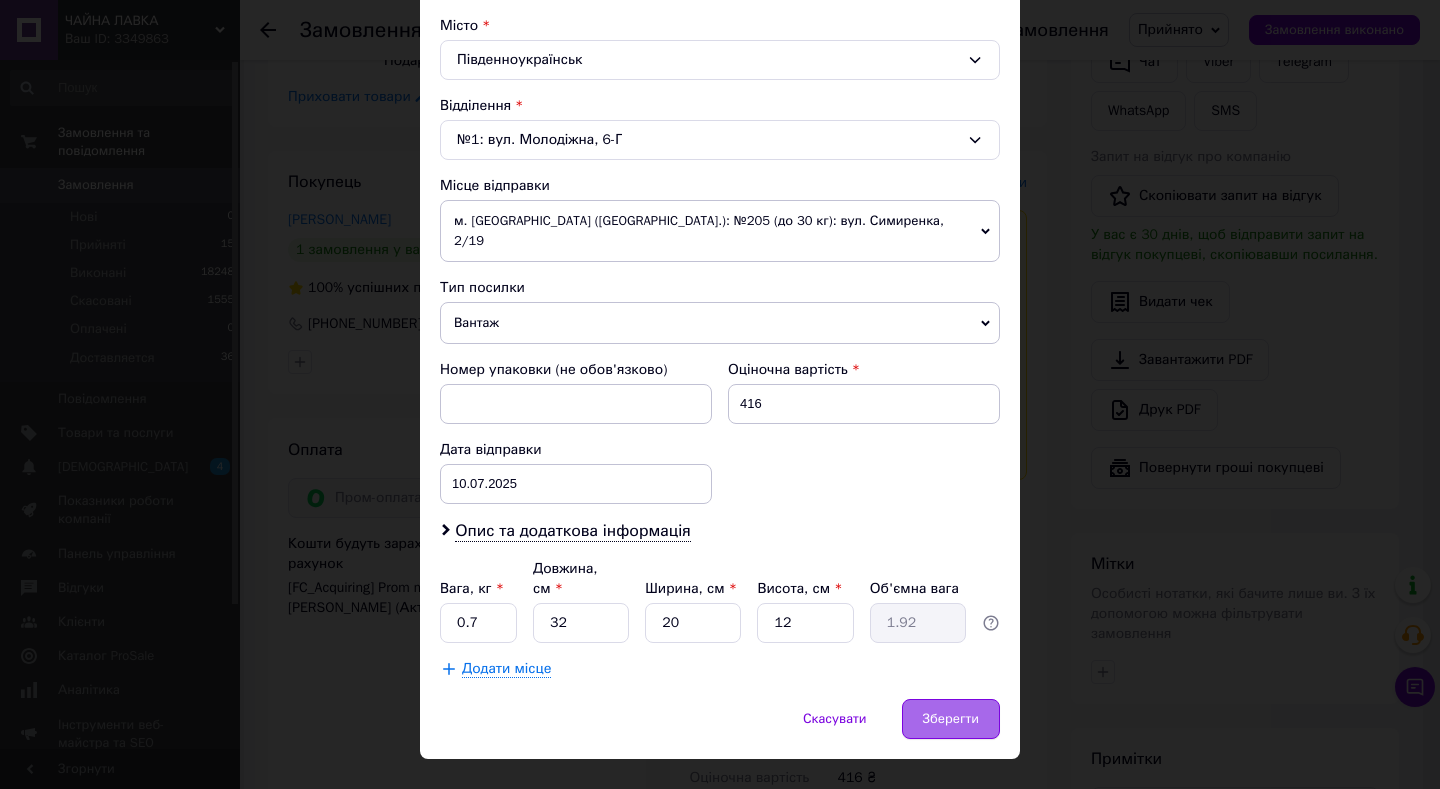 click on "Зберегти" at bounding box center [951, 719] 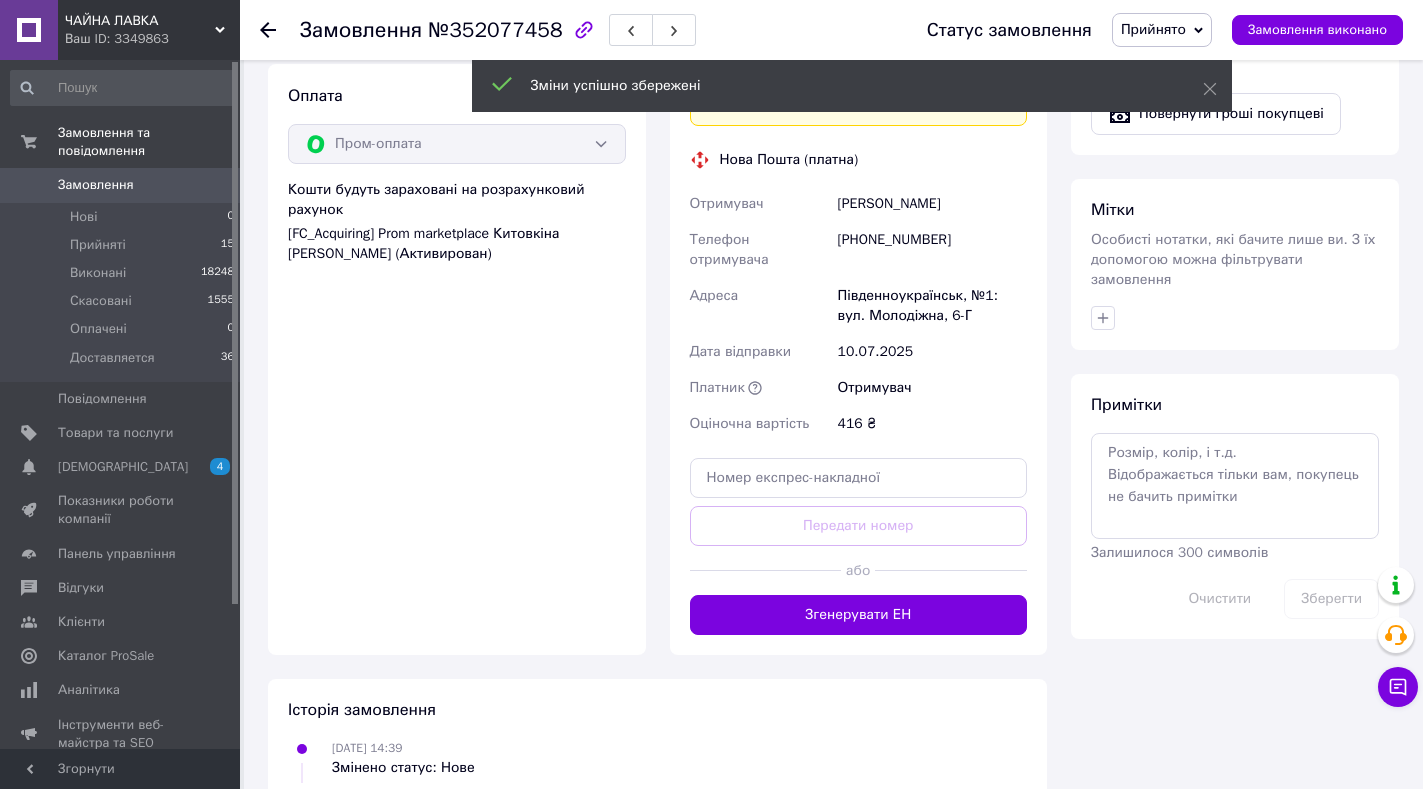 scroll, scrollTop: 914, scrollLeft: 0, axis: vertical 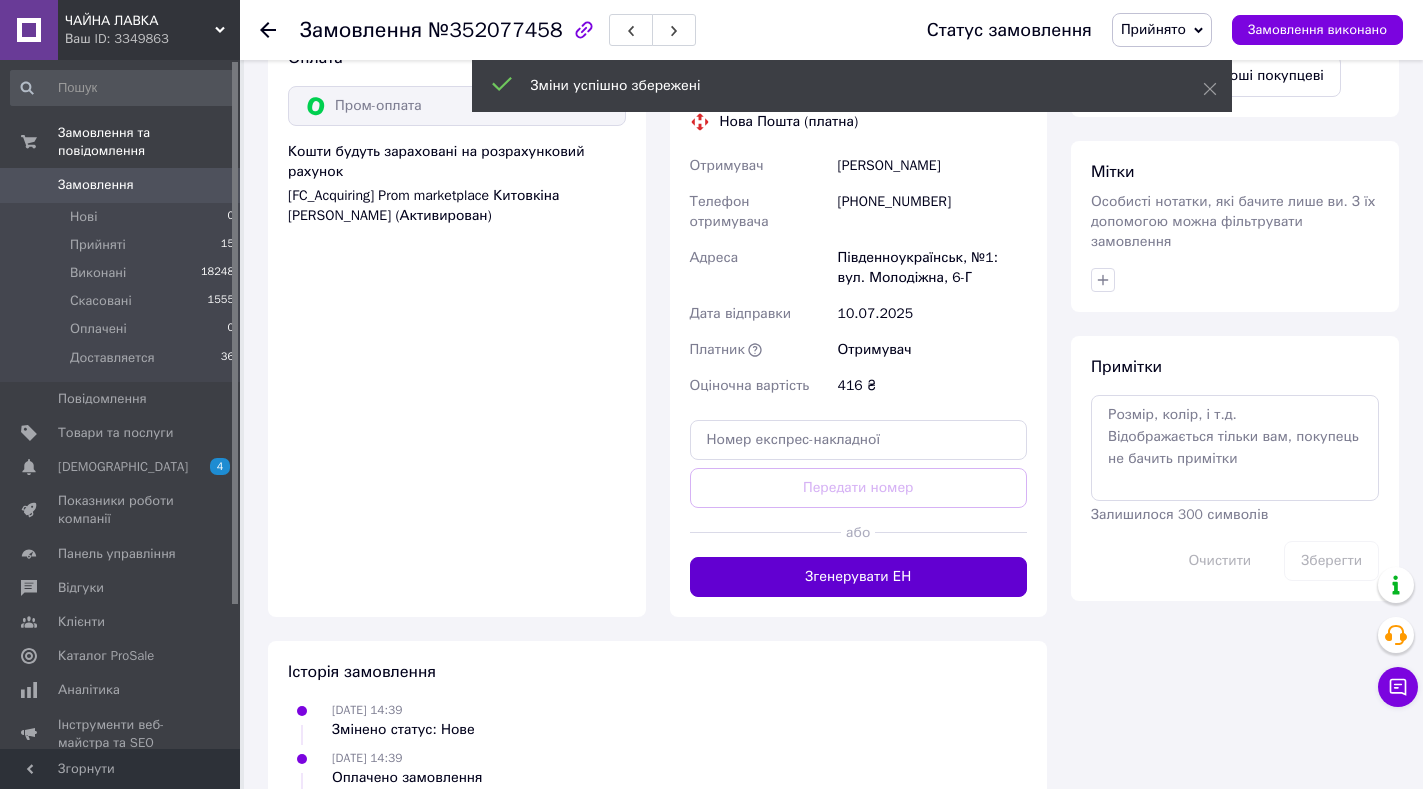 click on "Згенерувати ЕН" at bounding box center (859, 577) 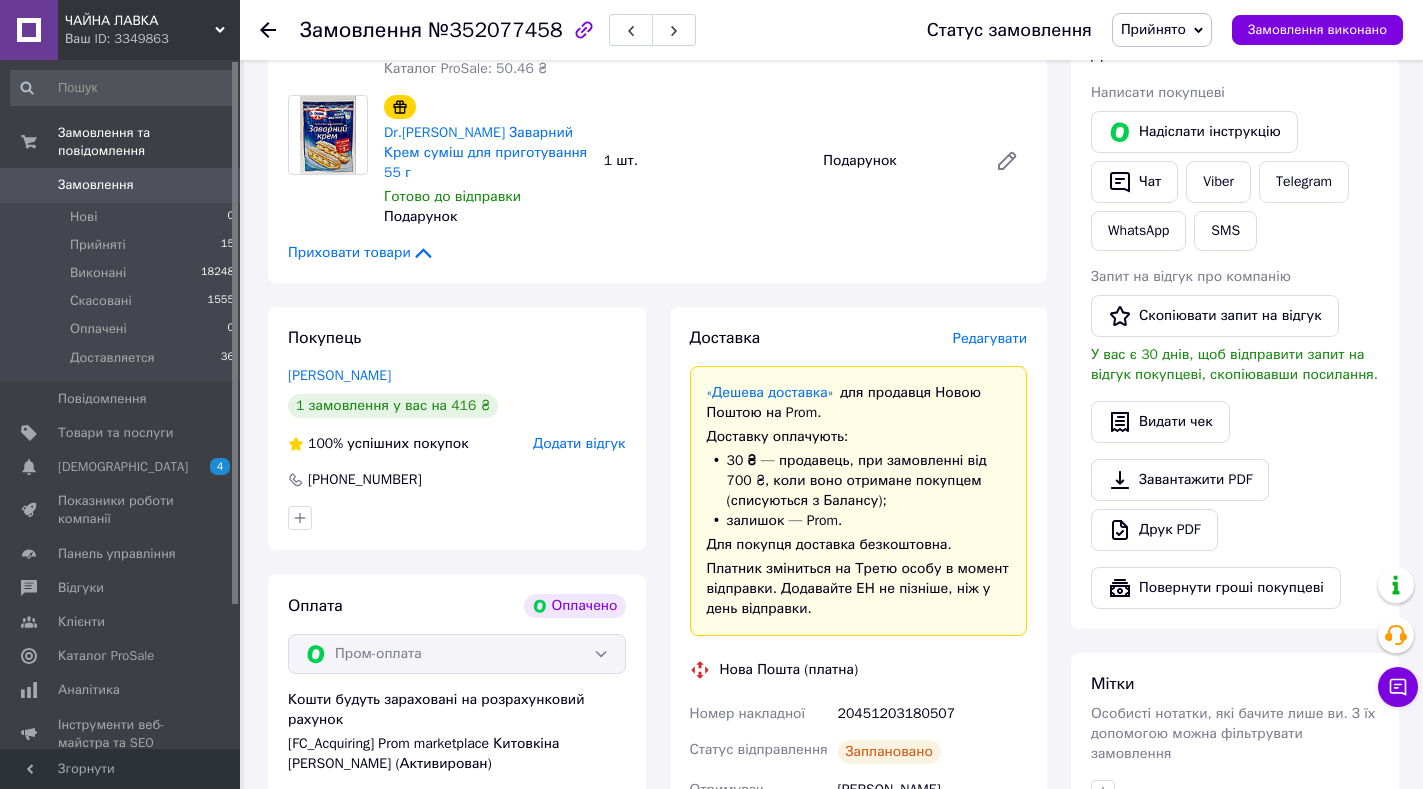 scroll, scrollTop: 343, scrollLeft: 0, axis: vertical 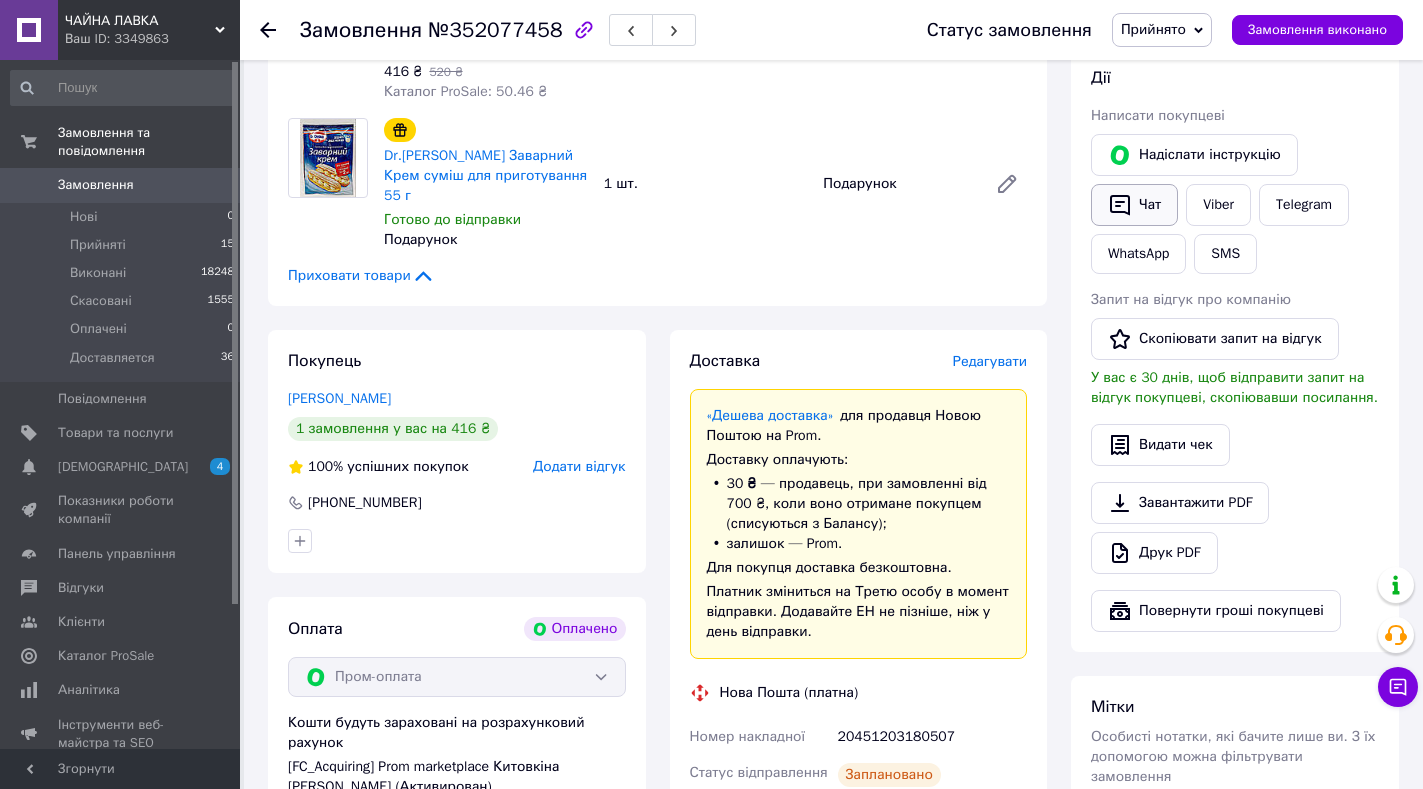 click 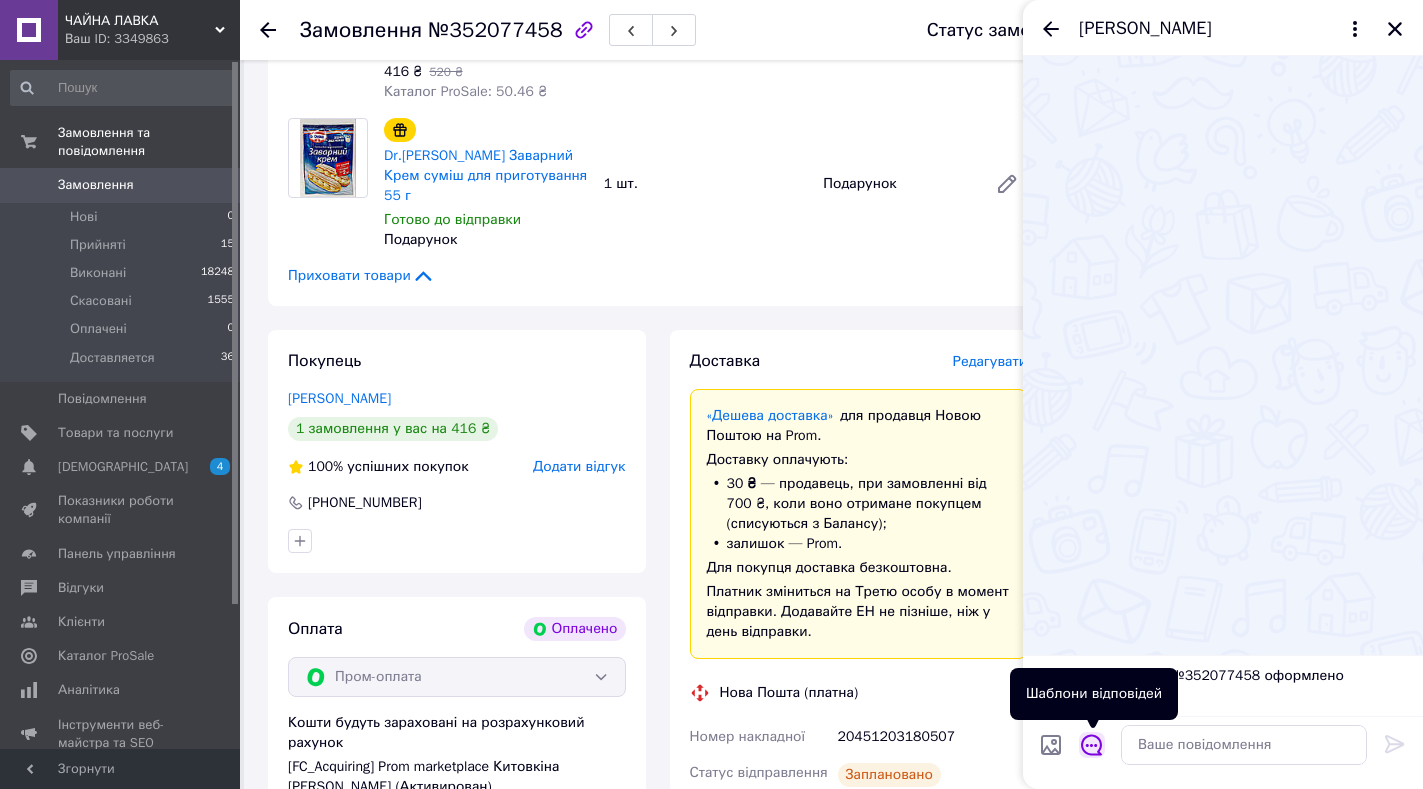 click 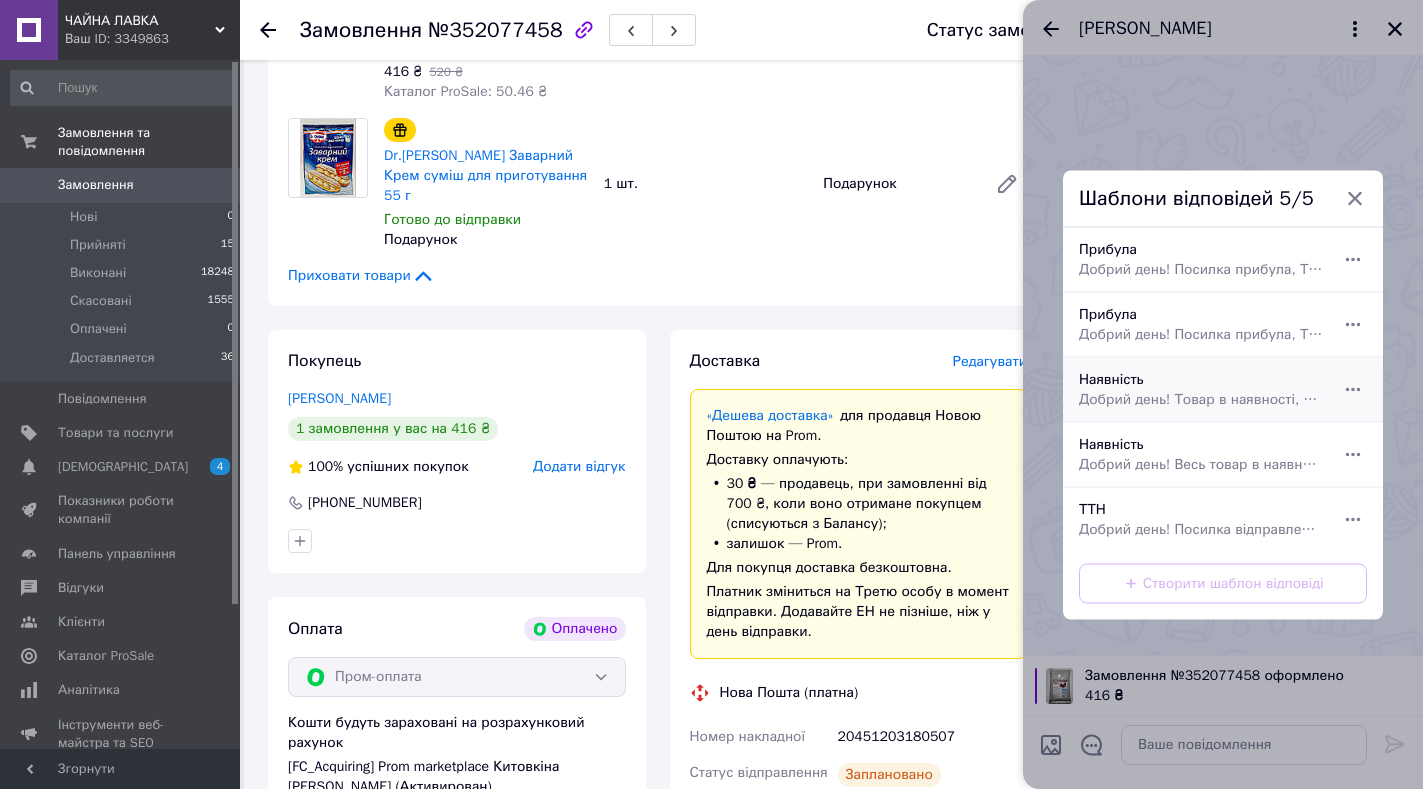 click on "Наявність Добрий день! Товар в наявності, відправка сьогодні із Києва. Щиро дякуємо за покупку!" at bounding box center (1201, 389) 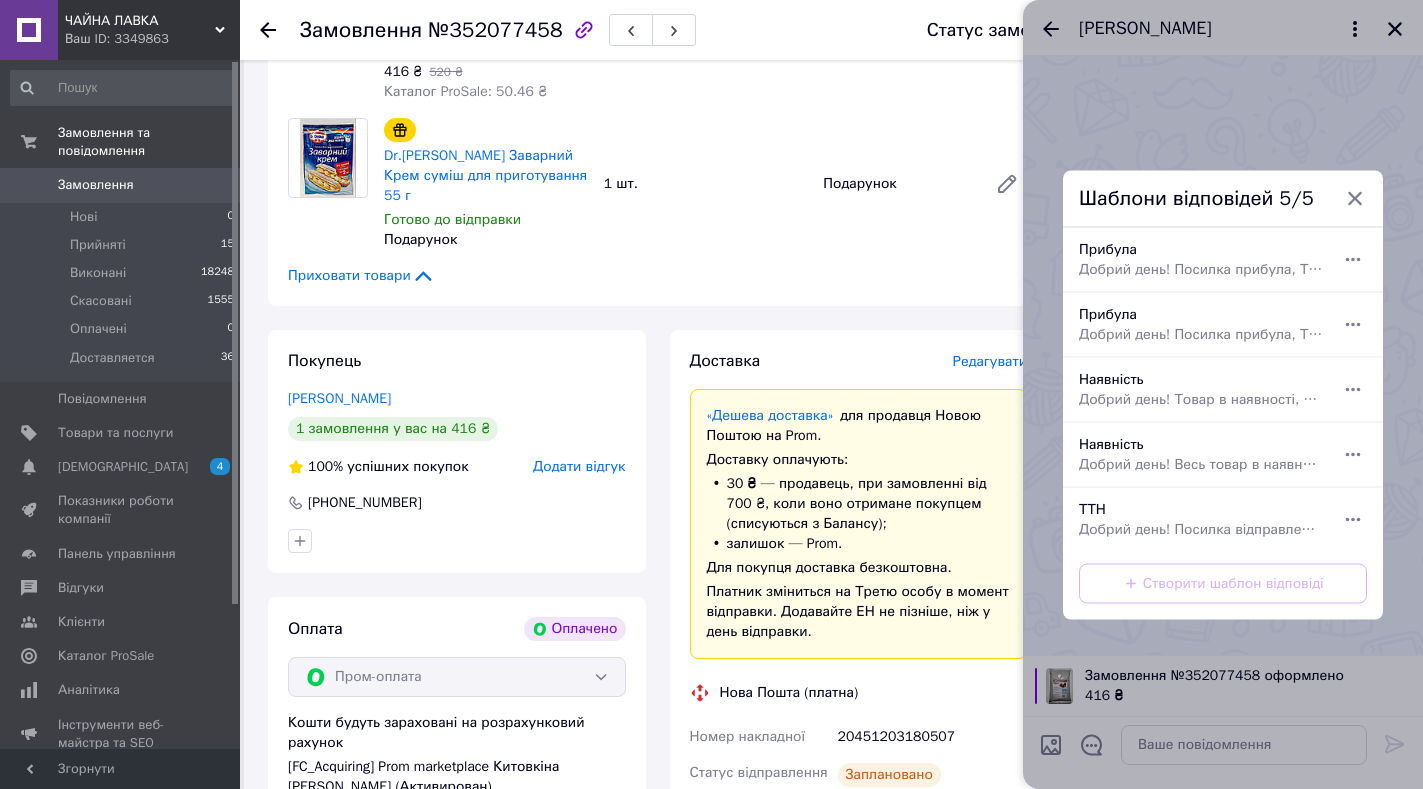 type on "Добрий день! Товар в наявності, відправка сьогодні із [GEOGRAPHIC_DATA]. Щиро дякуємо за покупку!" 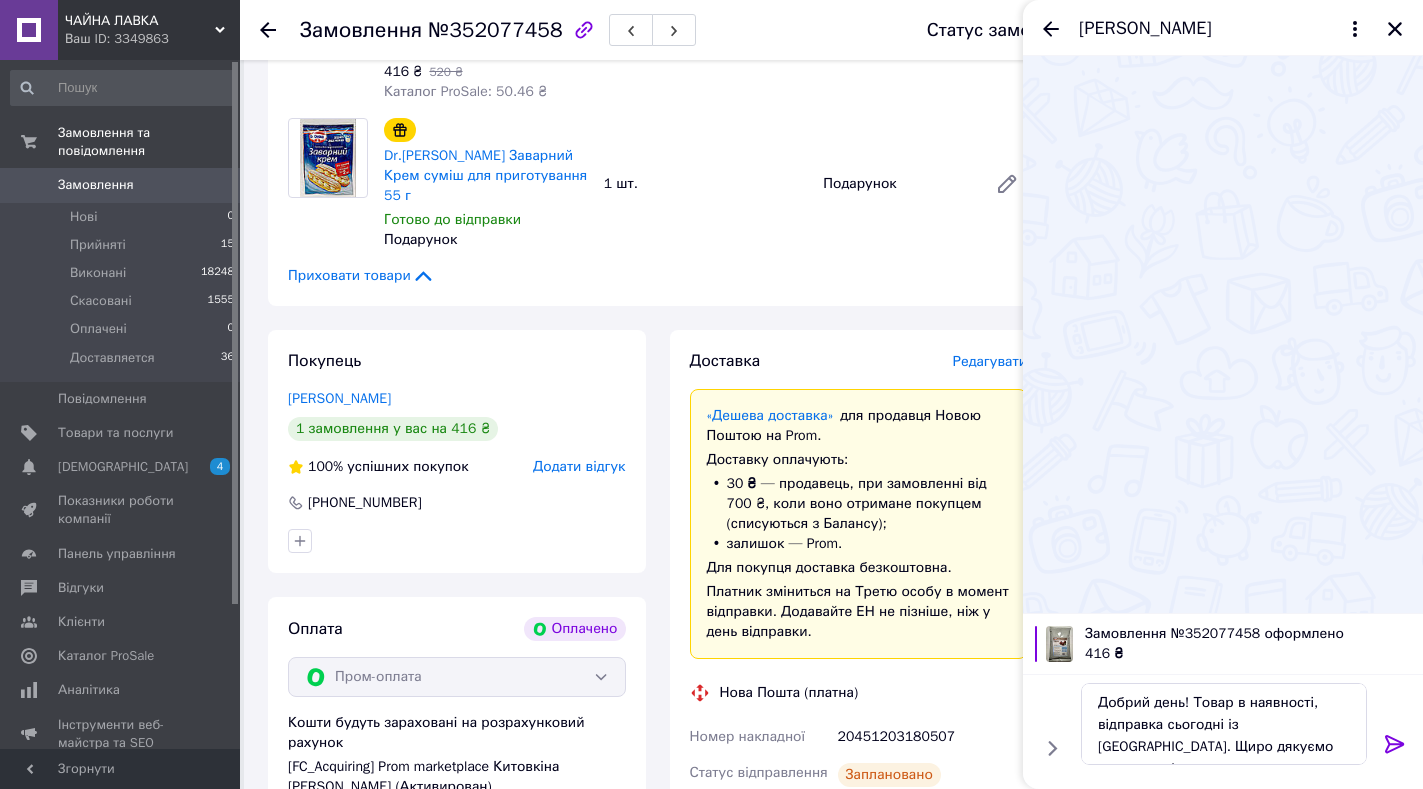 click 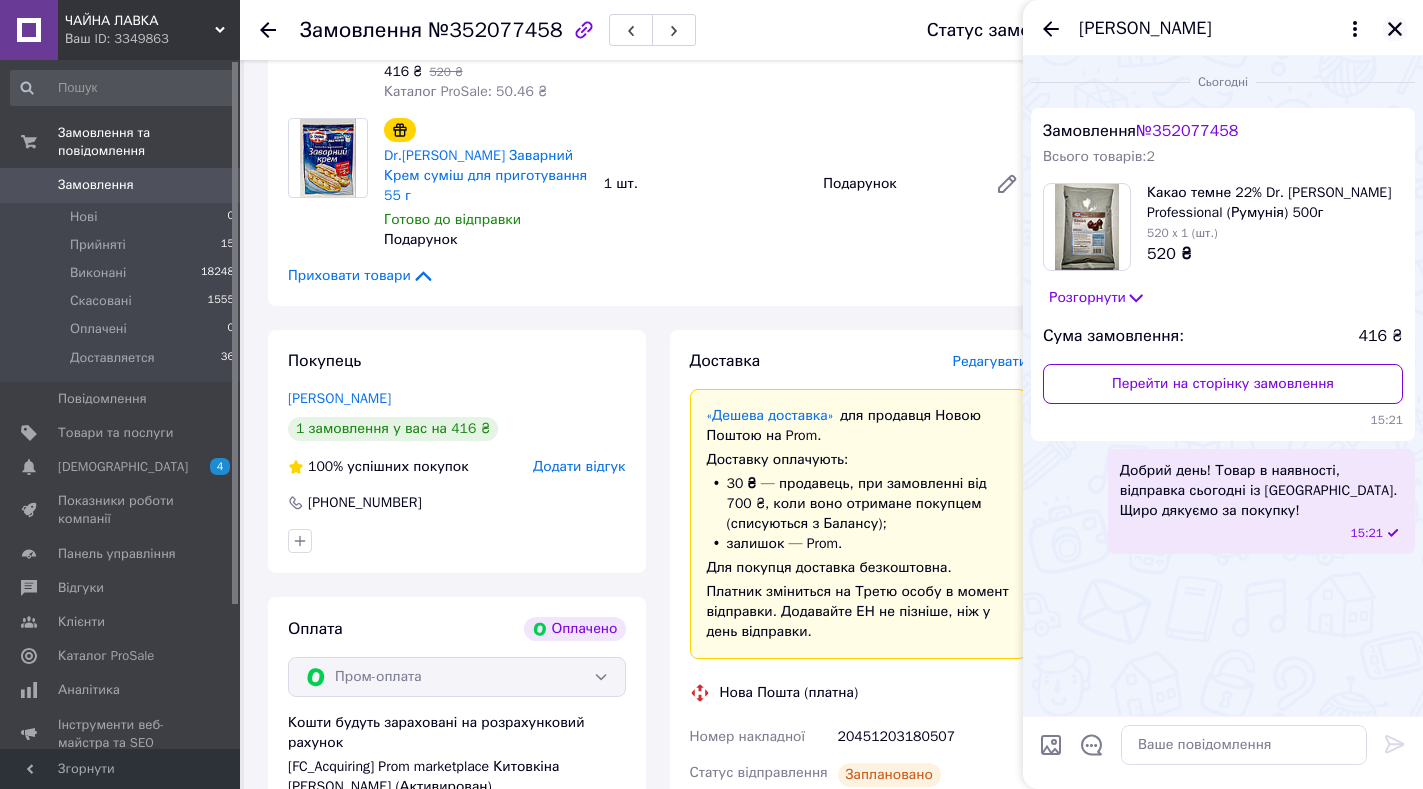 click 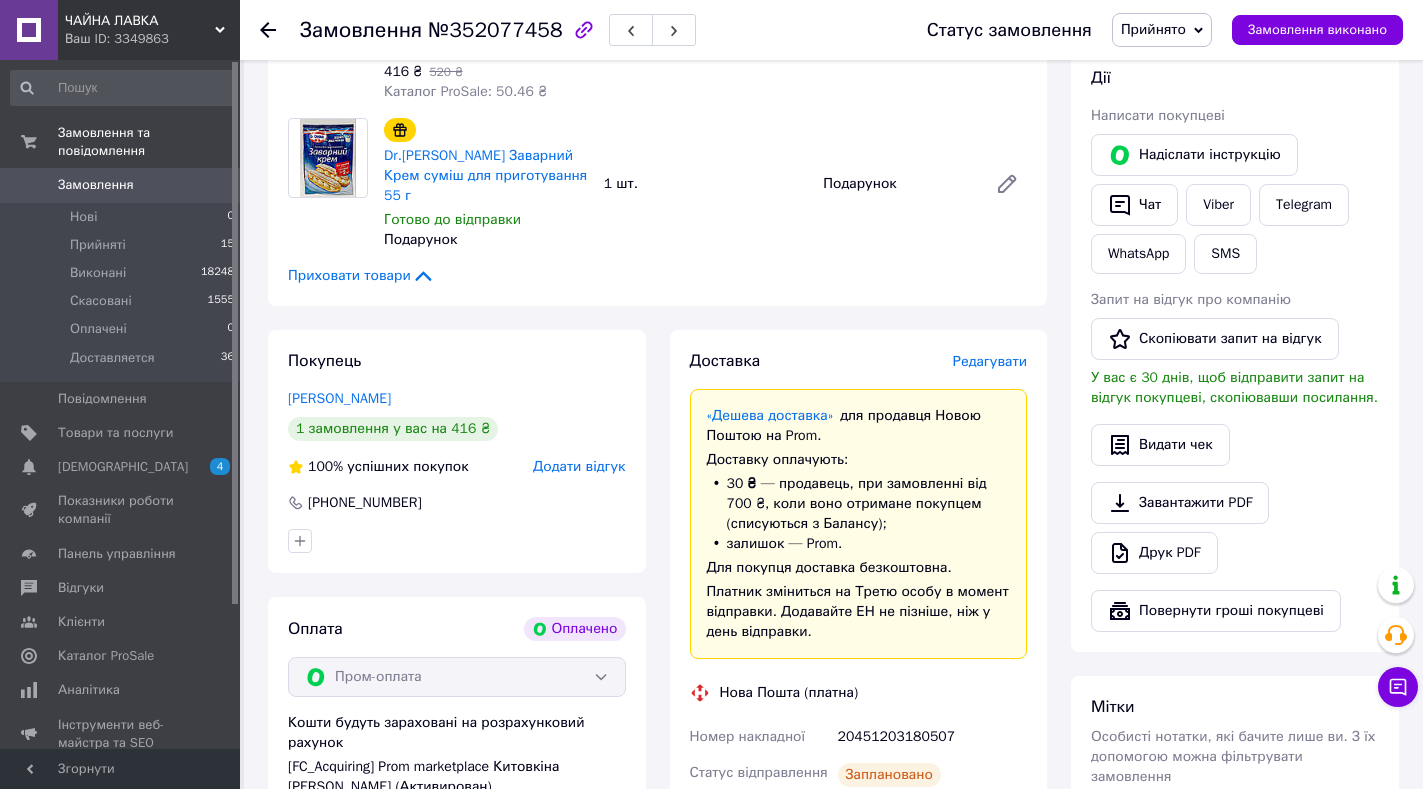 click 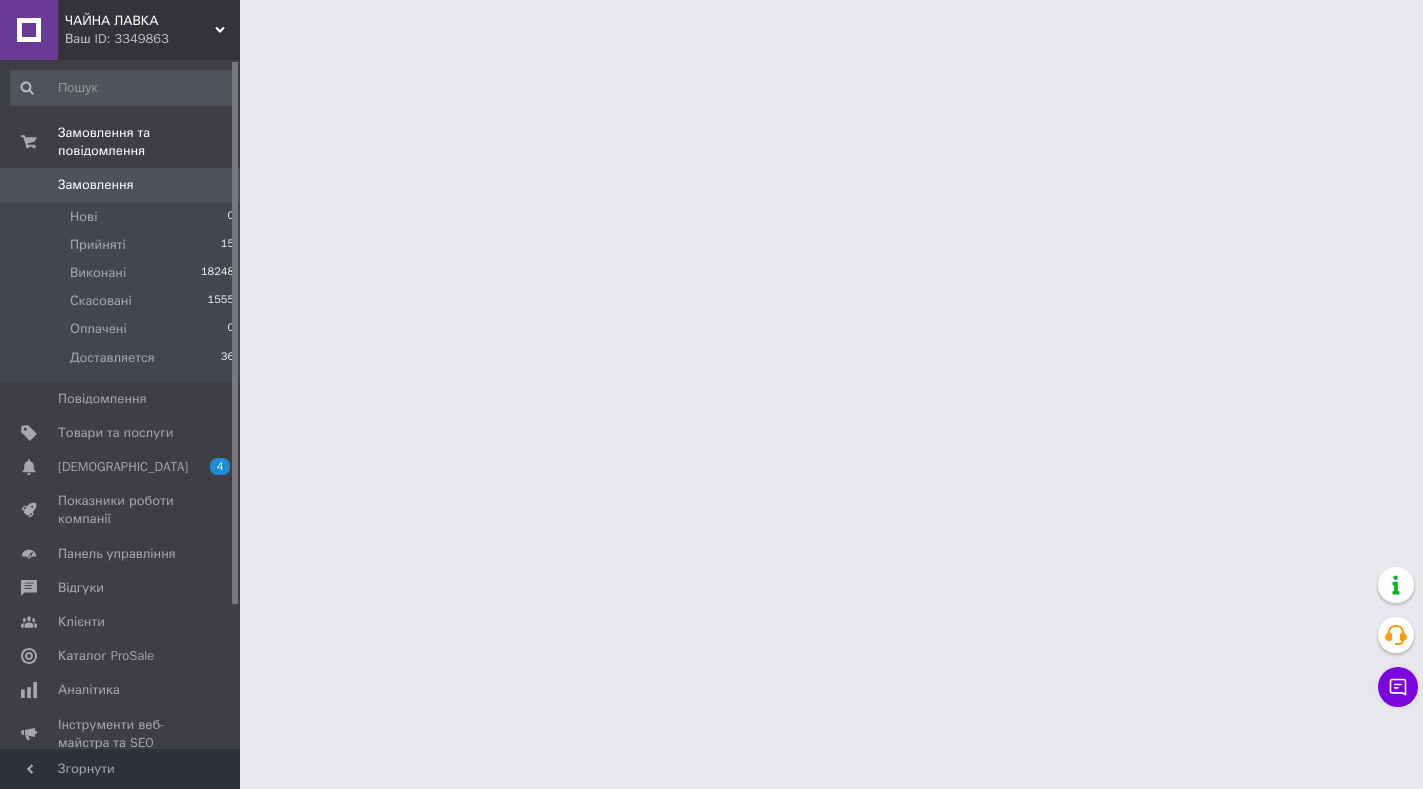 scroll, scrollTop: 0, scrollLeft: 0, axis: both 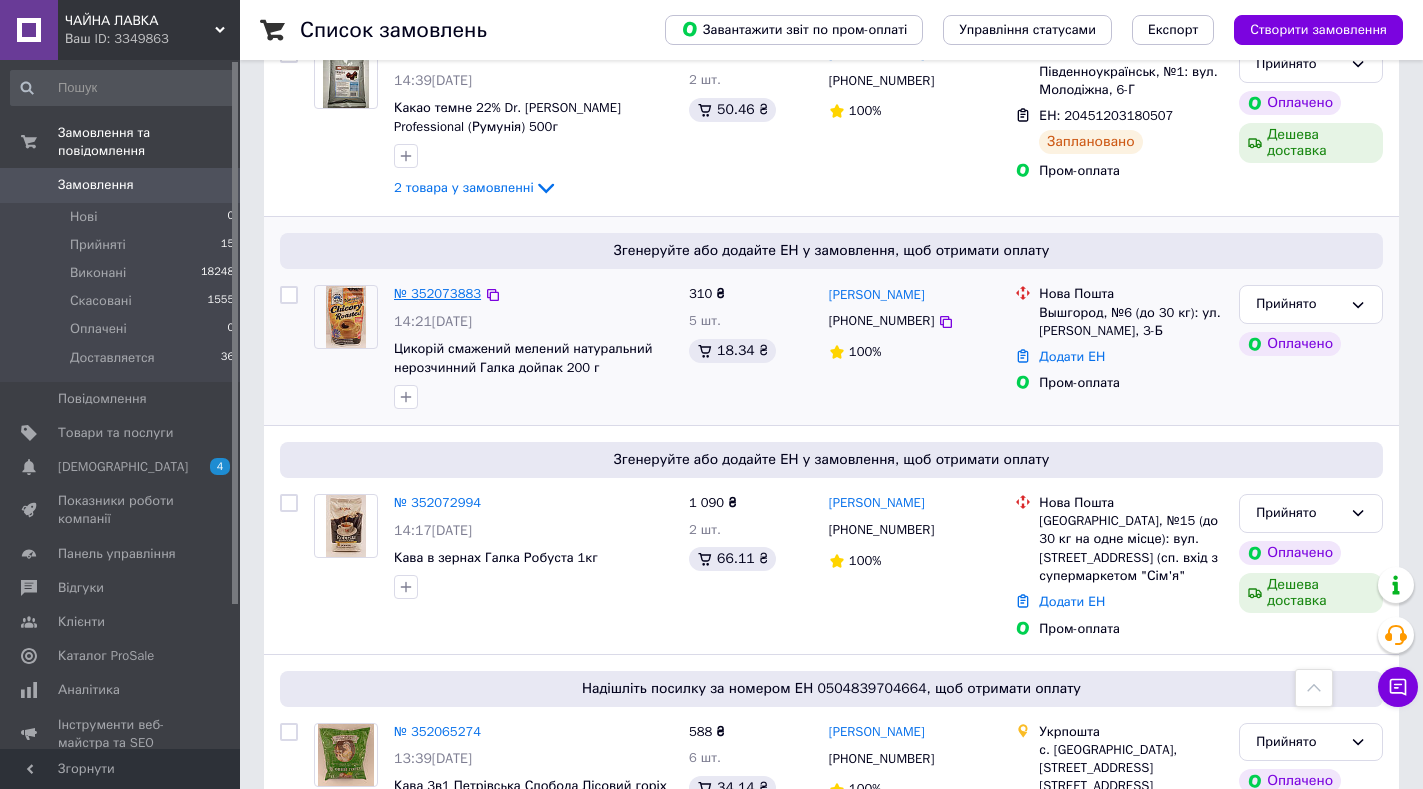 click on "№ 352073883" at bounding box center (437, 293) 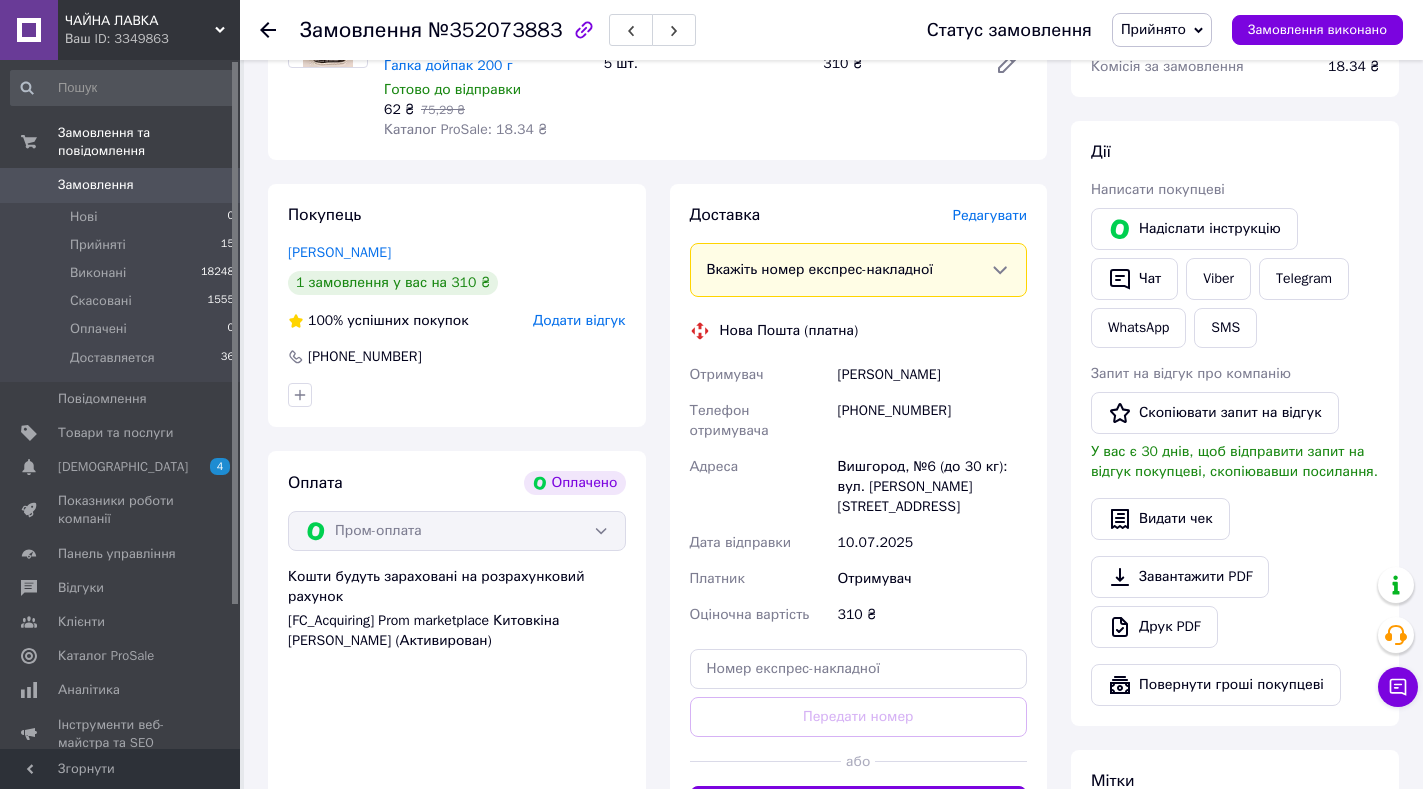 scroll, scrollTop: 308, scrollLeft: 0, axis: vertical 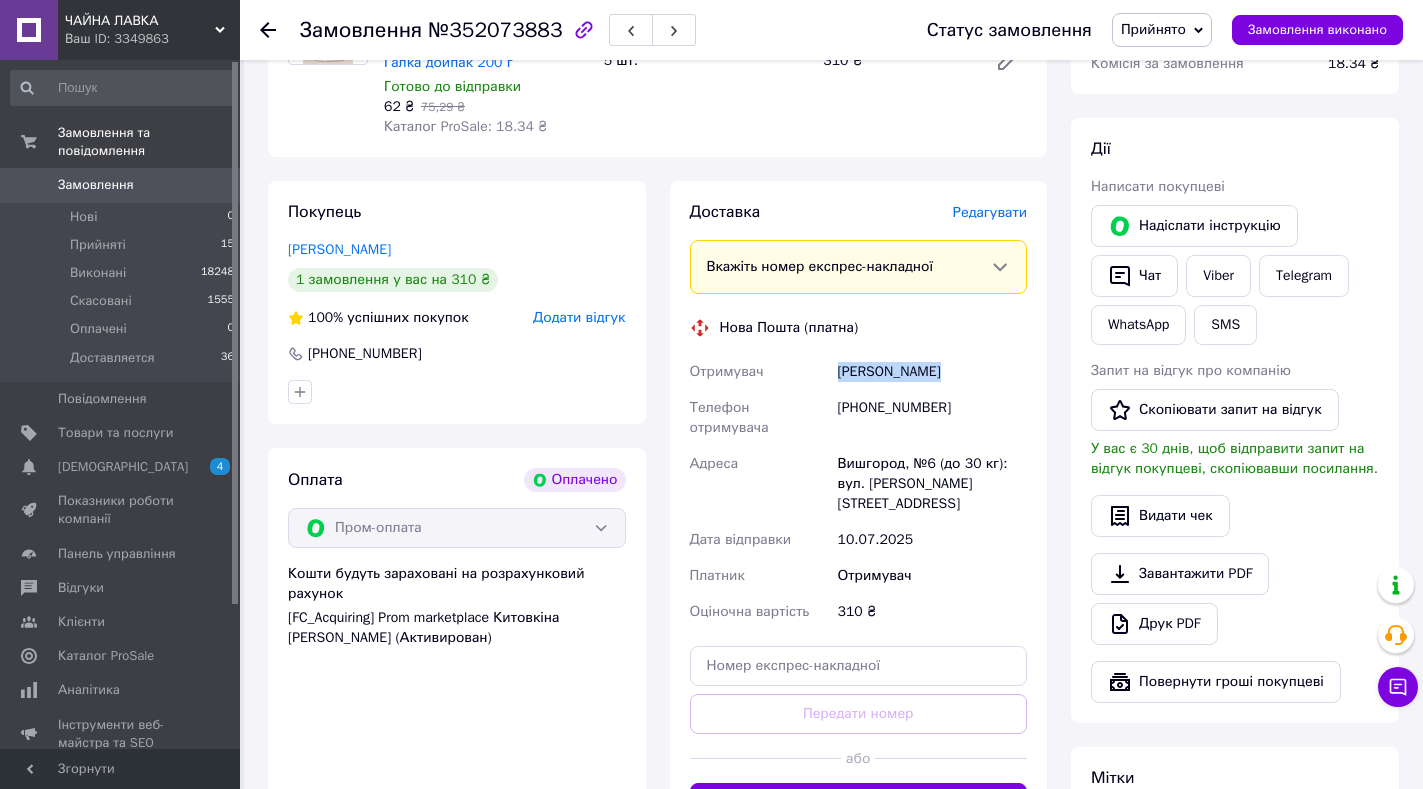 drag, startPoint x: 837, startPoint y: 372, endPoint x: 956, endPoint y: 367, distance: 119.104996 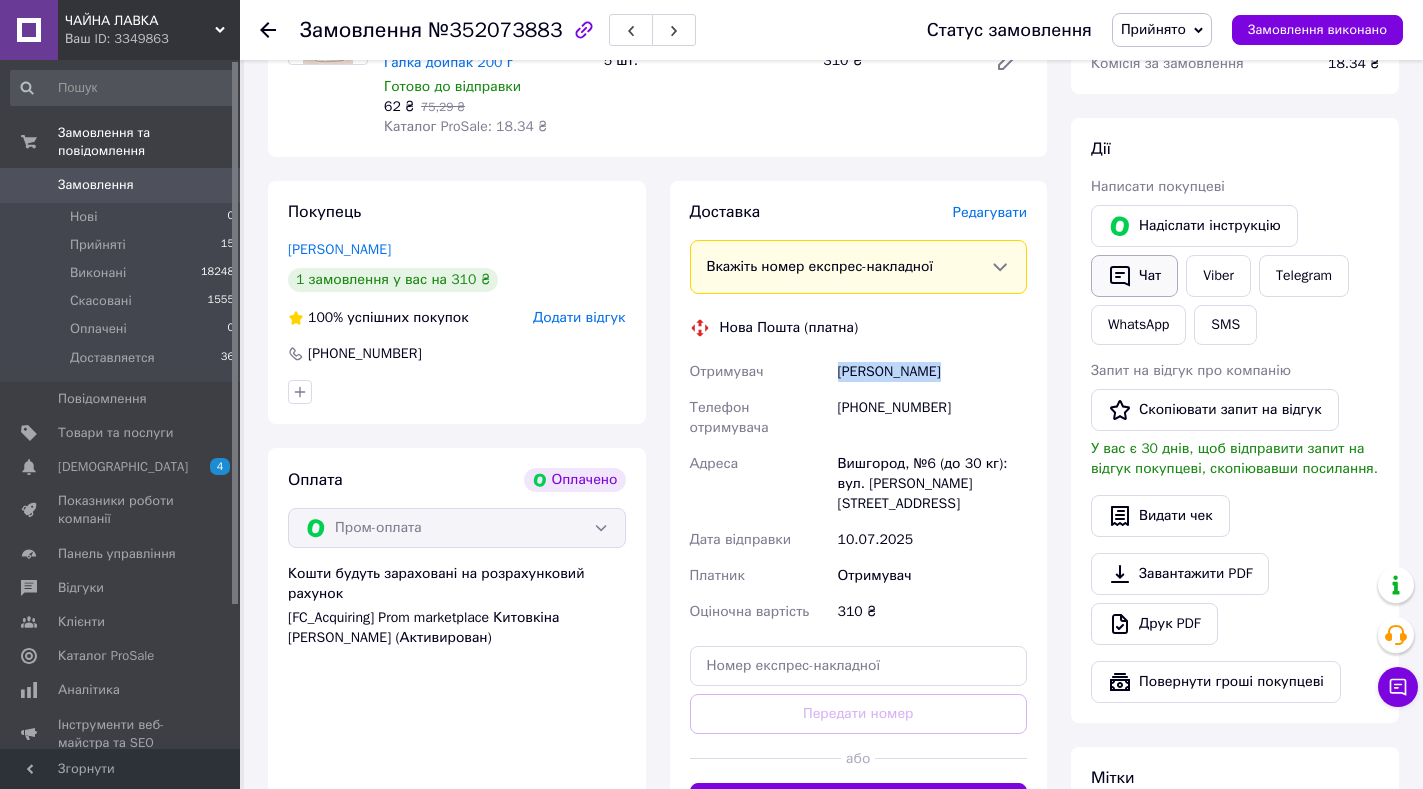 click on "Чат" at bounding box center (1134, 276) 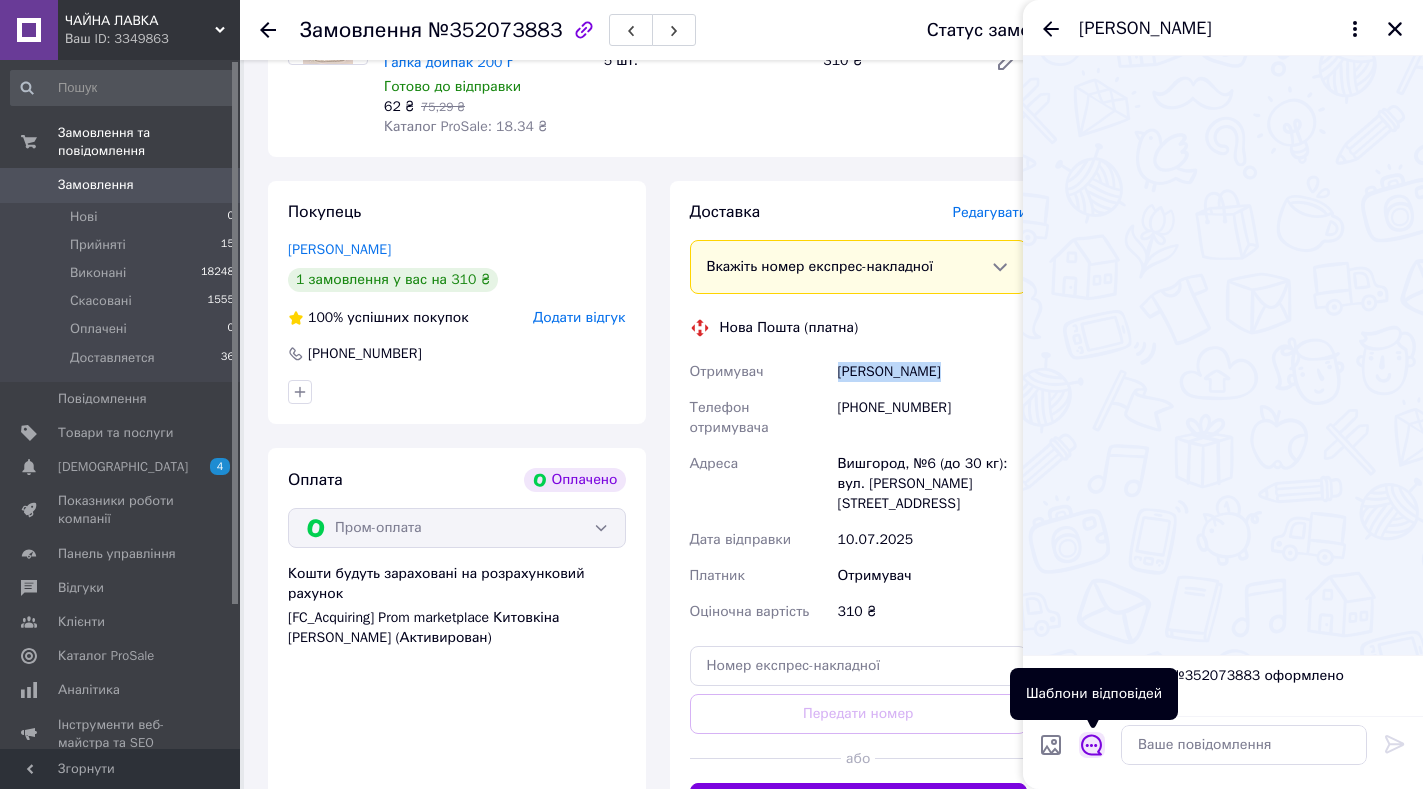 click 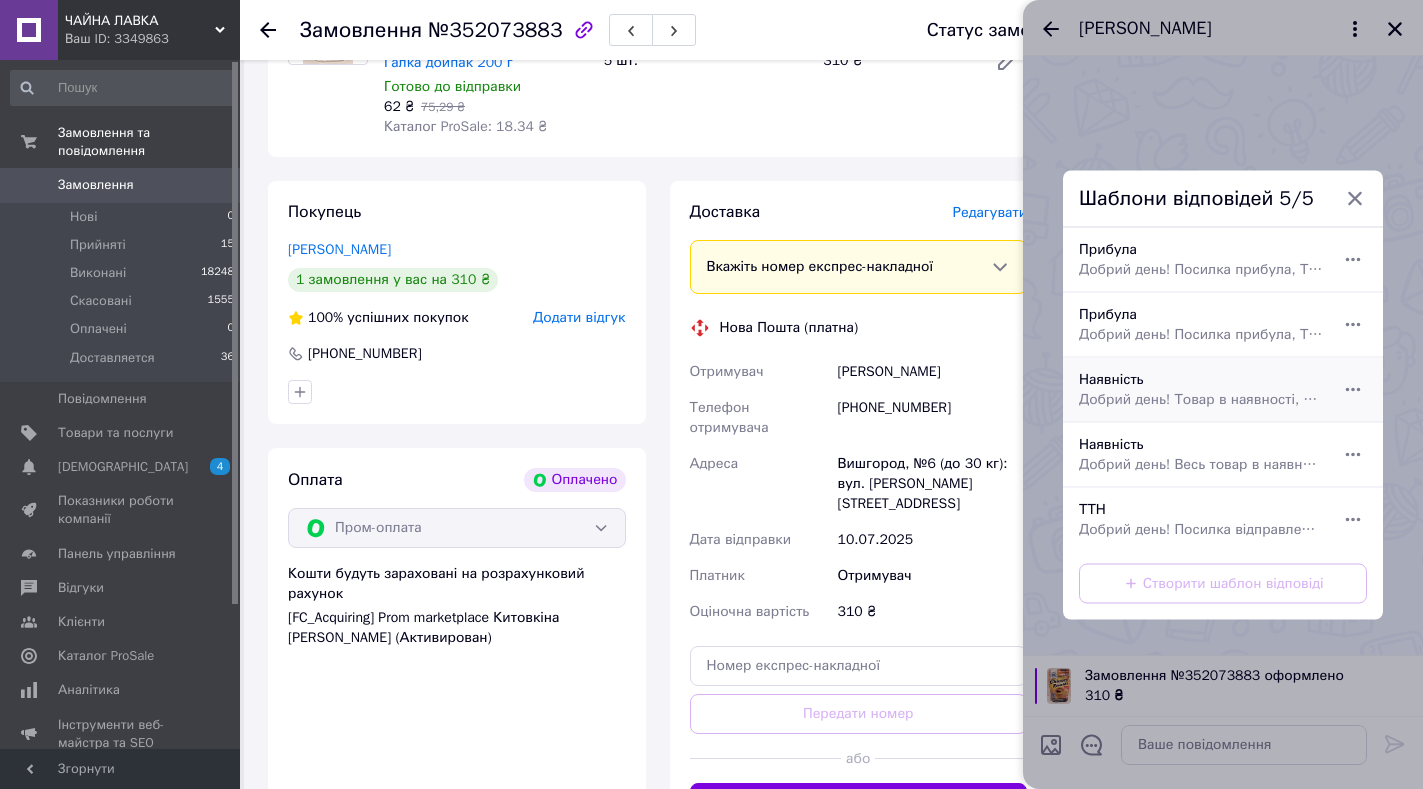 click on "Добрий день! Товар в наявності, відправка сьогодні із [GEOGRAPHIC_DATA]. Щиро дякуємо за покупку!" at bounding box center (1201, 399) 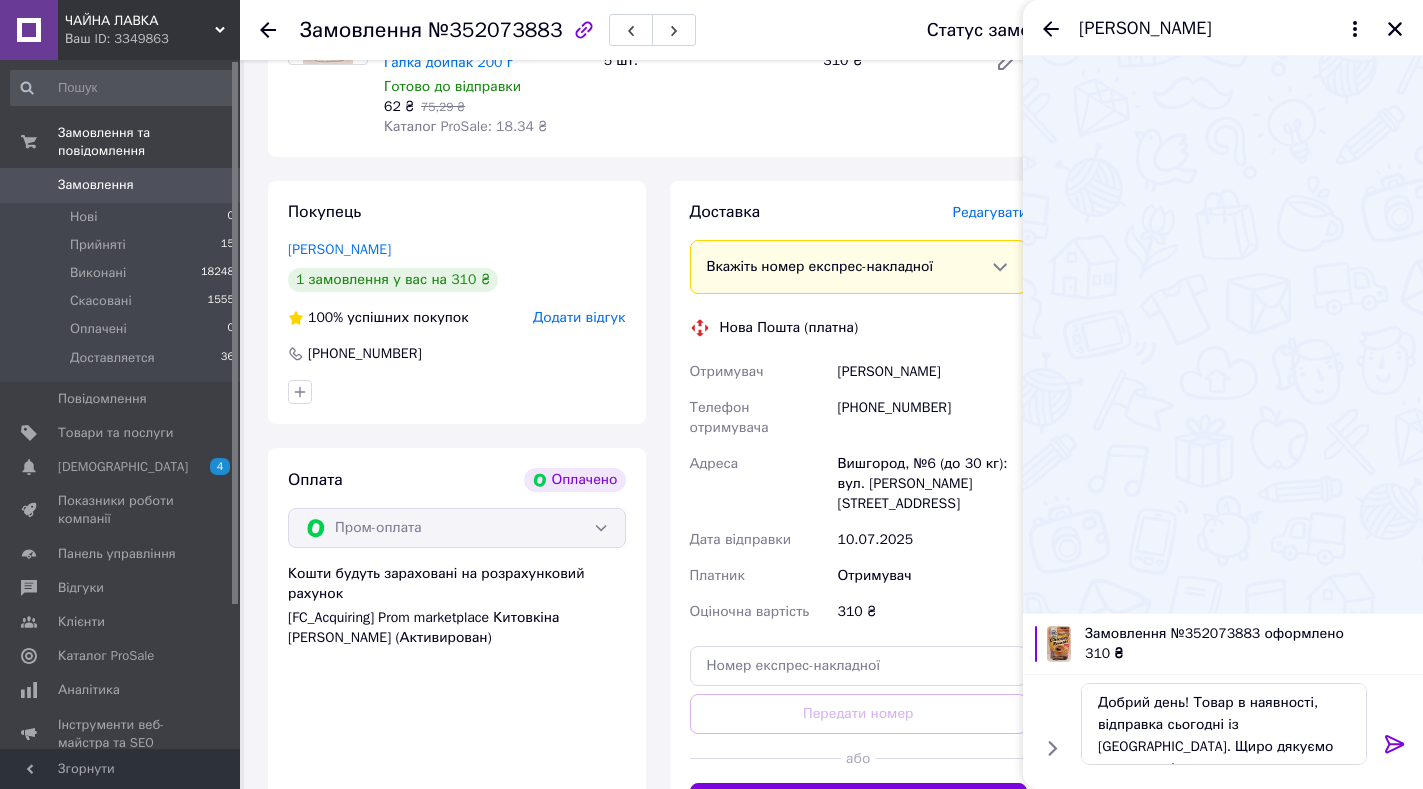 click 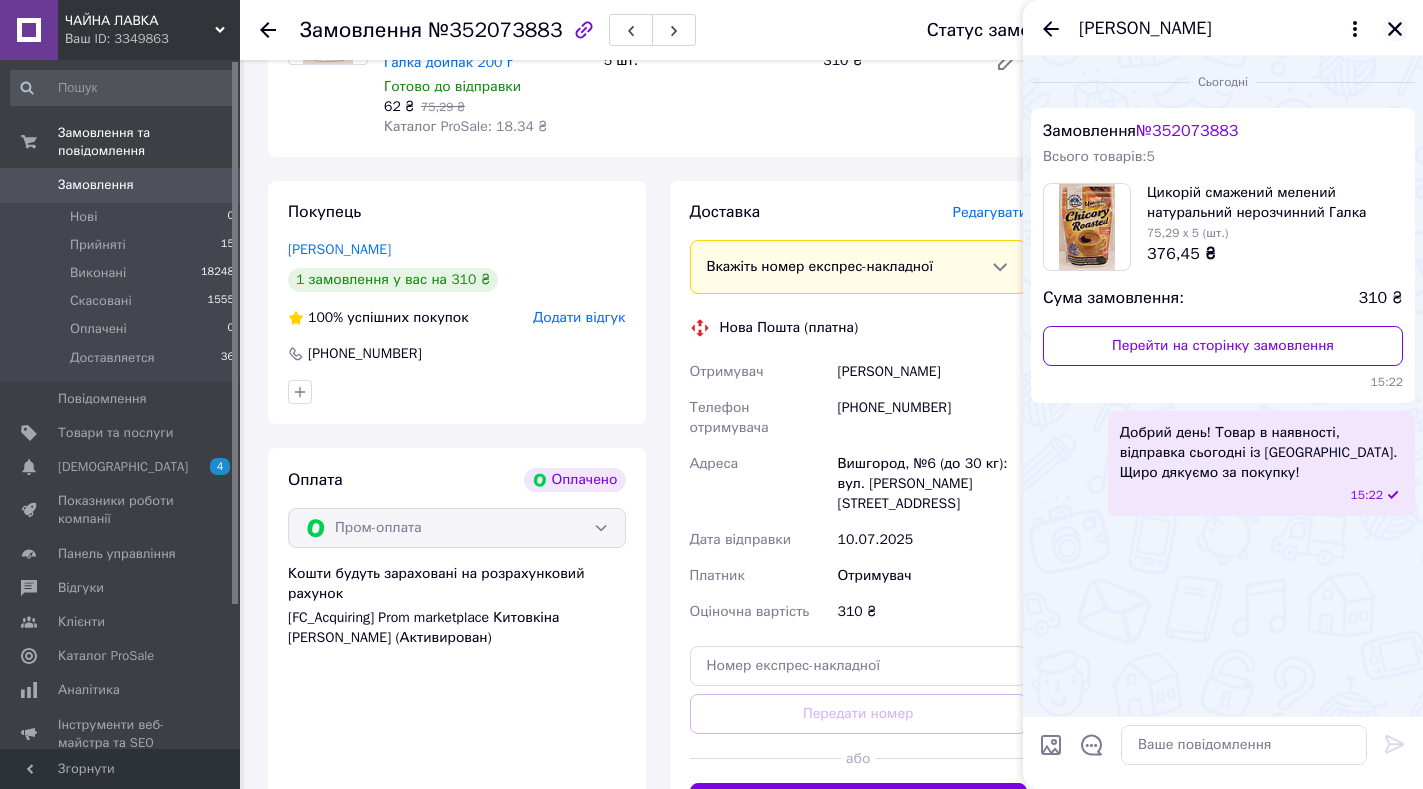 click 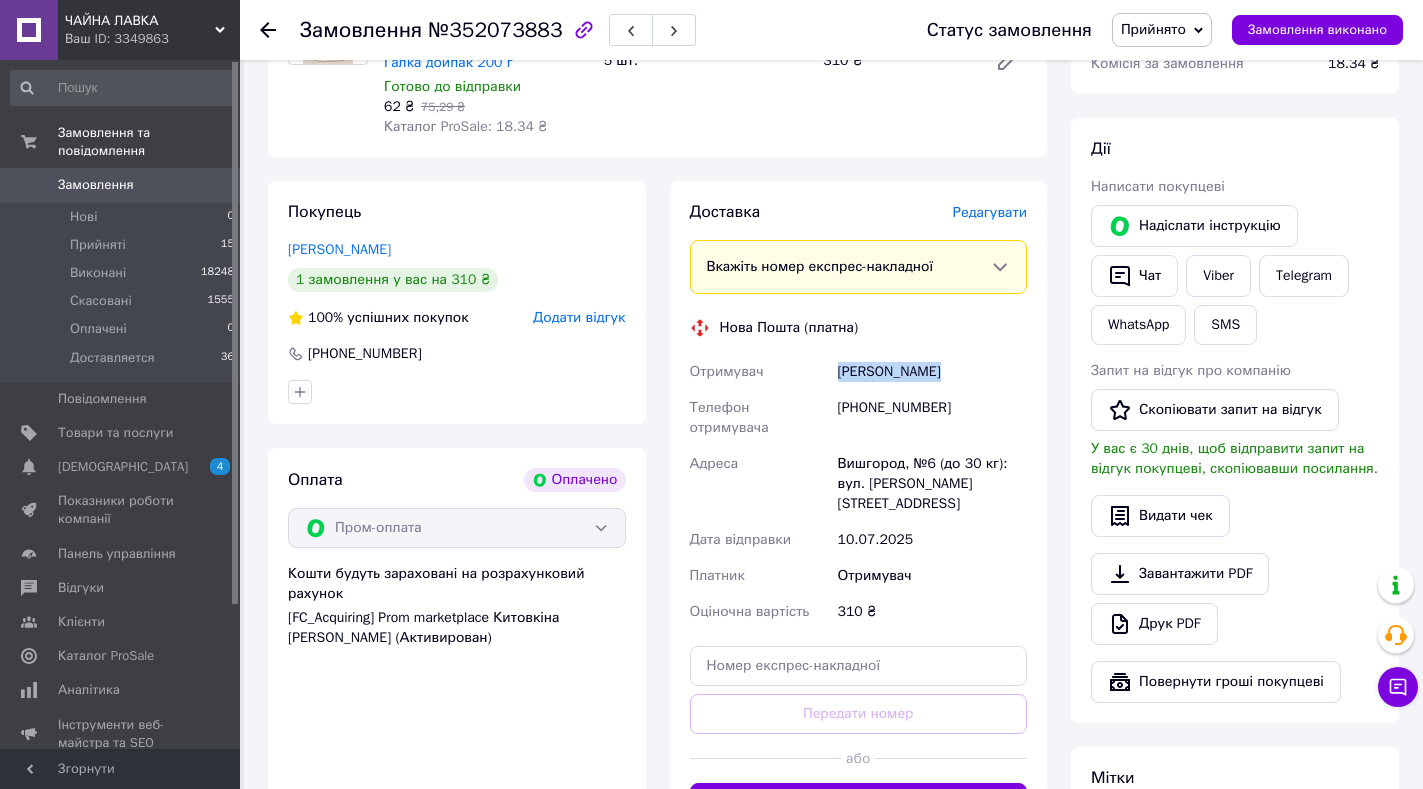drag, startPoint x: 826, startPoint y: 370, endPoint x: 967, endPoint y: 369, distance: 141.00354 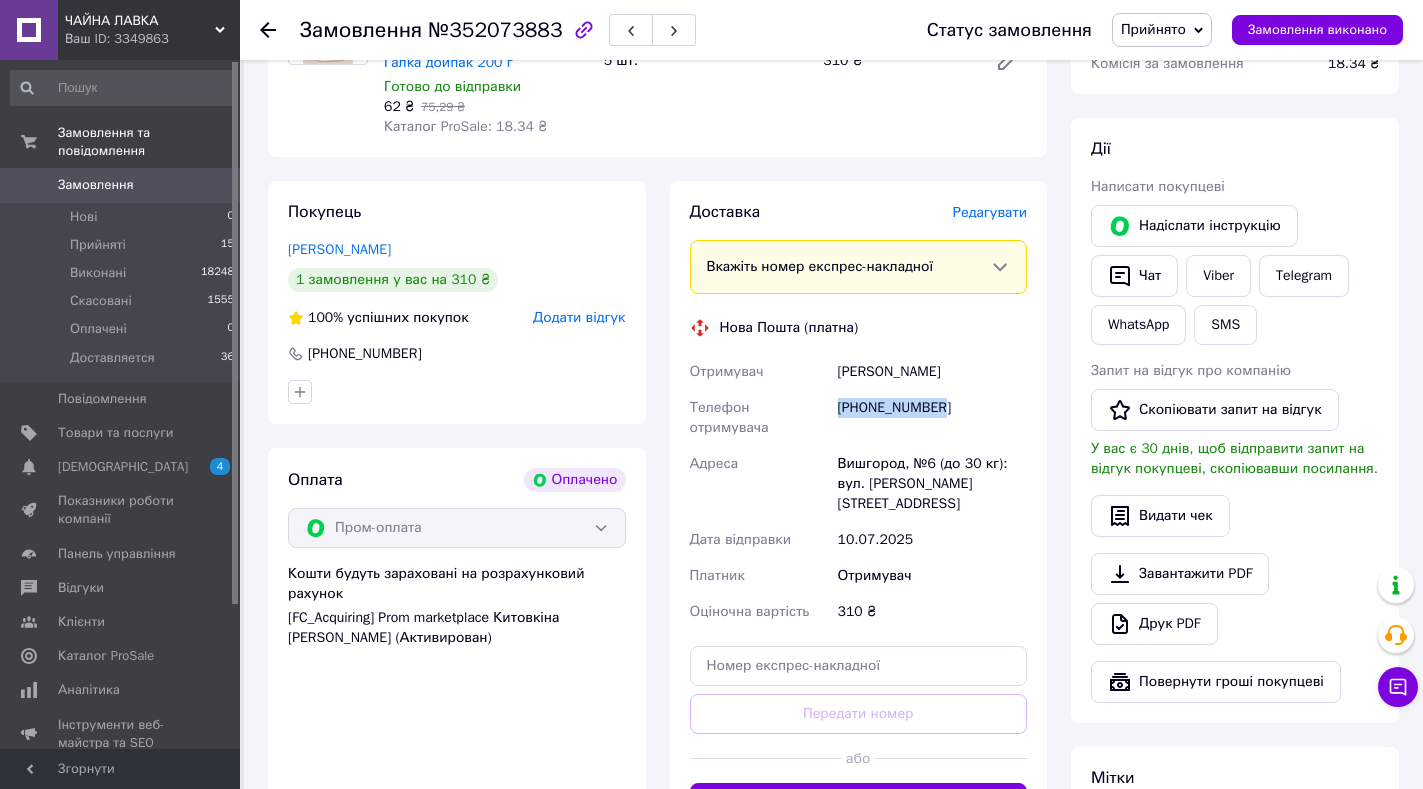 drag, startPoint x: 958, startPoint y: 399, endPoint x: 827, endPoint y: 410, distance: 131.46101 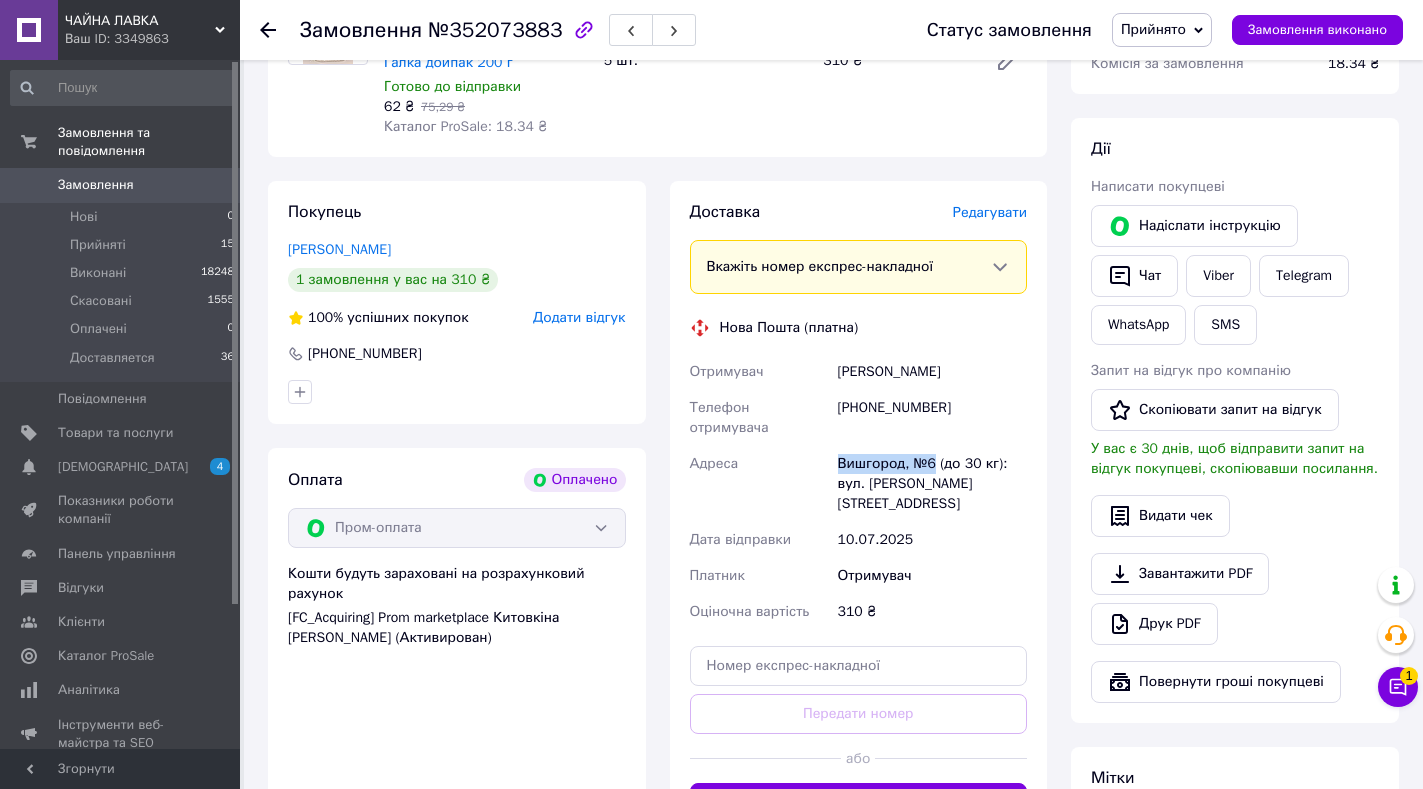 drag, startPoint x: 826, startPoint y: 436, endPoint x: 934, endPoint y: 441, distance: 108.11568 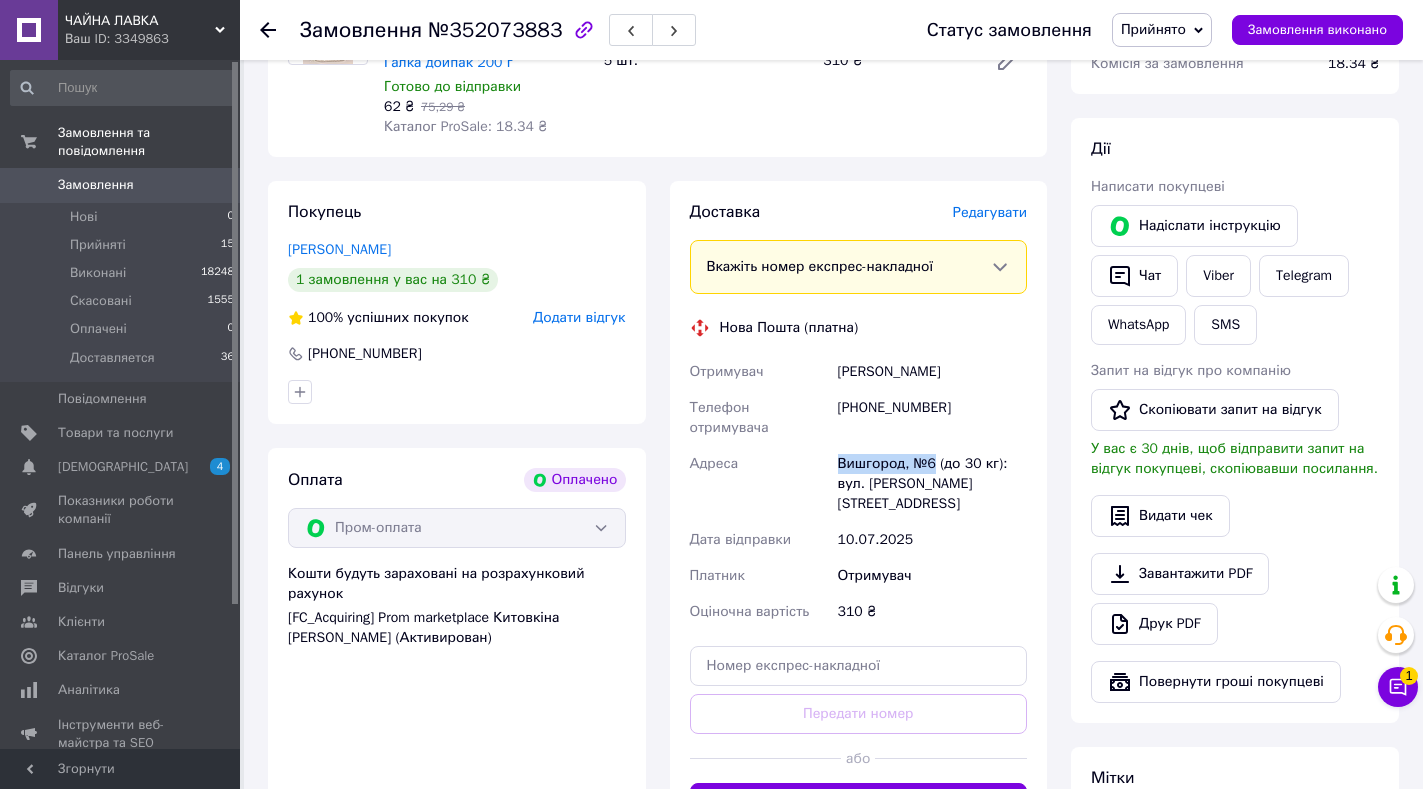 click on "Отримувач Сапьян Андрей Телефон отримувача +380674025542 Адреса Вишгород, №6 (до 30 кг): вул. Симоненка Василя, 3-Б Дата відправки 10.07.2025 Платник Отримувач Оціночна вартість 310 ₴" at bounding box center (859, 492) 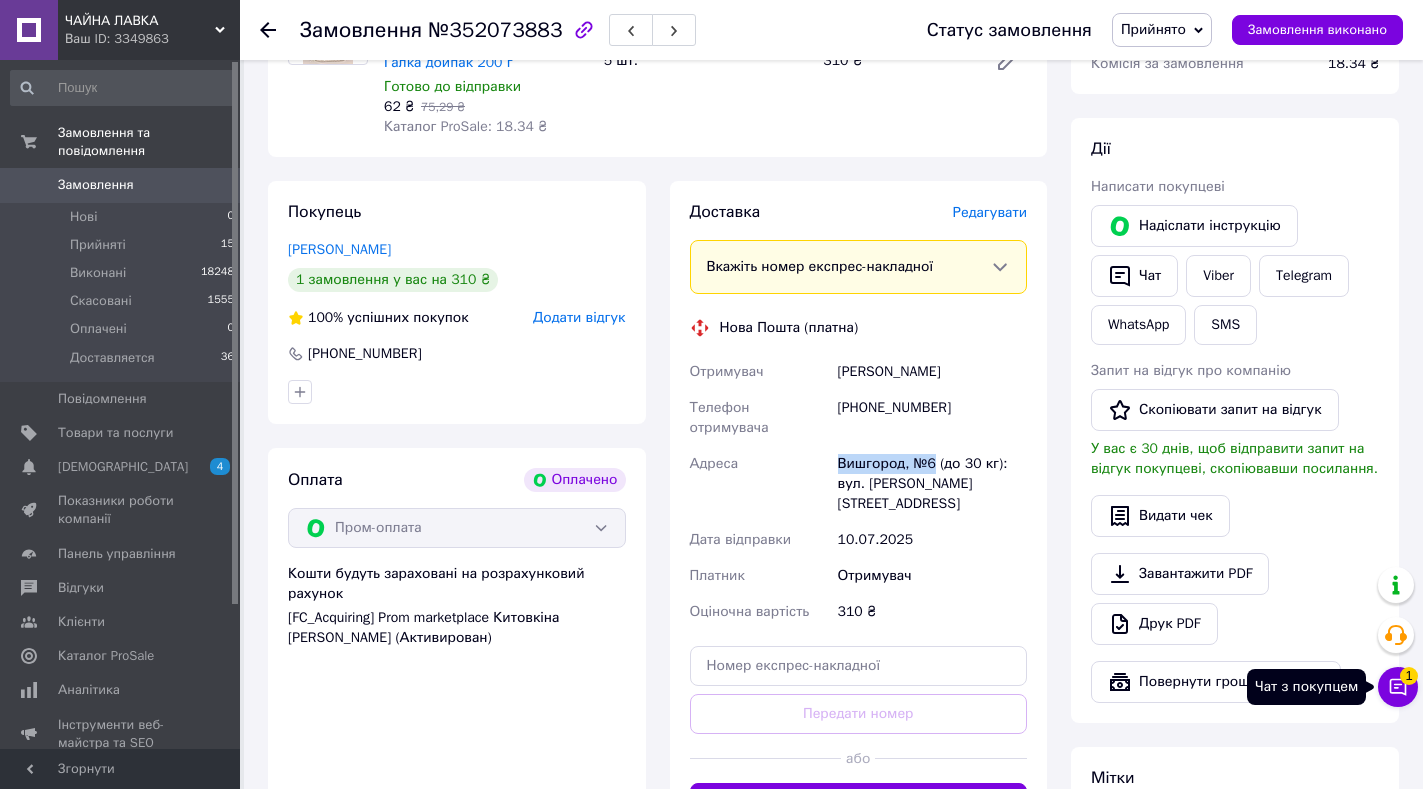 click 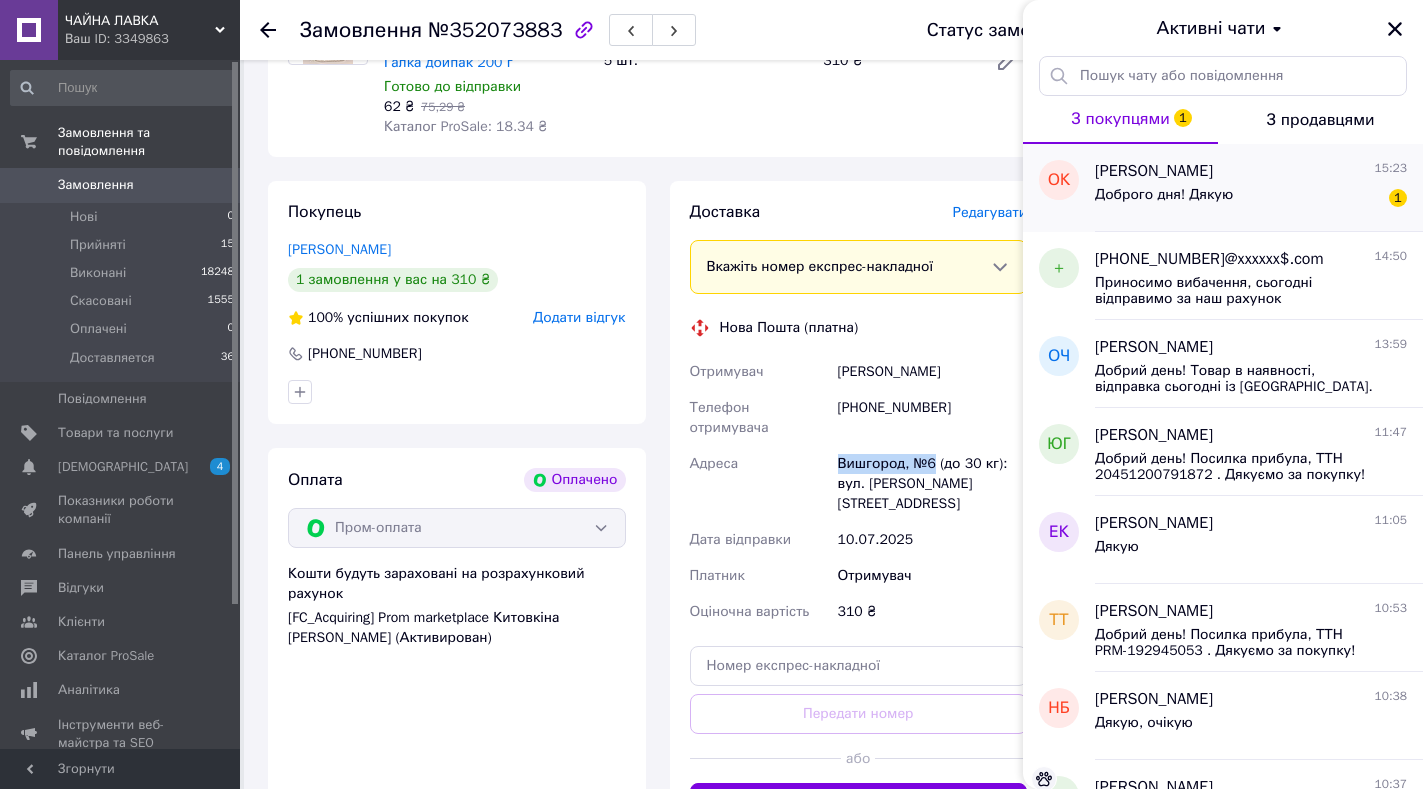 click on "Доброго дня! Дякую" at bounding box center (1164, 195) 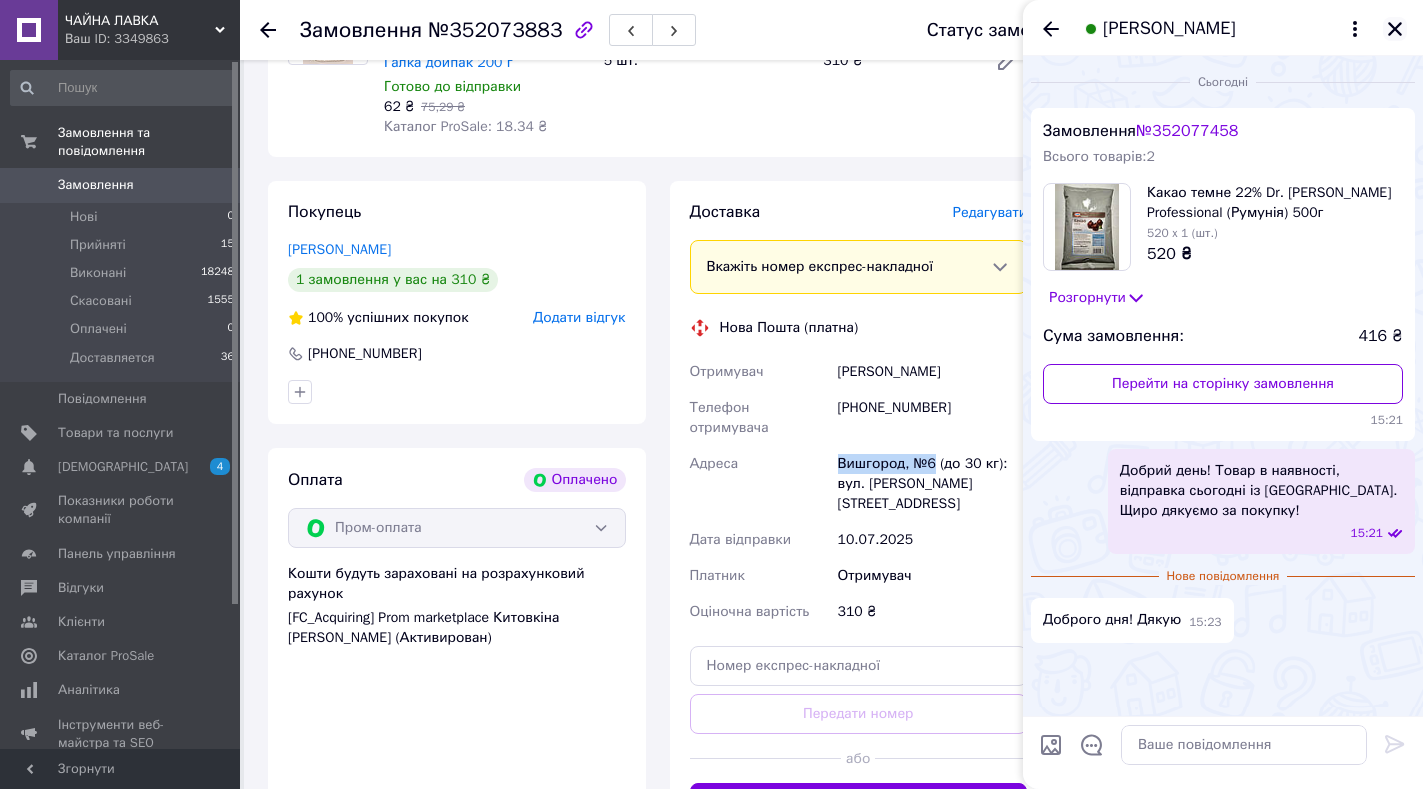 click 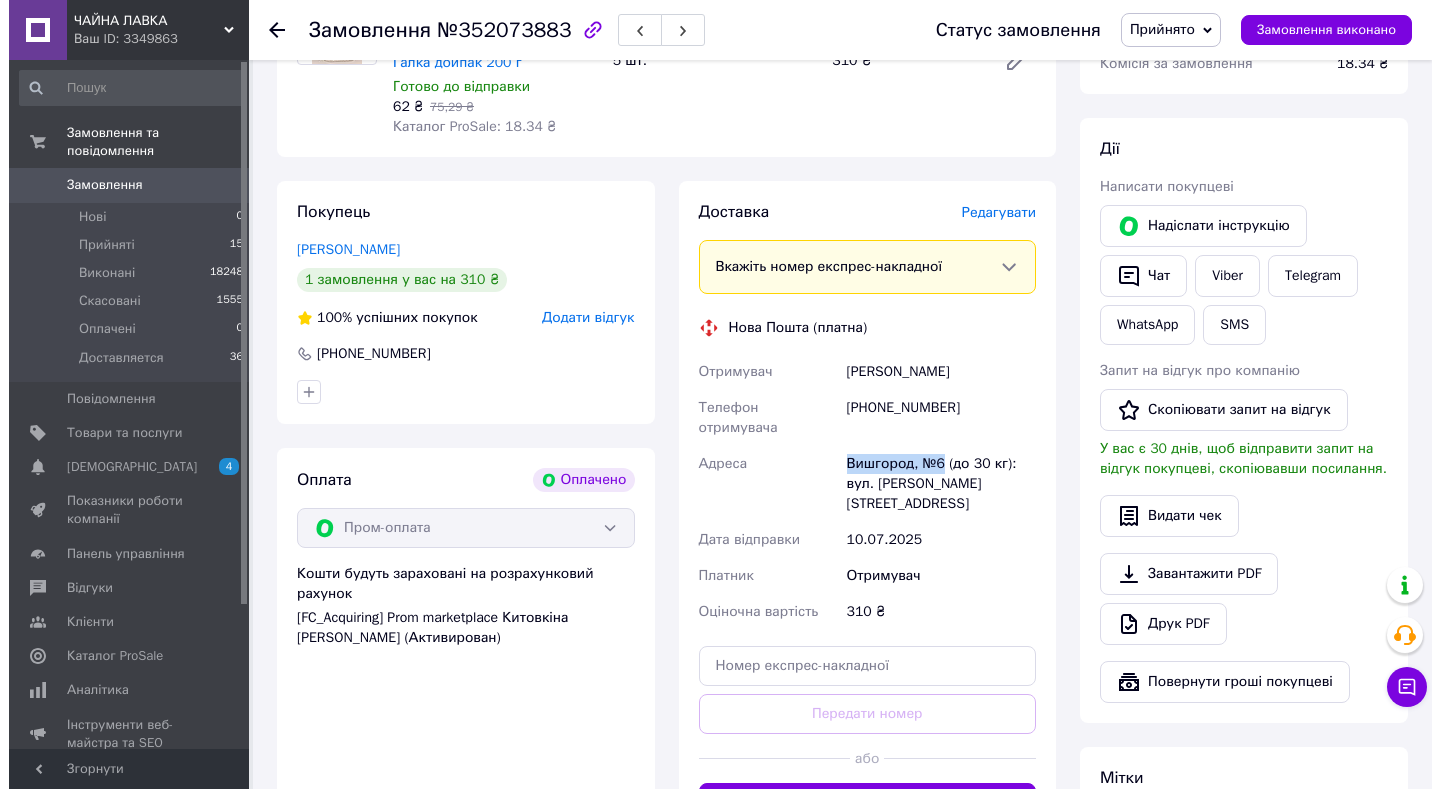scroll, scrollTop: 340, scrollLeft: 0, axis: vertical 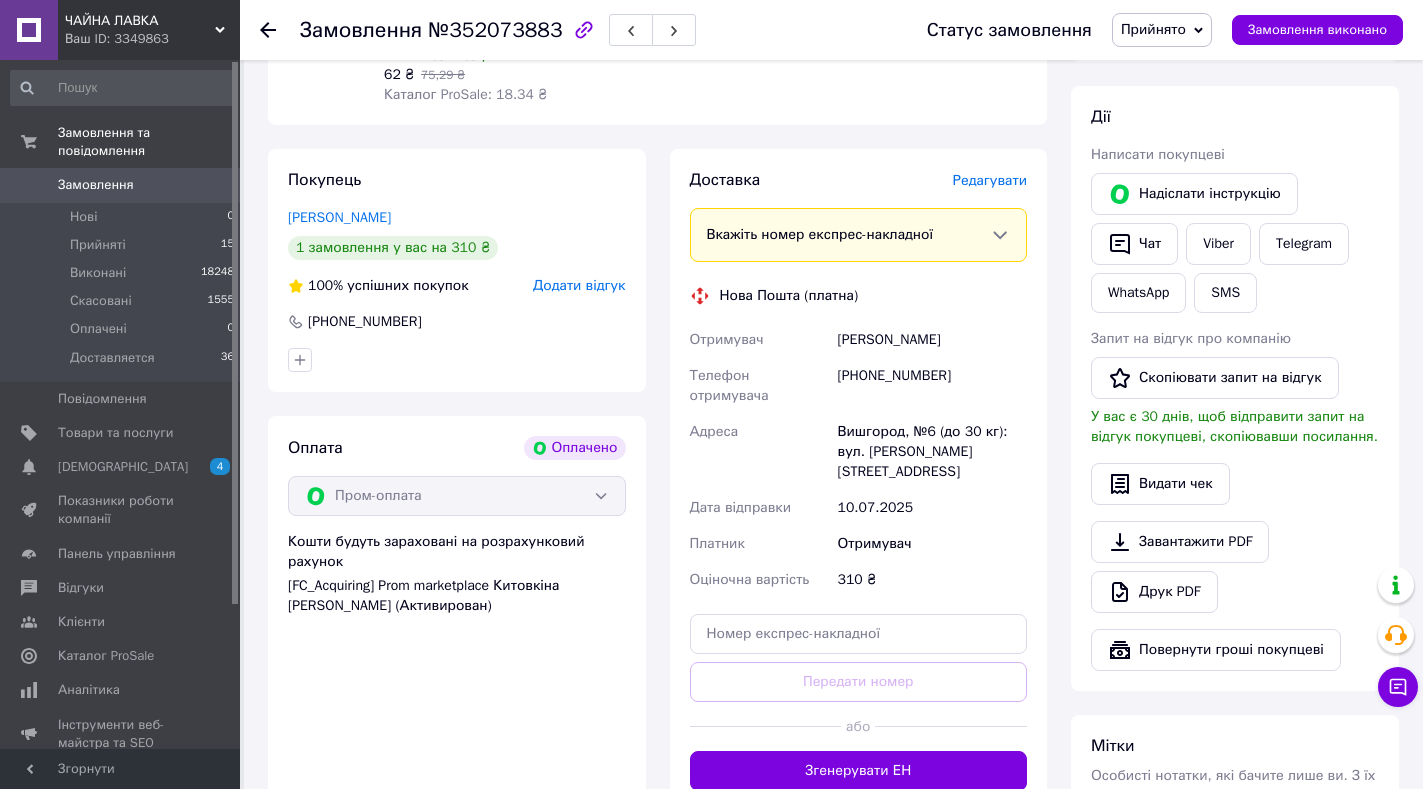 click on "Редагувати" at bounding box center (990, 180) 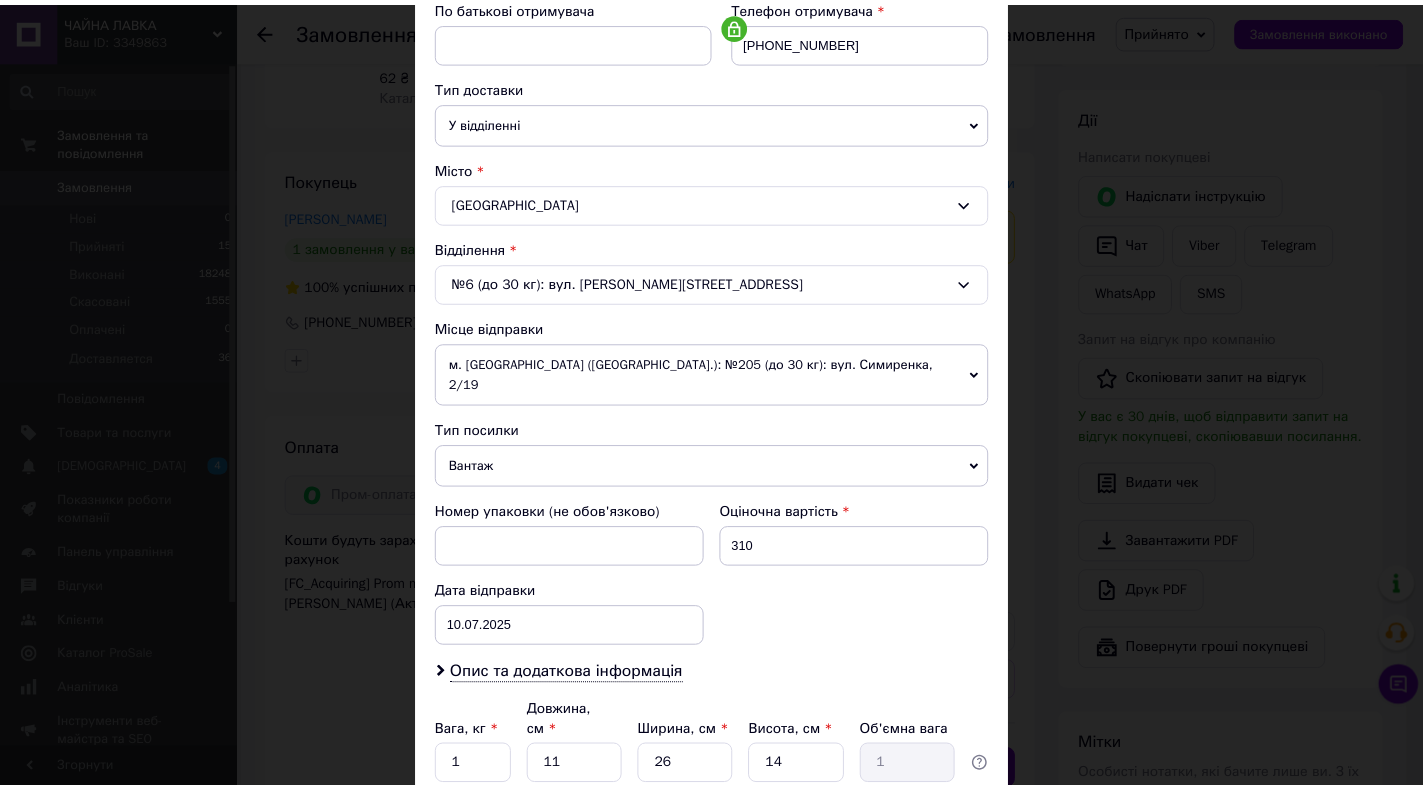 scroll, scrollTop: 539, scrollLeft: 0, axis: vertical 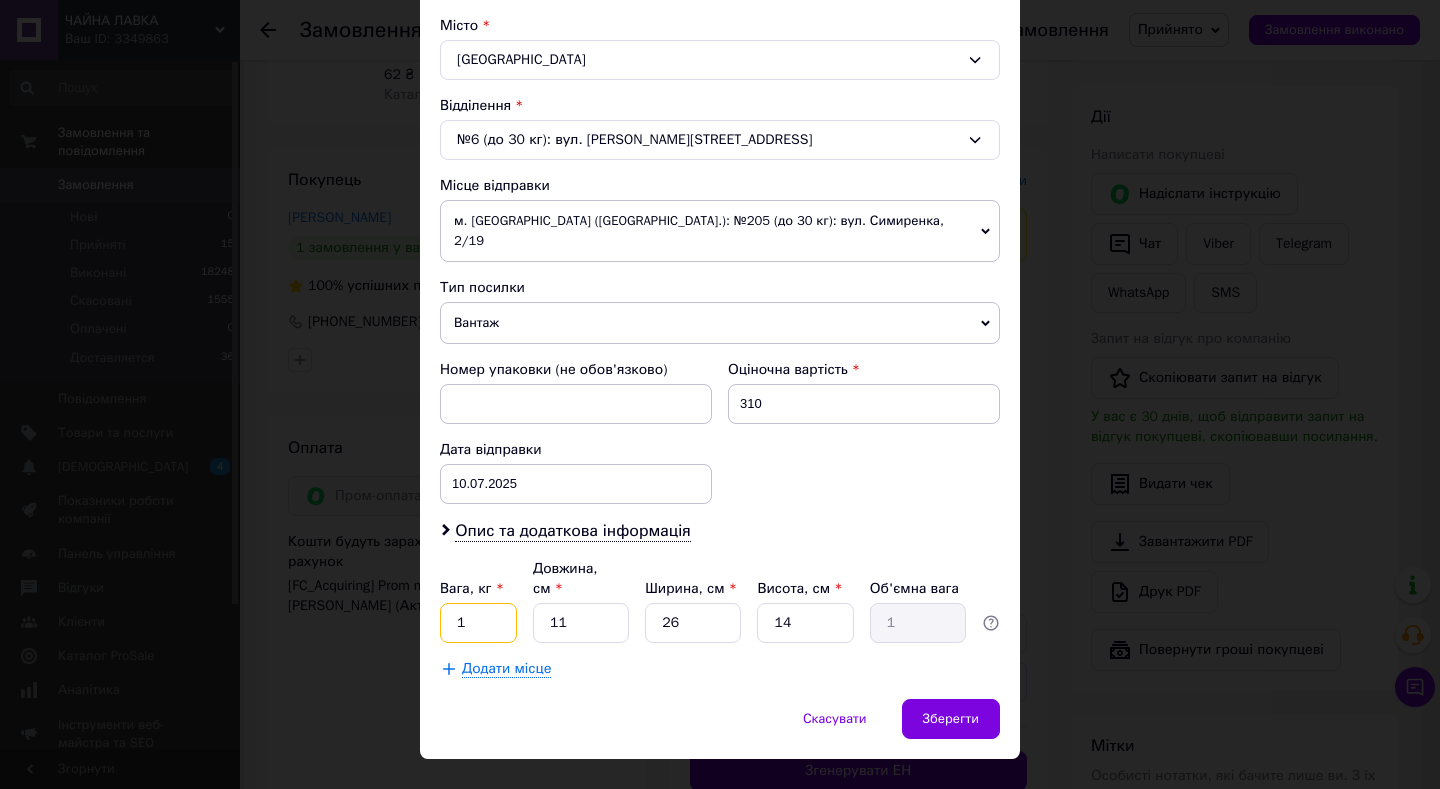 click on "1" at bounding box center [478, 623] 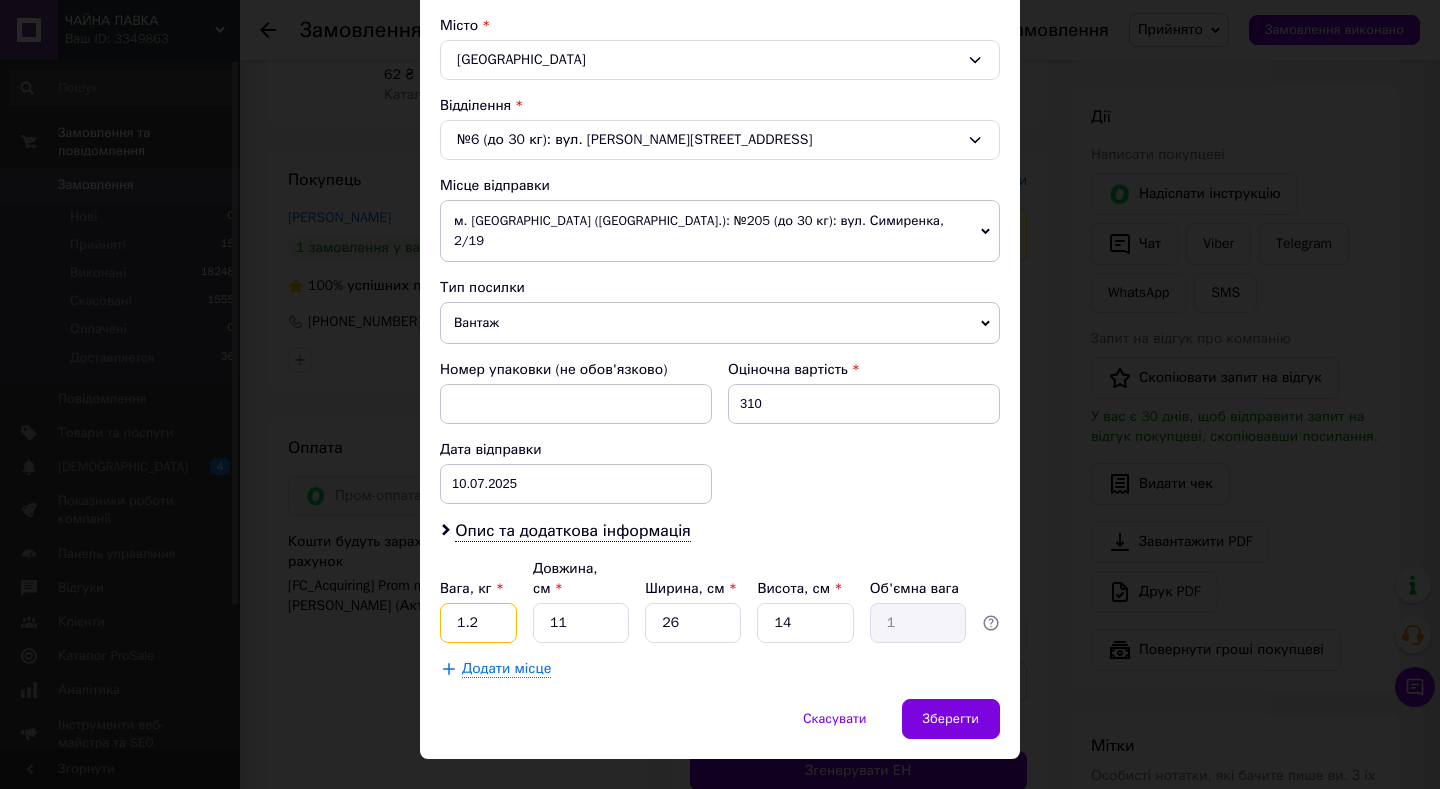 type on "1.2" 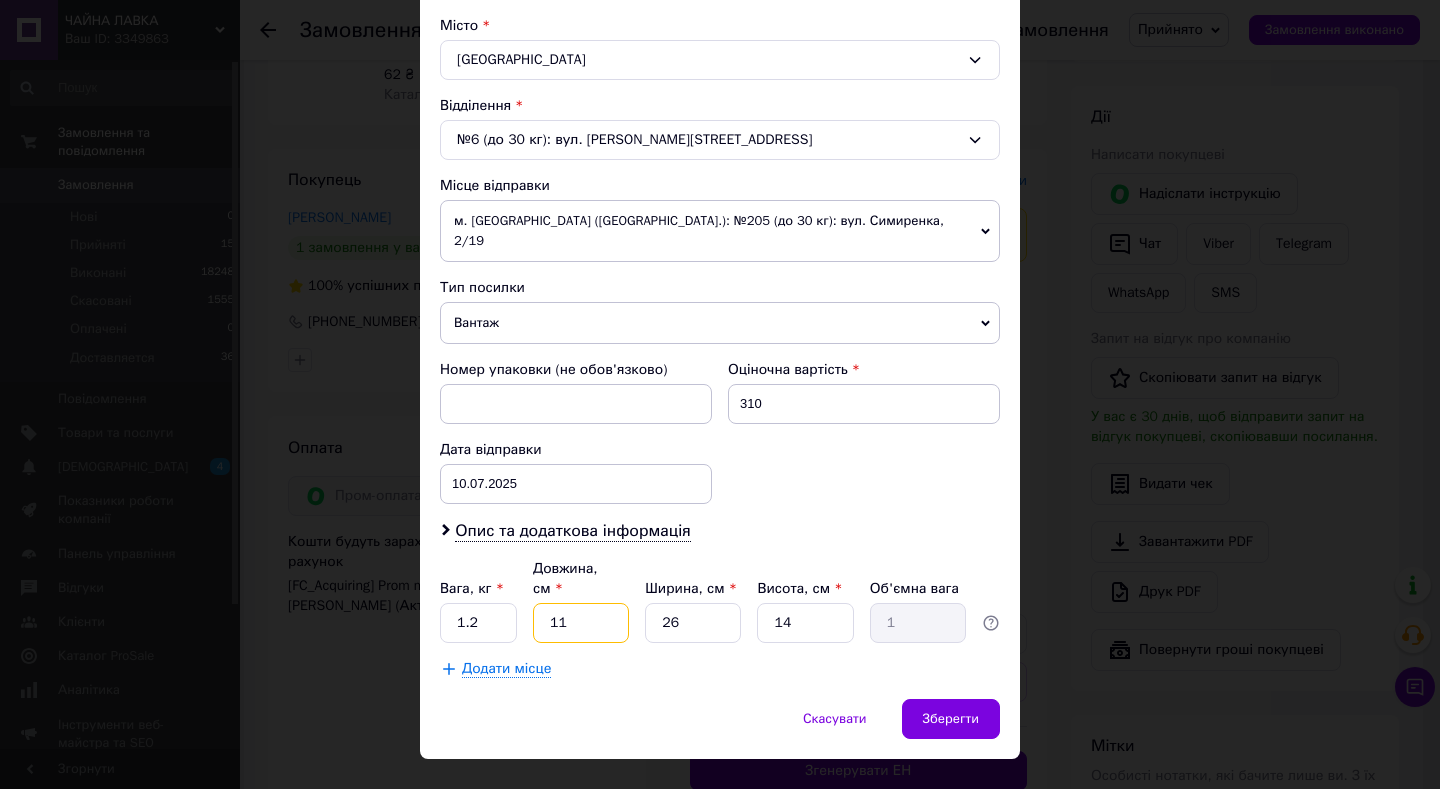 click on "11" at bounding box center [581, 623] 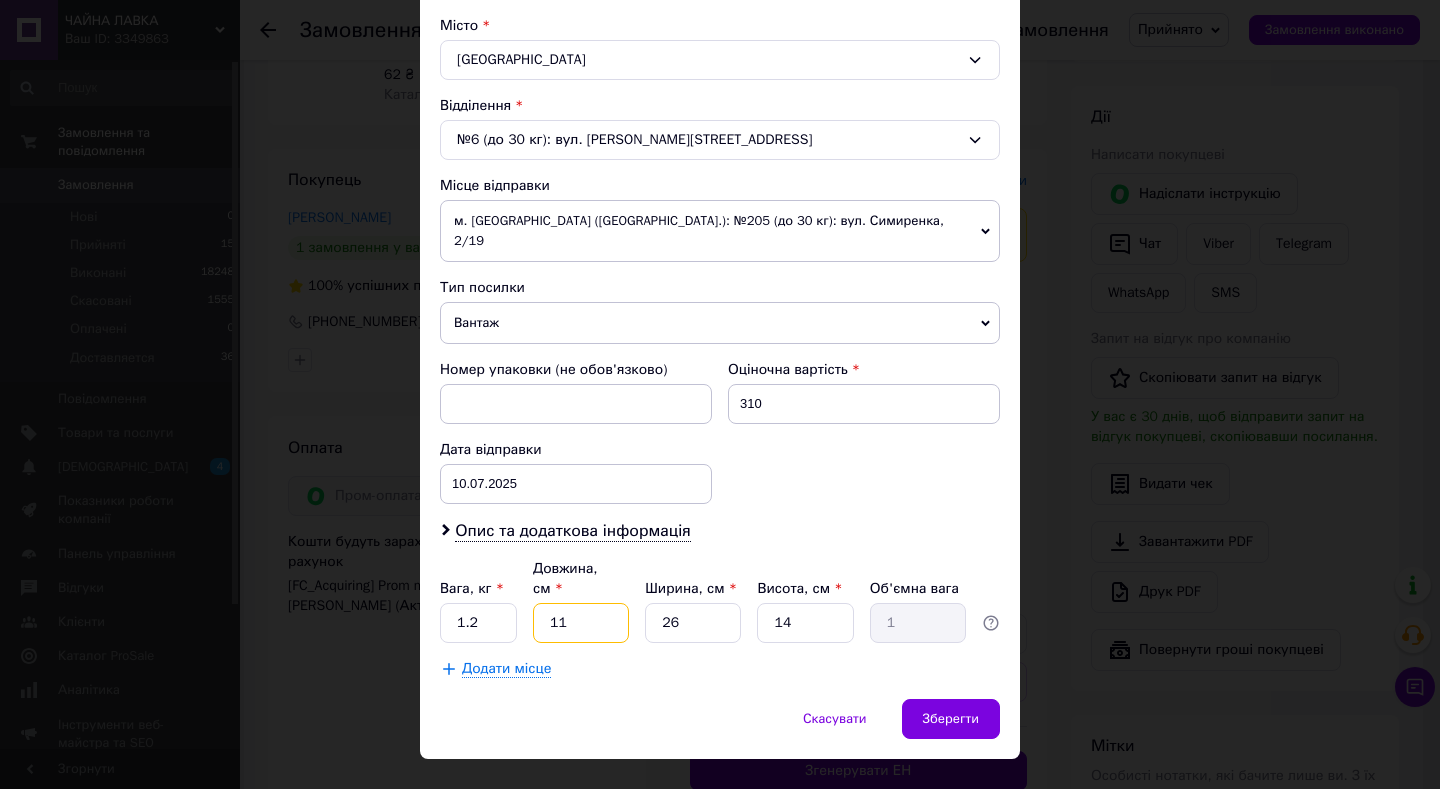 type on "1" 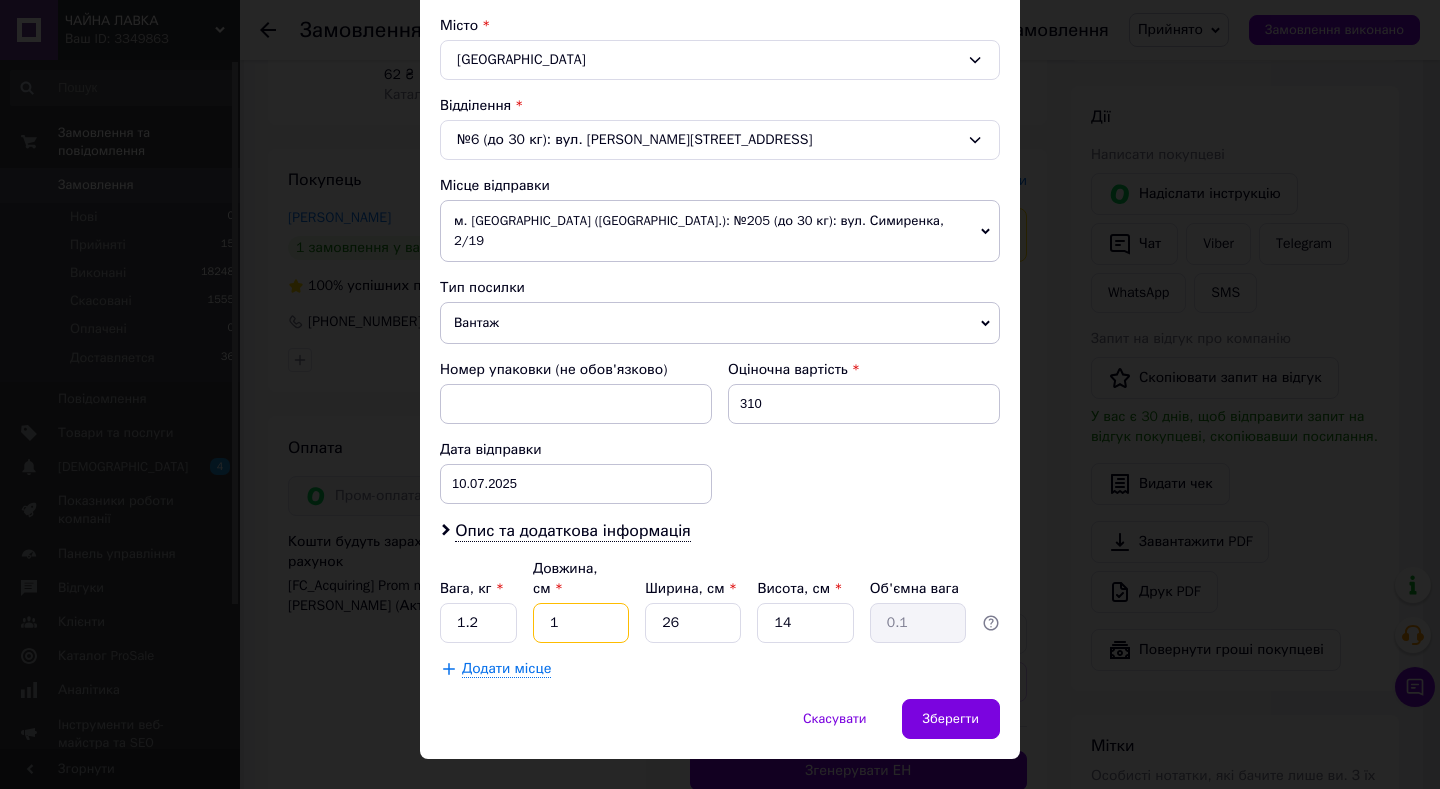 type 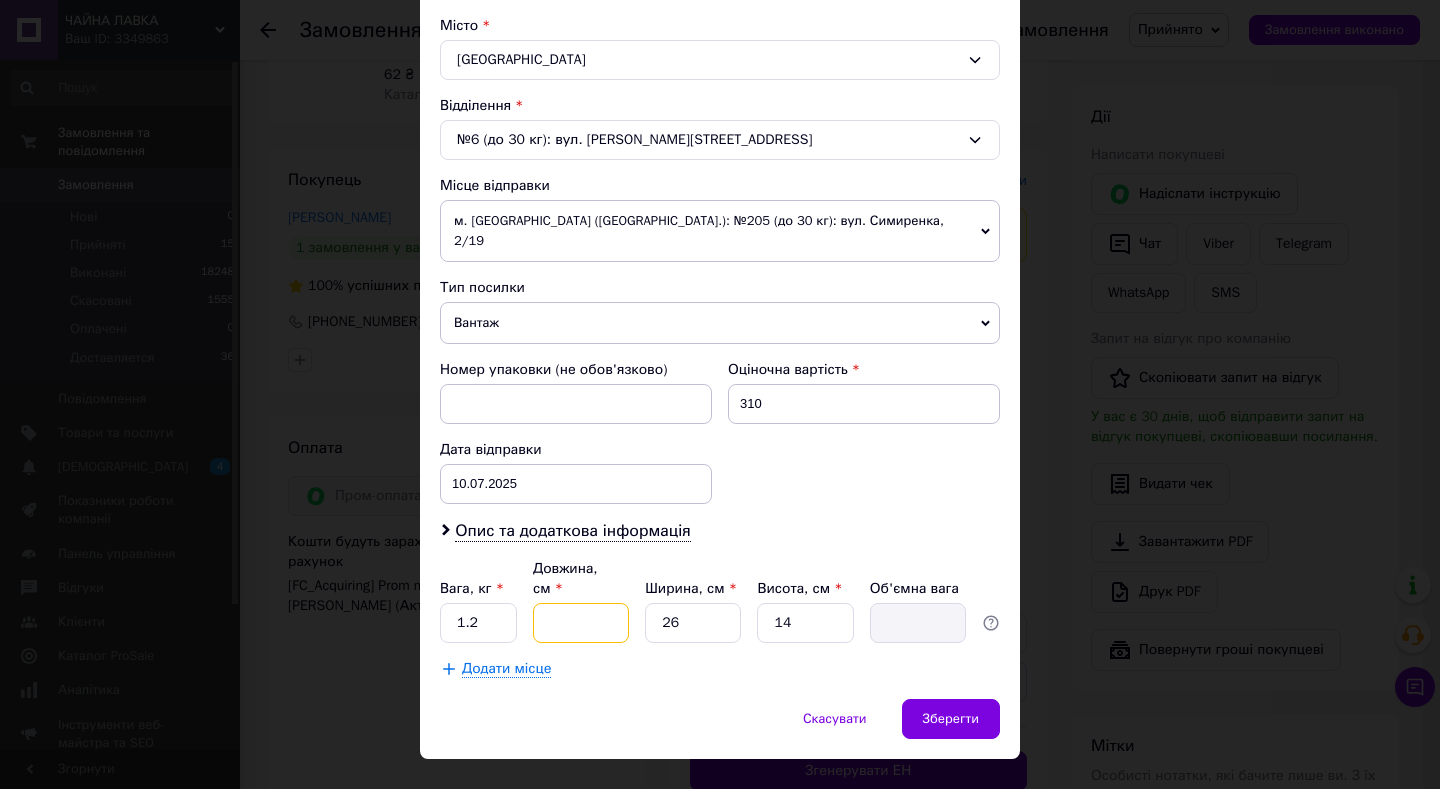 type on "3" 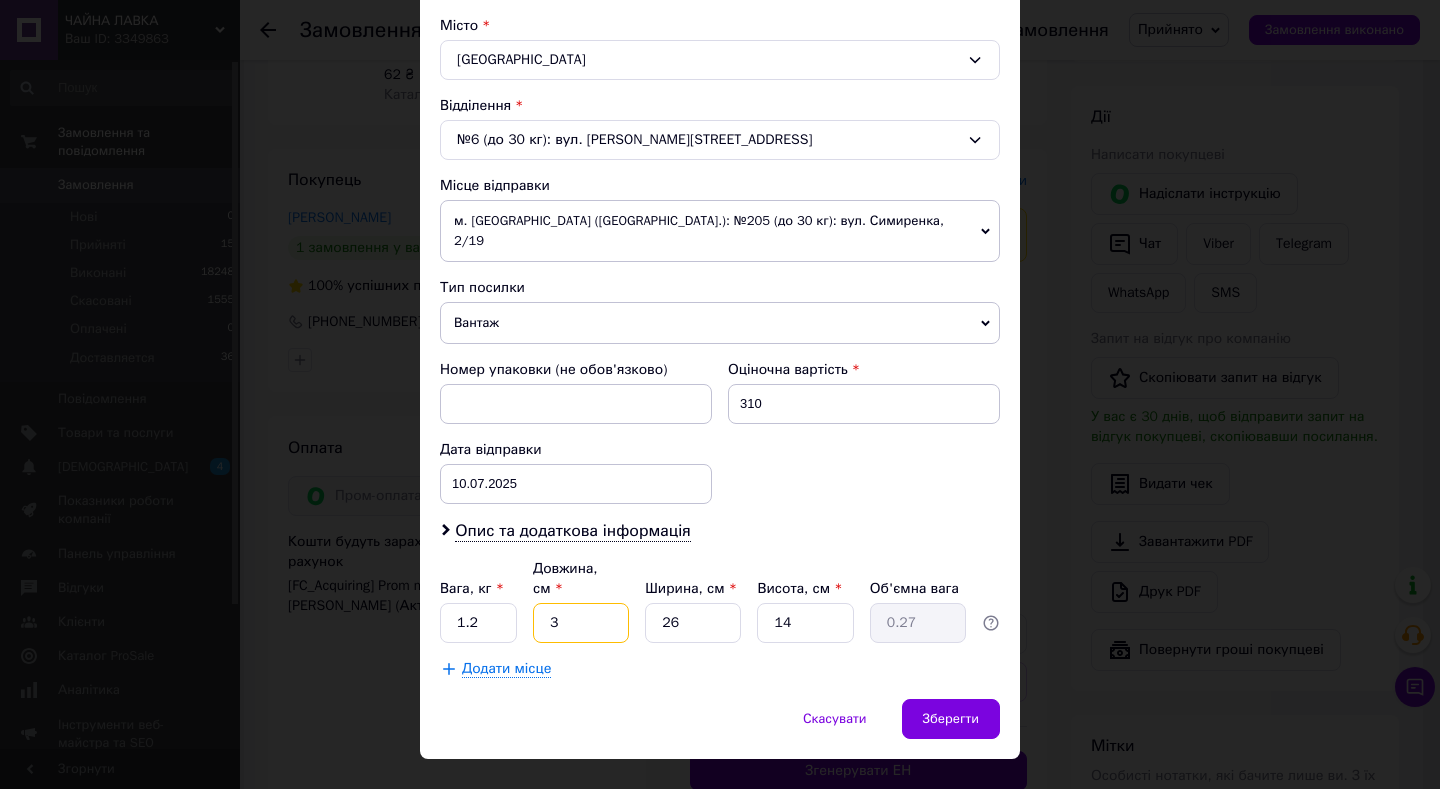type on "32" 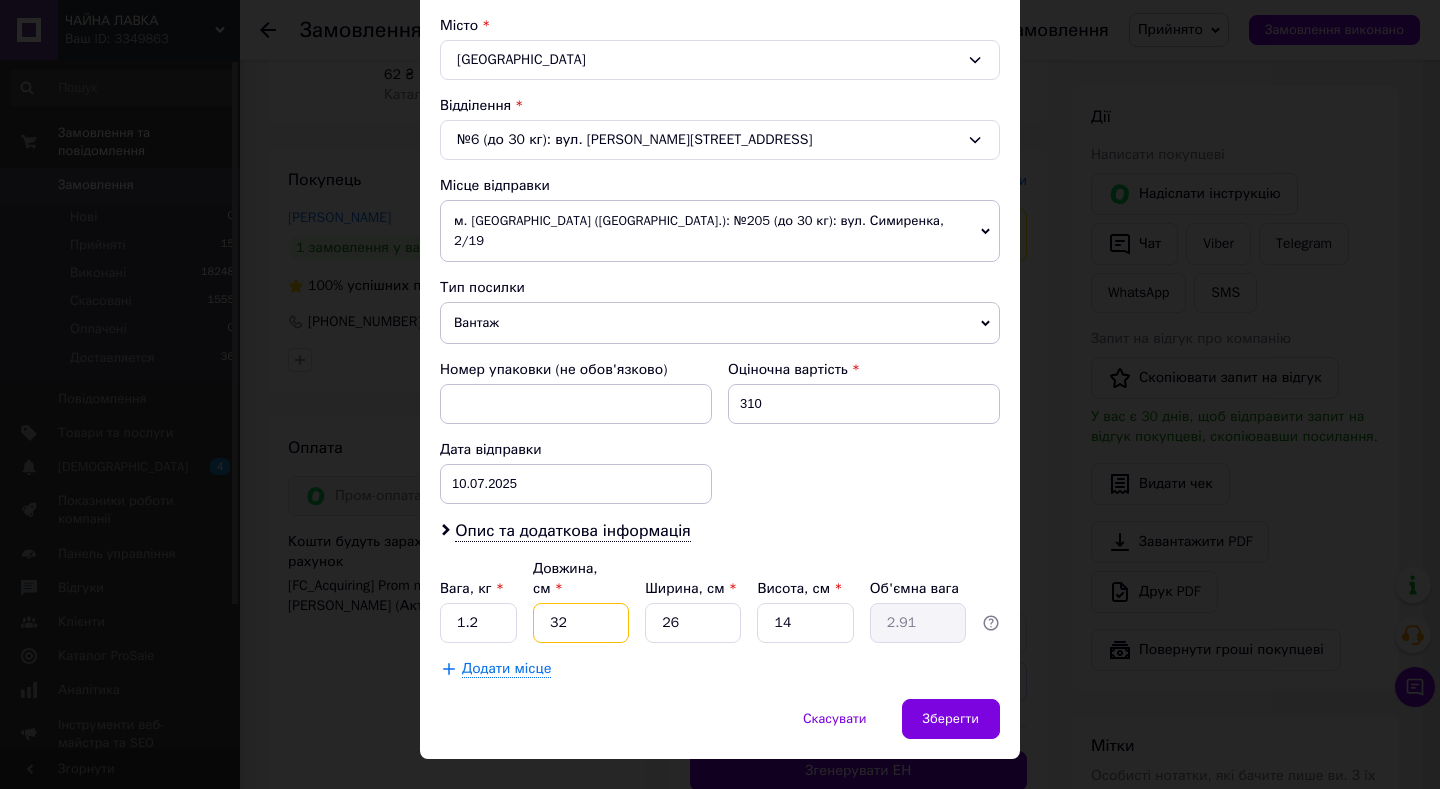 type on "32" 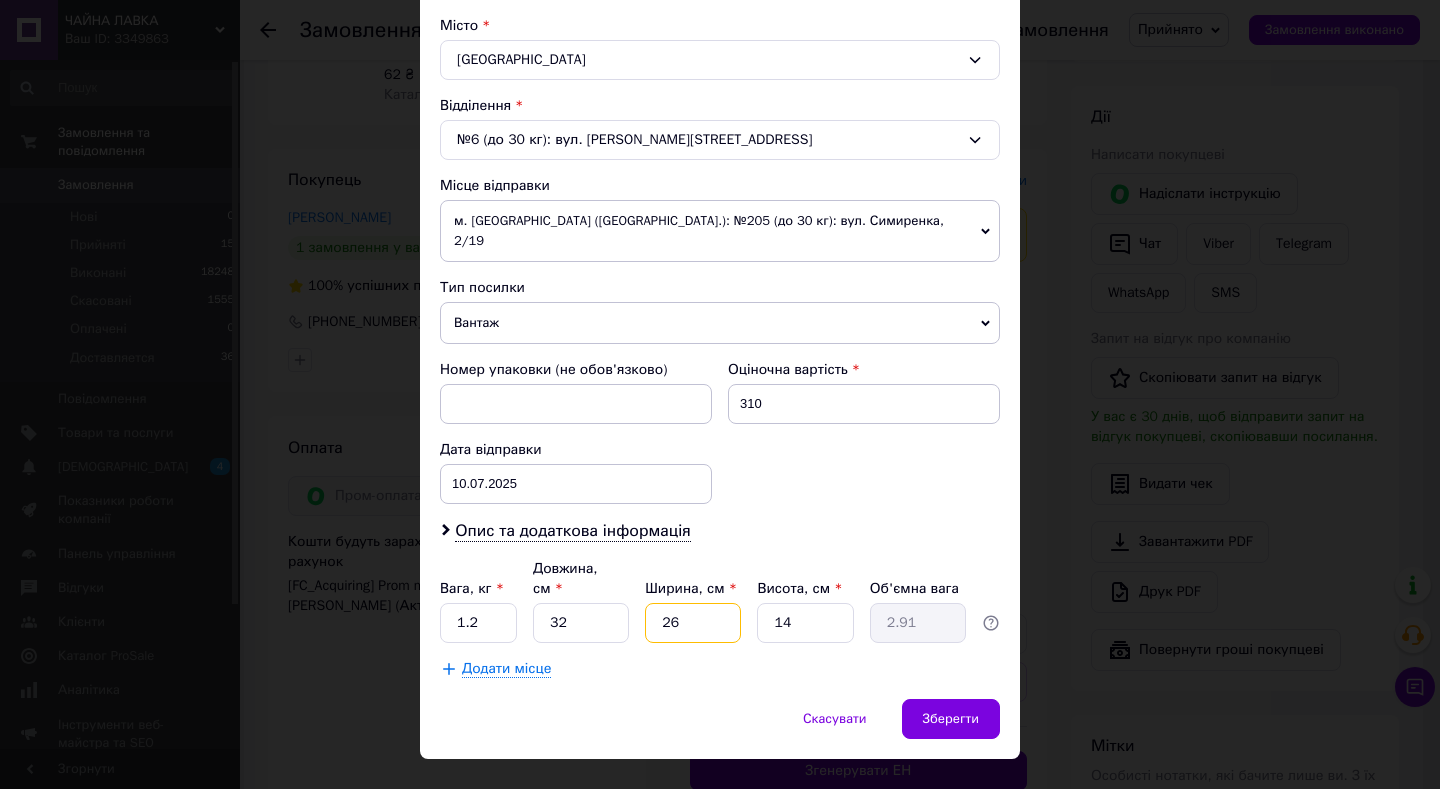 type on "2" 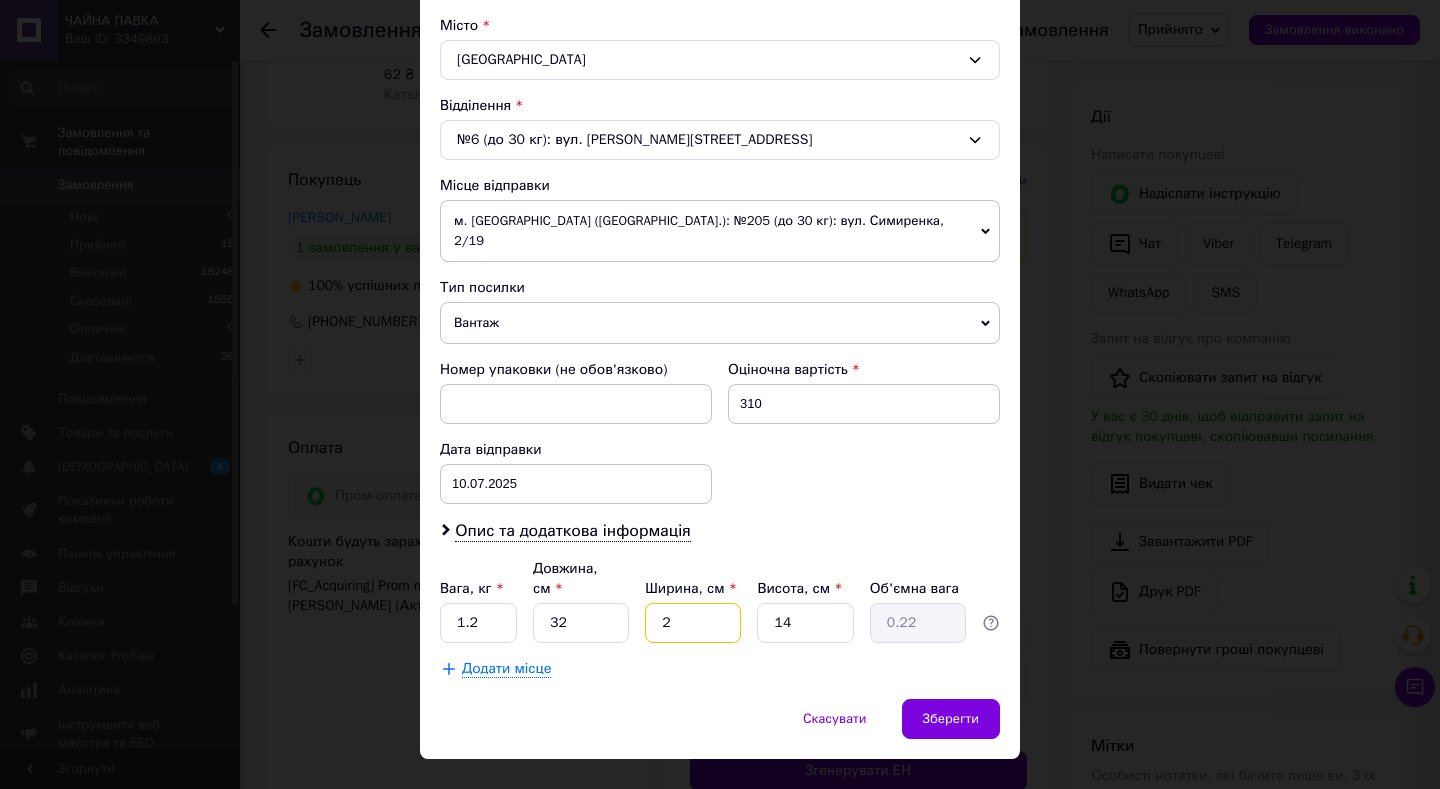 type on "20" 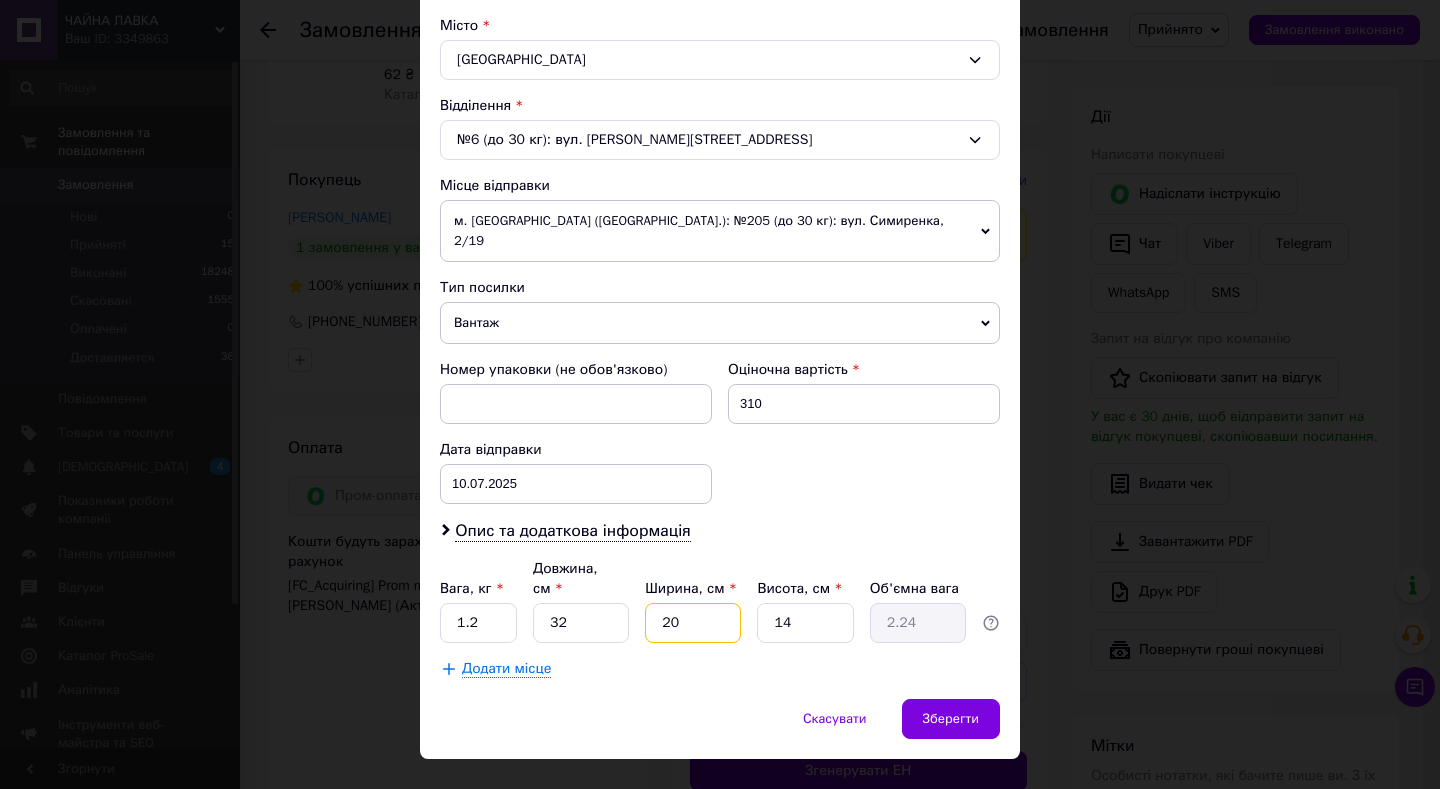 type on "20" 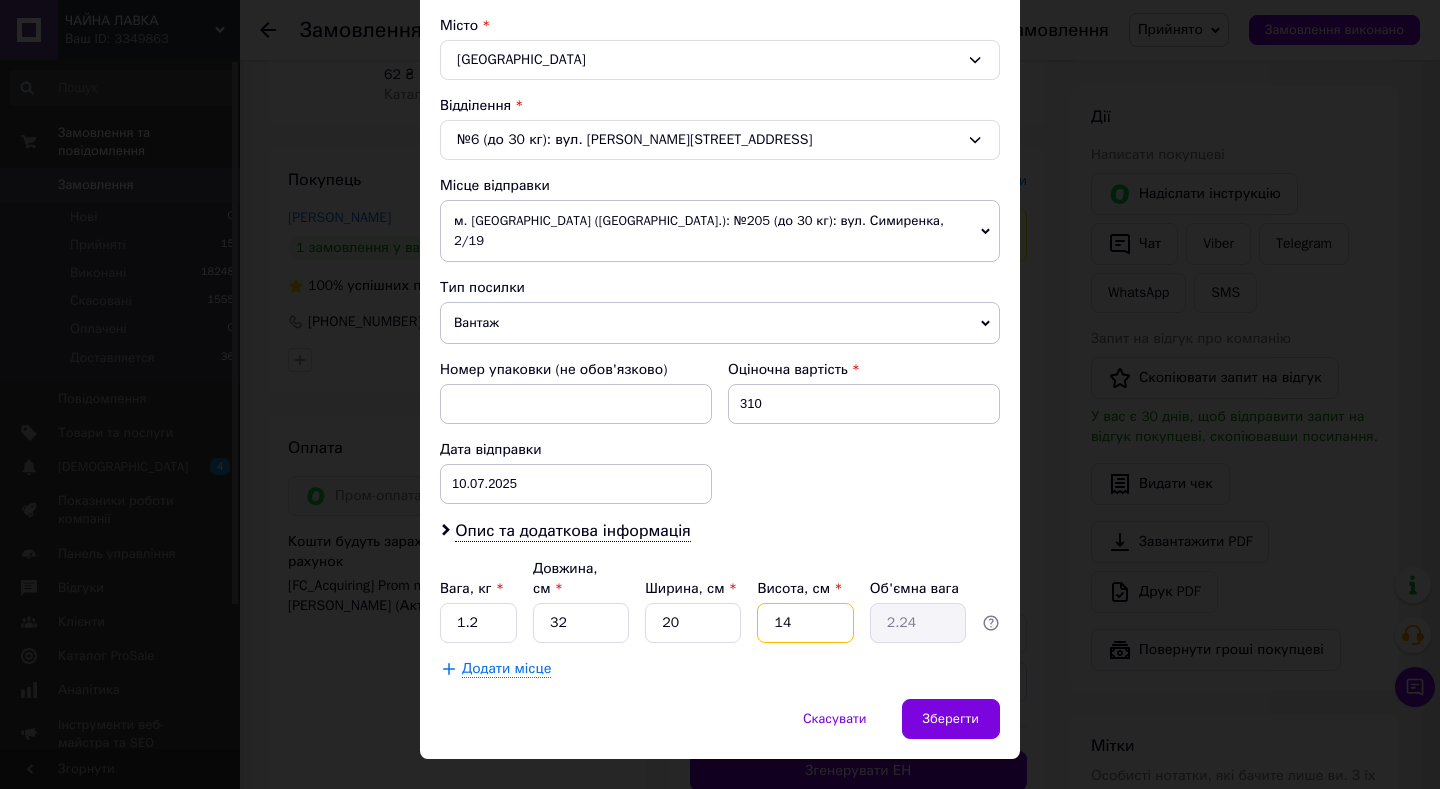 type on "1" 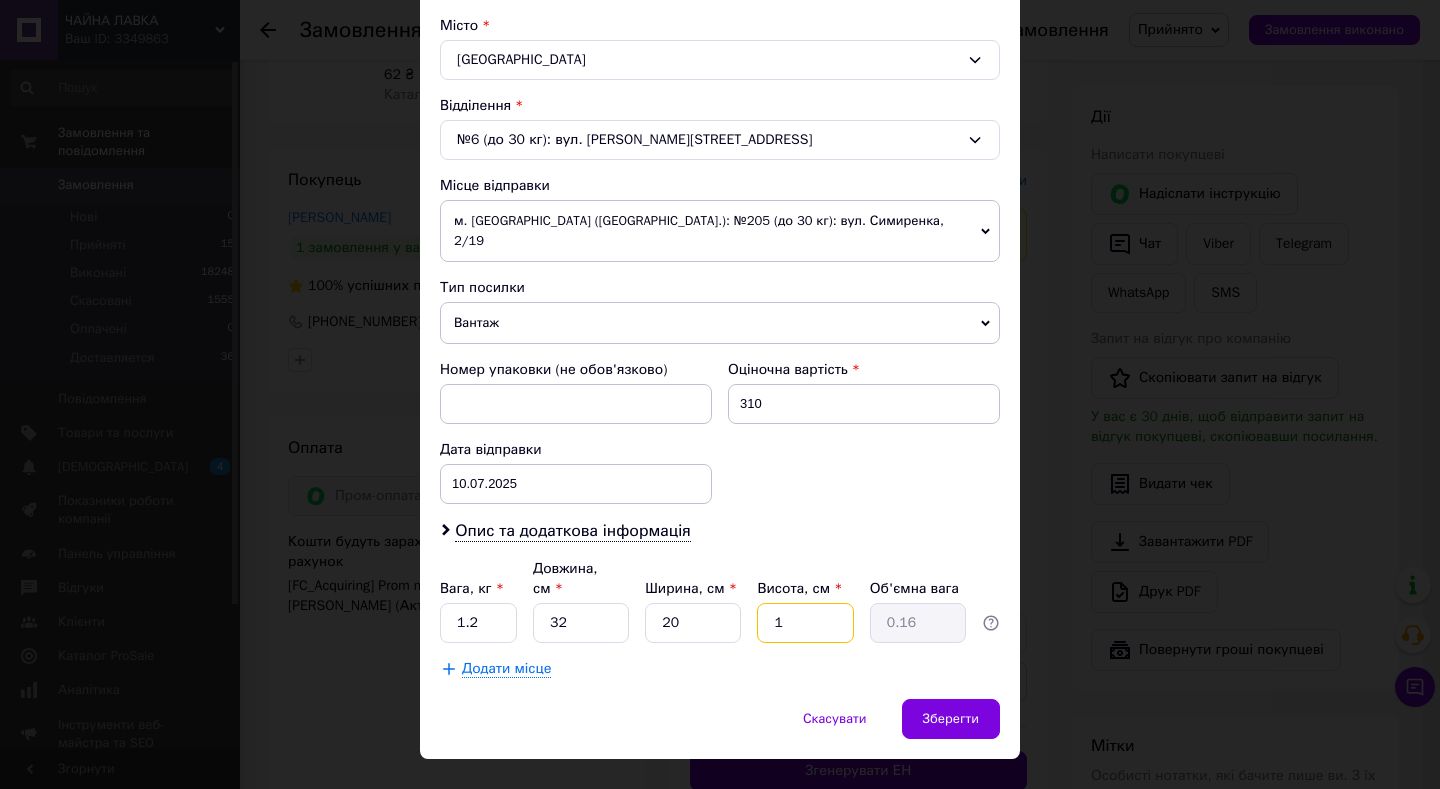 type on "12" 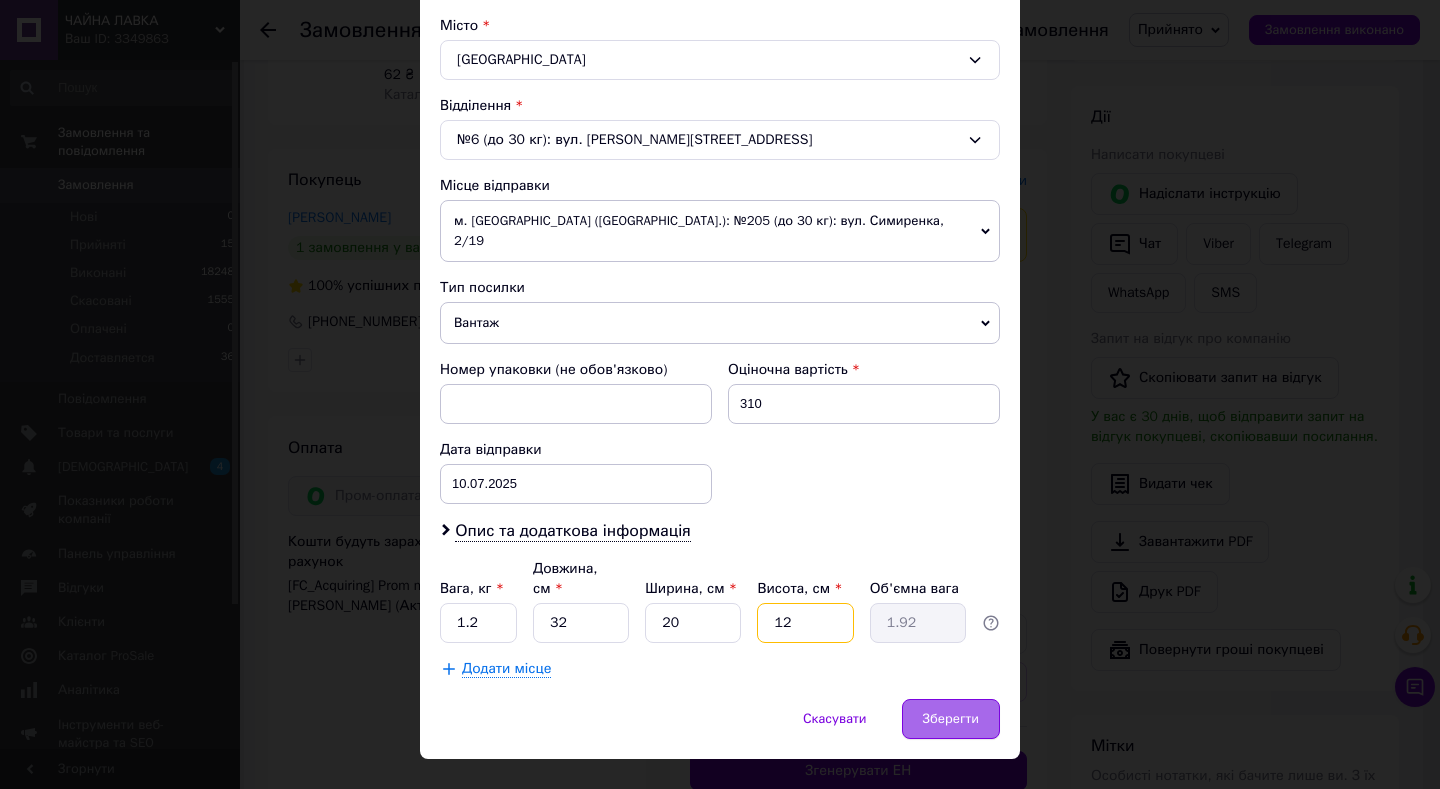 type on "12" 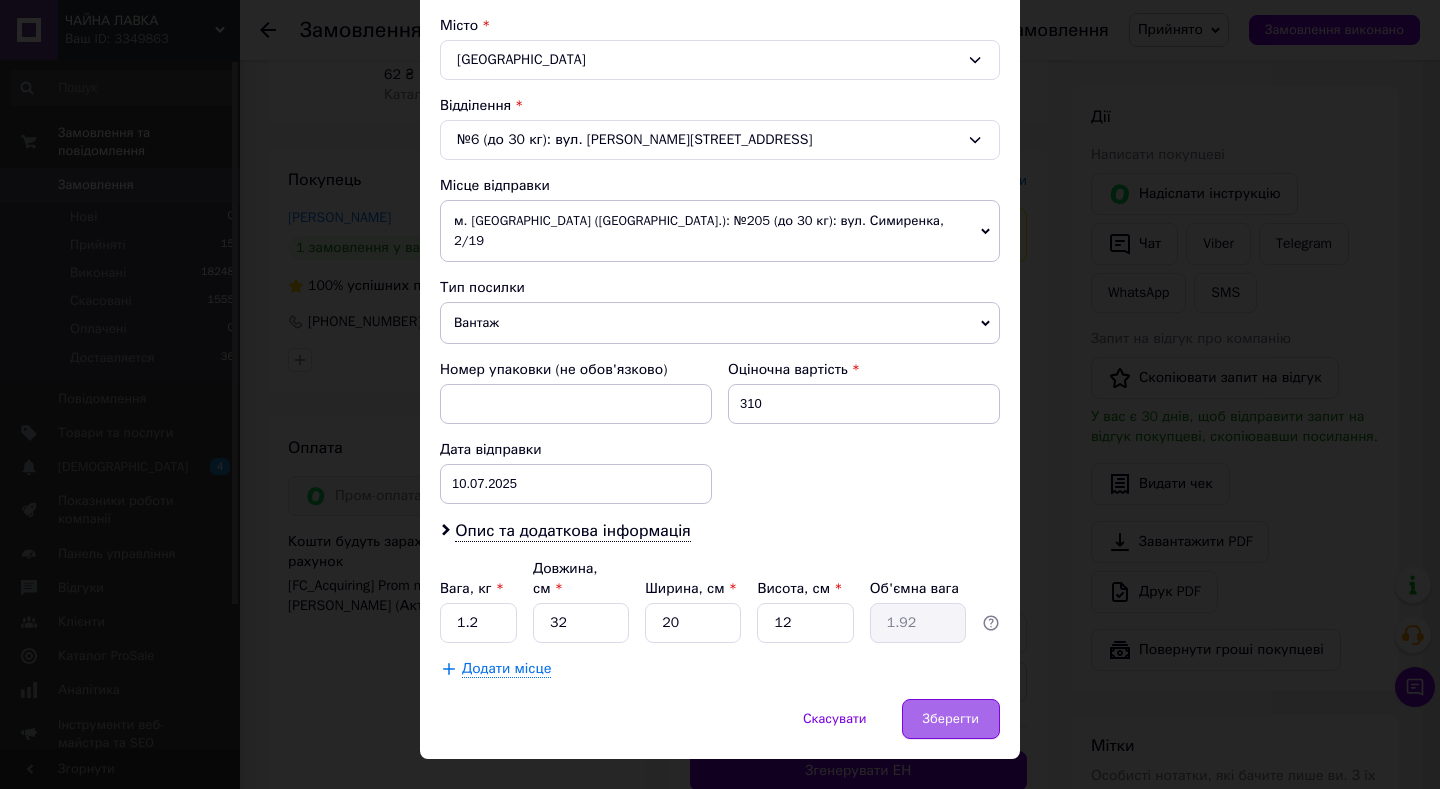 click on "Зберегти" at bounding box center [951, 719] 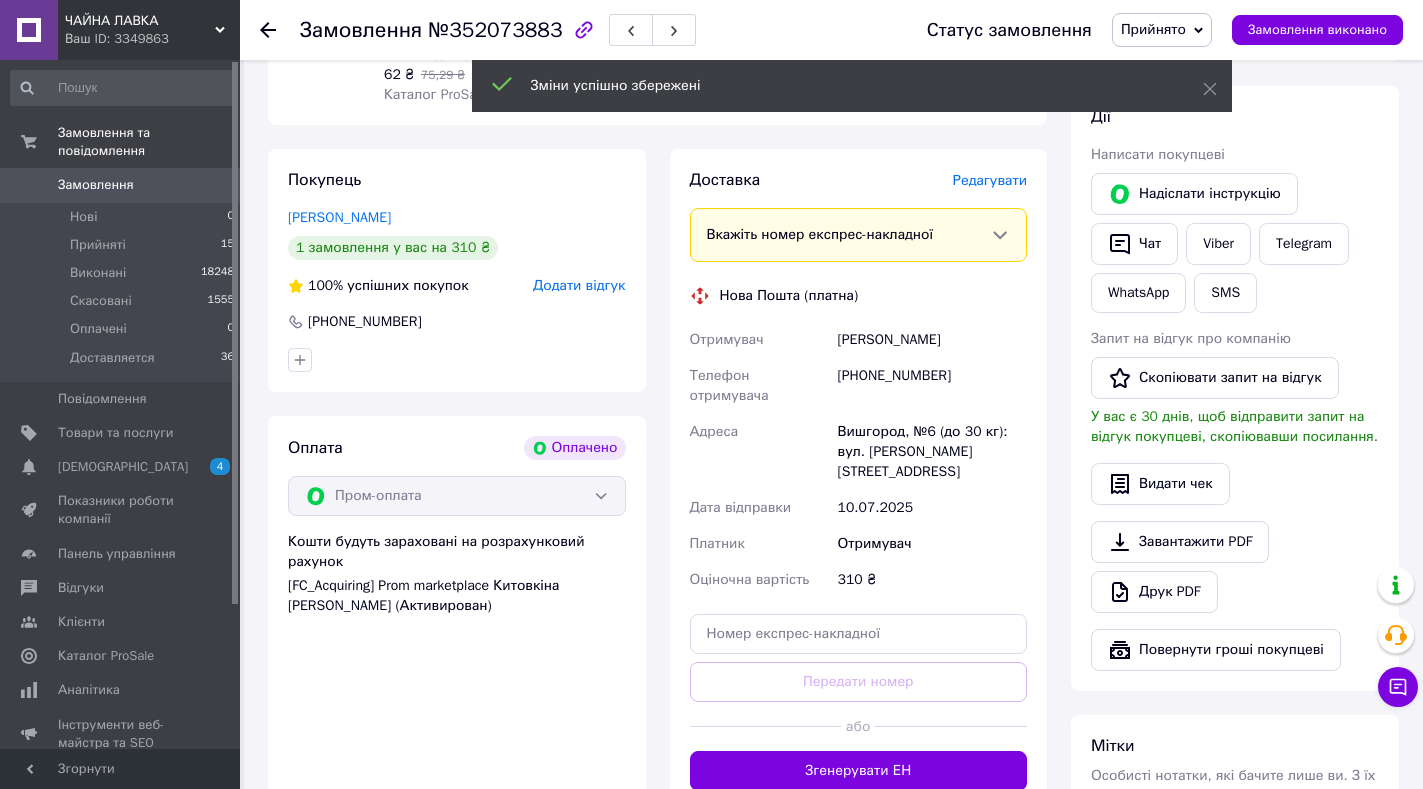 scroll, scrollTop: 639, scrollLeft: 0, axis: vertical 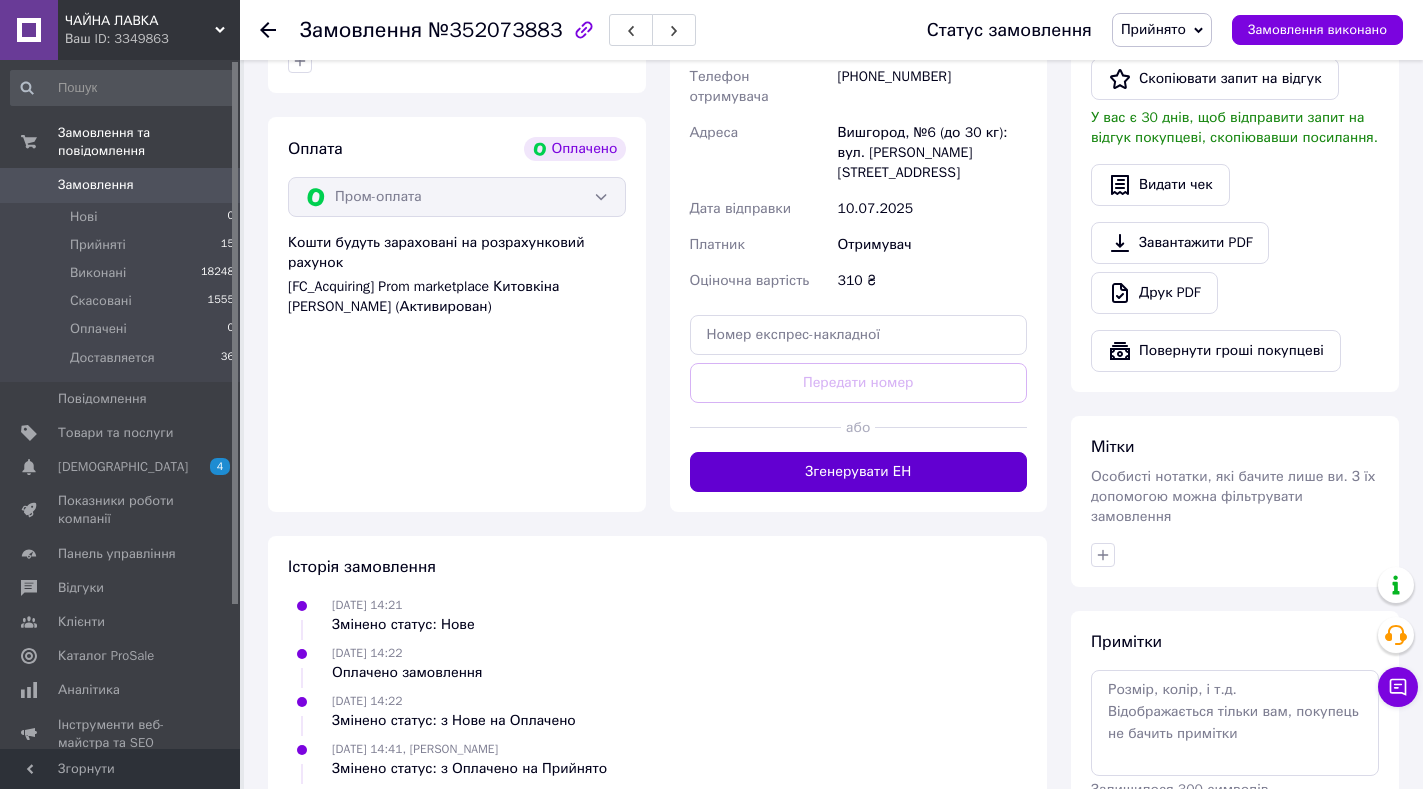 click on "Згенерувати ЕН" at bounding box center [859, 472] 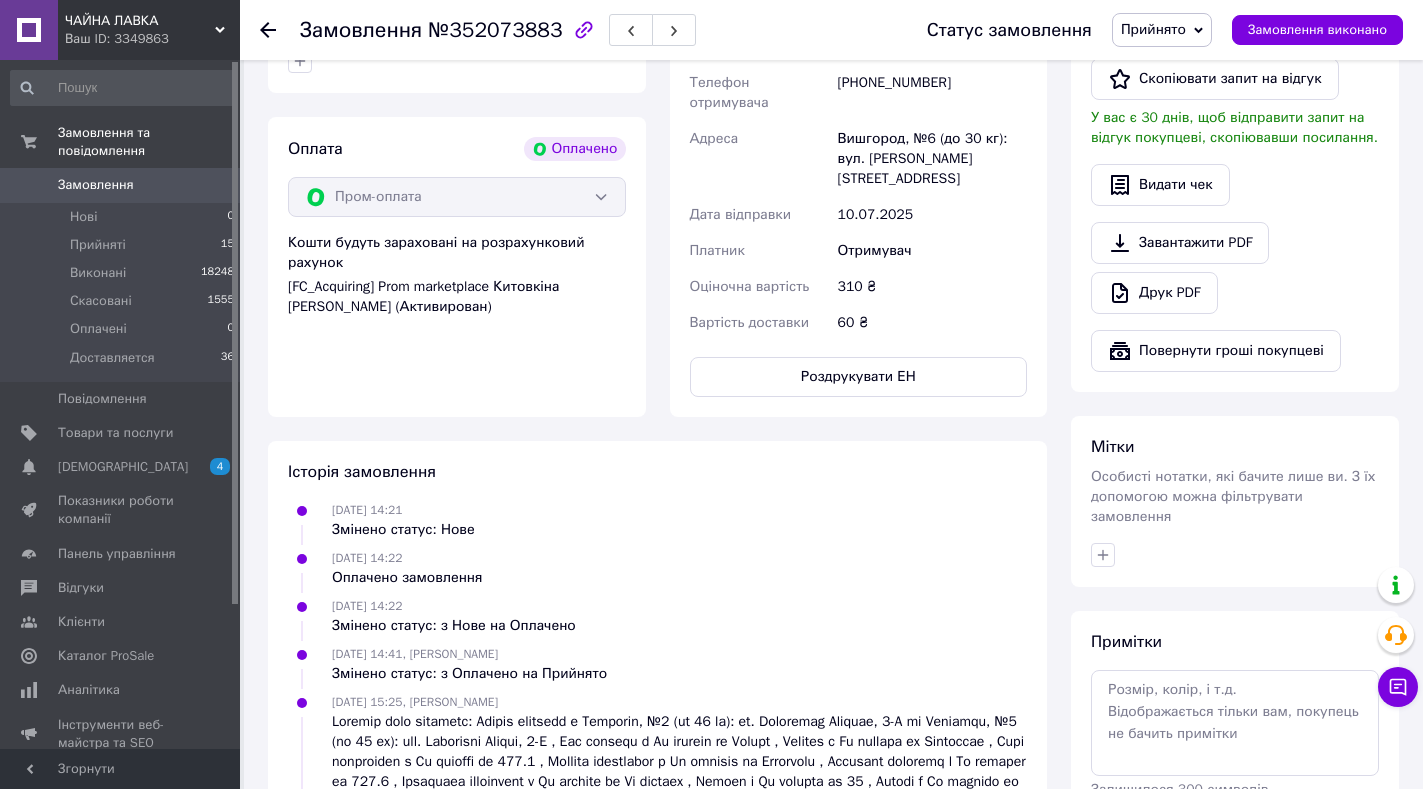 click 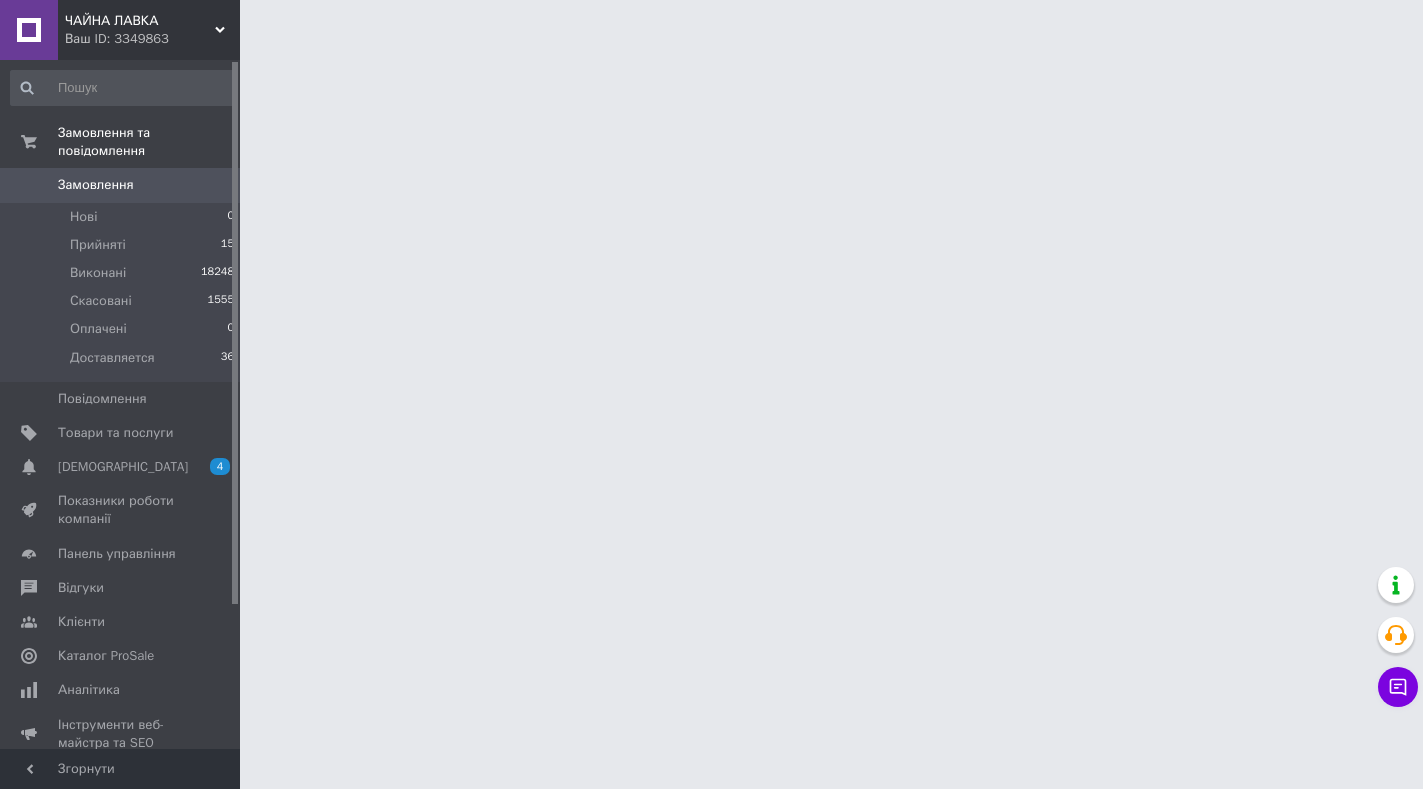 scroll, scrollTop: 0, scrollLeft: 0, axis: both 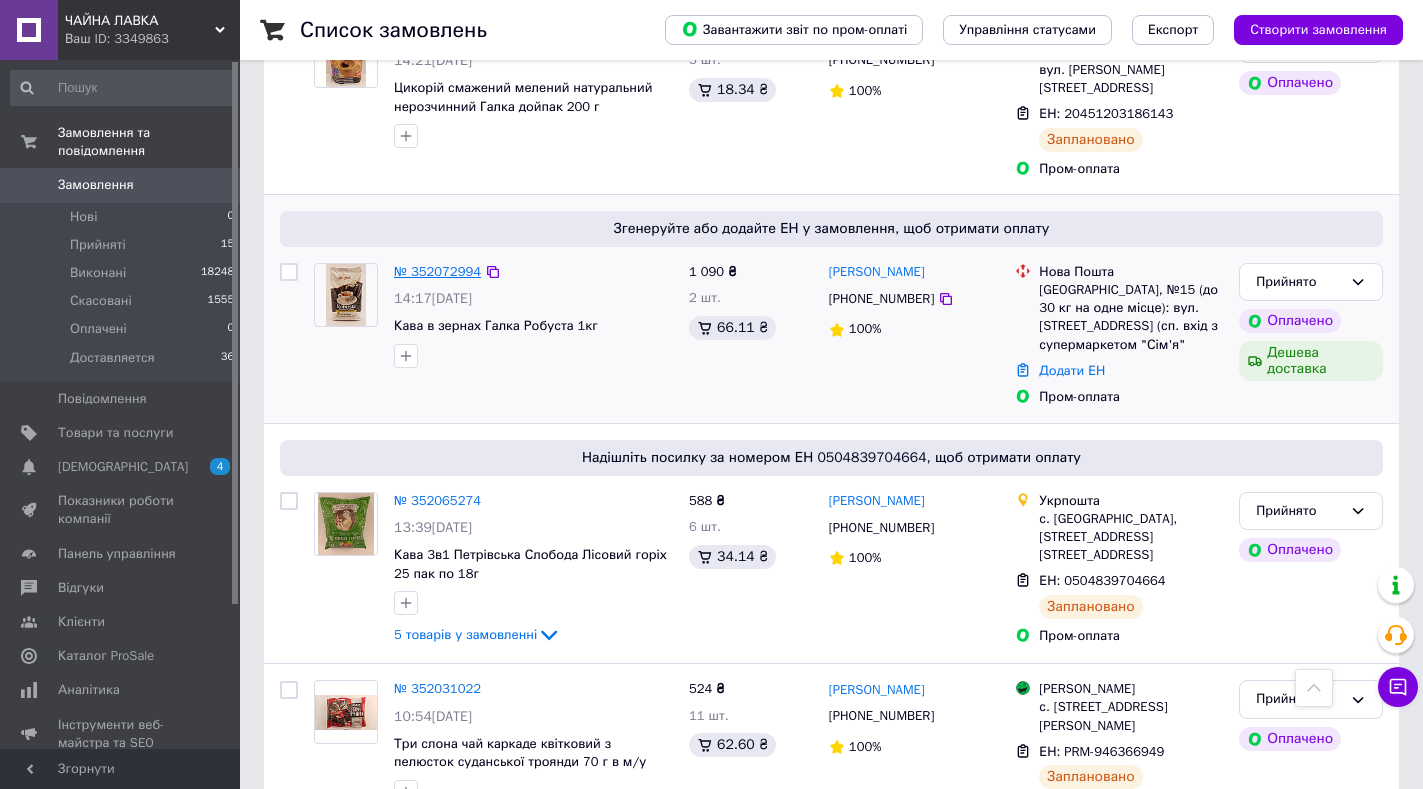 click on "№ 352072994" at bounding box center (437, 271) 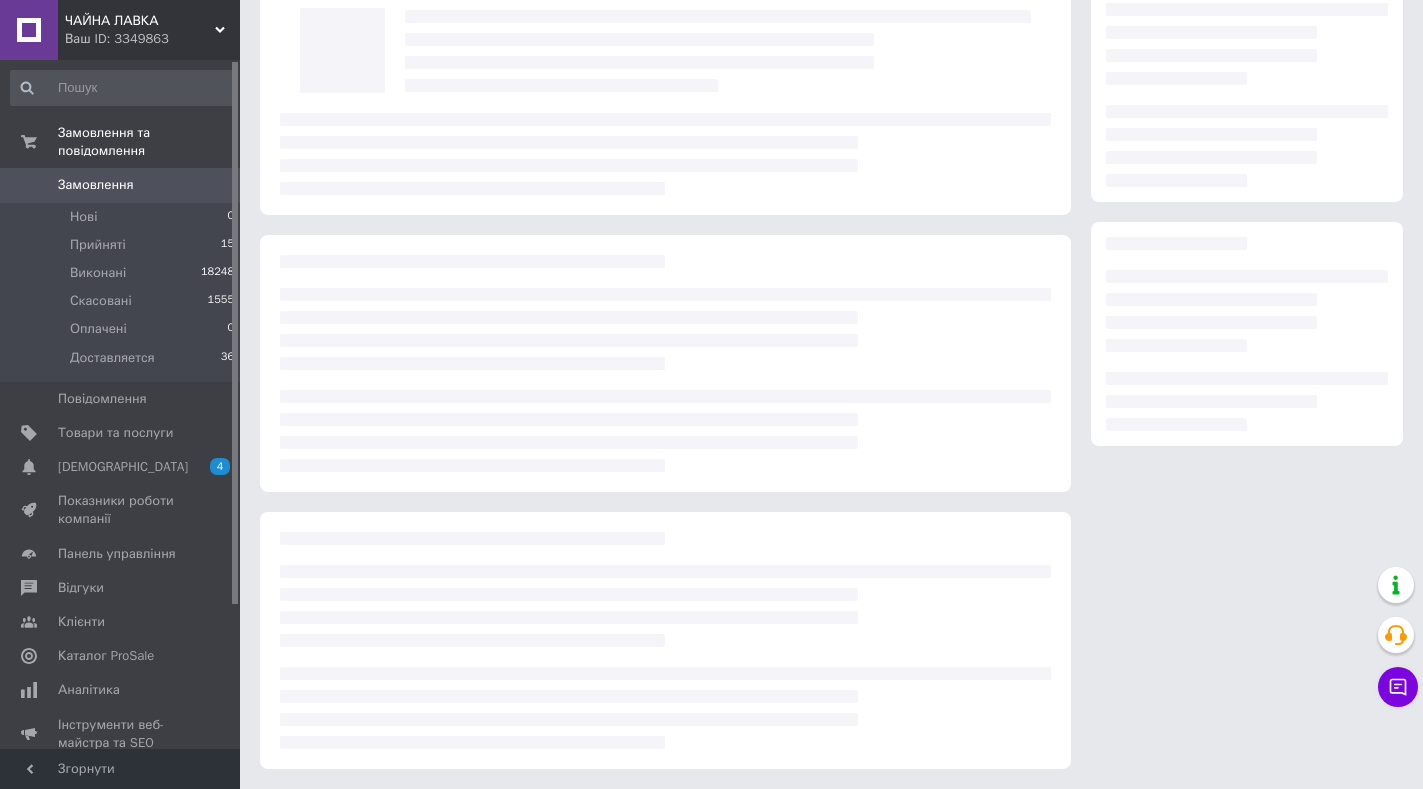 scroll, scrollTop: 125, scrollLeft: 0, axis: vertical 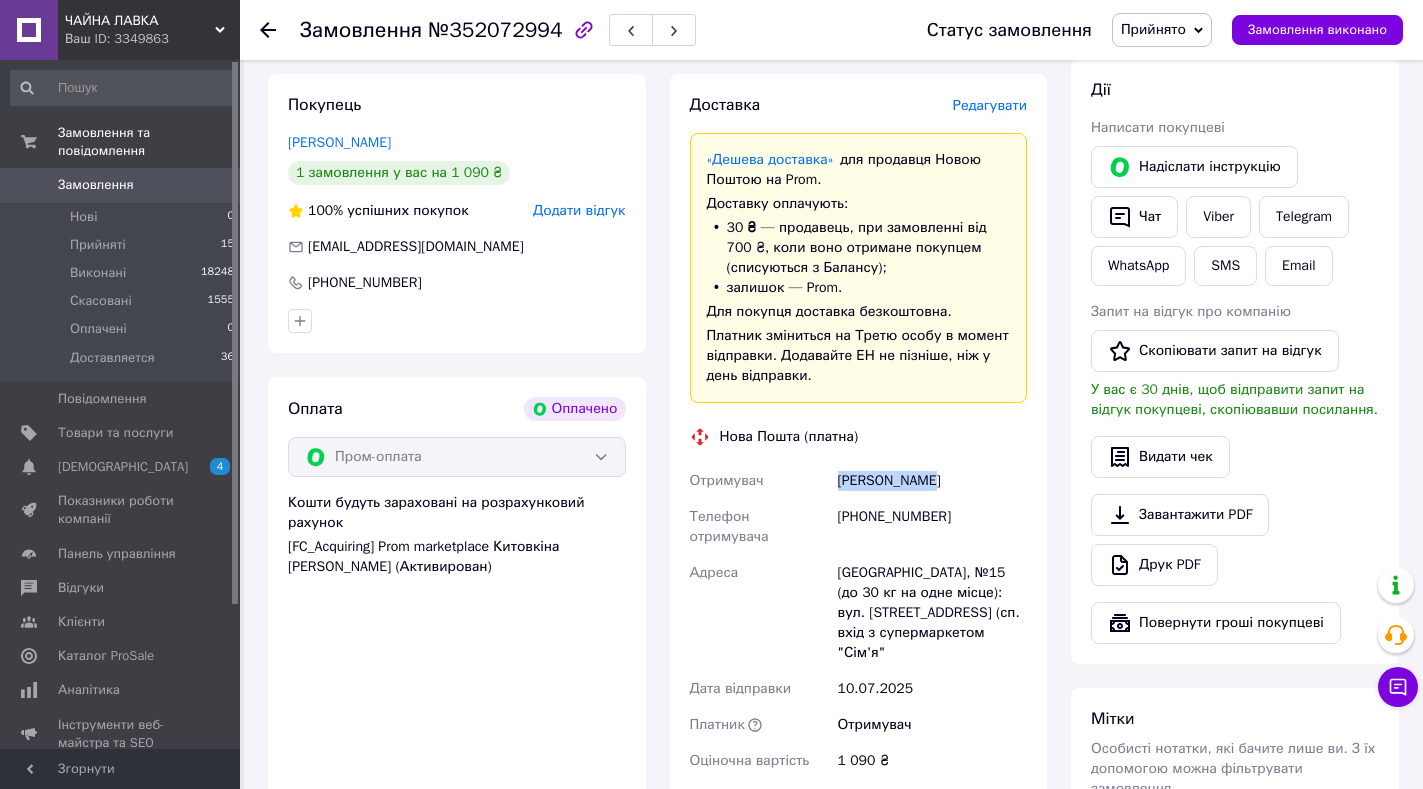 drag, startPoint x: 829, startPoint y: 458, endPoint x: 966, endPoint y: 455, distance: 137.03284 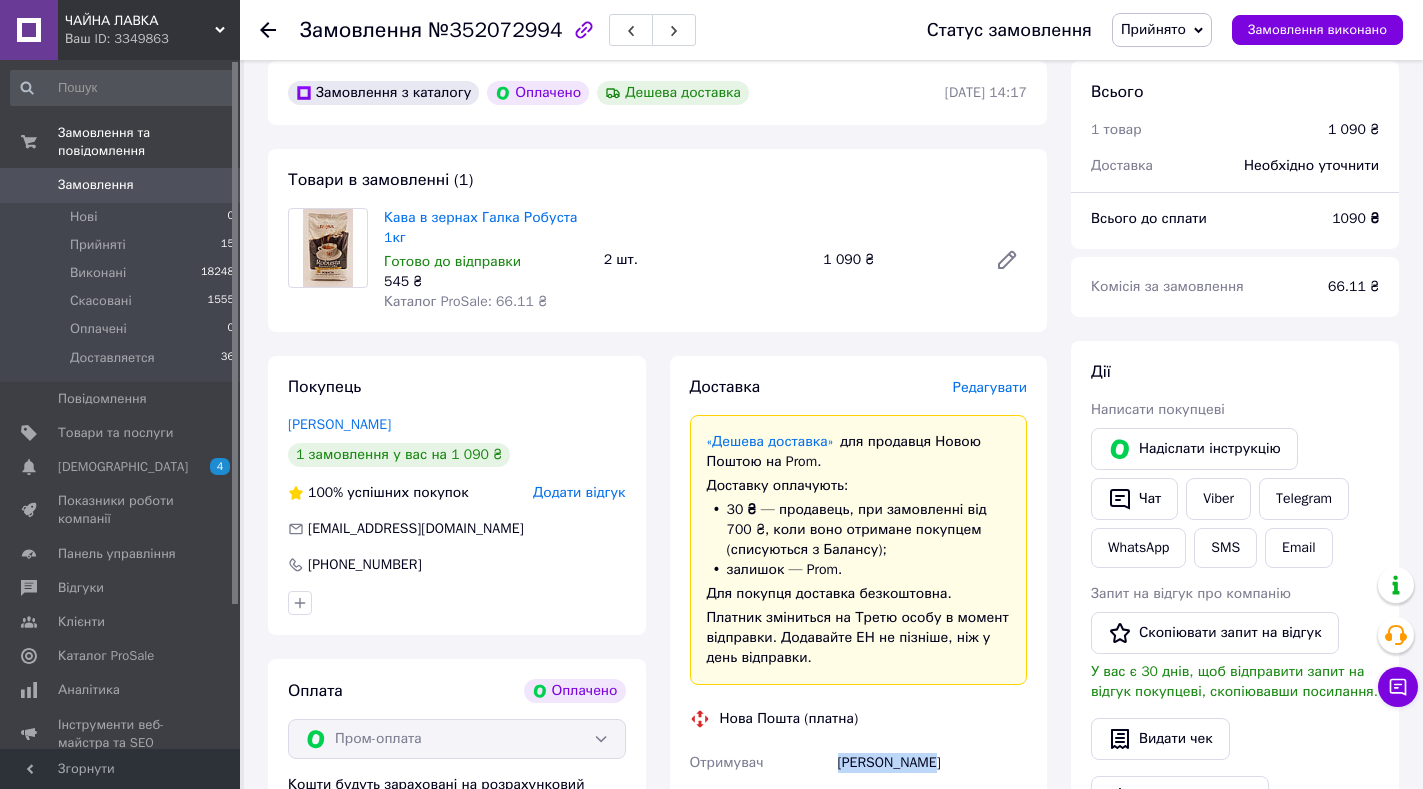 scroll, scrollTop: 55, scrollLeft: 0, axis: vertical 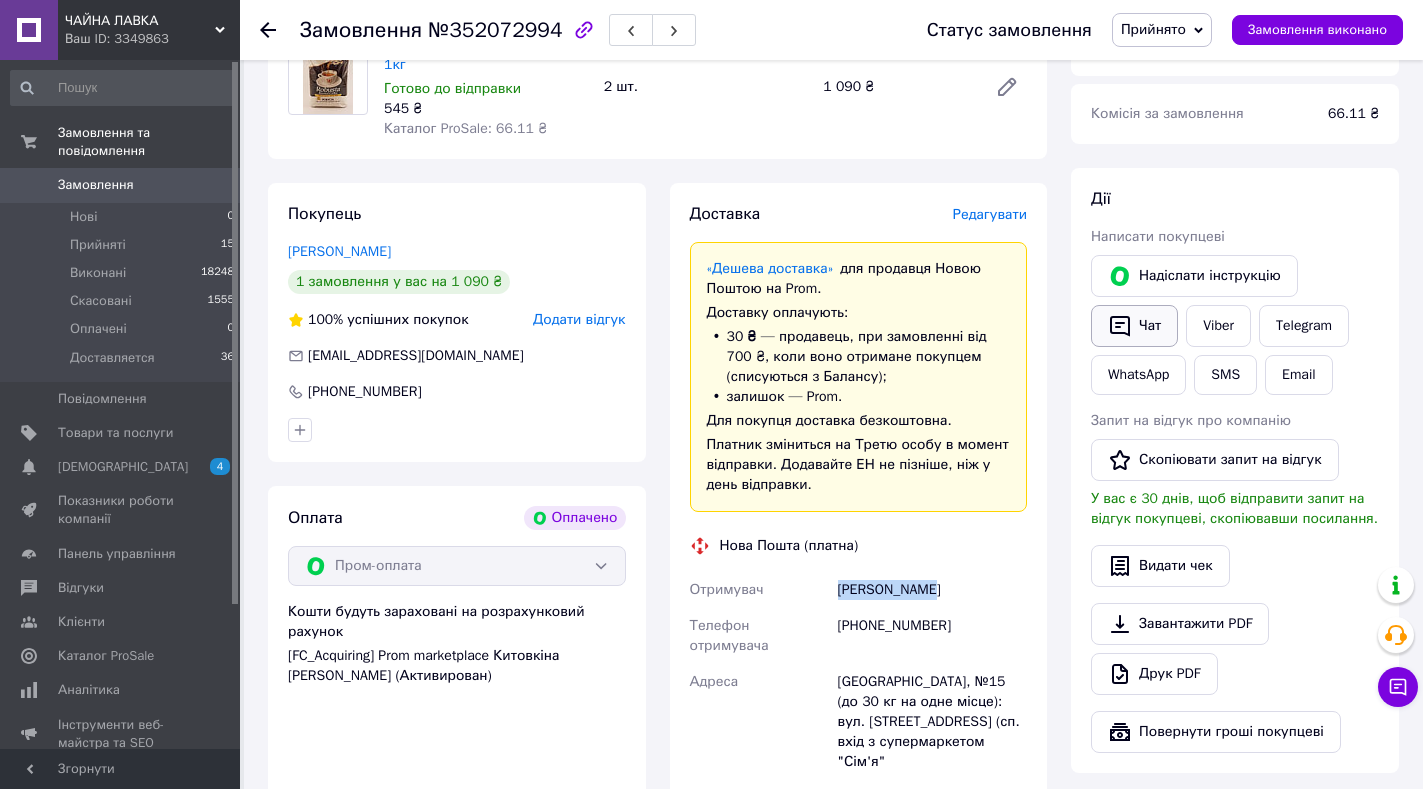click on "Чат" at bounding box center [1134, 326] 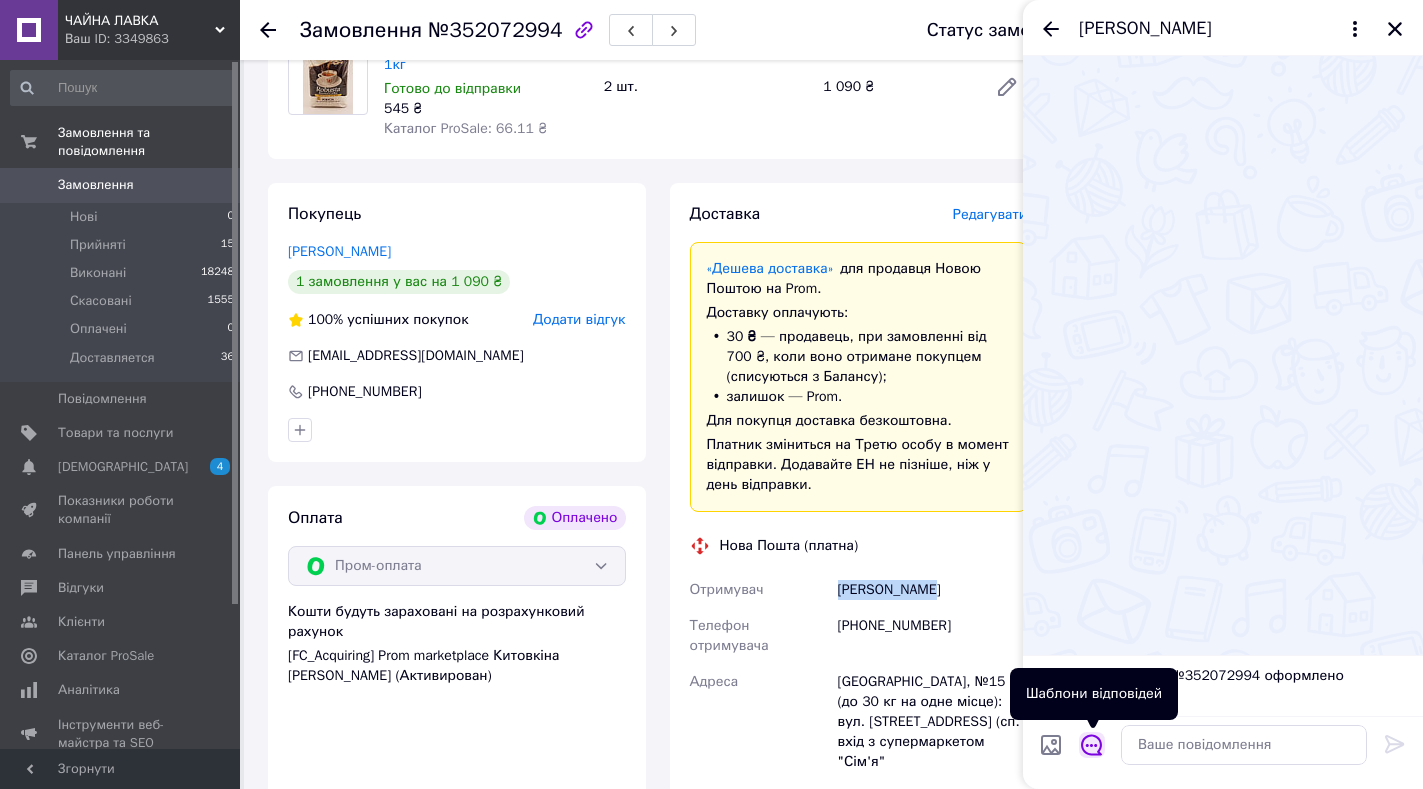click 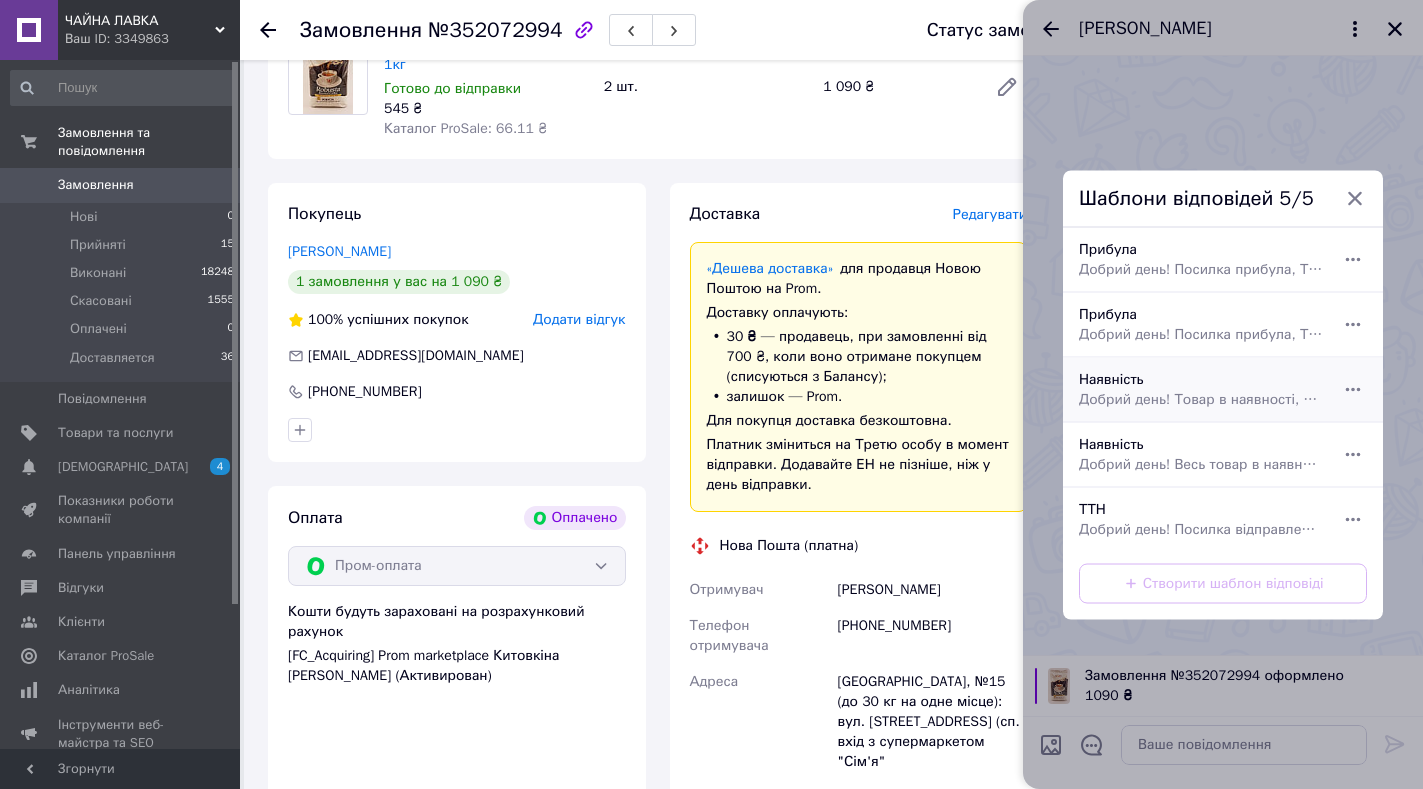click on "Добрий день! Товар в наявності, відправка сьогодні із [GEOGRAPHIC_DATA]. Щиро дякуємо за покупку!" at bounding box center (1201, 399) 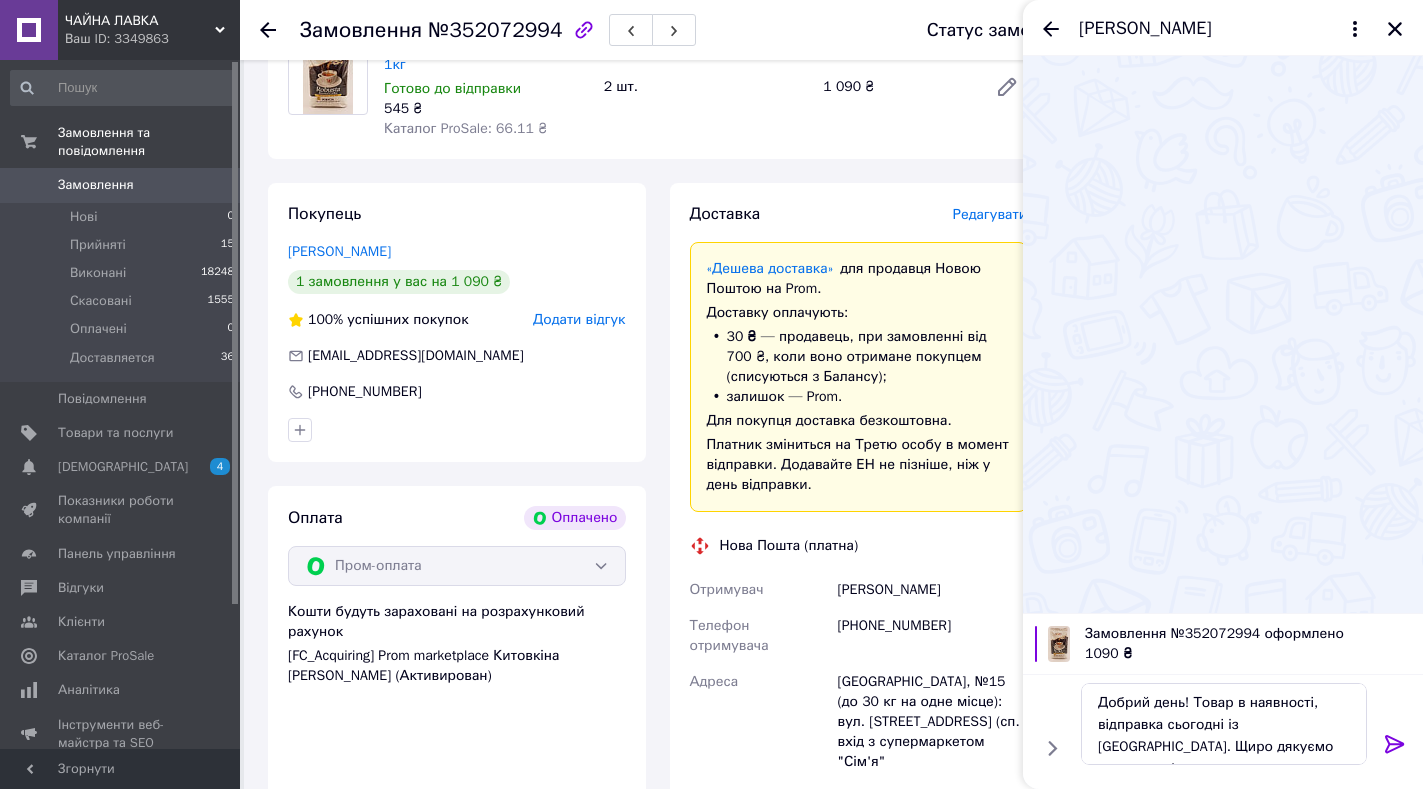 click 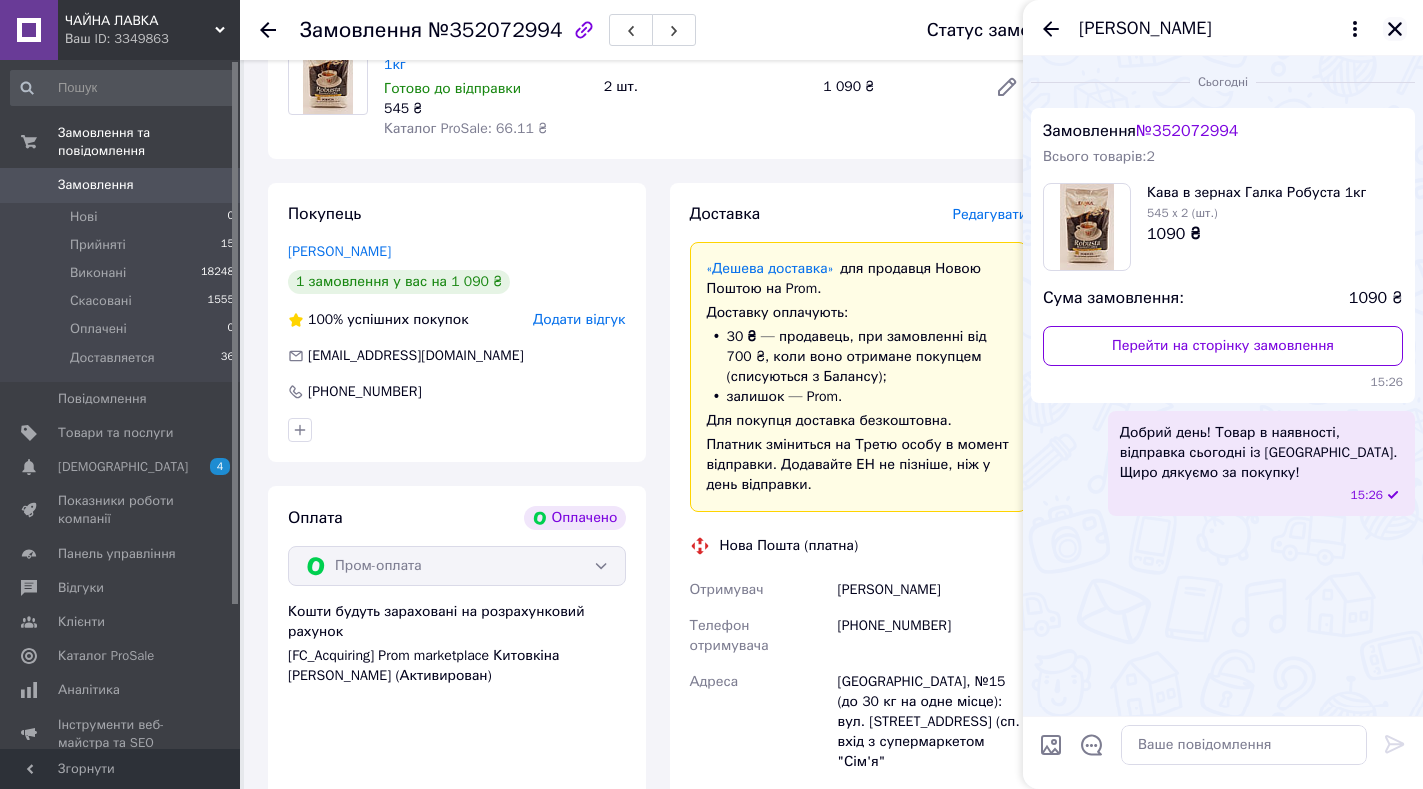 click 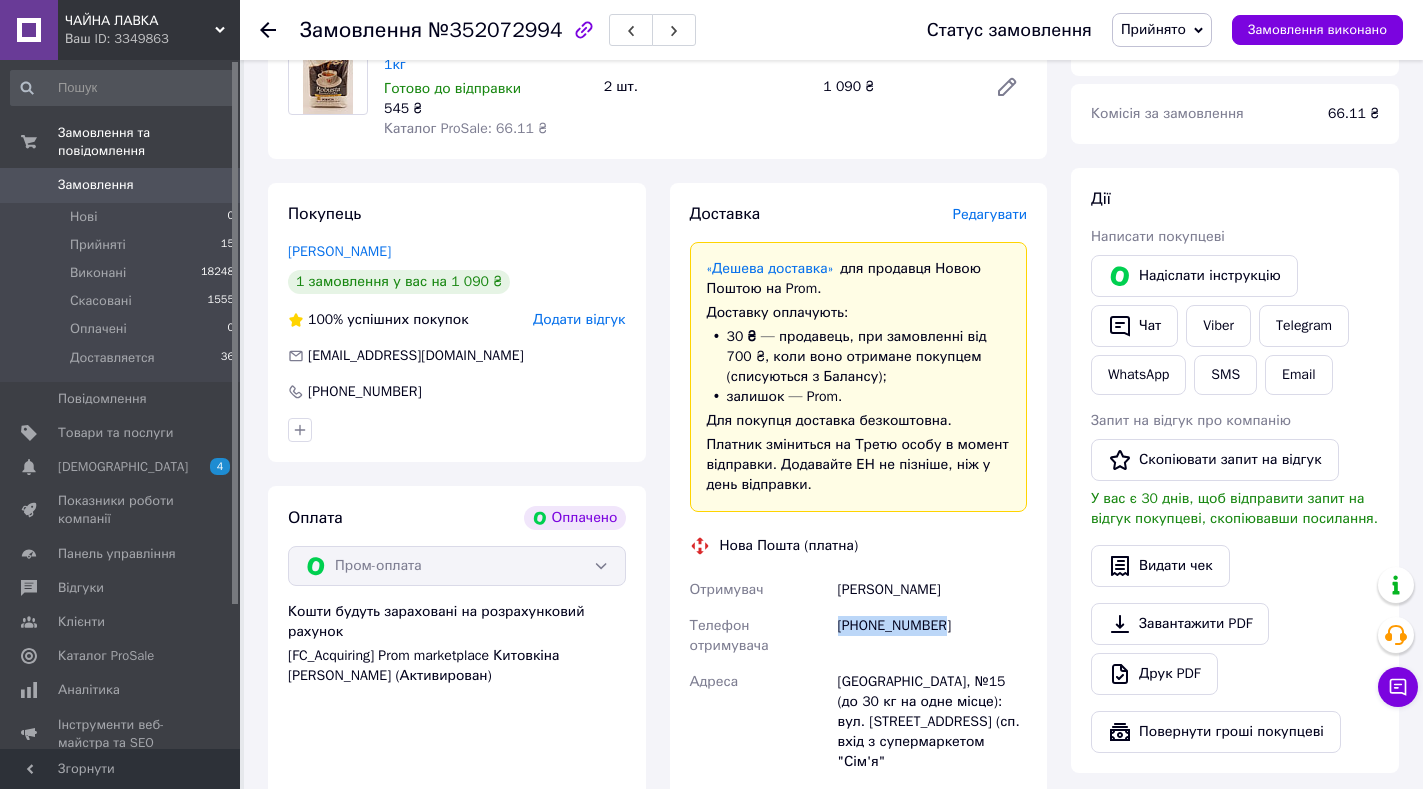 drag, startPoint x: 939, startPoint y: 604, endPoint x: 826, endPoint y: 617, distance: 113.74533 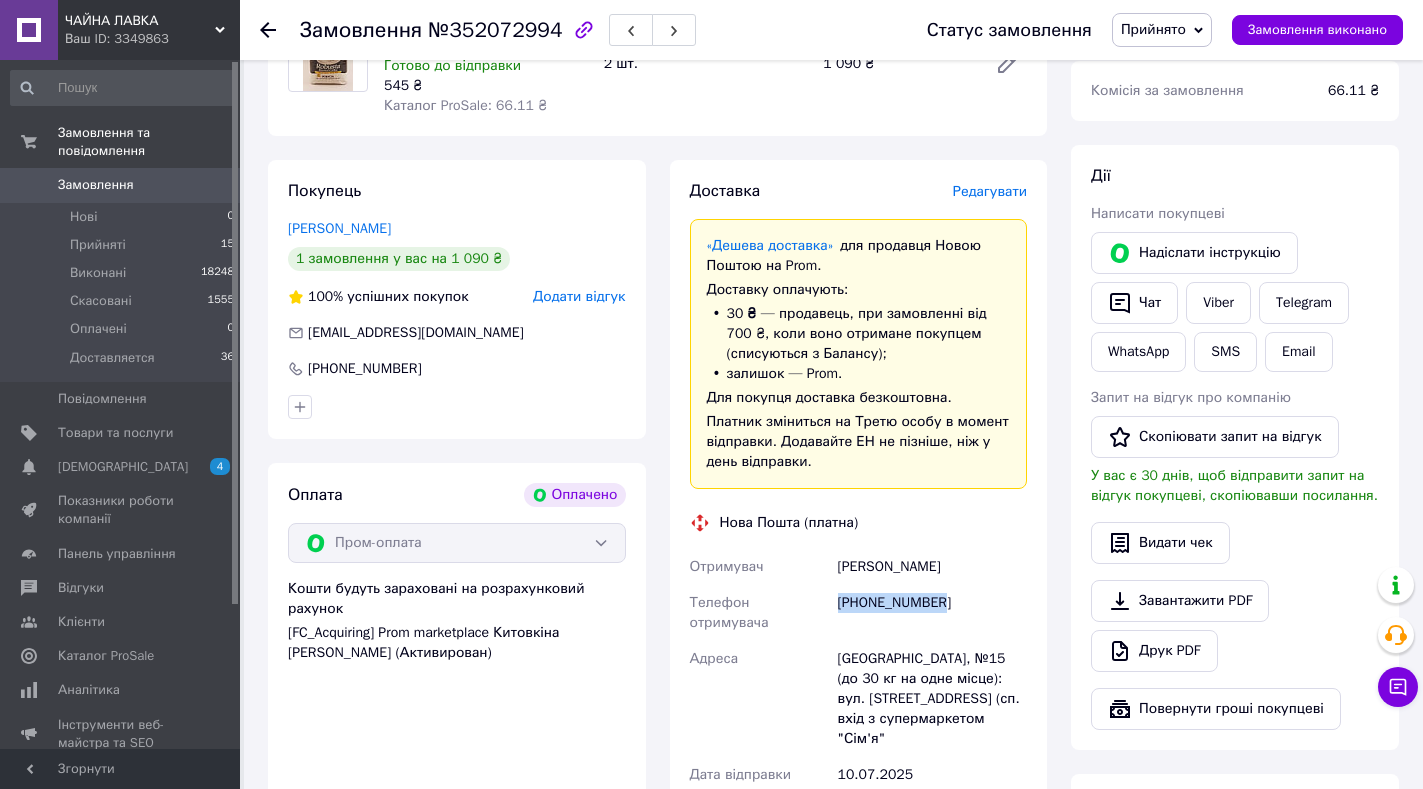 scroll, scrollTop: 309, scrollLeft: 0, axis: vertical 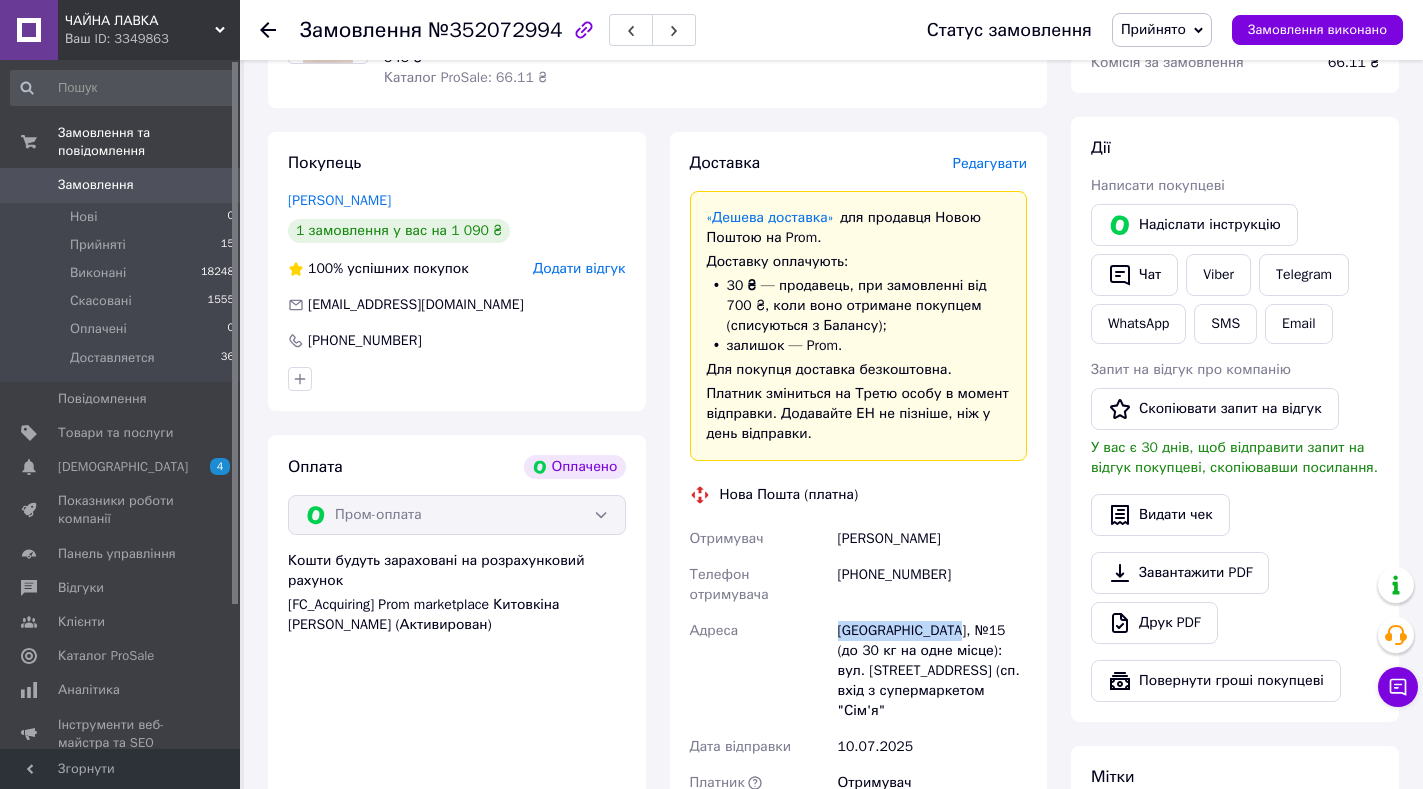 drag, startPoint x: 956, startPoint y: 584, endPoint x: 838, endPoint y: 588, distance: 118.06778 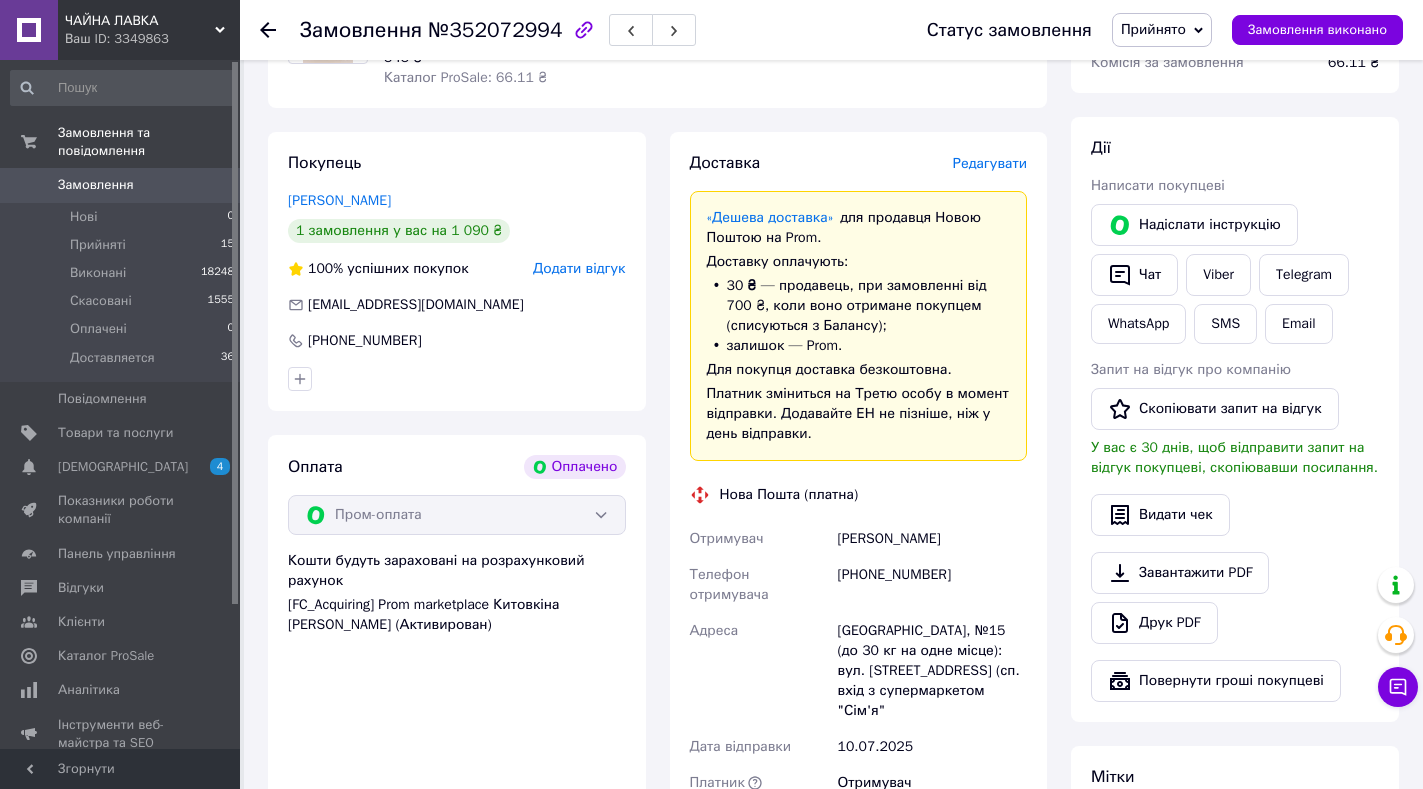 click 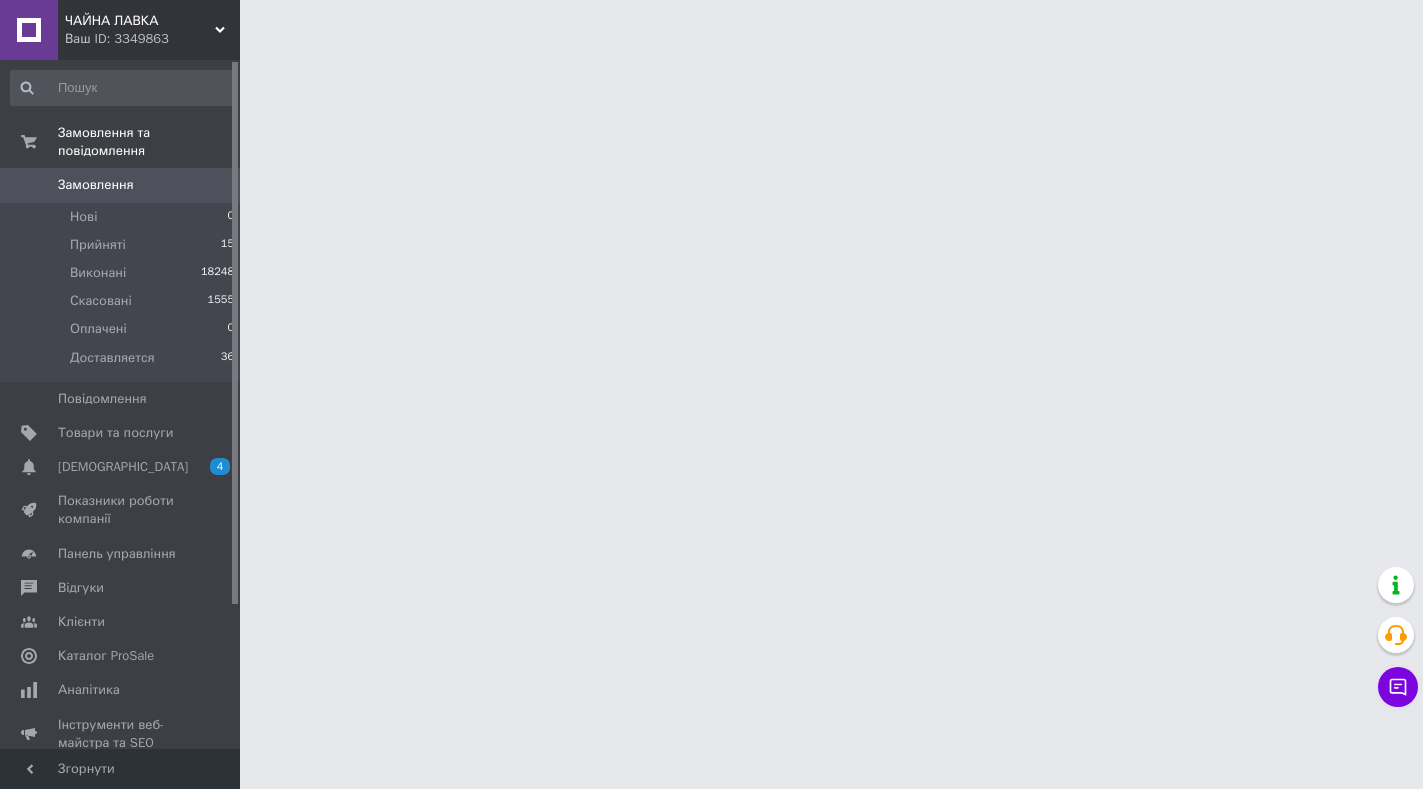 scroll, scrollTop: 0, scrollLeft: 0, axis: both 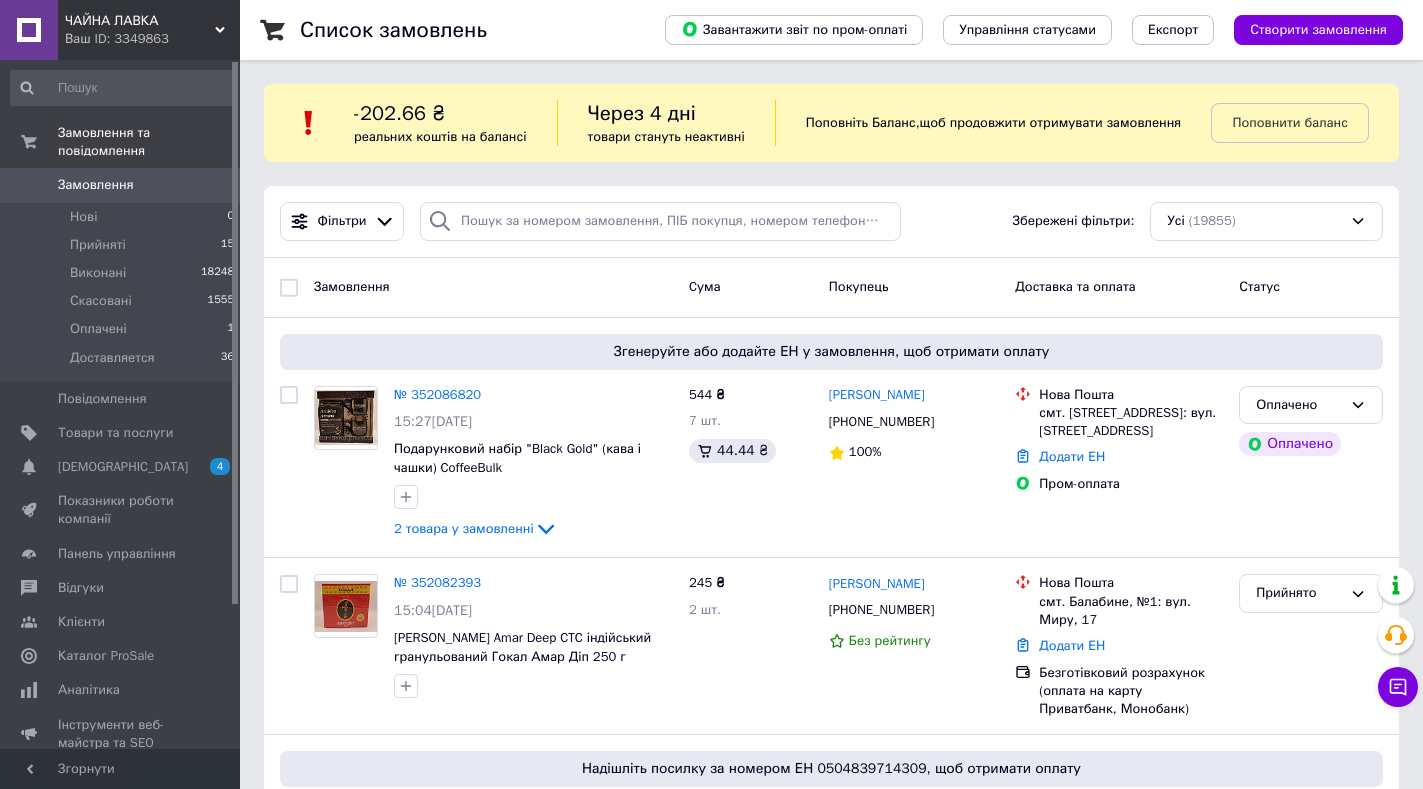 click on "Статус" at bounding box center [1311, 287] 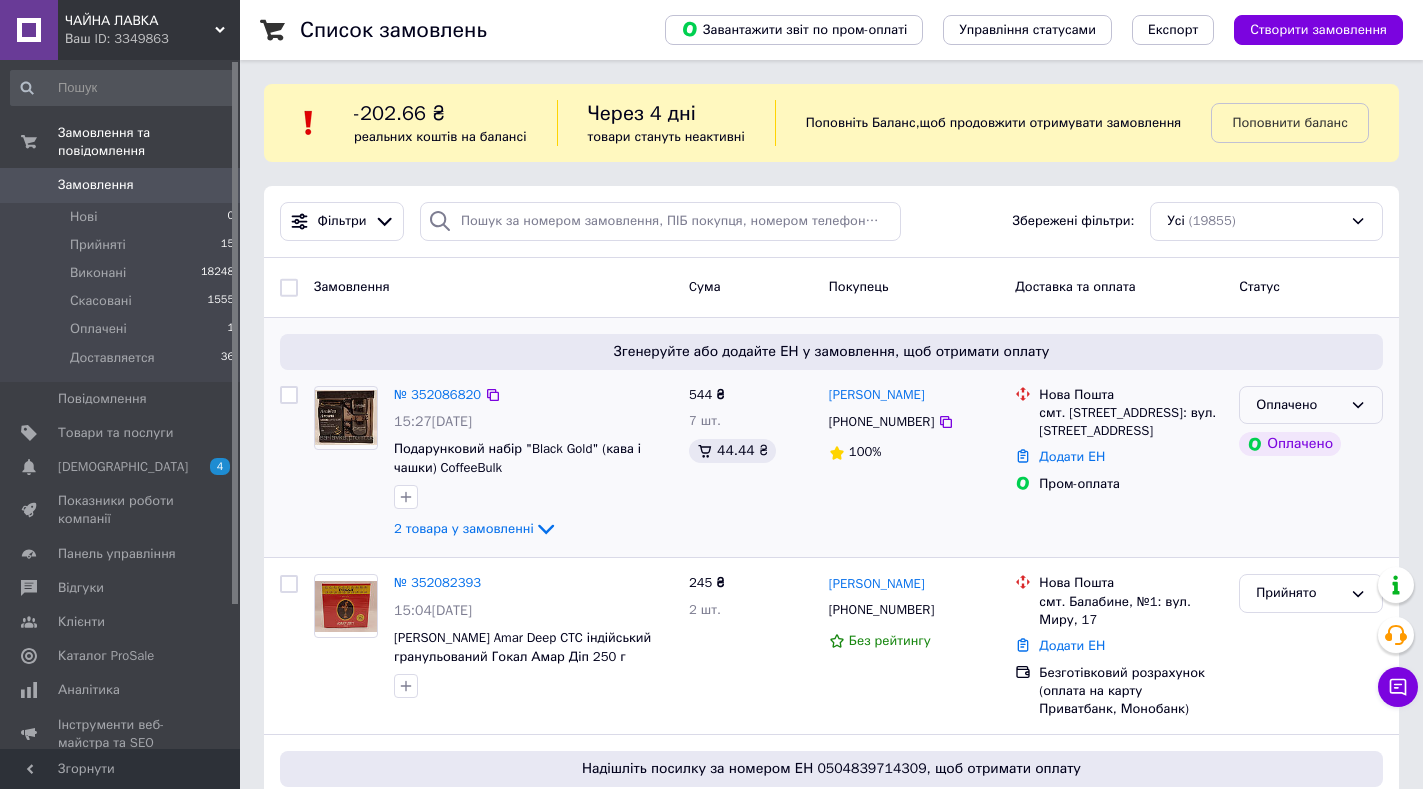 click on "Оплачено" at bounding box center [1299, 405] 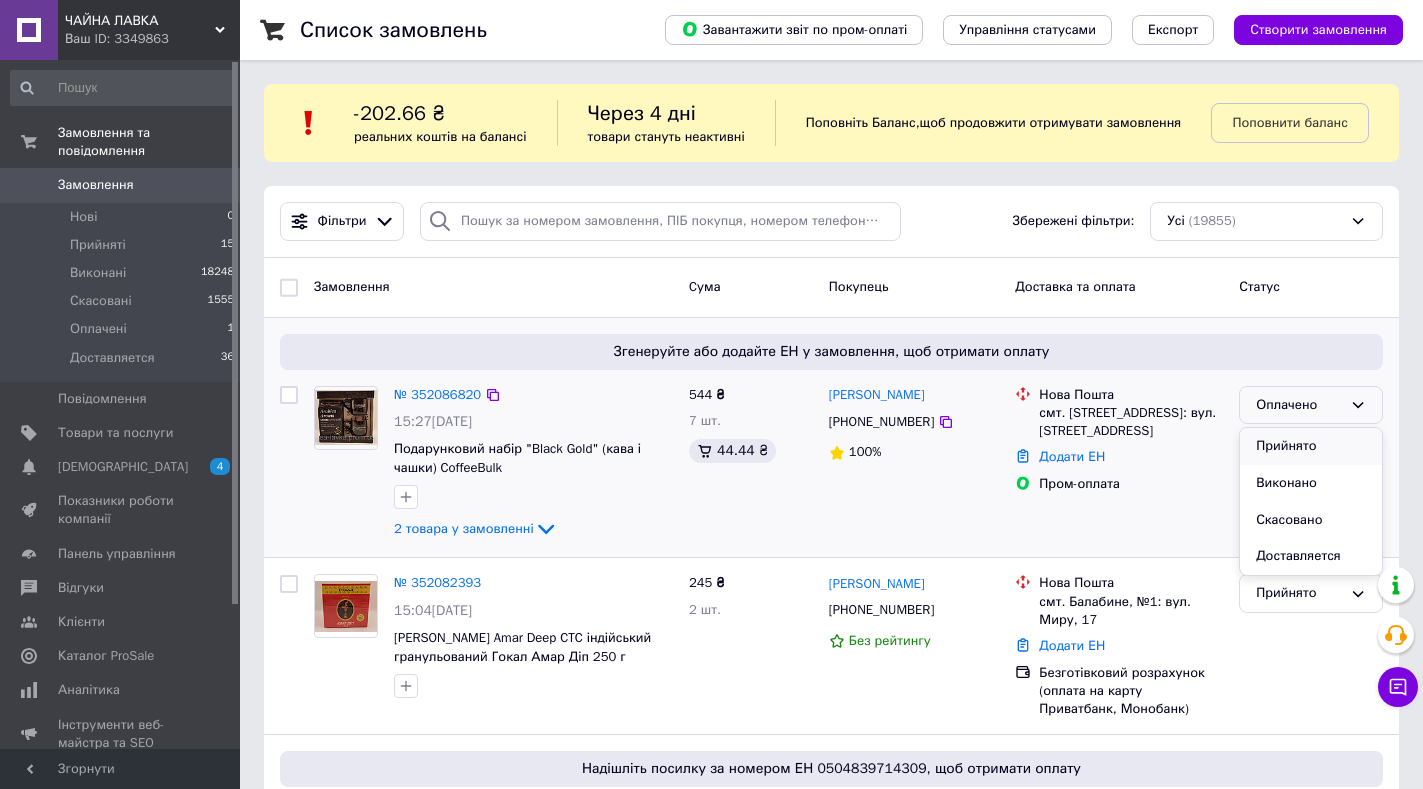 click on "Прийнято" at bounding box center (1311, 446) 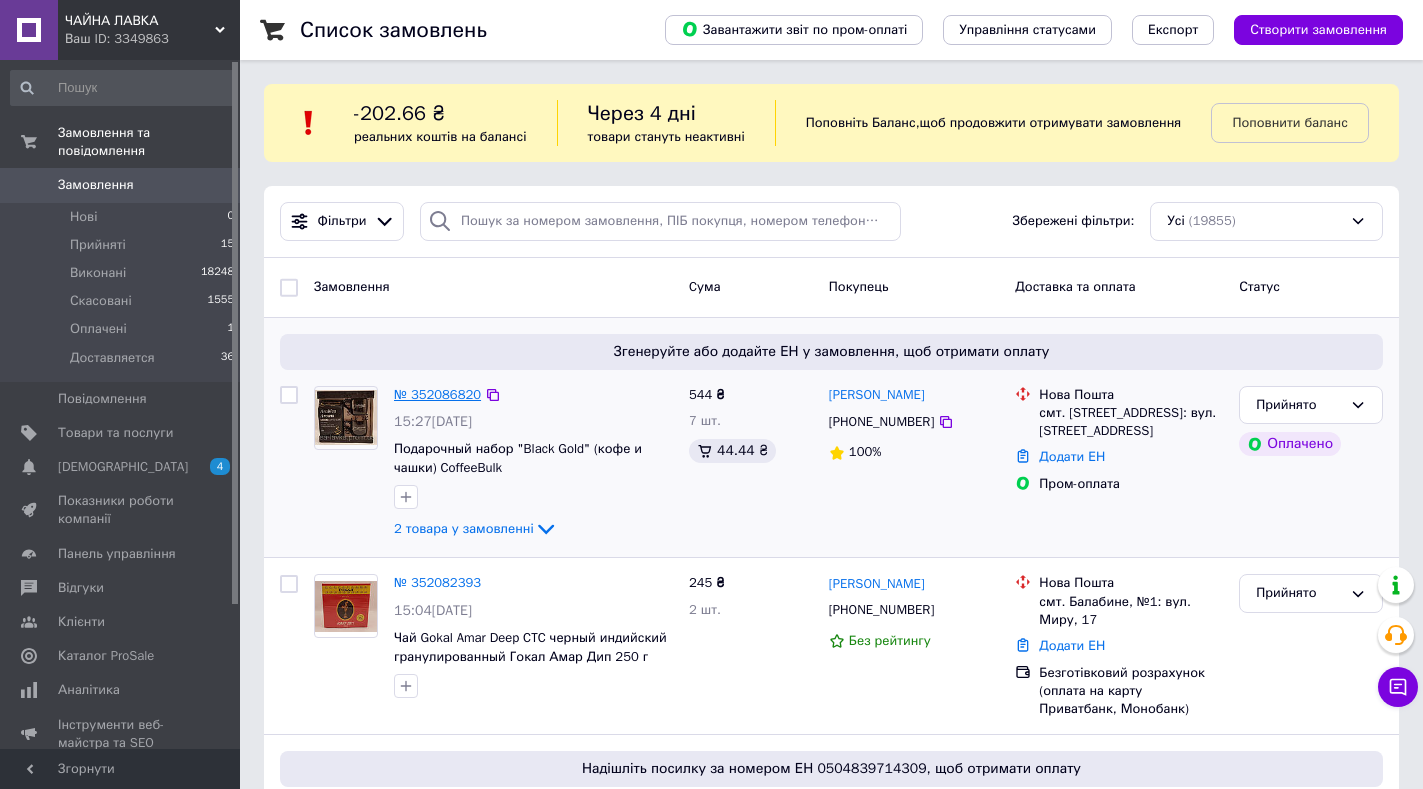 click on "№ 352086820" at bounding box center (437, 394) 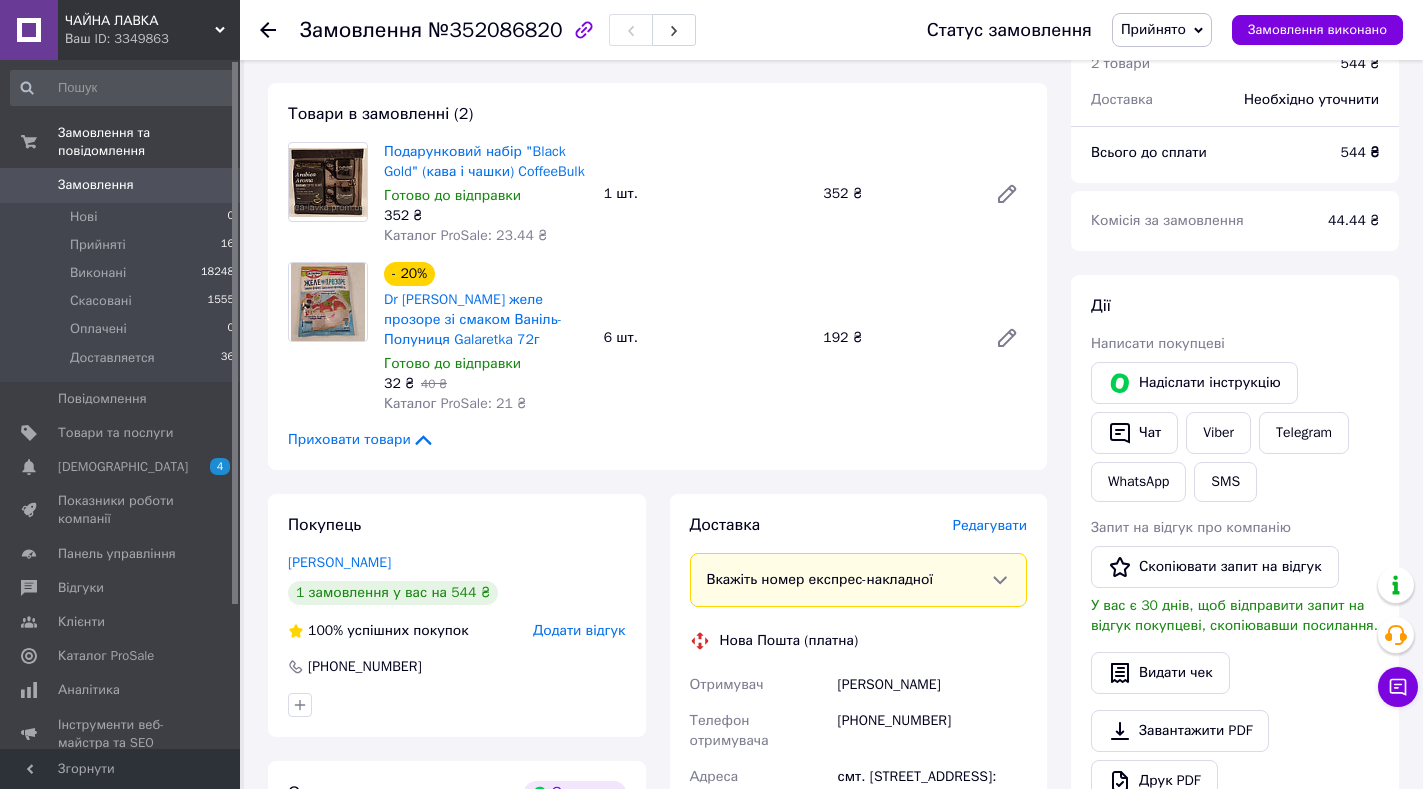 scroll, scrollTop: 368, scrollLeft: 0, axis: vertical 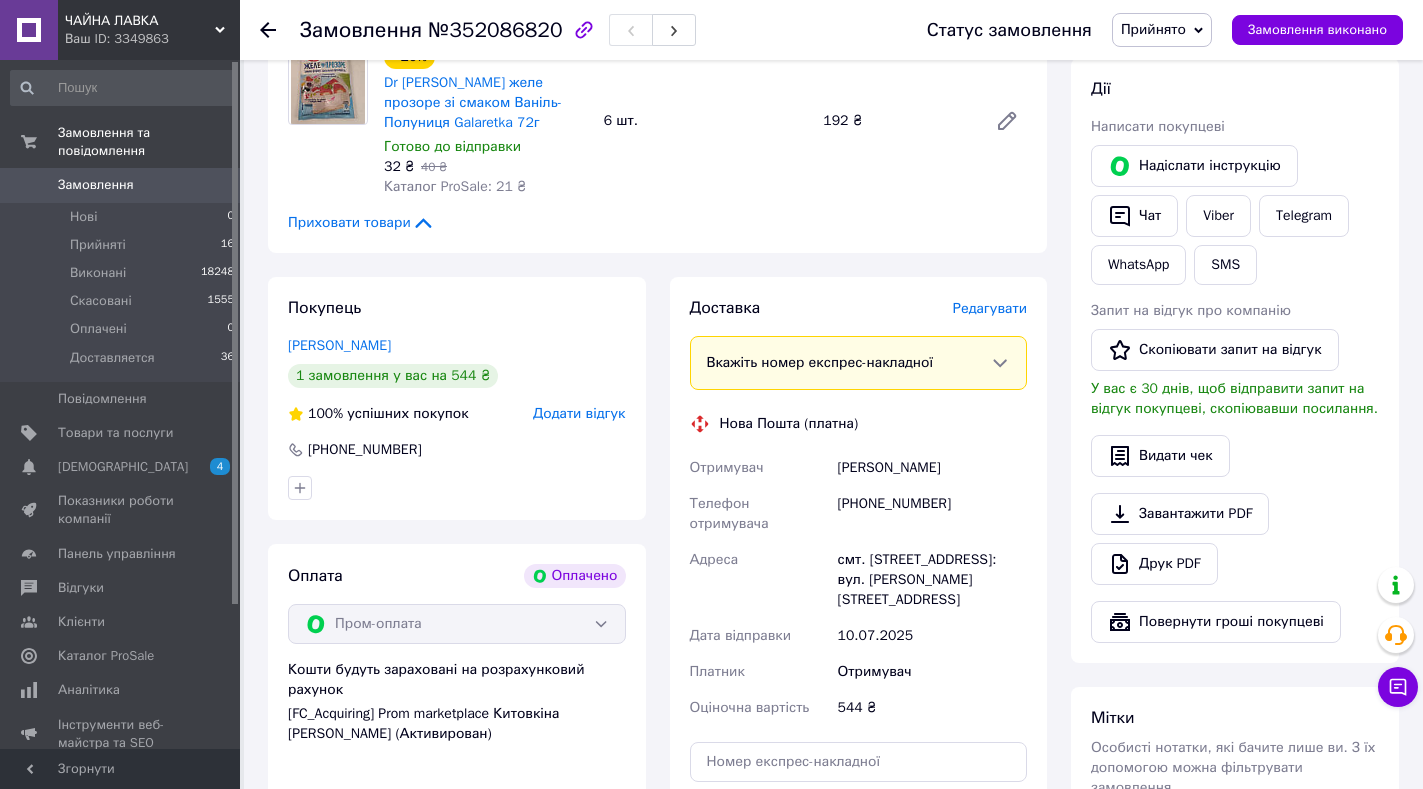 drag, startPoint x: 828, startPoint y: 467, endPoint x: 1003, endPoint y: 467, distance: 175 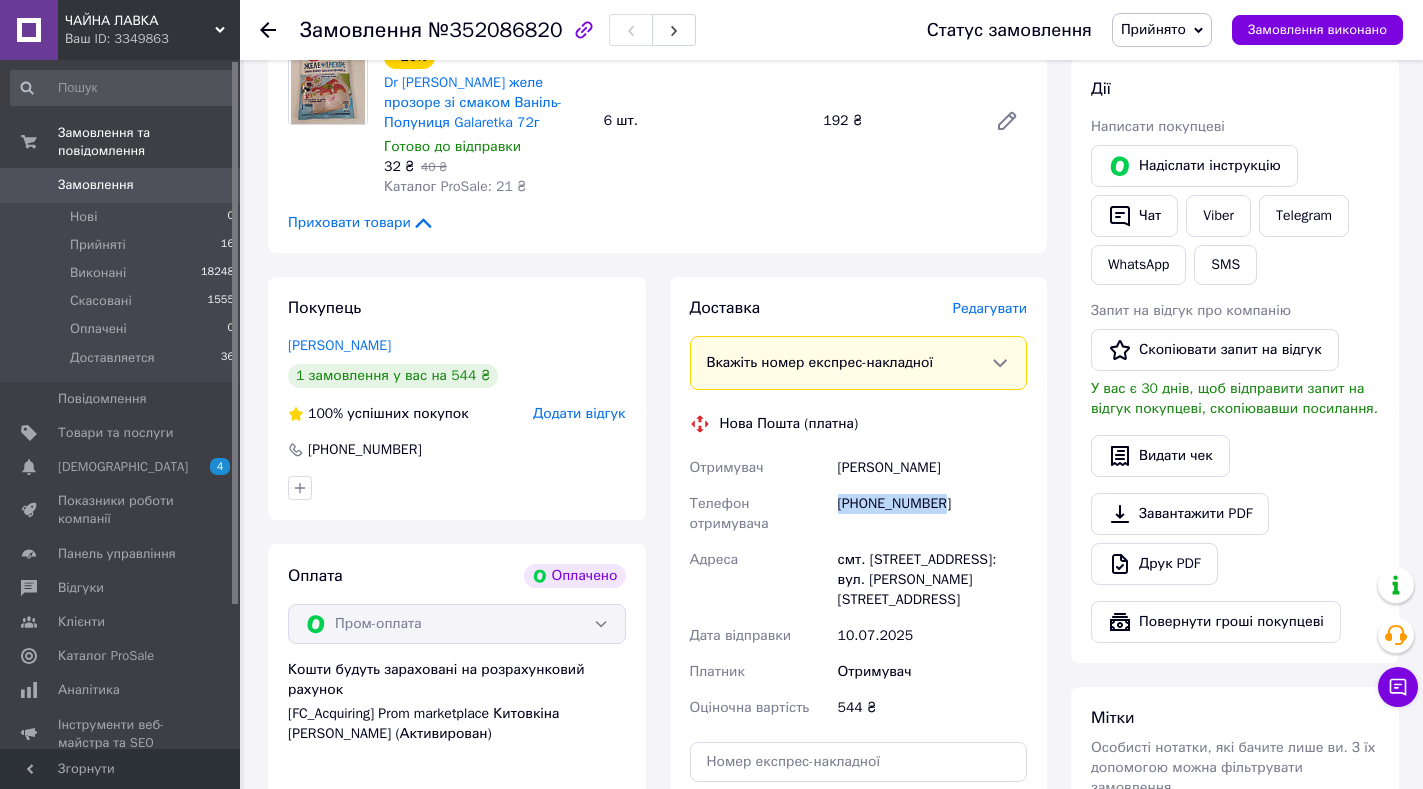 drag, startPoint x: 941, startPoint y: 507, endPoint x: 831, endPoint y: 512, distance: 110.11358 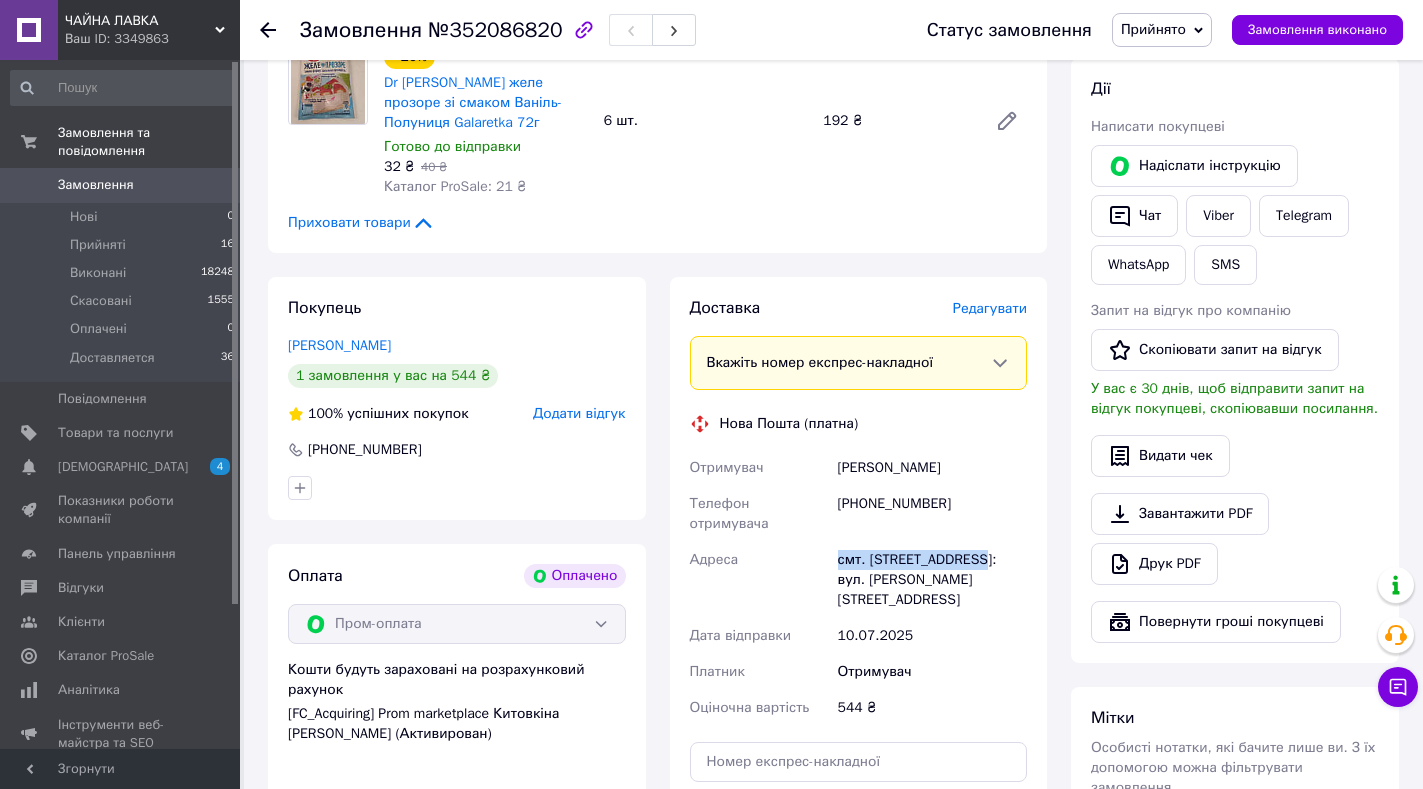 drag, startPoint x: 840, startPoint y: 541, endPoint x: 977, endPoint y: 538, distance: 137.03284 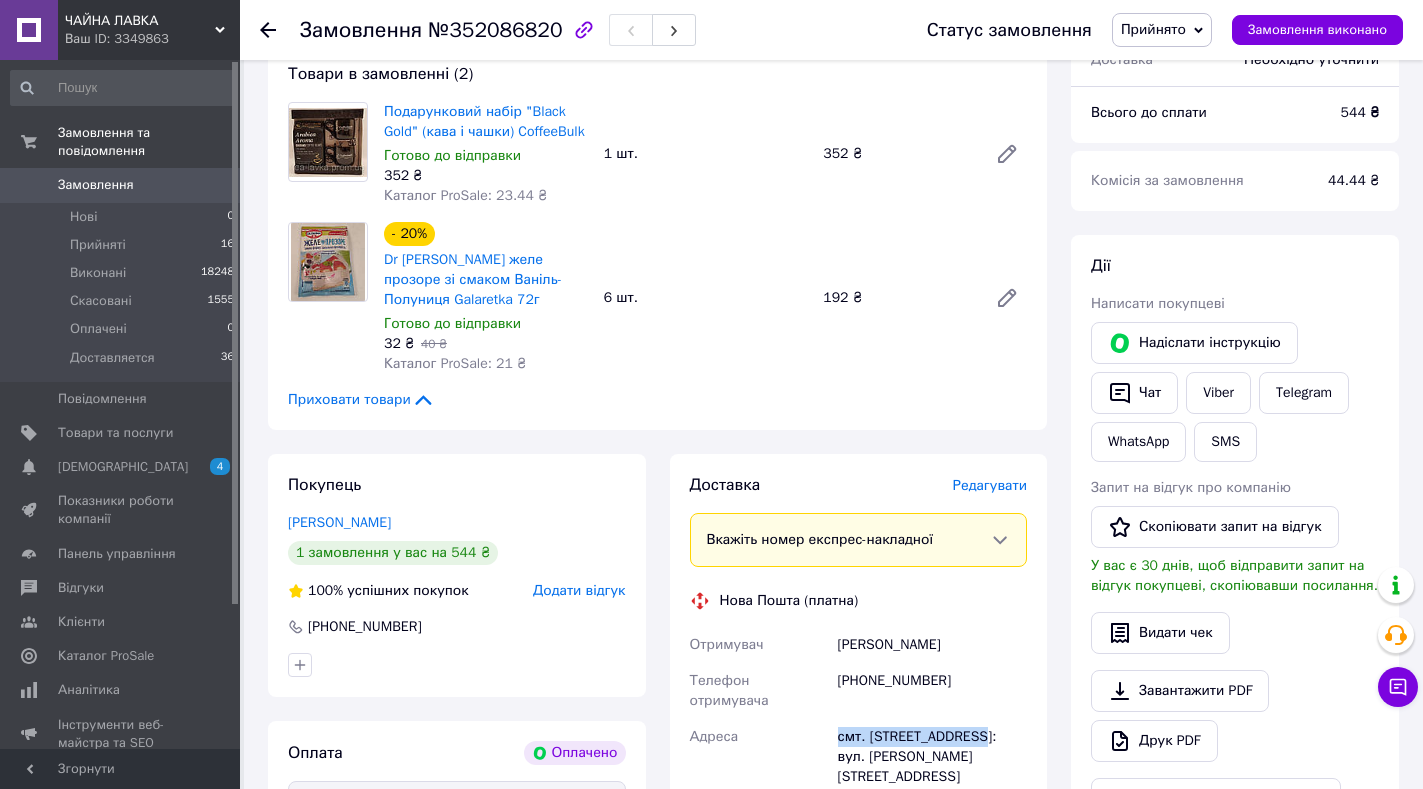 scroll, scrollTop: 17, scrollLeft: 0, axis: vertical 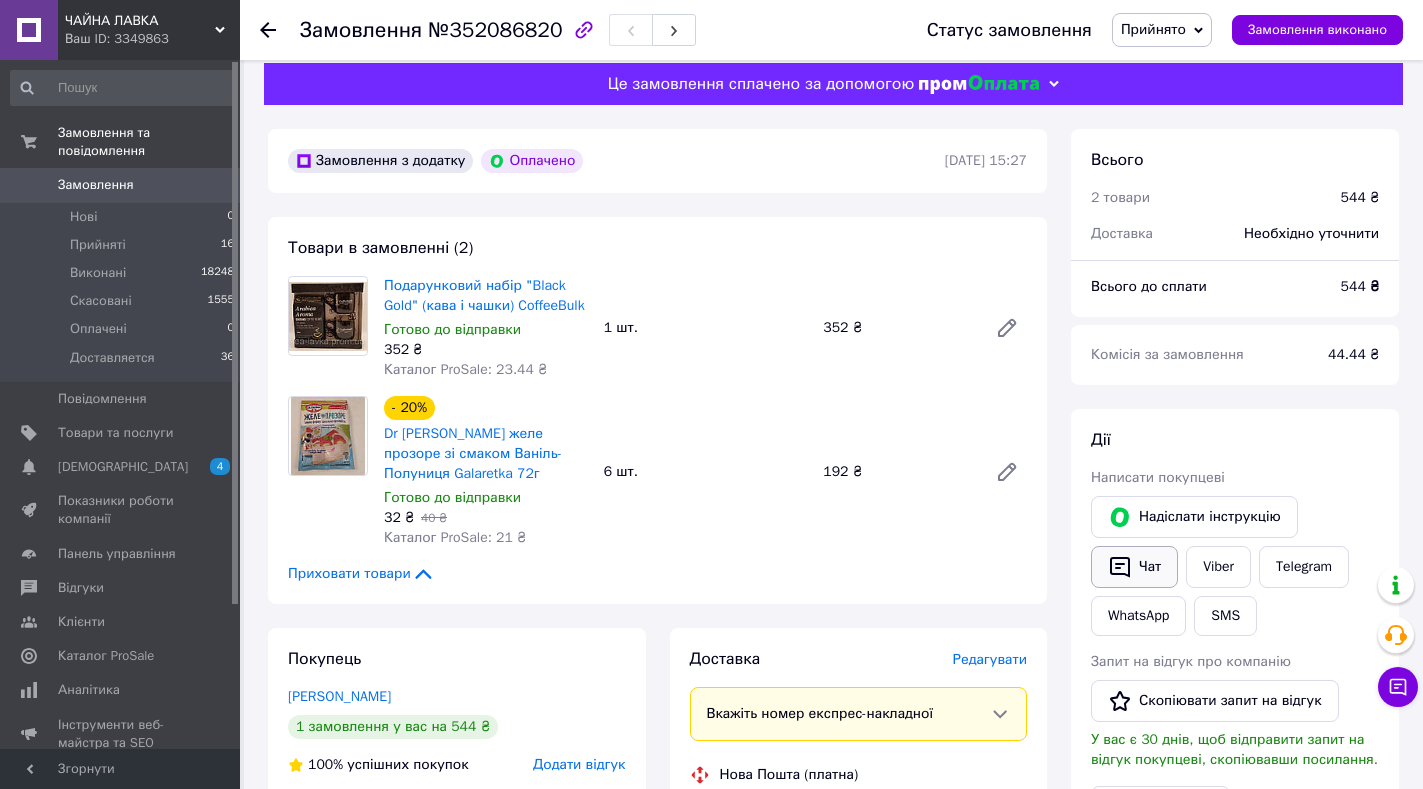 click on "Чат" at bounding box center (1134, 567) 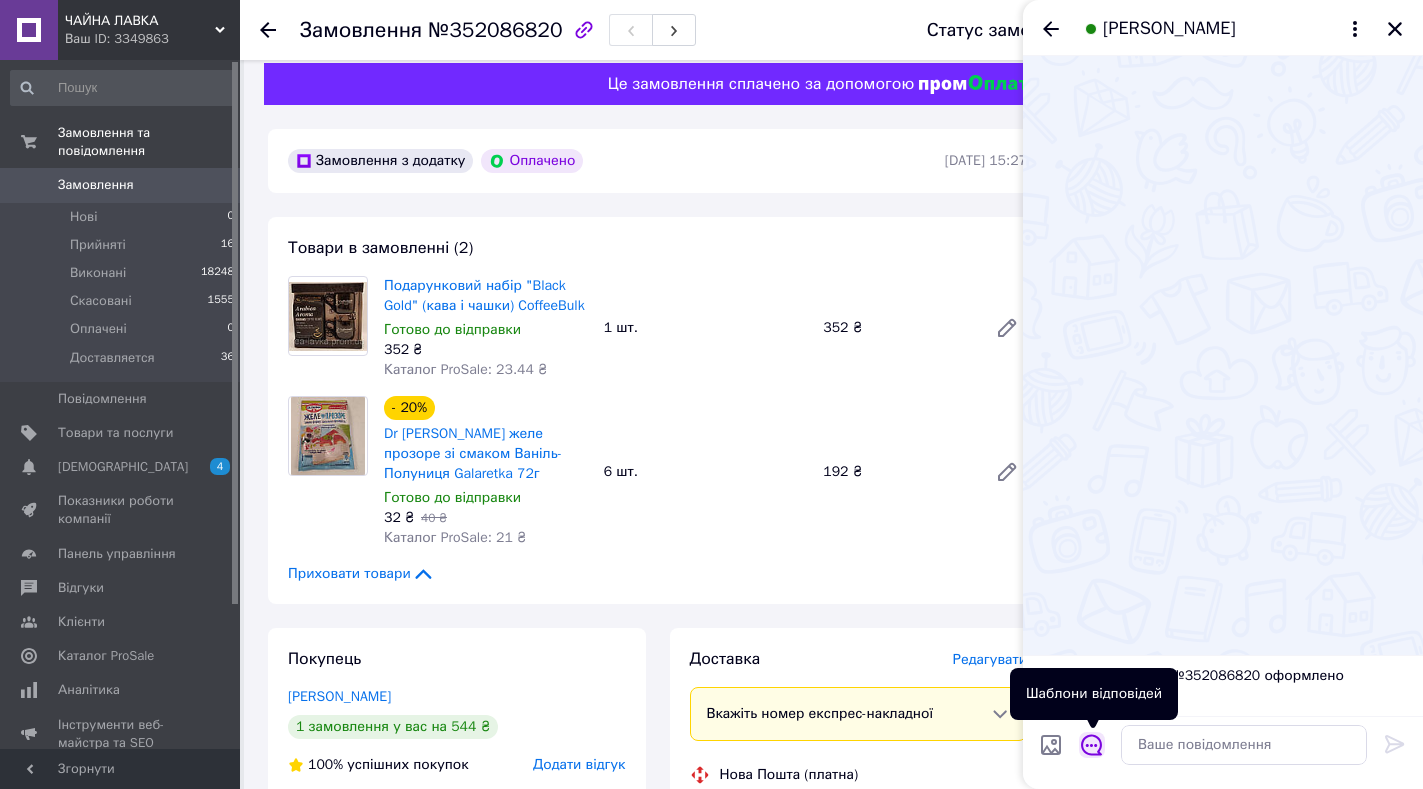 click 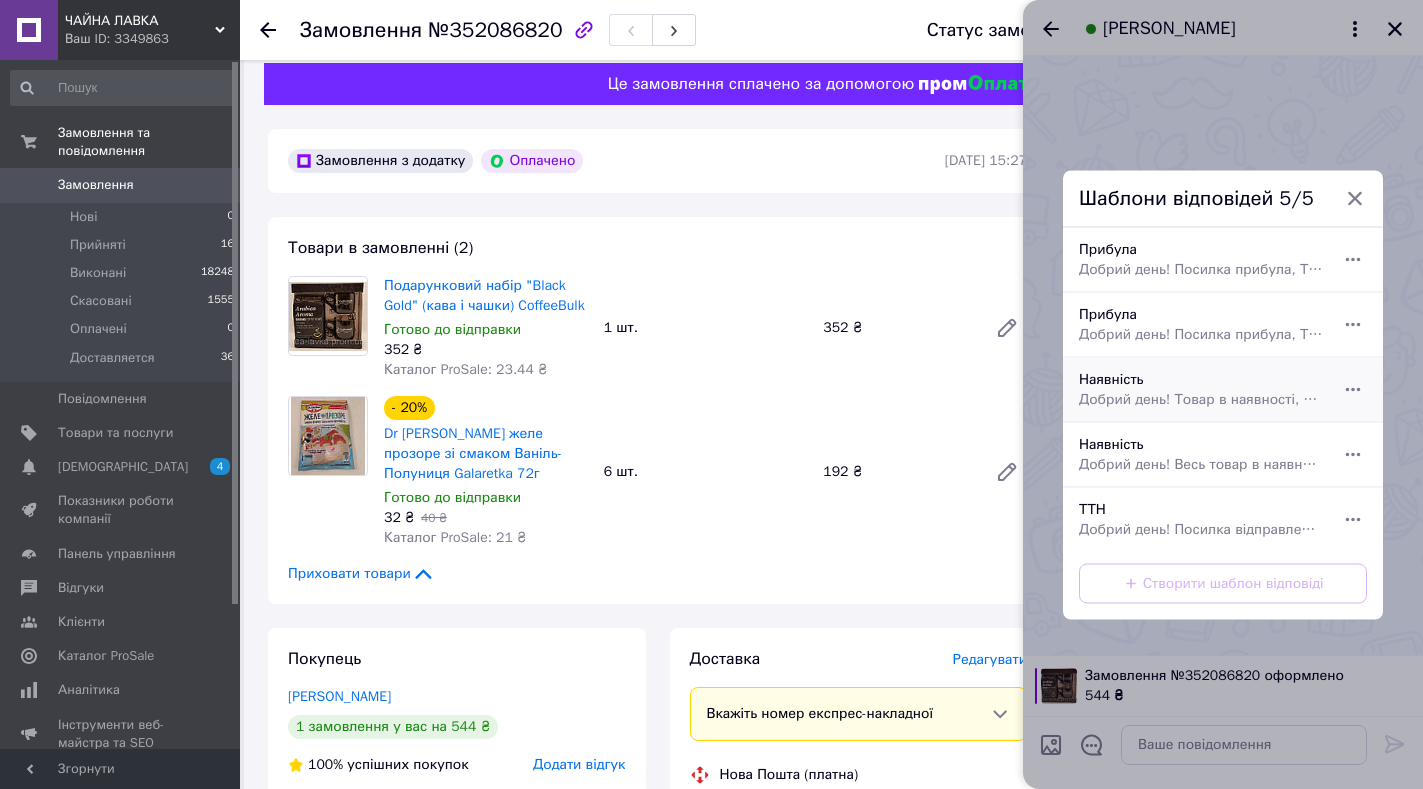 click on "Наявність Добрий день! Товар в наявності, відправка сьогодні із Києва. Щиро дякуємо за покупку!" at bounding box center (1201, 389) 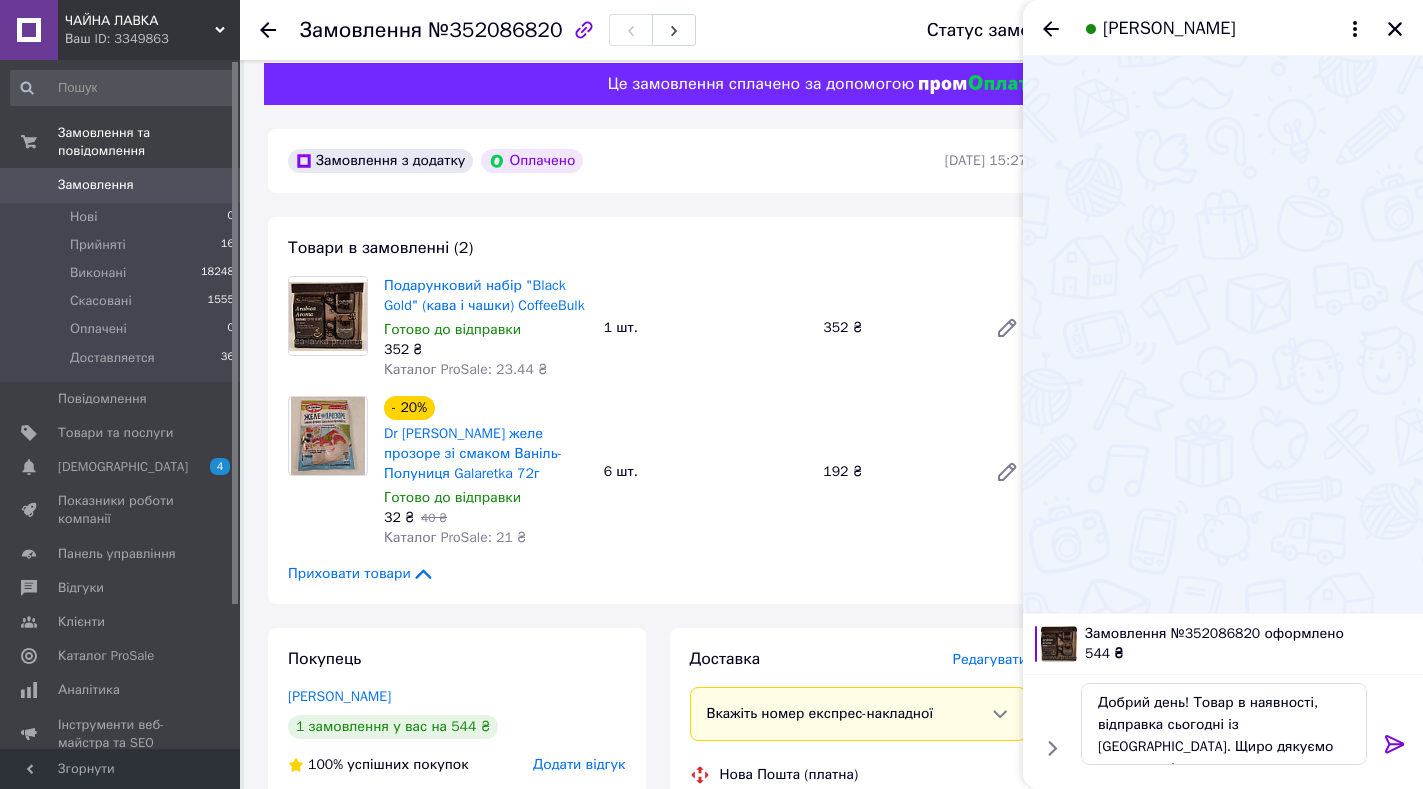 click 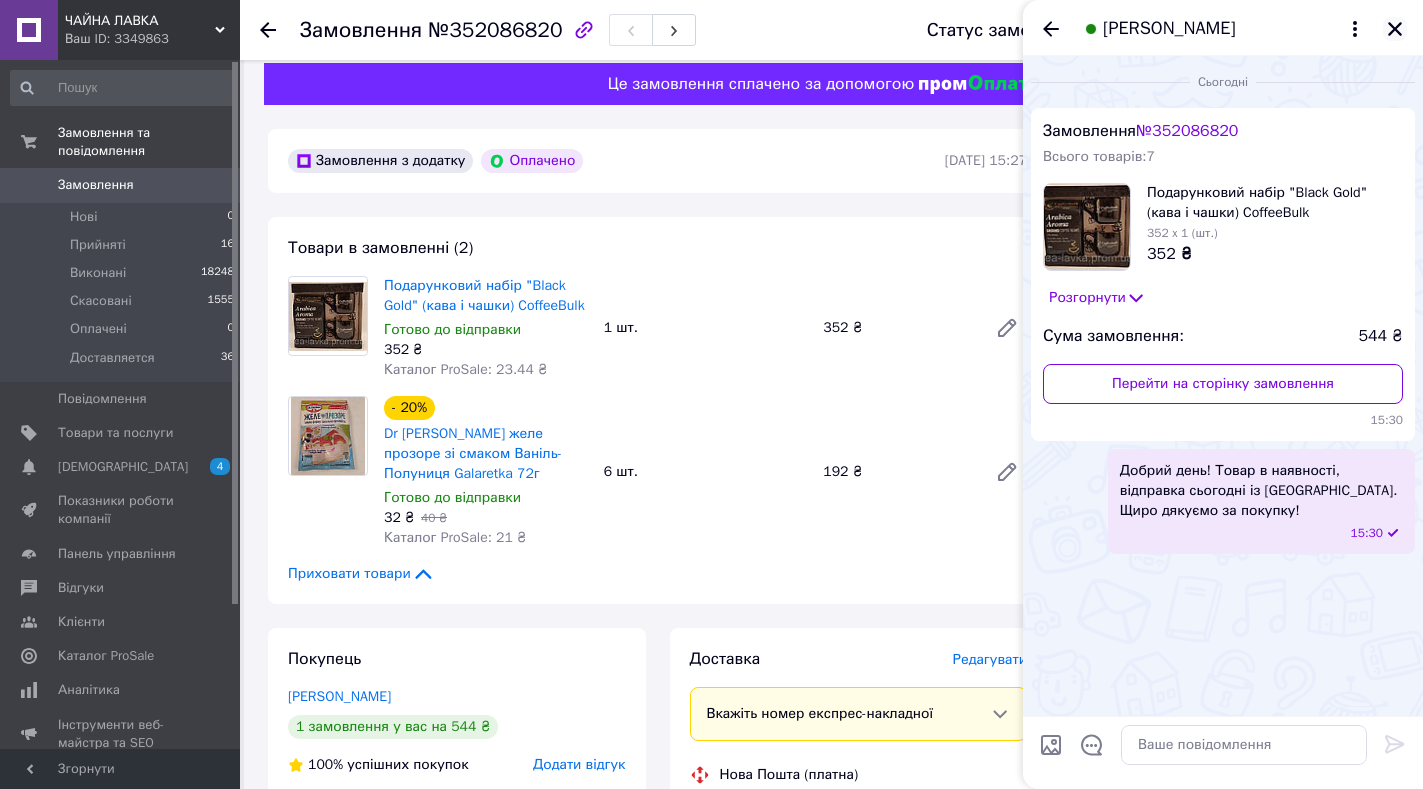 click 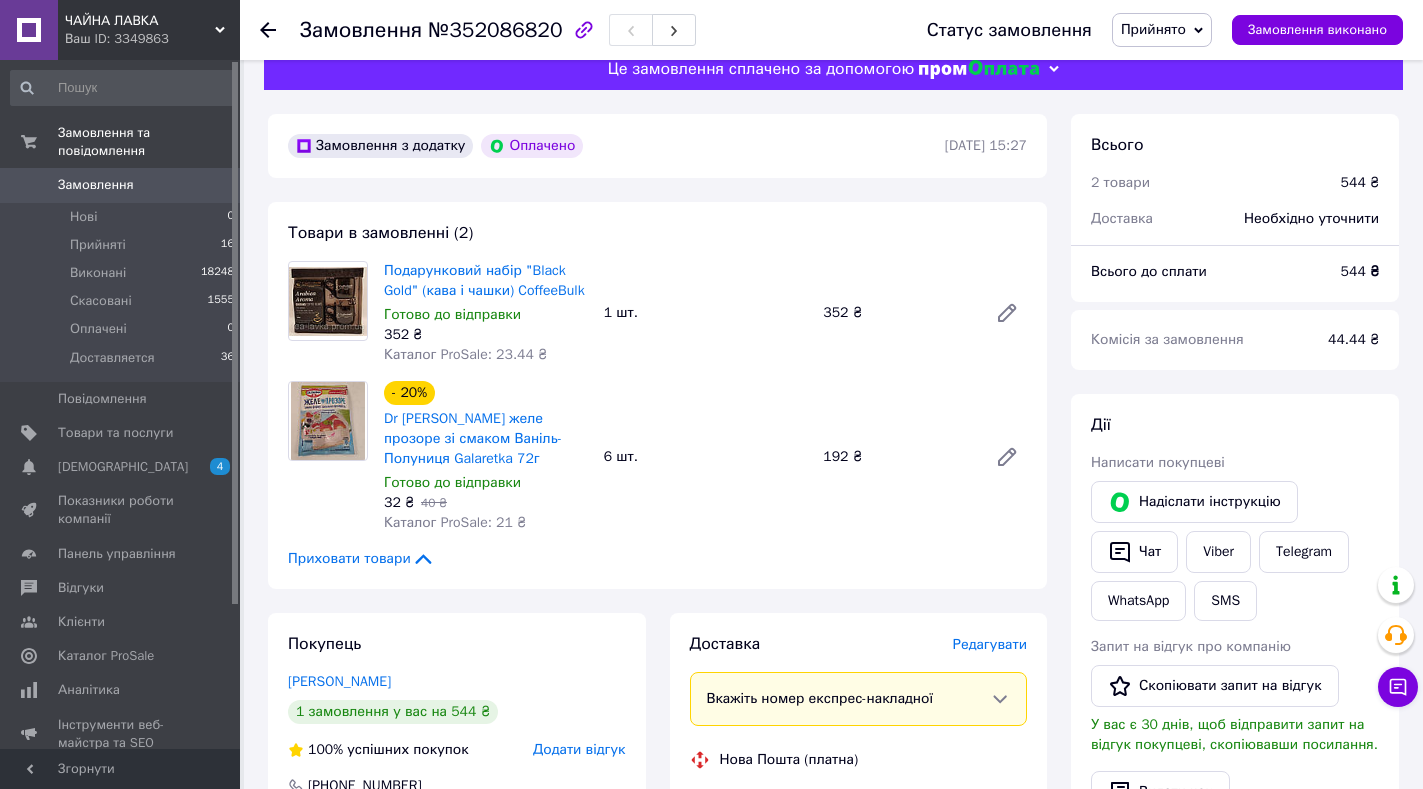 scroll, scrollTop: 0, scrollLeft: 0, axis: both 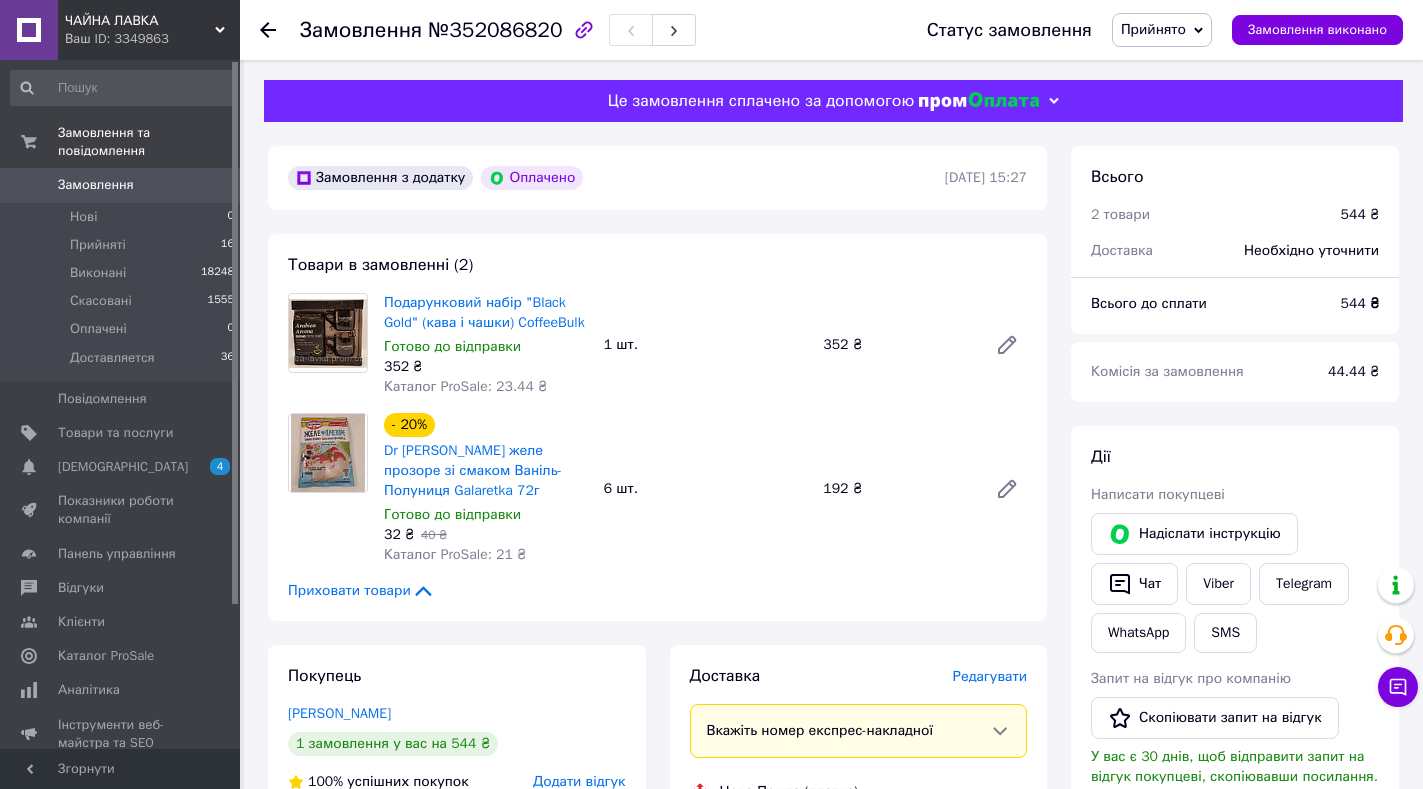 click 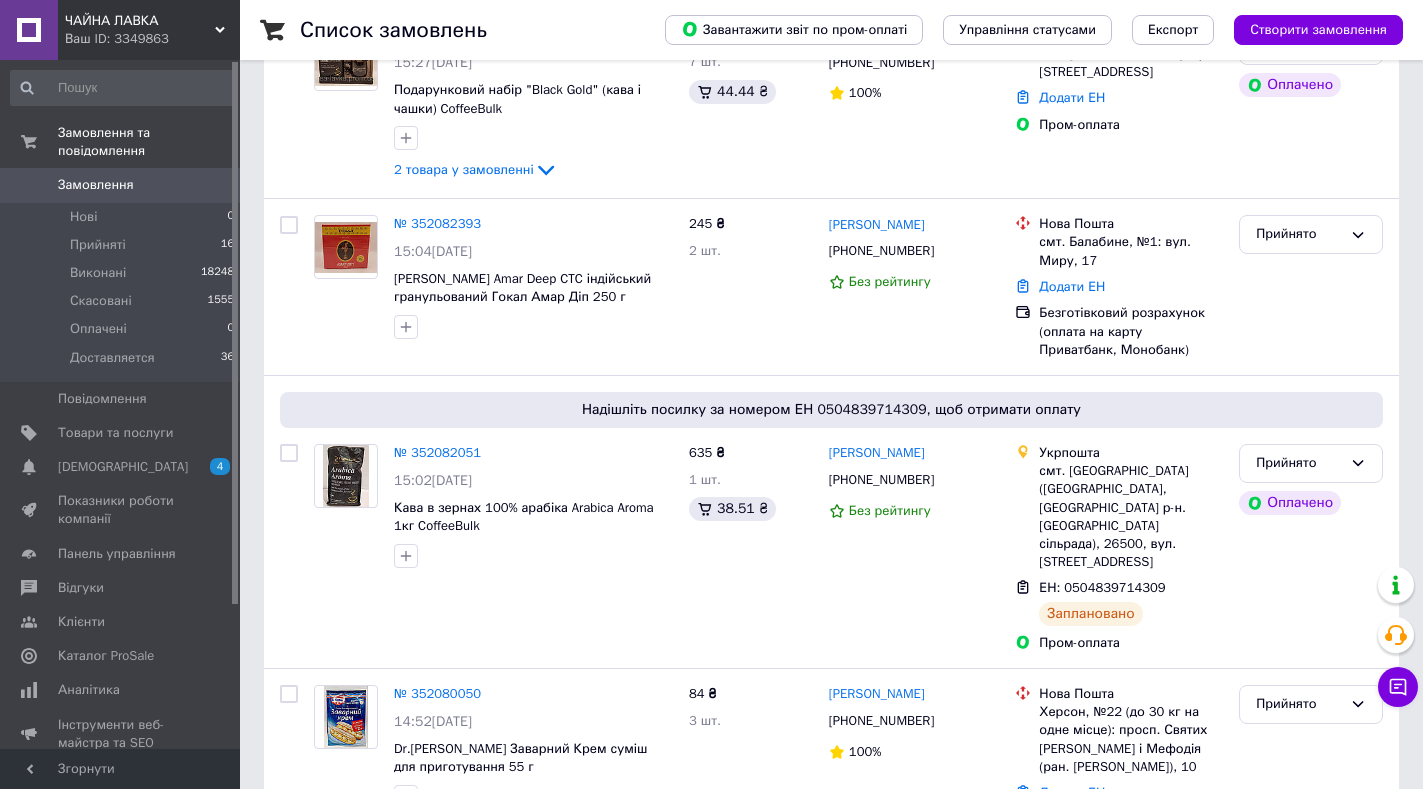 scroll, scrollTop: 95, scrollLeft: 0, axis: vertical 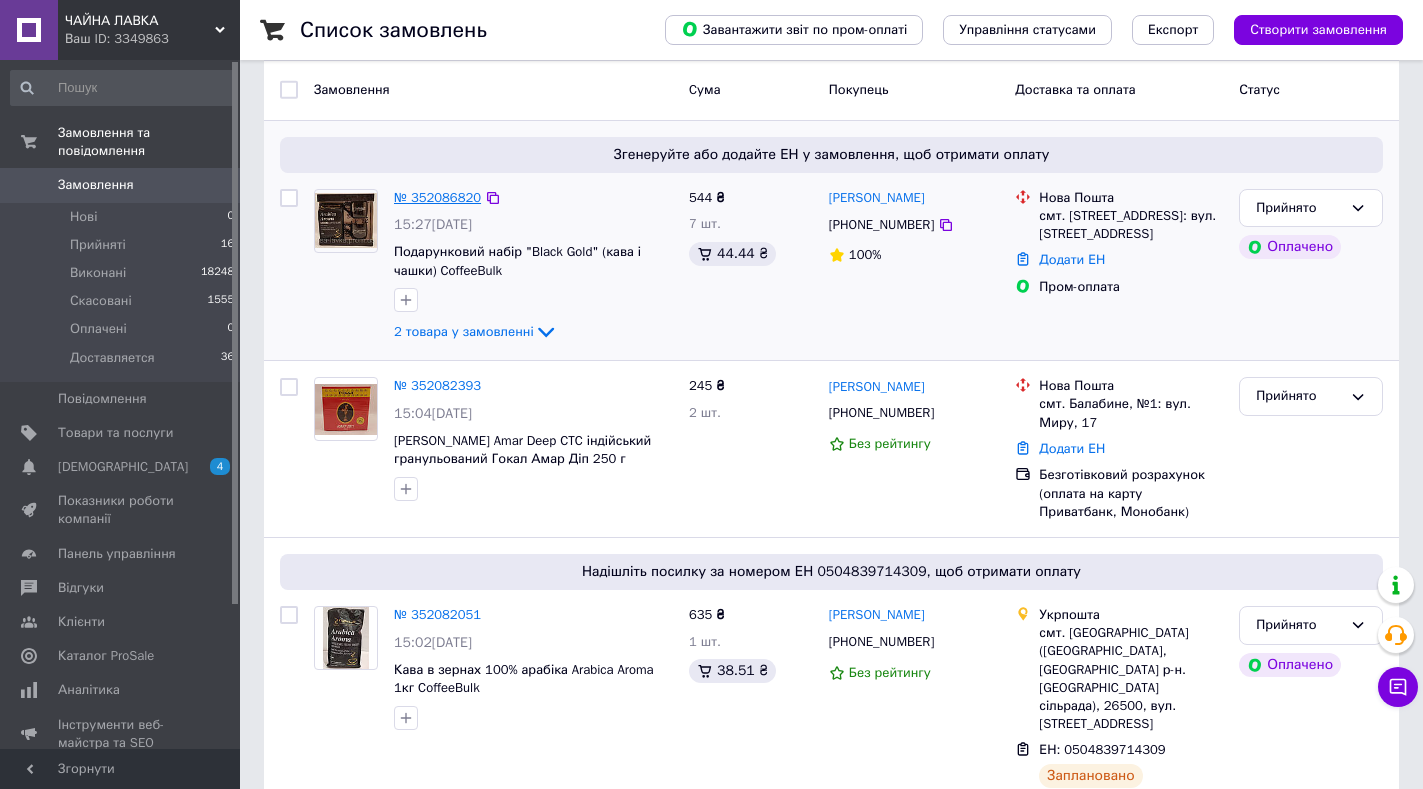 click on "№ 352086820" at bounding box center (437, 197) 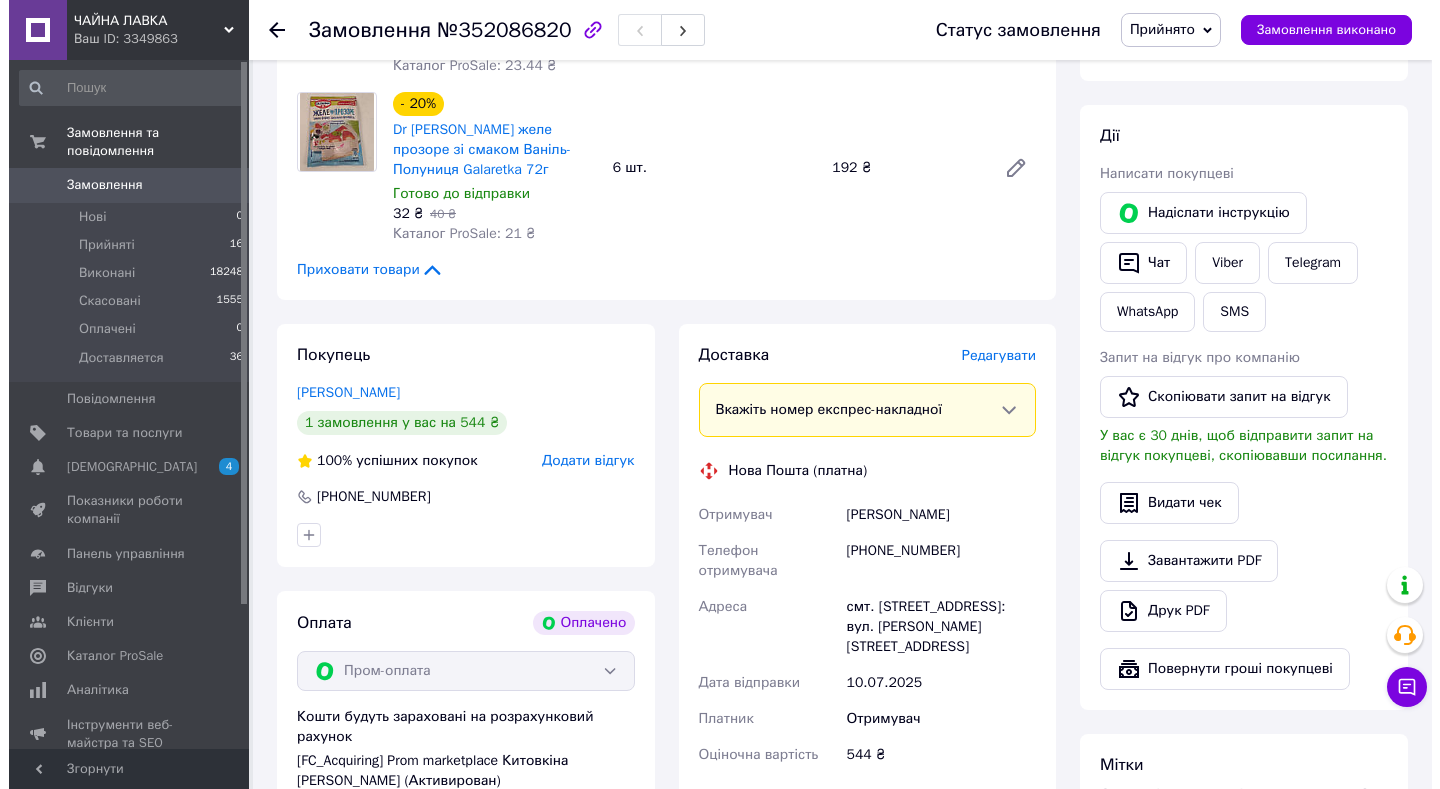 scroll, scrollTop: 336, scrollLeft: 0, axis: vertical 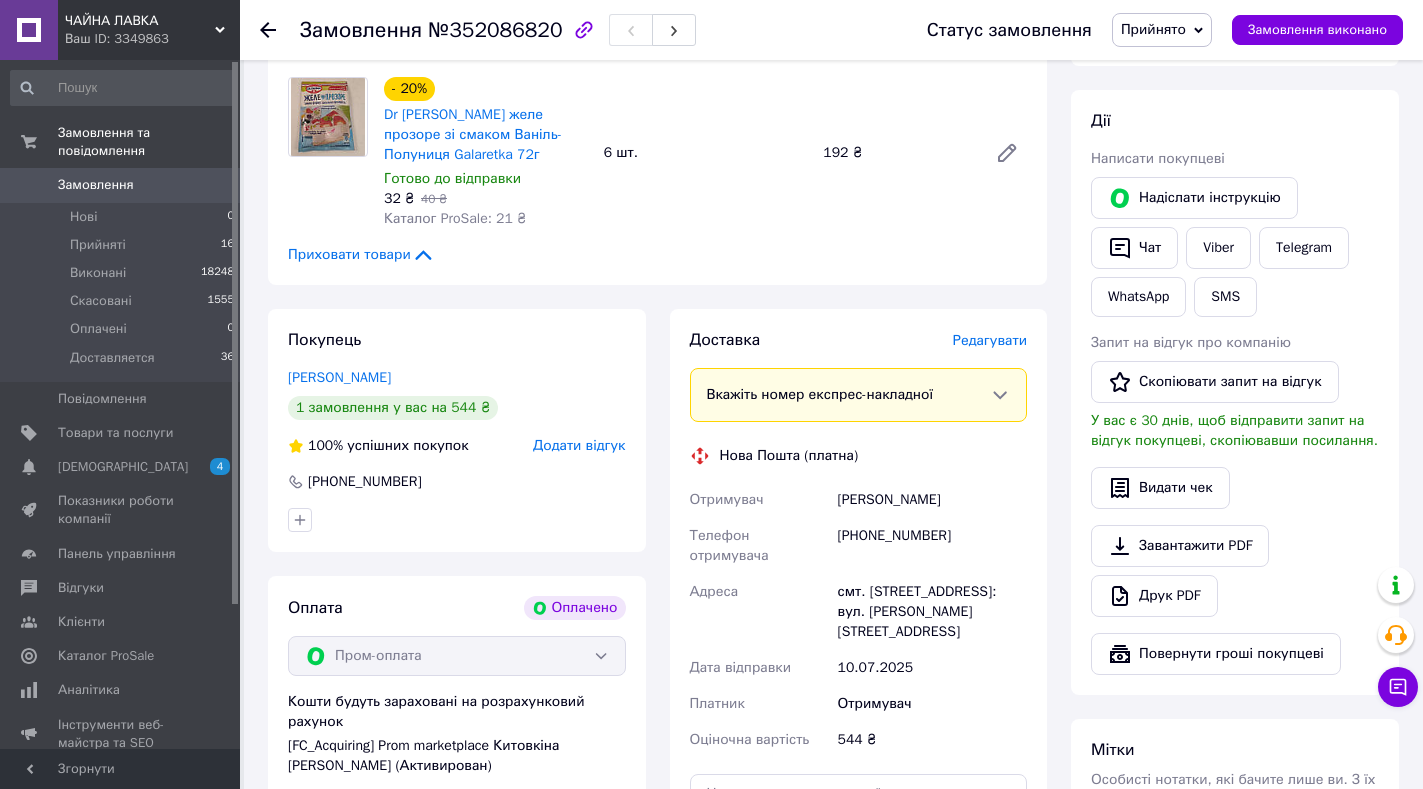 click on "Редагувати" at bounding box center (990, 340) 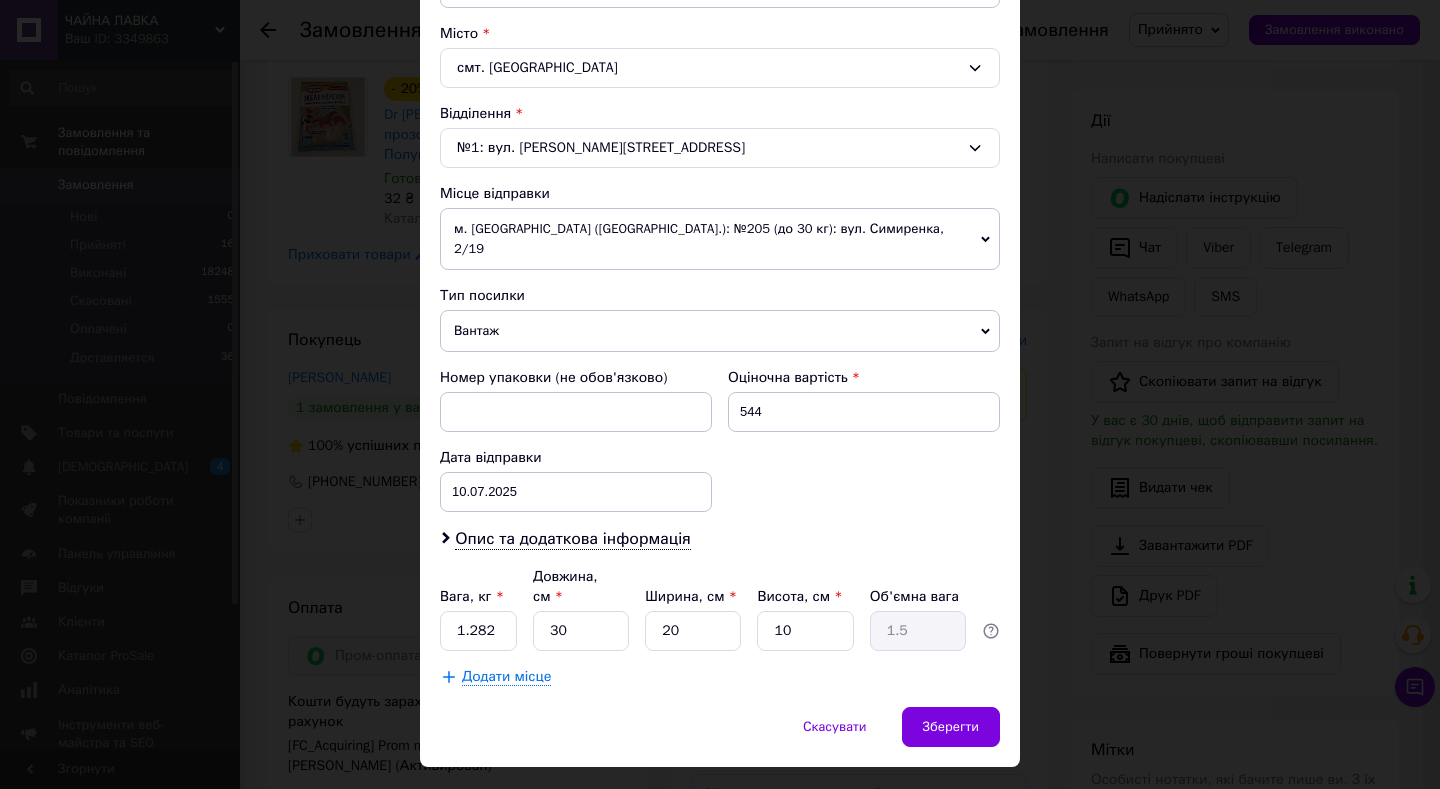 scroll, scrollTop: 539, scrollLeft: 0, axis: vertical 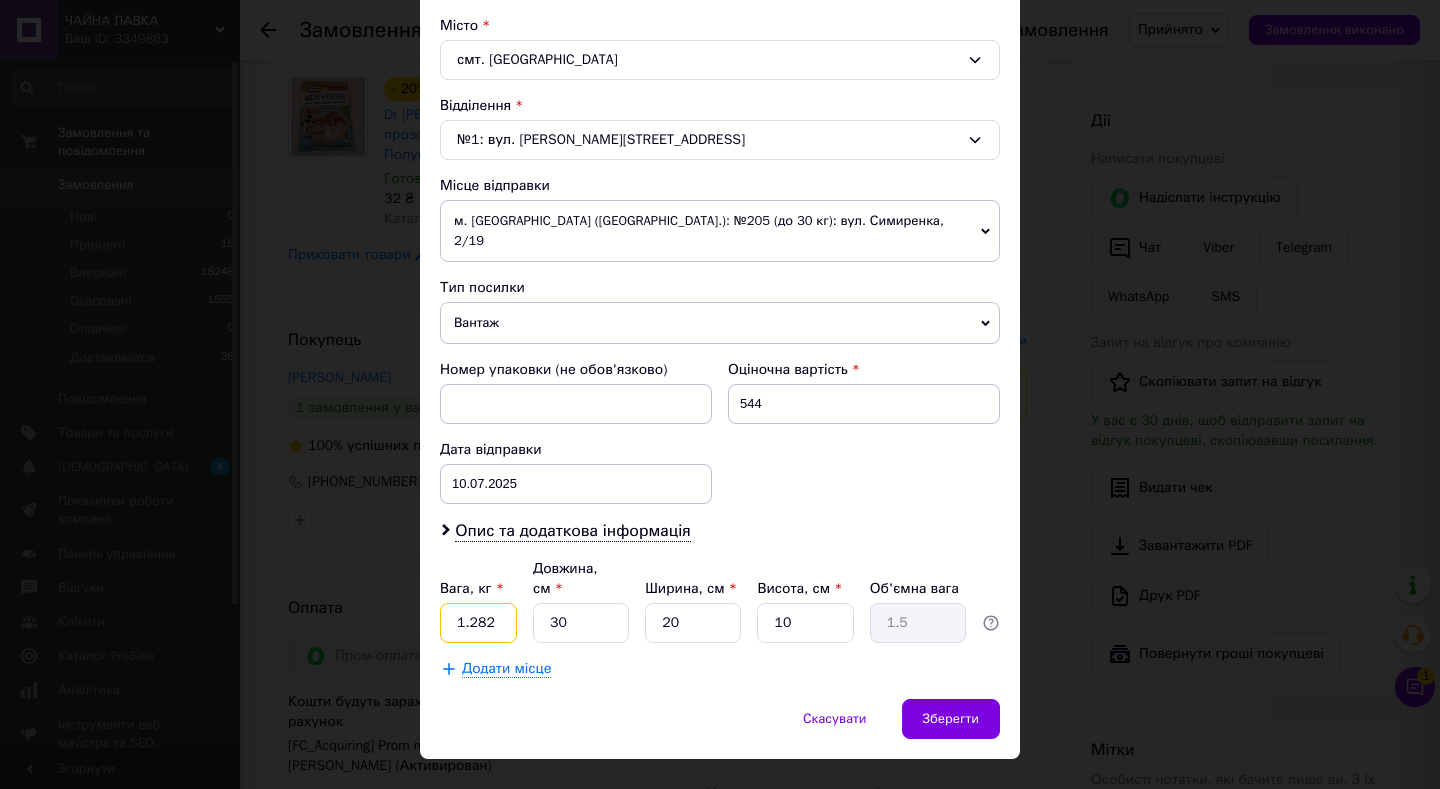 click on "1.282" at bounding box center [478, 623] 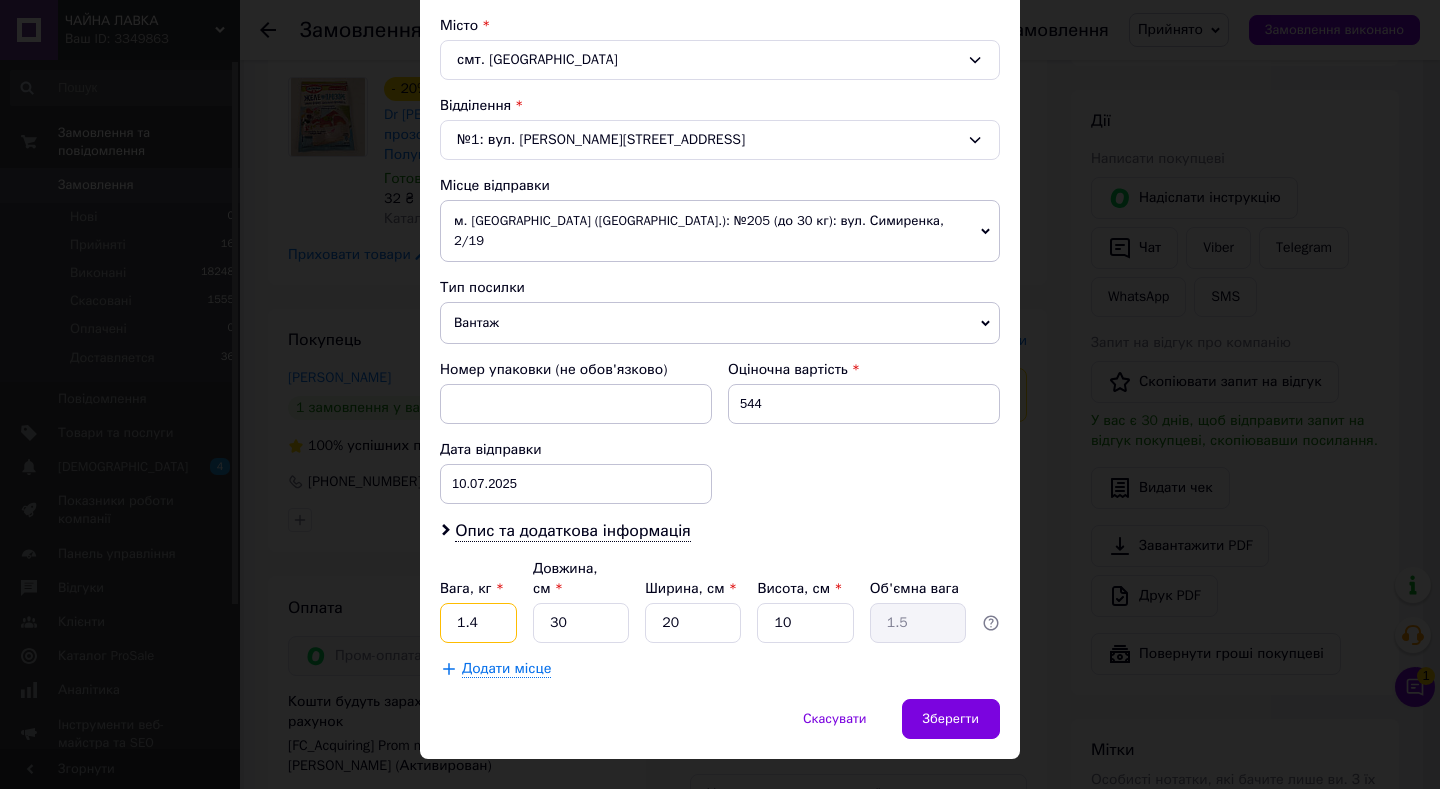 type on "1.4" 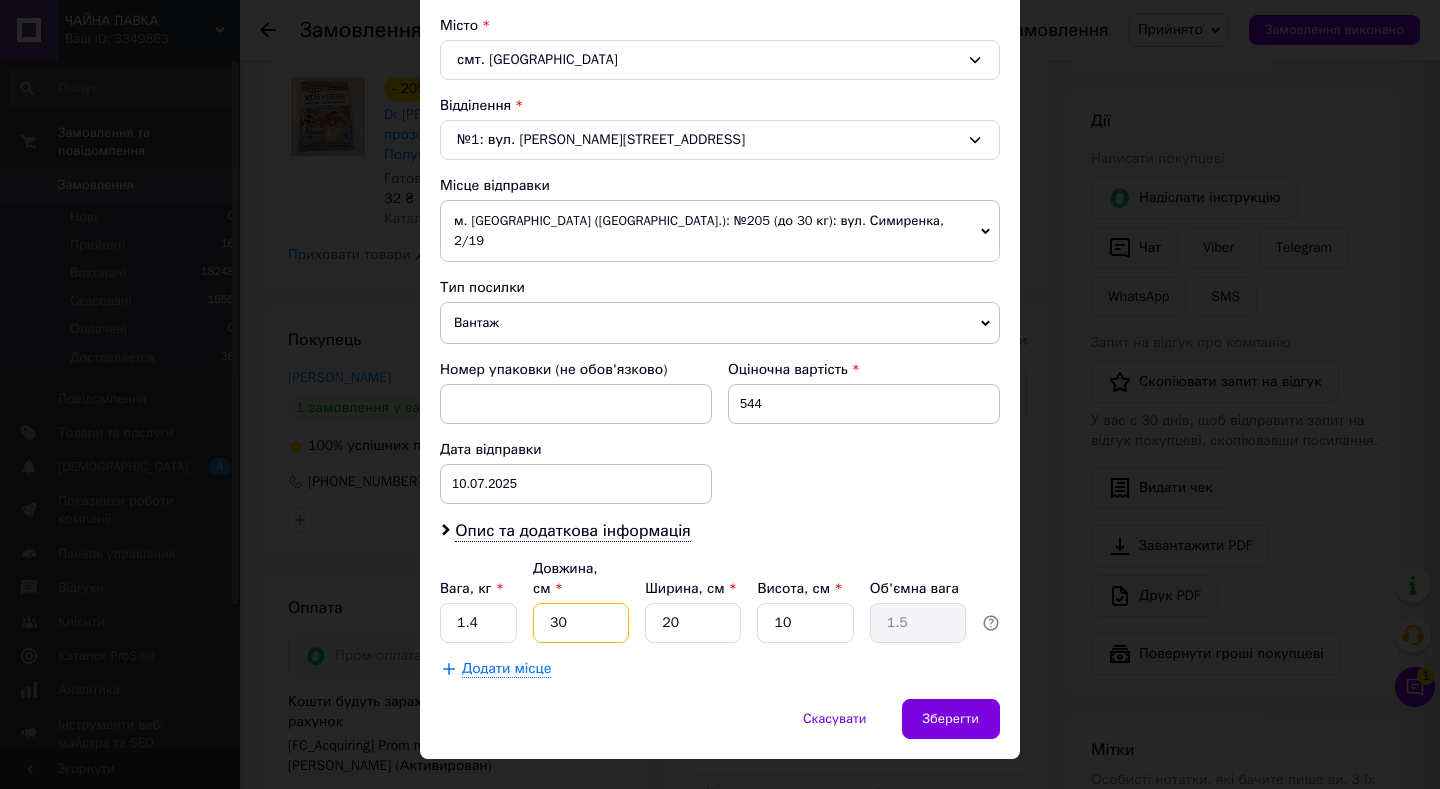 click on "30" at bounding box center (581, 623) 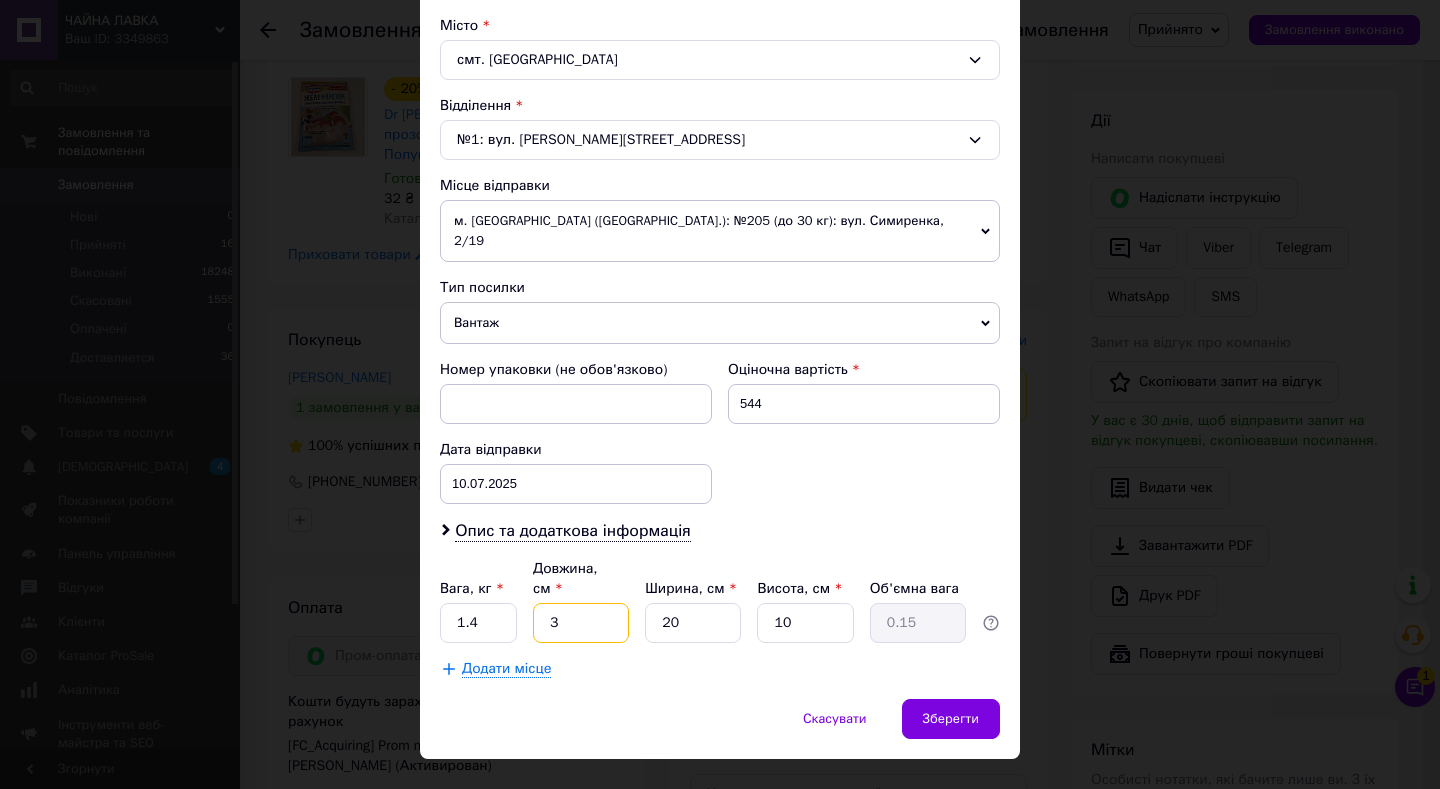 type on "32" 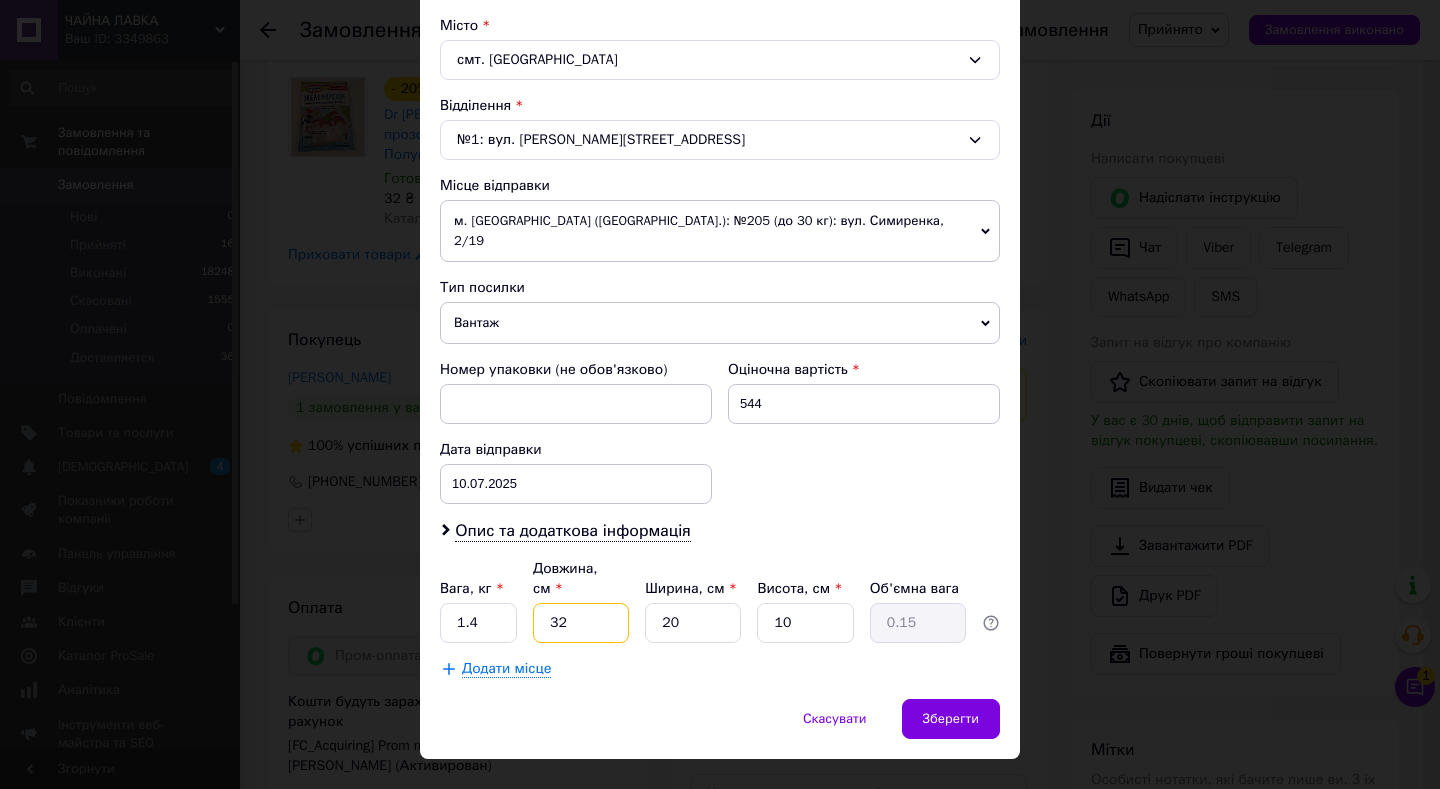 type on "1.6" 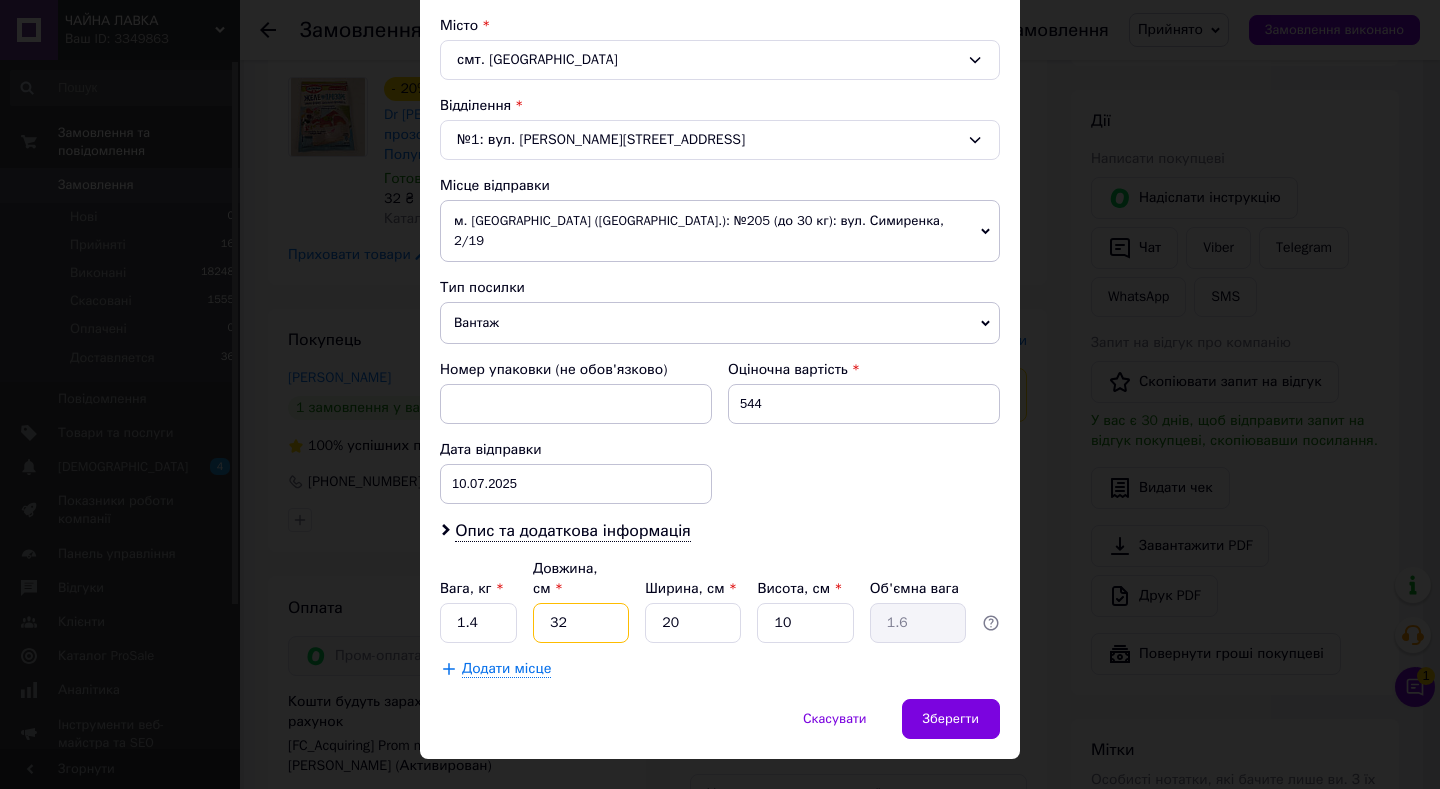 type on "32" 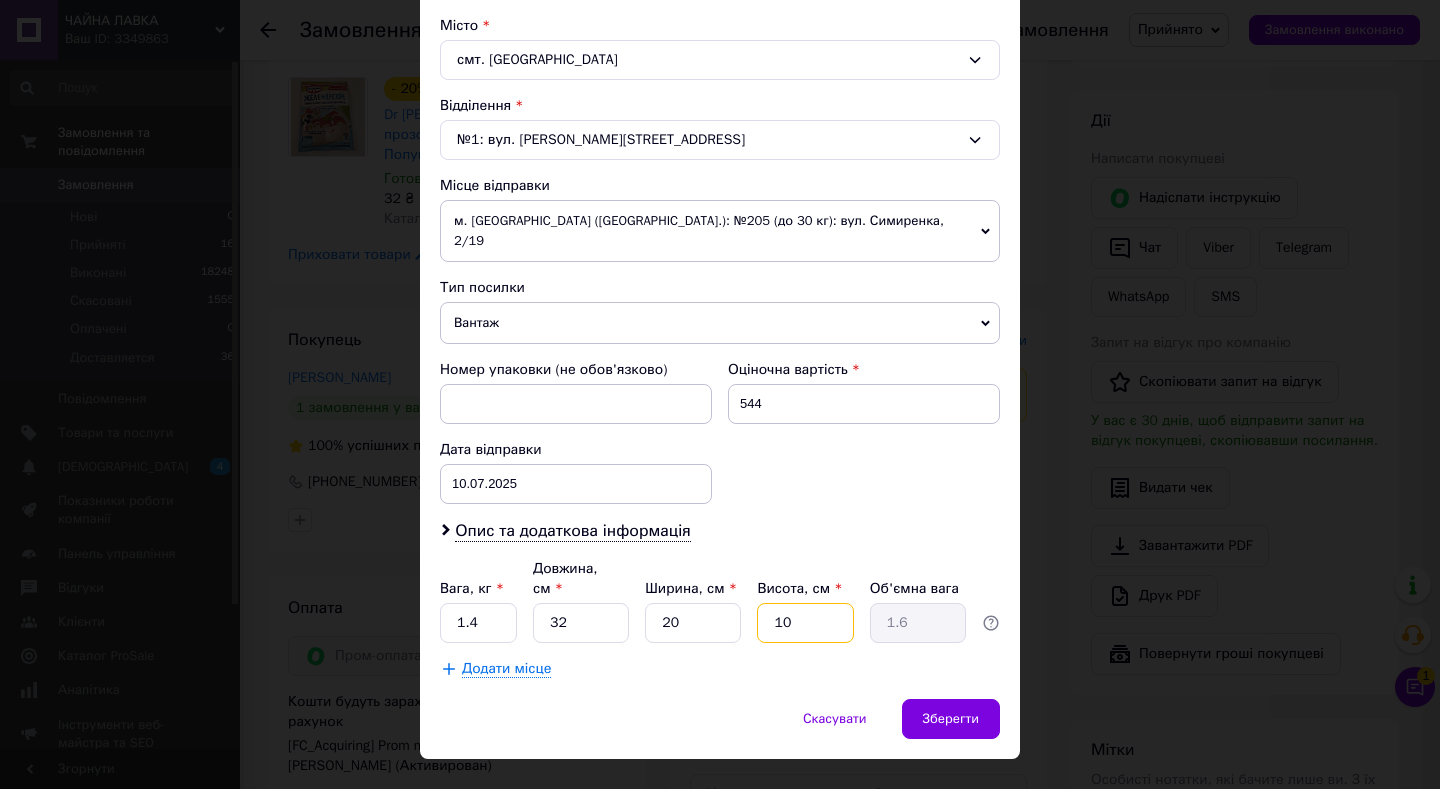 click on "10" at bounding box center (805, 623) 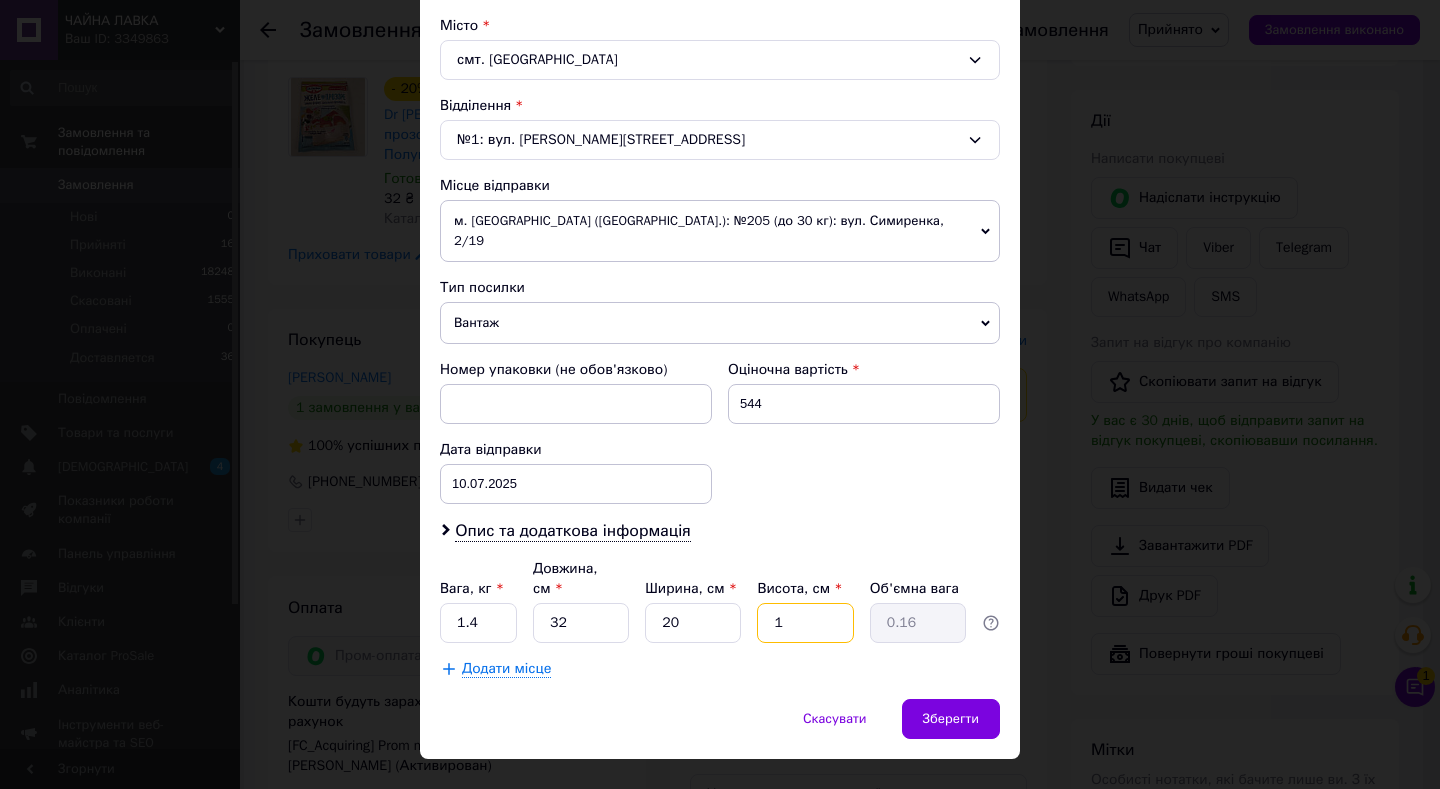 type on "12" 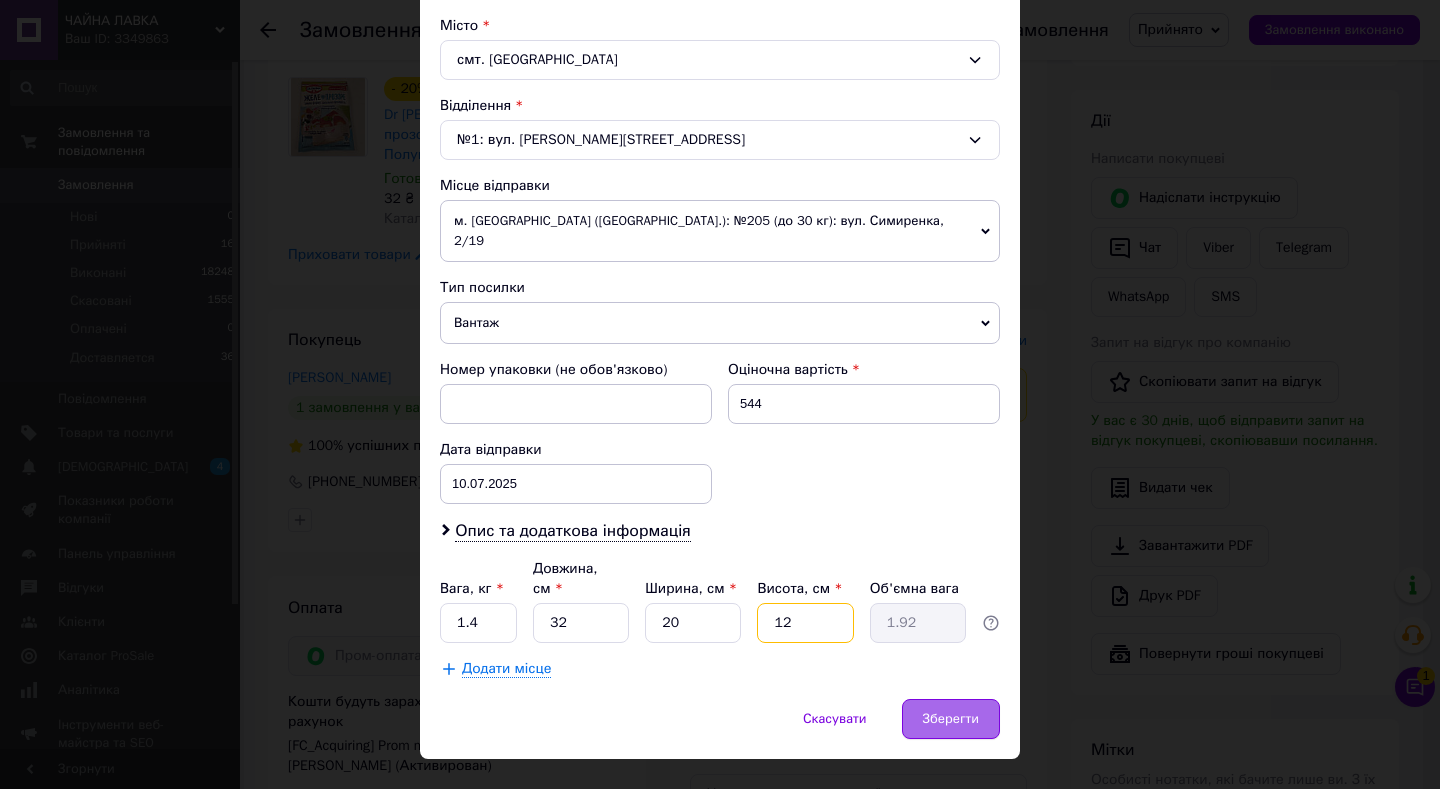 type on "12" 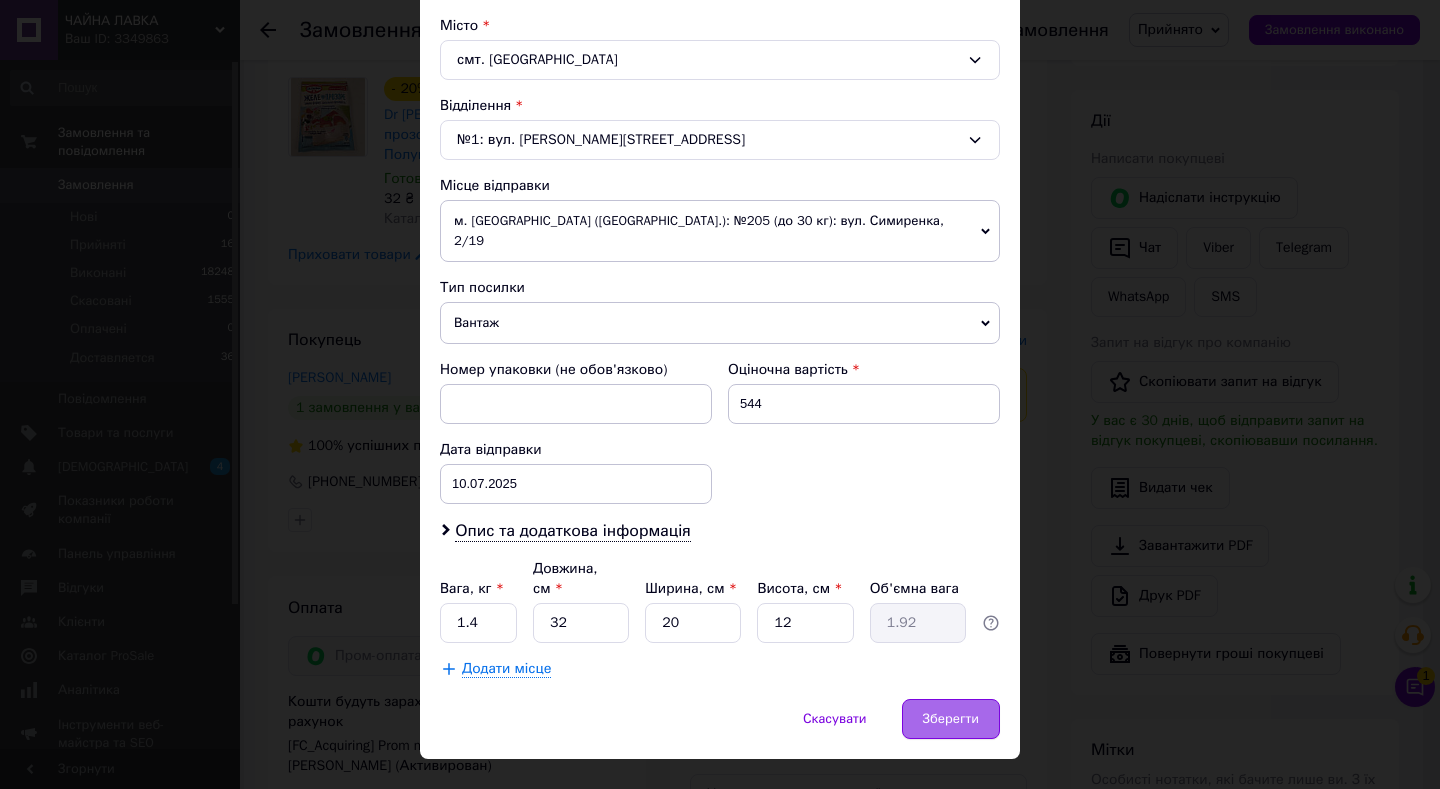 click on "Зберегти" at bounding box center (951, 719) 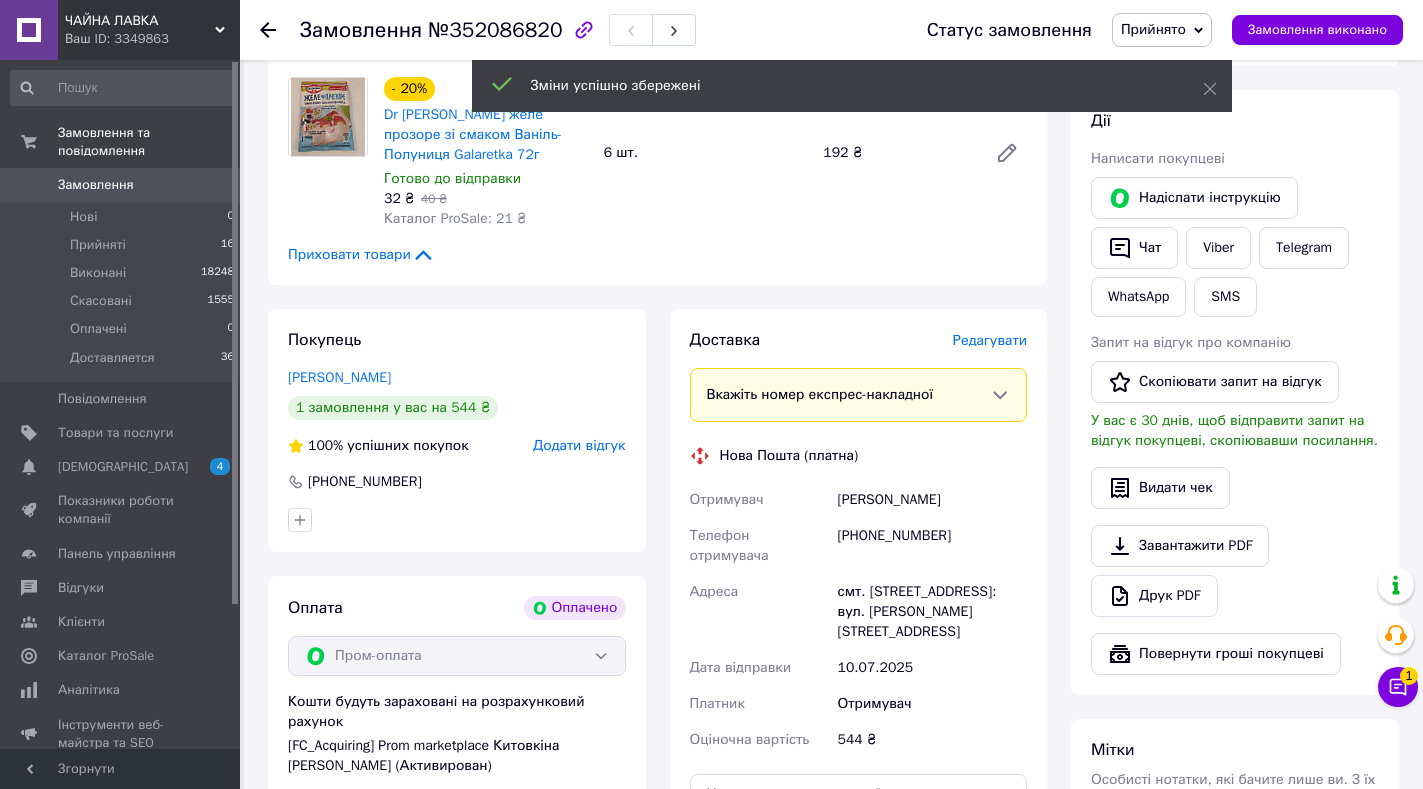 click on "Редагувати" at bounding box center (990, 340) 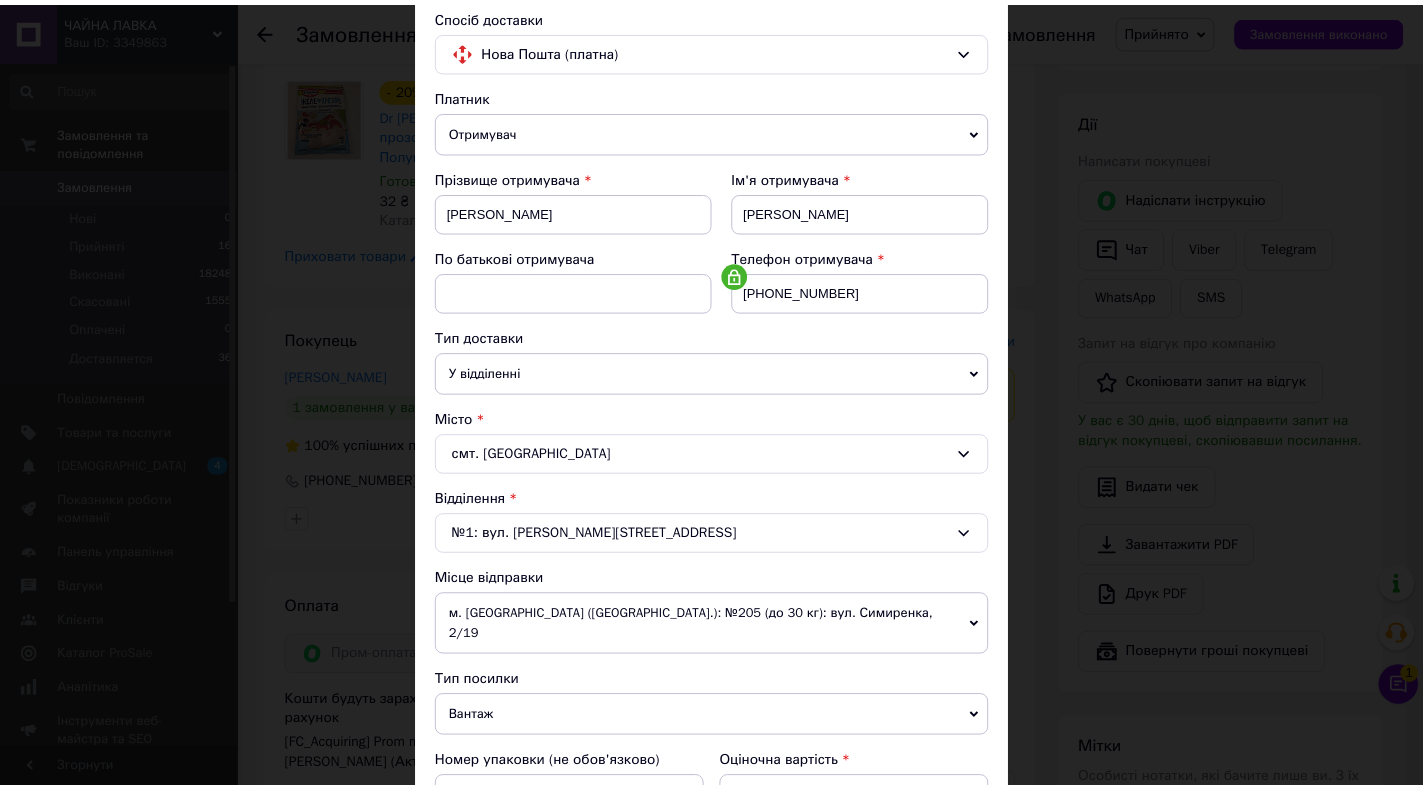 scroll, scrollTop: 0, scrollLeft: 0, axis: both 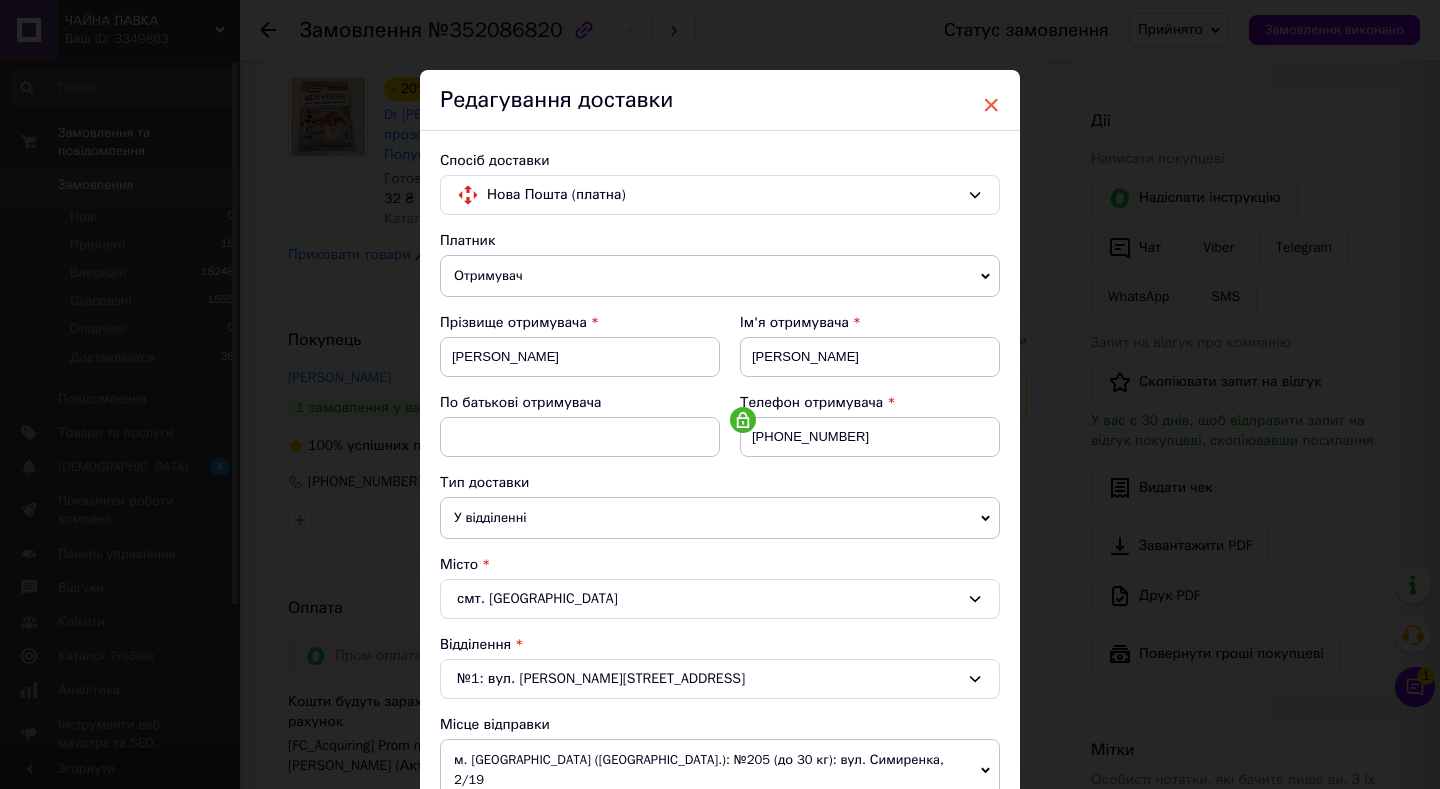click on "×" at bounding box center (991, 105) 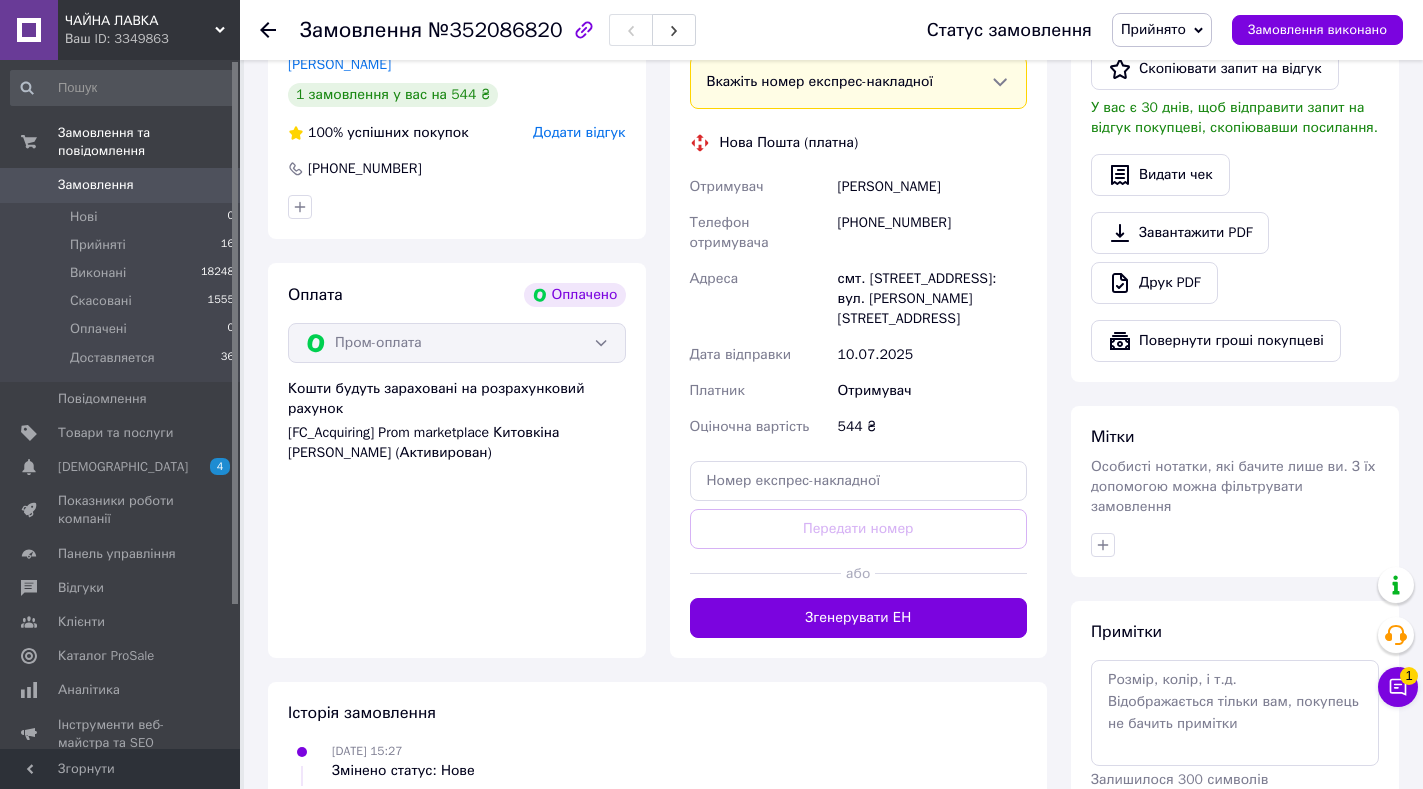 scroll, scrollTop: 735, scrollLeft: 0, axis: vertical 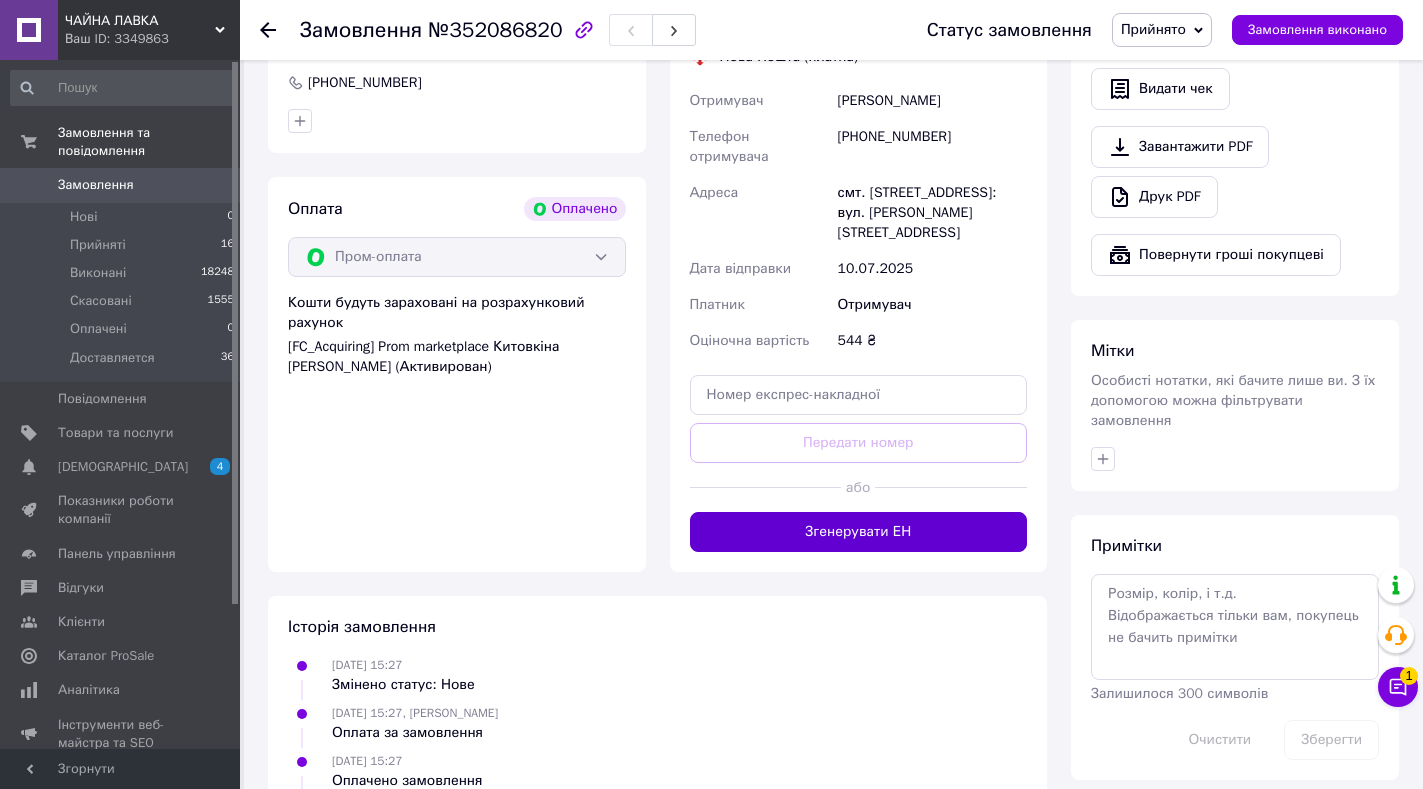 click on "Згенерувати ЕН" at bounding box center (859, 532) 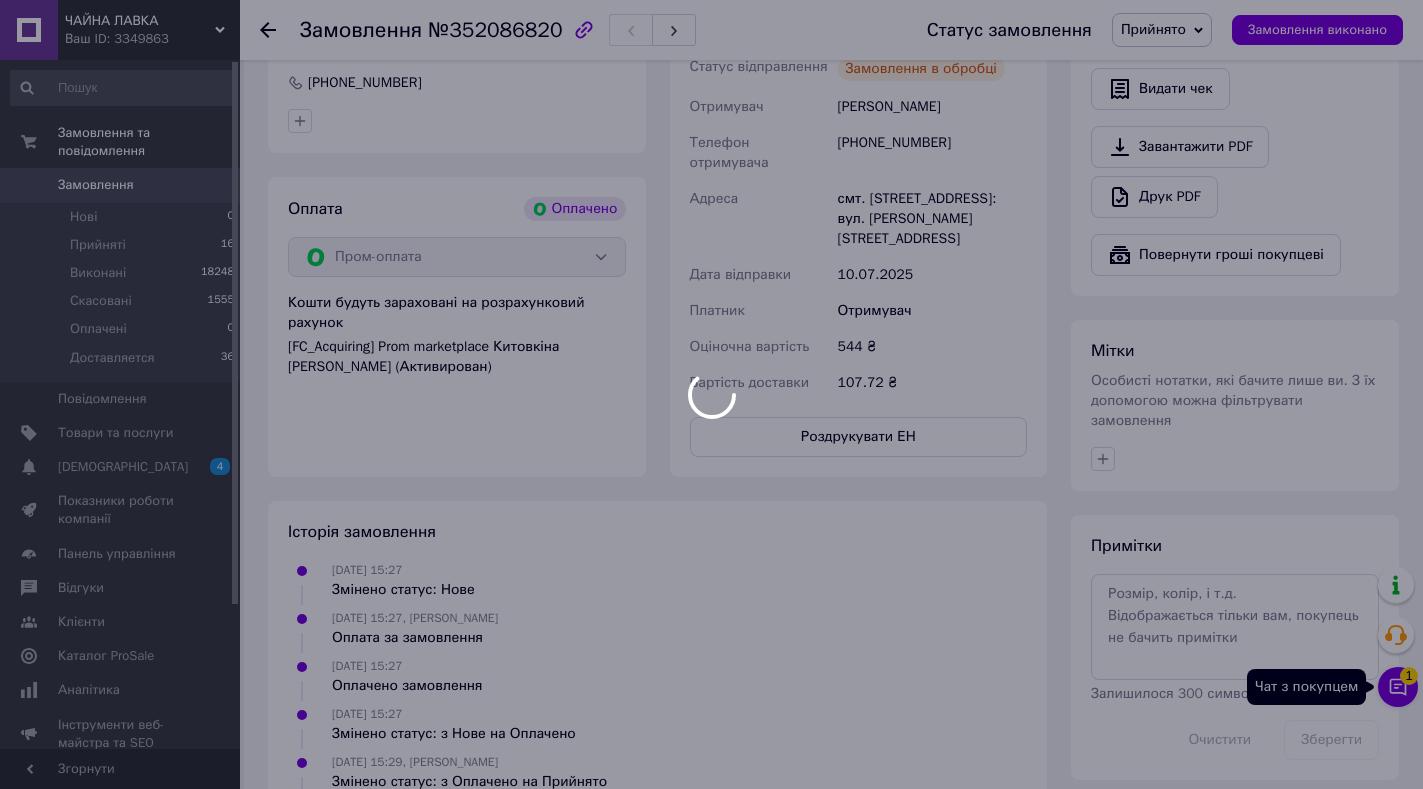 click on "ЧАЙНА ЛАВКА Ваш ID: 3349863 Сайт ЧАЙНА ЛАВКА Кабінет покупця Перевірити стан системи Сторінка на порталі Довідка Вийти Замовлення та повідомлення Замовлення 0 Нові 0 Прийняті 16 Виконані 18248 Скасовані 1555 Оплачені 0 Доставляется 36 Повідомлення 0 Товари та послуги Сповіщення 4 0 Показники роботи компанії Панель управління Відгуки Клієнти Каталог ProSale Аналітика Інструменти веб-майстра та SEO Управління сайтом Гаманець компанії Маркет Налаштування Тарифи та рахунки Prom топ Згорнути
Замовлення №352086820 352 ₴" at bounding box center (711, 124) 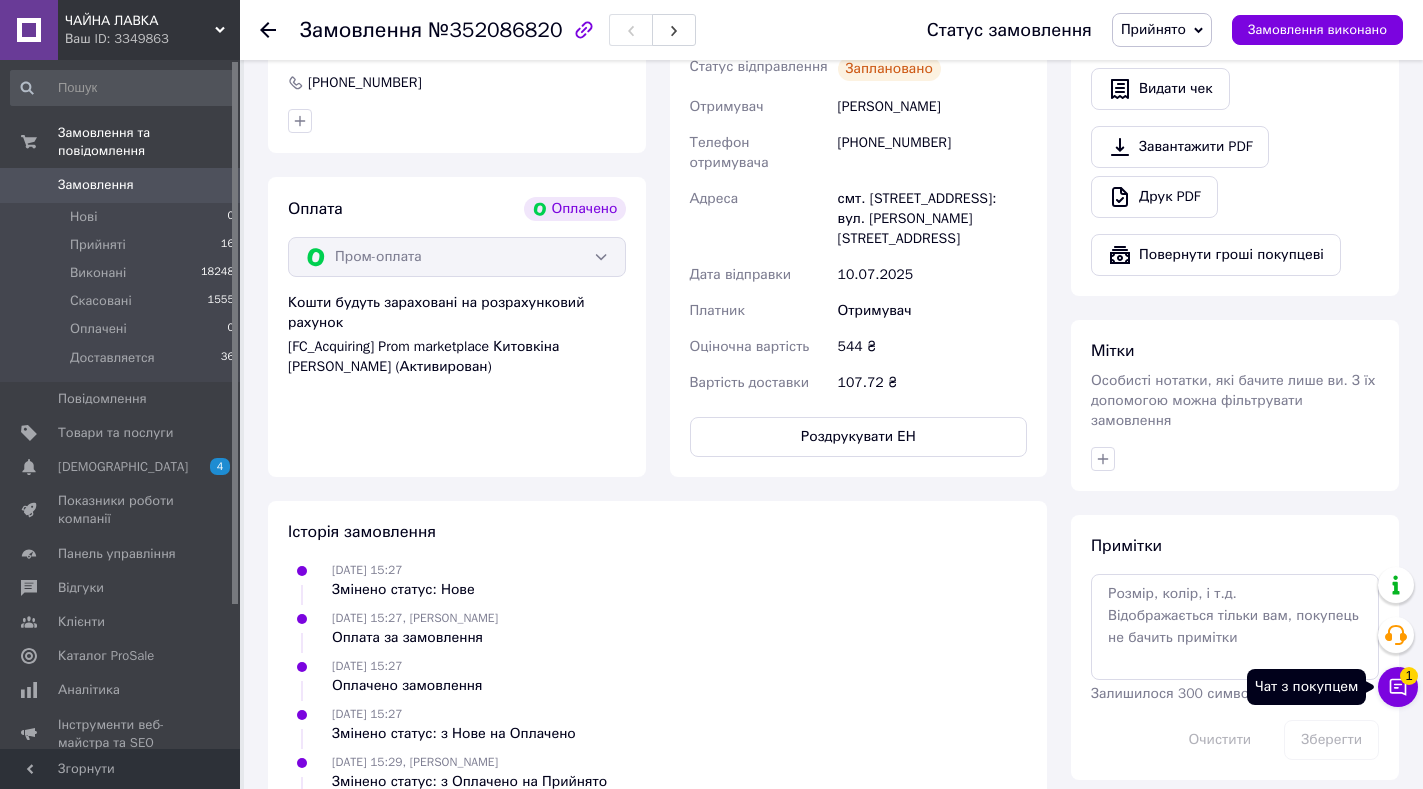 click 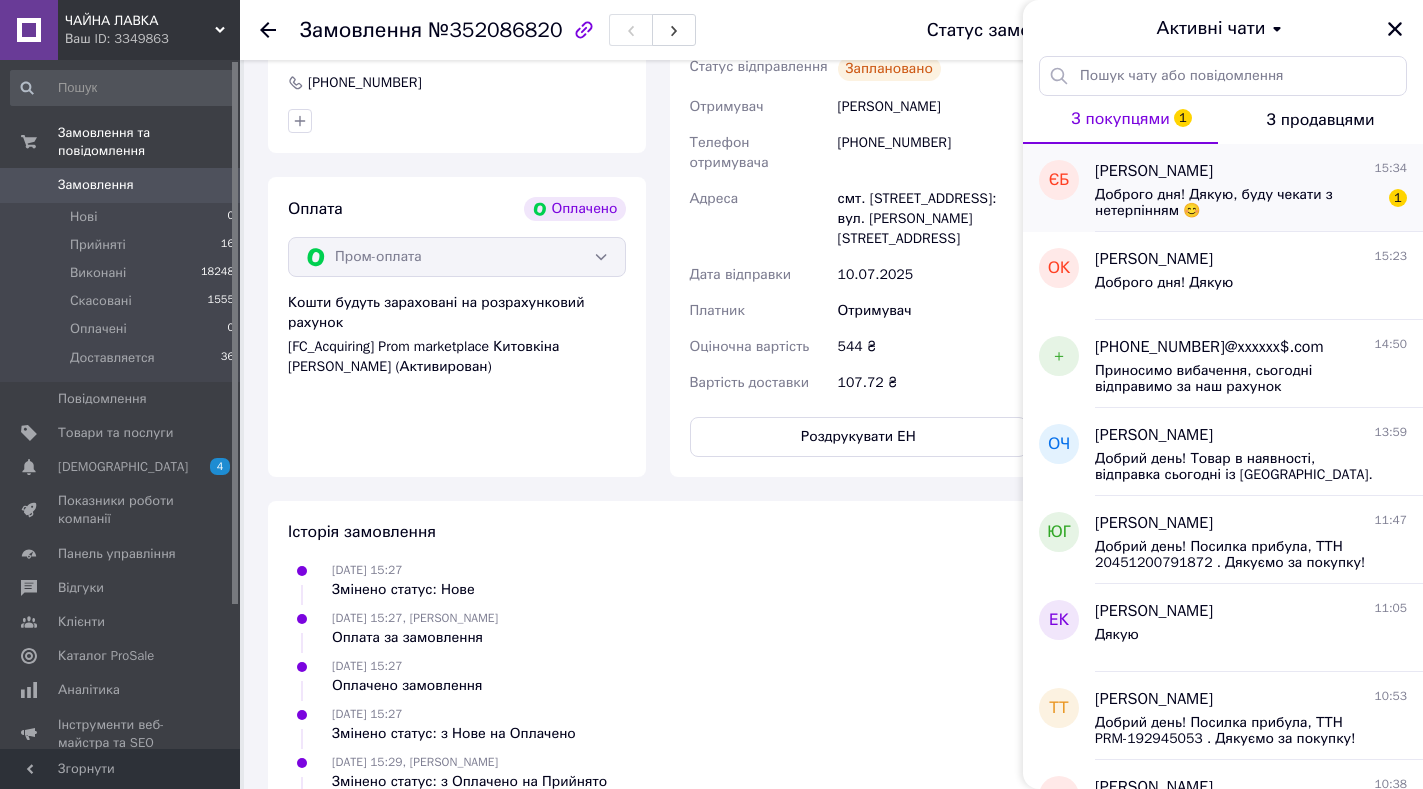 click on "Доброго дня! Дякую, буду чекати з нетерпінням 😊" at bounding box center [1237, 203] 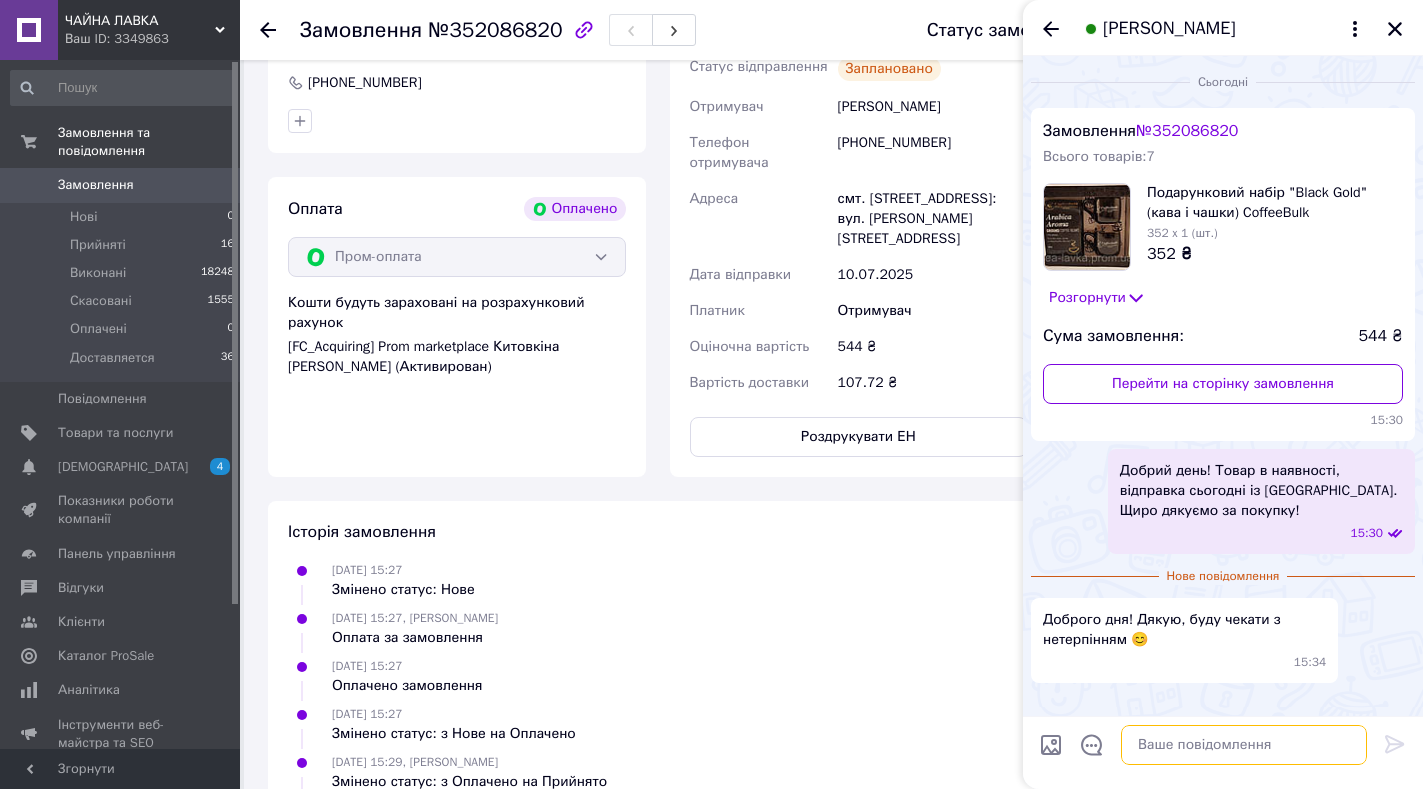 click at bounding box center [1244, 745] 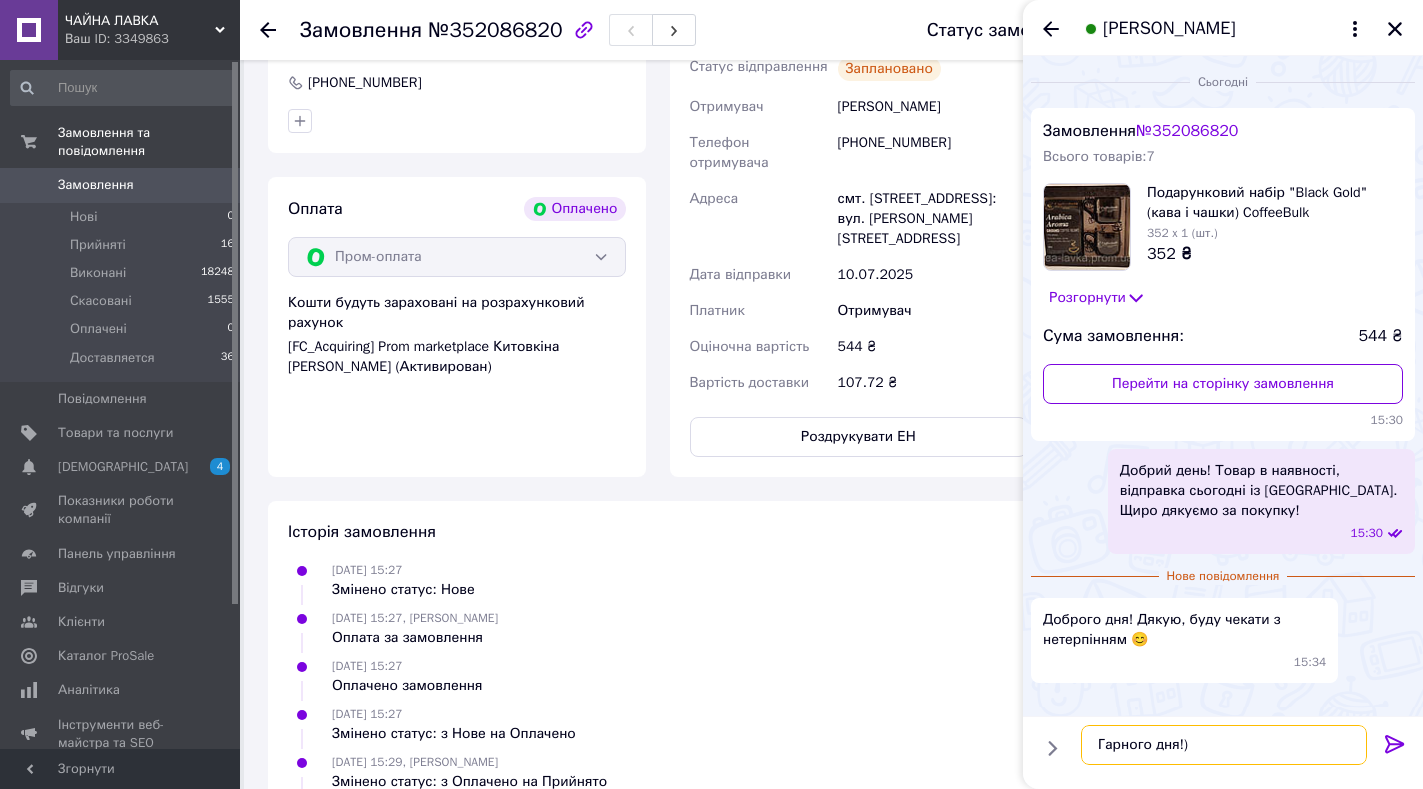 type on "Гарного дня!)" 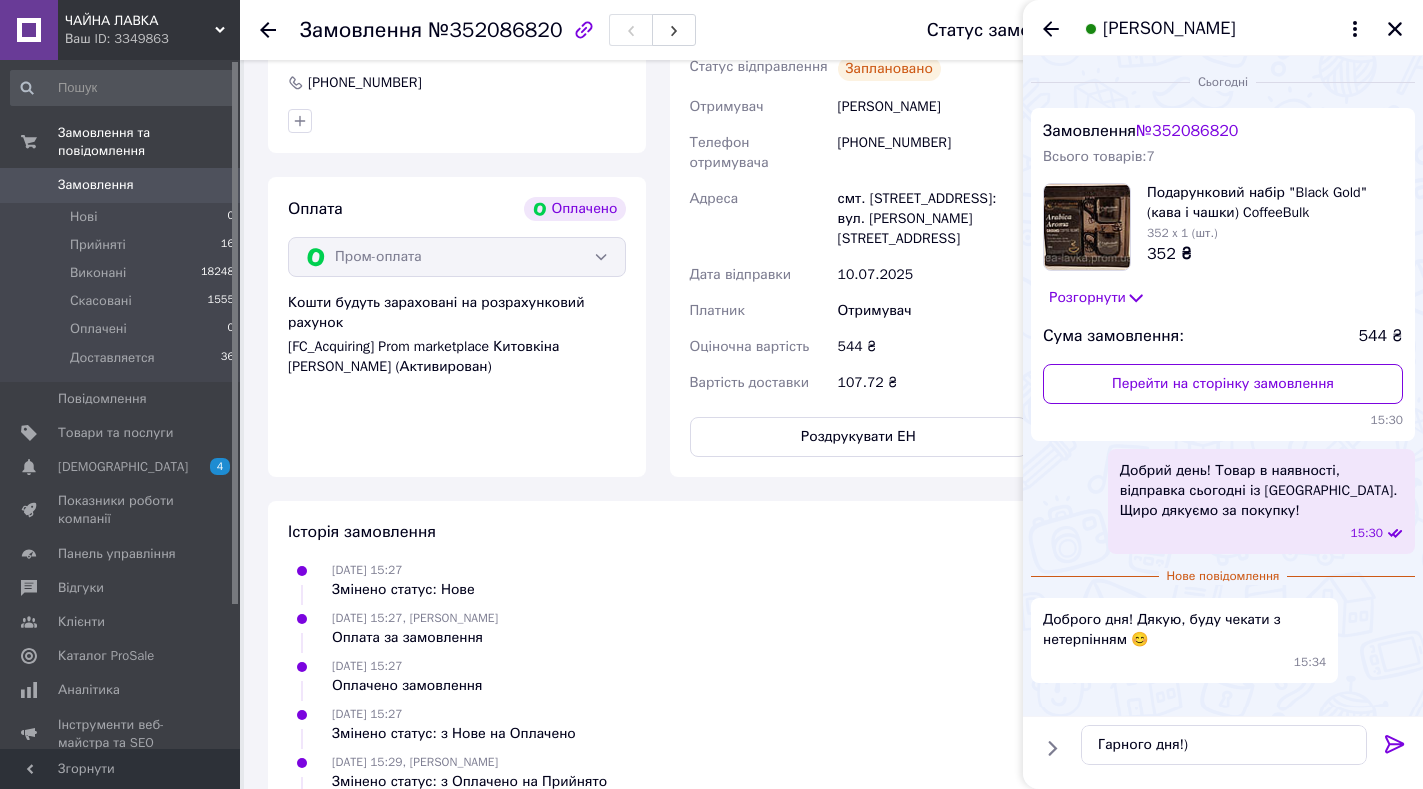 click 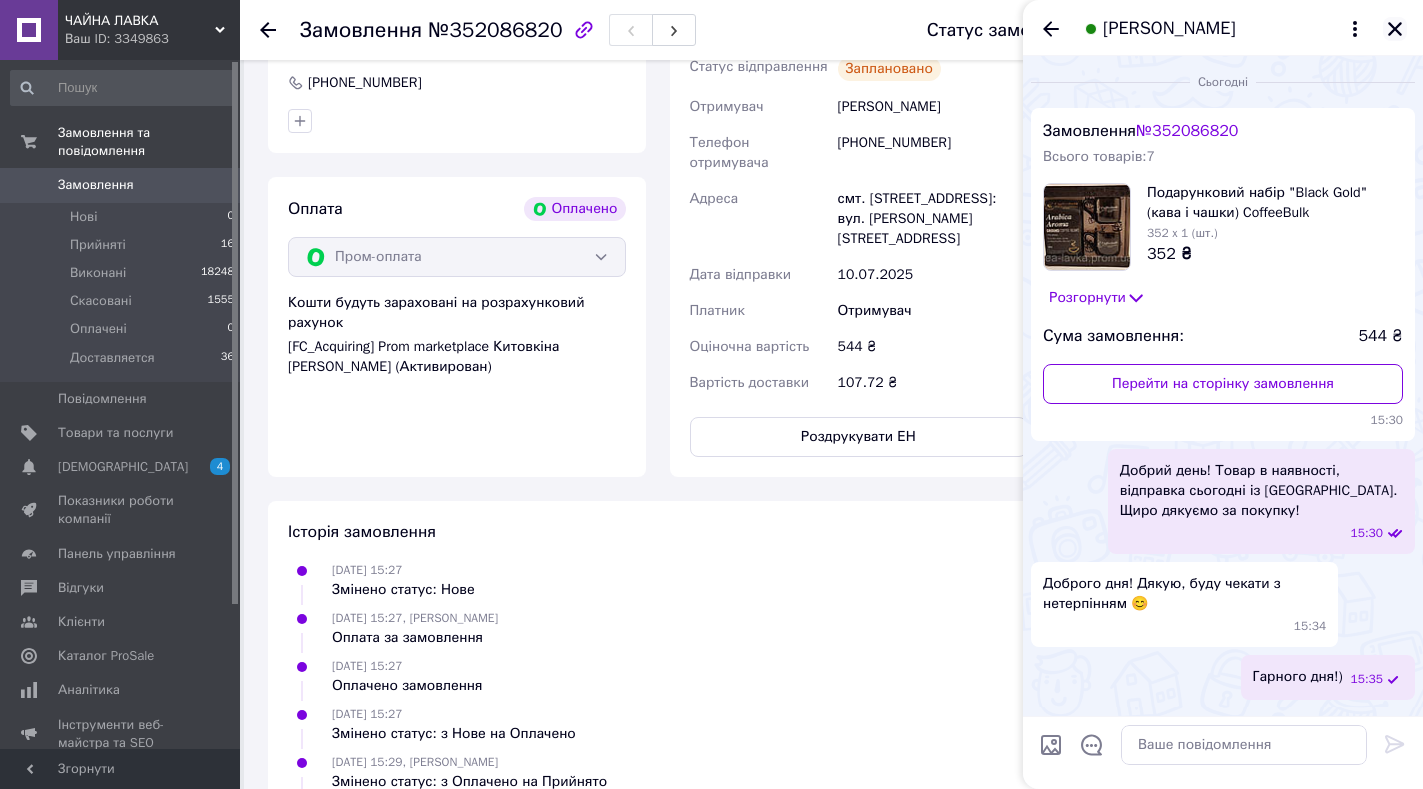 click 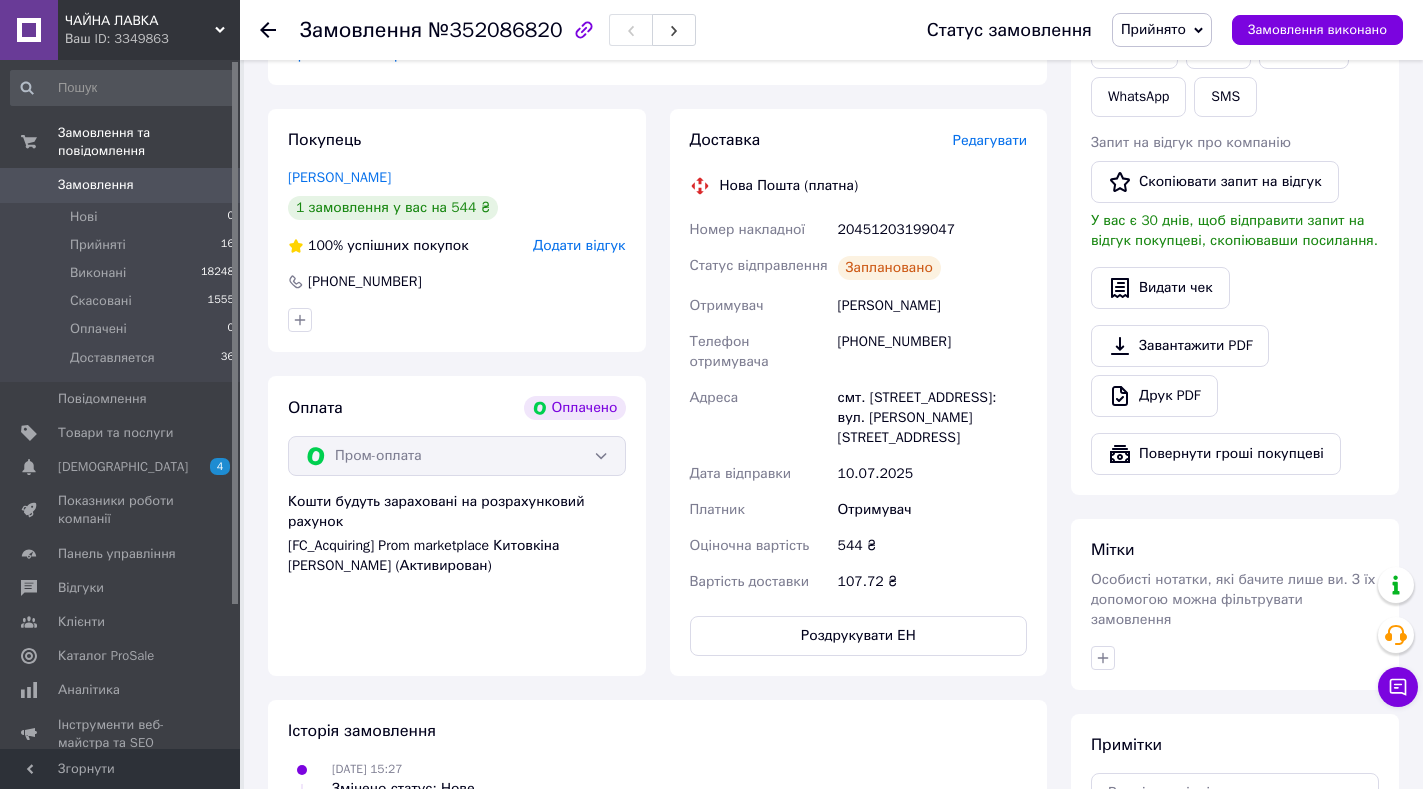 scroll, scrollTop: 494, scrollLeft: 0, axis: vertical 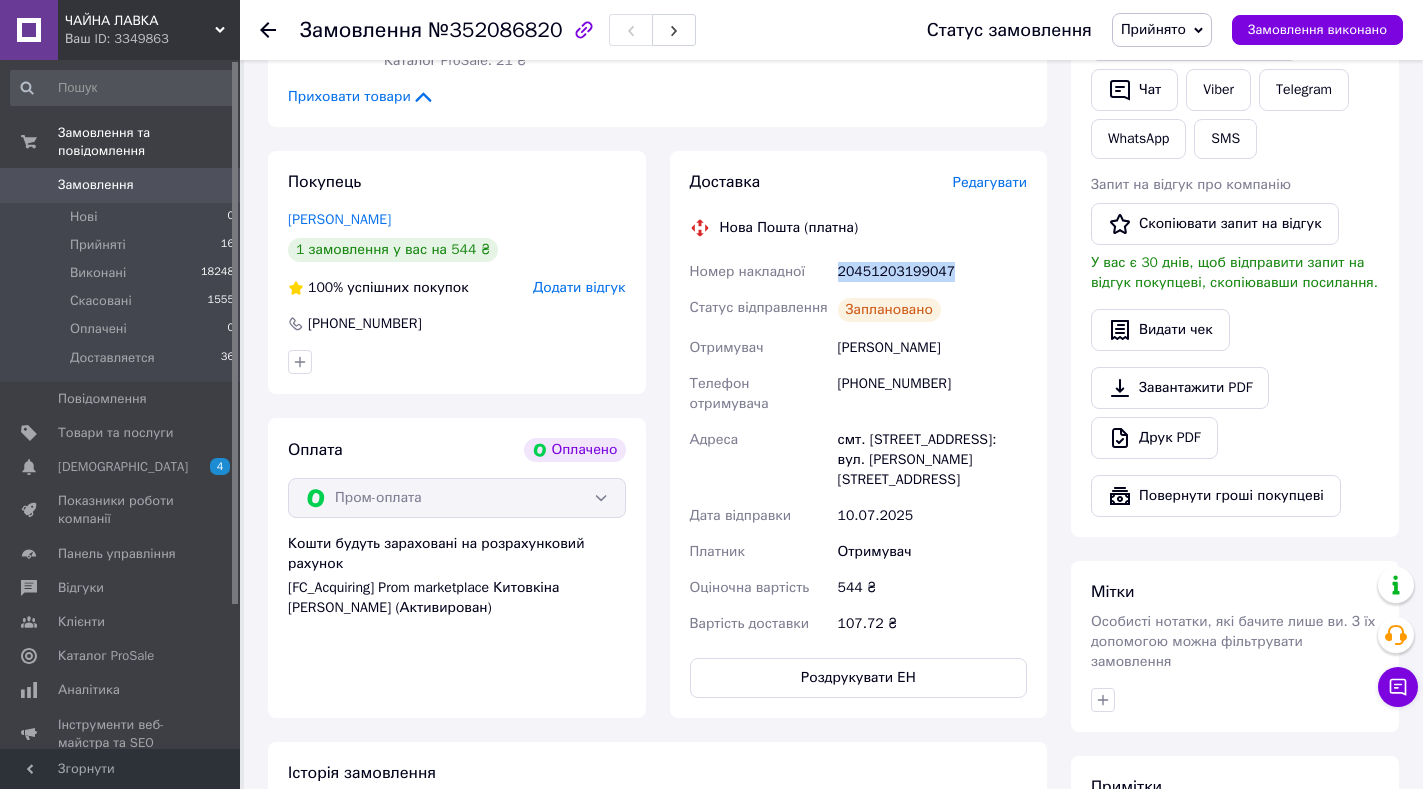 drag, startPoint x: 832, startPoint y: 274, endPoint x: 969, endPoint y: 274, distance: 137 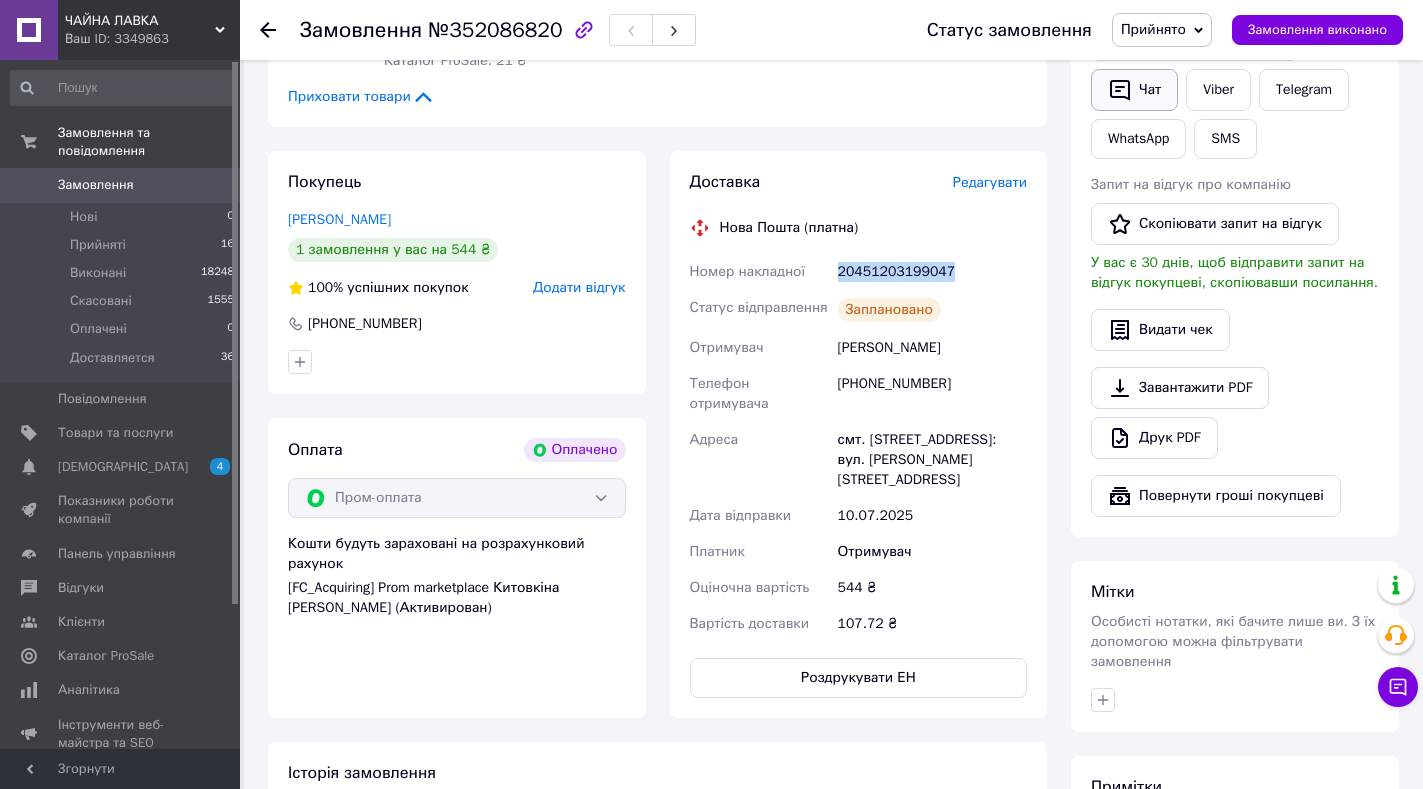 click on "Чат" at bounding box center [1134, 90] 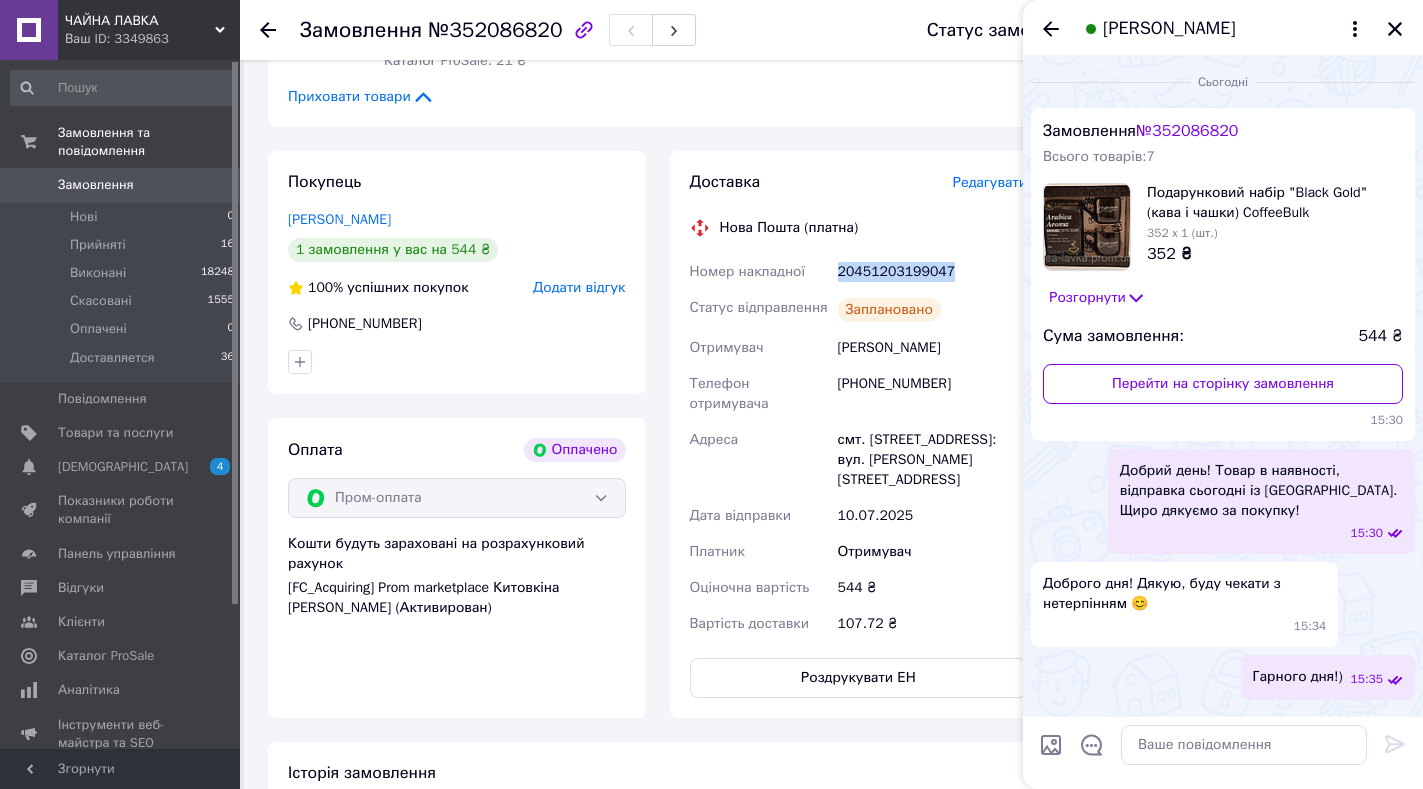 scroll, scrollTop: 52, scrollLeft: 0, axis: vertical 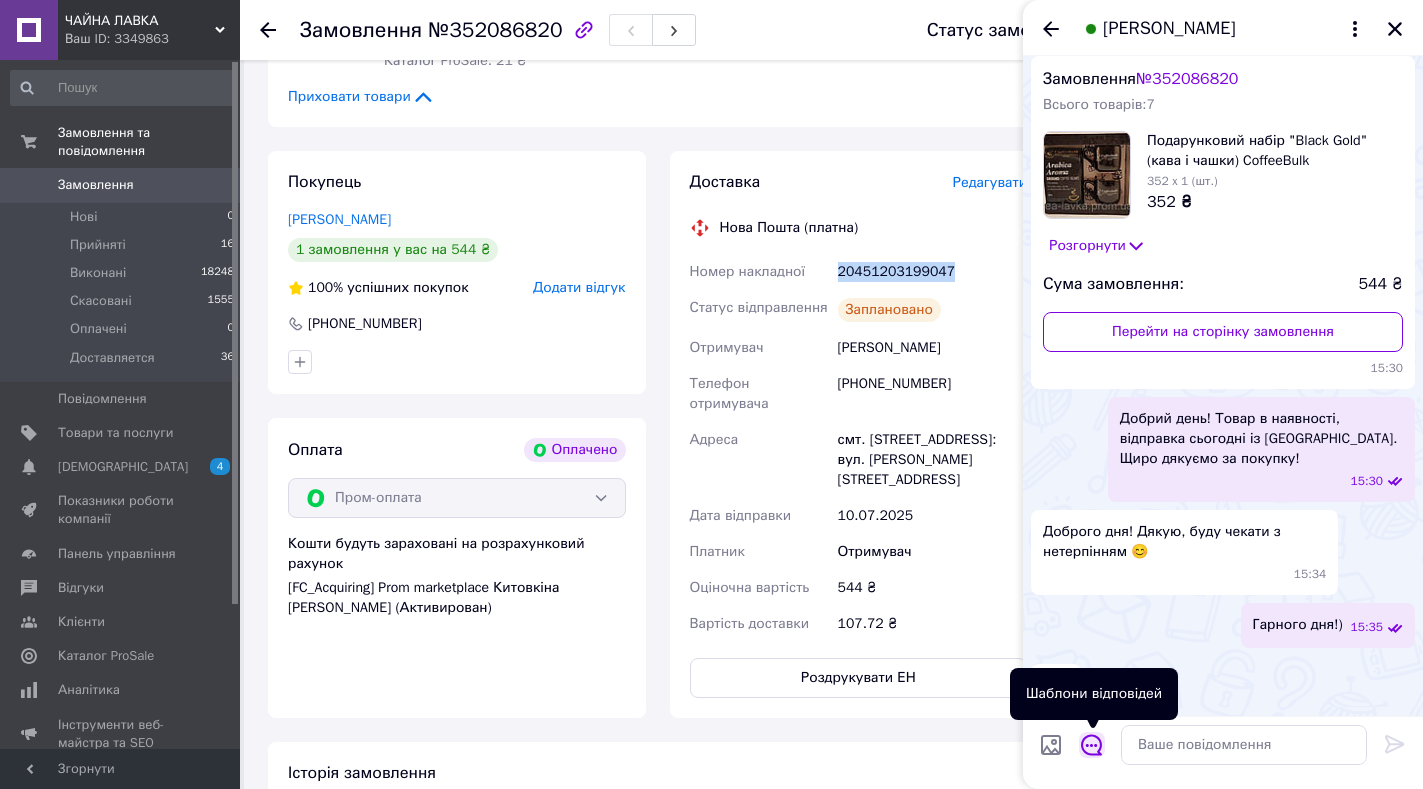 click 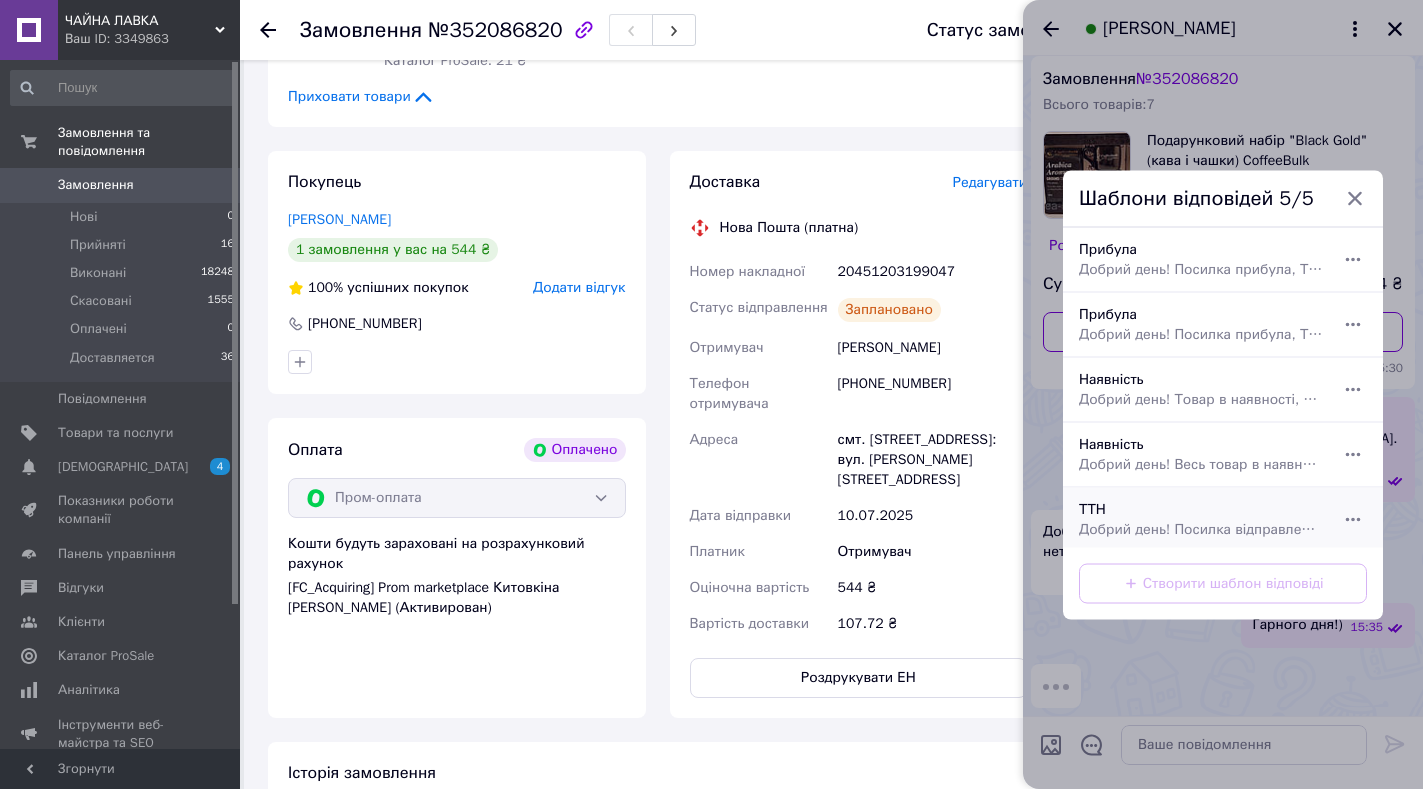 click on "ТТН Добрий день! Посилка відправлена, ТТН  . Дякуємо за покупку!" at bounding box center (1201, 519) 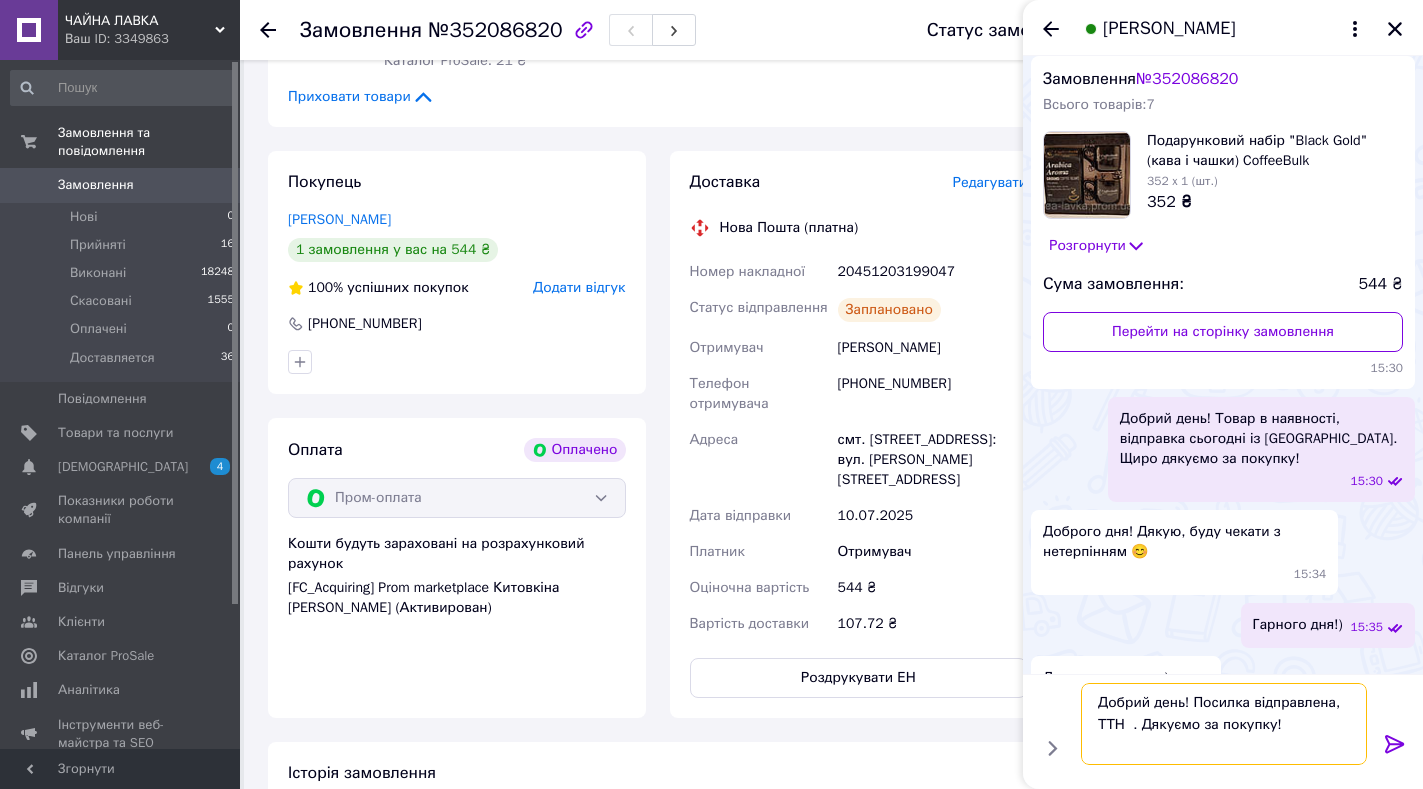 drag, startPoint x: 1327, startPoint y: 703, endPoint x: 1090, endPoint y: 700, distance: 237.01898 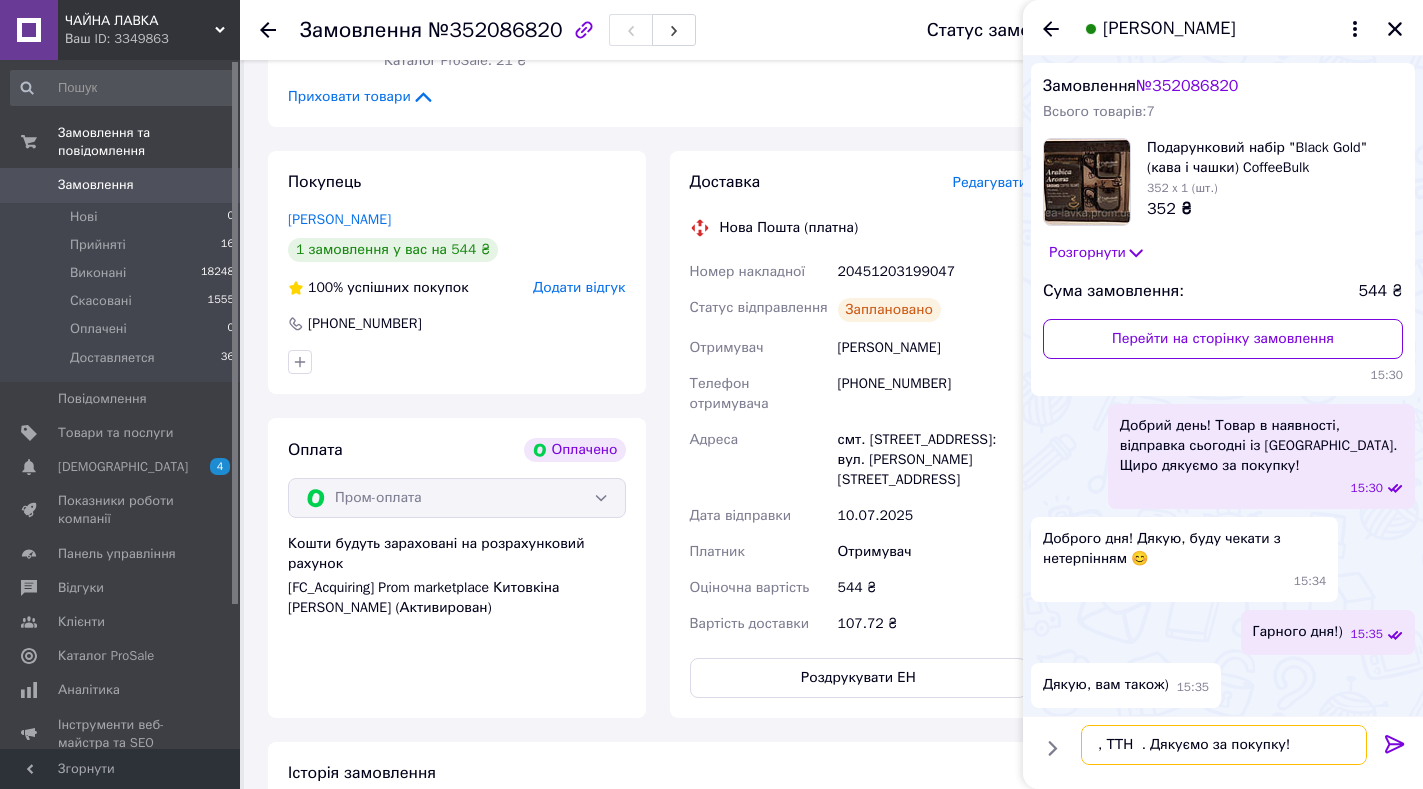 scroll, scrollTop: 45, scrollLeft: 0, axis: vertical 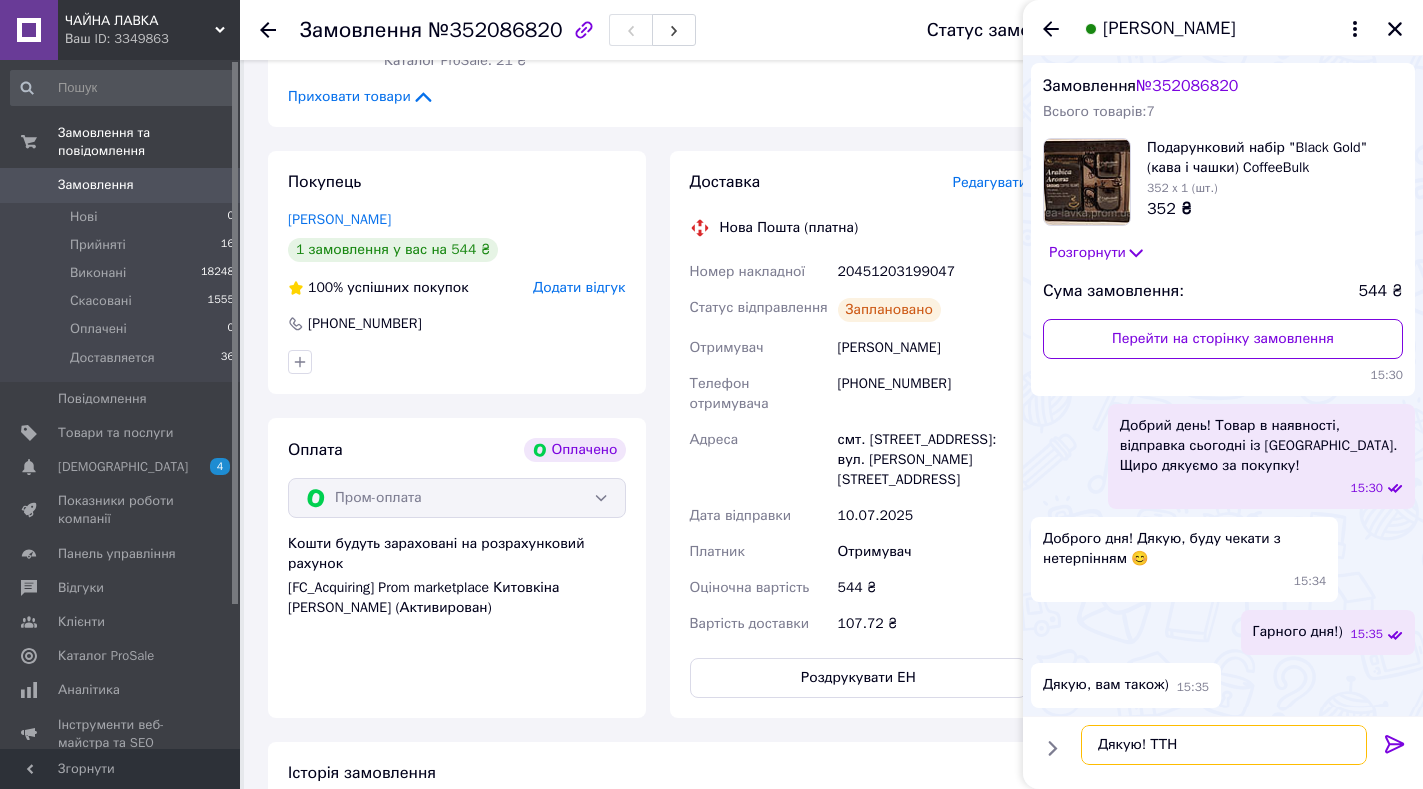 paste on "20451203199047" 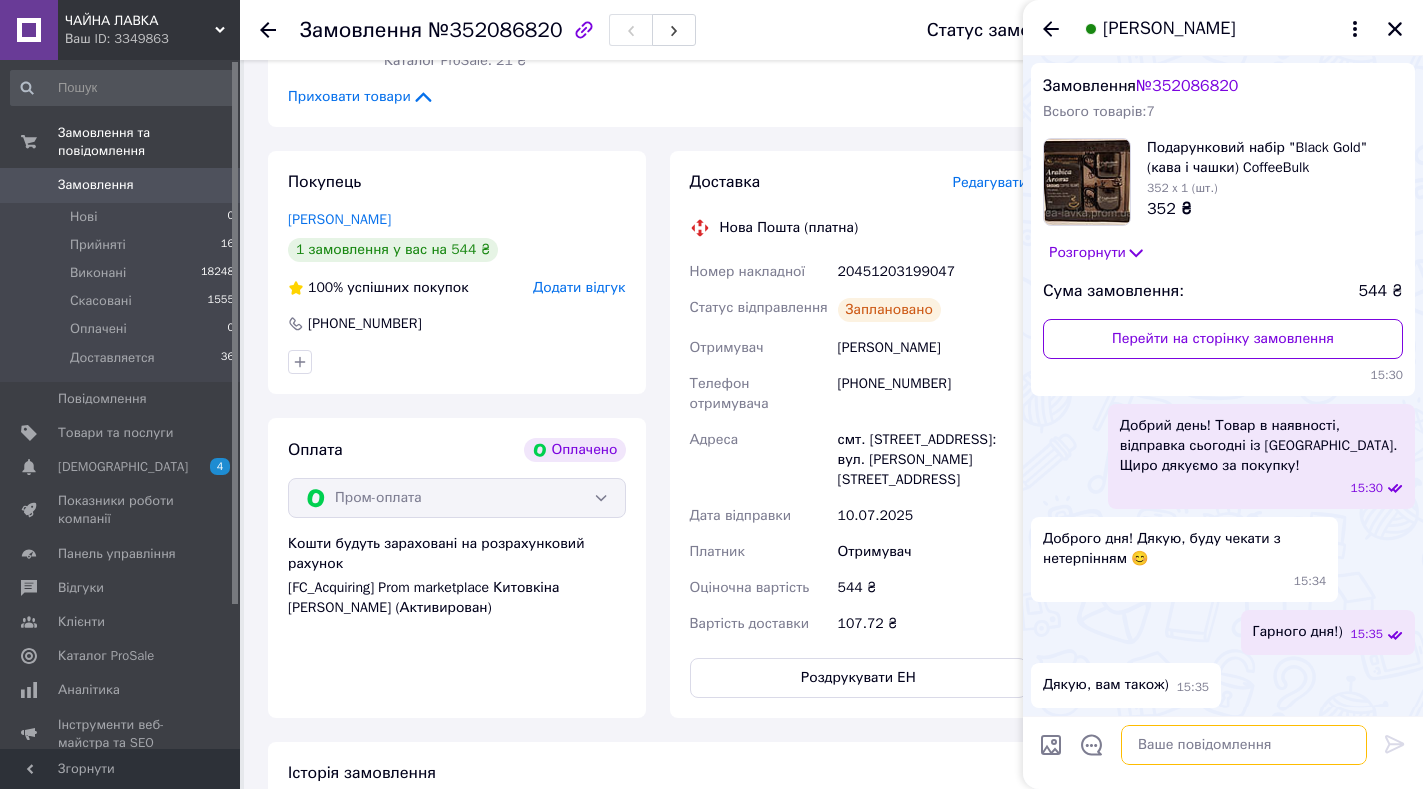 scroll, scrollTop: 0, scrollLeft: 0, axis: both 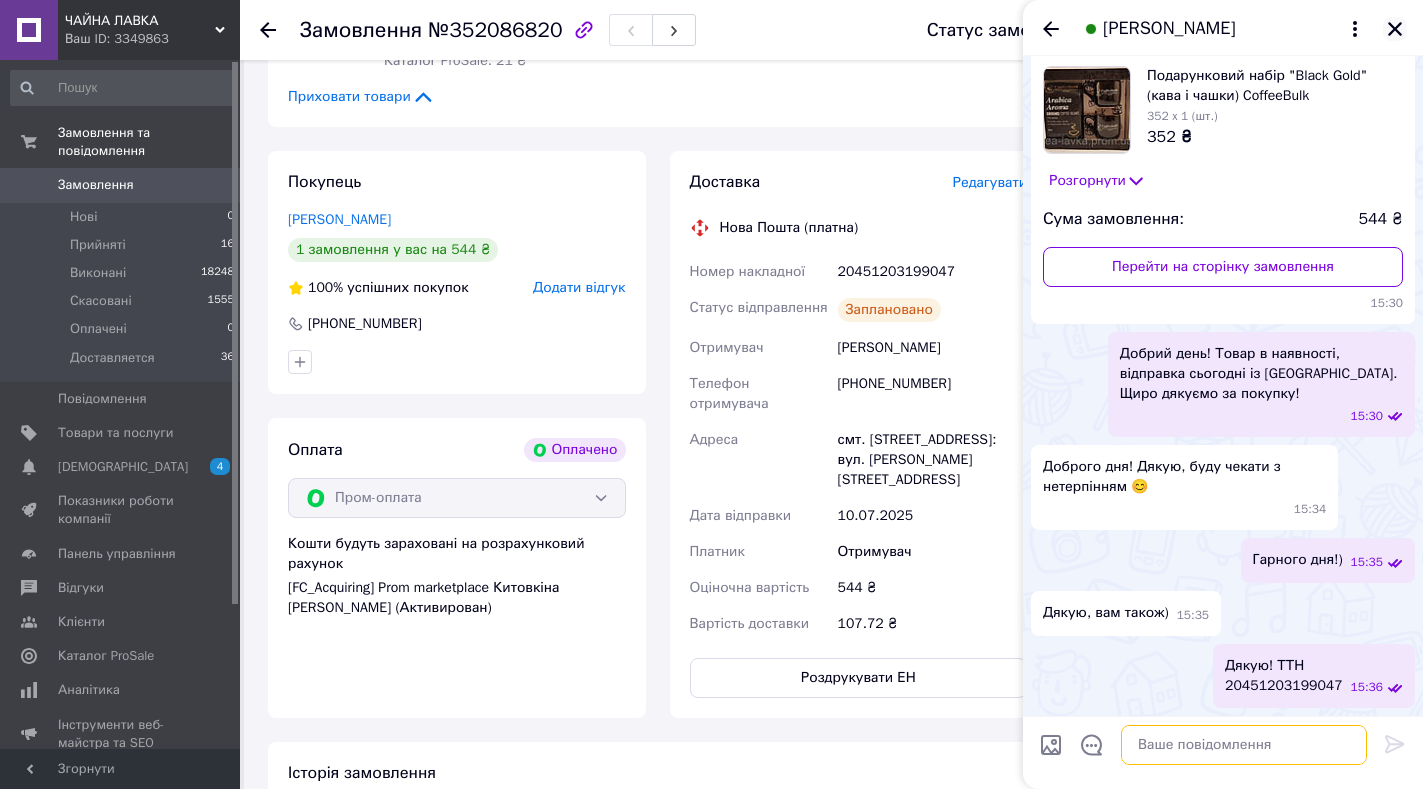 type 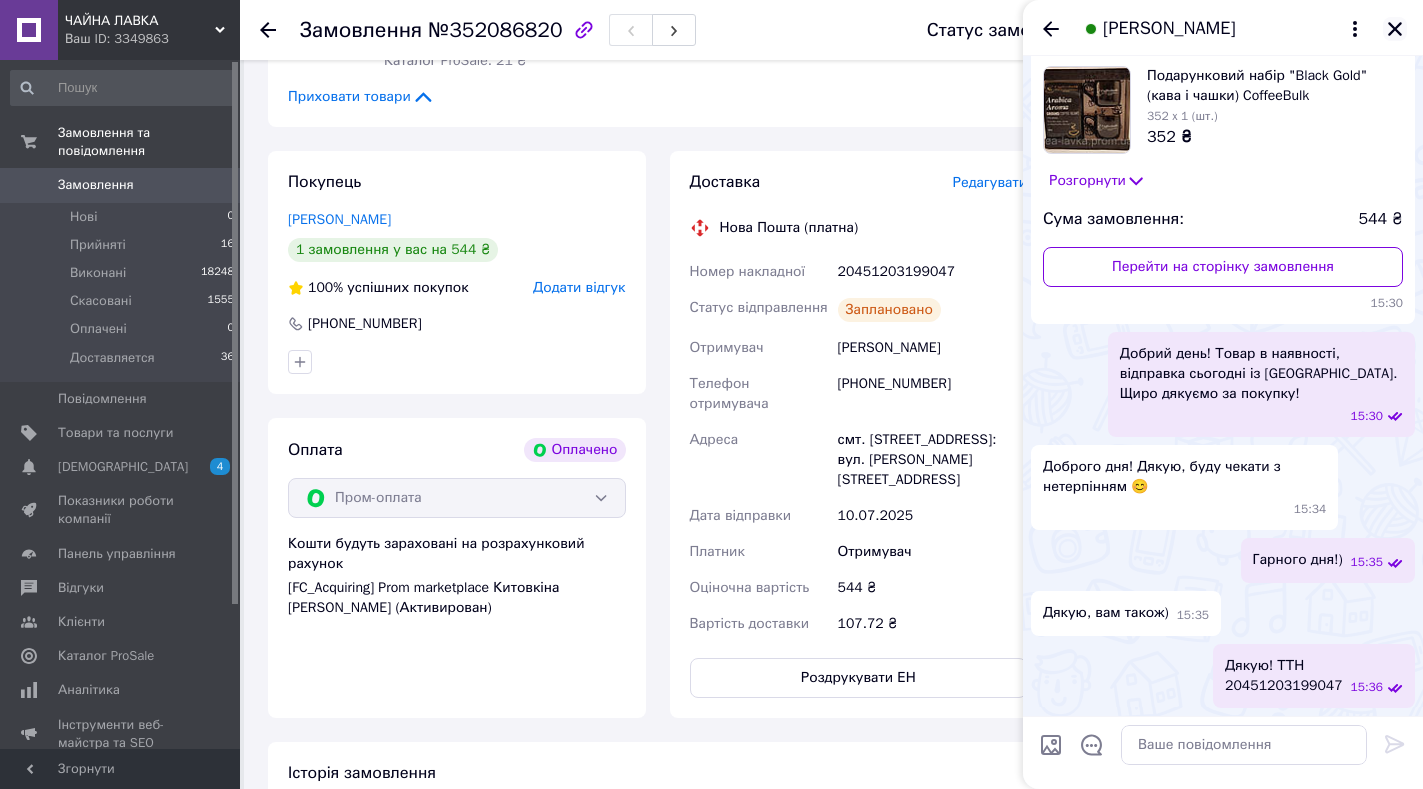 click 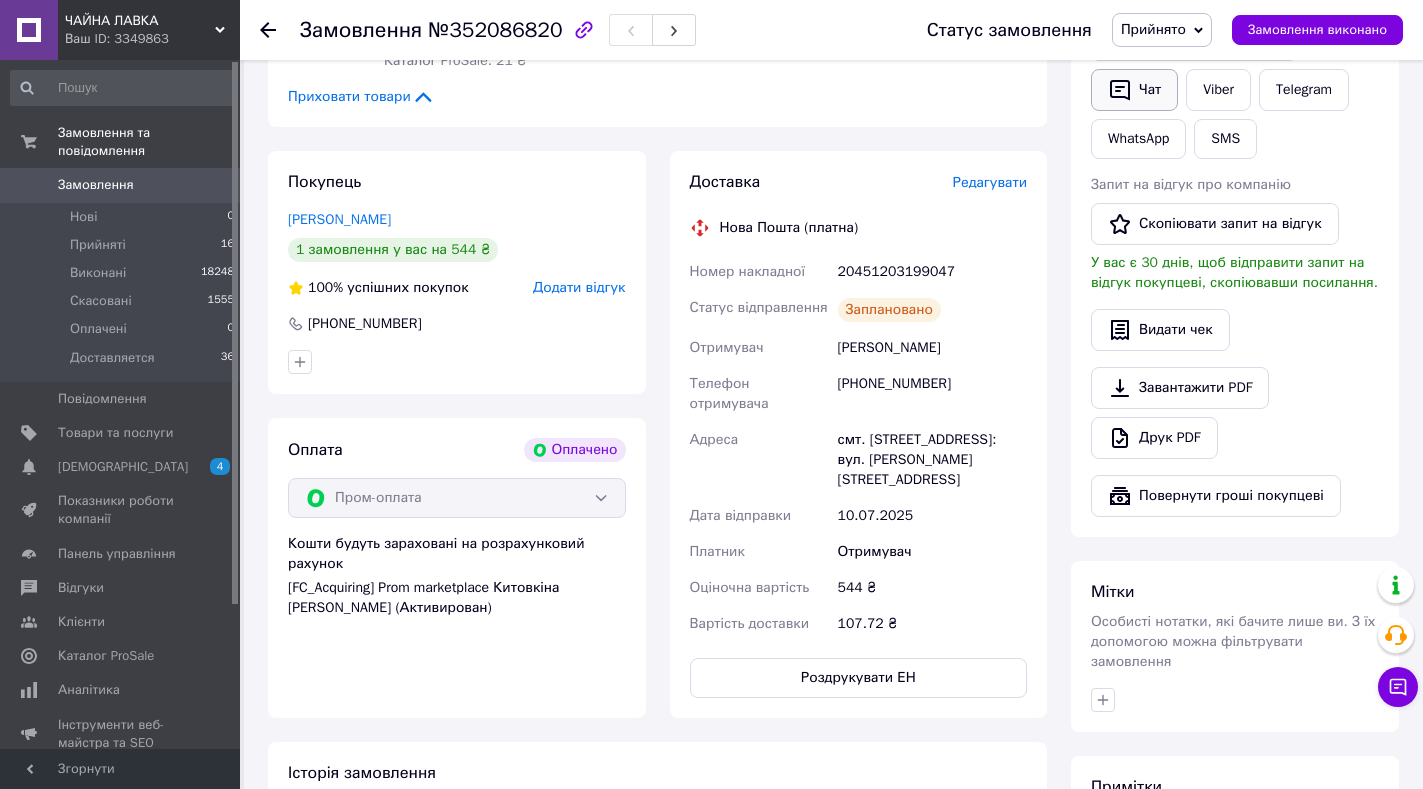 click on "Чат" at bounding box center [1134, 90] 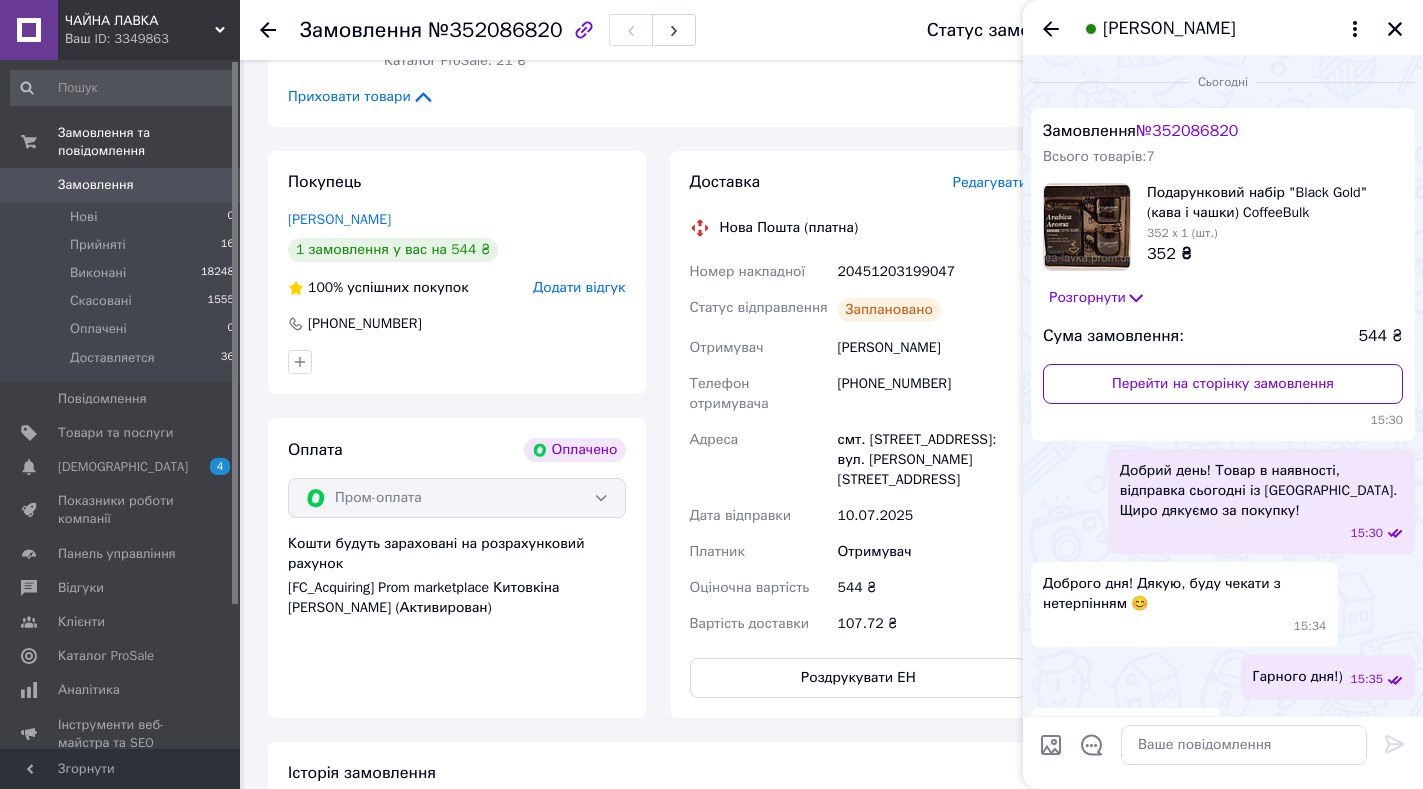 scroll, scrollTop: 117, scrollLeft: 0, axis: vertical 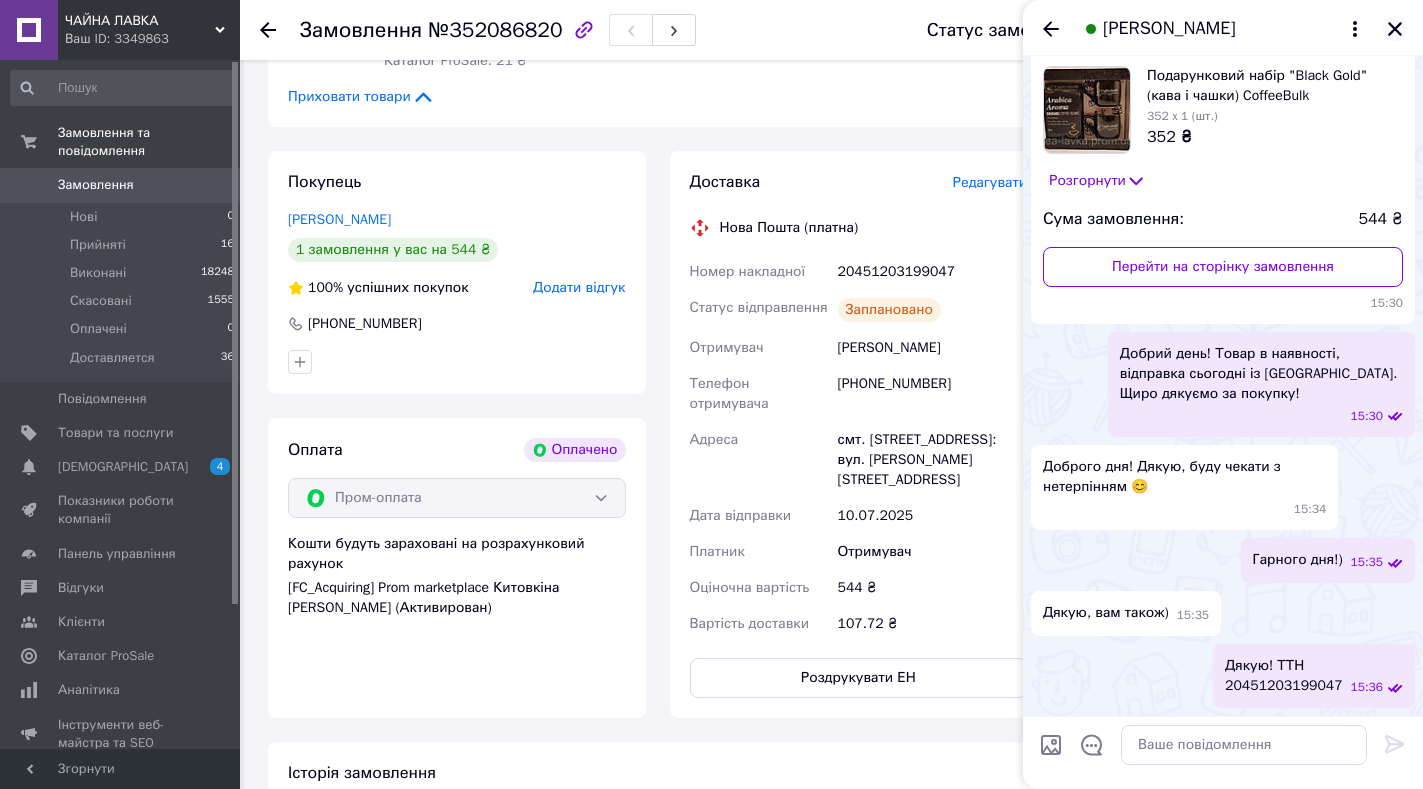 click 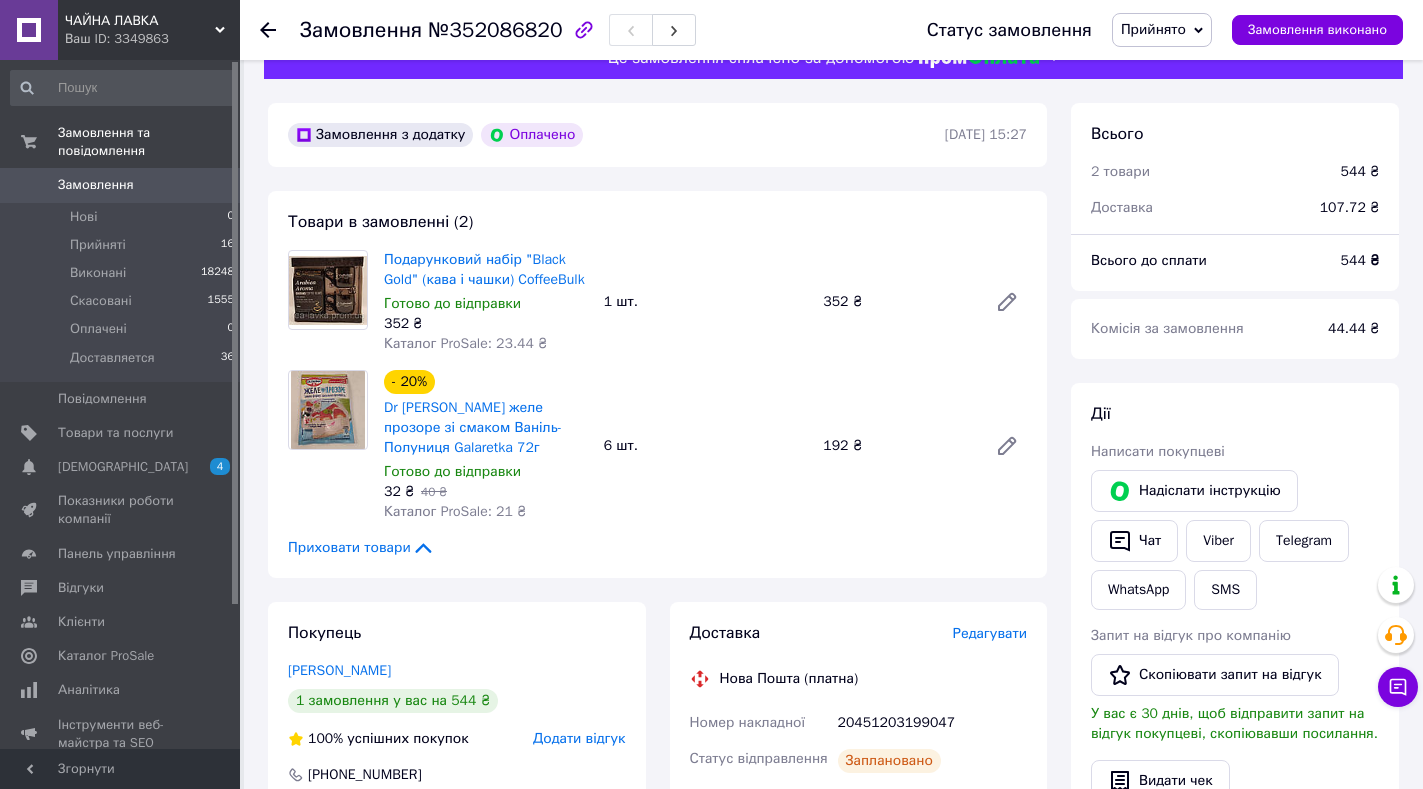 scroll, scrollTop: 0, scrollLeft: 0, axis: both 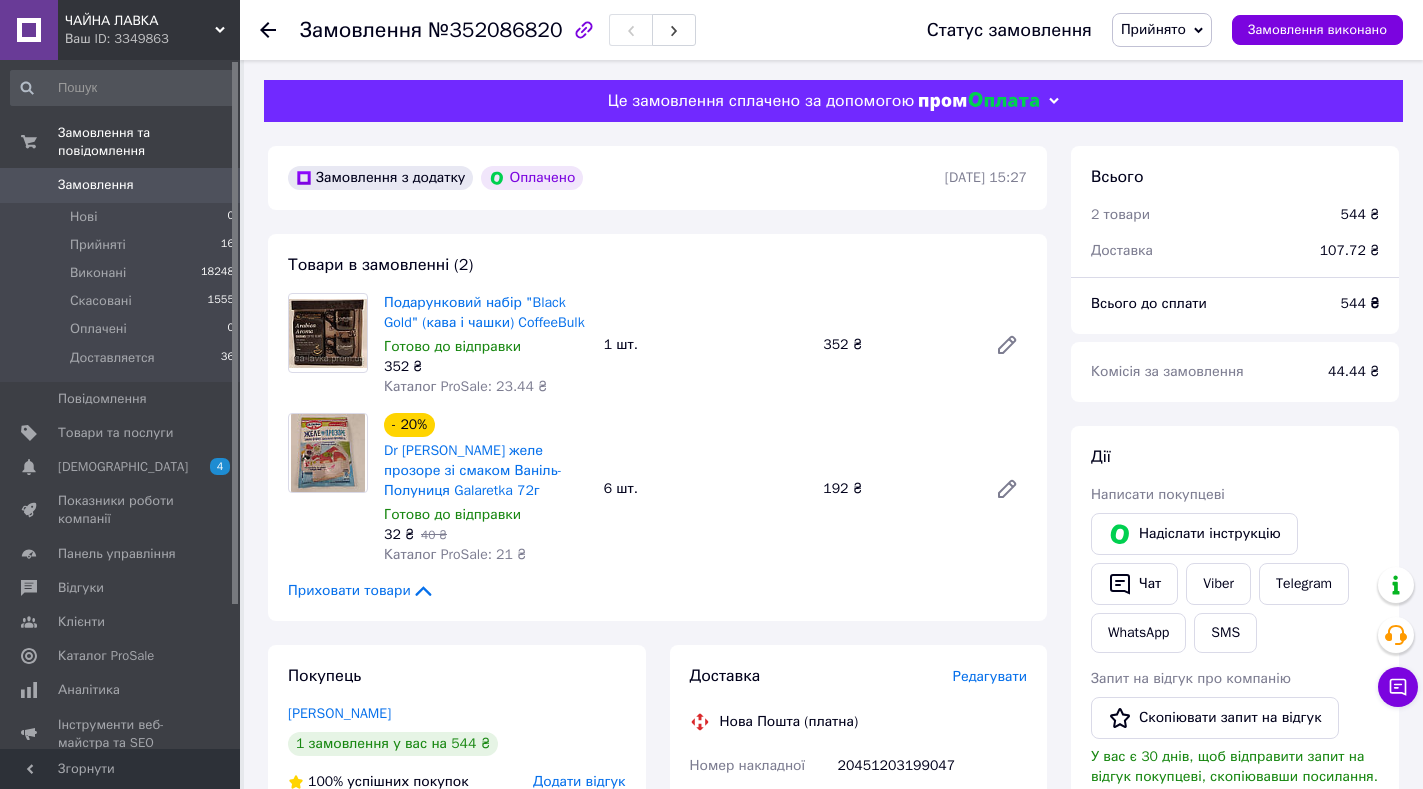 click 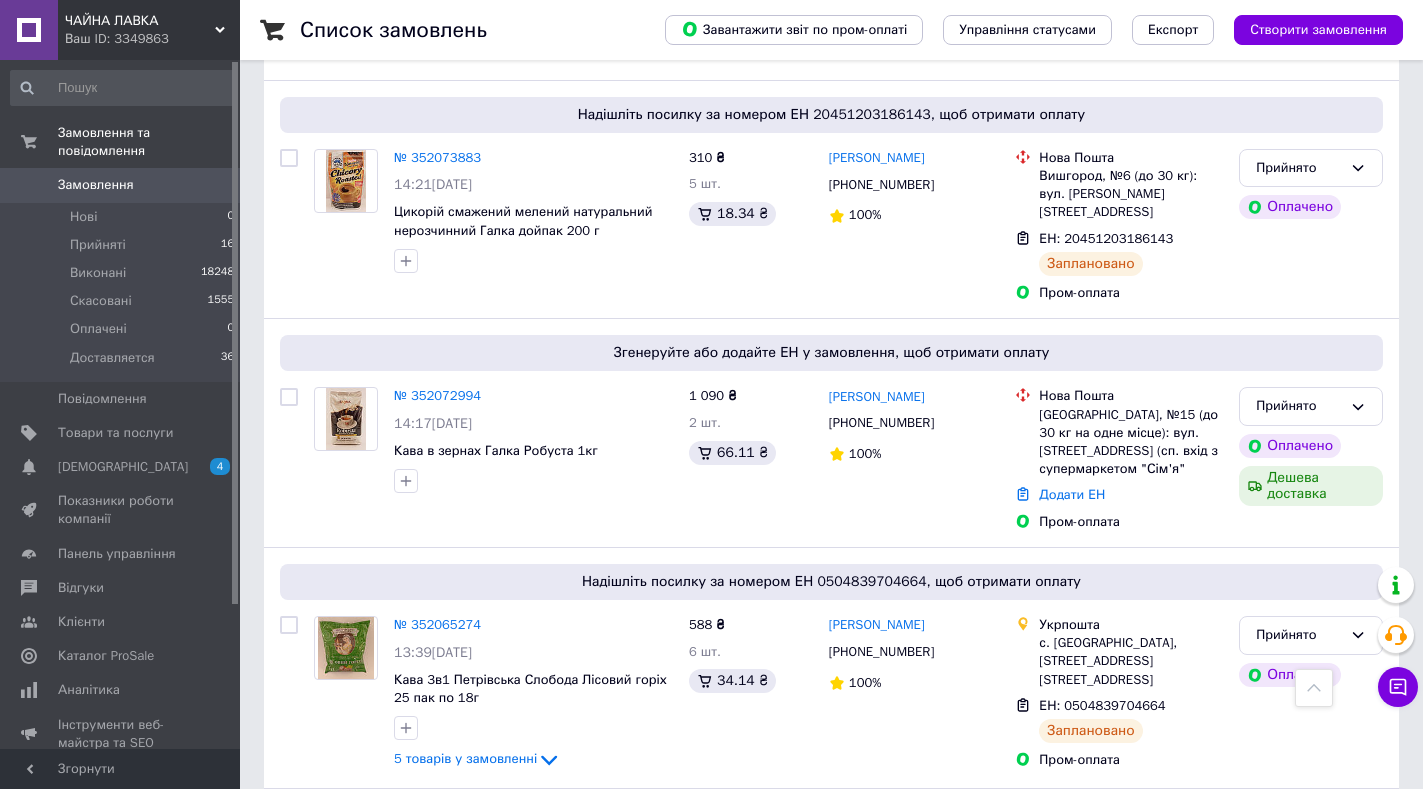 scroll, scrollTop: 1326, scrollLeft: 0, axis: vertical 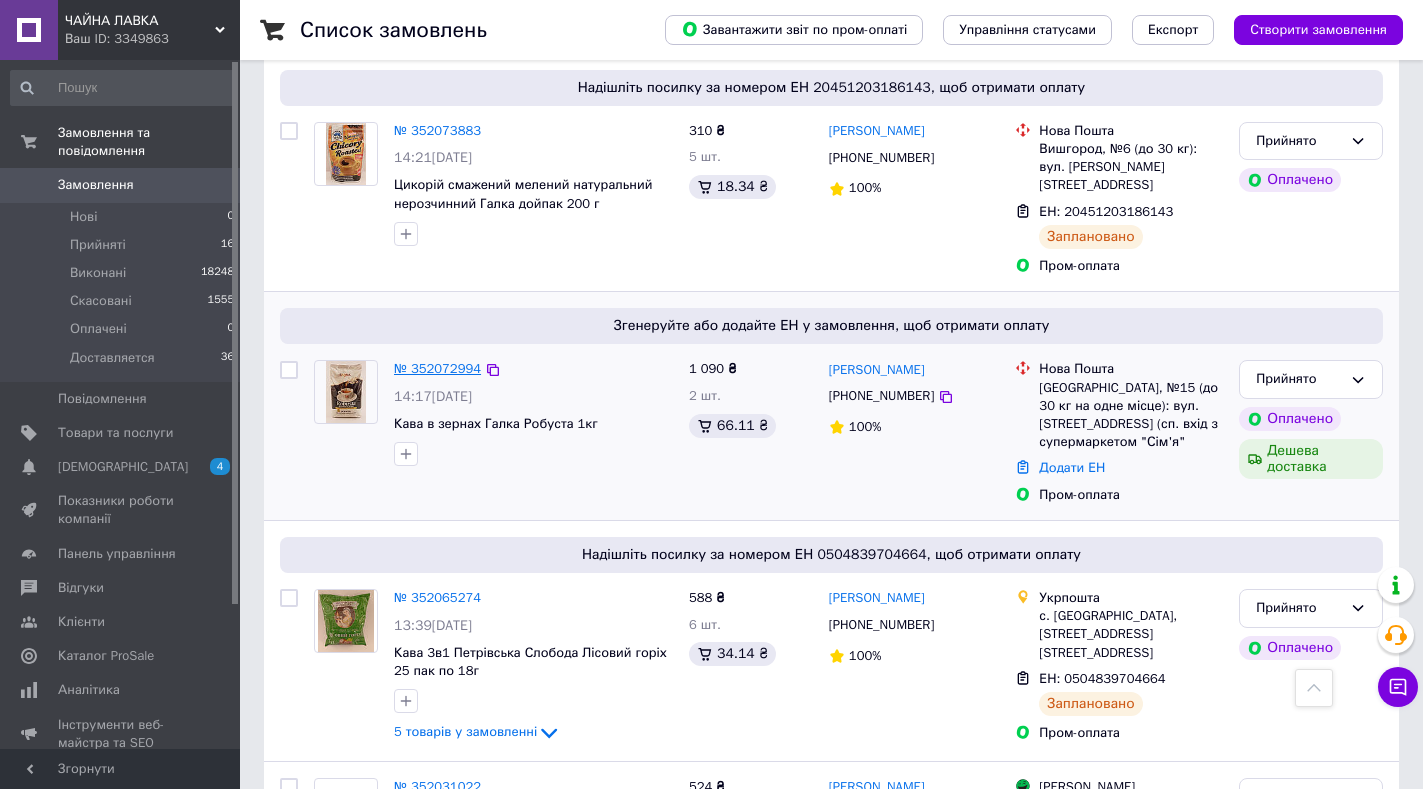click on "№ 352072994" at bounding box center (437, 368) 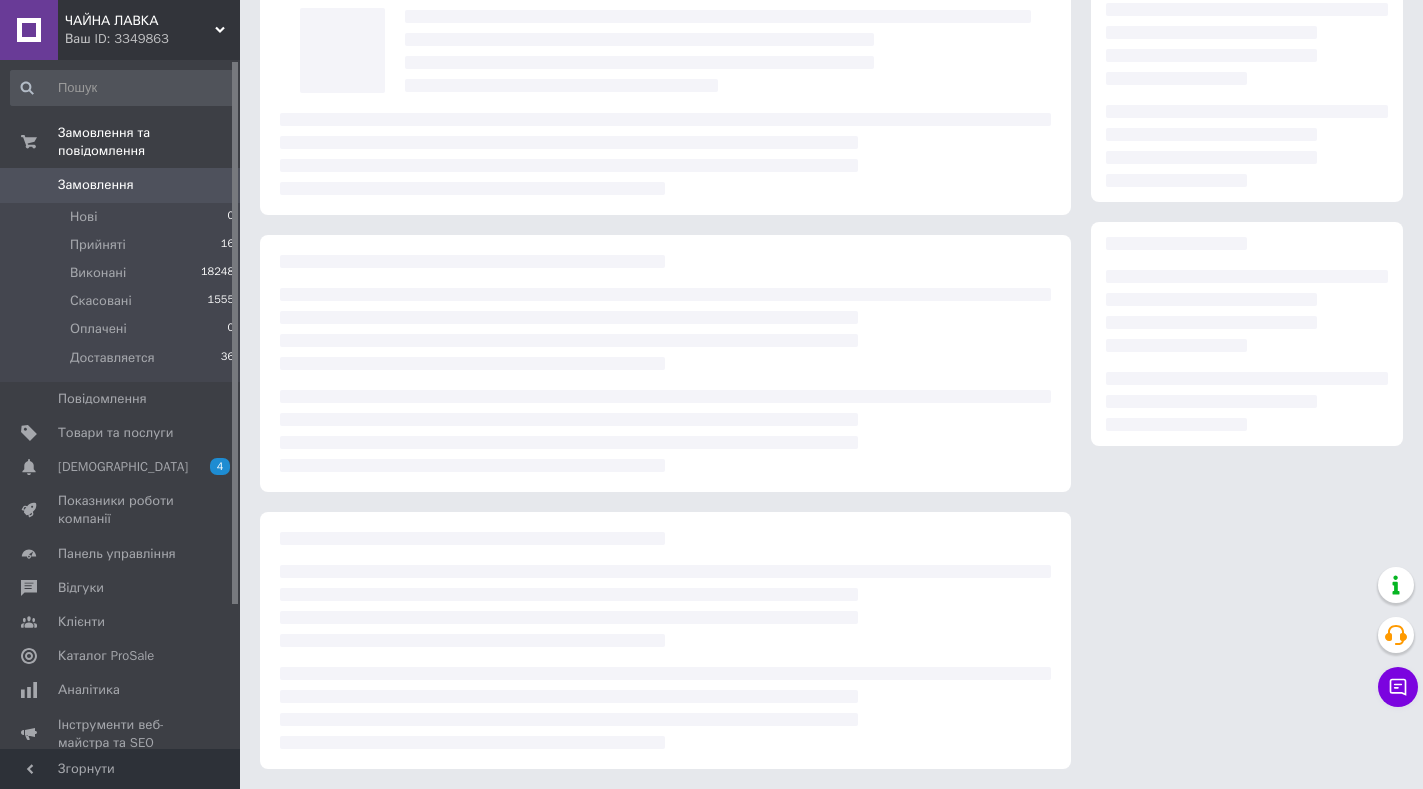 scroll, scrollTop: 125, scrollLeft: 0, axis: vertical 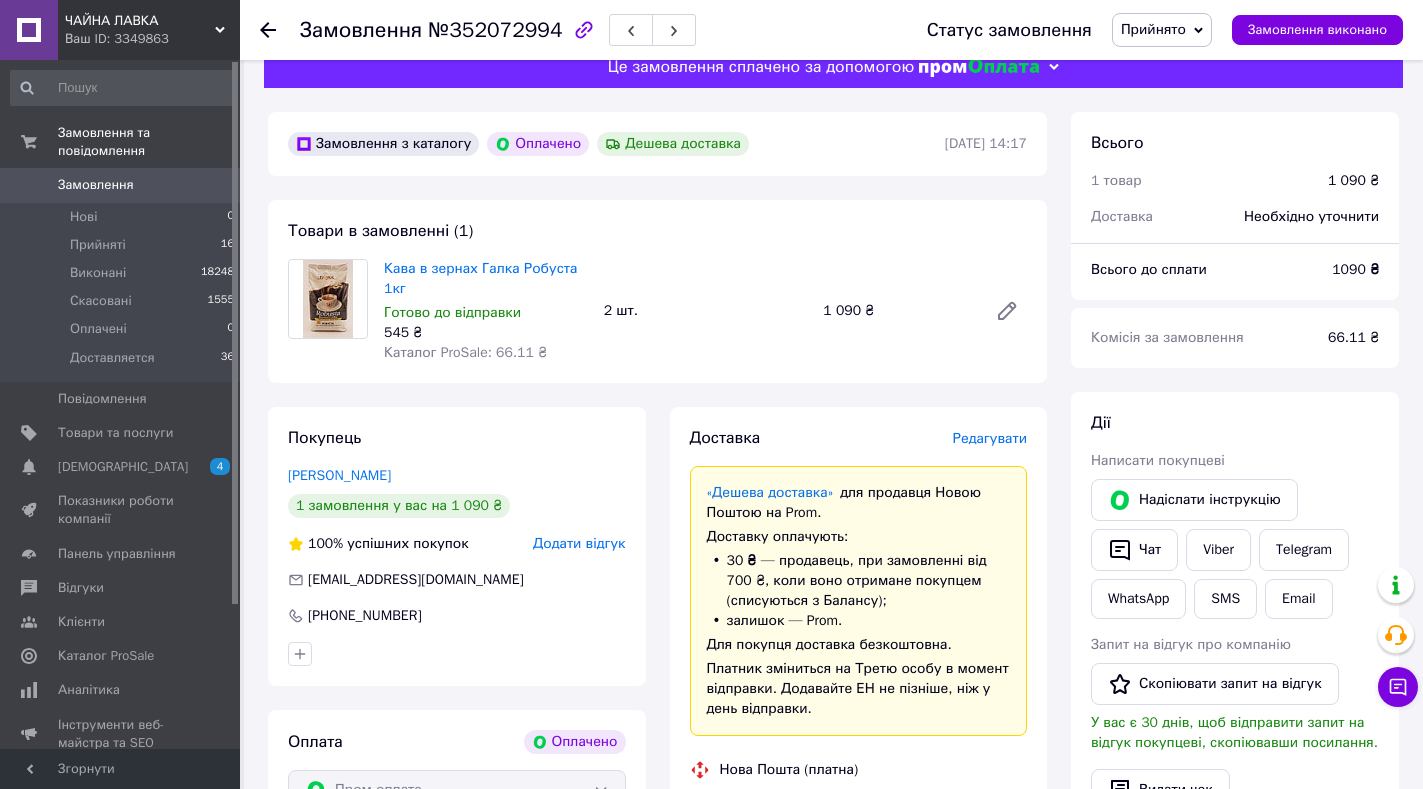 click on "Редагувати" at bounding box center [990, 438] 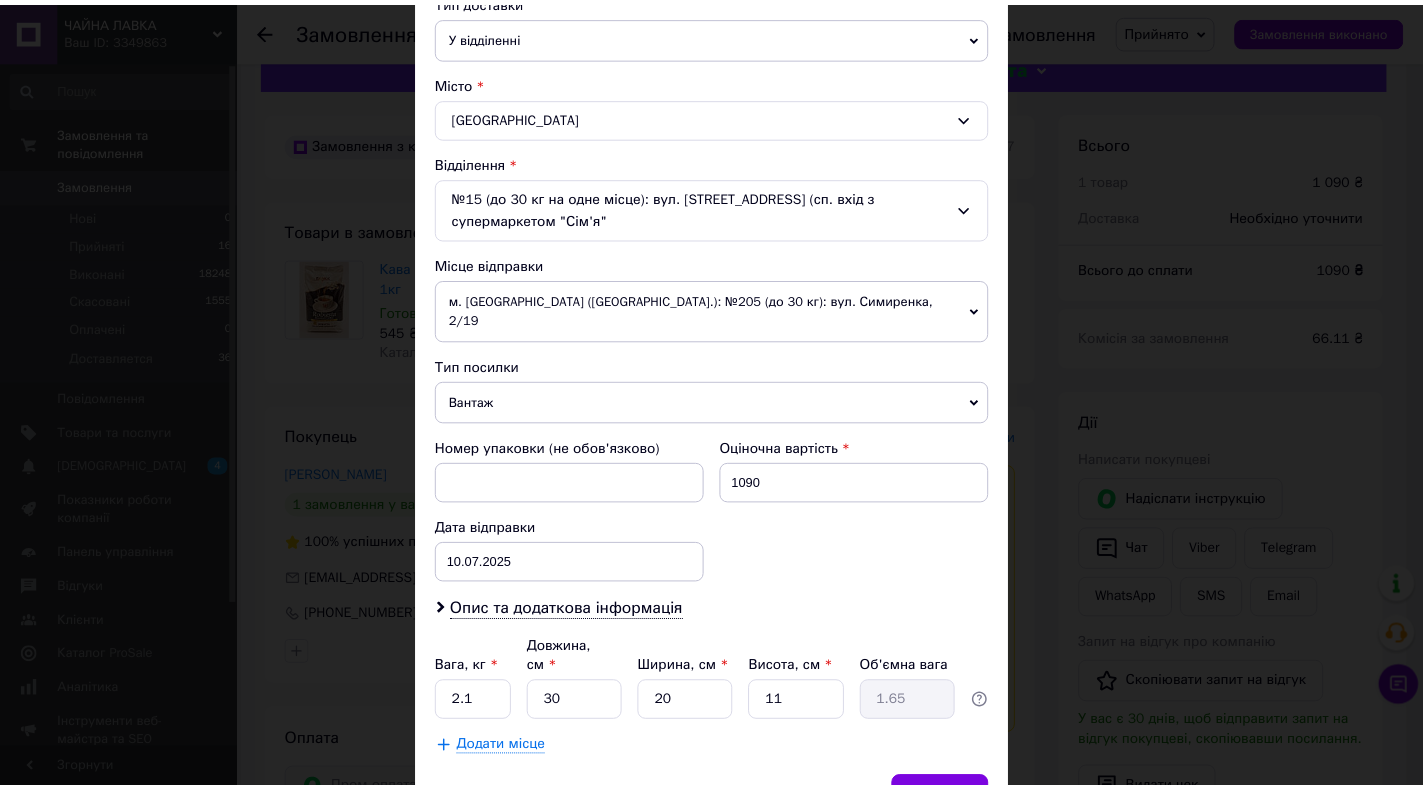 scroll, scrollTop: 517, scrollLeft: 0, axis: vertical 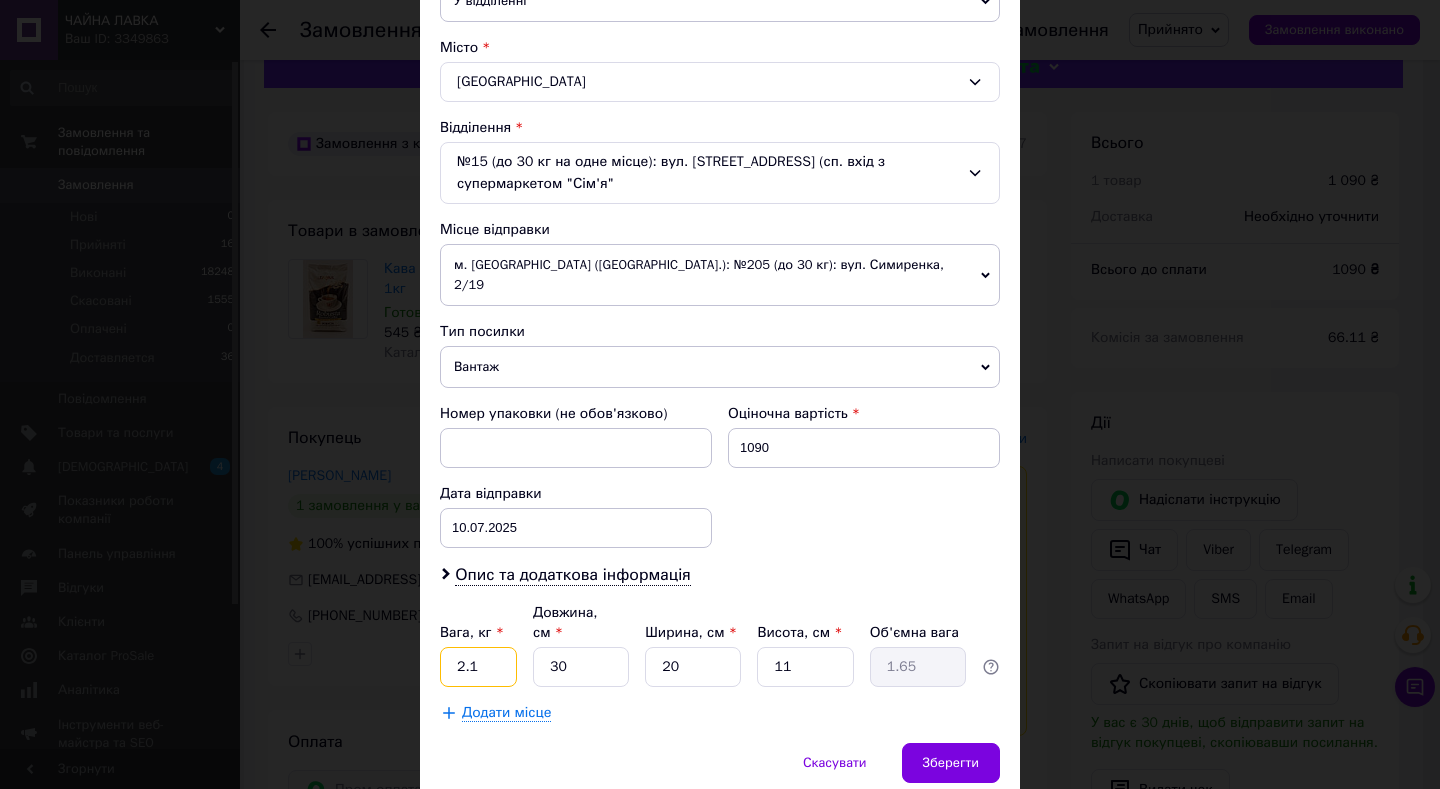 click on "2.1" at bounding box center [478, 667] 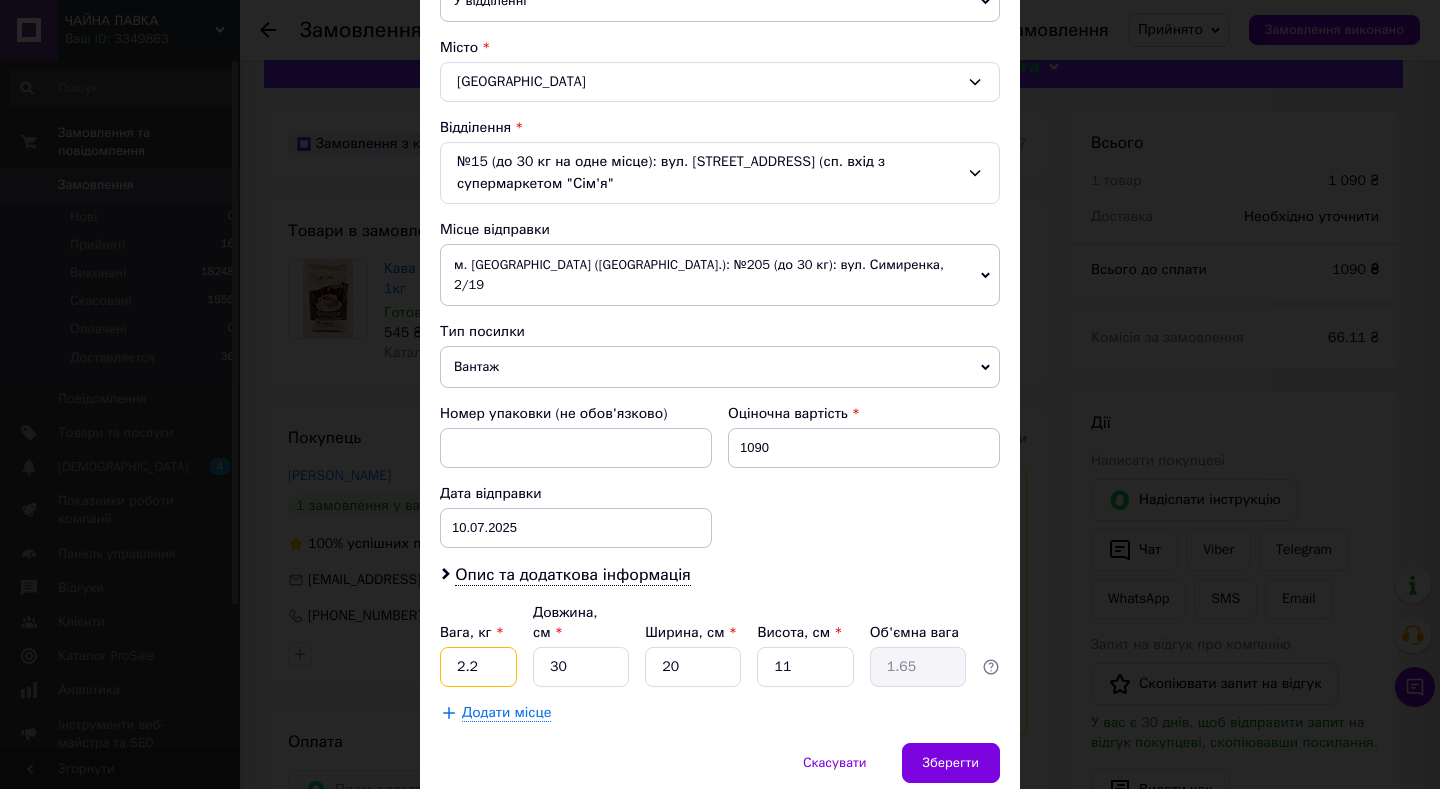 type on "2.2" 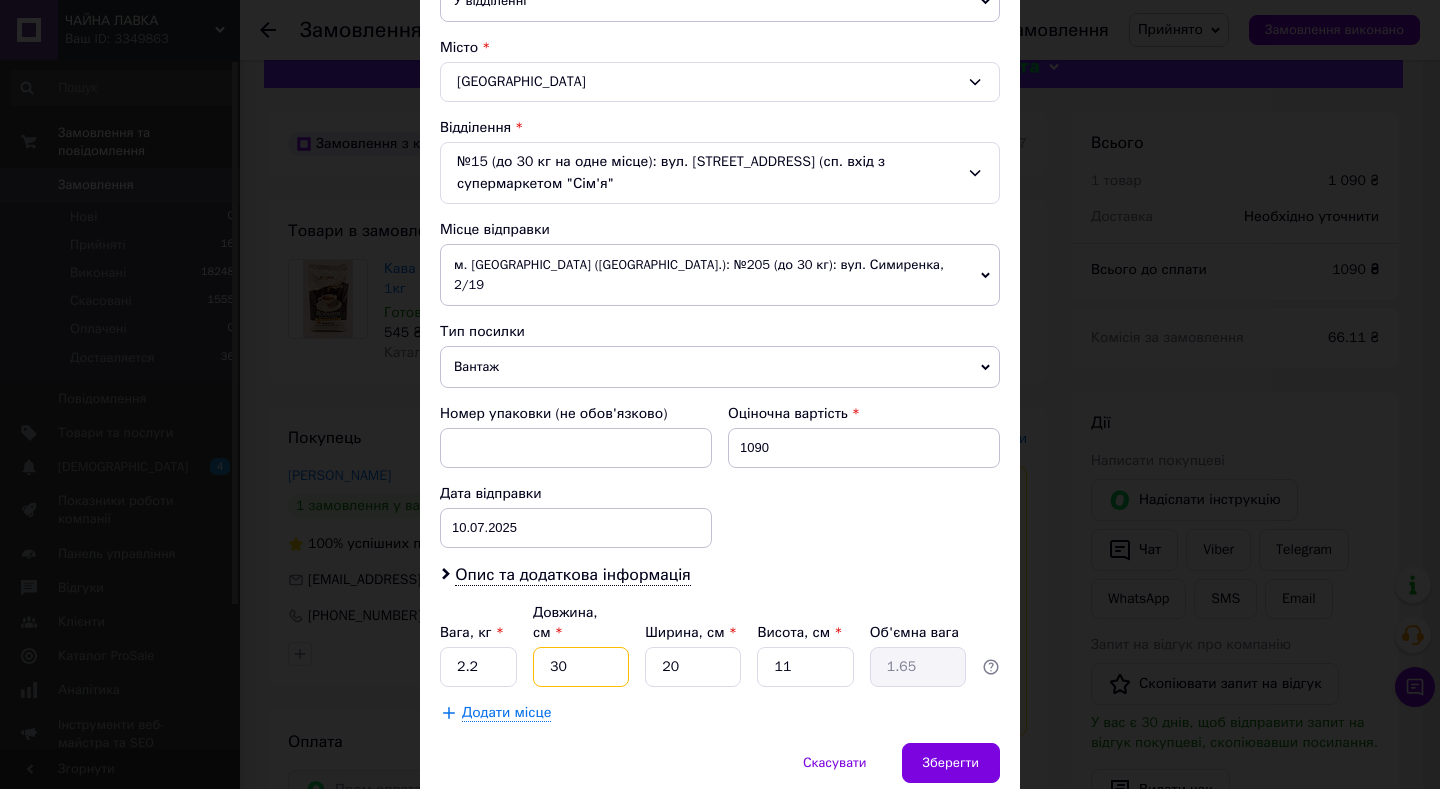 type on "3" 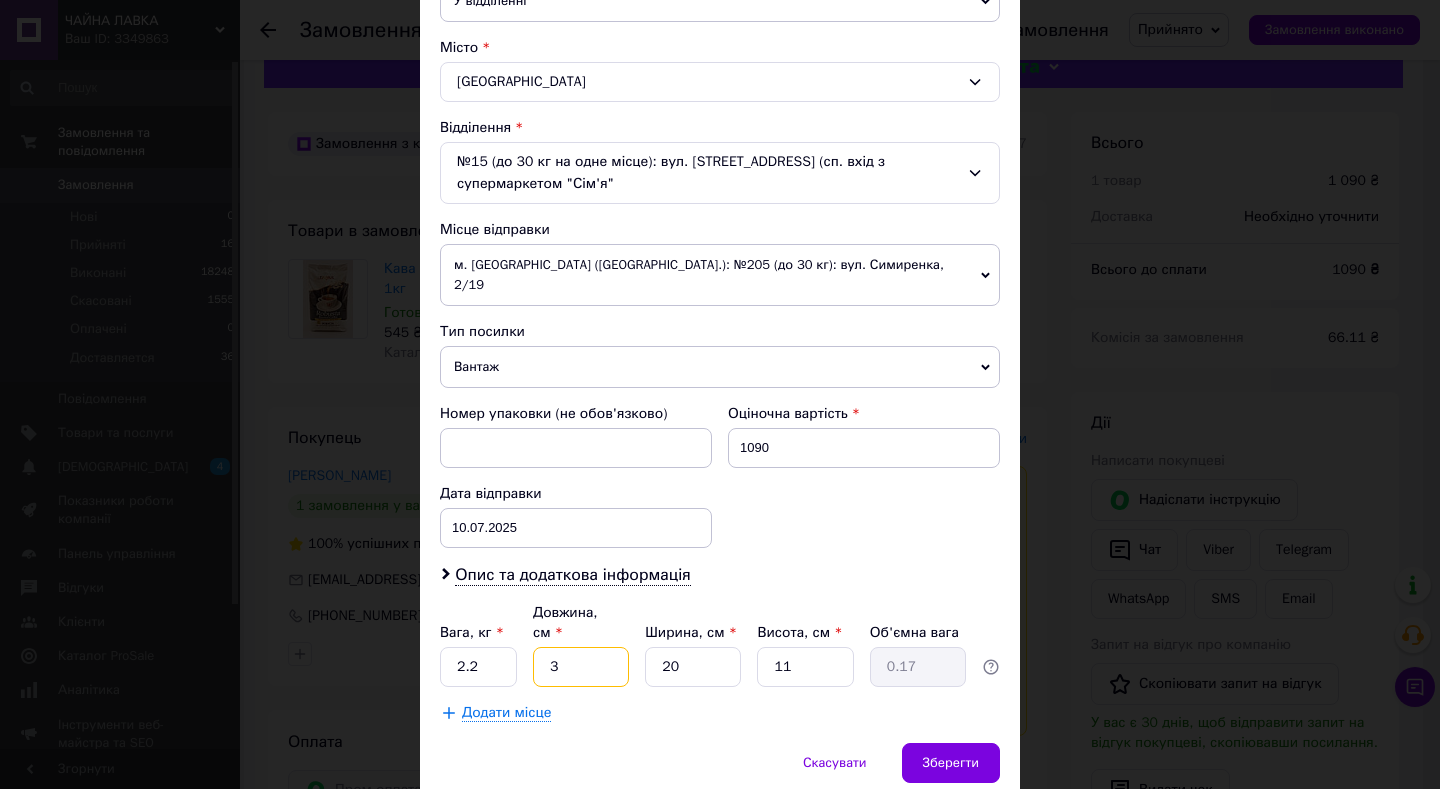 type on "32" 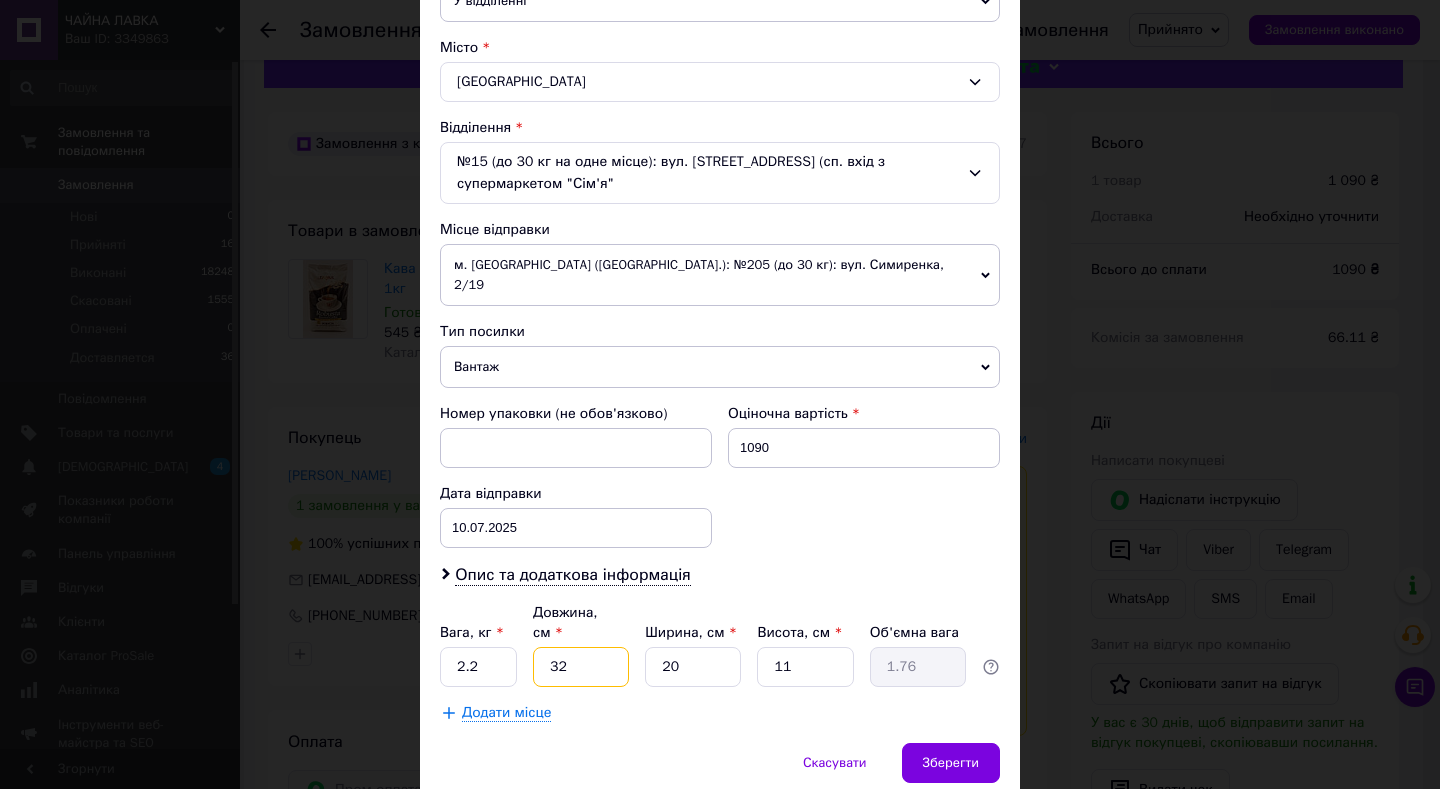 type on "32" 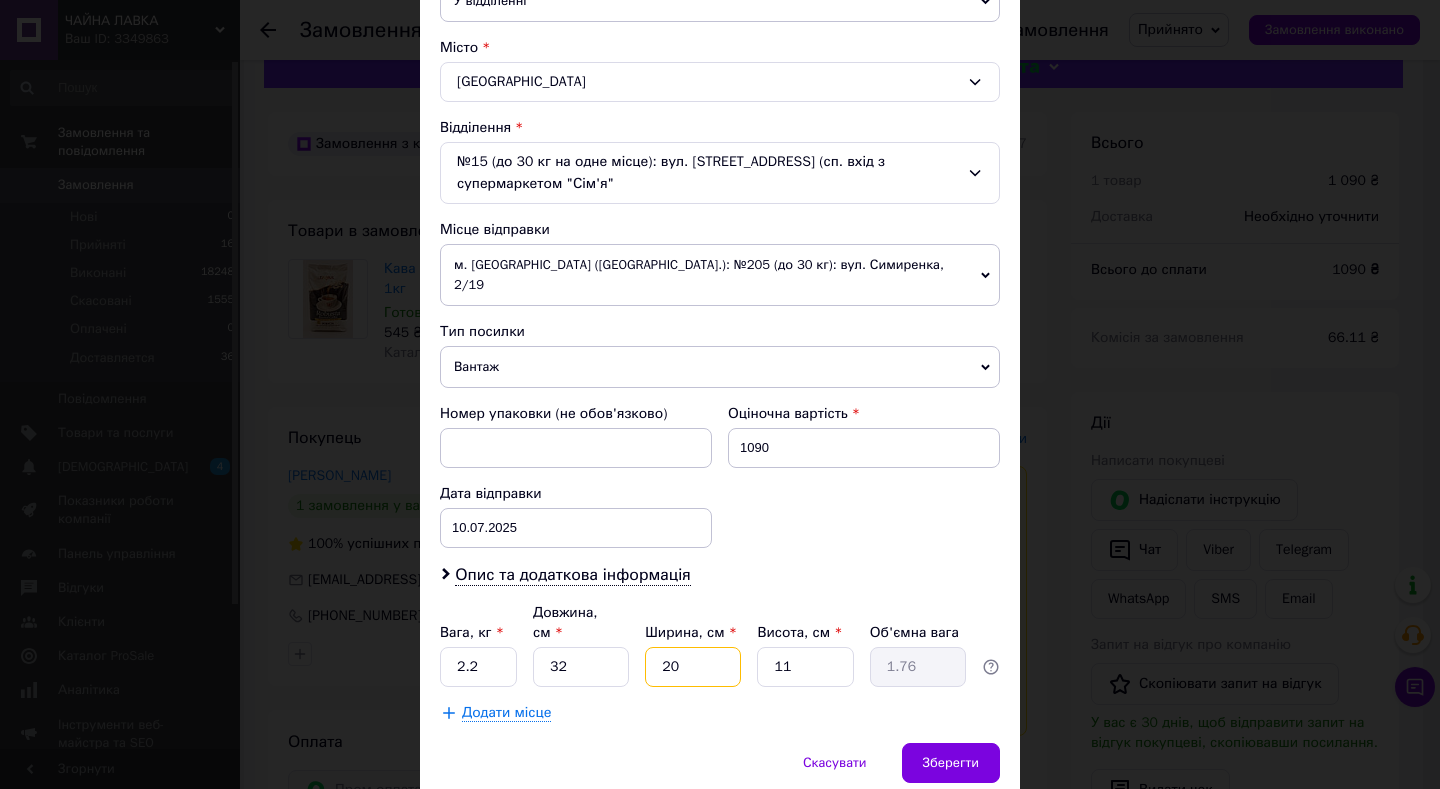 type on "2" 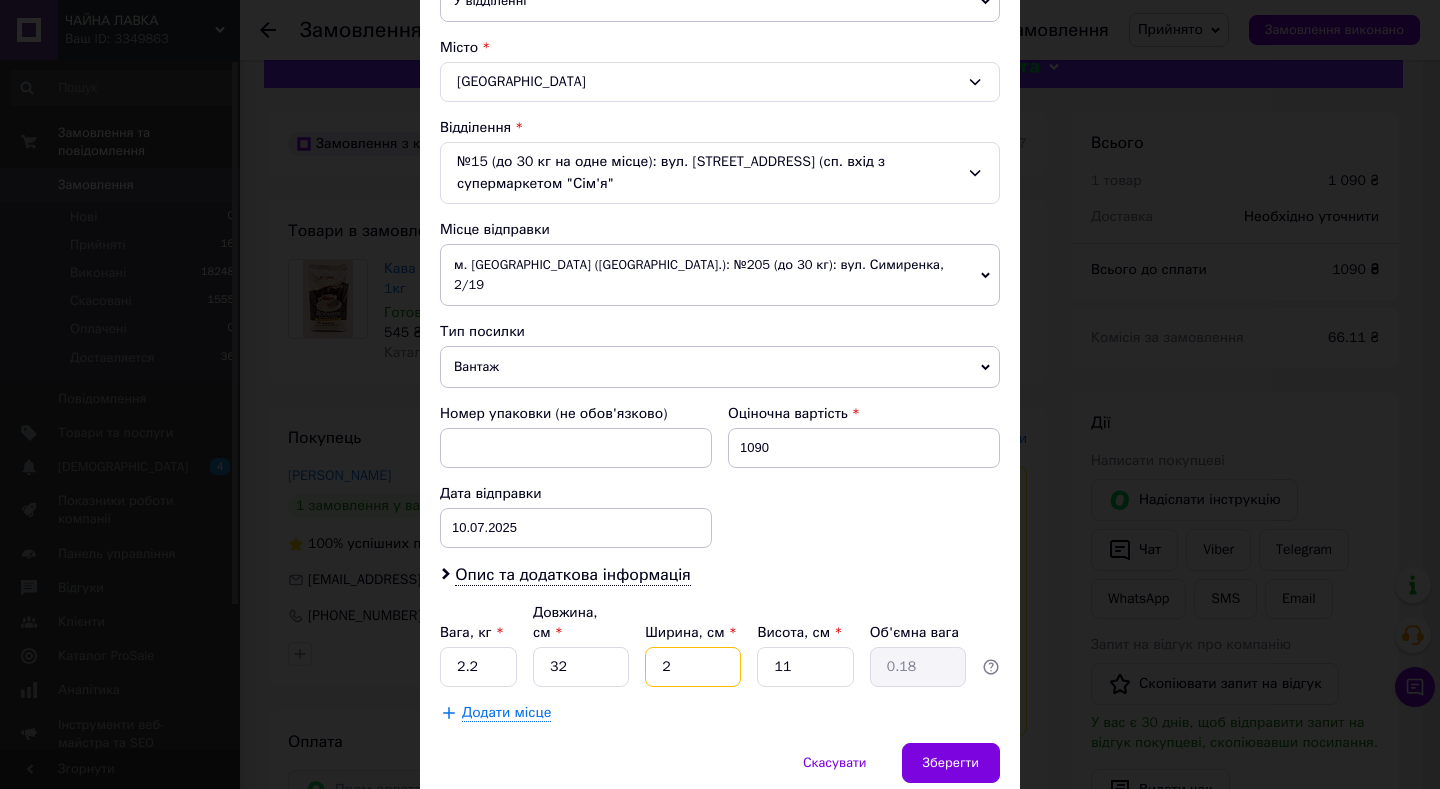 type on "20" 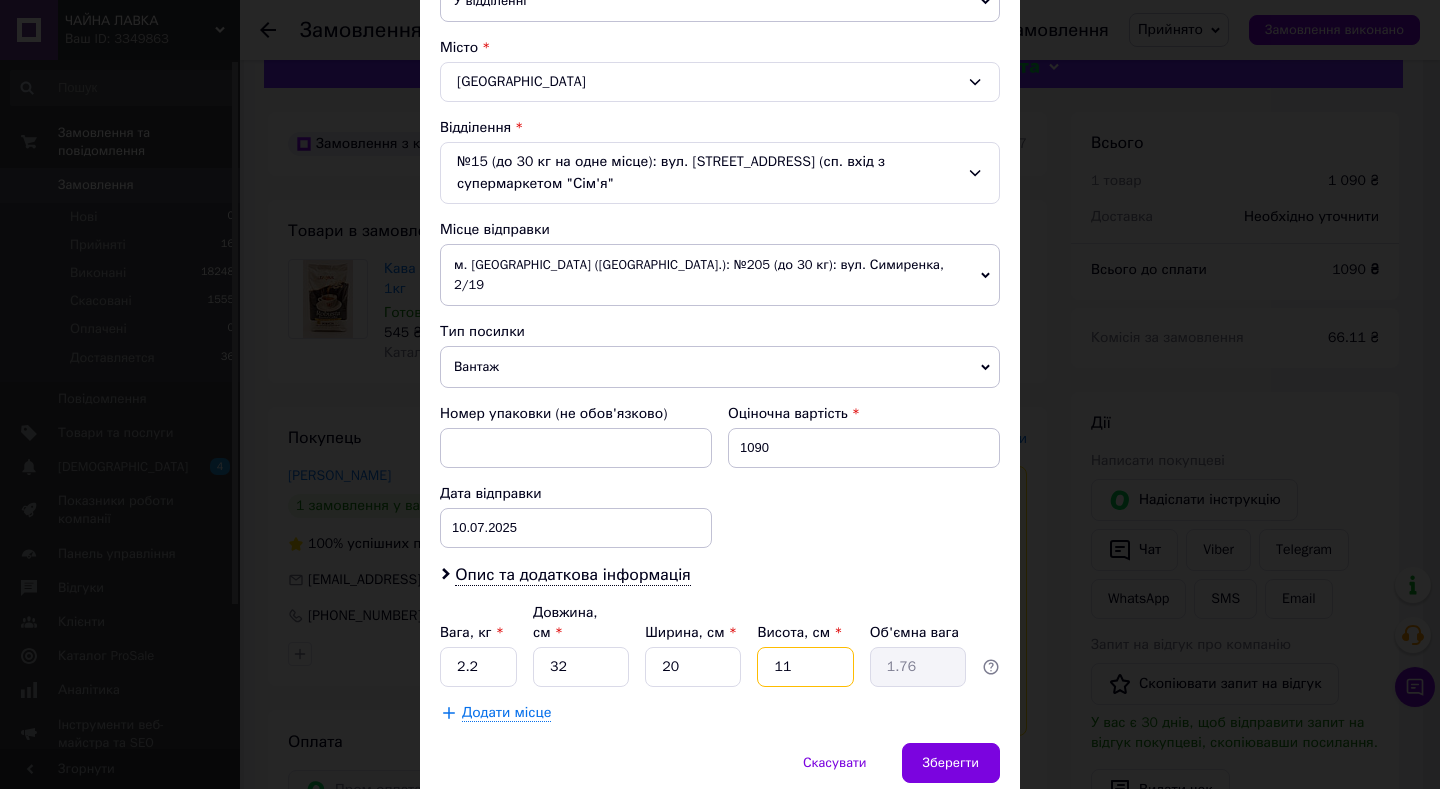 type on "1" 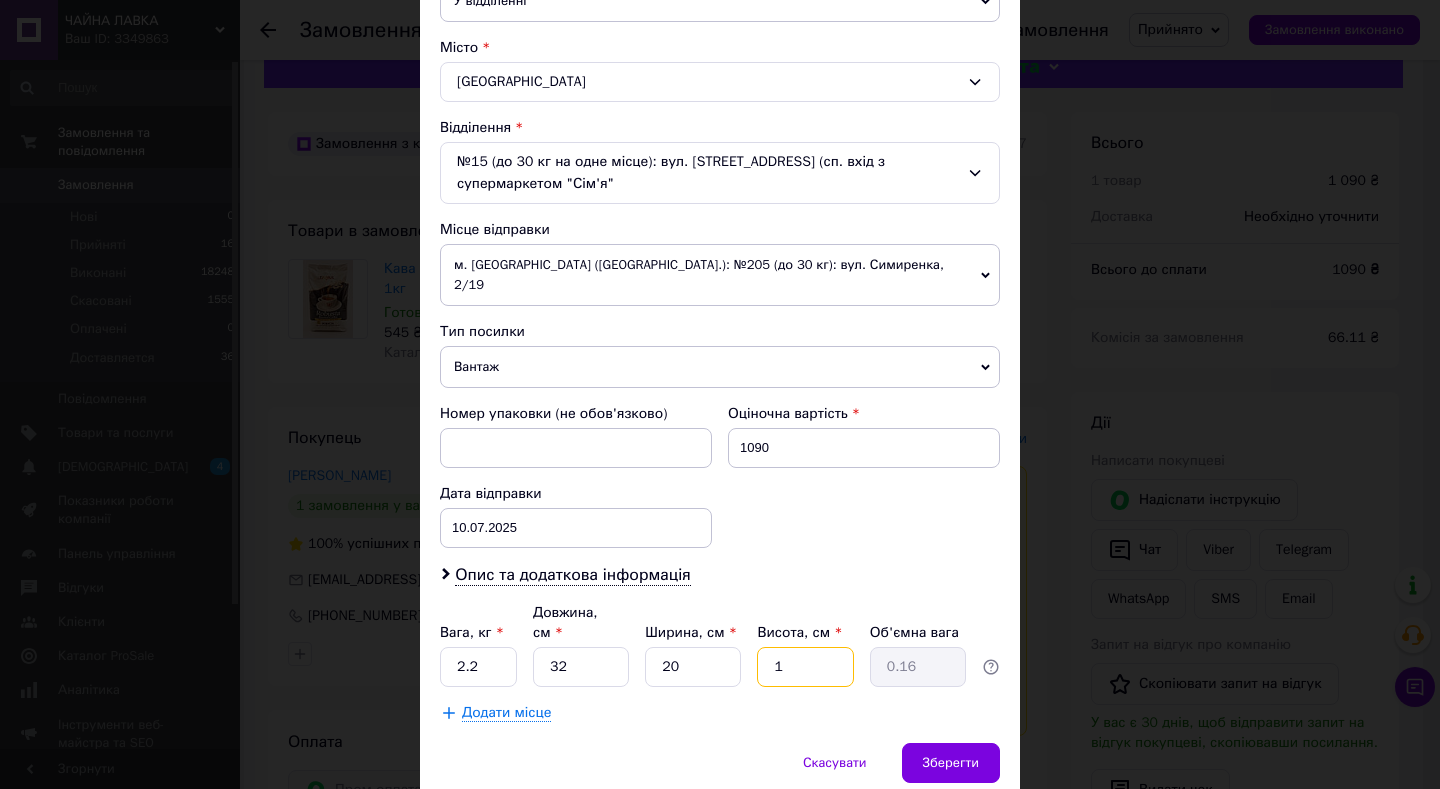type on "15" 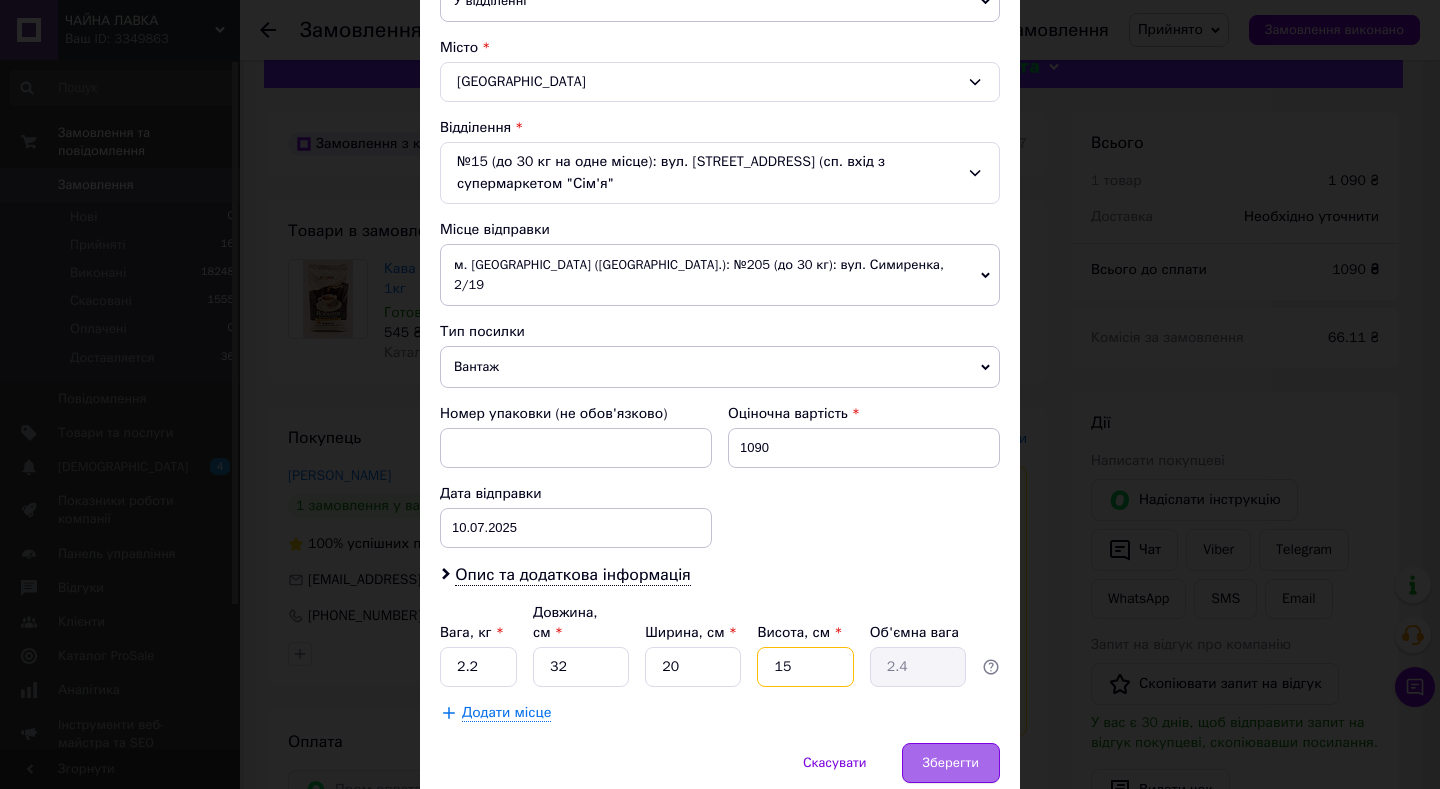 type on "15" 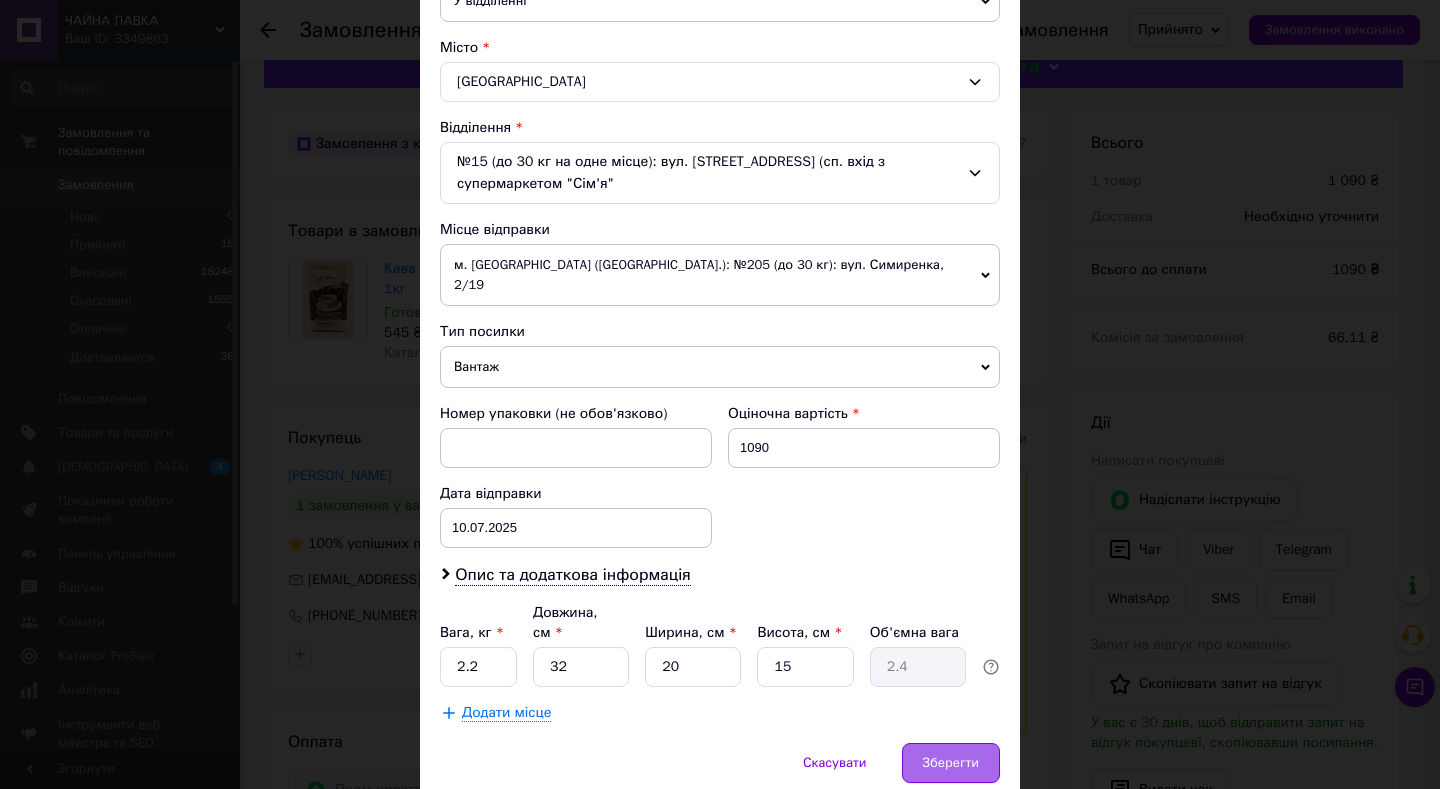 click on "Зберегти" at bounding box center [951, 763] 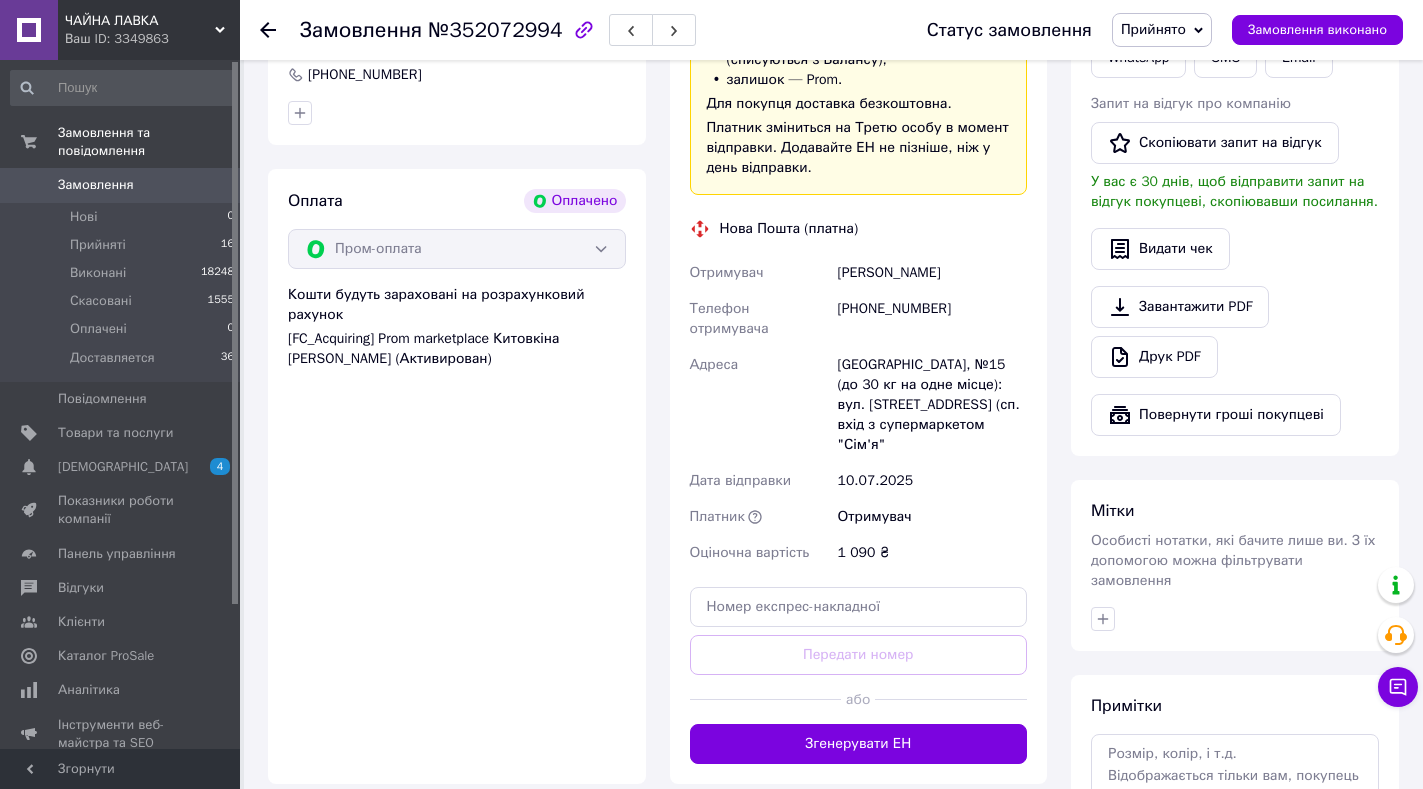 scroll, scrollTop: 591, scrollLeft: 0, axis: vertical 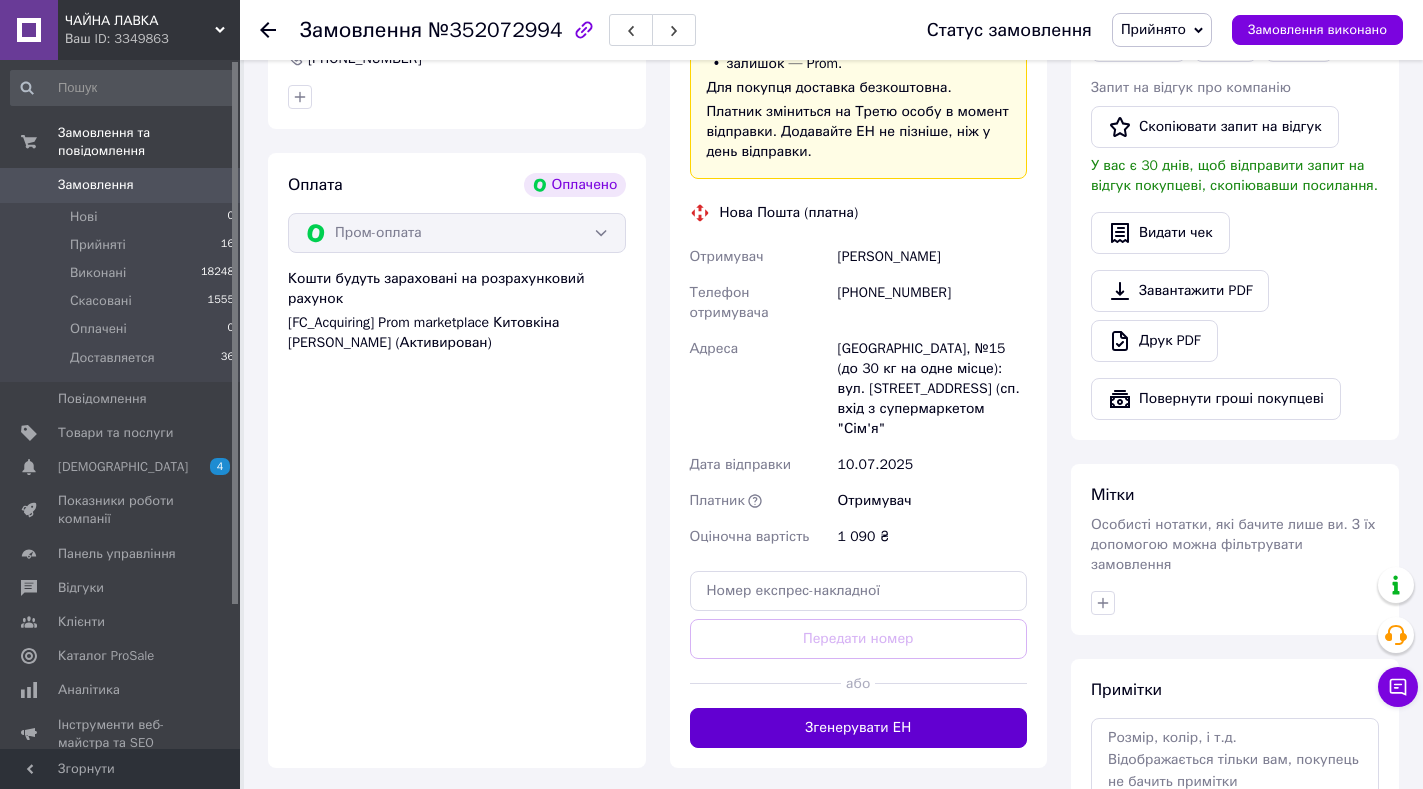click on "Згенерувати ЕН" at bounding box center (859, 728) 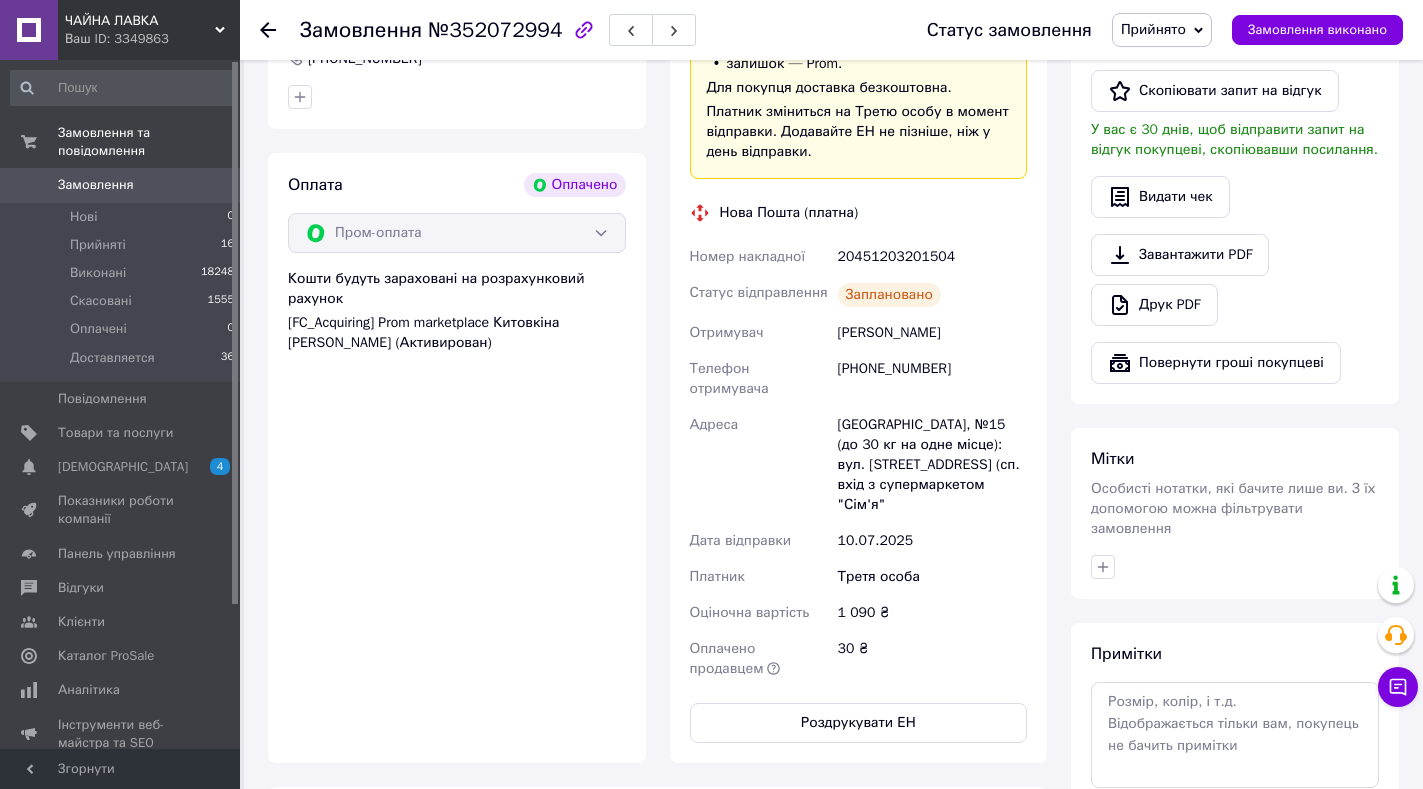 click 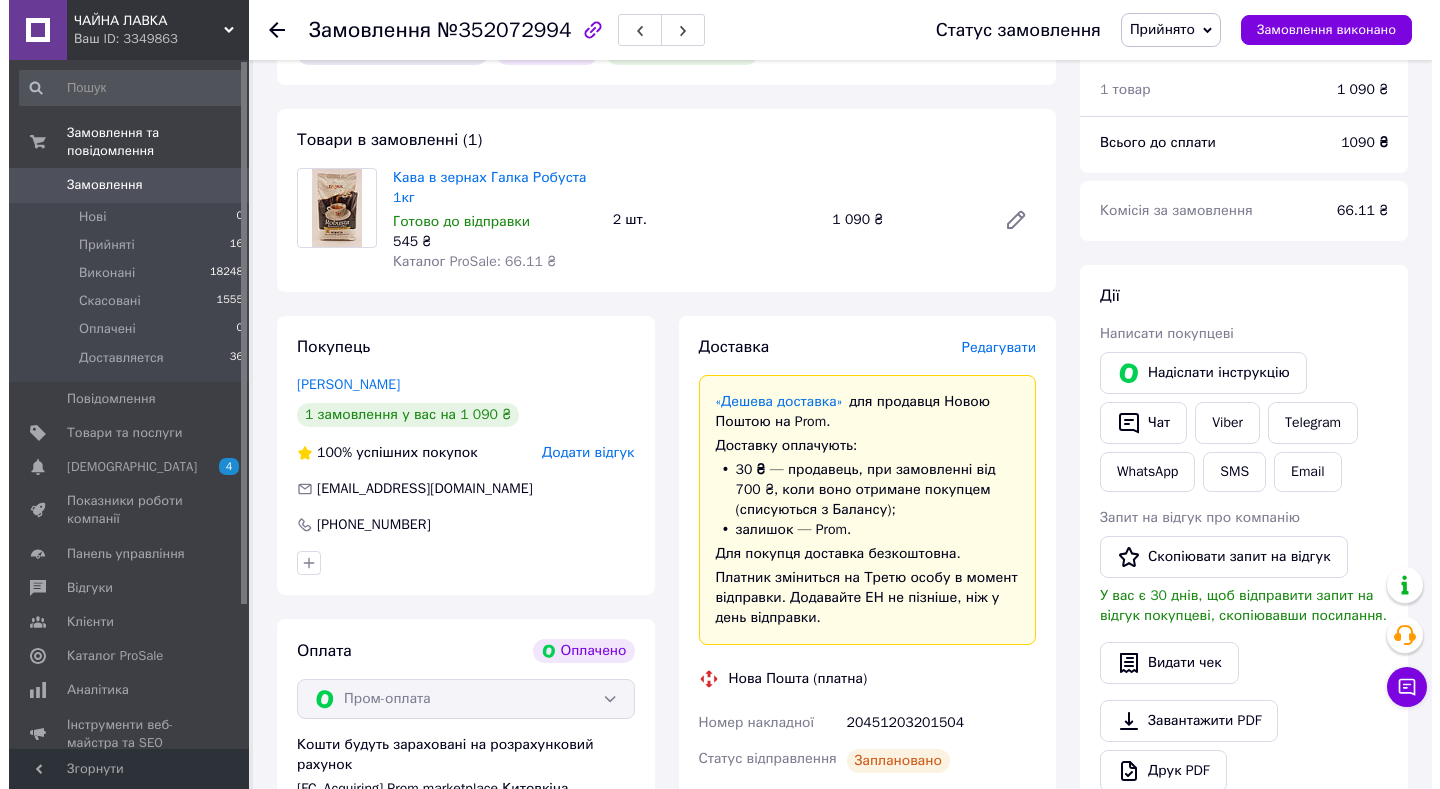 scroll, scrollTop: 0, scrollLeft: 0, axis: both 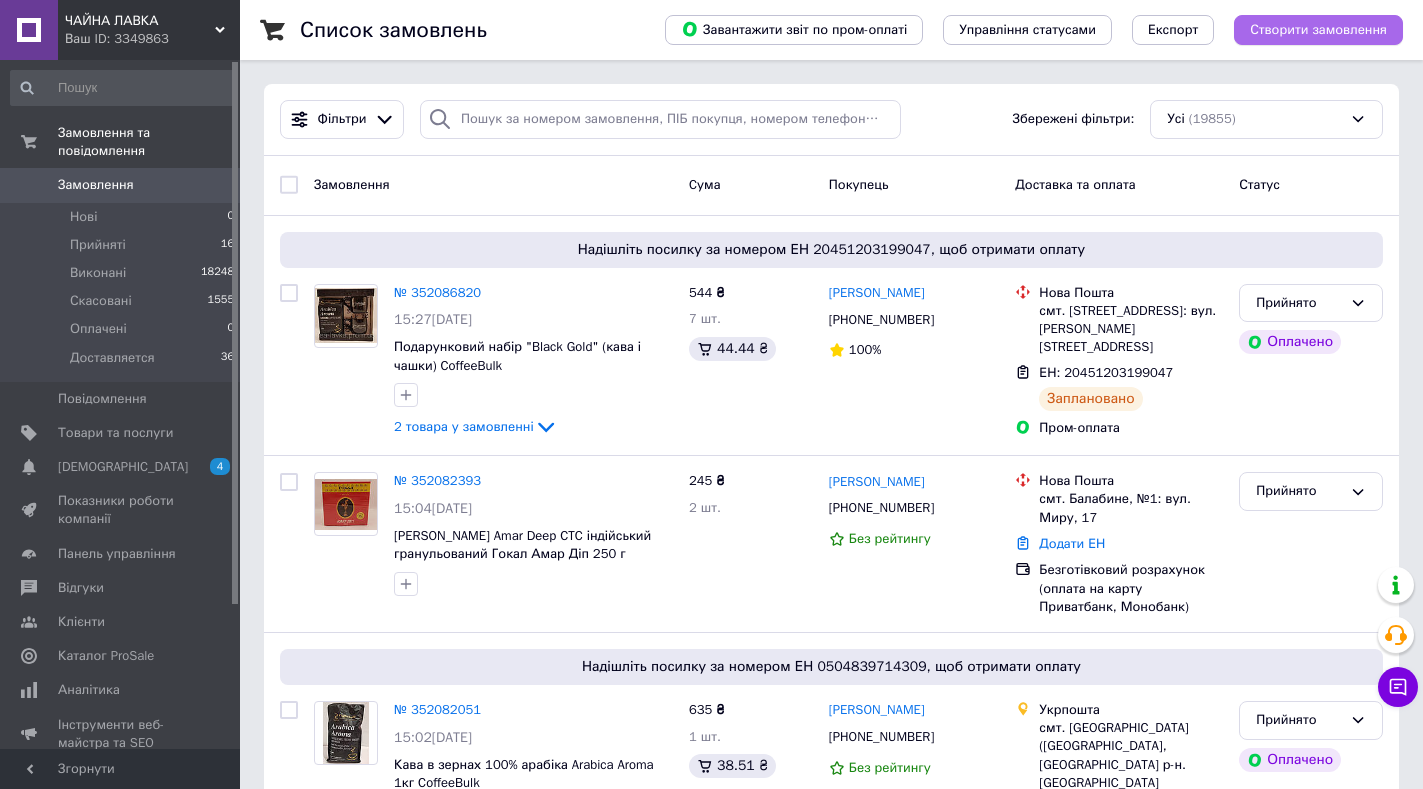 click on "Створити замовлення" at bounding box center [1318, 30] 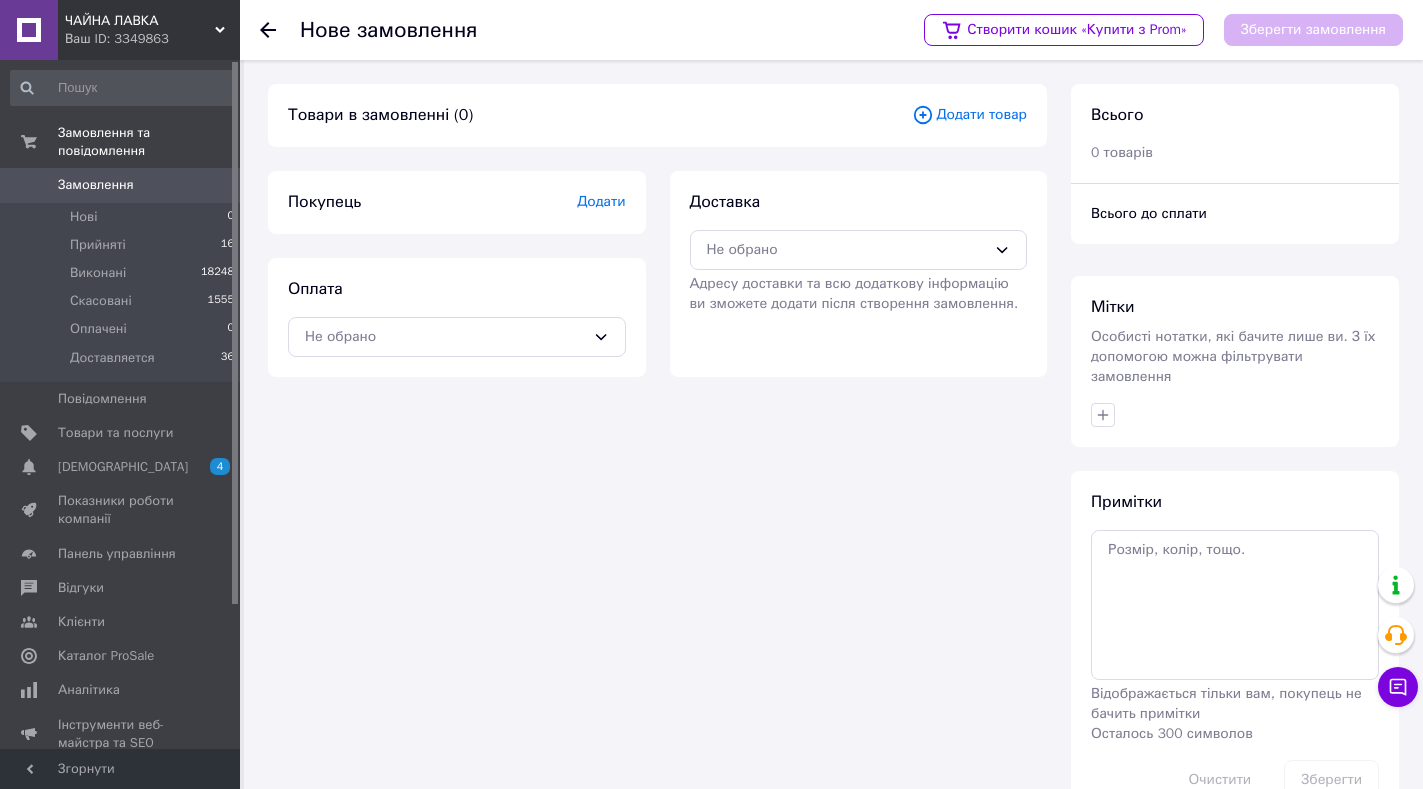 click on "Додати товар" at bounding box center [969, 115] 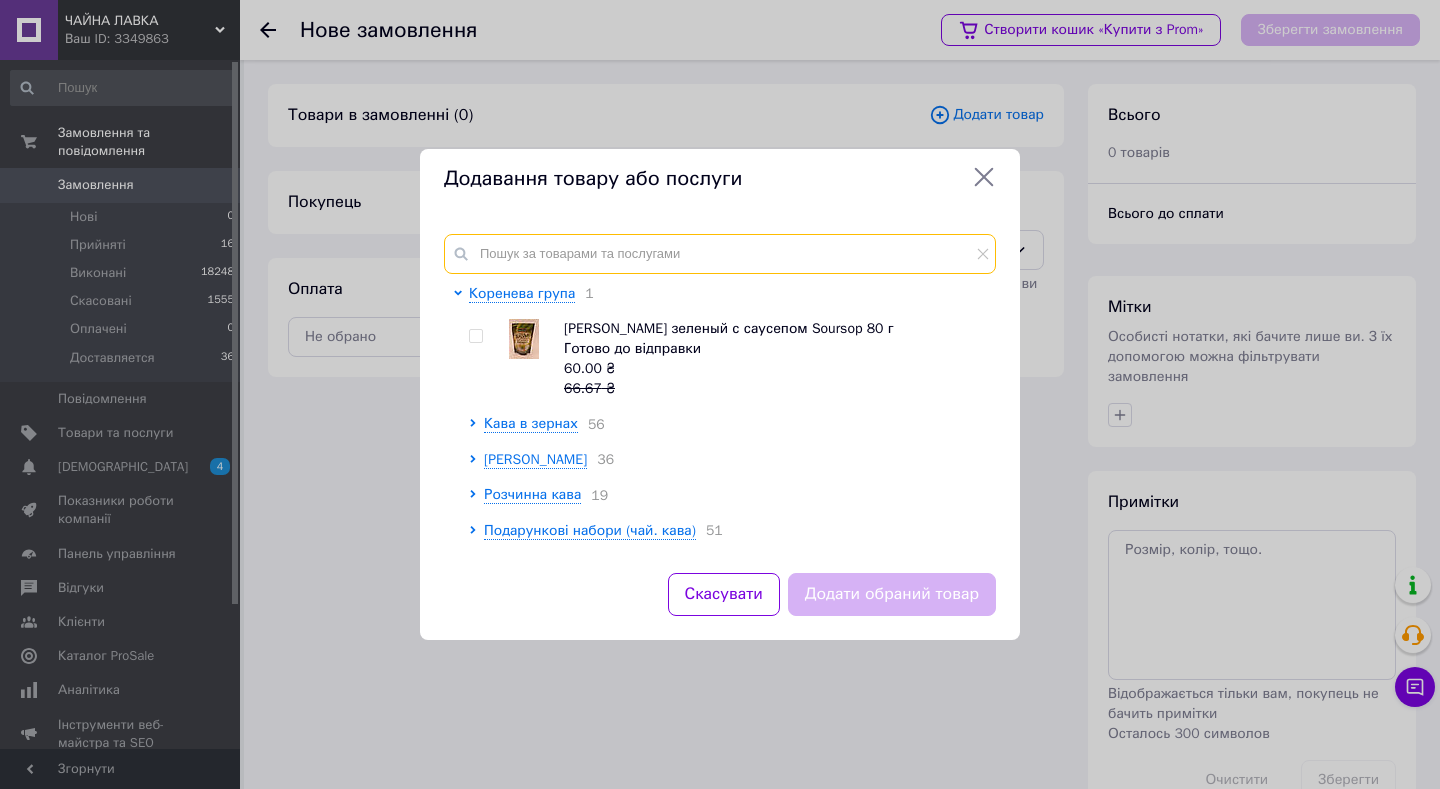 click at bounding box center (720, 254) 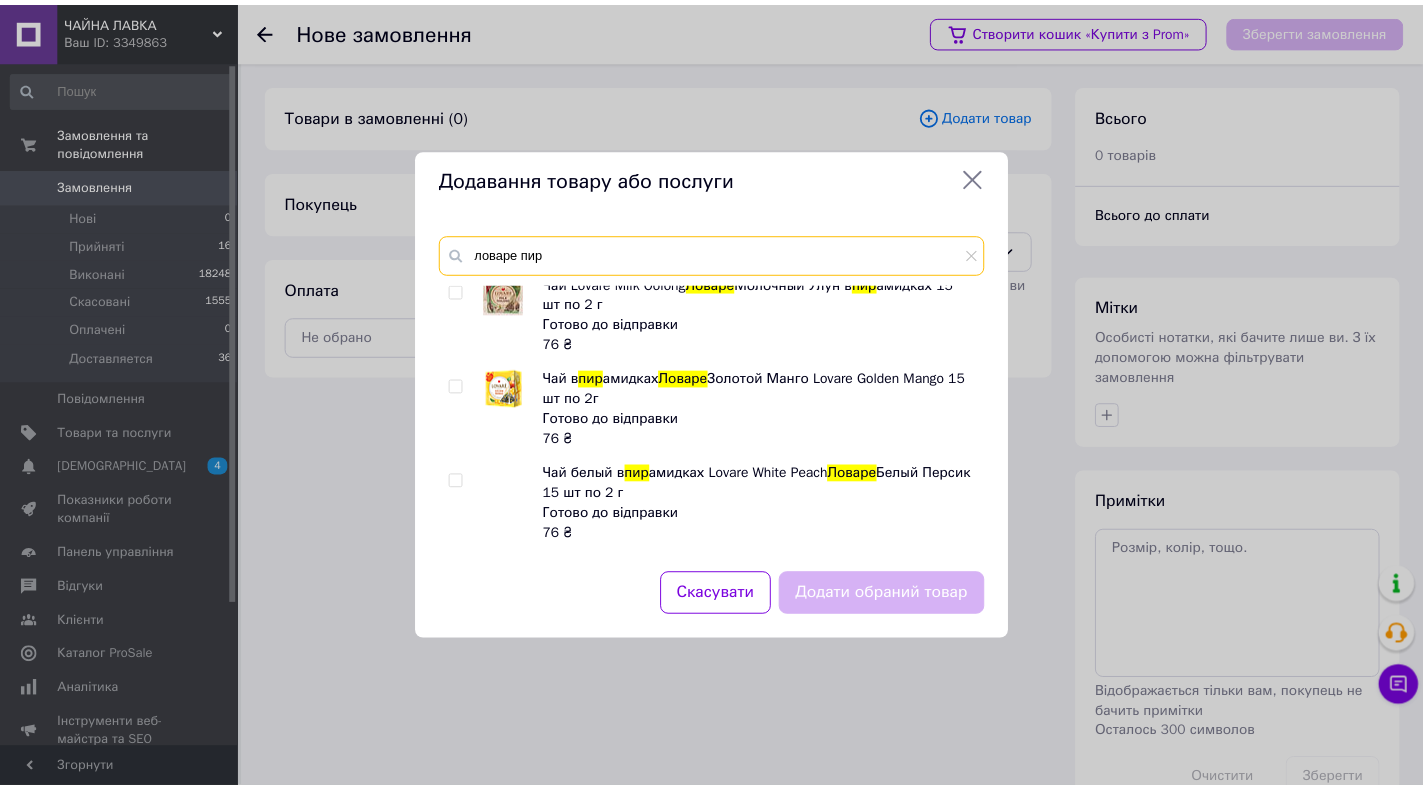 scroll, scrollTop: 176, scrollLeft: 0, axis: vertical 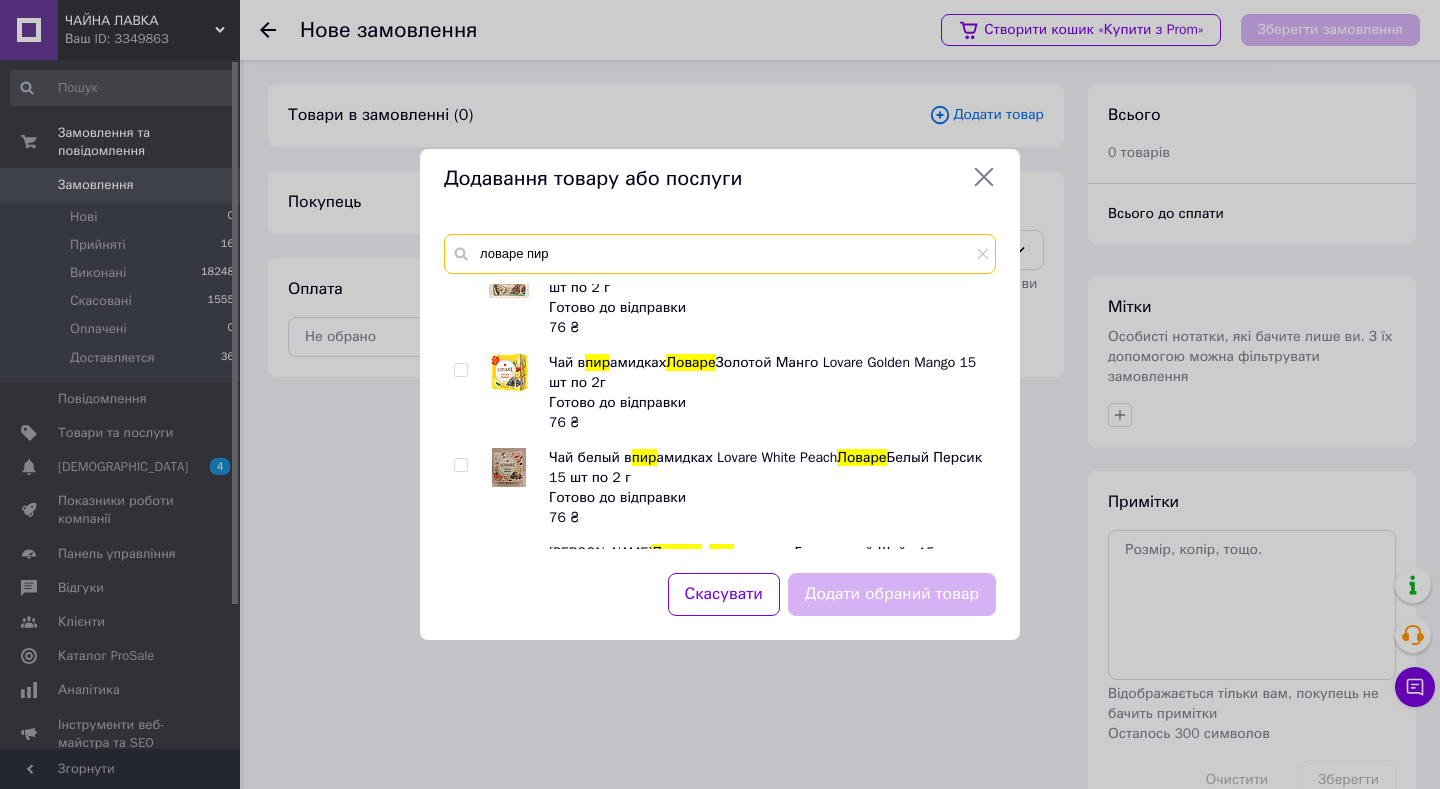 type on "ловаре пир" 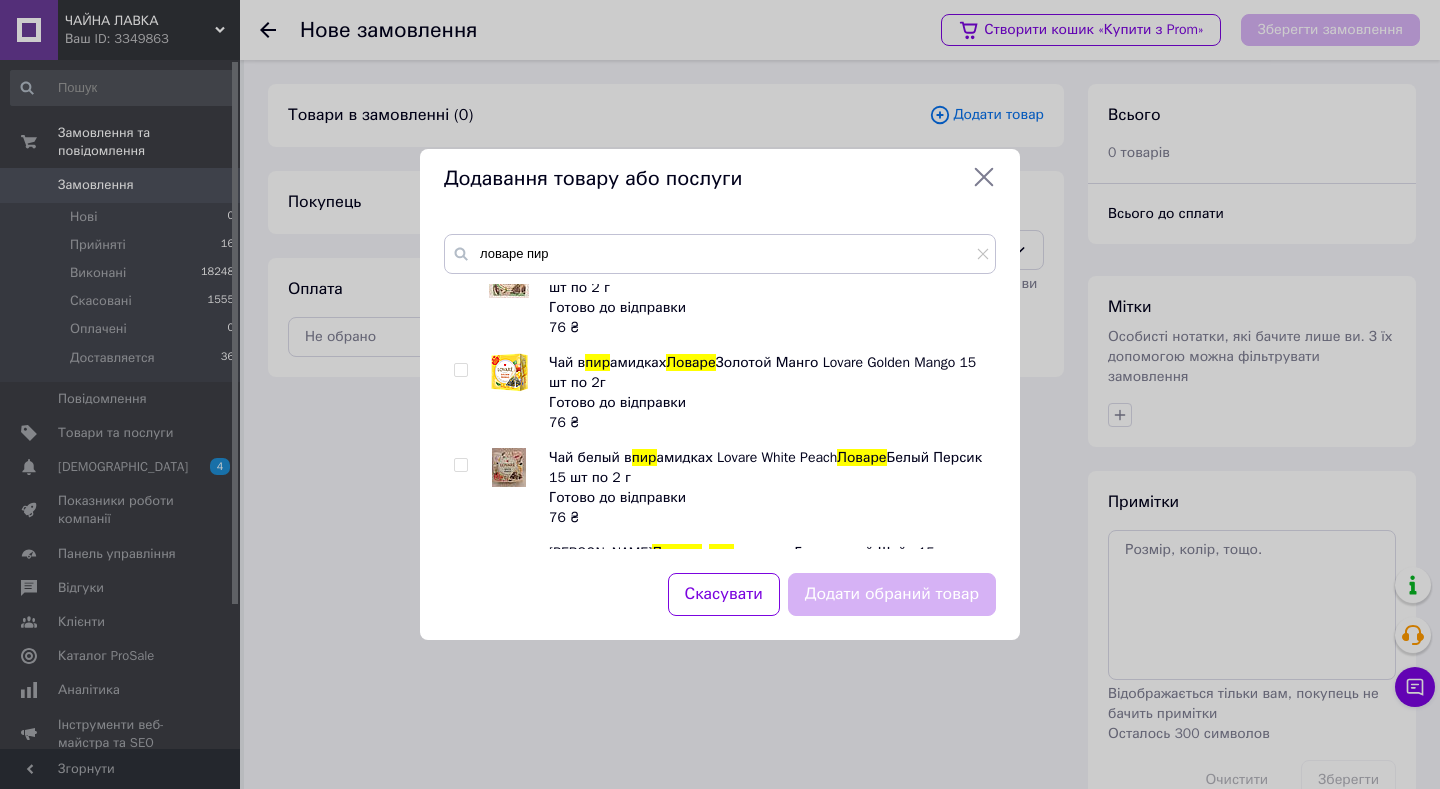 click at bounding box center (464, 393) 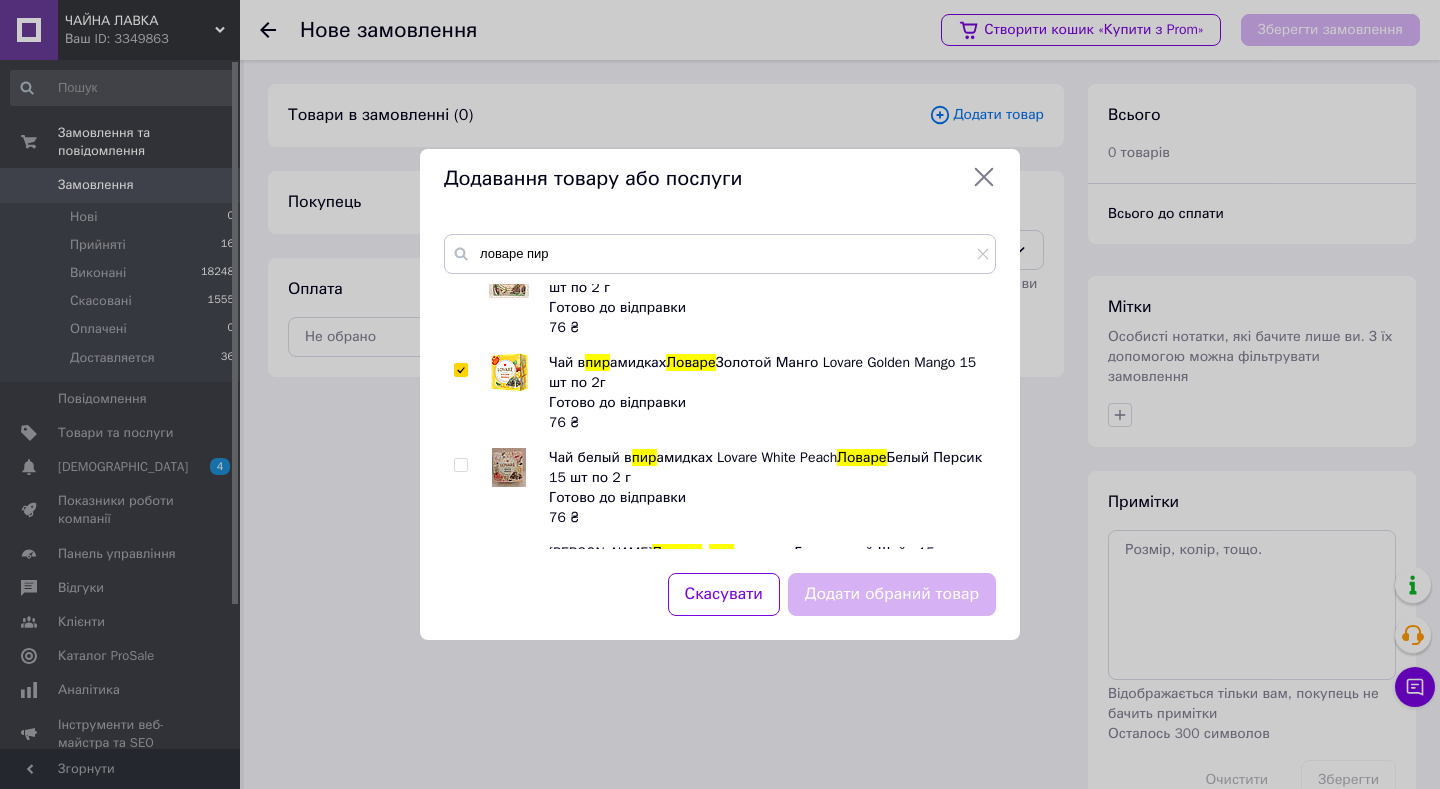 checkbox on "true" 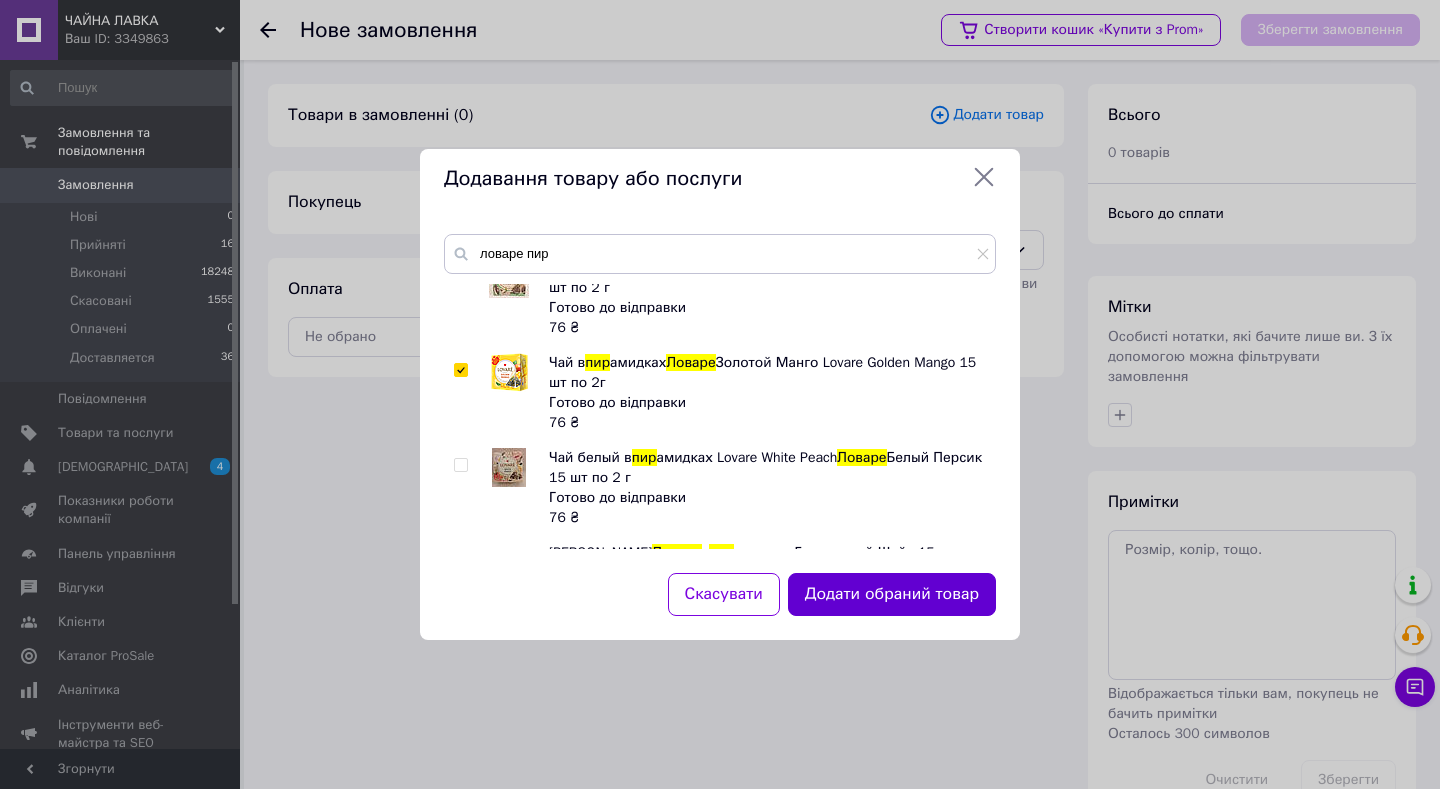 click on "Додати обраний товар" at bounding box center [892, 594] 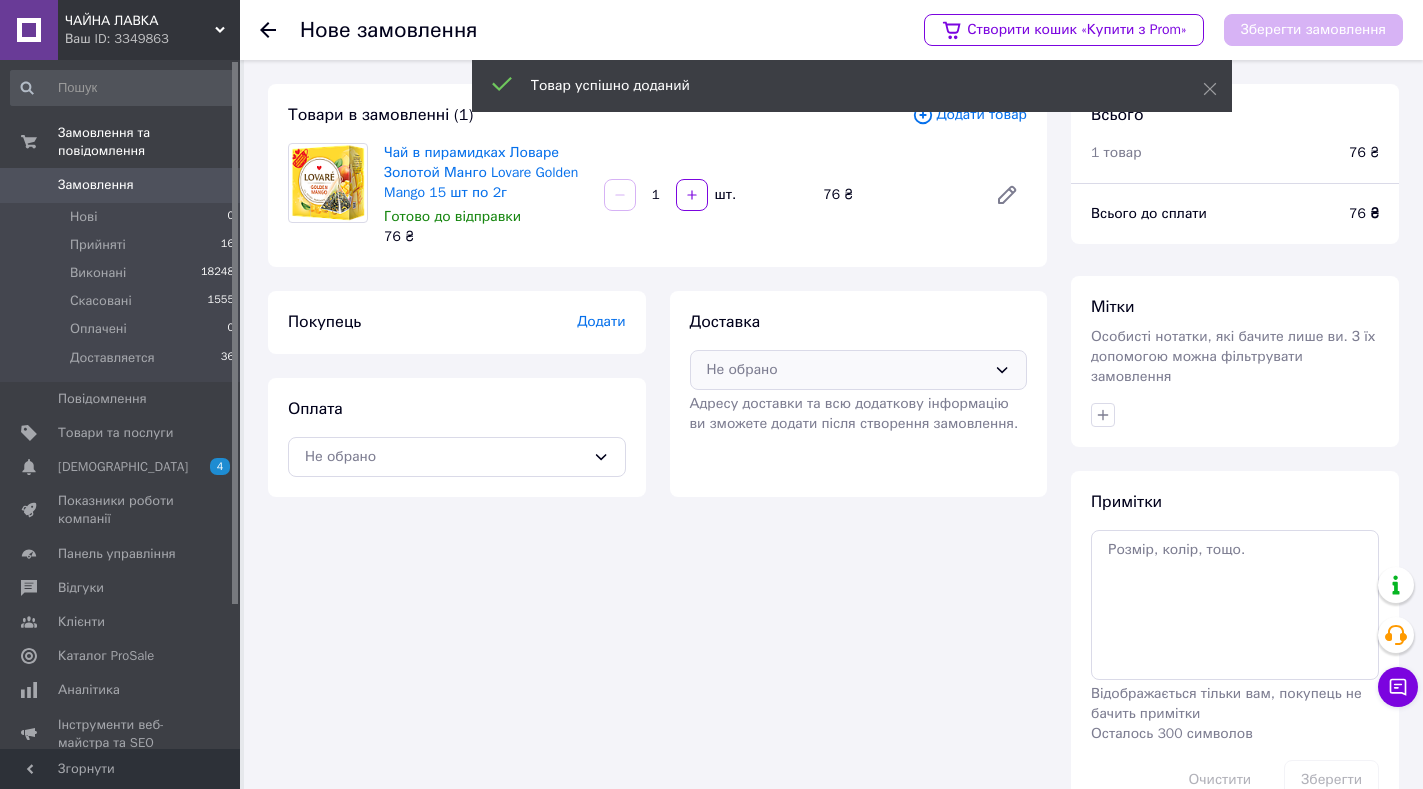 click on "Не обрано" at bounding box center [847, 370] 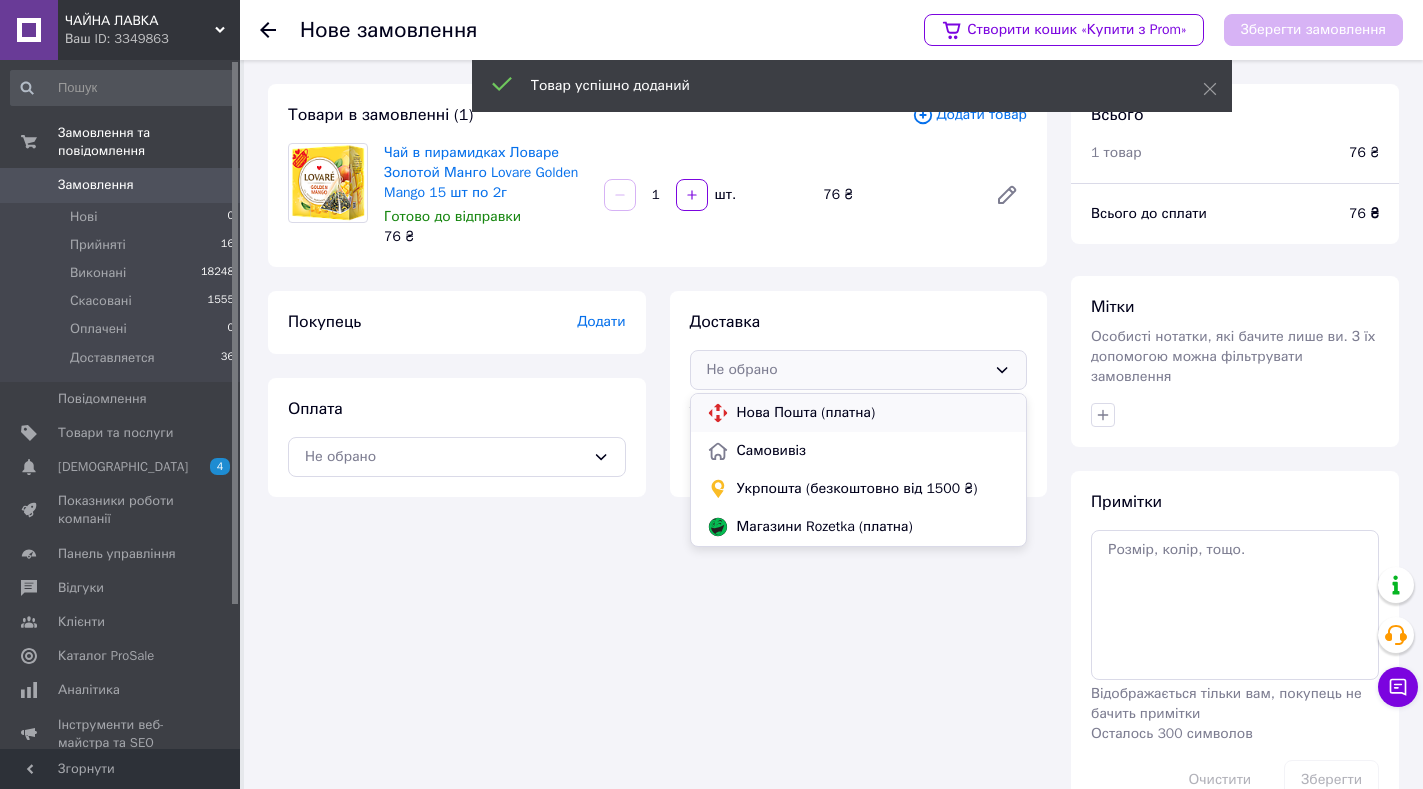 click on "Нова Пошта (платна)" at bounding box center [874, 413] 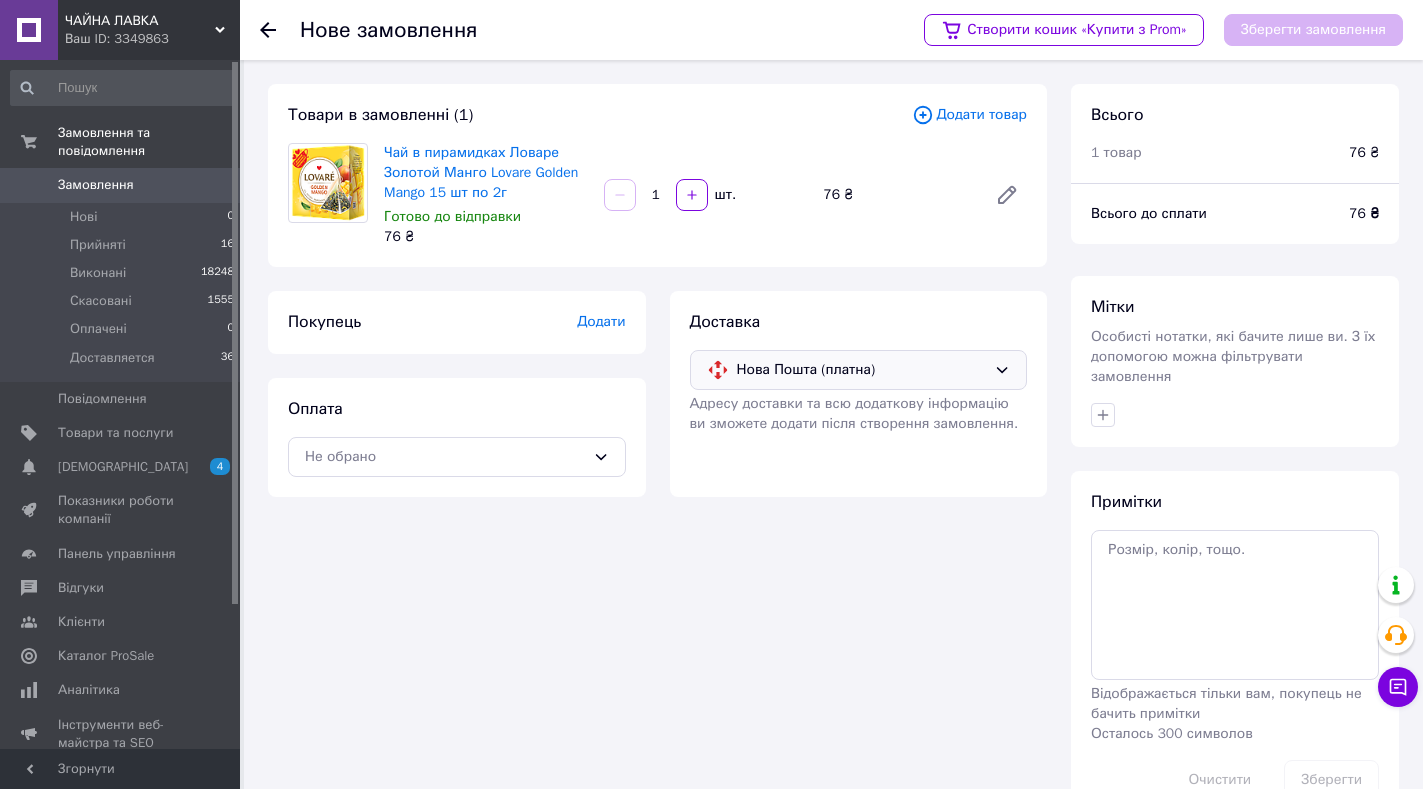 scroll, scrollTop: 35, scrollLeft: 0, axis: vertical 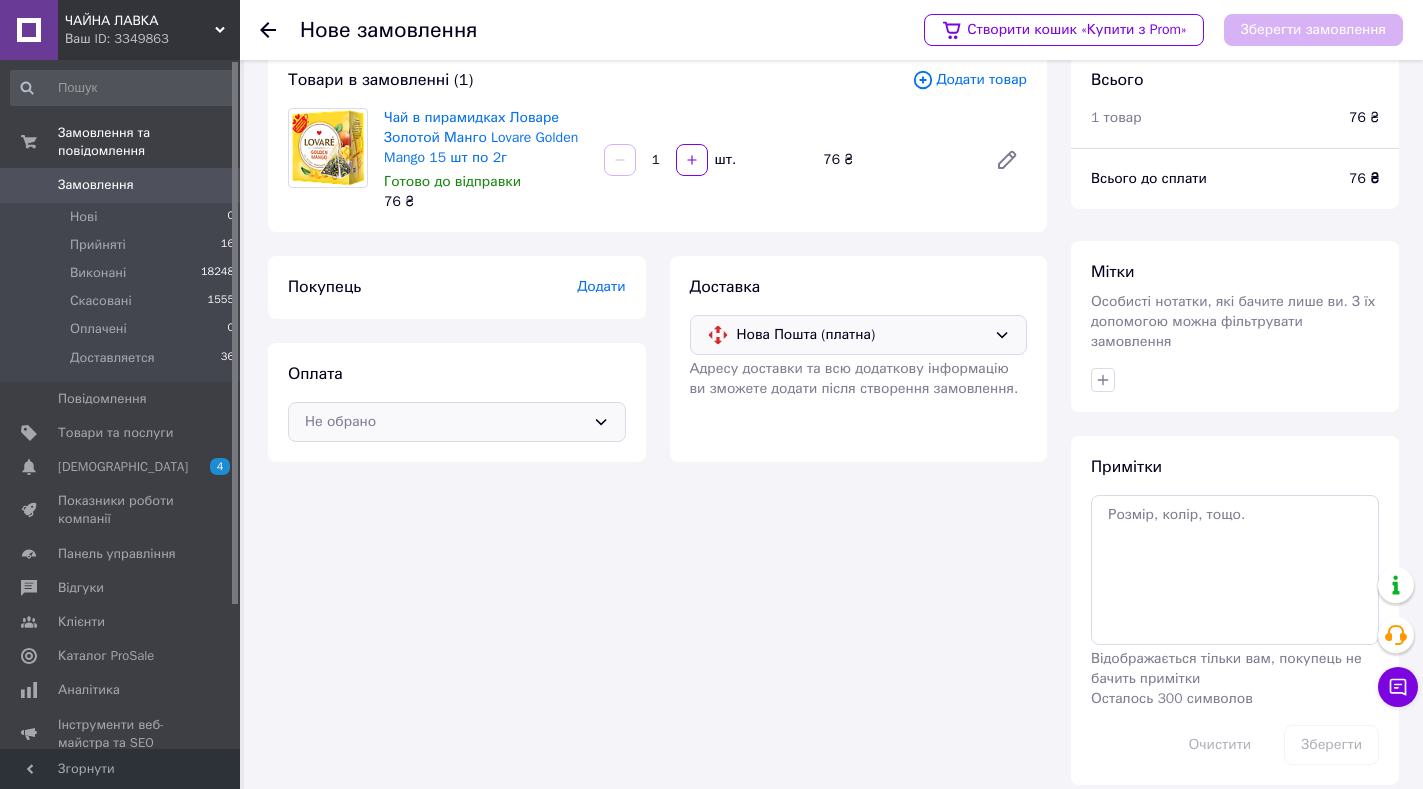click on "Не обрано" at bounding box center [445, 422] 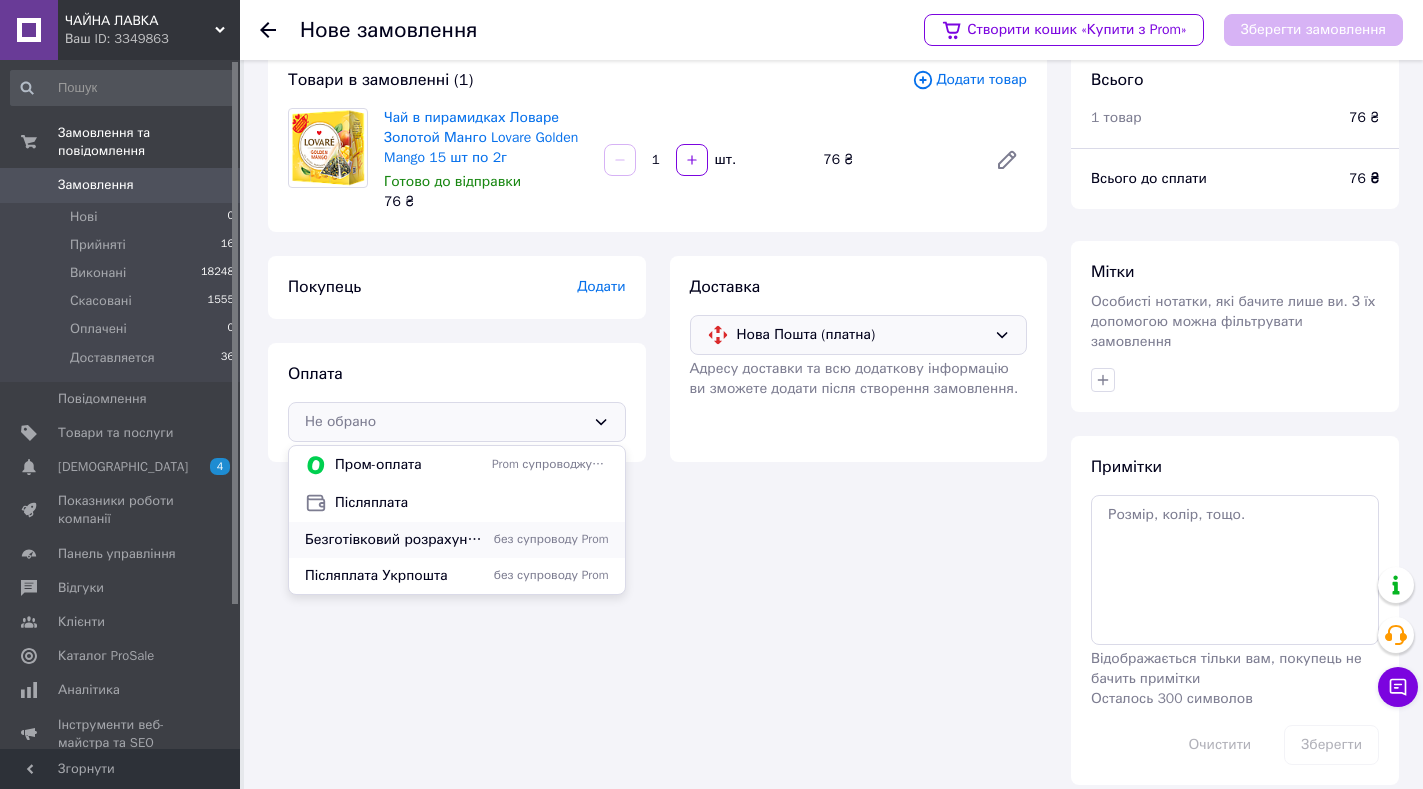 click on "Безготівковий розрахунок (оплата на карту Приватбанк, Монобанк)" at bounding box center [394, 540] 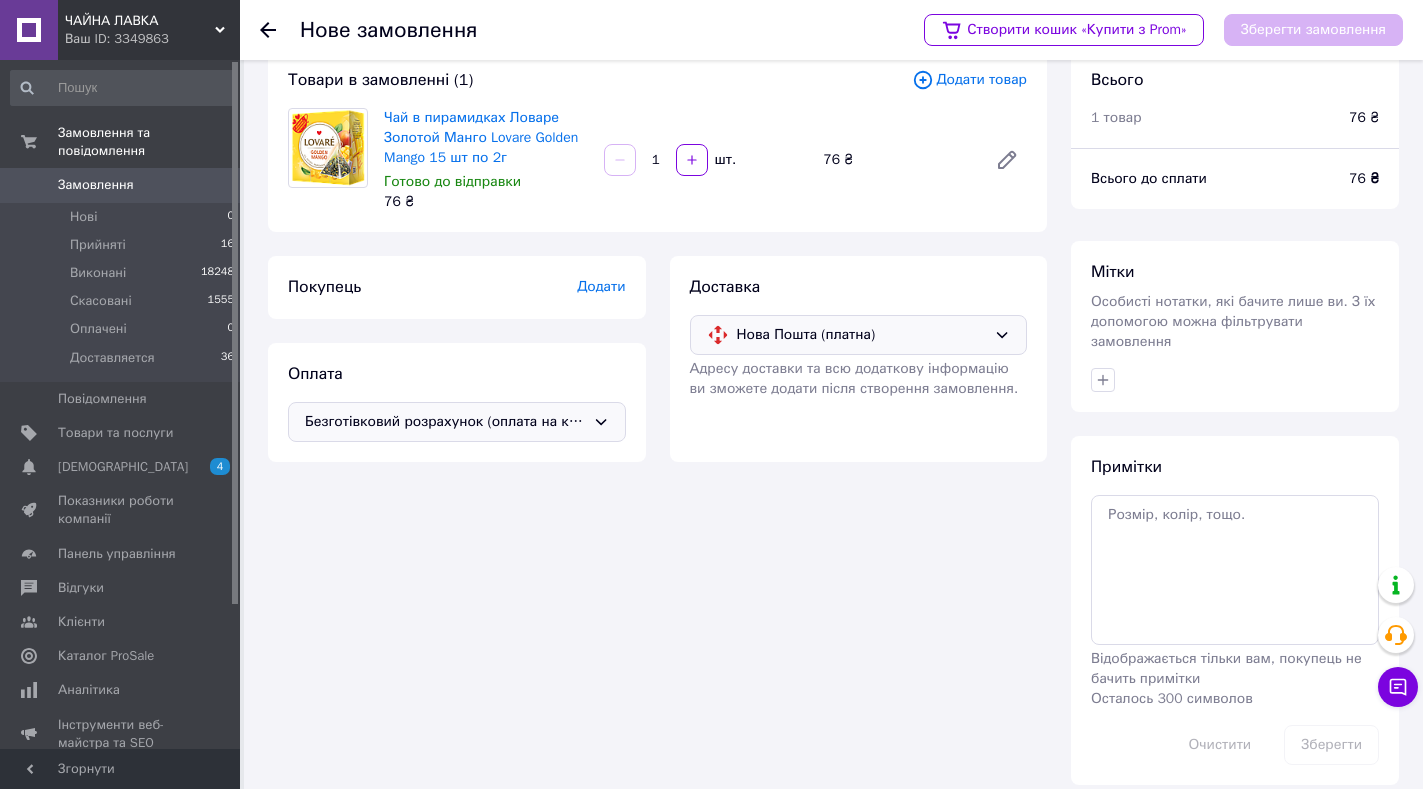 click on "Додати" at bounding box center (601, 286) 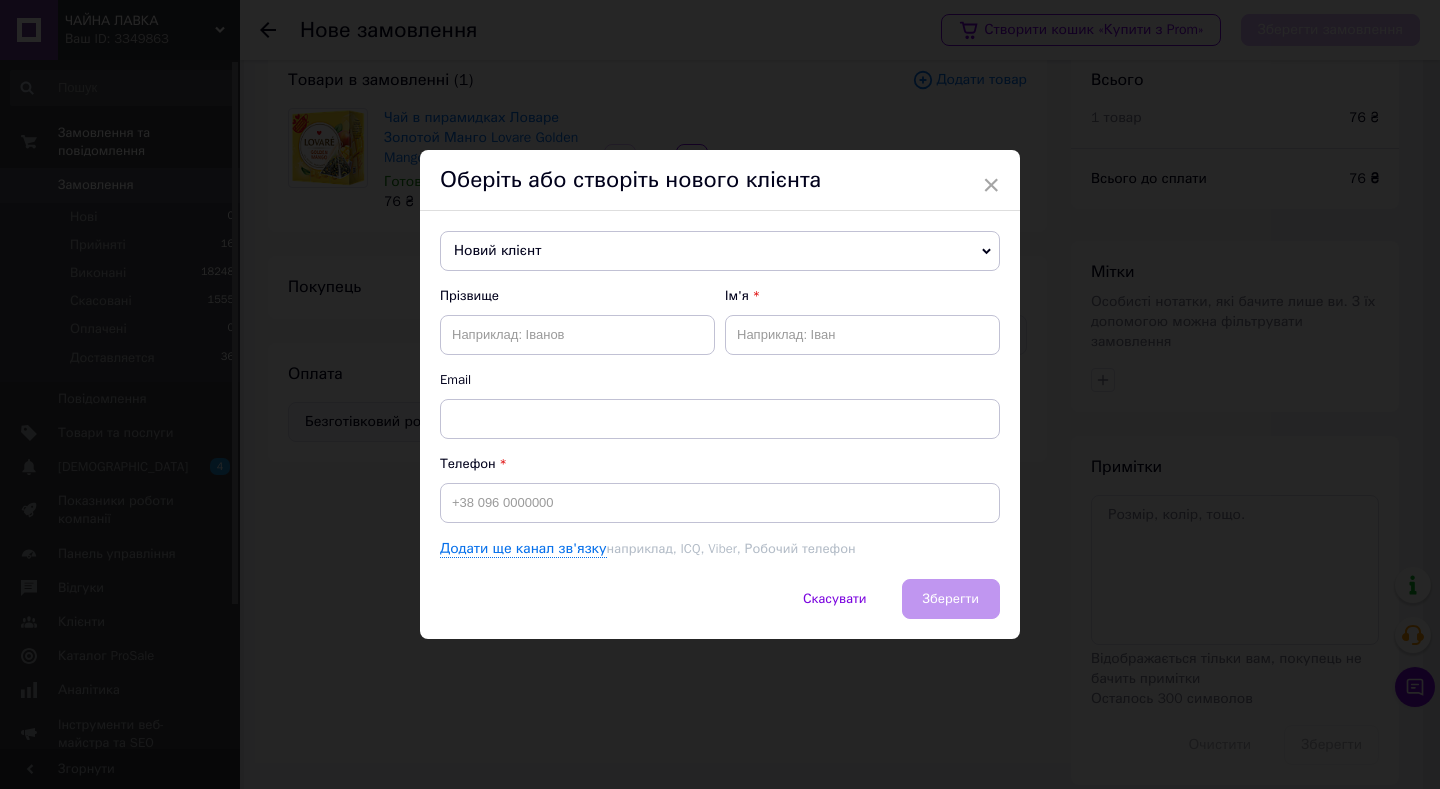 click on "Новий клієнт" at bounding box center [720, 251] 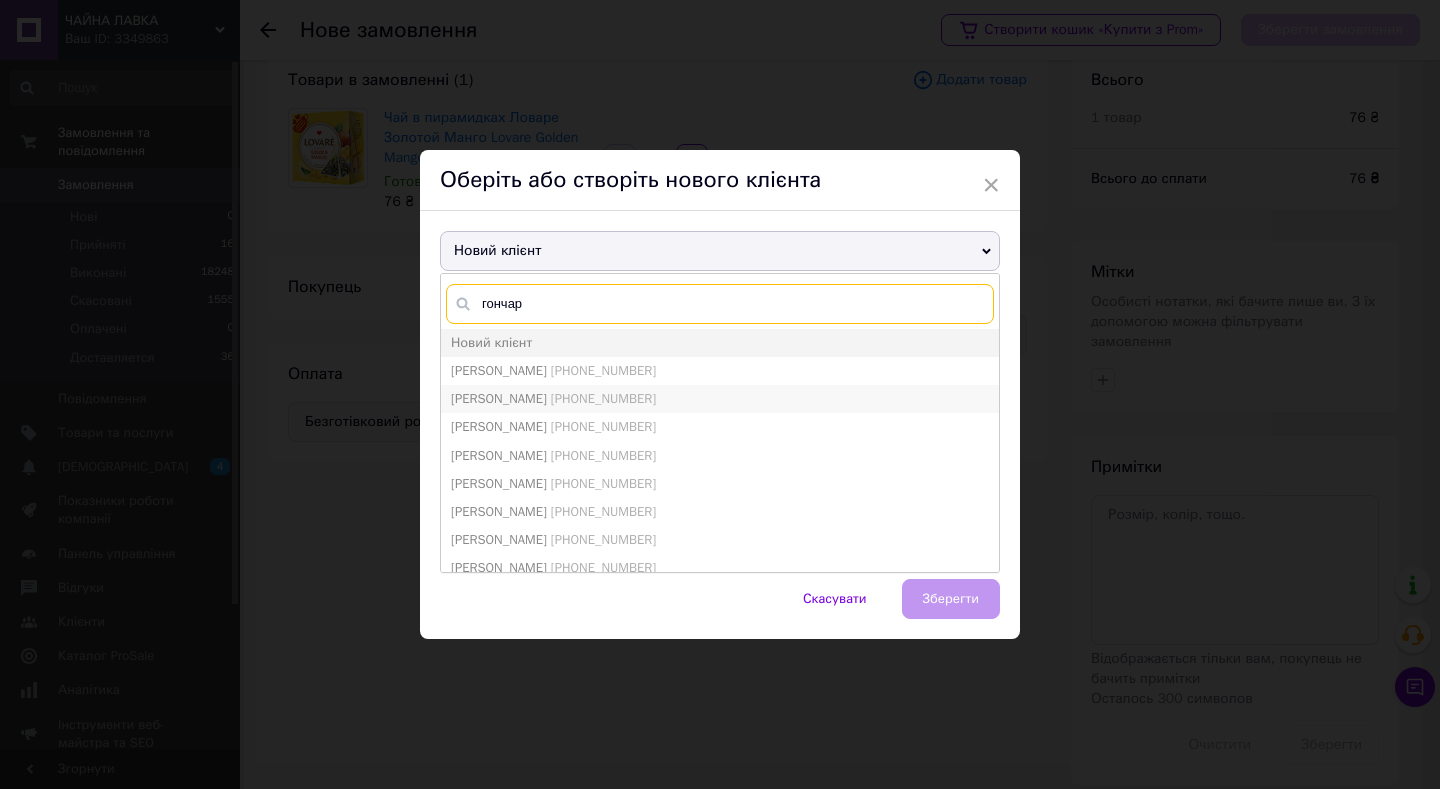 type on "гончар" 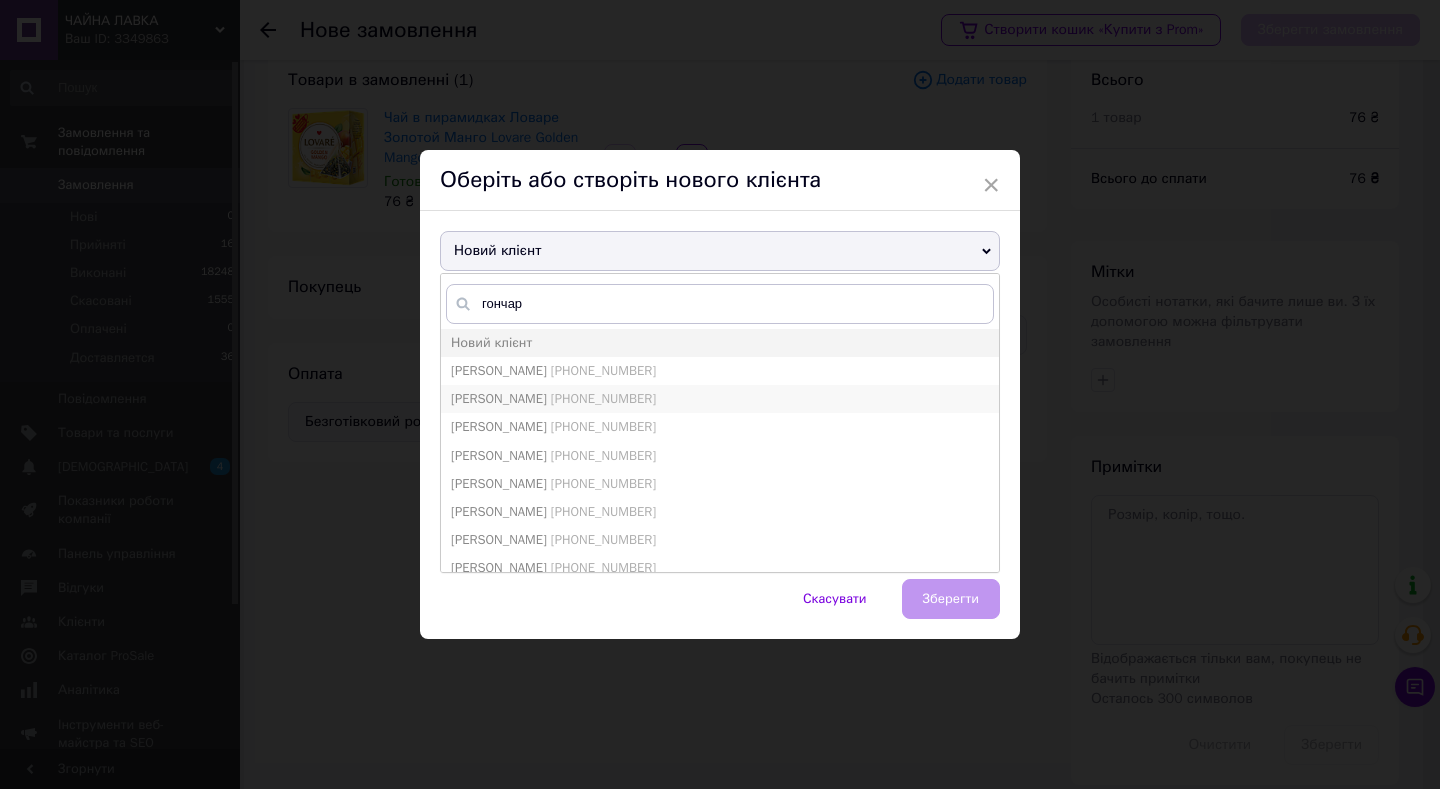 click on "Гончар Лиля" at bounding box center (499, 398) 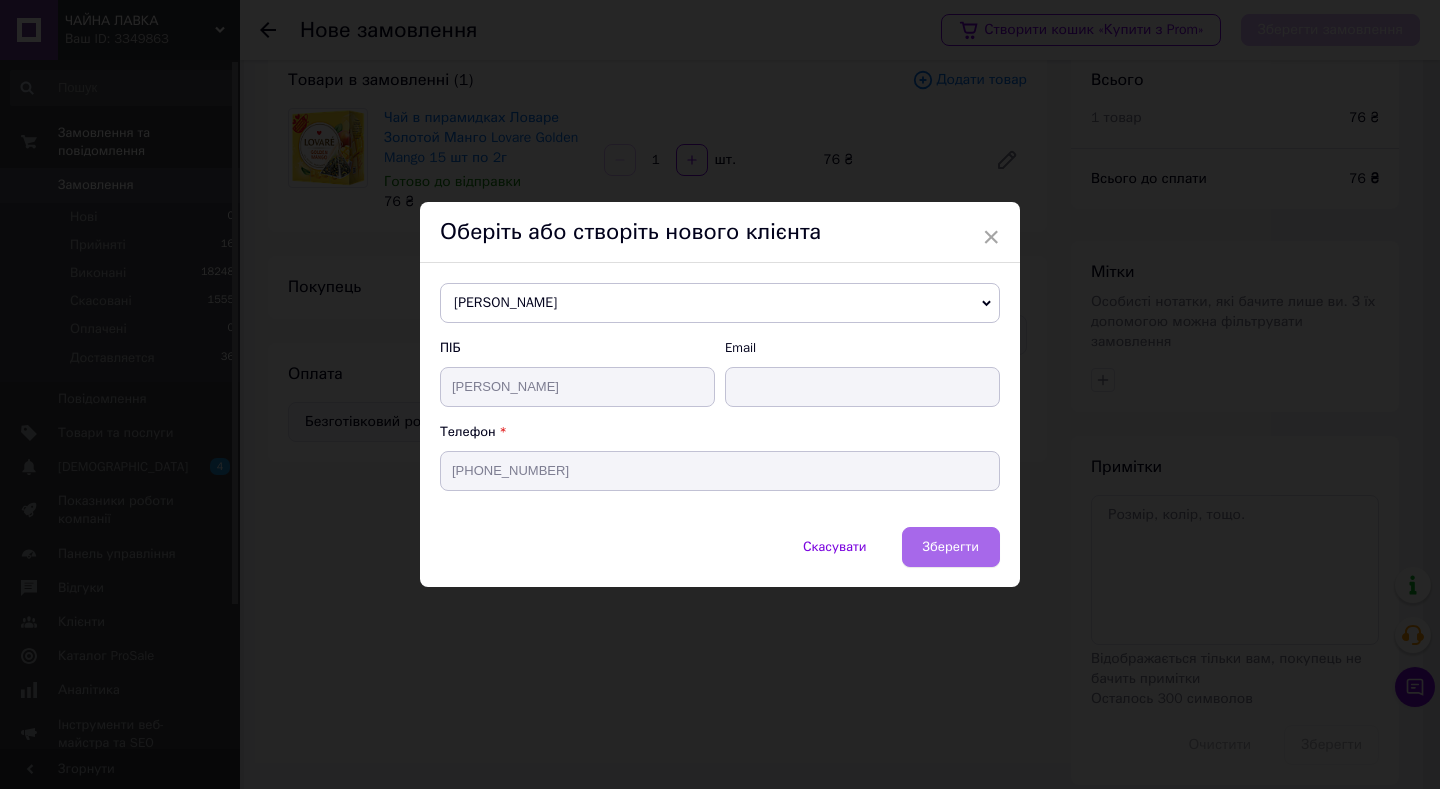 click on "Зберегти" at bounding box center [951, 546] 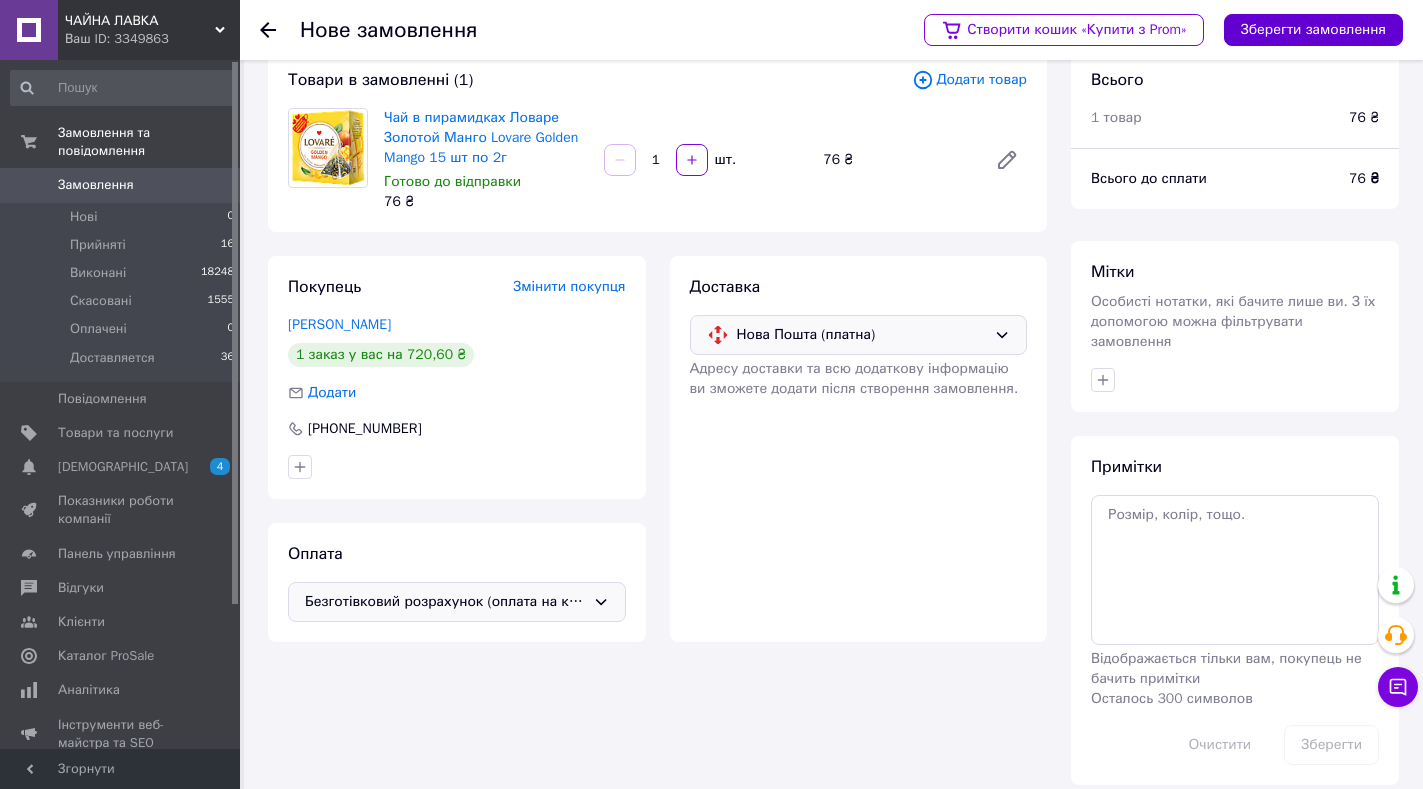 click on "Зберегти замовлення" at bounding box center [1313, 30] 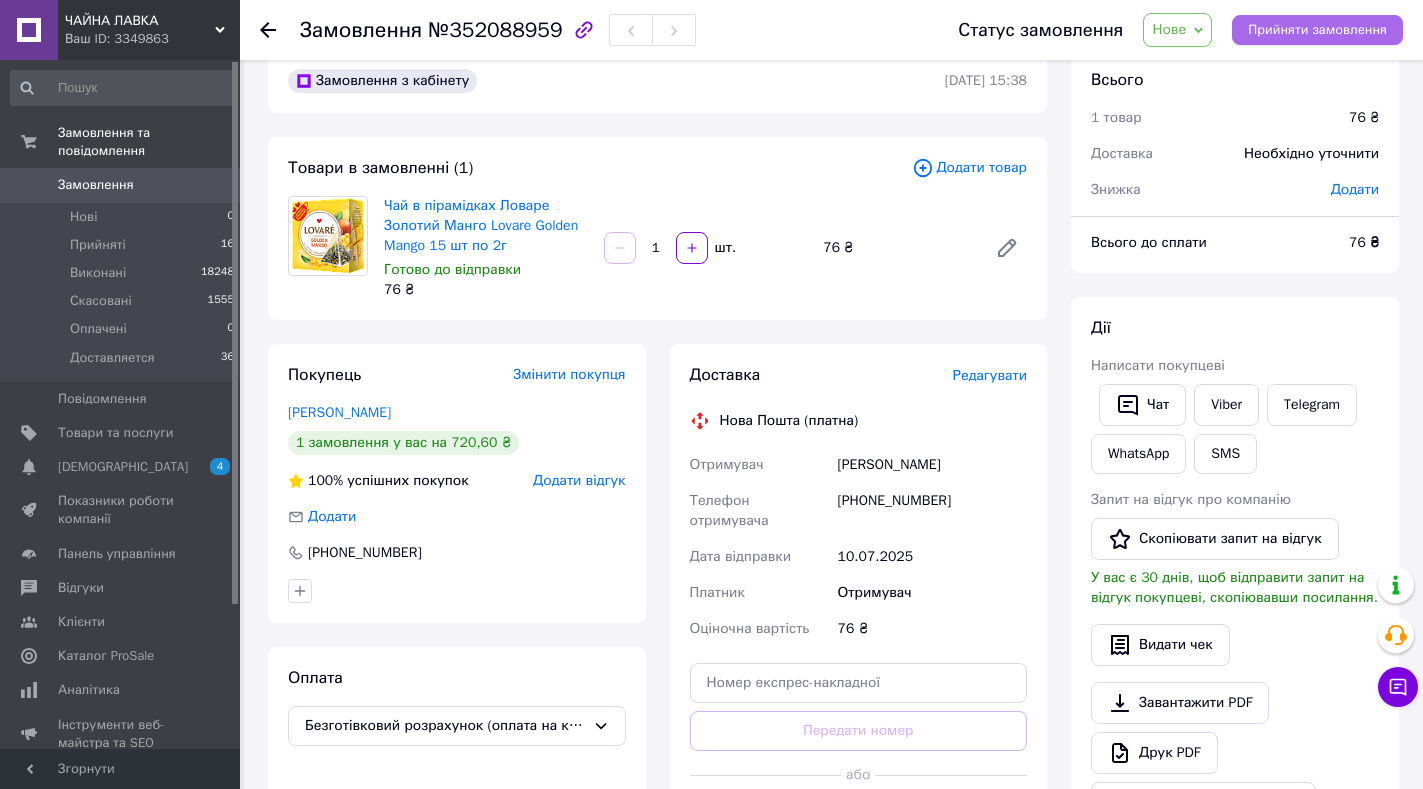 click on "Прийняти замовлення" at bounding box center (1317, 30) 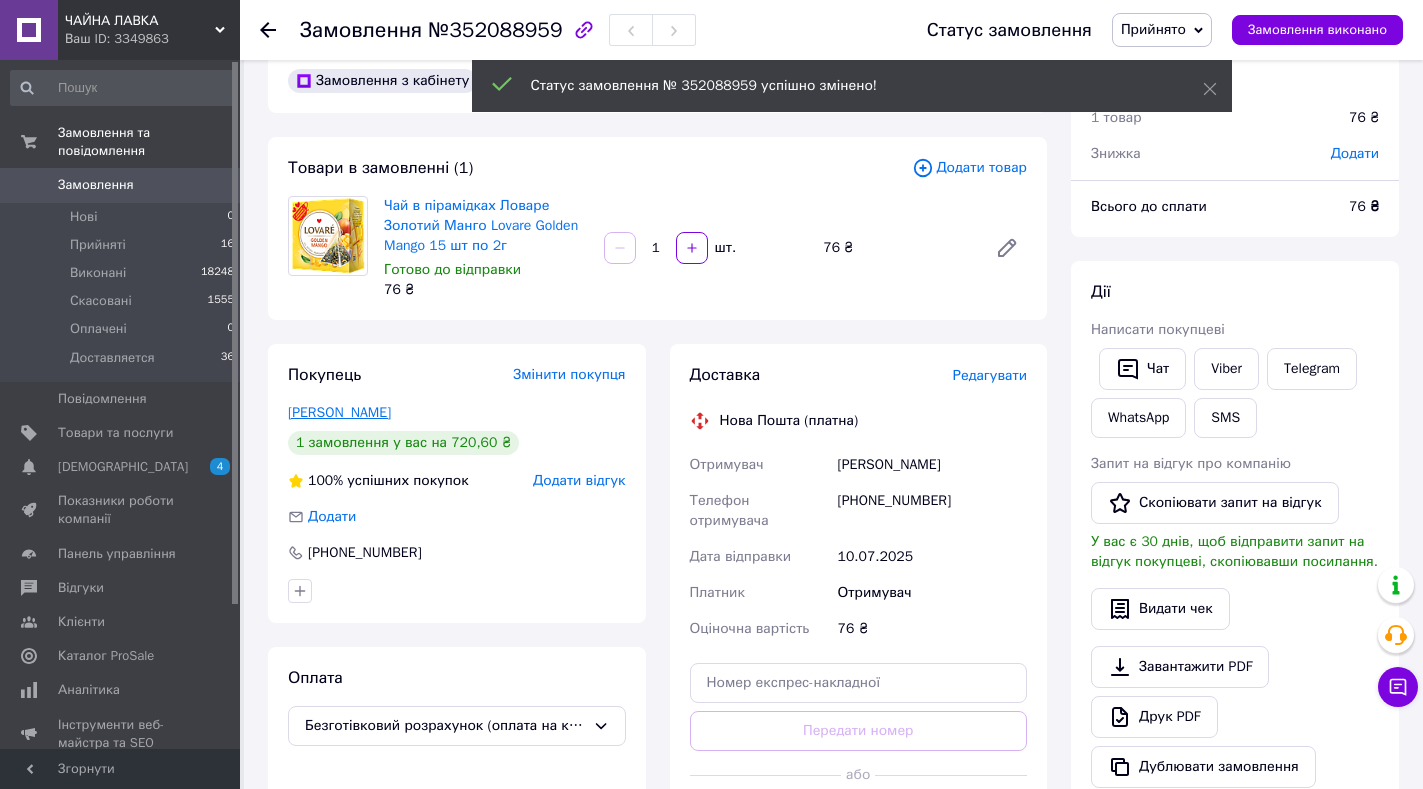 click on "Гончар Лиля" at bounding box center (339, 412) 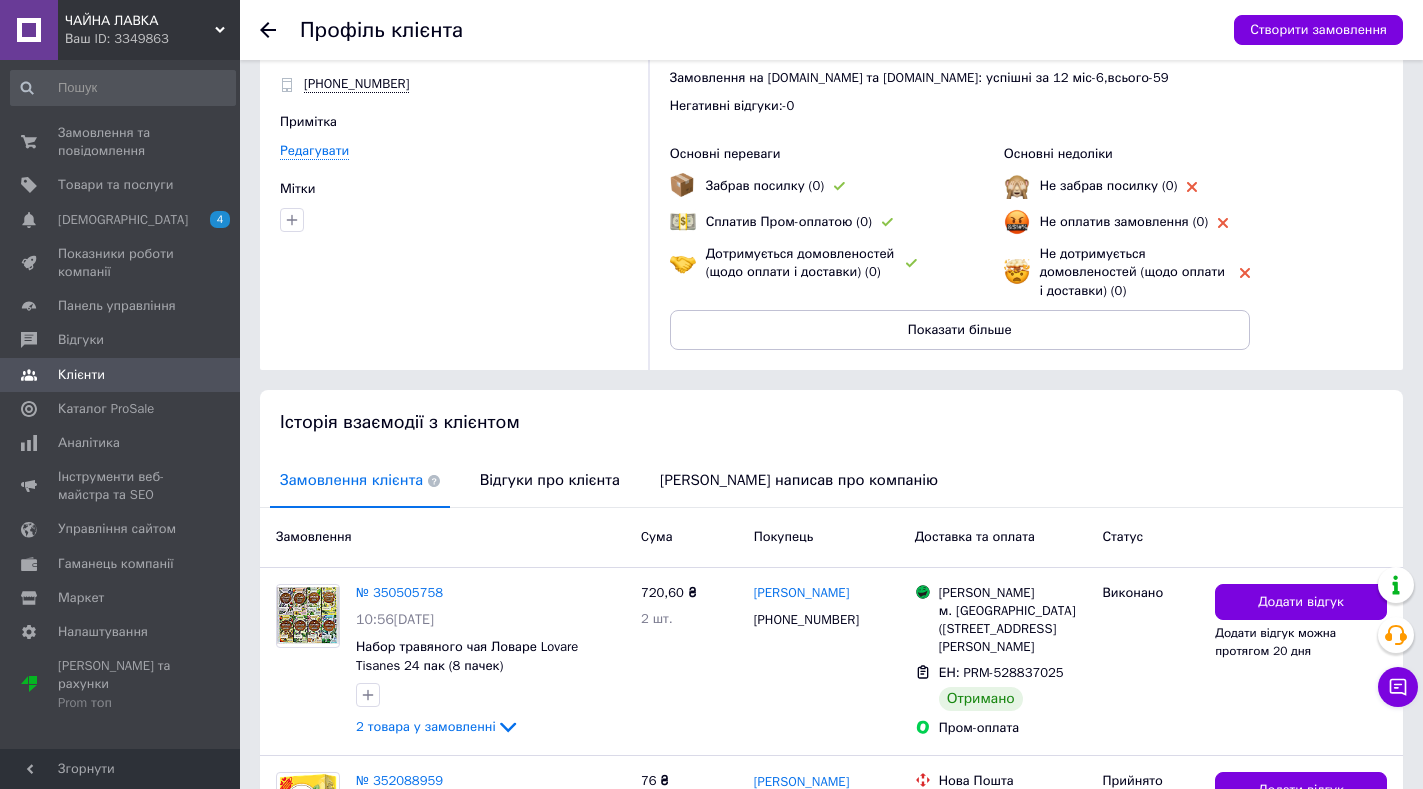 scroll, scrollTop: 0, scrollLeft: 0, axis: both 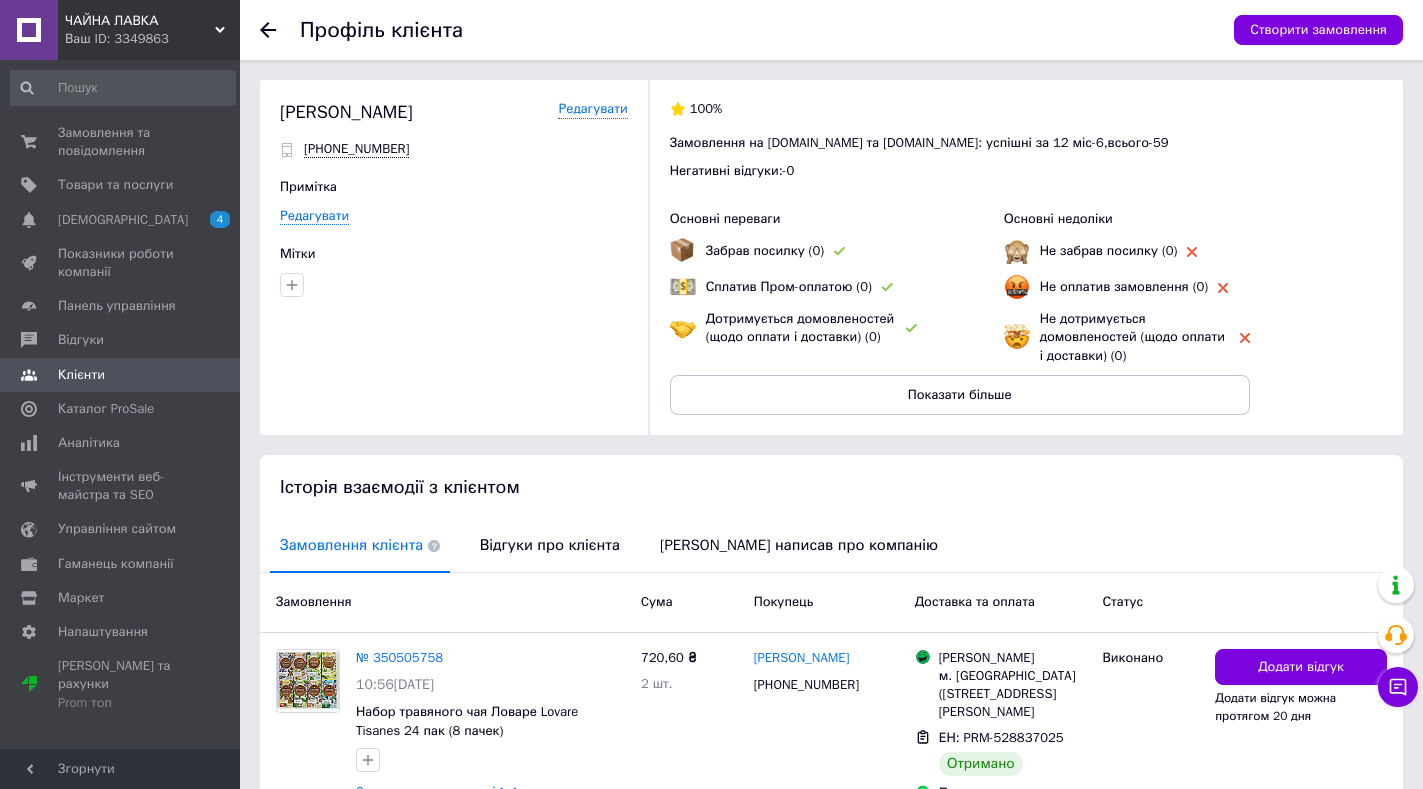 click 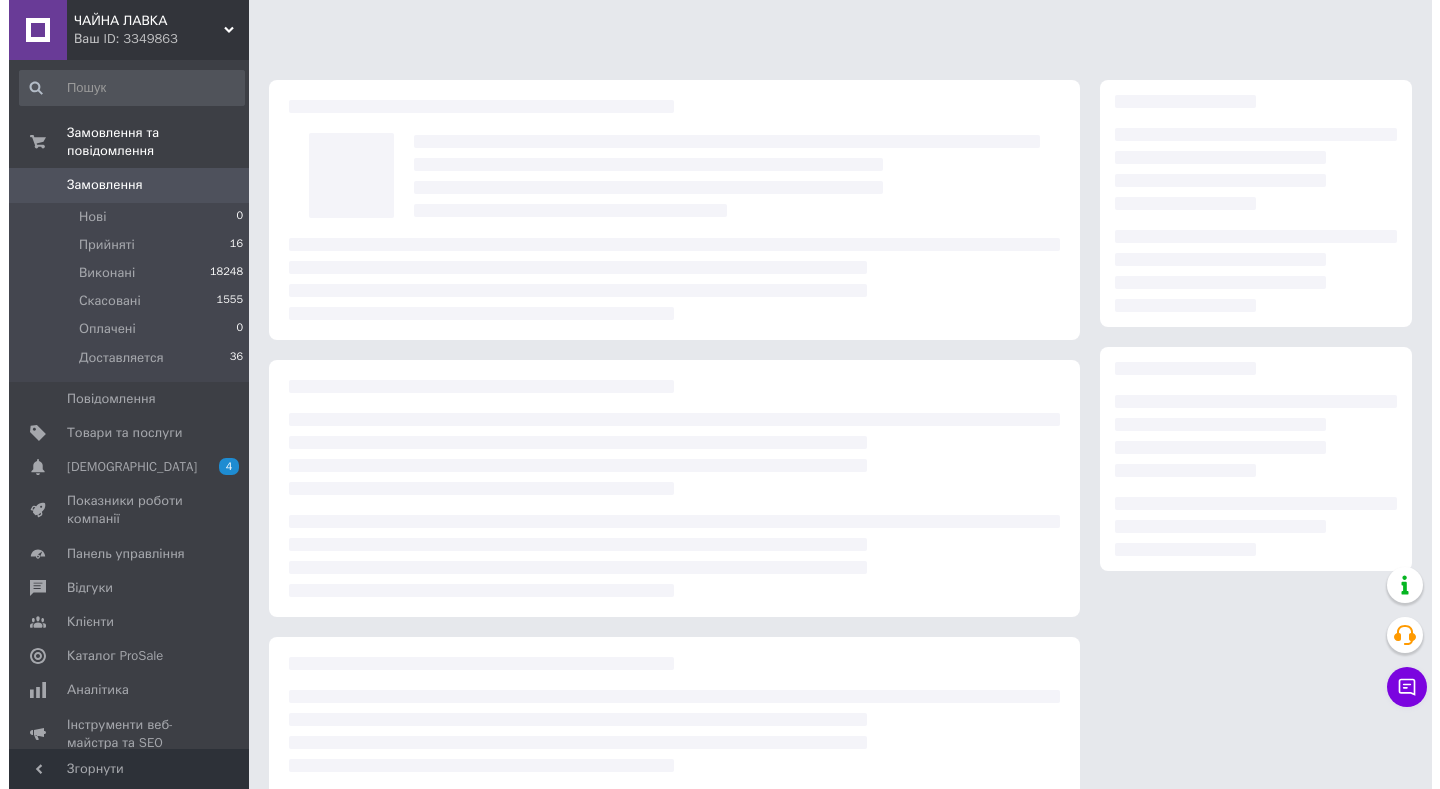 scroll, scrollTop: 35, scrollLeft: 0, axis: vertical 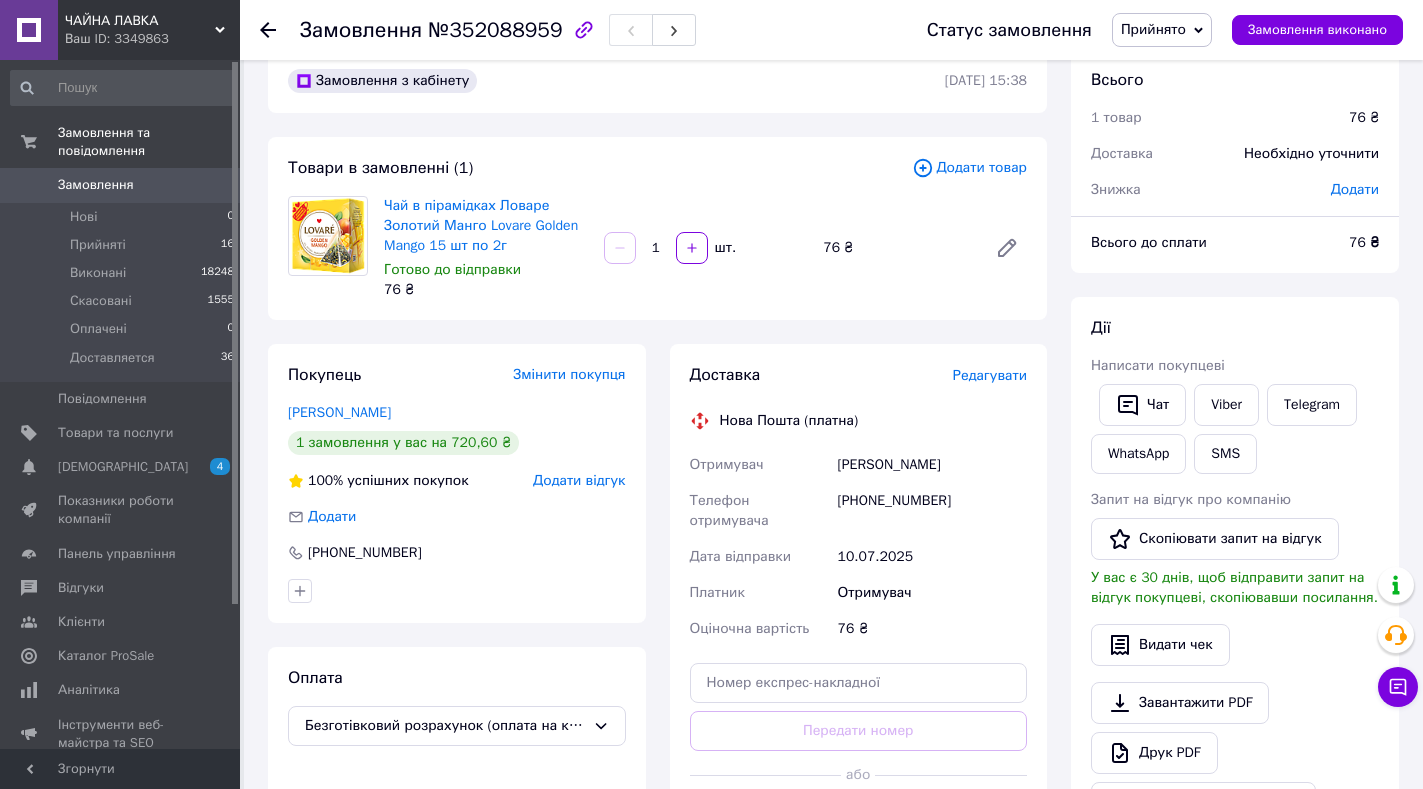 click on "Редагувати" at bounding box center [990, 375] 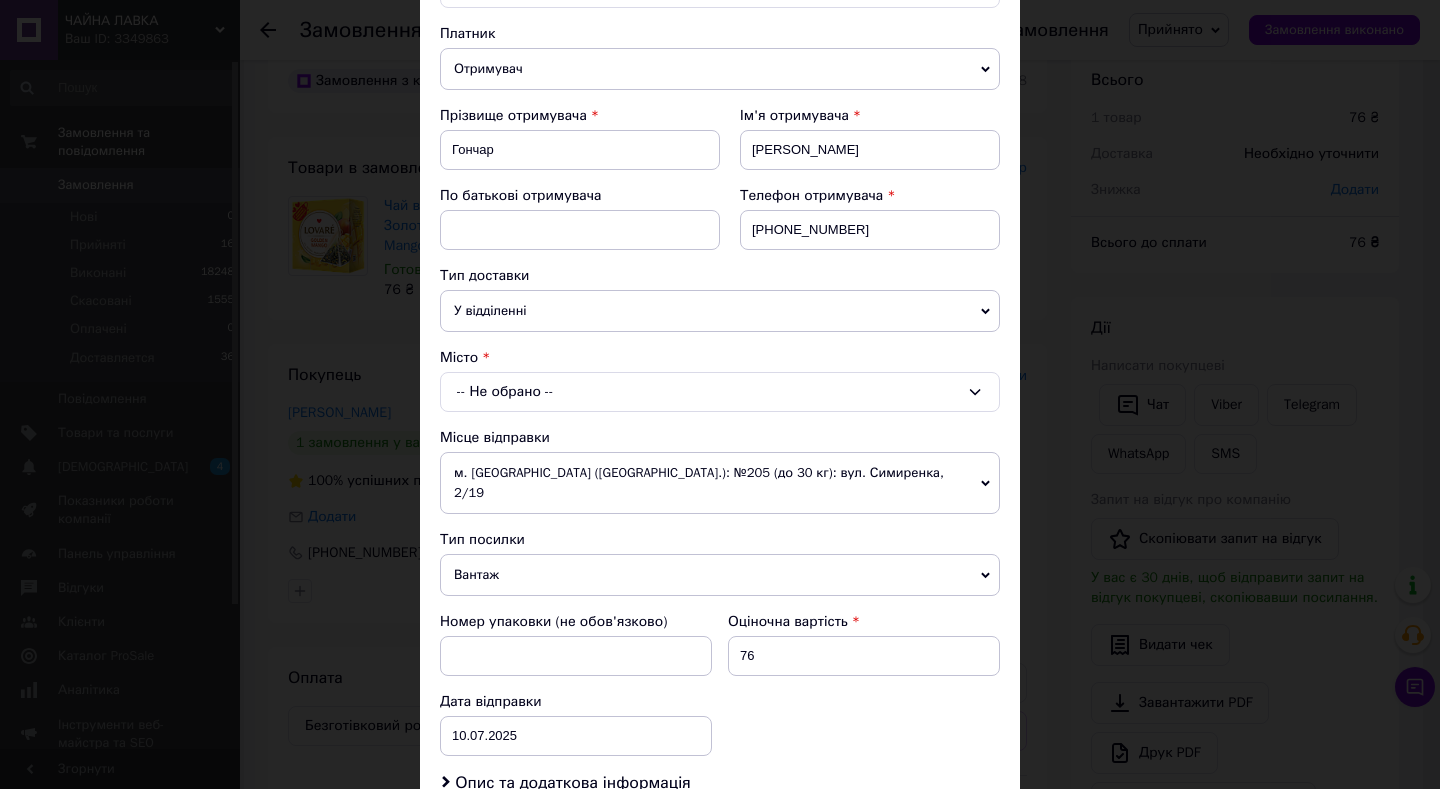 scroll, scrollTop: 208, scrollLeft: 0, axis: vertical 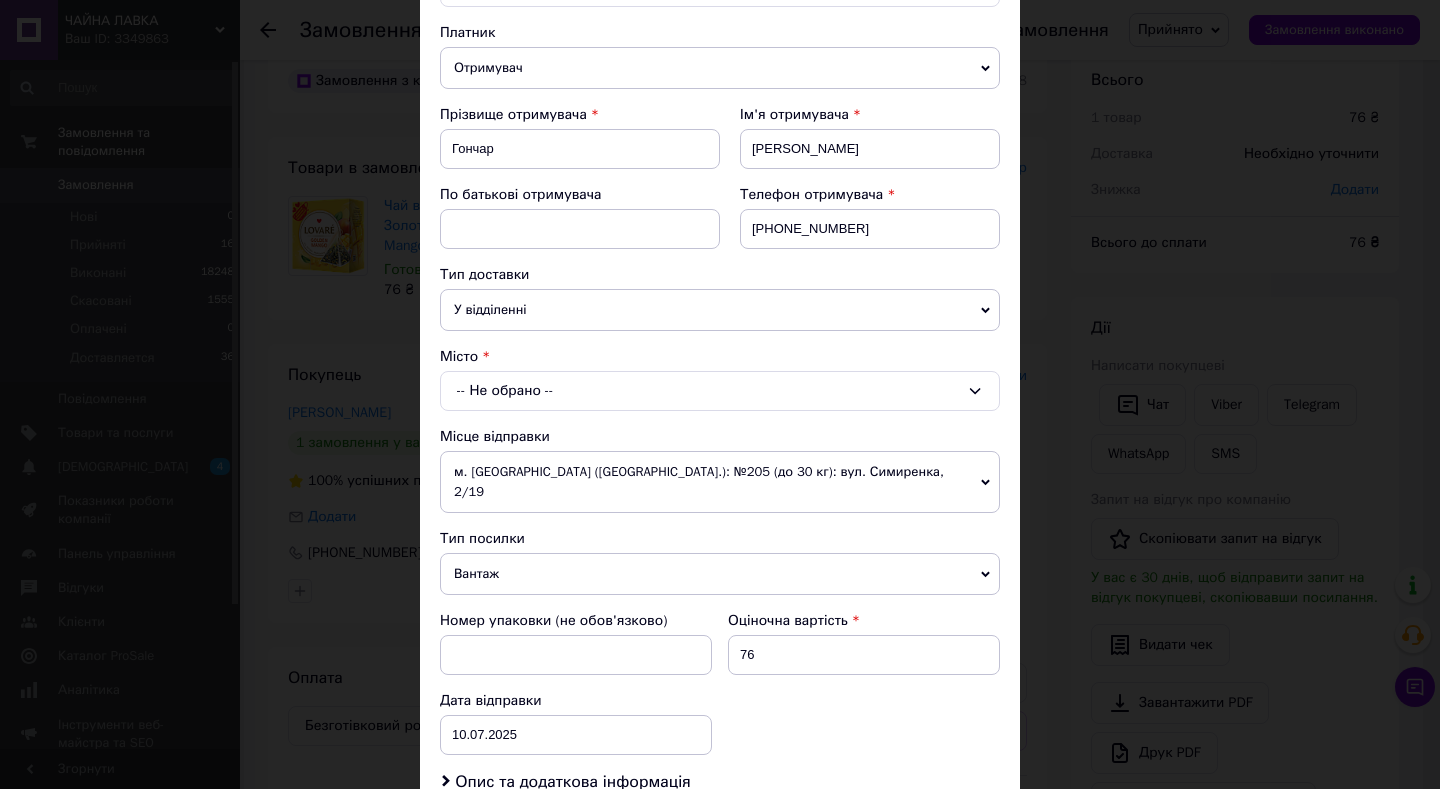 click on "-- Не обрано --" at bounding box center [720, 391] 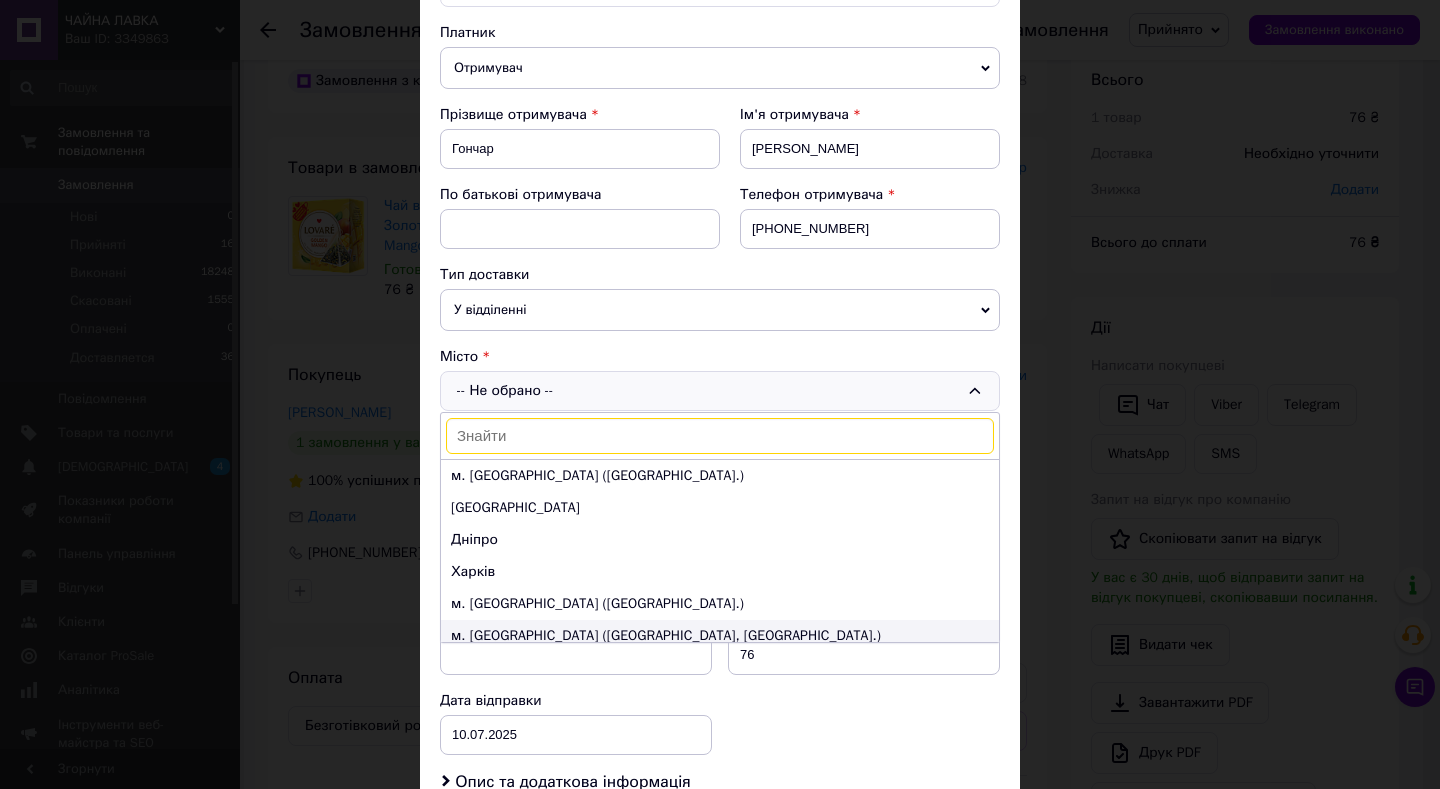 click on "м. Запоріжжя (Запорізька обл., Запорізький р-н.)" at bounding box center (720, 636) 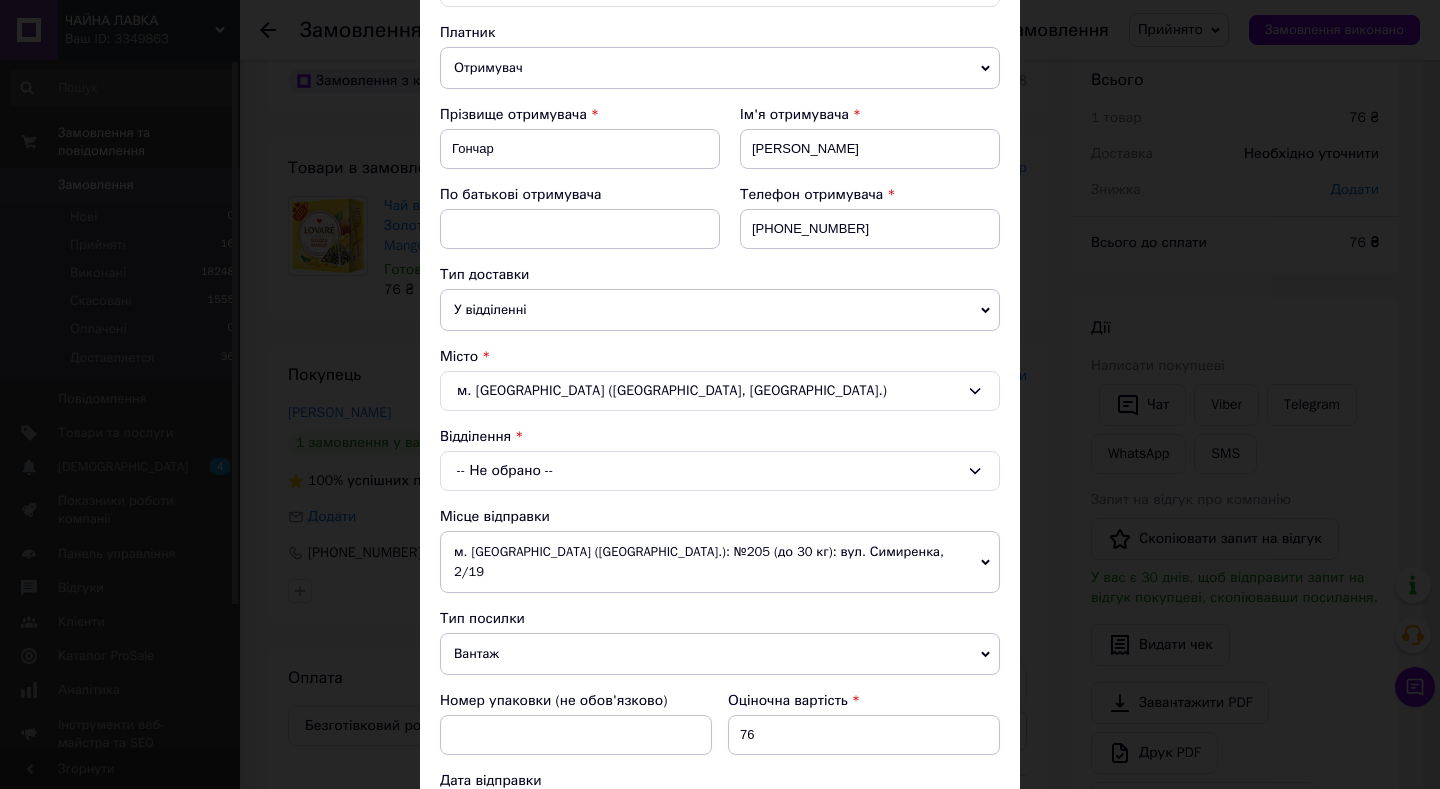 click on "-- Не обрано --" at bounding box center [720, 471] 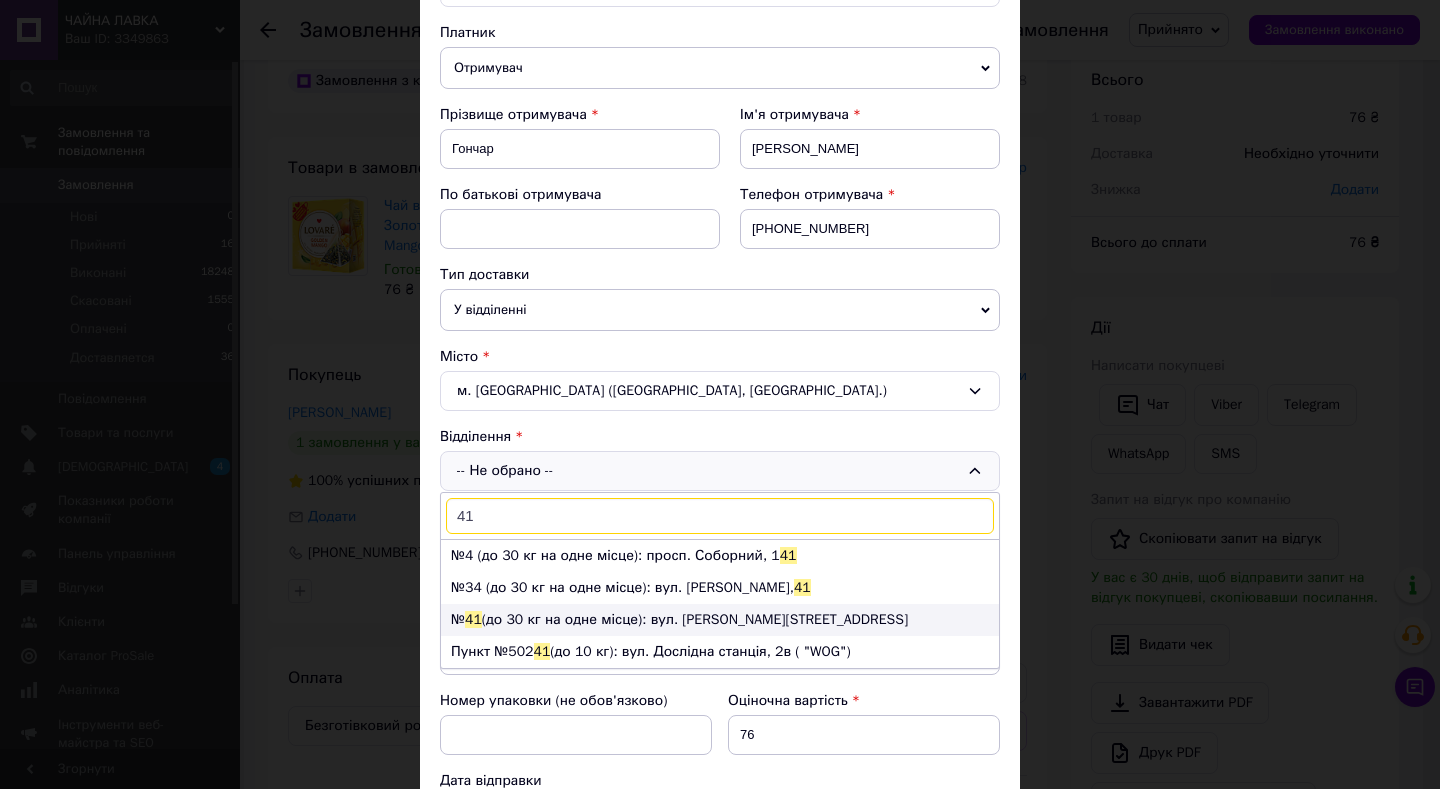 type on "41" 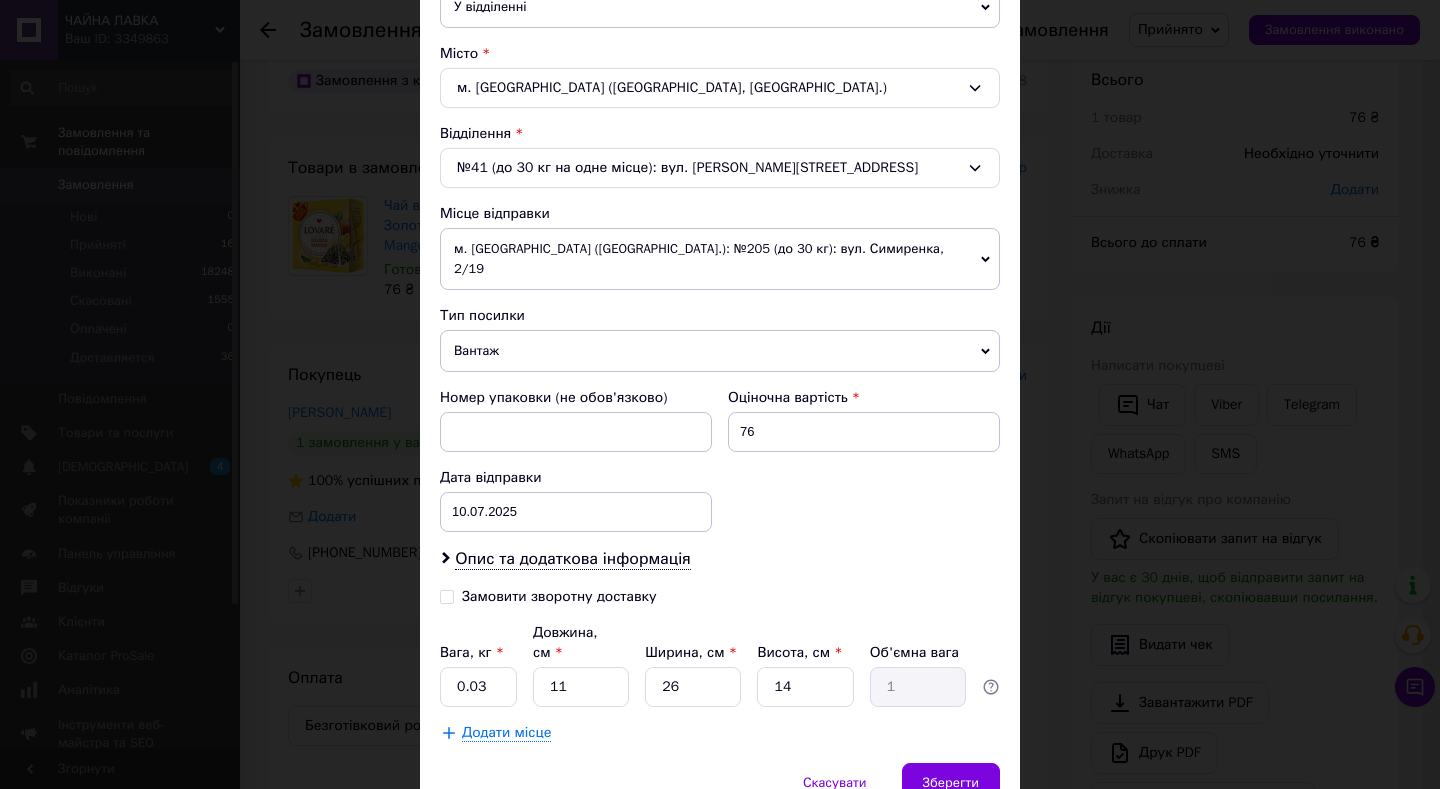 scroll, scrollTop: 575, scrollLeft: 0, axis: vertical 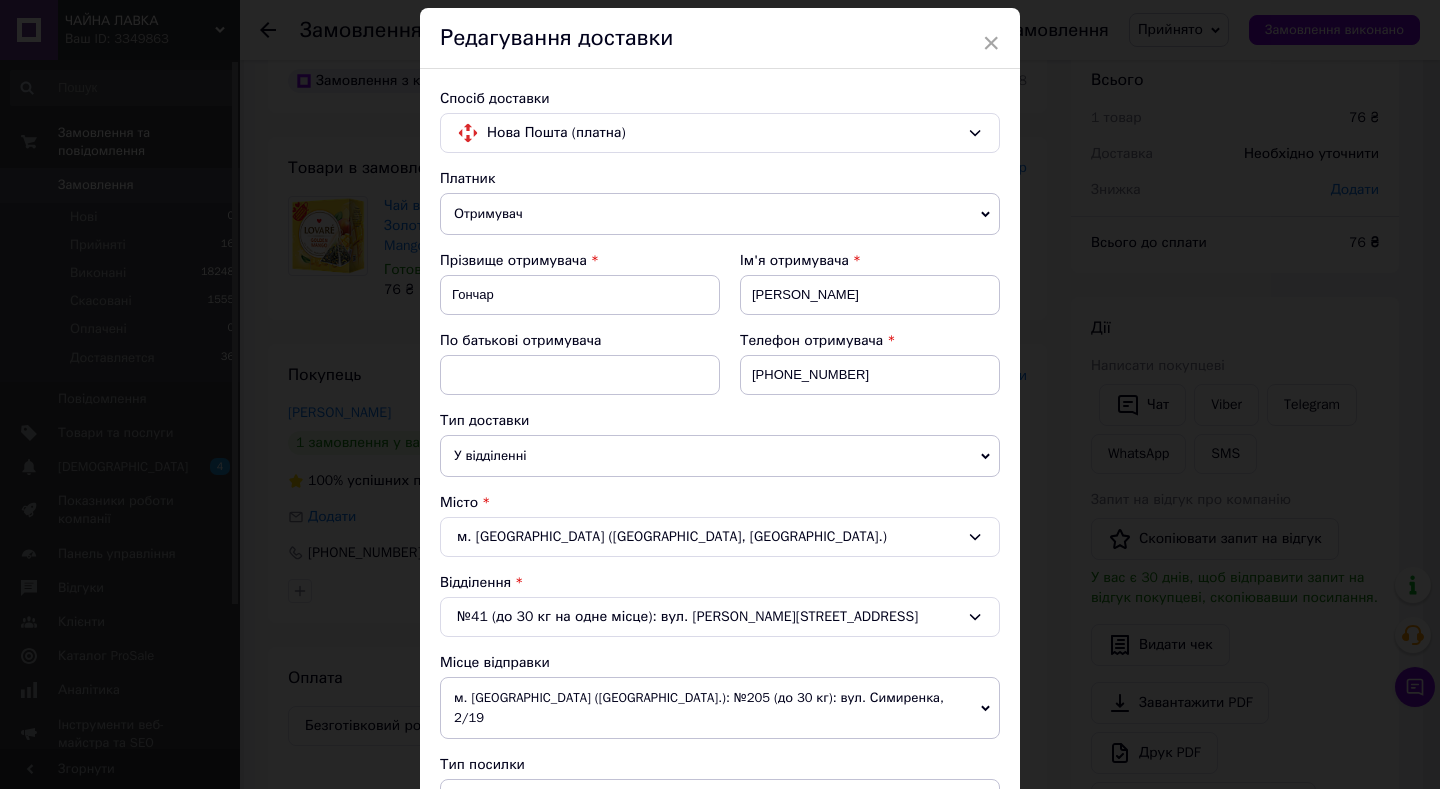 click on "Отримувач" at bounding box center [720, 214] 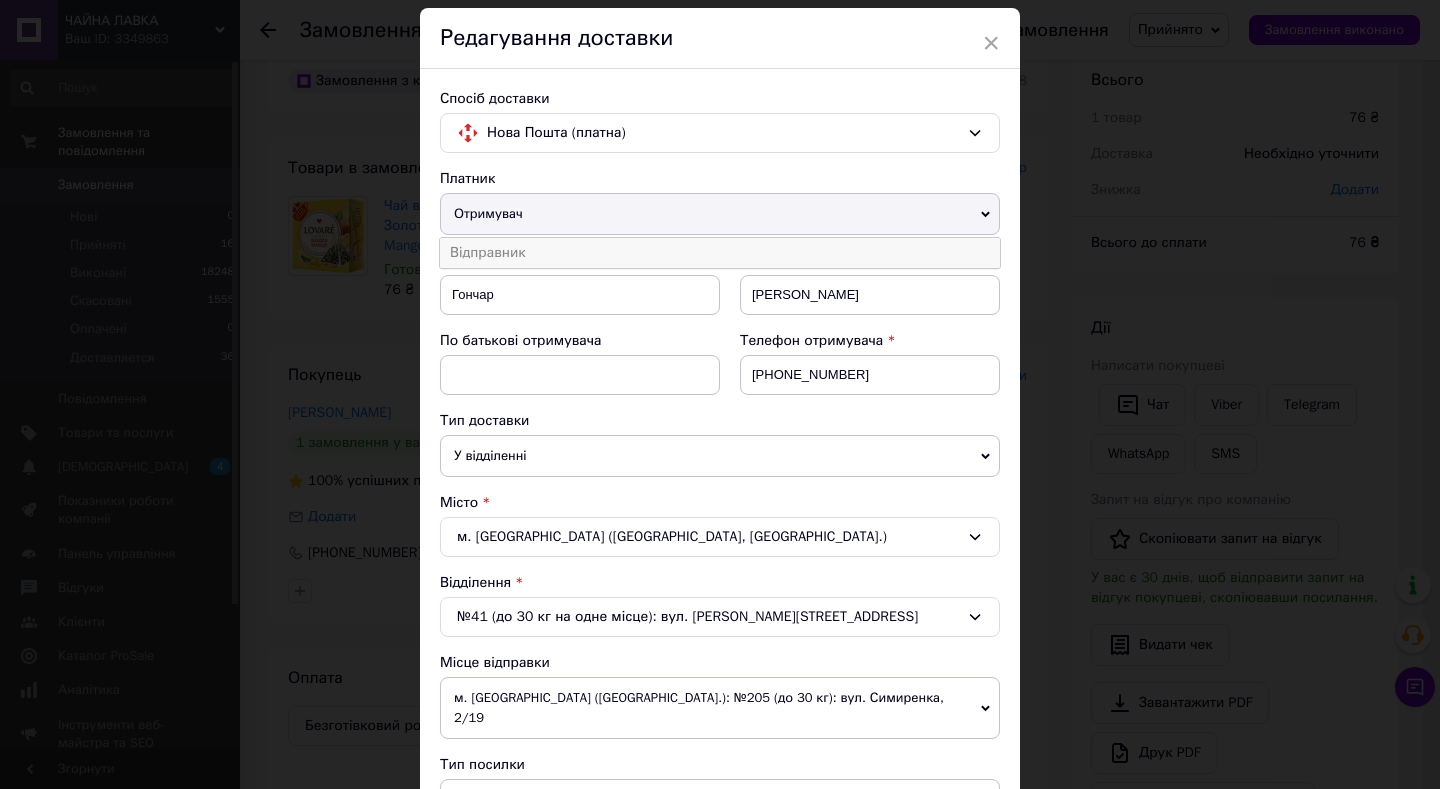 click on "Відправник" at bounding box center [720, 253] 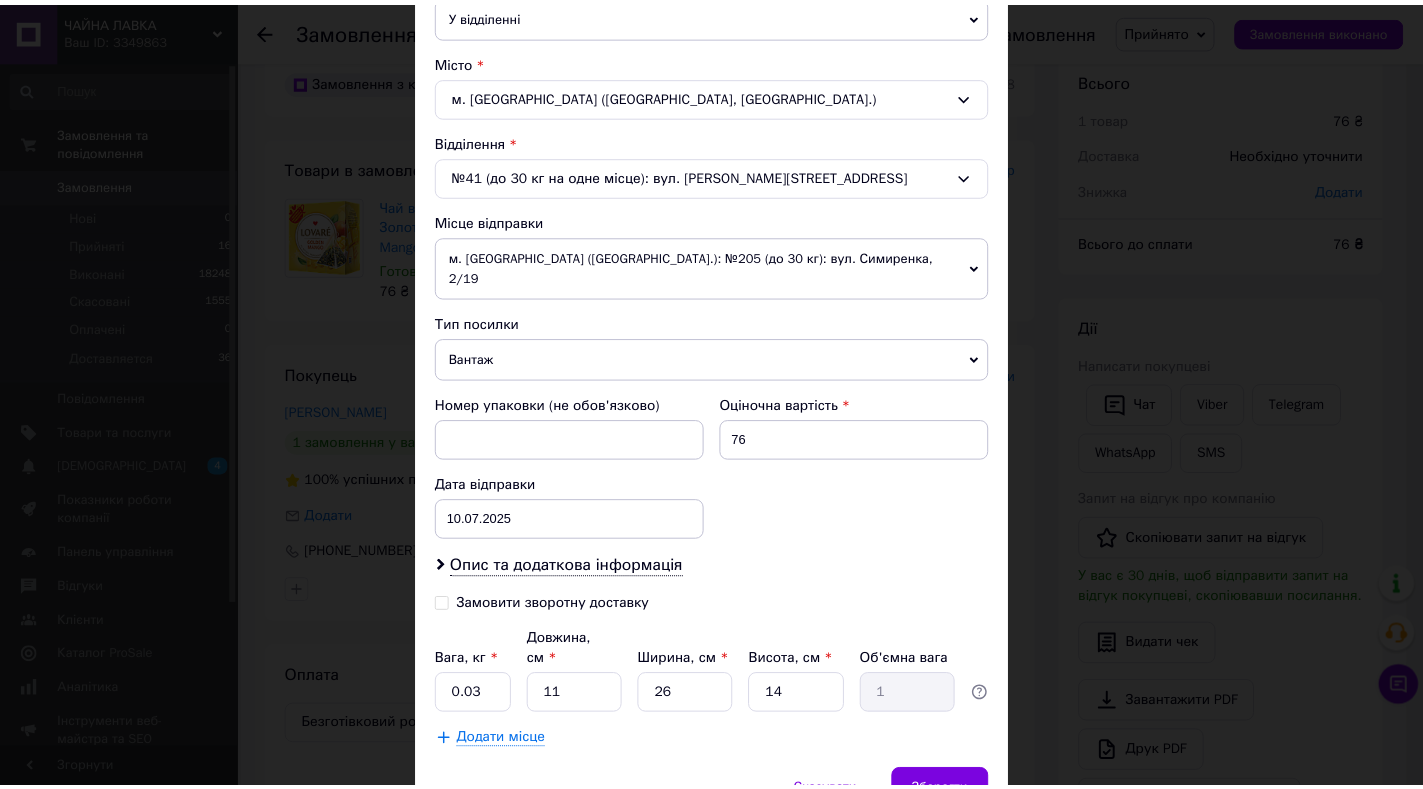 scroll, scrollTop: 575, scrollLeft: 0, axis: vertical 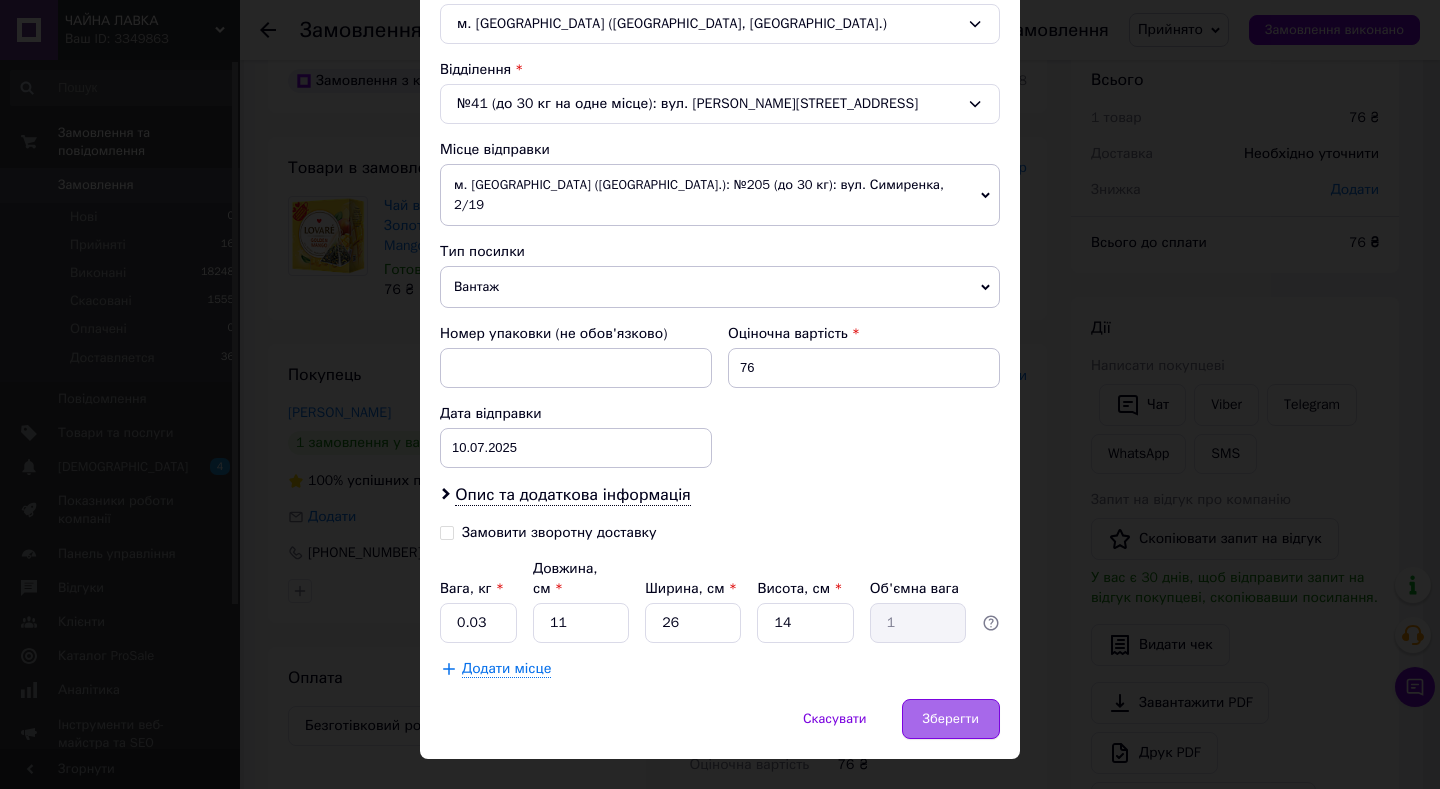 click on "Зберегти" at bounding box center [951, 719] 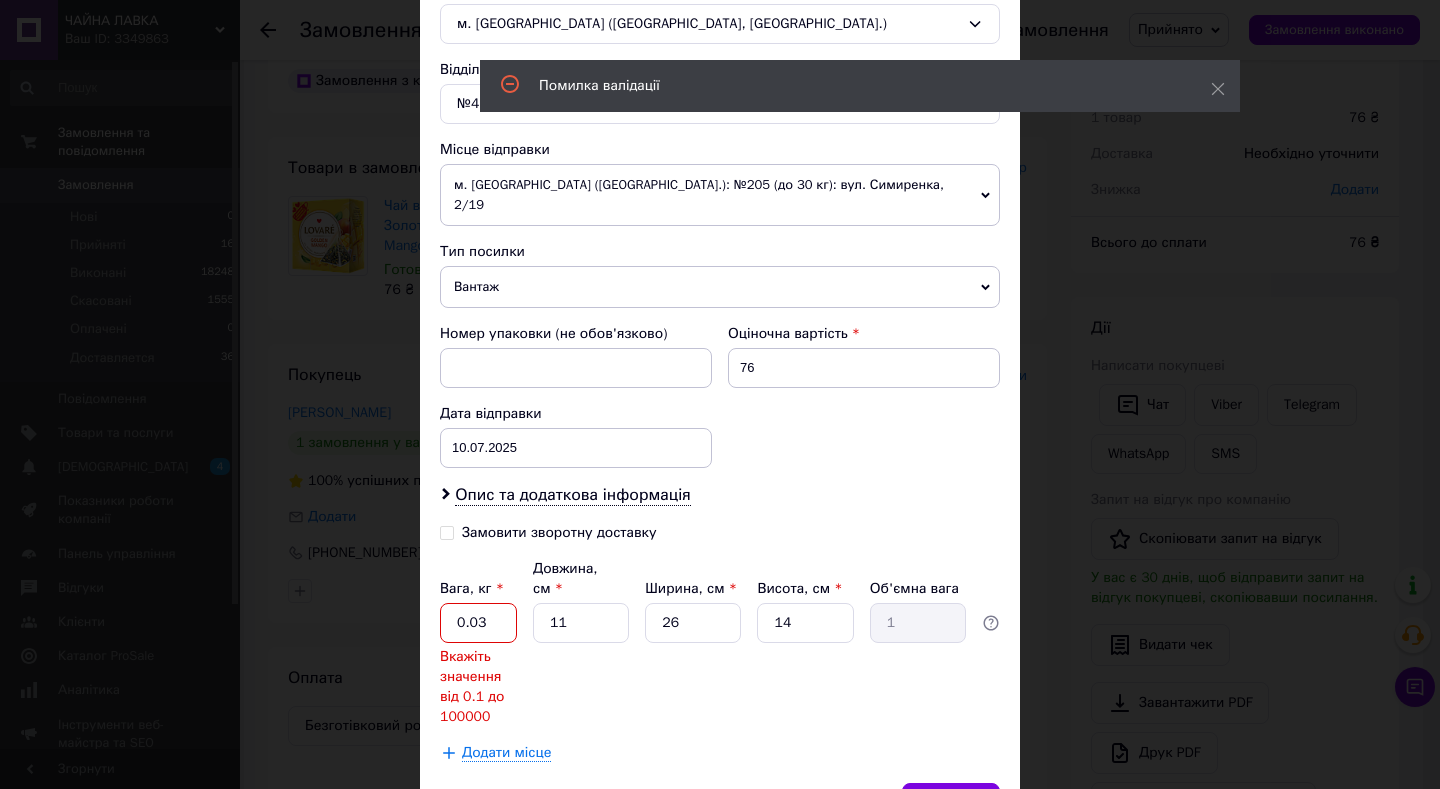 click on "0.03" at bounding box center (478, 623) 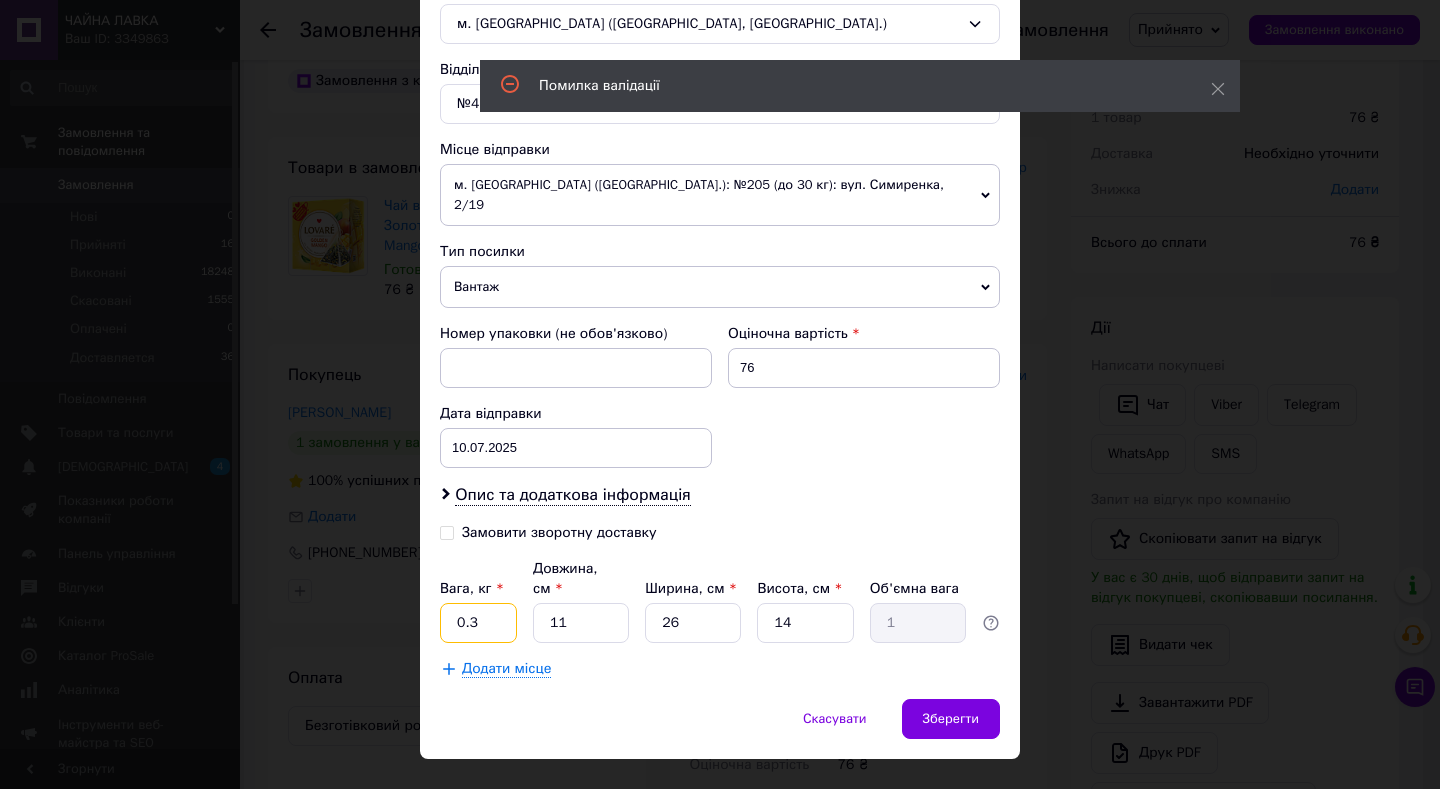 type on "0.3" 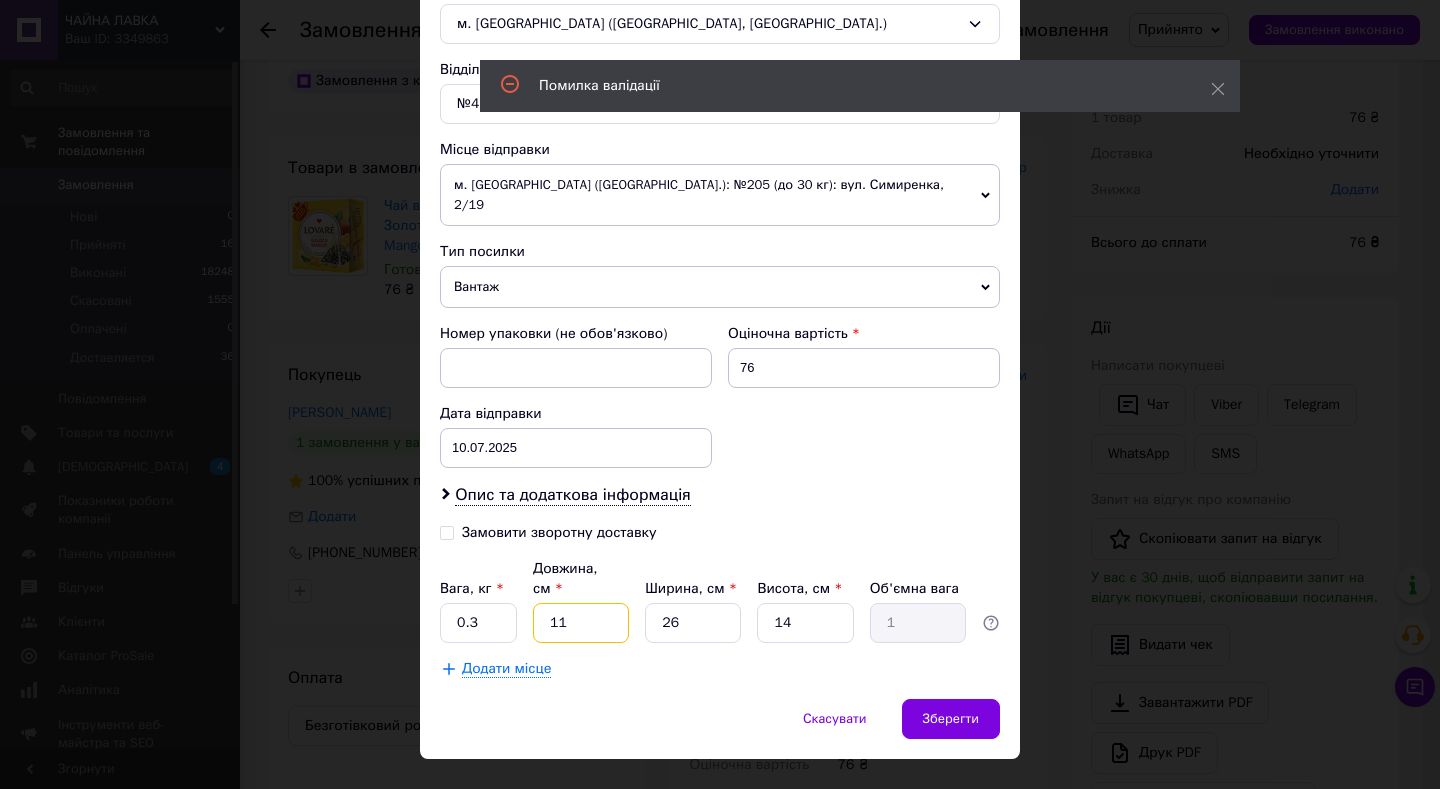 click on "11" at bounding box center (581, 623) 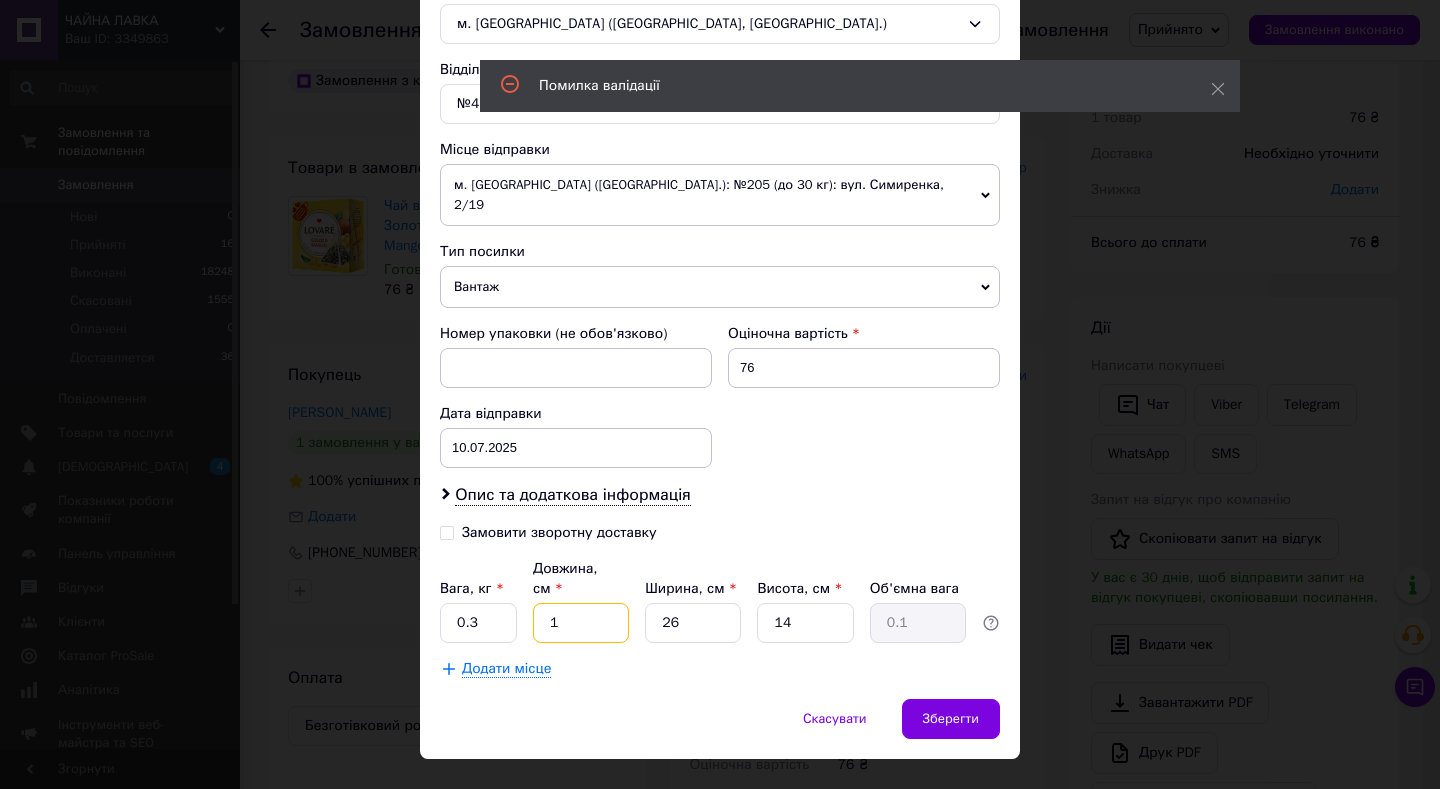 type 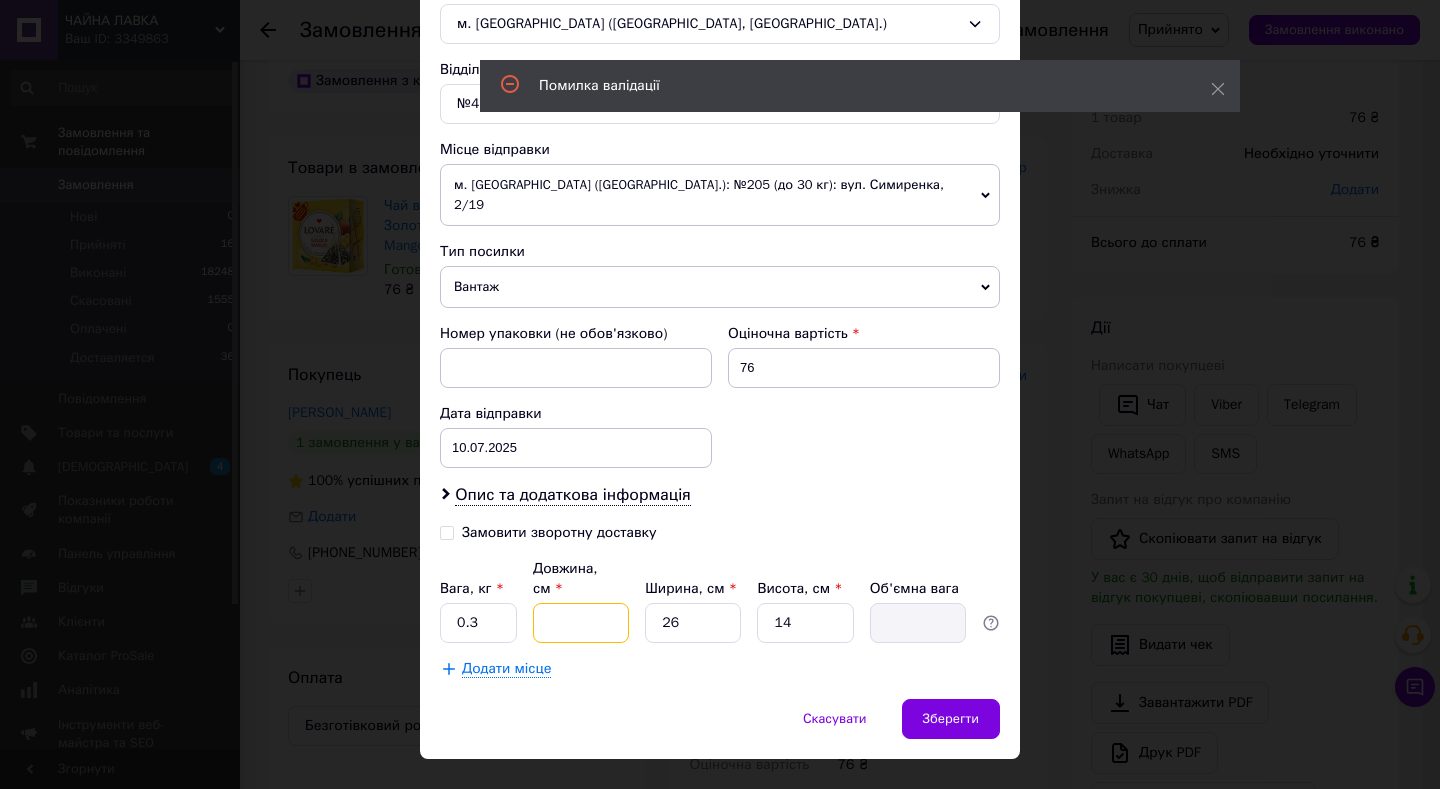 type on "3" 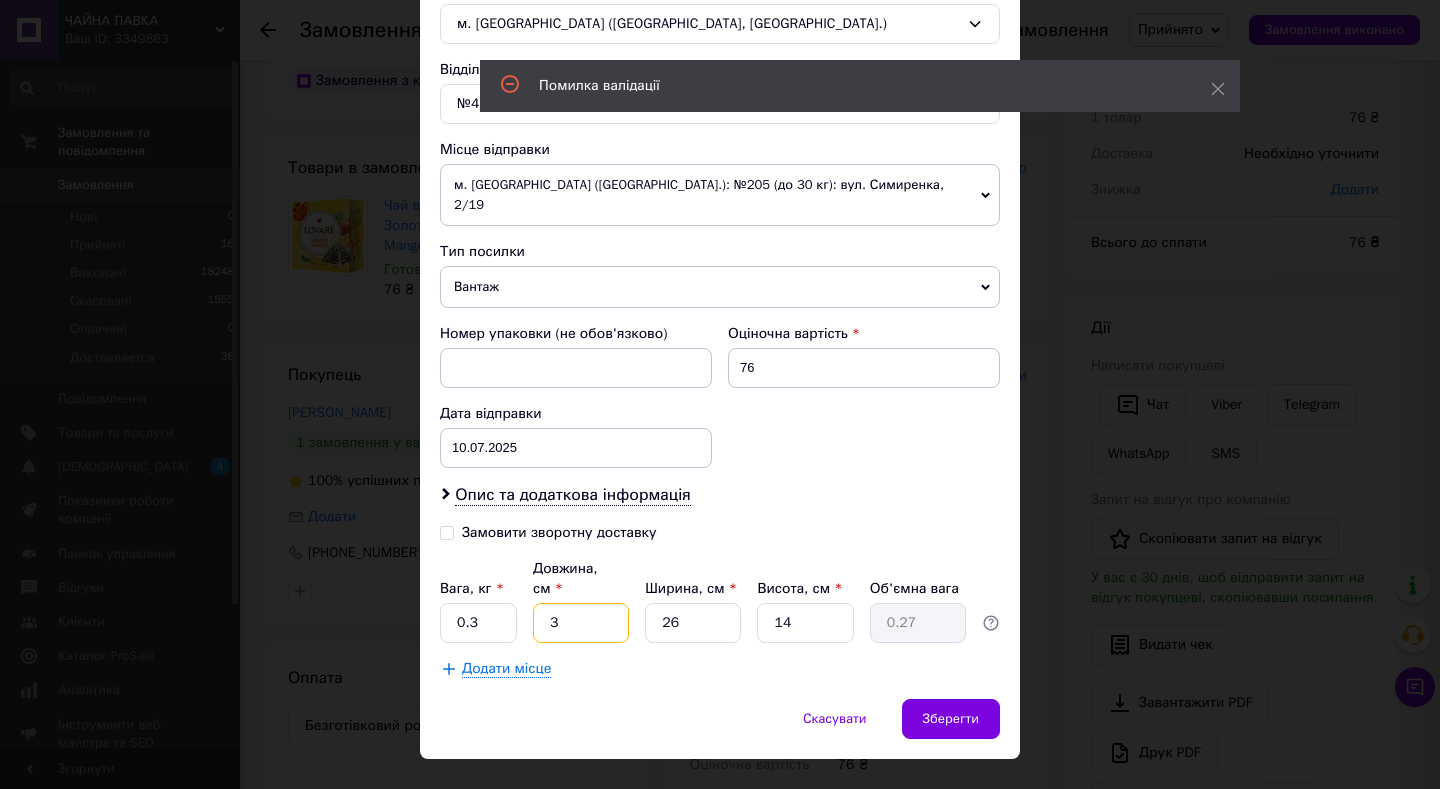 type on "32" 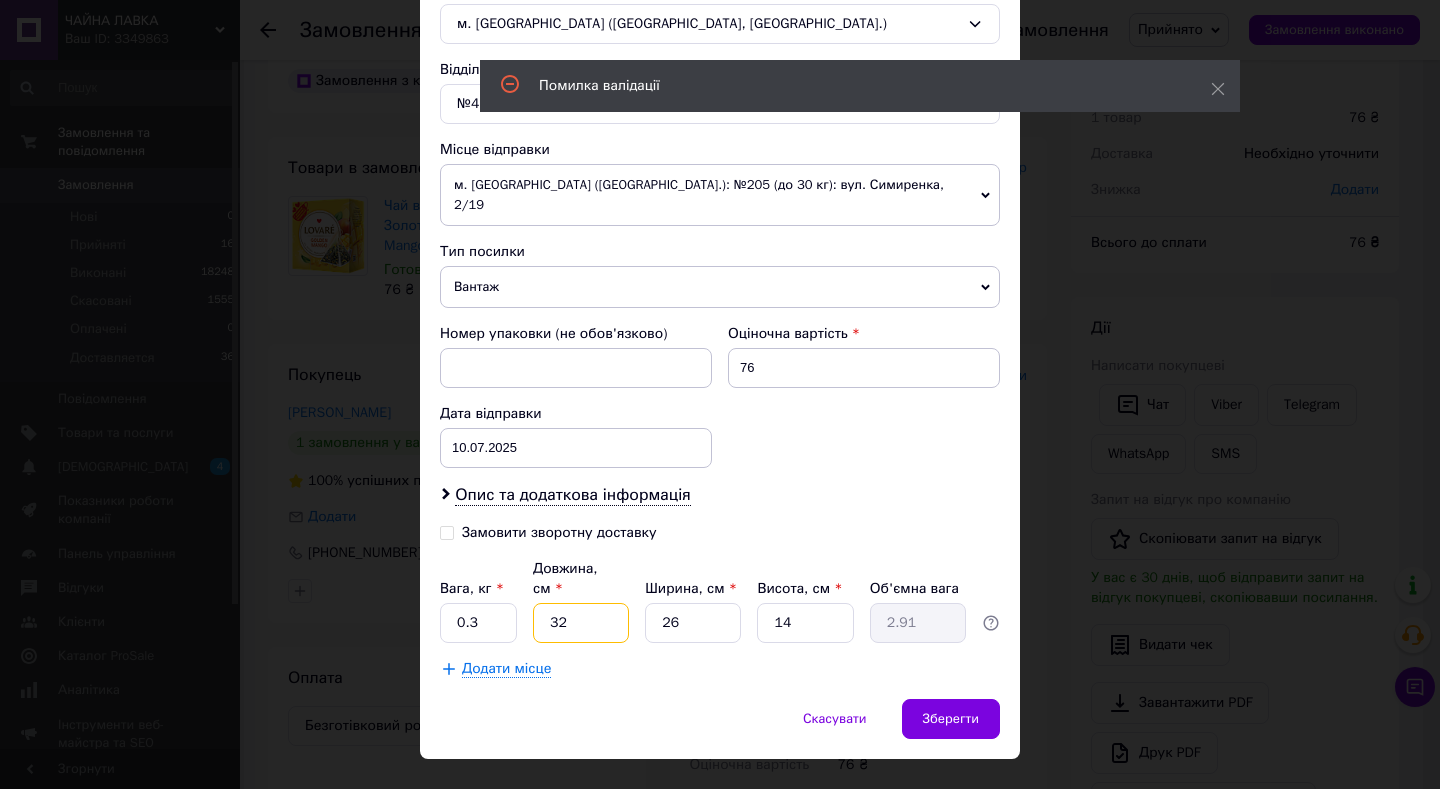type on "32" 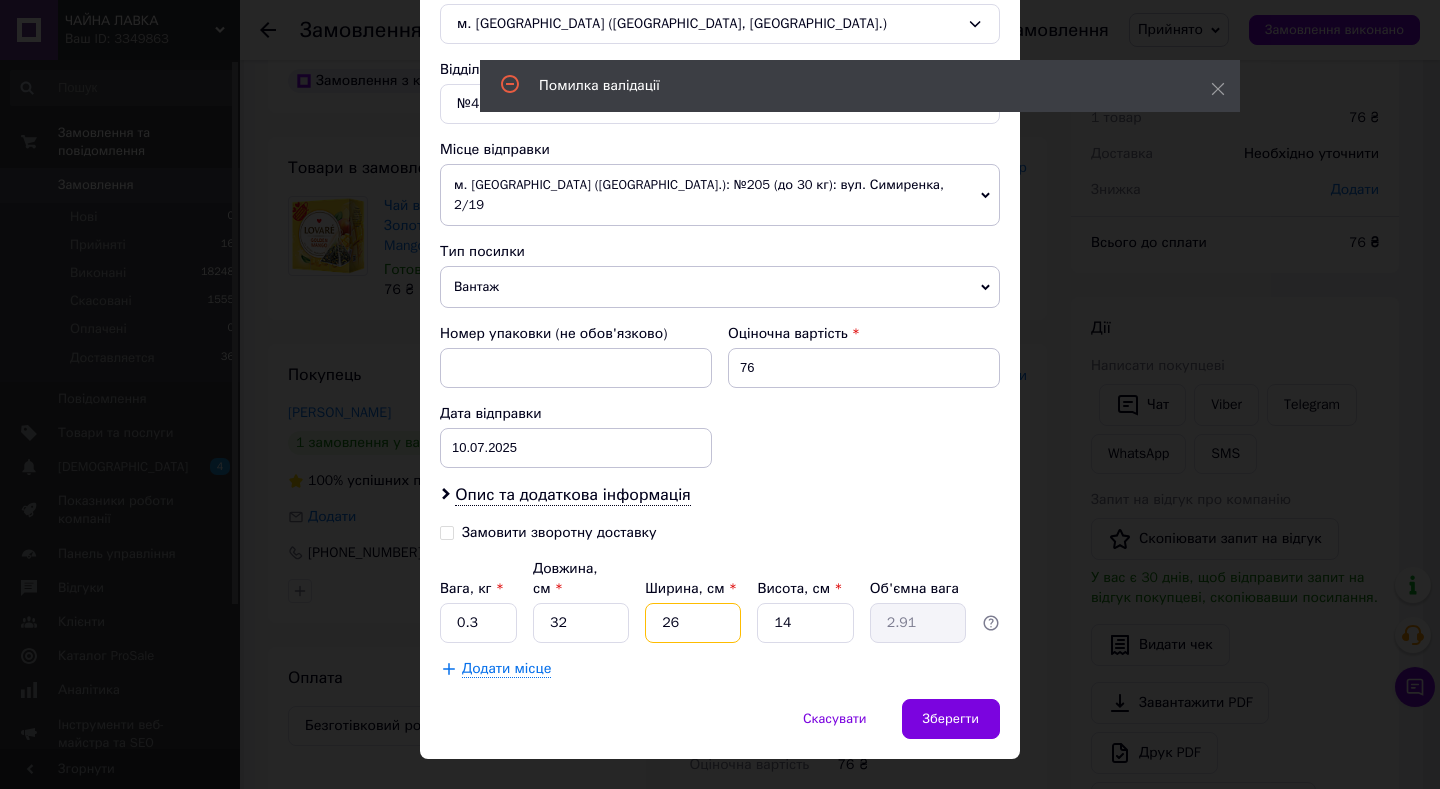 type on "2" 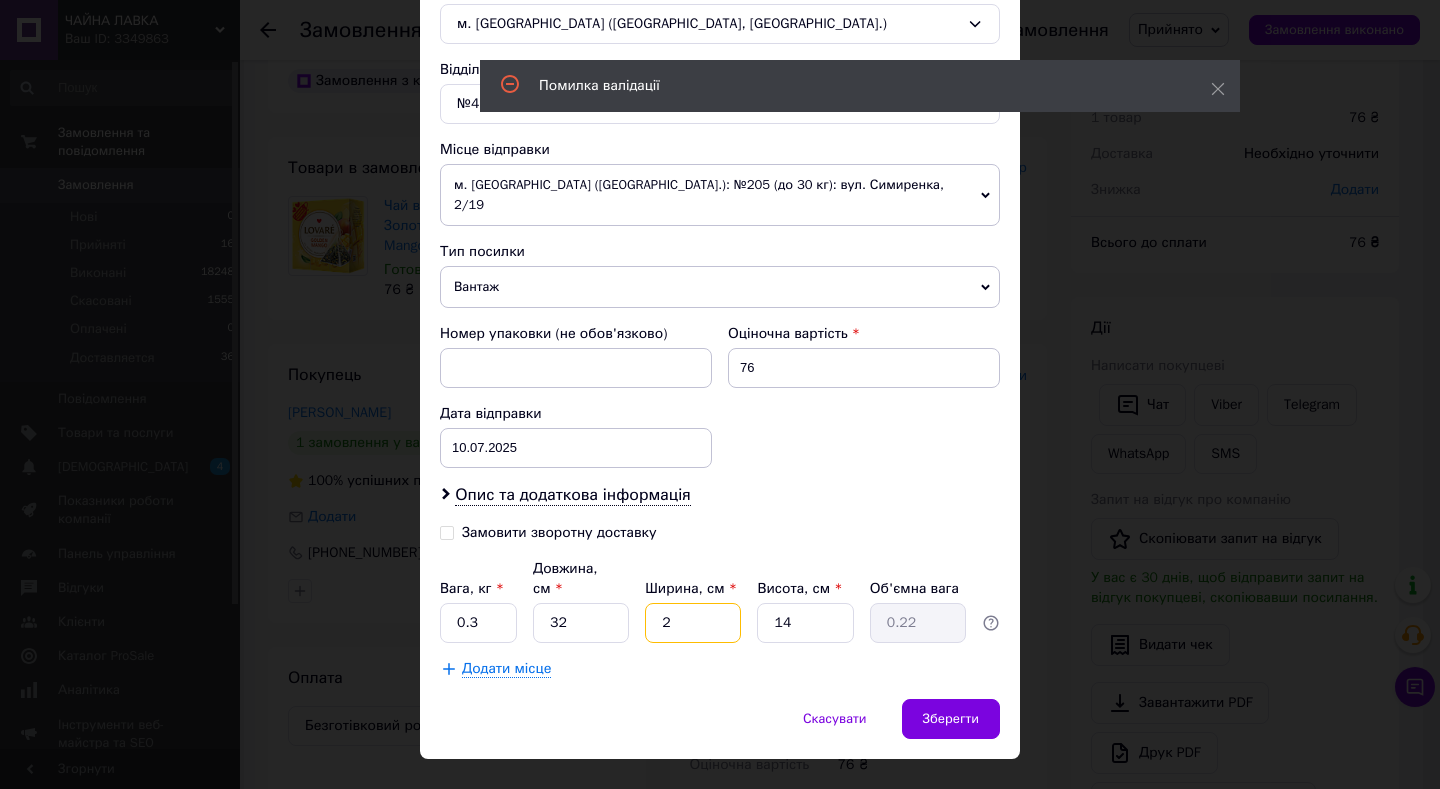 type on "20" 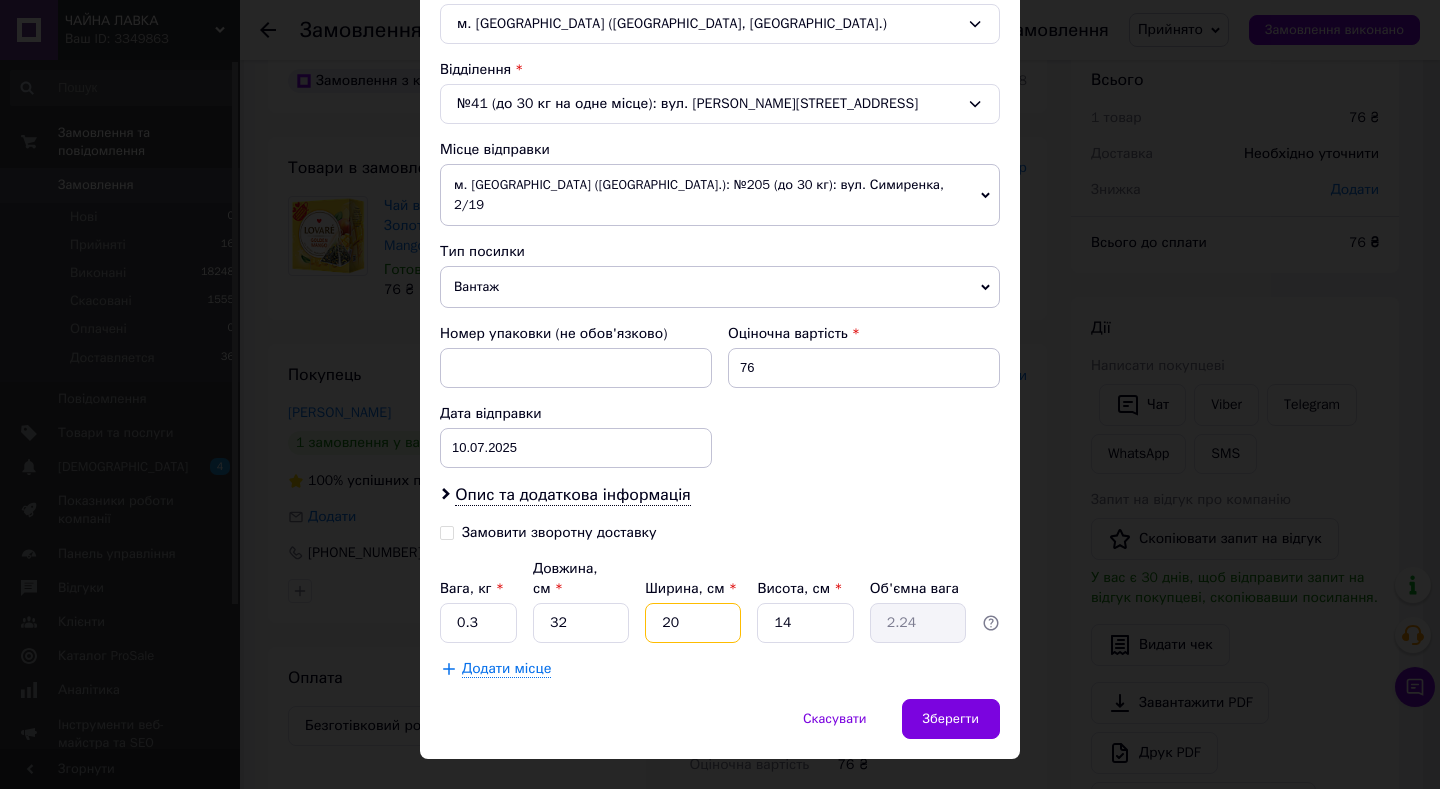 type on "20" 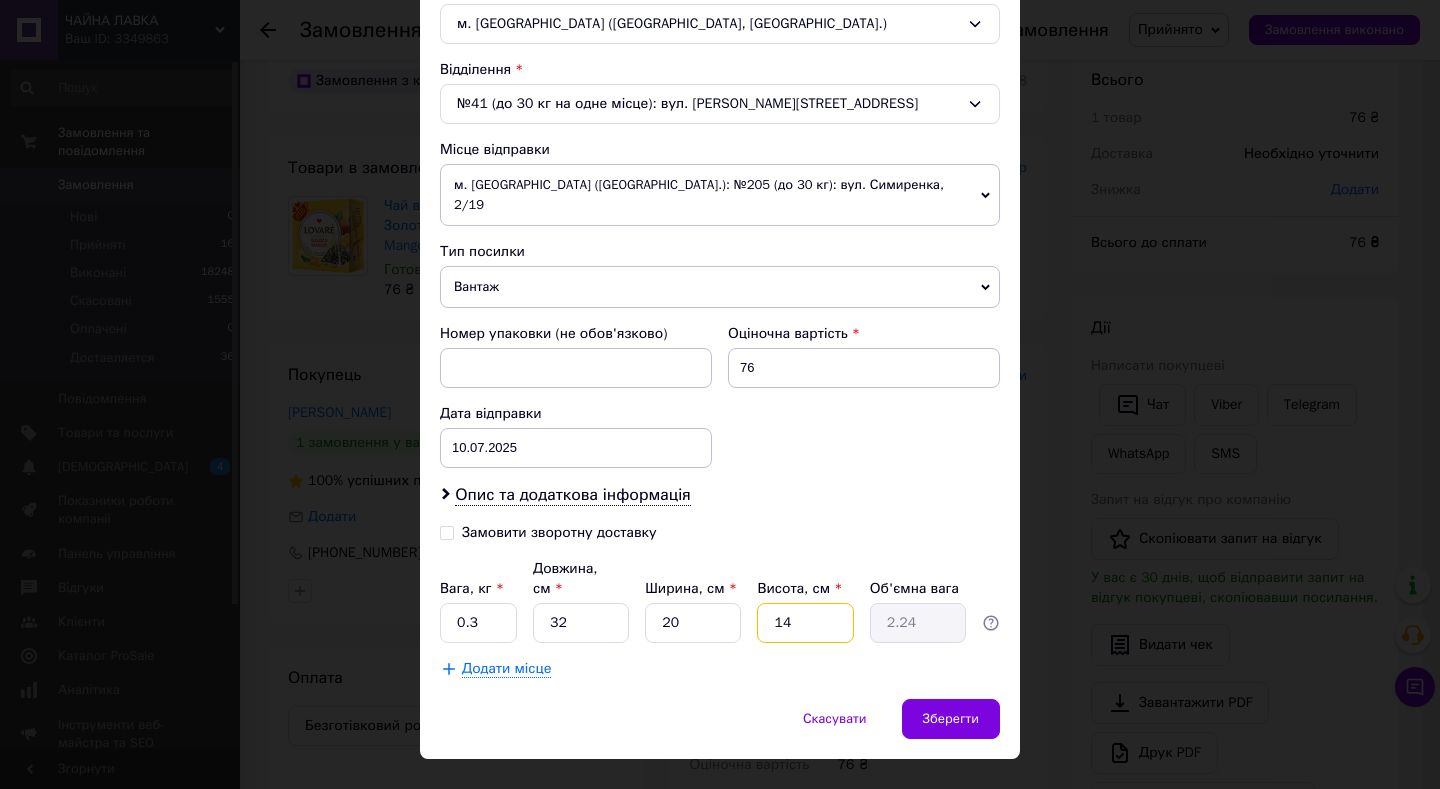 type on "1" 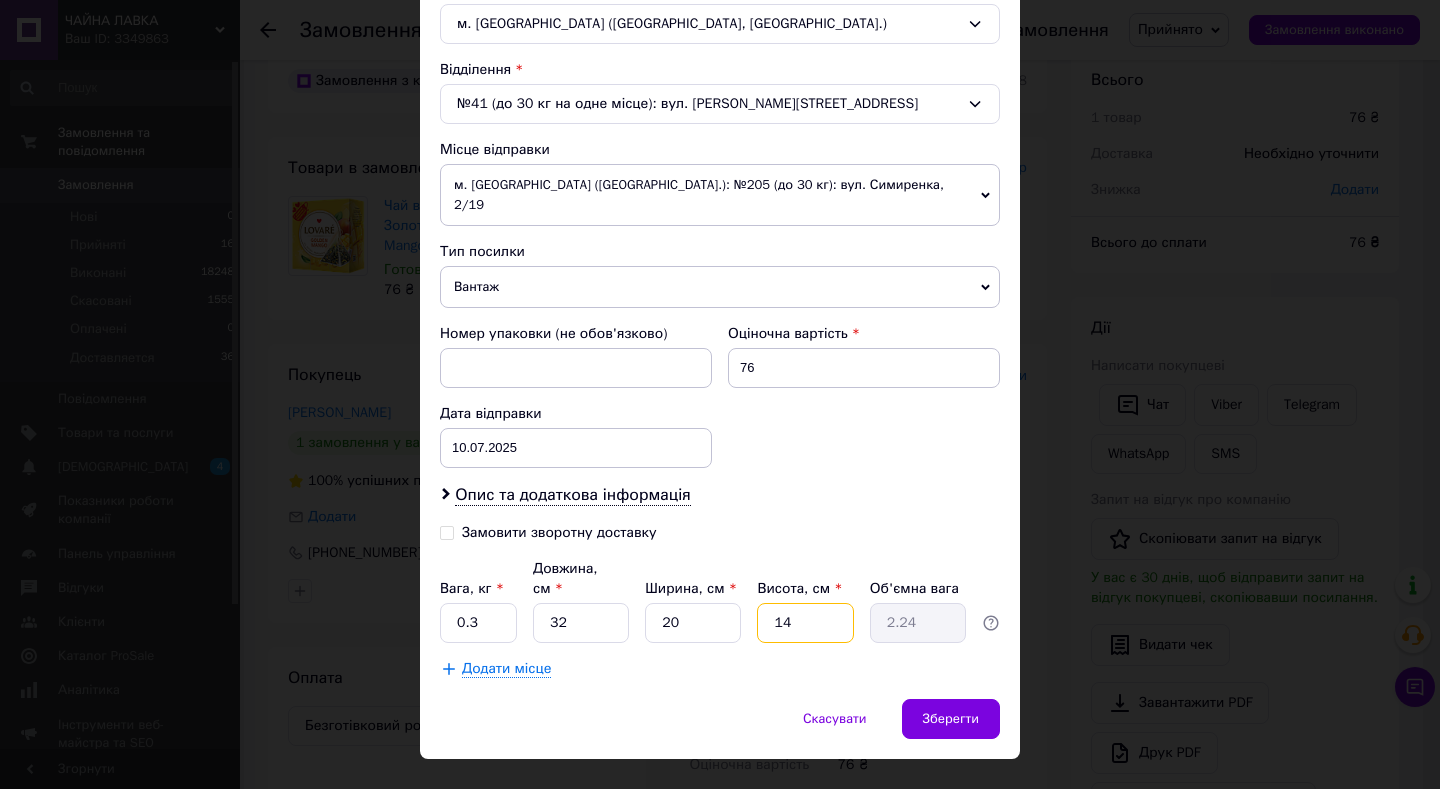 type on "0.16" 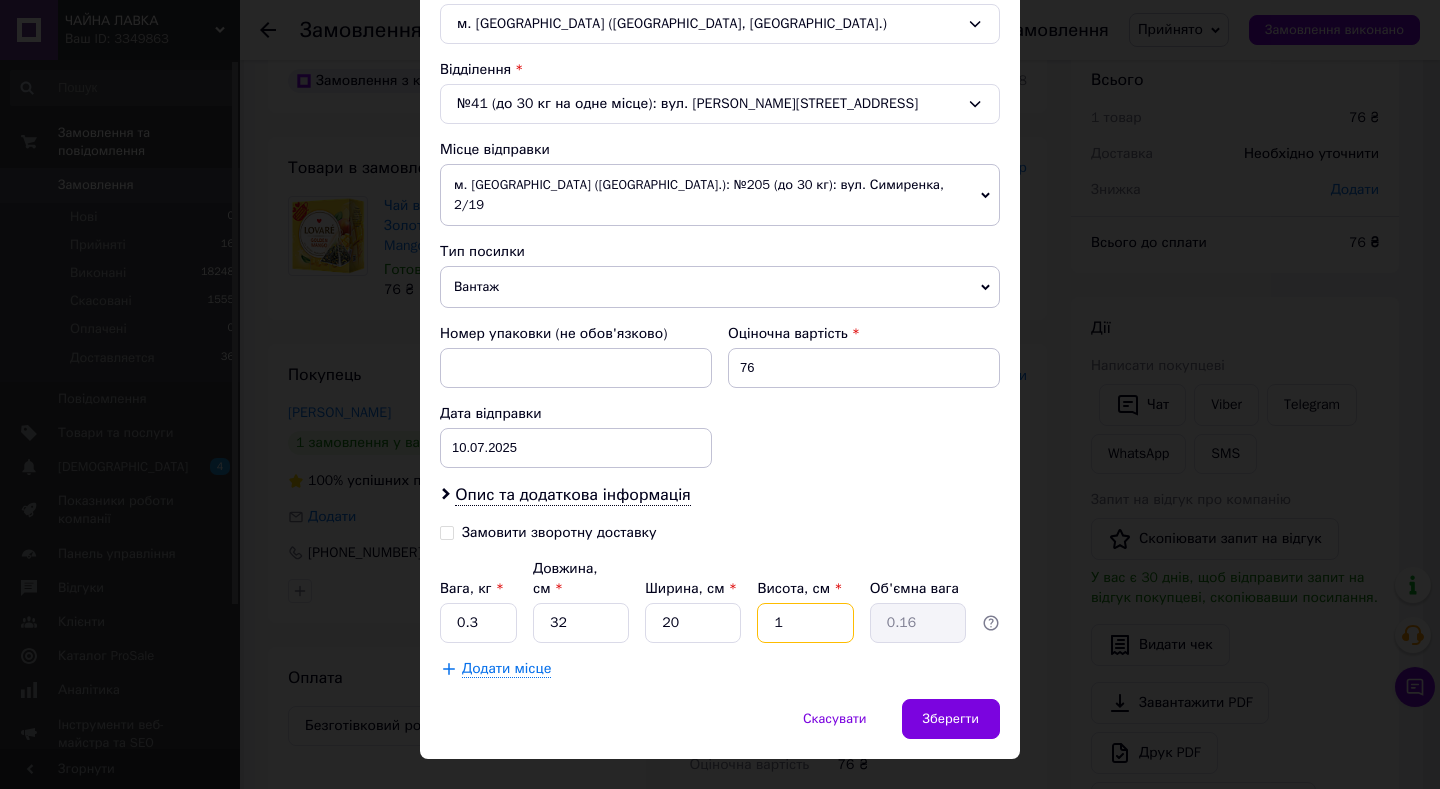 type on "12" 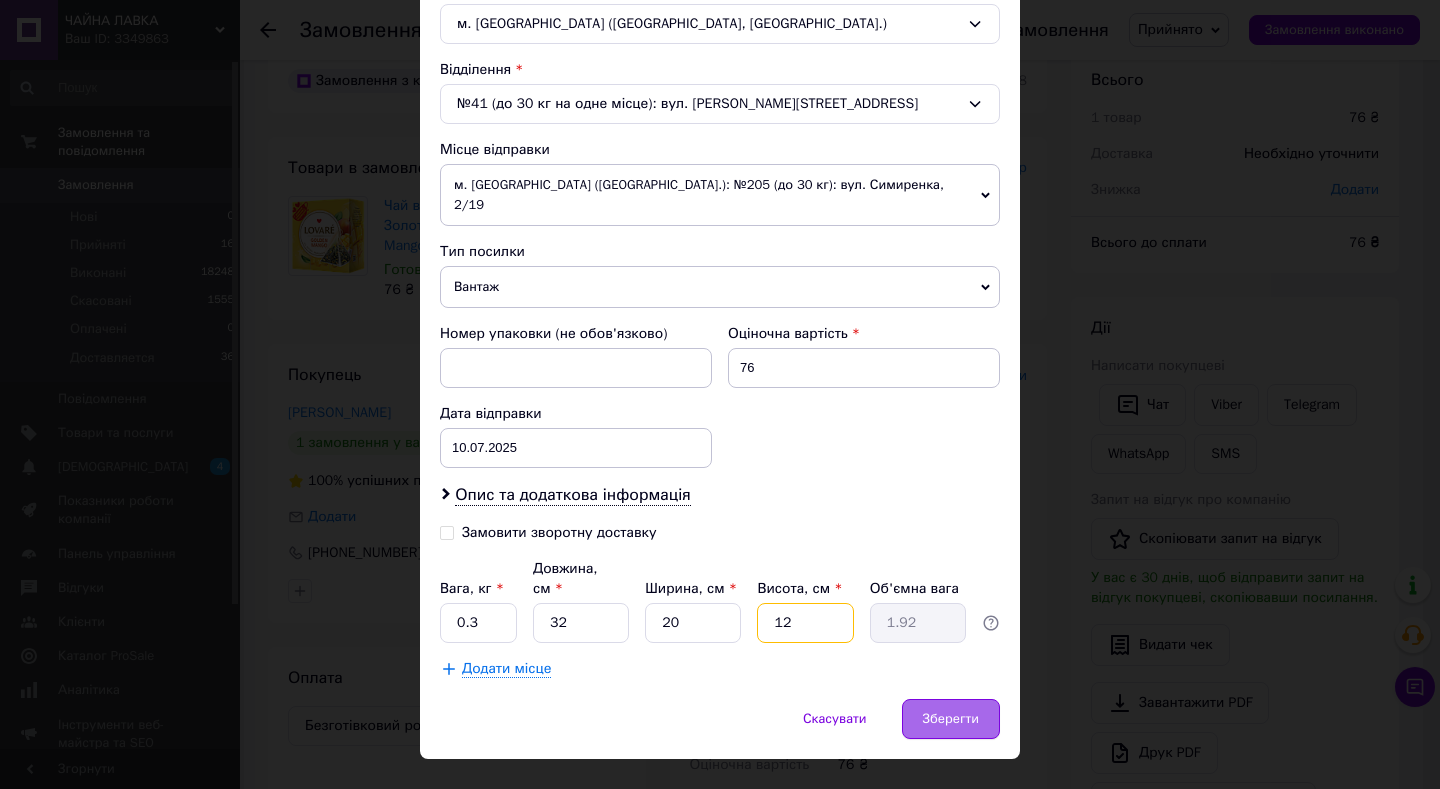 type on "12" 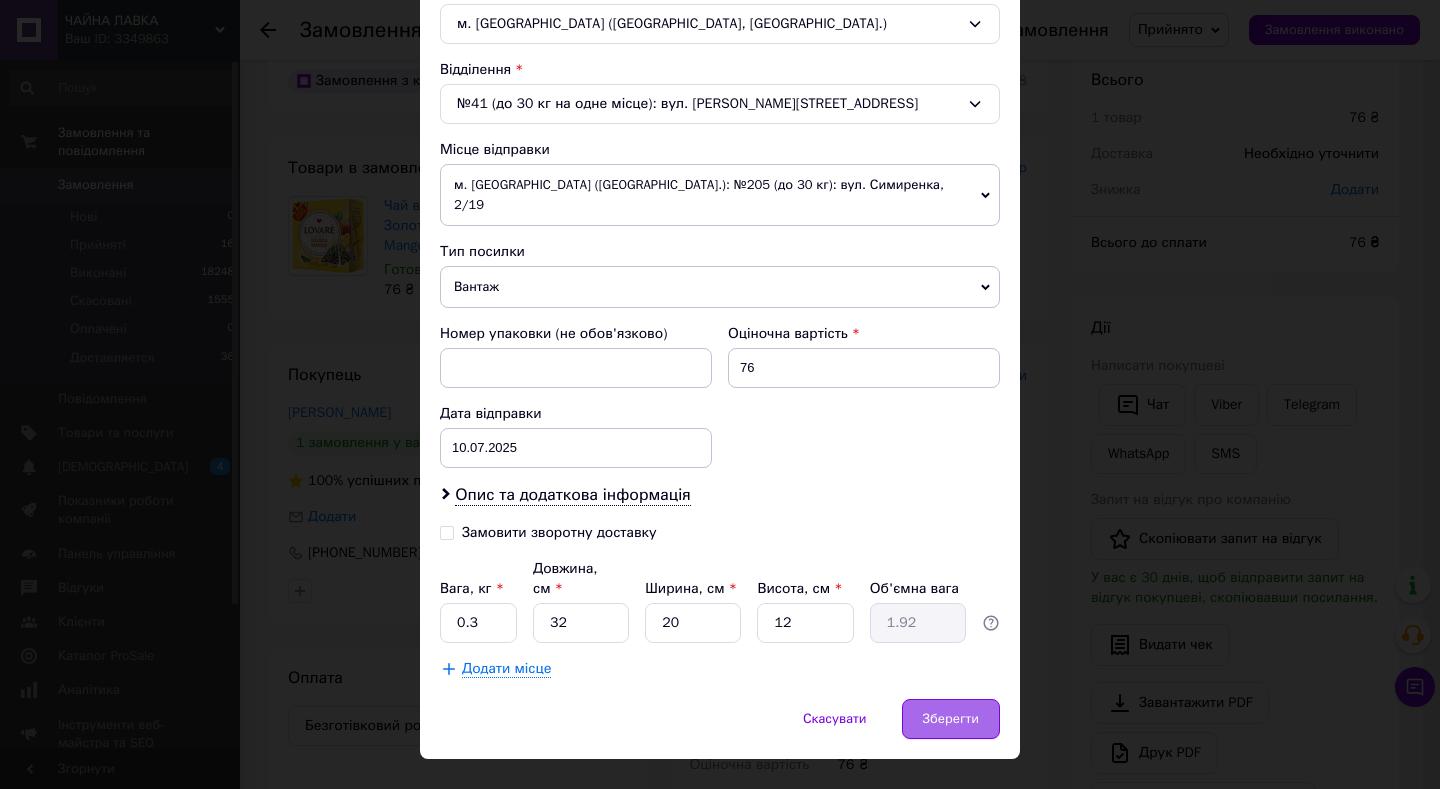 click on "Зберегти" at bounding box center [951, 719] 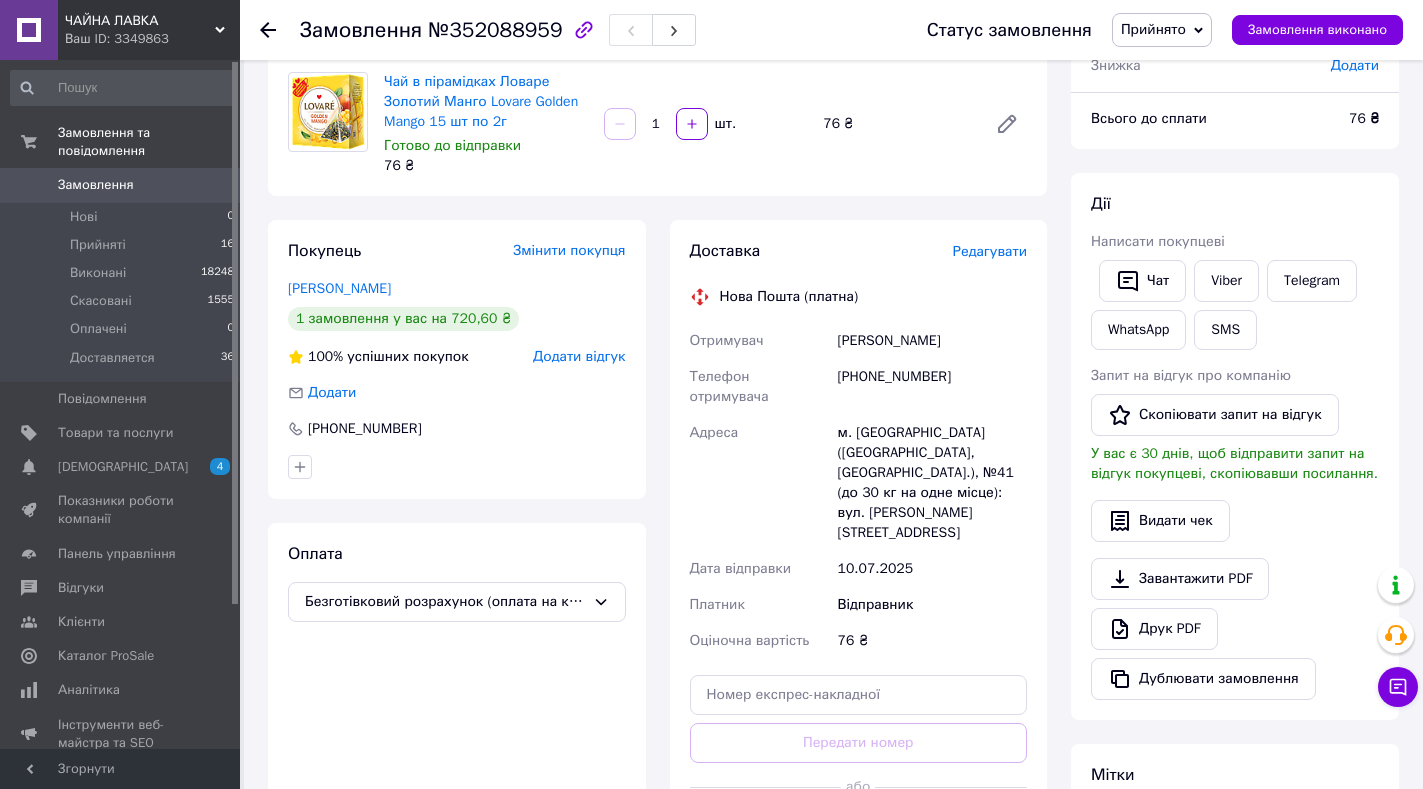 scroll, scrollTop: 260, scrollLeft: 0, axis: vertical 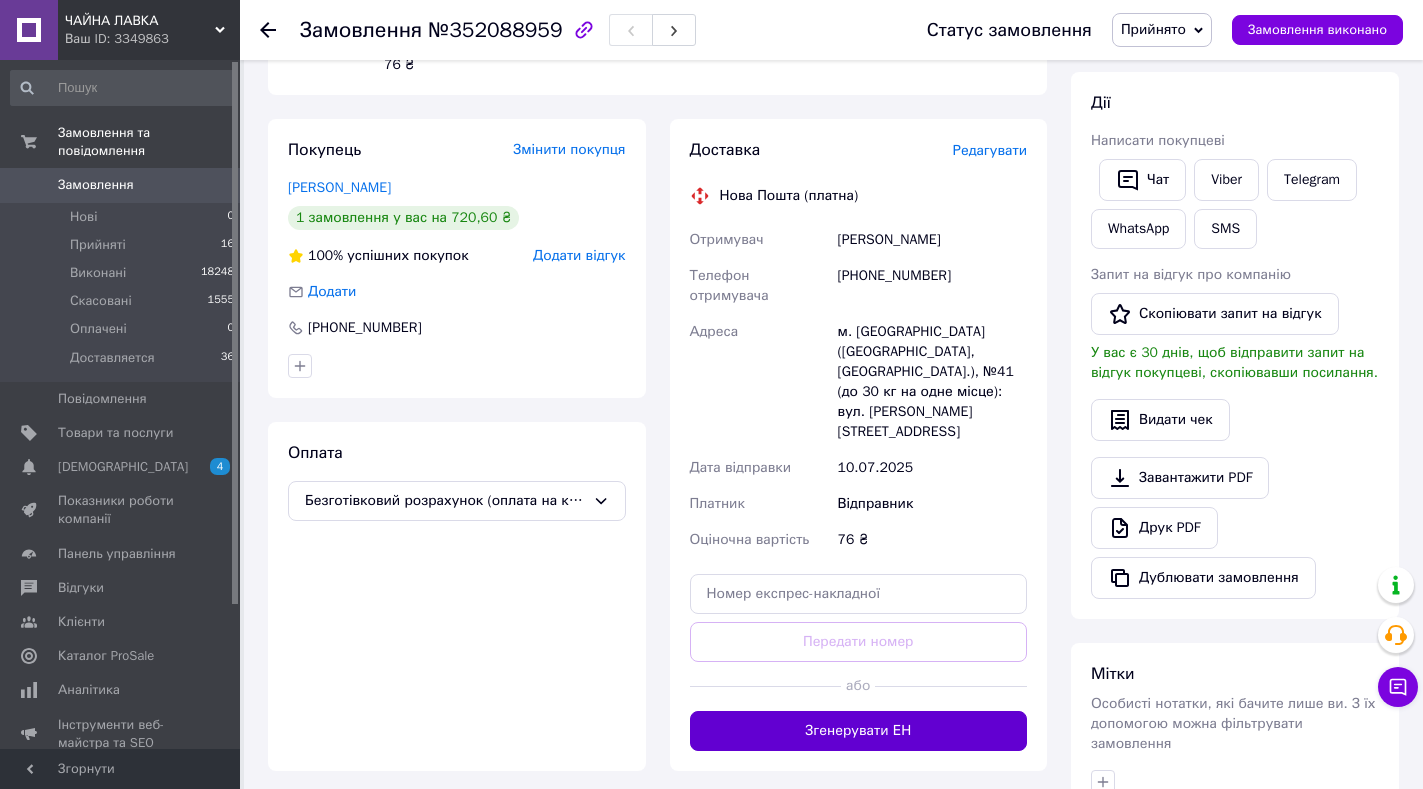 click on "Згенерувати ЕН" at bounding box center (859, 731) 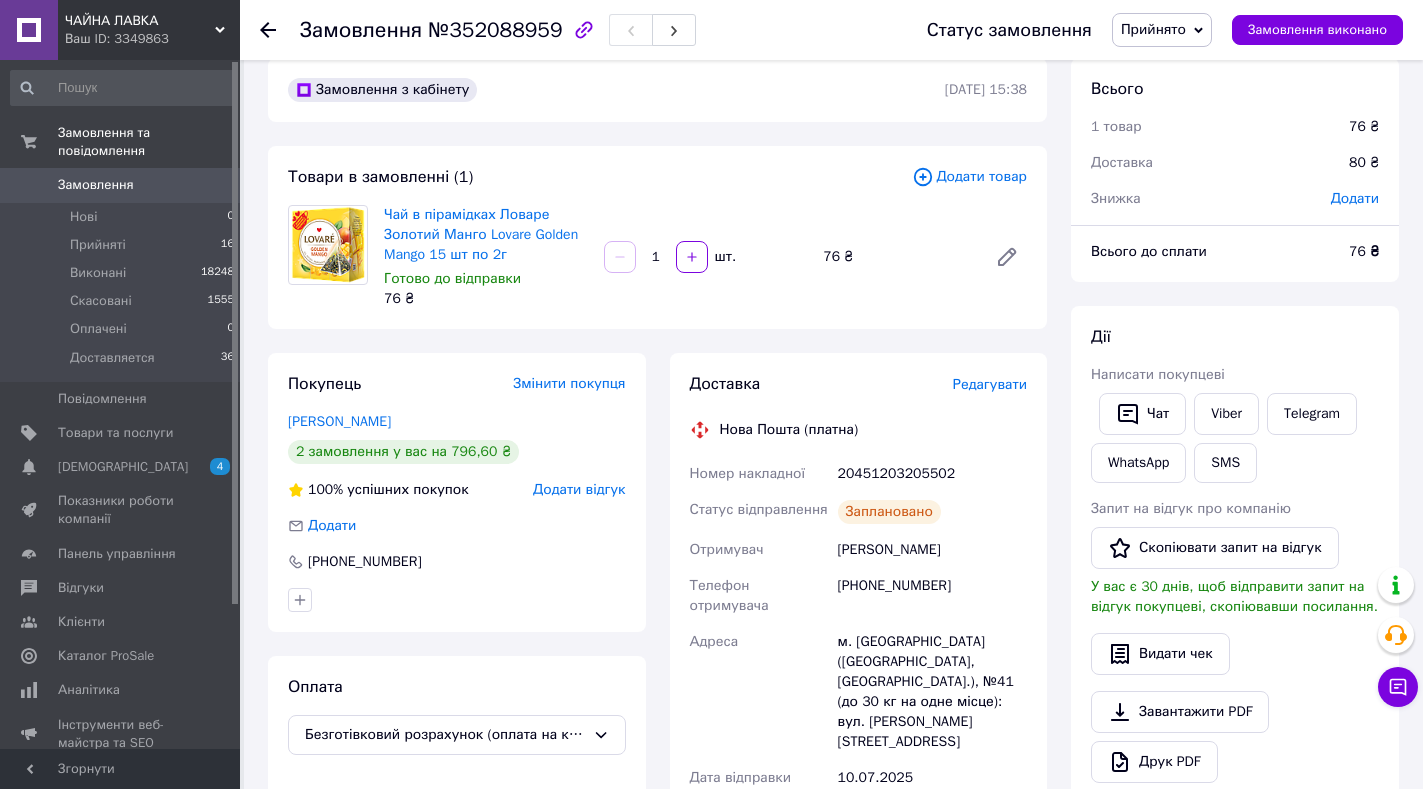 scroll, scrollTop: 0, scrollLeft: 0, axis: both 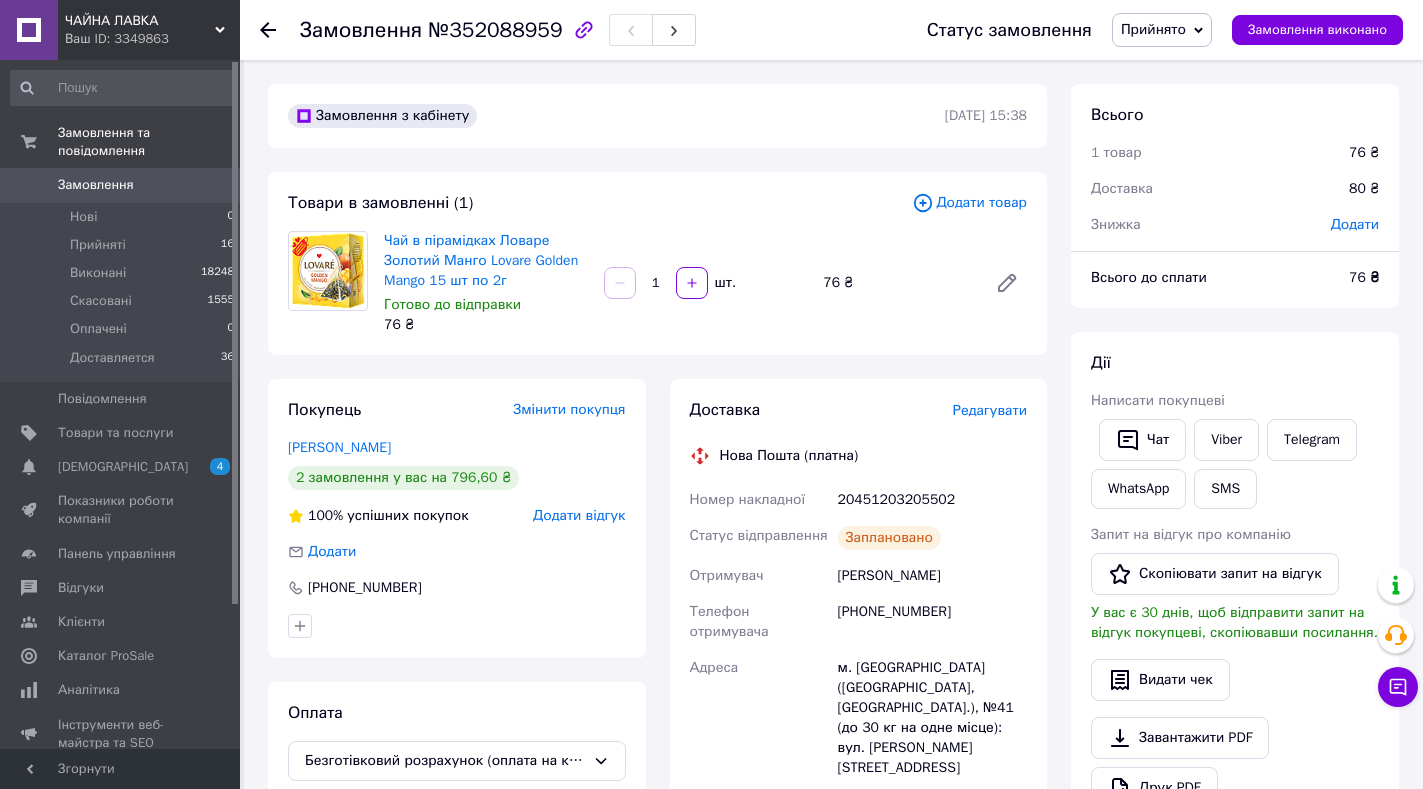 click 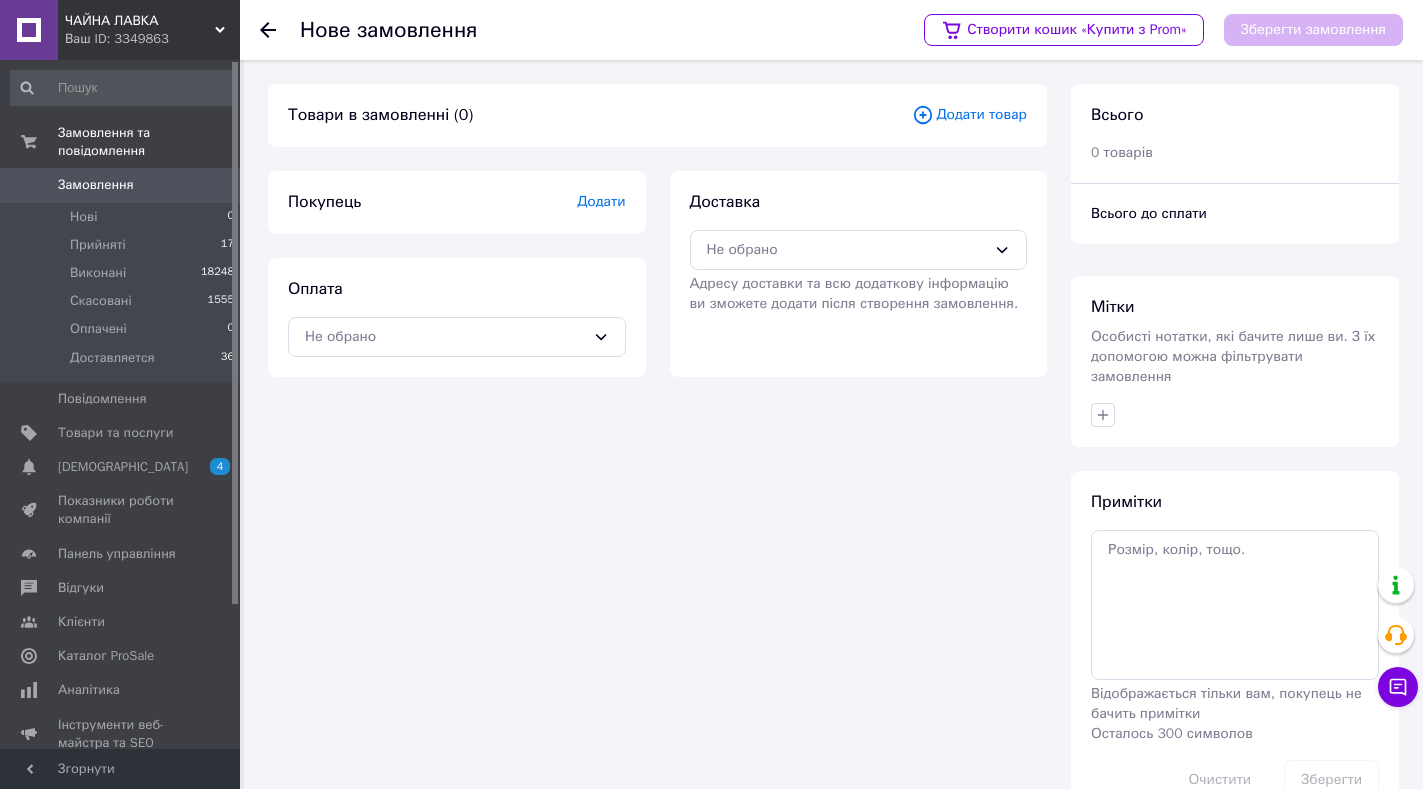 click 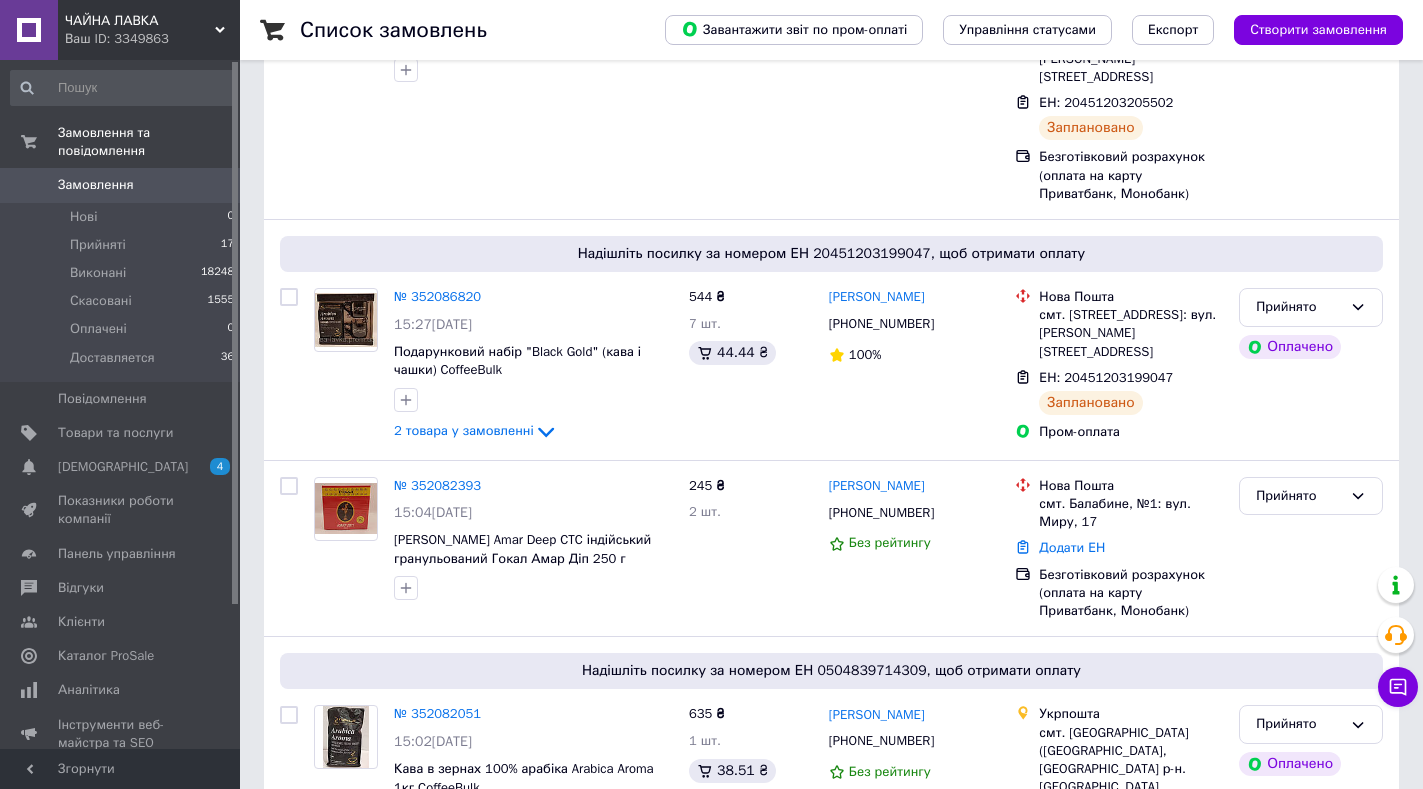 scroll, scrollTop: 600, scrollLeft: 0, axis: vertical 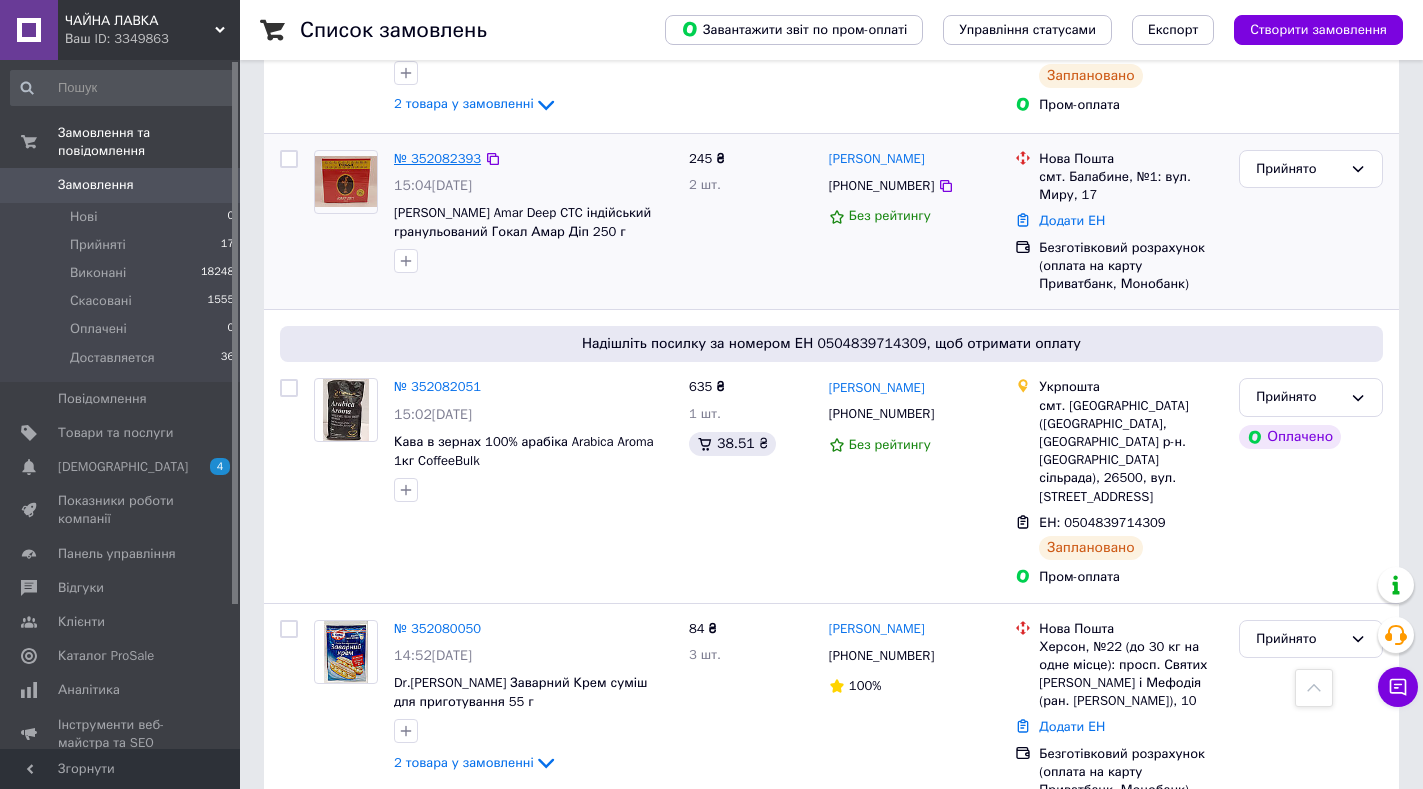 click on "№ 352082393" at bounding box center (437, 158) 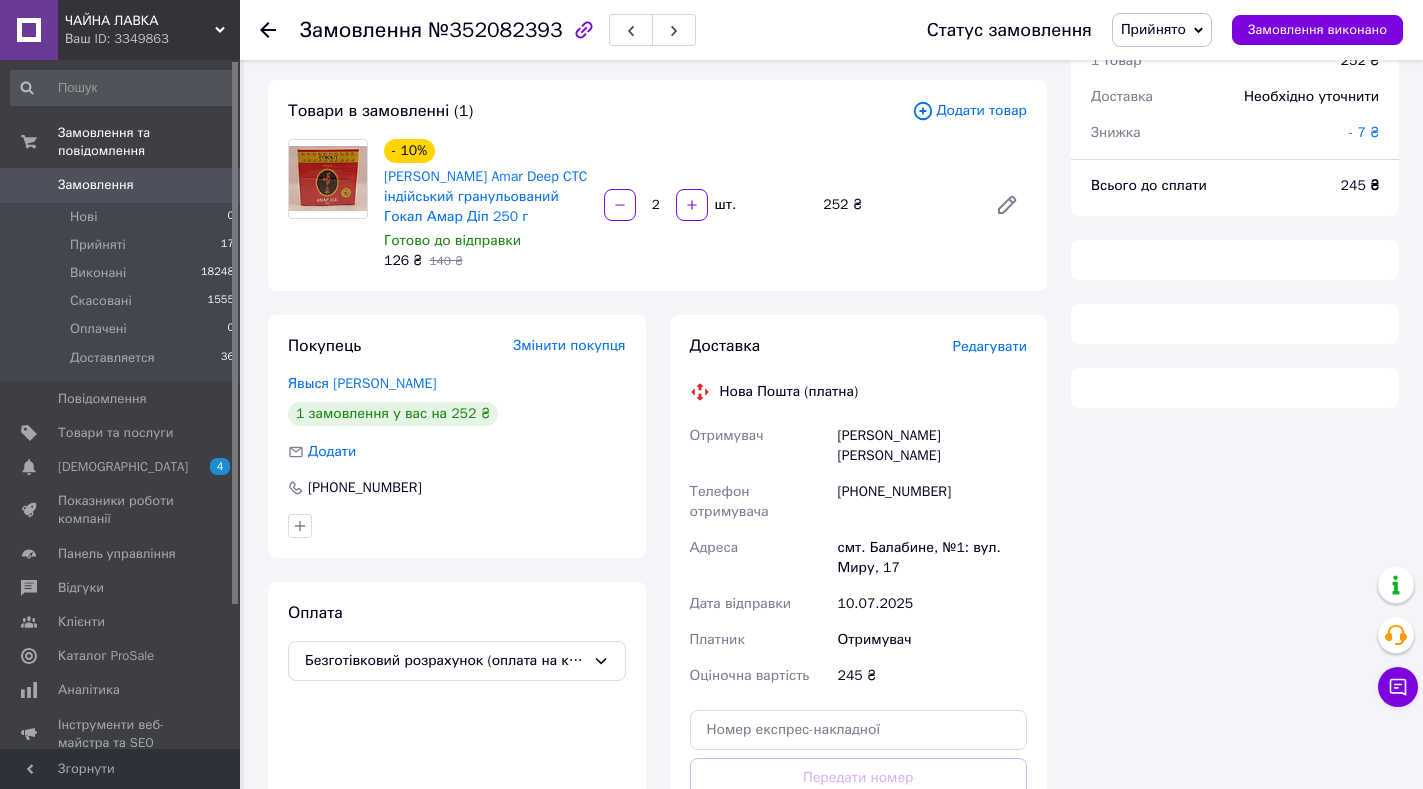 scroll, scrollTop: 600, scrollLeft: 0, axis: vertical 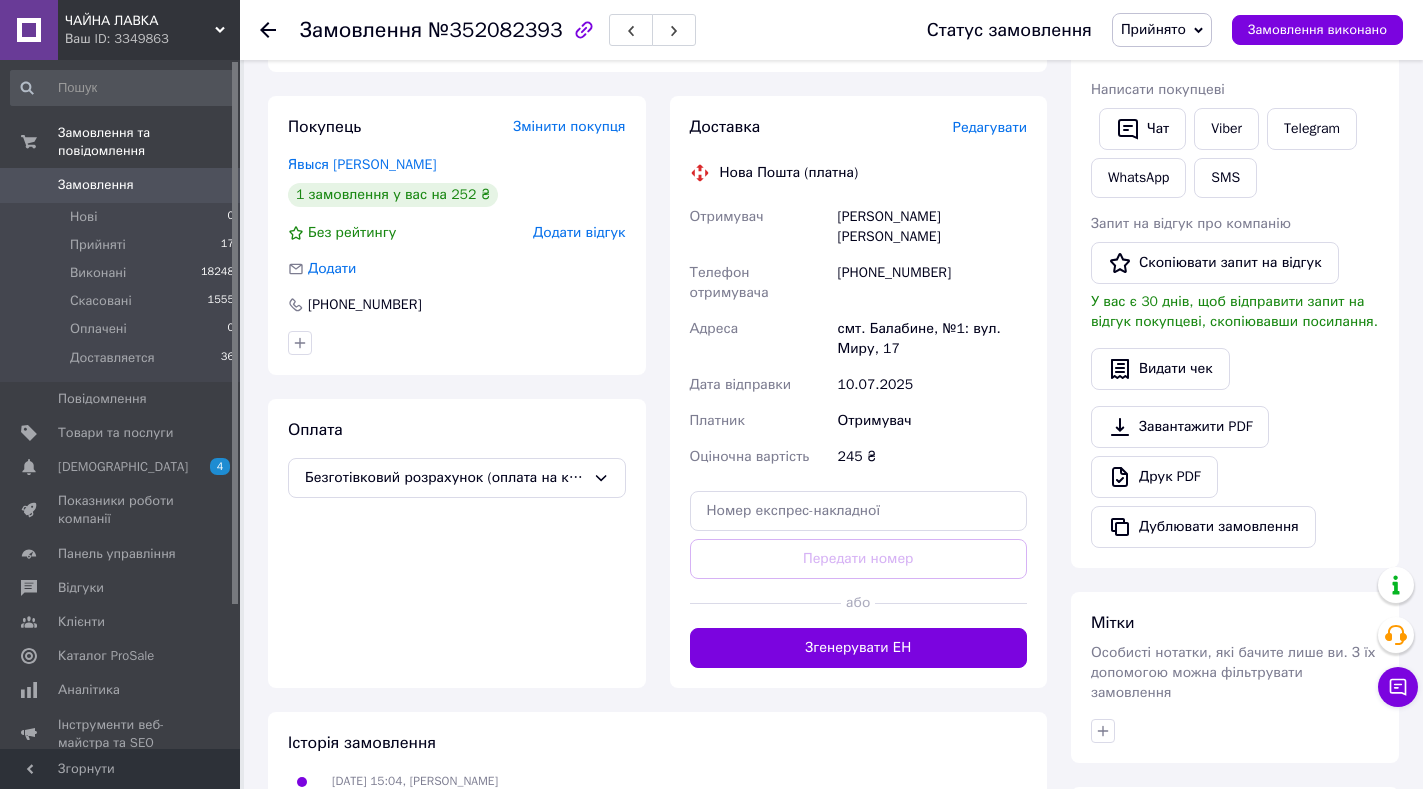 click on "Редагувати" at bounding box center [990, 127] 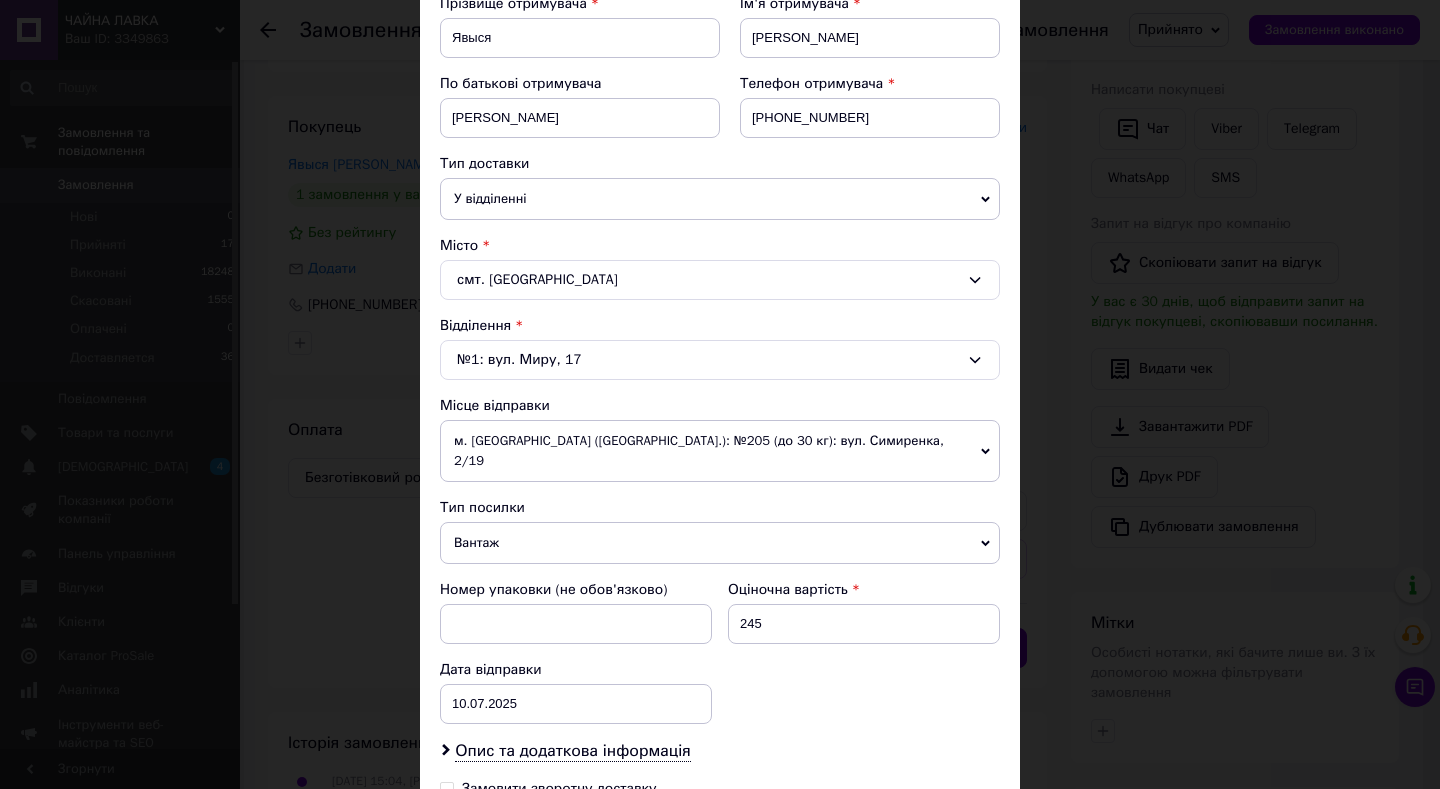 scroll, scrollTop: 347, scrollLeft: 0, axis: vertical 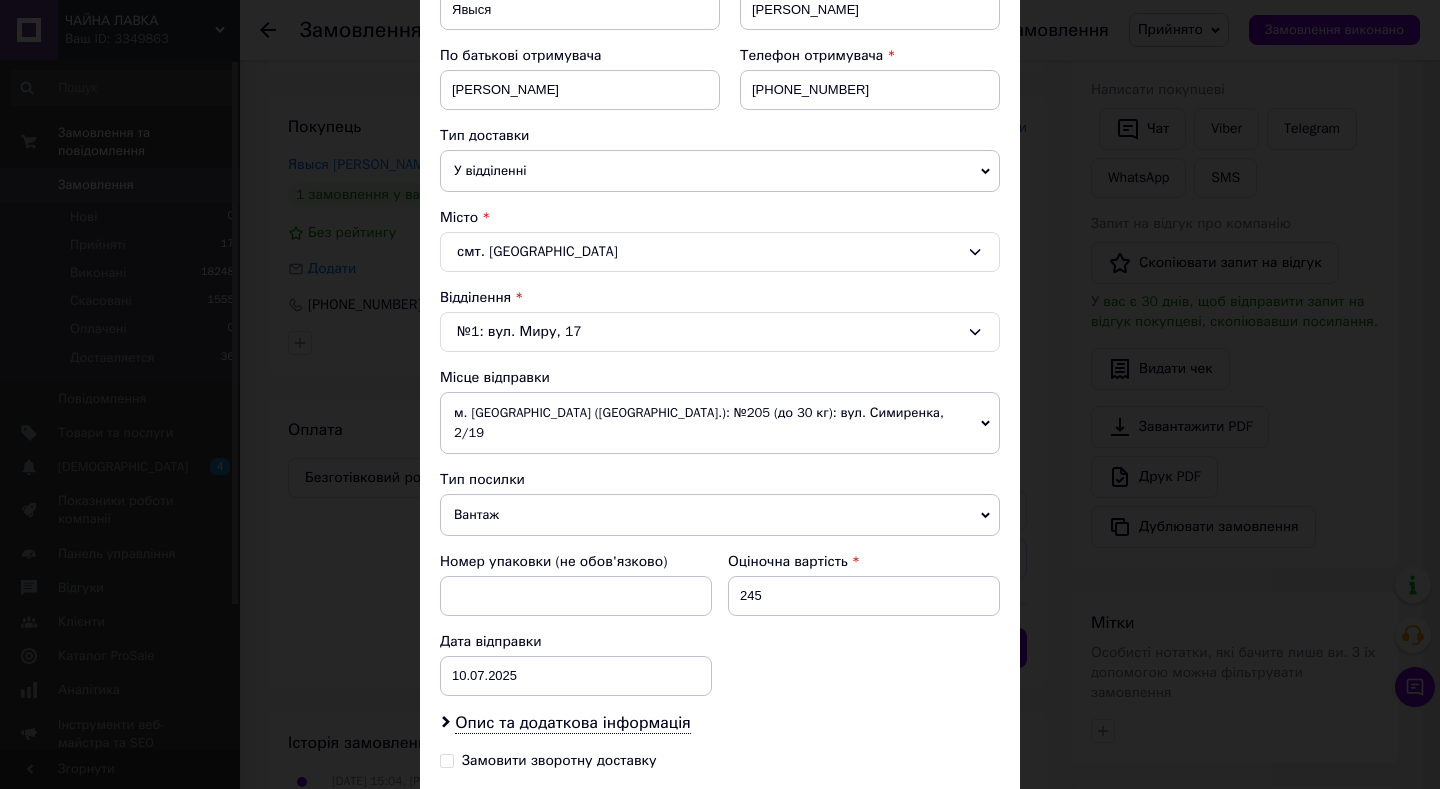 click on "м. [GEOGRAPHIC_DATA] ([GEOGRAPHIC_DATA].): №205 (до 30 кг): вул. Симиренка, 2/19" at bounding box center [720, 423] 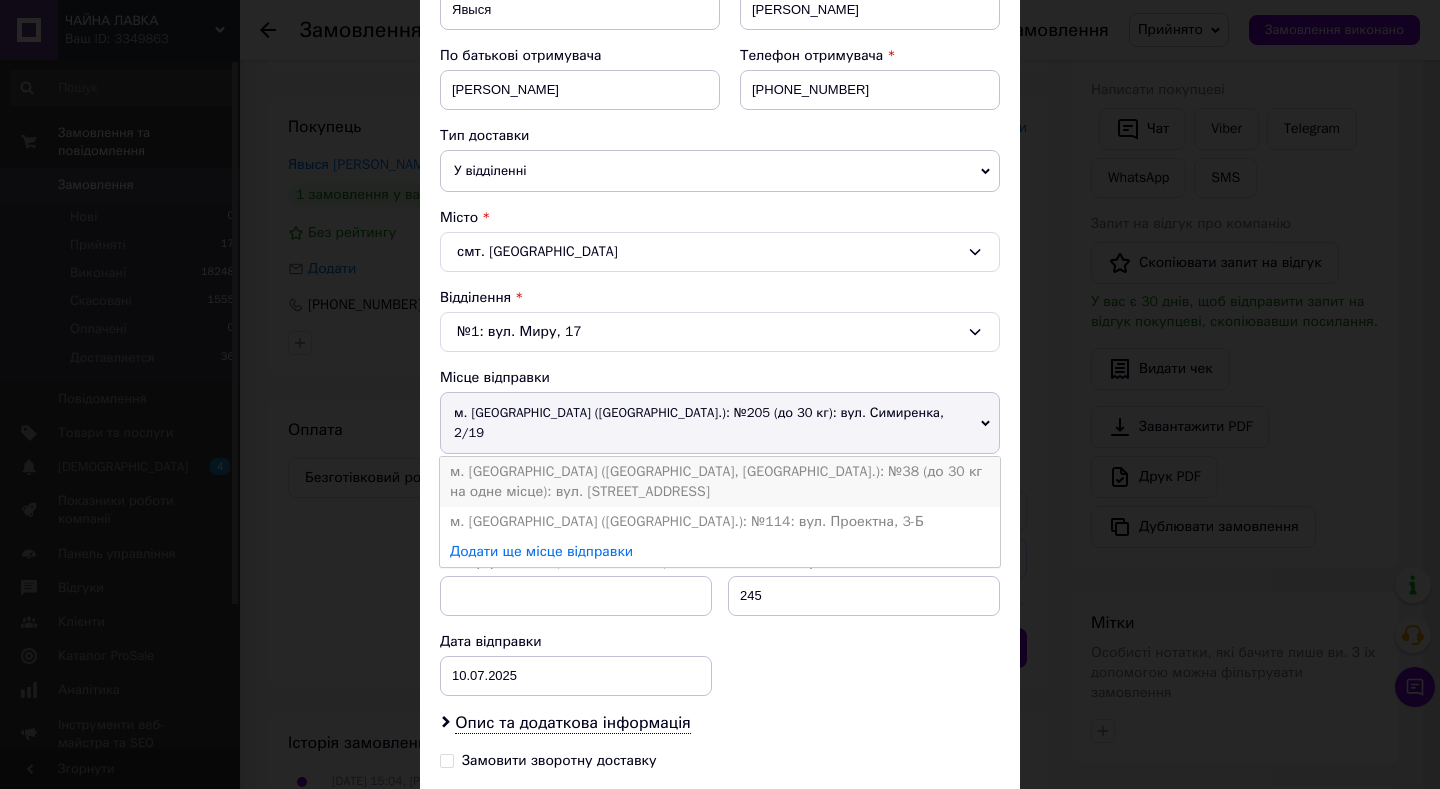 click on "м. [GEOGRAPHIC_DATA] ([GEOGRAPHIC_DATA], [GEOGRAPHIC_DATA].): №38 (до 30 кг на одне місце): вул. [STREET_ADDRESS]" at bounding box center [720, 482] 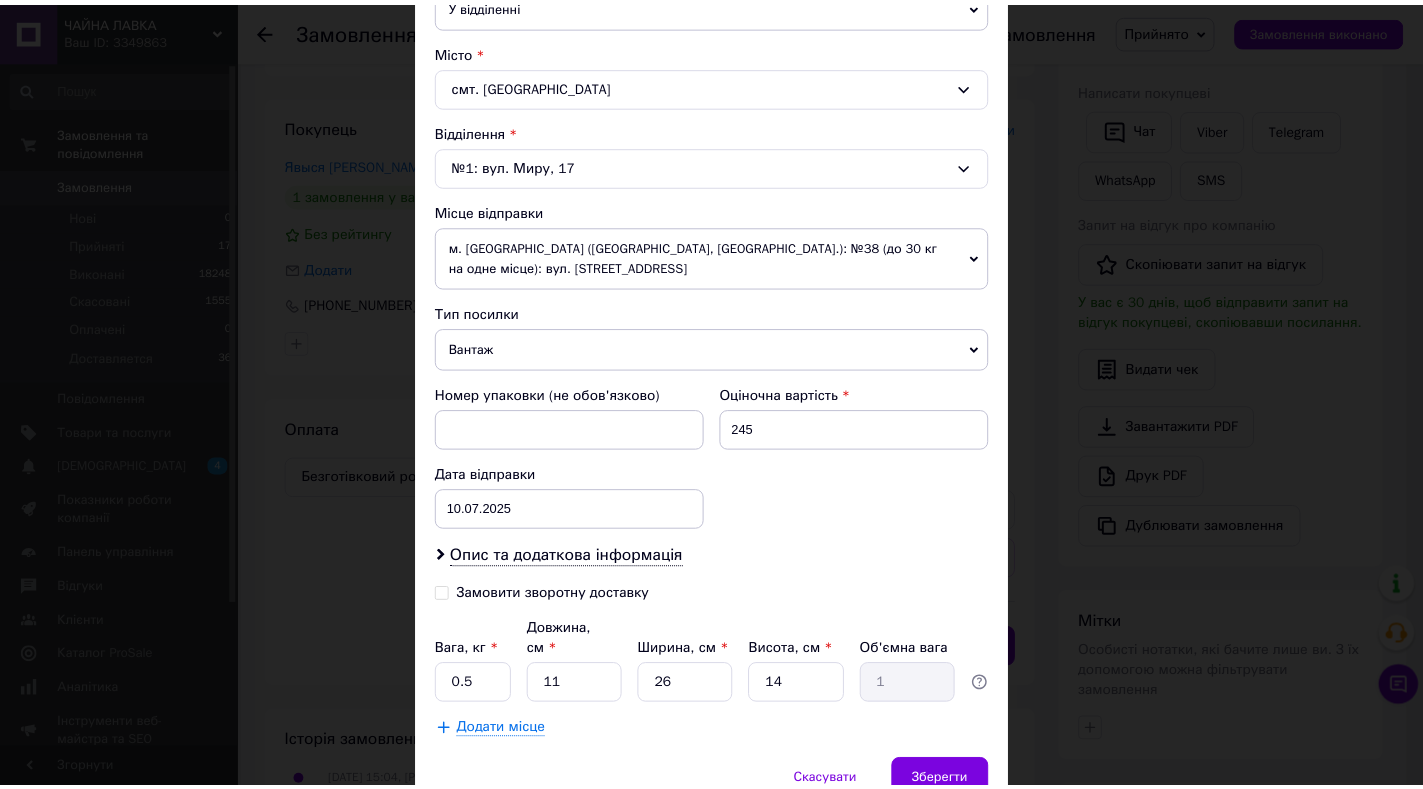 scroll, scrollTop: 595, scrollLeft: 0, axis: vertical 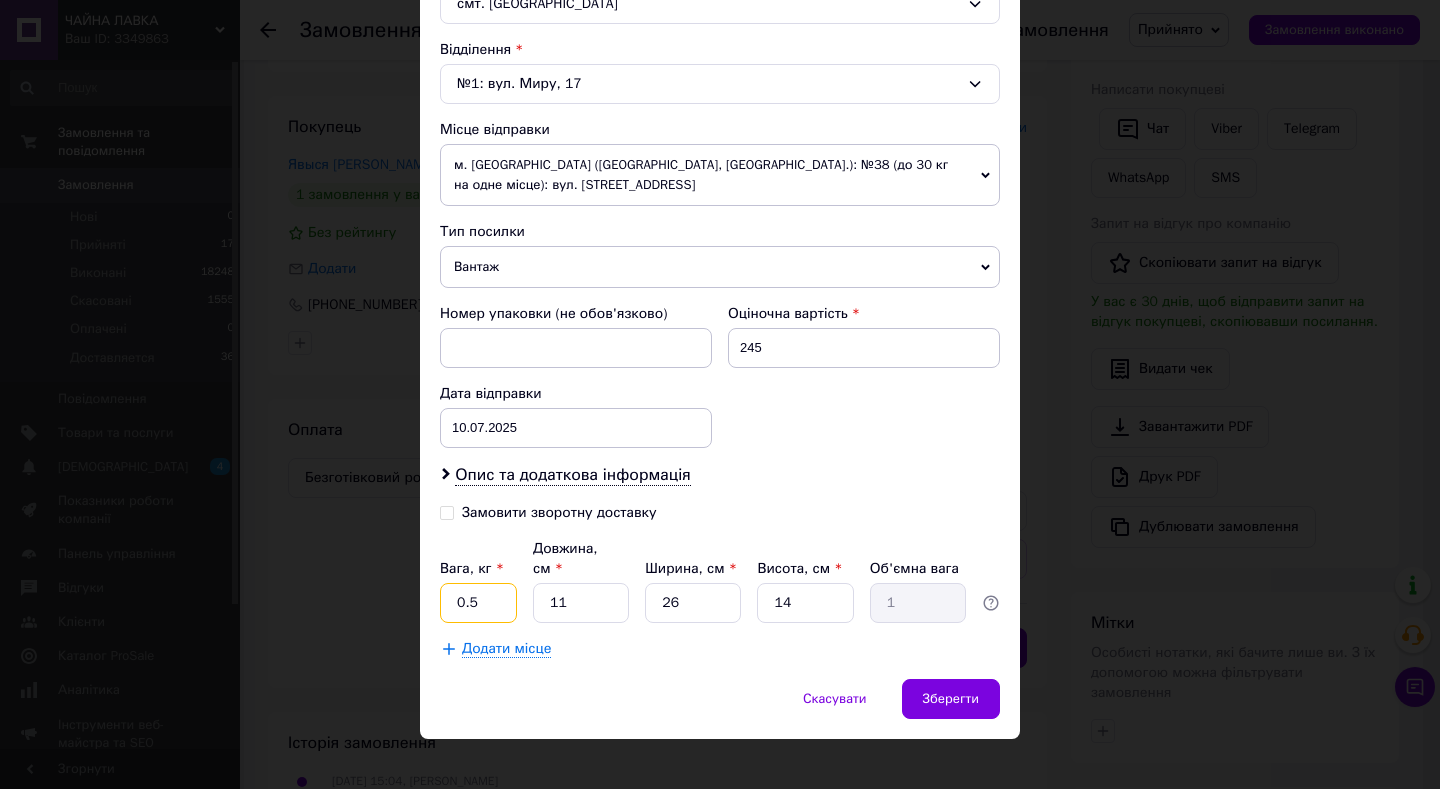 click on "0.5" at bounding box center [478, 603] 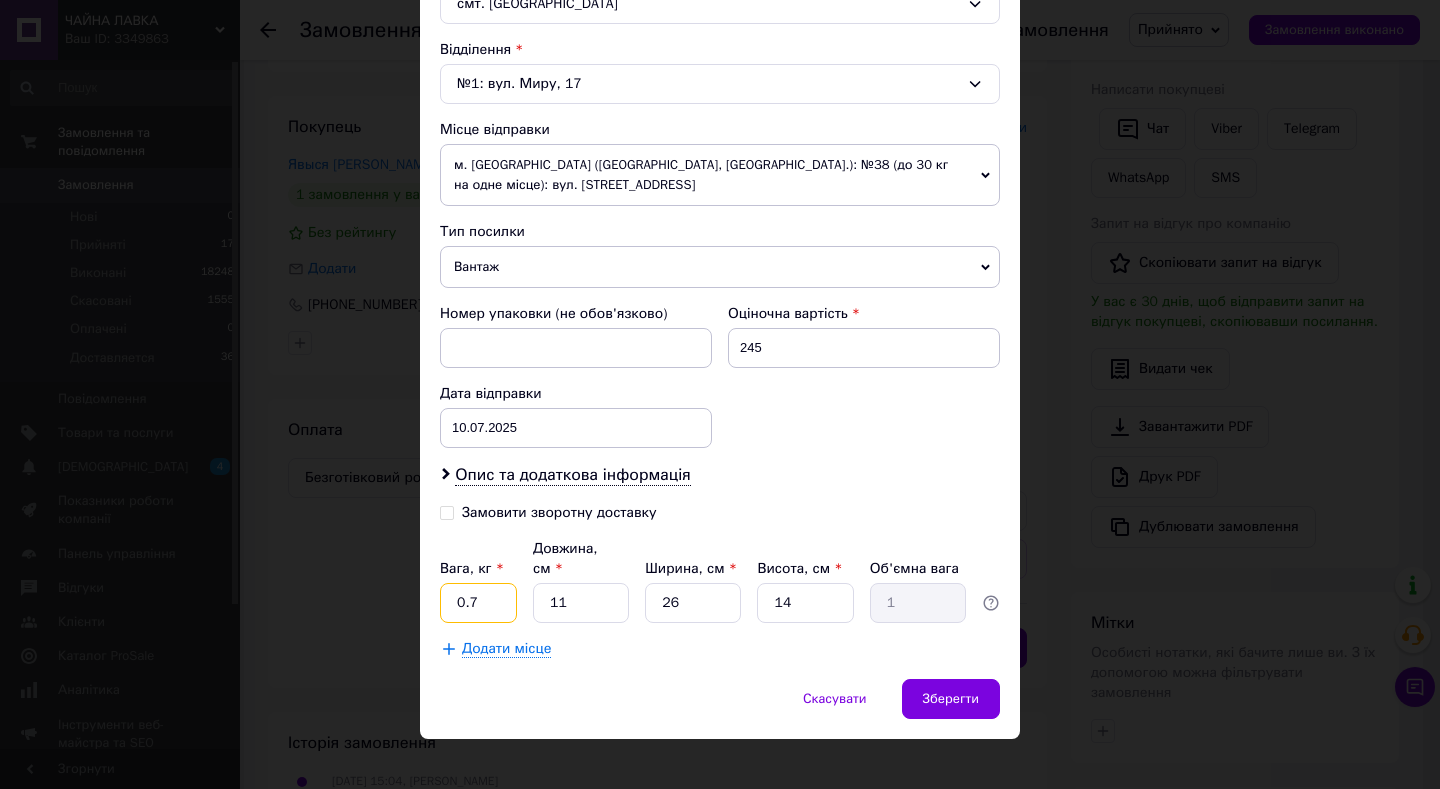 type on "0.7" 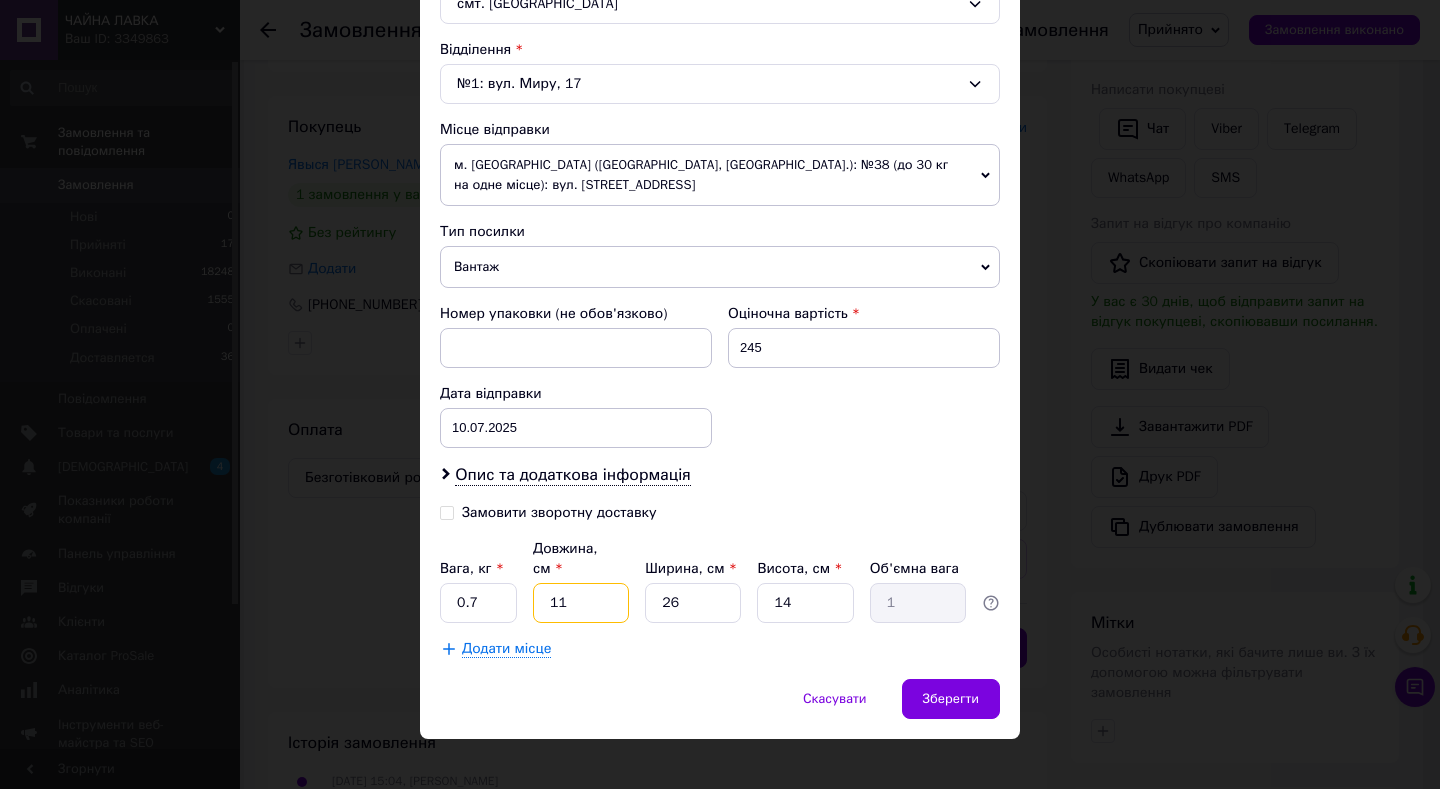 type on "2" 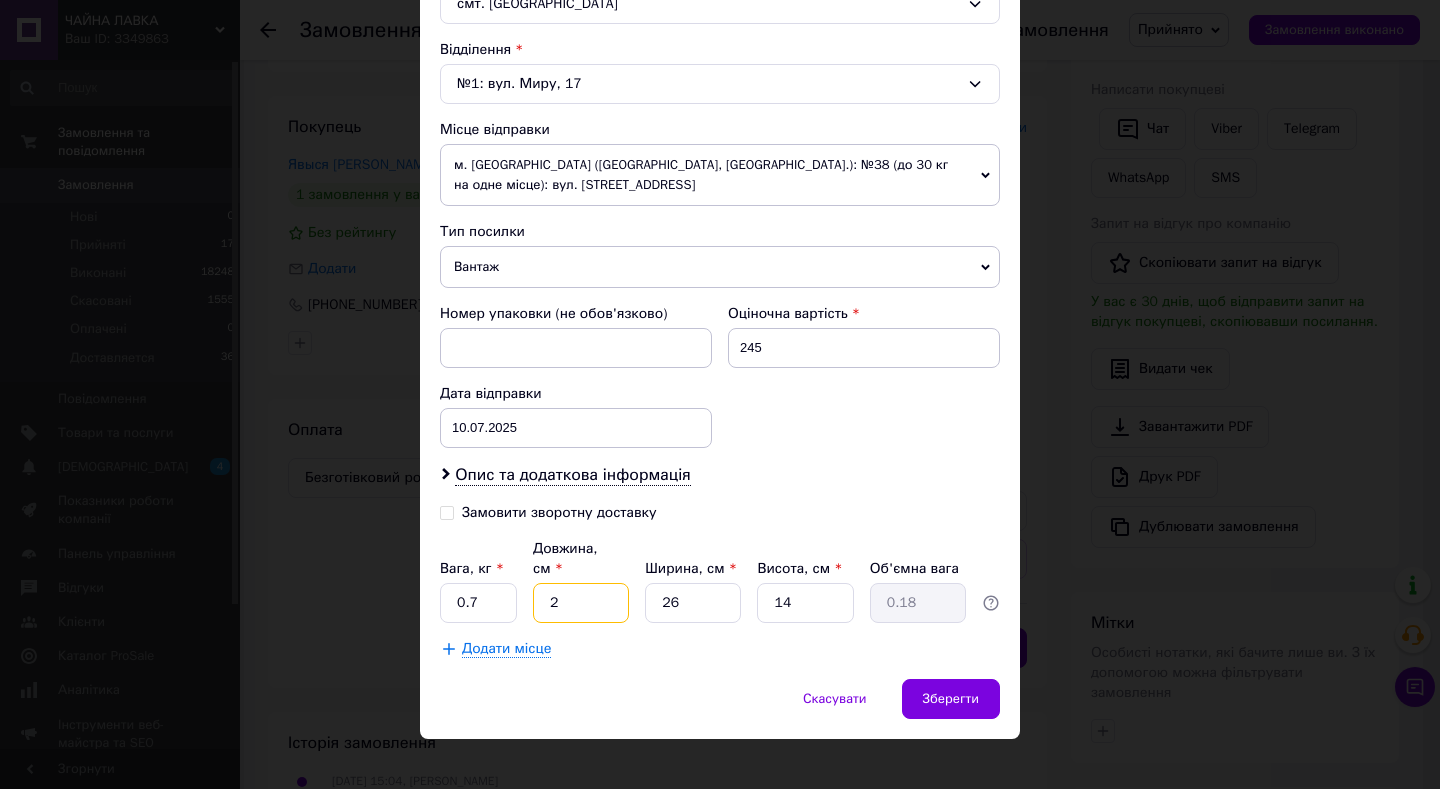 type on "20" 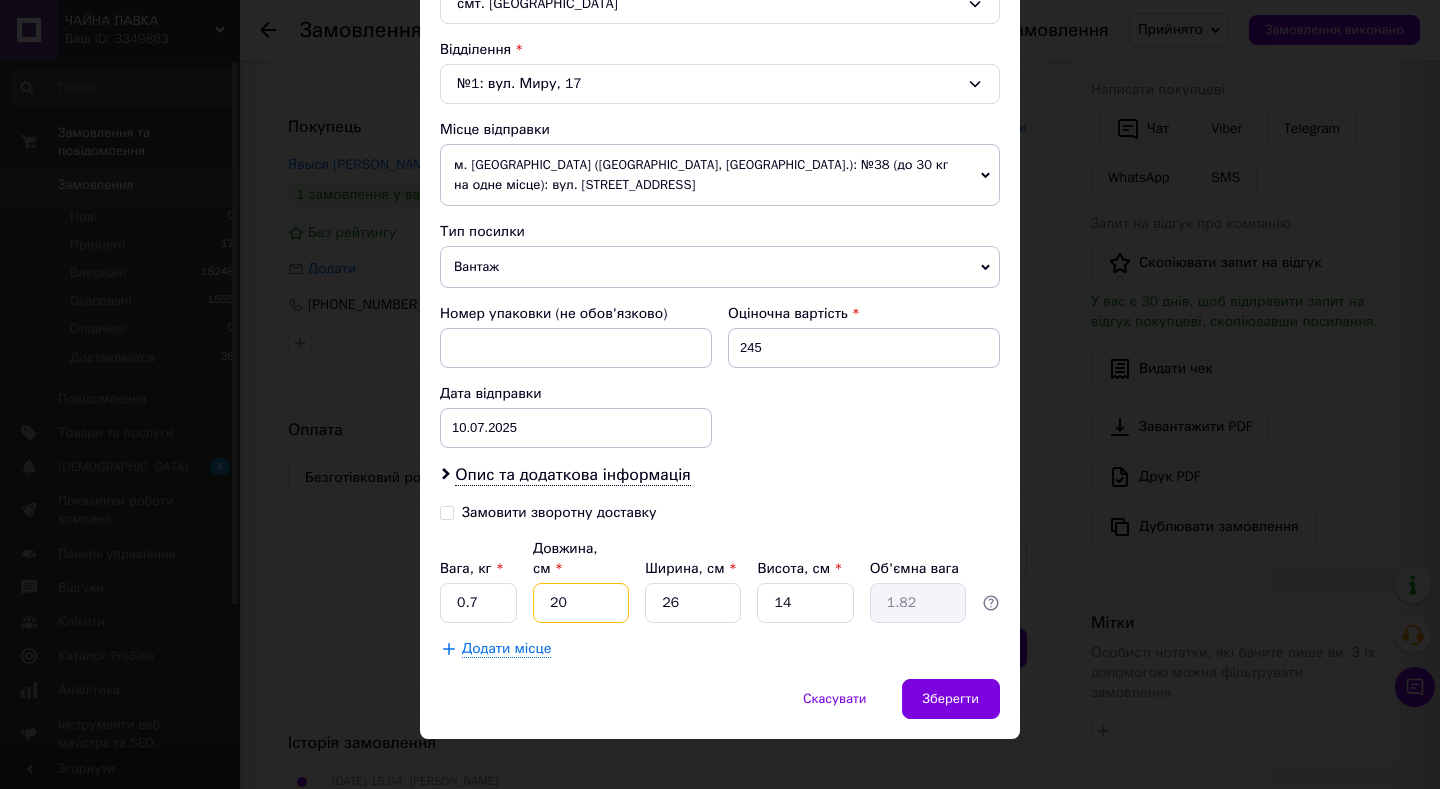 type on "20" 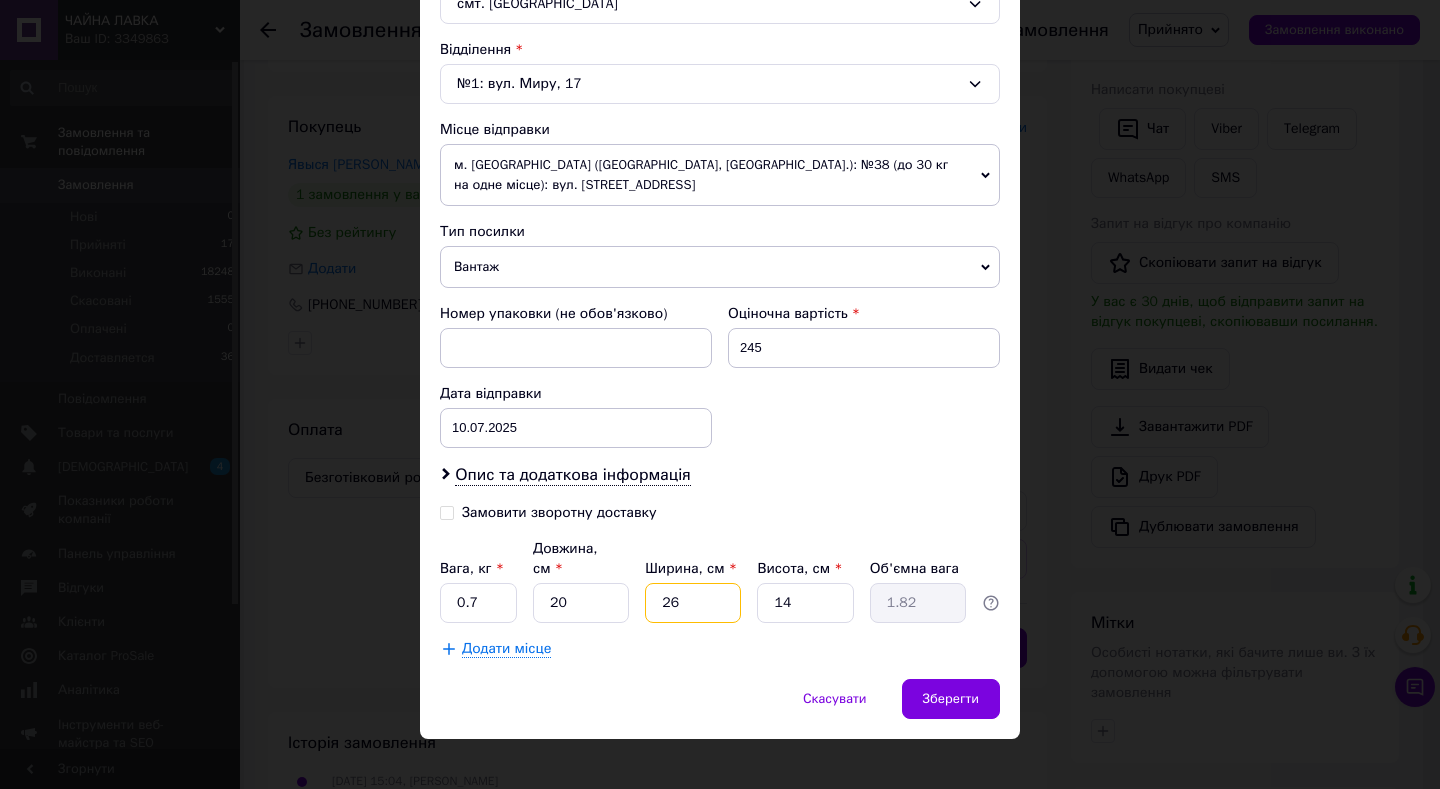type on "1" 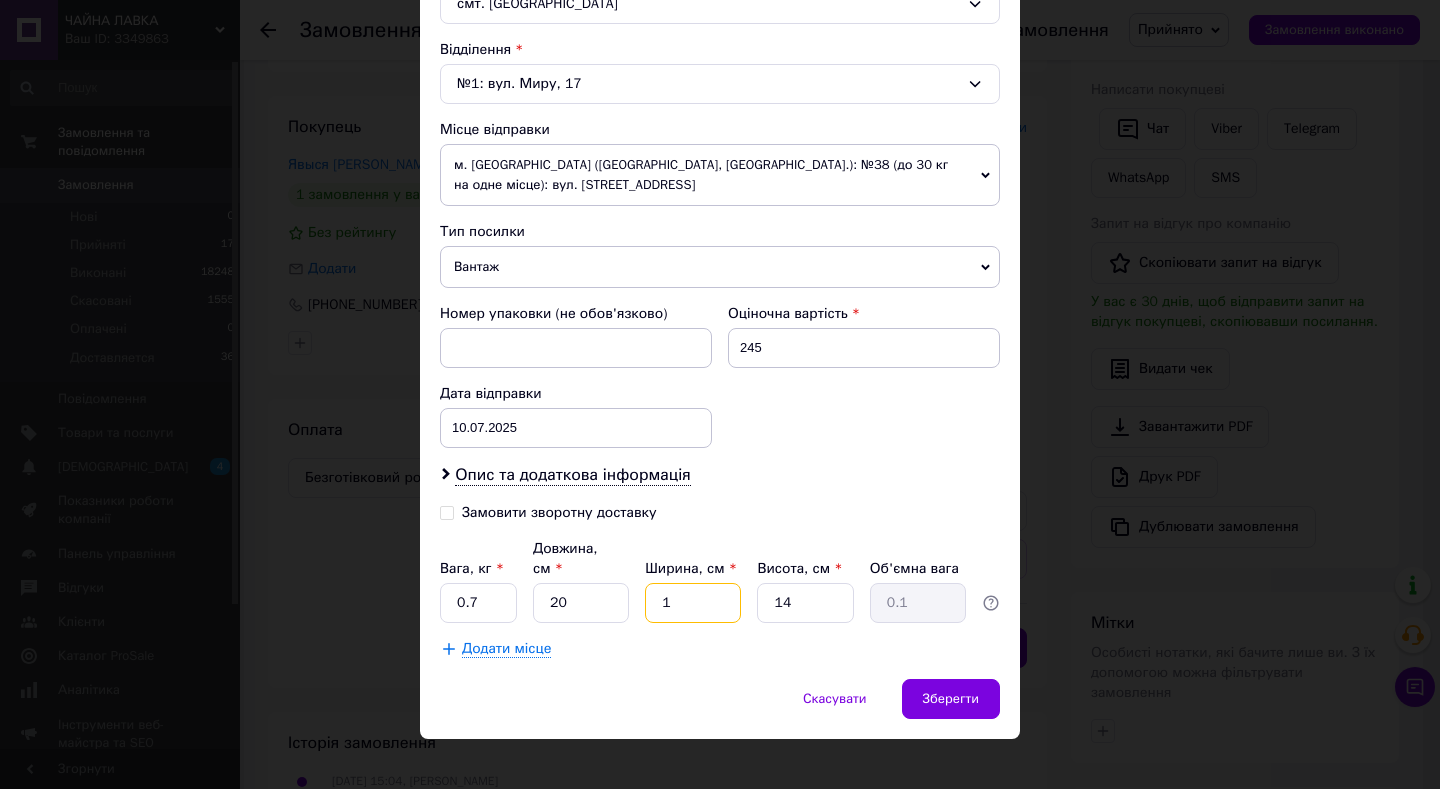 type on "10" 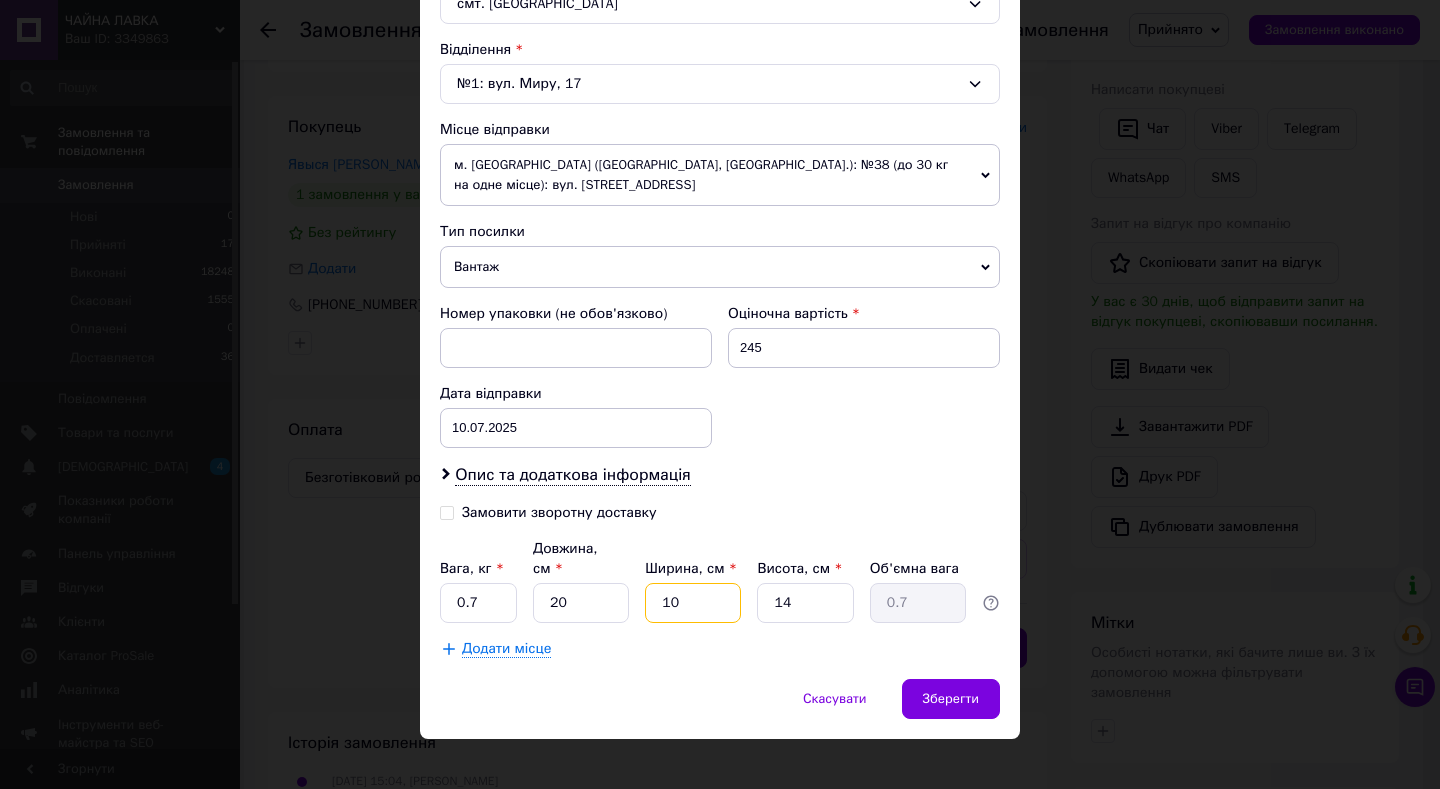 type on "10" 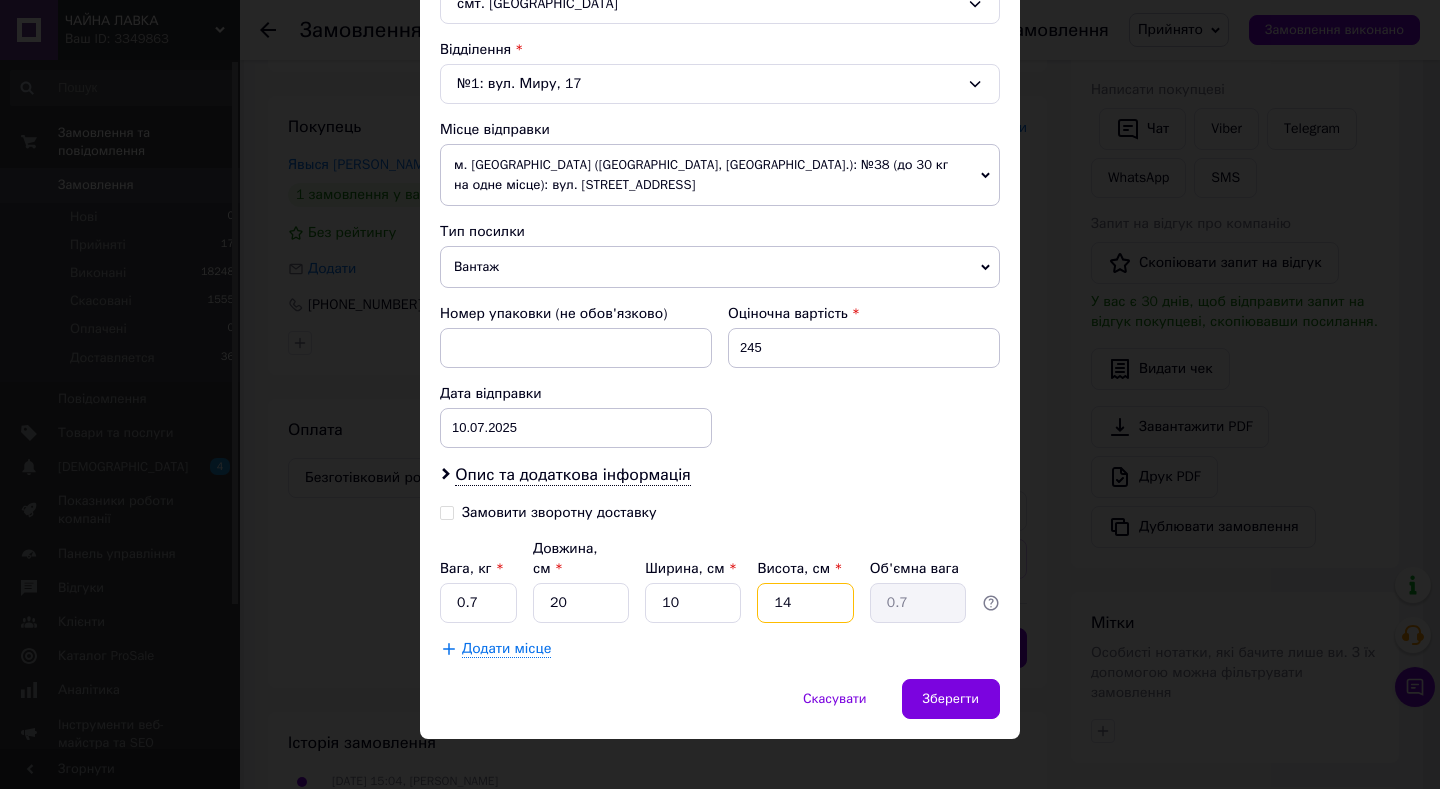 type on "1" 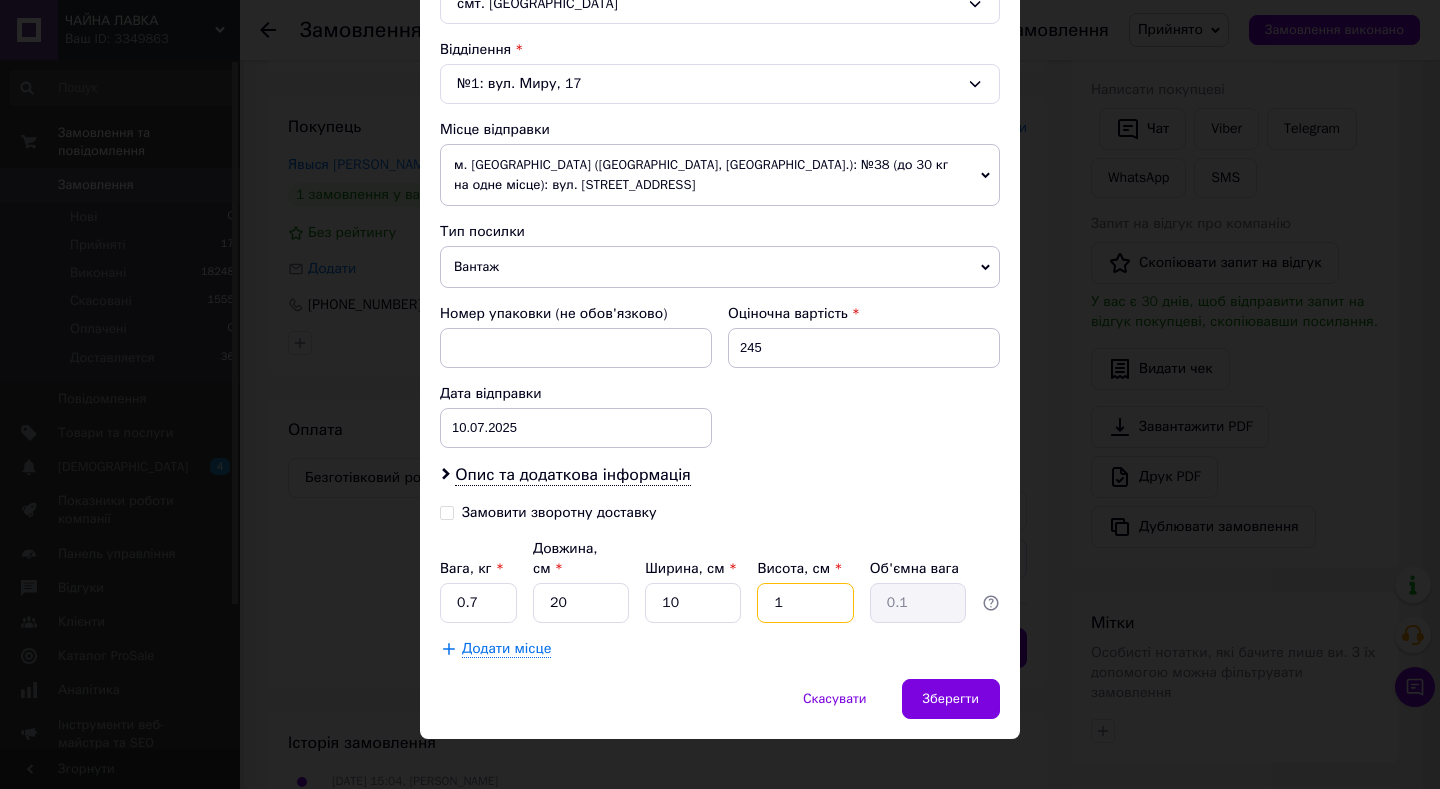 type on "12" 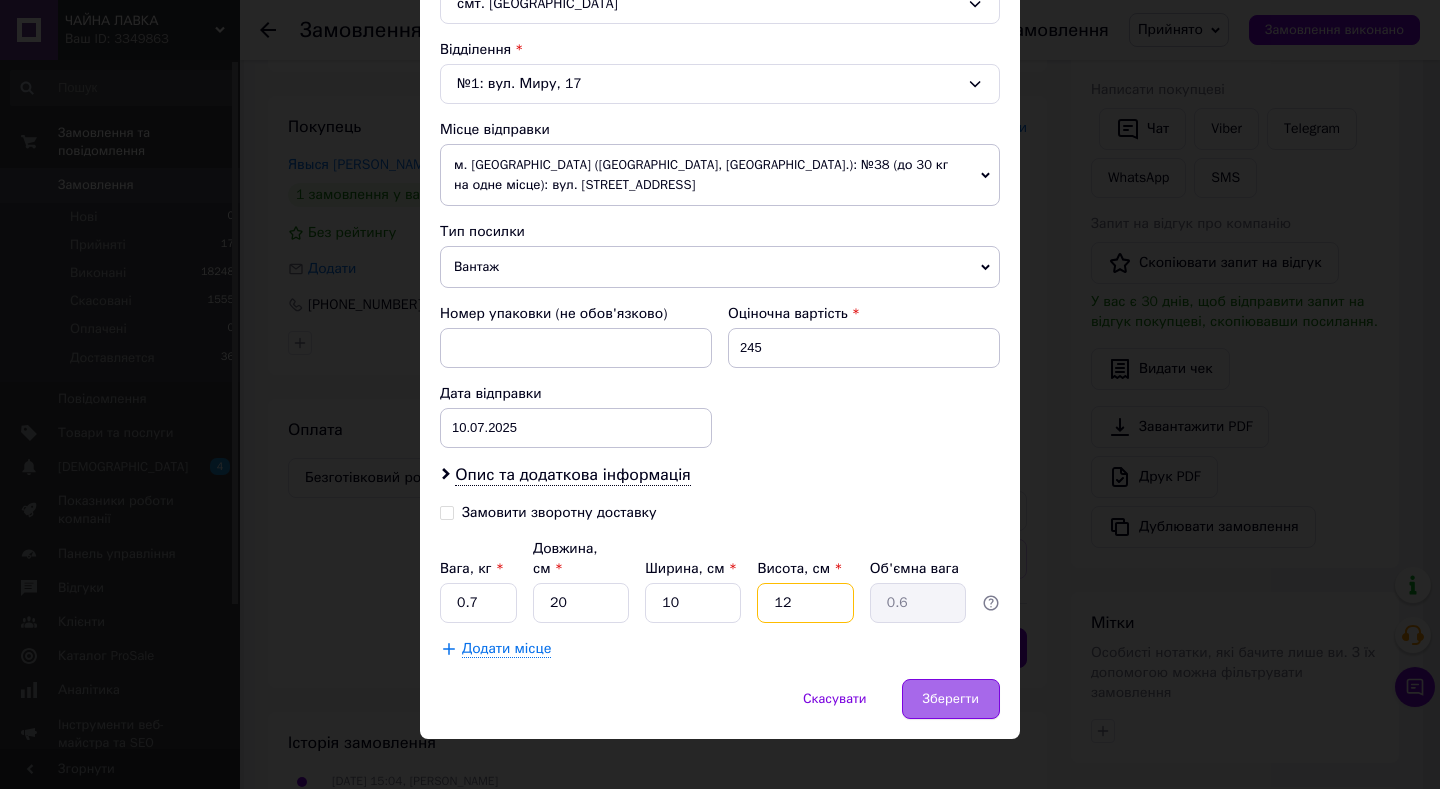 type on "12" 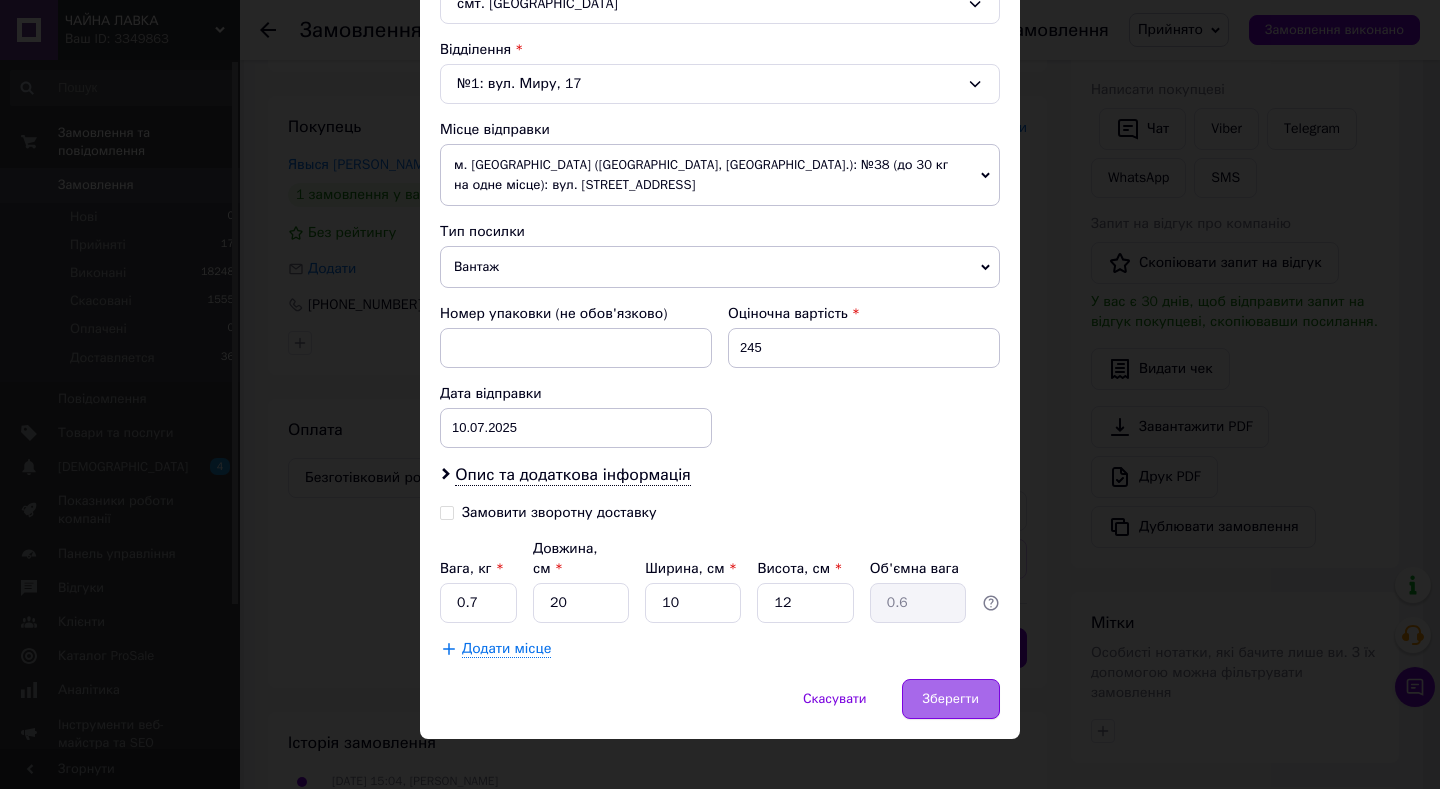 click on "Зберегти" at bounding box center [951, 699] 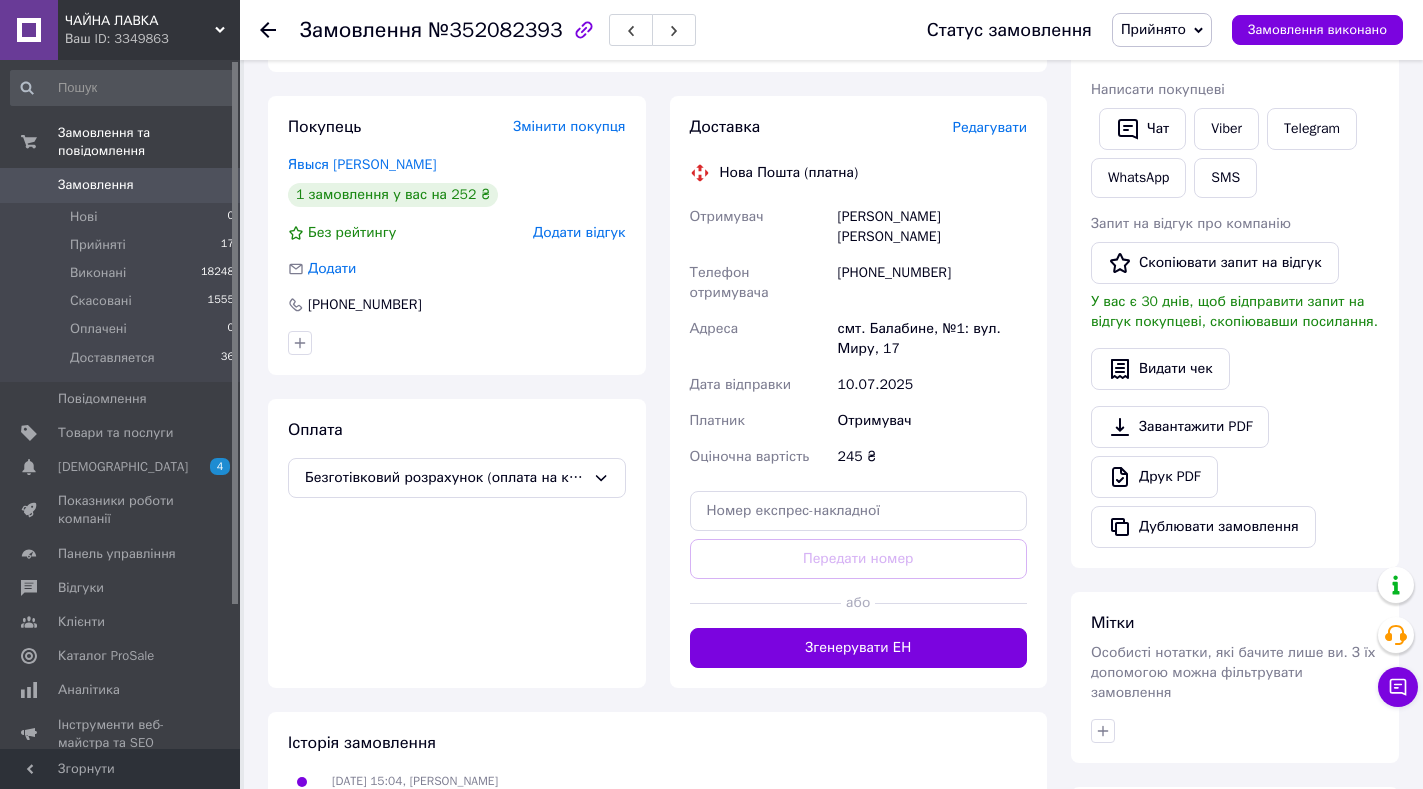 scroll, scrollTop: 367, scrollLeft: 0, axis: vertical 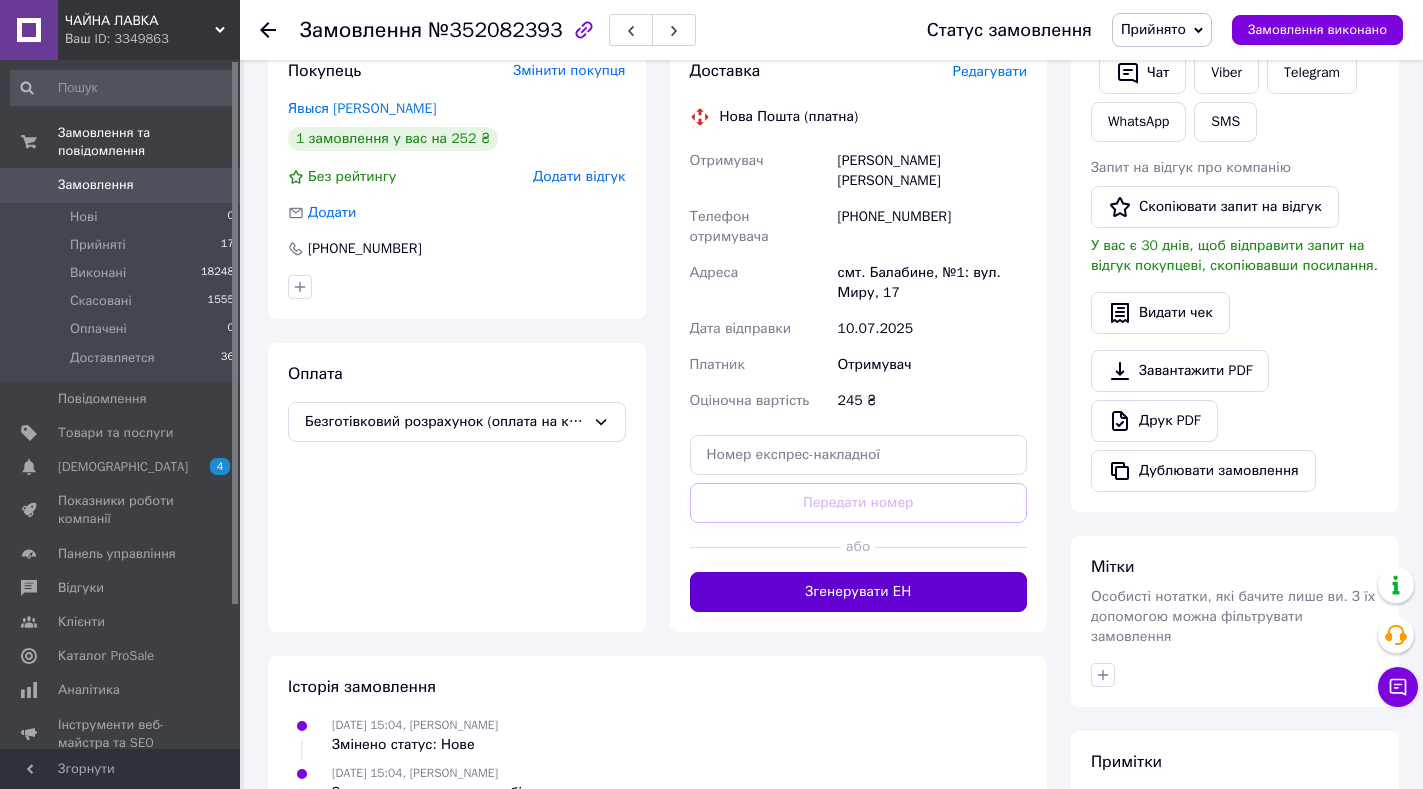 click on "Згенерувати ЕН" at bounding box center [859, 592] 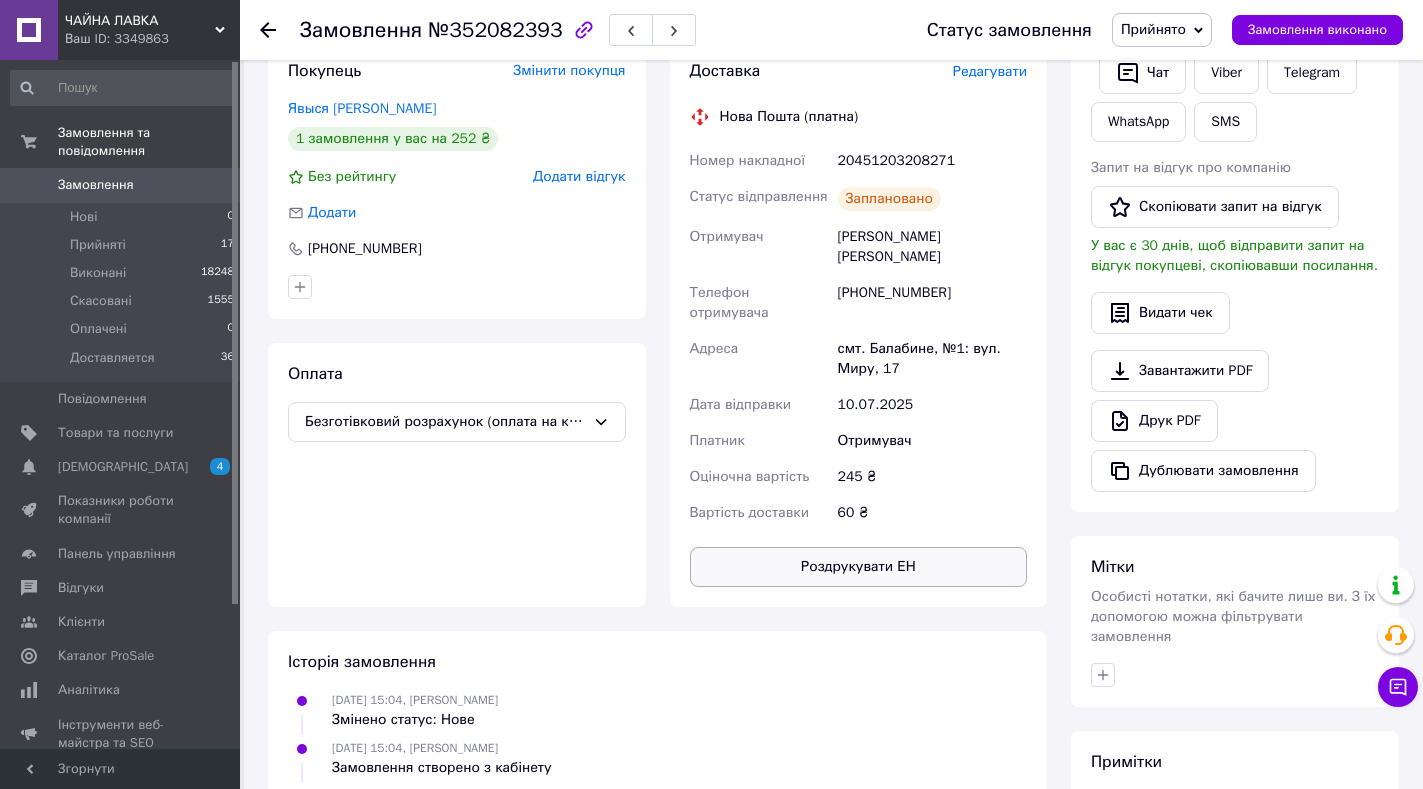 click on "Роздрукувати ЕН" at bounding box center (859, 567) 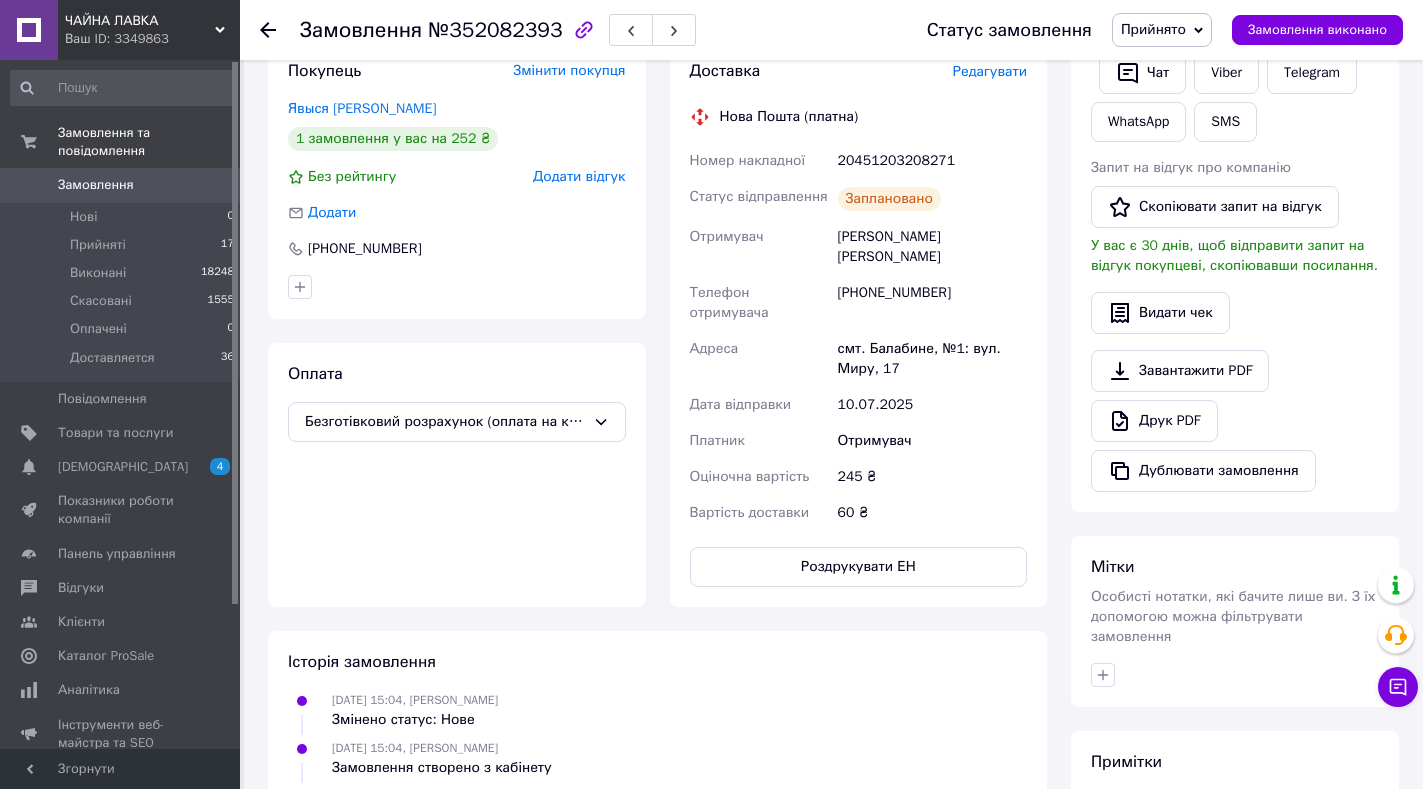 click 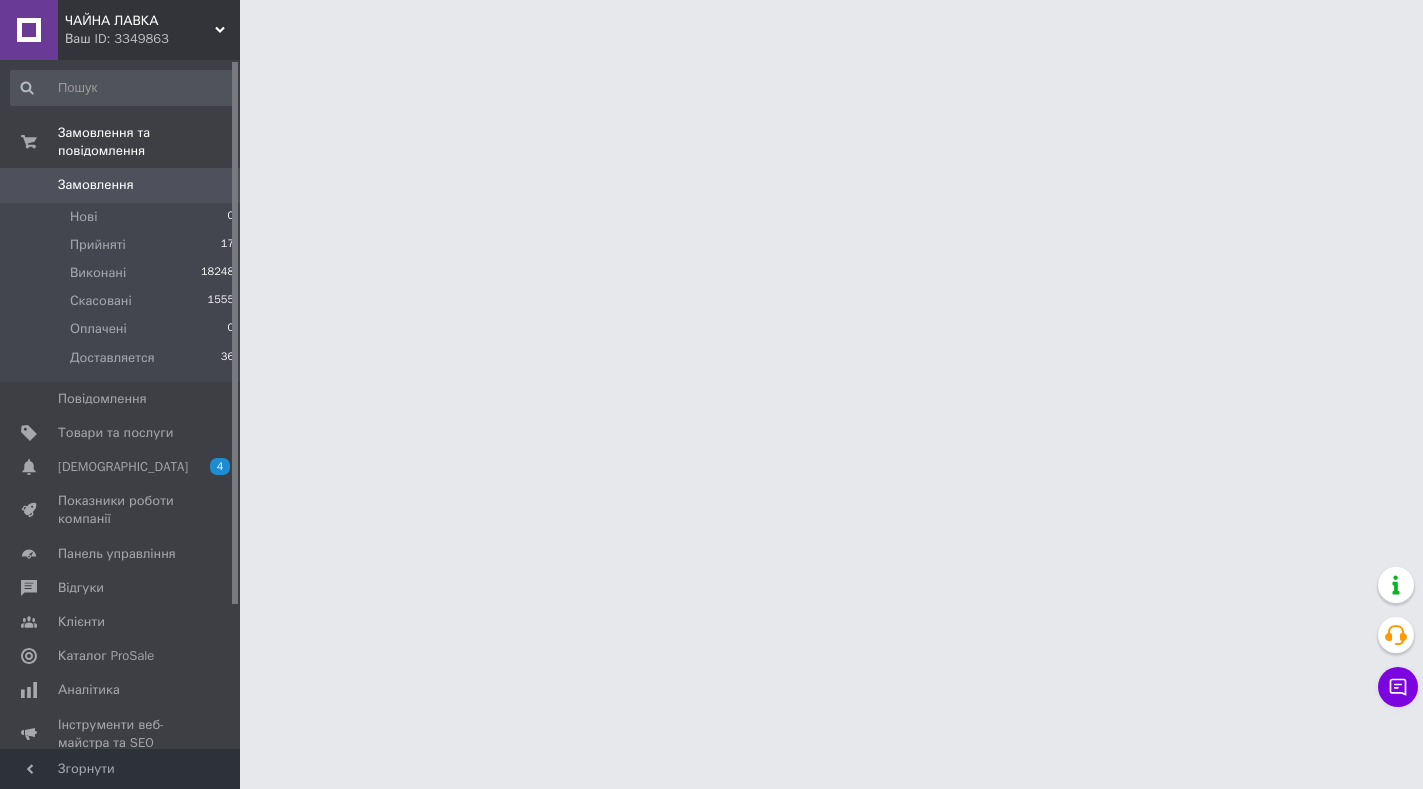 scroll, scrollTop: 0, scrollLeft: 0, axis: both 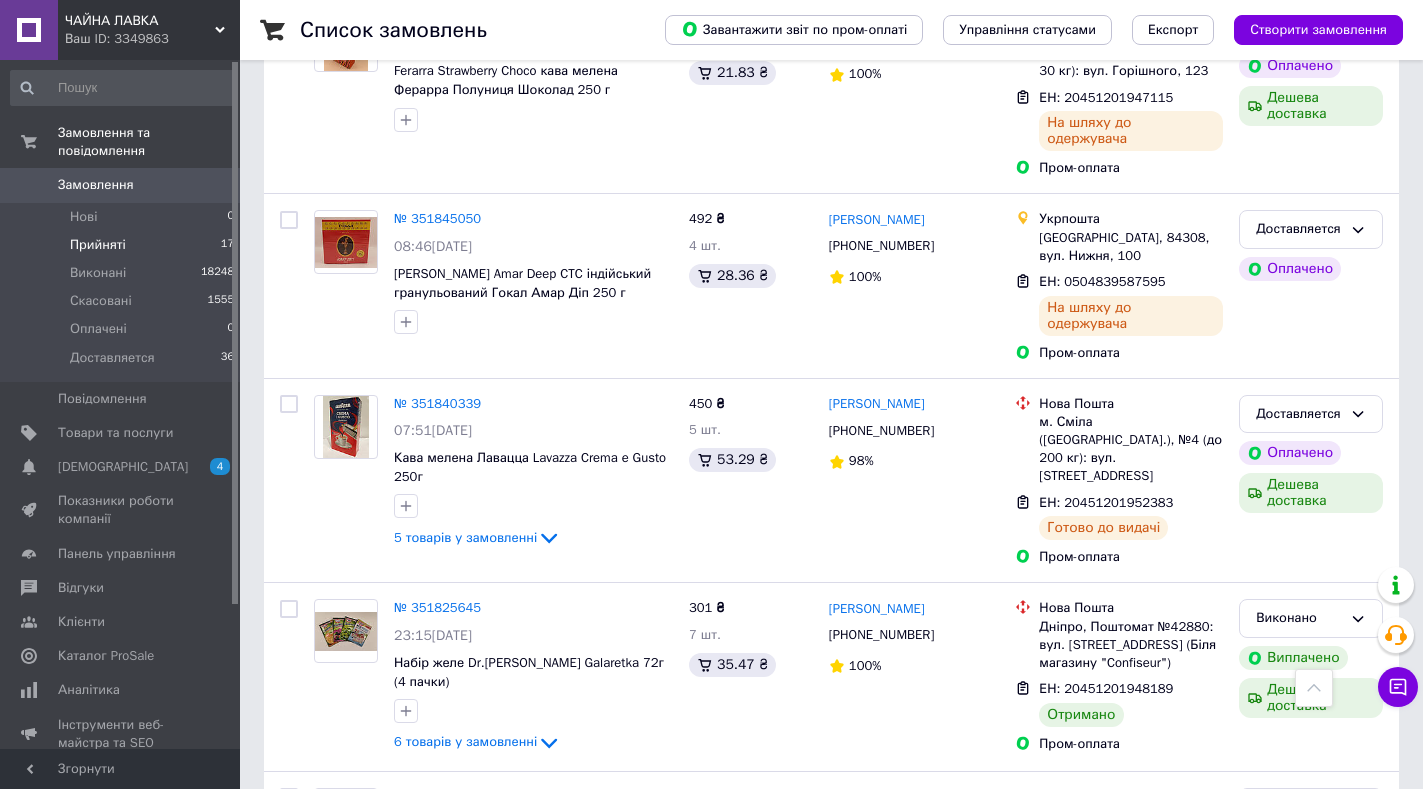 click on "Прийняті" at bounding box center (98, 245) 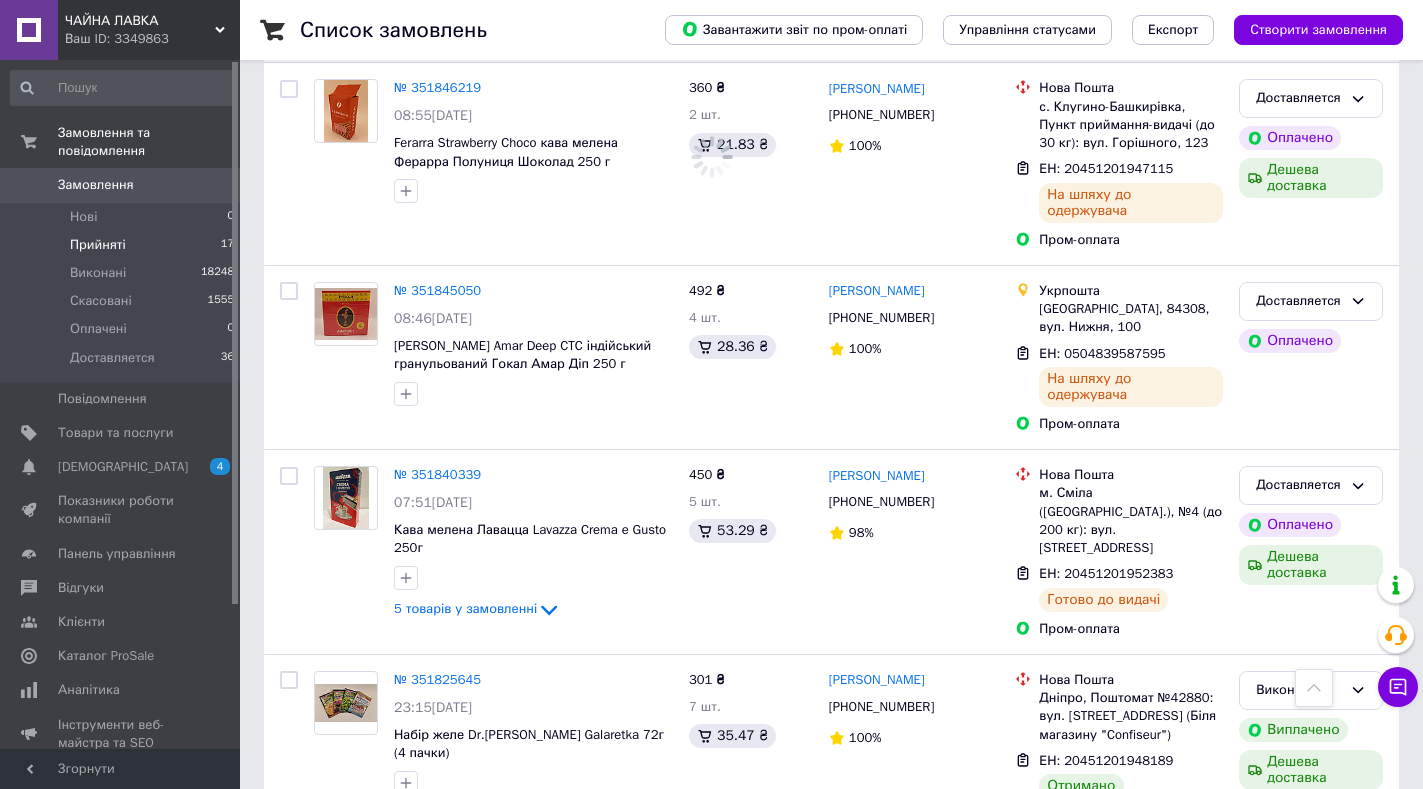 scroll, scrollTop: 5696, scrollLeft: 0, axis: vertical 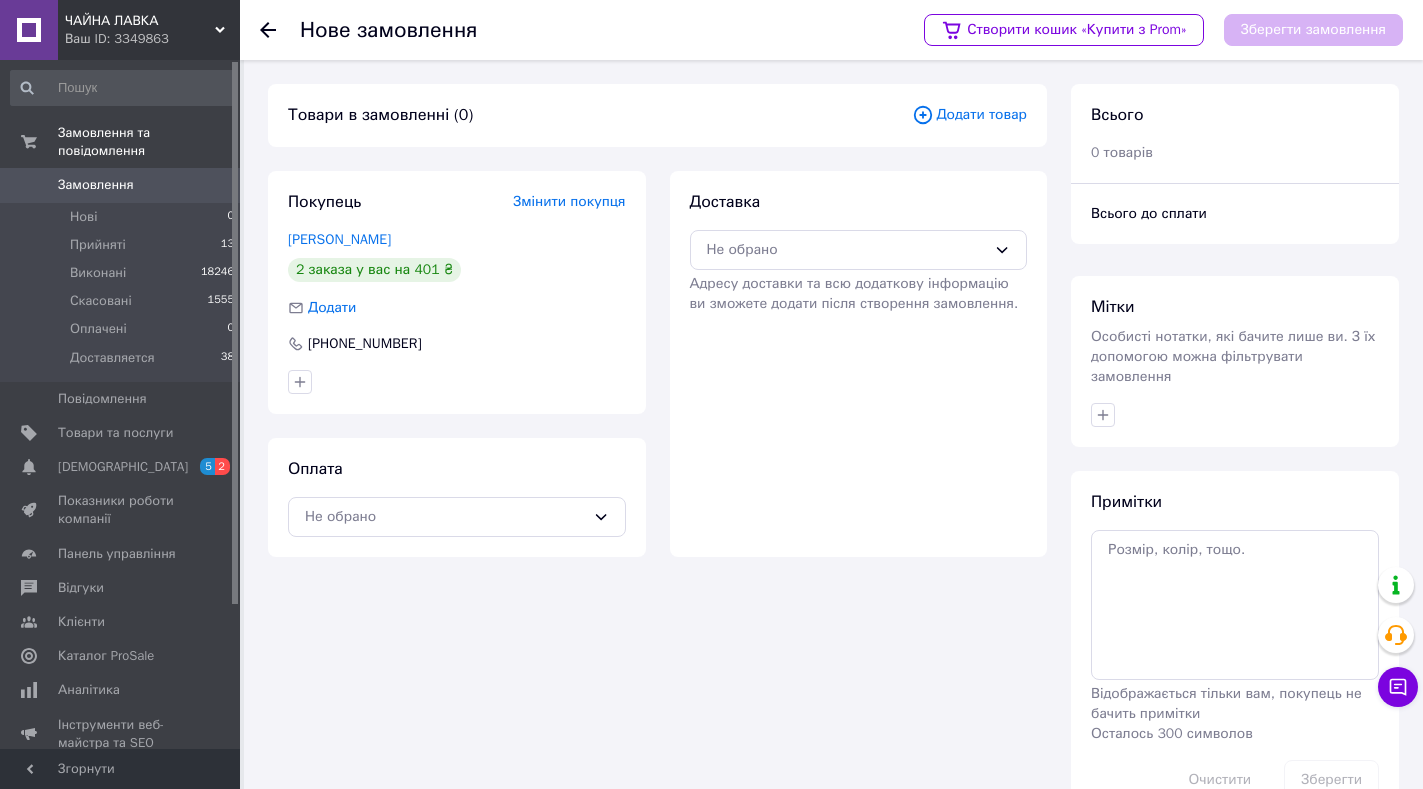 drag, startPoint x: 267, startPoint y: 28, endPoint x: 361, endPoint y: 1, distance: 97.80082 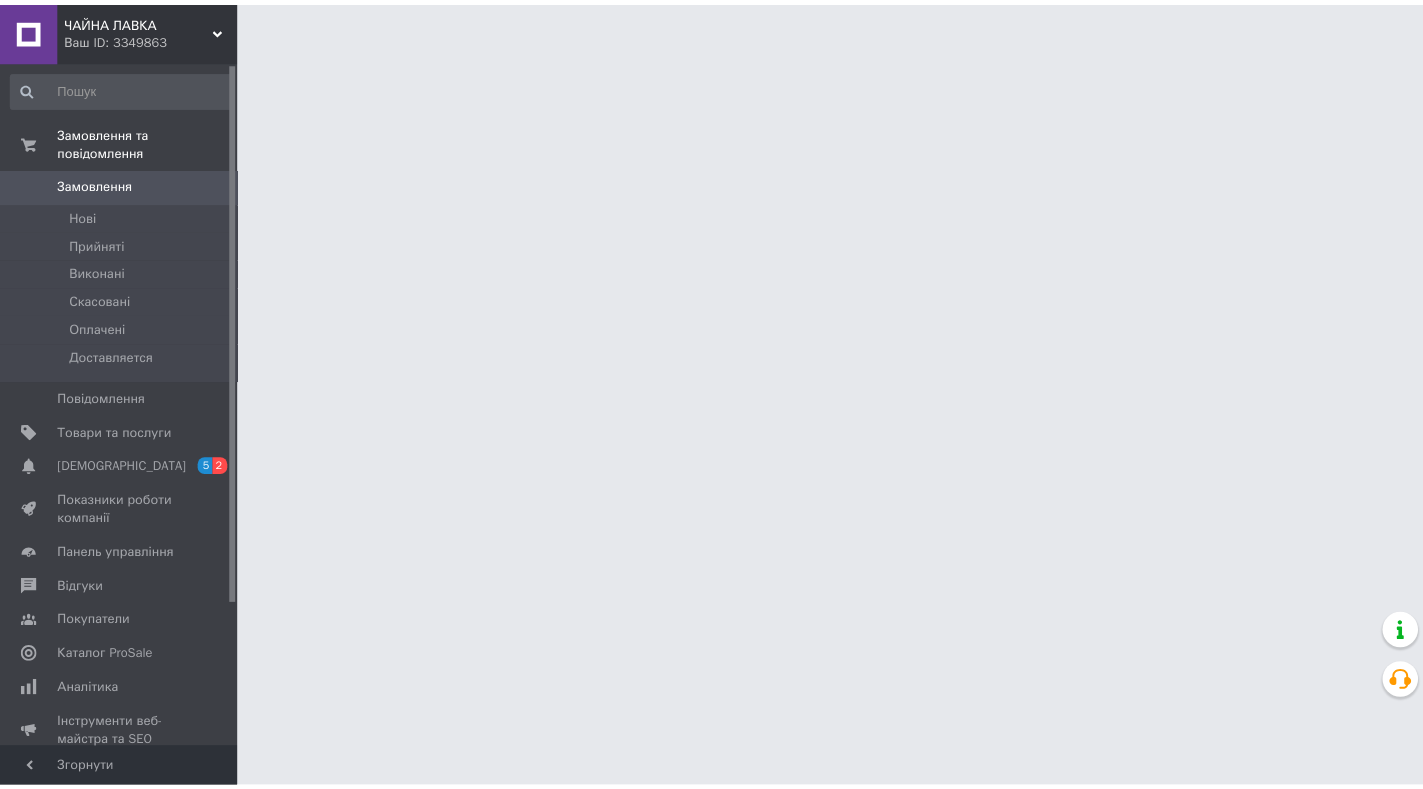 scroll, scrollTop: 0, scrollLeft: 0, axis: both 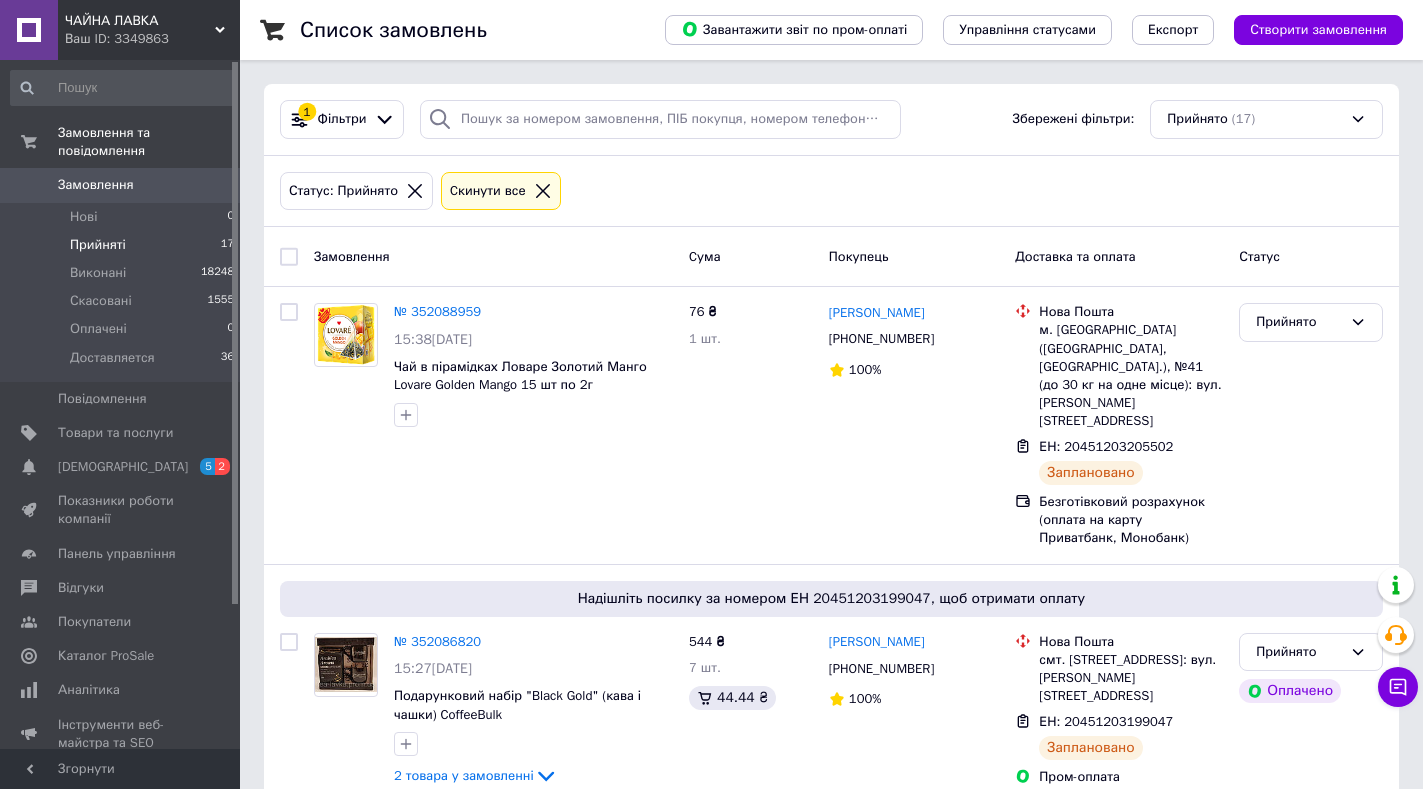 click on "Прийняті" at bounding box center (98, 245) 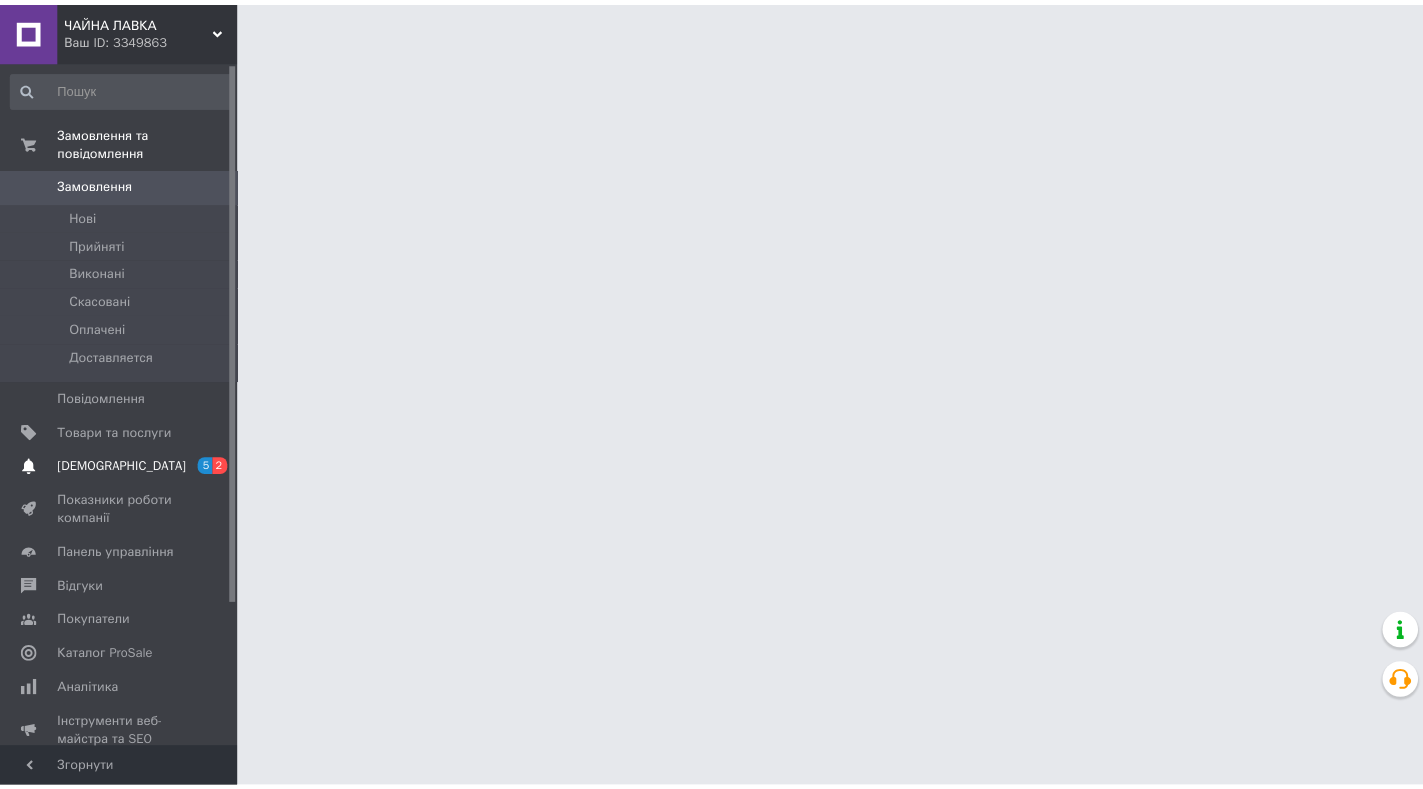 scroll, scrollTop: 0, scrollLeft: 0, axis: both 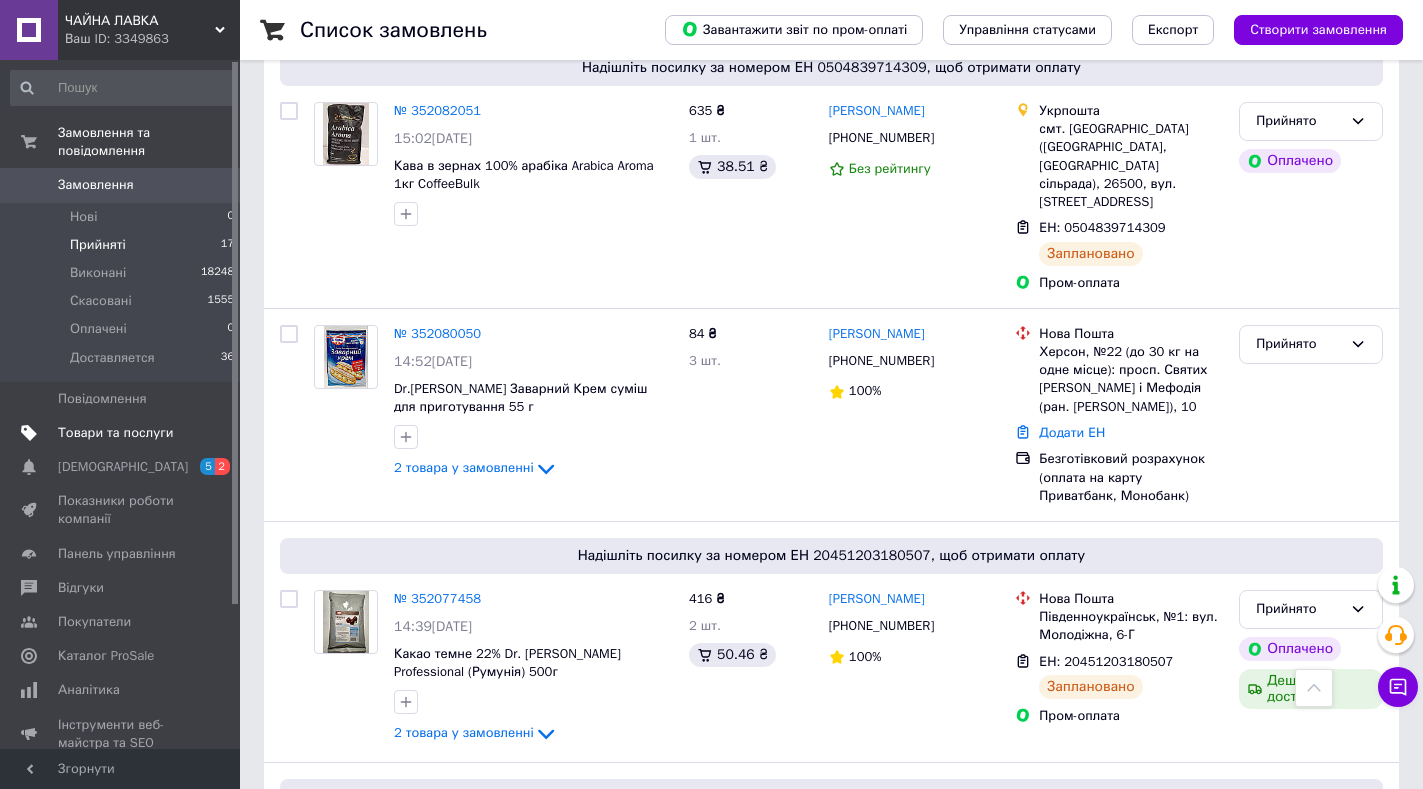 click on "Товари та послуги" at bounding box center [115, 433] 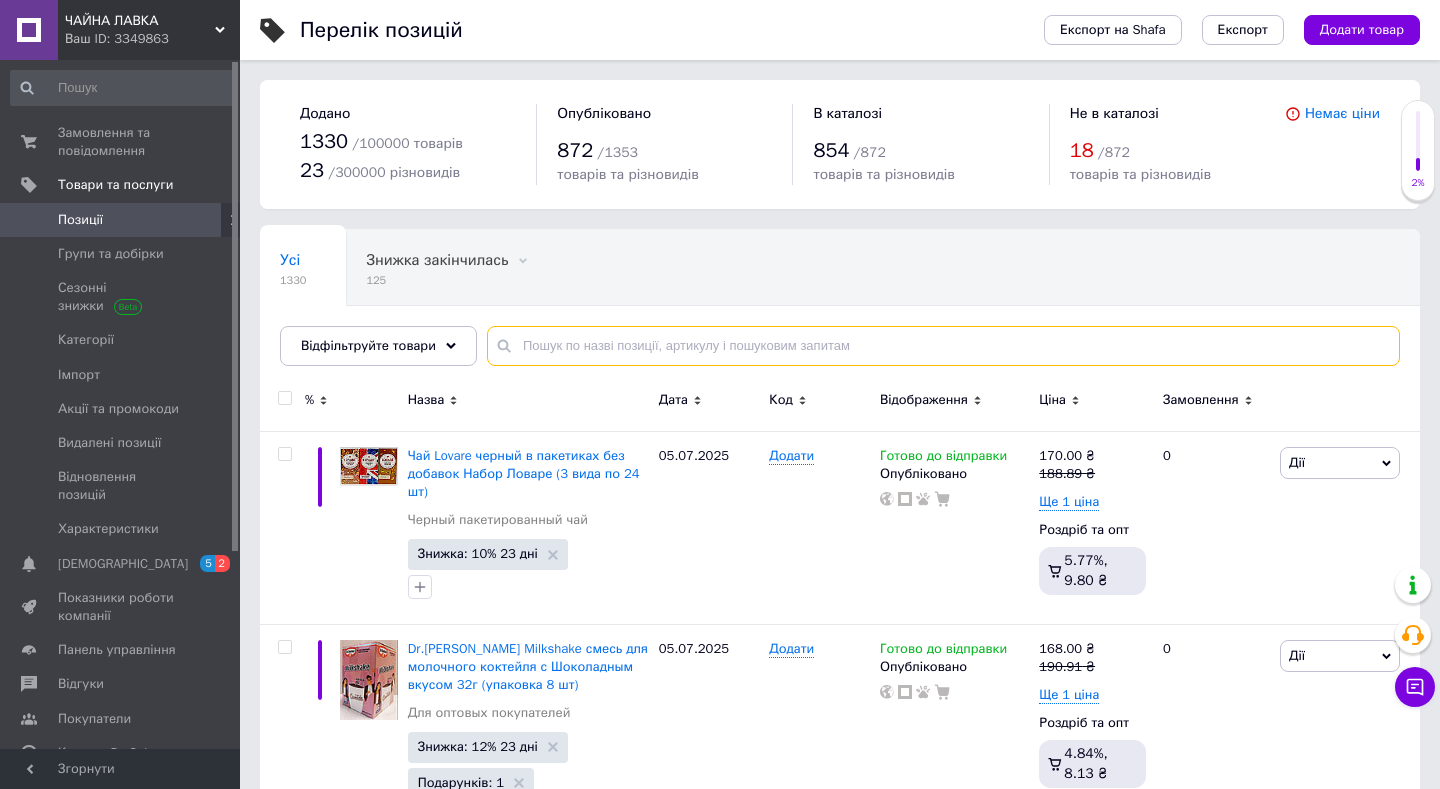 click at bounding box center [943, 346] 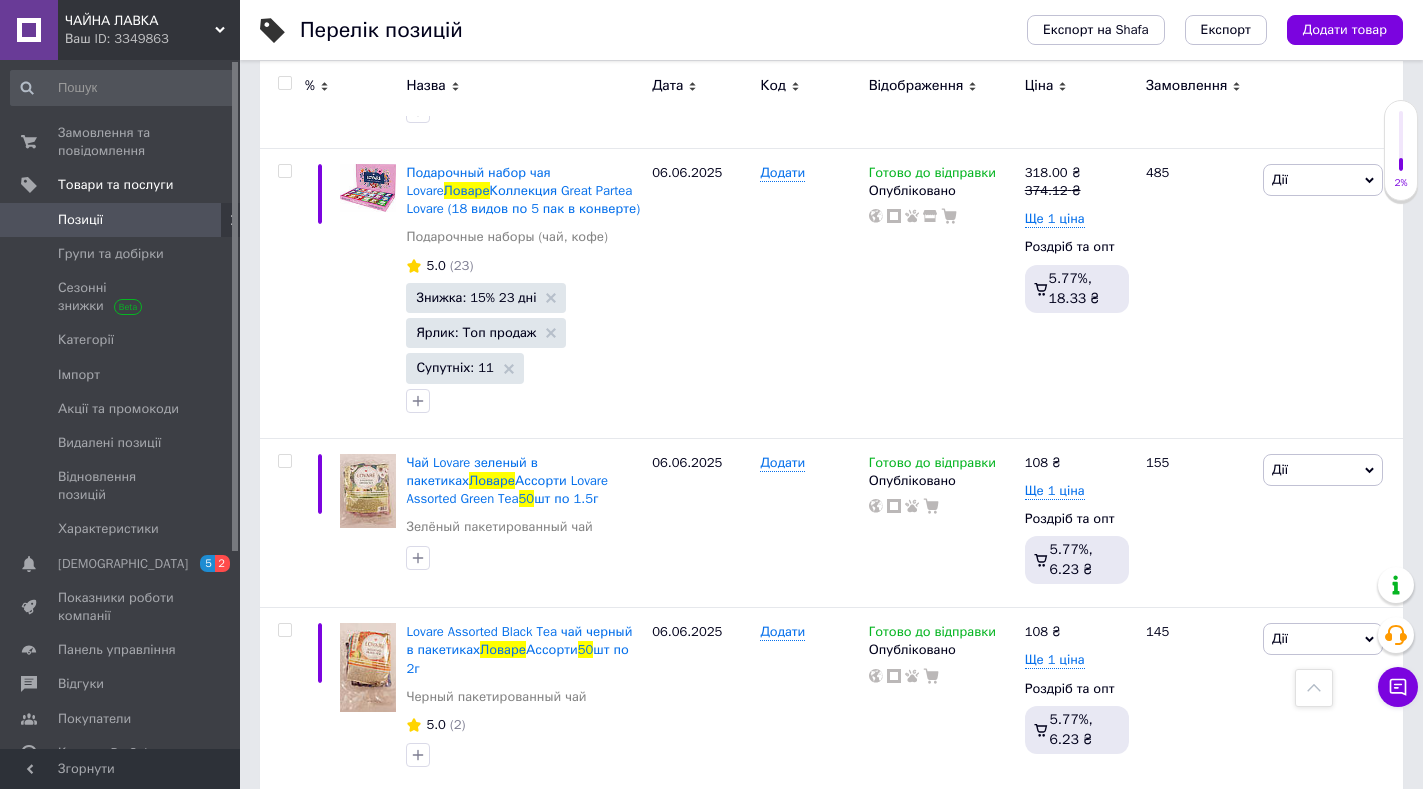 scroll, scrollTop: 550, scrollLeft: 0, axis: vertical 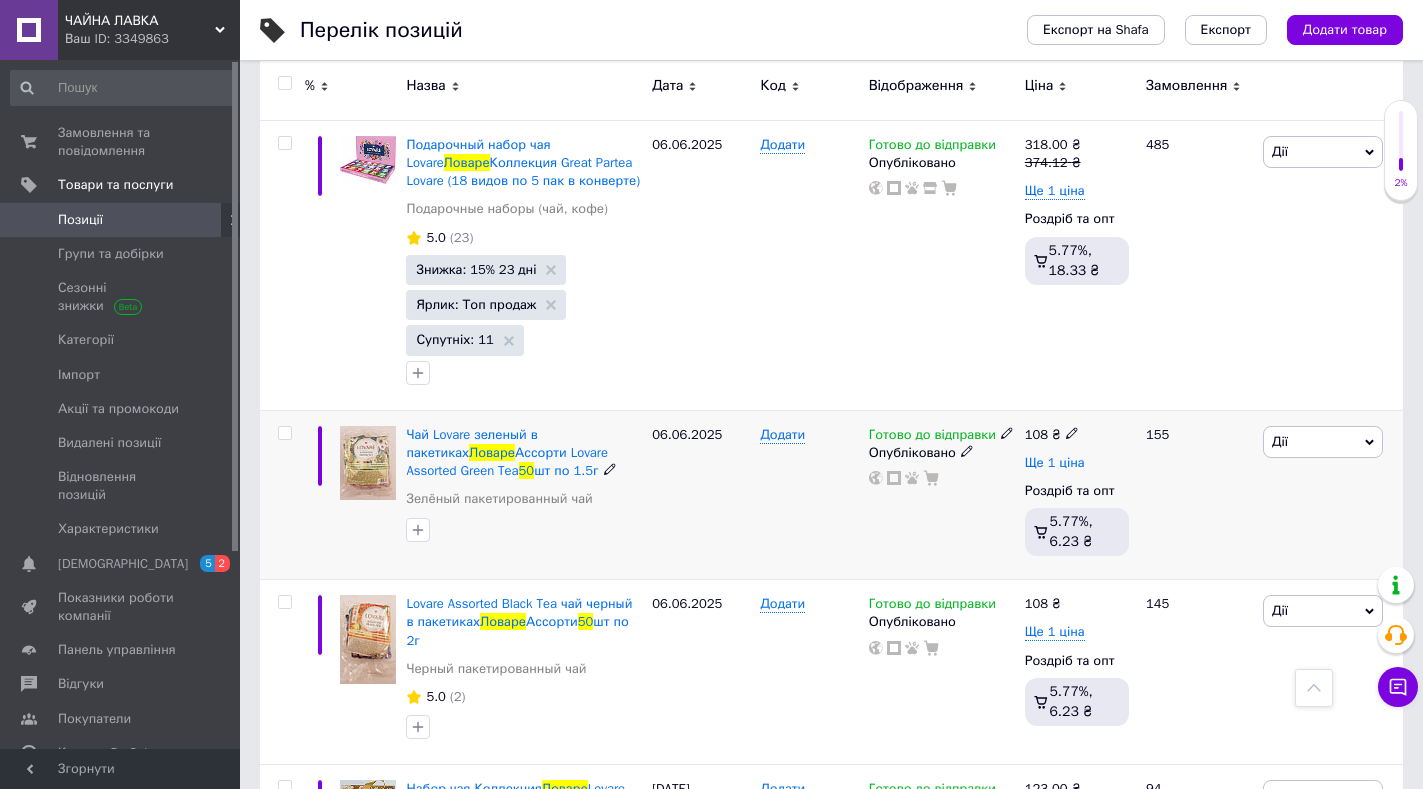 click on "Ще 1 ціна" at bounding box center (1055, 463) 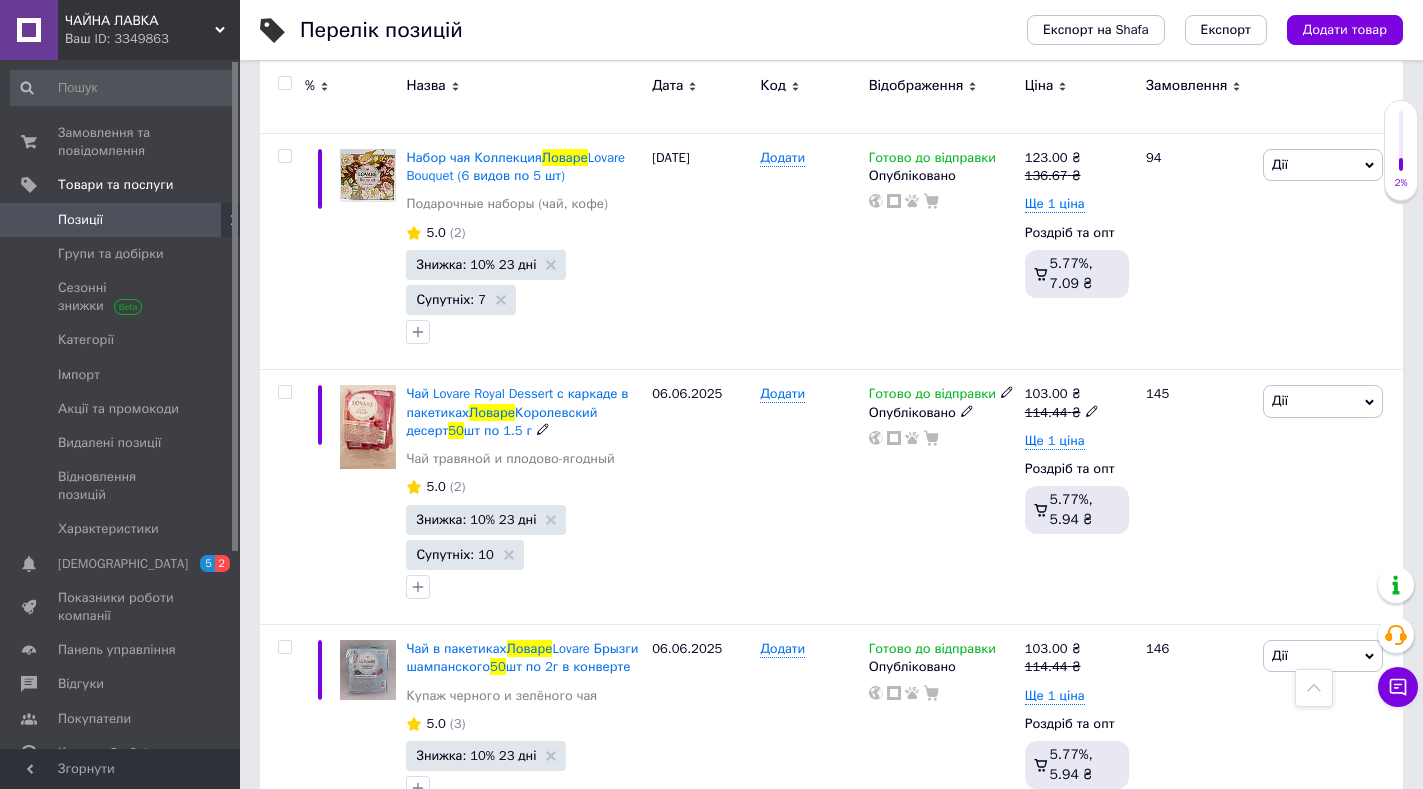 scroll, scrollTop: 1270, scrollLeft: 0, axis: vertical 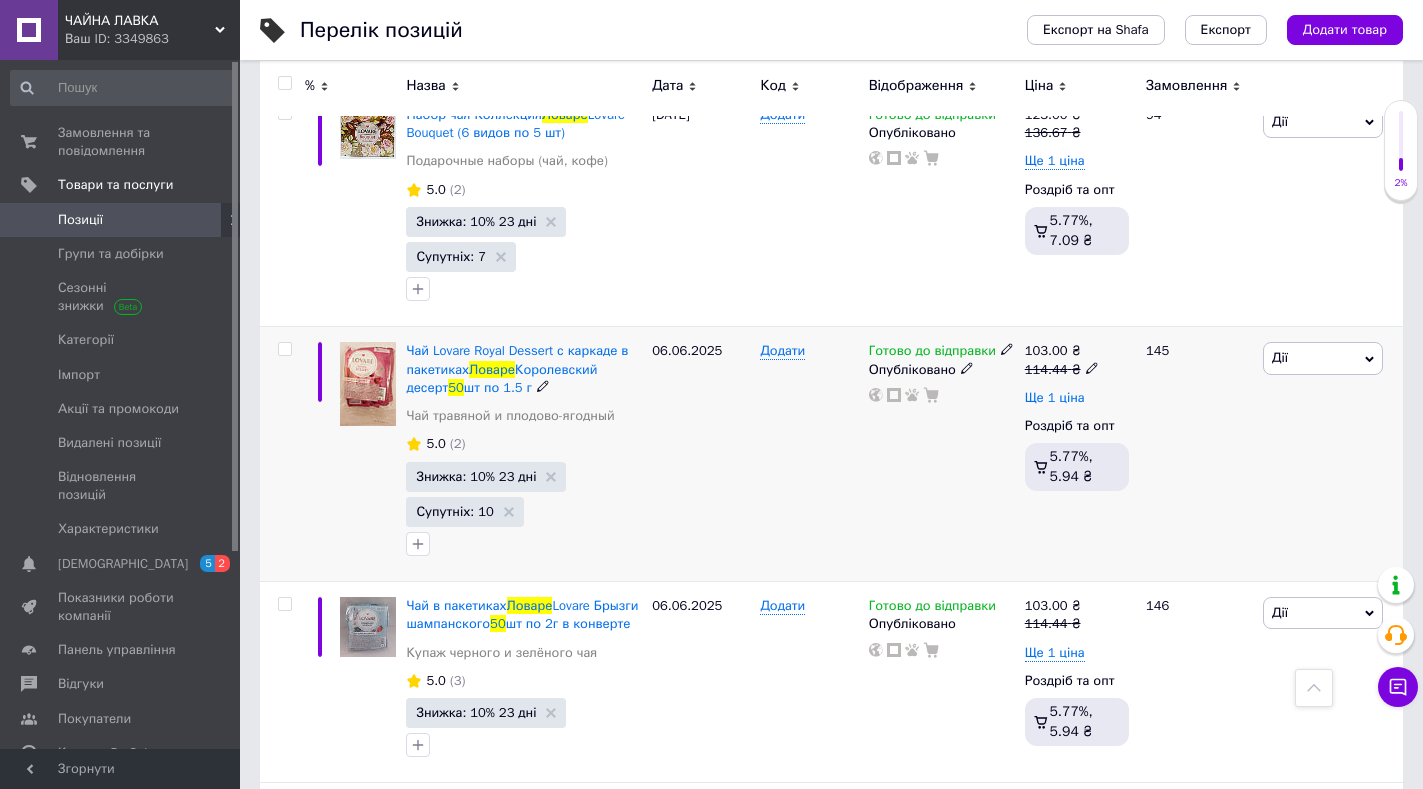 click on "Ще 1 ціна" at bounding box center (1055, 398) 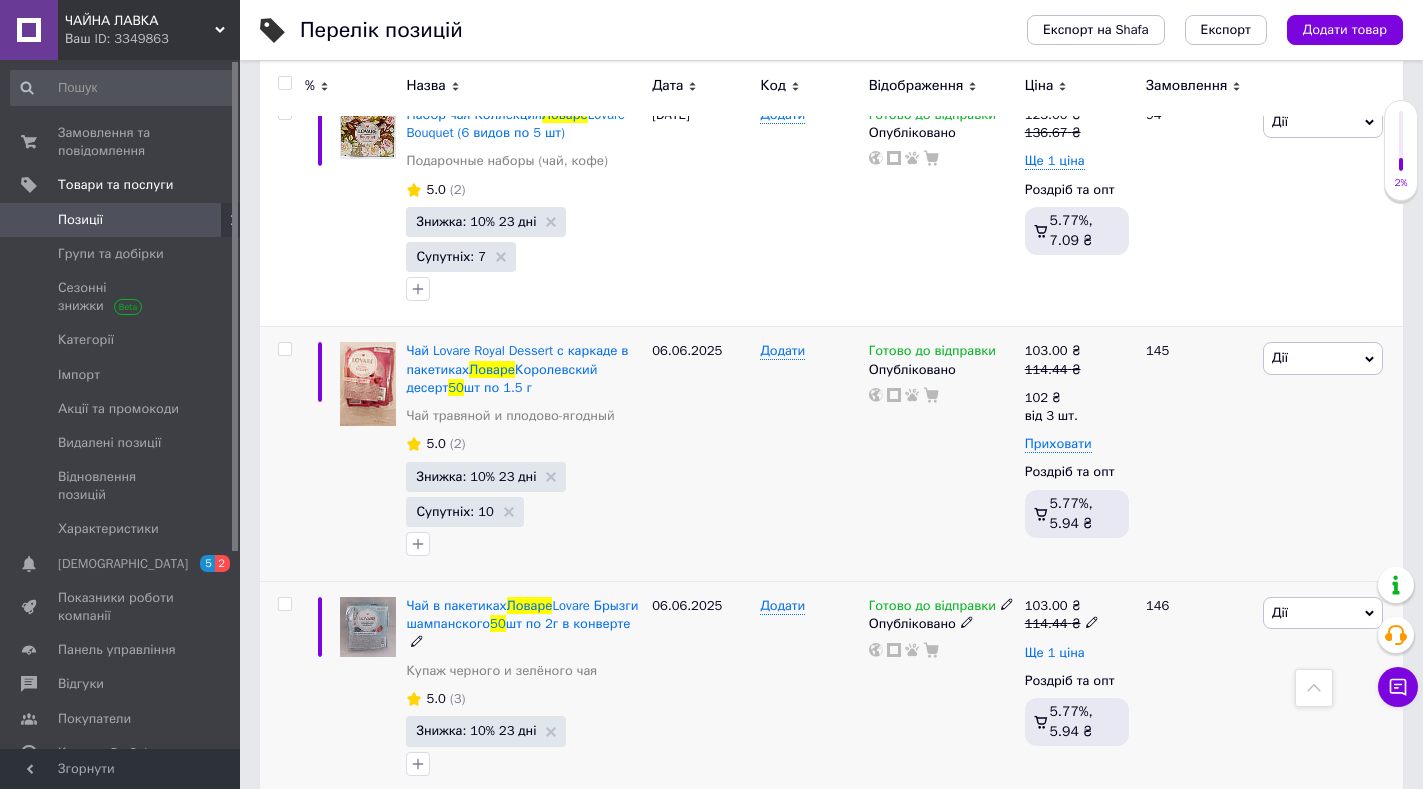 click on "Ще 1 ціна" at bounding box center (1055, 653) 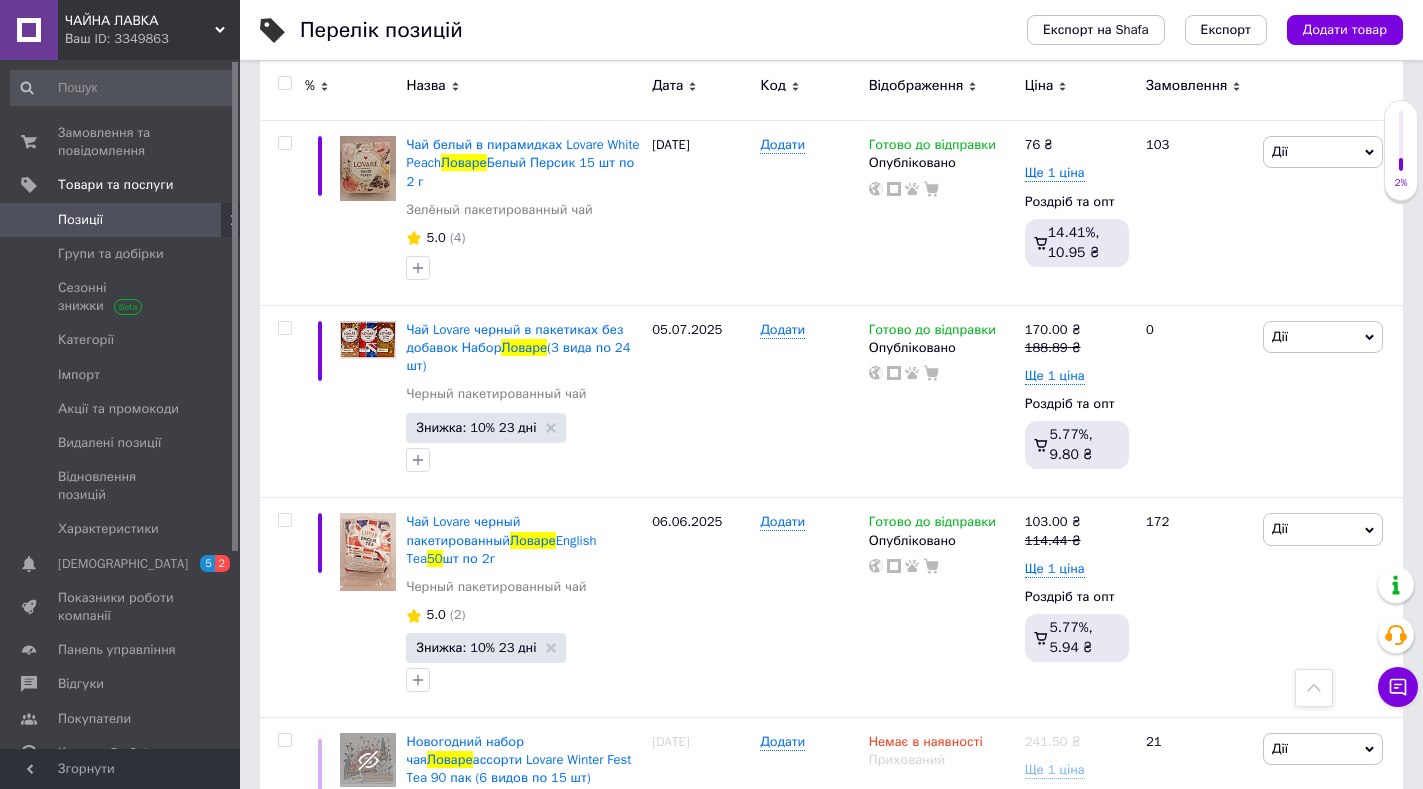 scroll, scrollTop: 2733, scrollLeft: 0, axis: vertical 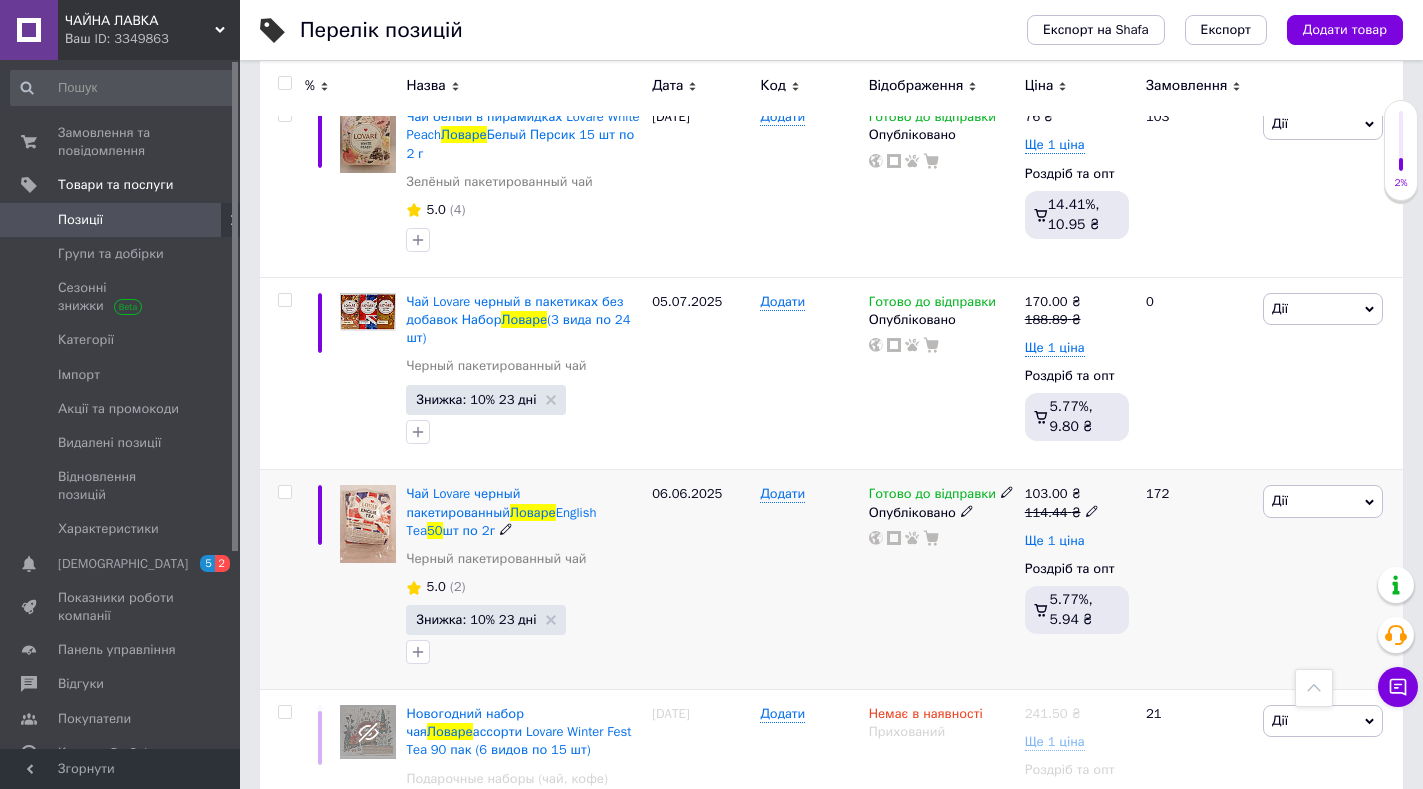 click on "Ще 1 ціна" at bounding box center (1055, 541) 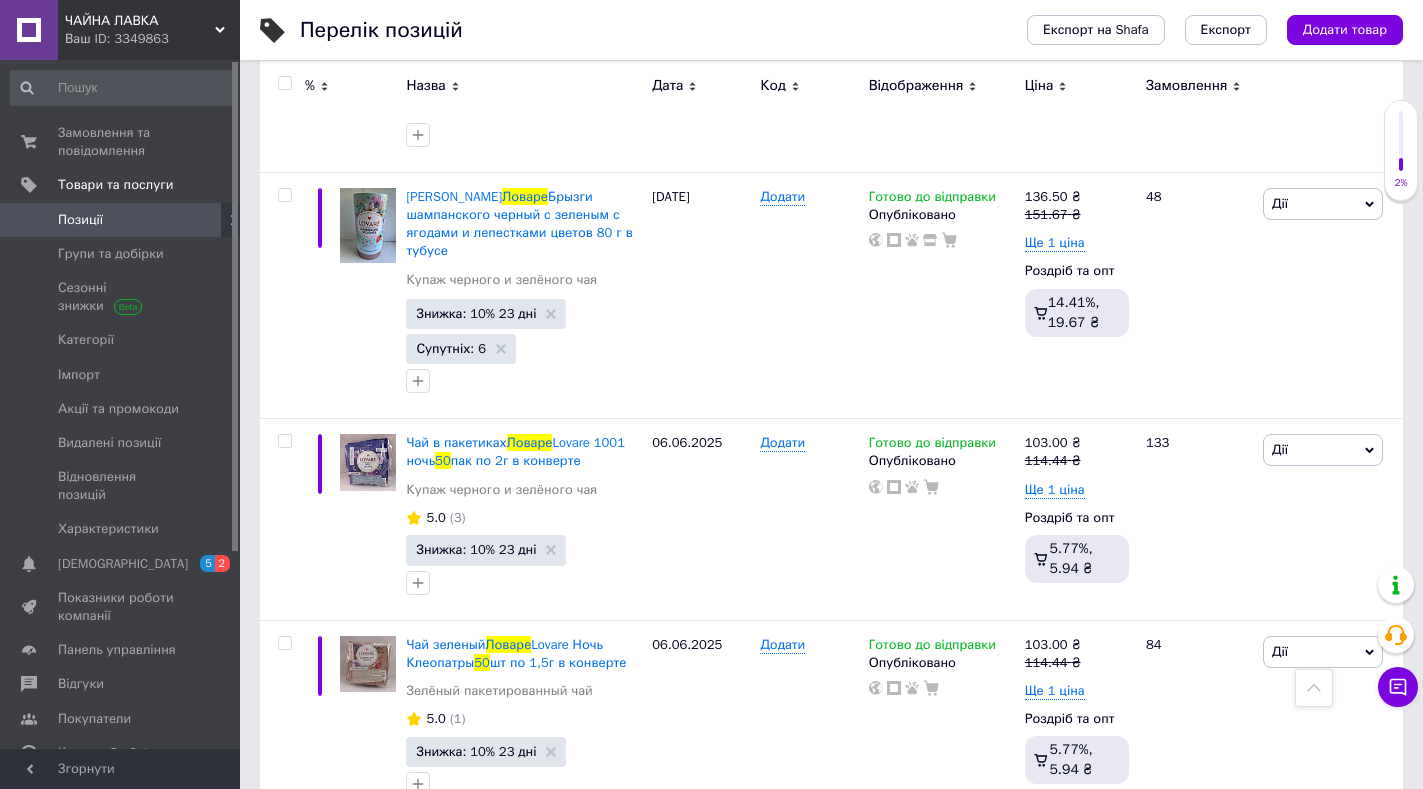 scroll, scrollTop: 6382, scrollLeft: 0, axis: vertical 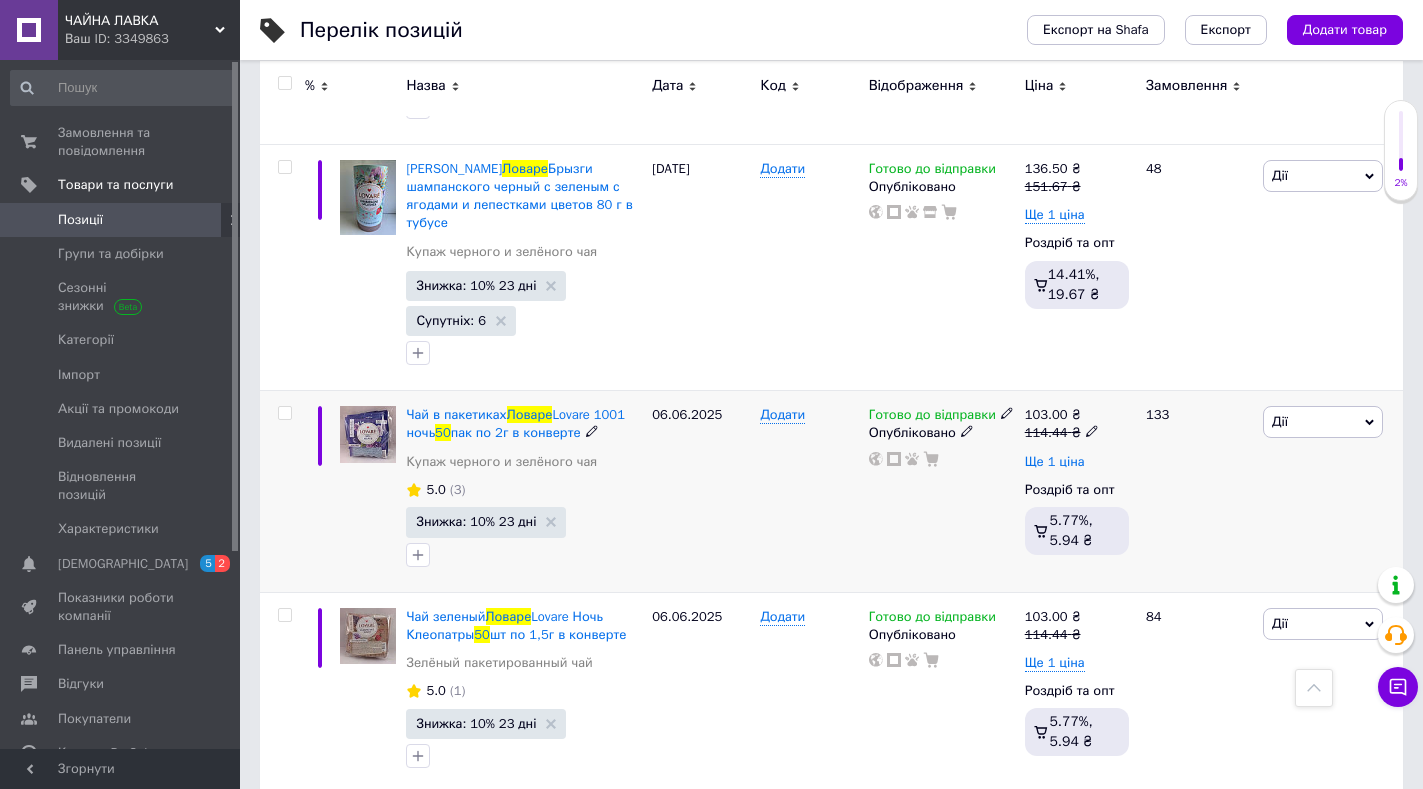 click on "Ще 1 ціна" at bounding box center (1055, 462) 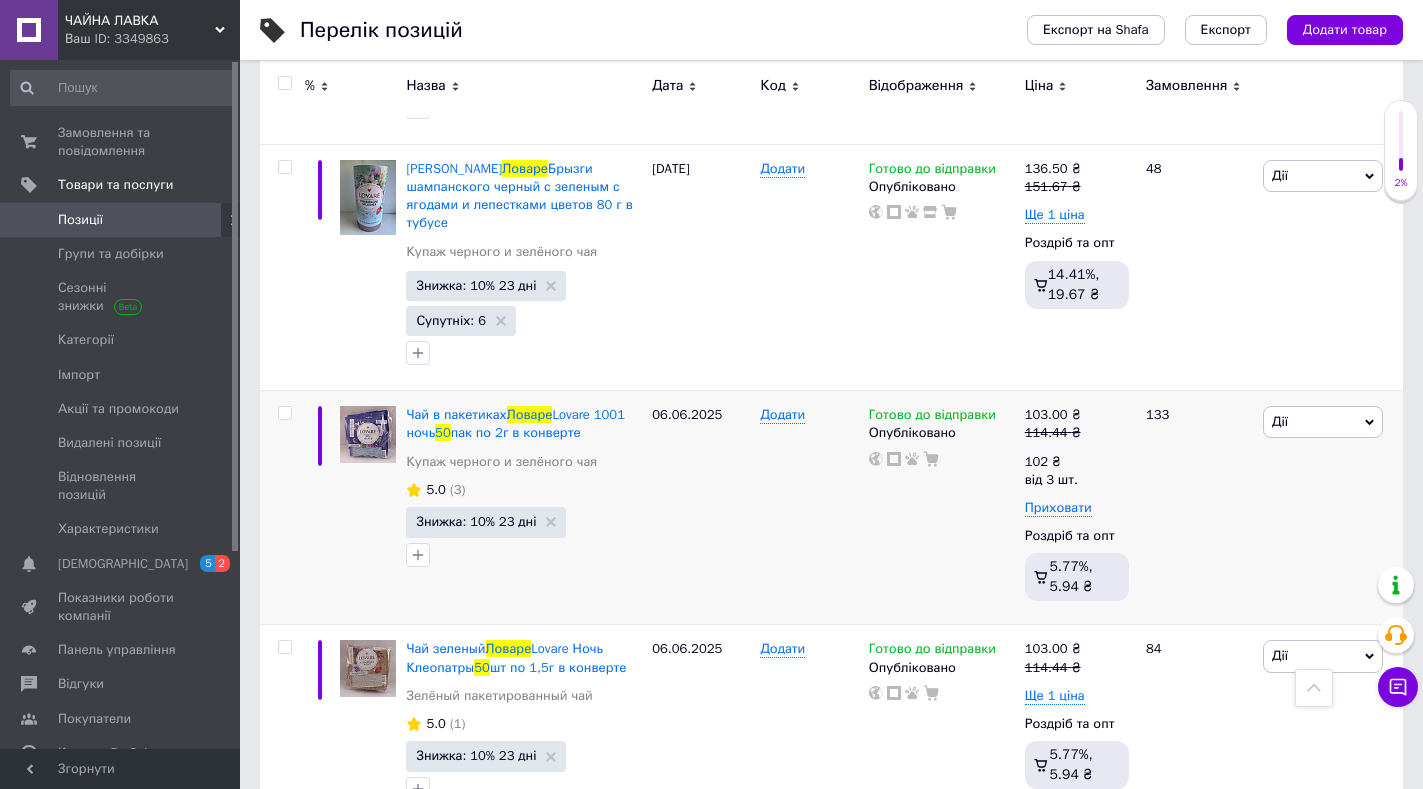 scroll, scrollTop: 6658, scrollLeft: 0, axis: vertical 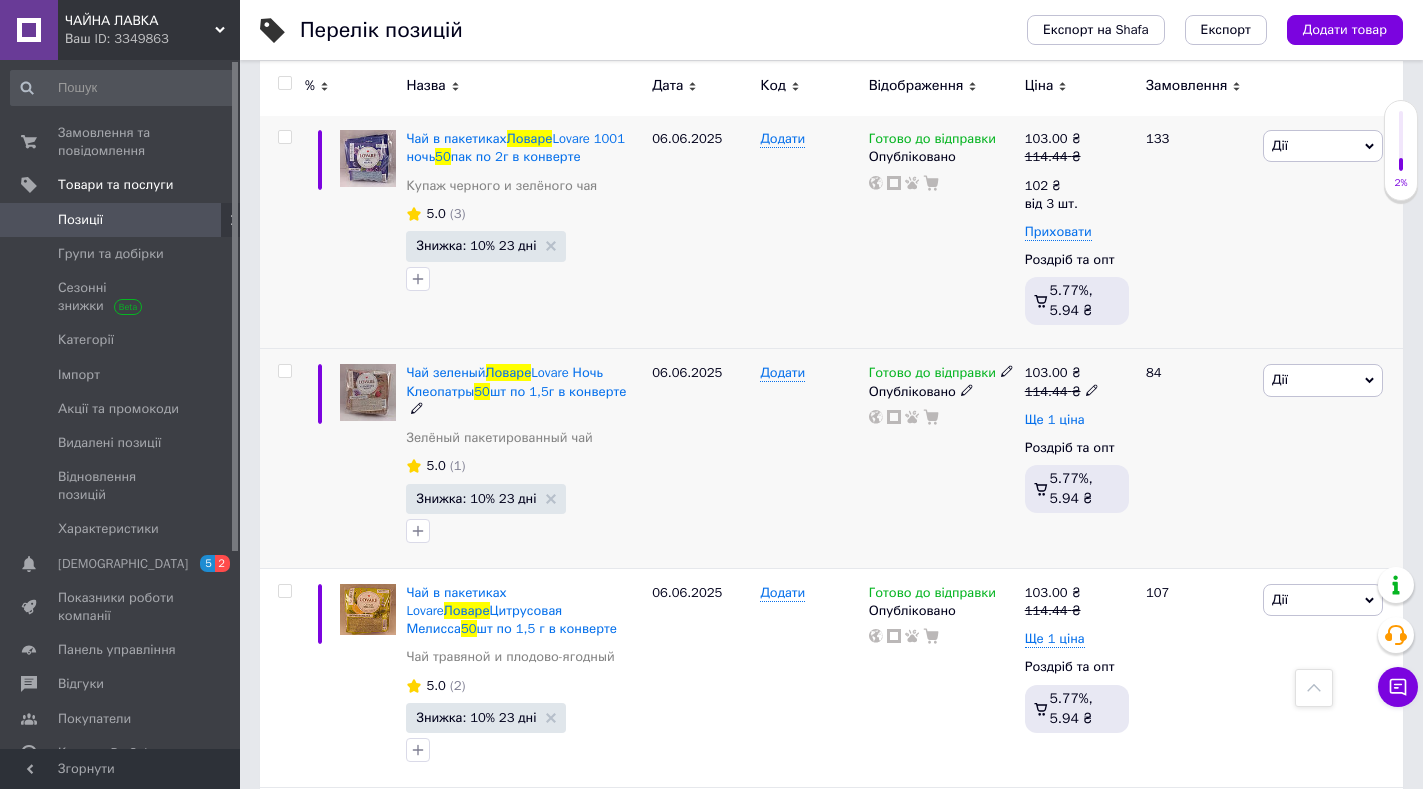 click on "Ще 1 ціна" at bounding box center (1055, 420) 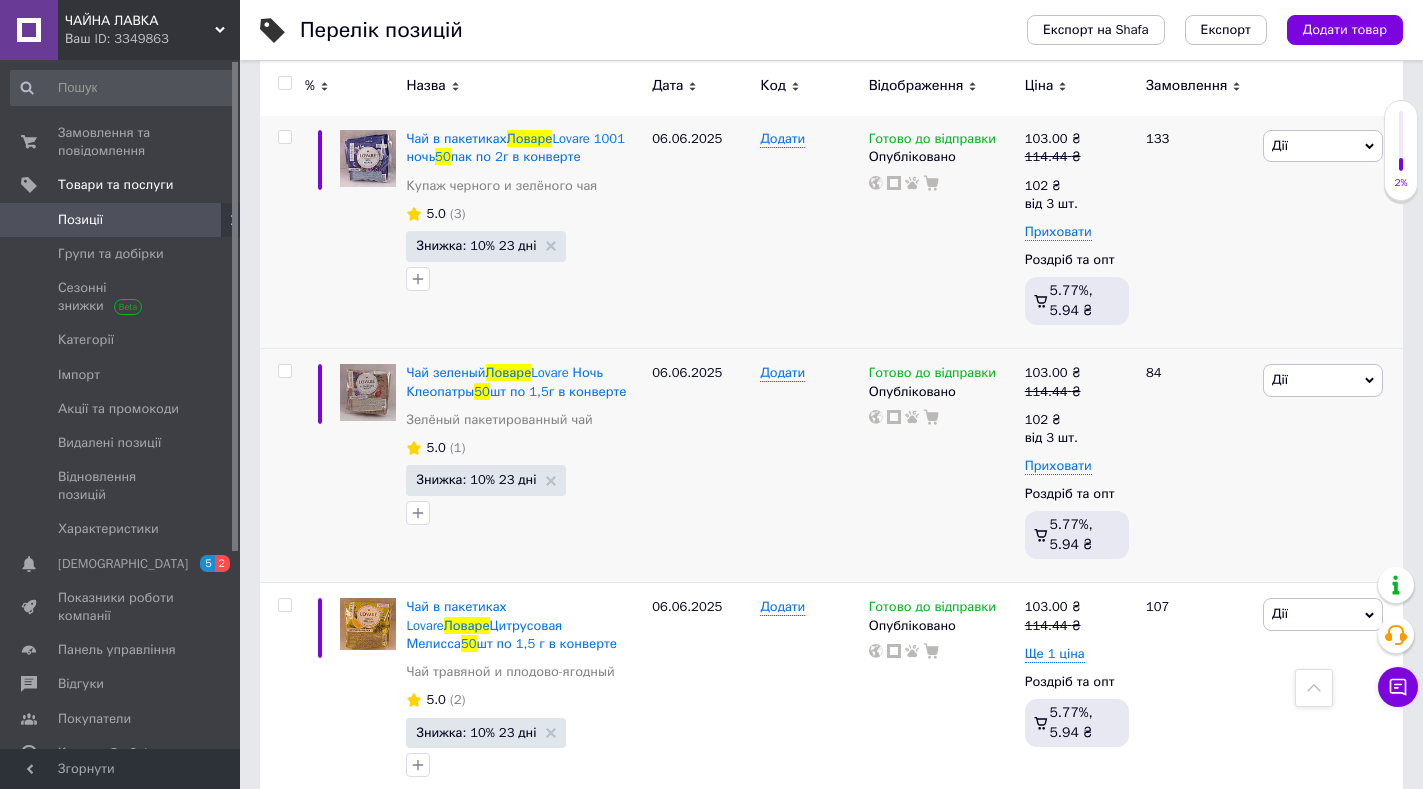 scroll, scrollTop: 6908, scrollLeft: 0, axis: vertical 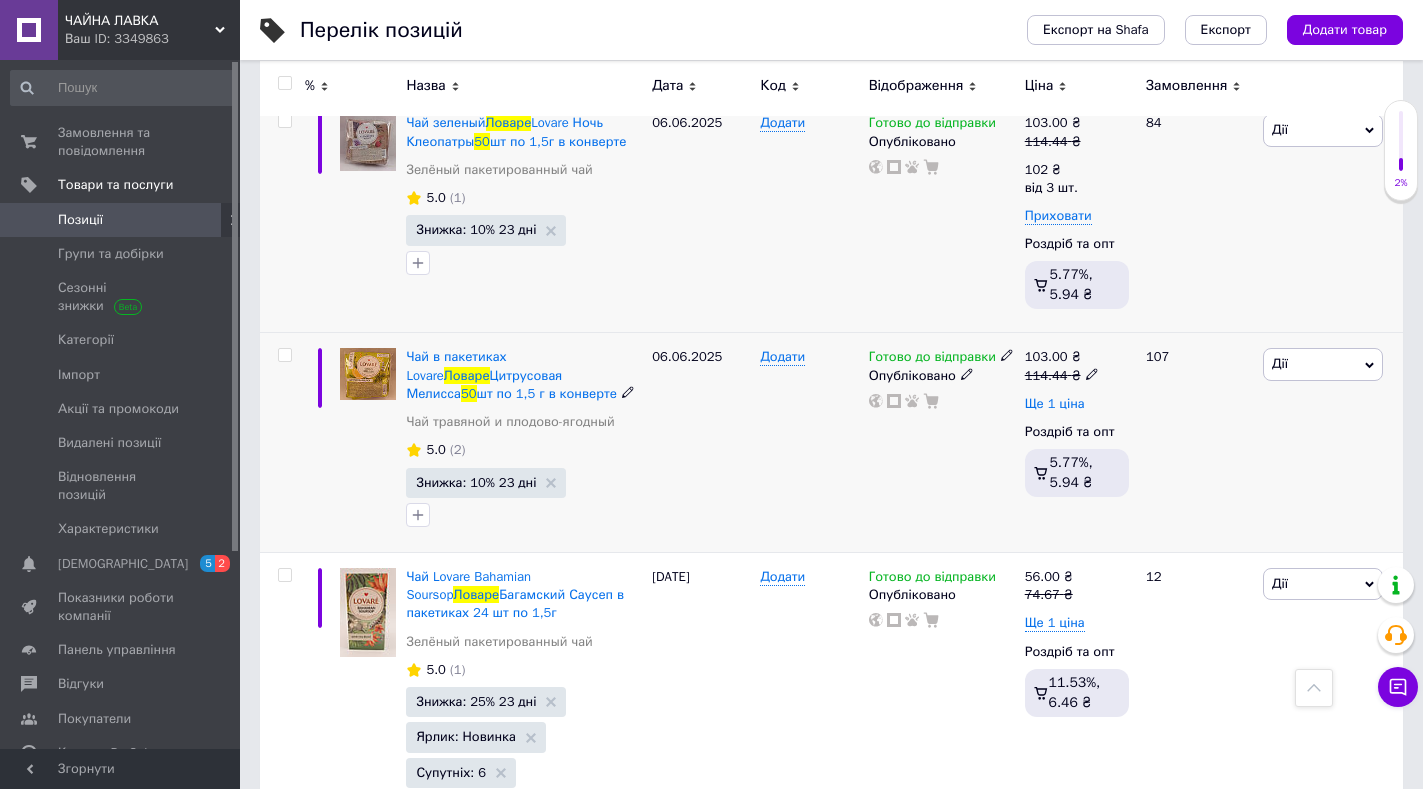 click on "Ще 1 ціна" at bounding box center [1055, 404] 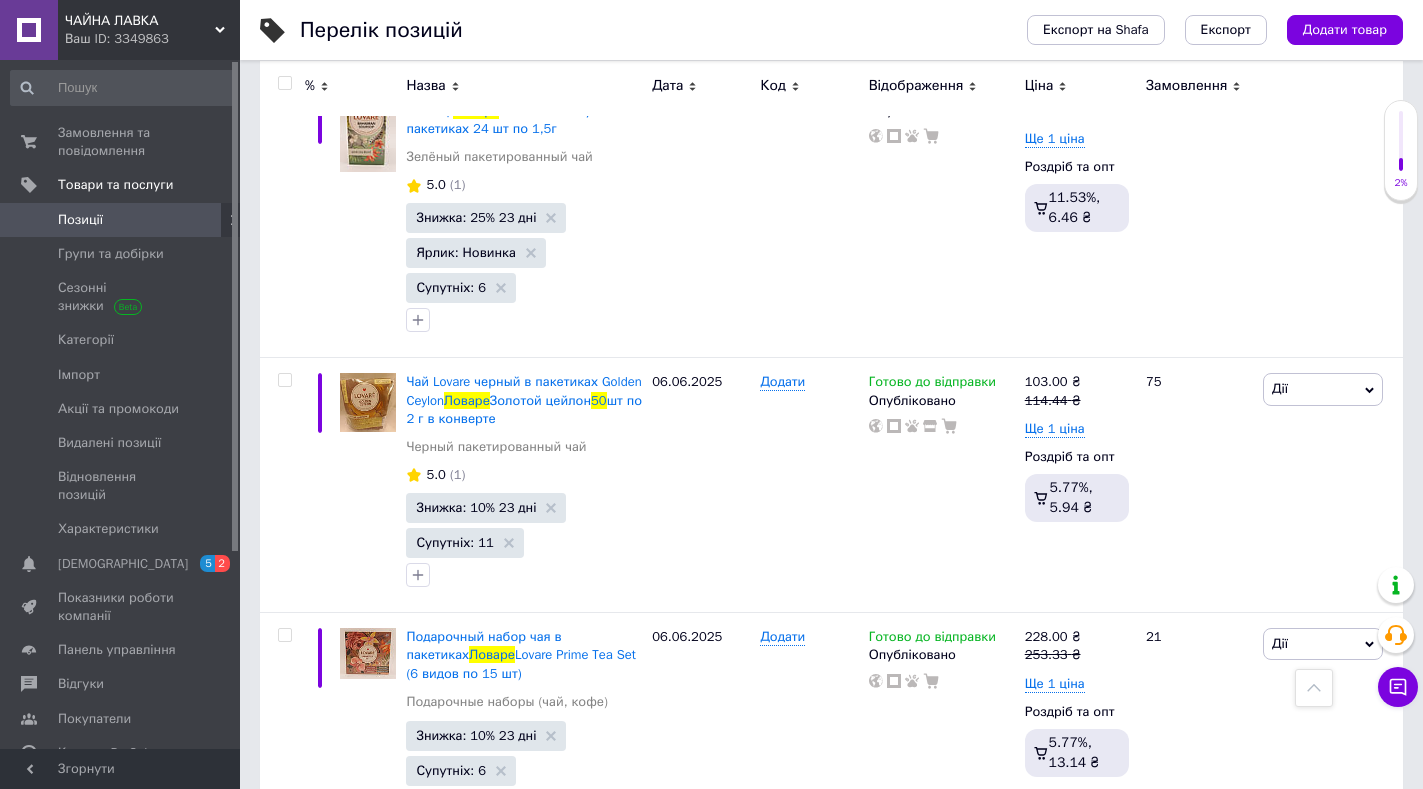 scroll, scrollTop: 7545, scrollLeft: 0, axis: vertical 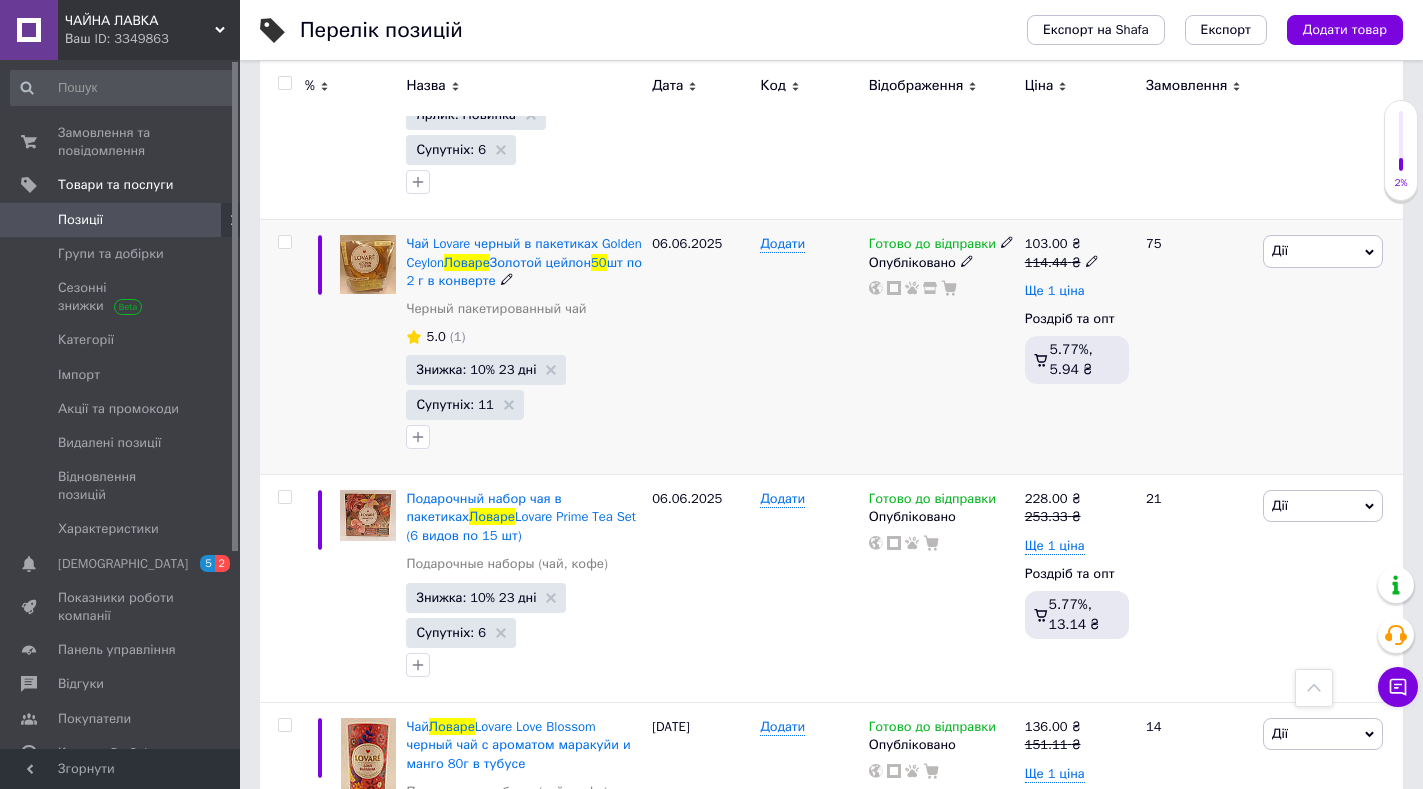 click on "Ще 1 ціна" at bounding box center [1055, 291] 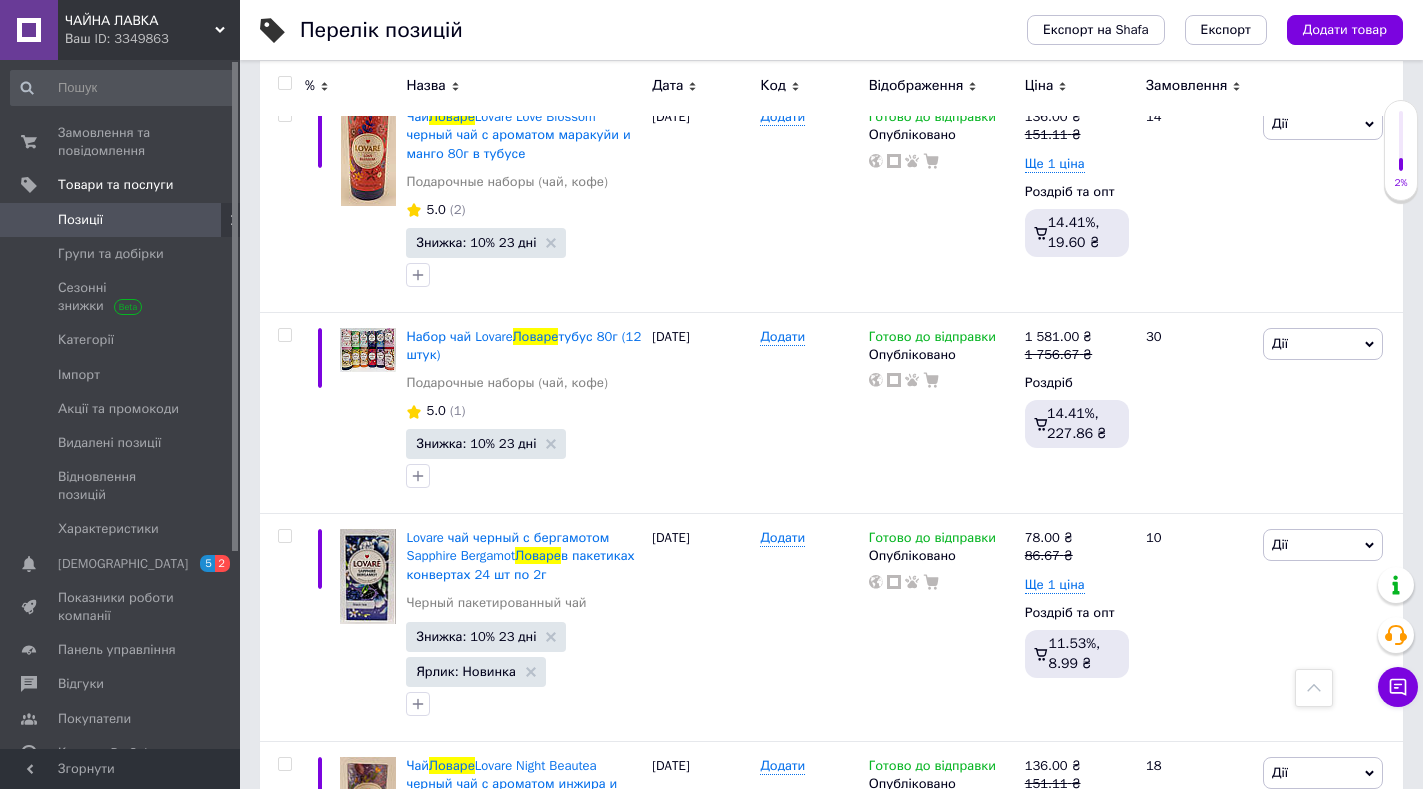 scroll, scrollTop: 8100, scrollLeft: 0, axis: vertical 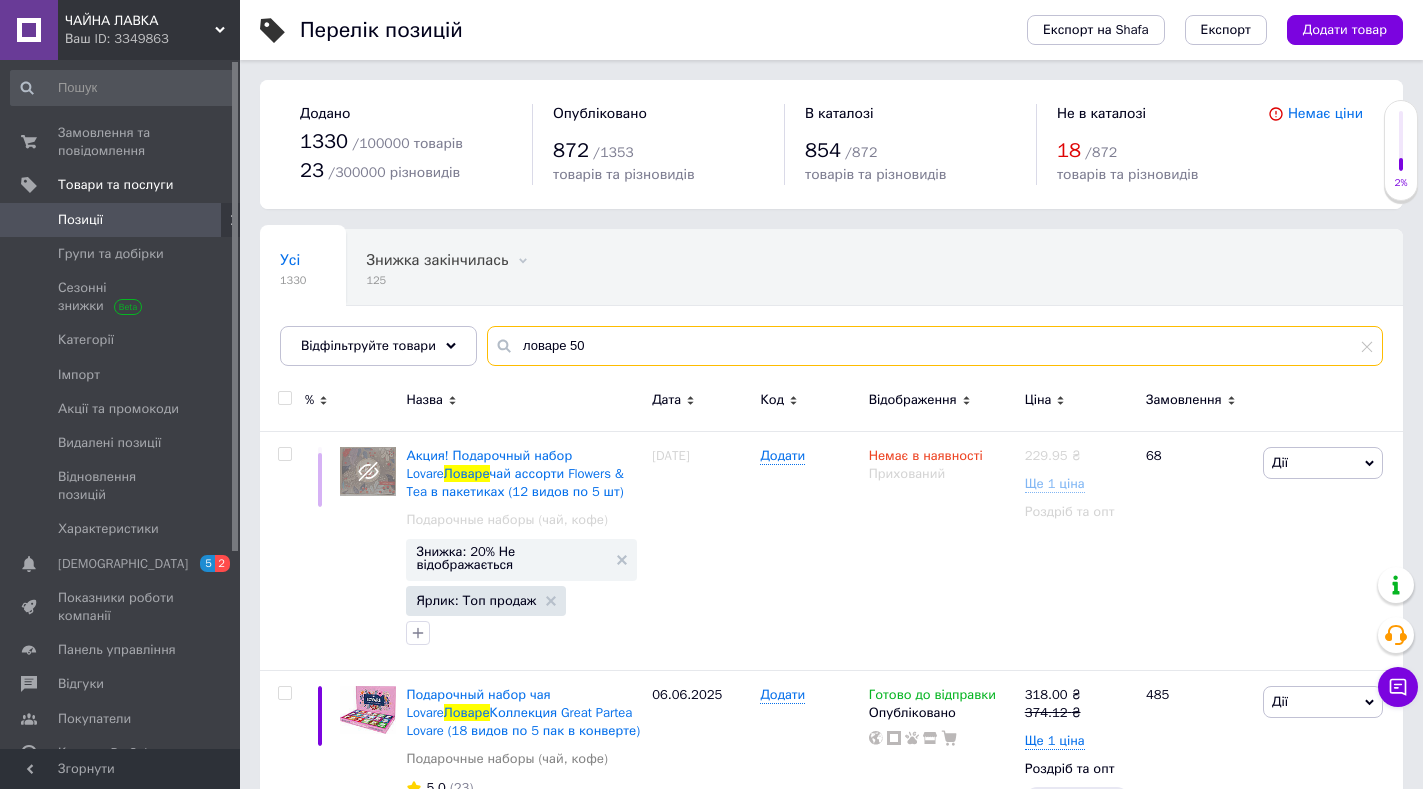 drag, startPoint x: 604, startPoint y: 342, endPoint x: 514, endPoint y: 362, distance: 92.19544 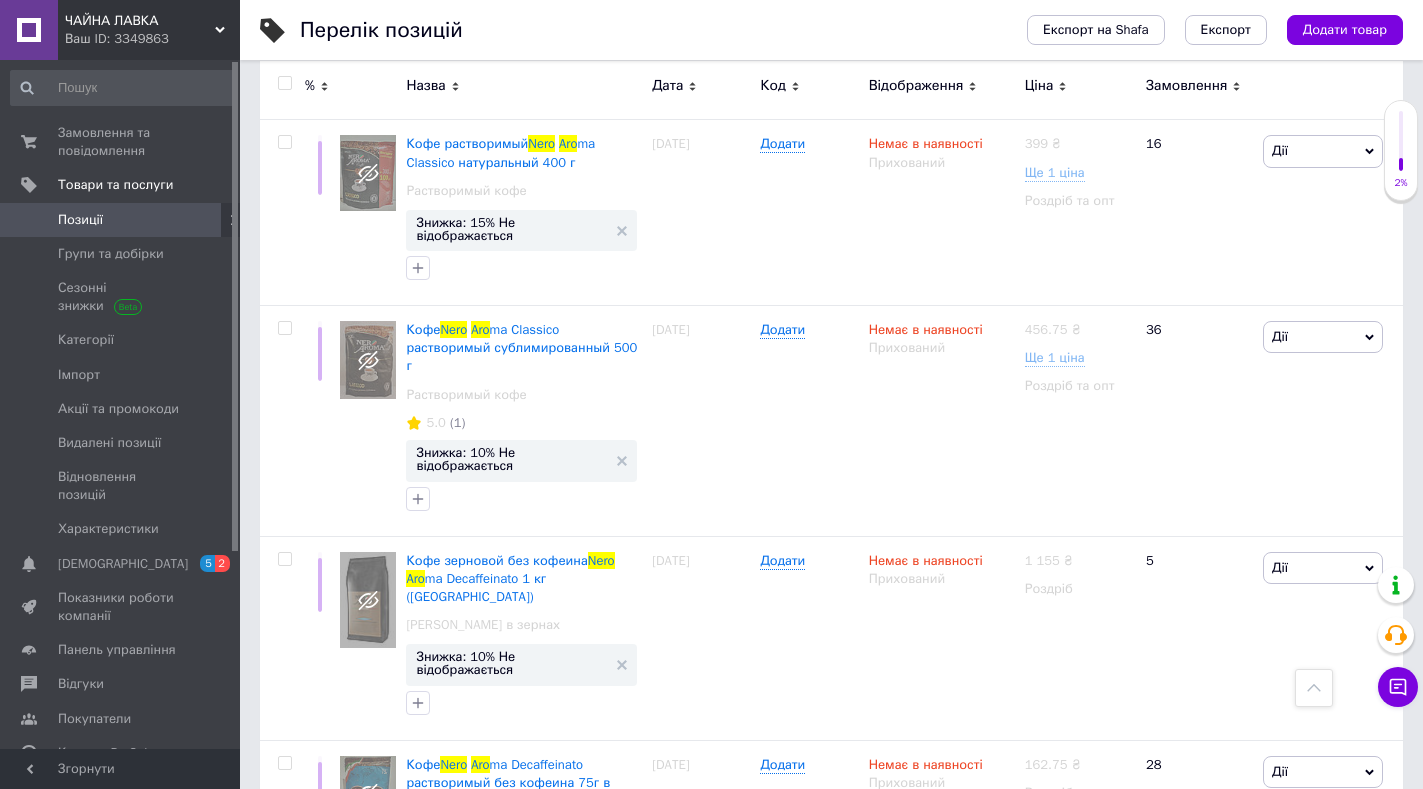 scroll, scrollTop: 804, scrollLeft: 0, axis: vertical 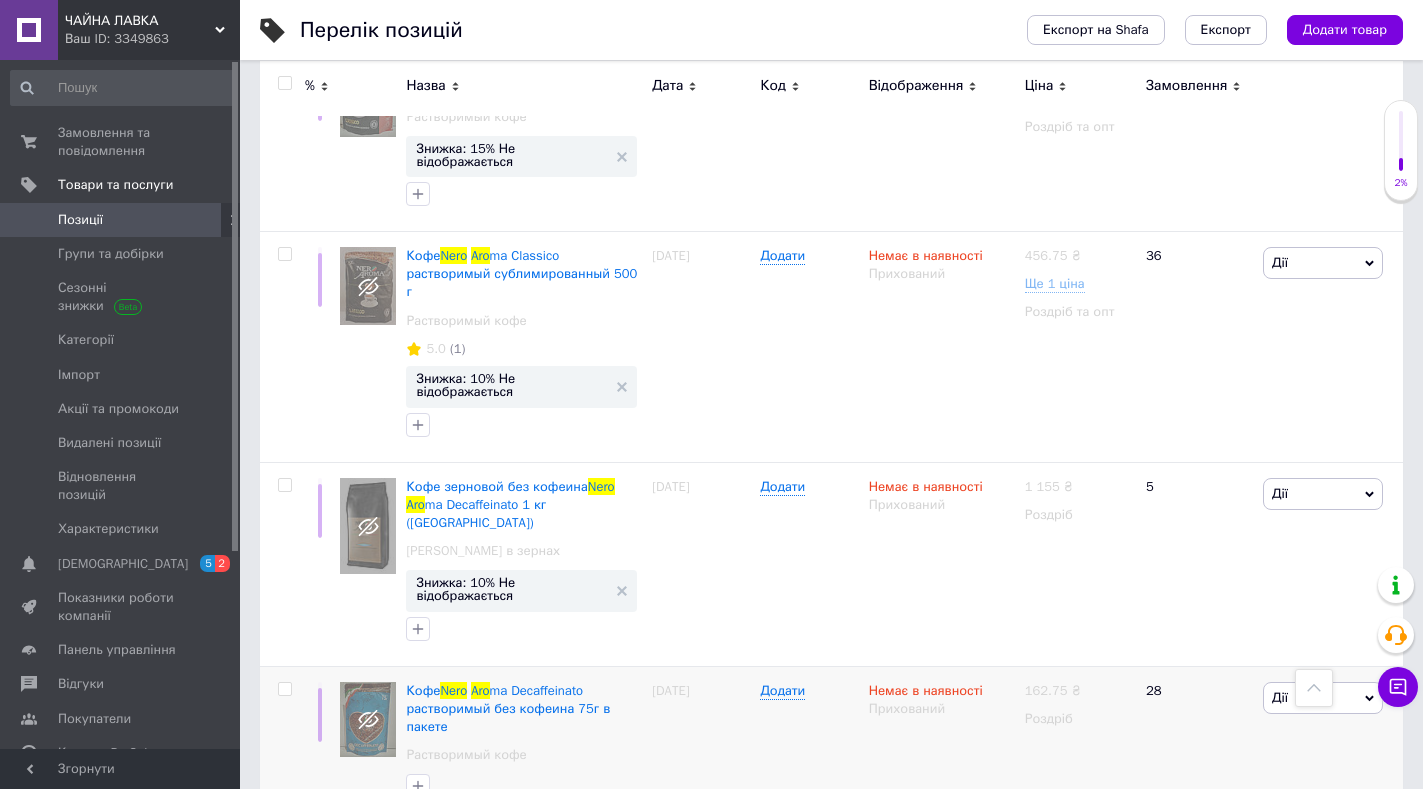 type on "nero aro" 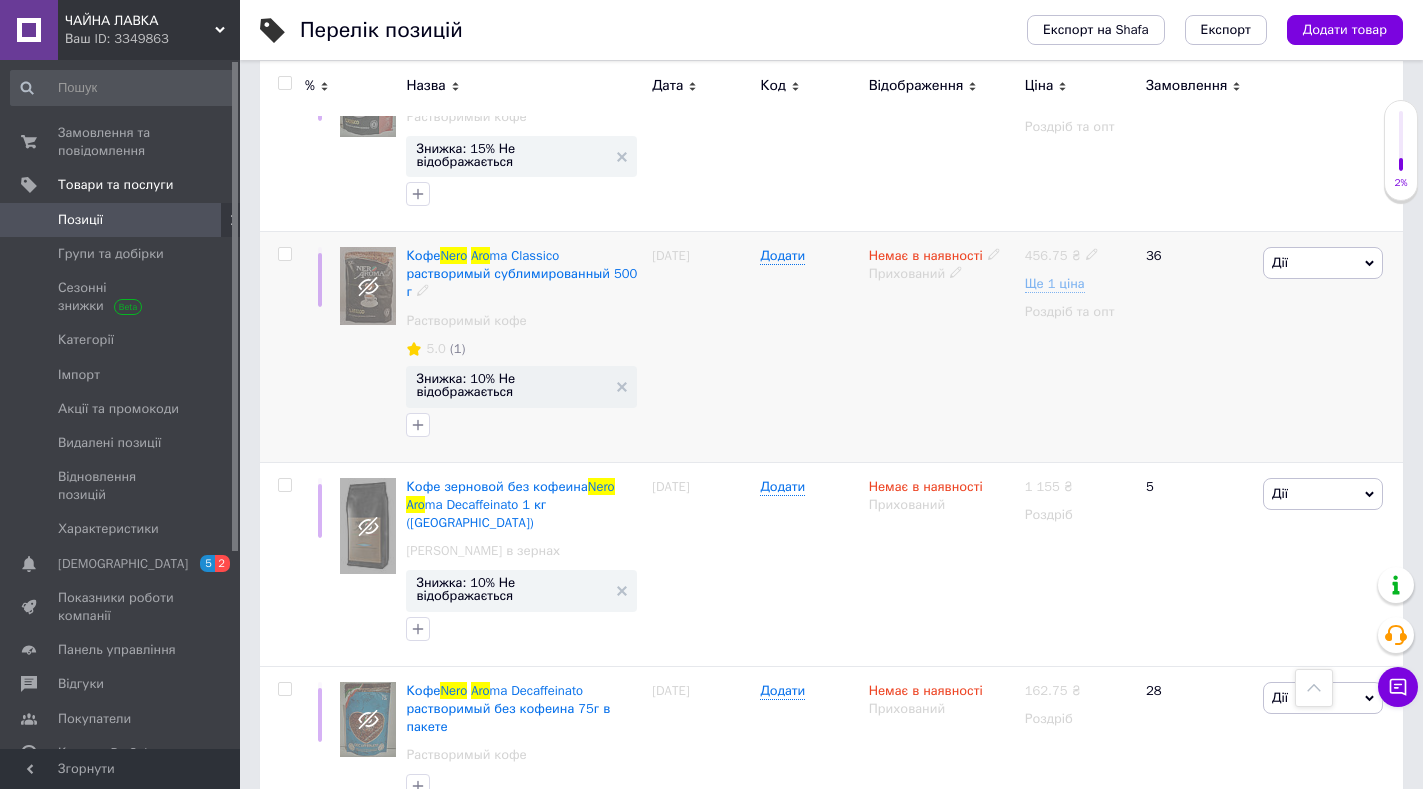 click 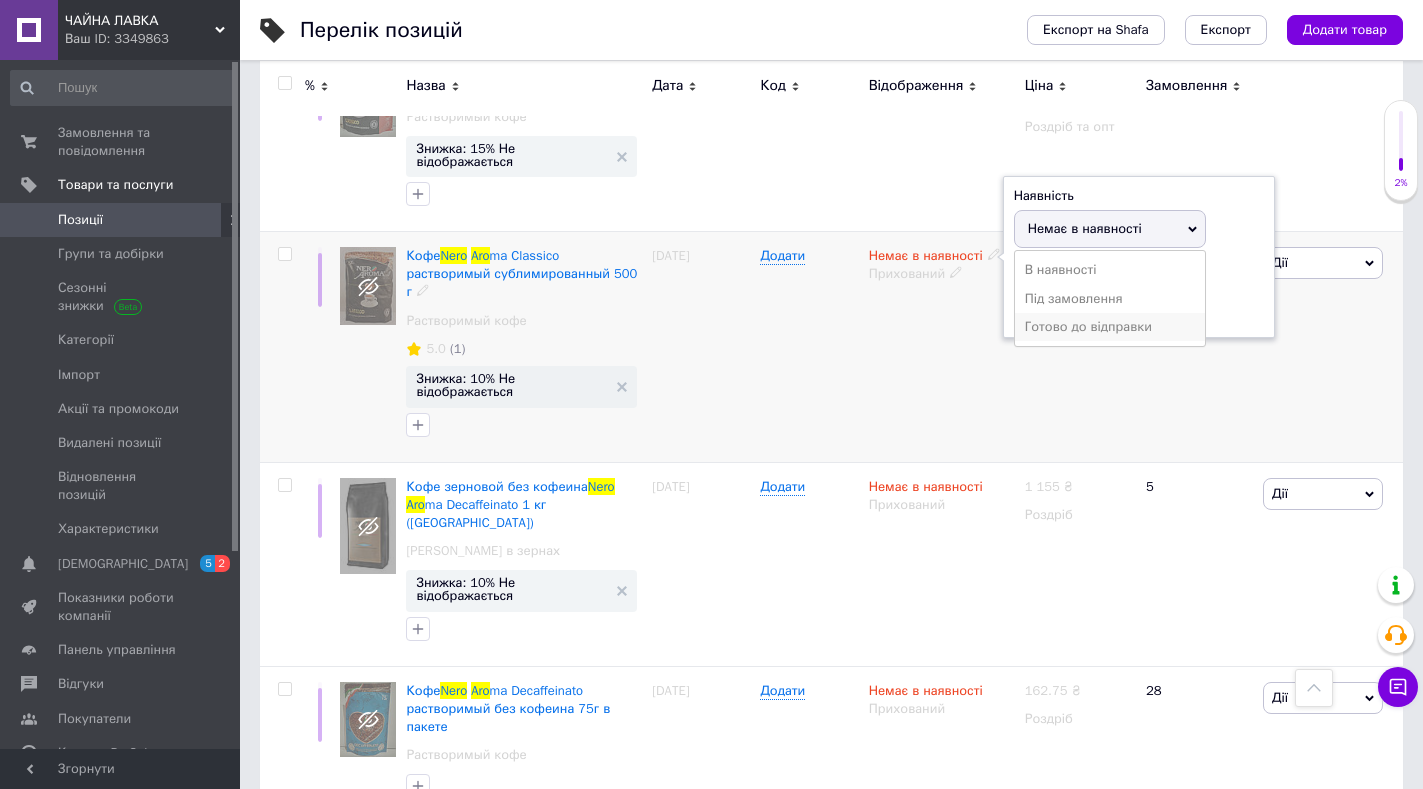click on "Готово до відправки" at bounding box center (1110, 327) 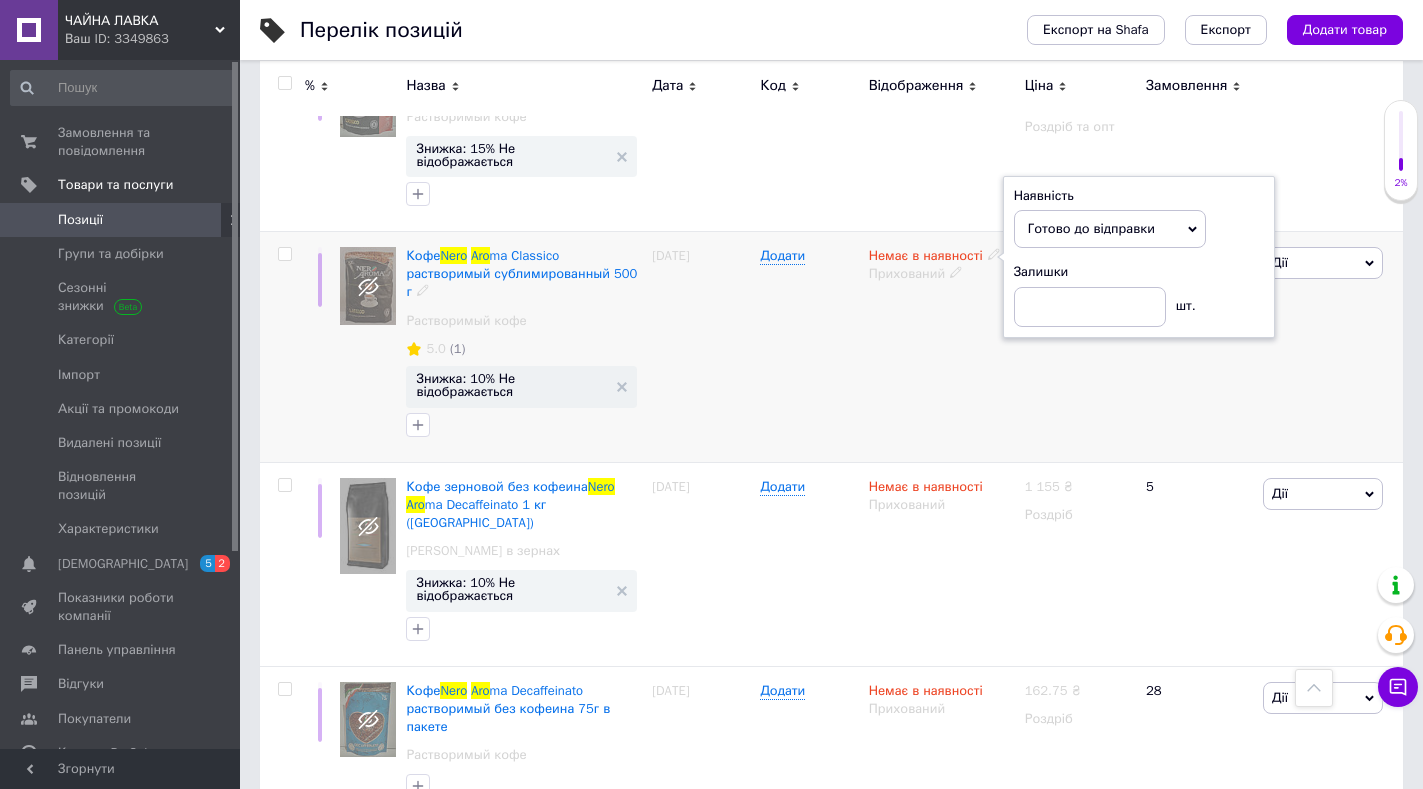 click on "Немає в наявності Наявність Готово до відправки В наявності Немає в наявності Під замовлення Залишки шт. Прихований" at bounding box center [942, 347] 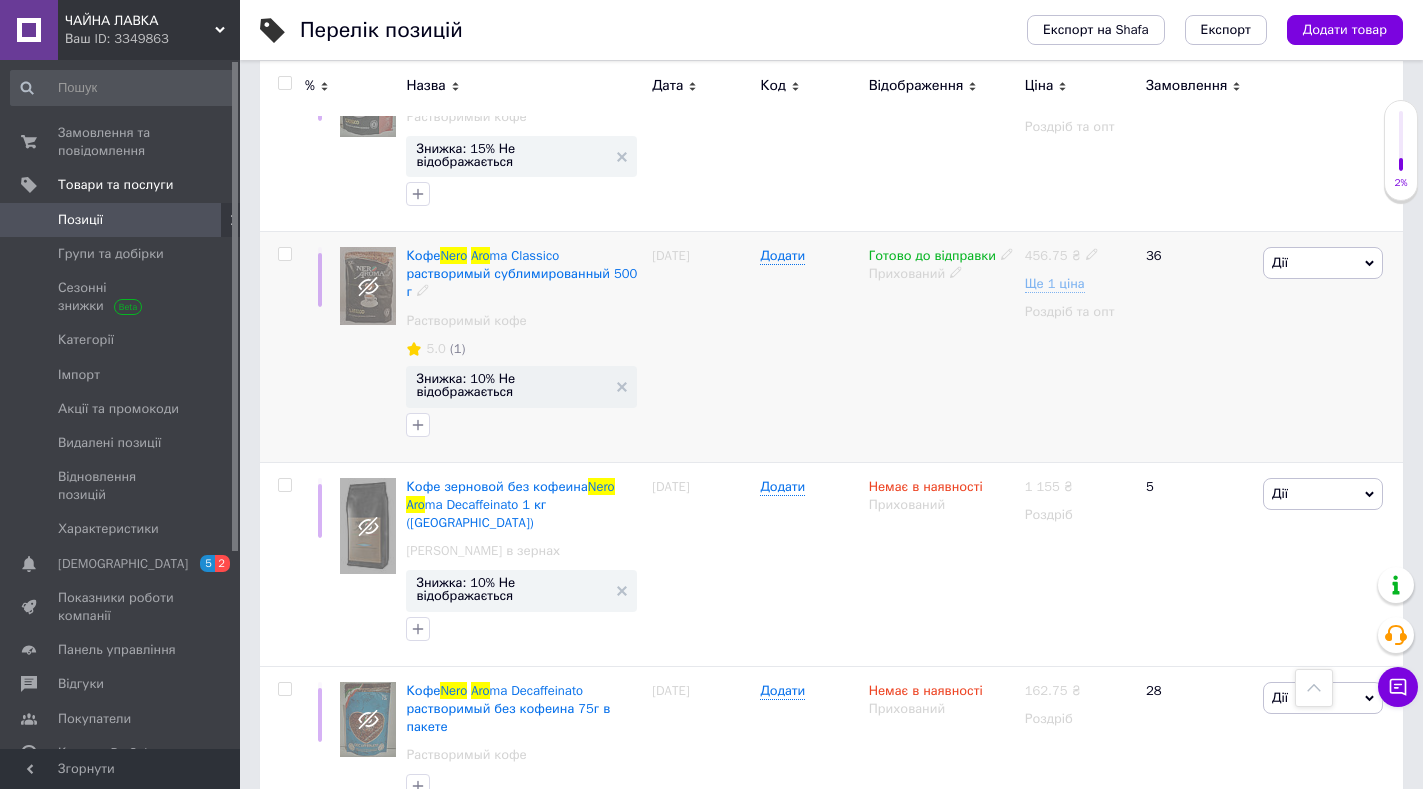 click on "Дії" at bounding box center (1323, 263) 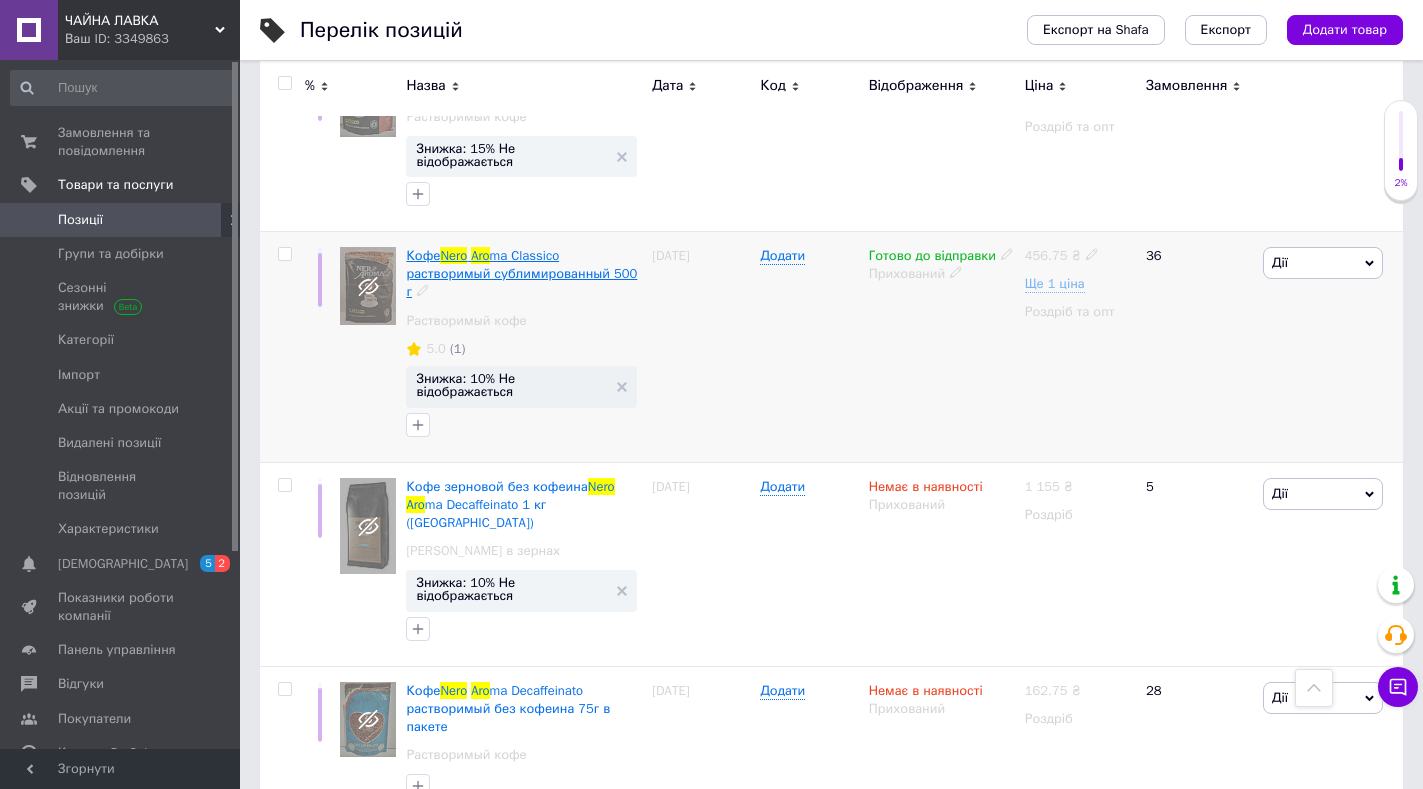 click on "ma Classico растворимый сублимированный  500 г" at bounding box center (521, 273) 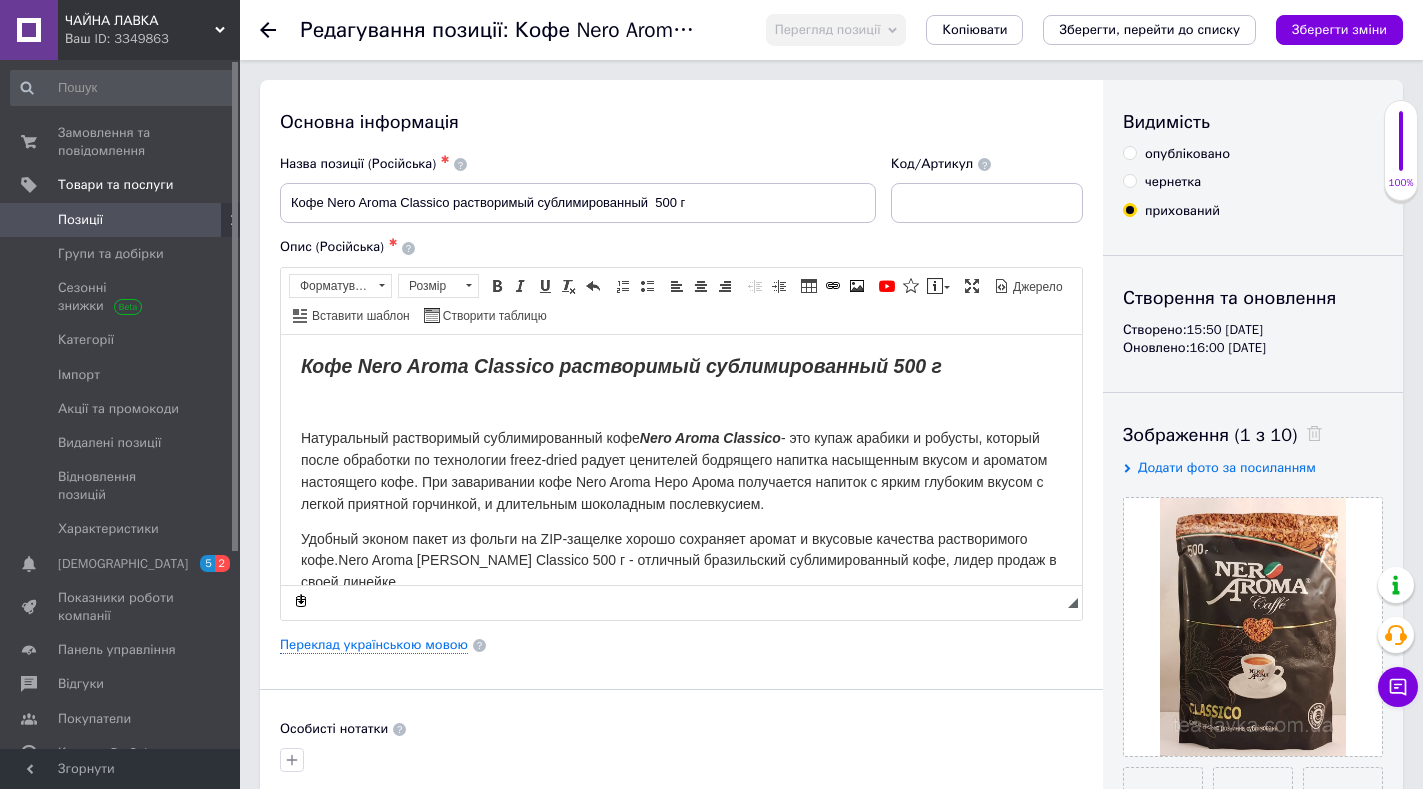scroll, scrollTop: 0, scrollLeft: 0, axis: both 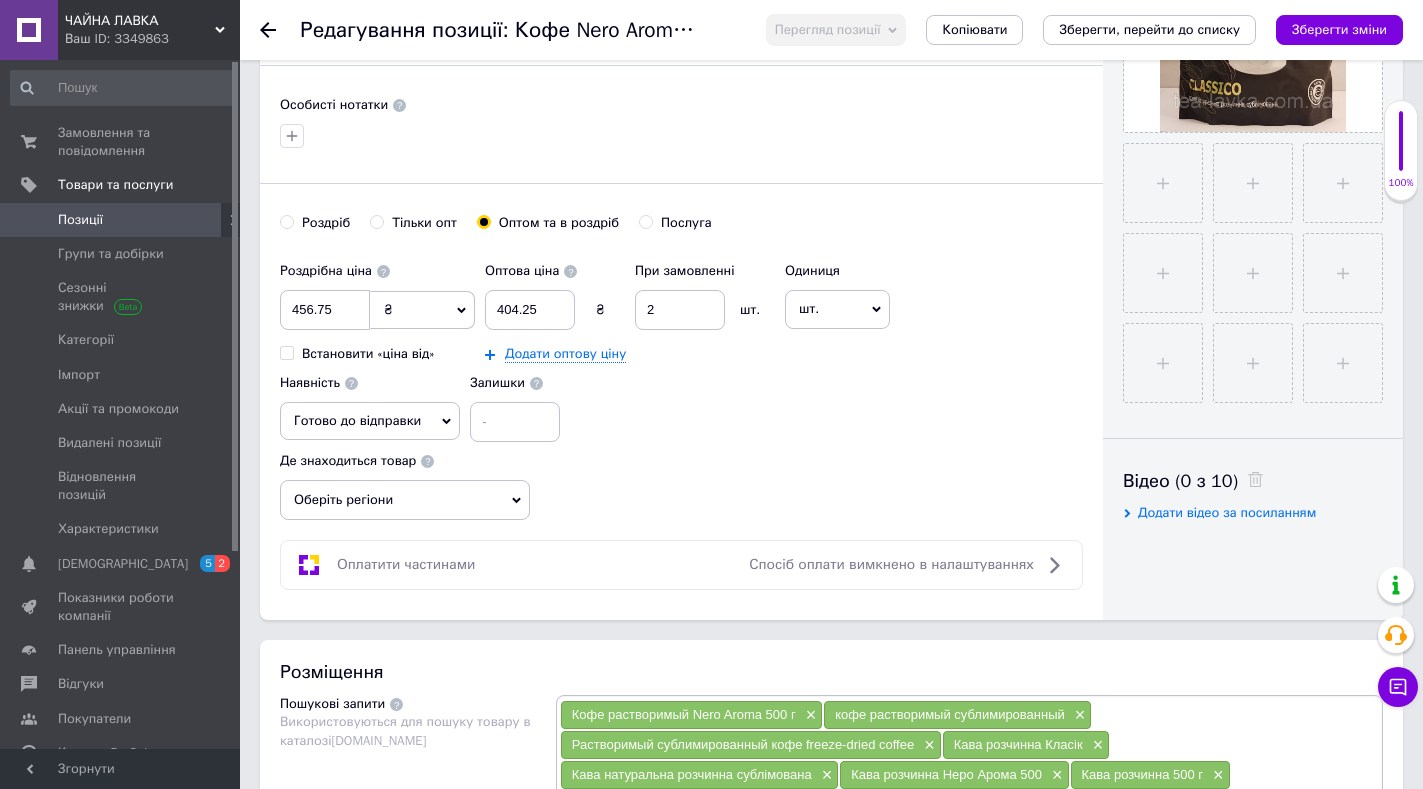 click on "Оберіть регіони" at bounding box center (405, 500) 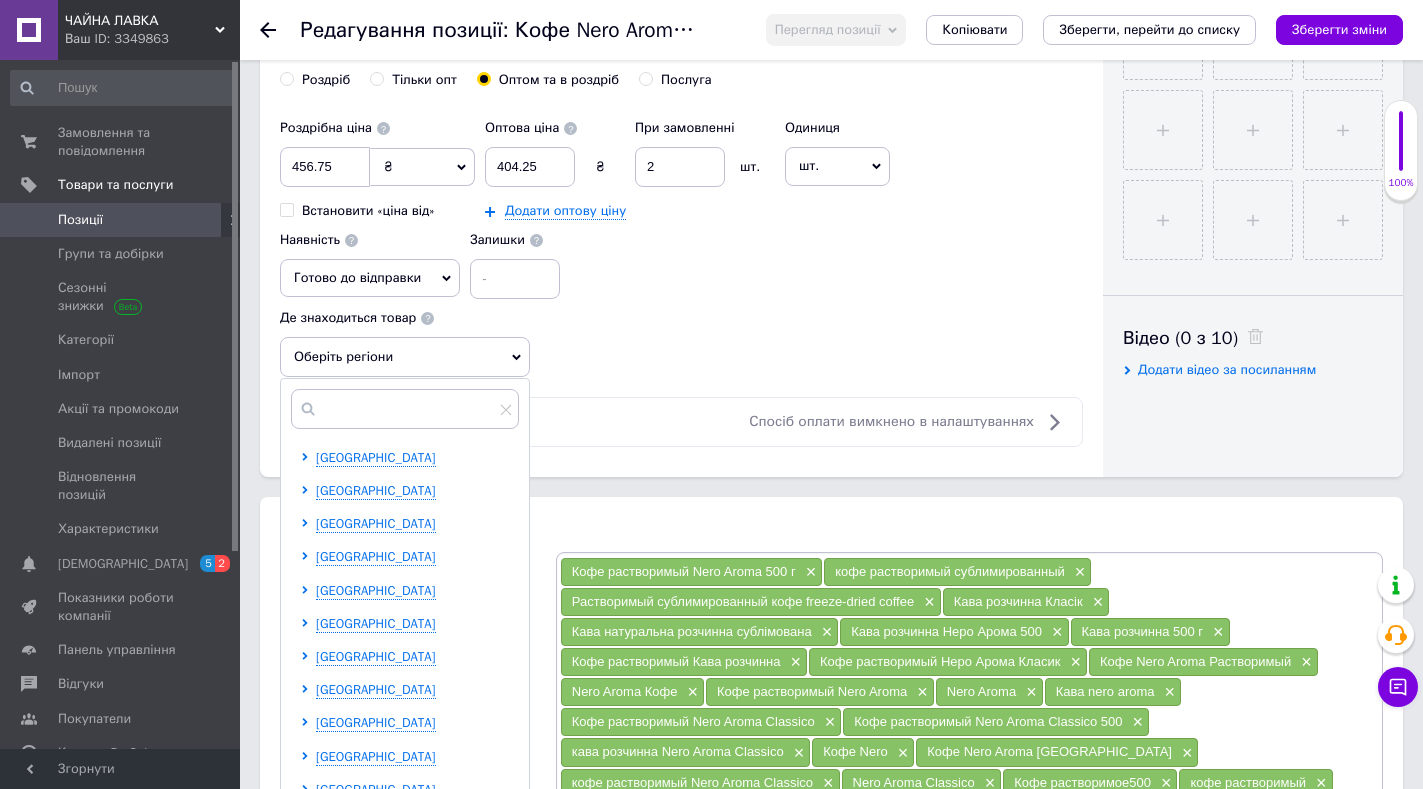 scroll, scrollTop: 776, scrollLeft: 0, axis: vertical 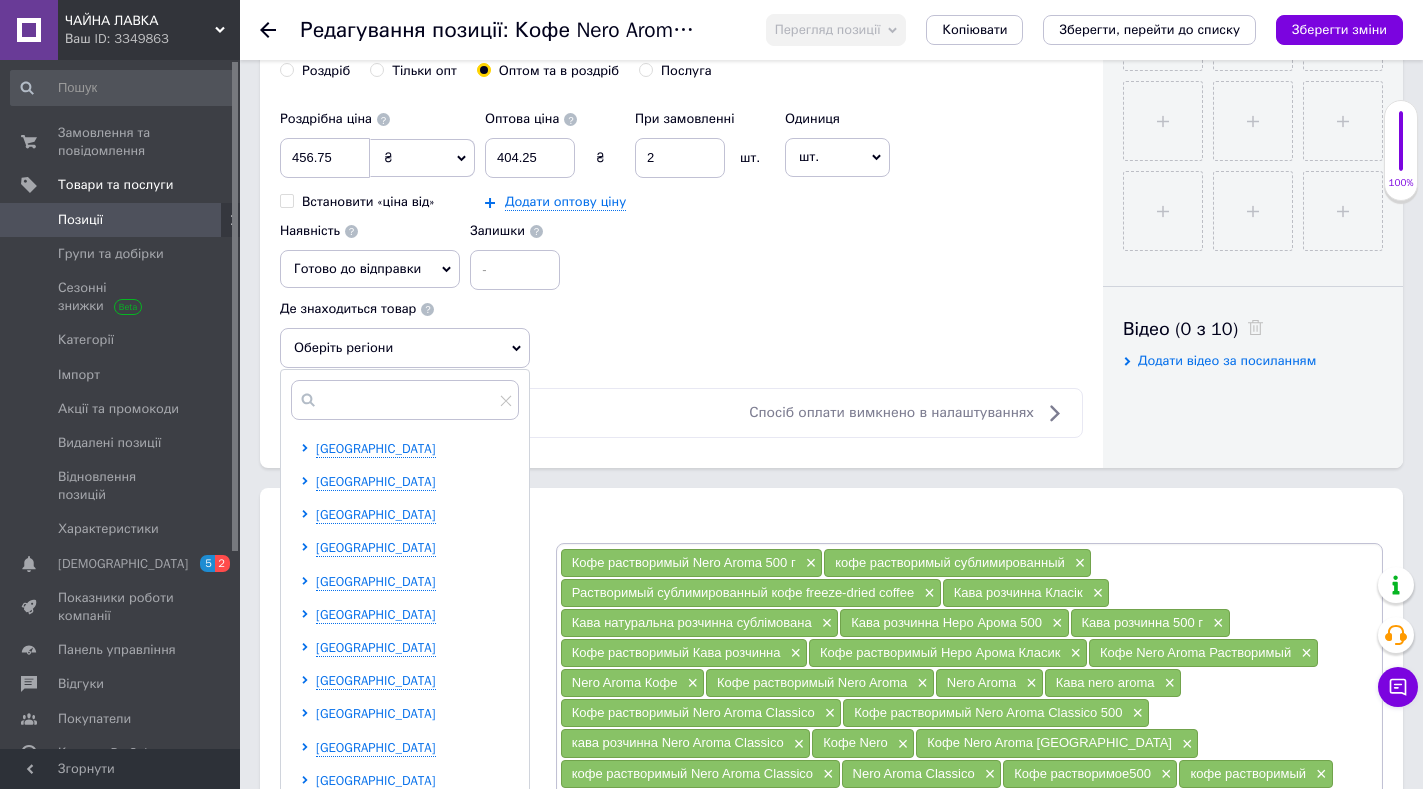 click on "Київська область" at bounding box center (376, 713) 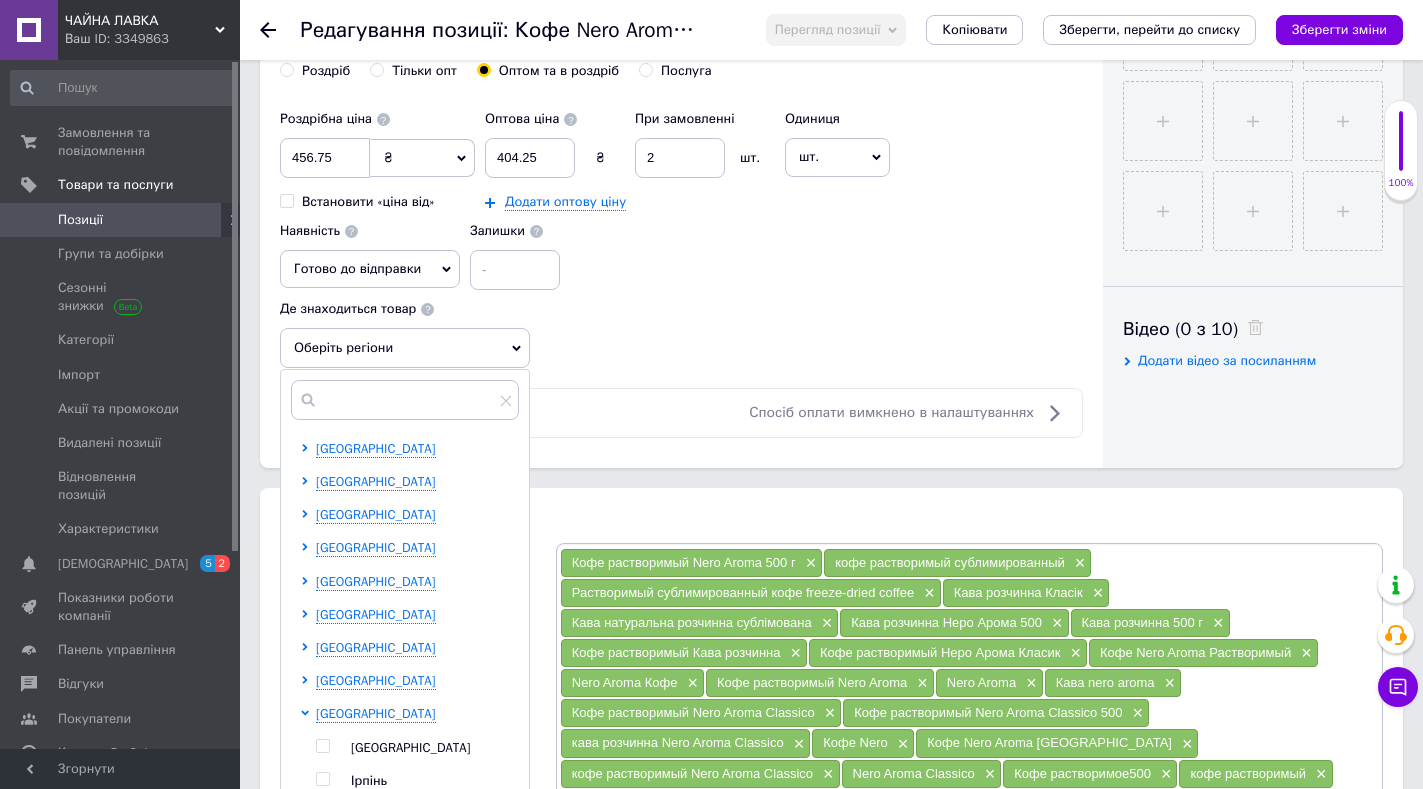 click at bounding box center (322, 746) 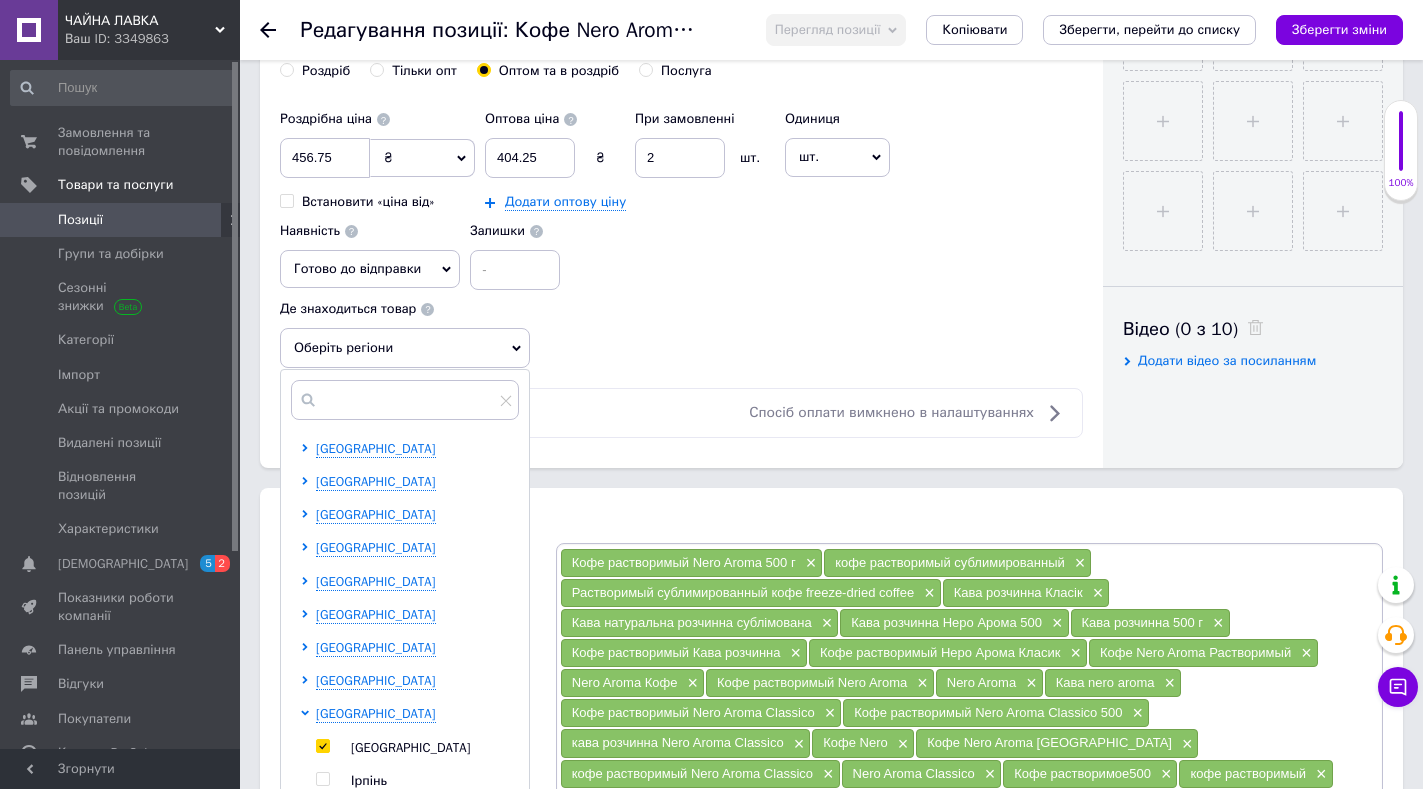 checkbox on "true" 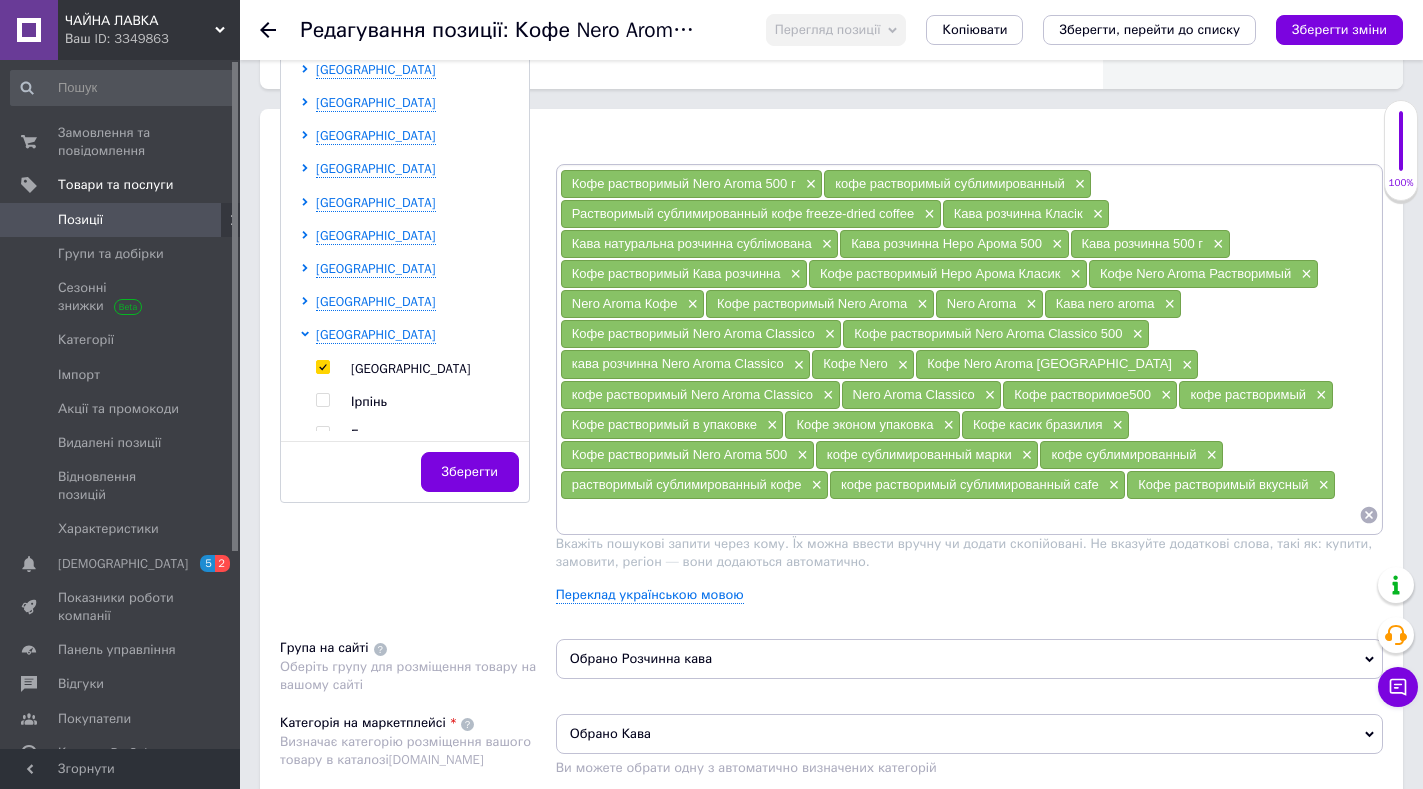 scroll, scrollTop: 1219, scrollLeft: 0, axis: vertical 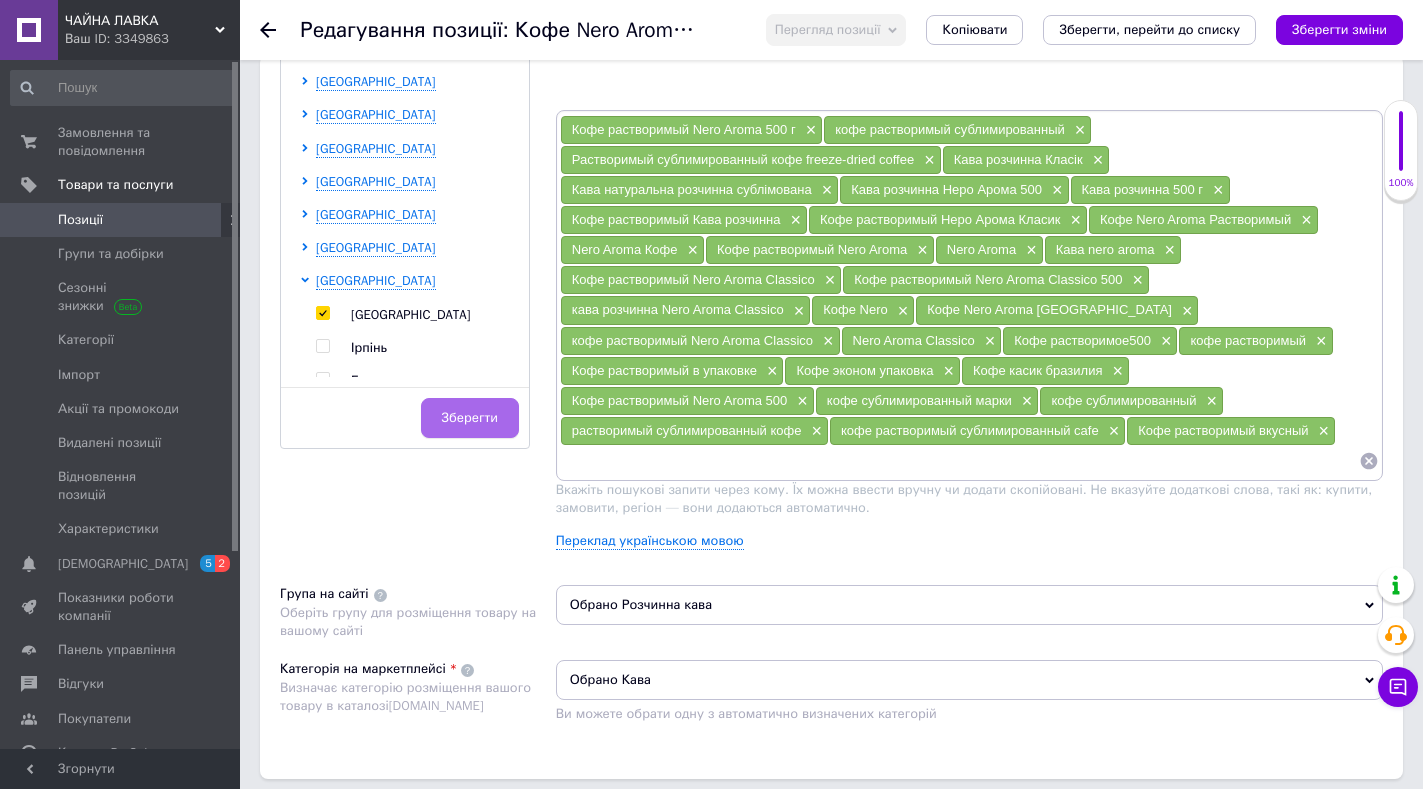 click on "Зберегти" at bounding box center [470, 418] 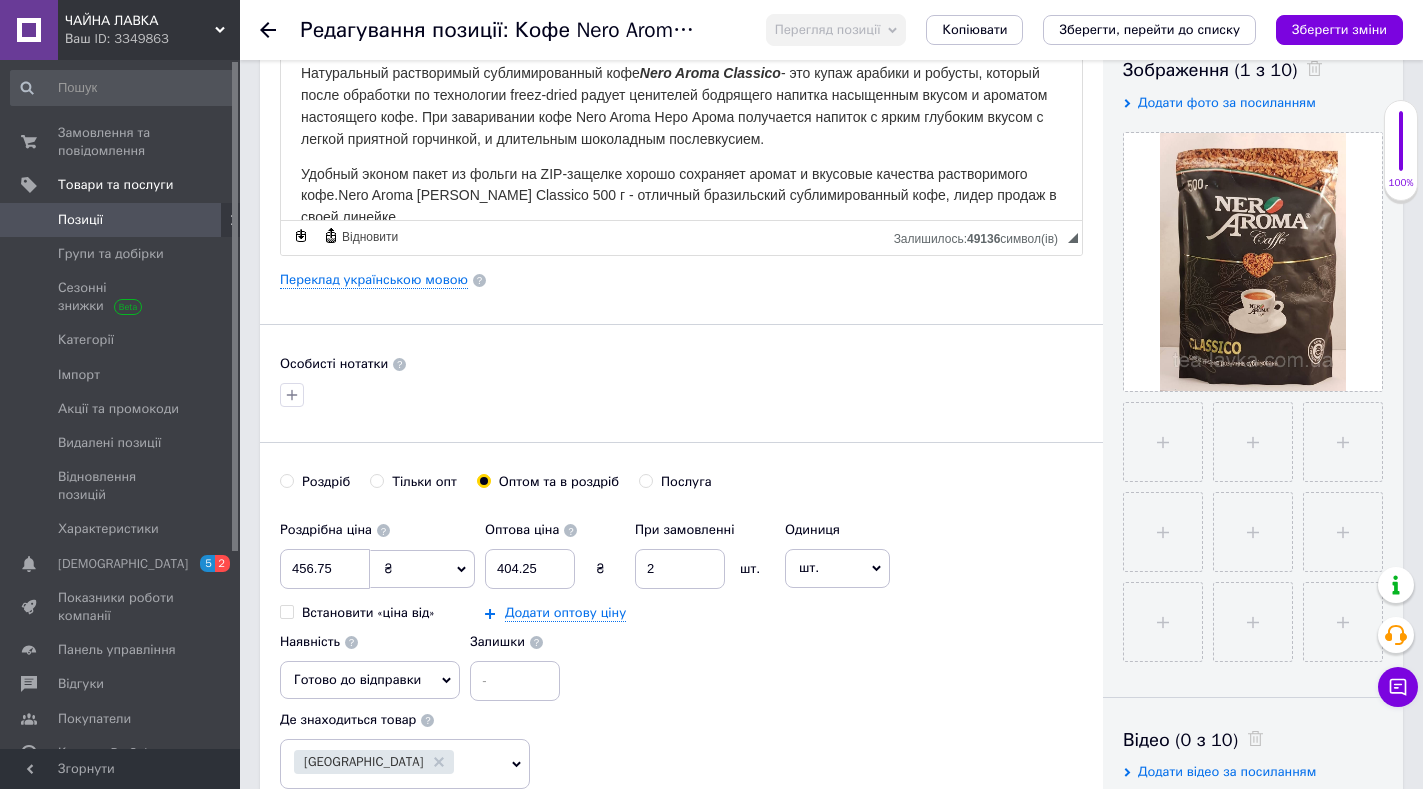 scroll, scrollTop: 374, scrollLeft: 0, axis: vertical 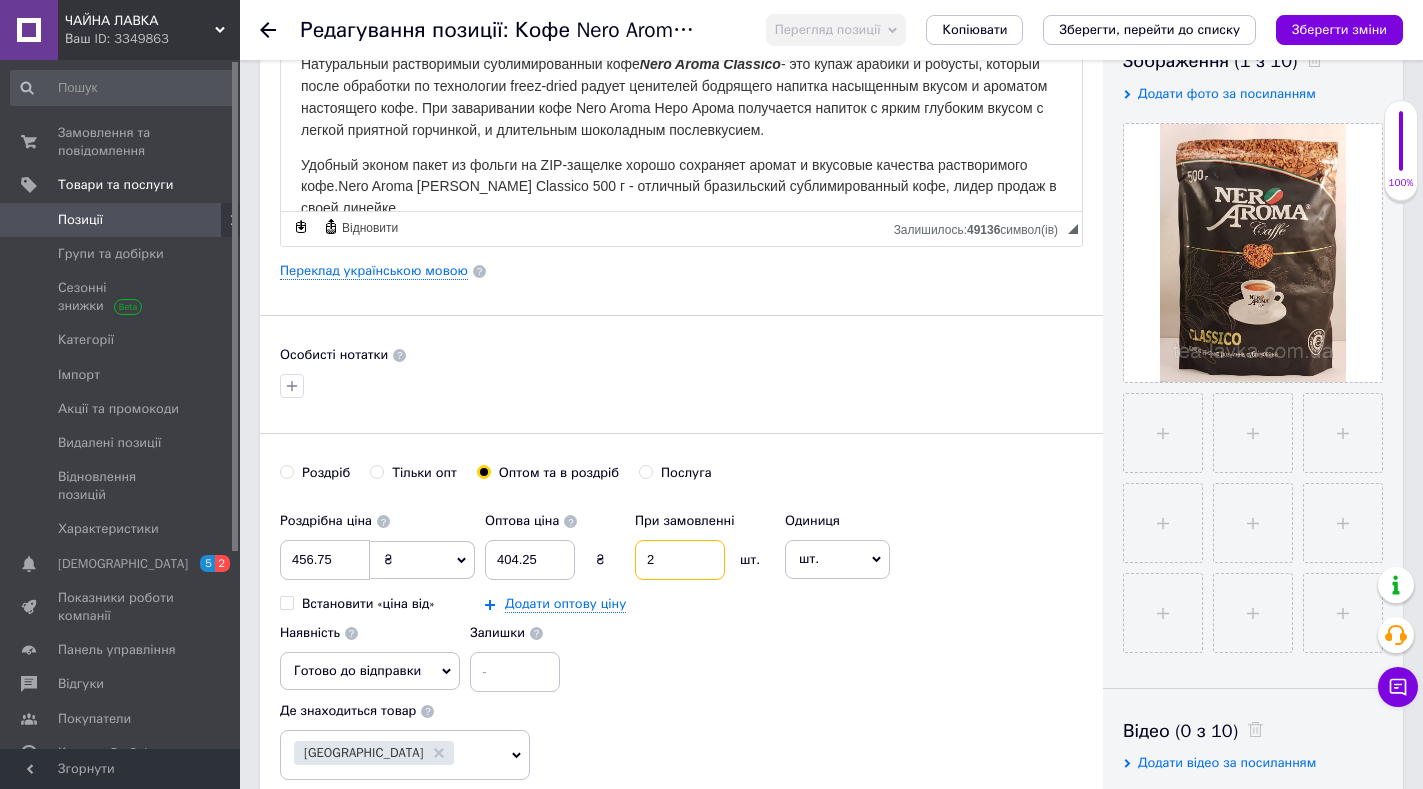 click on "2" at bounding box center (680, 560) 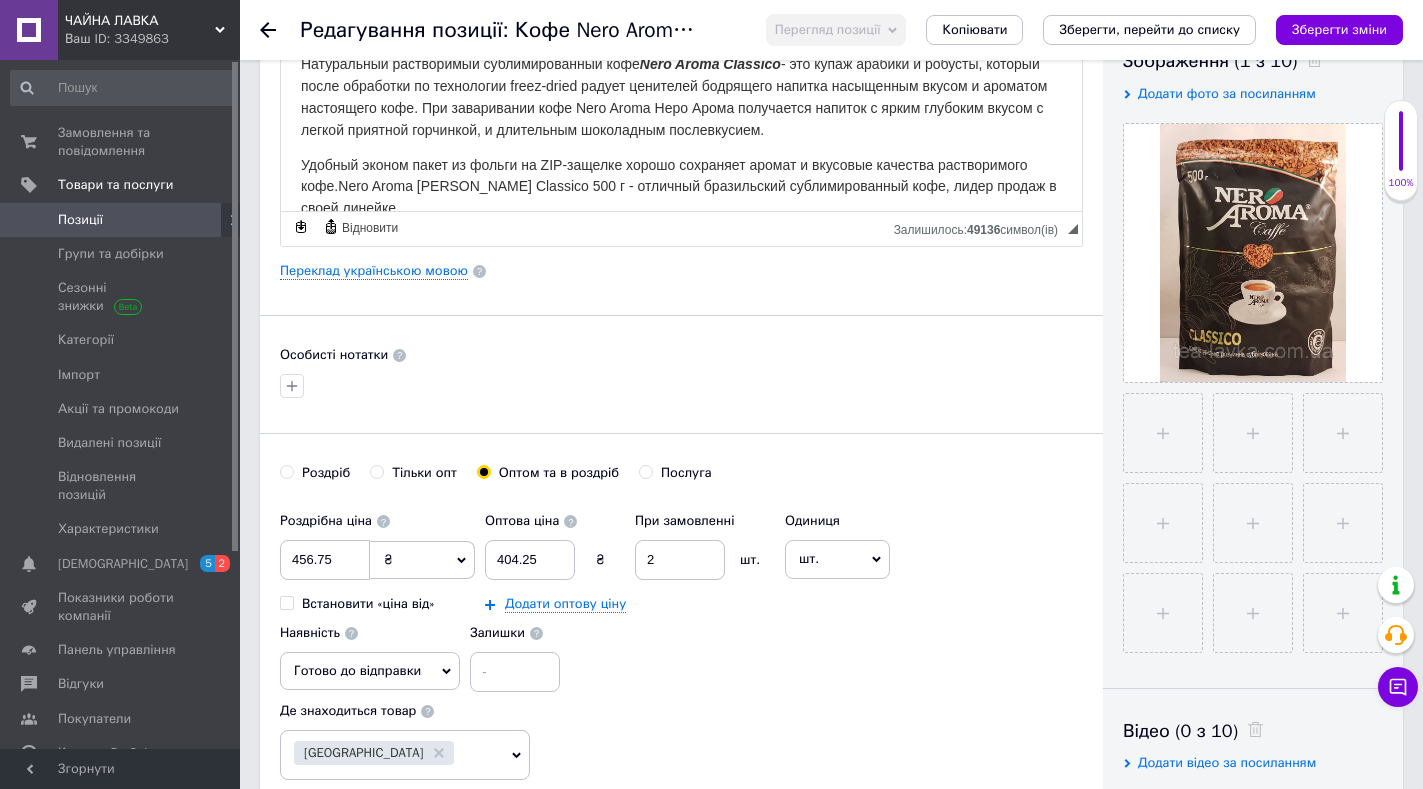 click on "Роздріб" at bounding box center (286, 471) 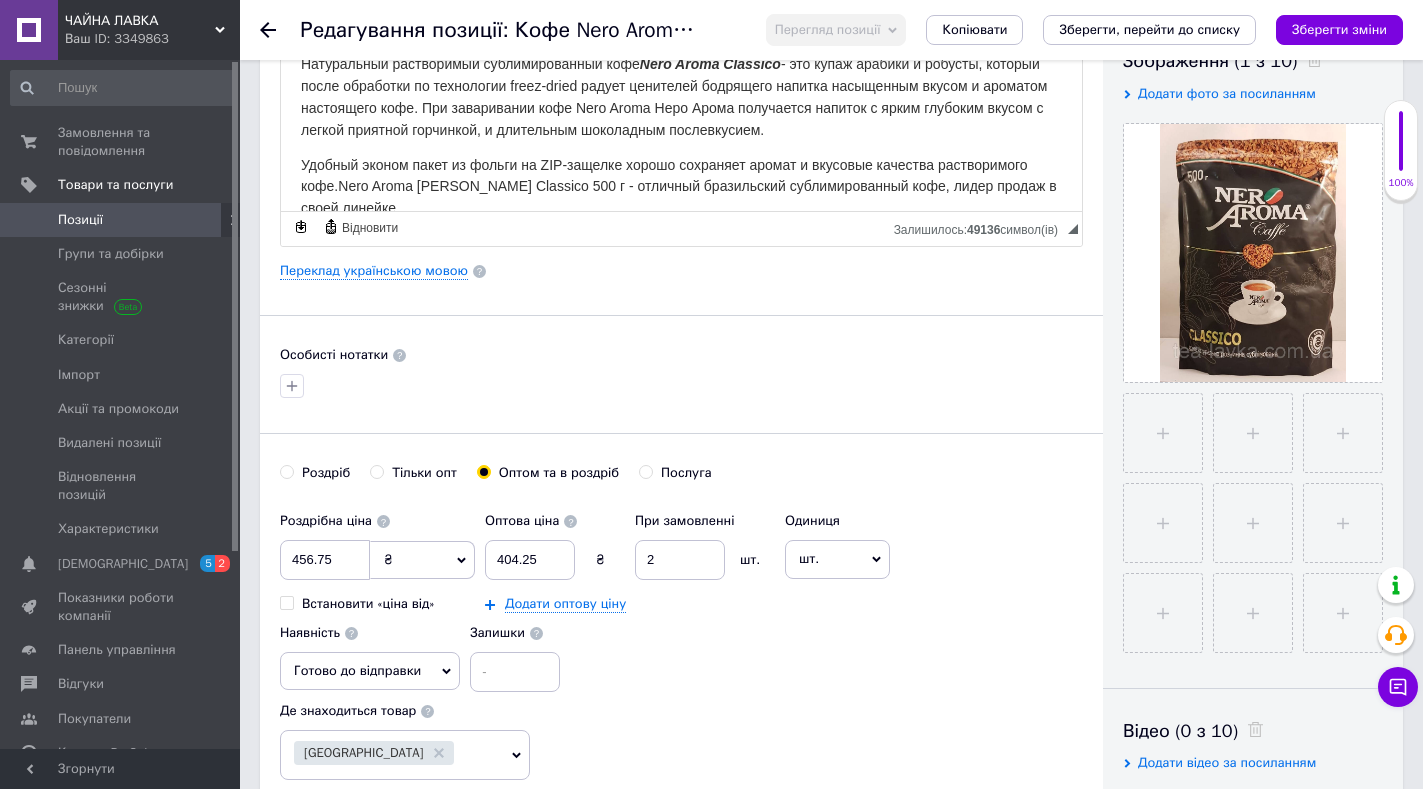 radio on "true" 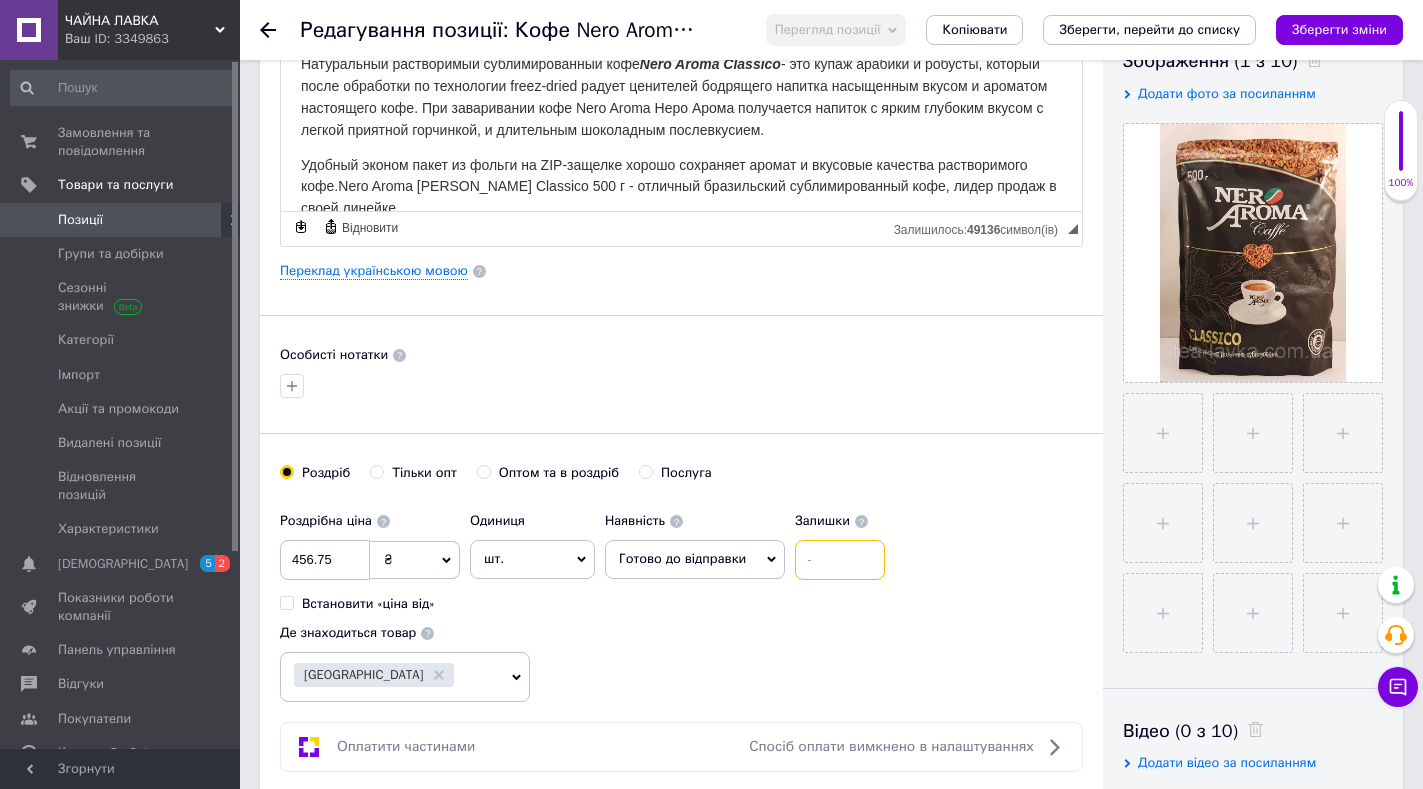 click at bounding box center [840, 560] 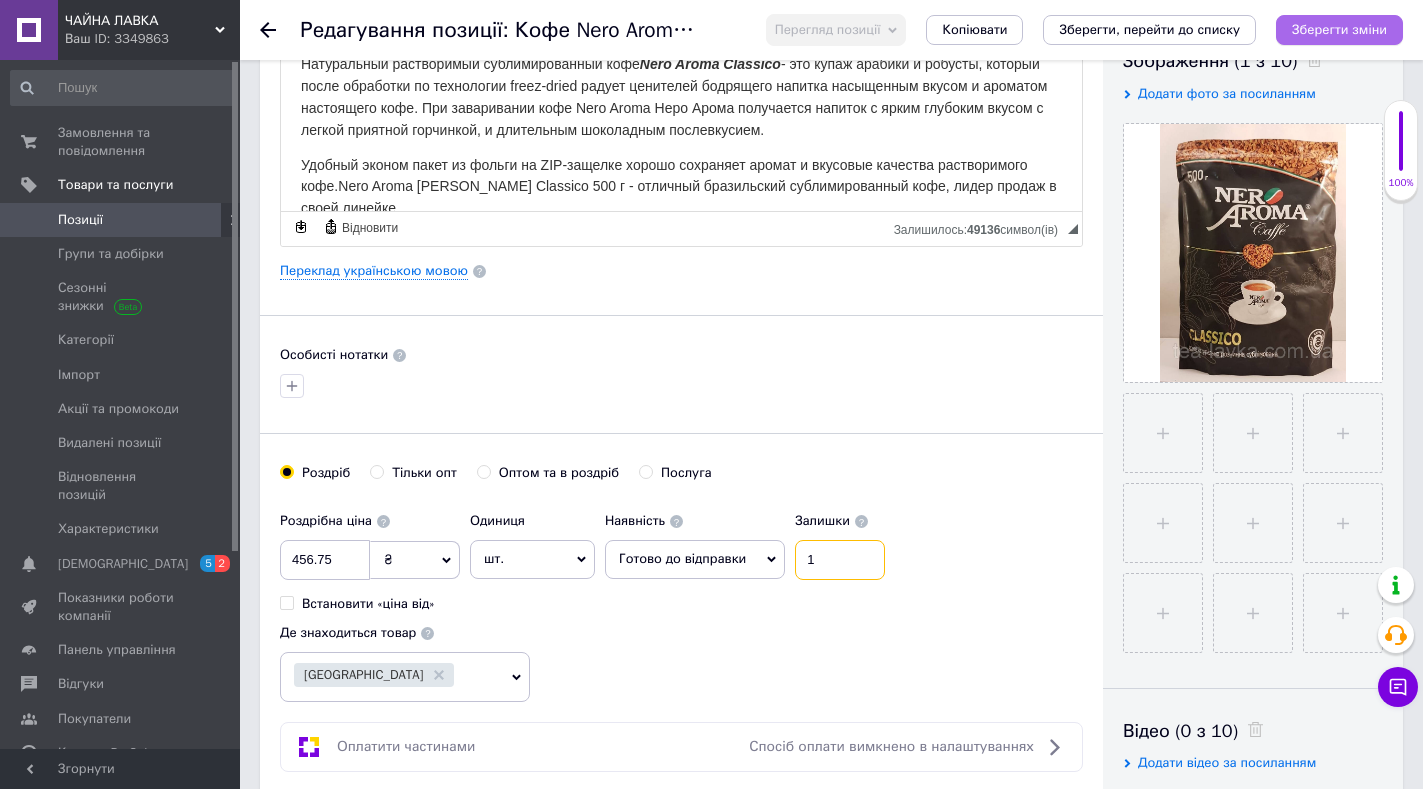 type on "1" 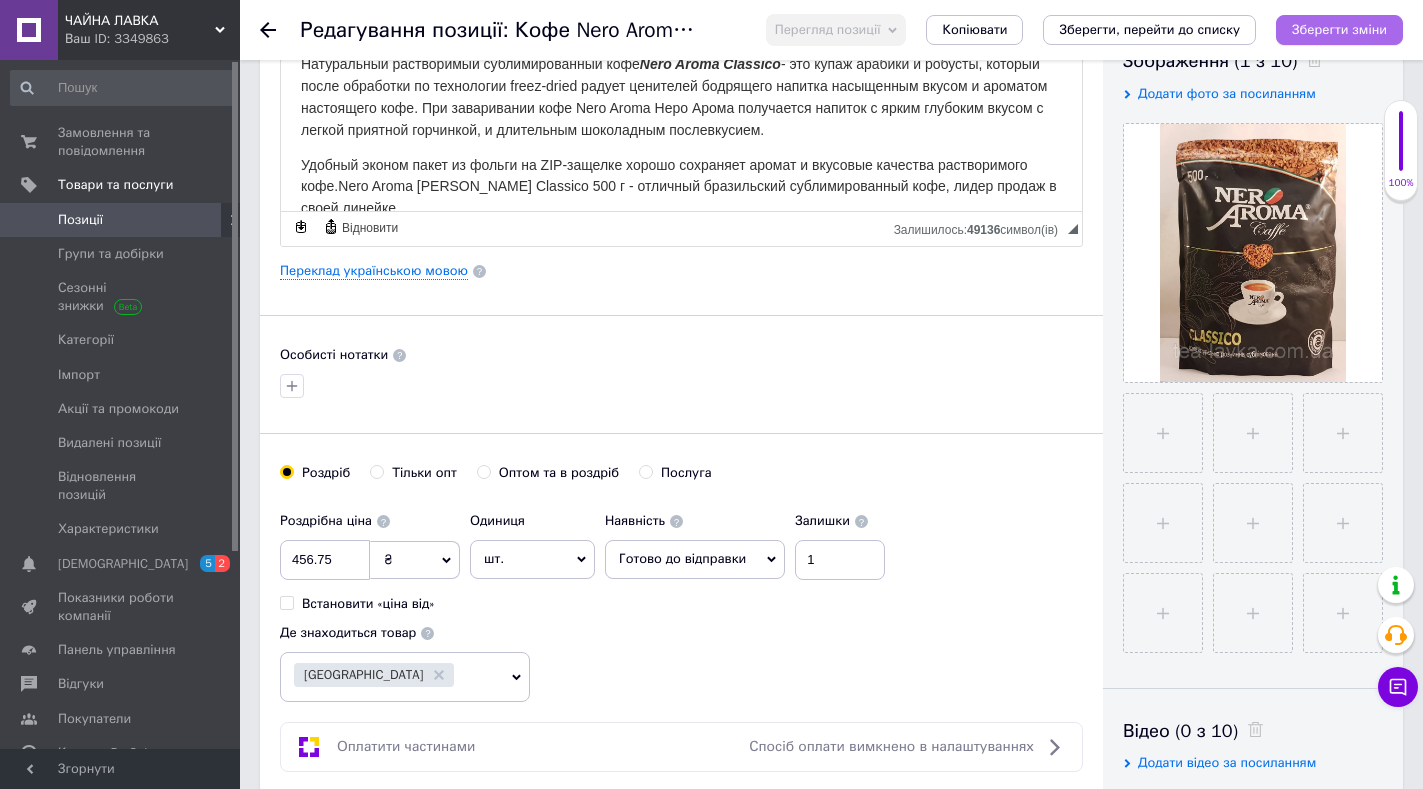 click on "Зберегти зміни" at bounding box center (1339, 29) 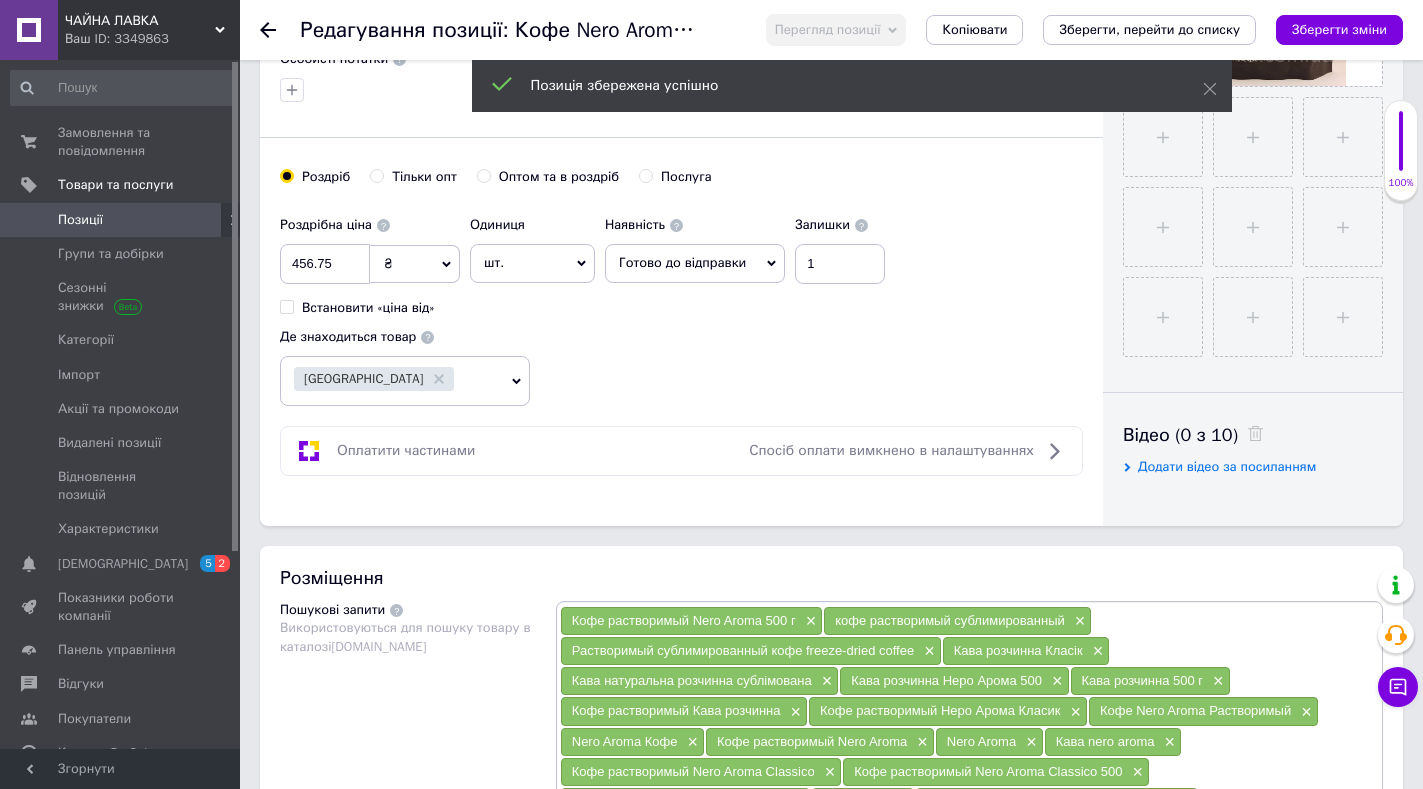 scroll, scrollTop: 706, scrollLeft: 0, axis: vertical 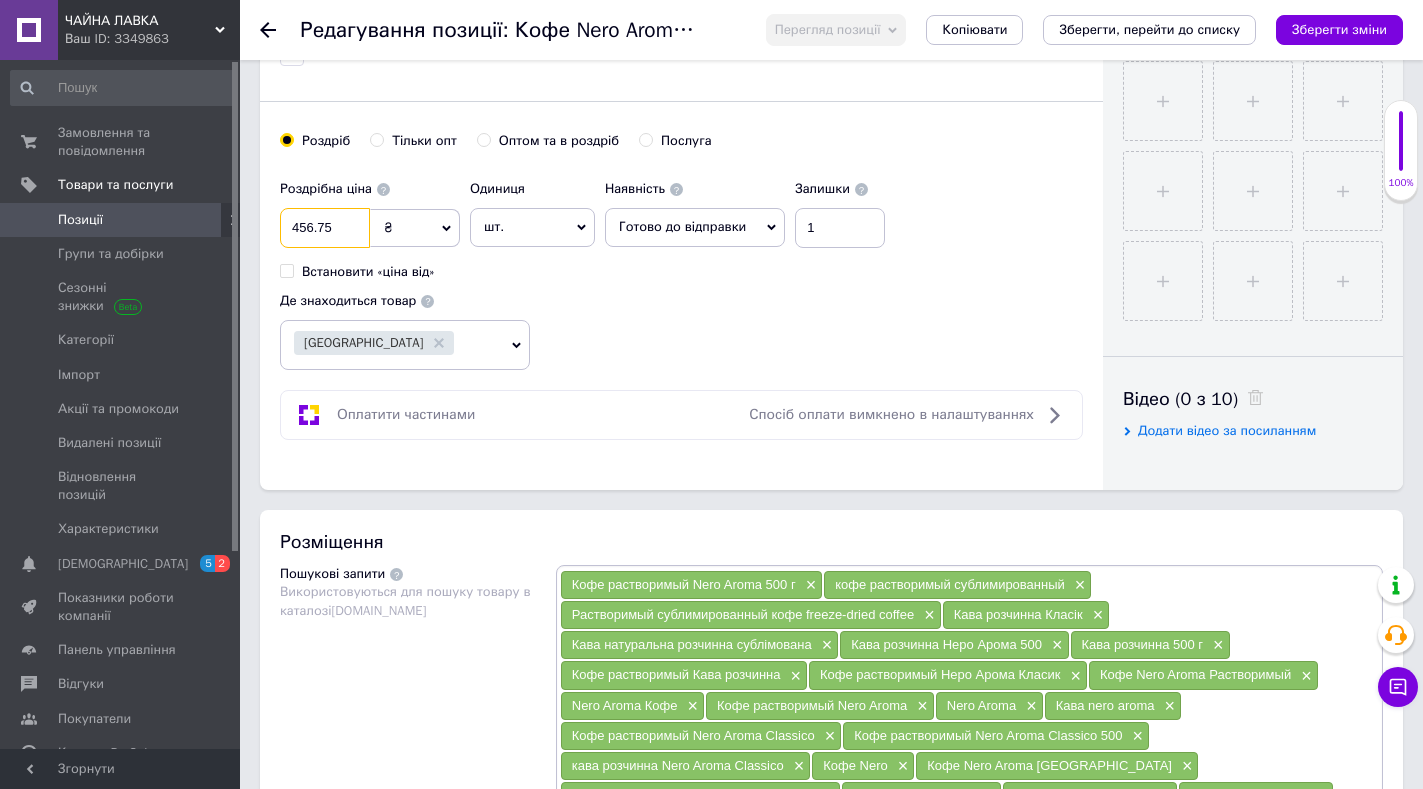 drag, startPoint x: 340, startPoint y: 222, endPoint x: 281, endPoint y: 229, distance: 59.413803 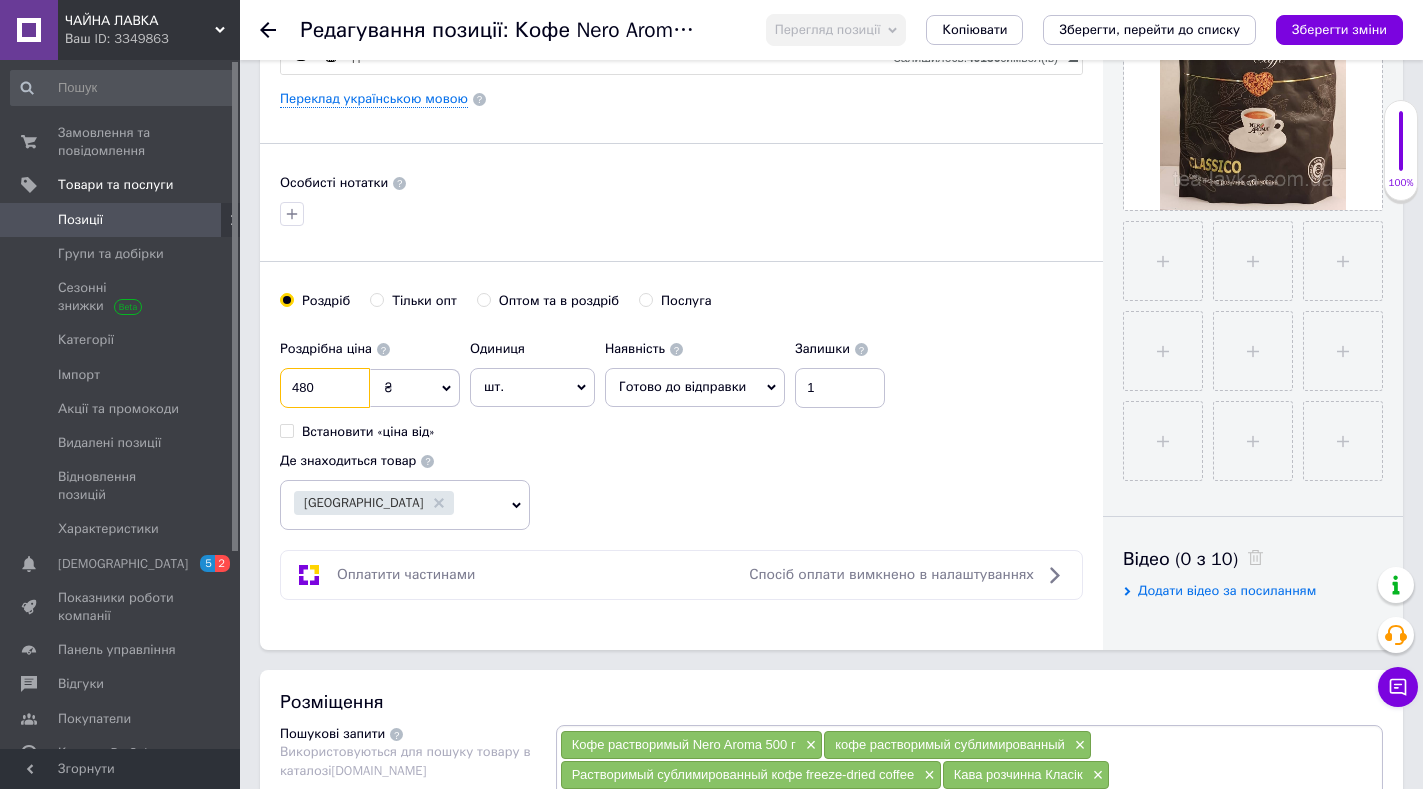 scroll, scrollTop: 77, scrollLeft: 0, axis: vertical 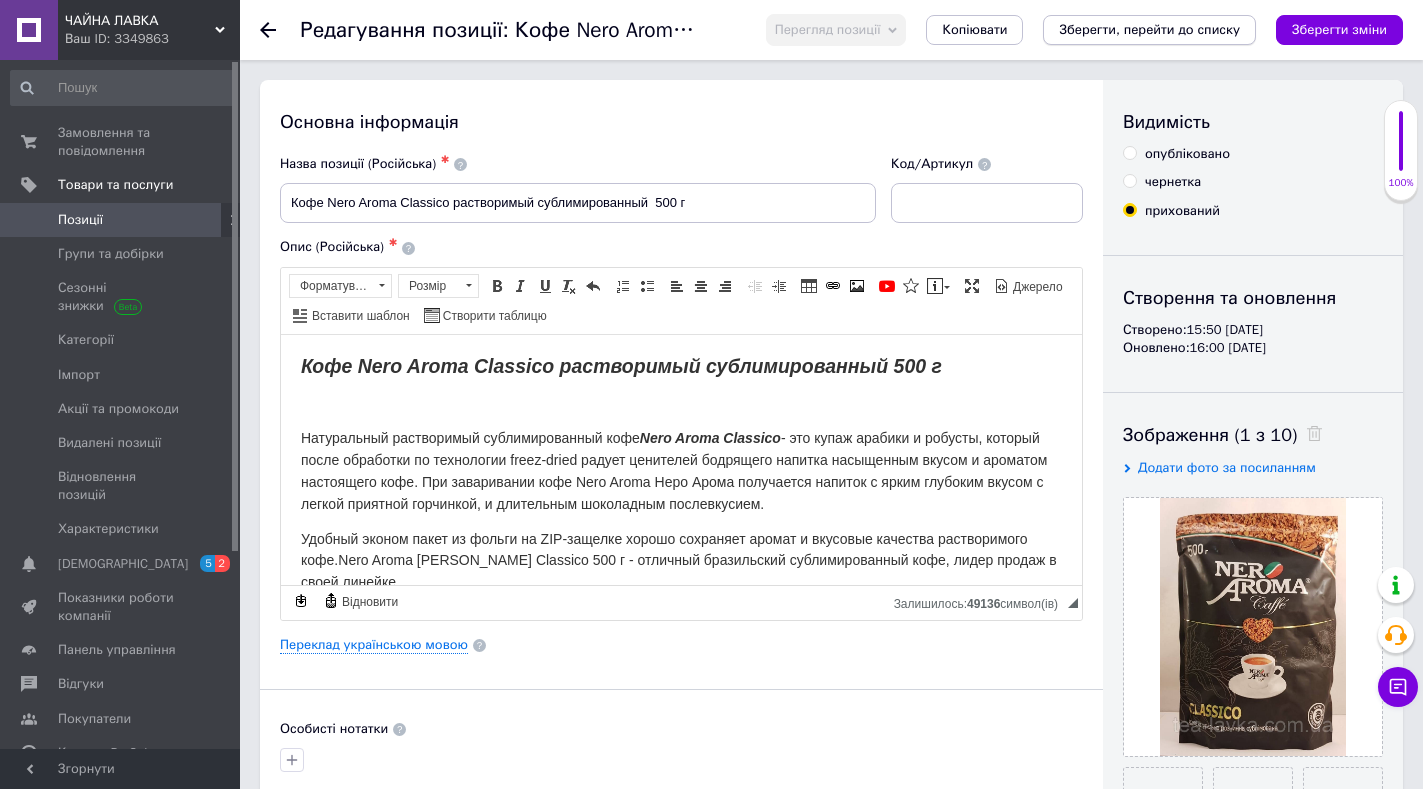 type on "480" 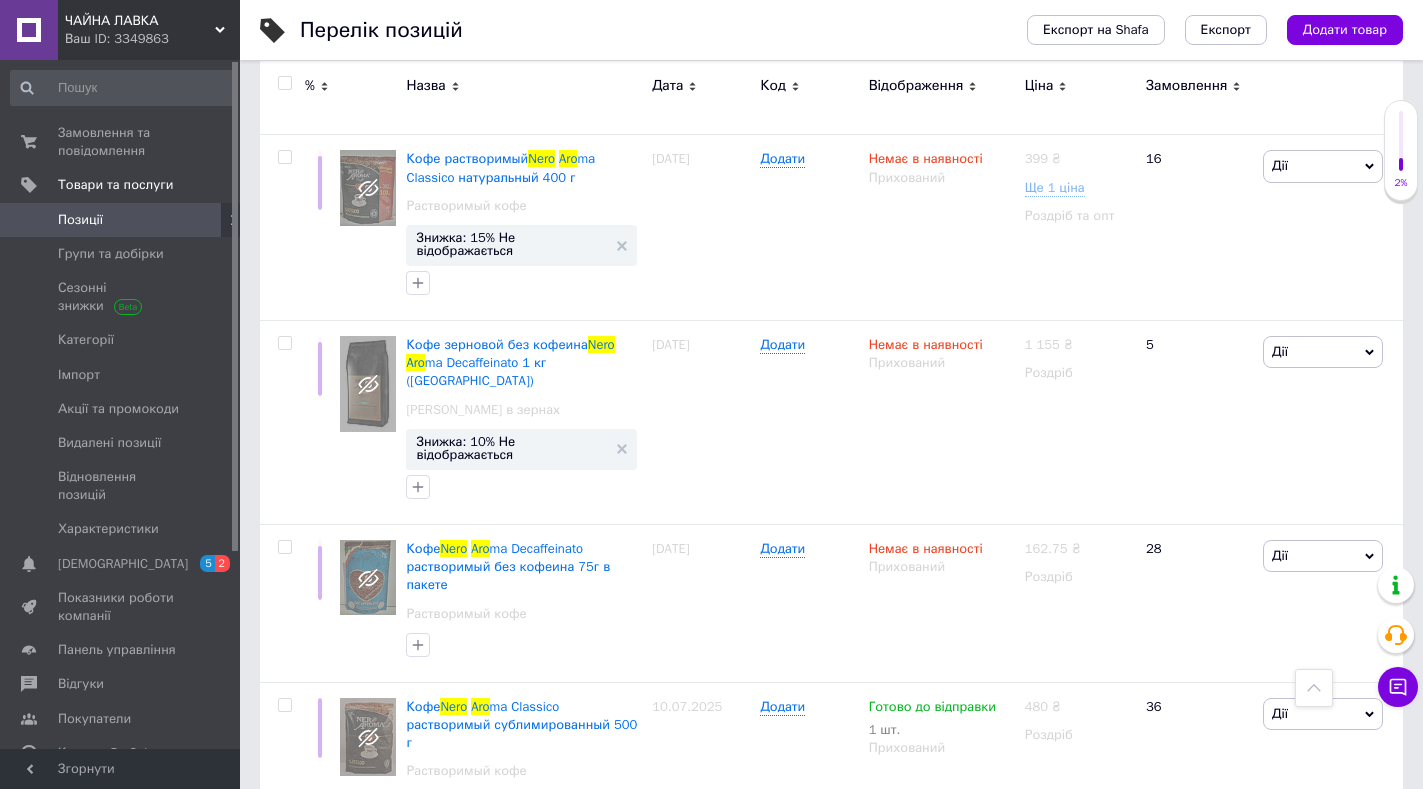 scroll, scrollTop: 804, scrollLeft: 0, axis: vertical 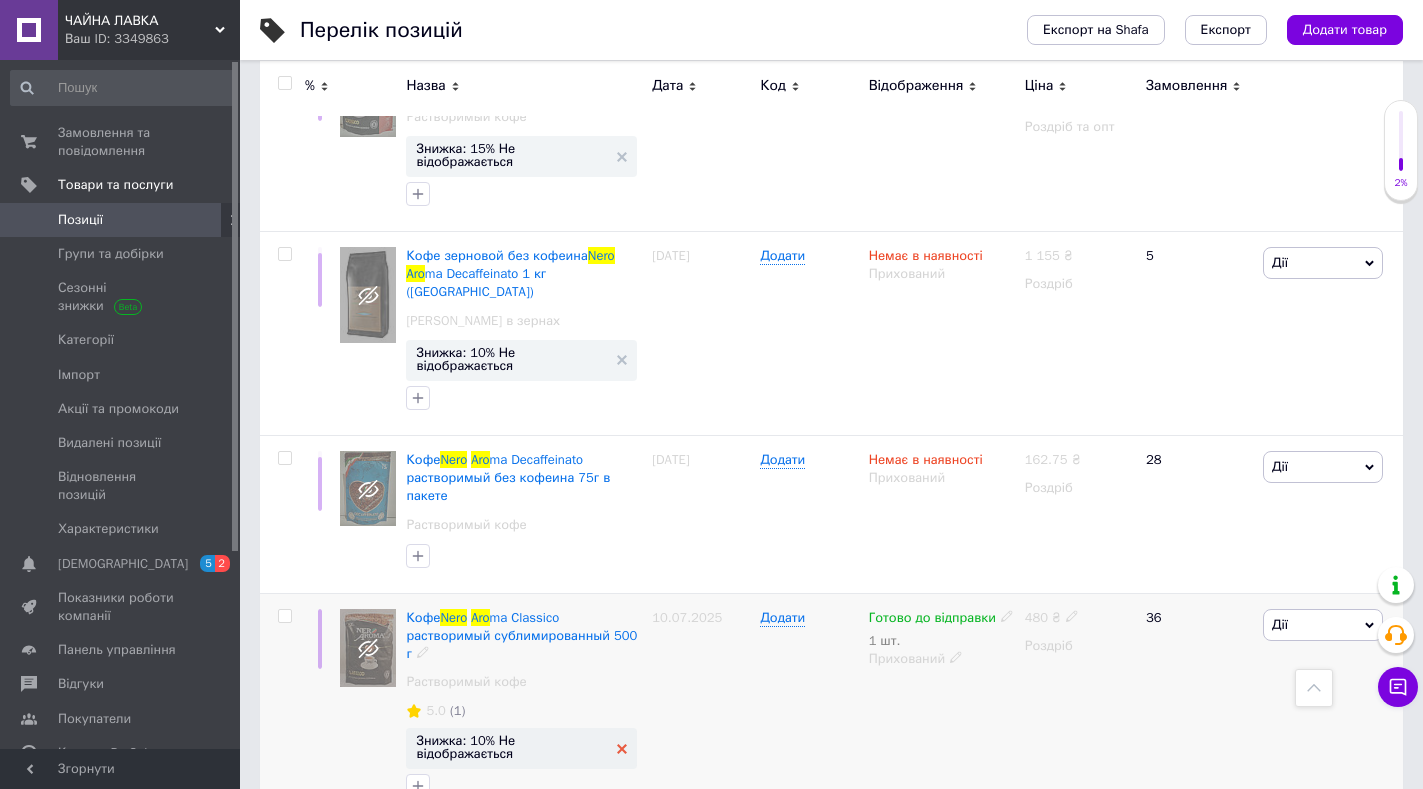 click 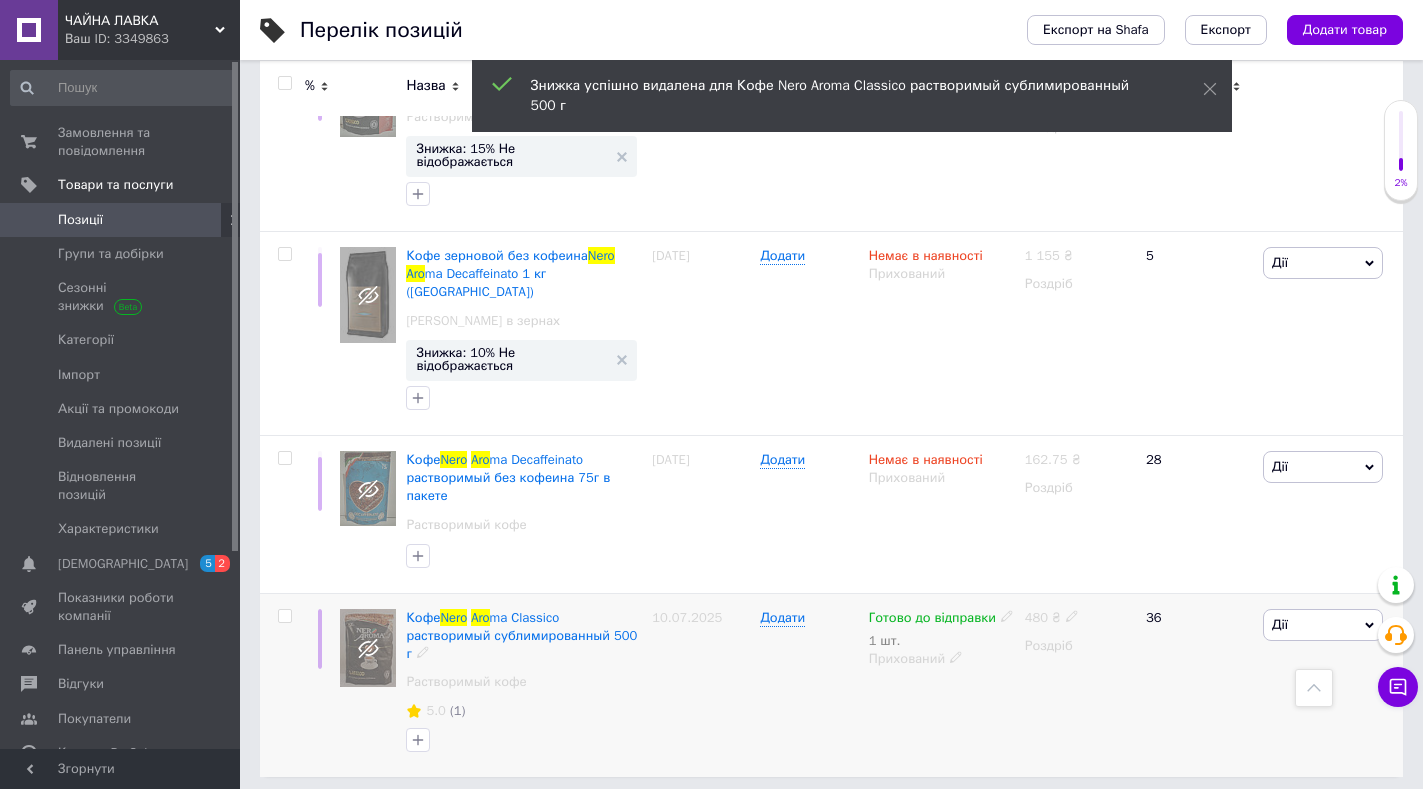 scroll, scrollTop: 776, scrollLeft: 0, axis: vertical 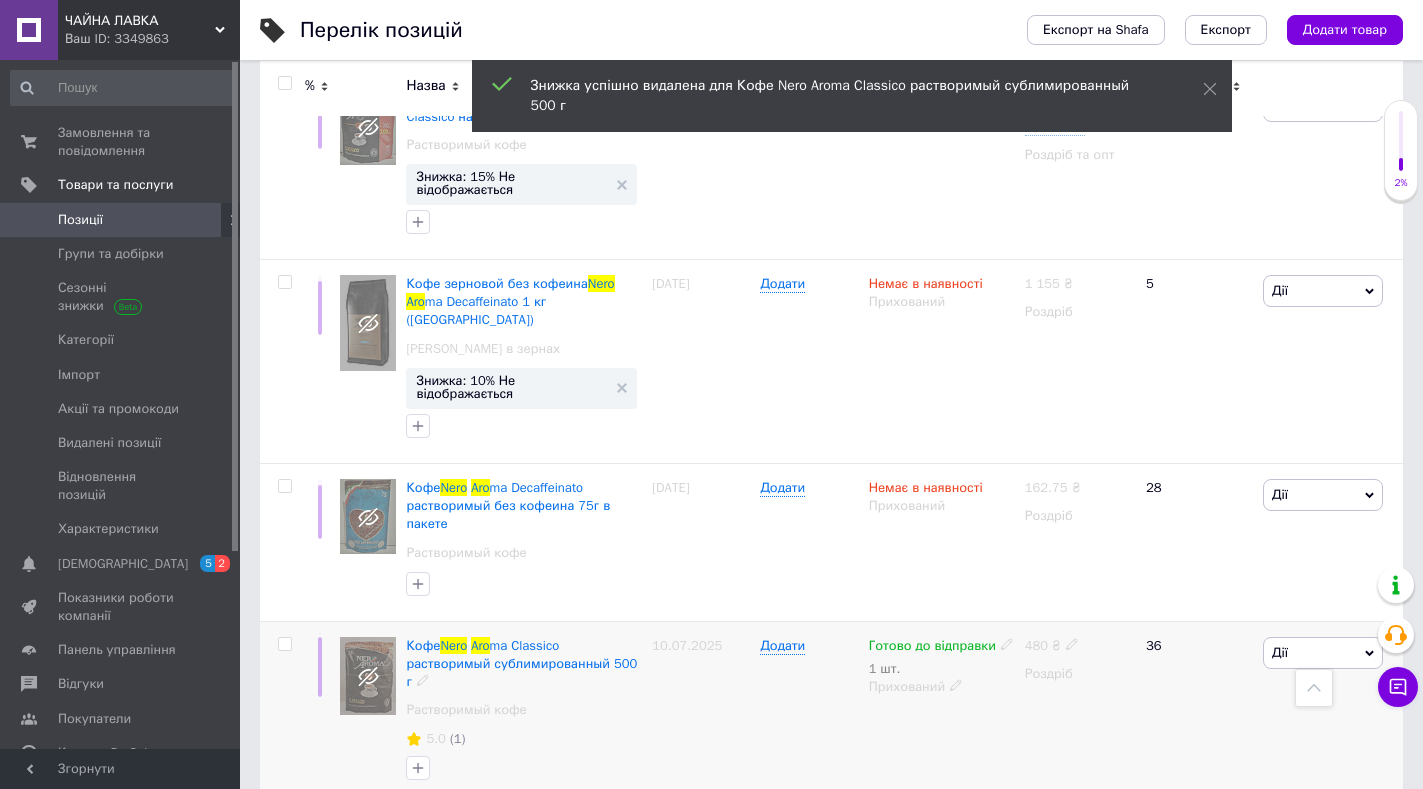click on "Кофе  Nero   Aro ma Classico растворимый сублимированный  500 г Растворимый кофе 5.0 (1)" at bounding box center [524, 713] 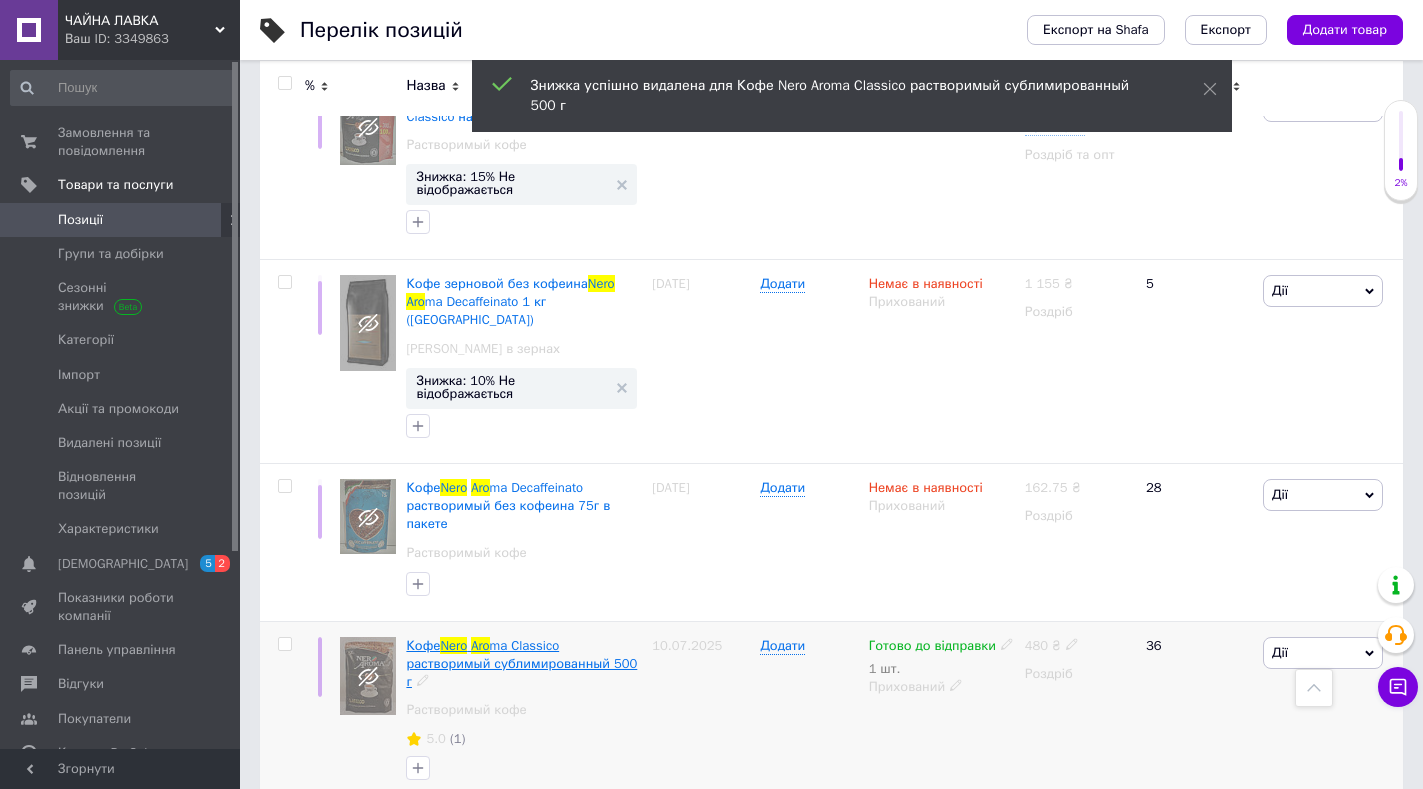 click on "ma Classico растворимый сублимированный  500 г" at bounding box center (521, 663) 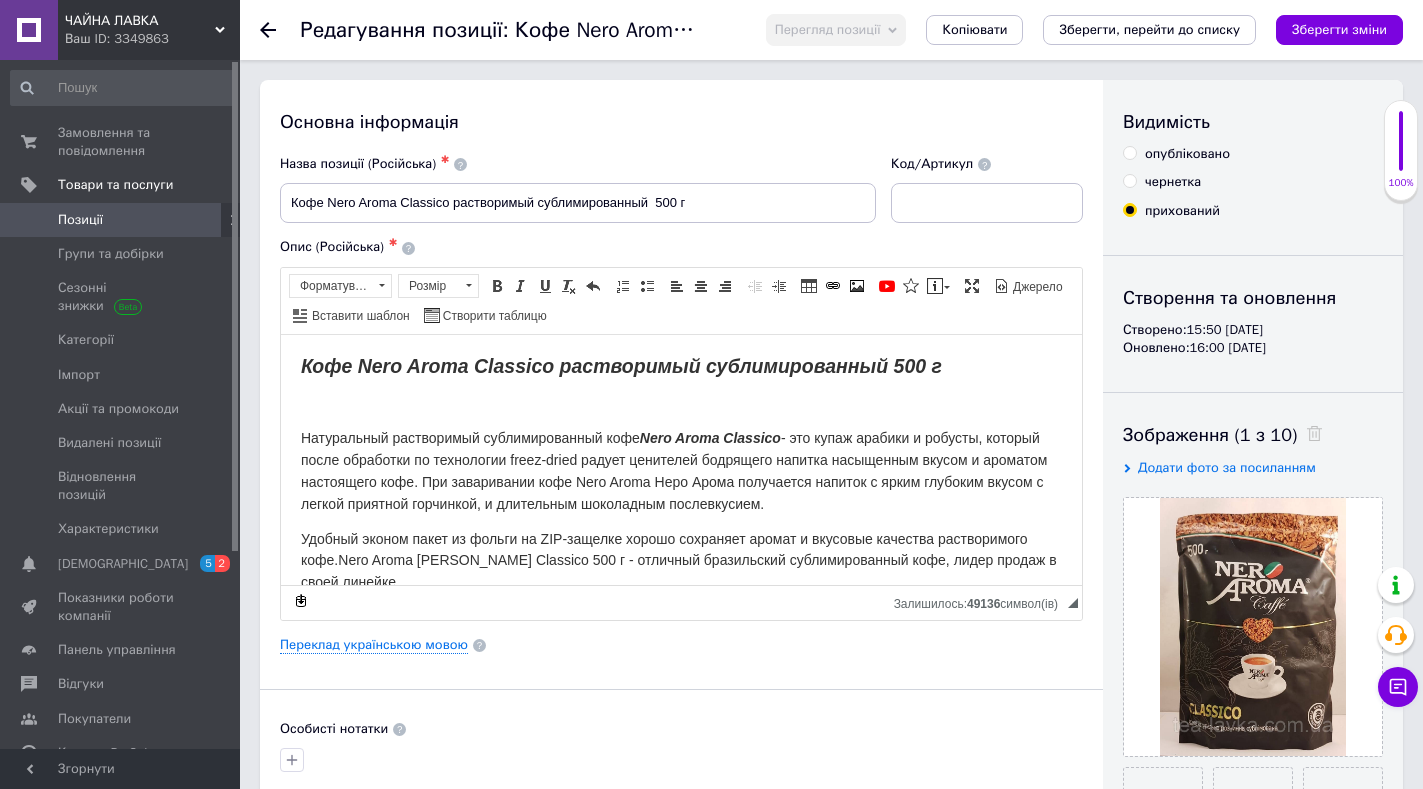 scroll, scrollTop: 0, scrollLeft: 0, axis: both 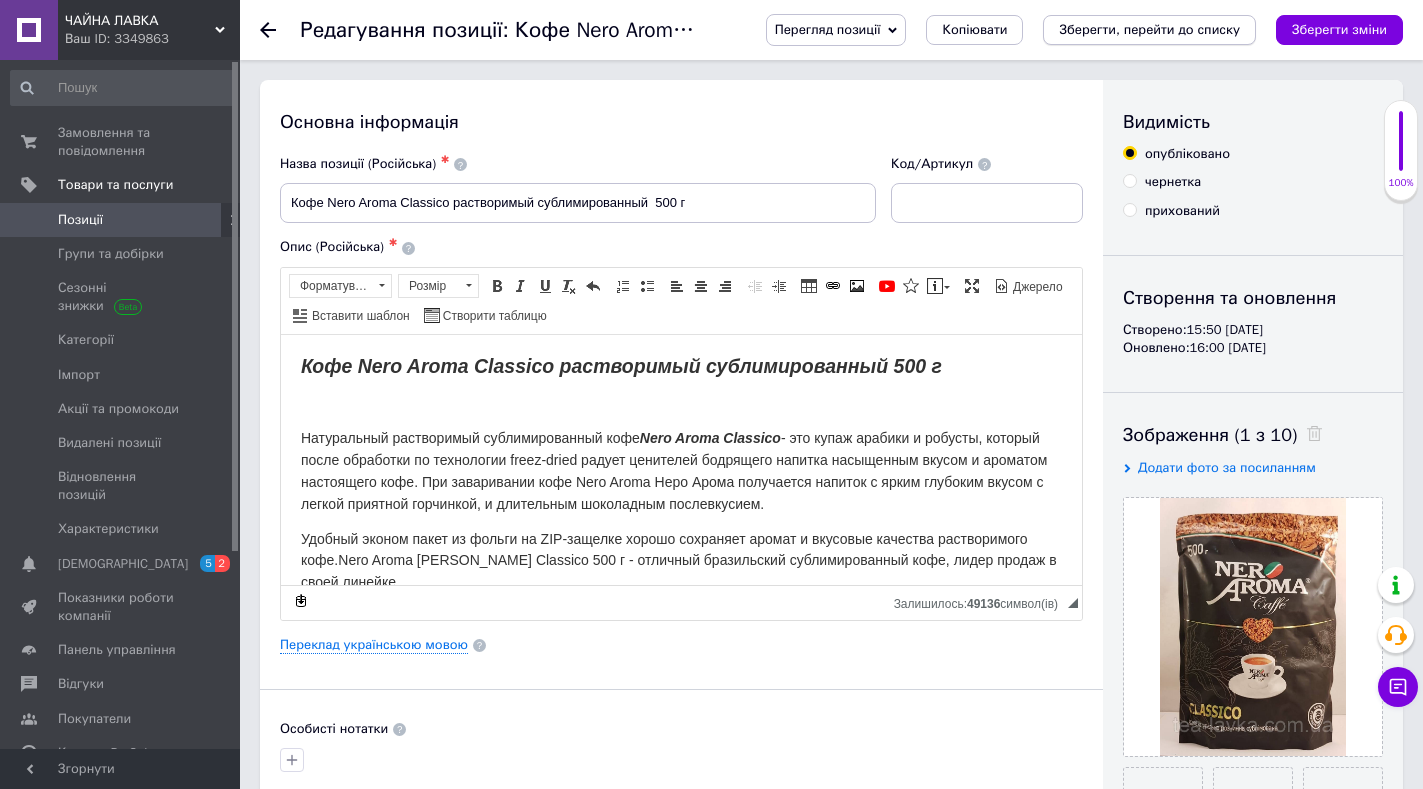 click on "Зберегти, перейти до списку" at bounding box center (1149, 29) 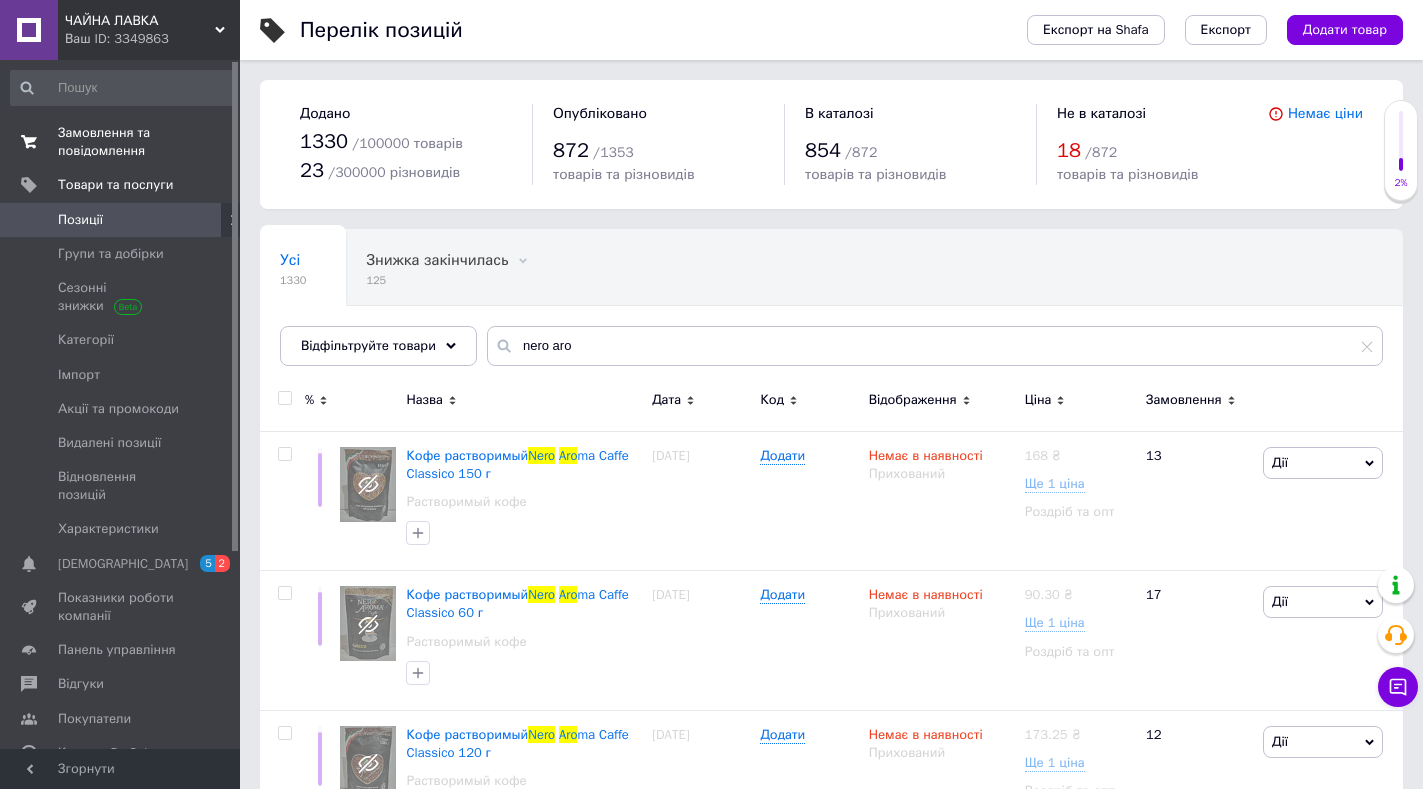 click on "Замовлення та повідомлення" at bounding box center (121, 142) 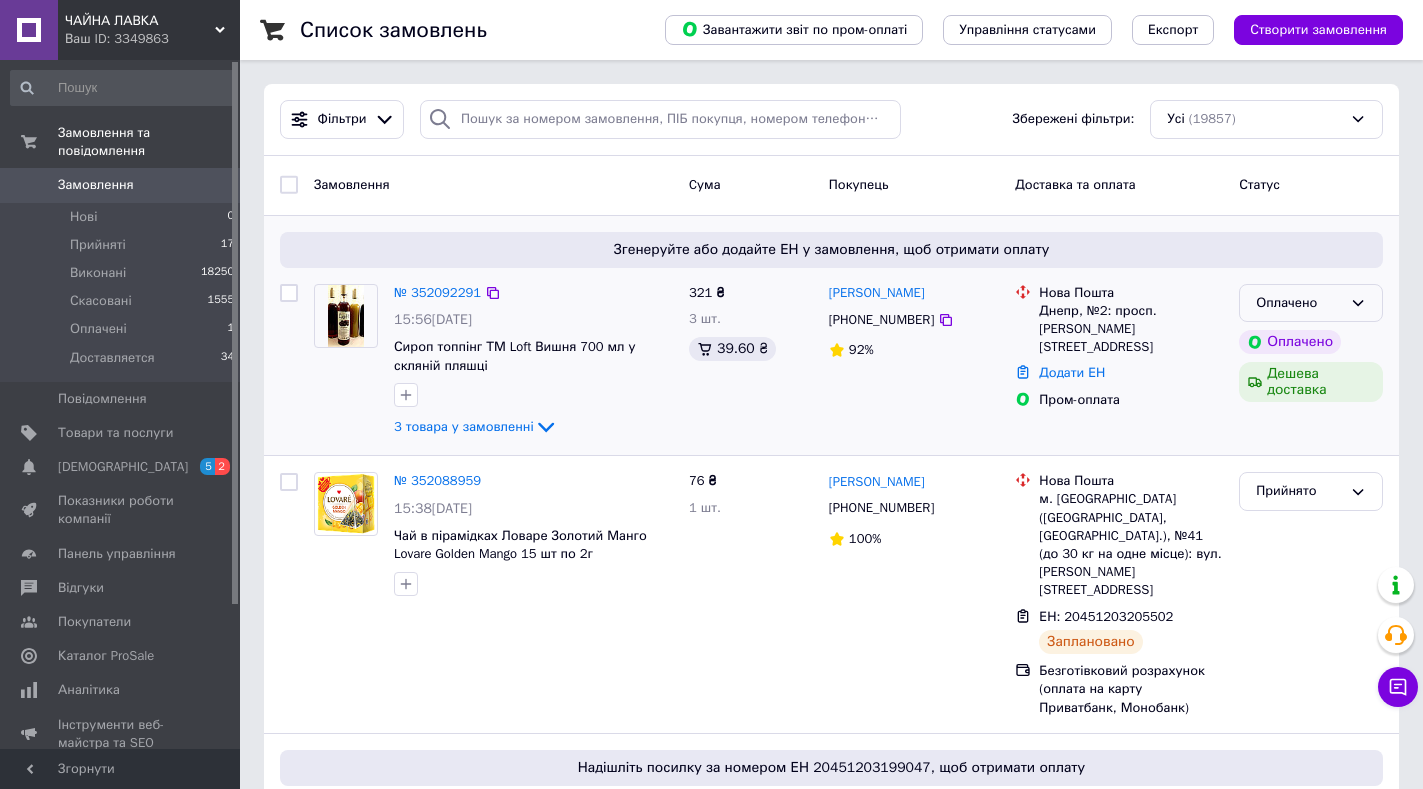click on "Оплачено" at bounding box center [1299, 303] 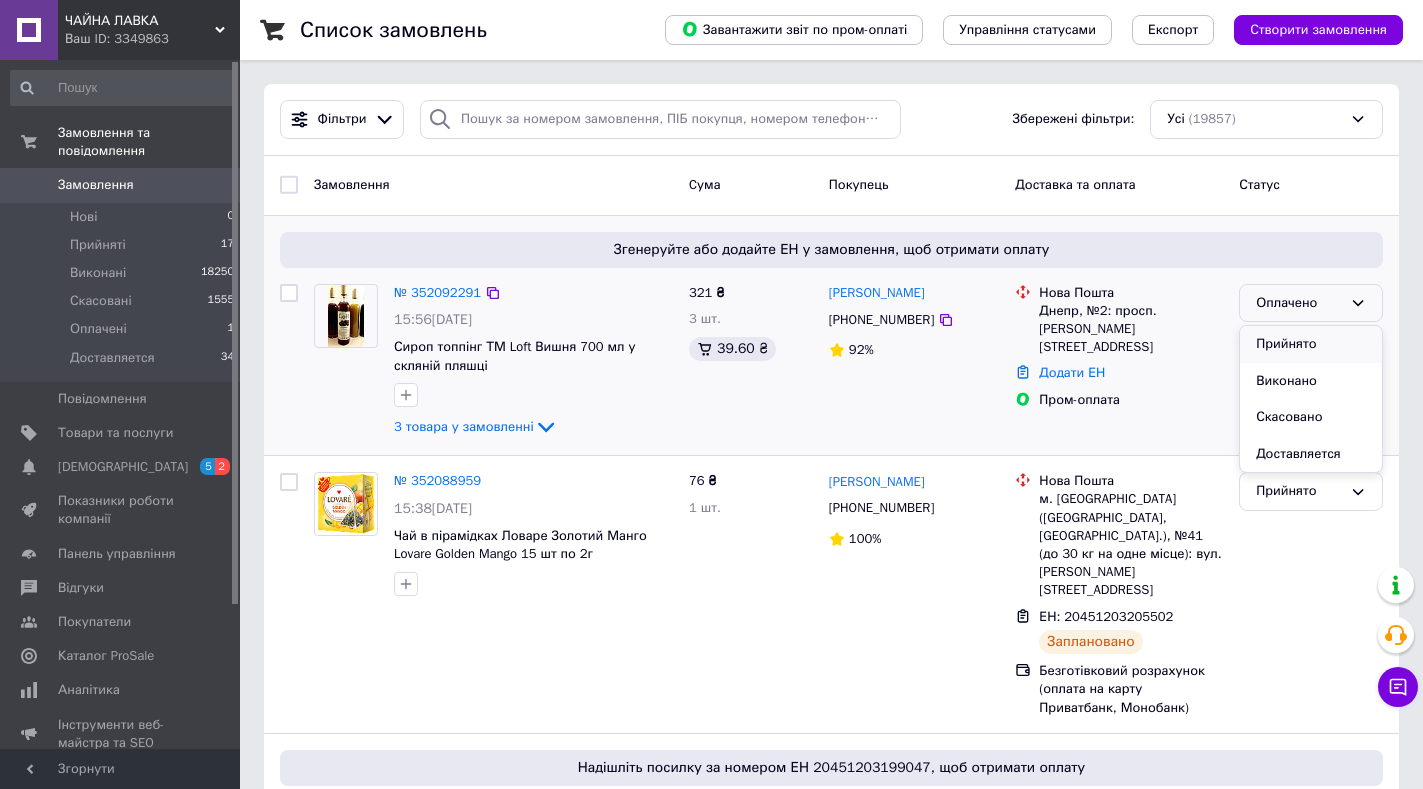 click on "Прийнято" at bounding box center (1311, 344) 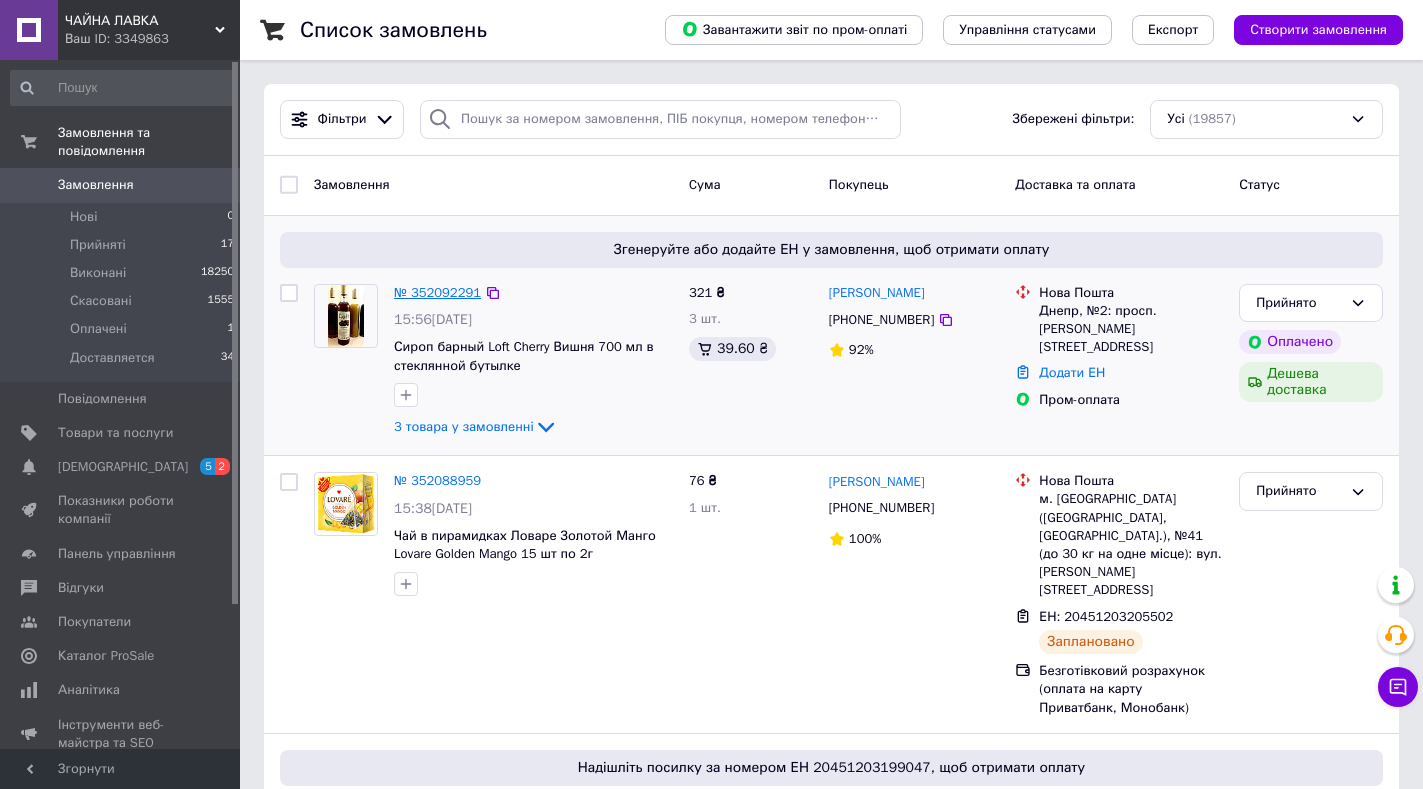 click on "№ 352092291" at bounding box center [437, 292] 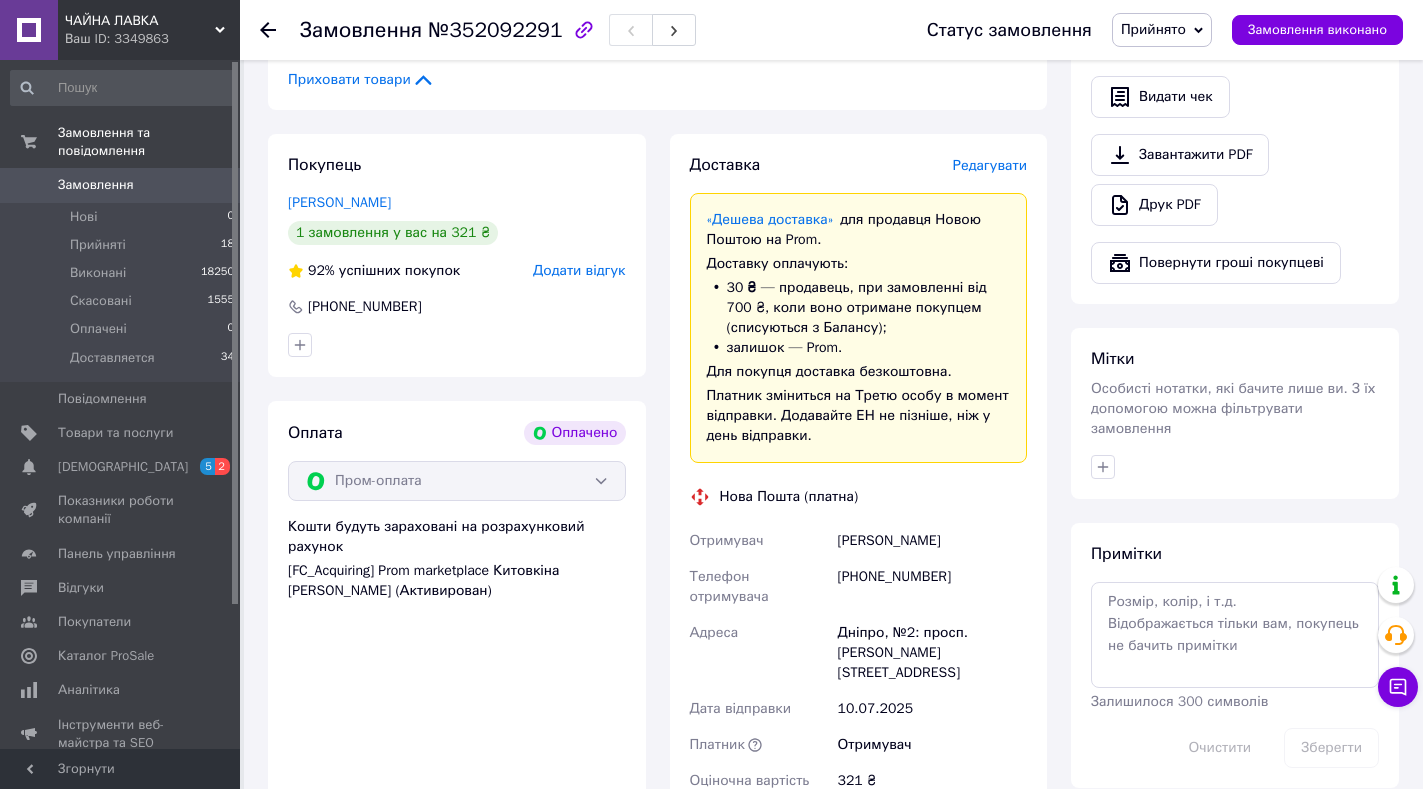 scroll, scrollTop: 764, scrollLeft: 0, axis: vertical 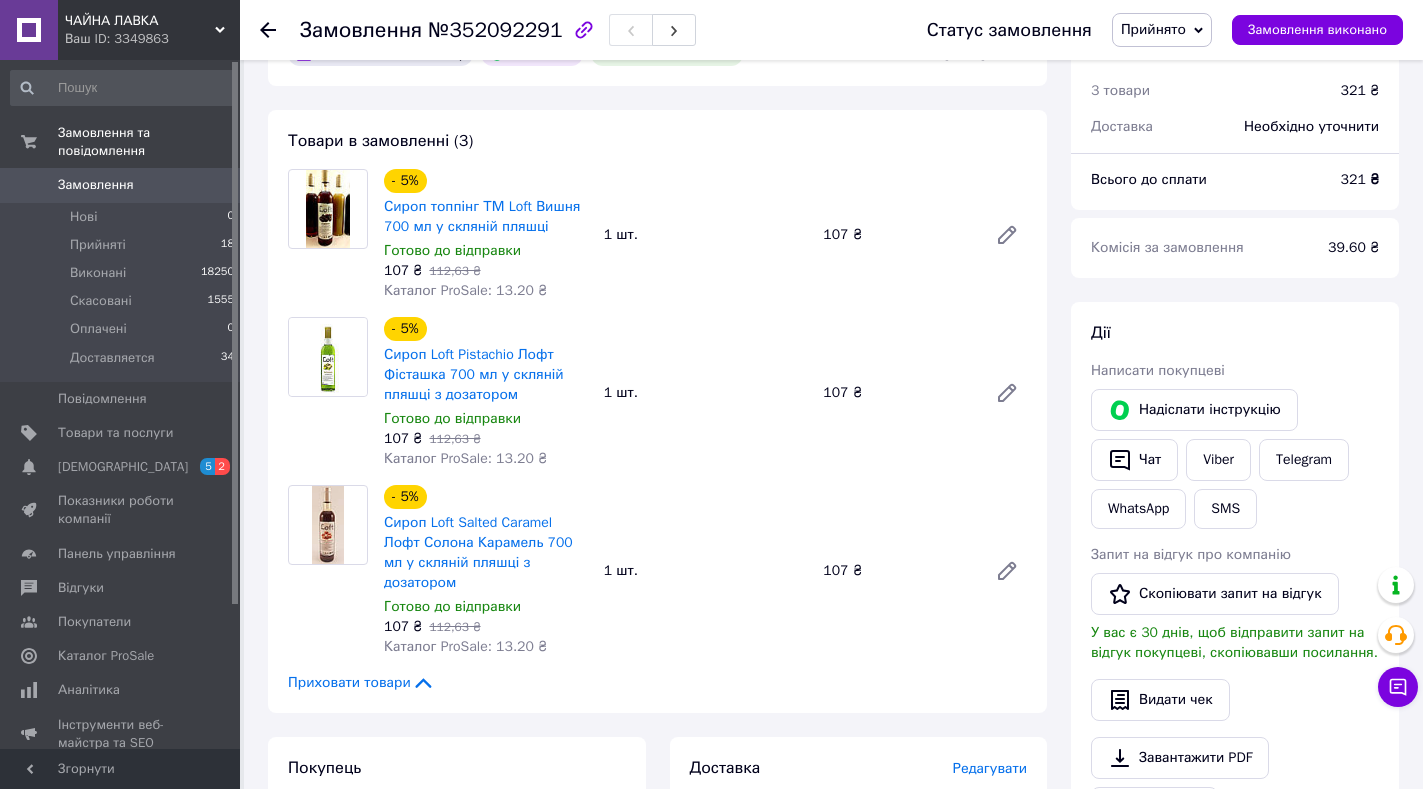 click 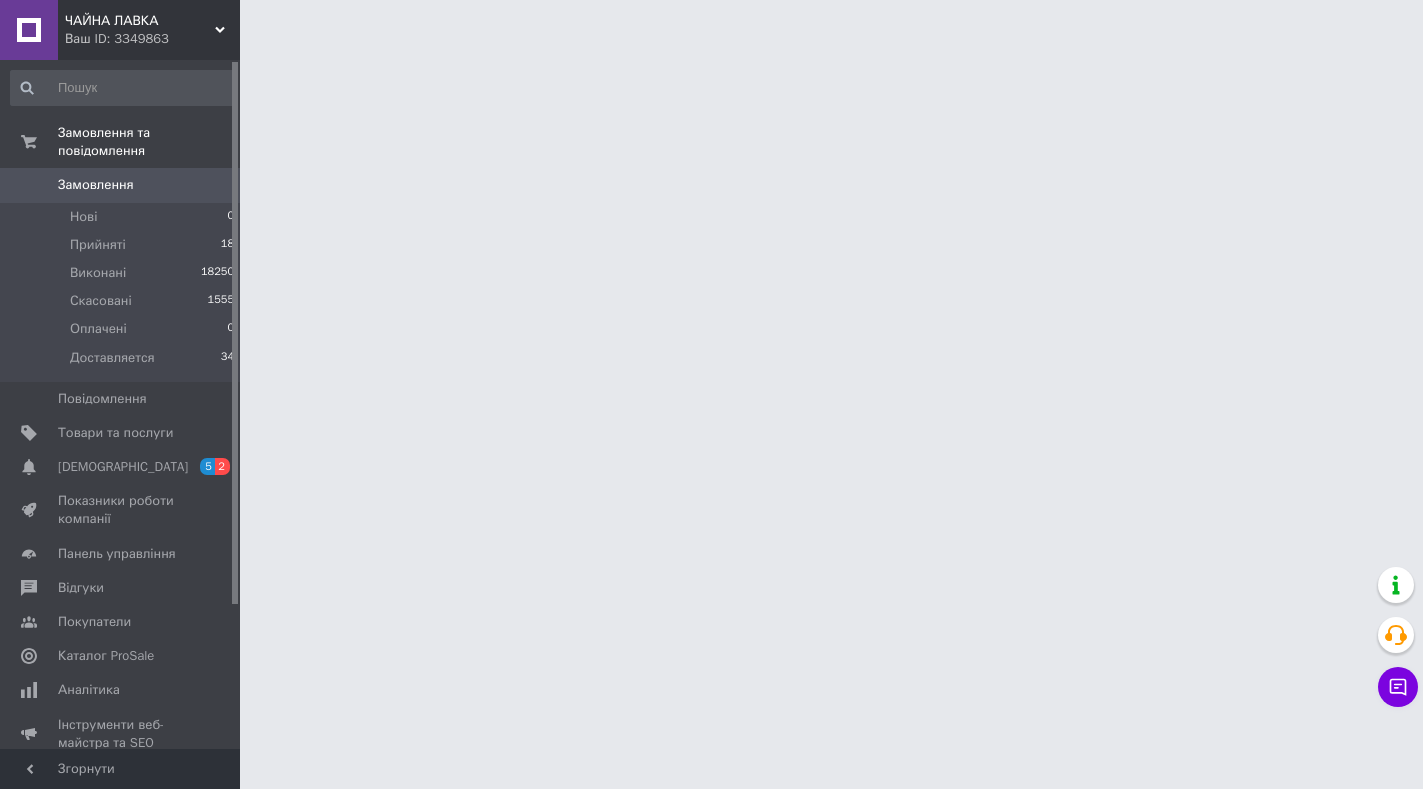 scroll, scrollTop: 0, scrollLeft: 0, axis: both 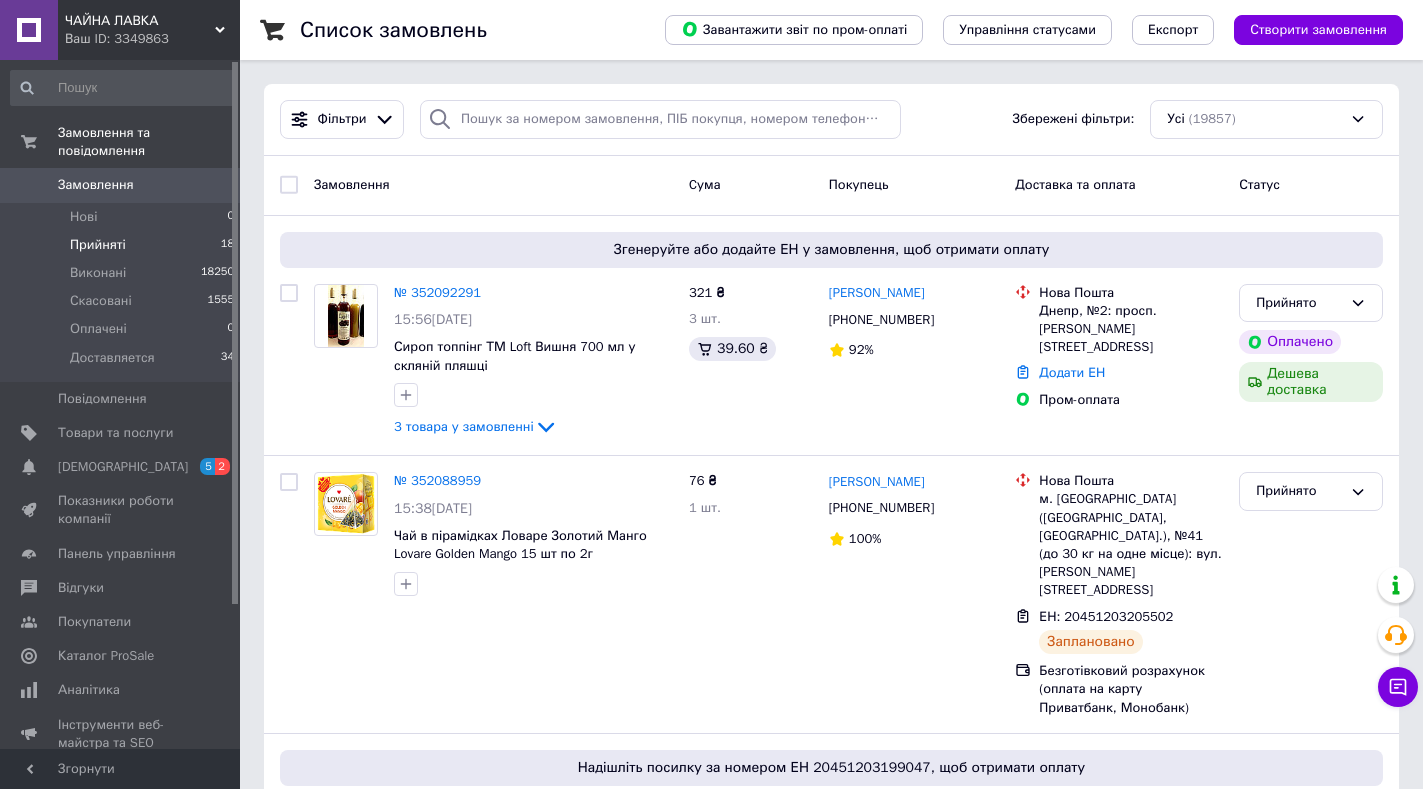 click on "Прийняті" at bounding box center (98, 245) 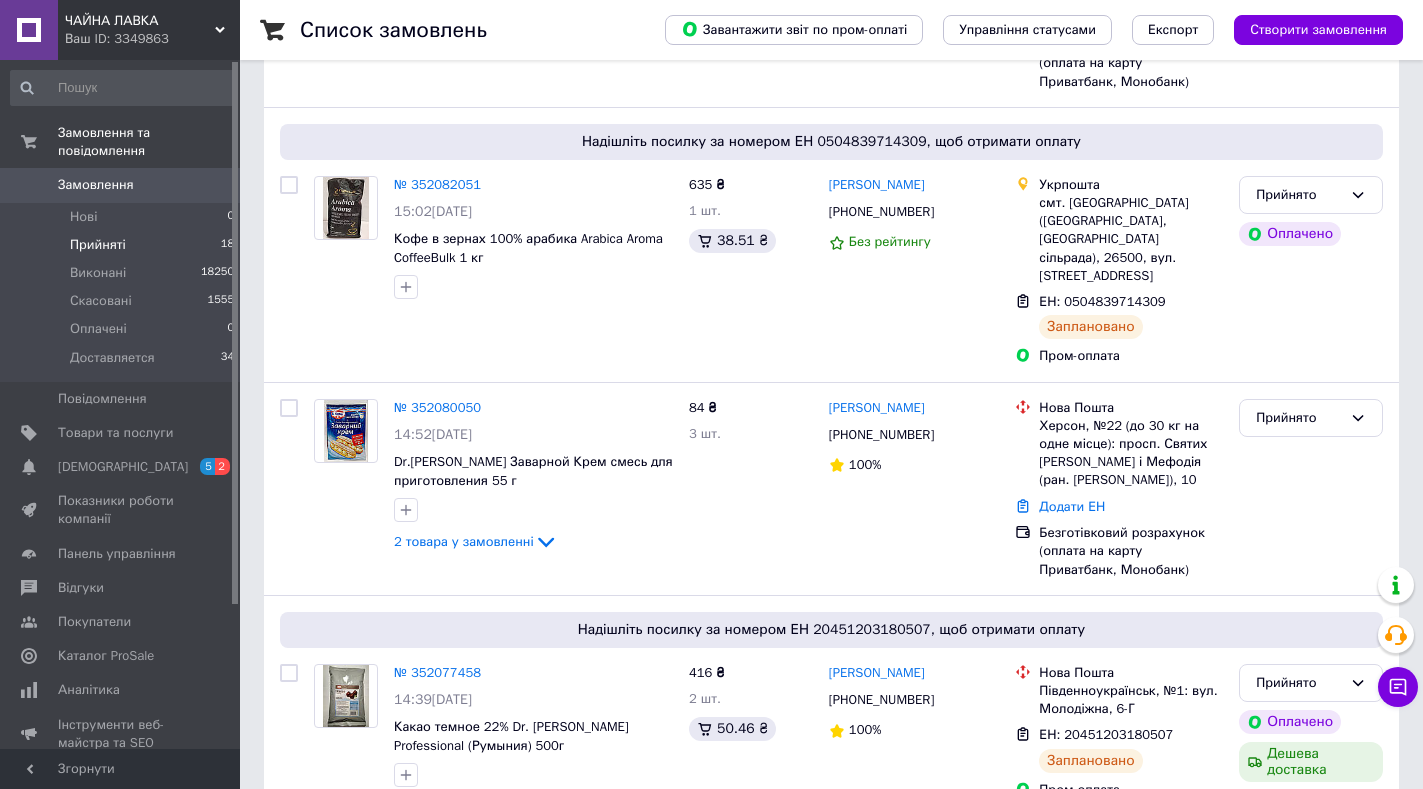 scroll, scrollTop: 1155, scrollLeft: 0, axis: vertical 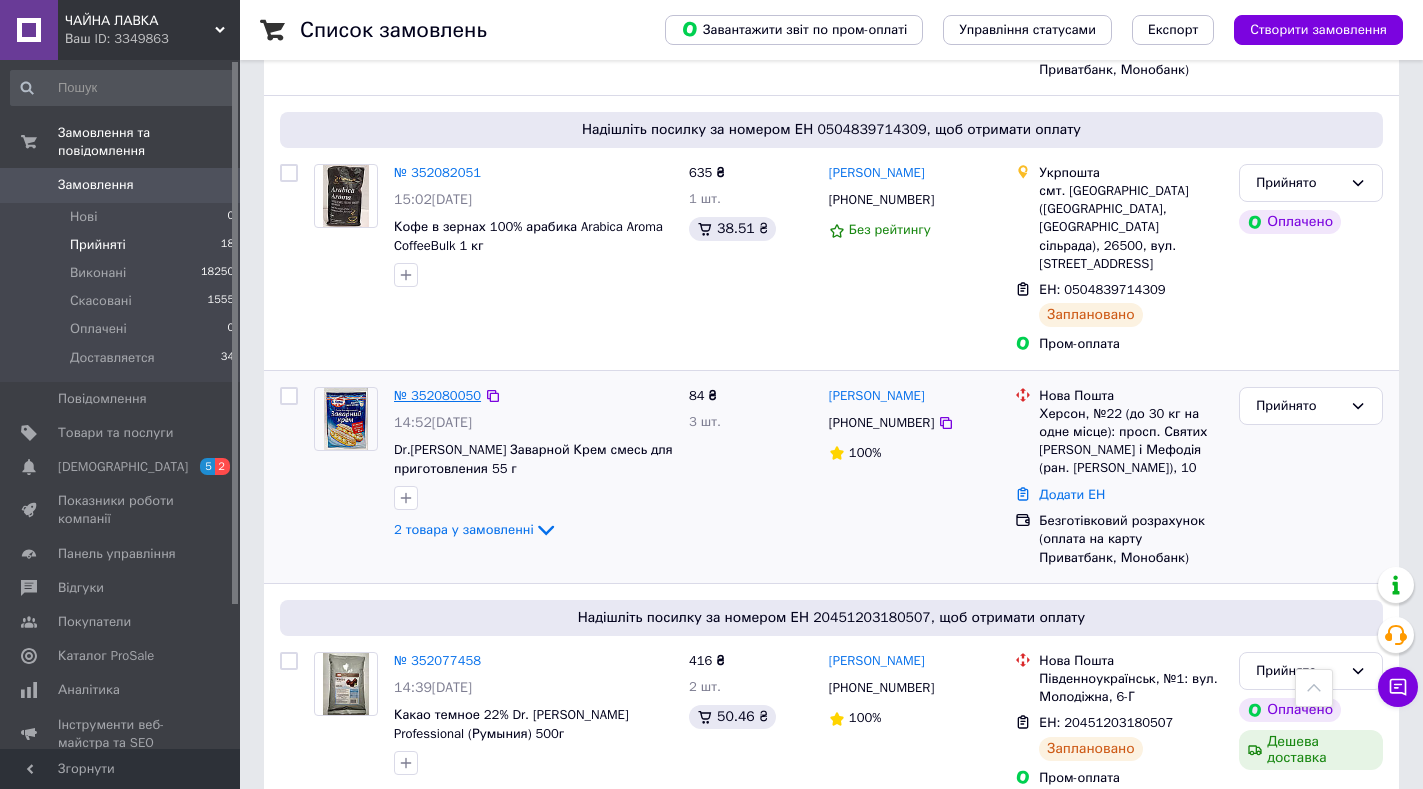 click on "№ 352080050" at bounding box center (437, 395) 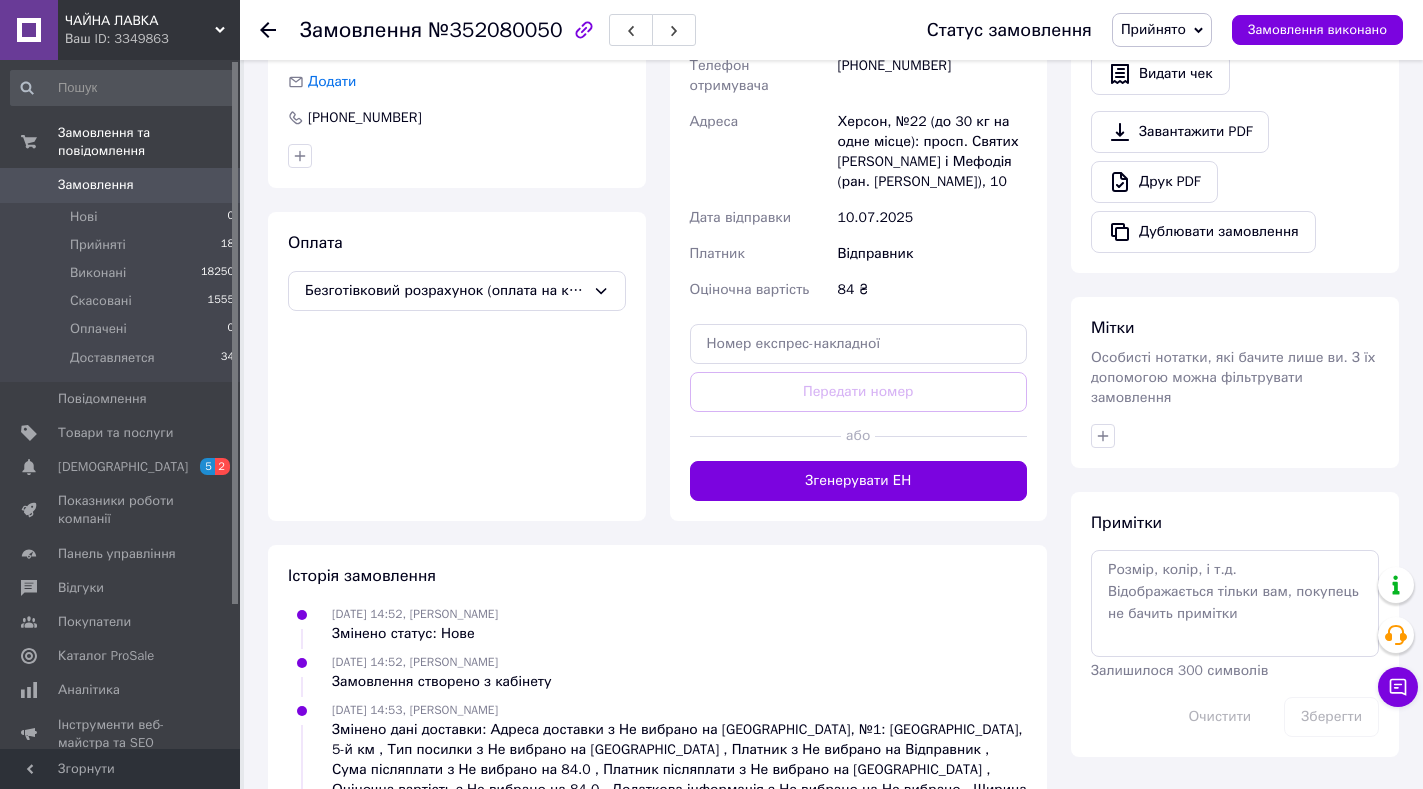 scroll, scrollTop: 777, scrollLeft: 0, axis: vertical 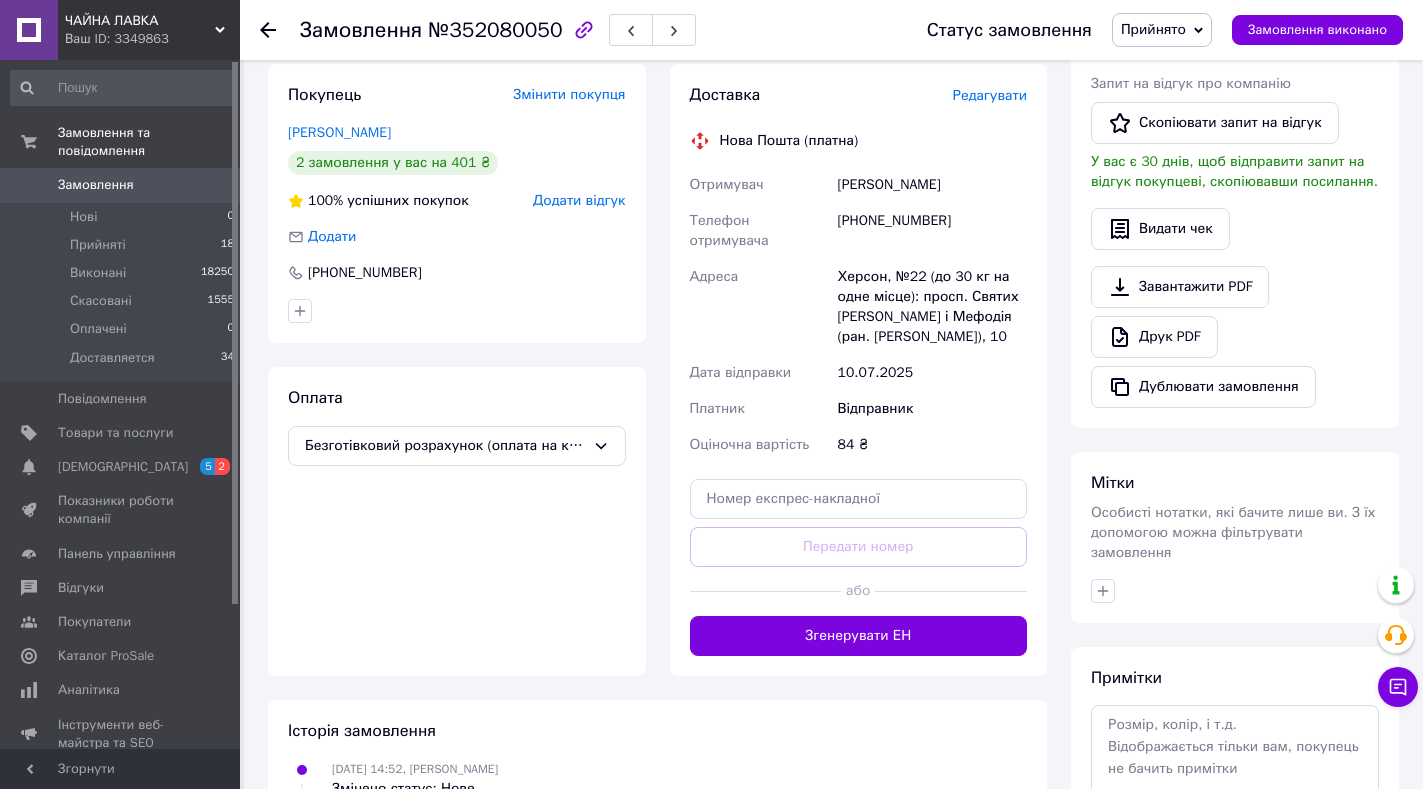 click on "Доставка Редагувати Нова Пошта (платна) Отримувач Калініченко Лариса Телефон отримувача +380502954990 Адреса Херсон, №22 (до 30 кг на одне місце): просп. Святих Кирила і Мефодія (ран. Димитрова), 10 Дата відправки 10.07.2025 Платник Відправник Оціночна вартість 84 ₴ Передати номер або Згенерувати ЕН" at bounding box center (859, 370) 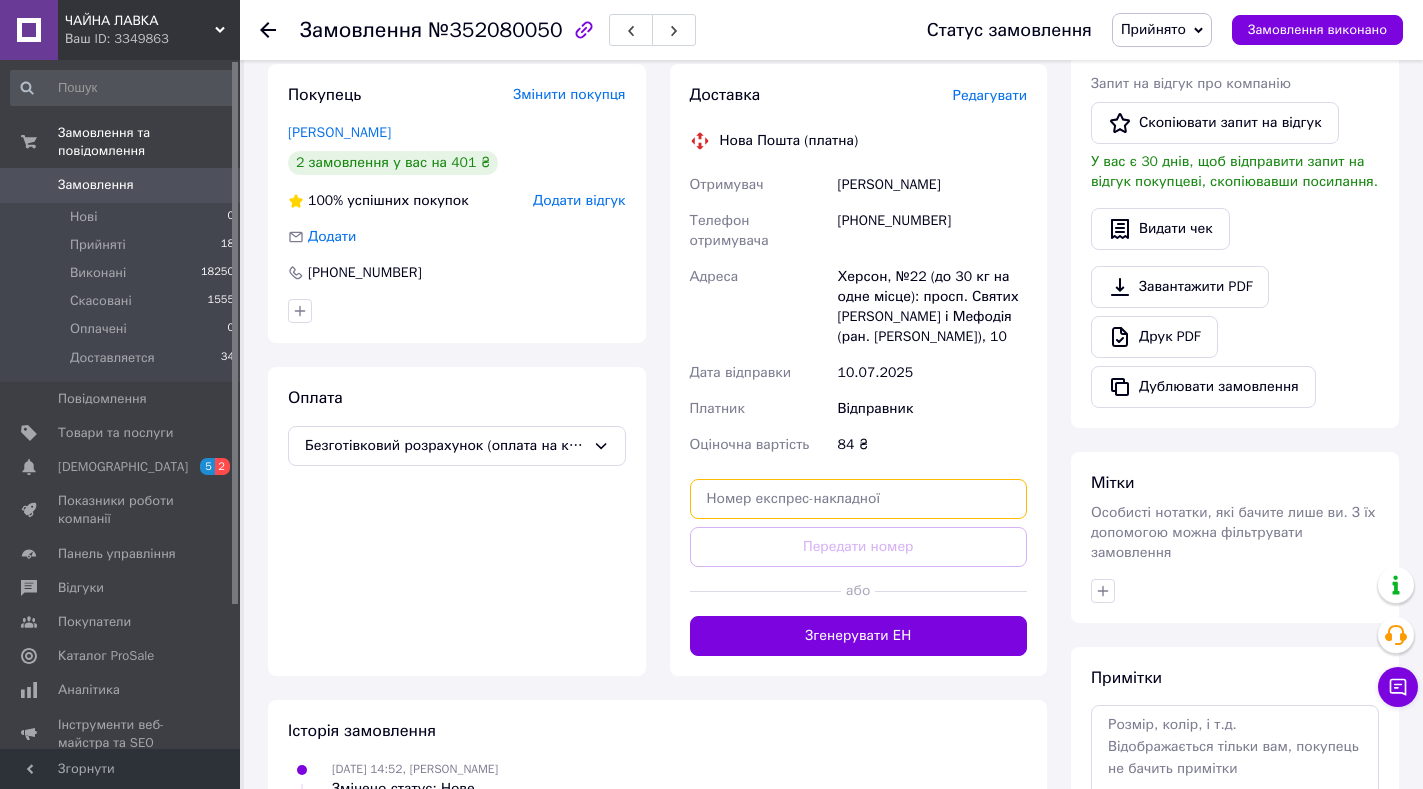 click at bounding box center (859, 499) 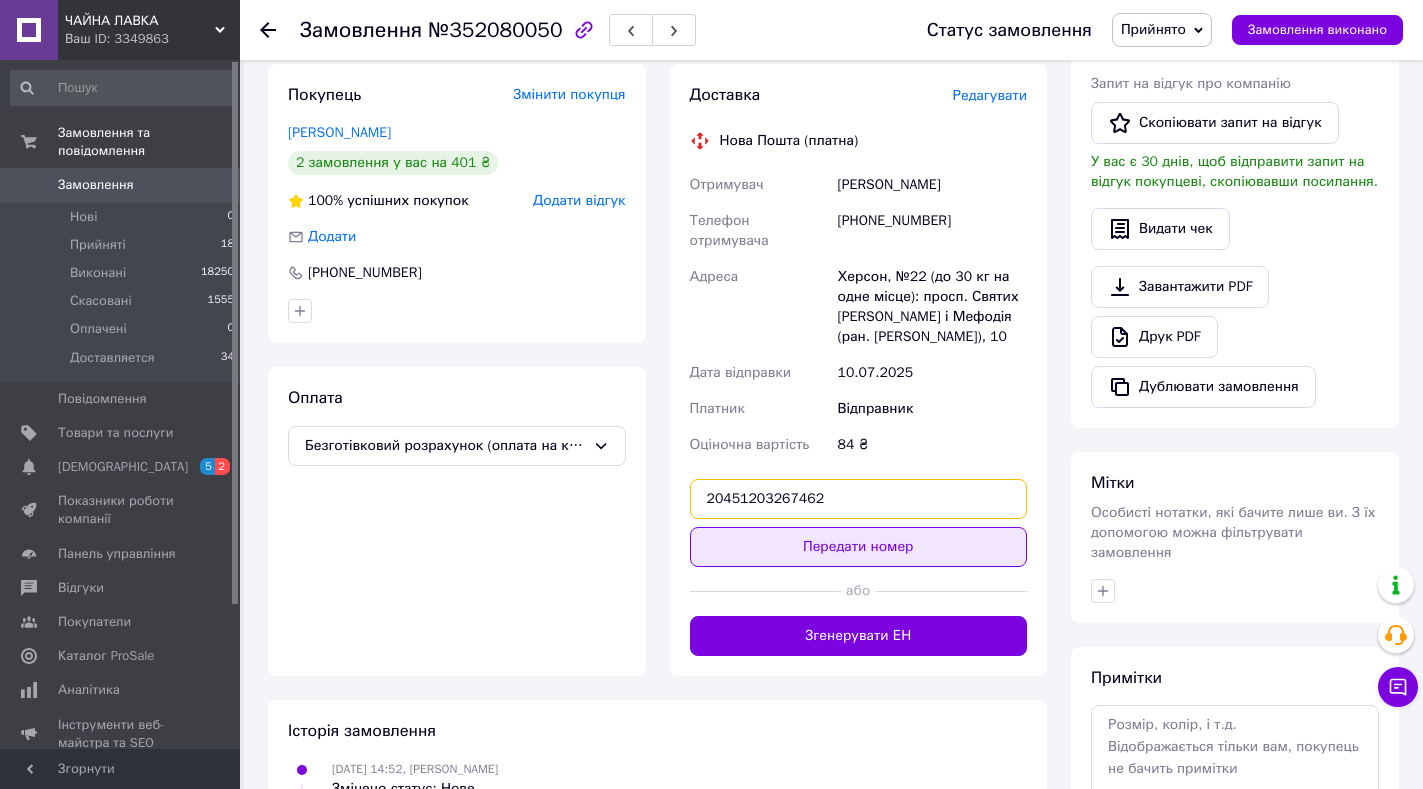 type on "20451203267462" 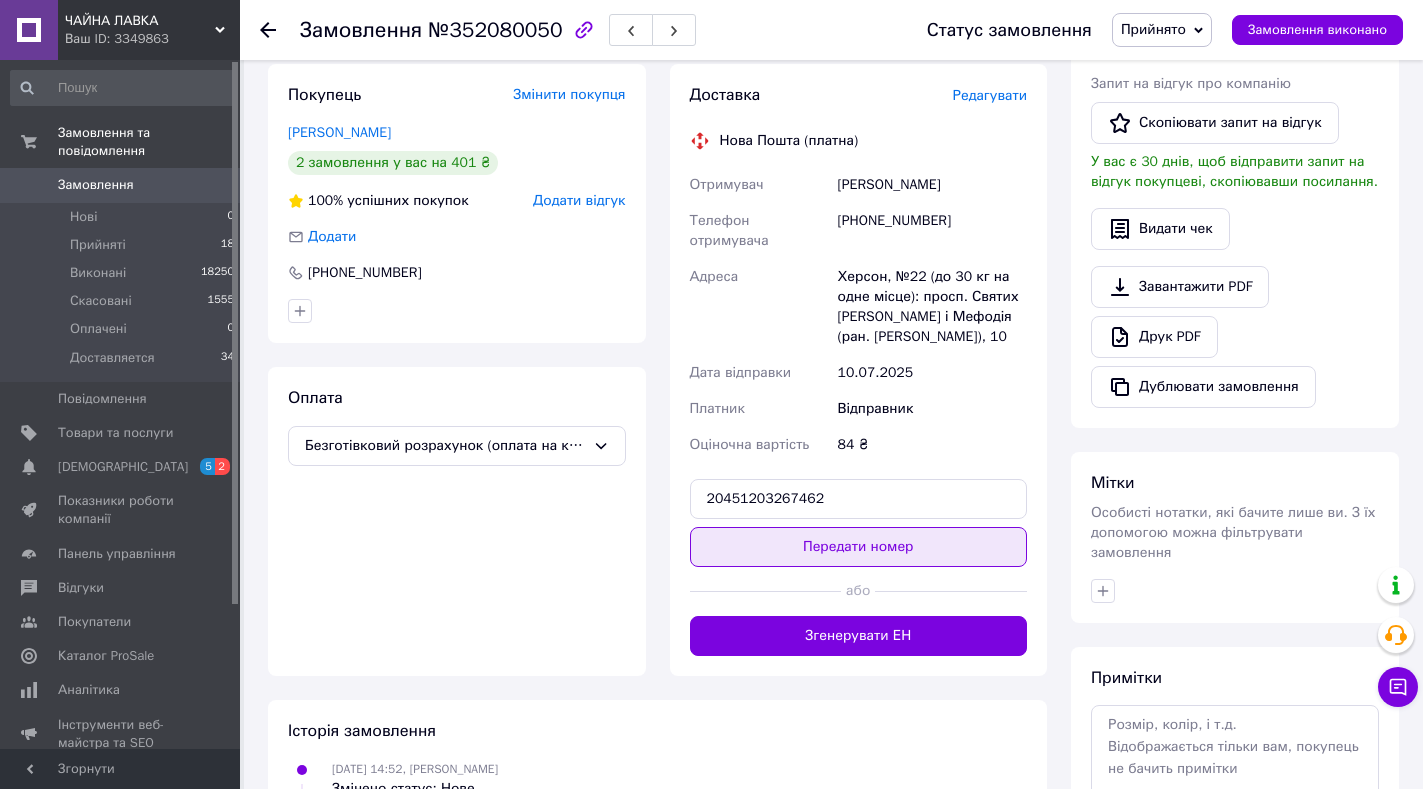click on "Передати номер" at bounding box center [859, 547] 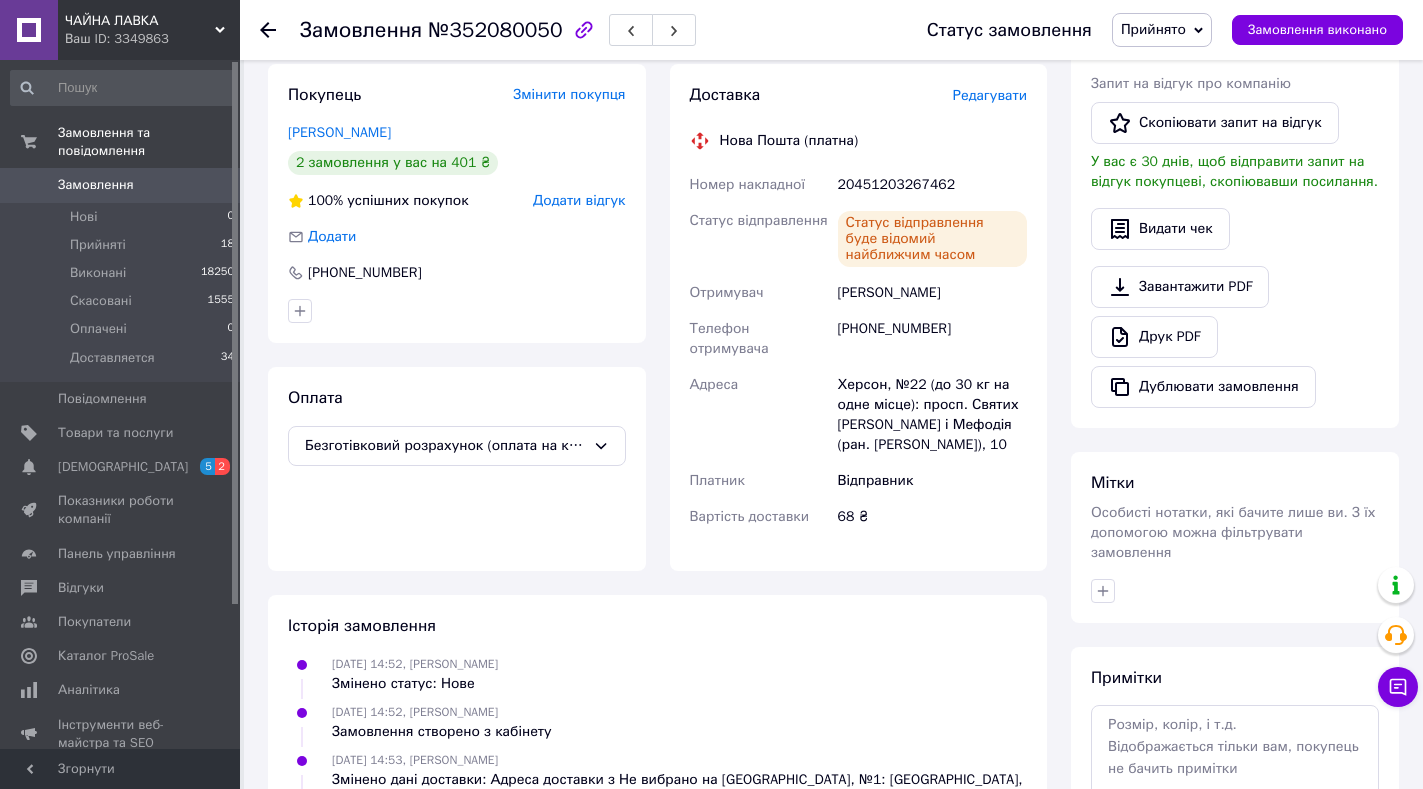 click 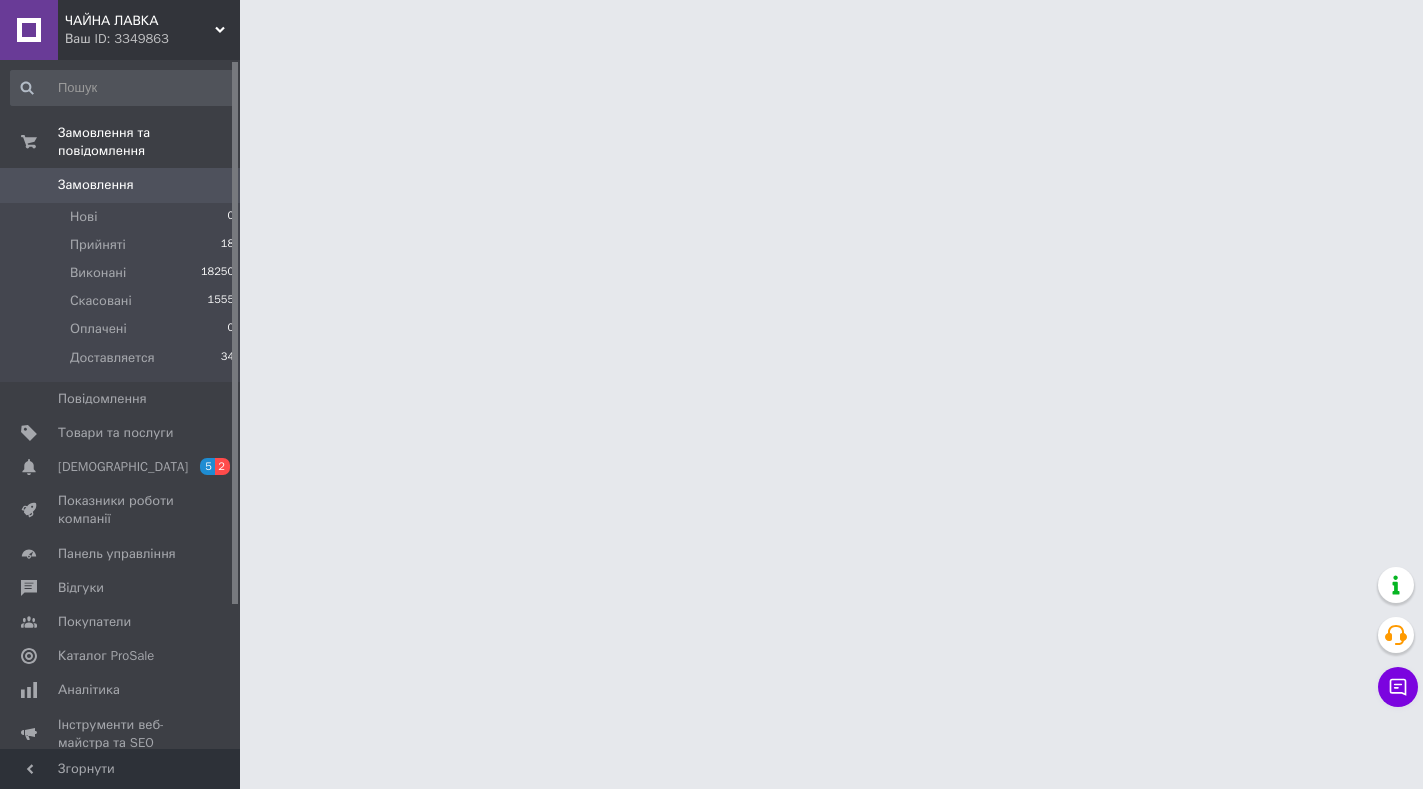 scroll, scrollTop: 0, scrollLeft: 0, axis: both 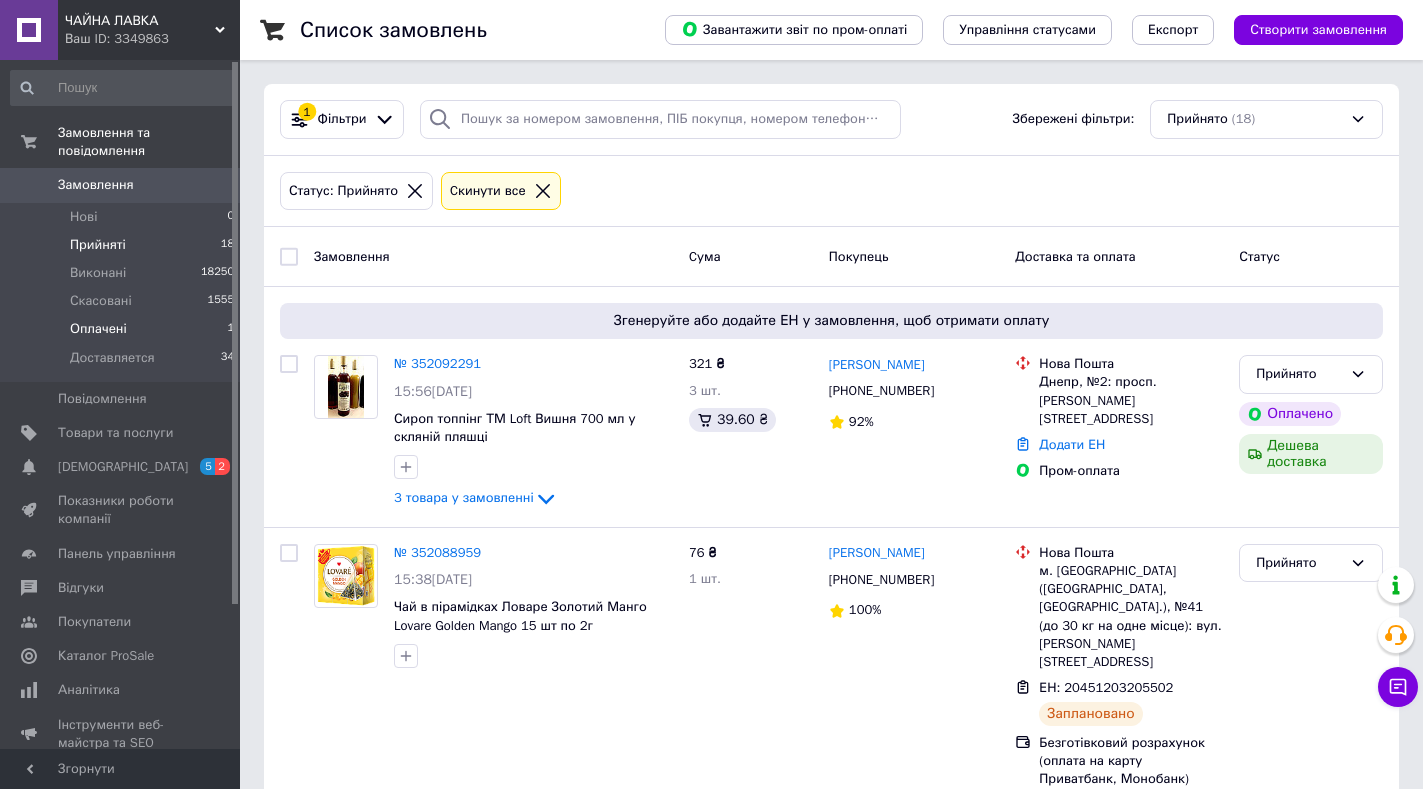 click on "Оплачені" at bounding box center (98, 329) 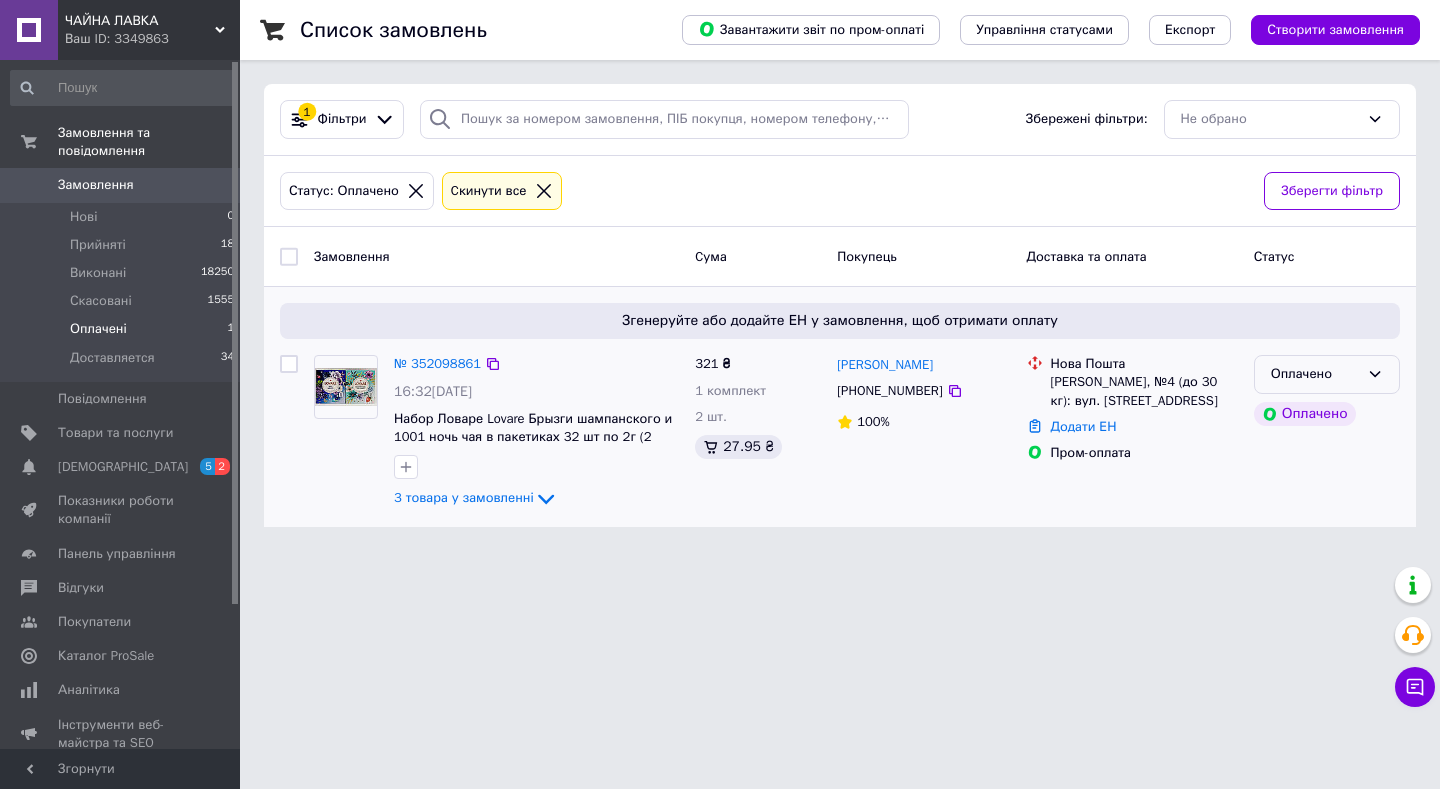 click on "Оплачено" at bounding box center (1315, 374) 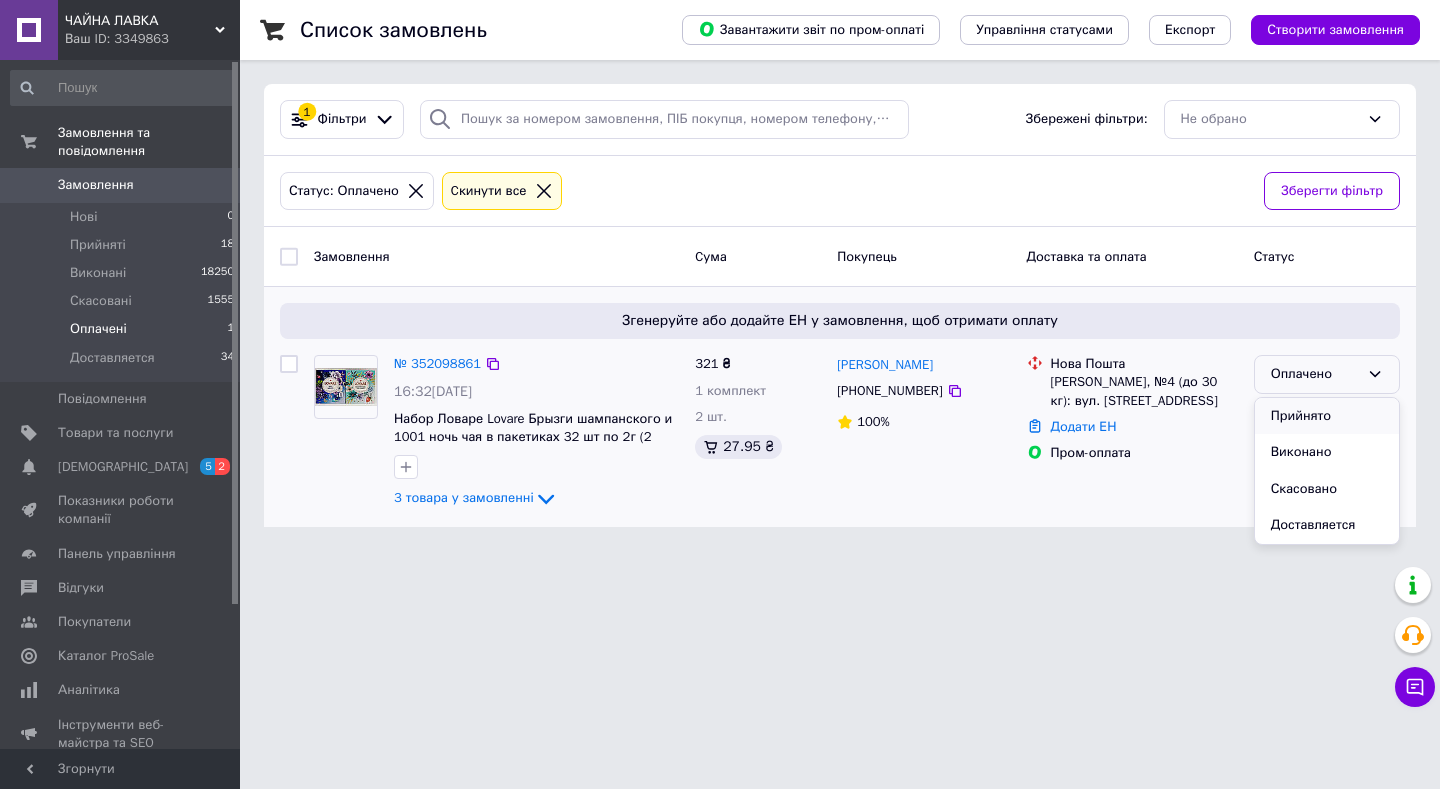 click on "Прийнято" at bounding box center (1327, 416) 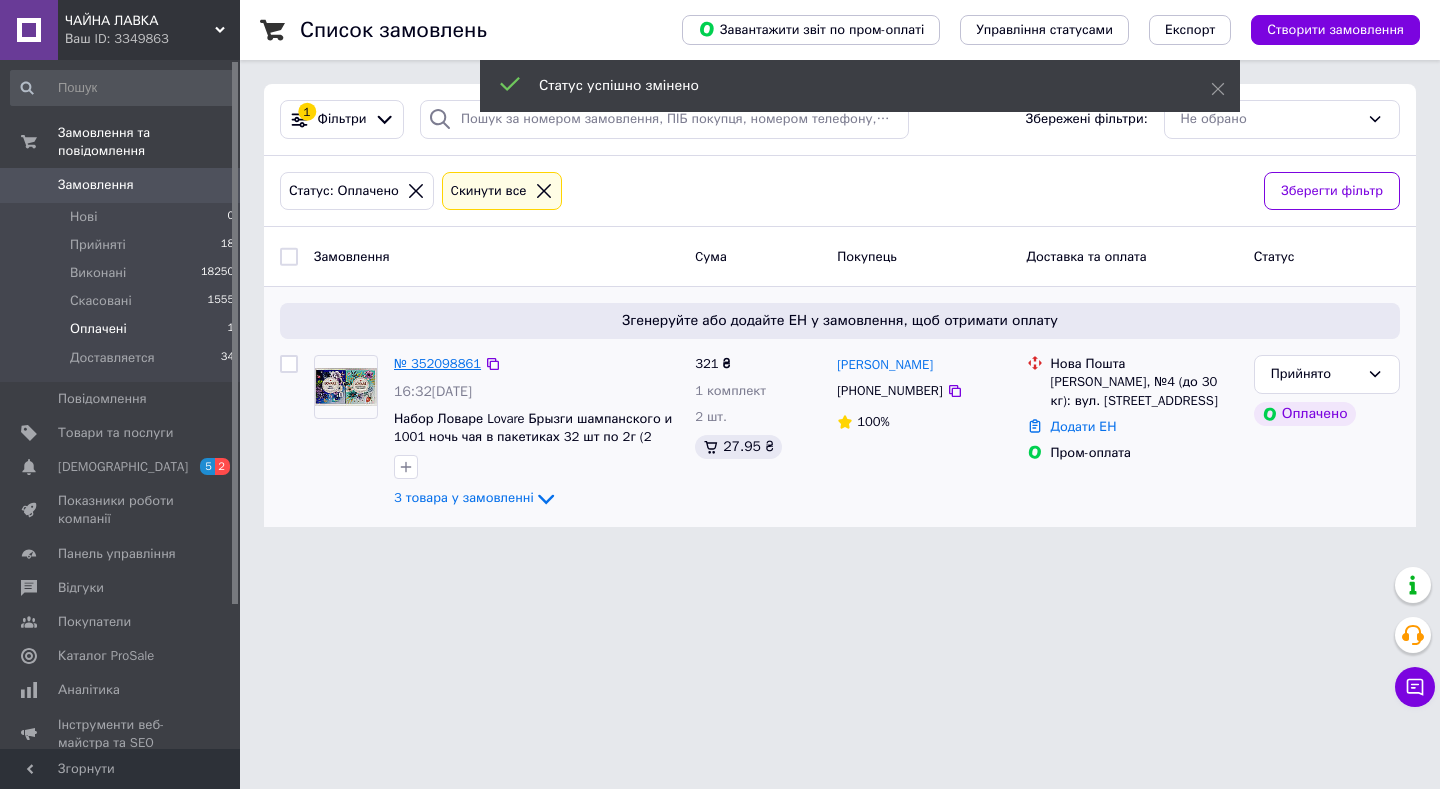 click on "№ 352098861" at bounding box center [437, 363] 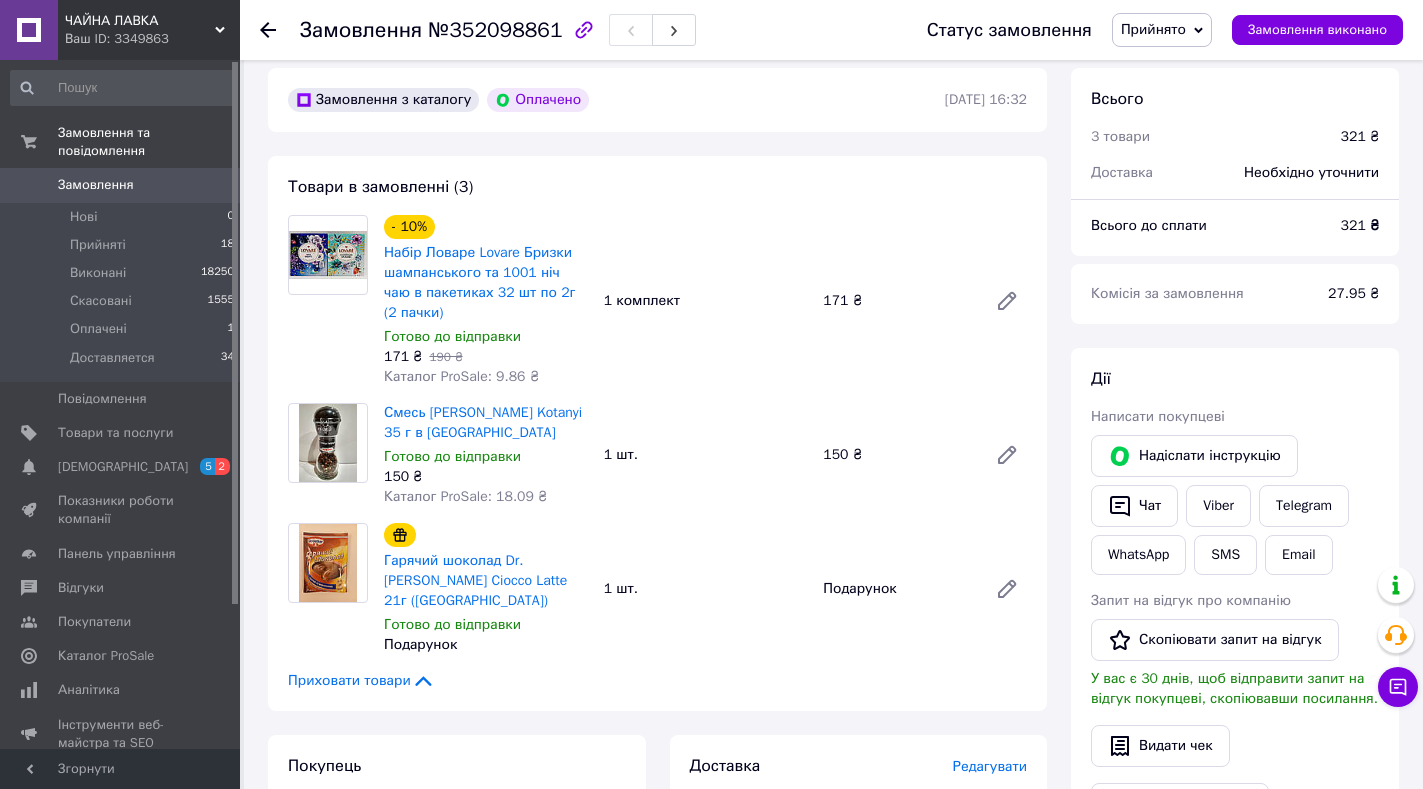 scroll, scrollTop: 109, scrollLeft: 0, axis: vertical 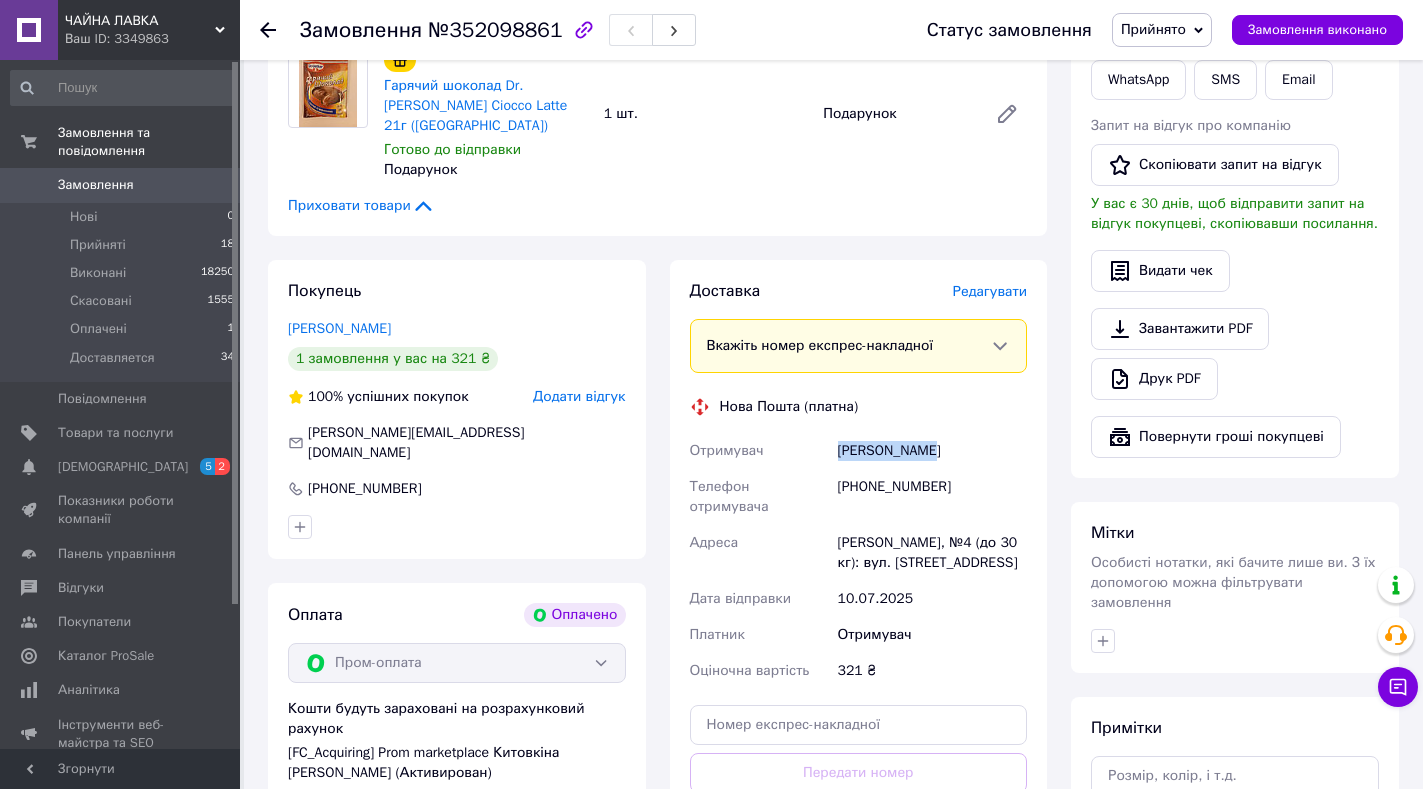 drag, startPoint x: 828, startPoint y: 431, endPoint x: 1009, endPoint y: 431, distance: 181 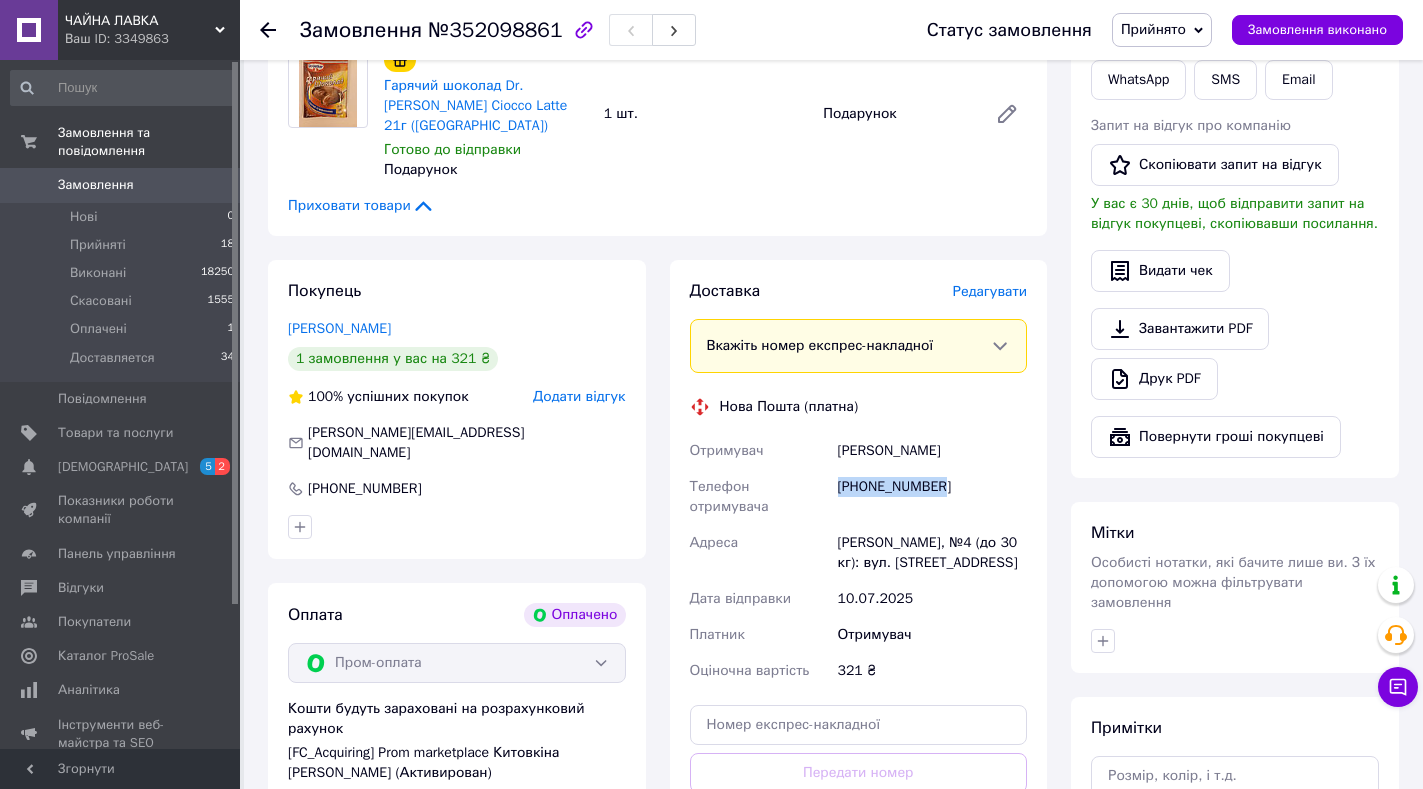 drag, startPoint x: 937, startPoint y: 463, endPoint x: 838, endPoint y: 463, distance: 99 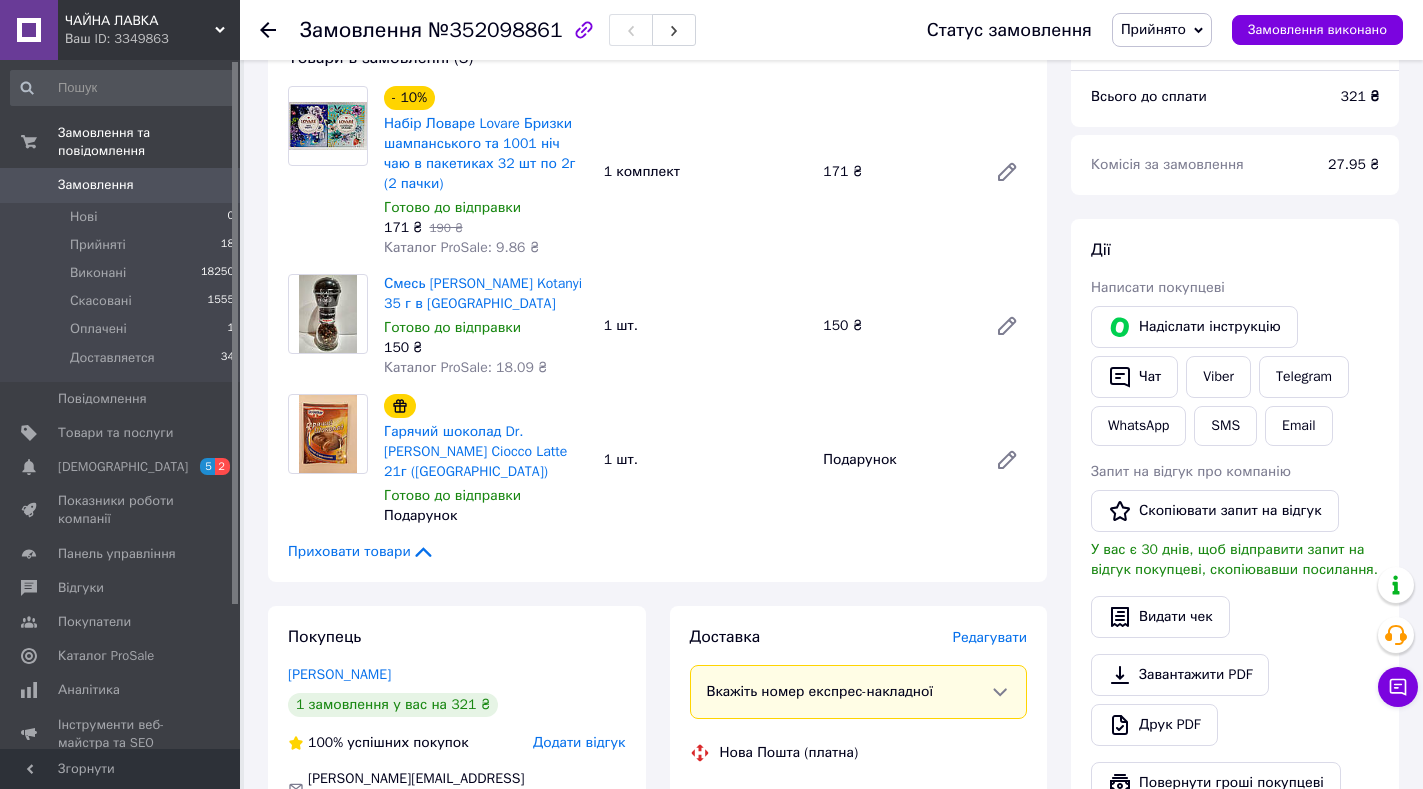 scroll, scrollTop: 167, scrollLeft: 0, axis: vertical 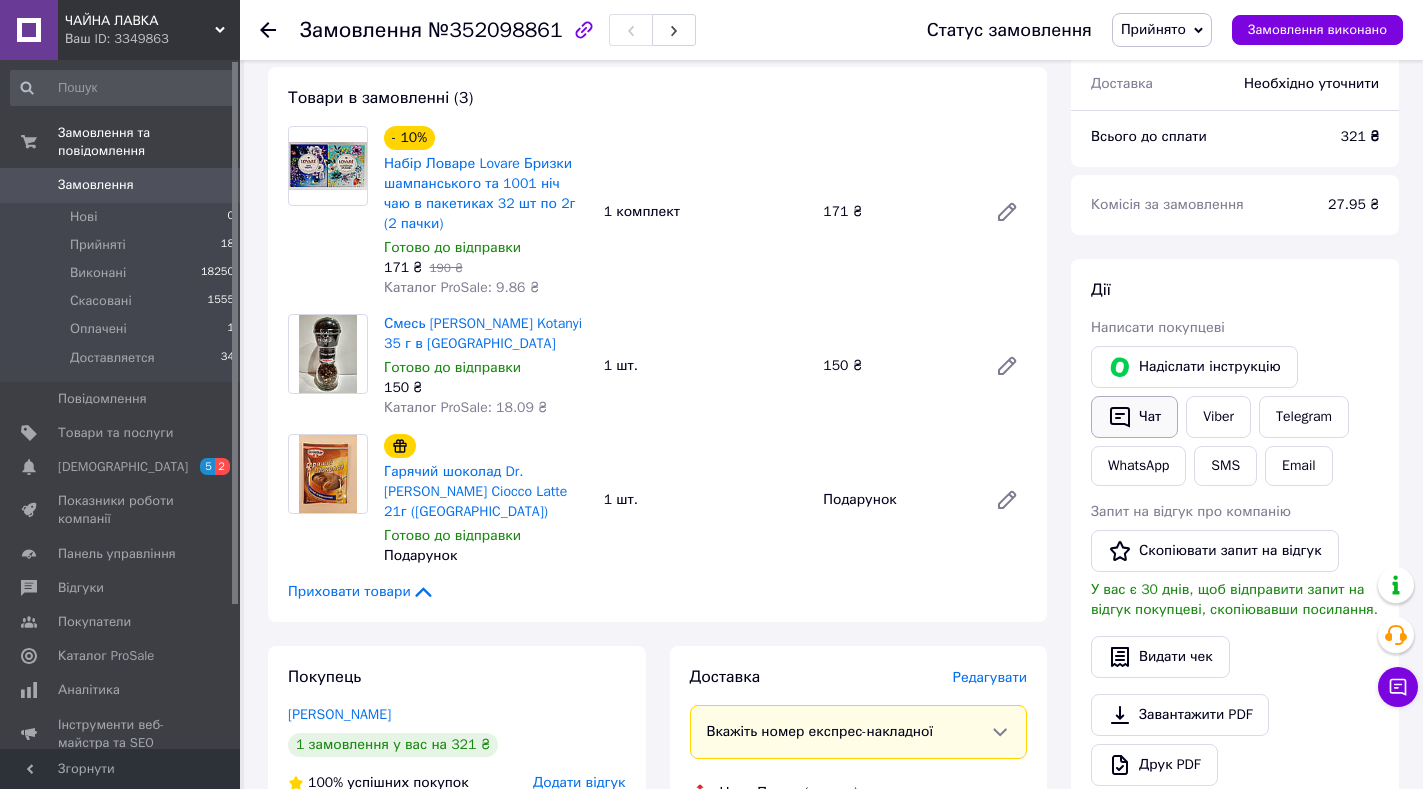 click on "Чат" at bounding box center [1134, 417] 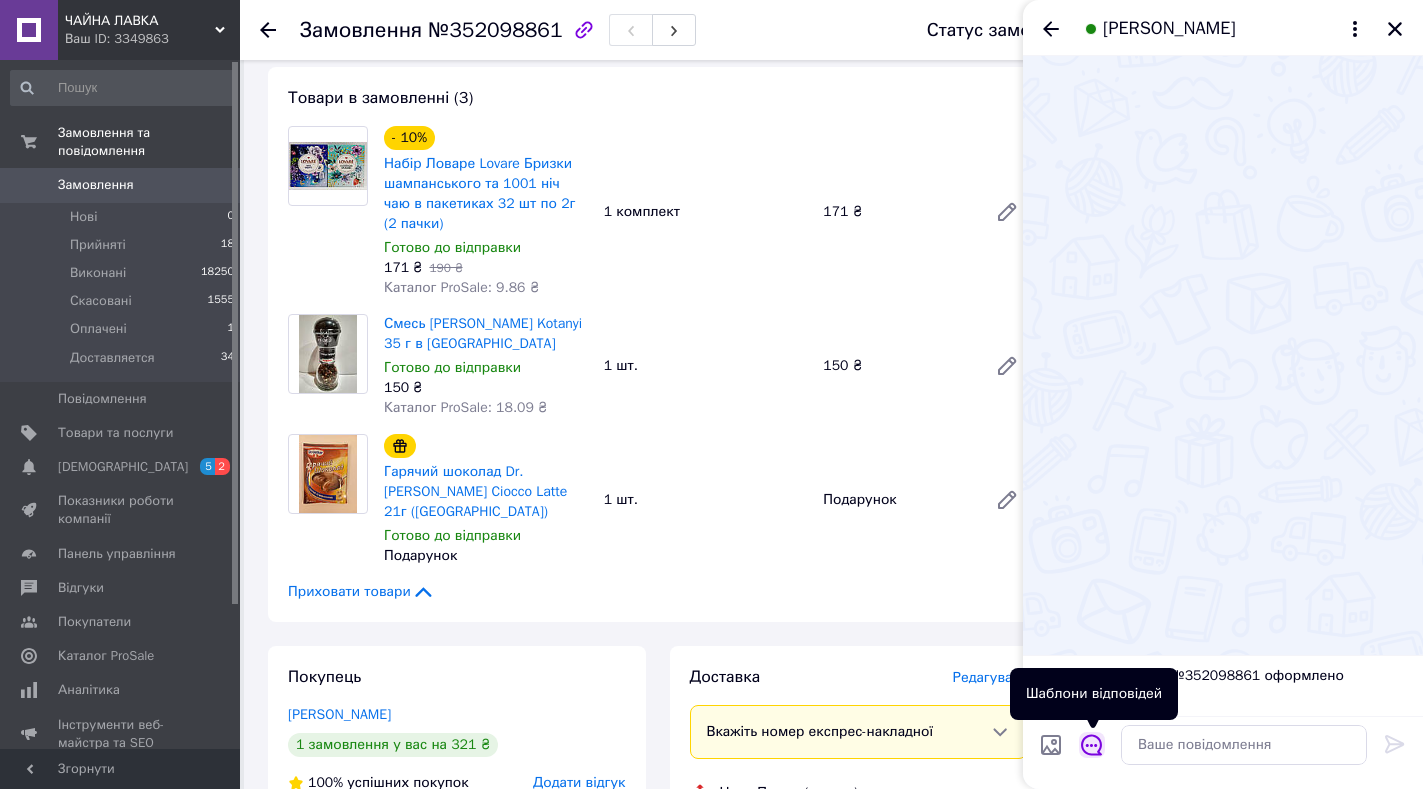 click 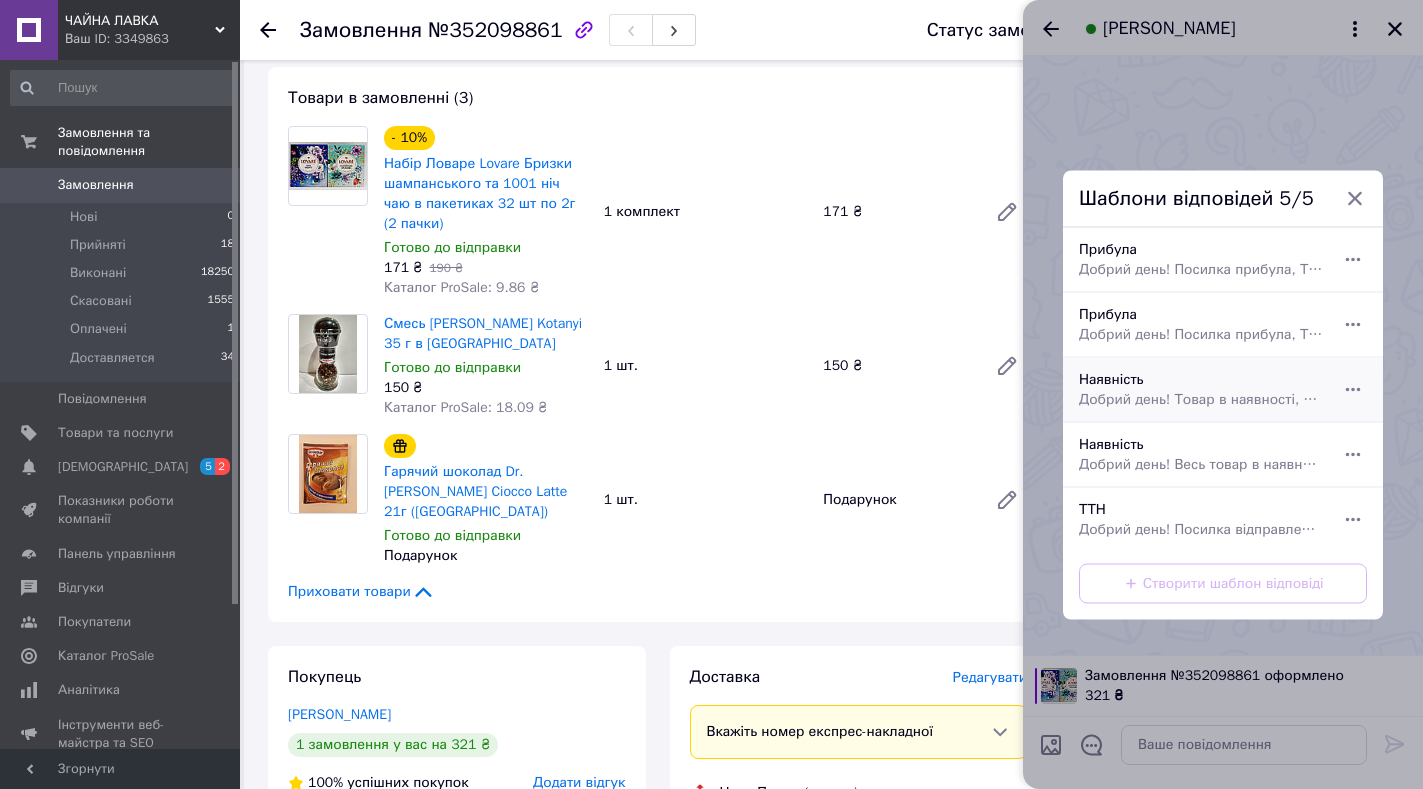 click on "Добрий день! Товар в наявності, відправка сьогодні із [GEOGRAPHIC_DATA]. Щиро дякуємо за покупку!" at bounding box center [1201, 399] 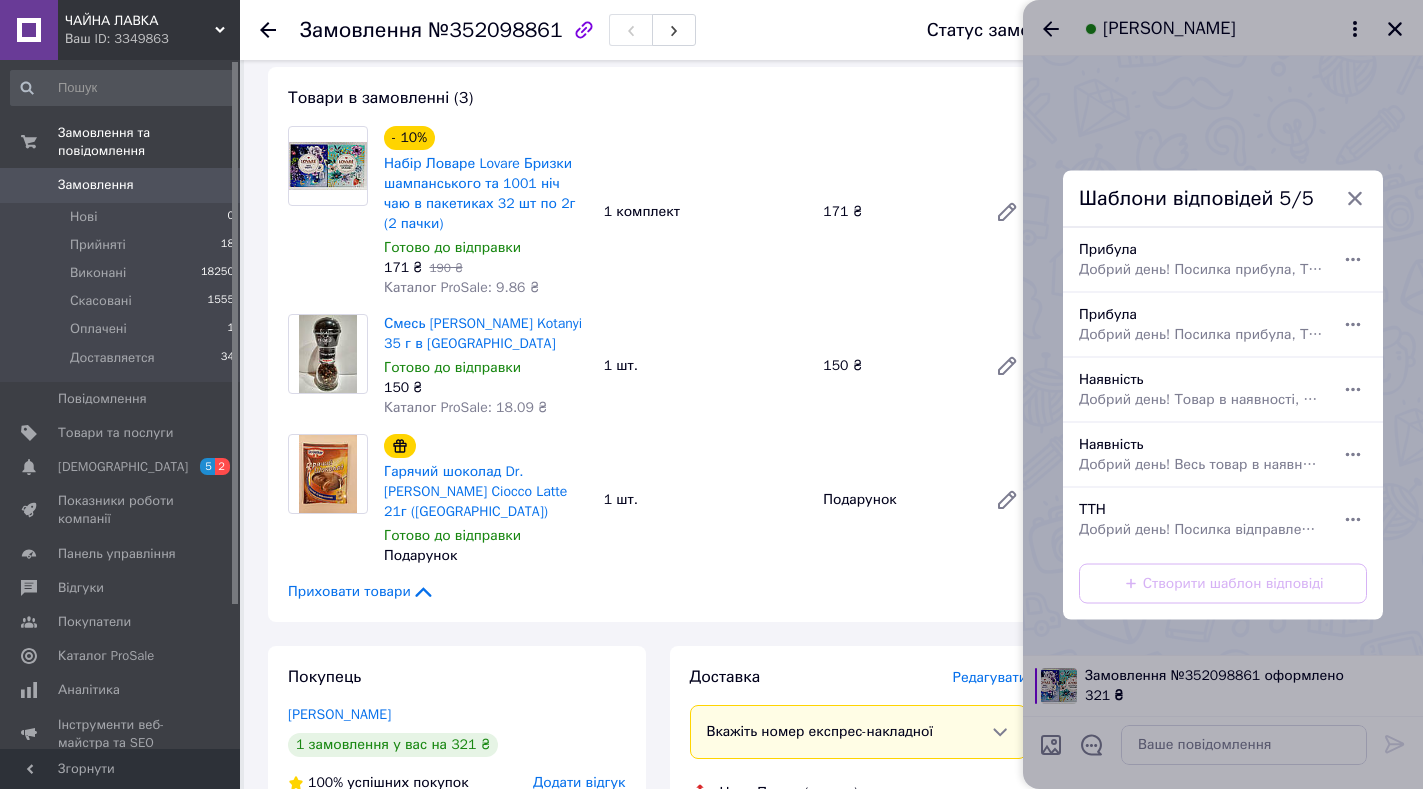 type on "Добрий день! Товар в наявності, відправка сьогодні із [GEOGRAPHIC_DATA]. Щиро дякуємо за покупку!" 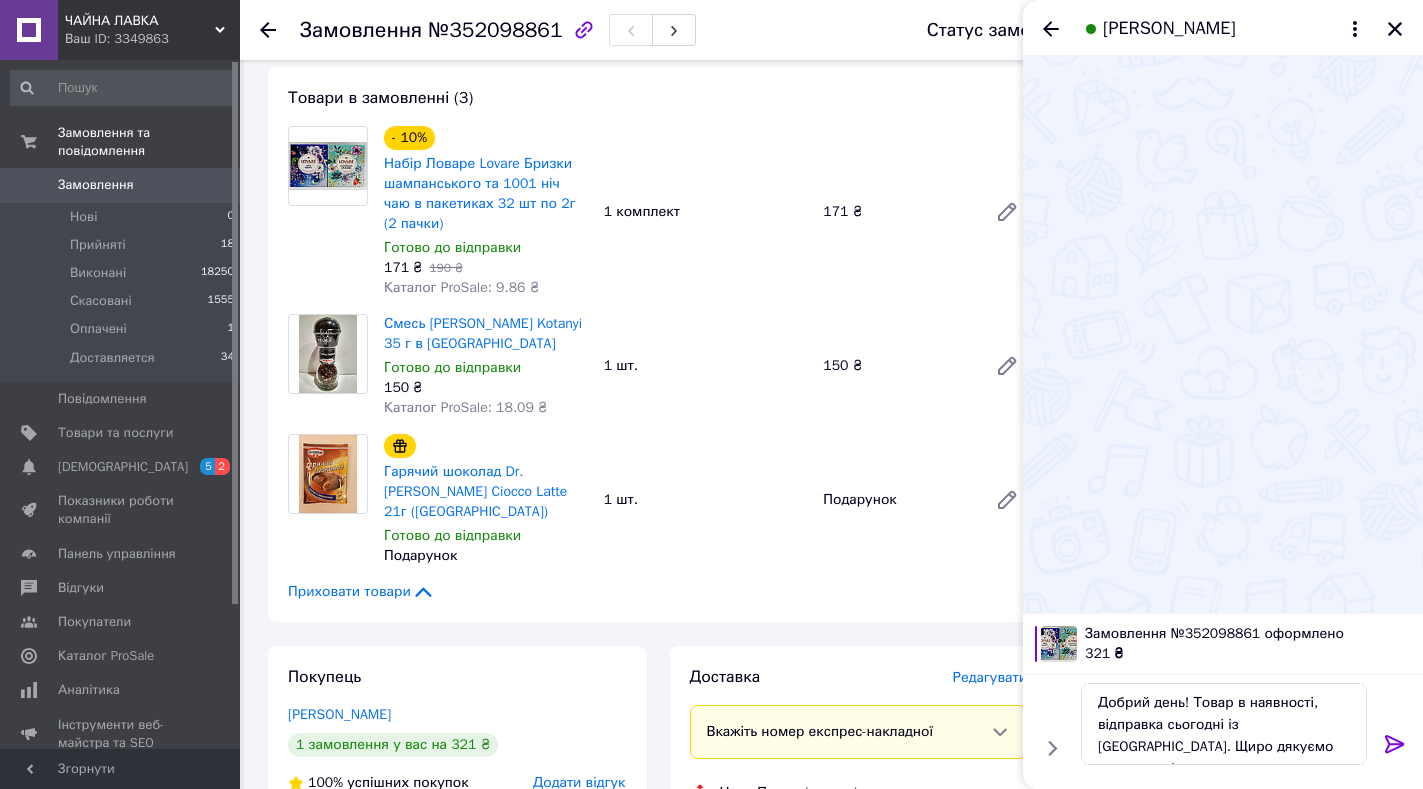 click 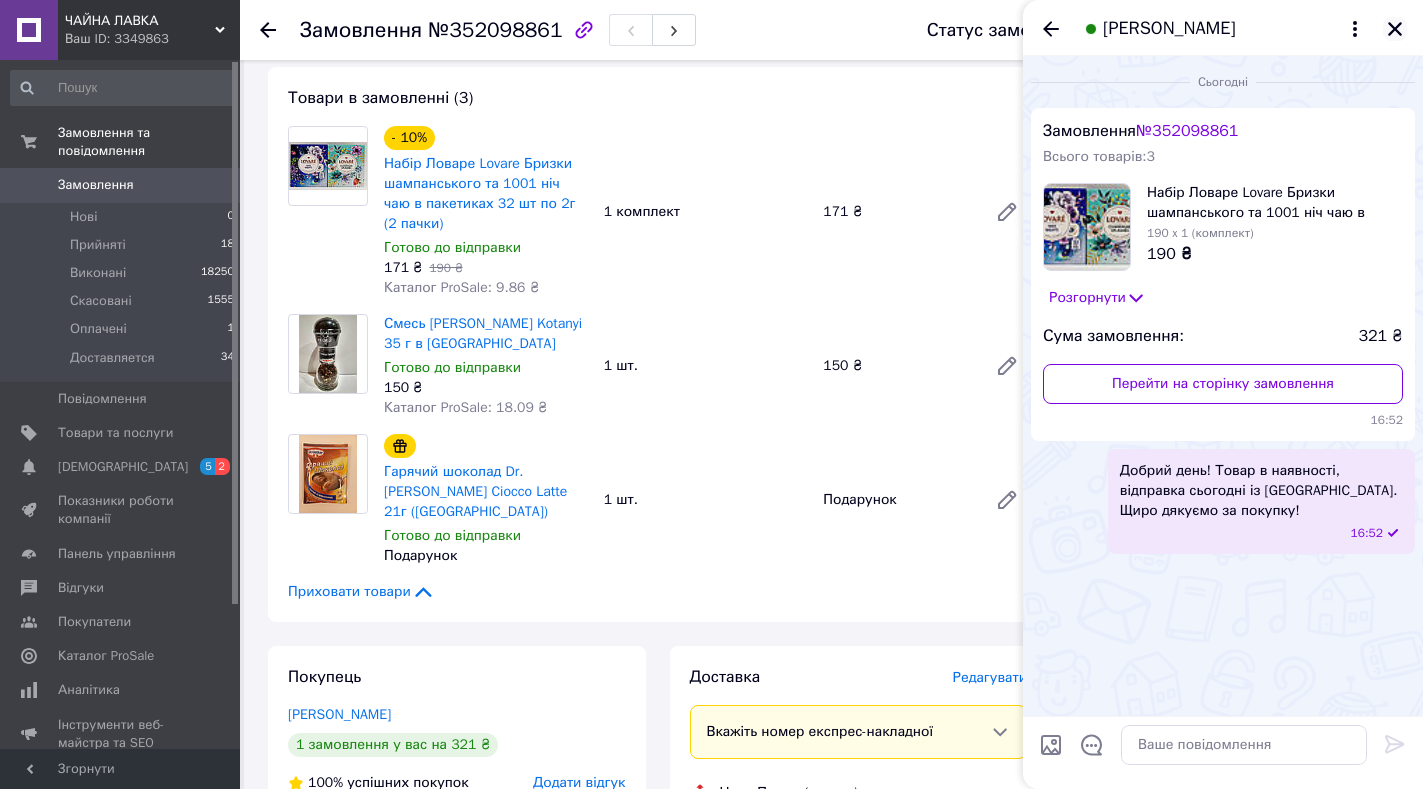 click 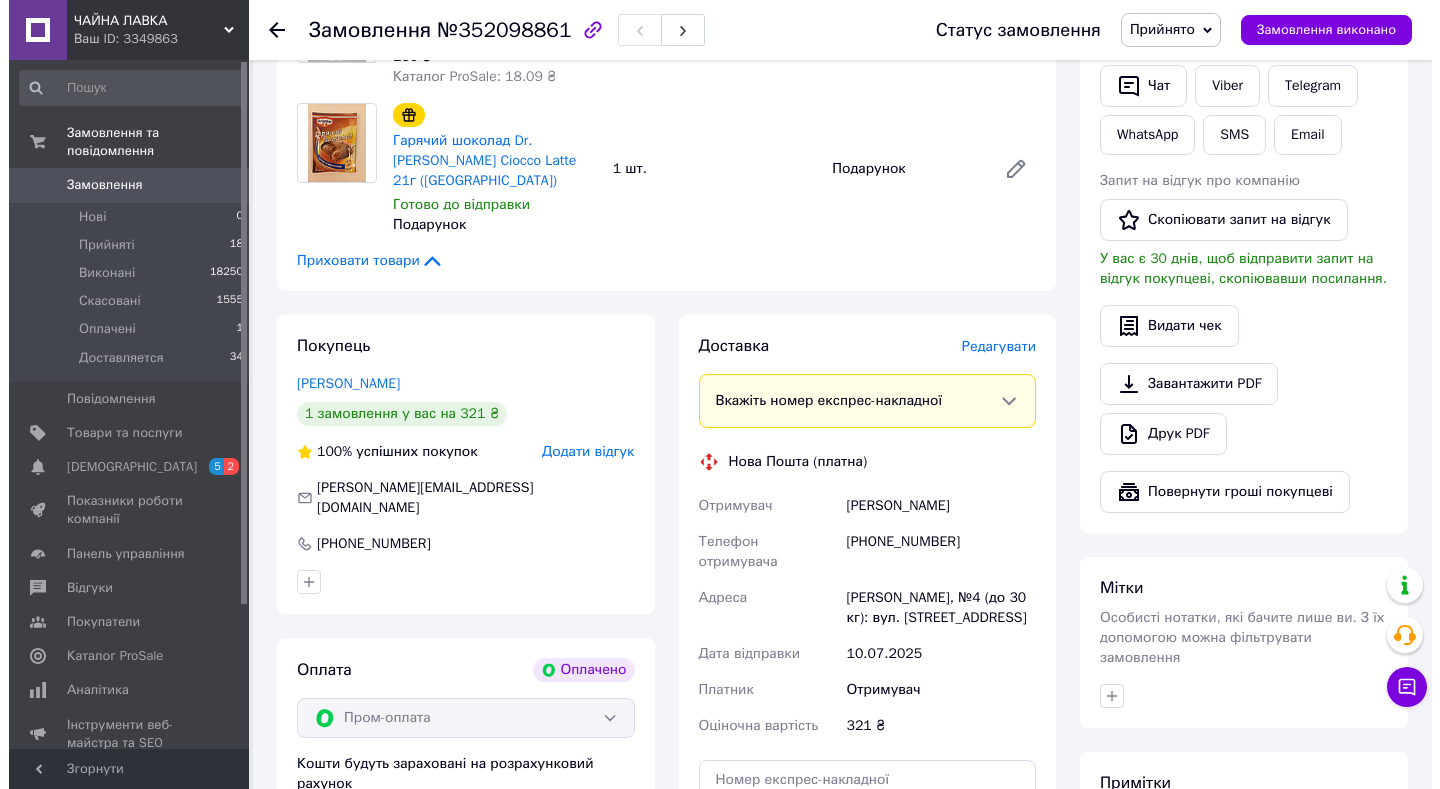 scroll, scrollTop: 516, scrollLeft: 0, axis: vertical 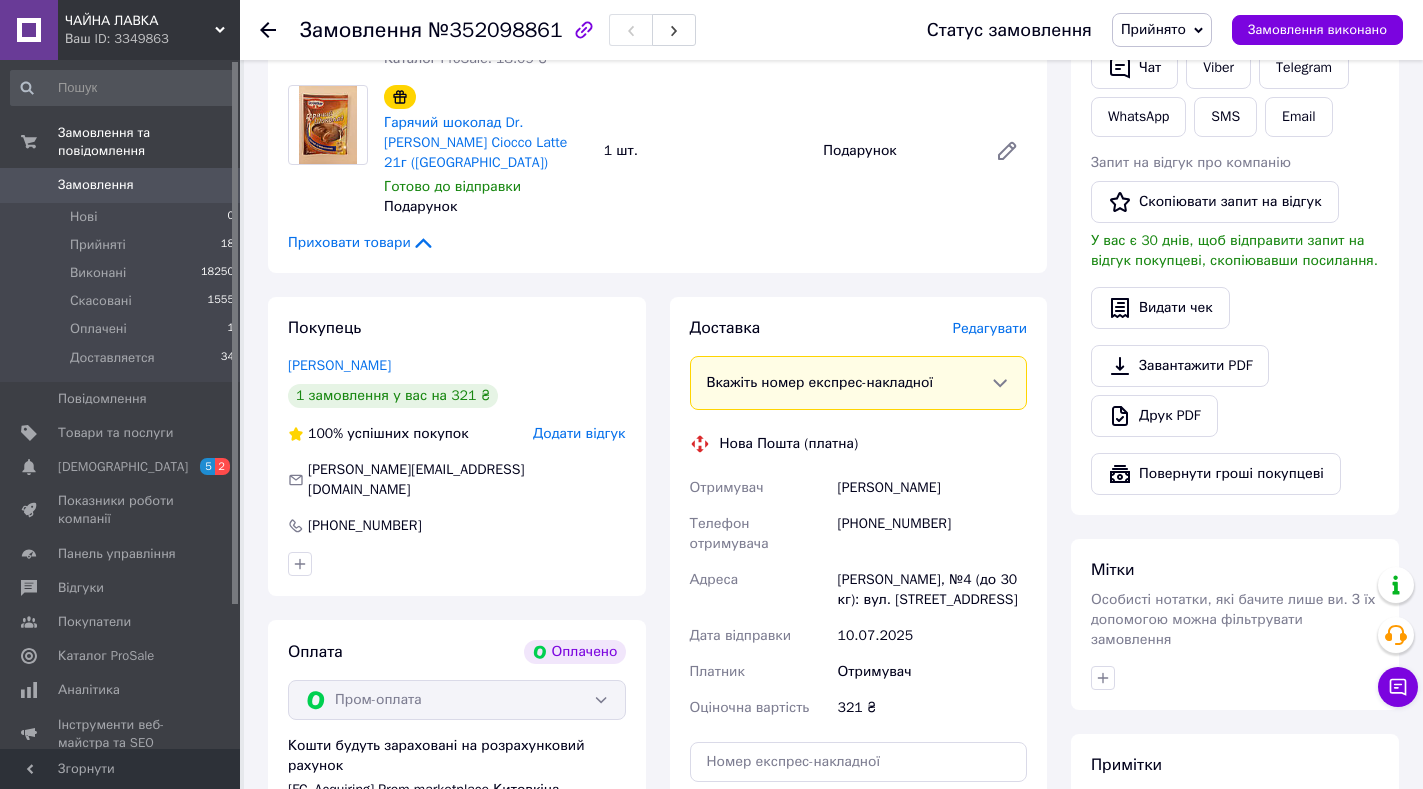 click on "Редагувати" at bounding box center (990, 328) 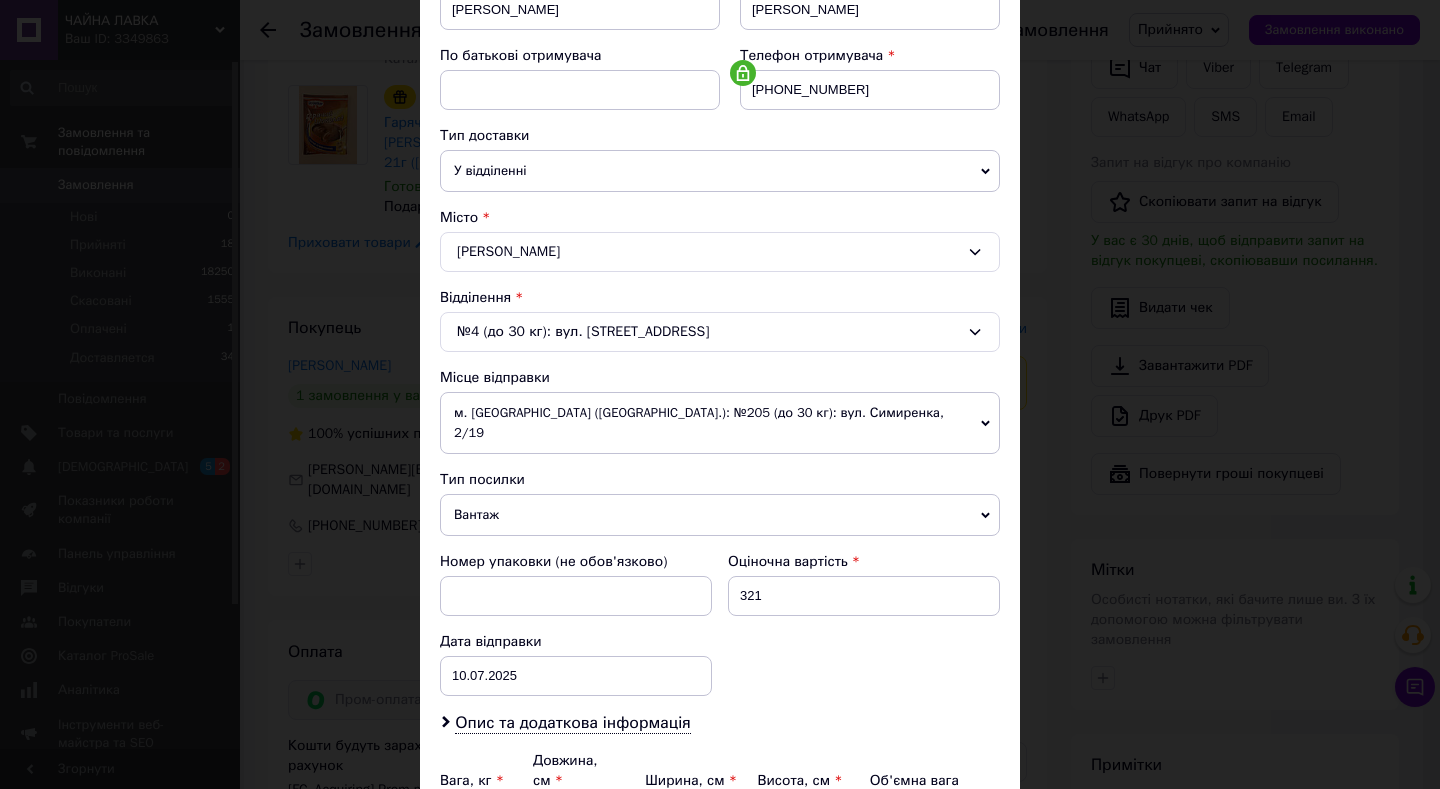 scroll, scrollTop: 362, scrollLeft: 0, axis: vertical 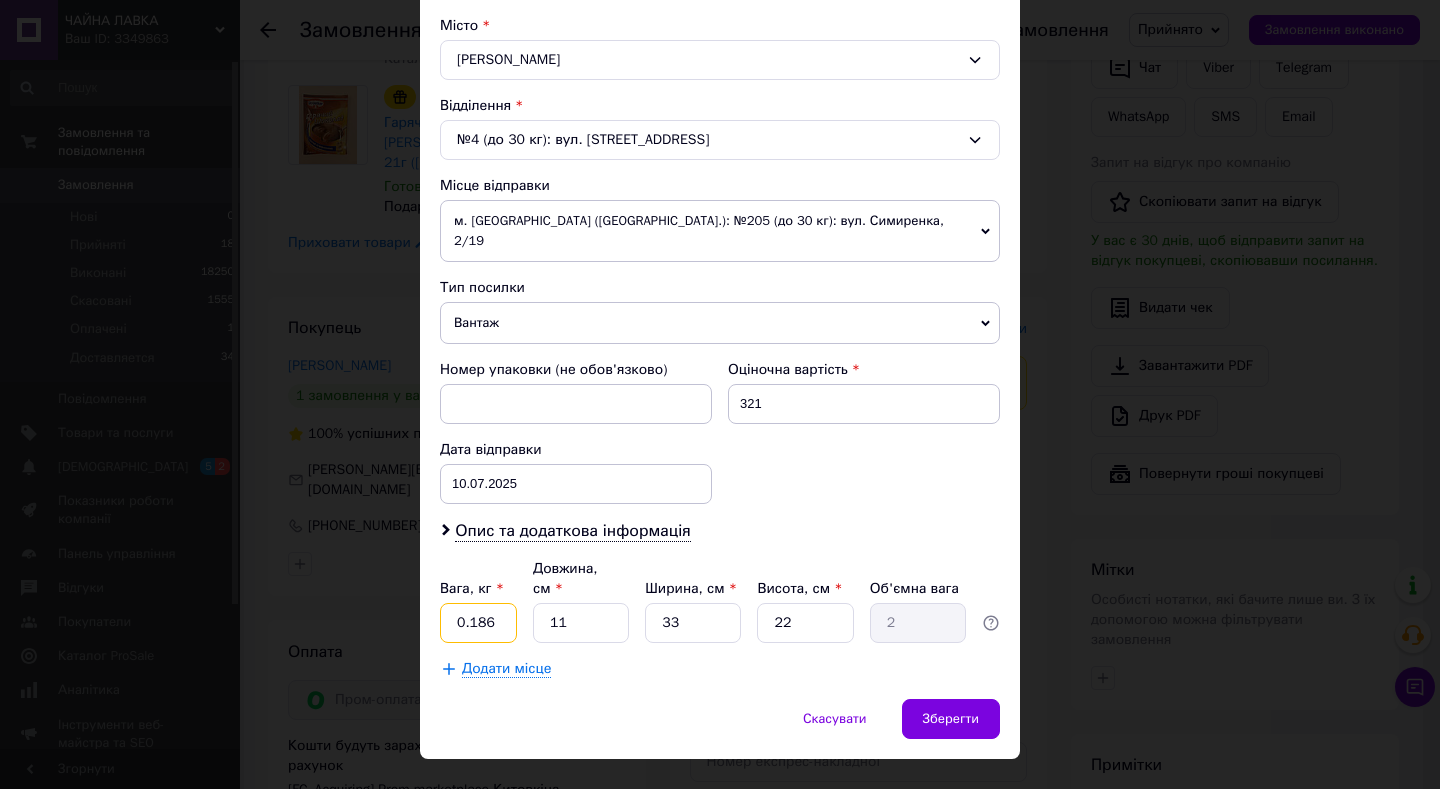 click on "0.186" at bounding box center [478, 623] 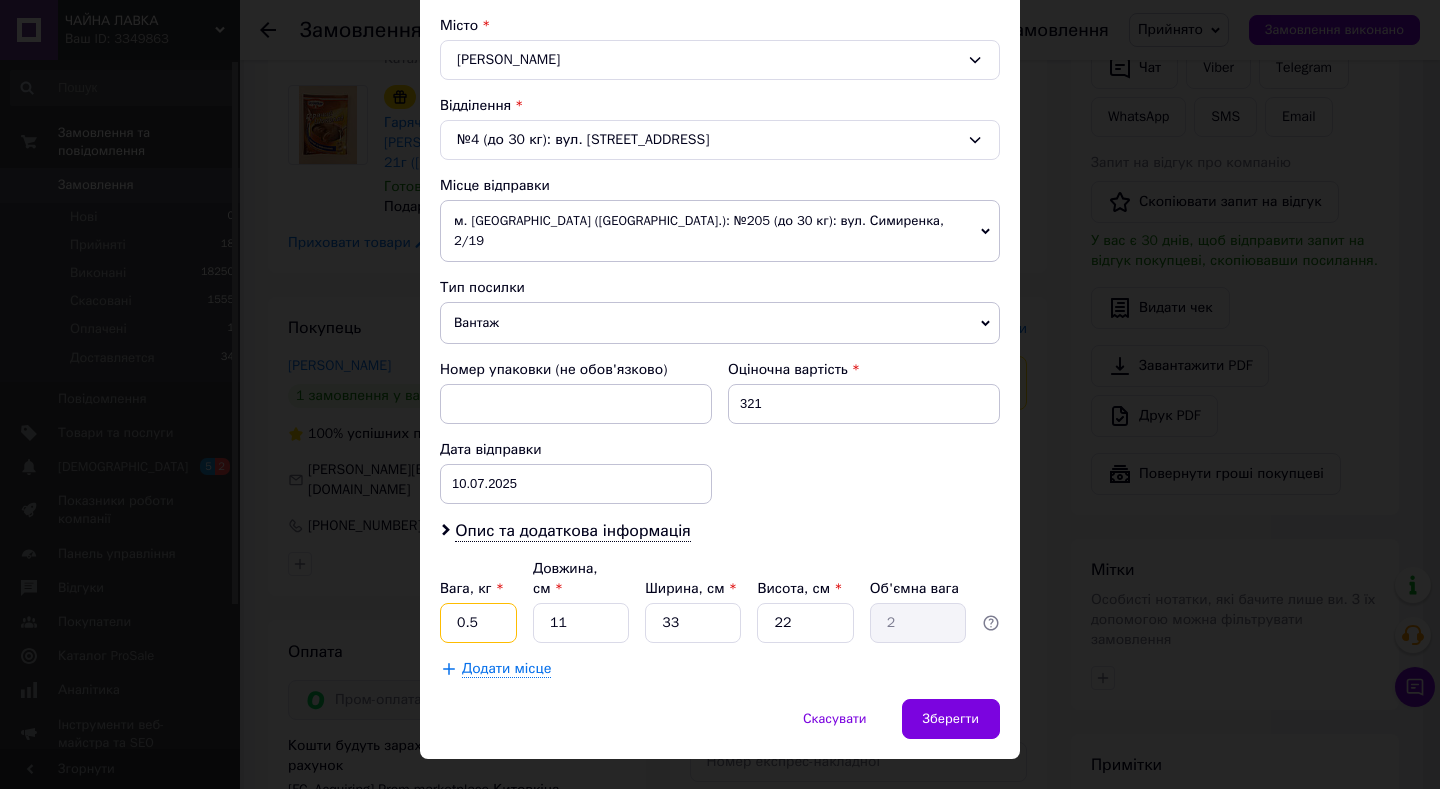 type on "0.5" 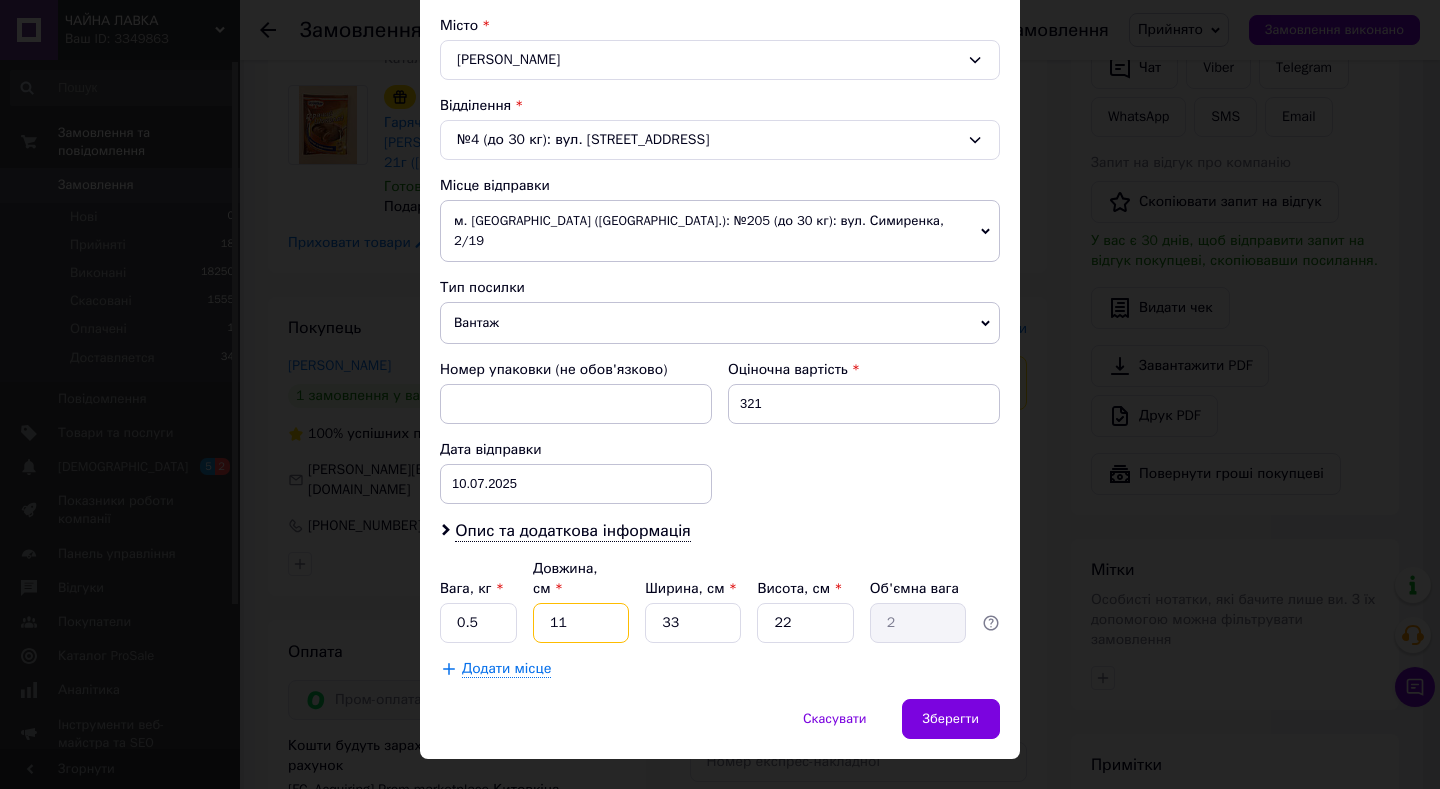 type on "3" 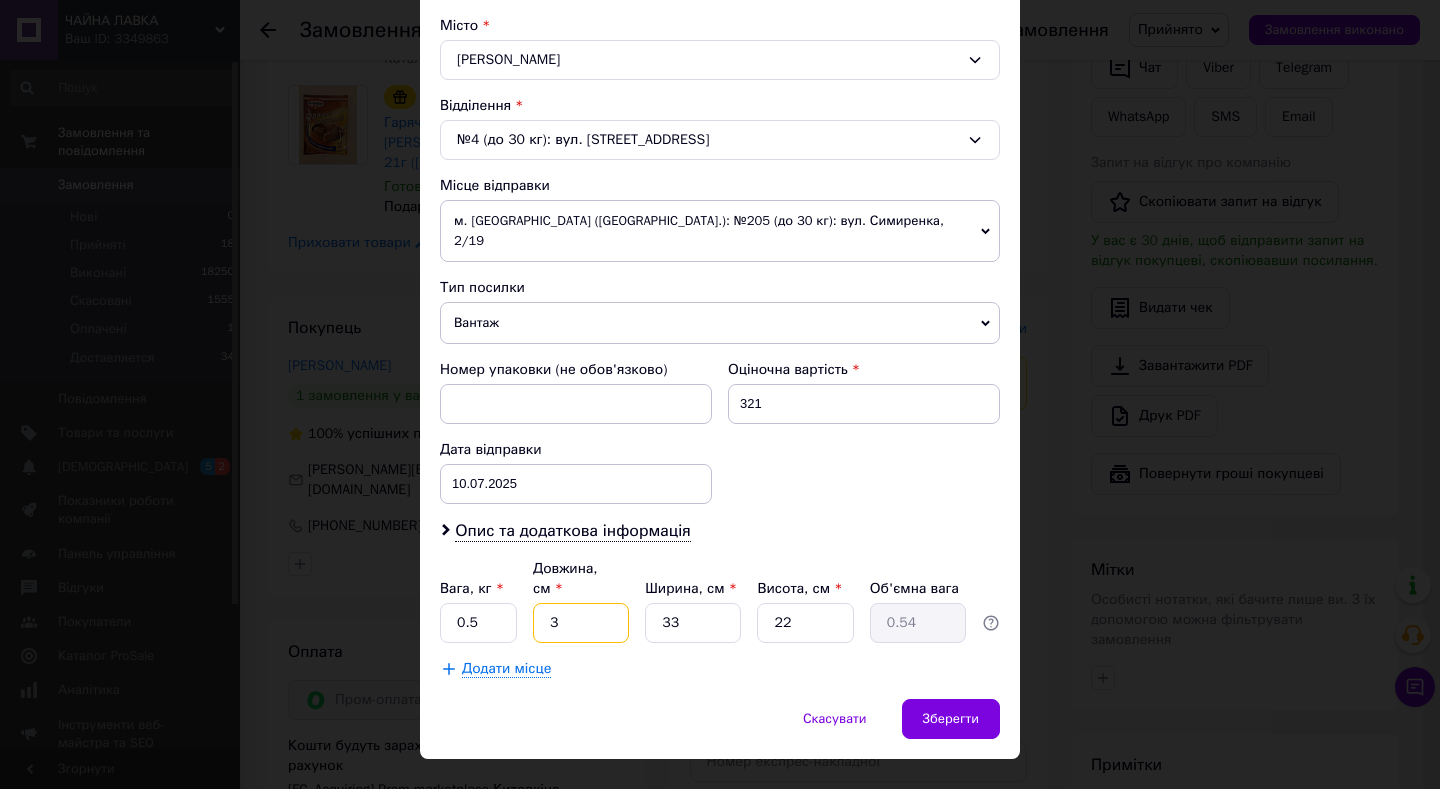 type on "32" 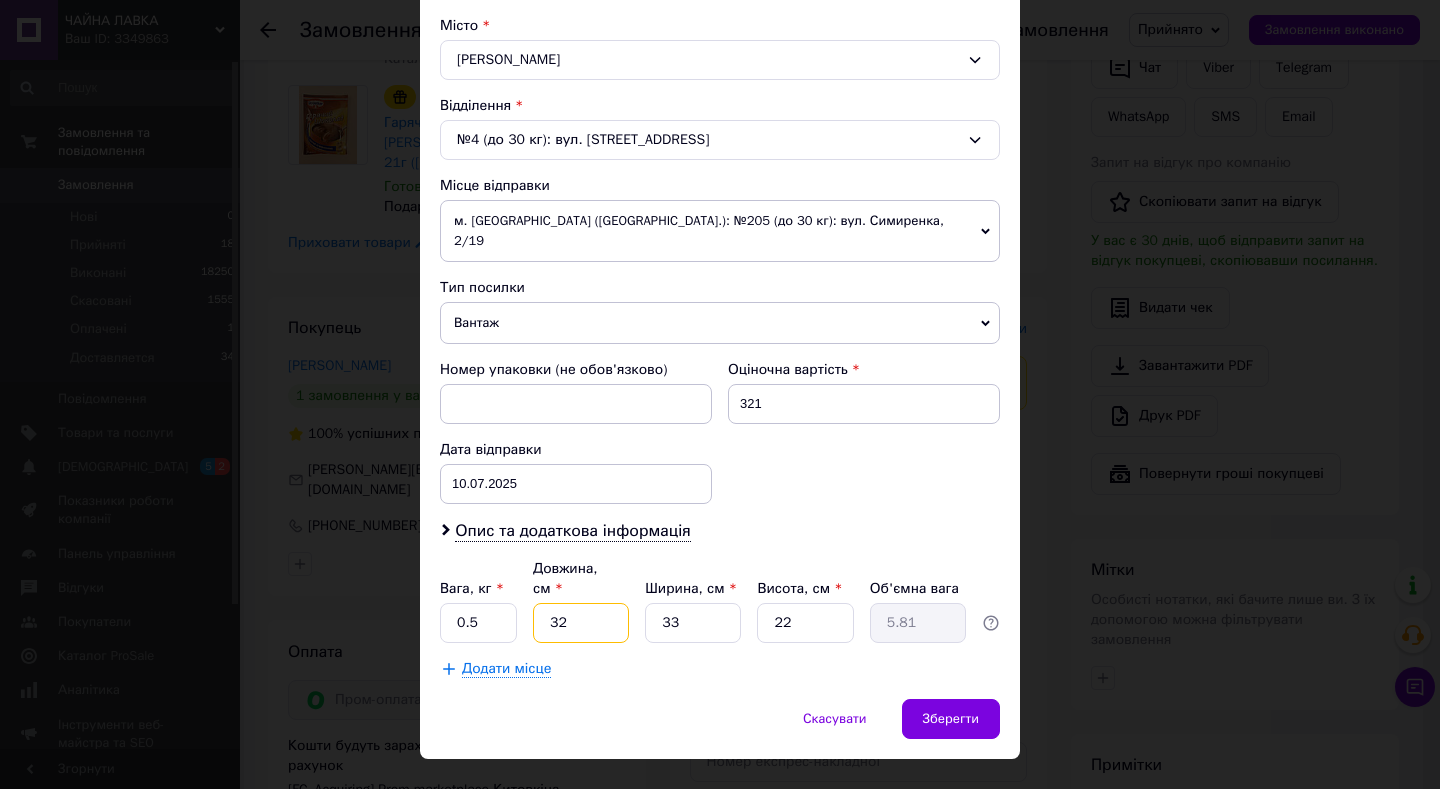 type on "32" 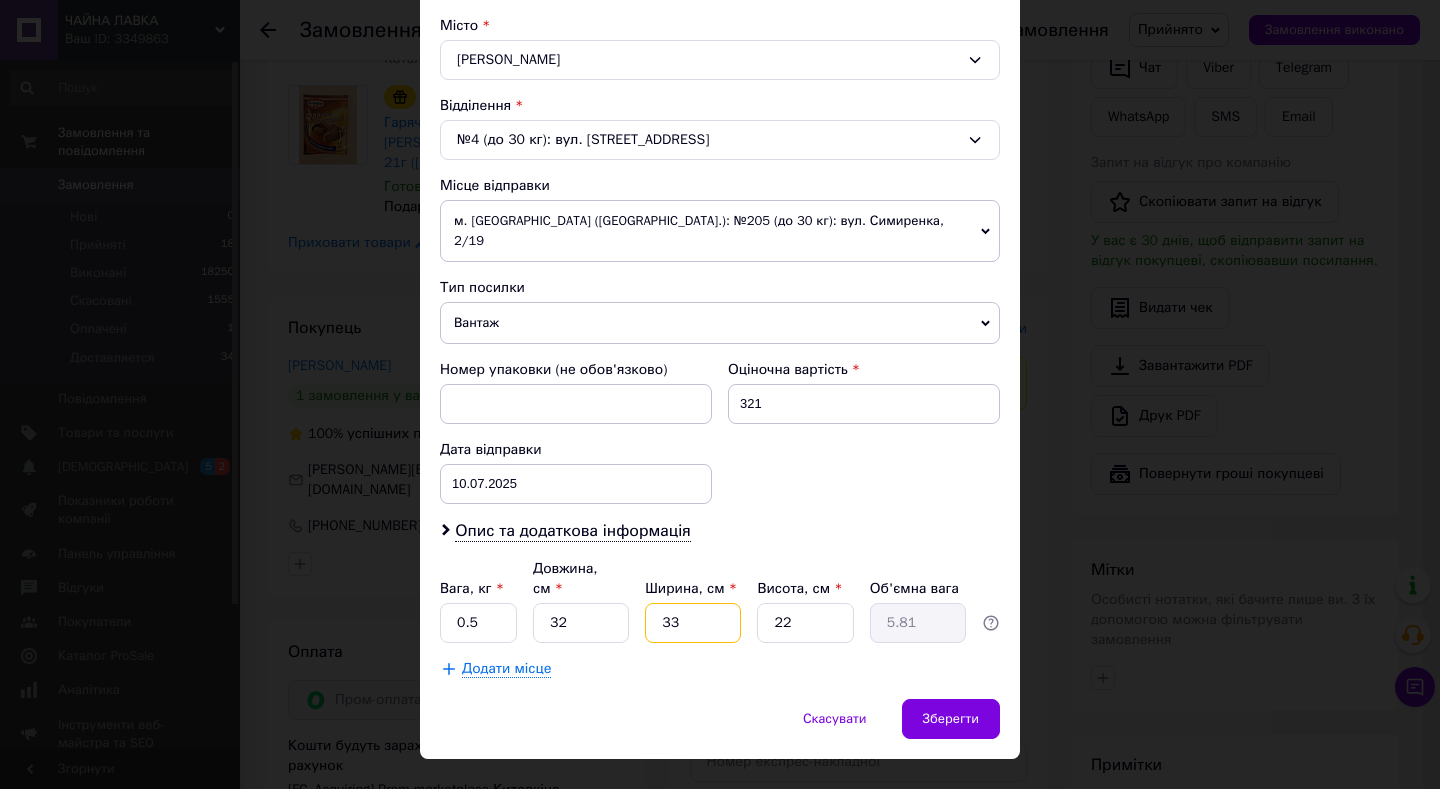 type on "2" 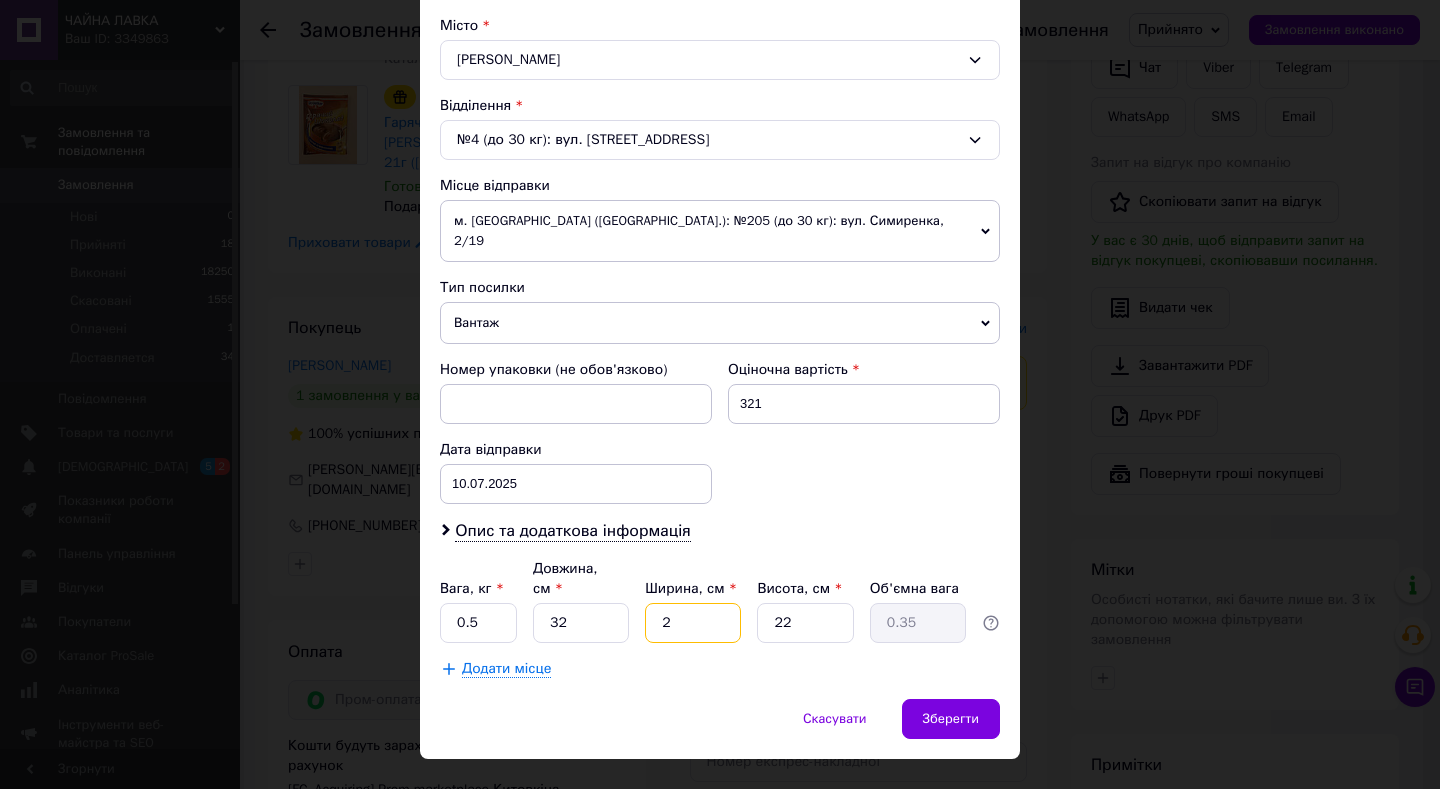 type on "20" 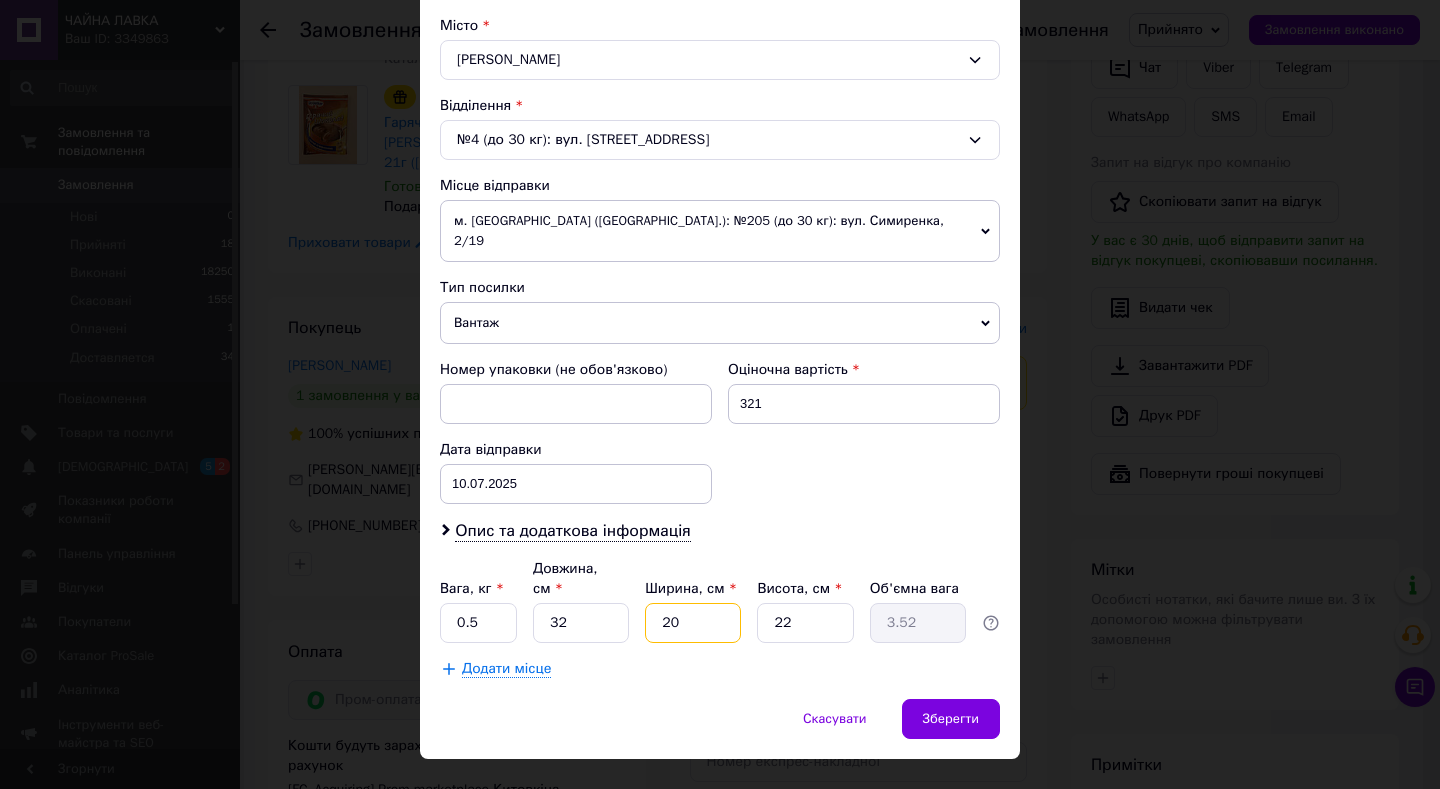 type on "20" 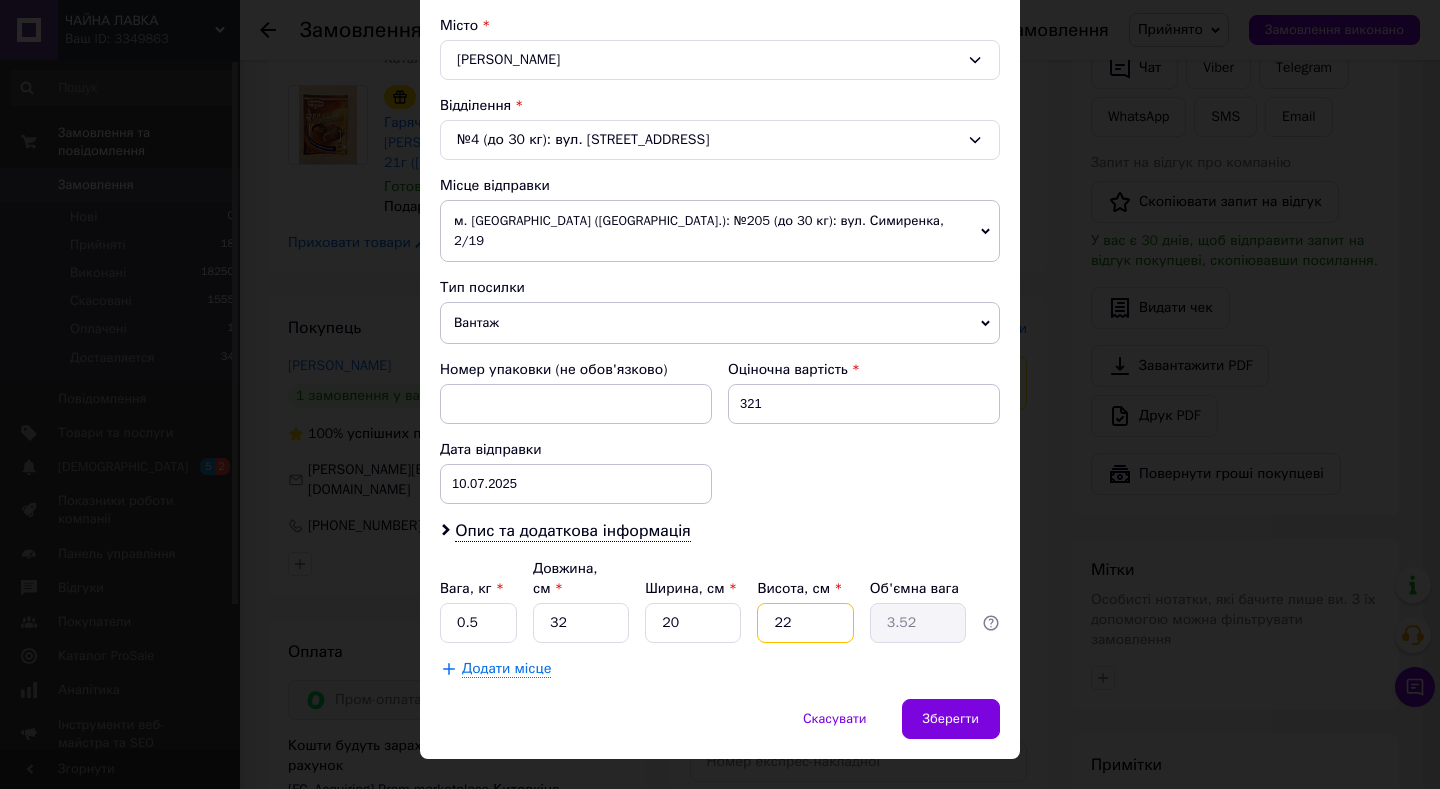type on "1" 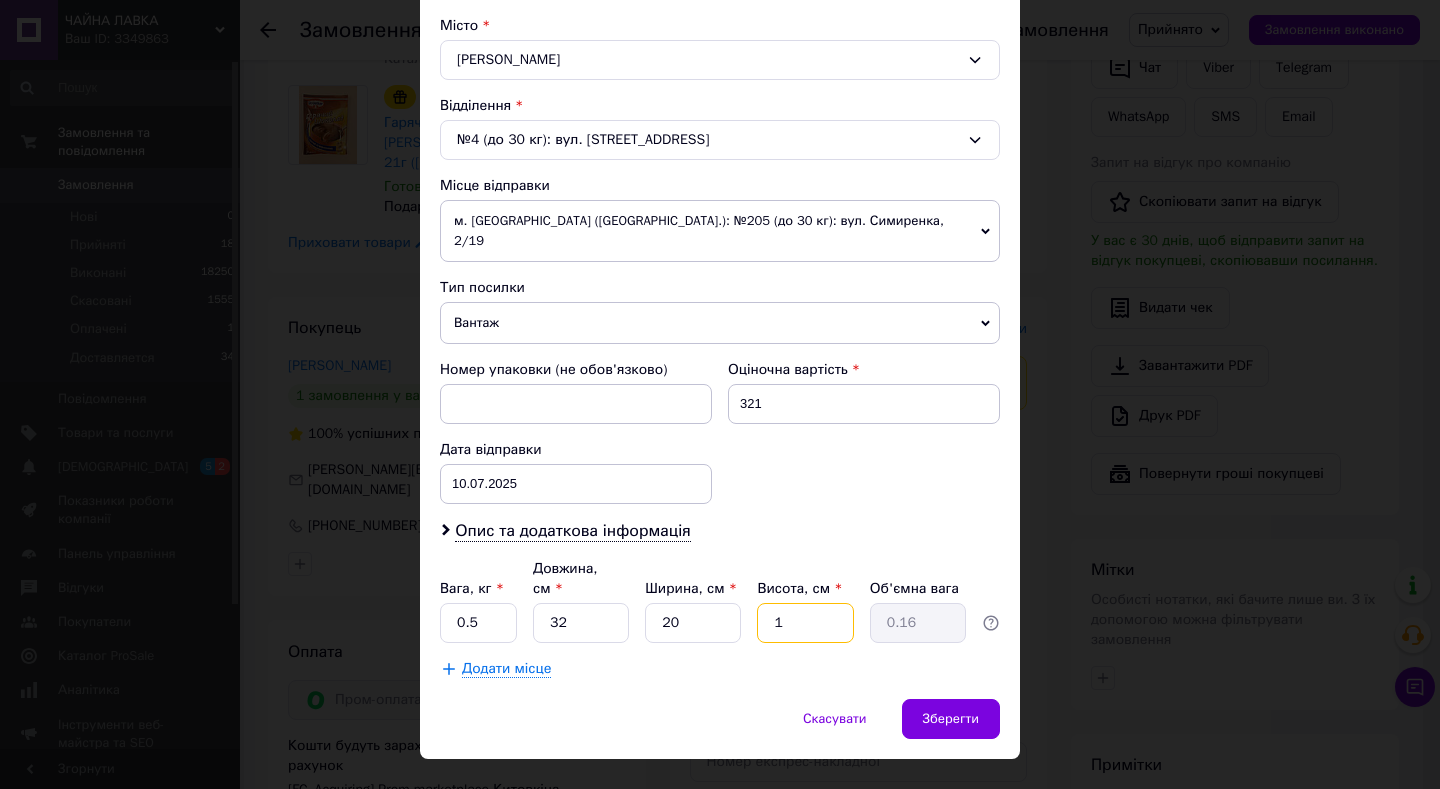 type on "12" 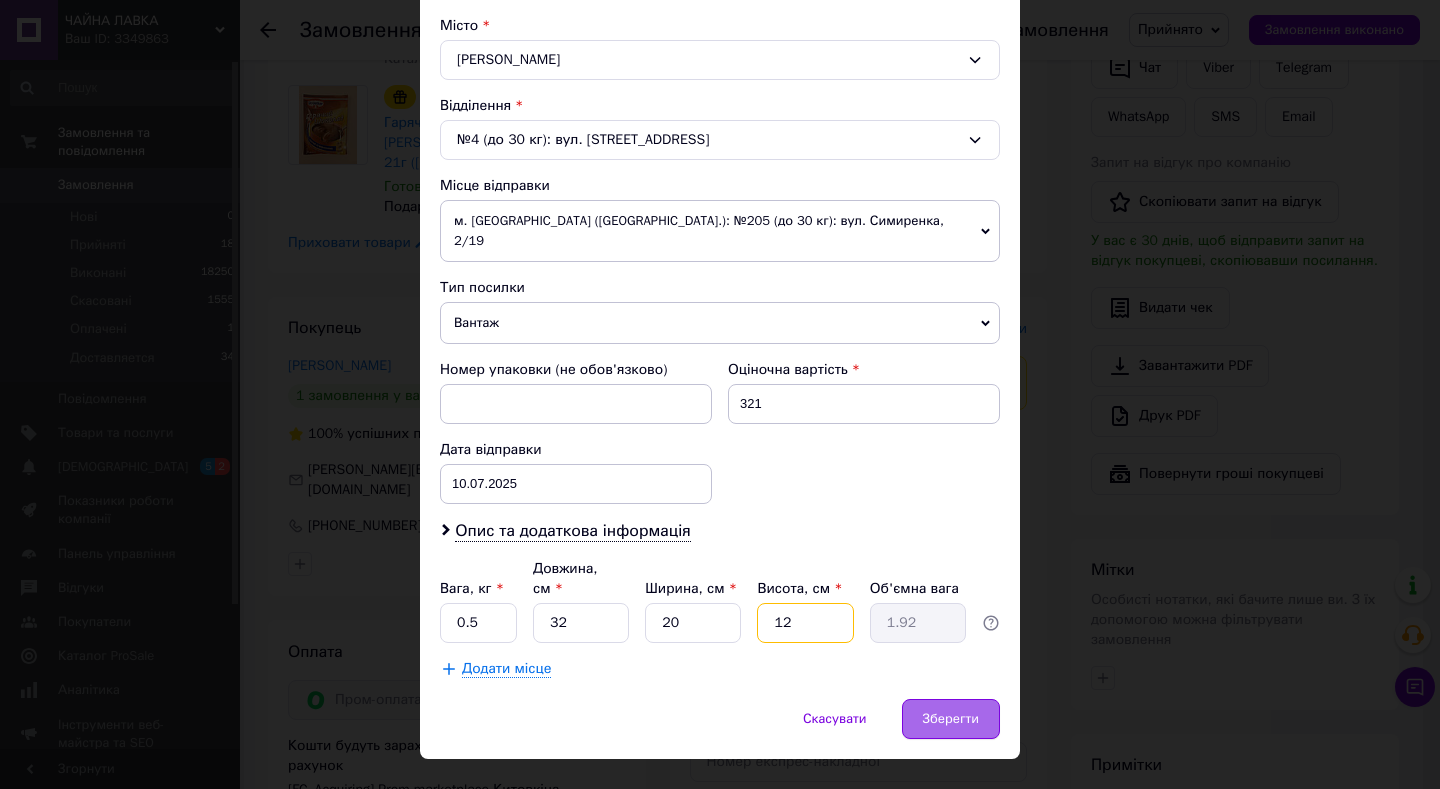 type on "12" 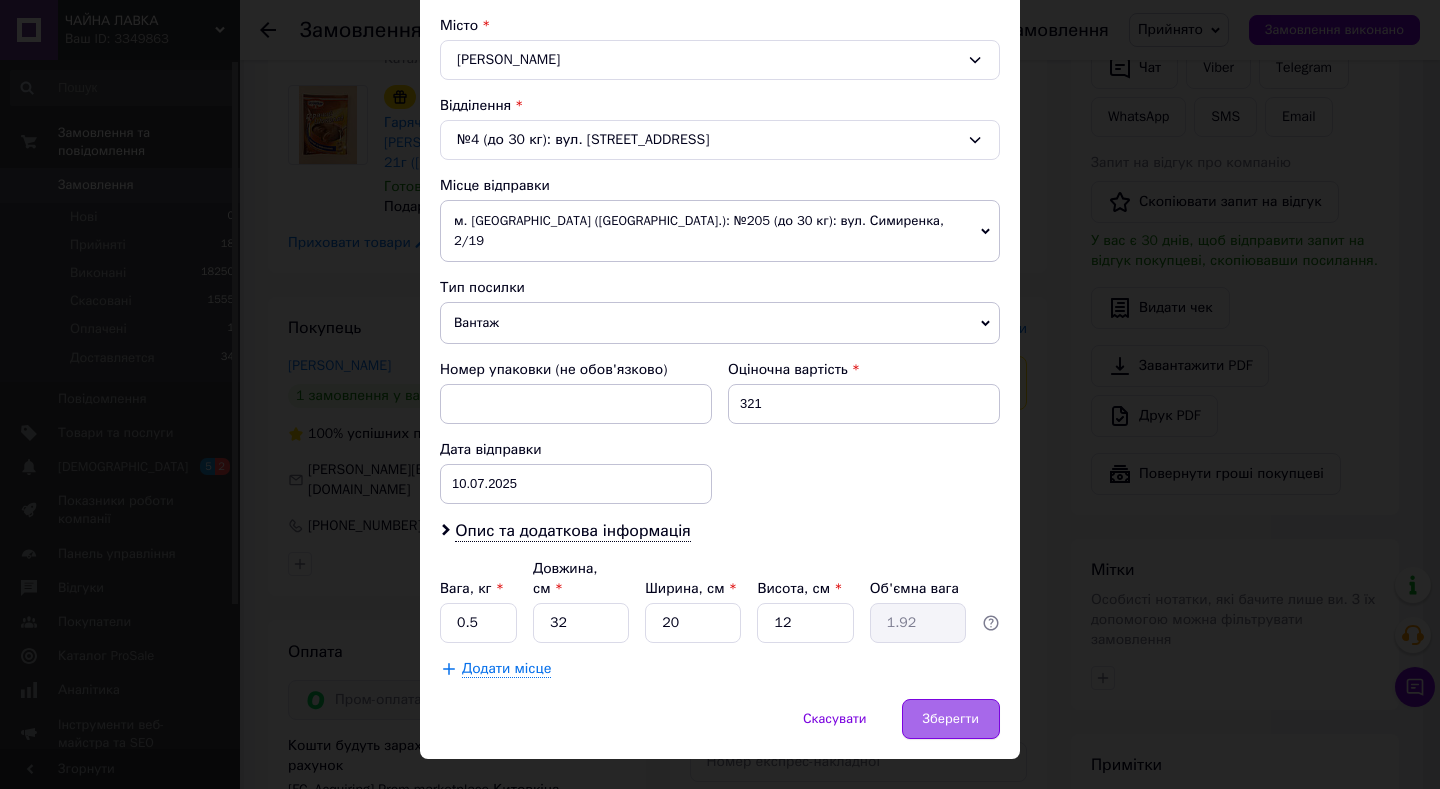 click on "Зберегти" at bounding box center (951, 719) 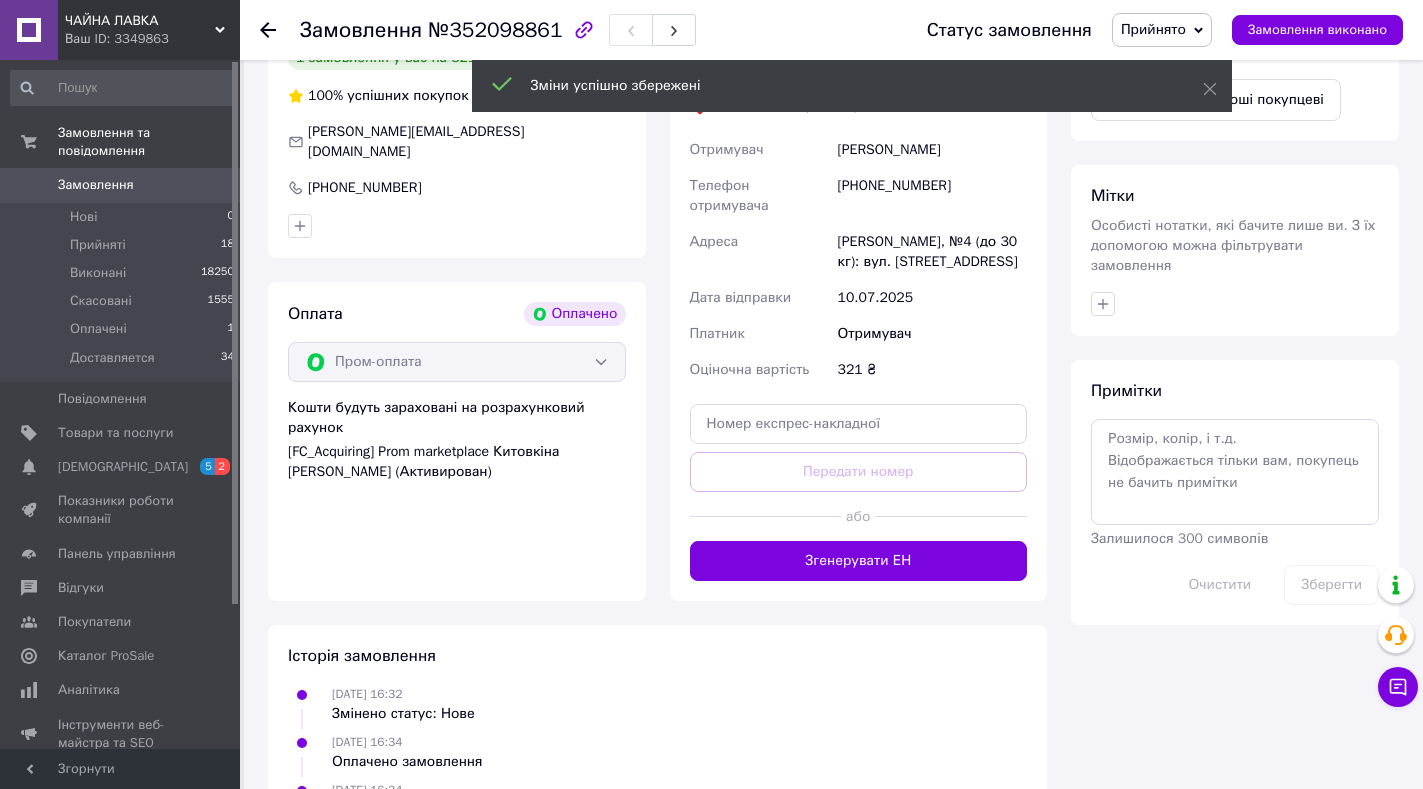 scroll, scrollTop: 943, scrollLeft: 0, axis: vertical 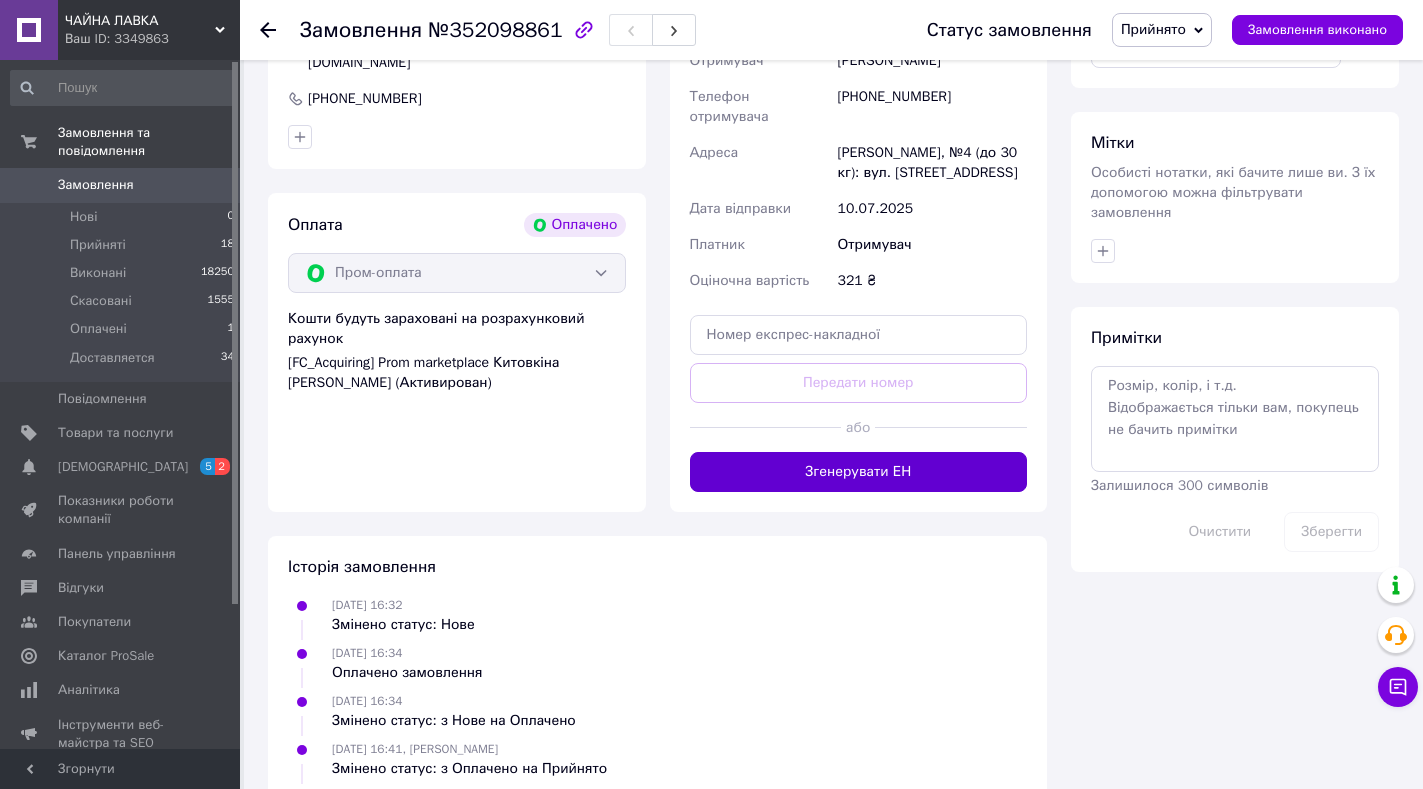 click on "Згенерувати ЕН" at bounding box center (859, 472) 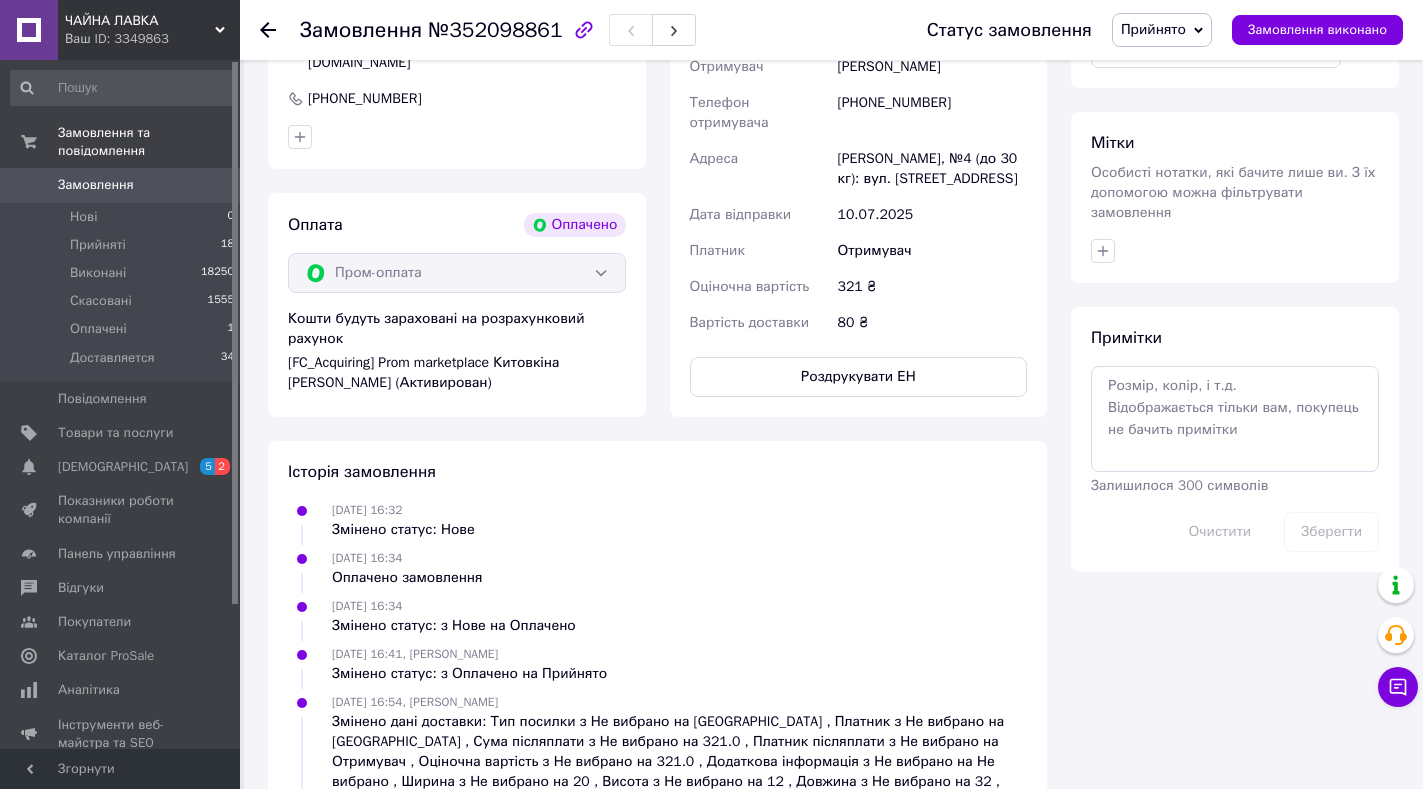 scroll, scrollTop: 770, scrollLeft: 0, axis: vertical 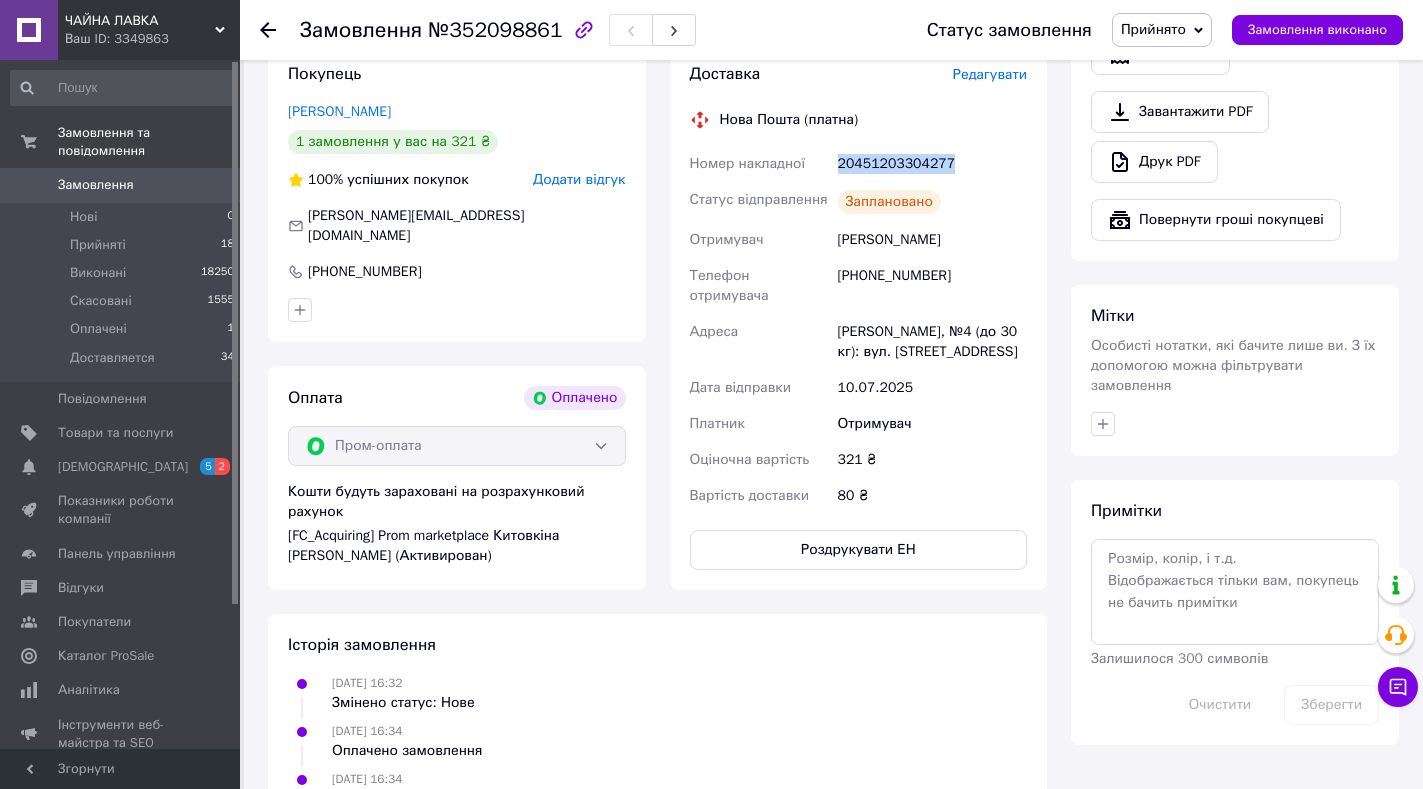 drag, startPoint x: 832, startPoint y: 144, endPoint x: 955, endPoint y: 142, distance: 123.01626 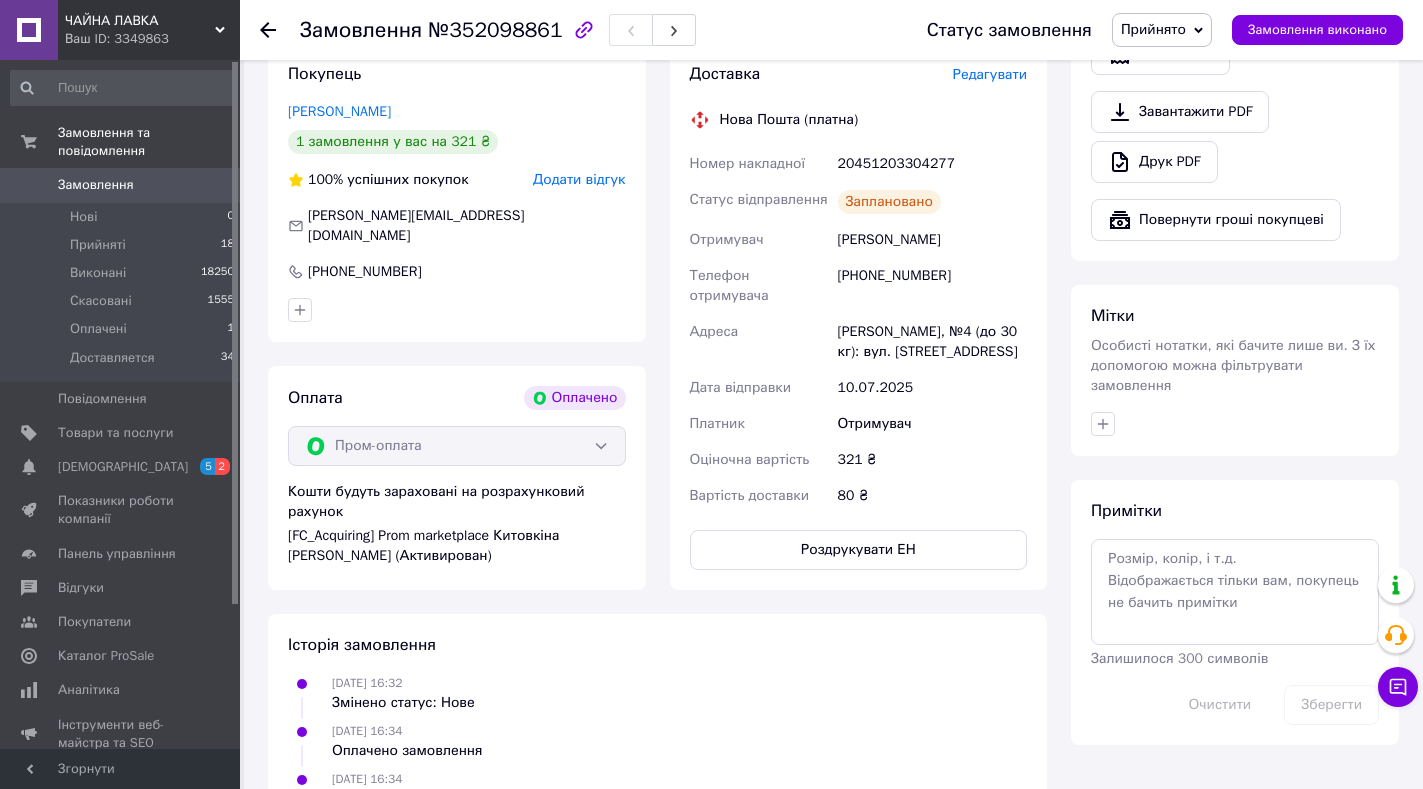 click on "Заплановано" at bounding box center [932, 202] 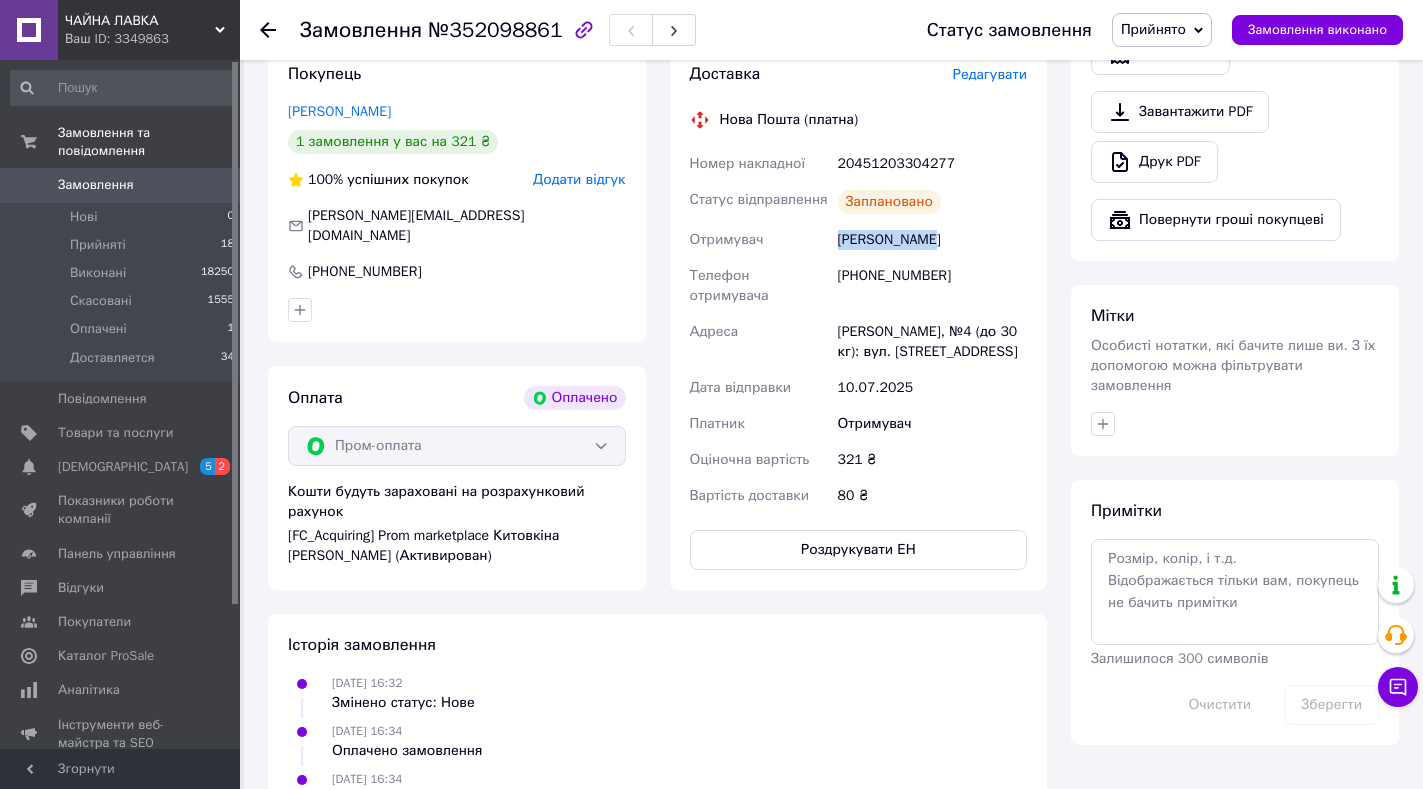 drag, startPoint x: 829, startPoint y: 217, endPoint x: 960, endPoint y: 220, distance: 131.03435 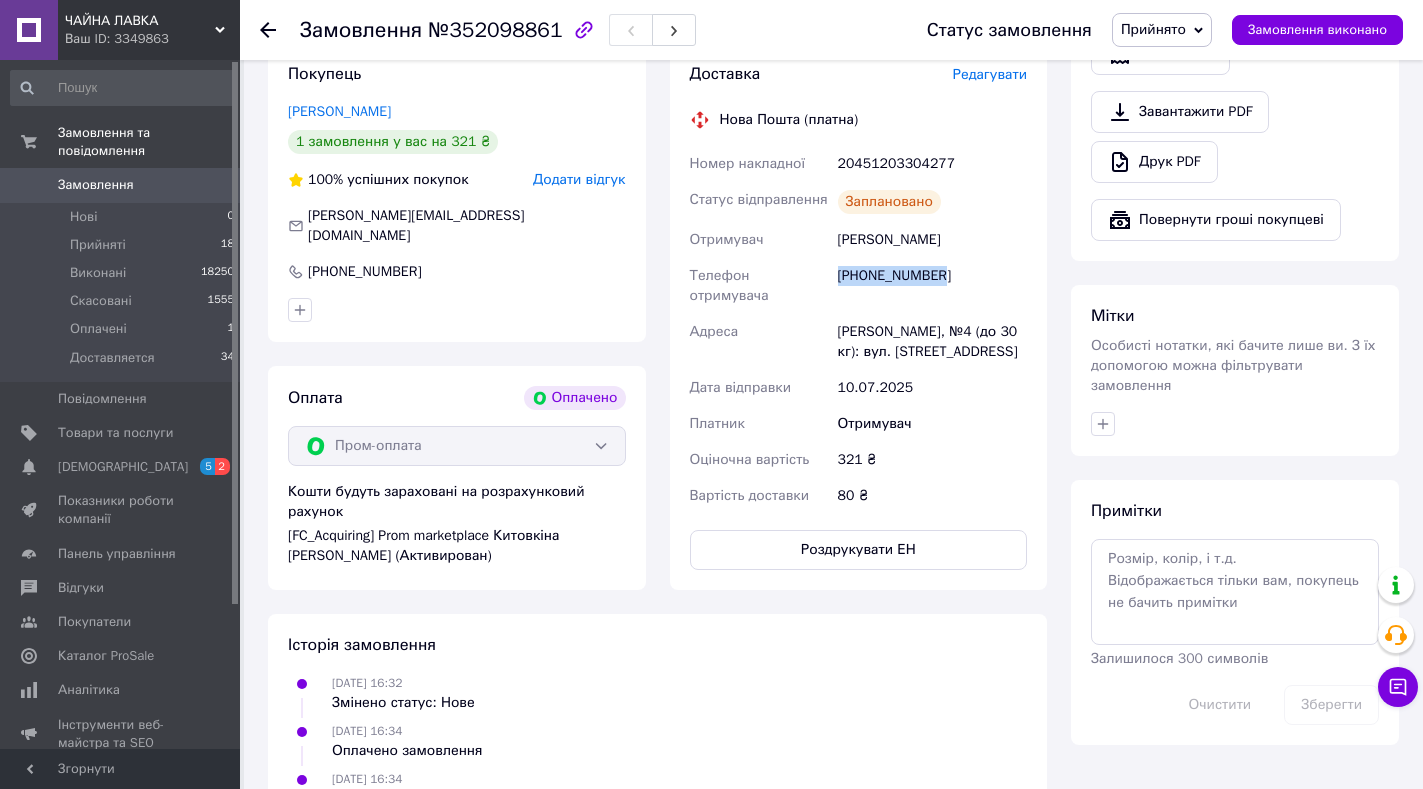 drag, startPoint x: 945, startPoint y: 255, endPoint x: 826, endPoint y: 261, distance: 119.15116 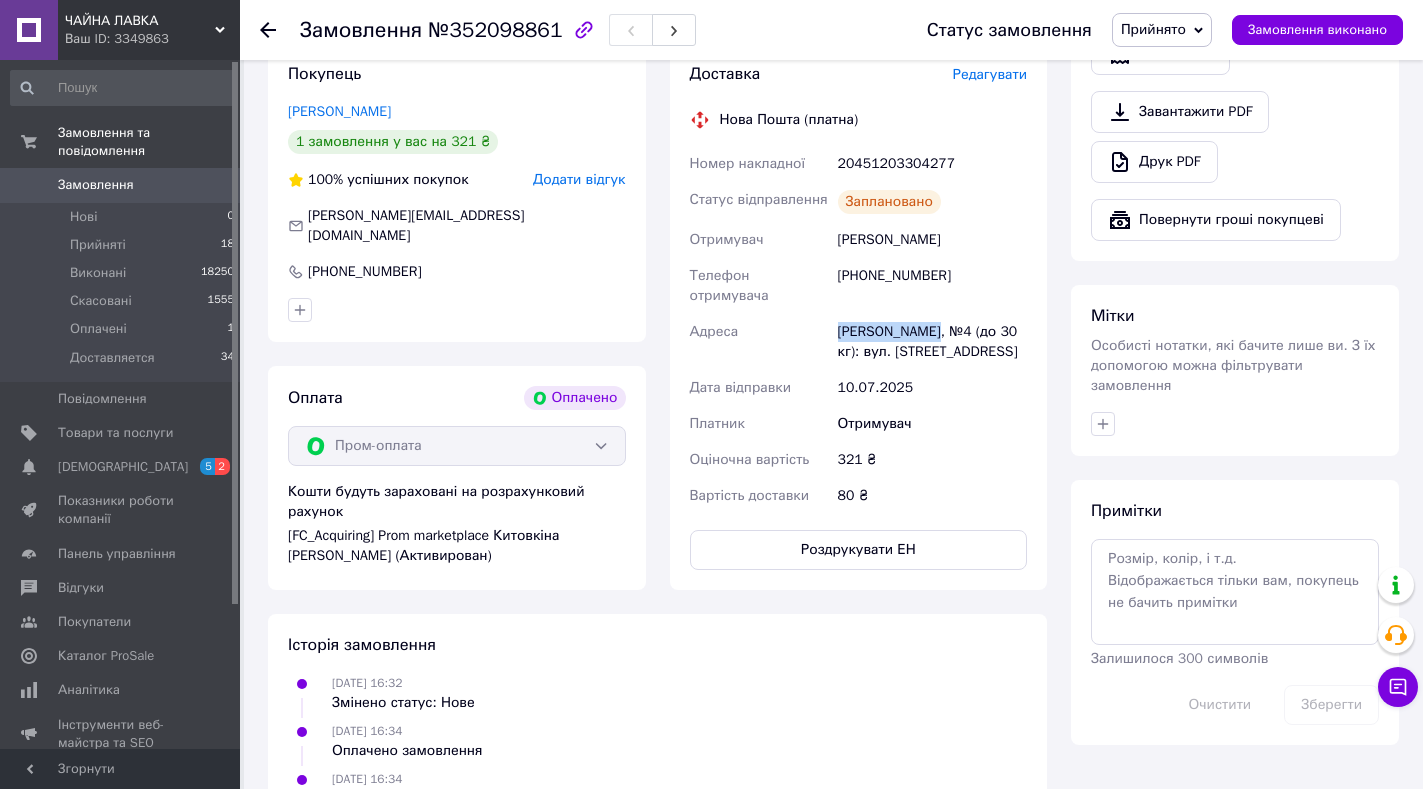 drag, startPoint x: 942, startPoint y: 297, endPoint x: 827, endPoint y: 283, distance: 115.84904 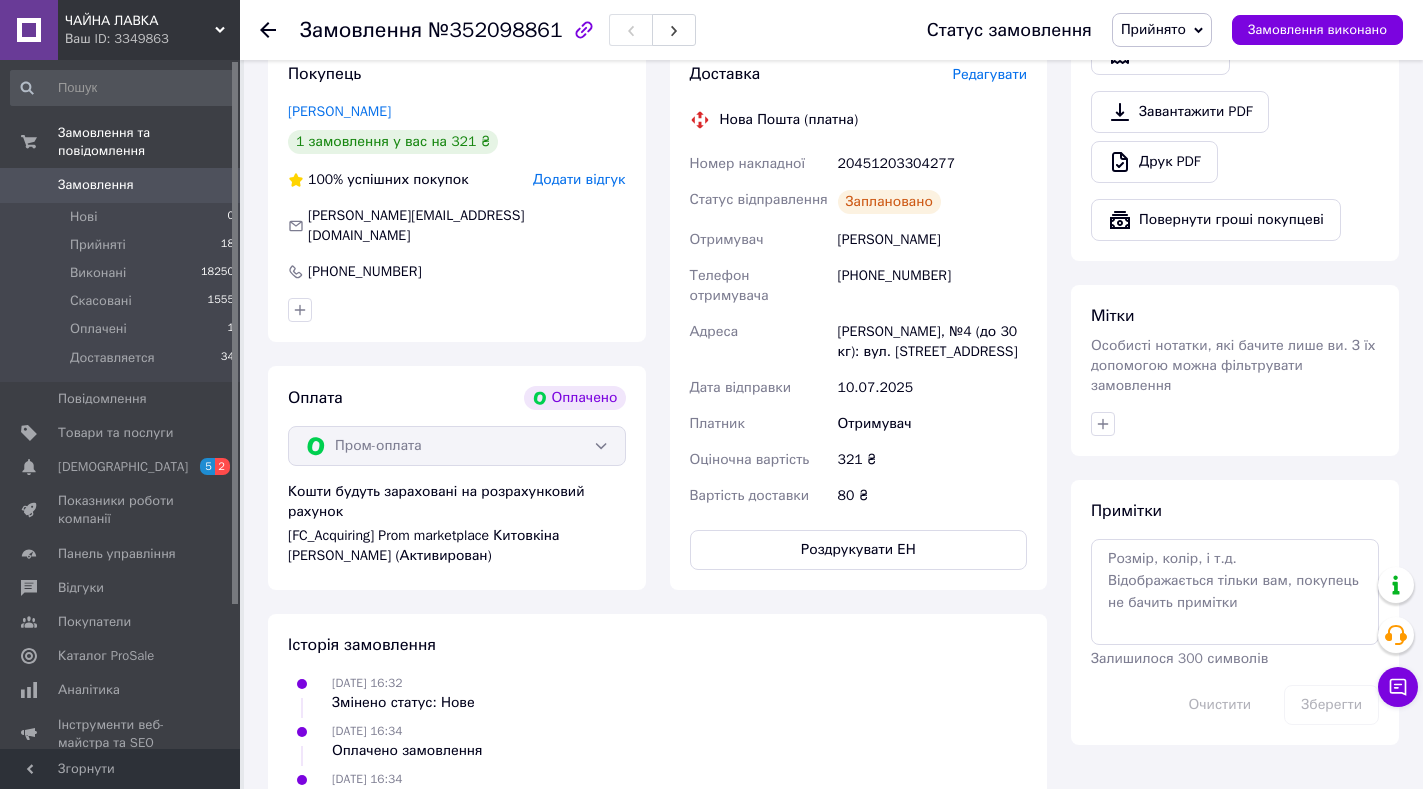 click 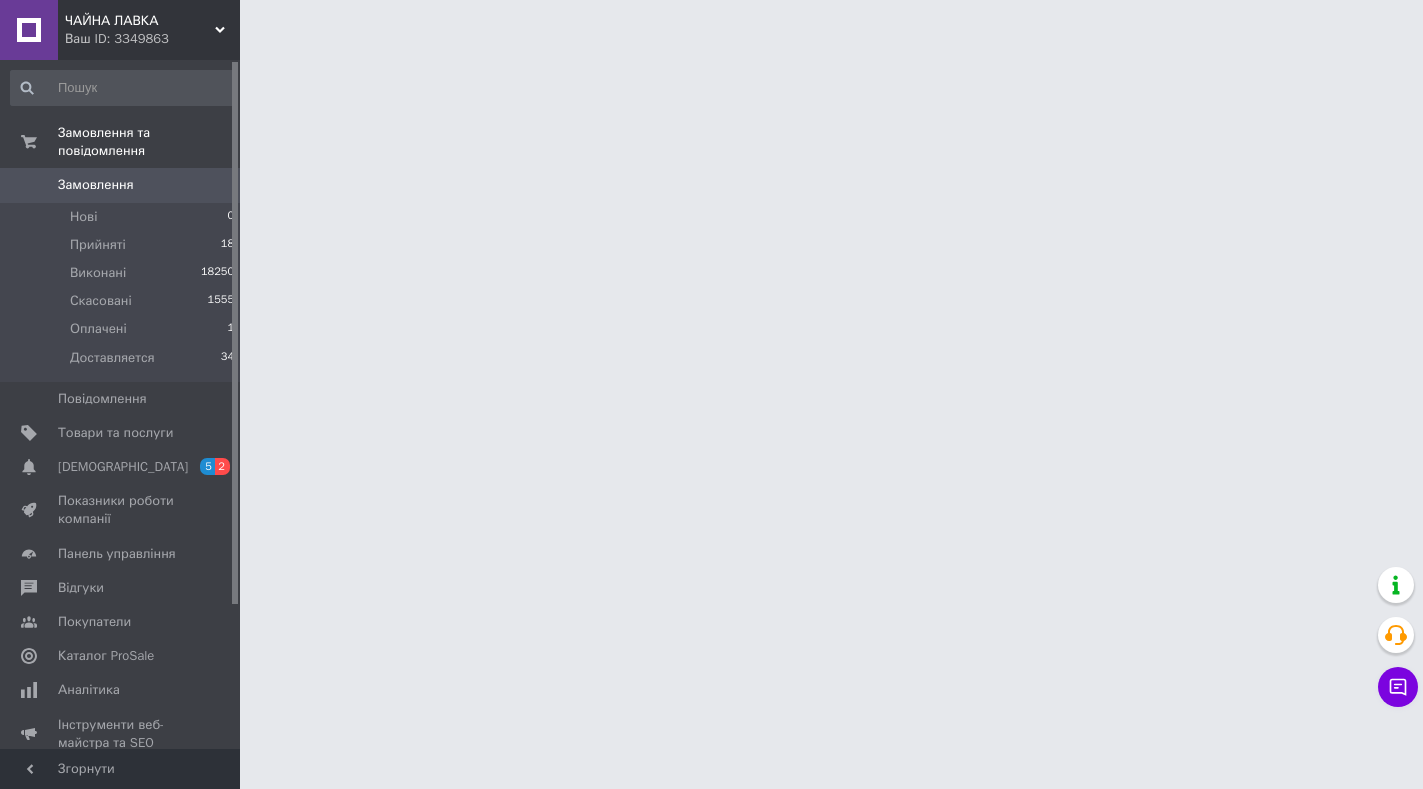 scroll, scrollTop: 0, scrollLeft: 0, axis: both 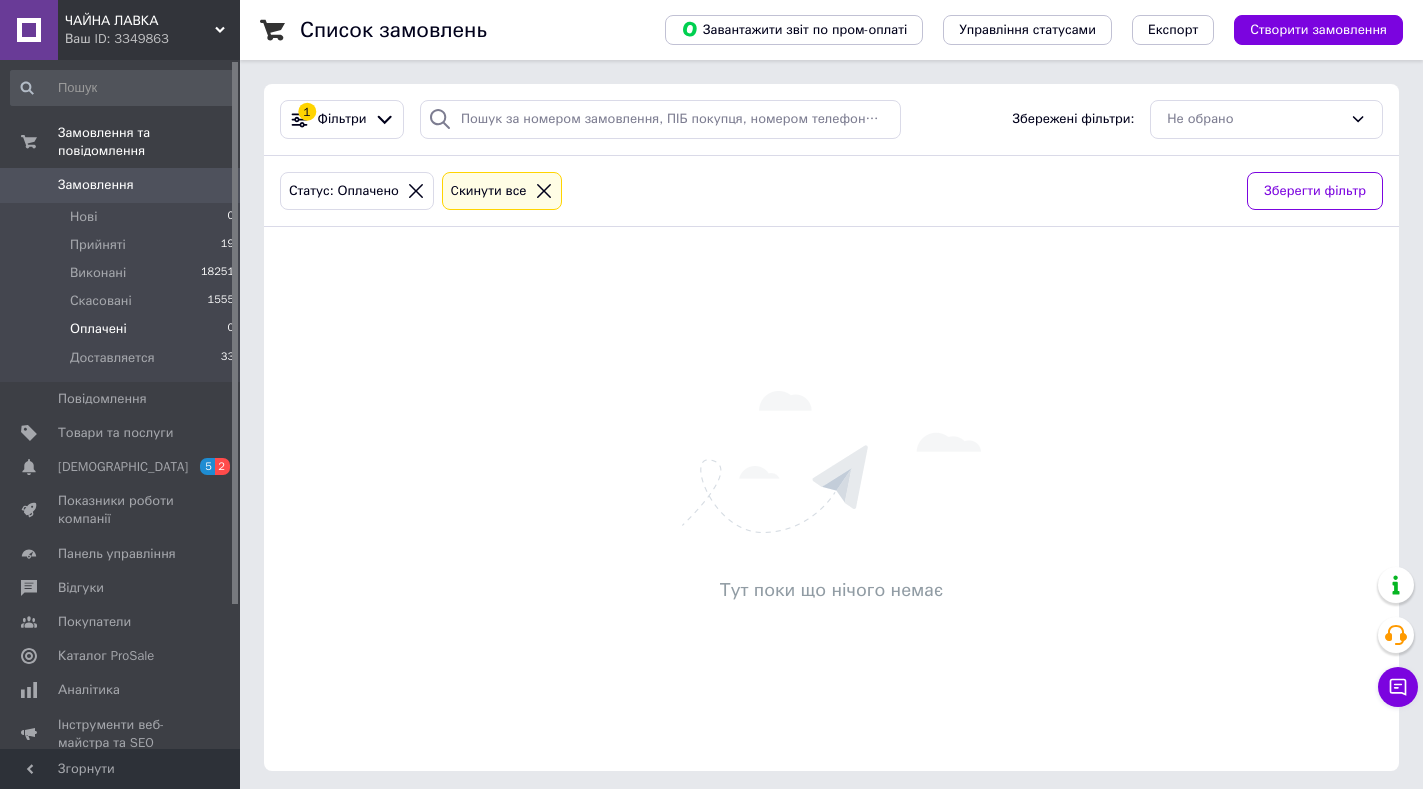 click on "Cкинути все" at bounding box center [489, 191] 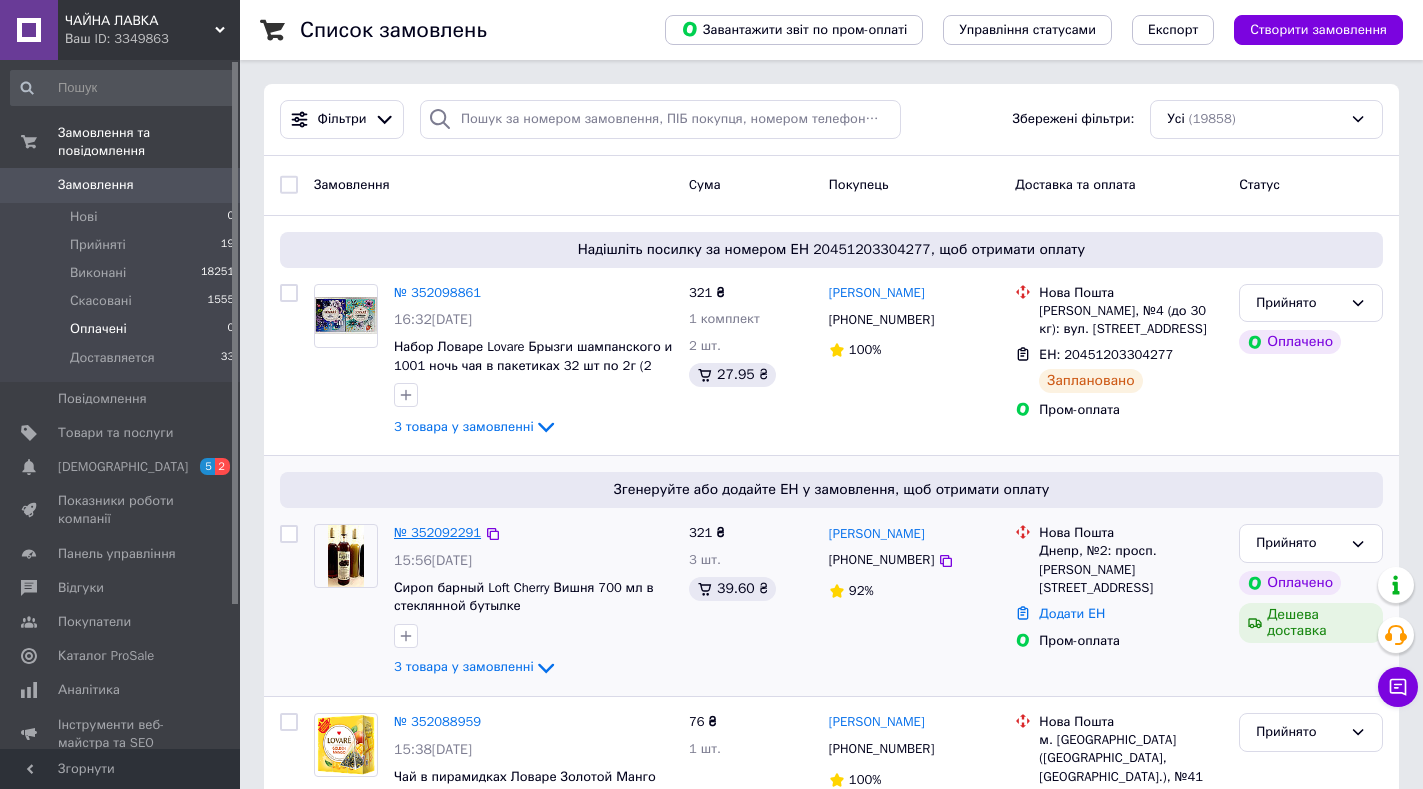click on "№ 352092291" at bounding box center [437, 532] 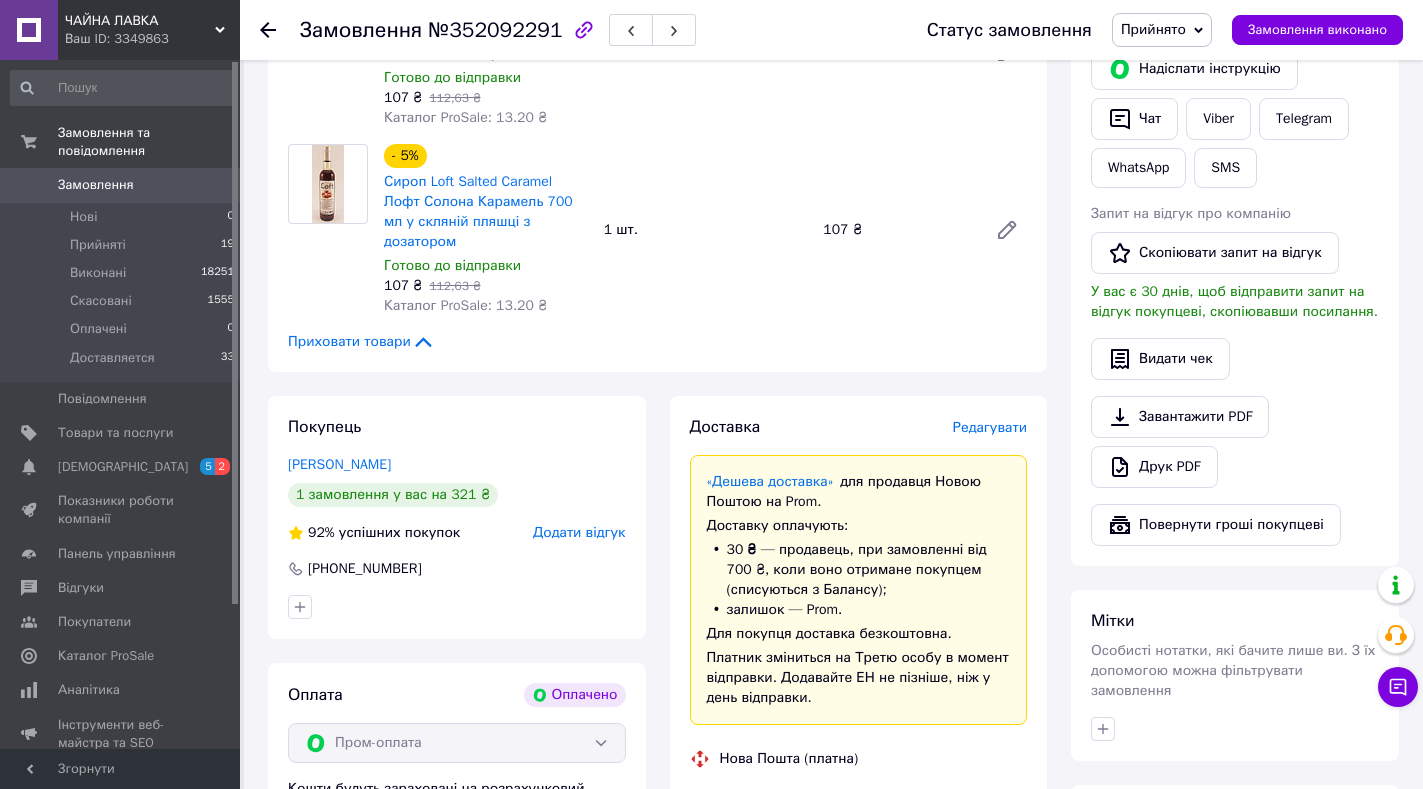 scroll, scrollTop: 262, scrollLeft: 0, axis: vertical 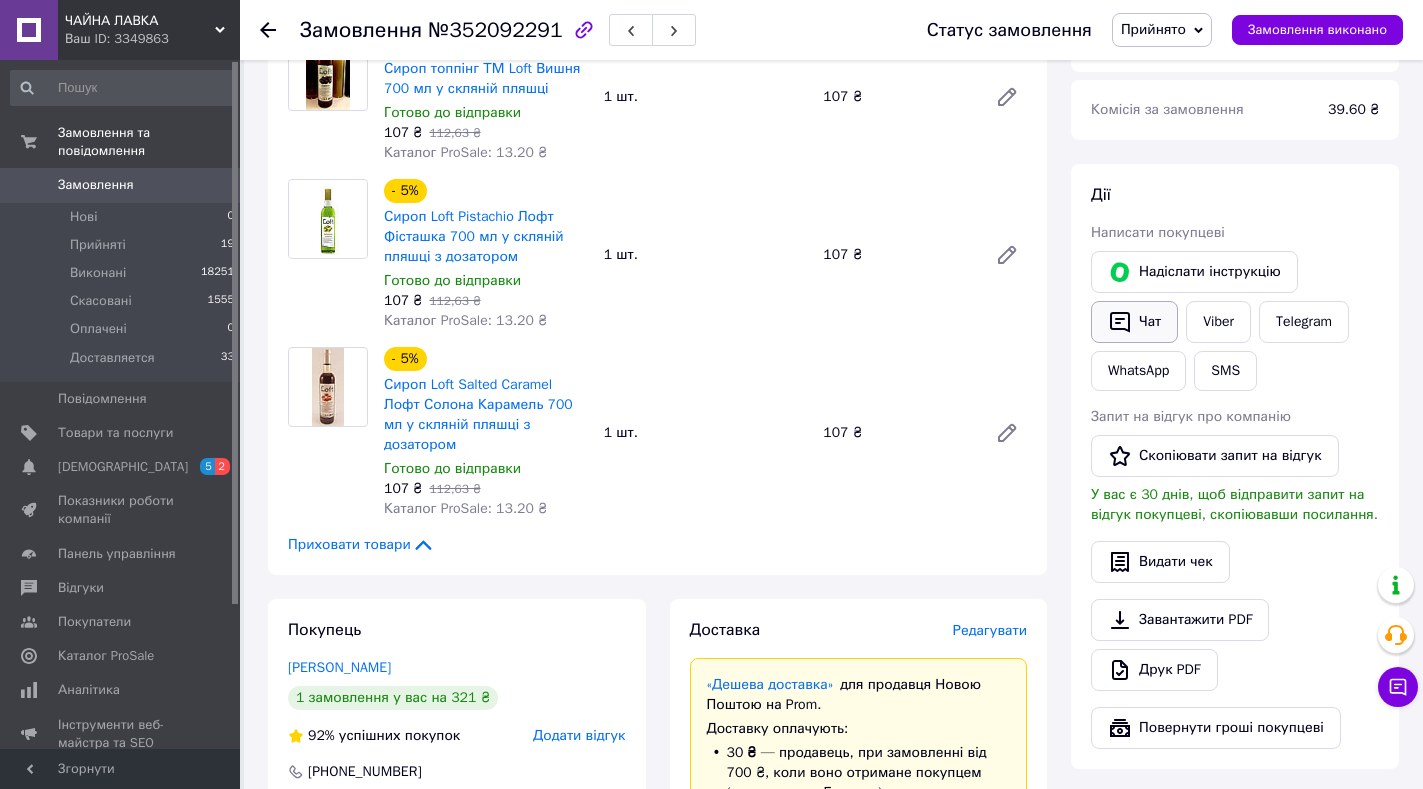 click 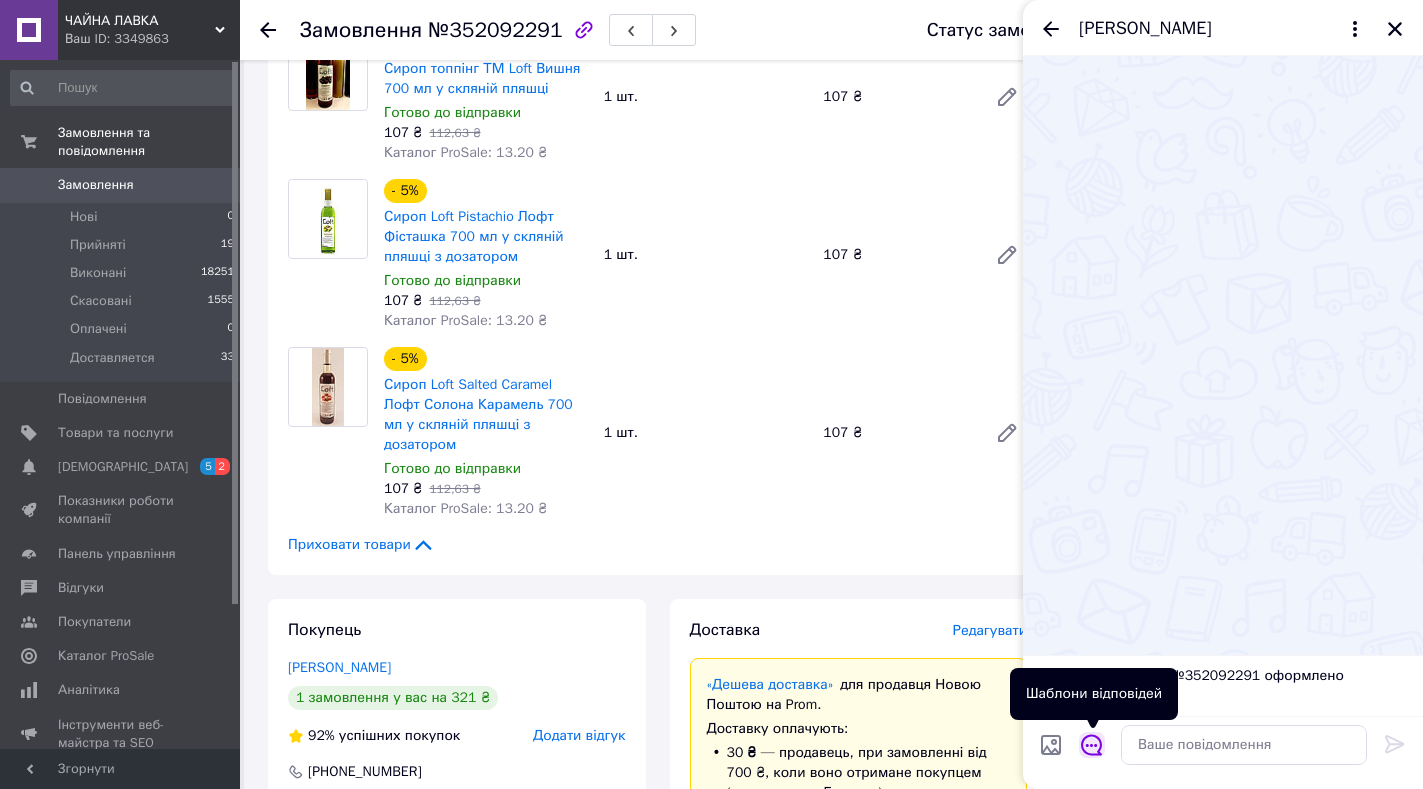 click 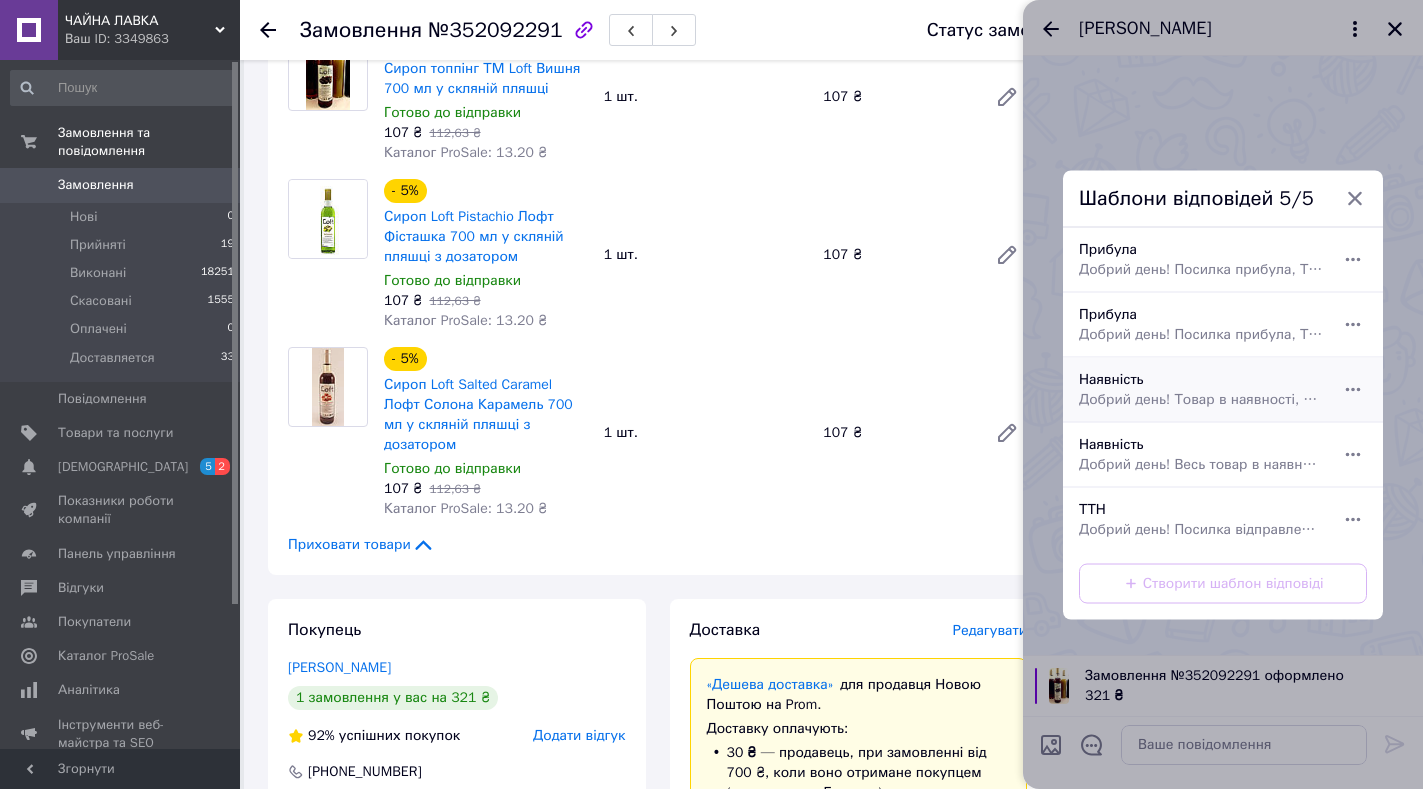 click on "Добрий день! Товар в наявності, відправка сьогодні із [GEOGRAPHIC_DATA]. Щиро дякуємо за покупку!" at bounding box center [1201, 399] 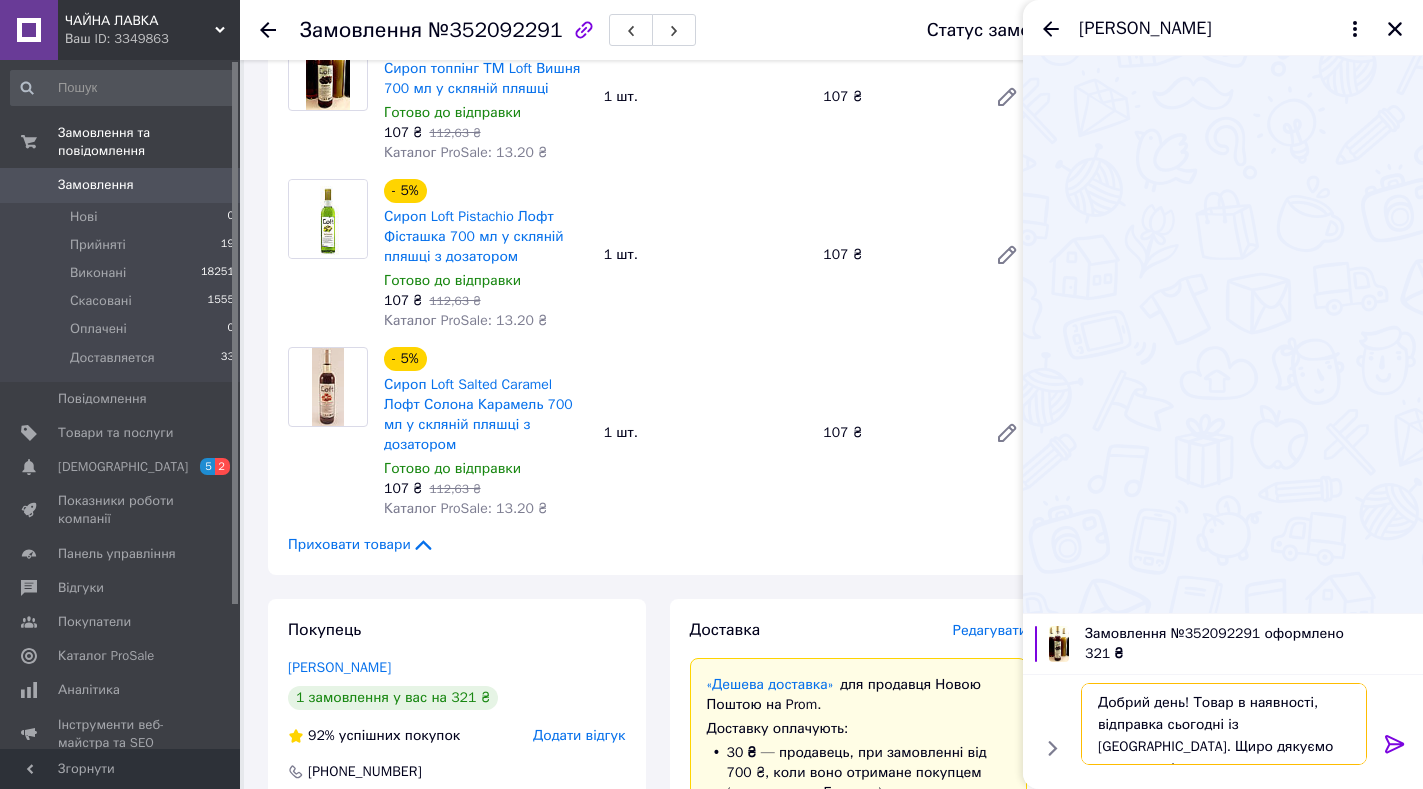 click on "Добрий день! Товар в наявності, відправка сьогодні із [GEOGRAPHIC_DATA]. Щиро дякуємо за покупку!" at bounding box center [1224, 724] 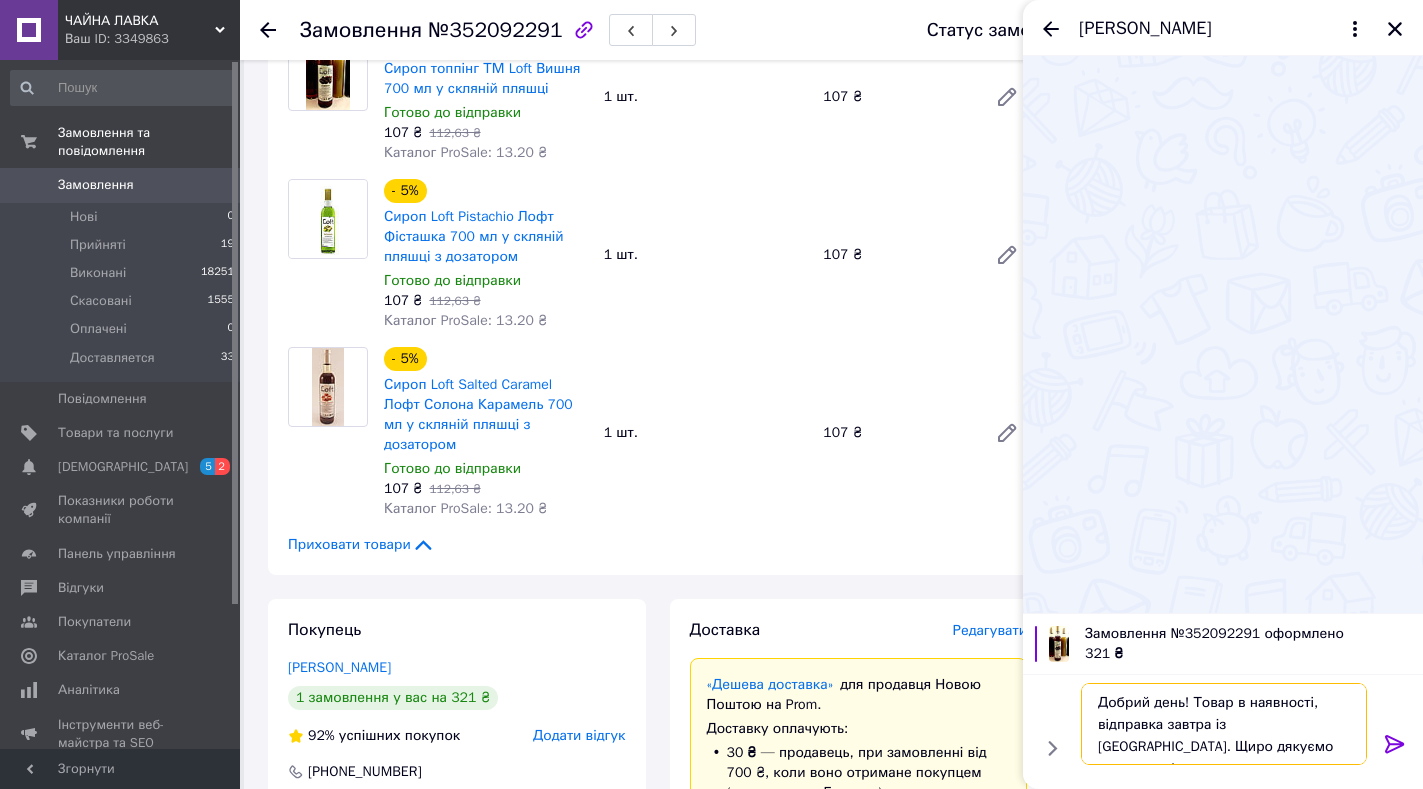 type on "Добрий день! Товар в наявності, відправка завтра із [GEOGRAPHIC_DATA]. Щиро дякуємо за покупку!" 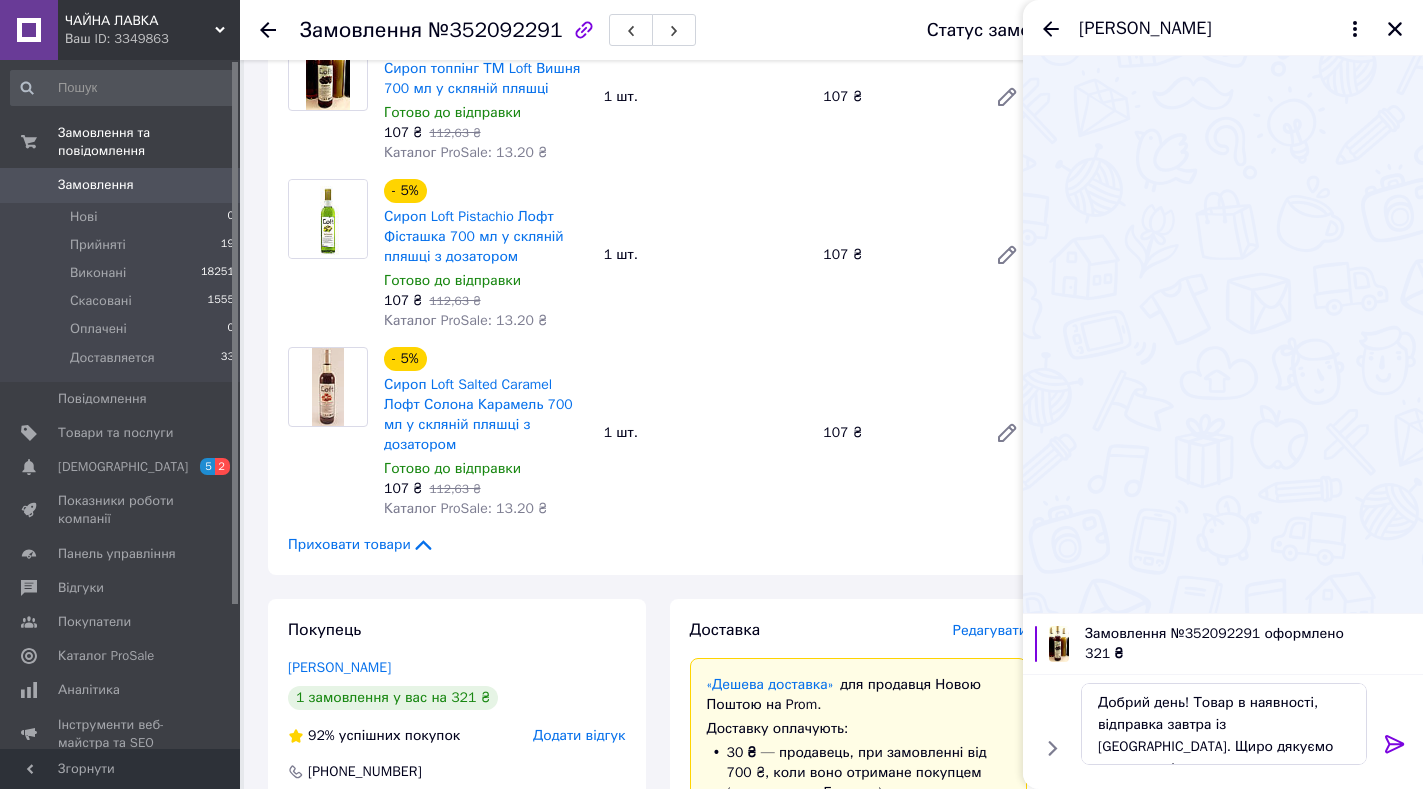 click 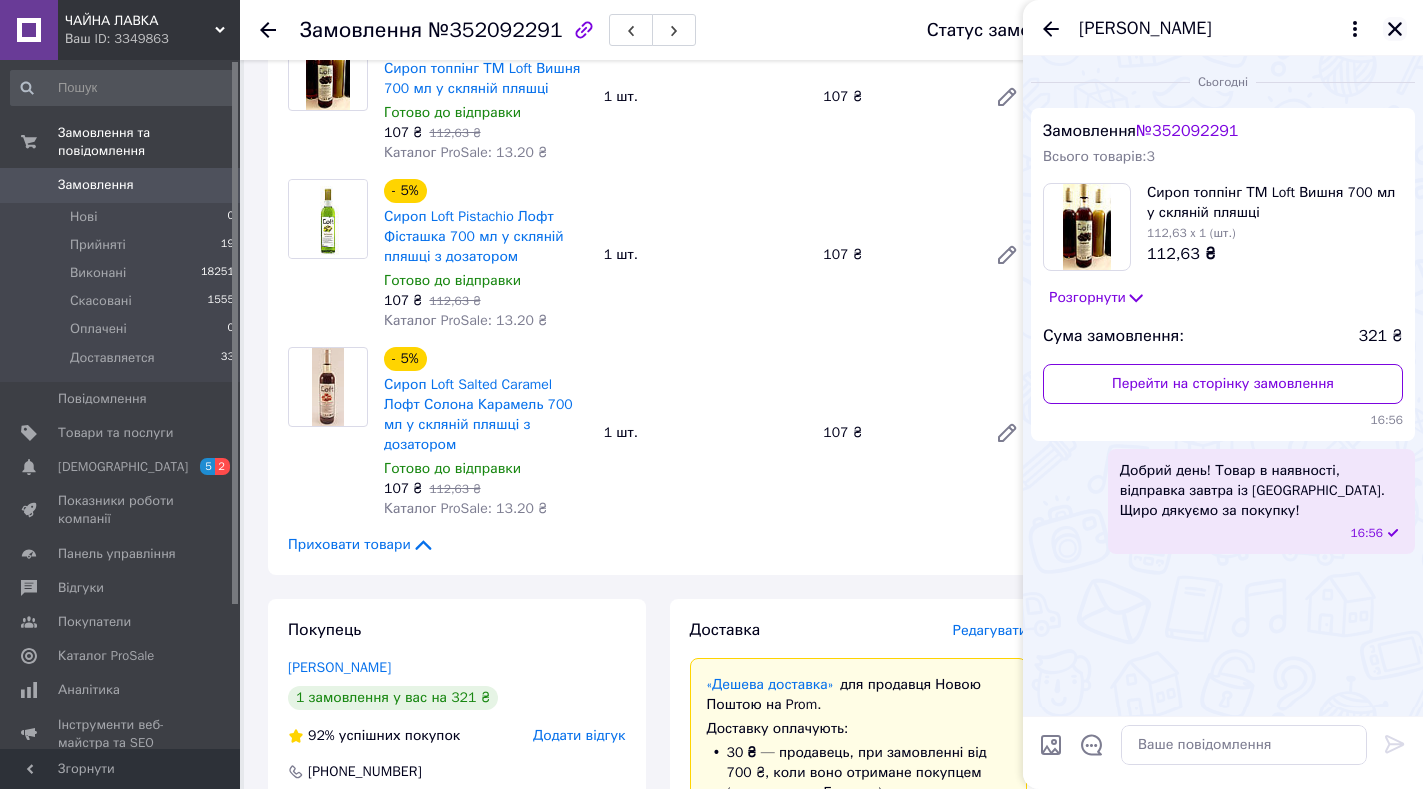 click 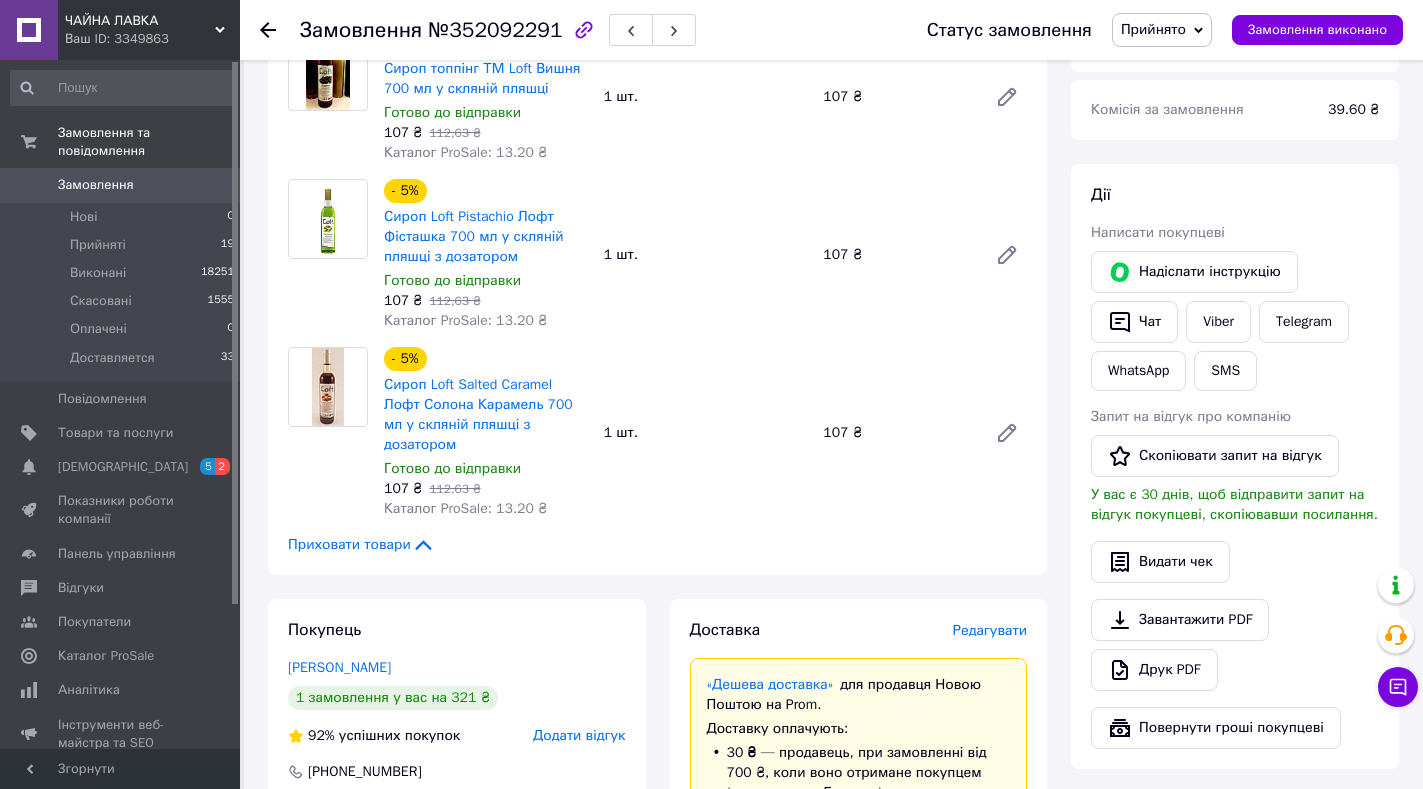 click 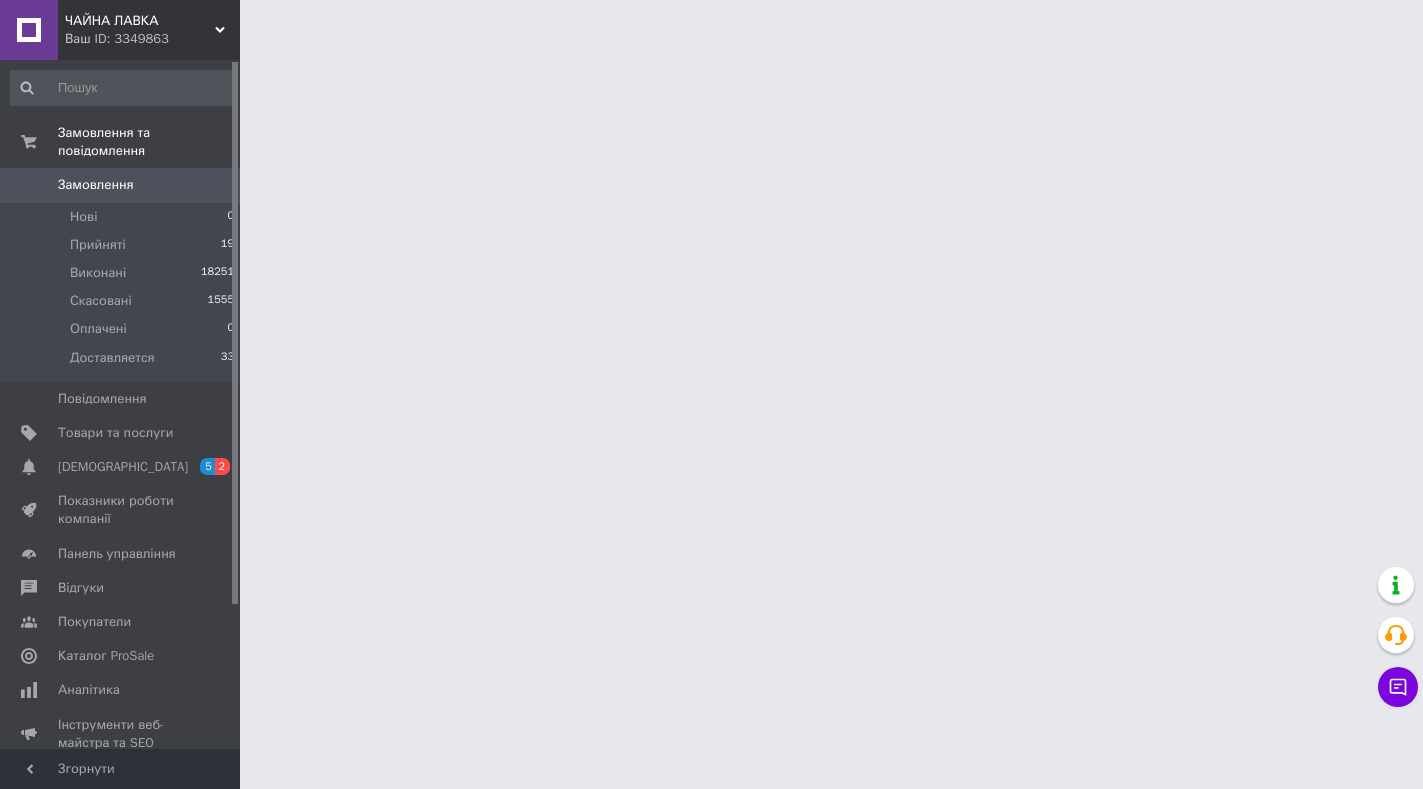 scroll, scrollTop: 0, scrollLeft: 0, axis: both 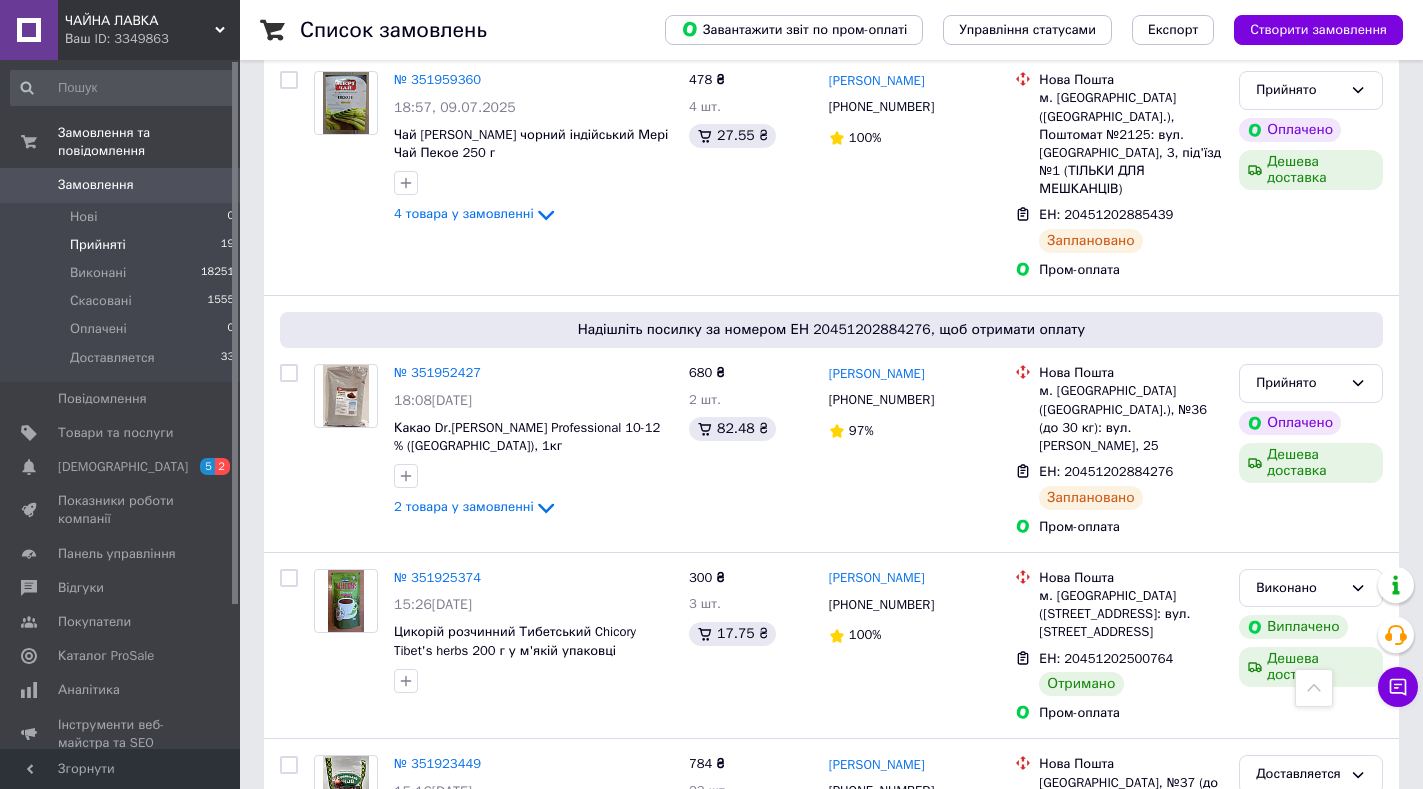 click on "Прийняті" at bounding box center (98, 245) 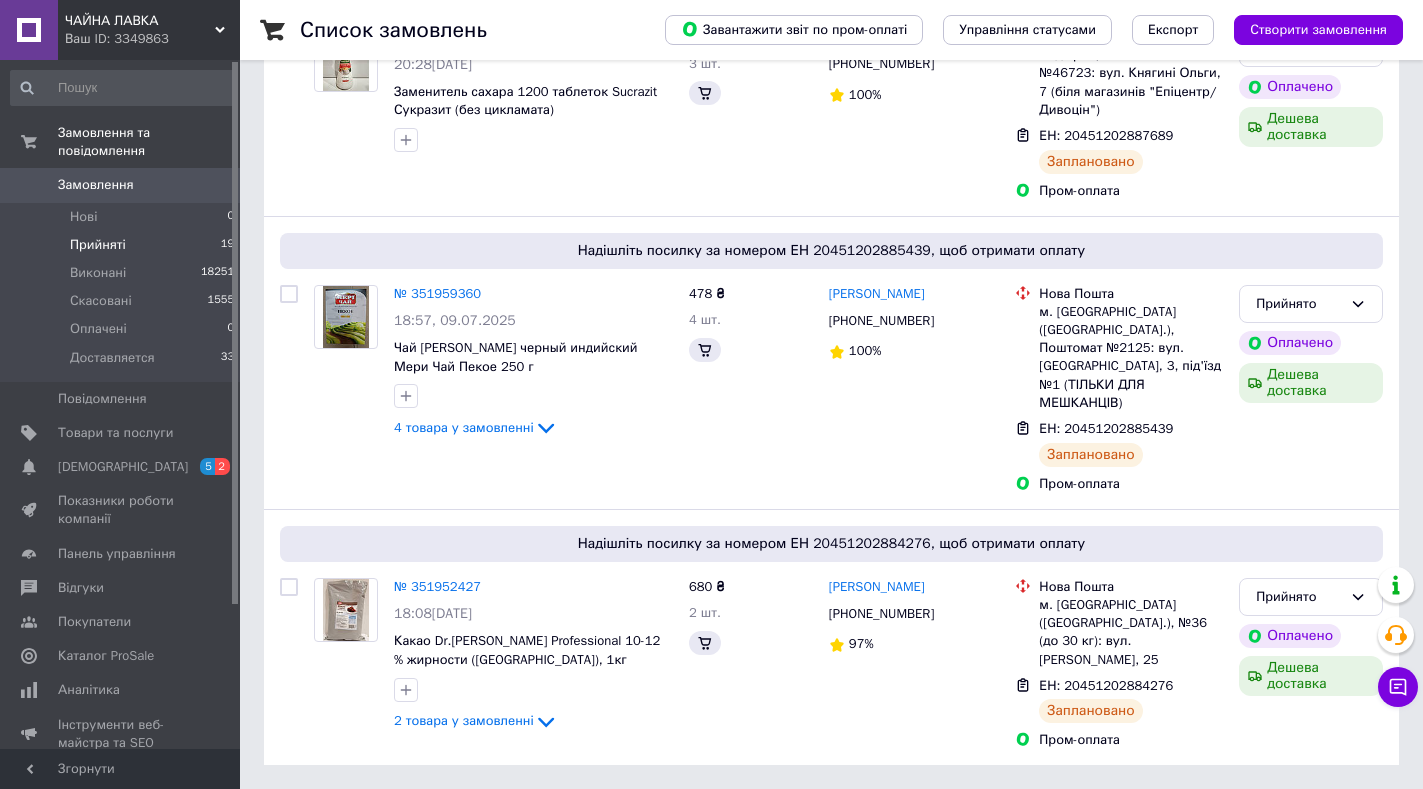 scroll, scrollTop: 0, scrollLeft: 0, axis: both 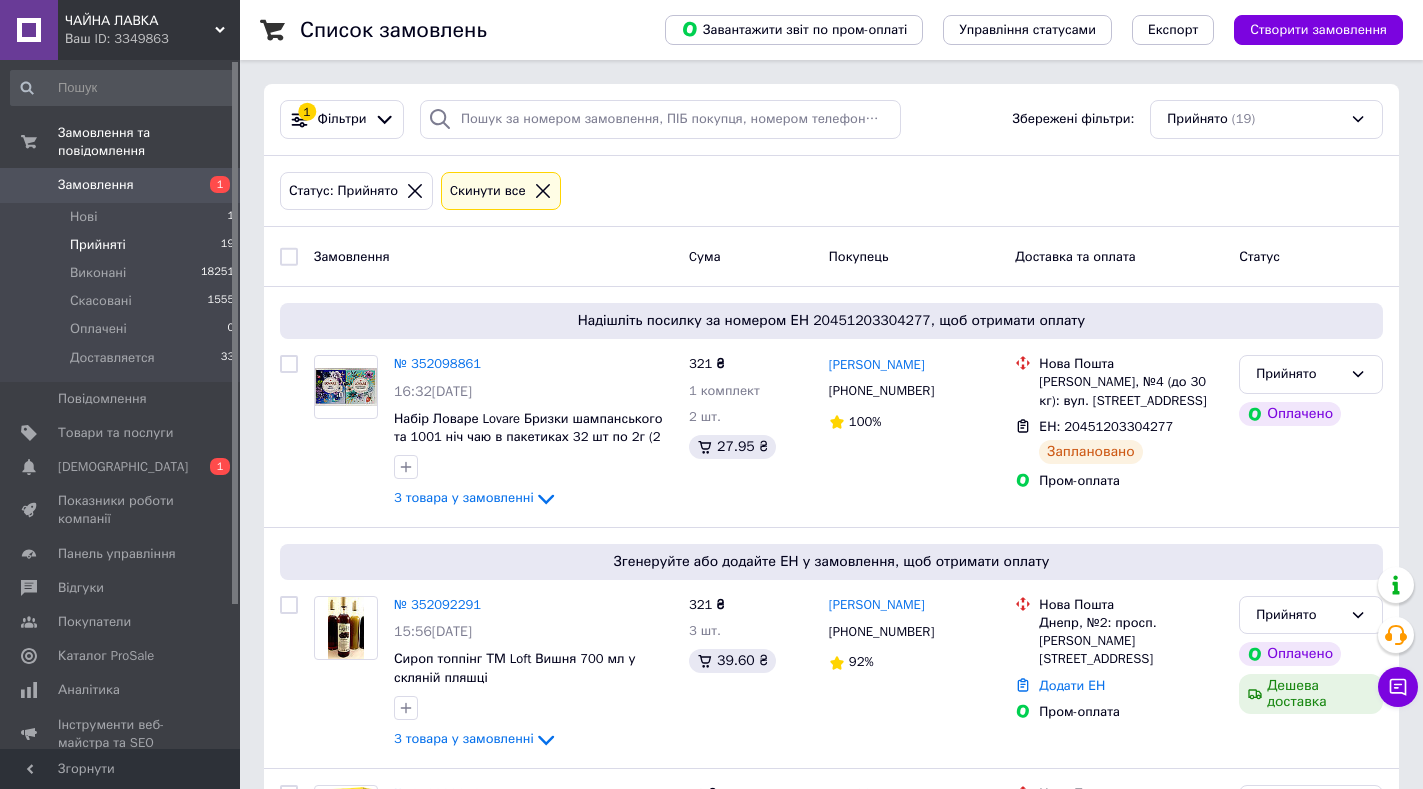 click on "Cкинути все" at bounding box center (488, 191) 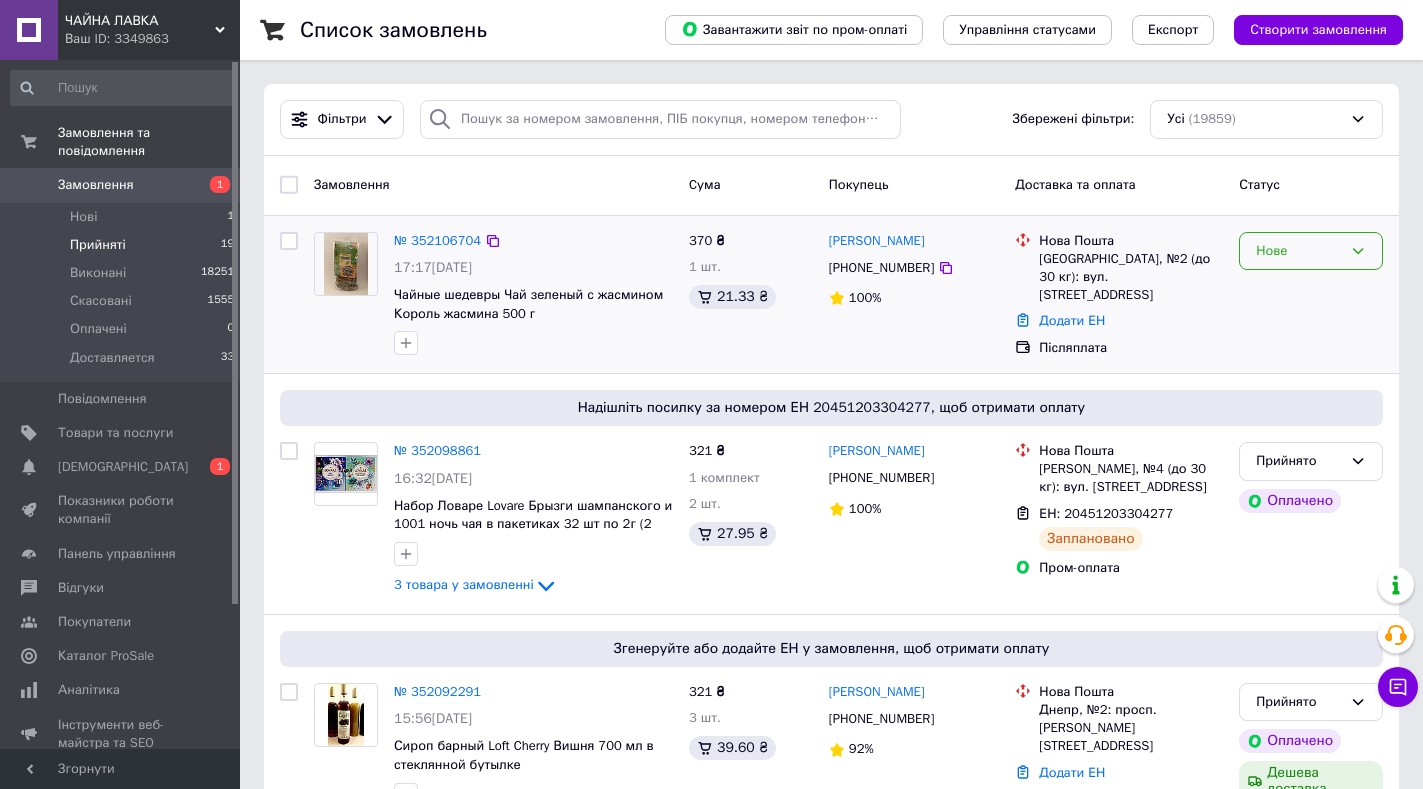 click on "Нове" at bounding box center [1299, 251] 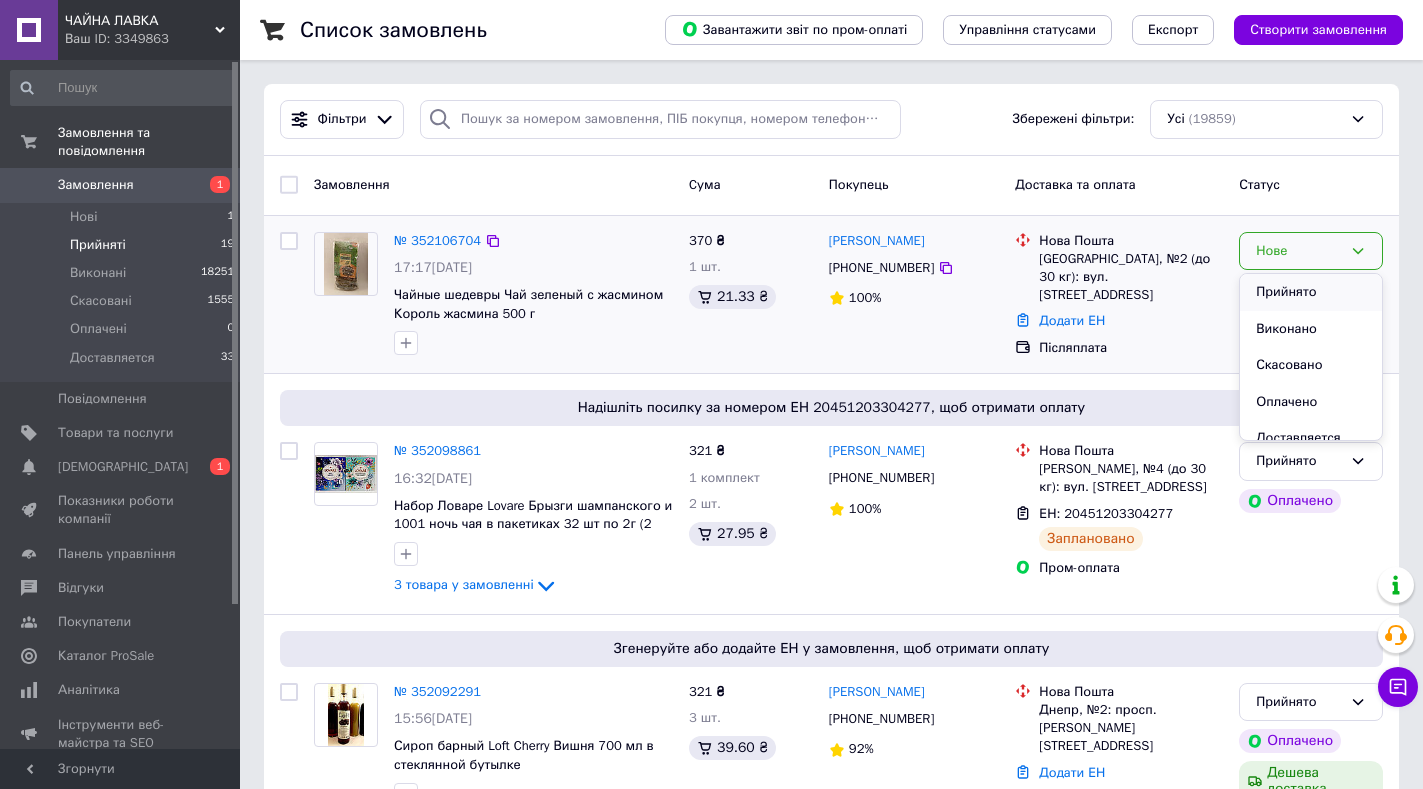 click on "Прийнято" at bounding box center [1311, 292] 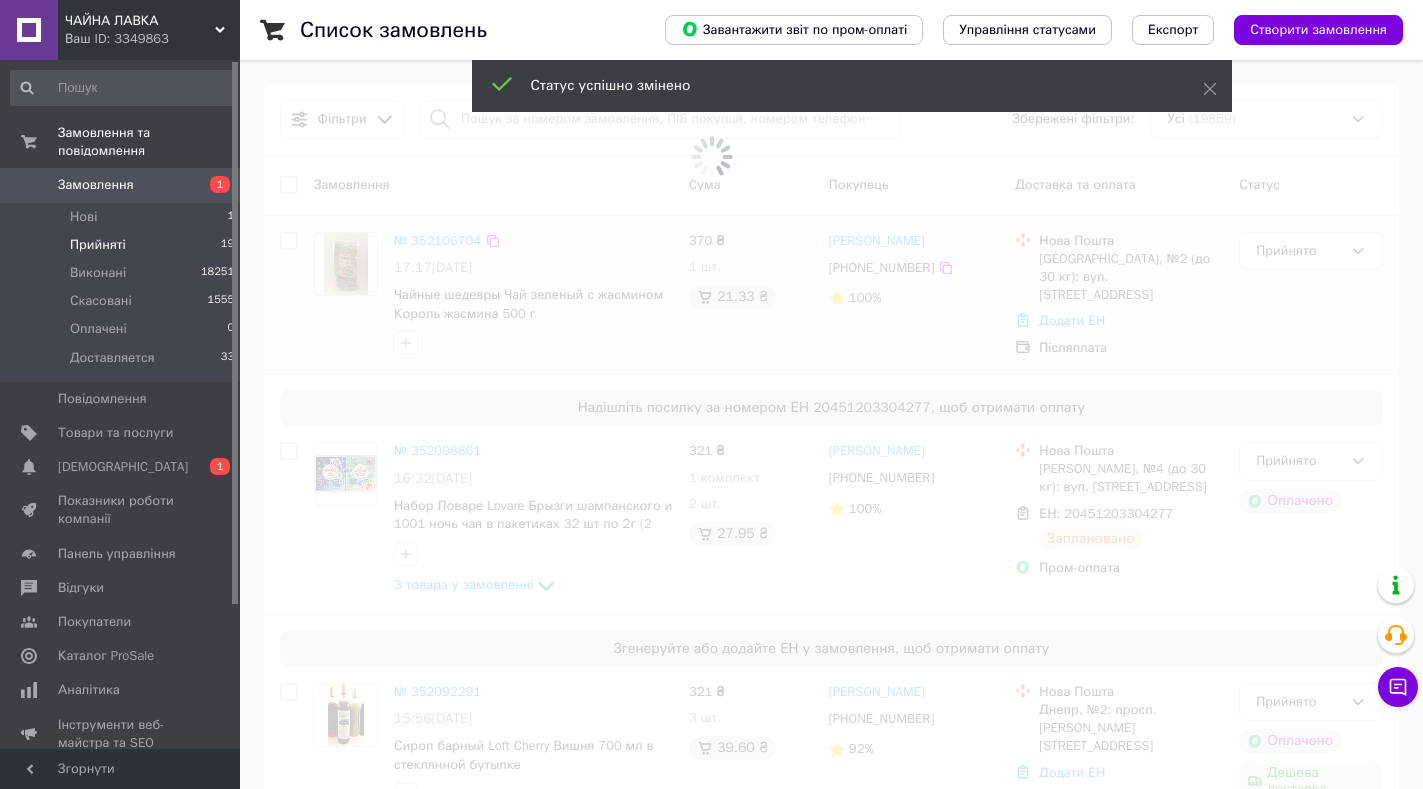 click at bounding box center [711, 157] 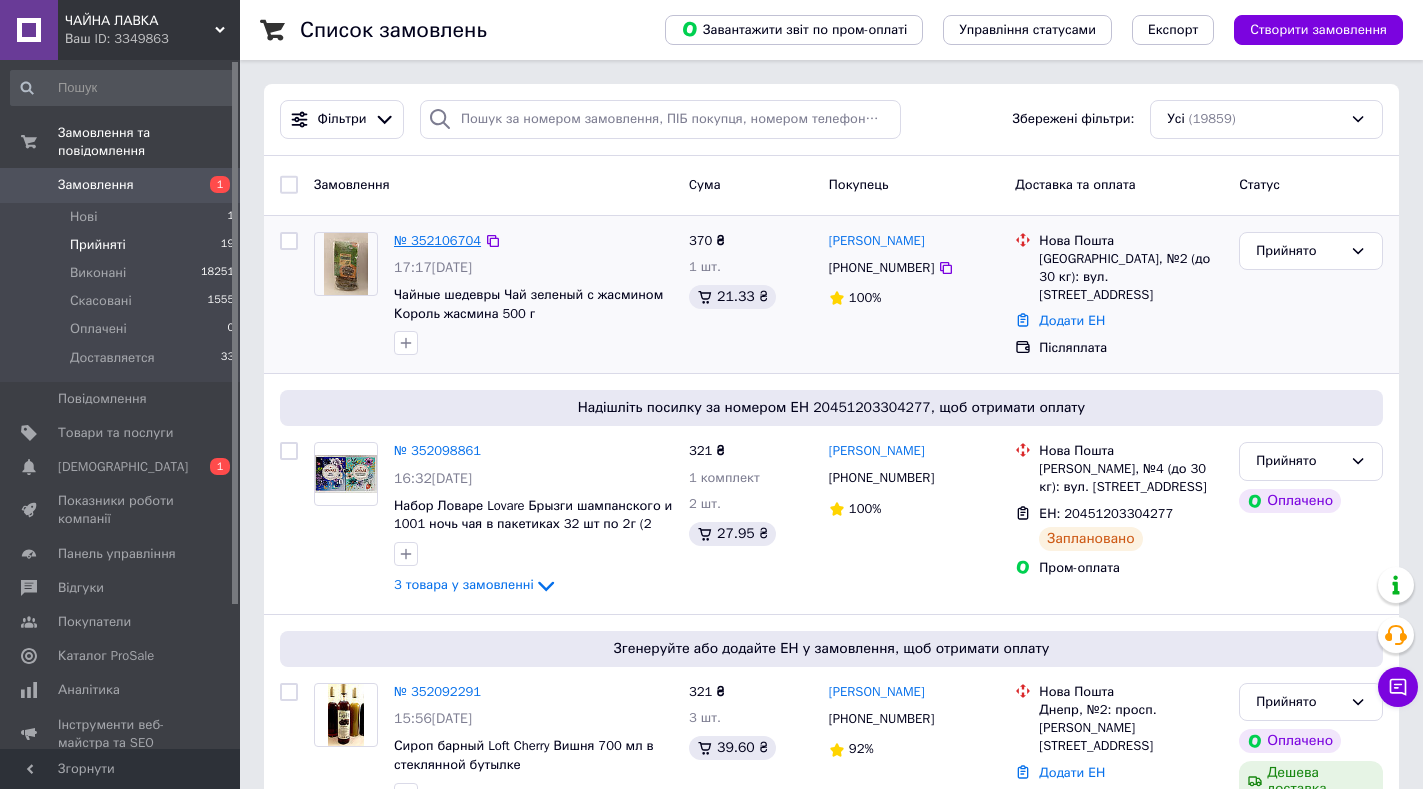click on "№ 352106704" at bounding box center [437, 240] 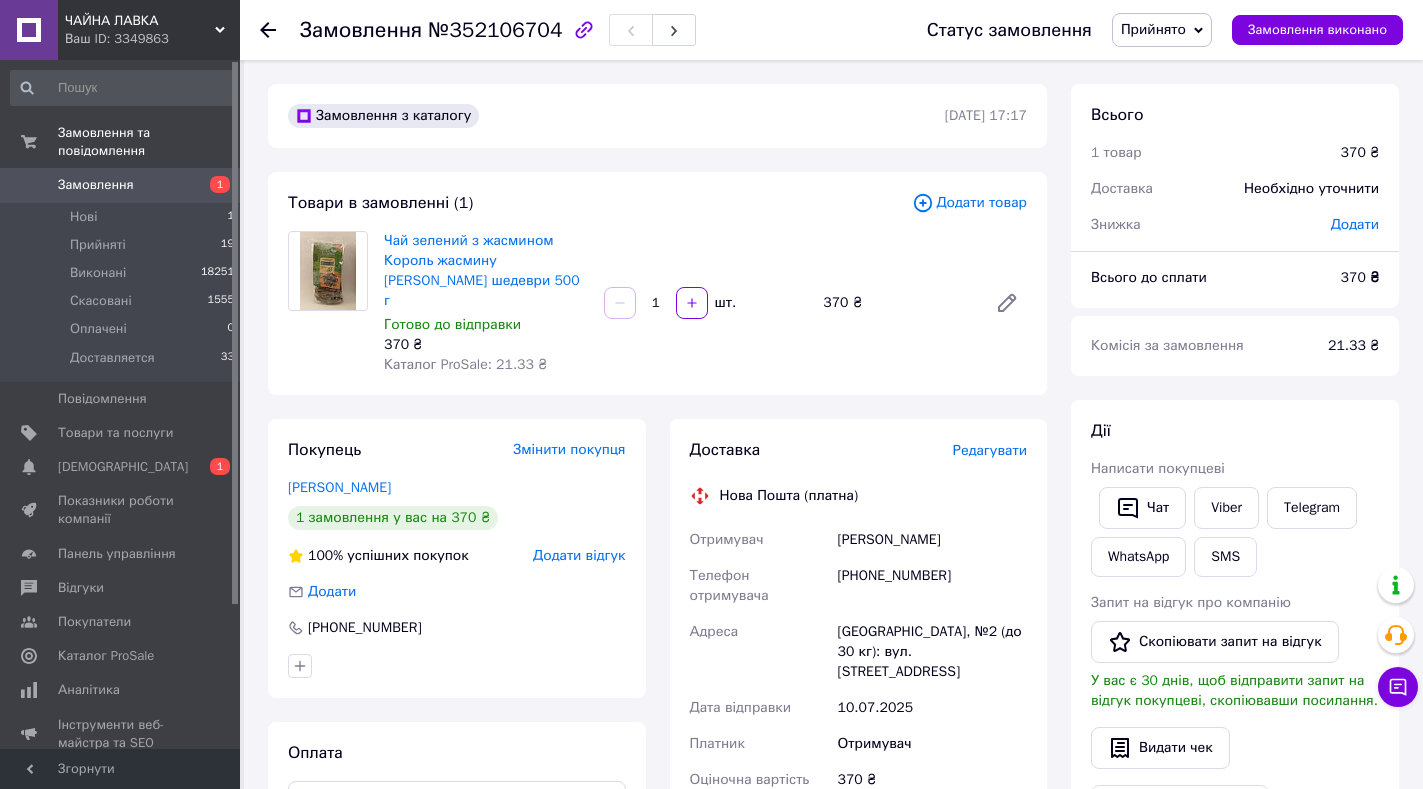 drag, startPoint x: 830, startPoint y: 518, endPoint x: 894, endPoint y: 521, distance: 64.070274 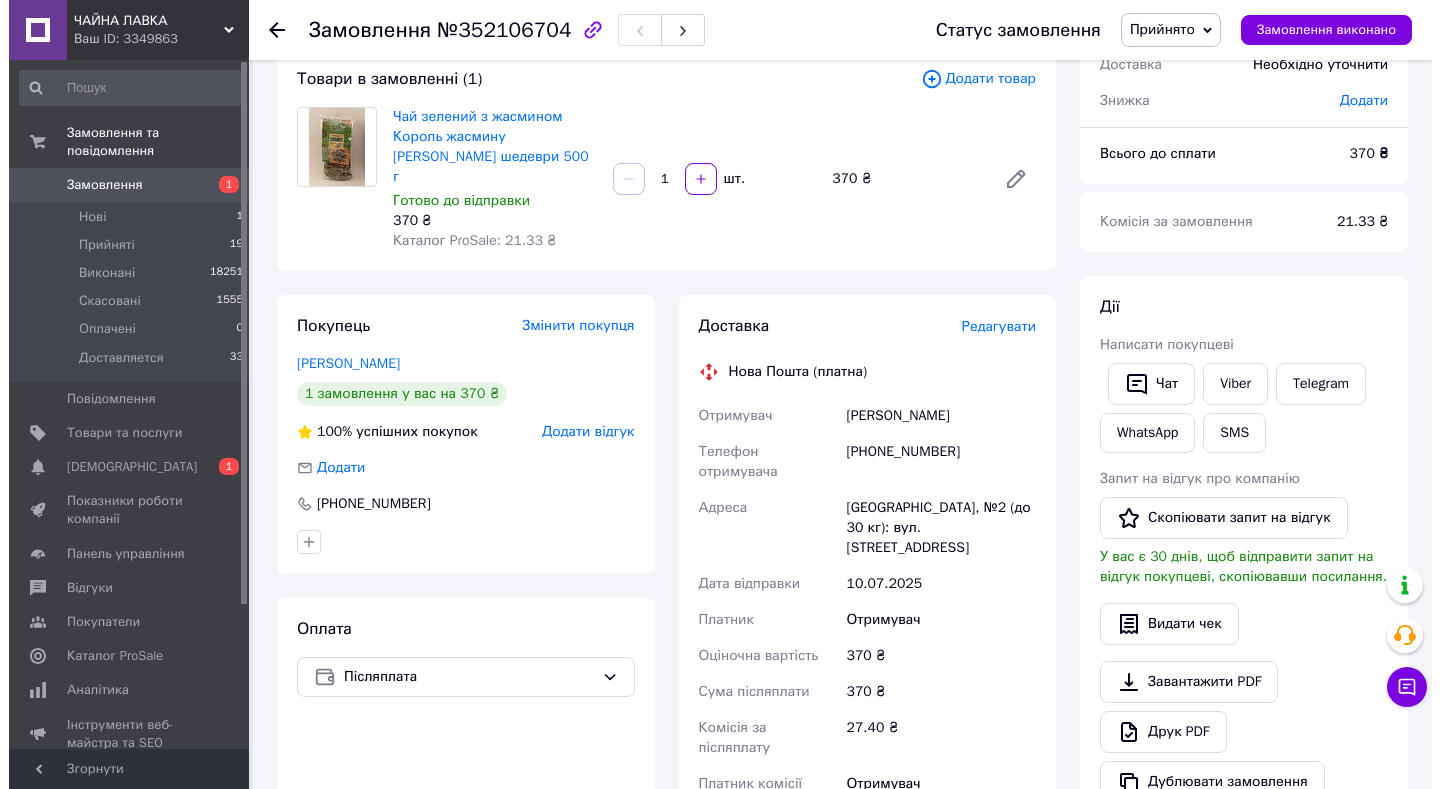 scroll, scrollTop: 135, scrollLeft: 0, axis: vertical 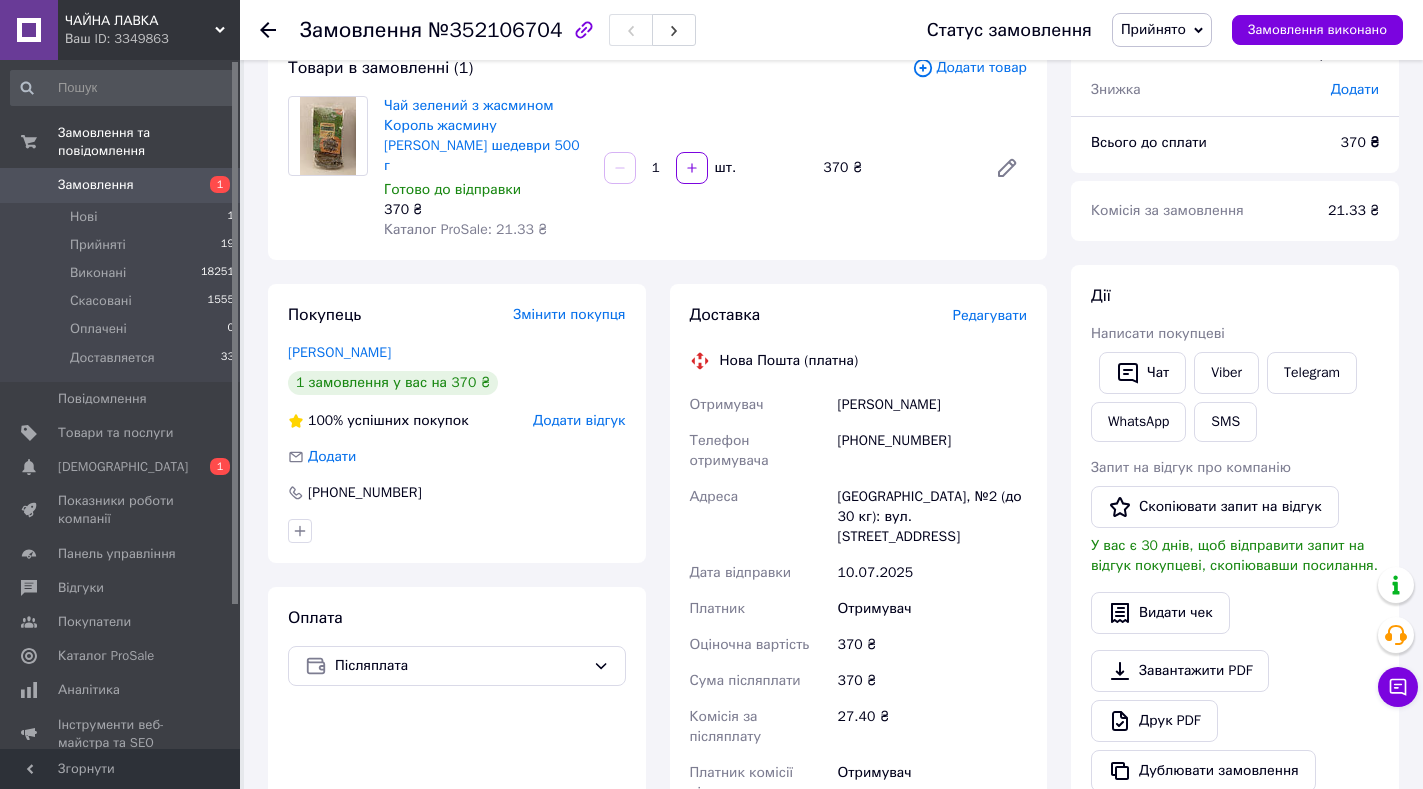 copy on "Отримувач [PERSON_NAME]" 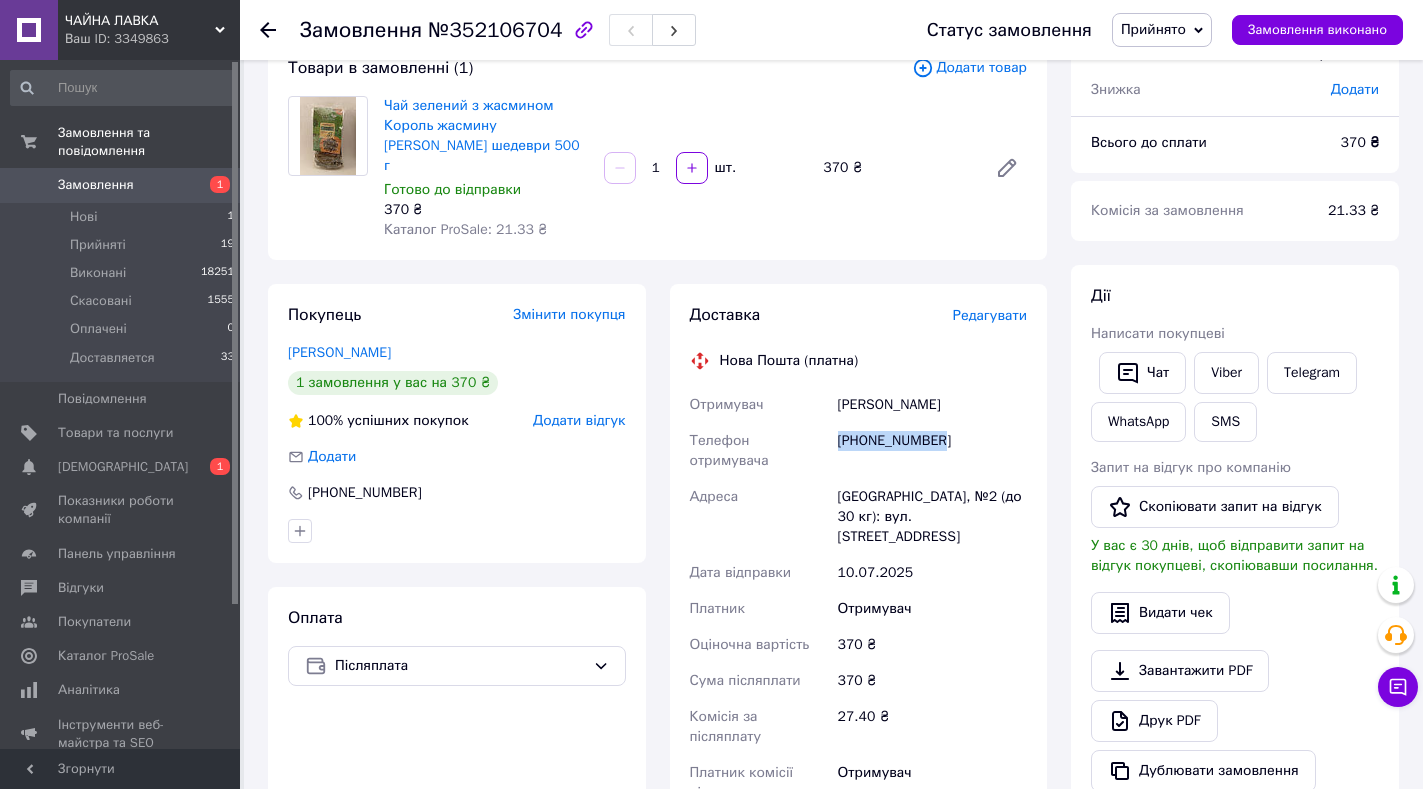 drag, startPoint x: 947, startPoint y: 424, endPoint x: 833, endPoint y: 434, distance: 114.43776 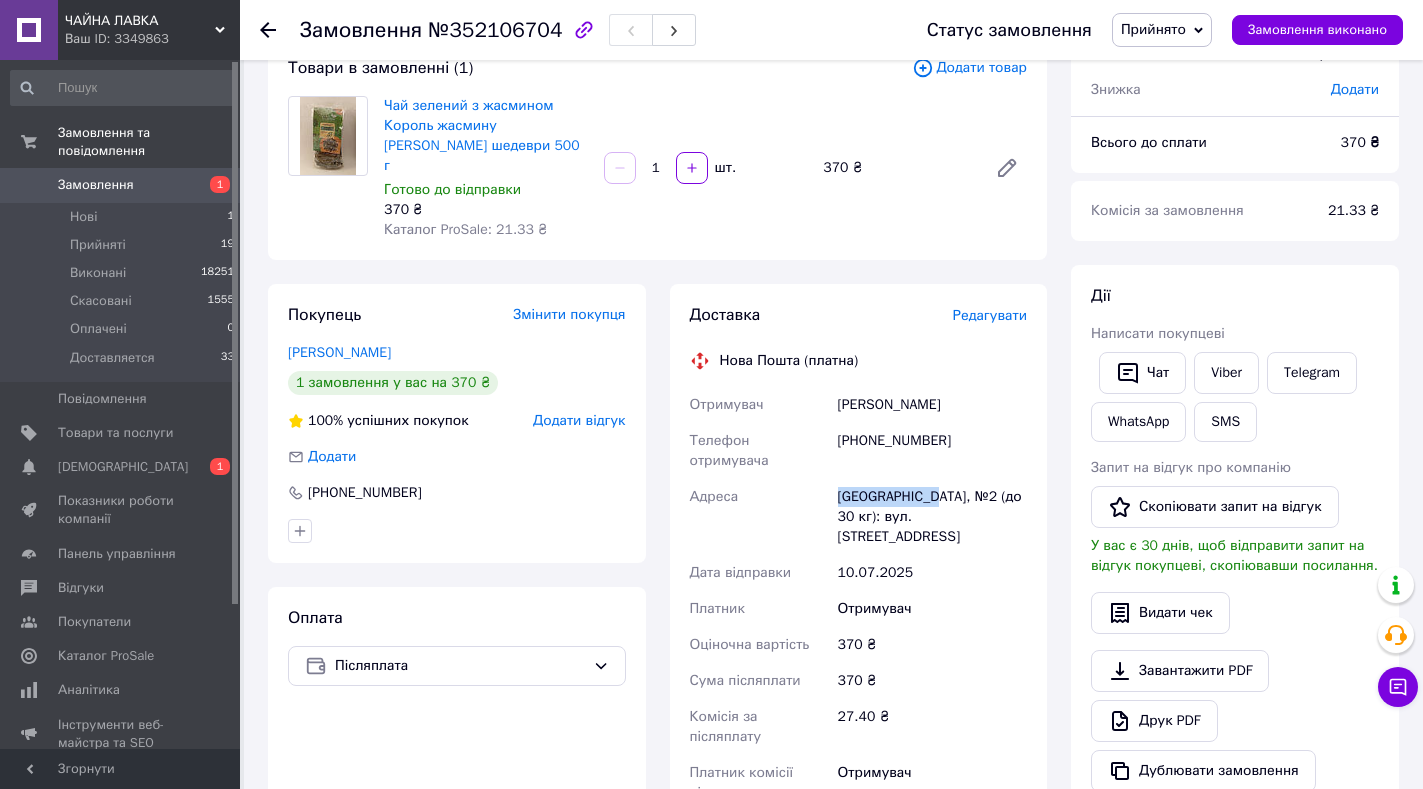 drag, startPoint x: 929, startPoint y: 456, endPoint x: 838, endPoint y: 466, distance: 91.5478 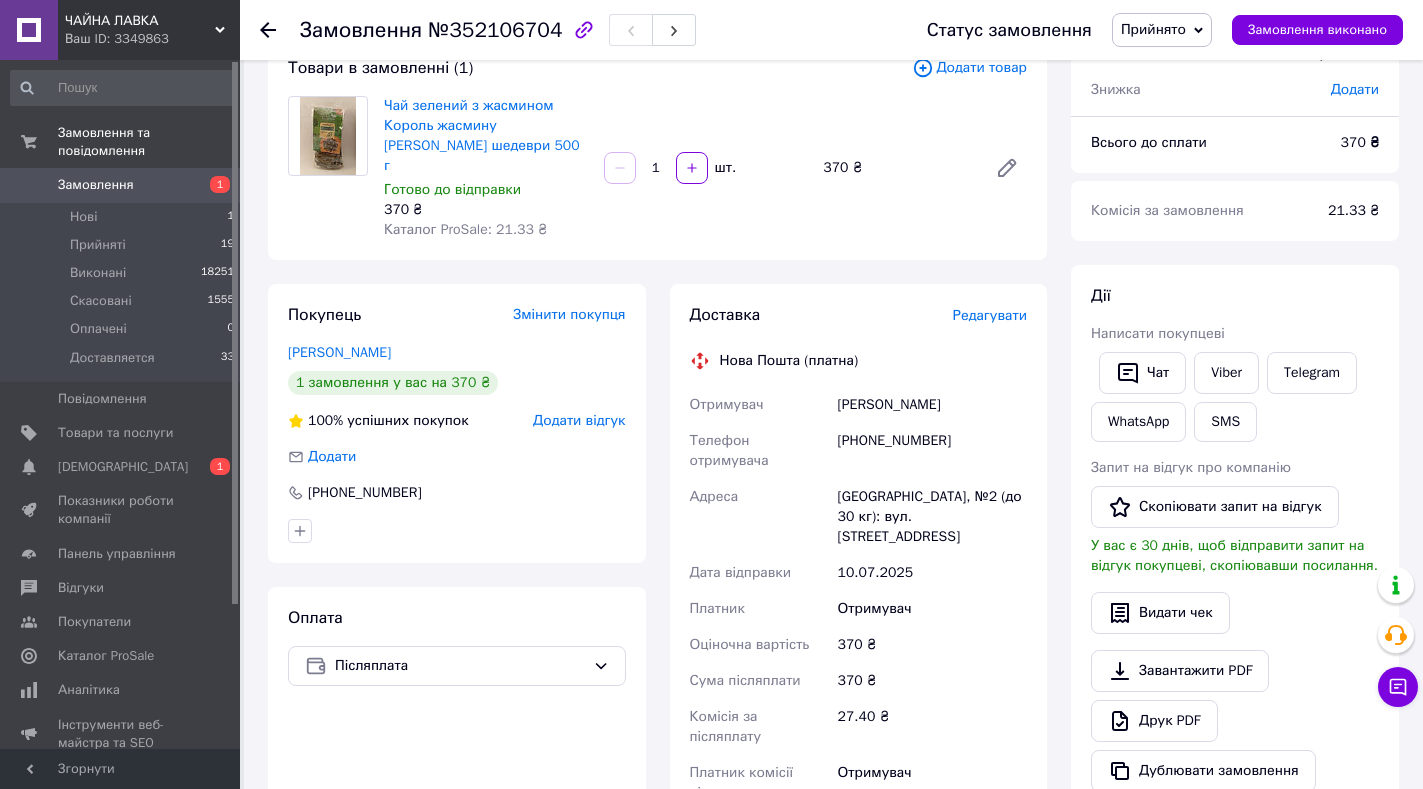 click on "Редагувати" at bounding box center (990, 315) 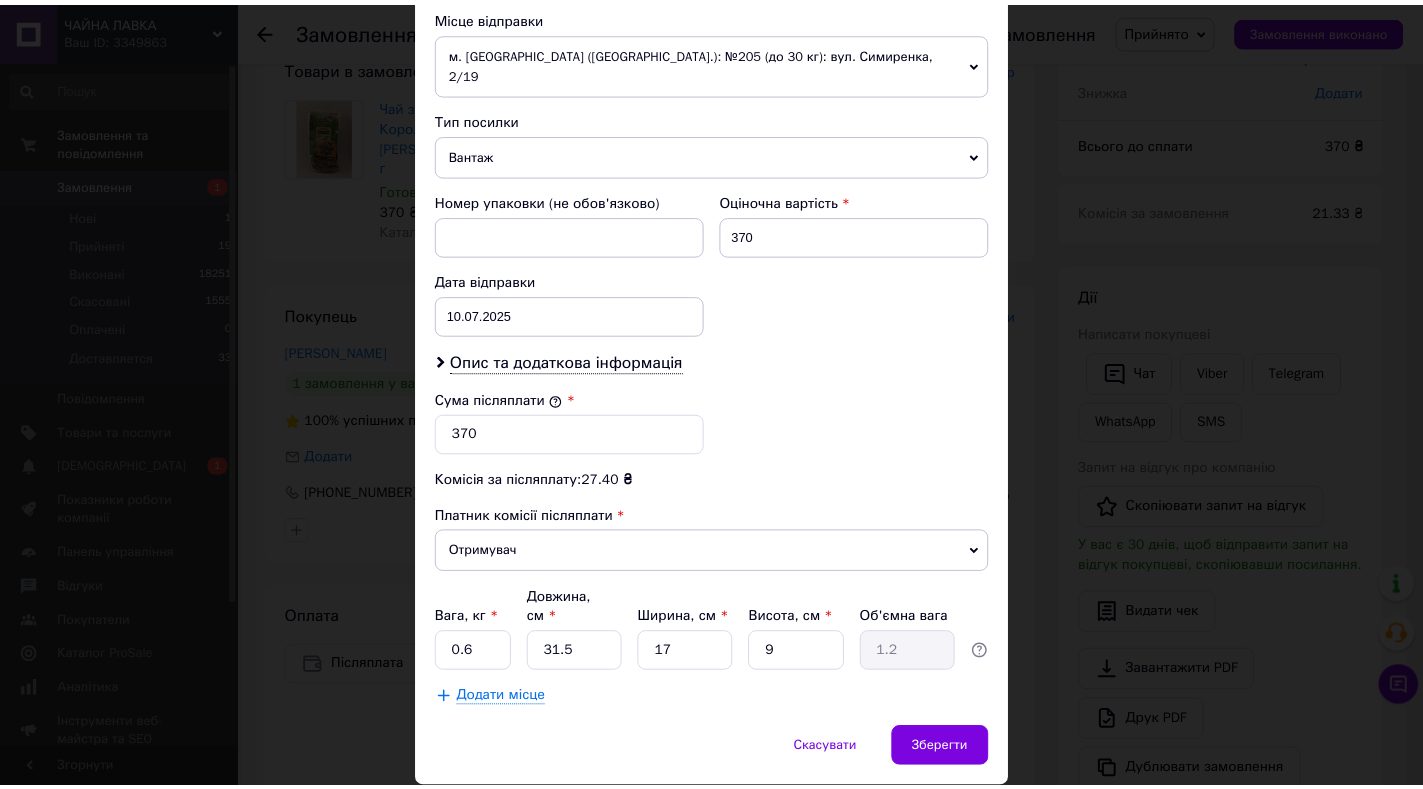 scroll, scrollTop: 737, scrollLeft: 0, axis: vertical 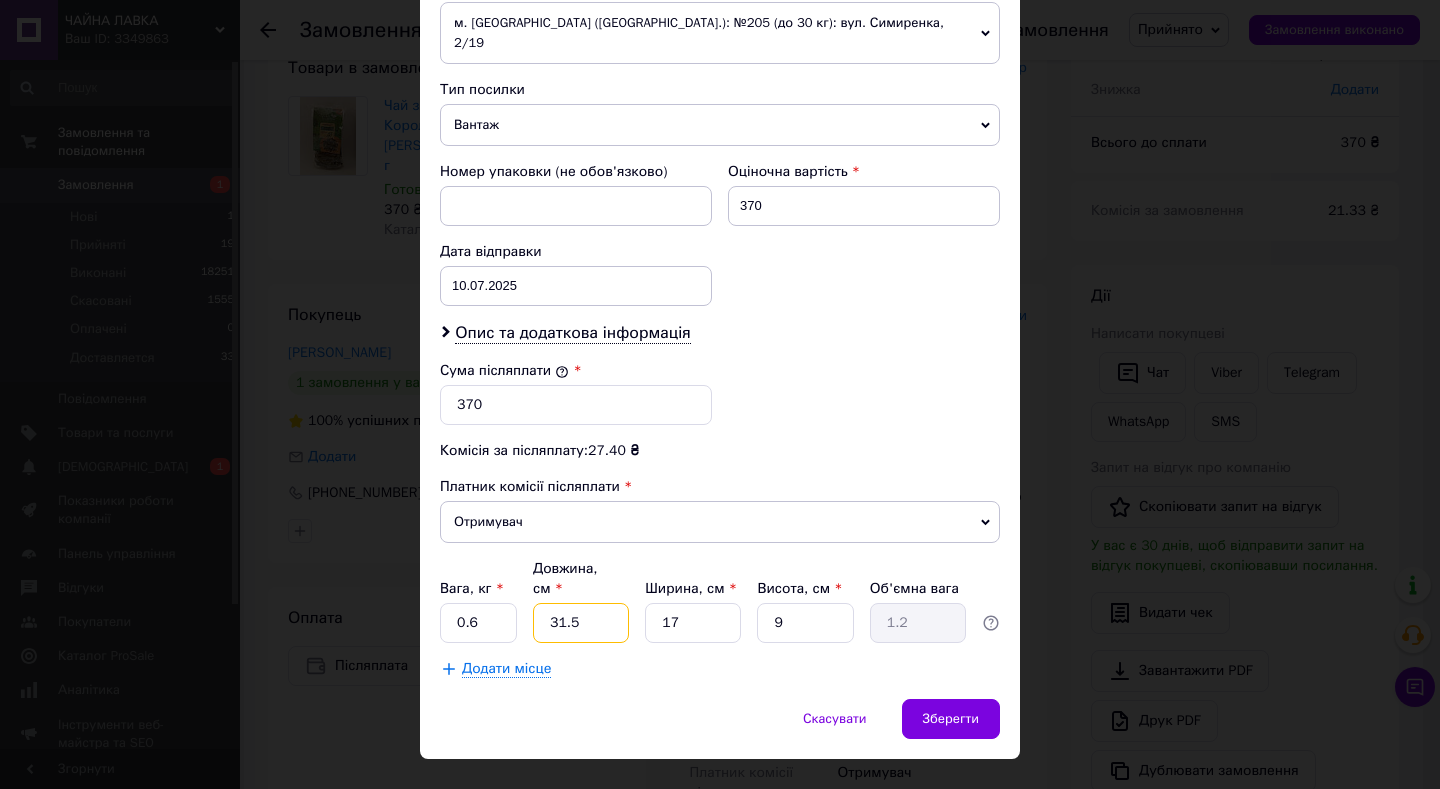 click on "31.5" at bounding box center (581, 623) 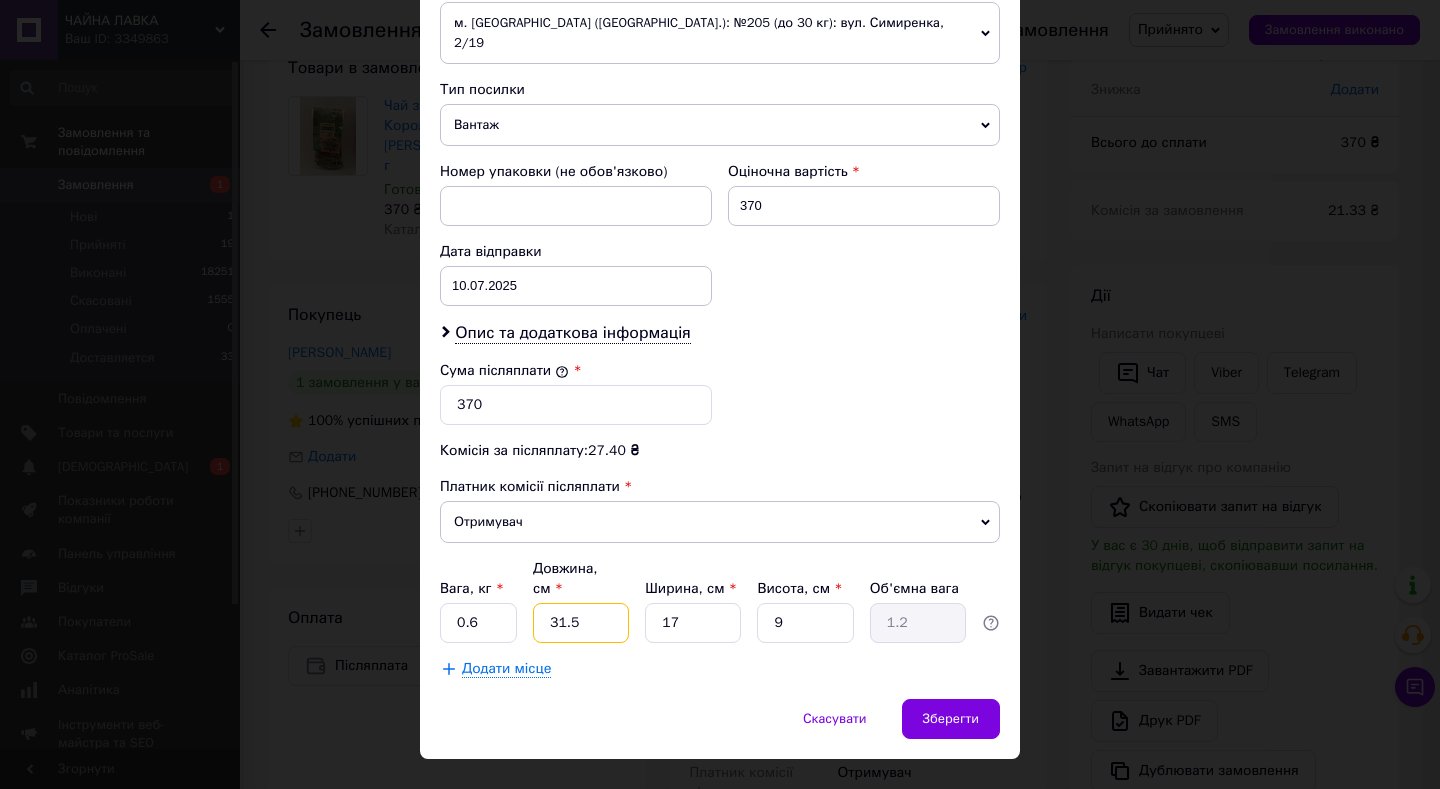 type on "31." 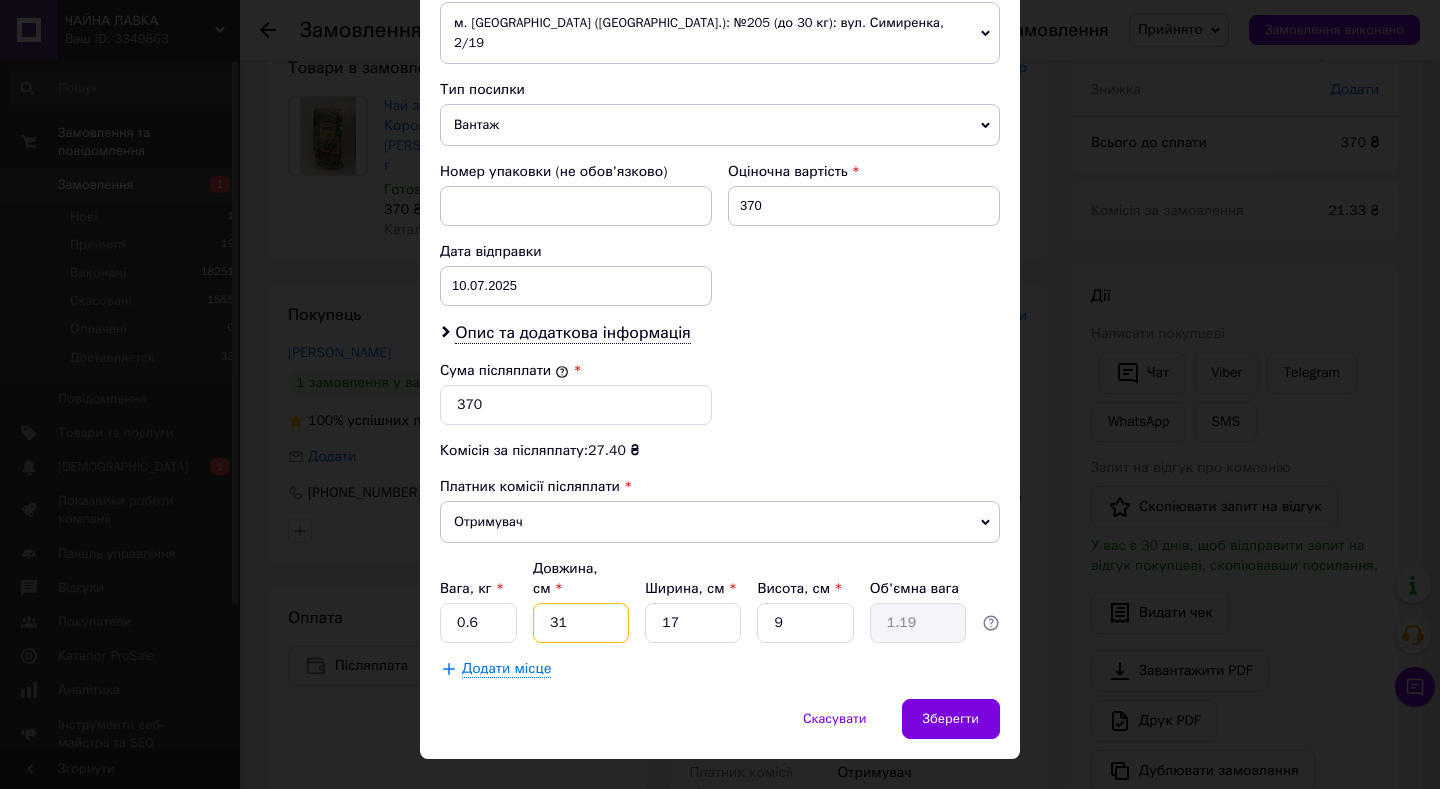 type on "3" 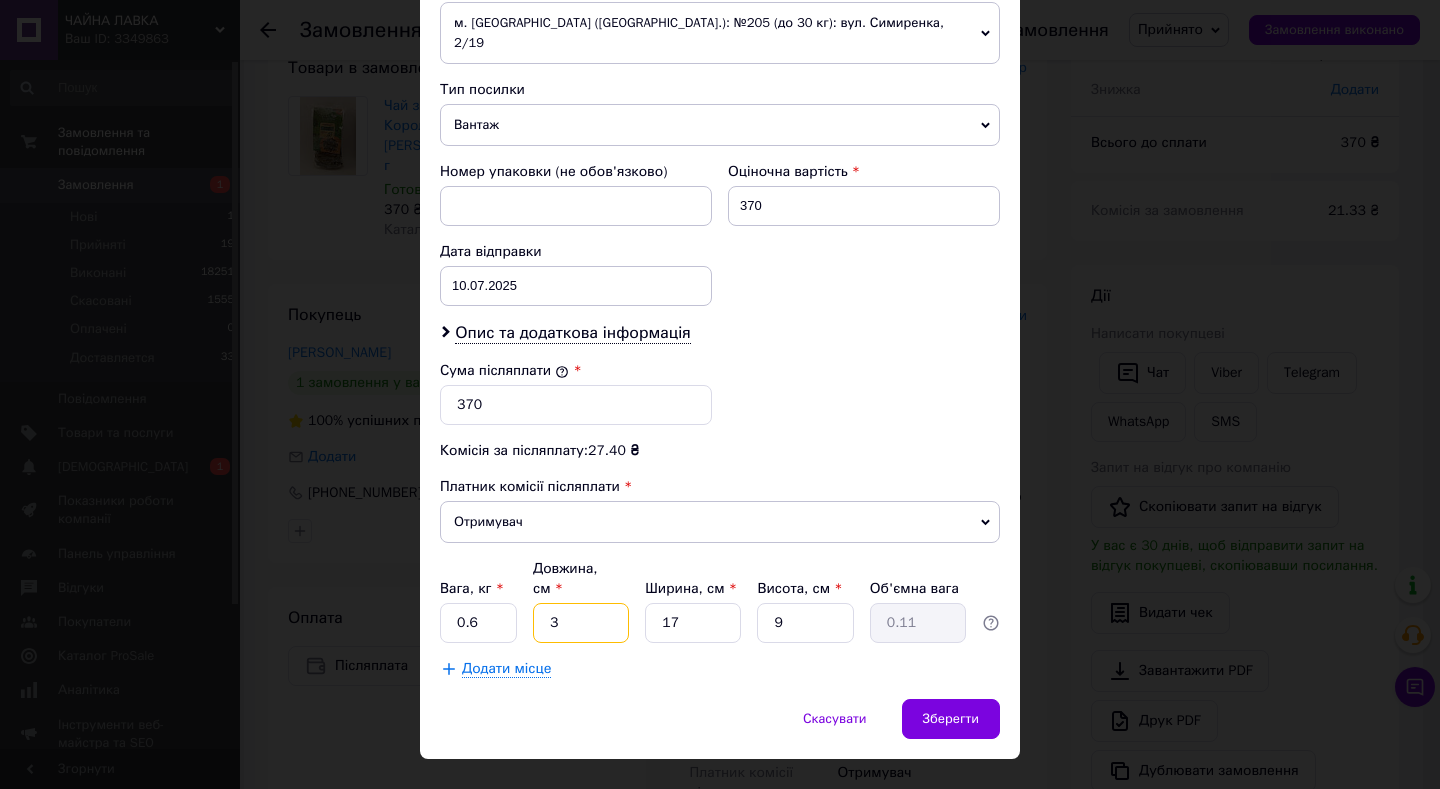 type on "32" 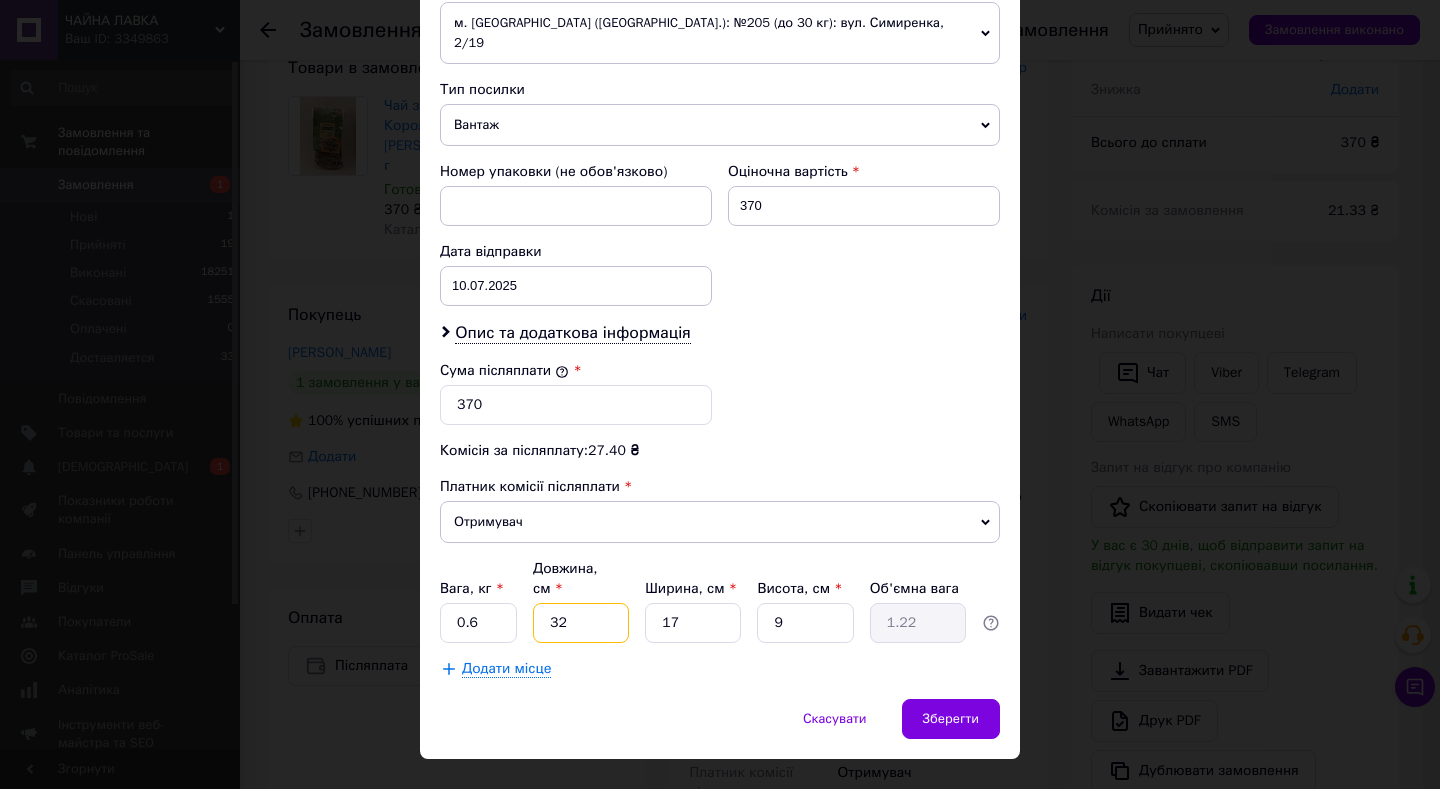 type on "32" 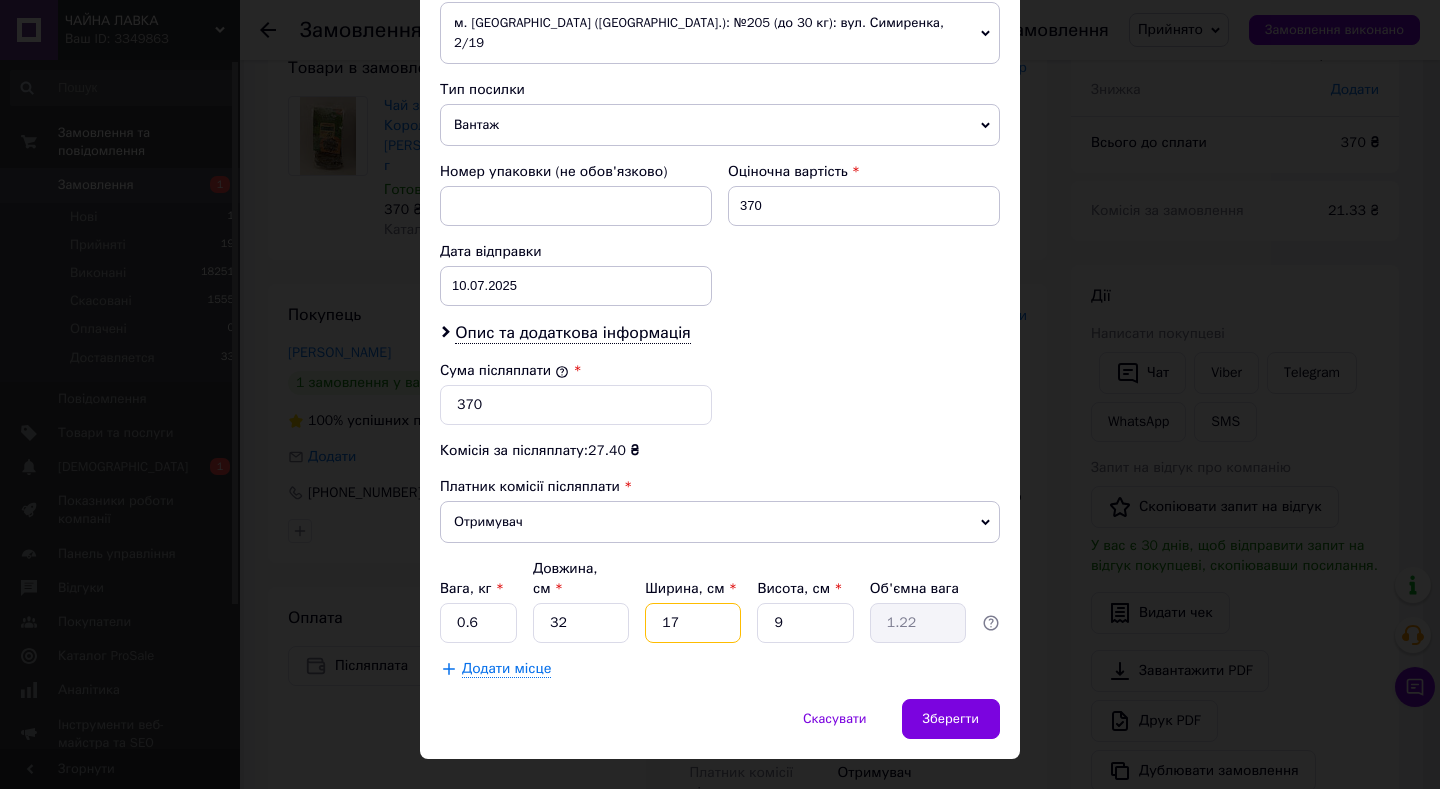 type on "2" 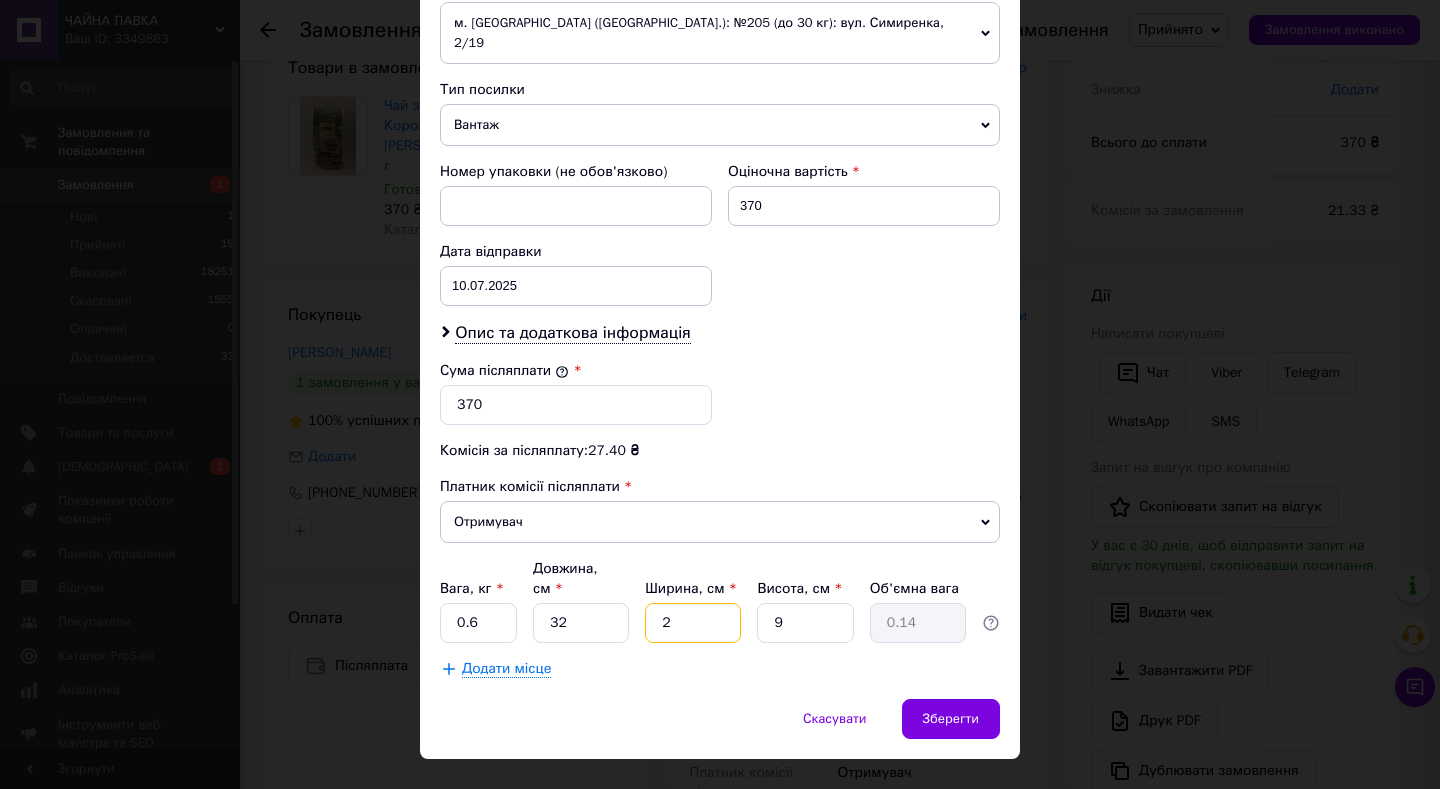 type on "20" 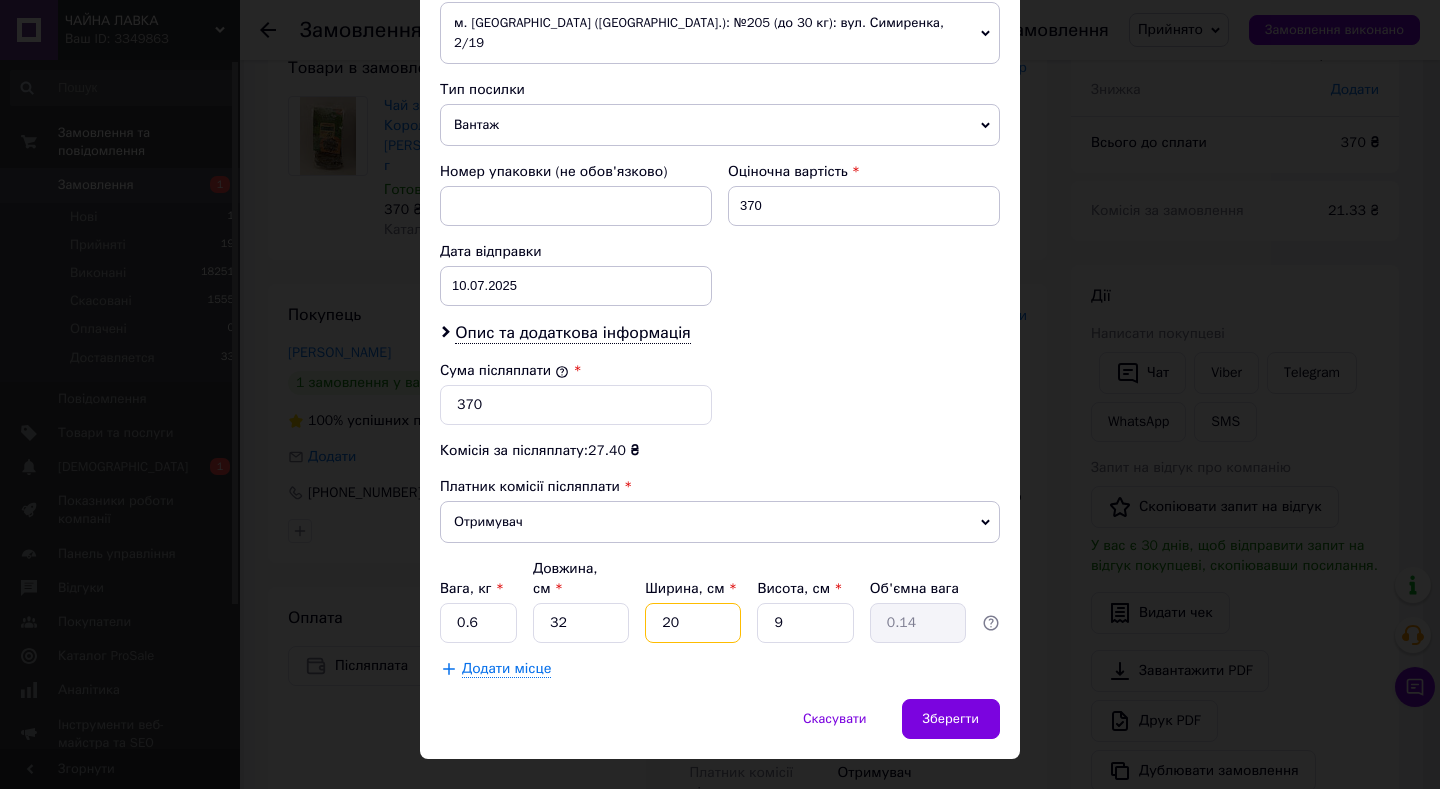 type on "1.44" 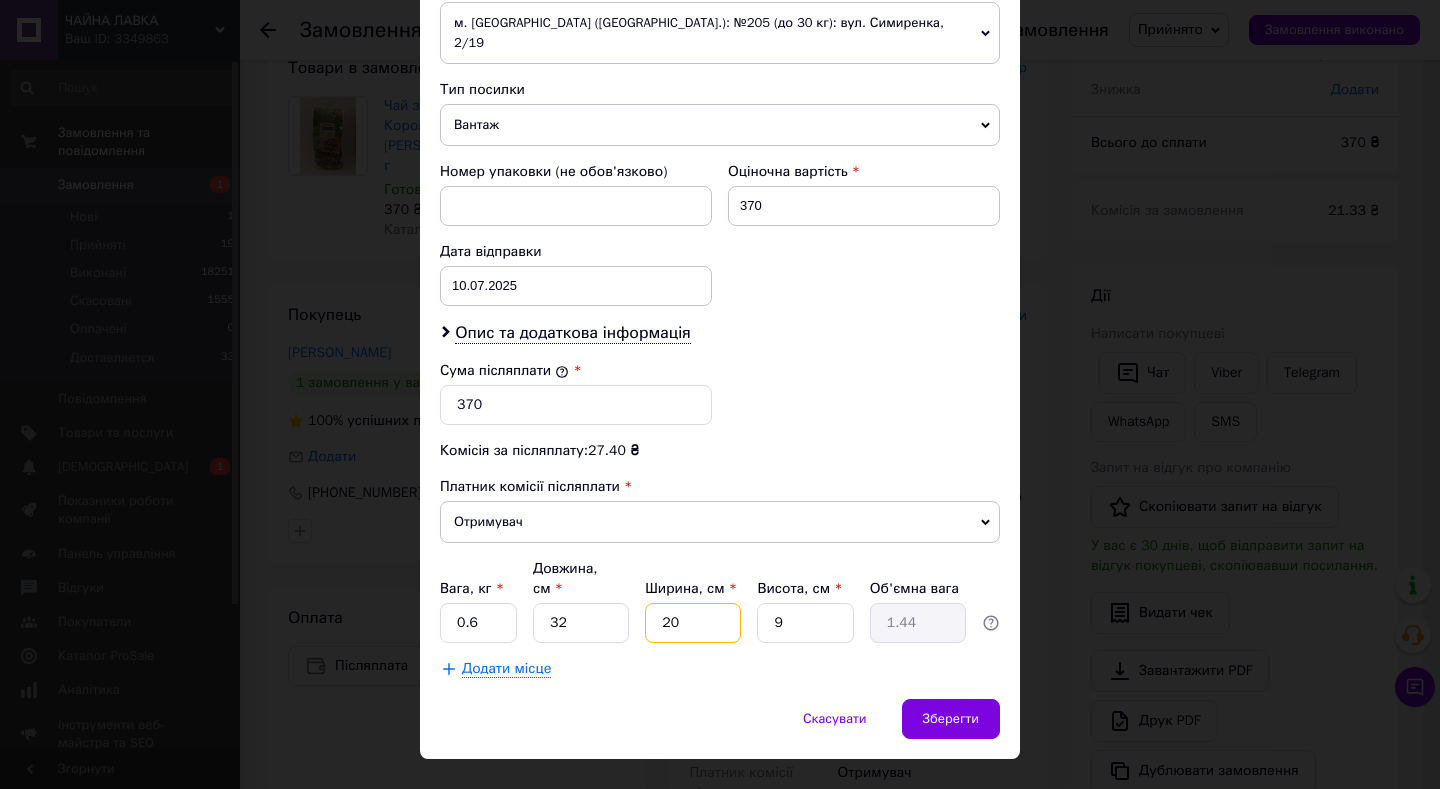 type on "20" 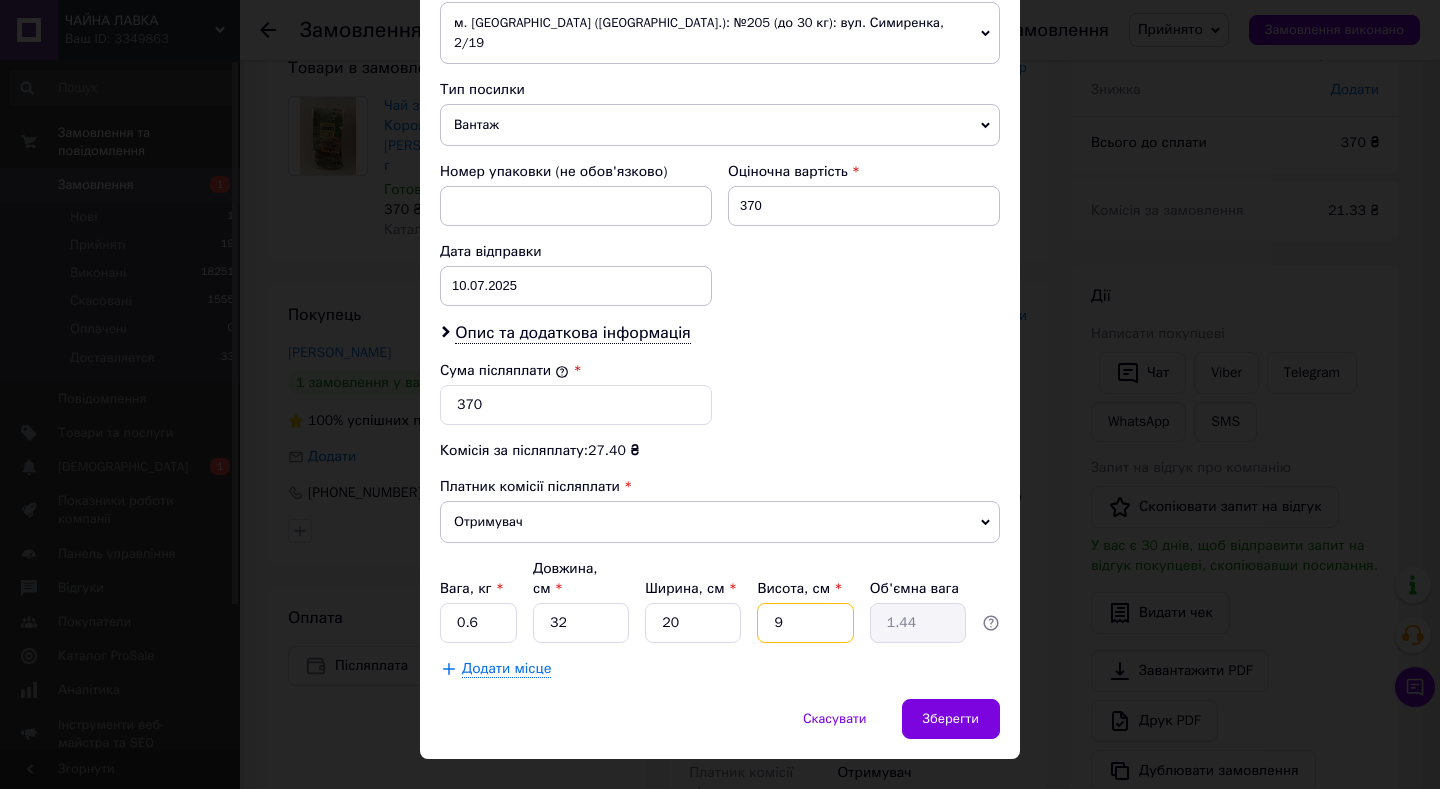 type on "1" 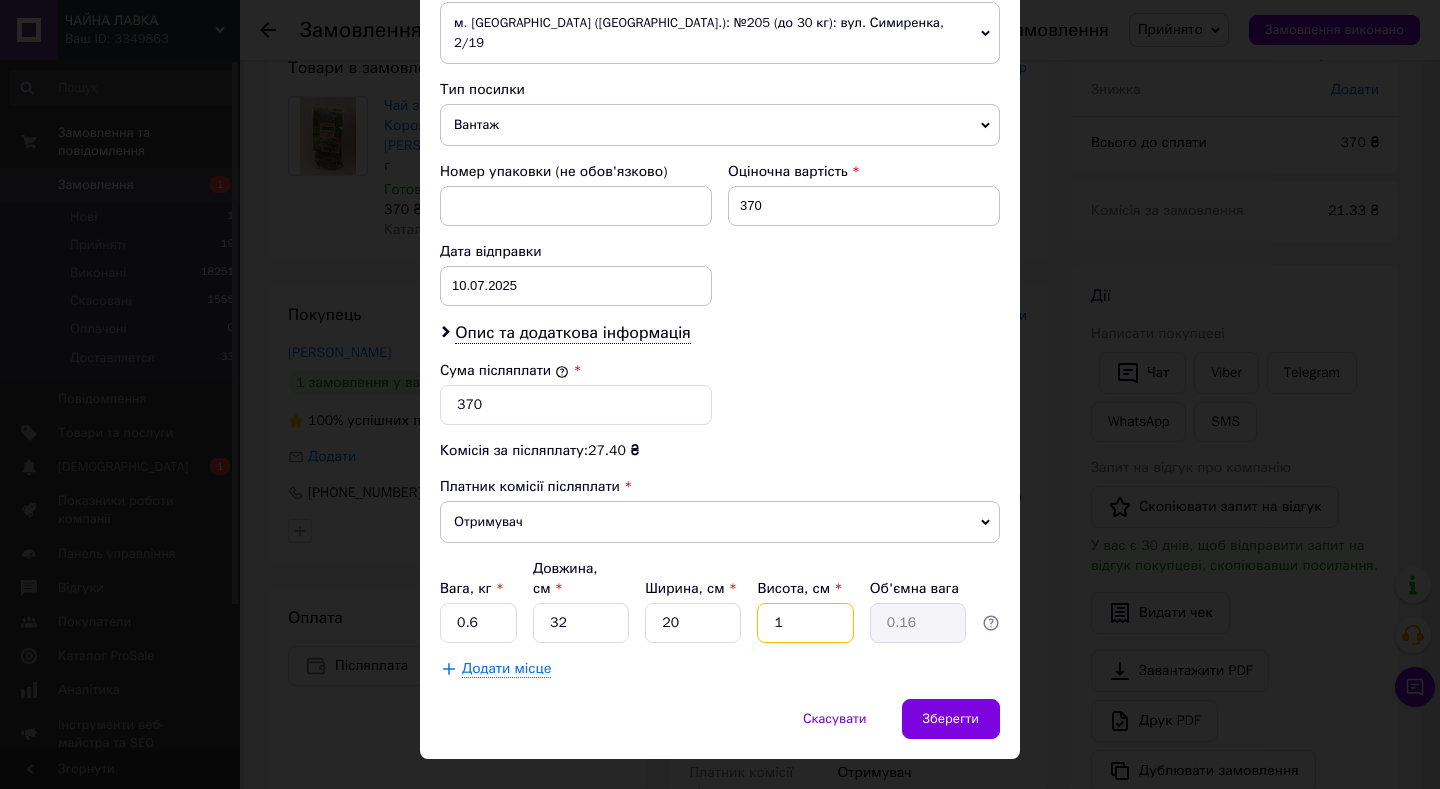 type on "12" 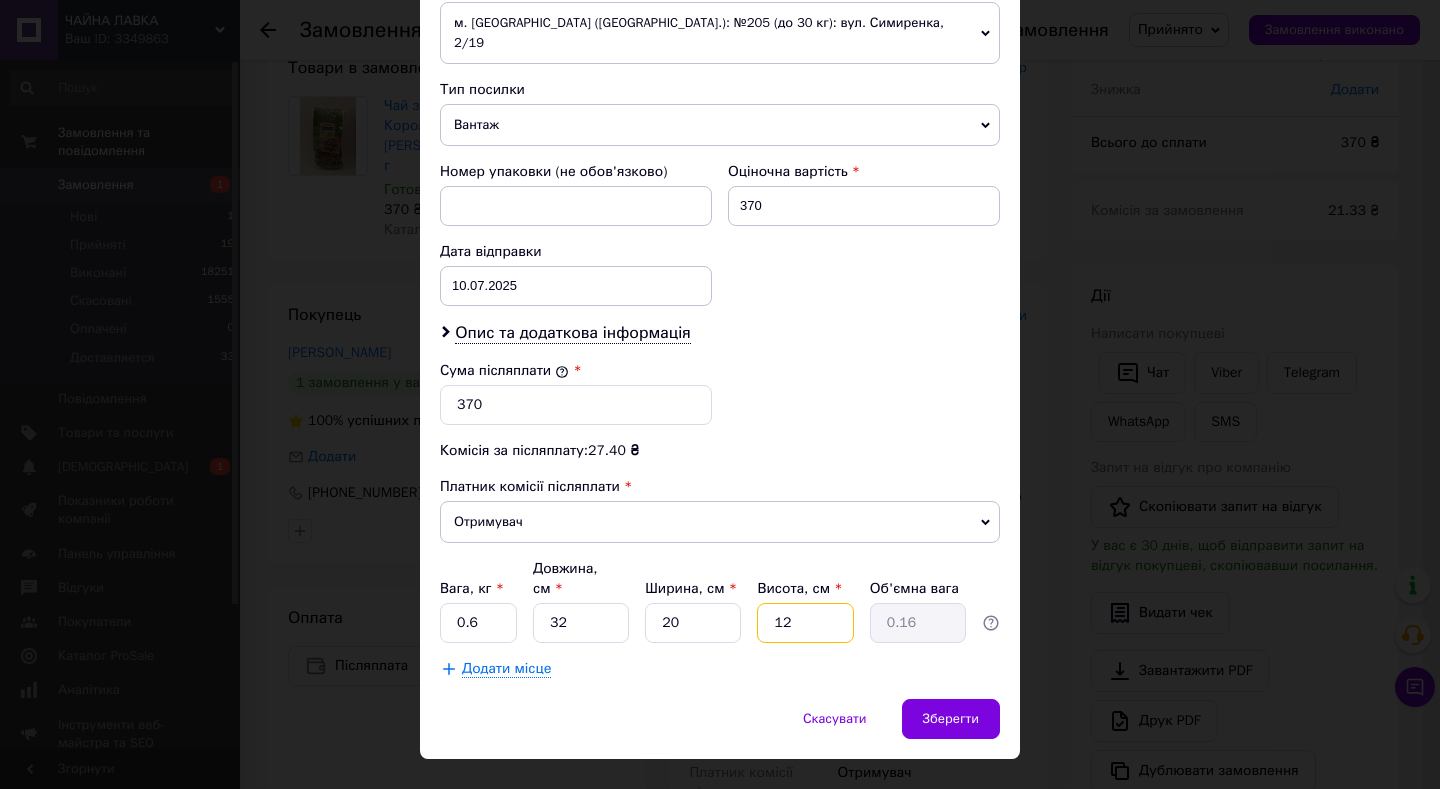 type on "1.92" 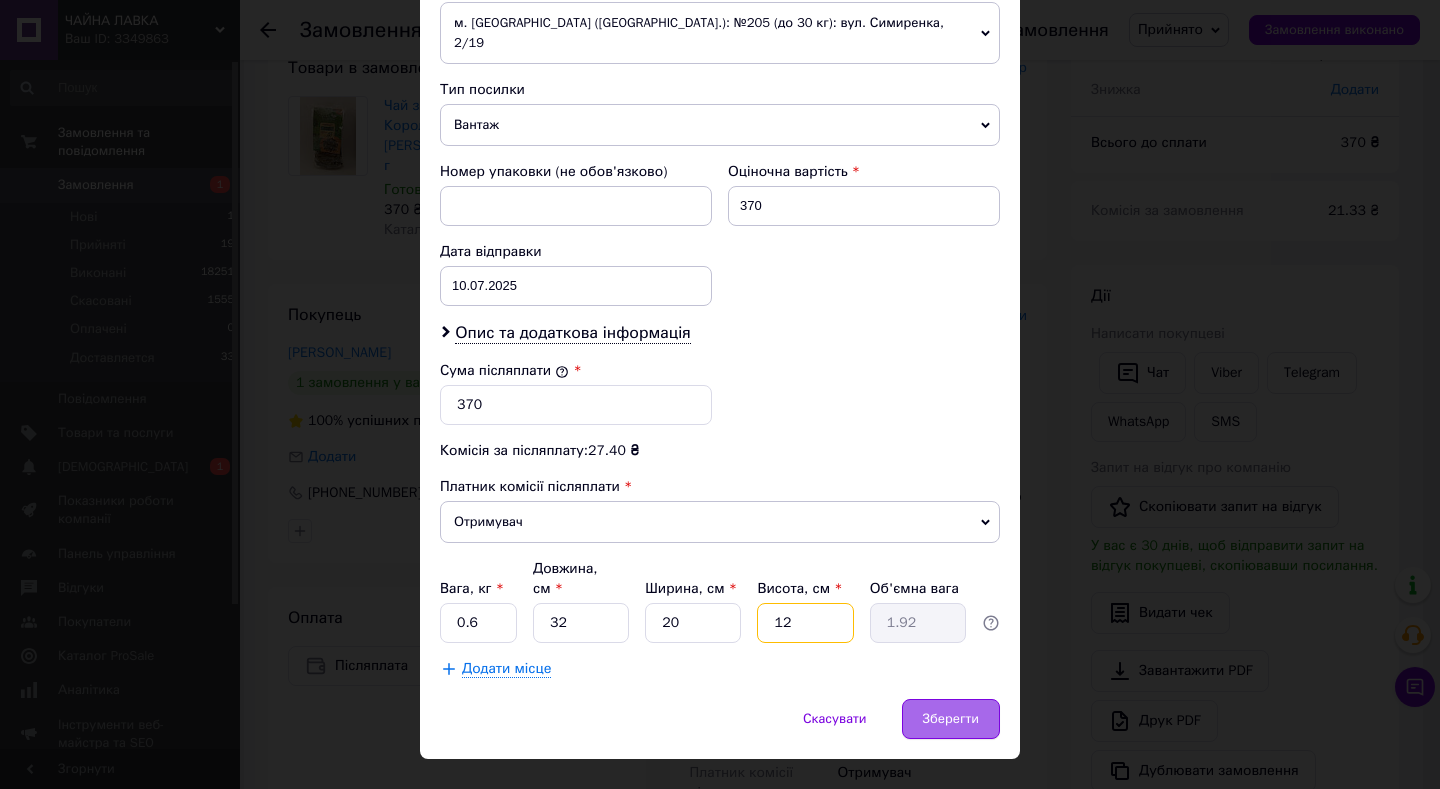 type on "12" 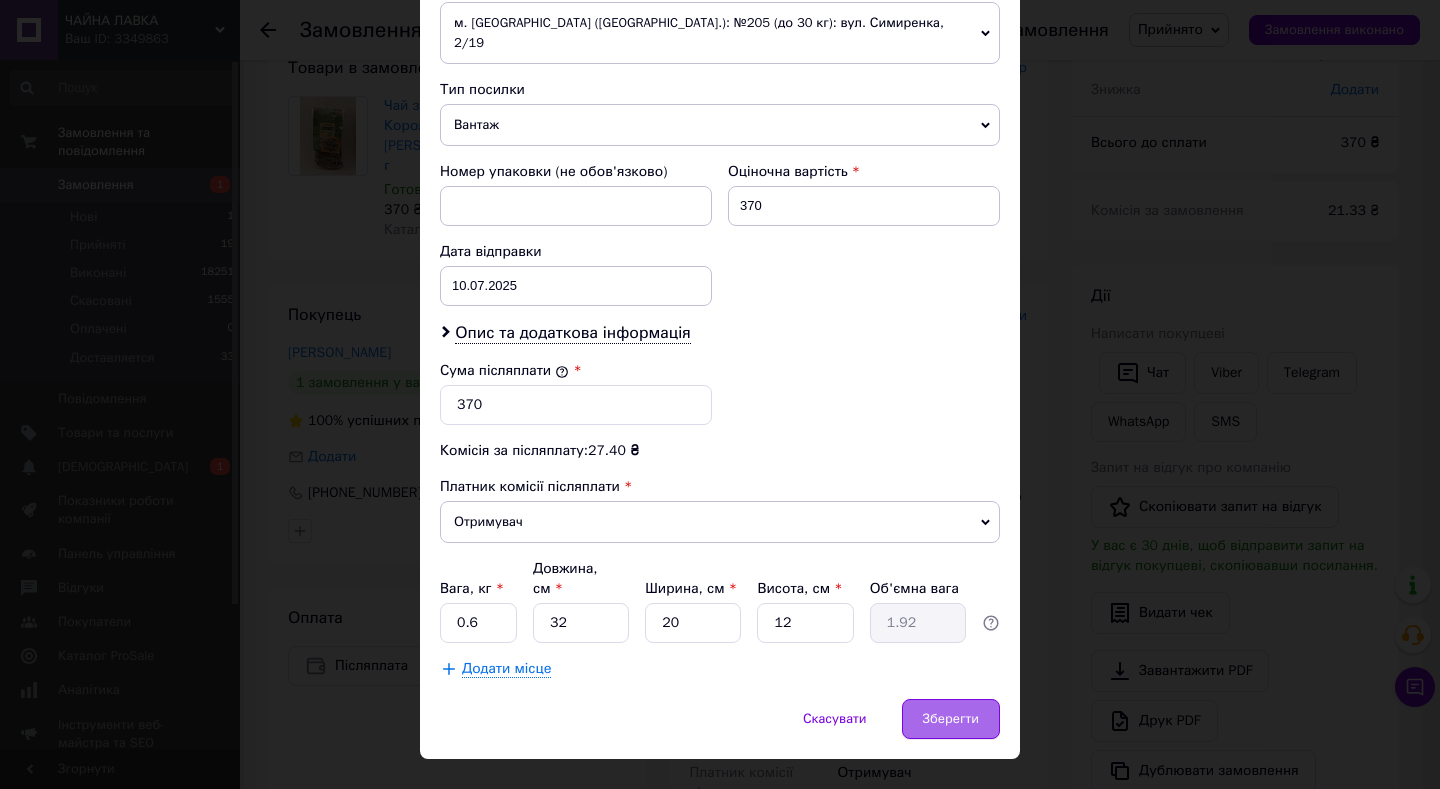 click on "Зберегти" at bounding box center [951, 719] 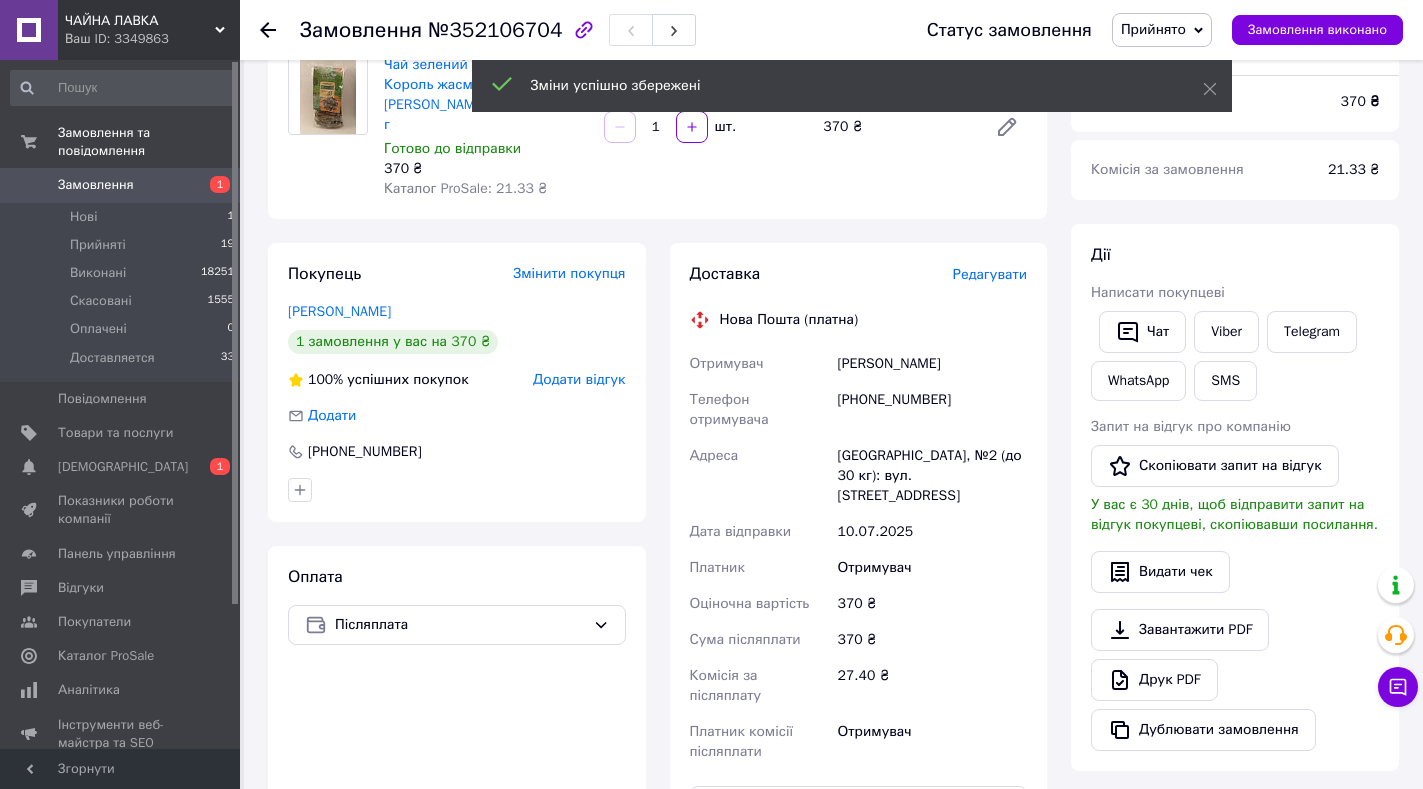 scroll, scrollTop: 218, scrollLeft: 0, axis: vertical 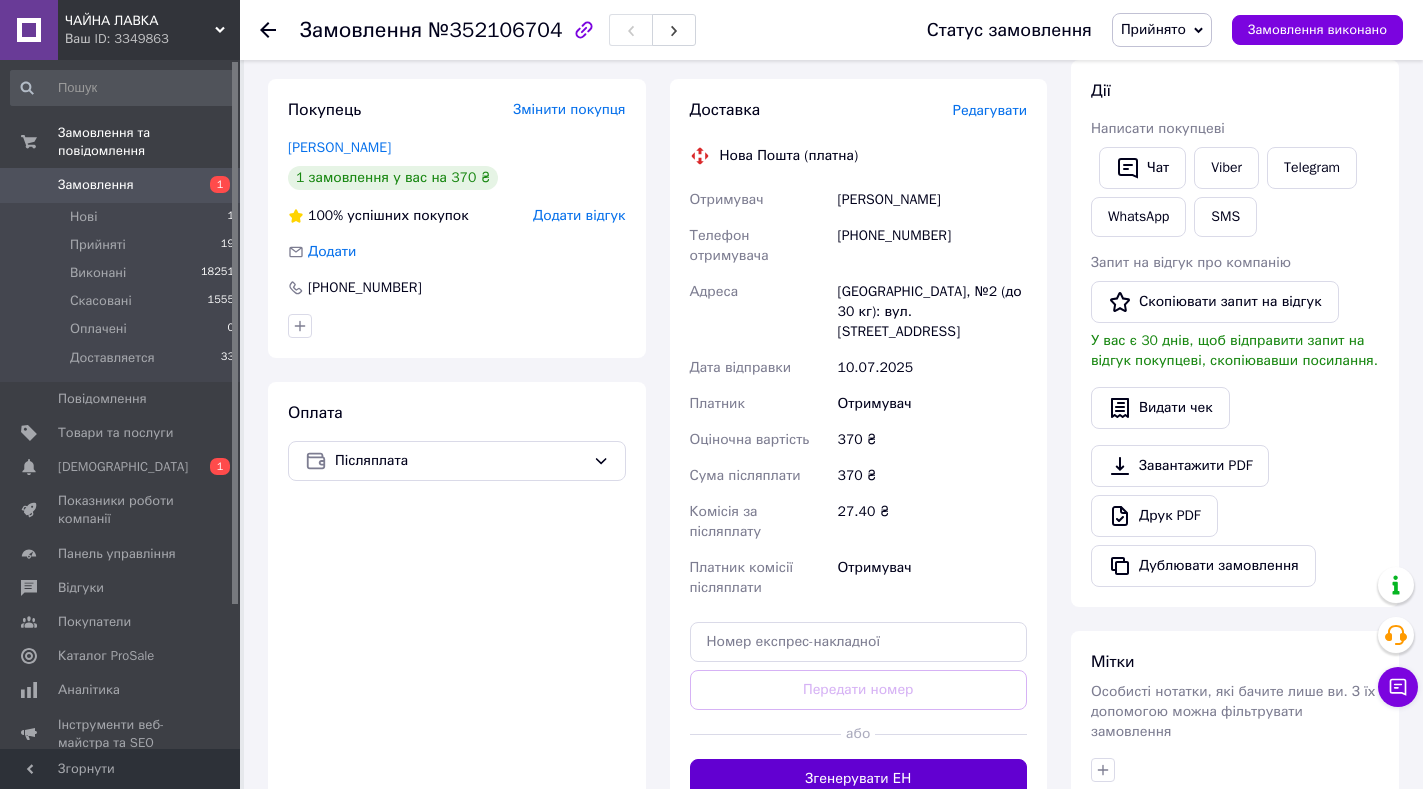 click on "Згенерувати ЕН" at bounding box center (859, 779) 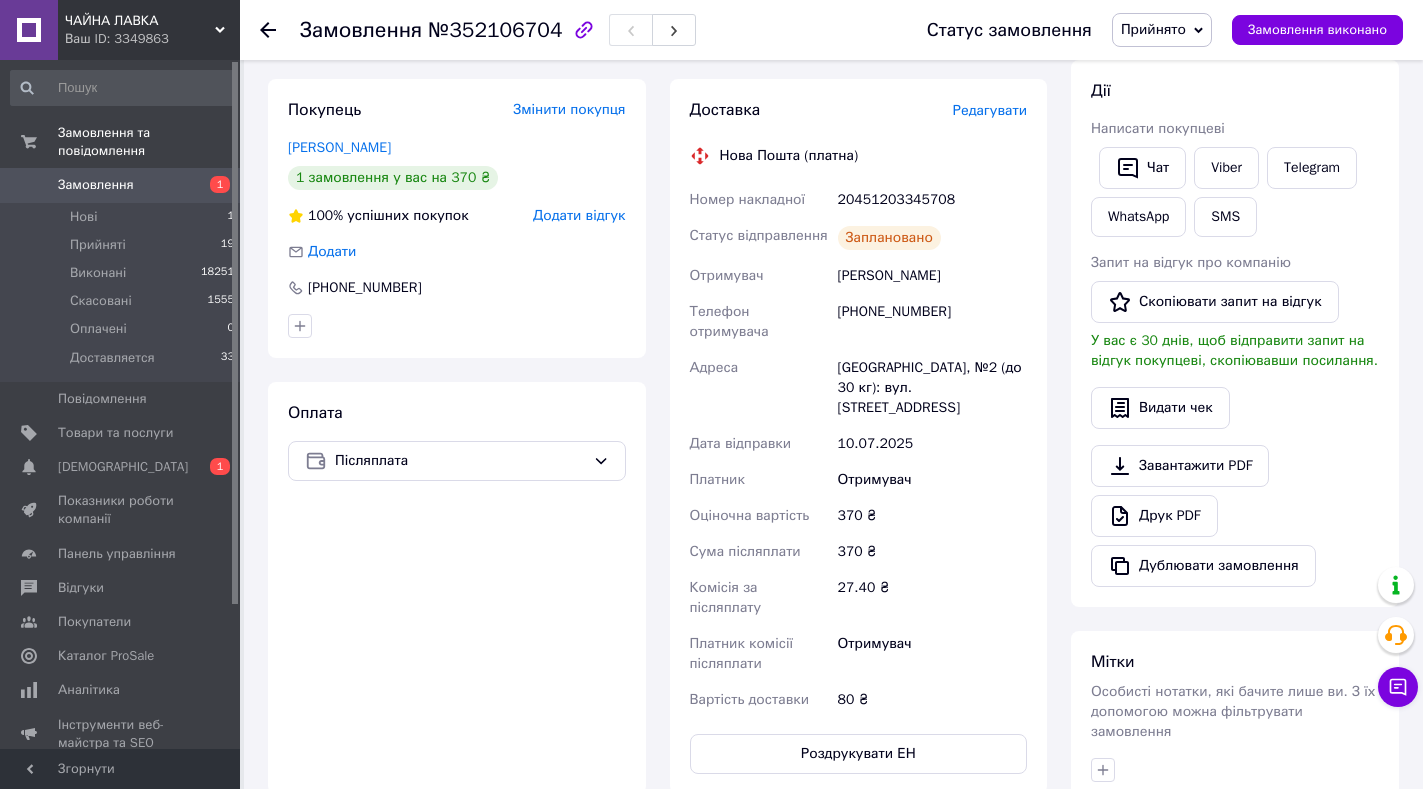 click 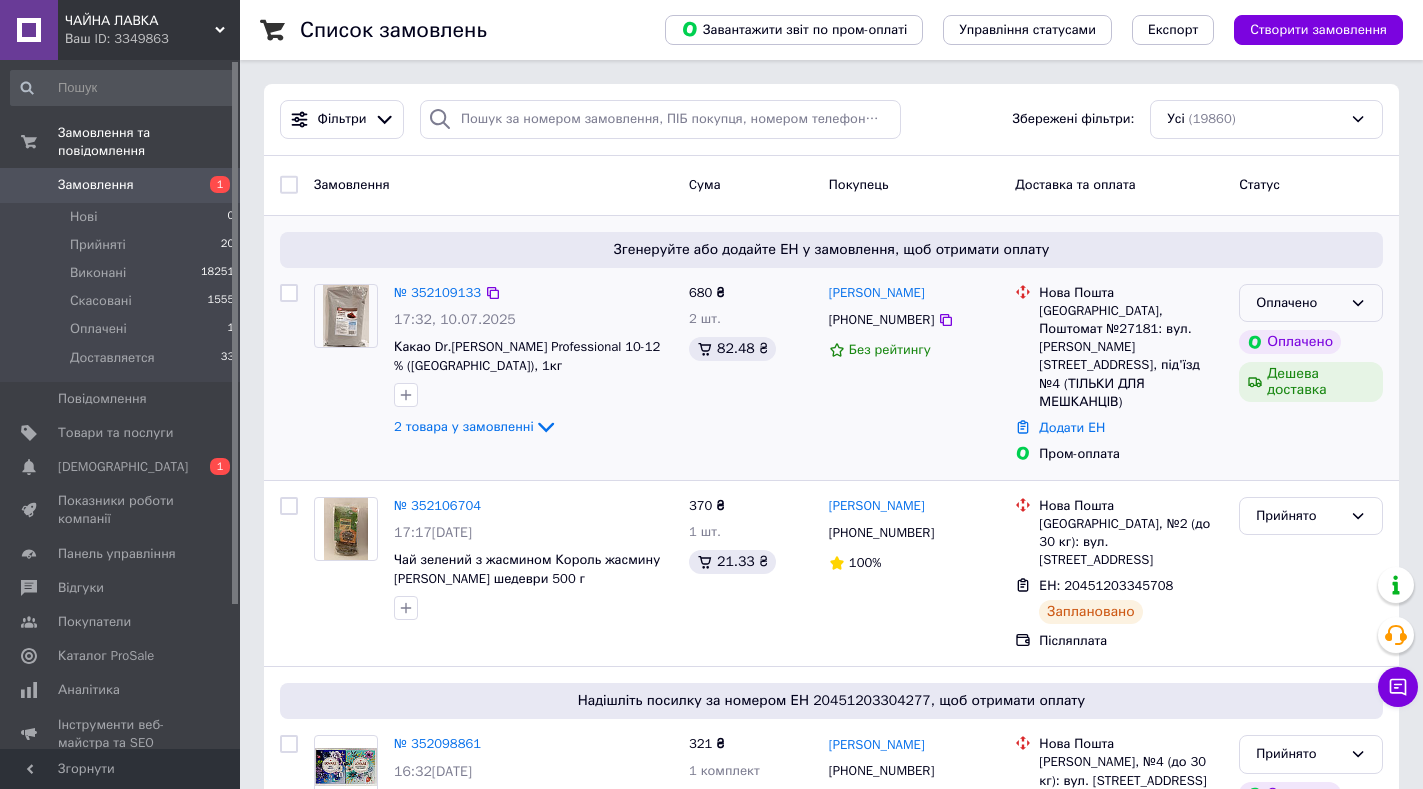 click on "Оплачено" at bounding box center (1299, 303) 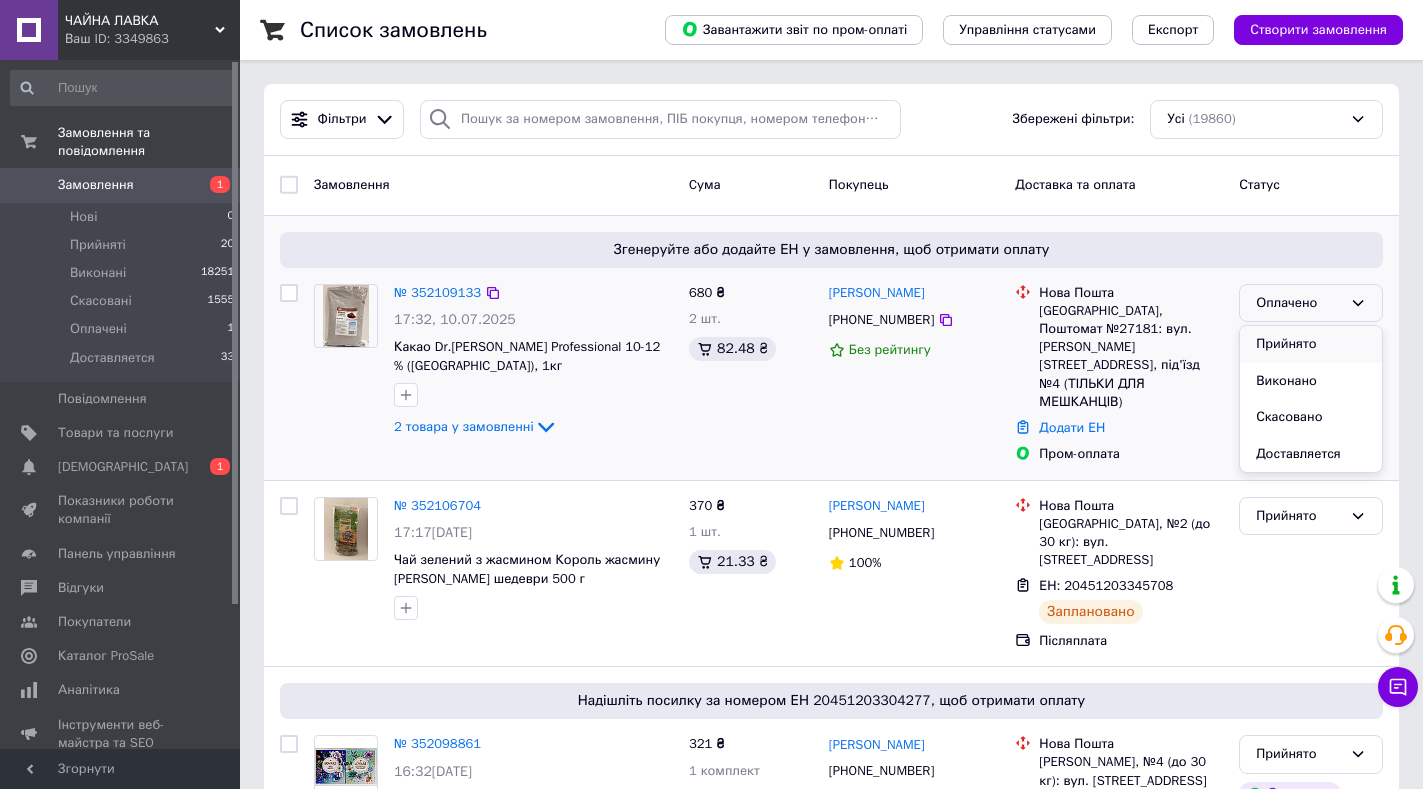click on "Прийнято" at bounding box center [1311, 344] 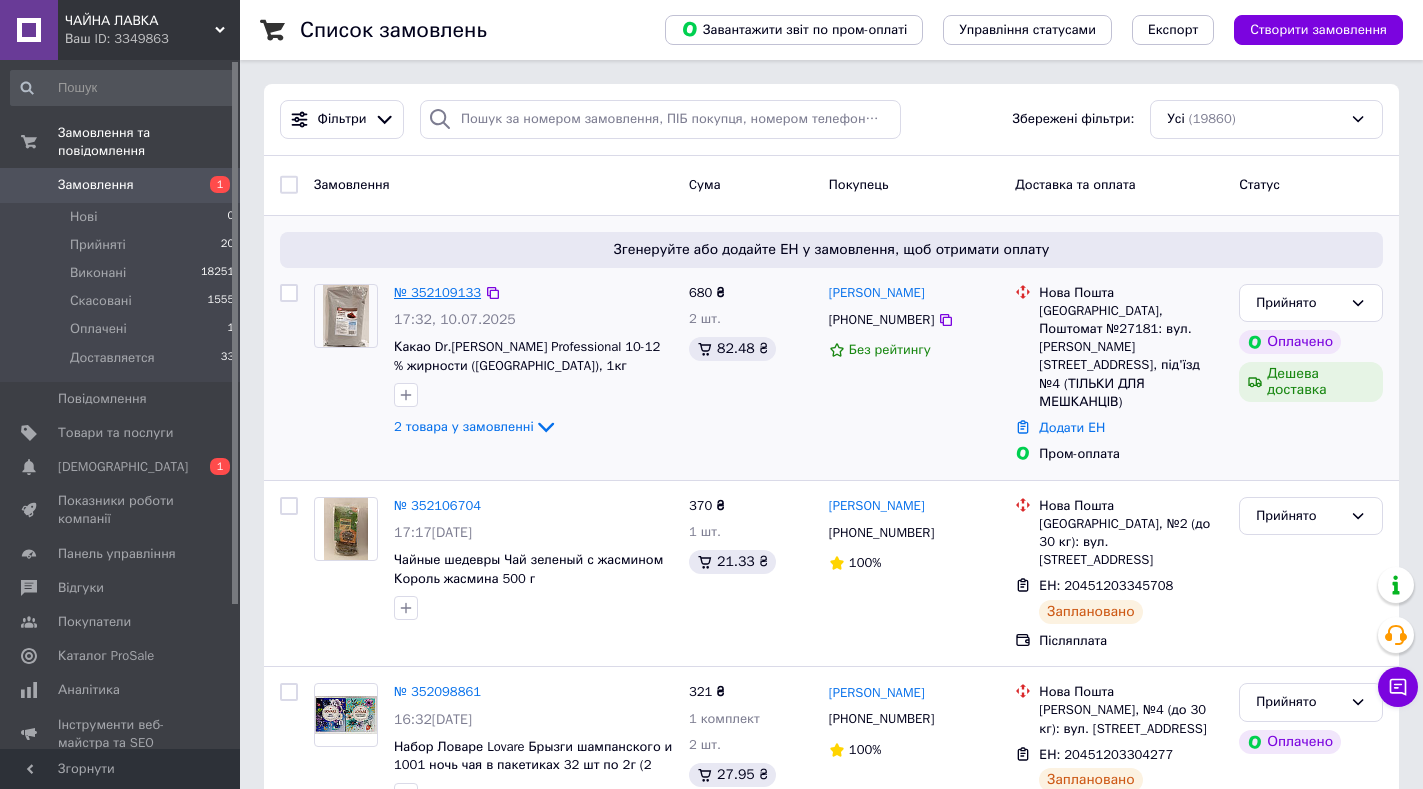 click on "№ 352109133" at bounding box center (437, 292) 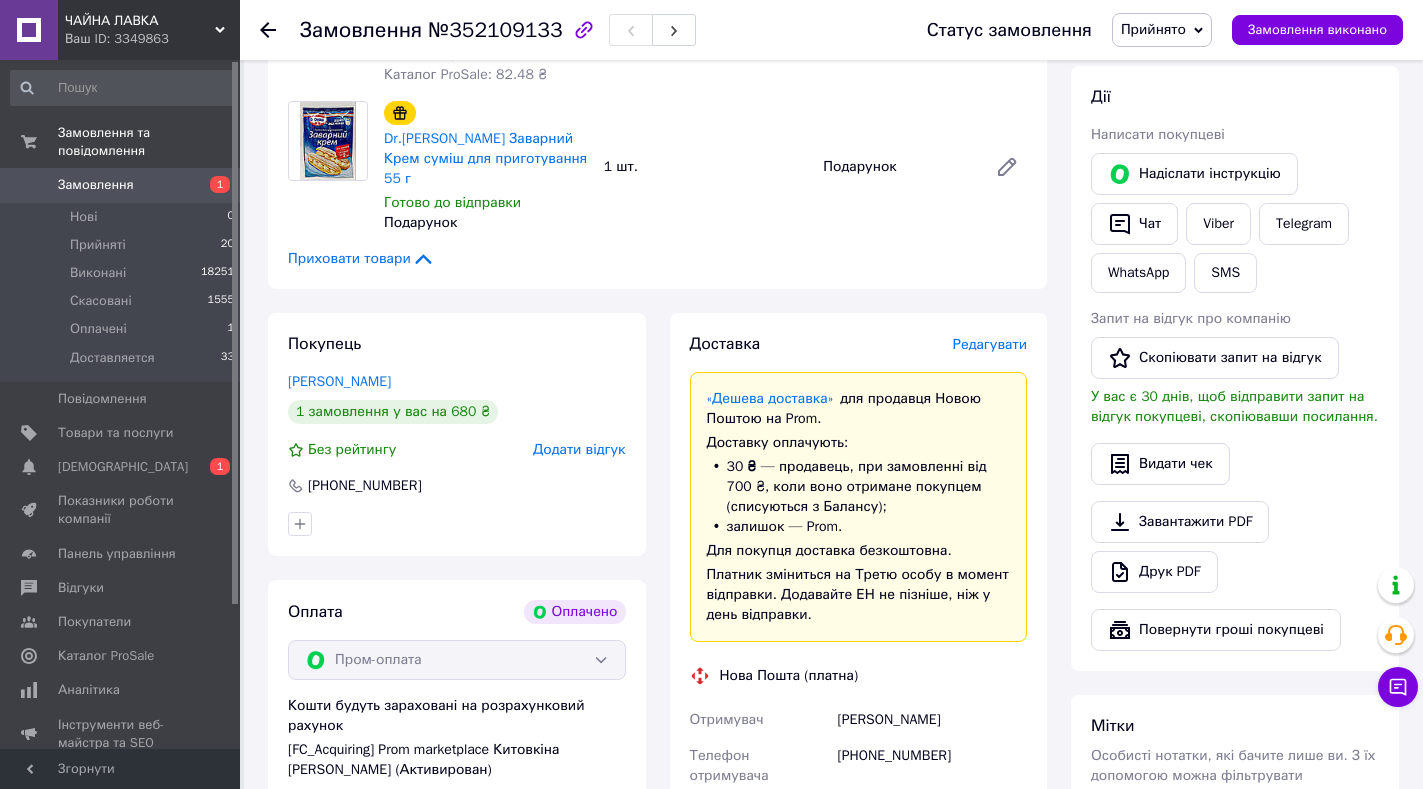 scroll, scrollTop: 485, scrollLeft: 0, axis: vertical 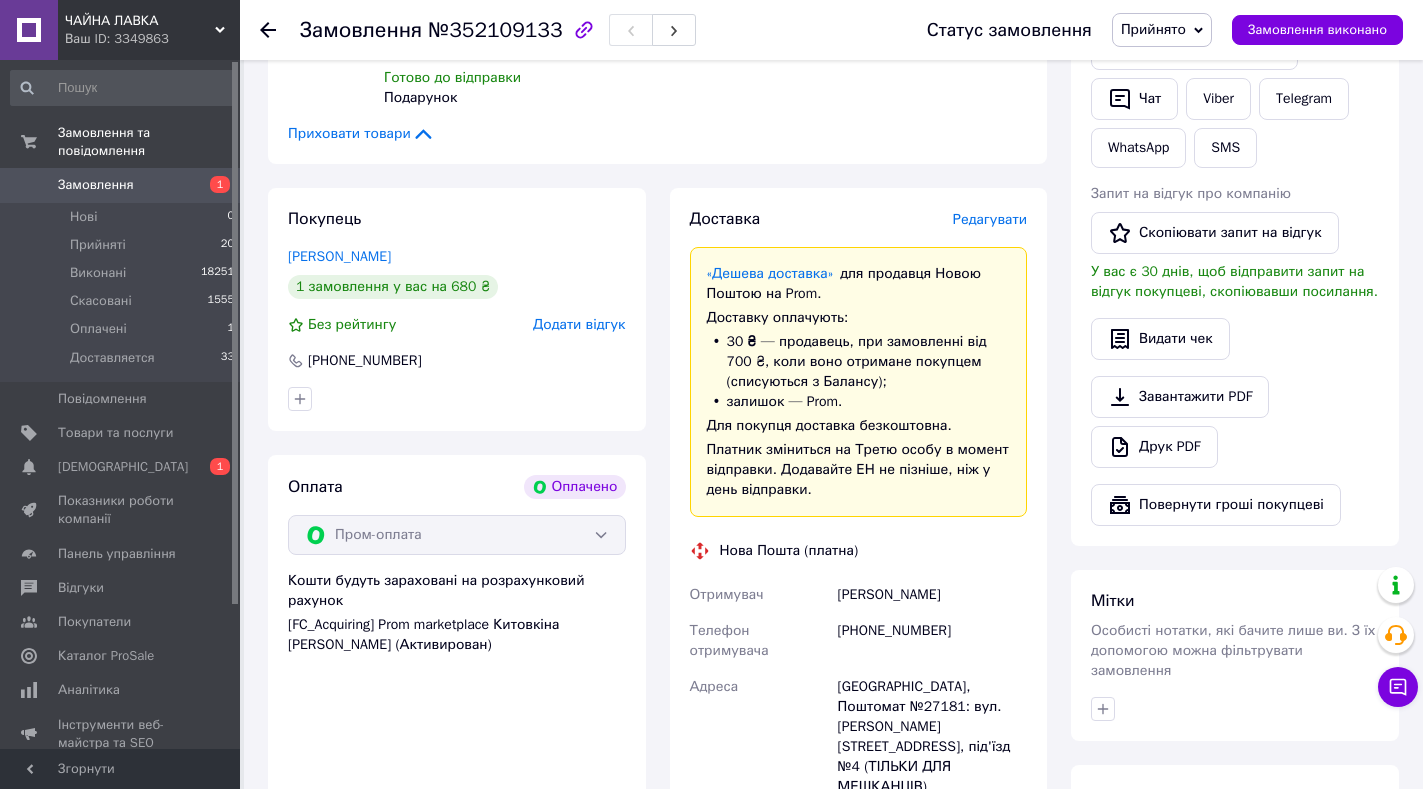 drag, startPoint x: 833, startPoint y: 556, endPoint x: 1022, endPoint y: 562, distance: 189.09521 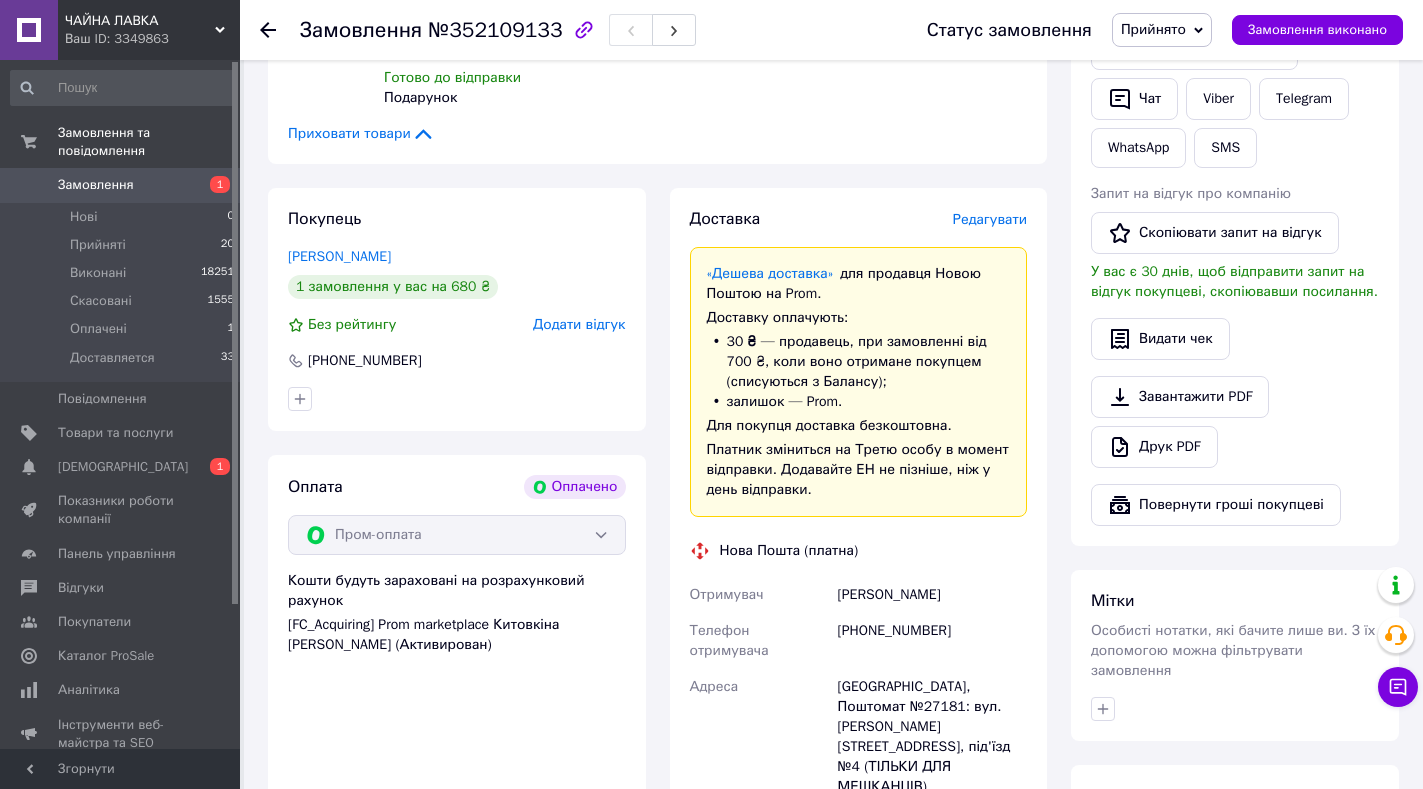 copy on "[PERSON_NAME]" 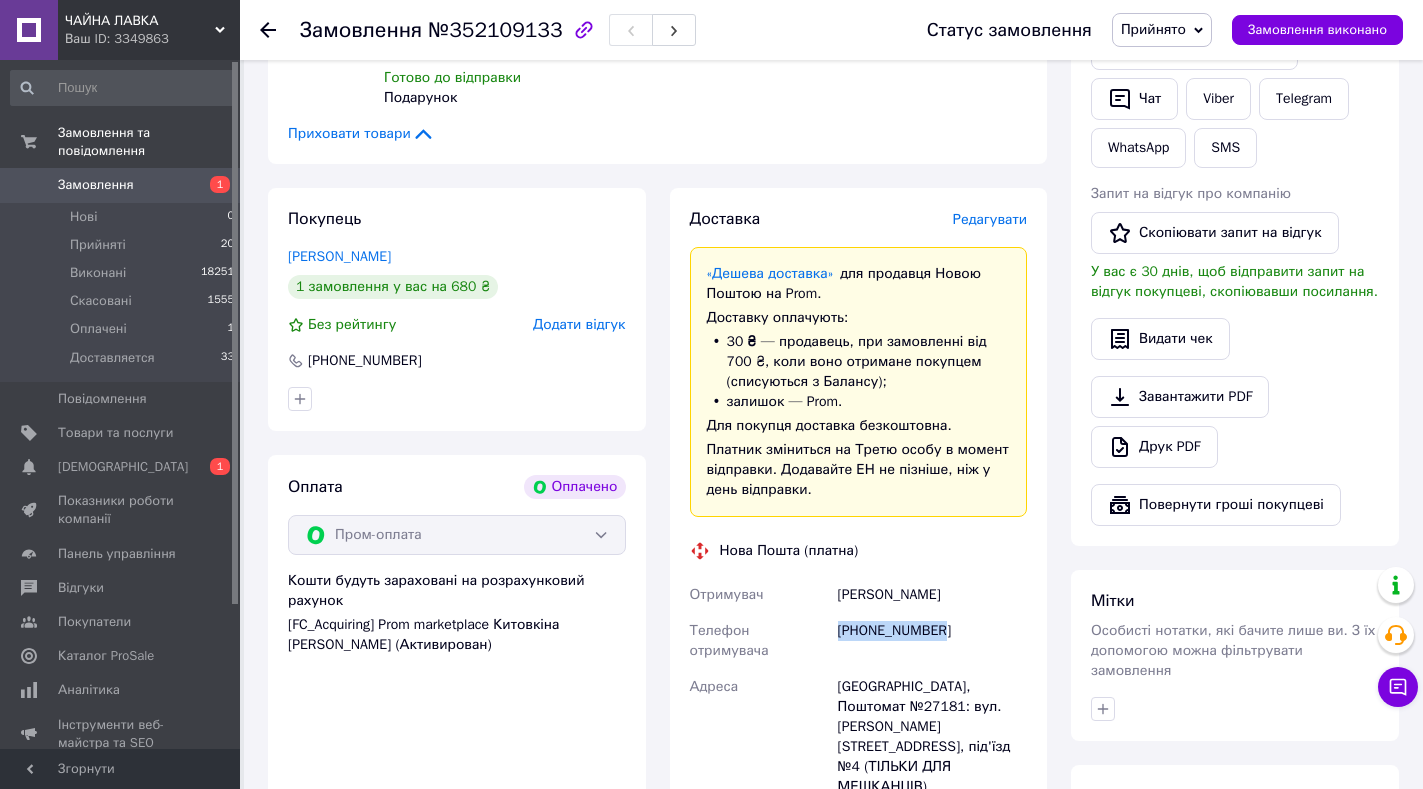 drag, startPoint x: 942, startPoint y: 591, endPoint x: 839, endPoint y: 597, distance: 103.17461 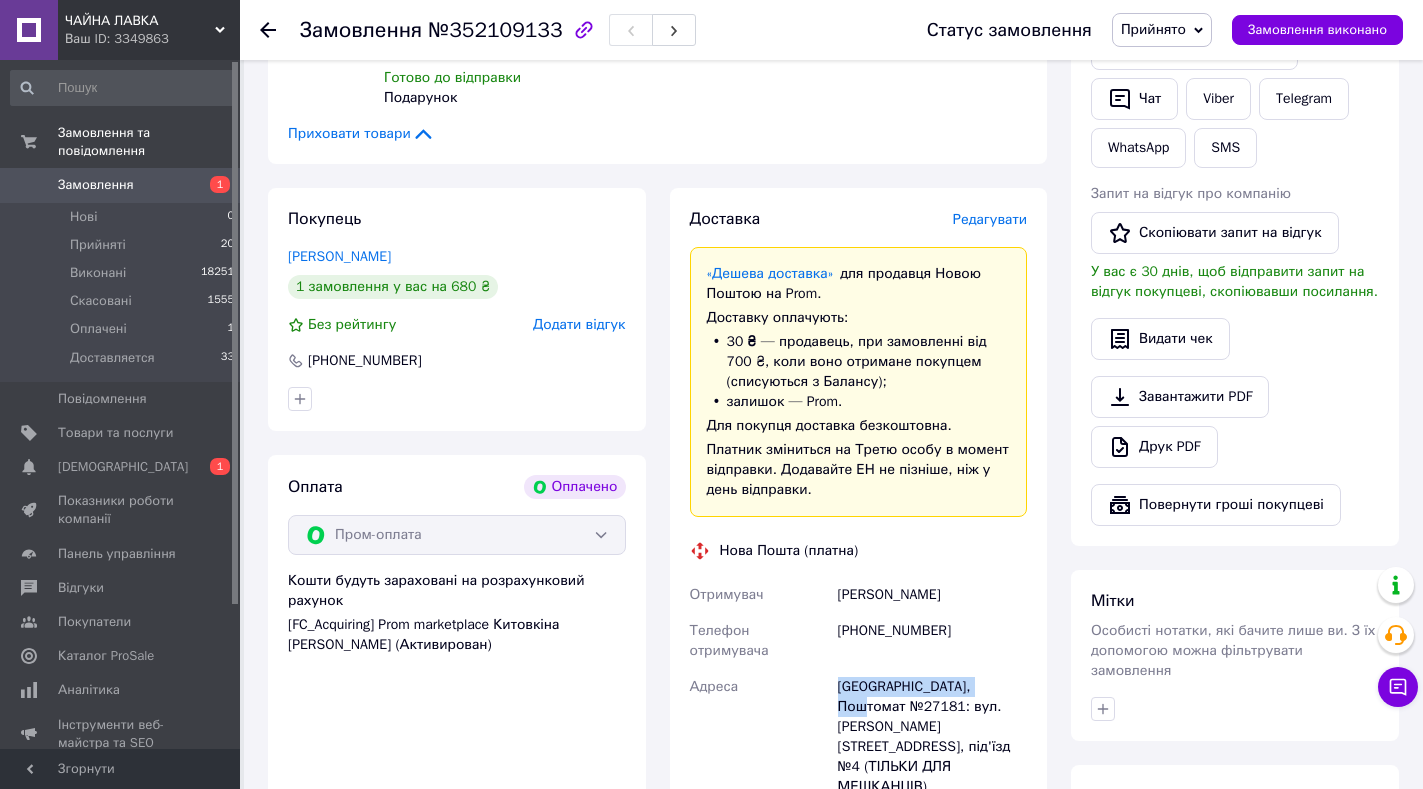 drag, startPoint x: 1005, startPoint y: 623, endPoint x: 842, endPoint y: 614, distance: 163.24828 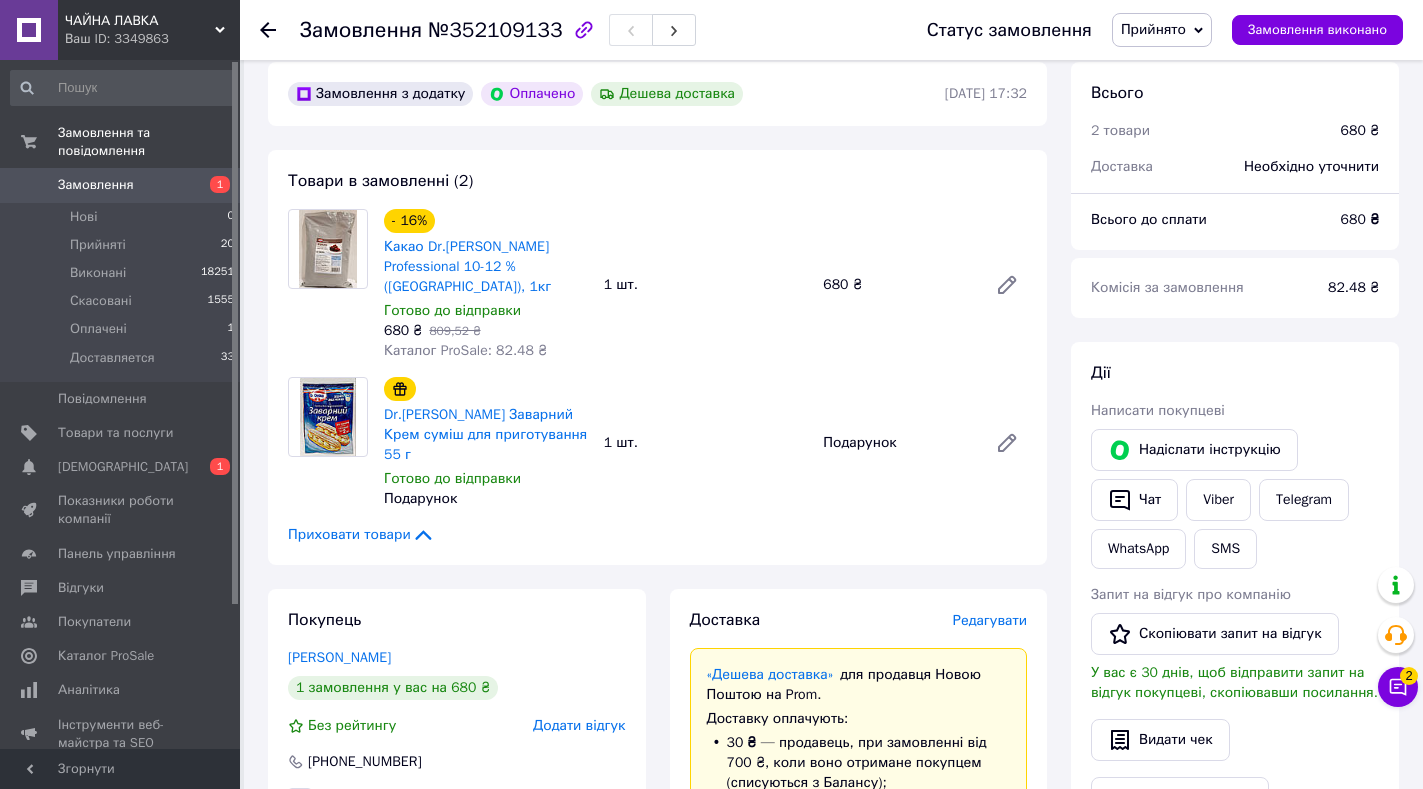 scroll, scrollTop: 36, scrollLeft: 0, axis: vertical 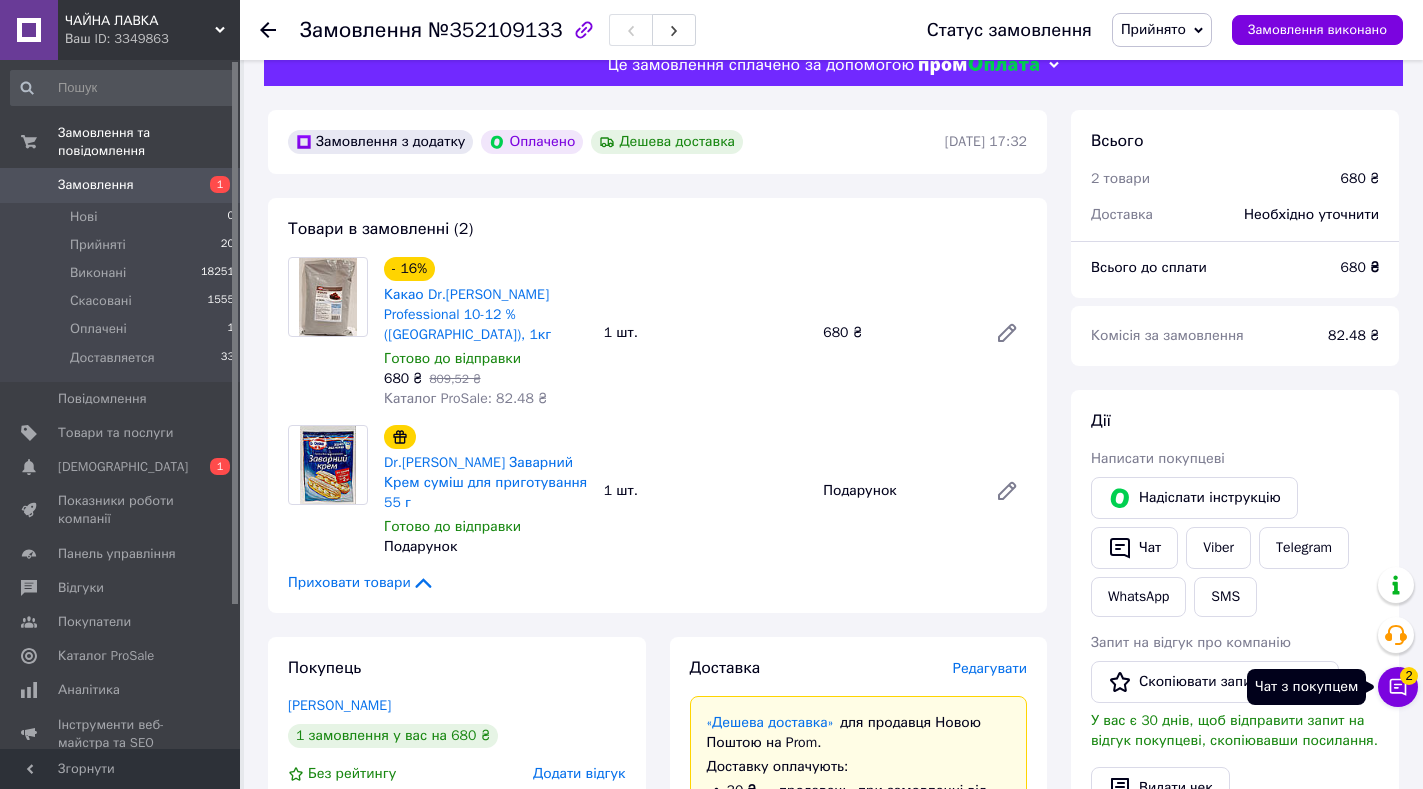 click 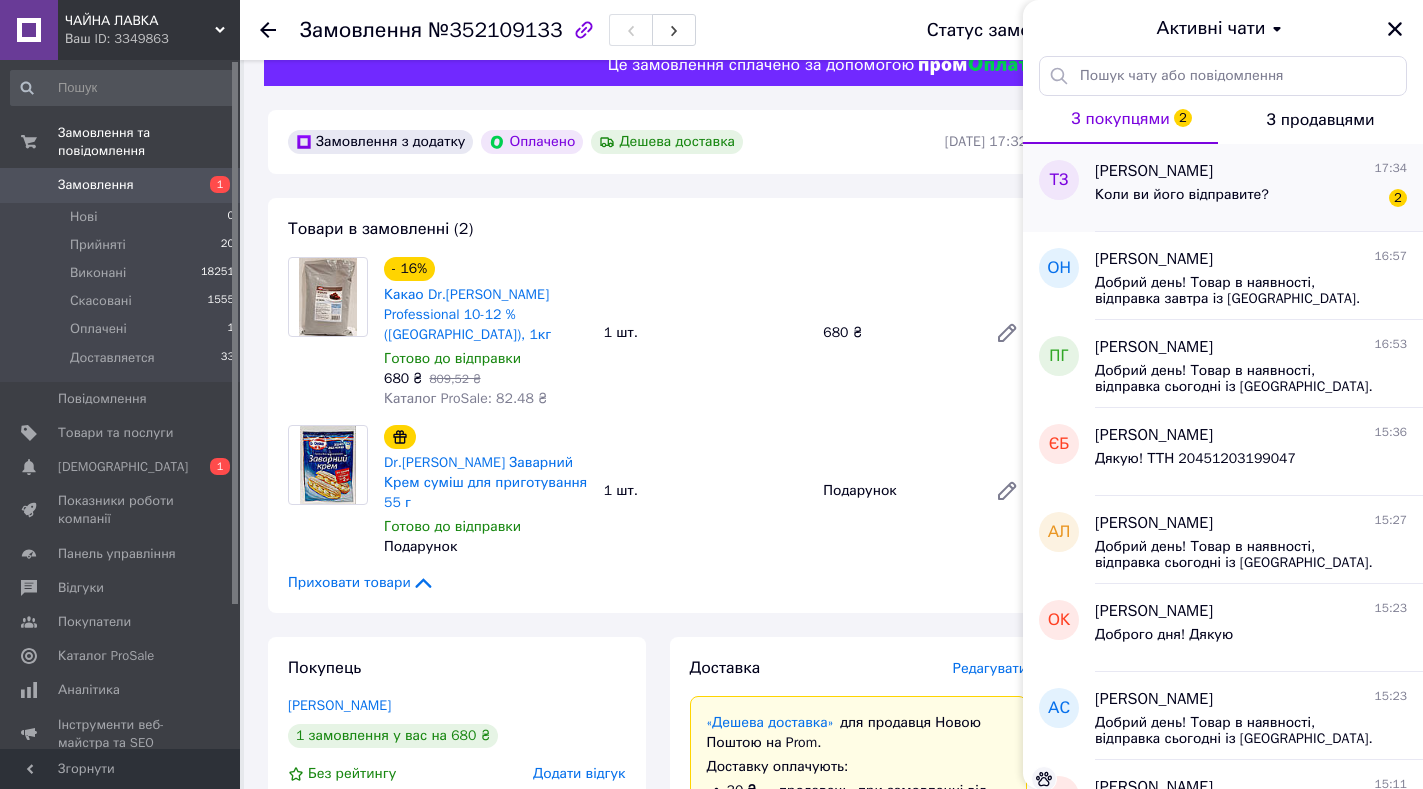 click on "Коли ви його відправите?" at bounding box center [1182, 195] 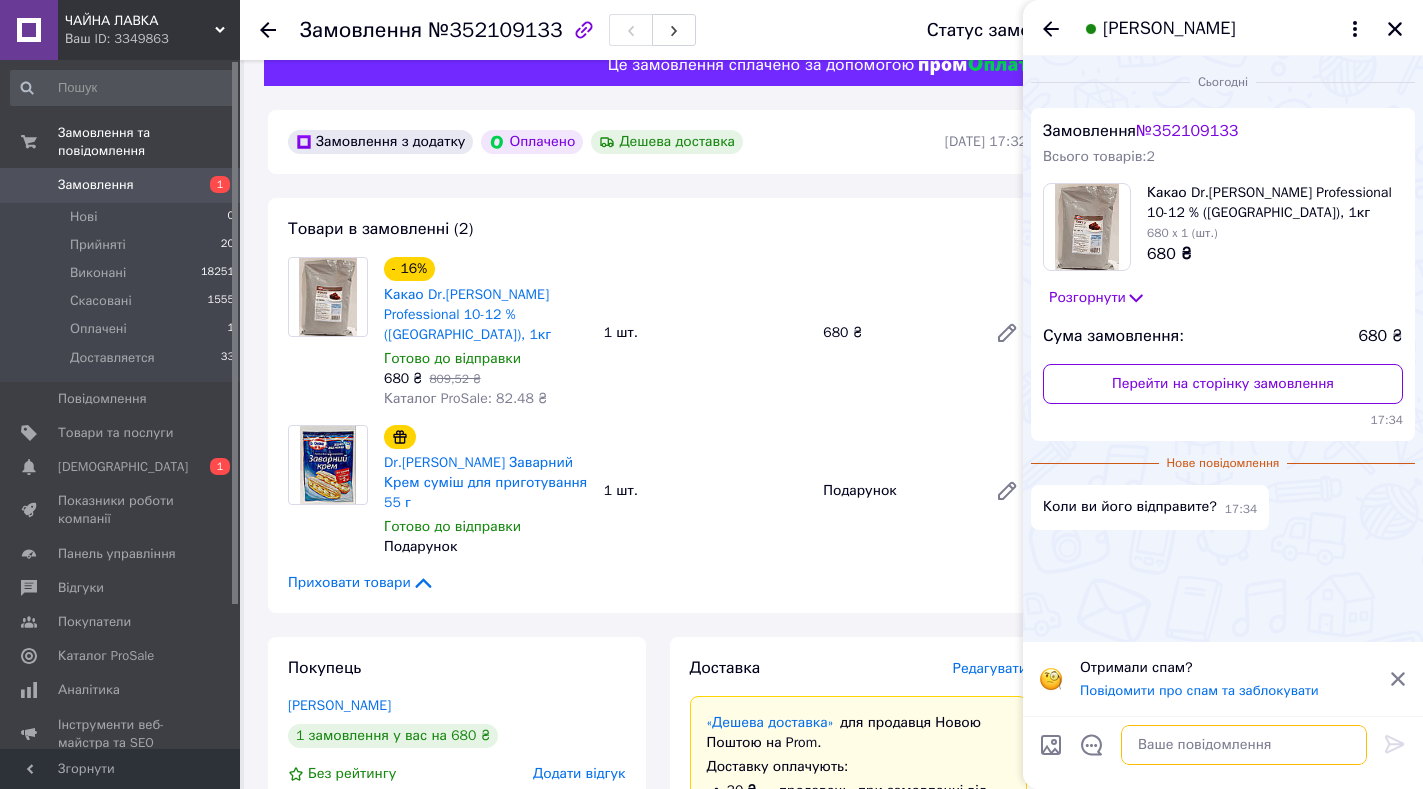 click at bounding box center (1244, 745) 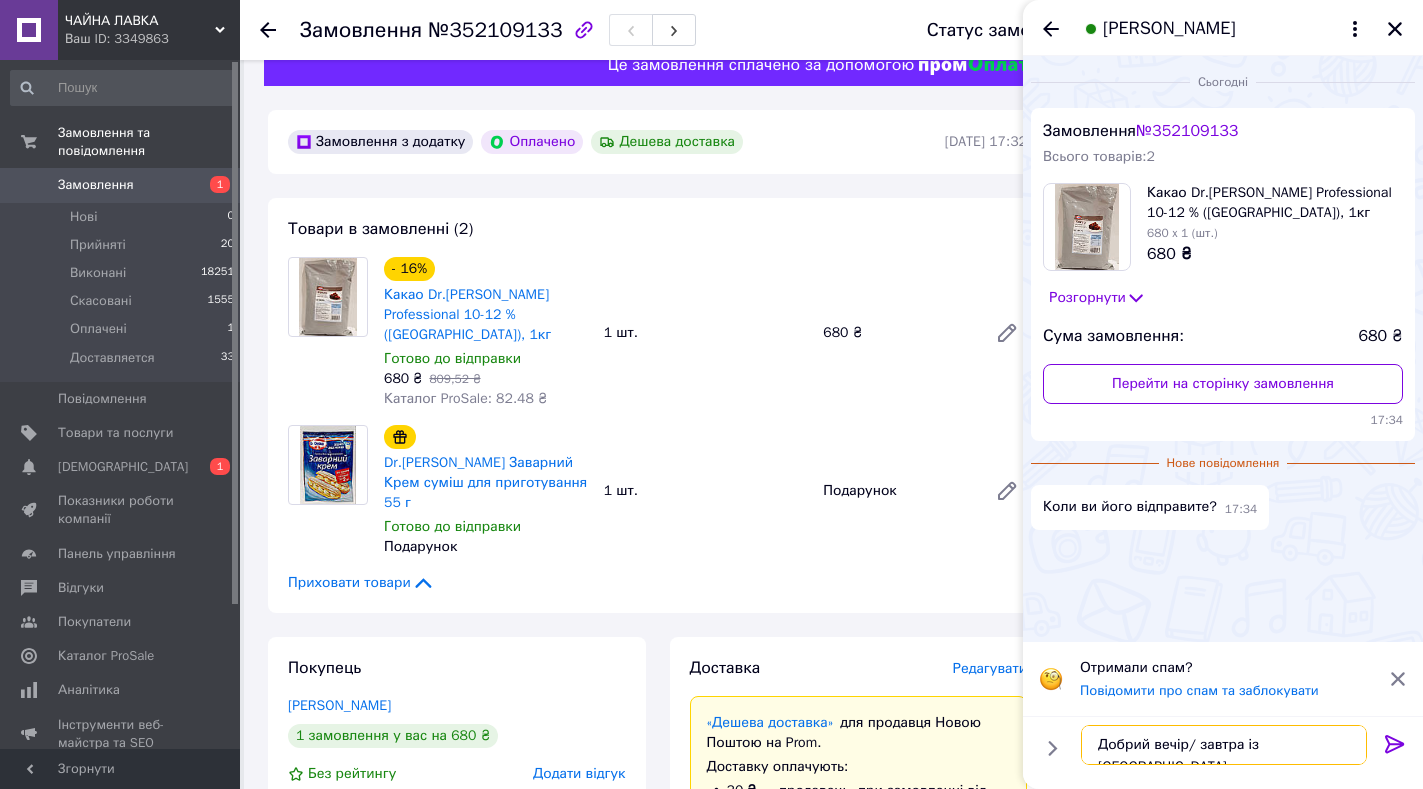 type on "Добрий вечір/ завтра із [GEOGRAPHIC_DATA]" 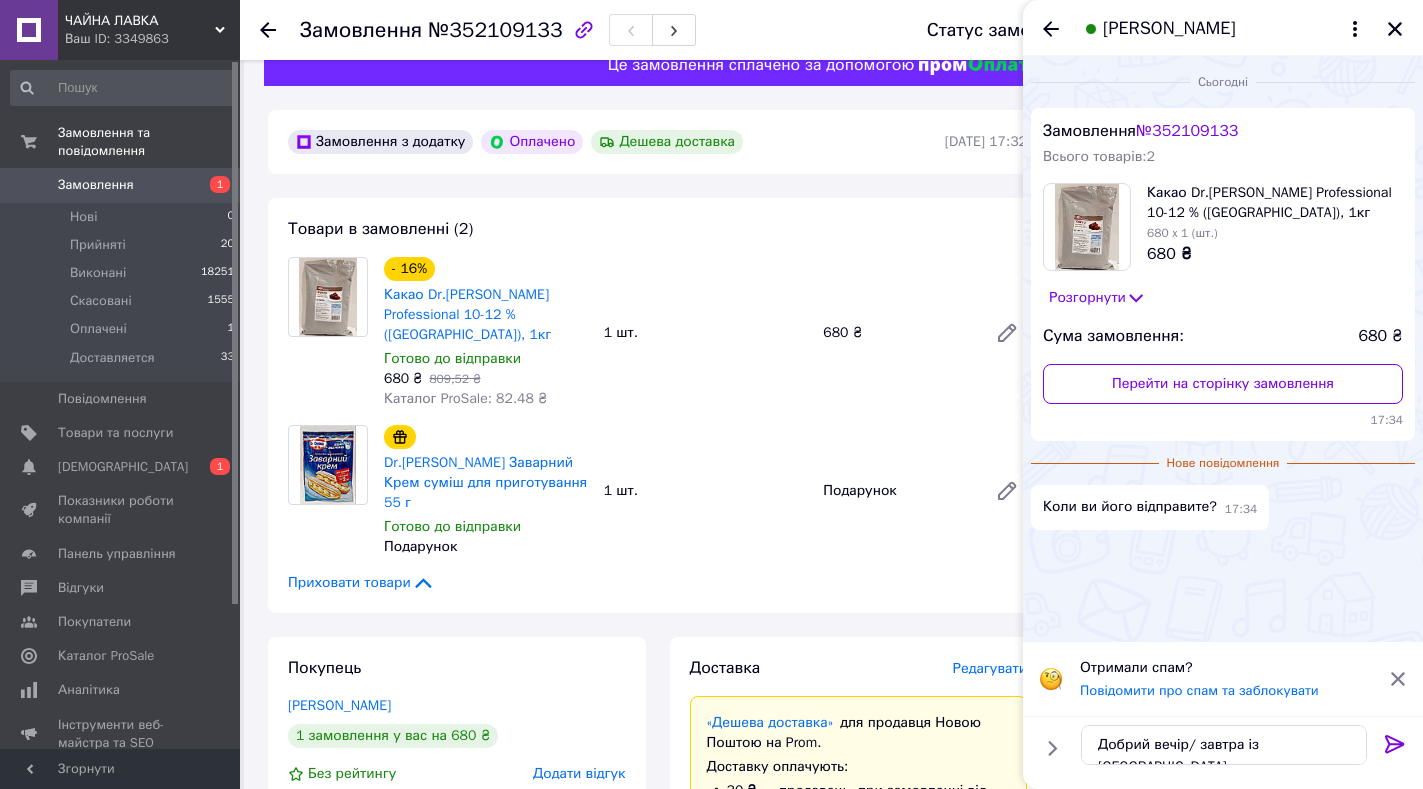 click 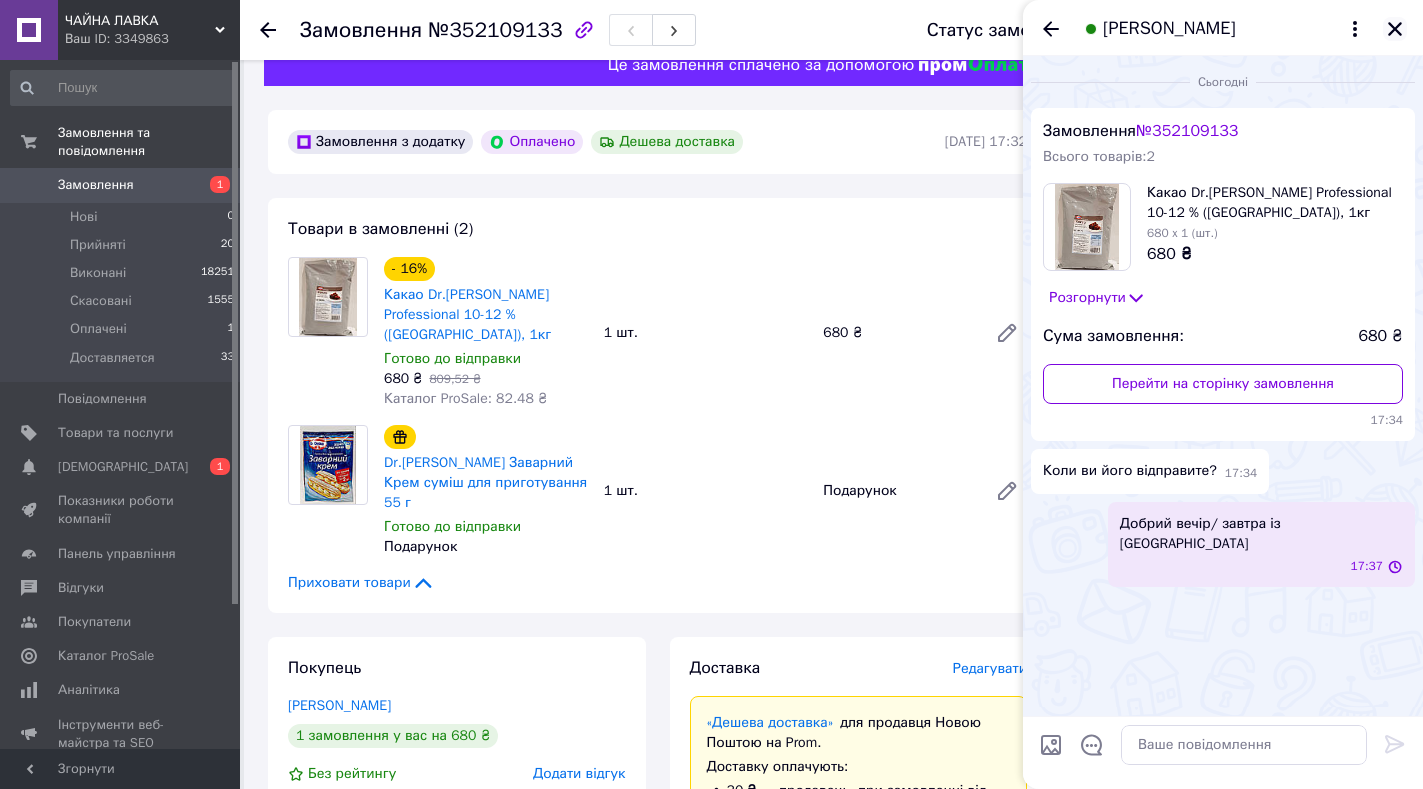 click 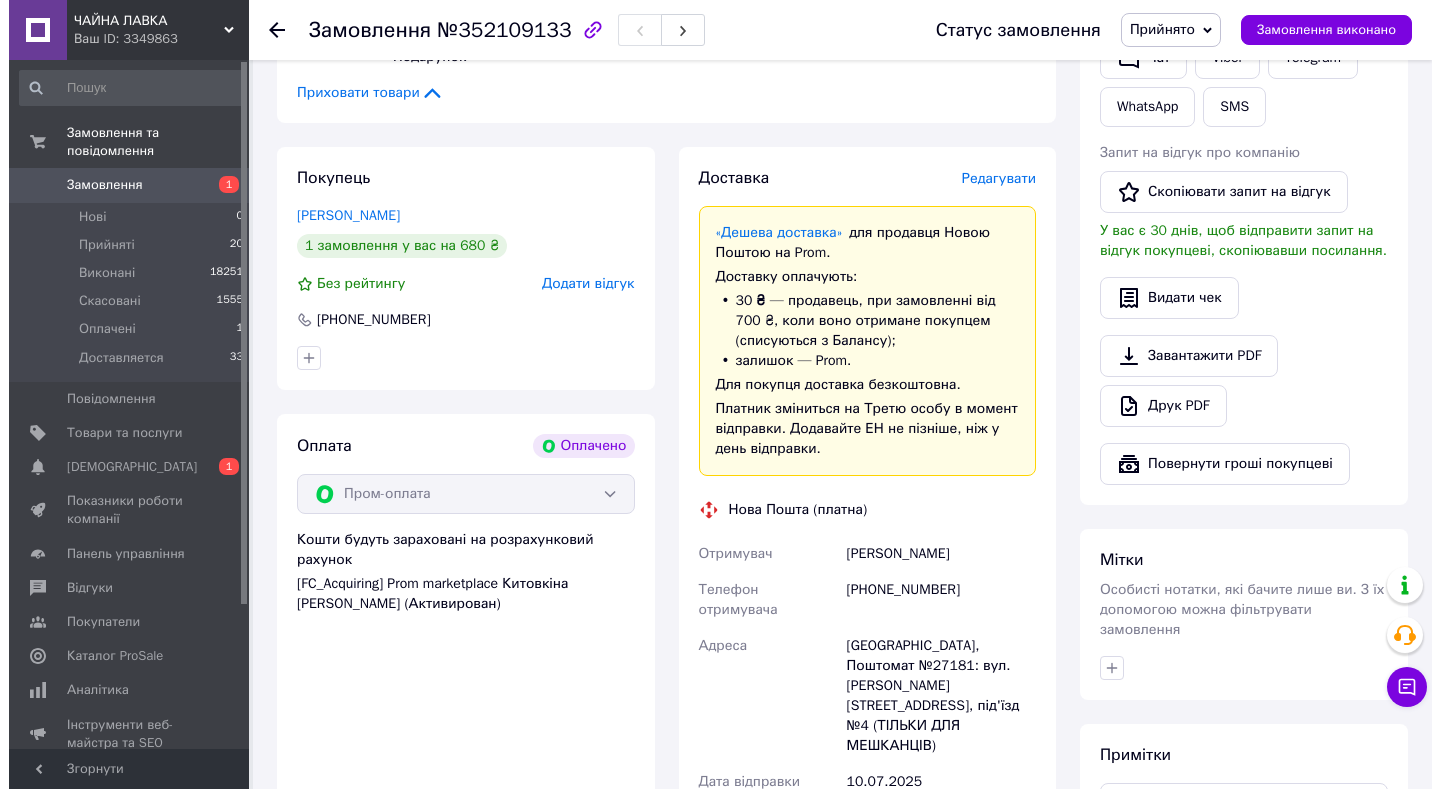 scroll, scrollTop: 536, scrollLeft: 0, axis: vertical 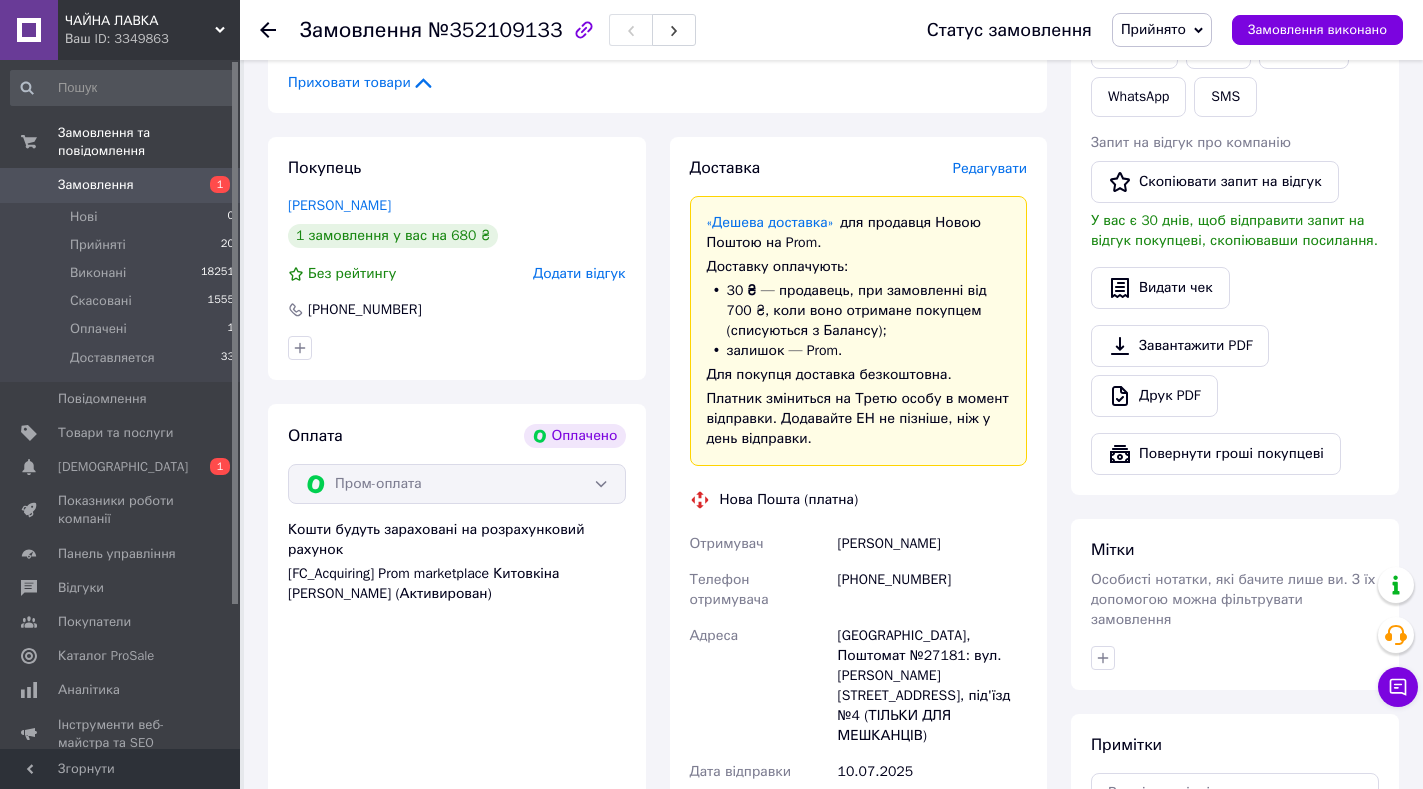 click on "Редагувати" at bounding box center (990, 168) 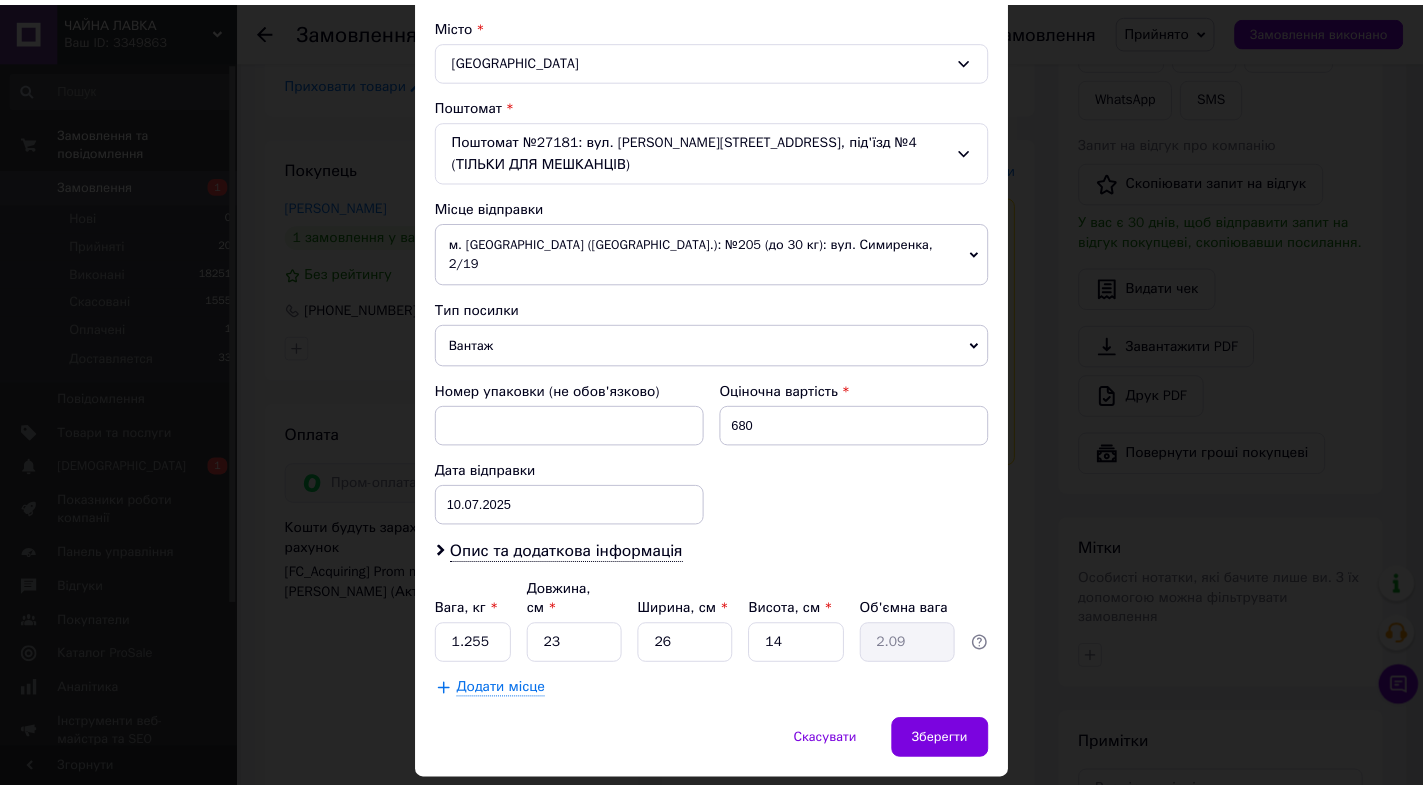 scroll, scrollTop: 561, scrollLeft: 0, axis: vertical 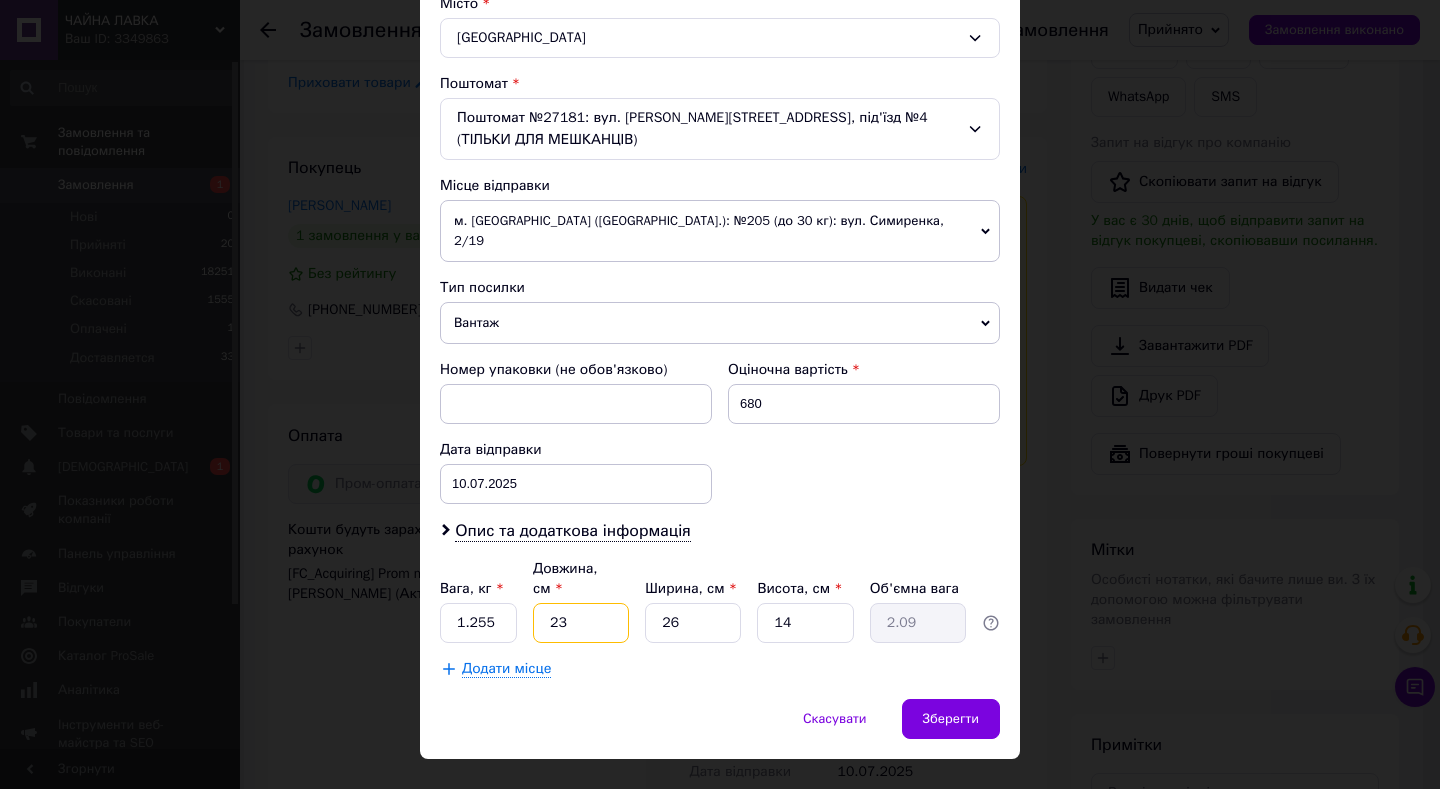 click on "23" at bounding box center [581, 623] 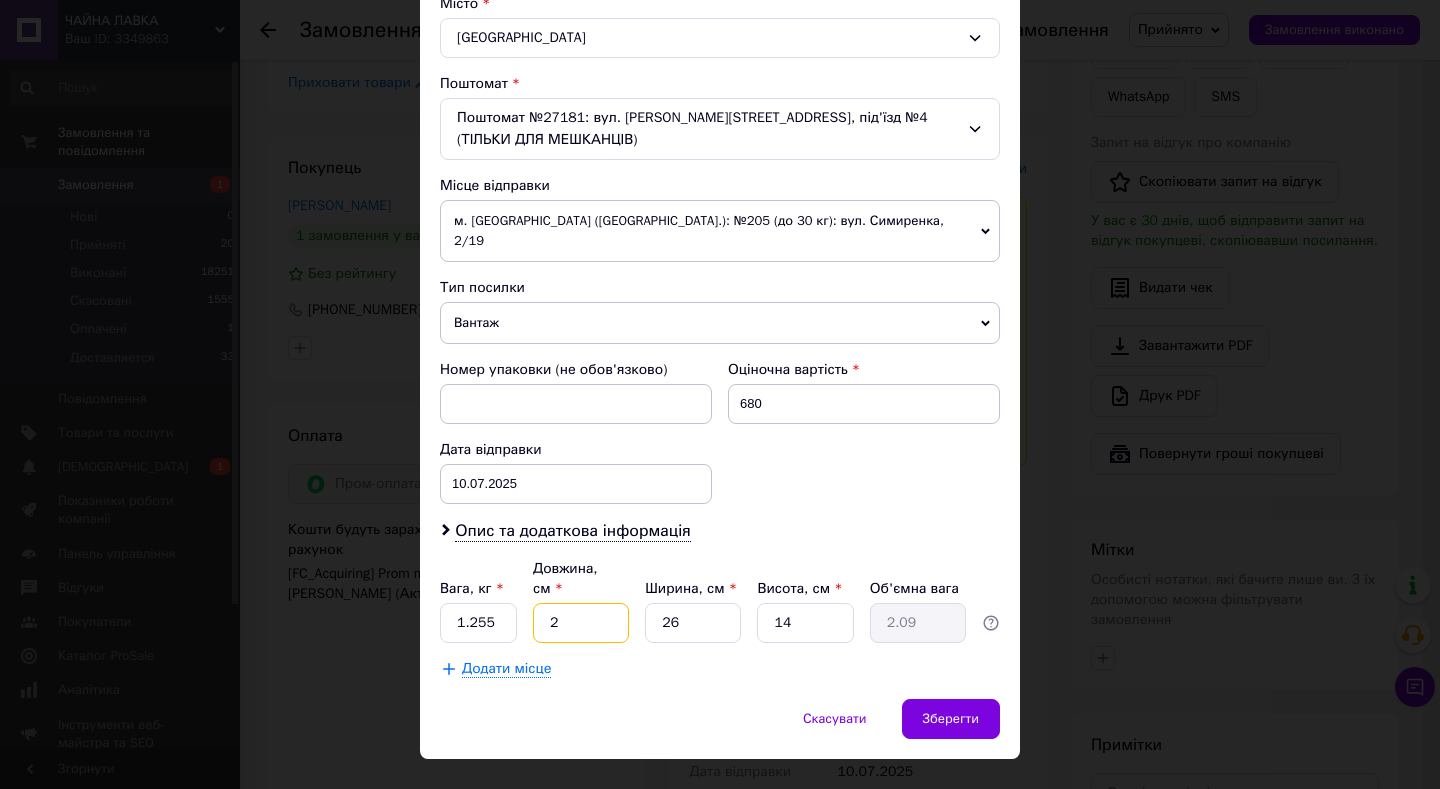 type on "0.18" 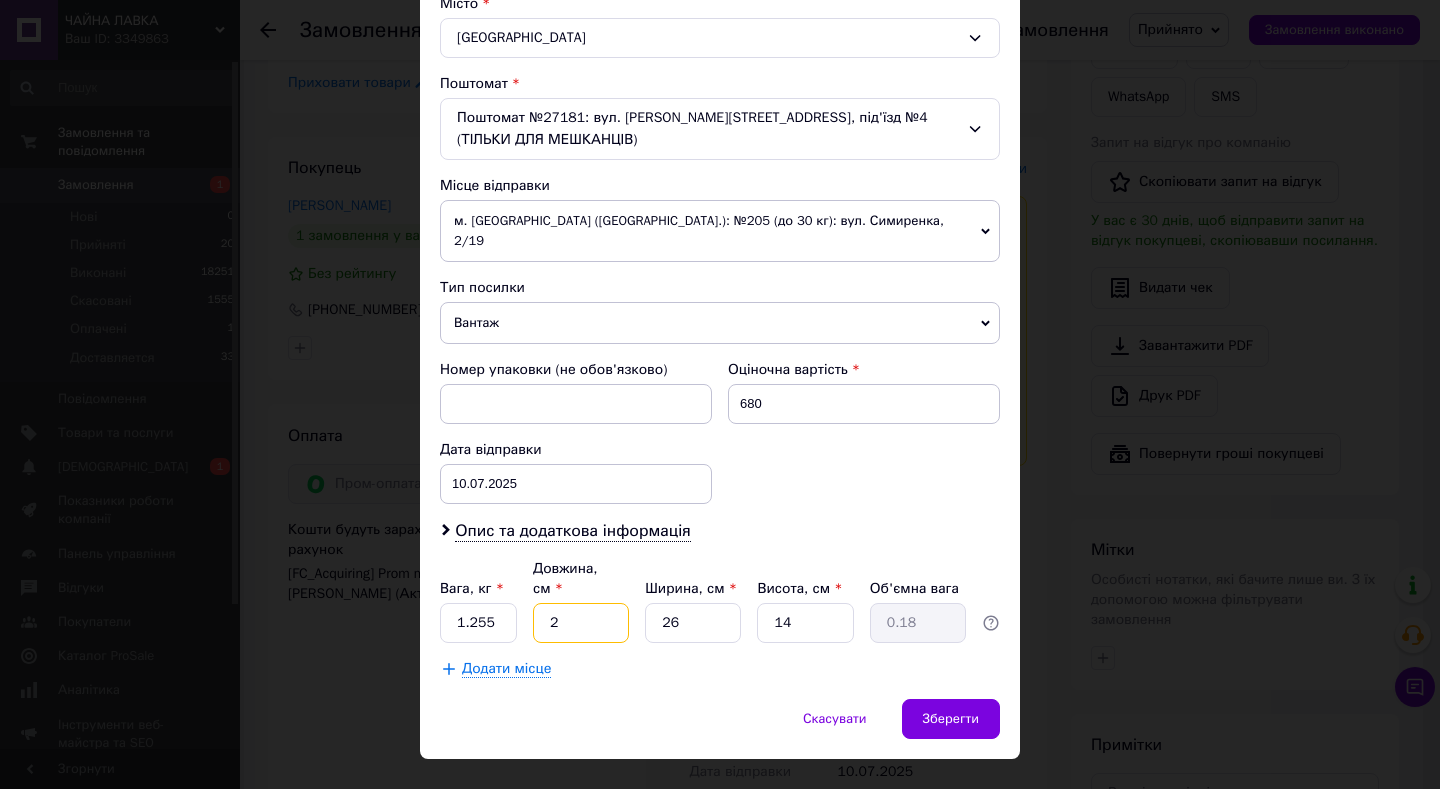 type 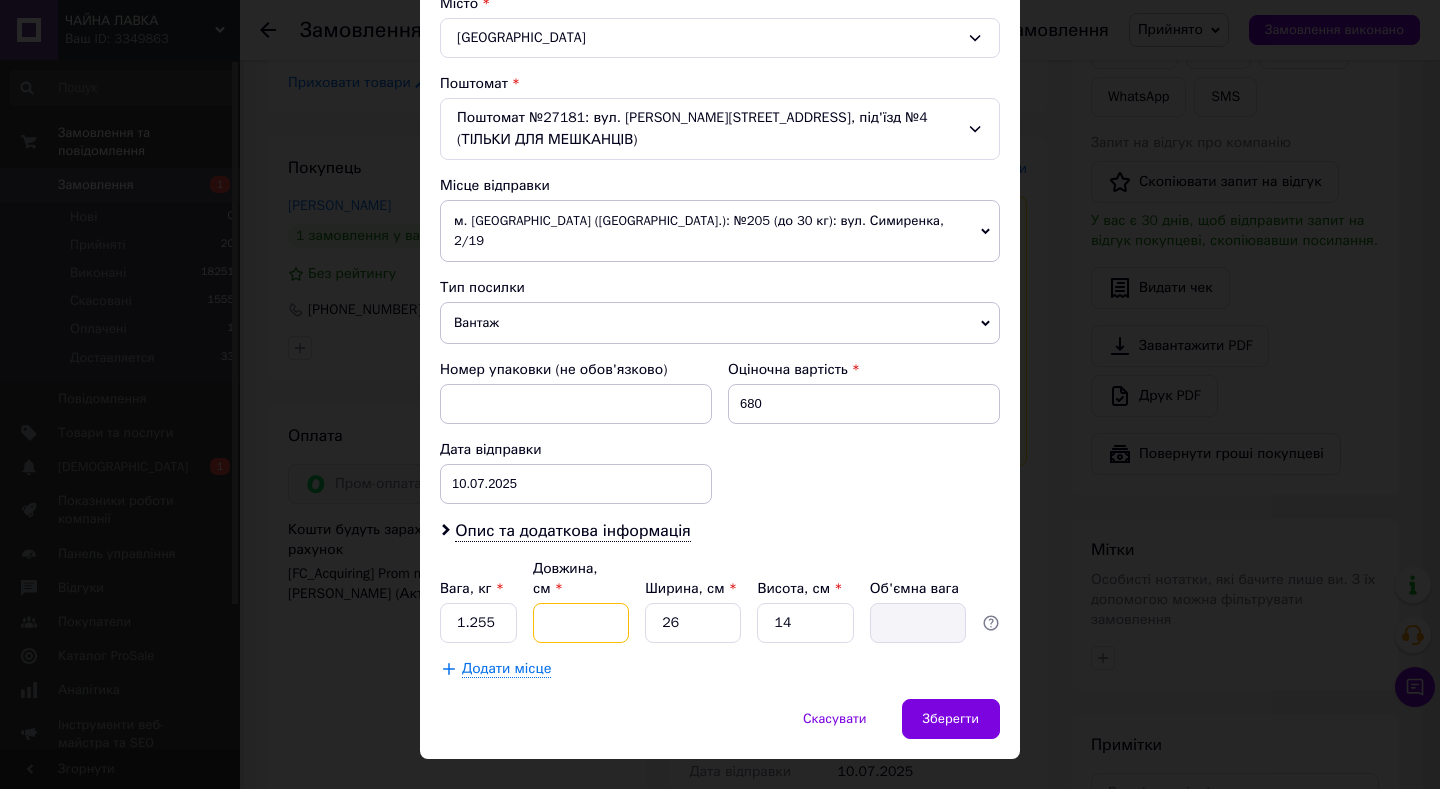 type on "3" 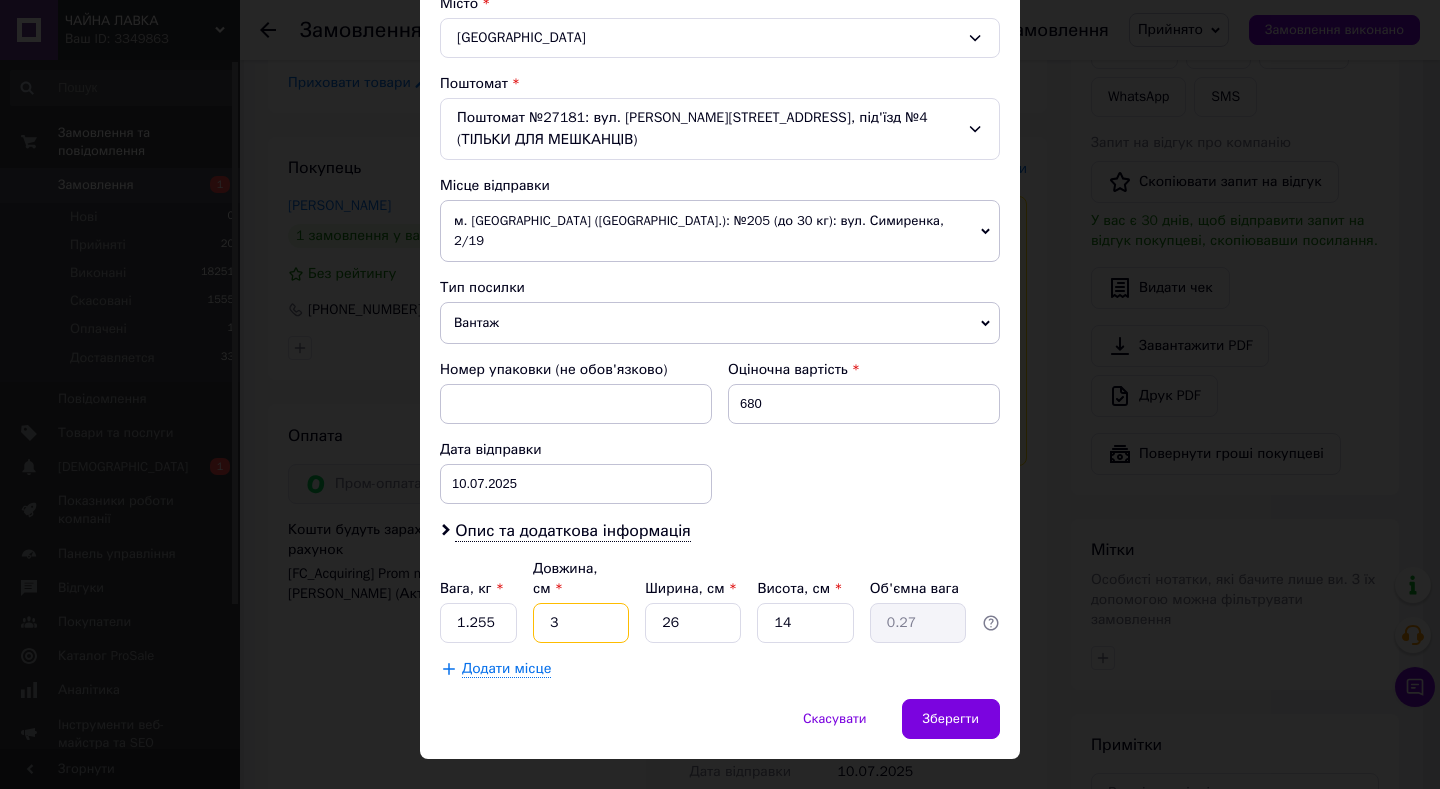 type on "32" 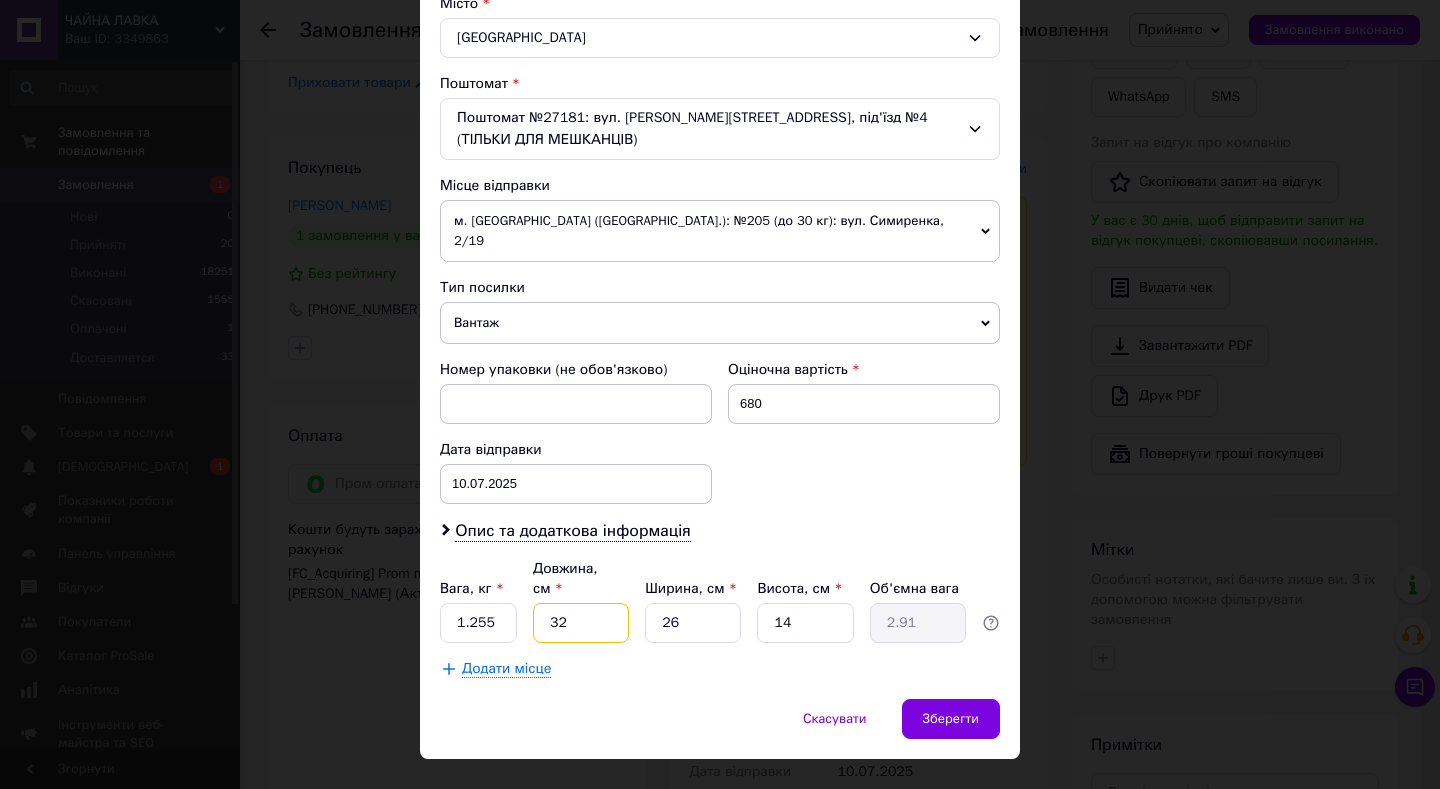 type on "32" 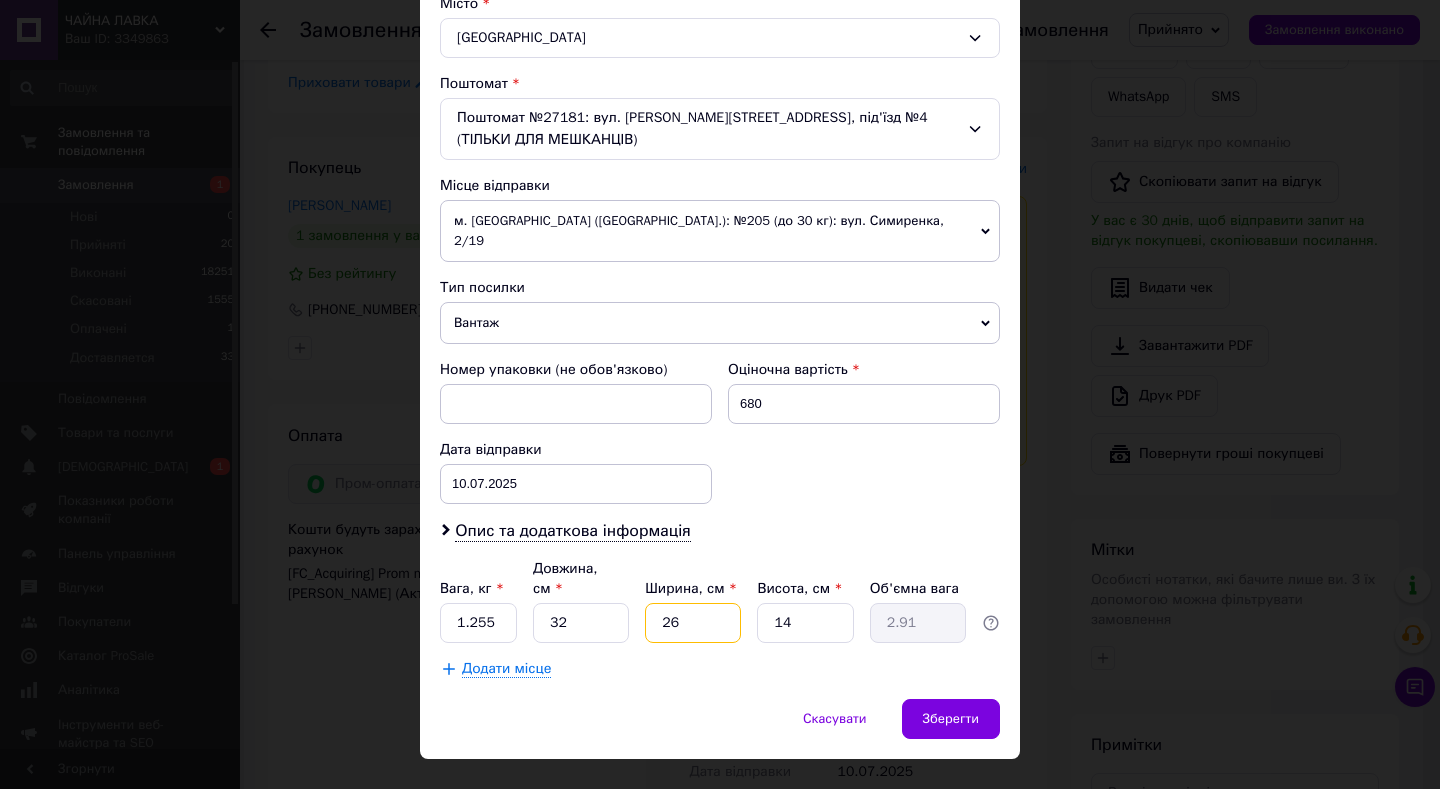 click on "26" at bounding box center (693, 623) 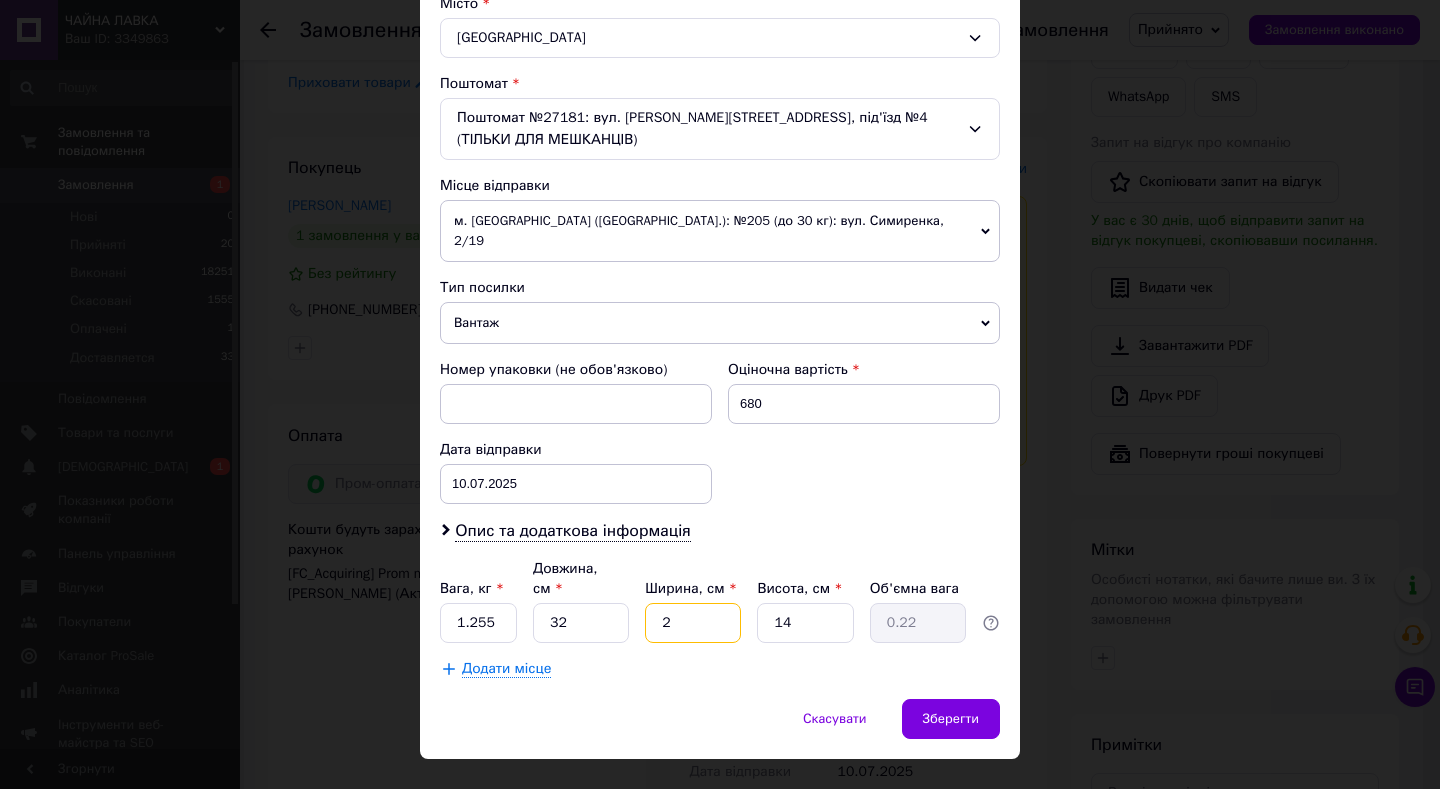 type 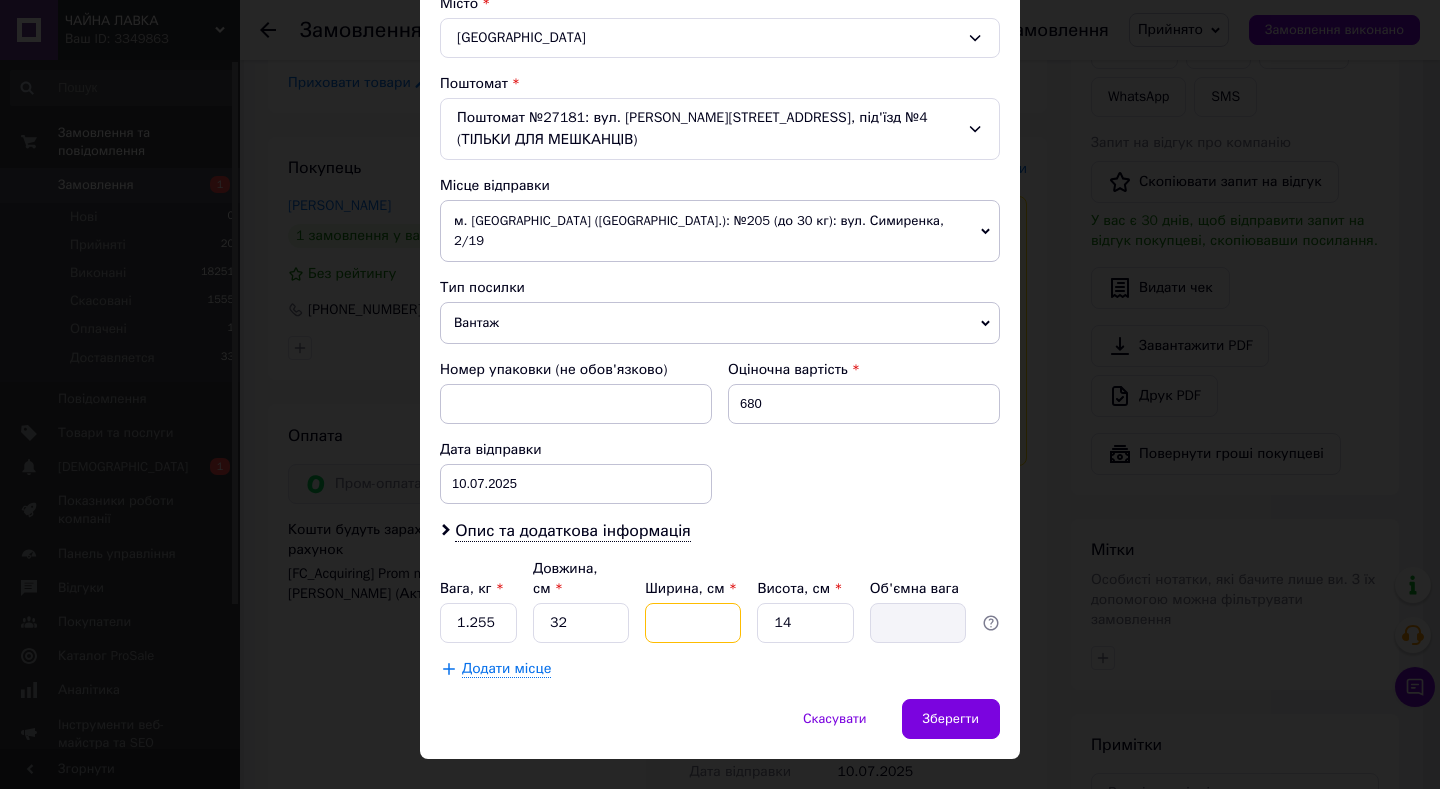 type on "2" 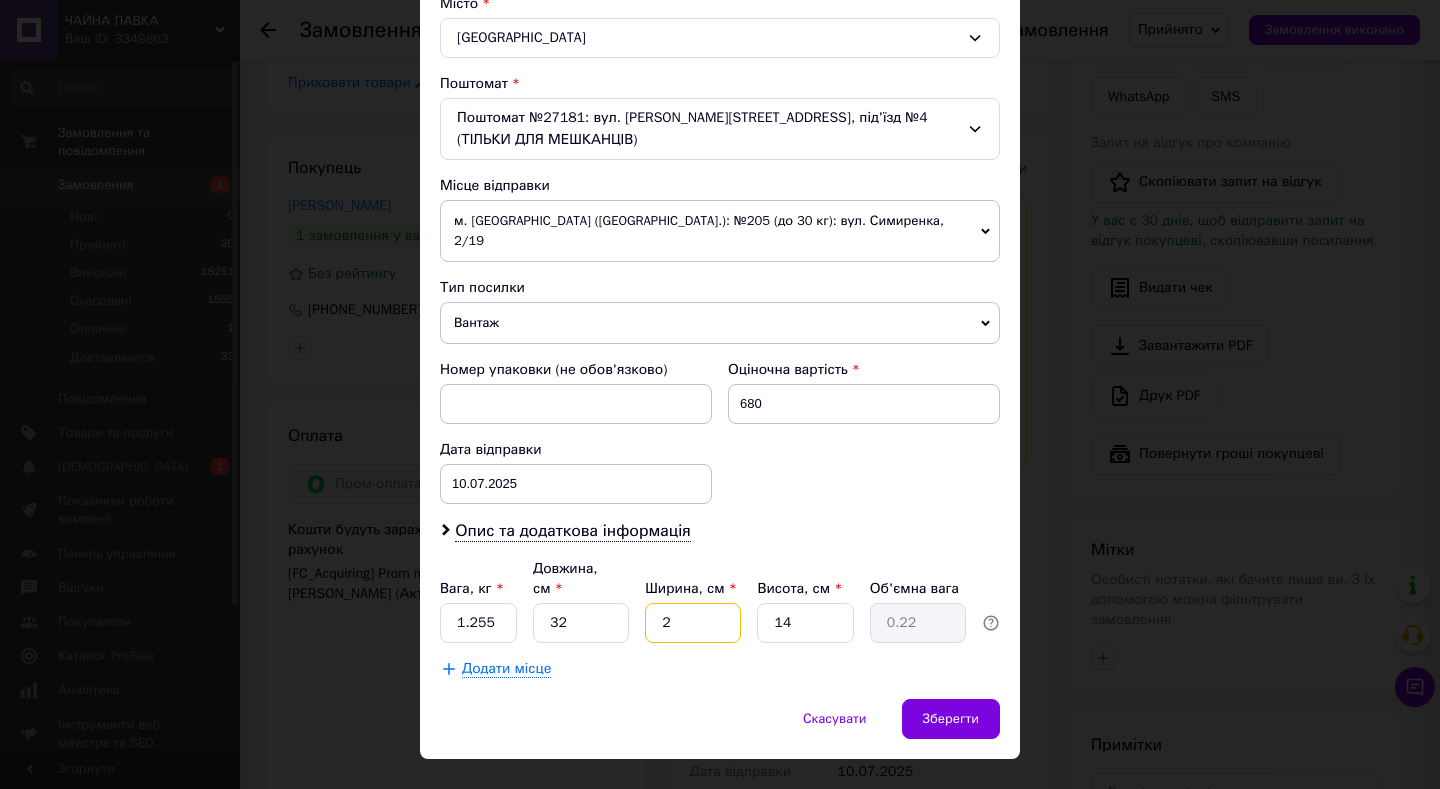 type on "20" 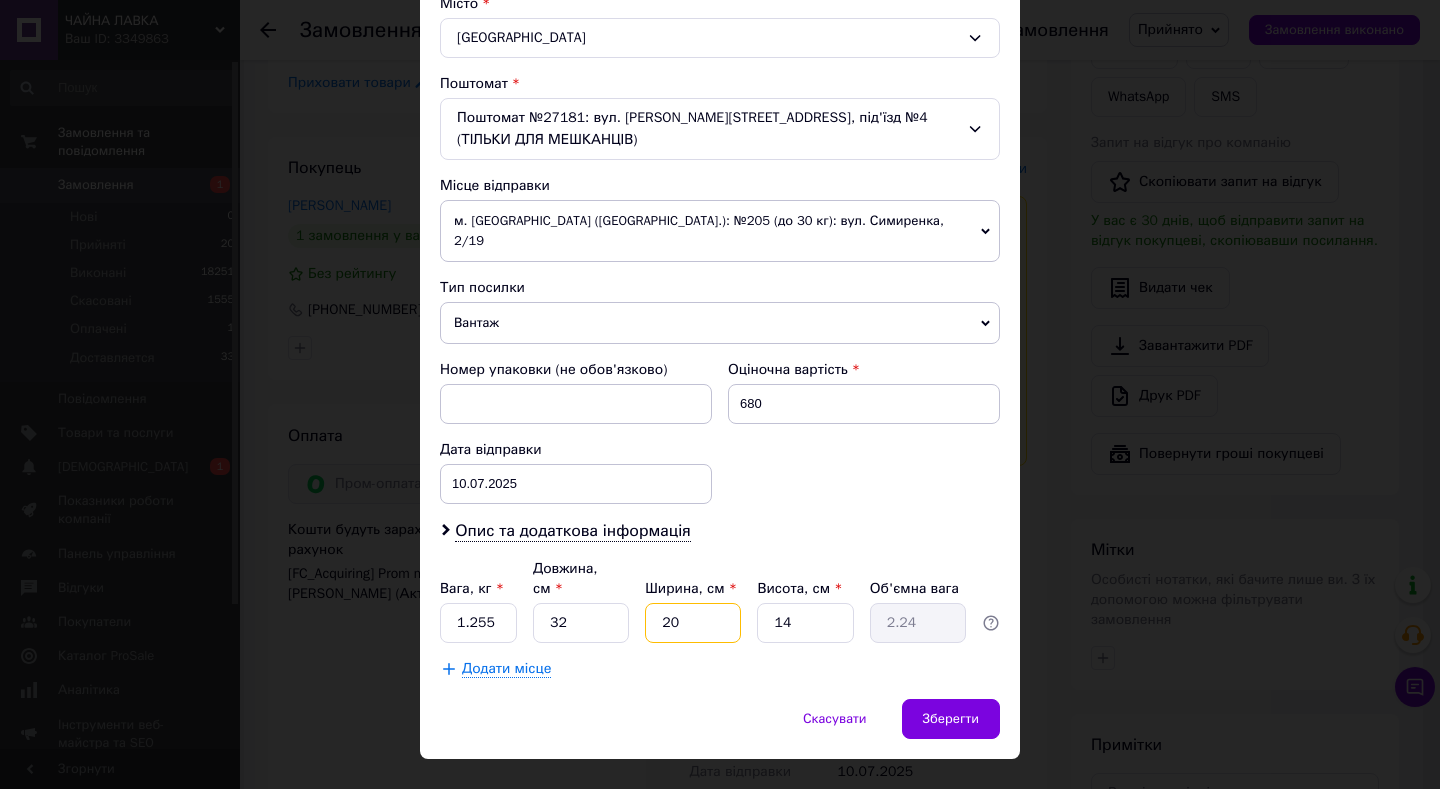 type on "20" 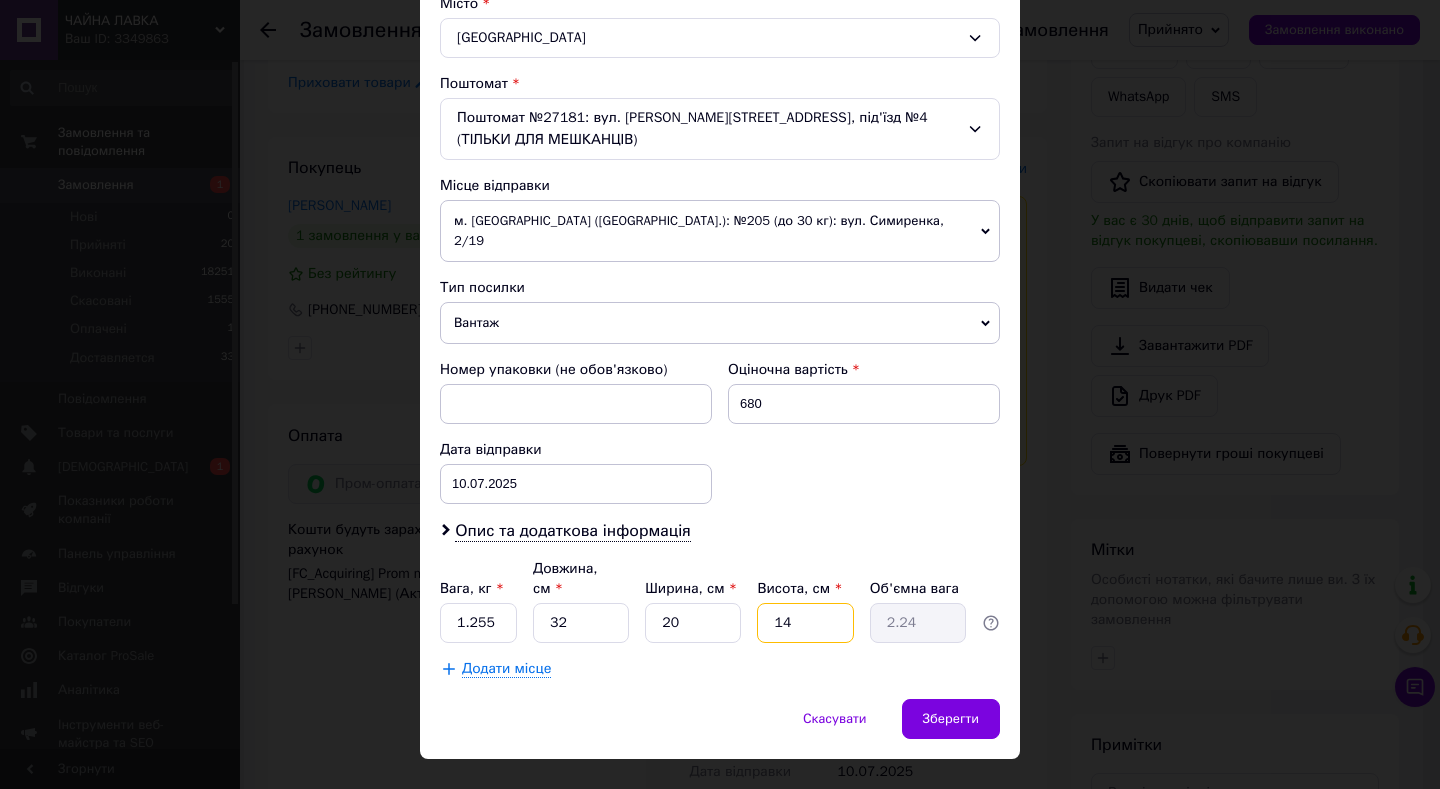 click on "14" at bounding box center (805, 623) 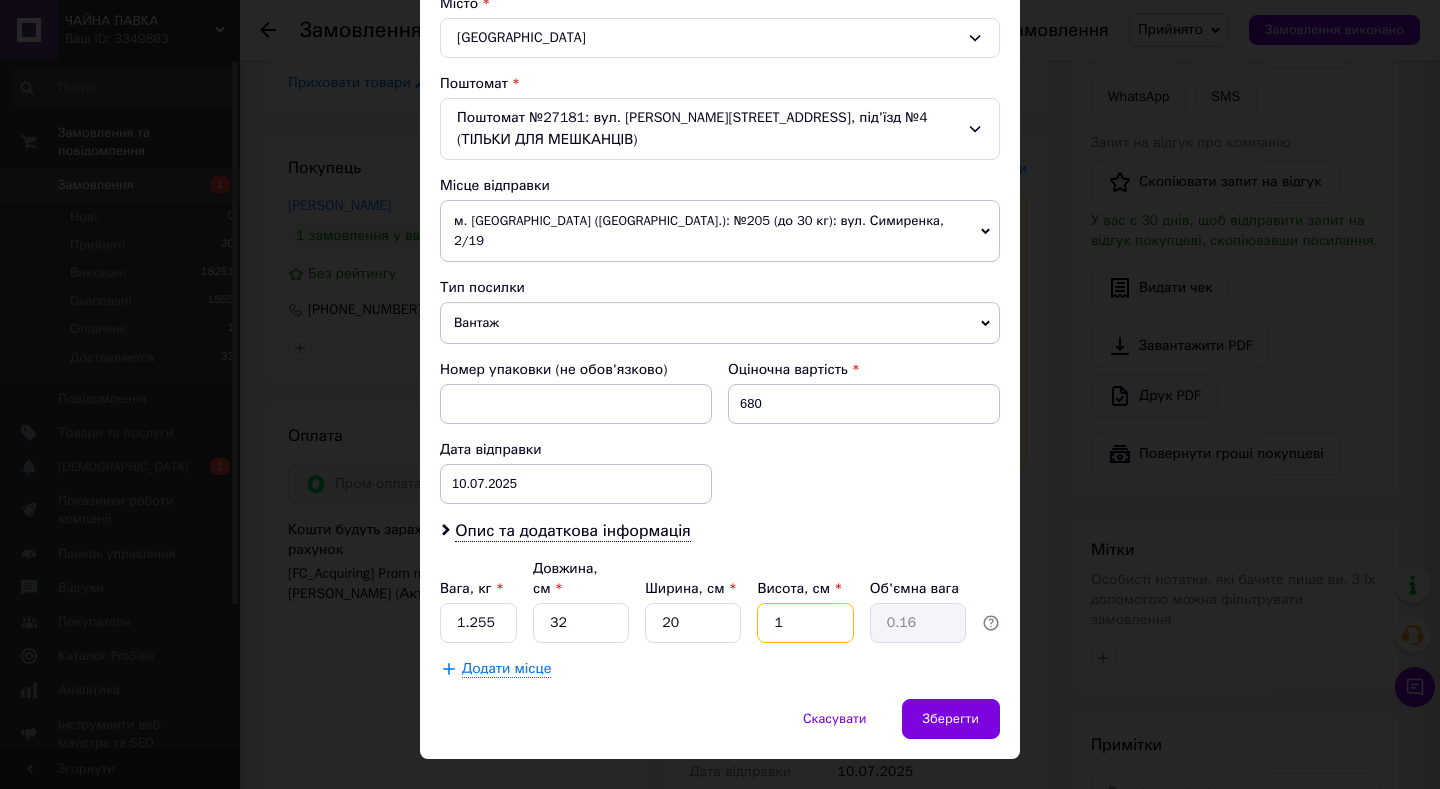 type on "12" 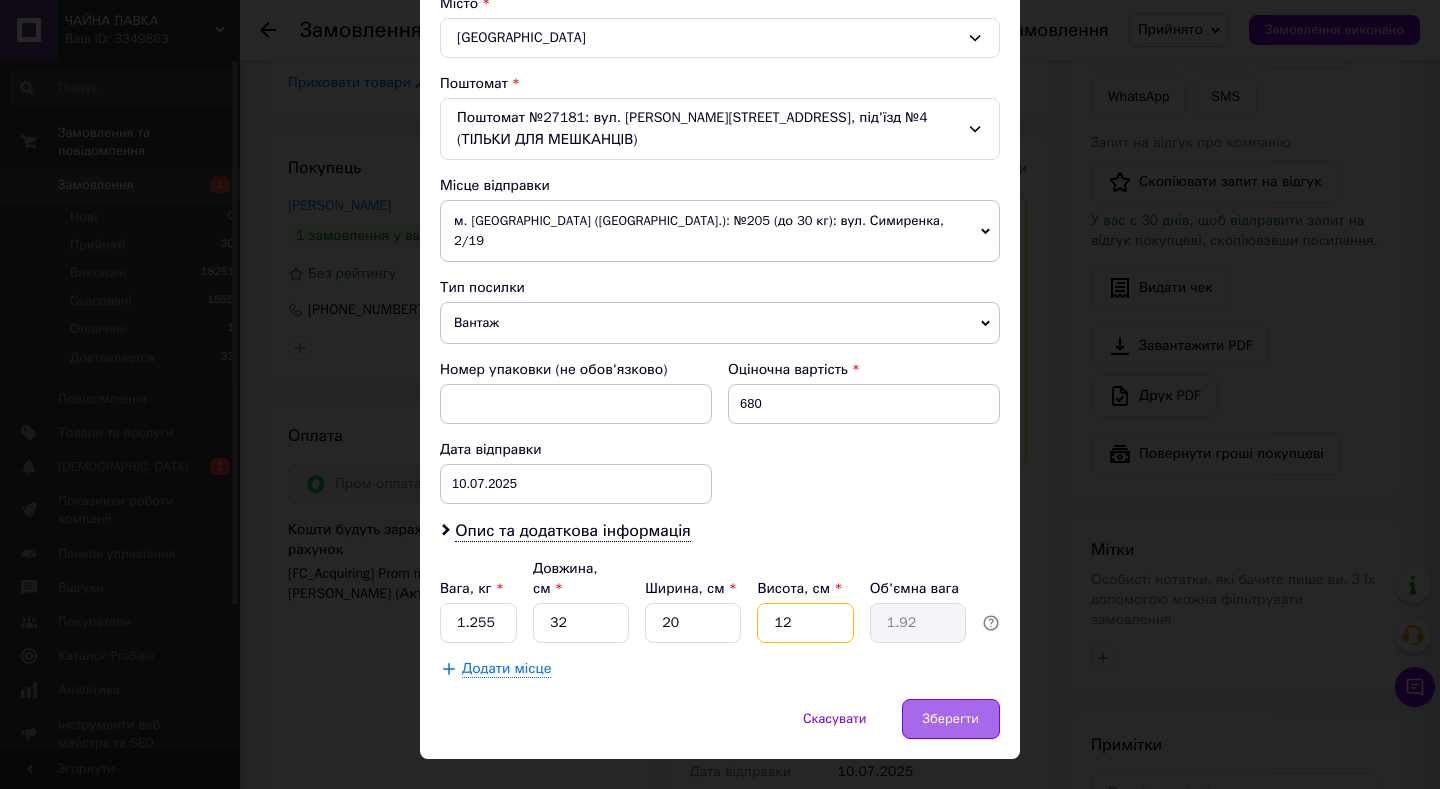 type on "12" 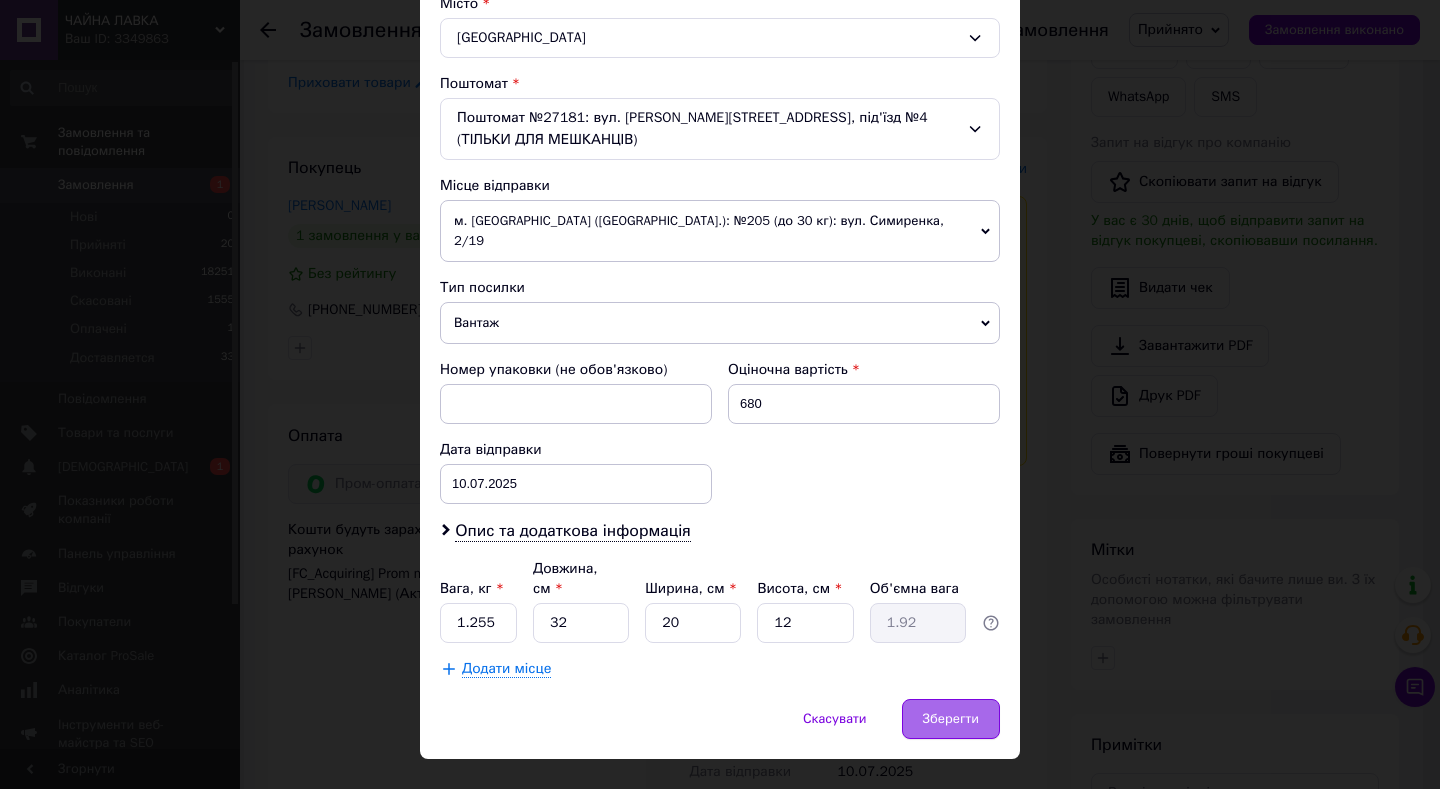 click on "Зберегти" at bounding box center [951, 719] 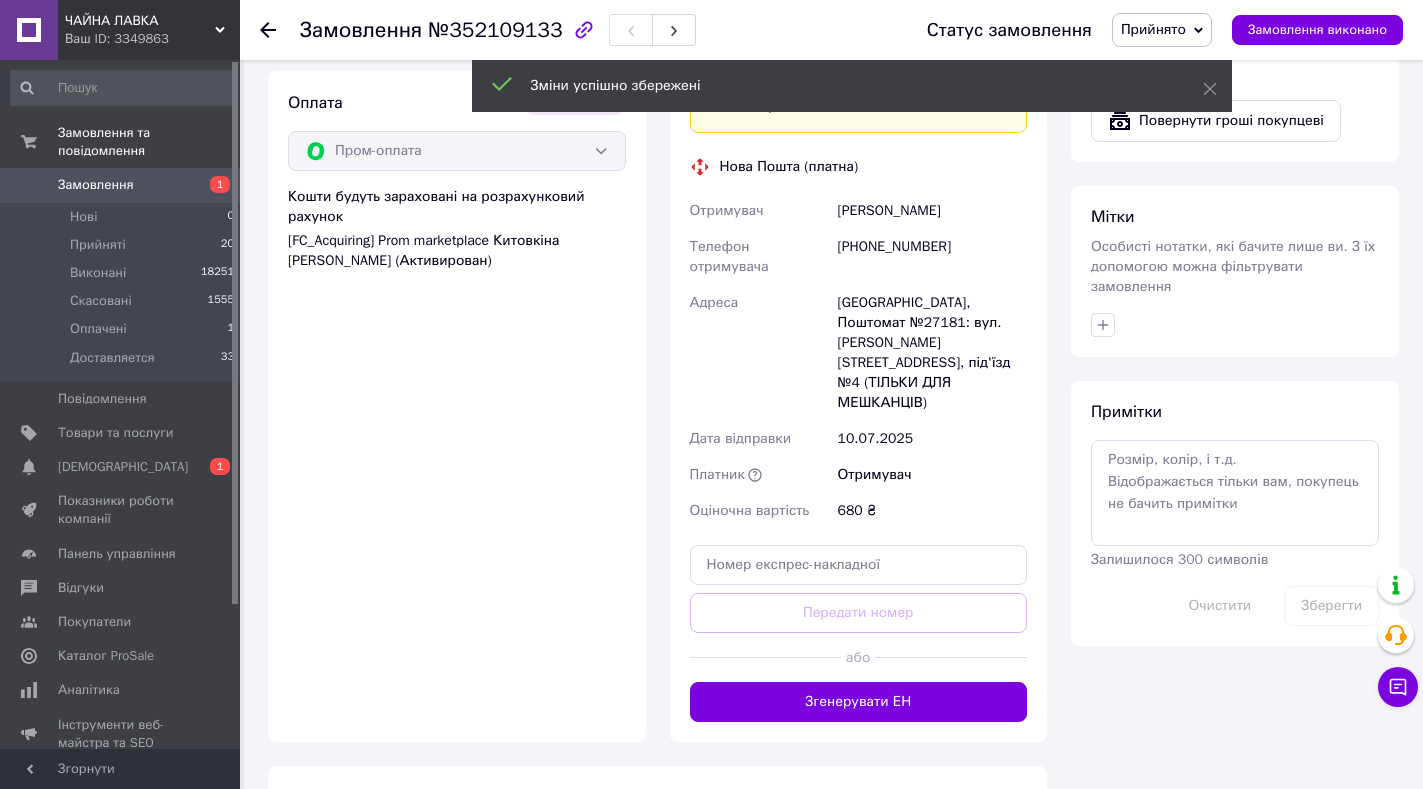 scroll, scrollTop: 871, scrollLeft: 0, axis: vertical 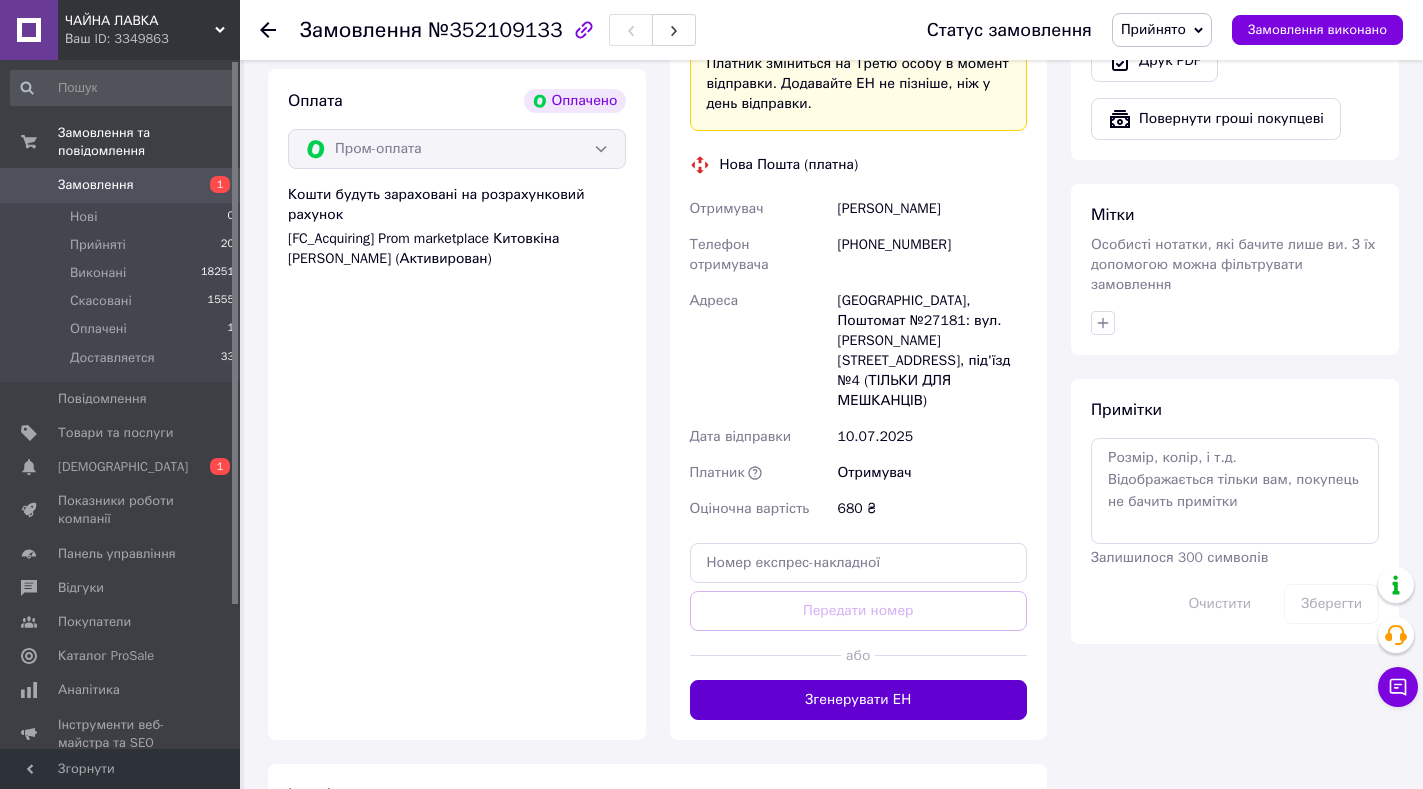 click on "Згенерувати ЕН" at bounding box center [859, 700] 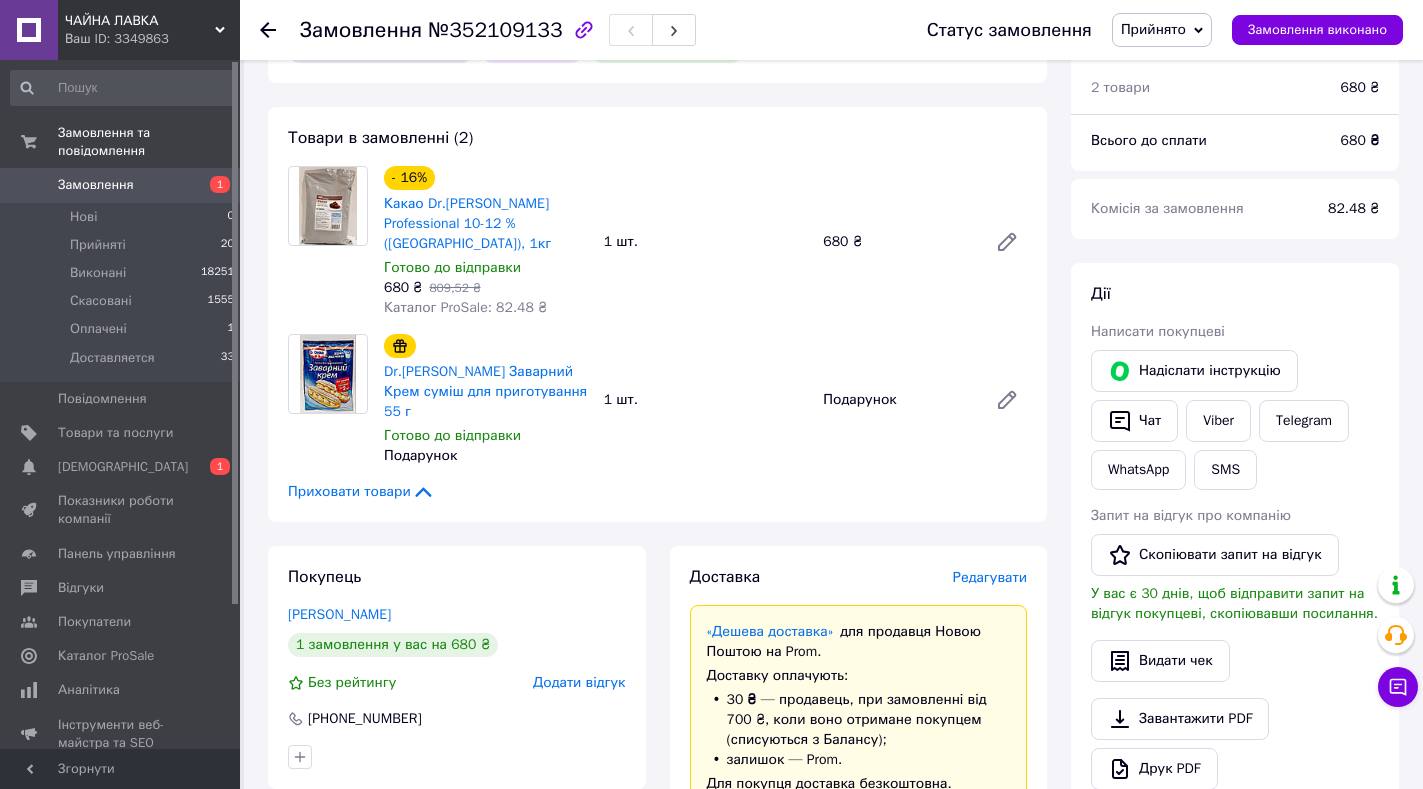 scroll, scrollTop: 0, scrollLeft: 0, axis: both 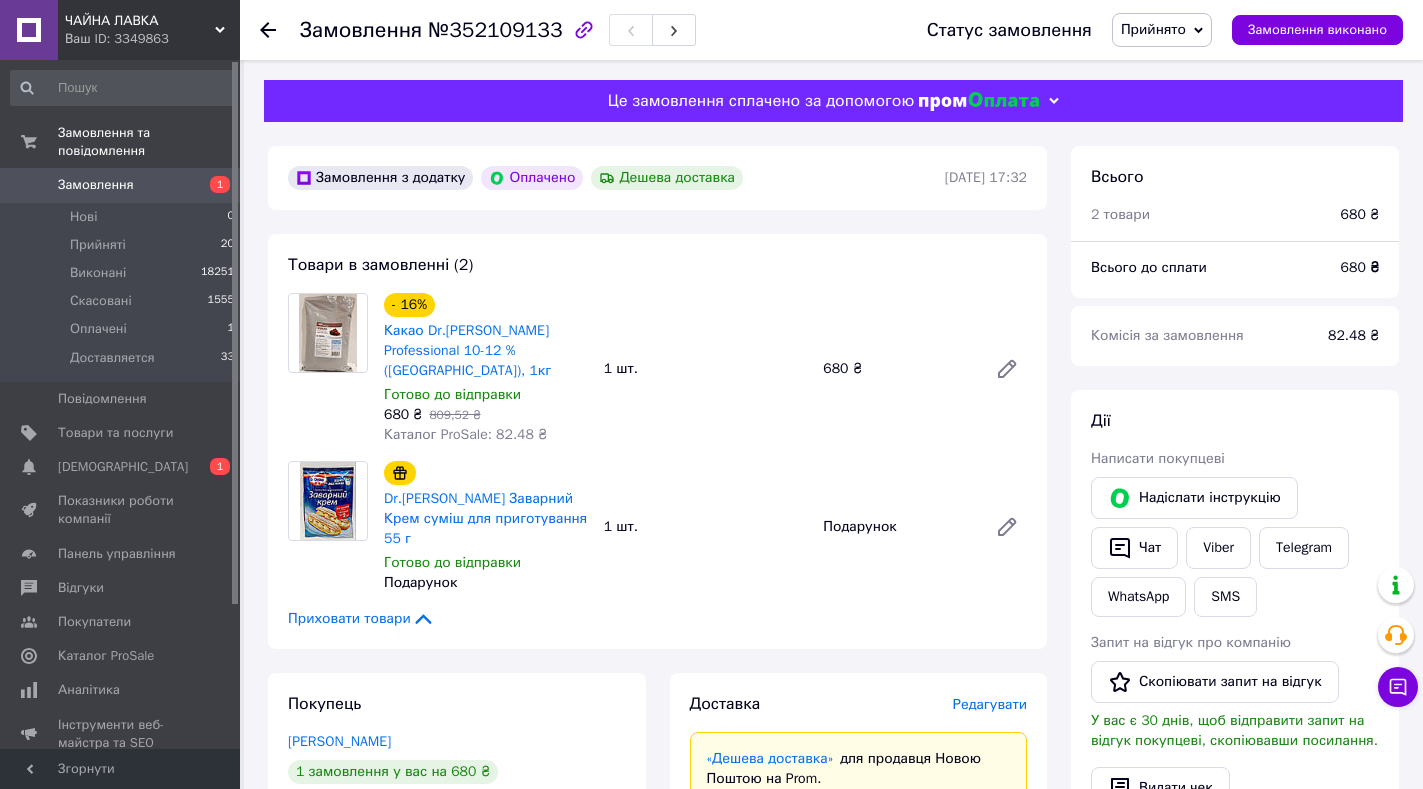 click 